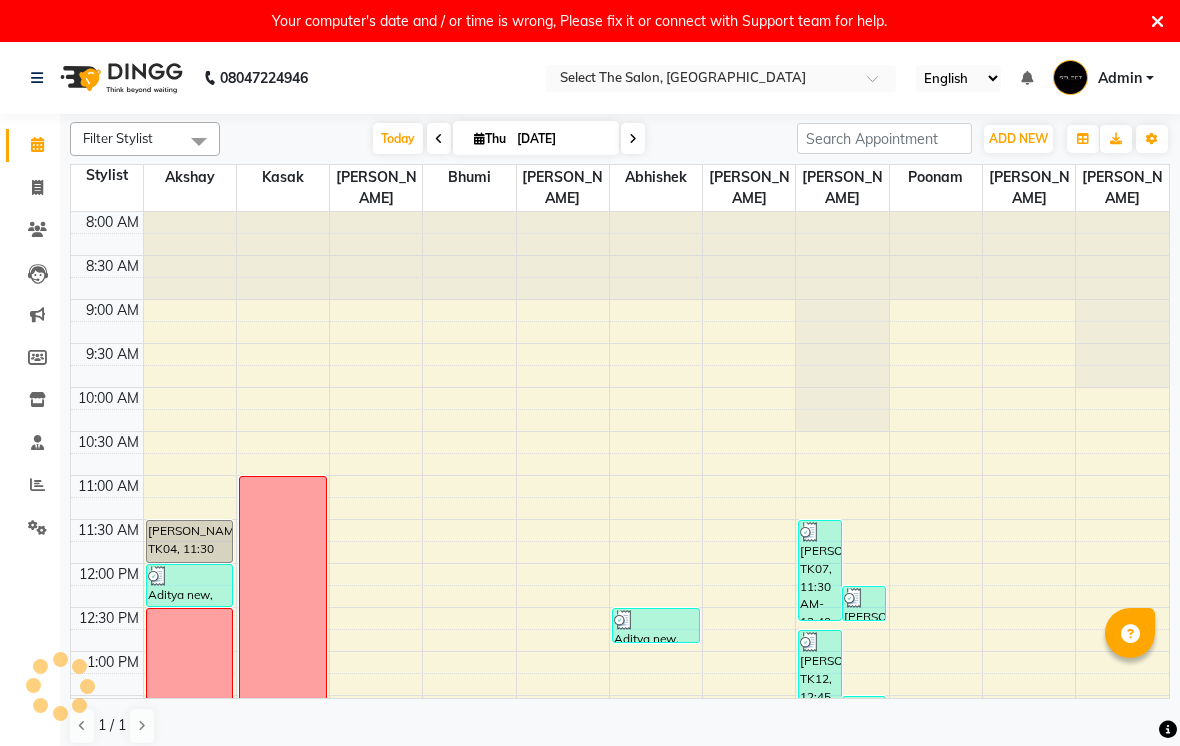 scroll, scrollTop: 0, scrollLeft: 0, axis: both 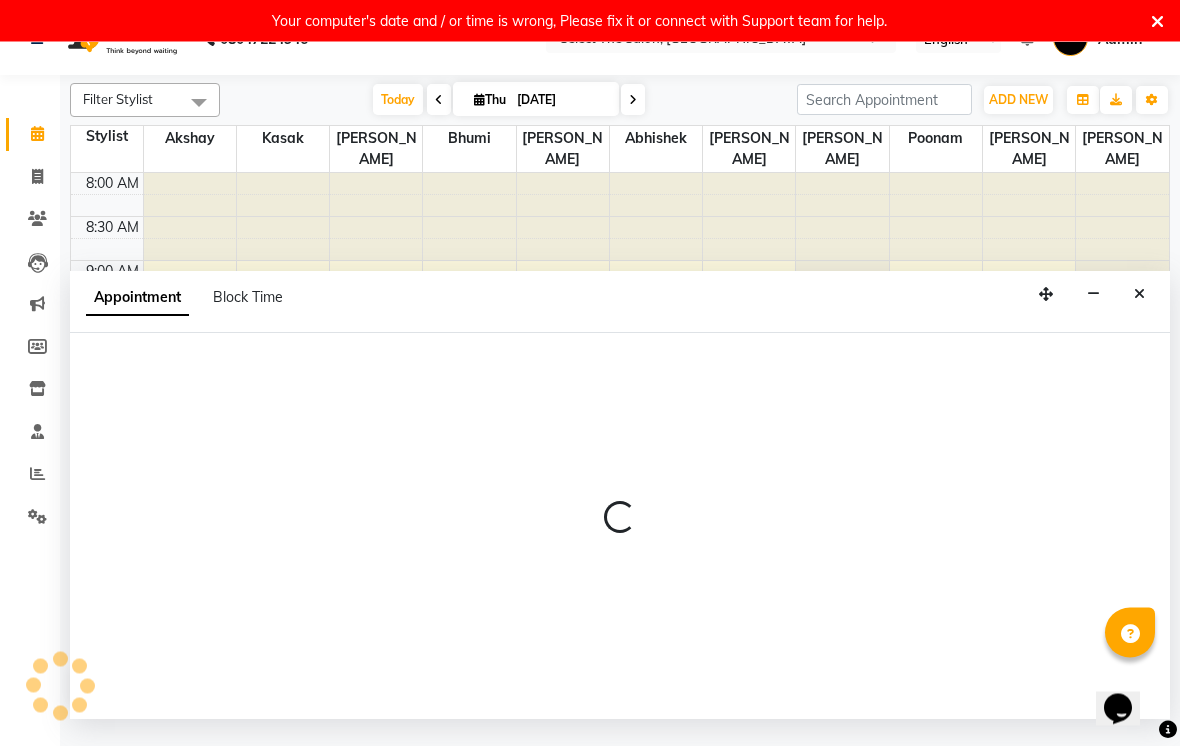 select on "50839" 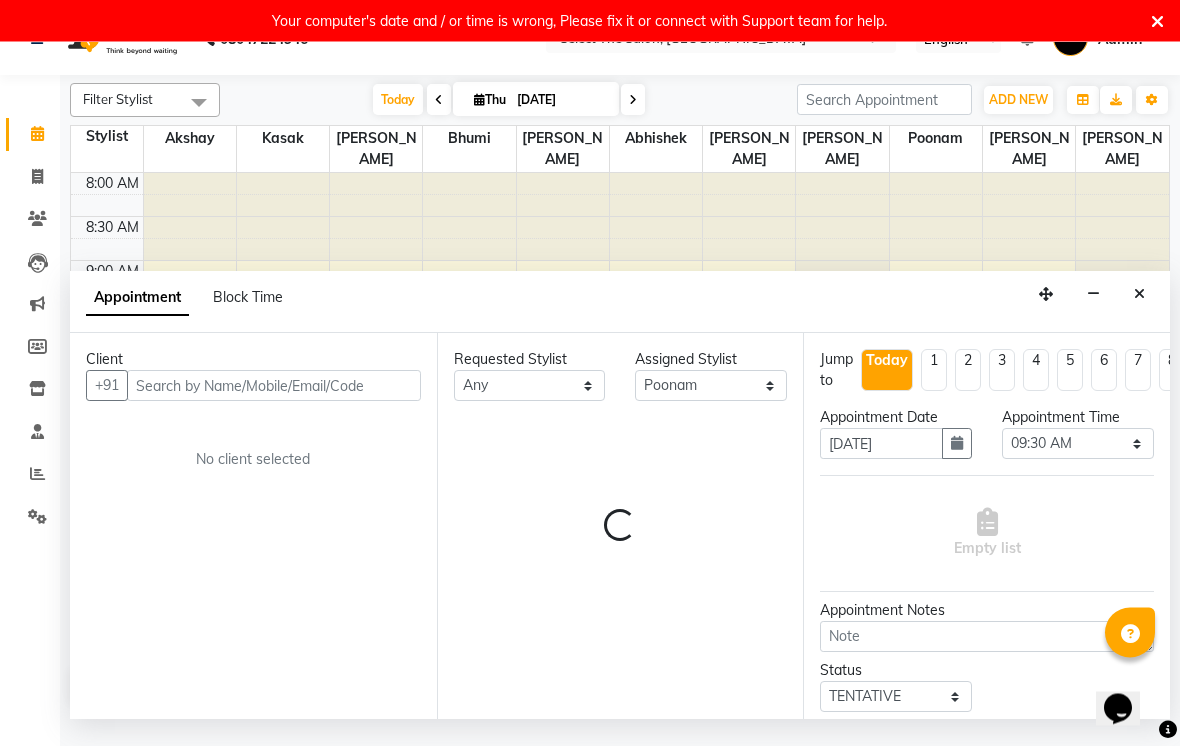scroll, scrollTop: 42, scrollLeft: 0, axis: vertical 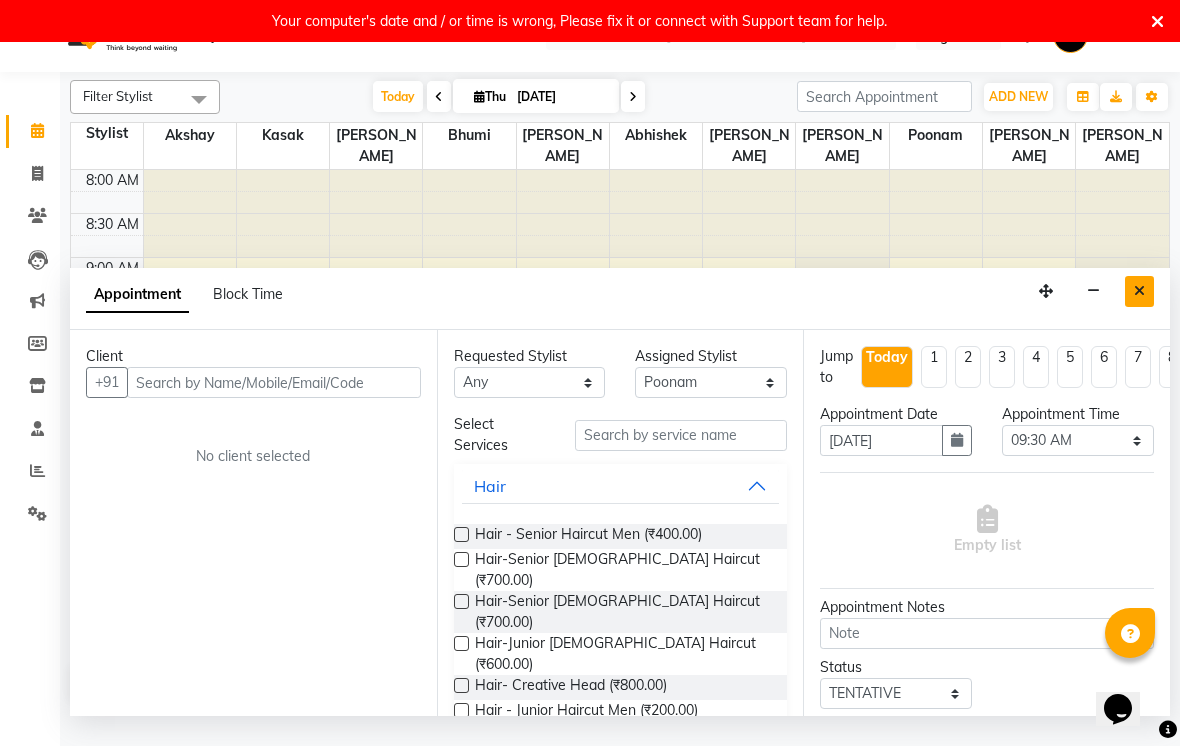 click at bounding box center (1139, 291) 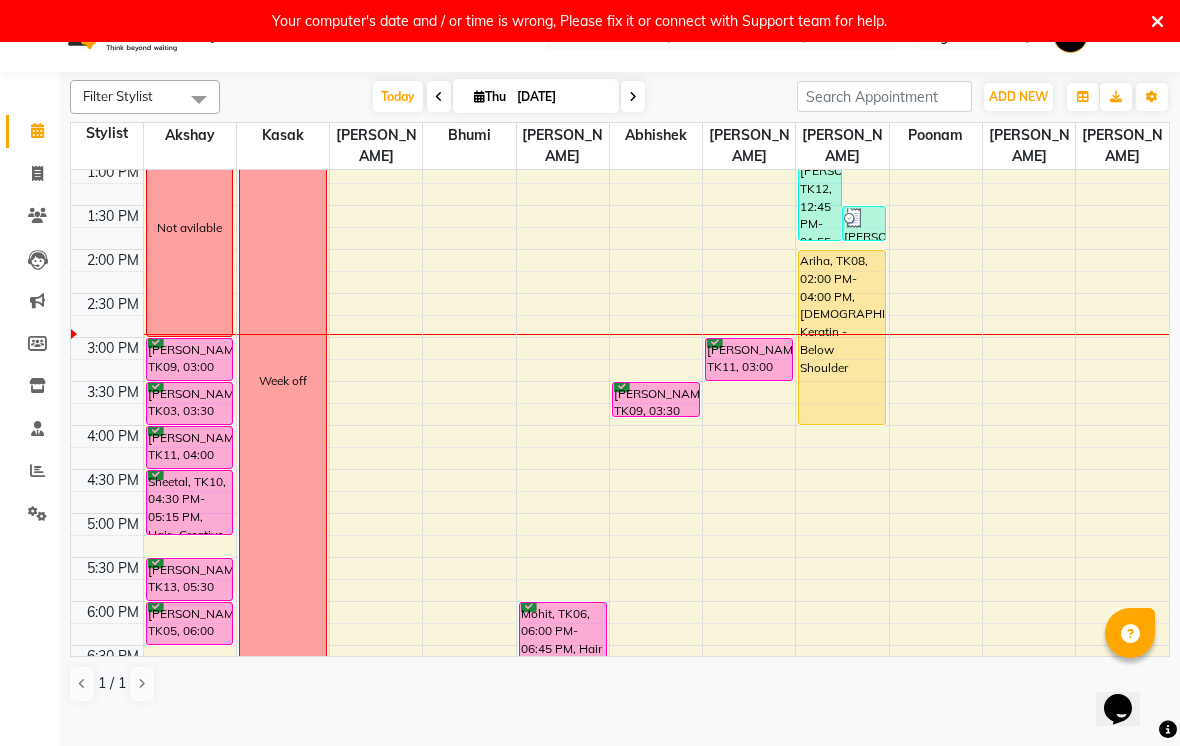 scroll, scrollTop: 446, scrollLeft: 0, axis: vertical 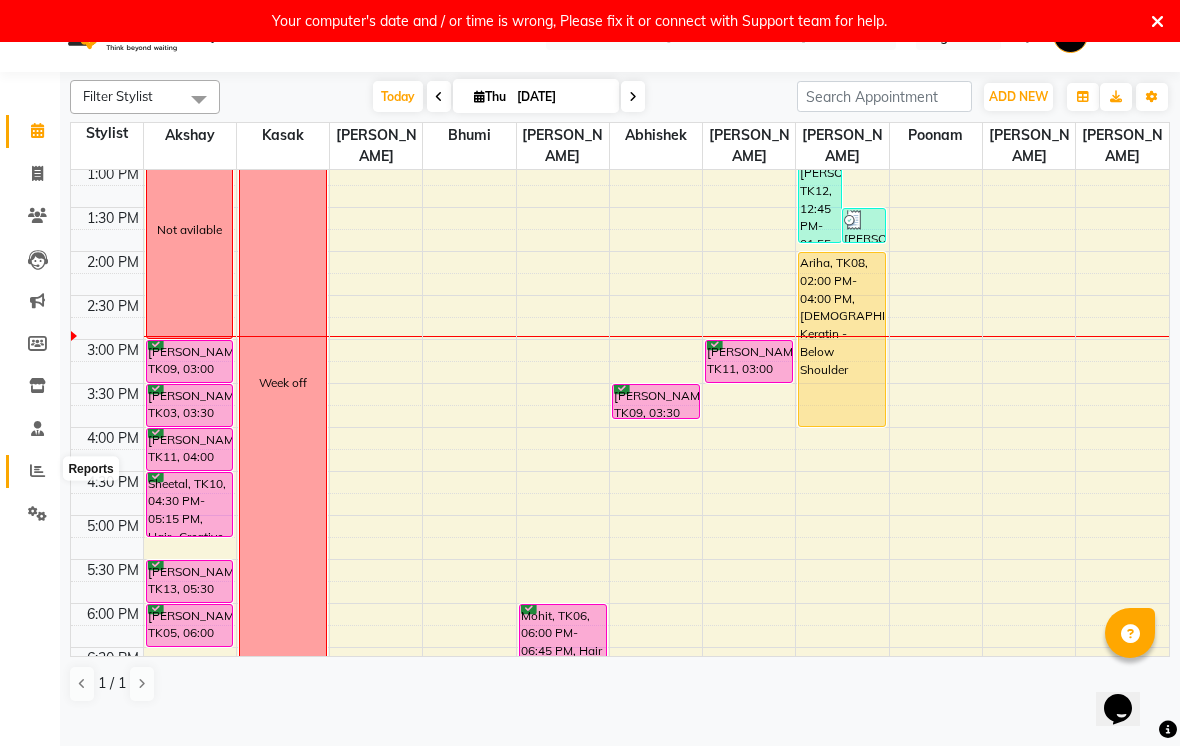 click 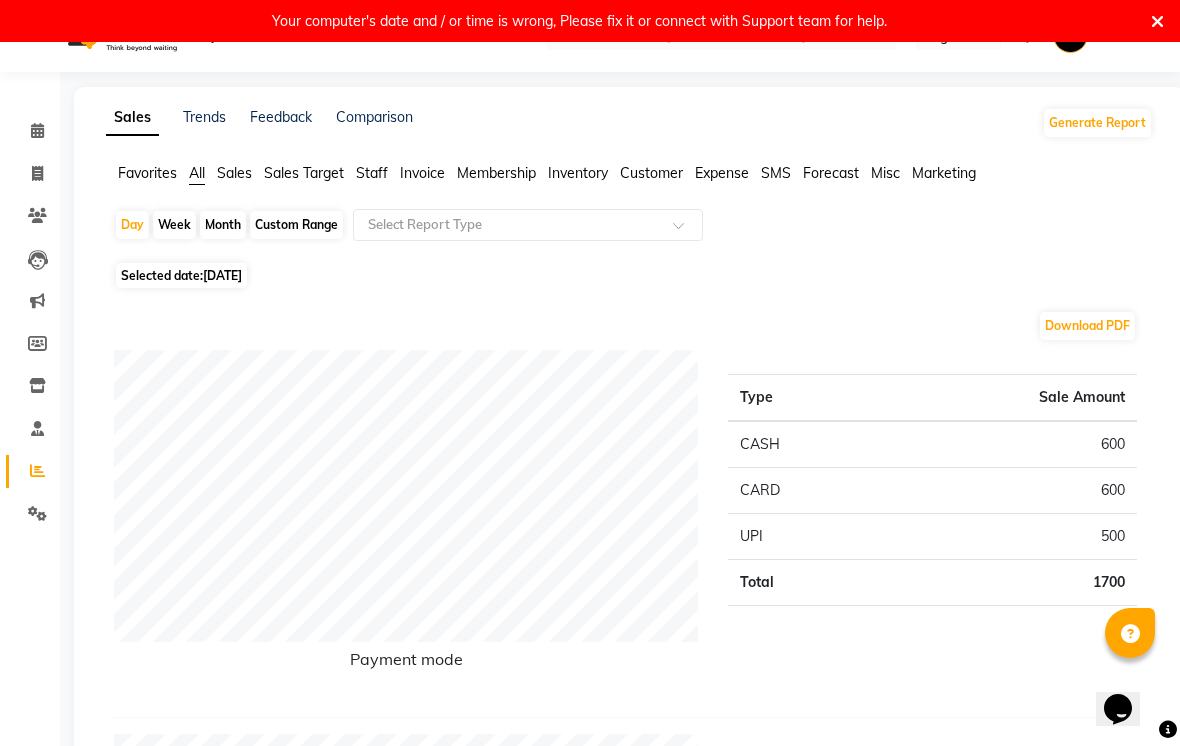 click on "Your computer's date and / or time is wrong, Please fix it or connect with Support team for help." at bounding box center (590, 21) 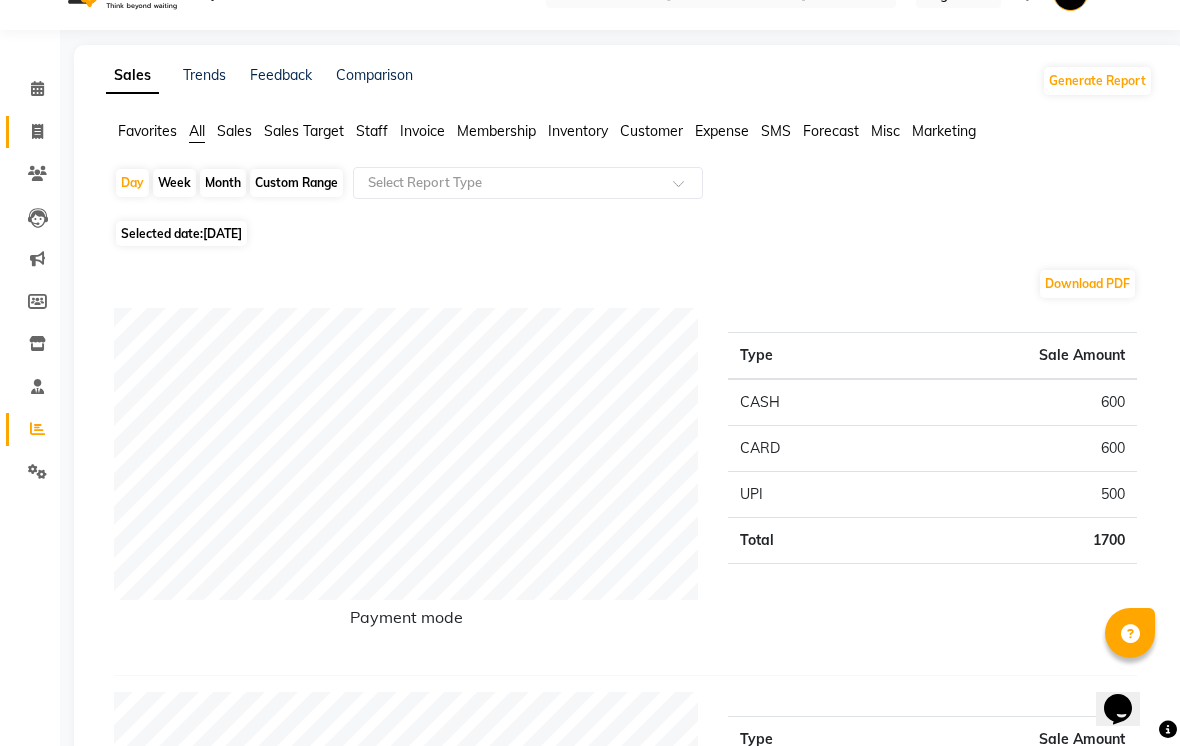 click 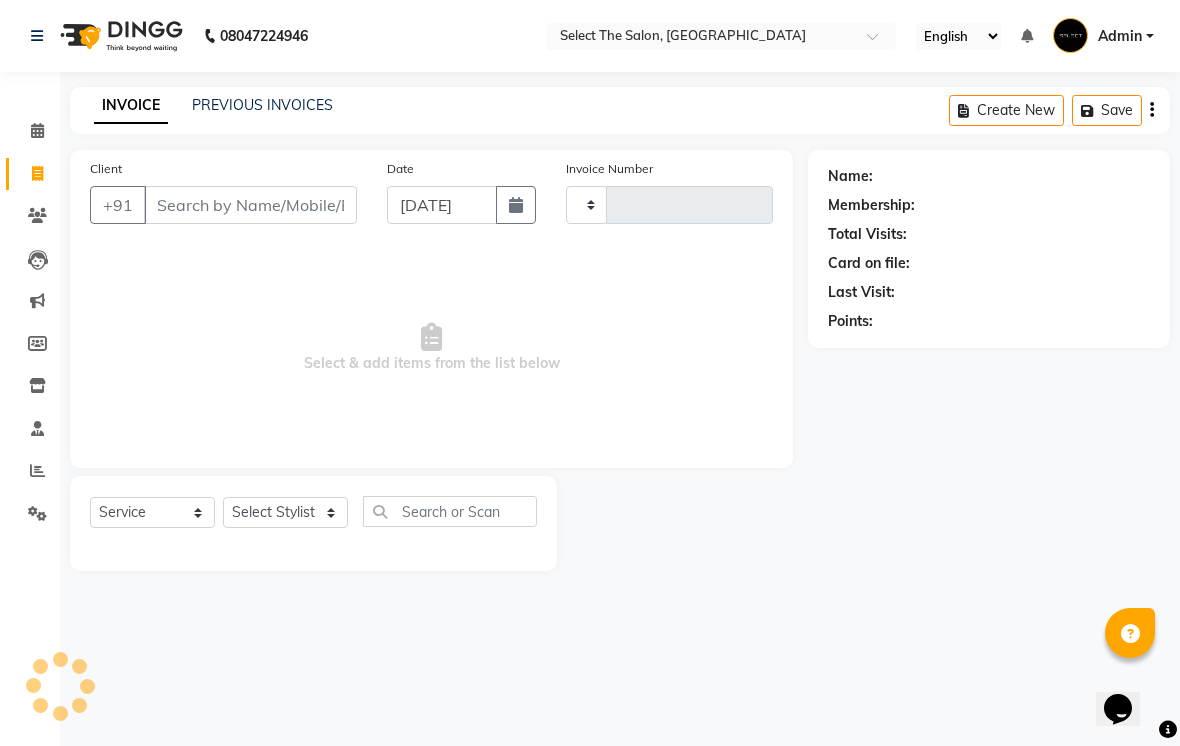 scroll, scrollTop: 0, scrollLeft: 0, axis: both 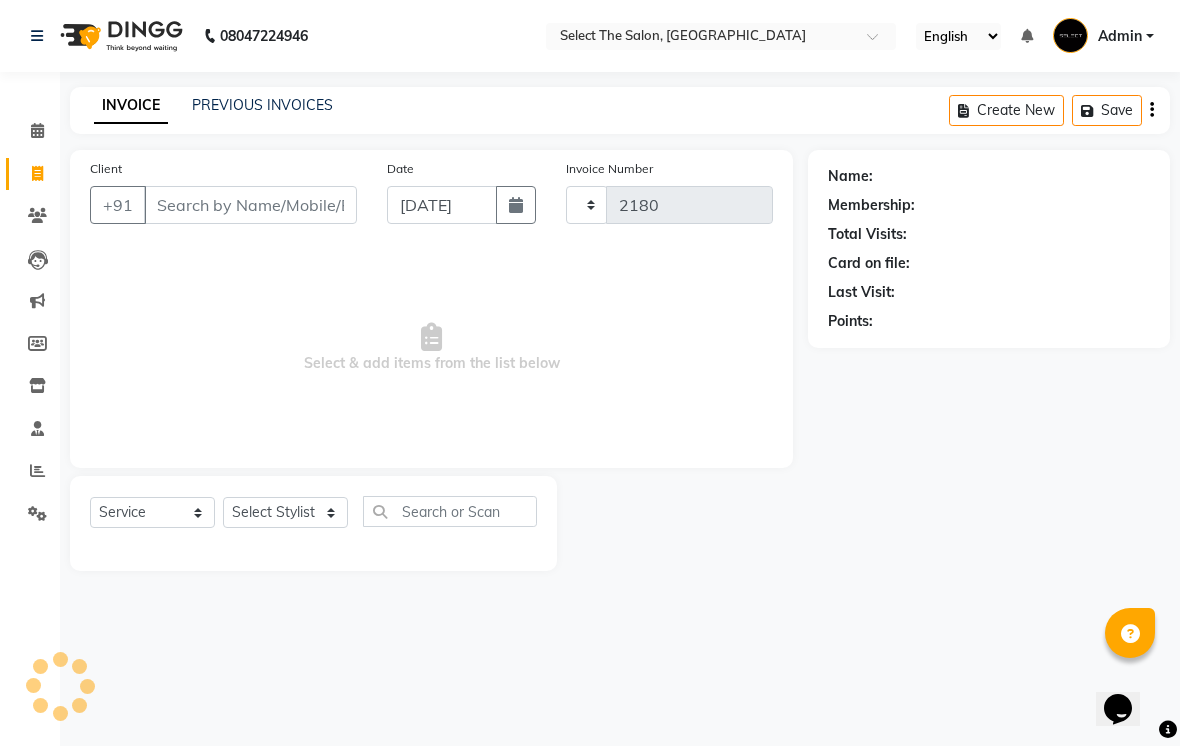 select on "4969" 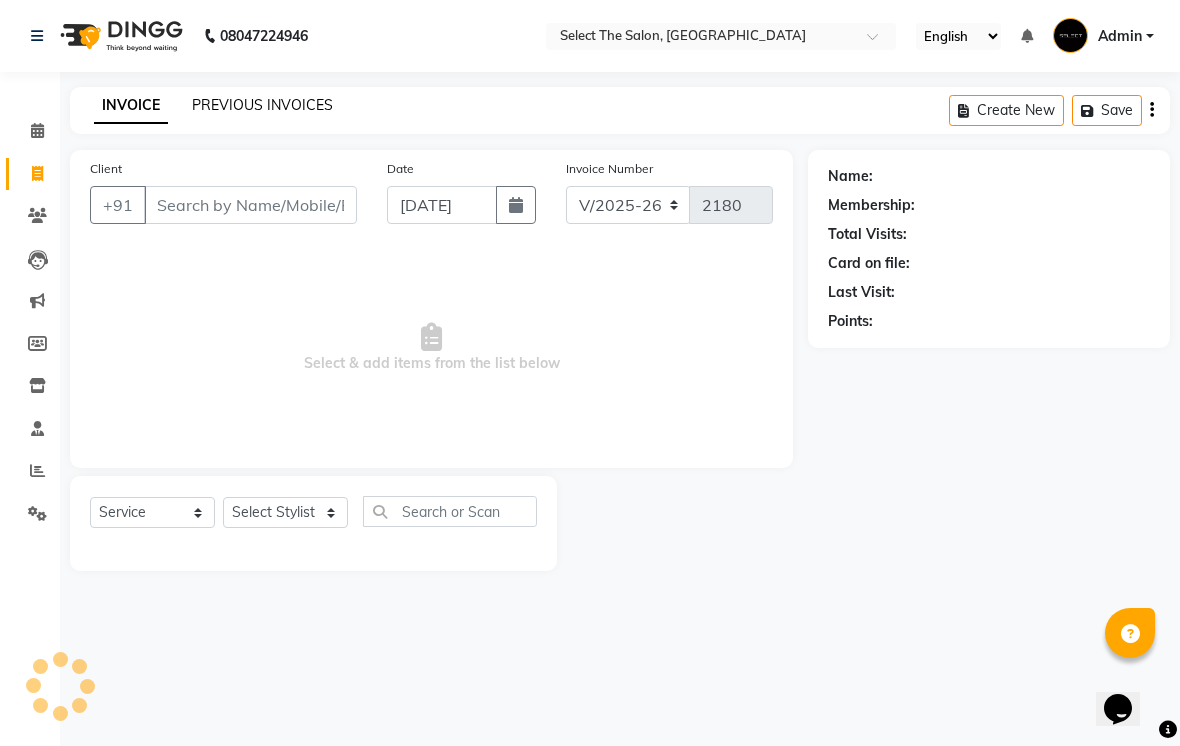 click on "PREVIOUS INVOICES" 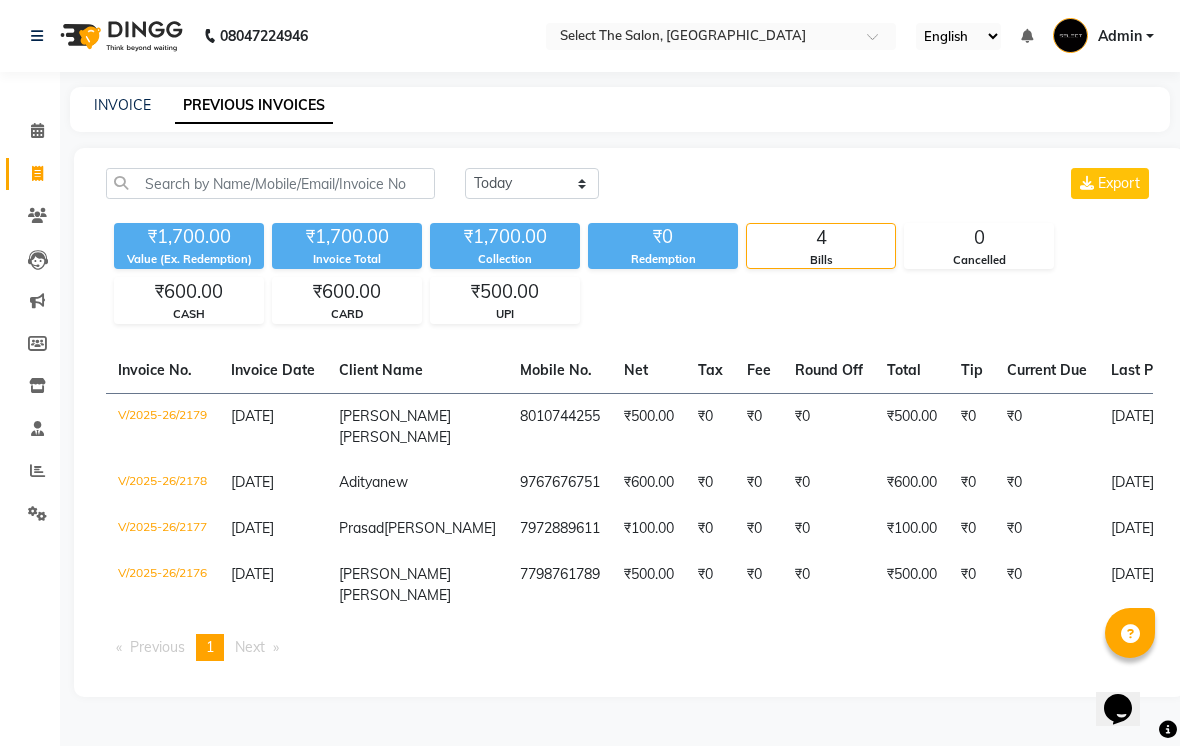scroll, scrollTop: 6, scrollLeft: 0, axis: vertical 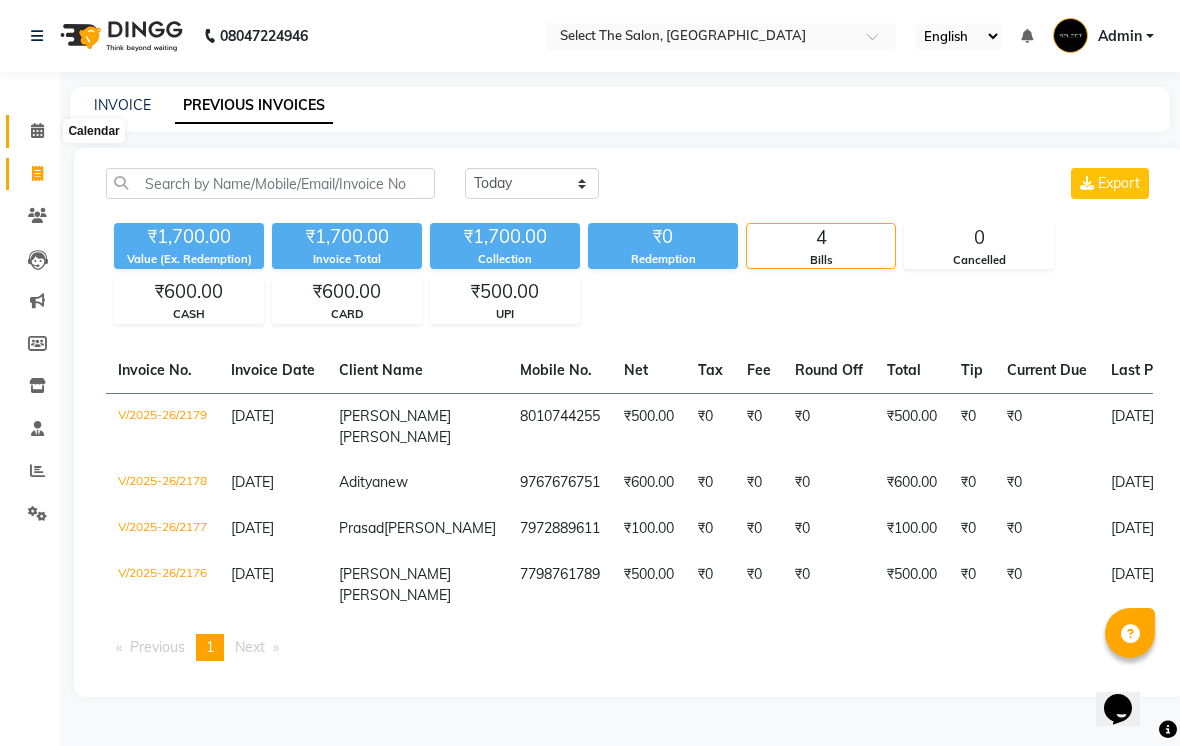 click 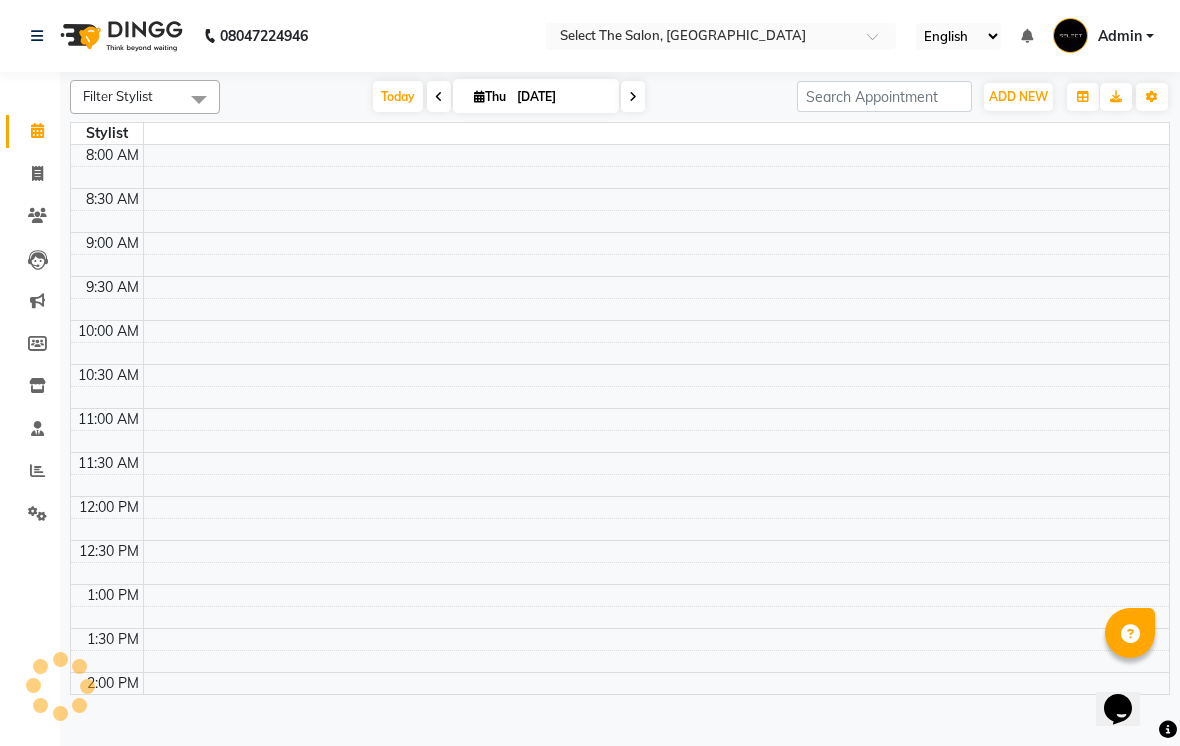 scroll, scrollTop: 0, scrollLeft: 0, axis: both 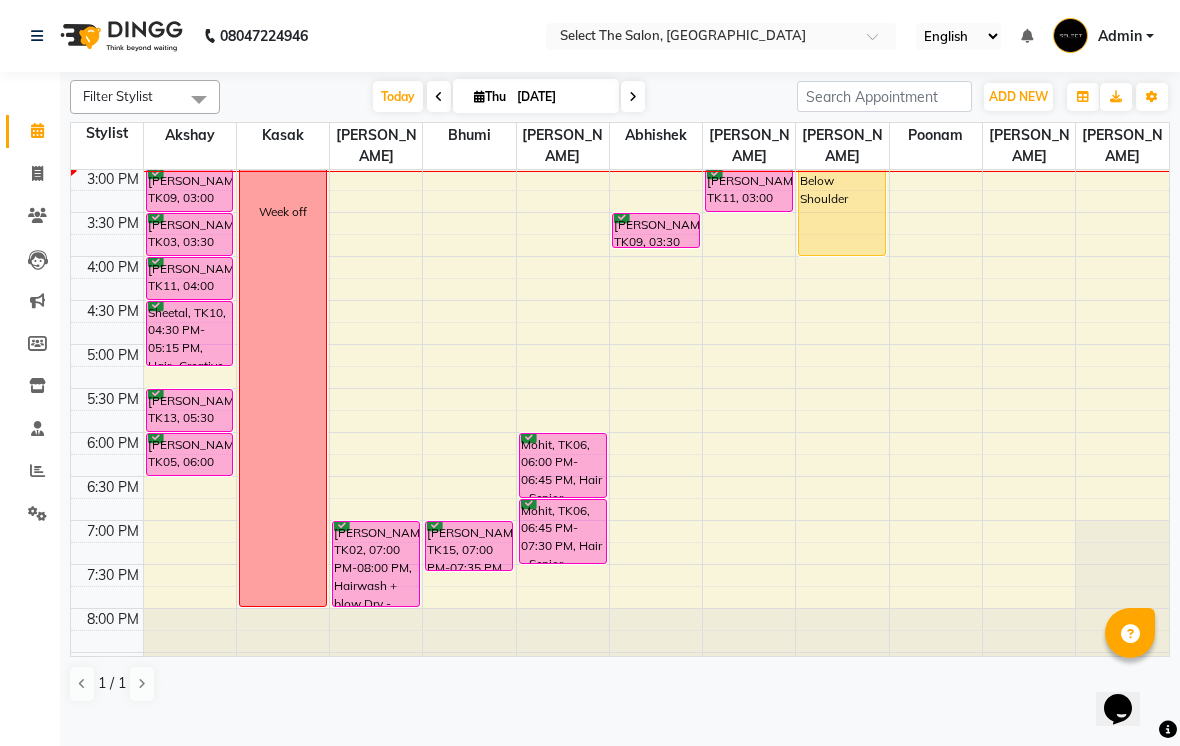 click 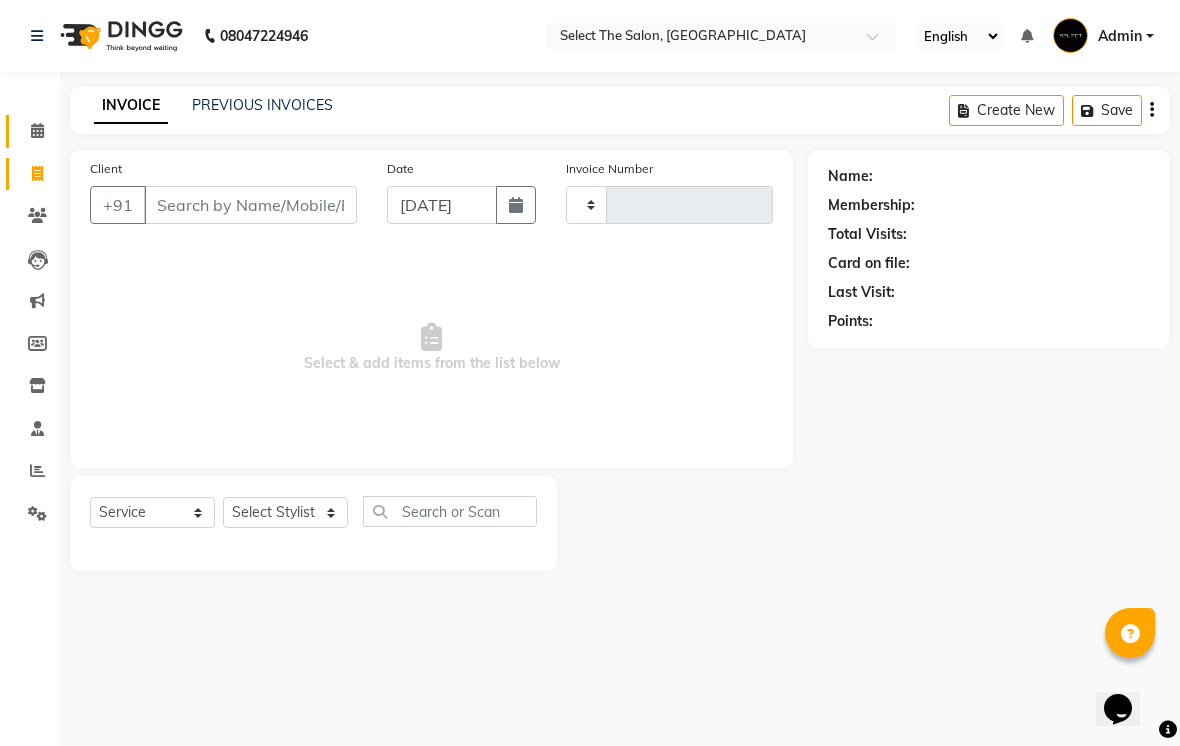 type on "2180" 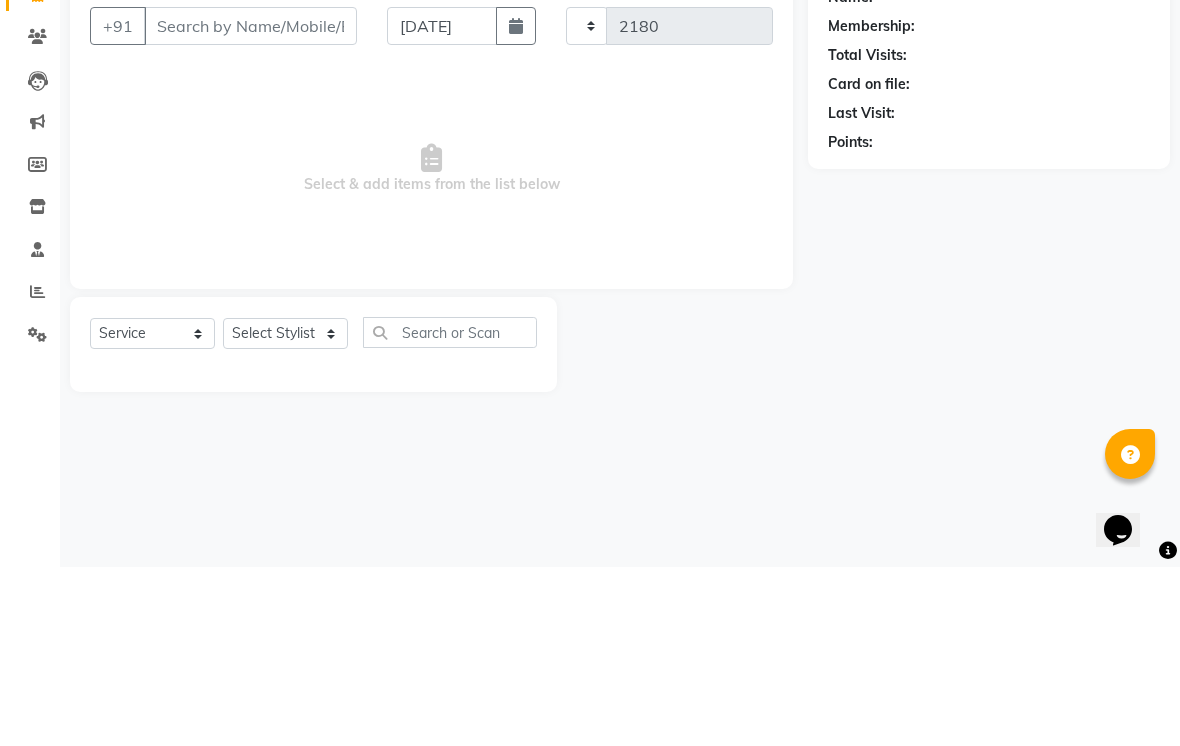 select on "4969" 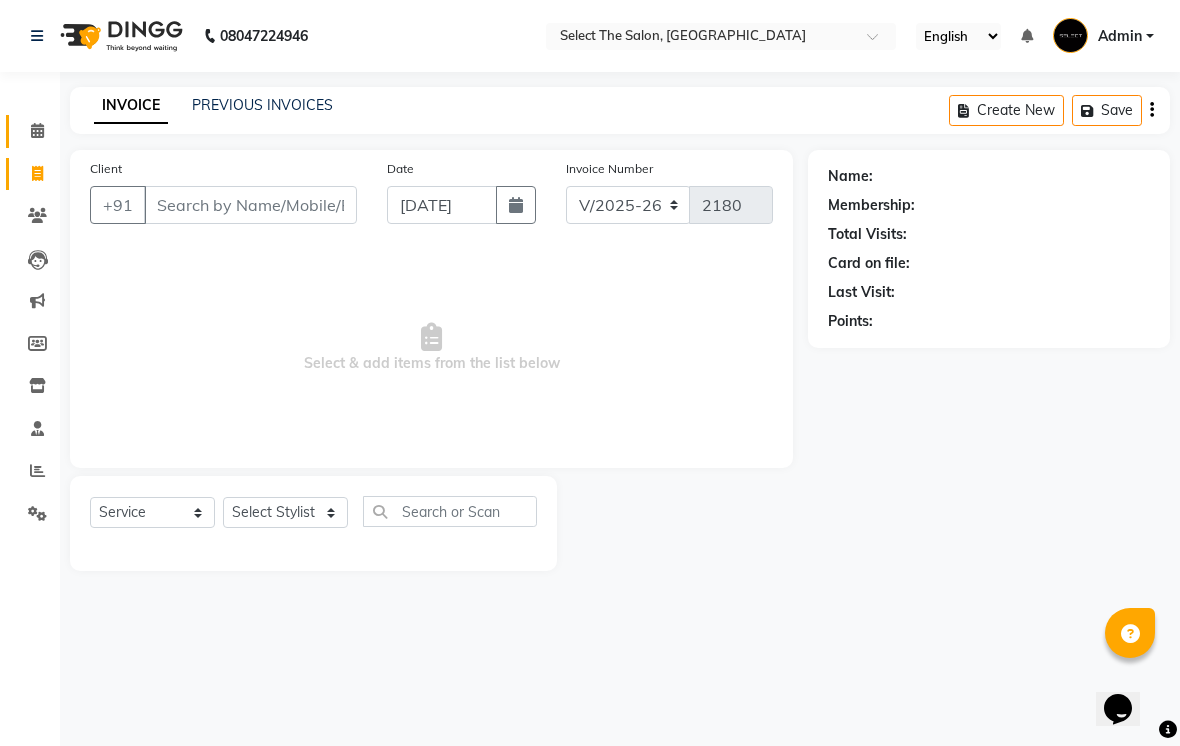 click on "PREVIOUS INVOICES" 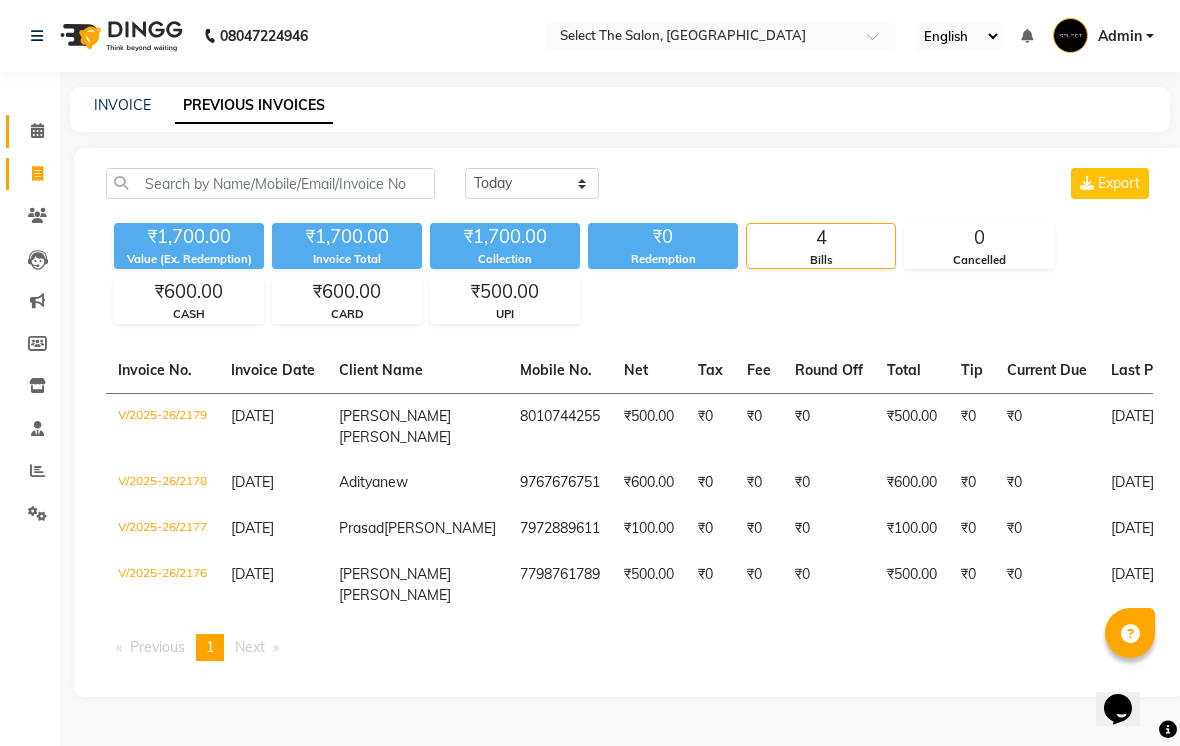 scroll, scrollTop: 6, scrollLeft: 0, axis: vertical 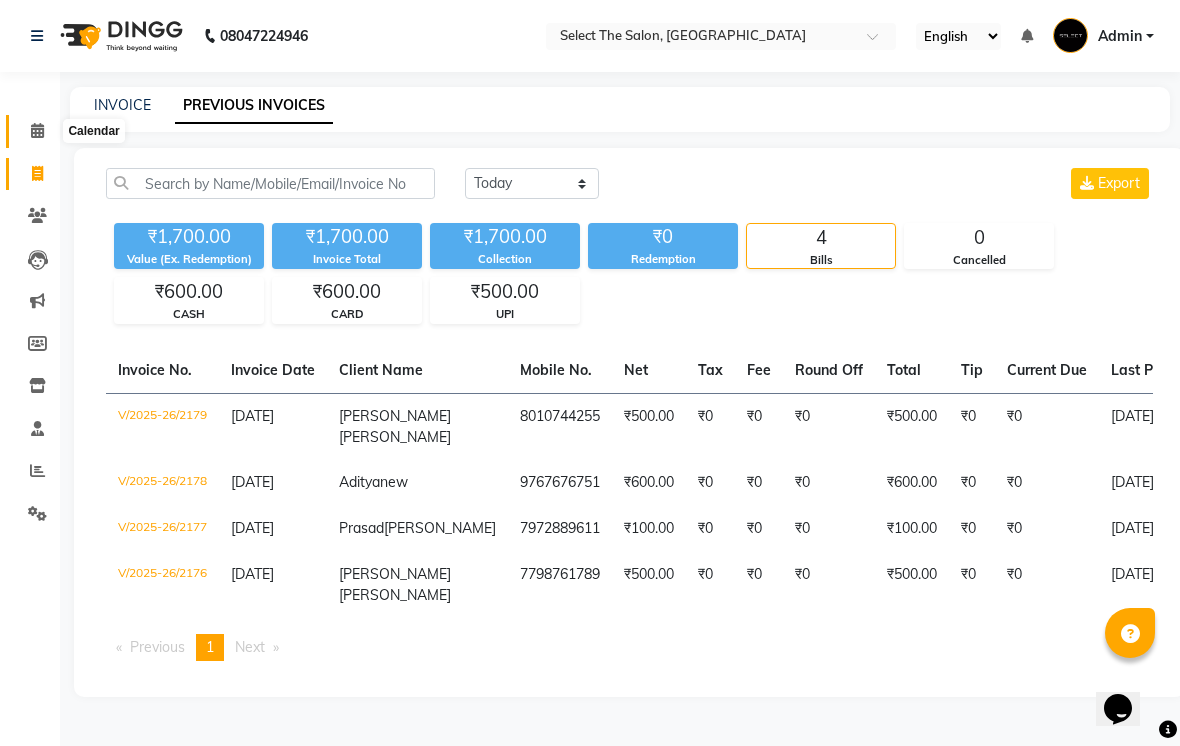 click 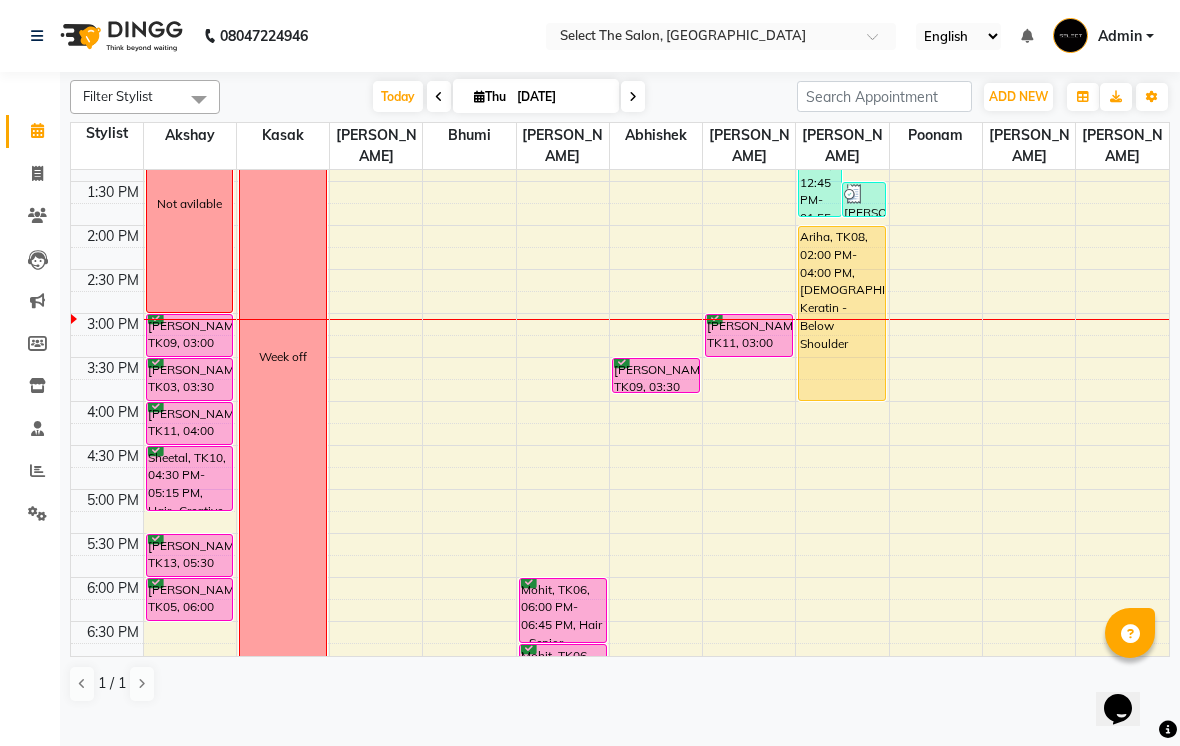 scroll, scrollTop: 510, scrollLeft: 0, axis: vertical 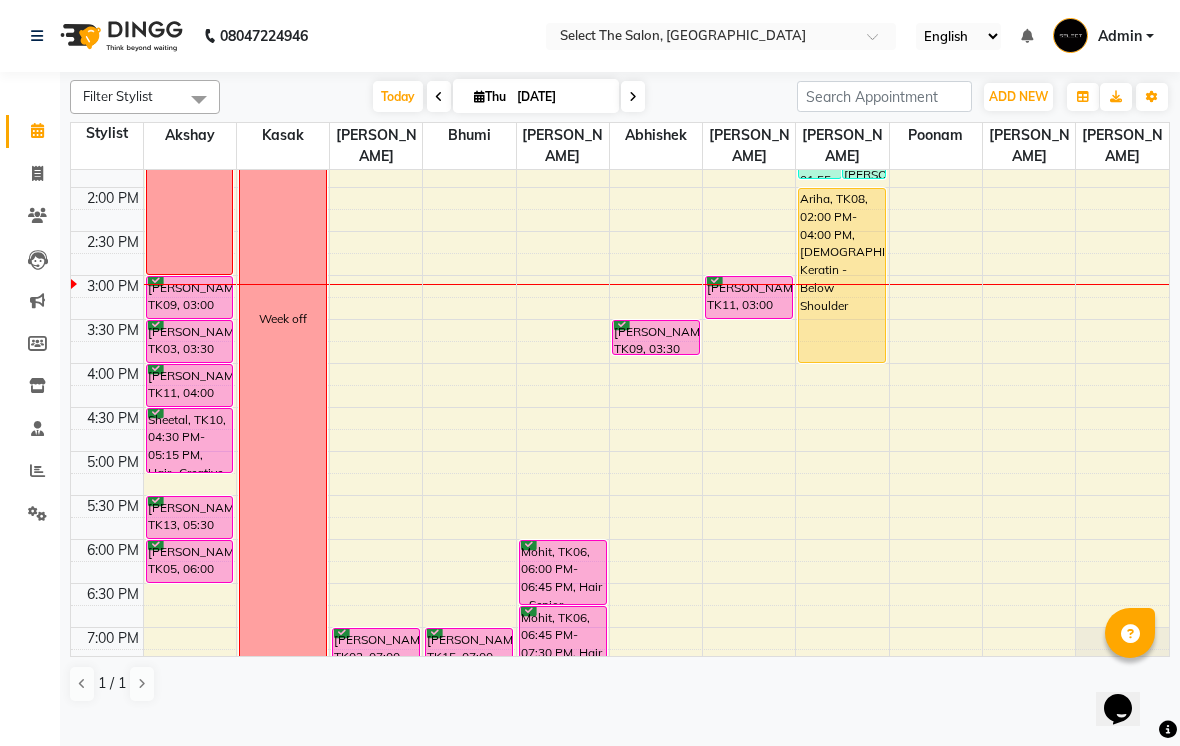 click 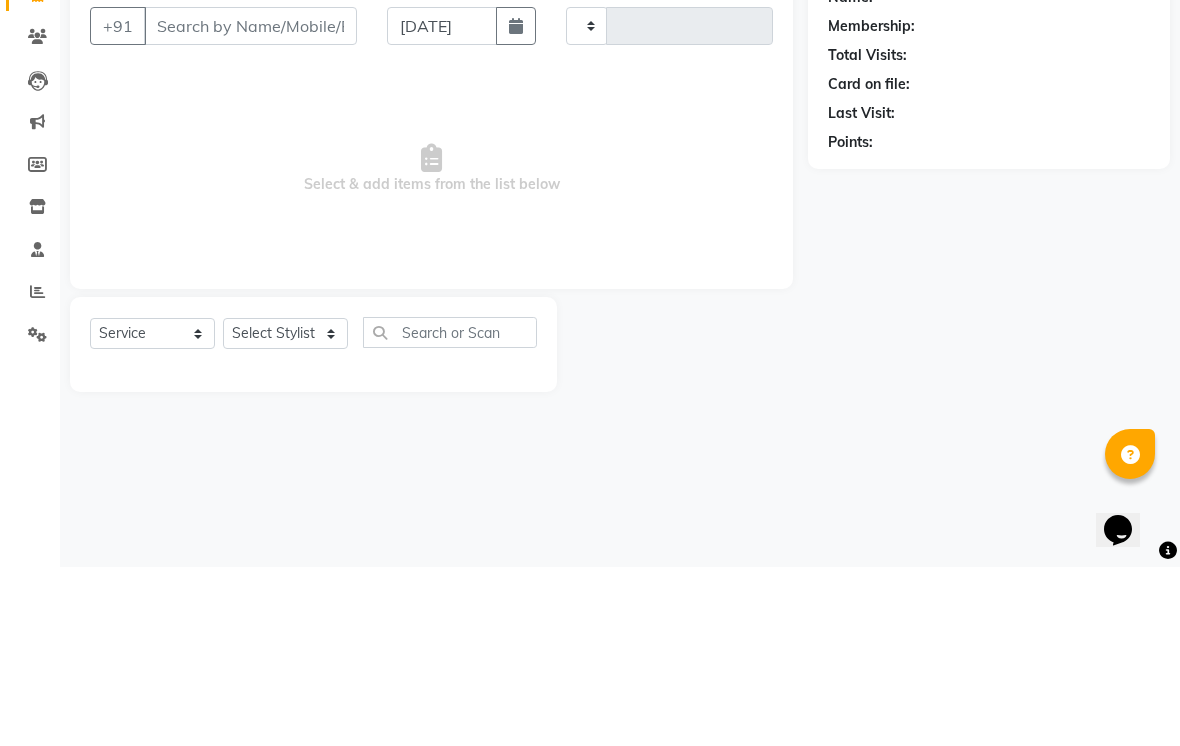 type on "2180" 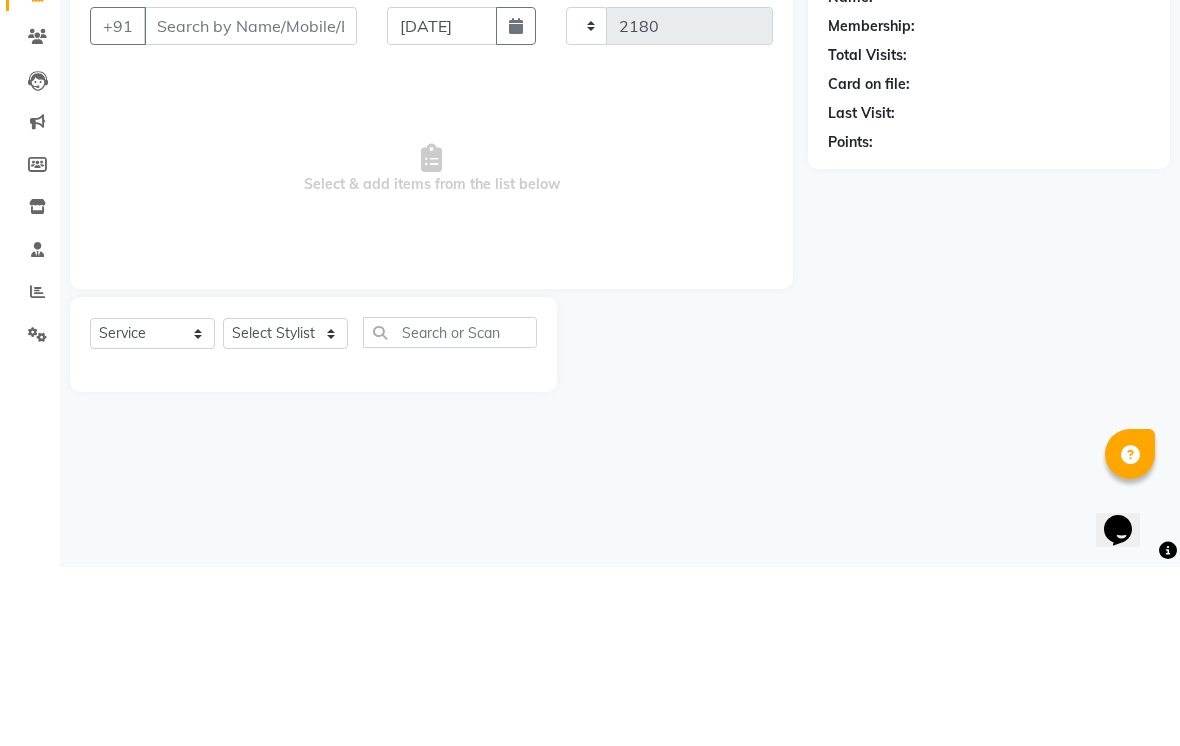 select on "4969" 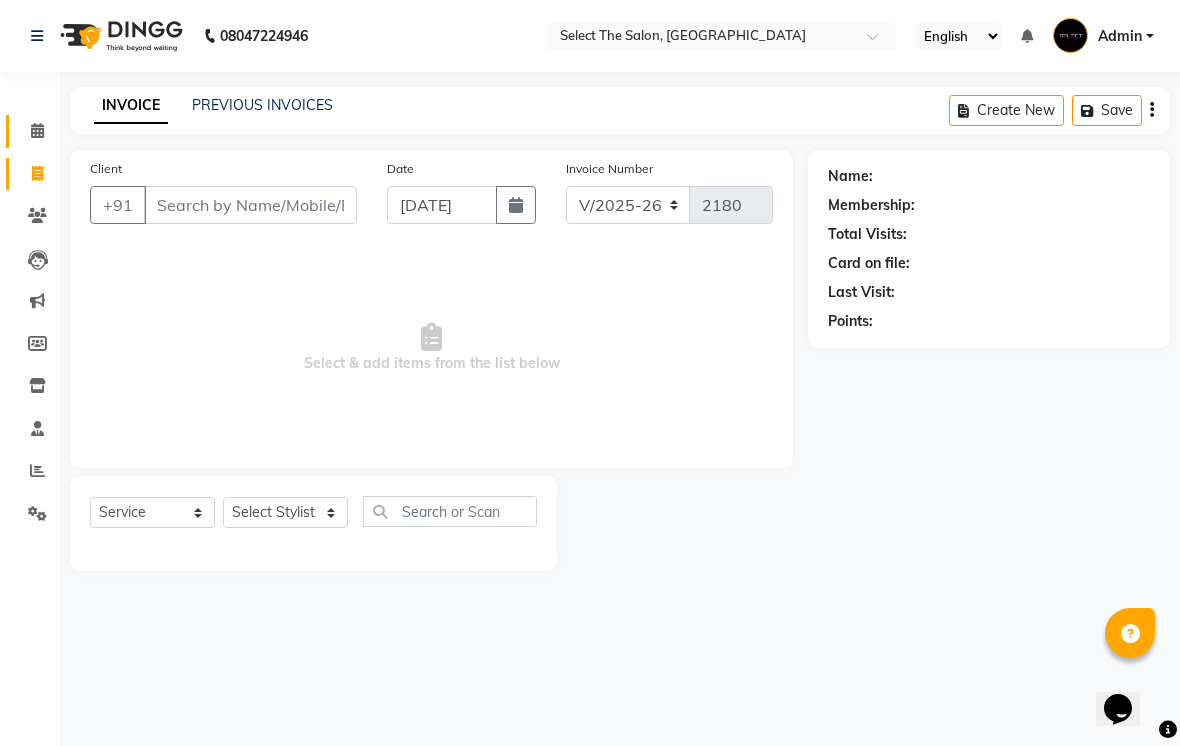 click on "Client +91 Date 10-07-2025 Invoice Number V/2025 V/2025-26 2180  Select & add items from the list below" 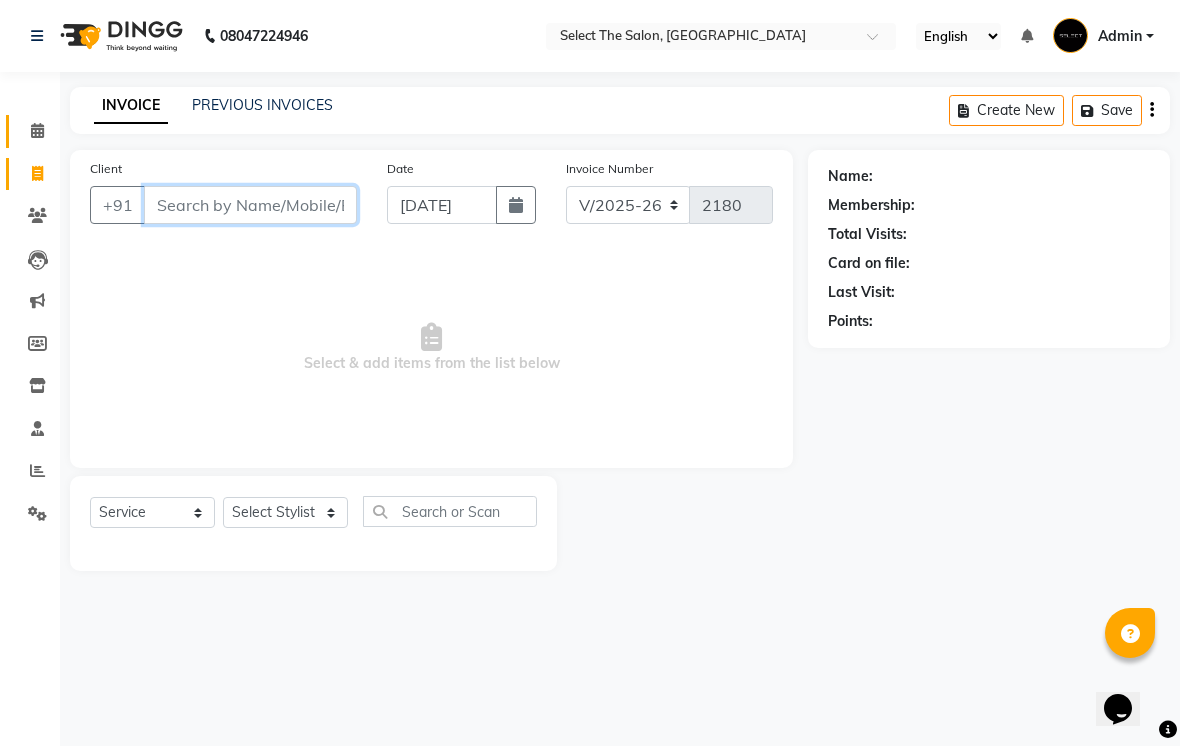 click on "Client" at bounding box center [250, 205] 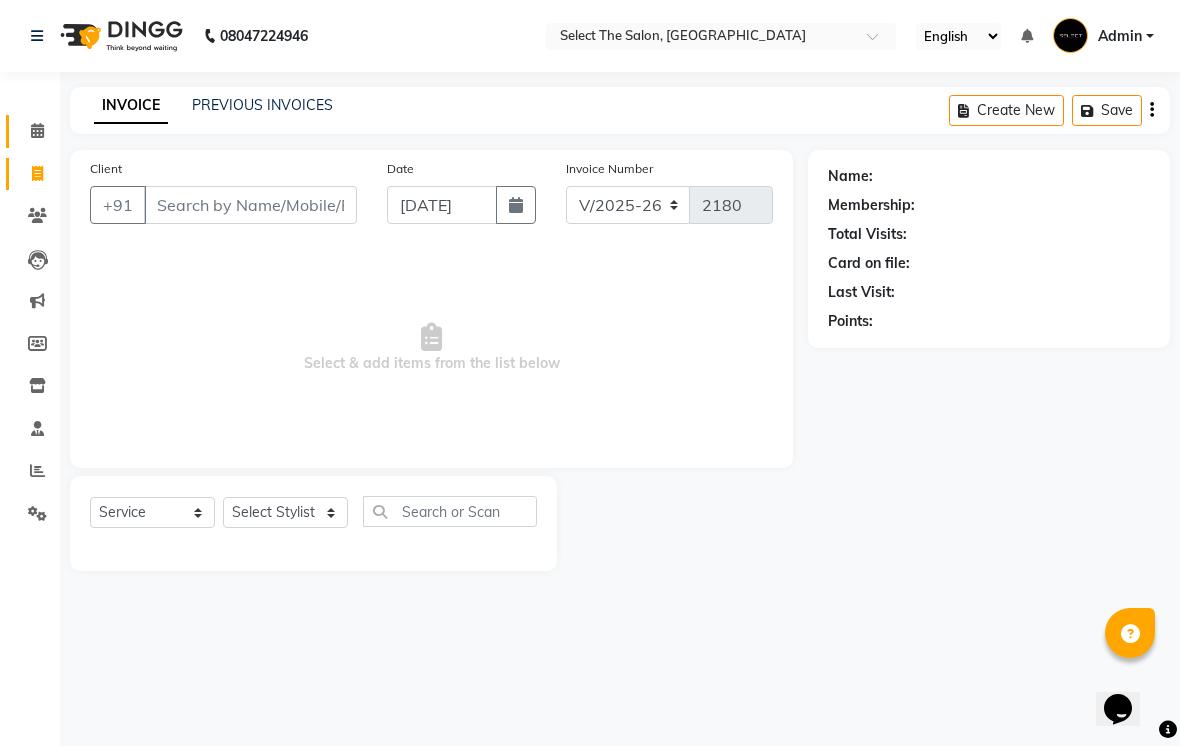 click on "Client +91 Date 10-07-2025 Invoice Number V/2025 V/2025-26 2180  Select & add items from the list below" 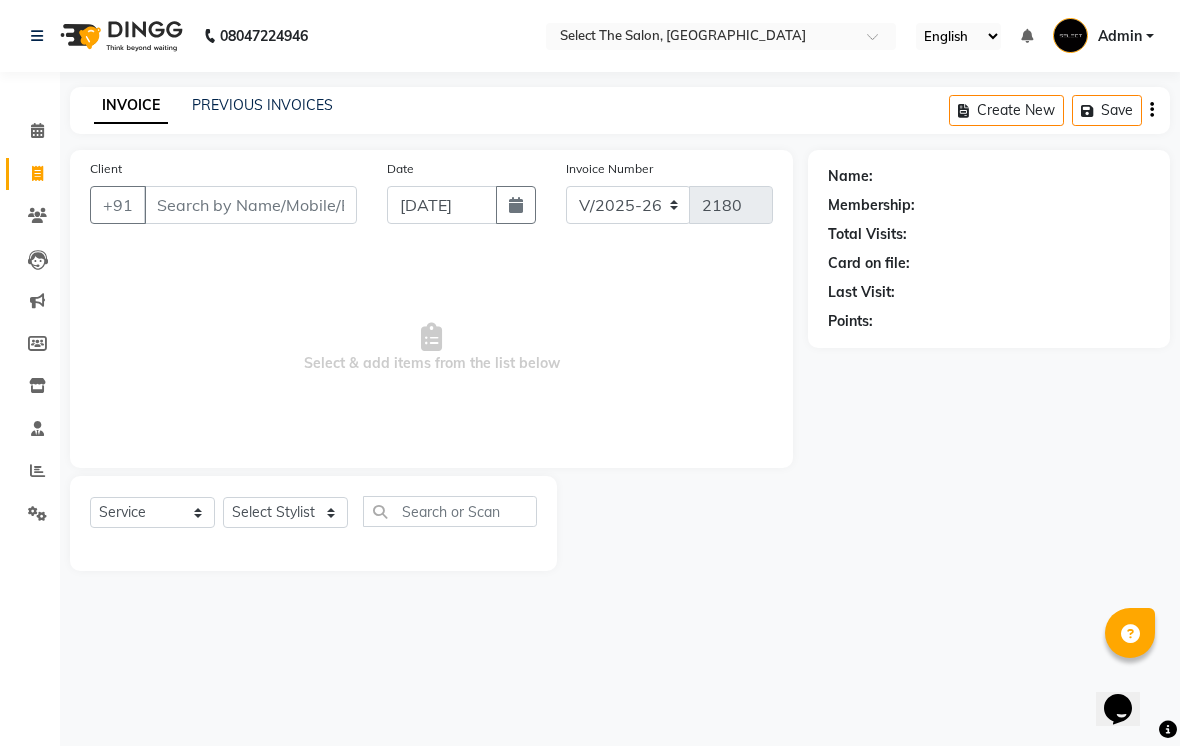 click on "Client +91" 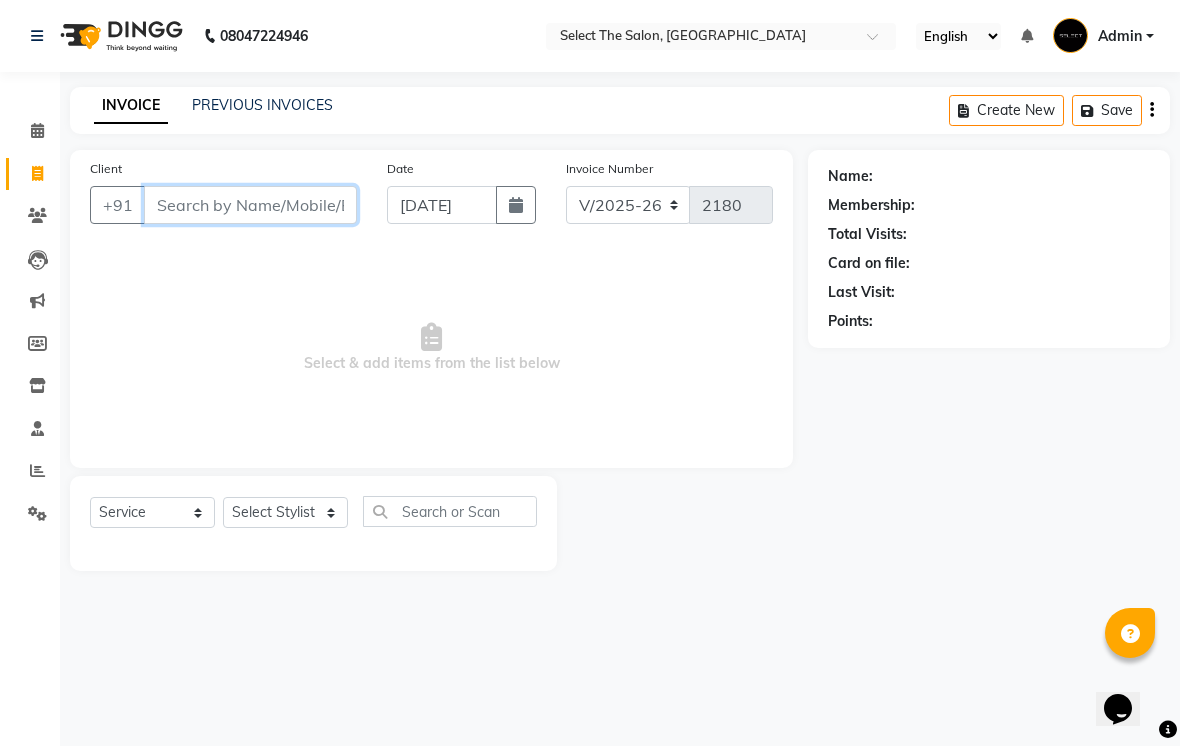 click on "Client" at bounding box center (250, 205) 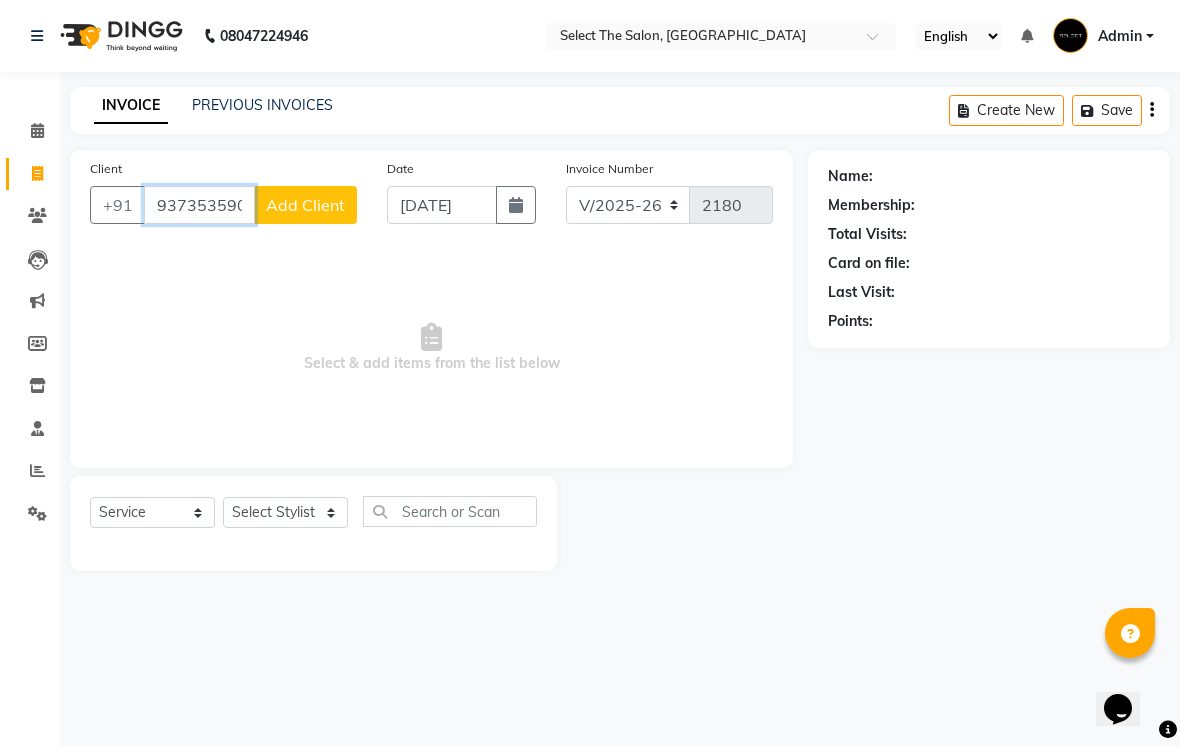 type on "9373535904" 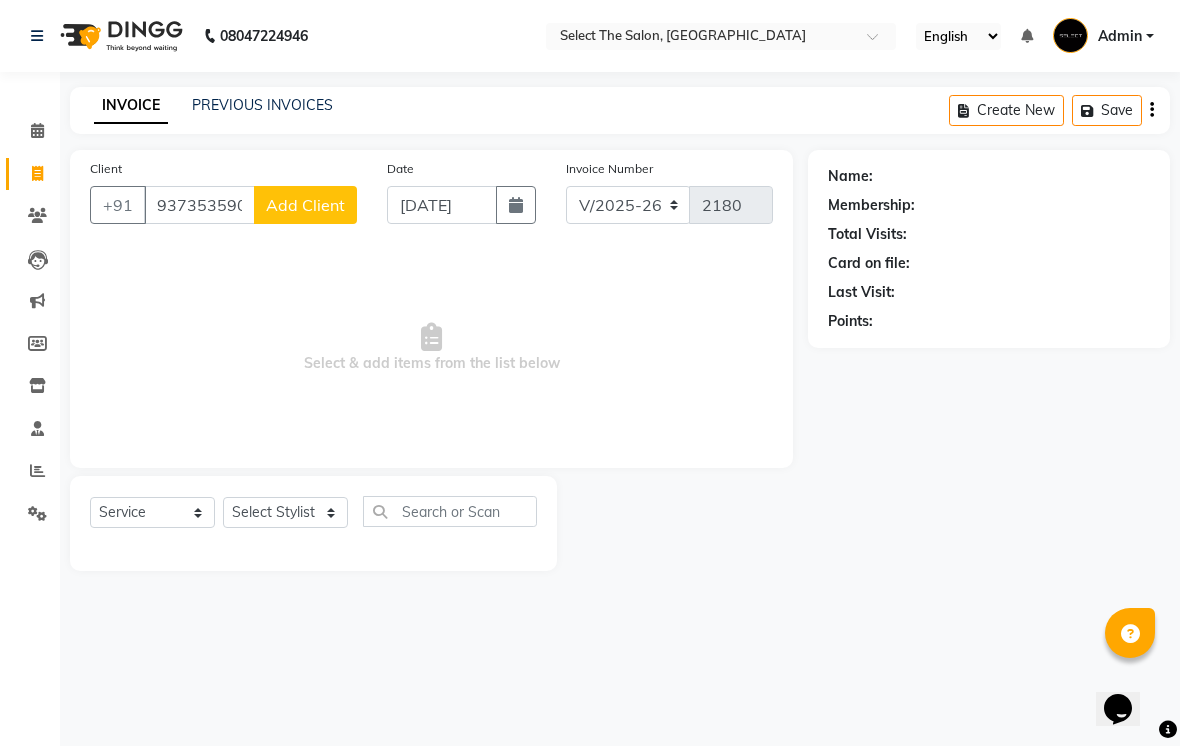 click on "Add Client" 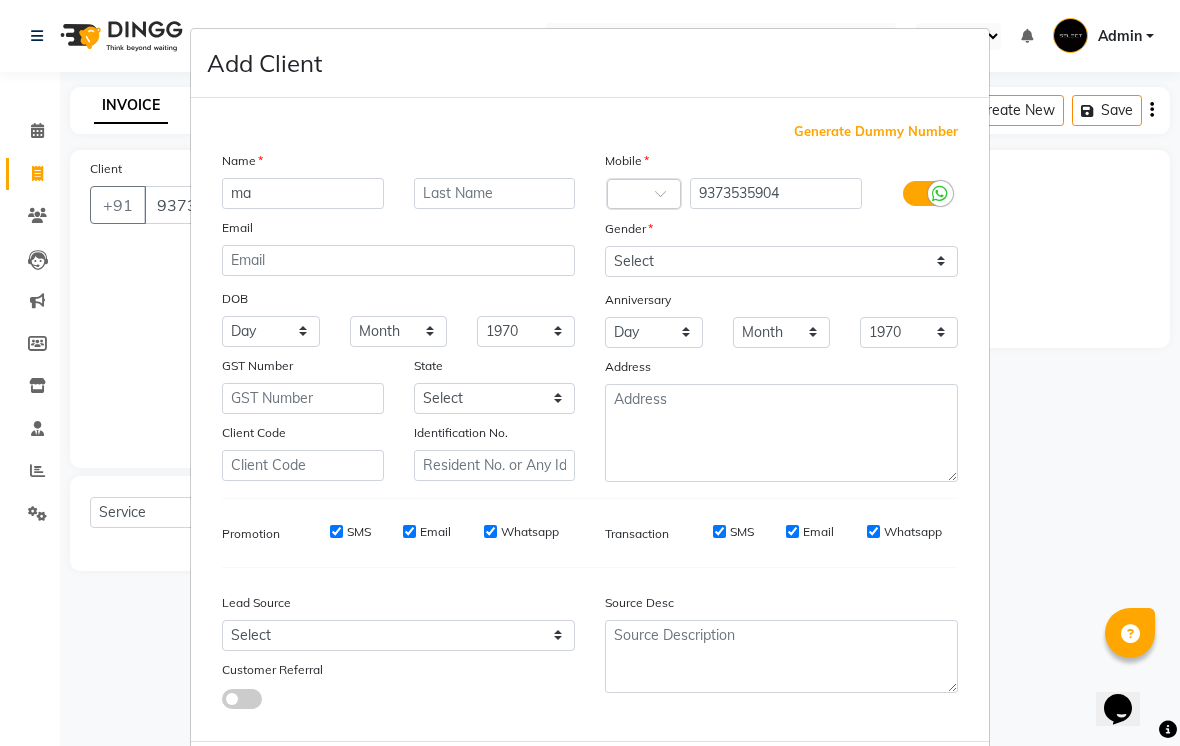 type on "m" 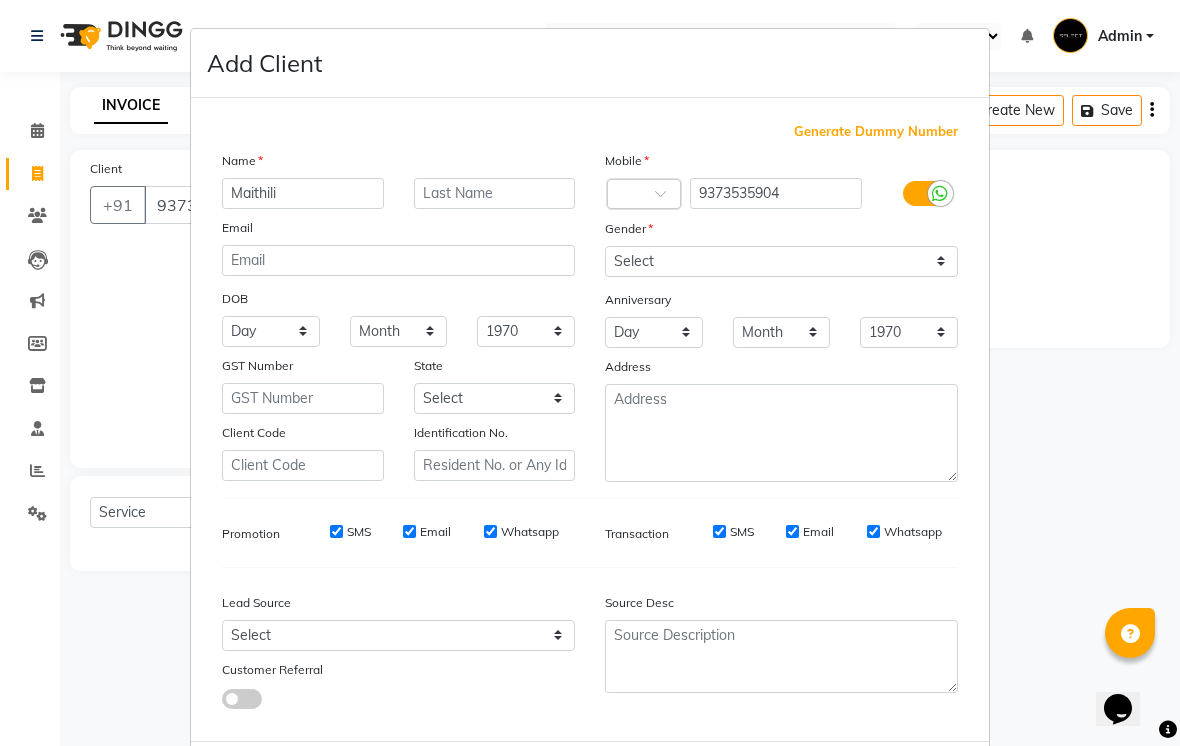 type on "Maithili" 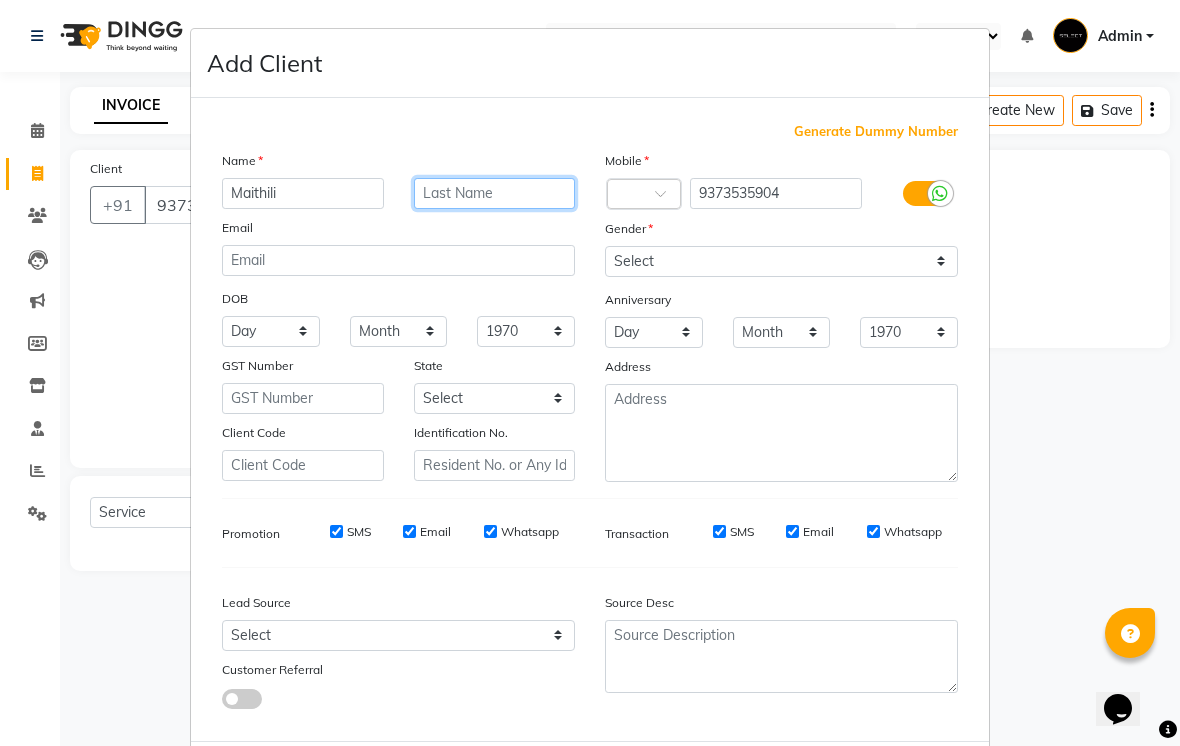 click at bounding box center (495, 193) 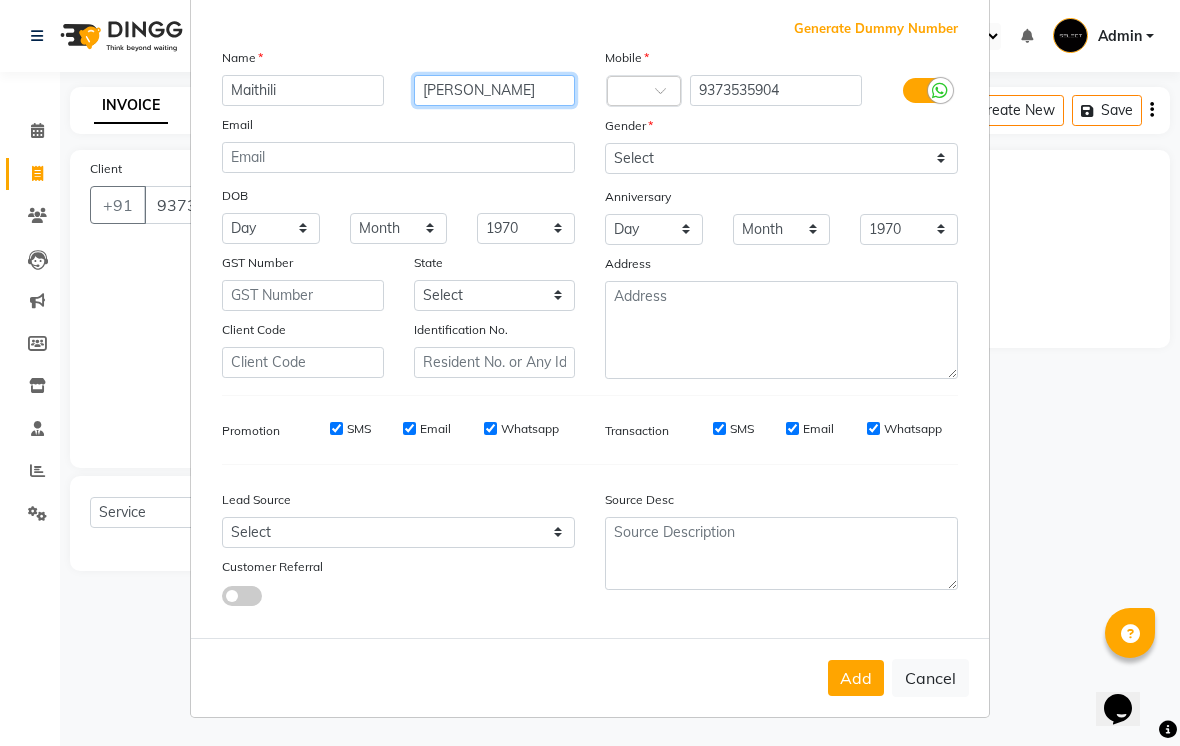 scroll, scrollTop: 102, scrollLeft: 0, axis: vertical 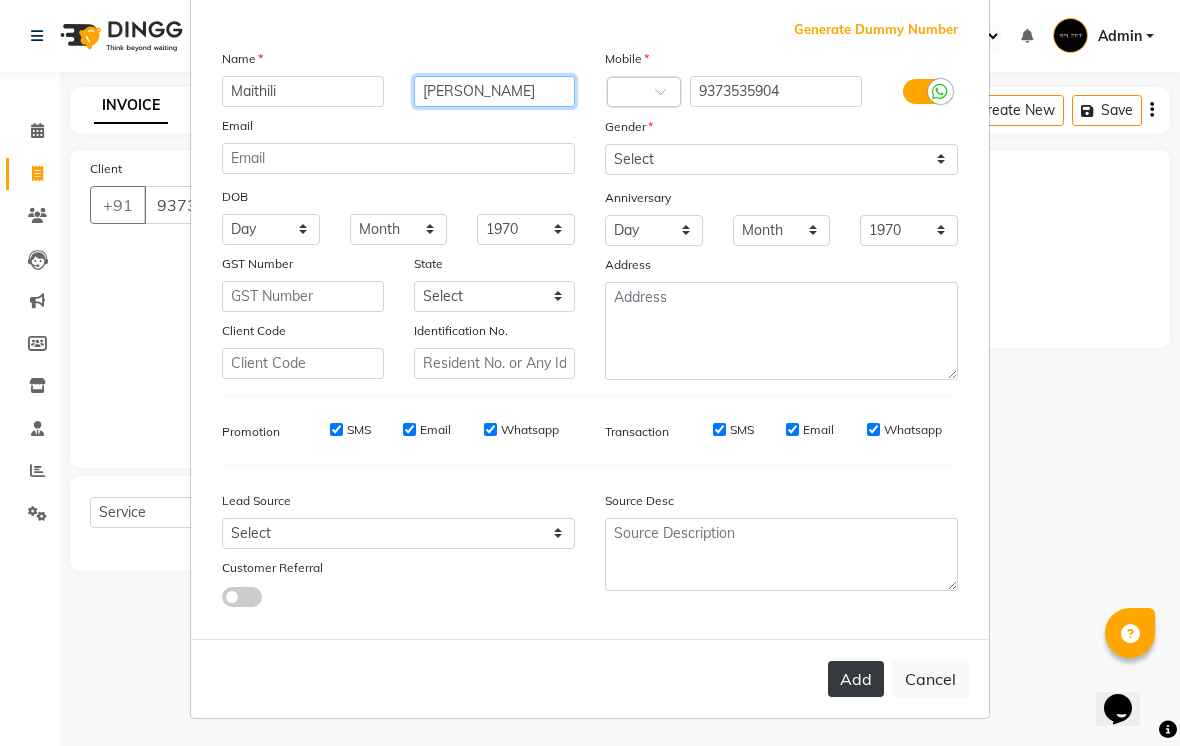 type on "Dhamane" 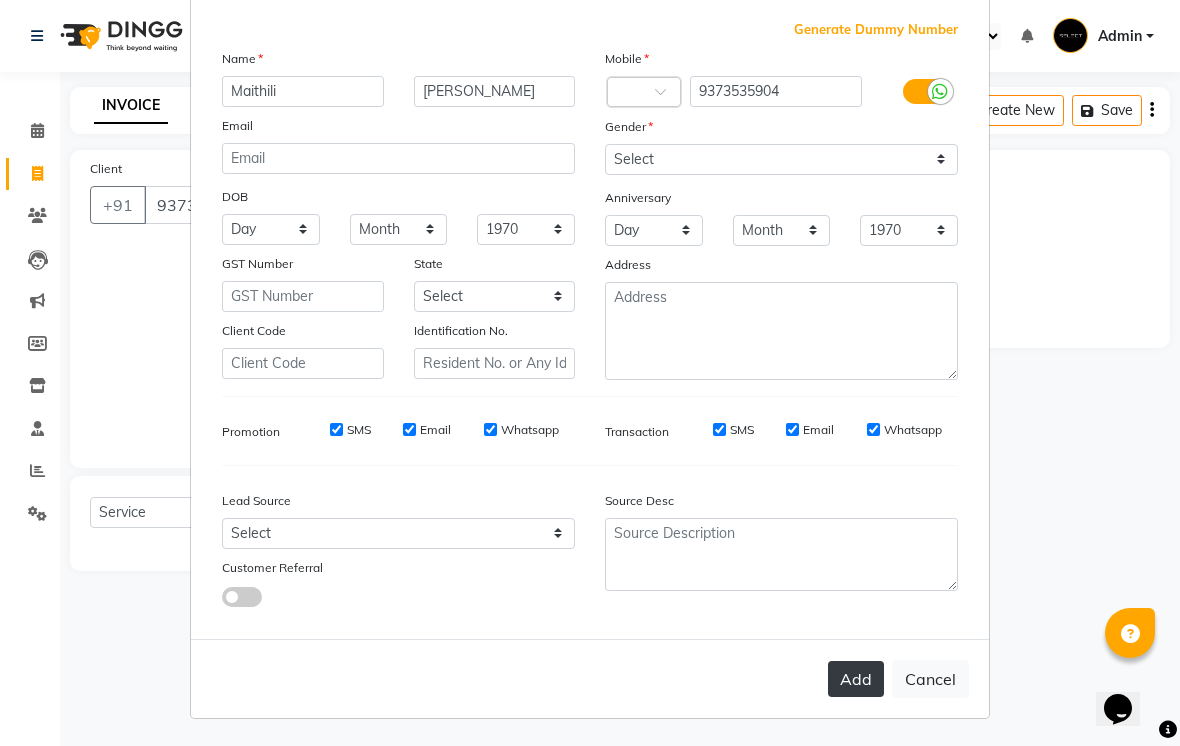 click on "Add" at bounding box center (856, 679) 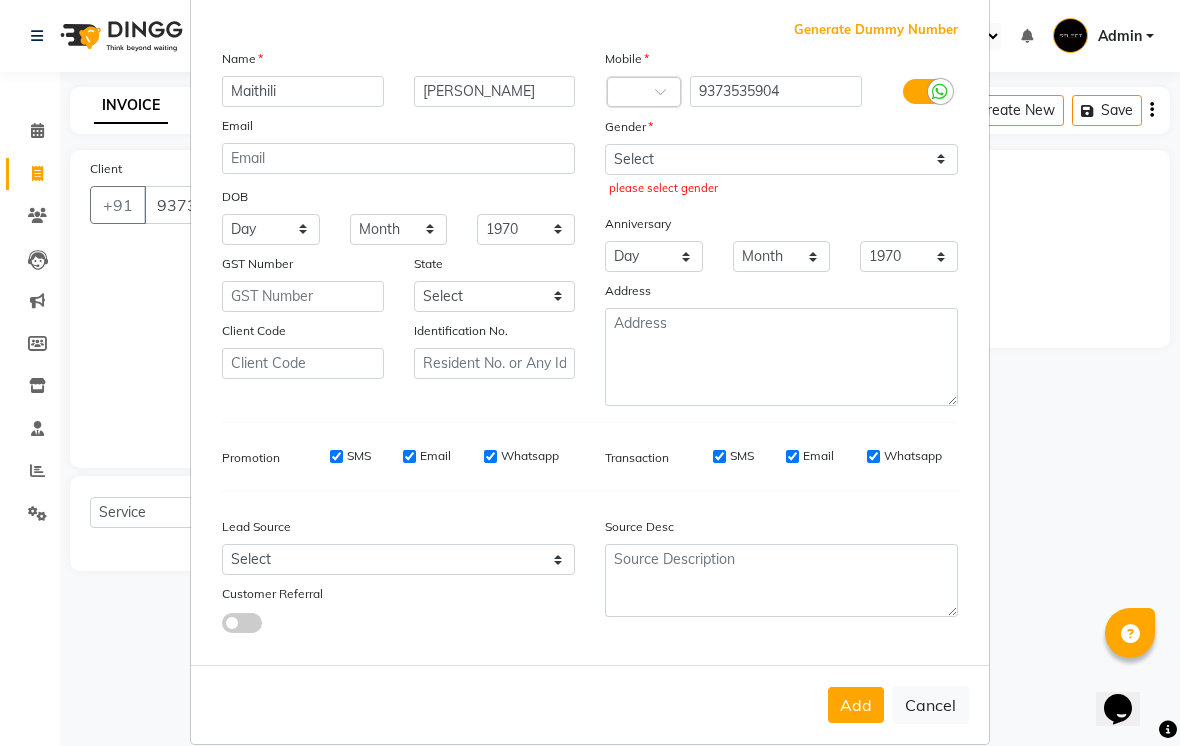 click on "Gender" at bounding box center (781, 130) 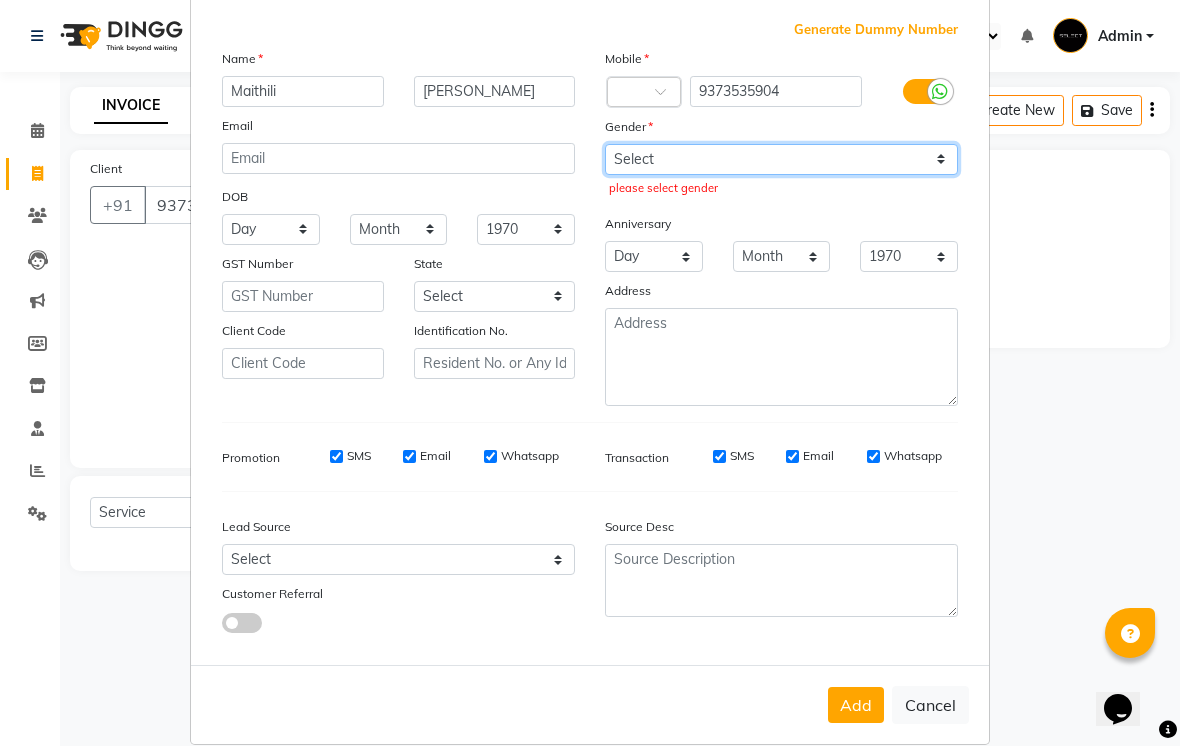 click on "Select Male Female Other Prefer Not To Say" at bounding box center (781, 159) 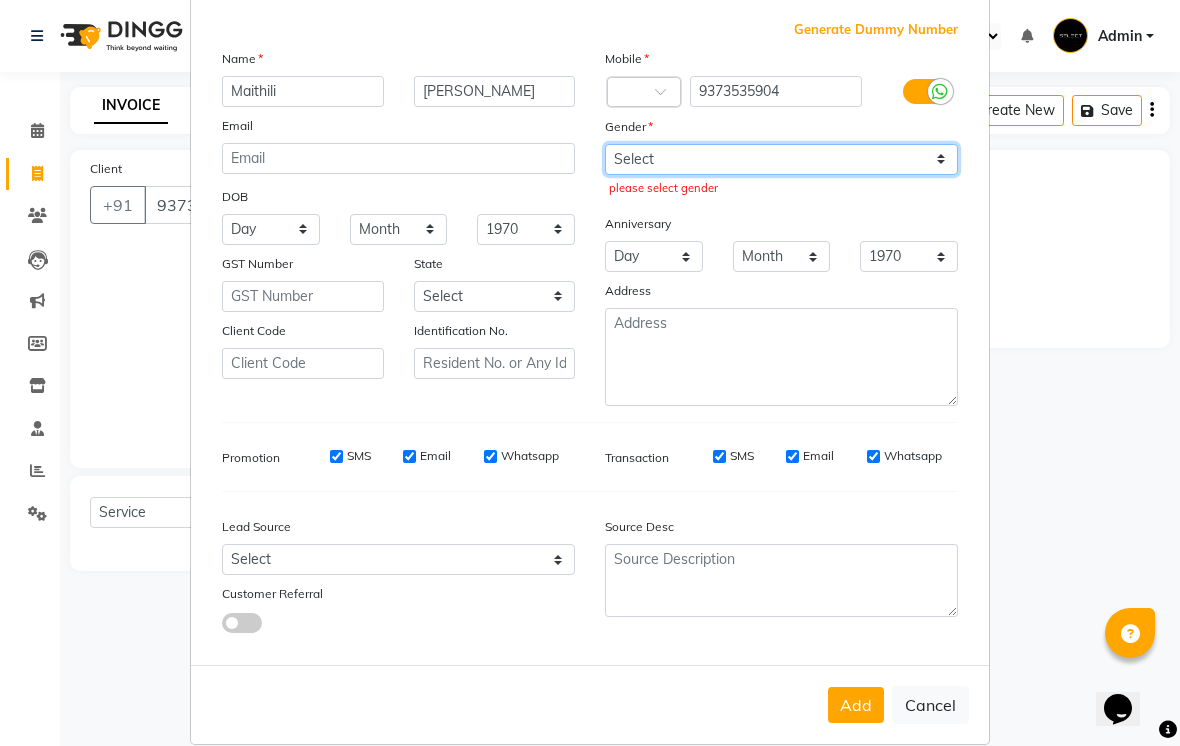 click on "Select Male Female Other Prefer Not To Say" at bounding box center [781, 159] 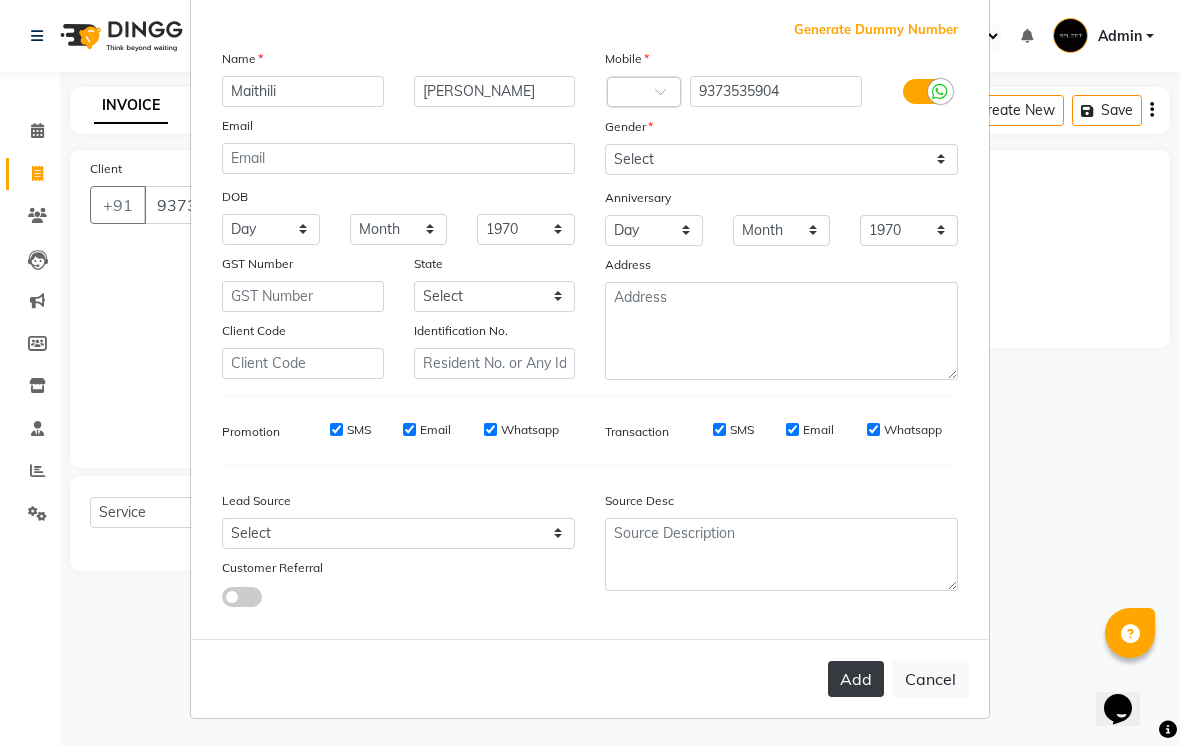 click on "Add" at bounding box center (856, 679) 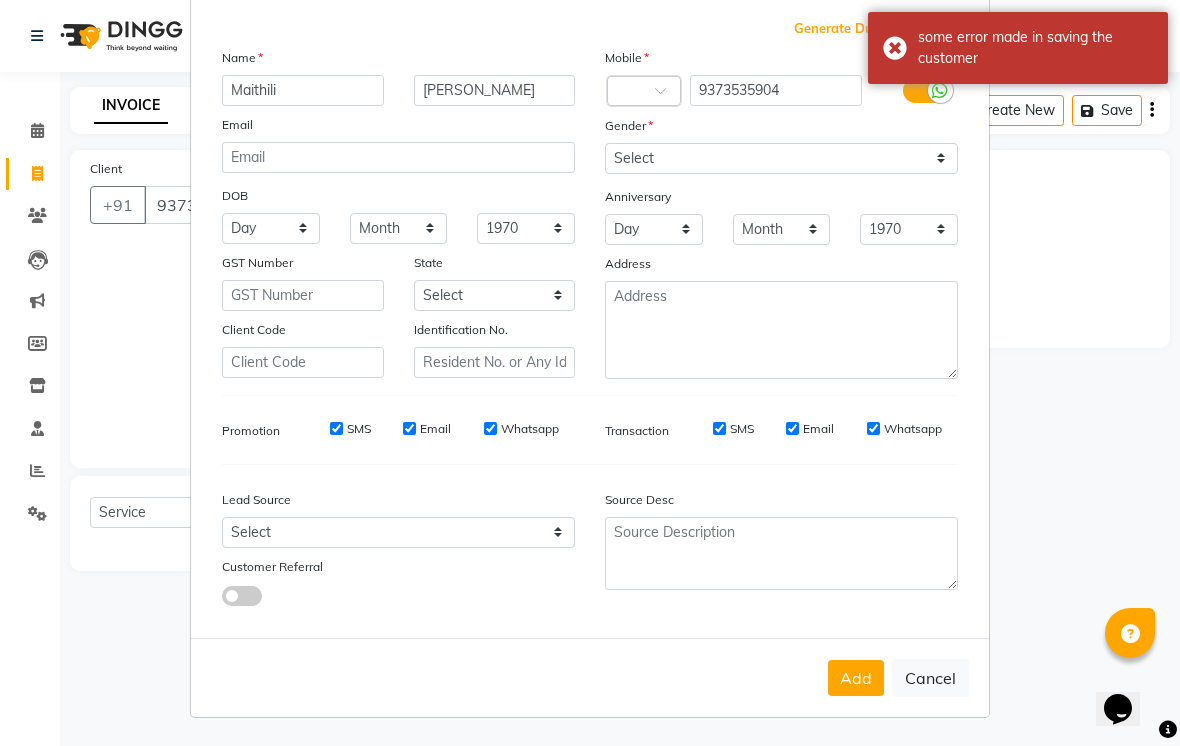 scroll, scrollTop: 102, scrollLeft: 0, axis: vertical 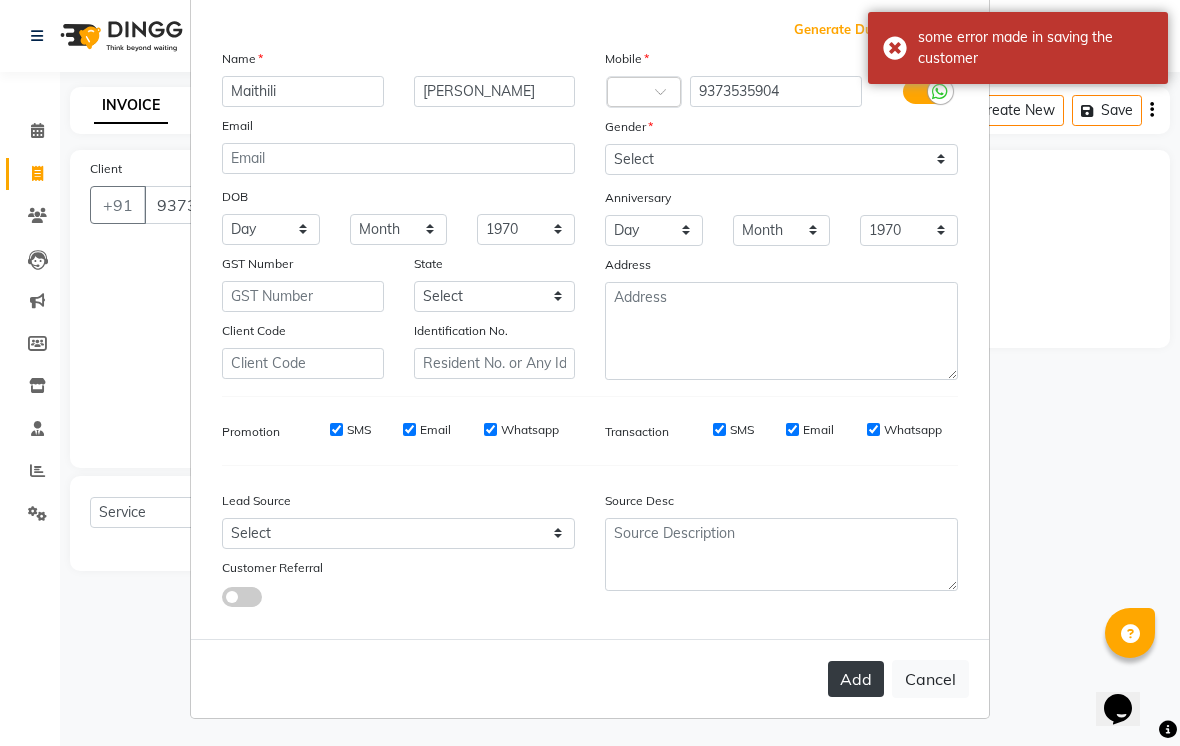 click on "Add" at bounding box center [856, 679] 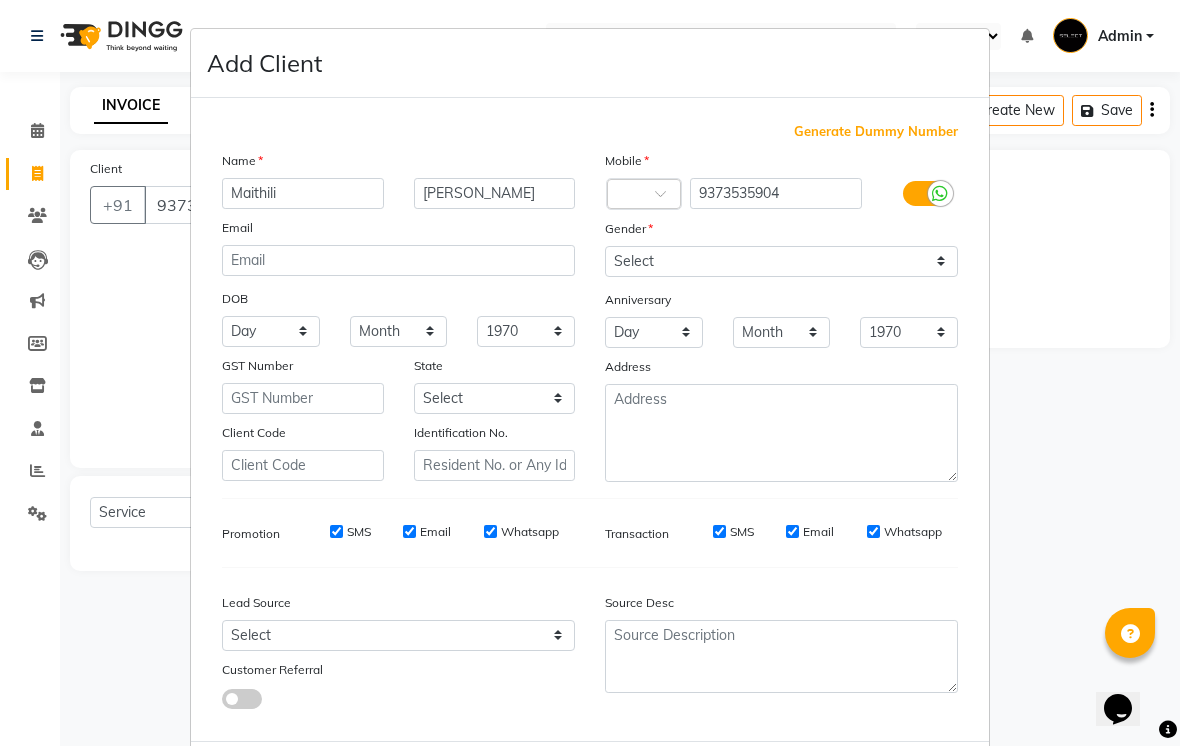 scroll, scrollTop: 0, scrollLeft: 0, axis: both 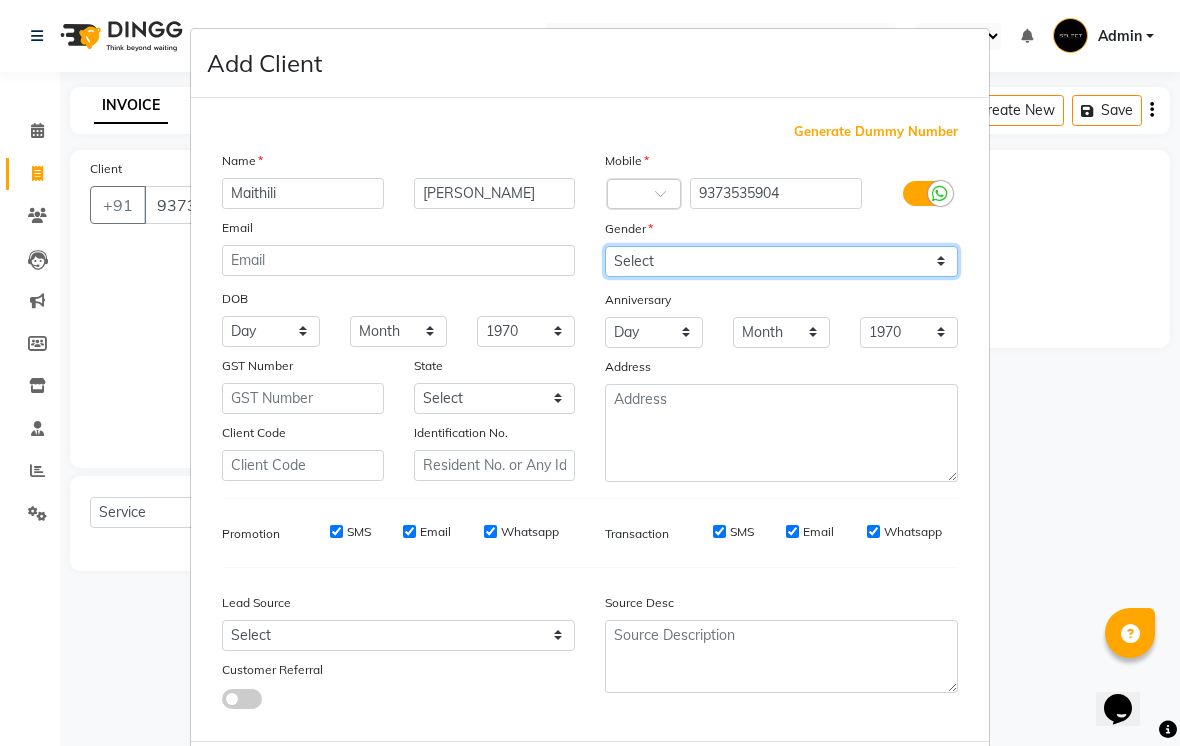 click on "Select Male Female Other Prefer Not To Say" at bounding box center (781, 261) 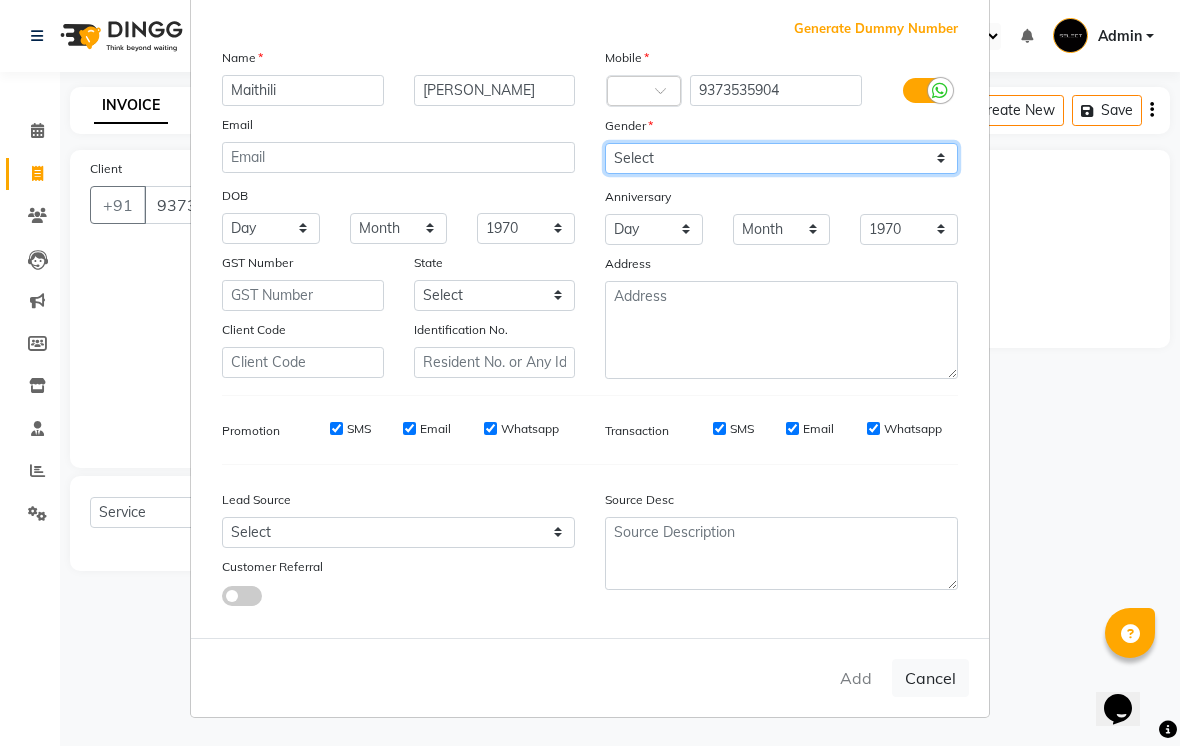 scroll, scrollTop: 102, scrollLeft: 0, axis: vertical 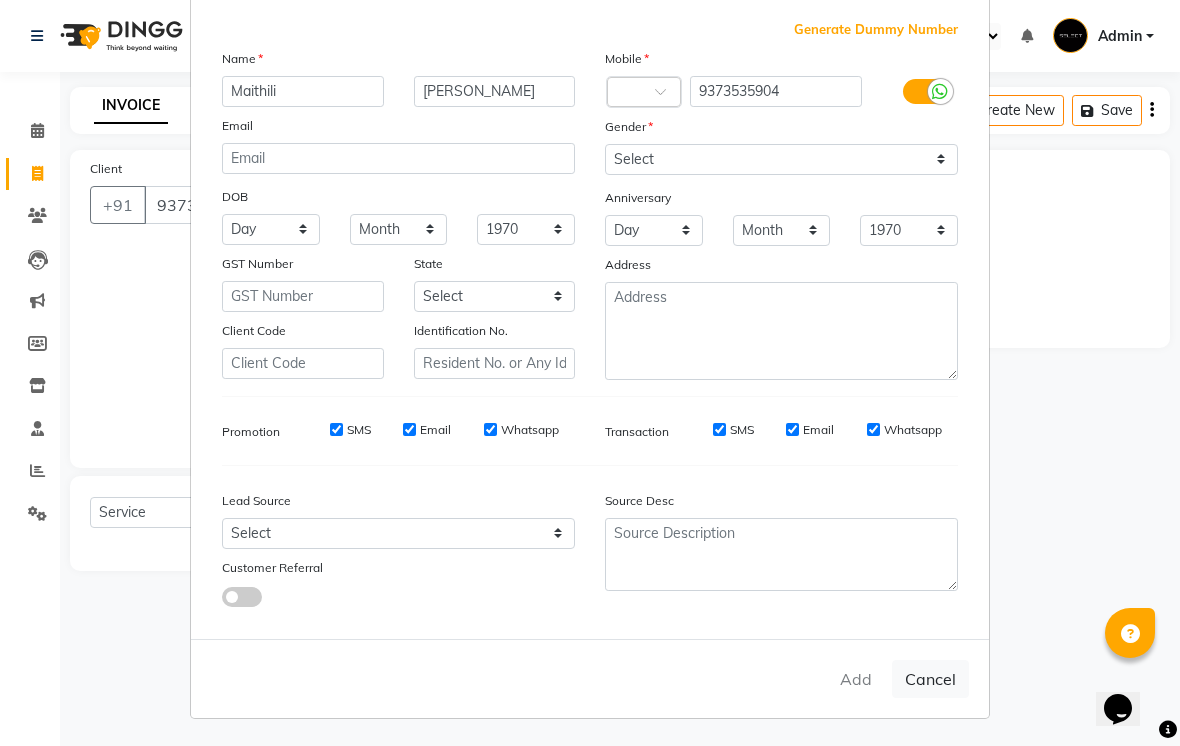 click on "Add   Cancel" at bounding box center (590, 678) 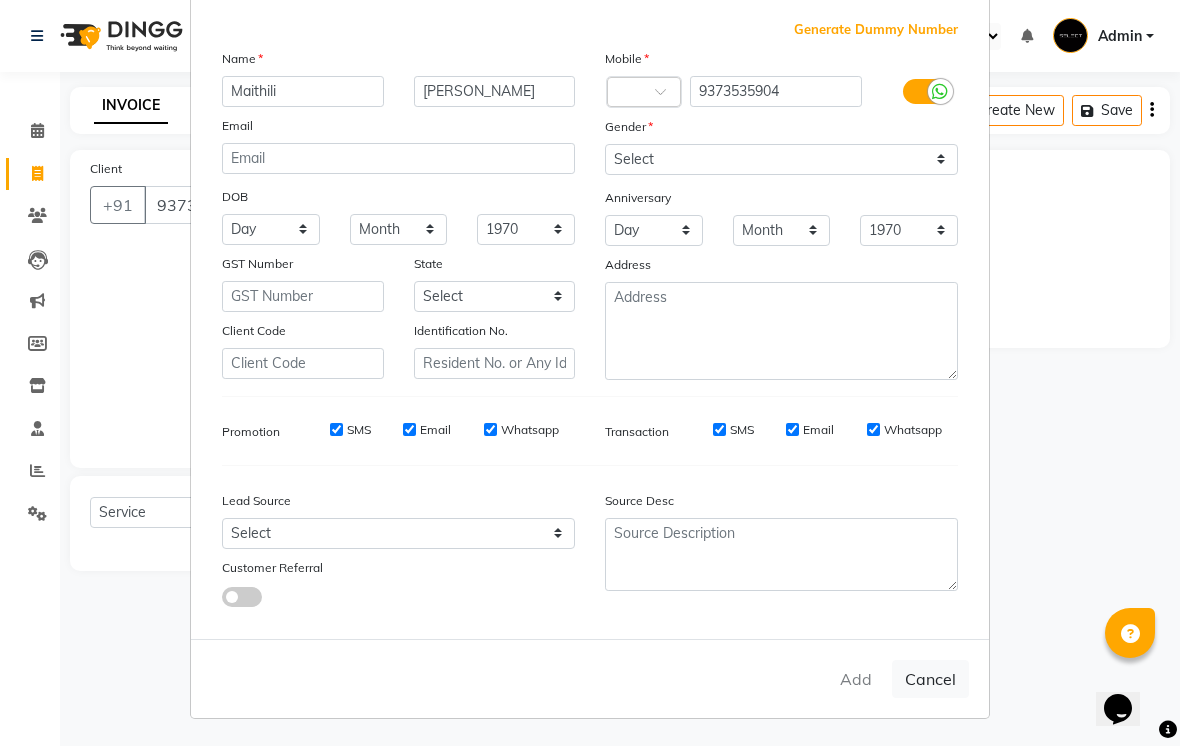 click on "Add Client Generate Dummy Number Name Maithili Dhamane Email DOB Day 01 02 03 04 05 06 07 08 09 10 11 12 13 14 15 16 17 18 19 20 21 22 23 24 25 26 27 28 29 30 31 Month January February March April May June July August September October November December 1940 1941 1942 1943 1944 1945 1946 1947 1948 1949 1950 1951 1952 1953 1954 1955 1956 1957 1958 1959 1960 1961 1962 1963 1964 1965 1966 1967 1968 1969 1970 1971 1972 1973 1974 1975 1976 1977 1978 1979 1980 1981 1982 1983 1984 1985 1986 1987 1988 1989 1990 1991 1992 1993 1994 1995 1996 1997 1998 1999 2000 2001 2002 2003 2004 2005 2006 2007 2008 2009 2010 2011 2012 2013 2014 2015 2016 2017 2018 2019 2020 2021 2022 2023 2024 GST Number State Select Andaman and Nicobar Islands Andhra Pradesh Arunachal Pradesh Assam Bihar Chandigarh Chhattisgarh Dadra and Nagar Haveli Daman and Diu Delhi Goa Gujarat Haryana Himachal Pradesh Jammu and Kashmir Jharkhand Karnataka Kerala Lakshadweep Madhya Pradesh Maharashtra Manipur Meghalaya Mizoram Nagaland Odisha Pondicherry Punjab" at bounding box center [590, 373] 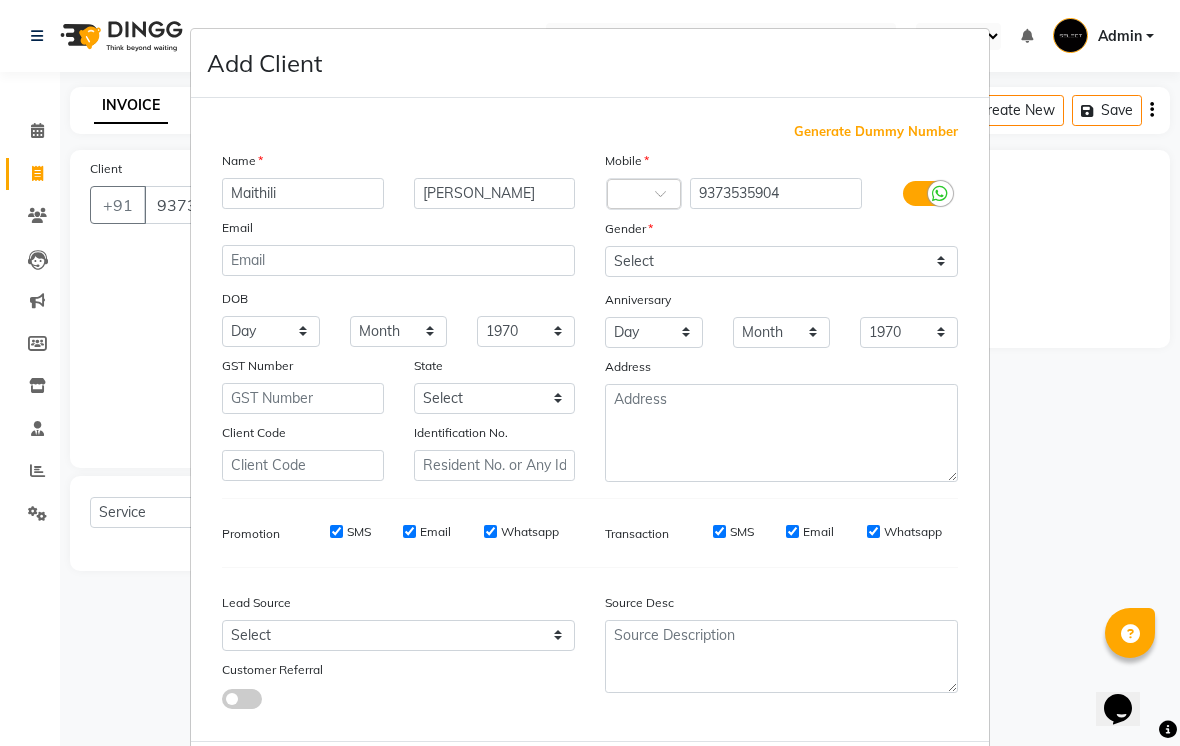 scroll, scrollTop: 0, scrollLeft: 0, axis: both 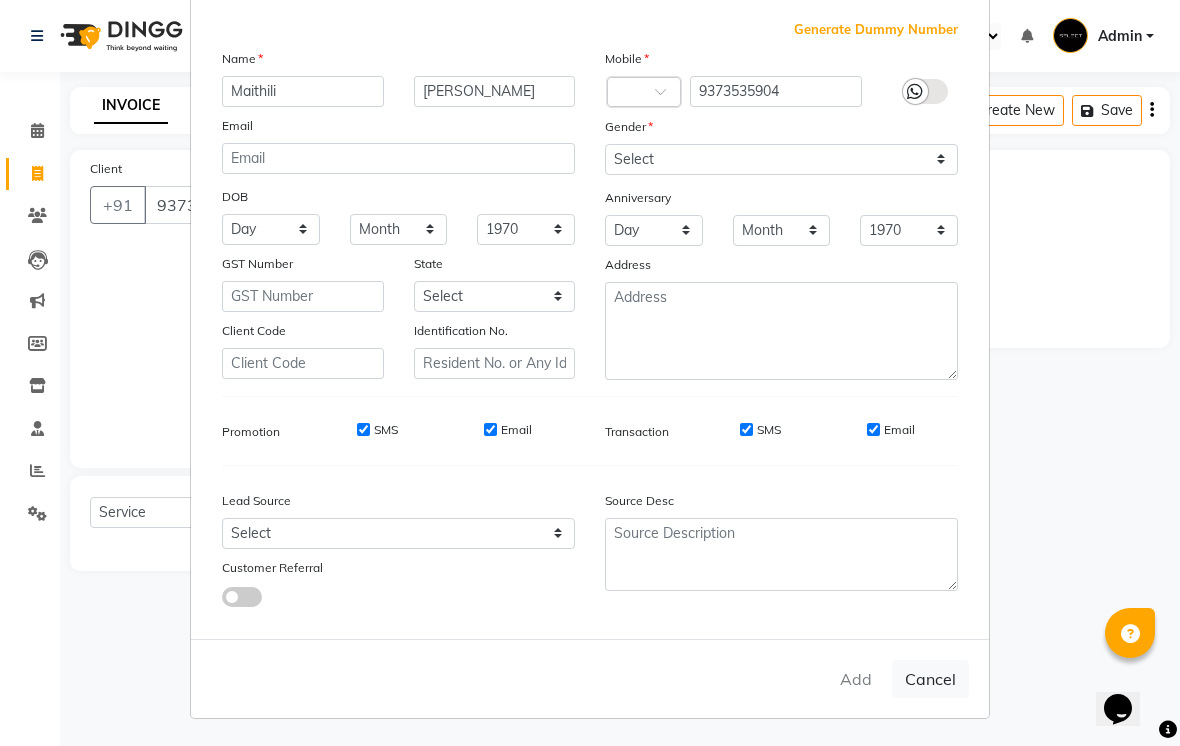 click on "Add   Cancel" at bounding box center (590, 678) 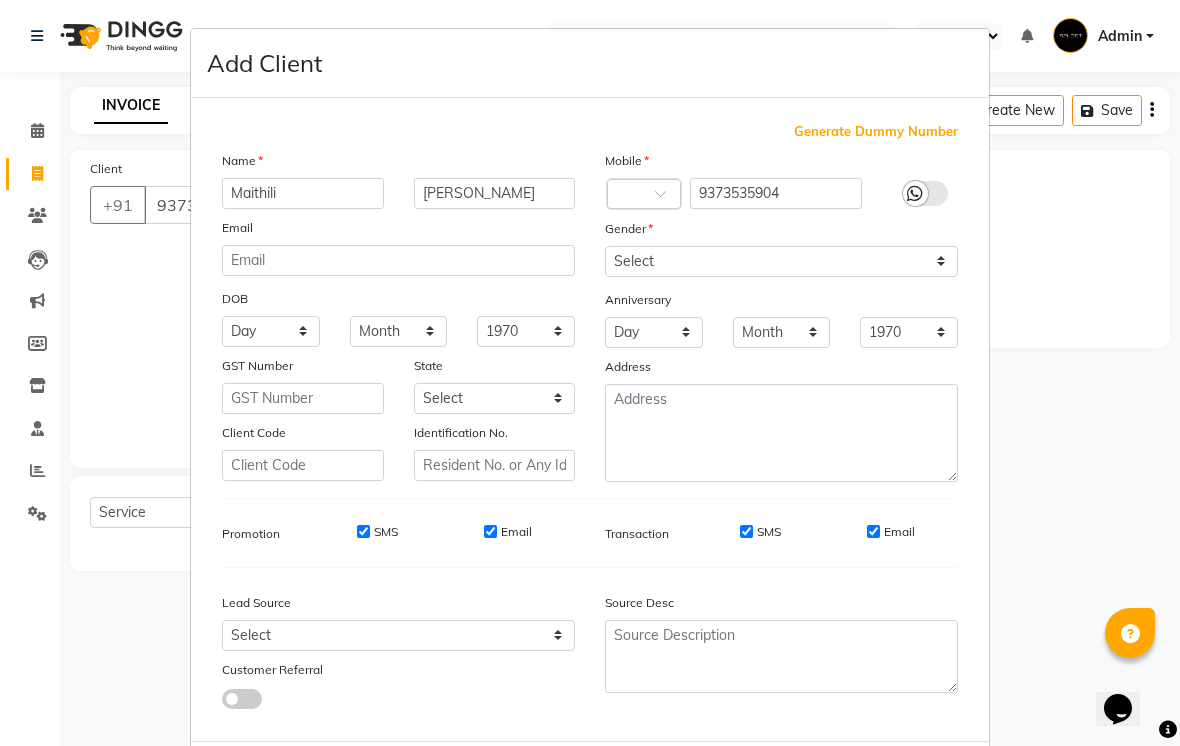 scroll, scrollTop: 0, scrollLeft: 0, axis: both 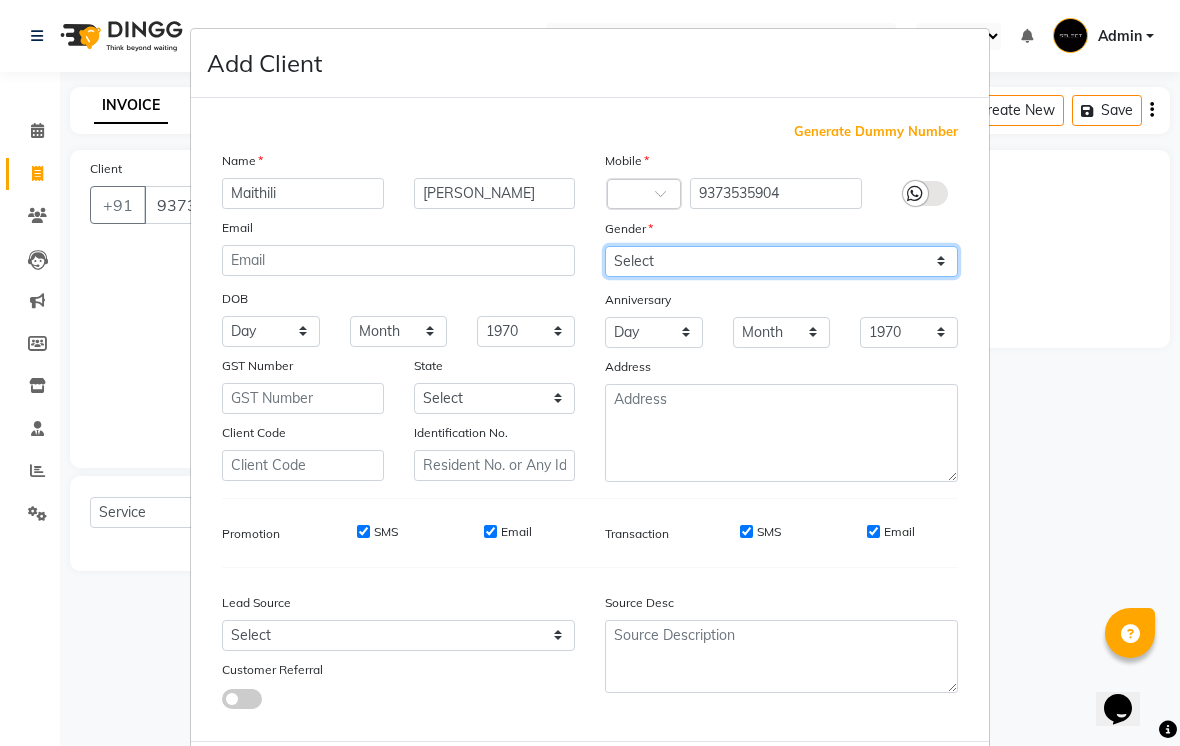 click on "Select Male Female Other Prefer Not To Say" at bounding box center [781, 261] 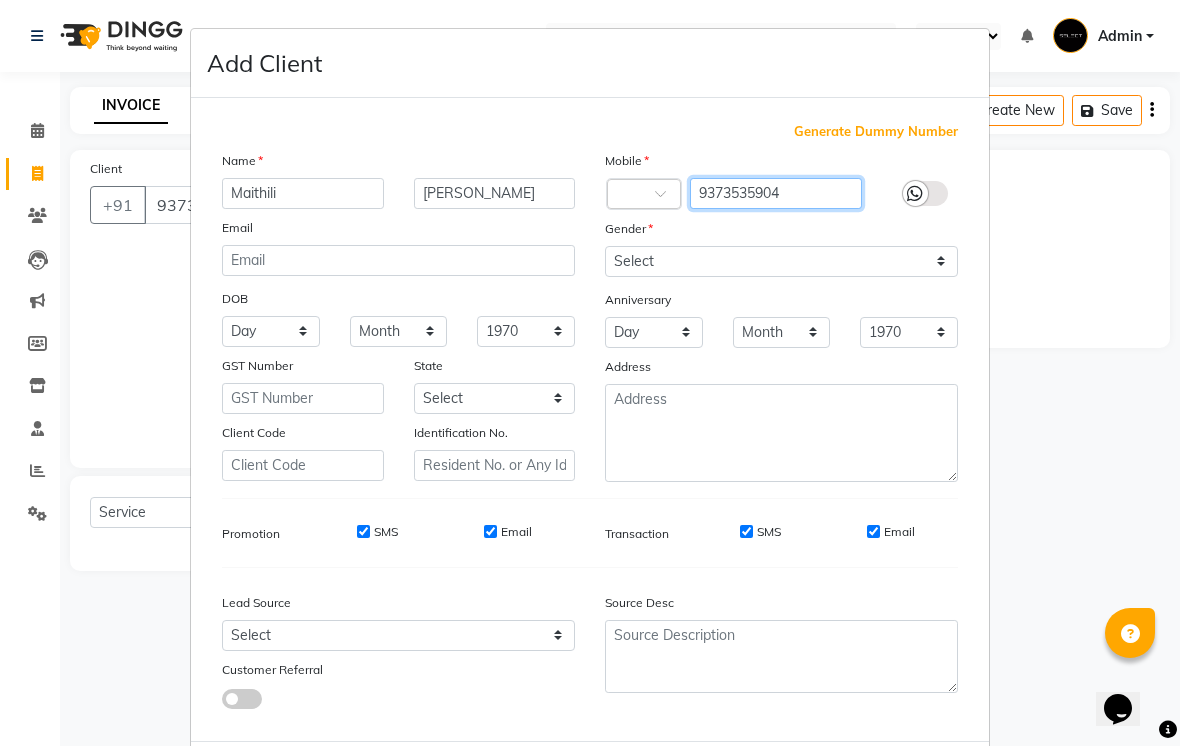 click on "9373535904" at bounding box center (776, 193) 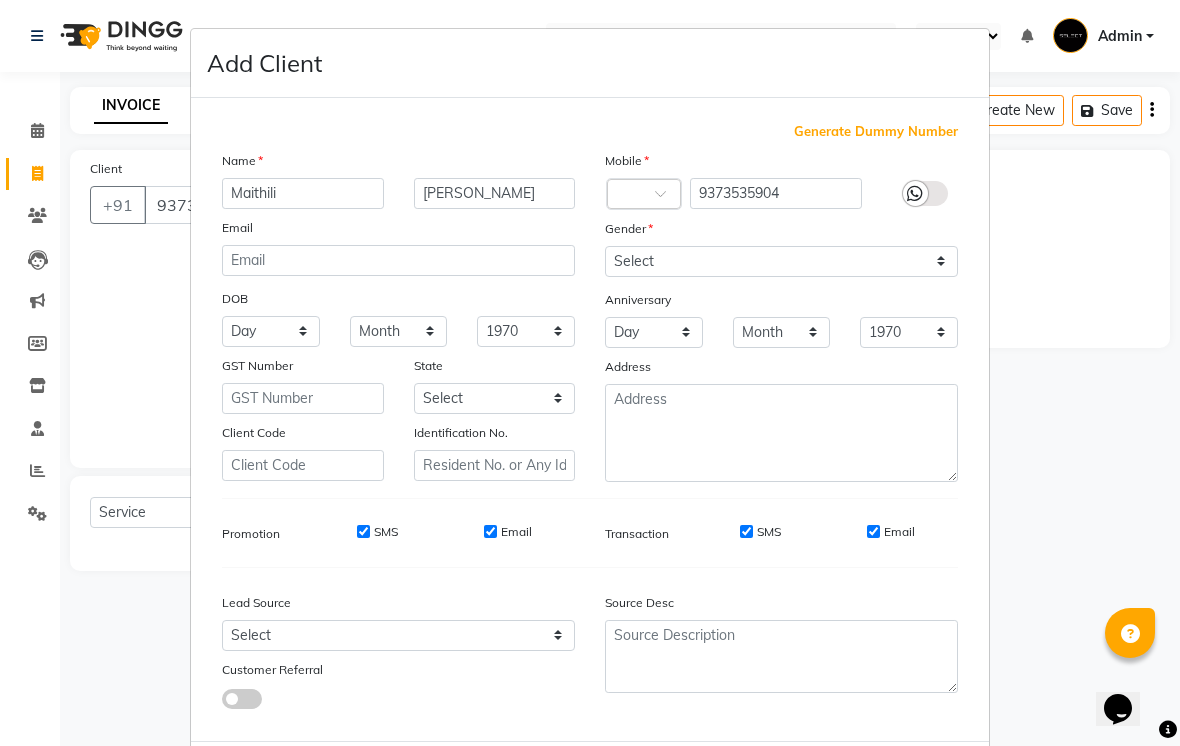 click at bounding box center [644, 195] 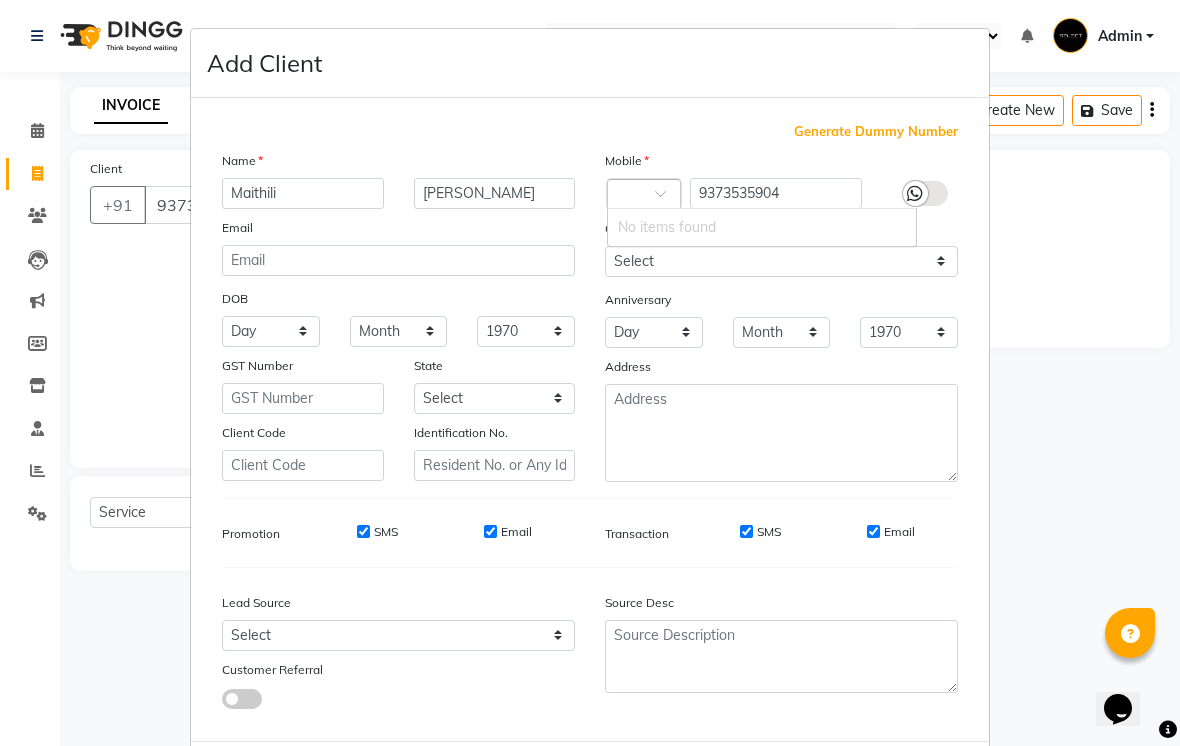 click on "No items found" at bounding box center (762, 227) 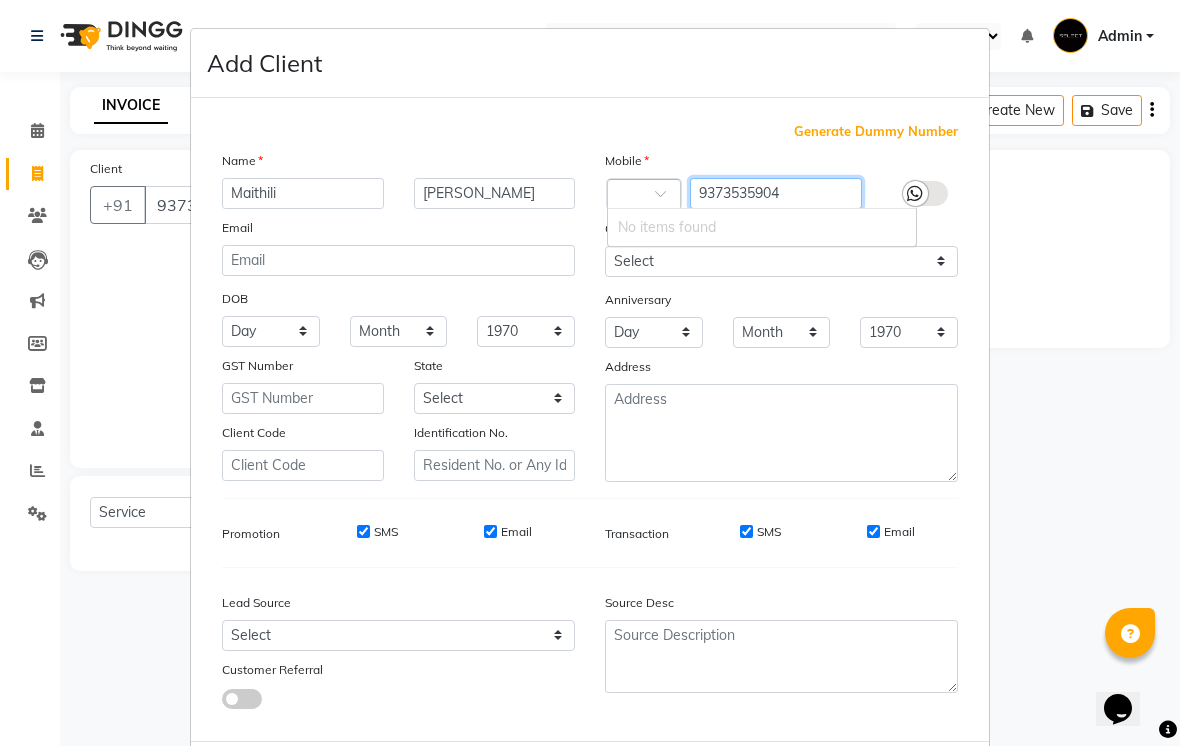 click on "9373535904" at bounding box center [776, 193] 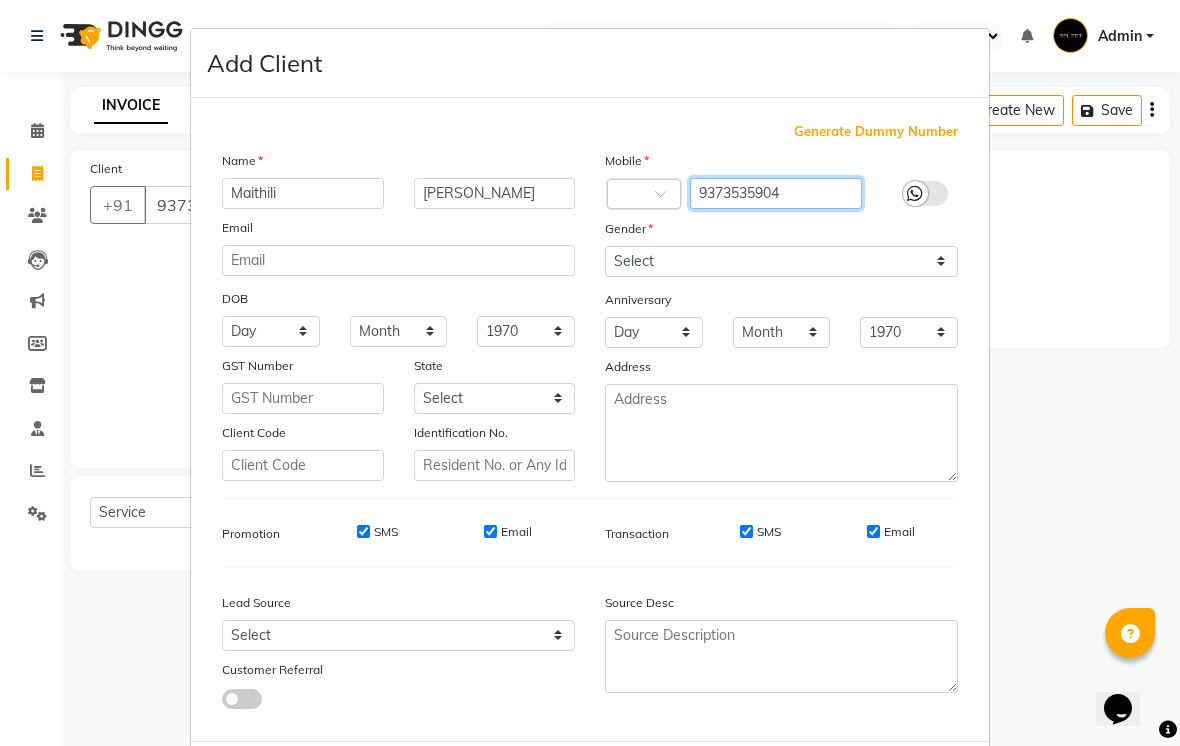 click on "9373535904" at bounding box center [776, 193] 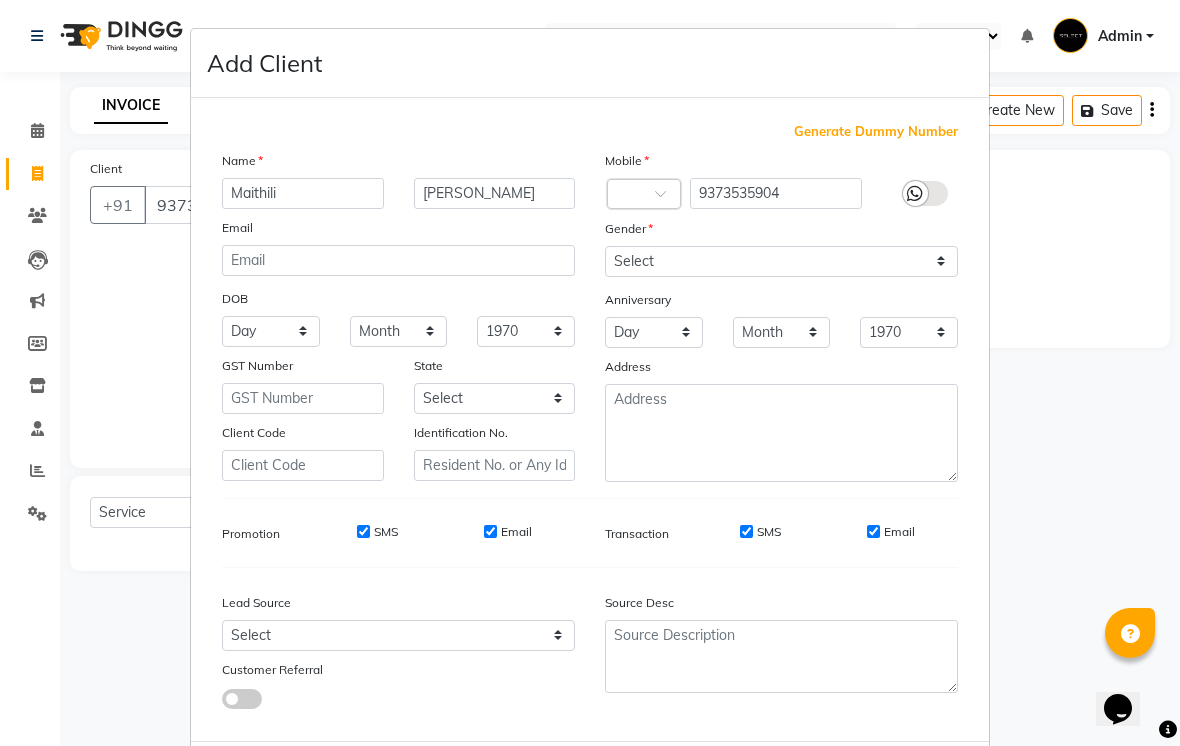 click on "Add Client Generate Dummy Number Name Maithili Dhamane Email DOB Day 01 02 03 04 05 06 07 08 09 10 11 12 13 14 15 16 17 18 19 20 21 22 23 24 25 26 27 28 29 30 31 Month January February March April May June July August September October November December 1940 1941 1942 1943 1944 1945 1946 1947 1948 1949 1950 1951 1952 1953 1954 1955 1956 1957 1958 1959 1960 1961 1962 1963 1964 1965 1966 1967 1968 1969 1970 1971 1972 1973 1974 1975 1976 1977 1978 1979 1980 1981 1982 1983 1984 1985 1986 1987 1988 1989 1990 1991 1992 1993 1994 1995 1996 1997 1998 1999 2000 2001 2002 2003 2004 2005 2006 2007 2008 2009 2010 2011 2012 2013 2014 2015 2016 2017 2018 2019 2020 2021 2022 2023 2024 GST Number State Select Andaman and Nicobar Islands Andhra Pradesh Arunachal Pradesh Assam Bihar Chandigarh Chhattisgarh Dadra and Nagar Haveli Daman and Diu Delhi Goa Gujarat Haryana Himachal Pradesh Jammu and Kashmir Jharkhand Karnataka Kerala Lakshadweep Madhya Pradesh Maharashtra Manipur Meghalaya Mizoram Nagaland Odisha Pondicherry Punjab" at bounding box center (590, 373) 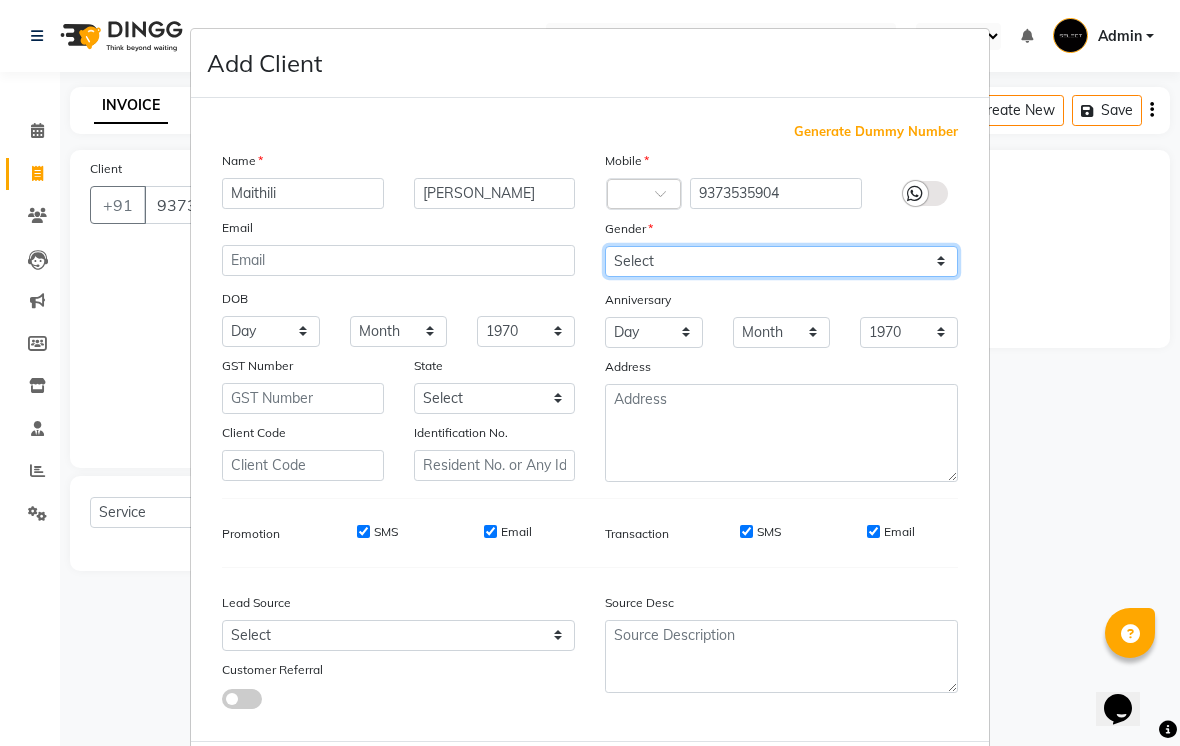 click on "Select Male Female Other Prefer Not To Say" at bounding box center (781, 261) 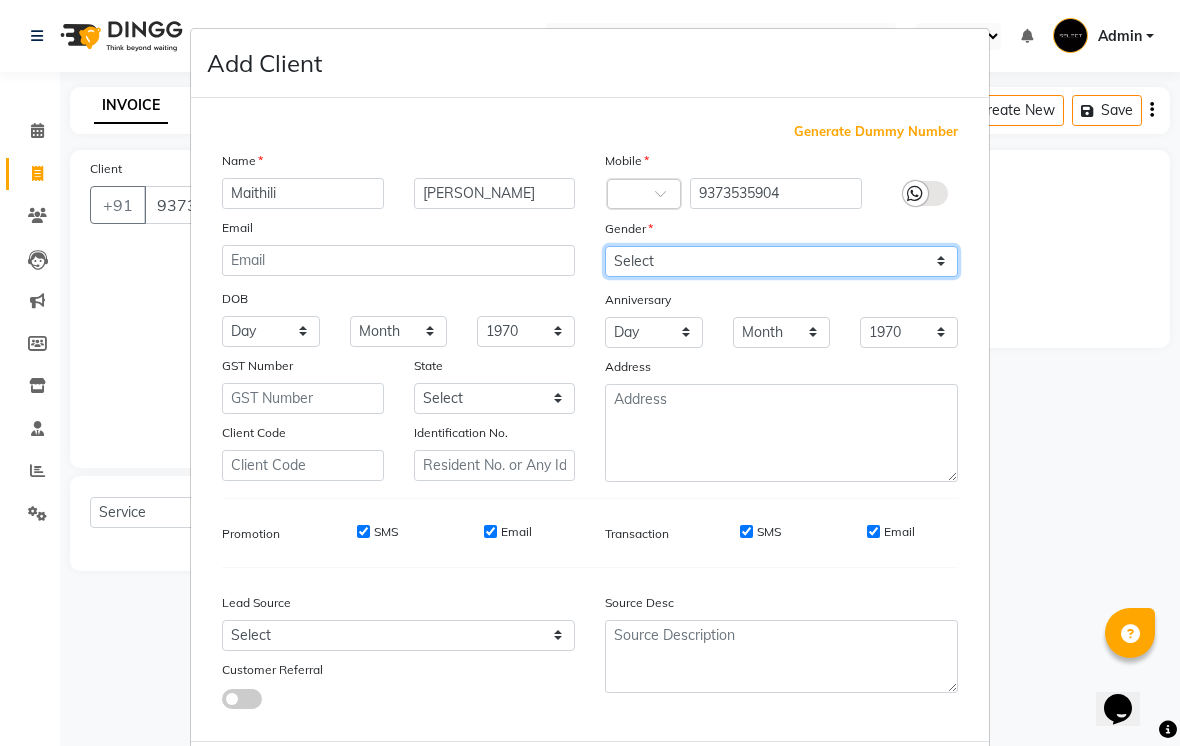 click on "Select Male Female Other Prefer Not To Say" at bounding box center [781, 261] 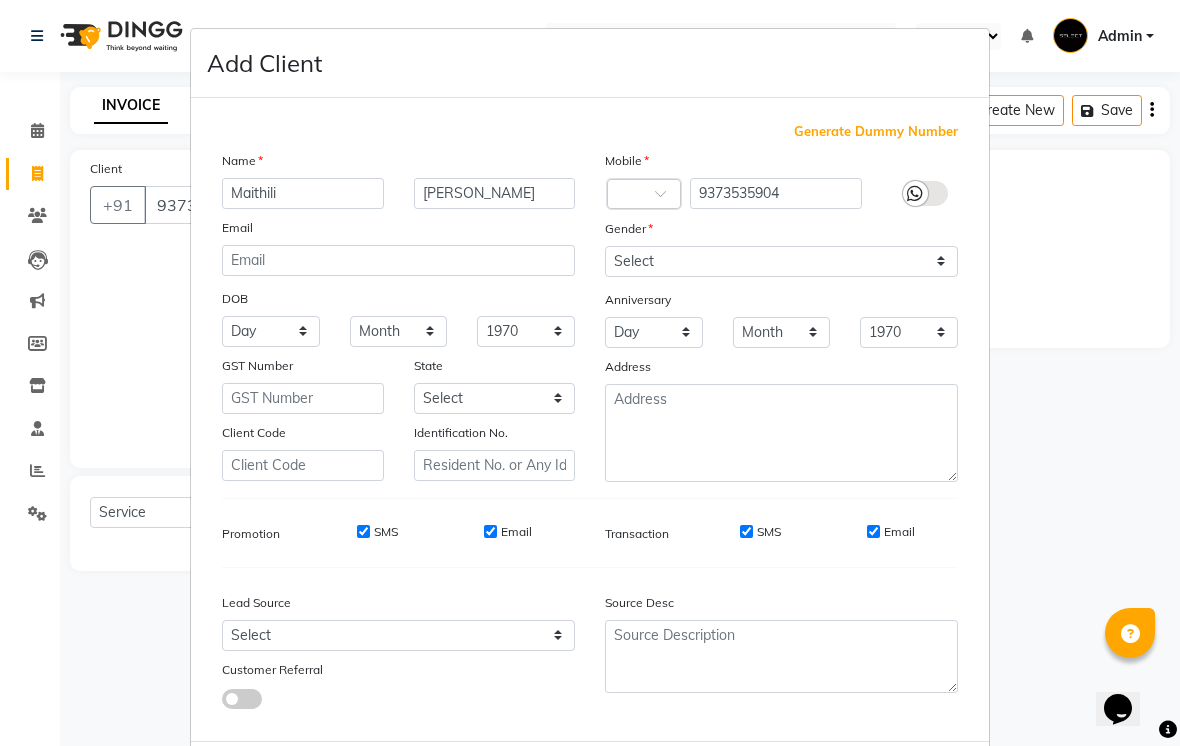 click on "Add Client Generate Dummy Number Name Maithili Dhamane Email DOB Day 01 02 03 04 05 06 07 08 09 10 11 12 13 14 15 16 17 18 19 20 21 22 23 24 25 26 27 28 29 30 31 Month January February March April May June July August September October November December 1940 1941 1942 1943 1944 1945 1946 1947 1948 1949 1950 1951 1952 1953 1954 1955 1956 1957 1958 1959 1960 1961 1962 1963 1964 1965 1966 1967 1968 1969 1970 1971 1972 1973 1974 1975 1976 1977 1978 1979 1980 1981 1982 1983 1984 1985 1986 1987 1988 1989 1990 1991 1992 1993 1994 1995 1996 1997 1998 1999 2000 2001 2002 2003 2004 2005 2006 2007 2008 2009 2010 2011 2012 2013 2014 2015 2016 2017 2018 2019 2020 2021 2022 2023 2024 GST Number State Select Andaman and Nicobar Islands Andhra Pradesh Arunachal Pradesh Assam Bihar Chandigarh Chhattisgarh Dadra and Nagar Haveli Daman and Diu Delhi Goa Gujarat Haryana Himachal Pradesh Jammu and Kashmir Jharkhand Karnataka Kerala Lakshadweep Madhya Pradesh Maharashtra Manipur Meghalaya Mizoram Nagaland Odisha Pondicherry Punjab" at bounding box center [590, 373] 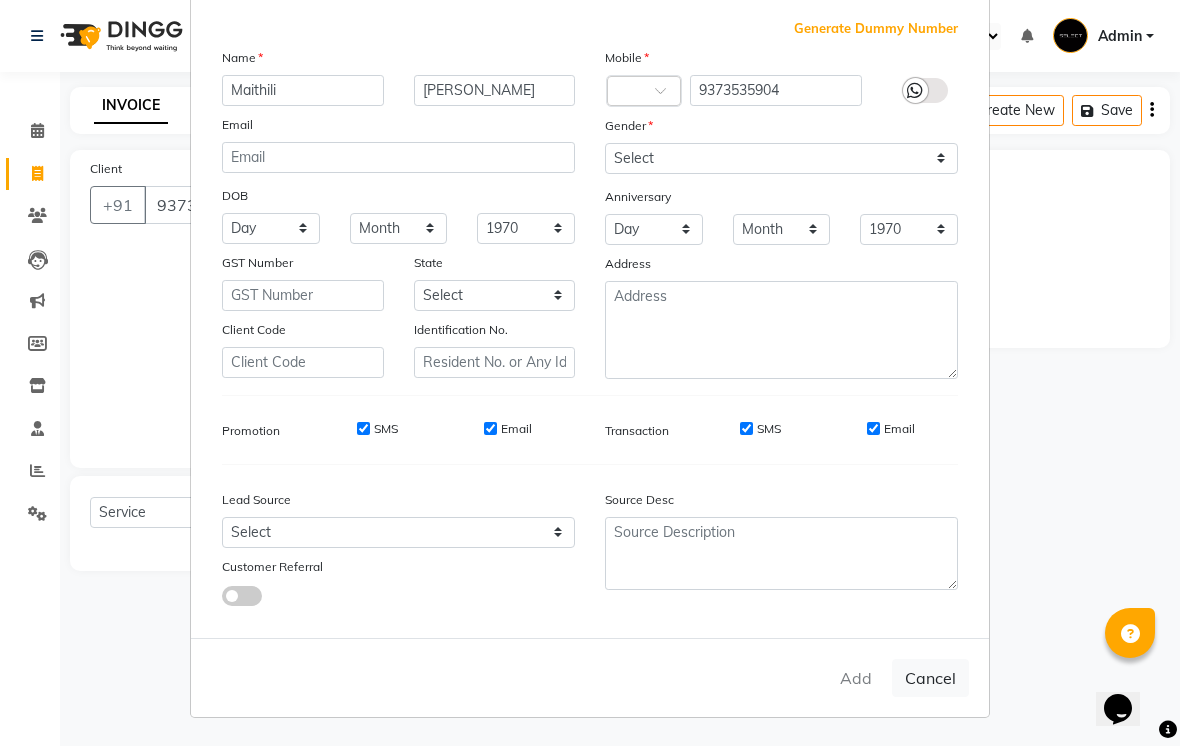 scroll, scrollTop: 102, scrollLeft: 0, axis: vertical 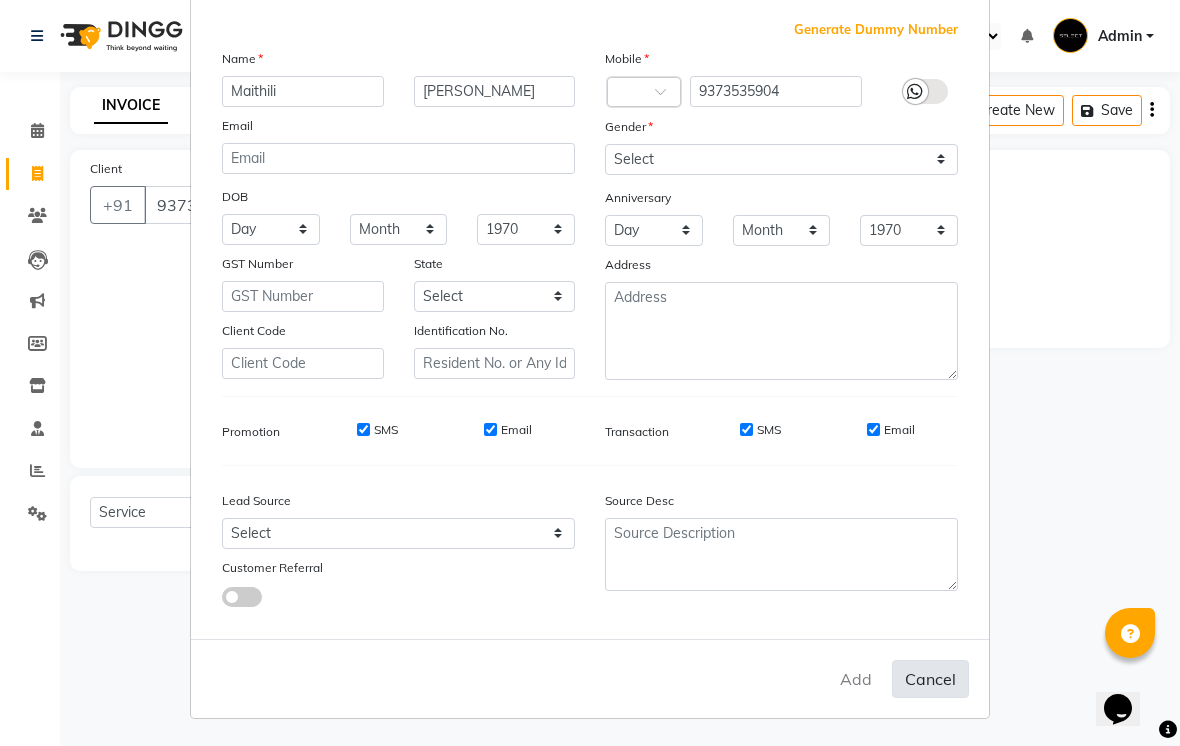 click on "Cancel" at bounding box center (930, 679) 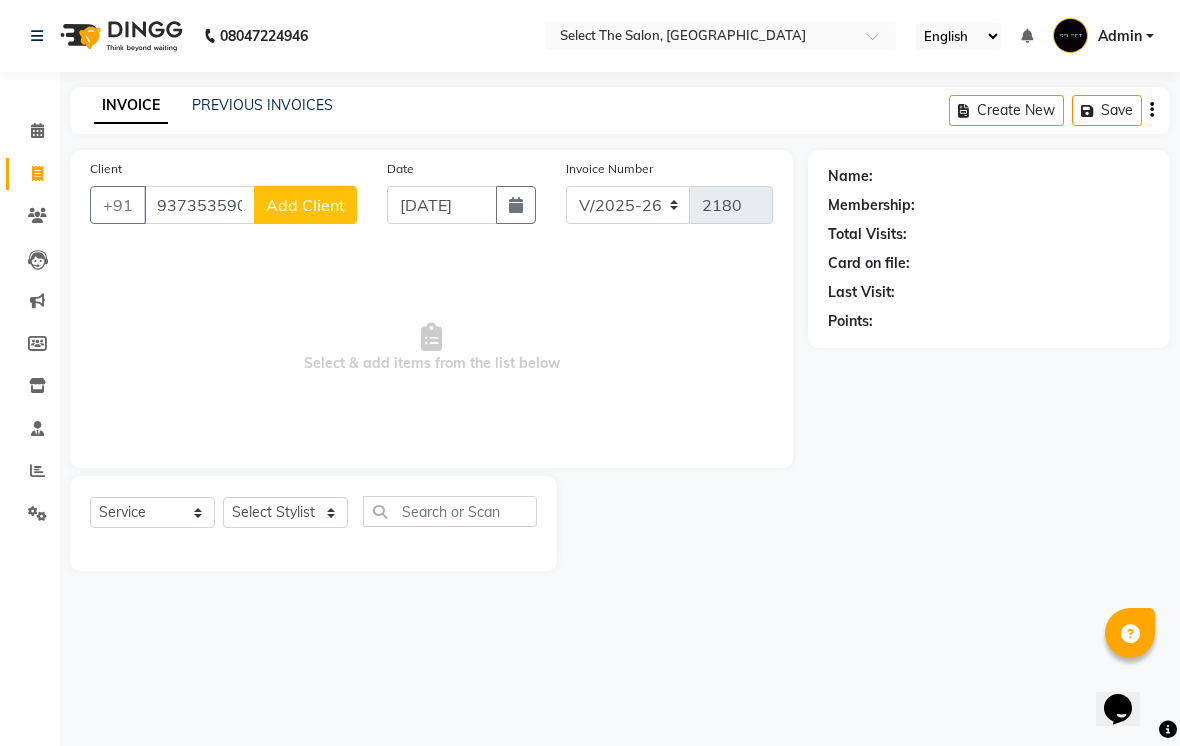 type 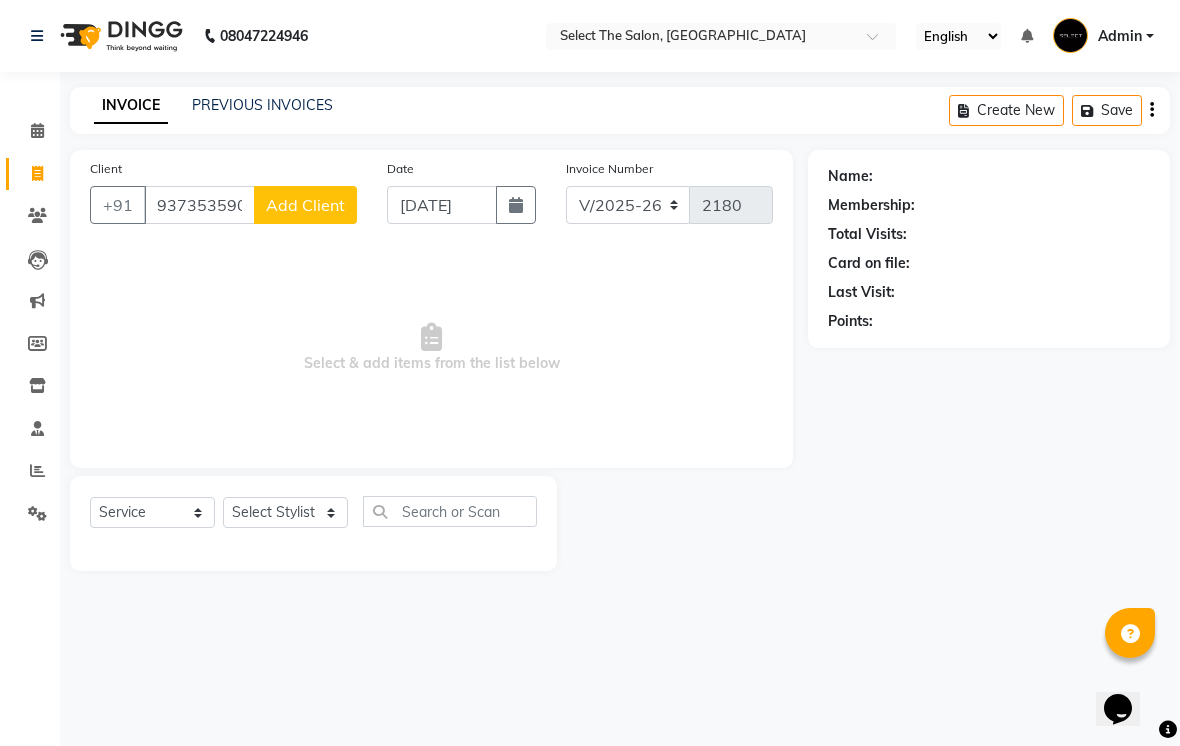 checkbox on "false" 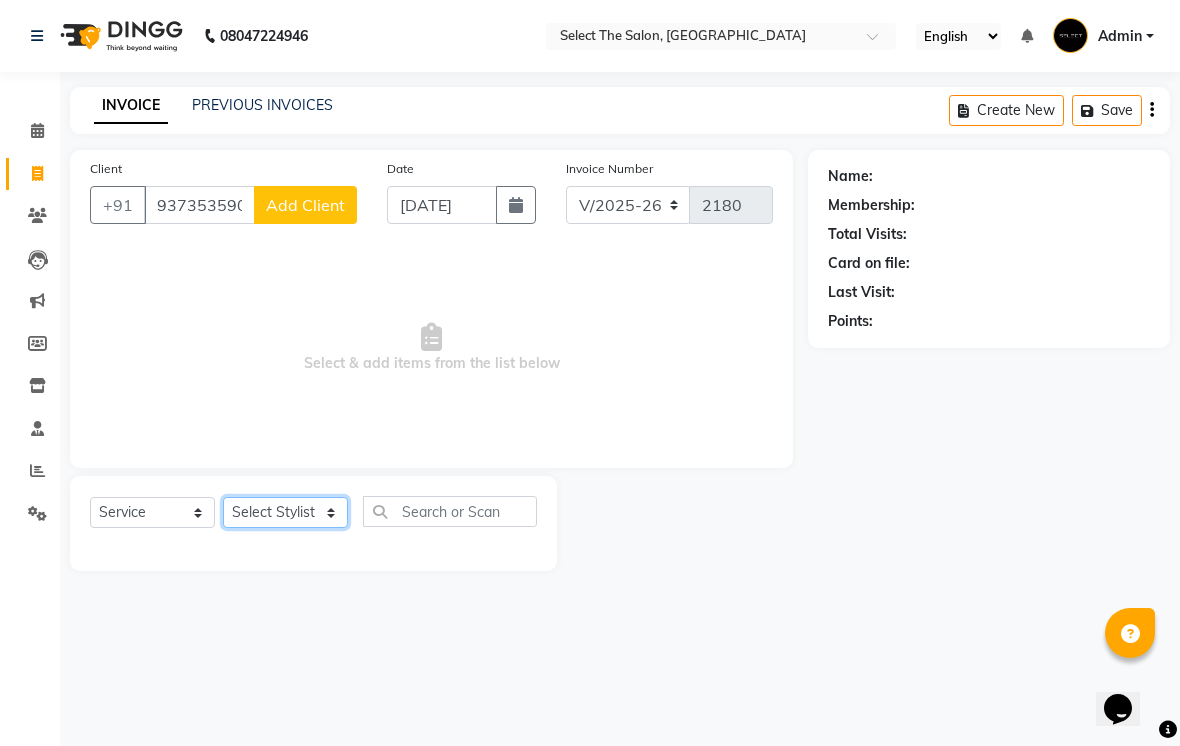 click on "Select Stylist Abhishek  Akshay  Bhumi  Harshana Daware Kasak Poonam  Sachin Wagh  Sarthak  Siddhika  Venkatesh warule Yogeshwari" 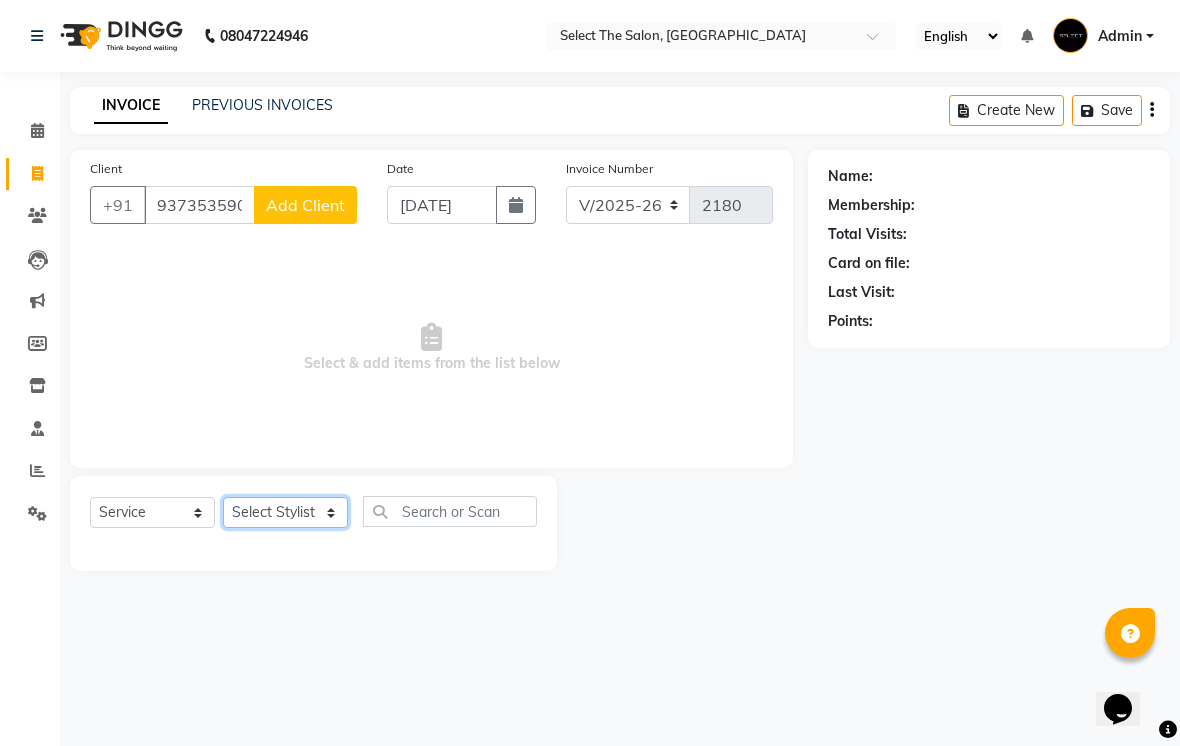 select on "36897" 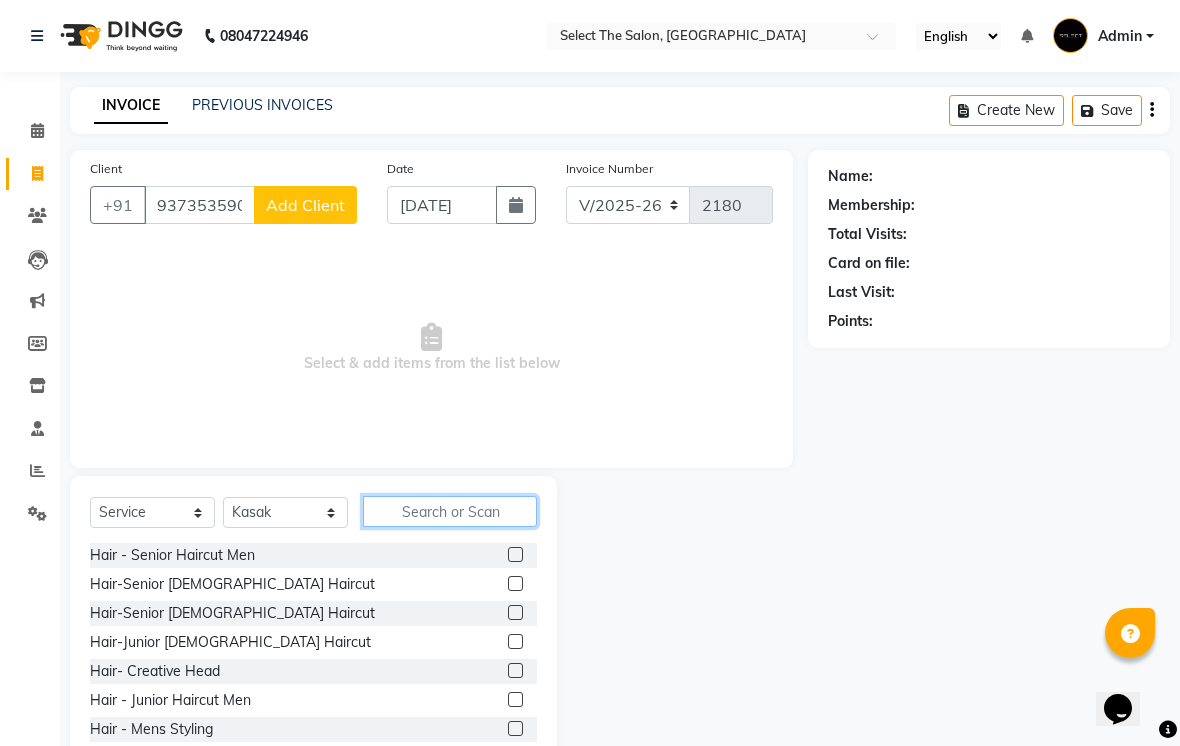 click 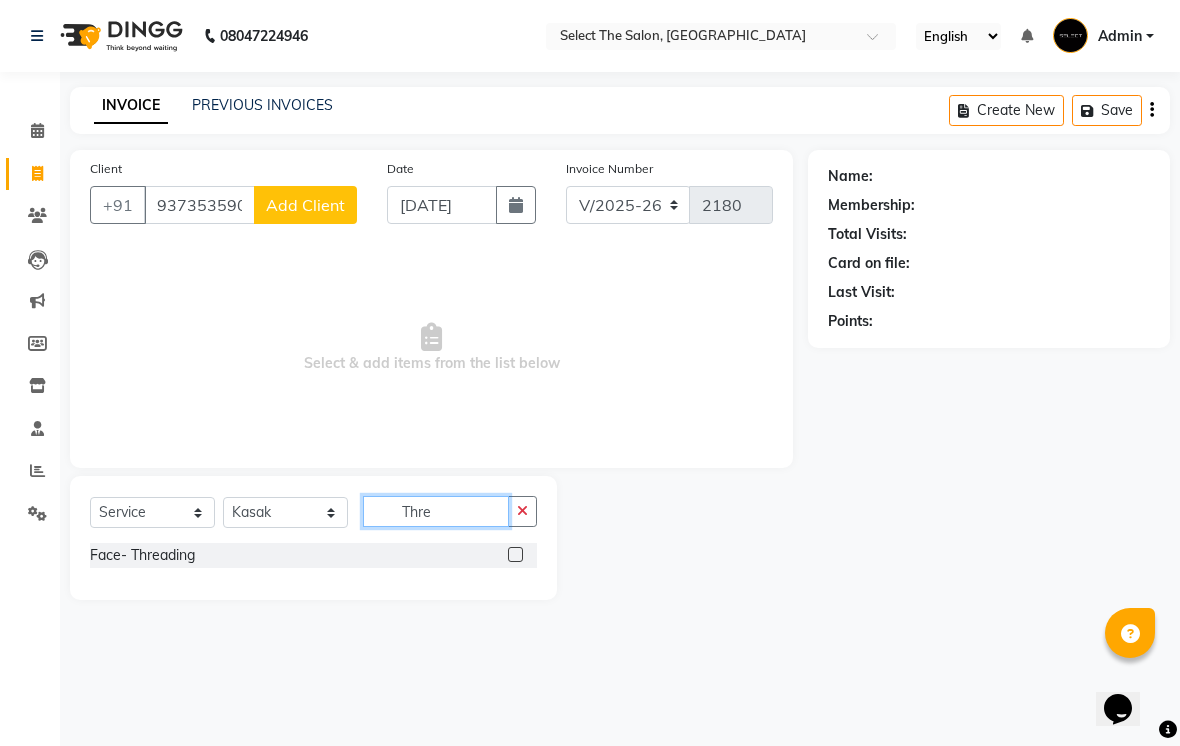 type on "Thre" 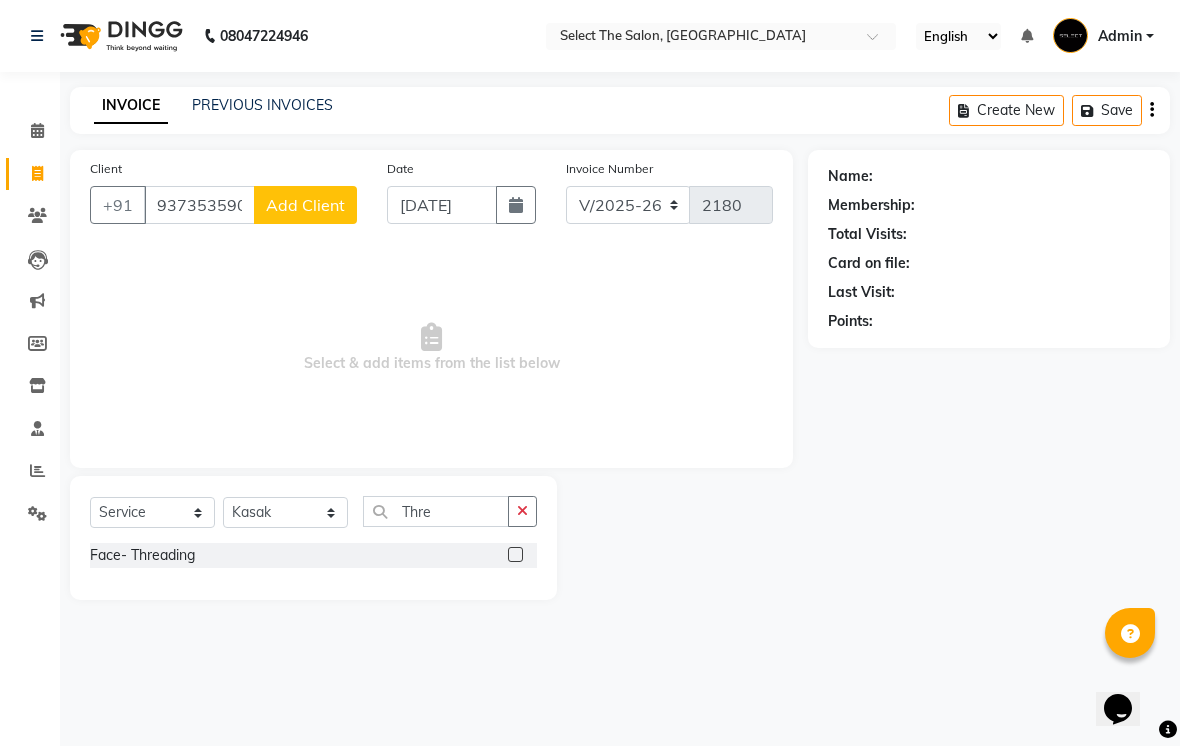 click on "Face- Threading" 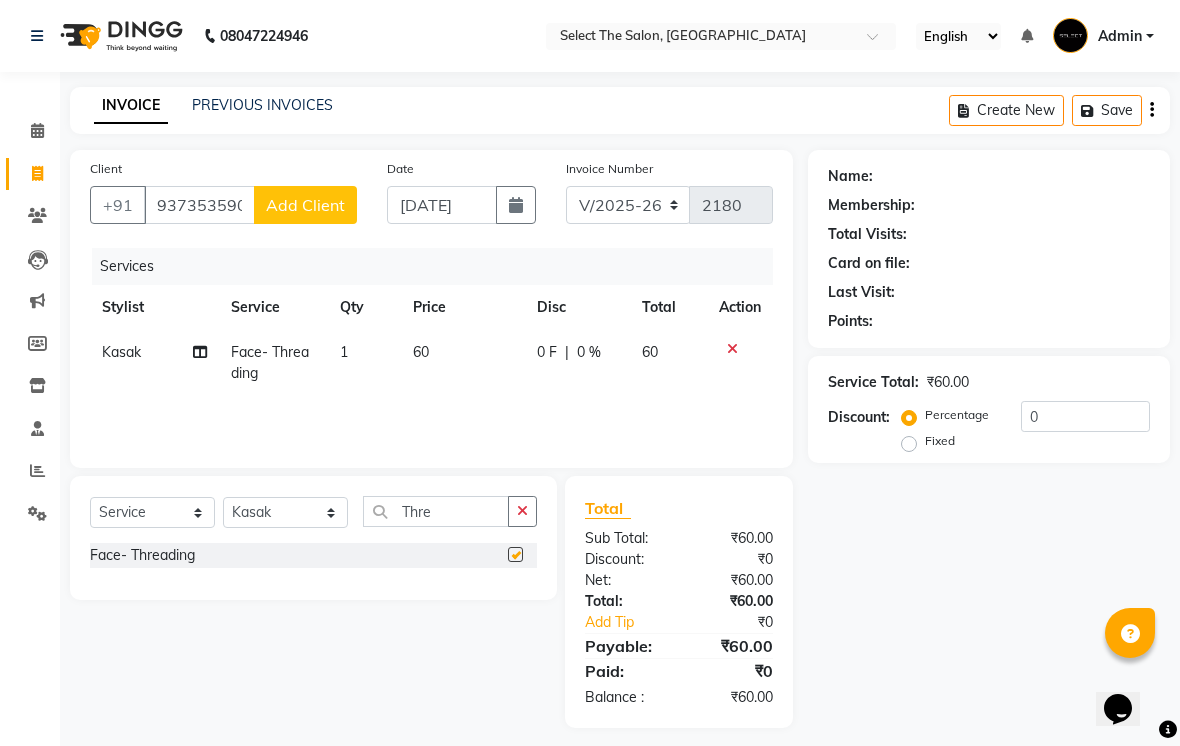 checkbox on "false" 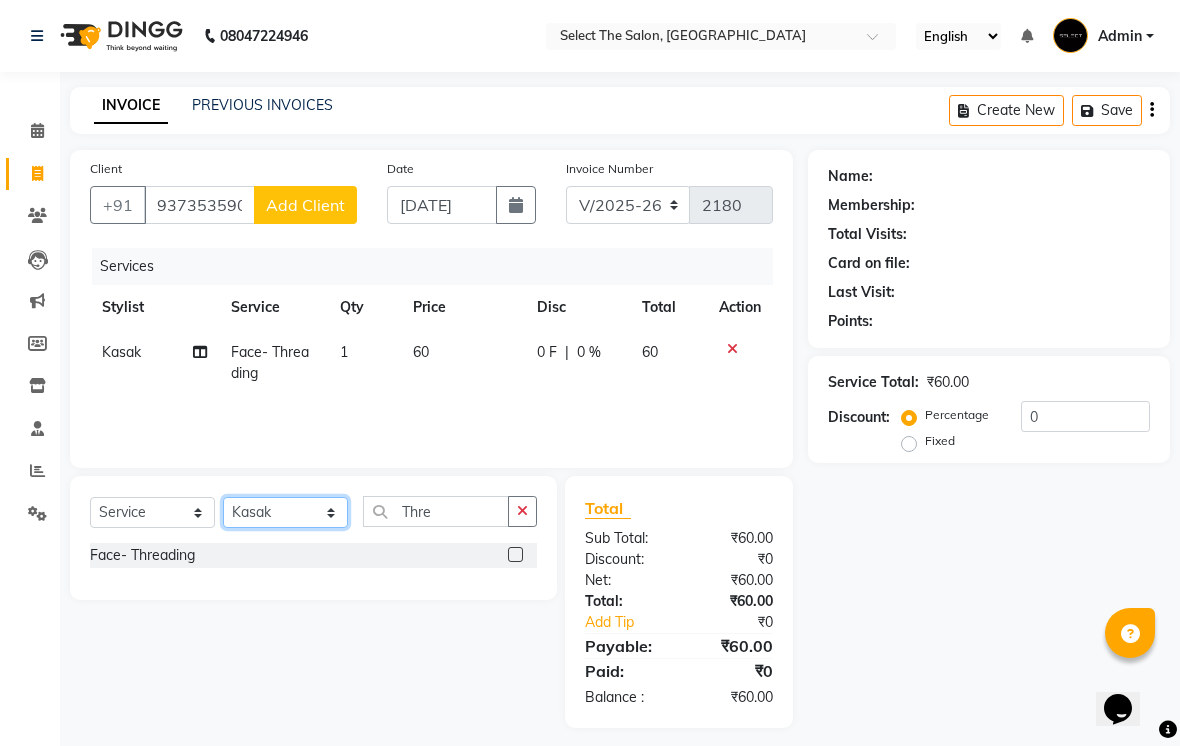 click on "Select Stylist Abhishek  Akshay  Bhumi  Harshana Daware Kasak Poonam  Sachin Wagh  Sarthak  Siddhika  Venkatesh warule Yogeshwari" 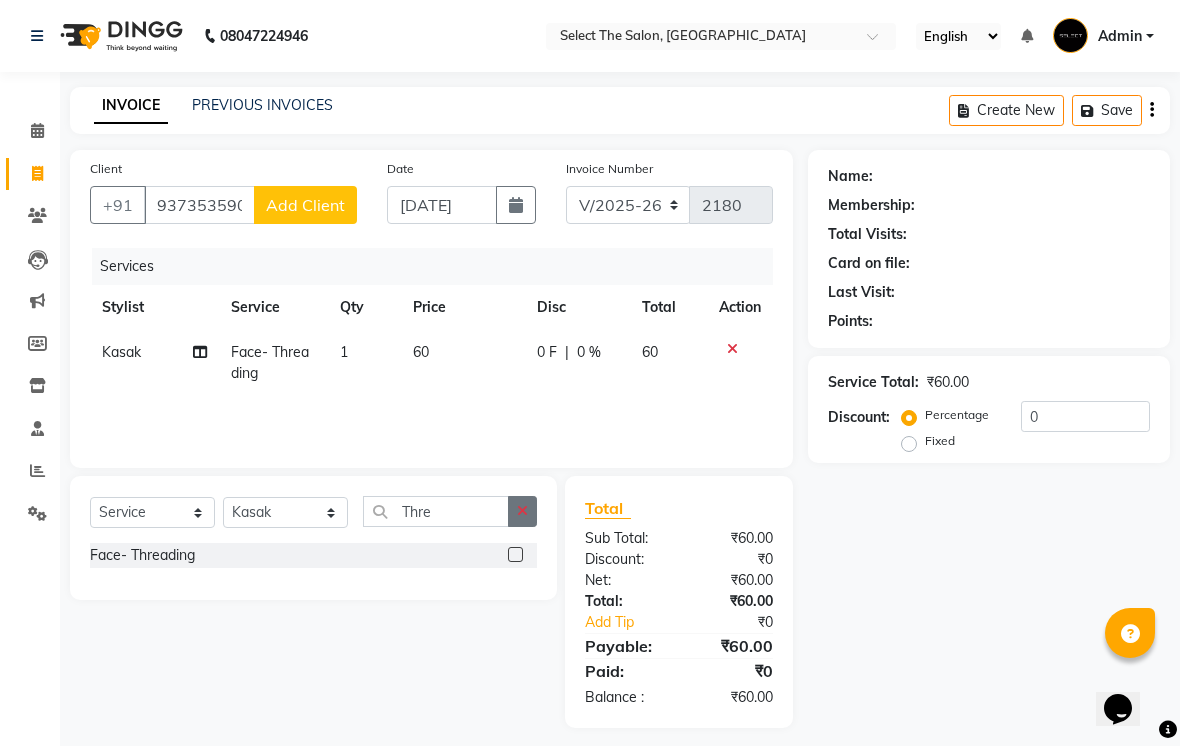 click 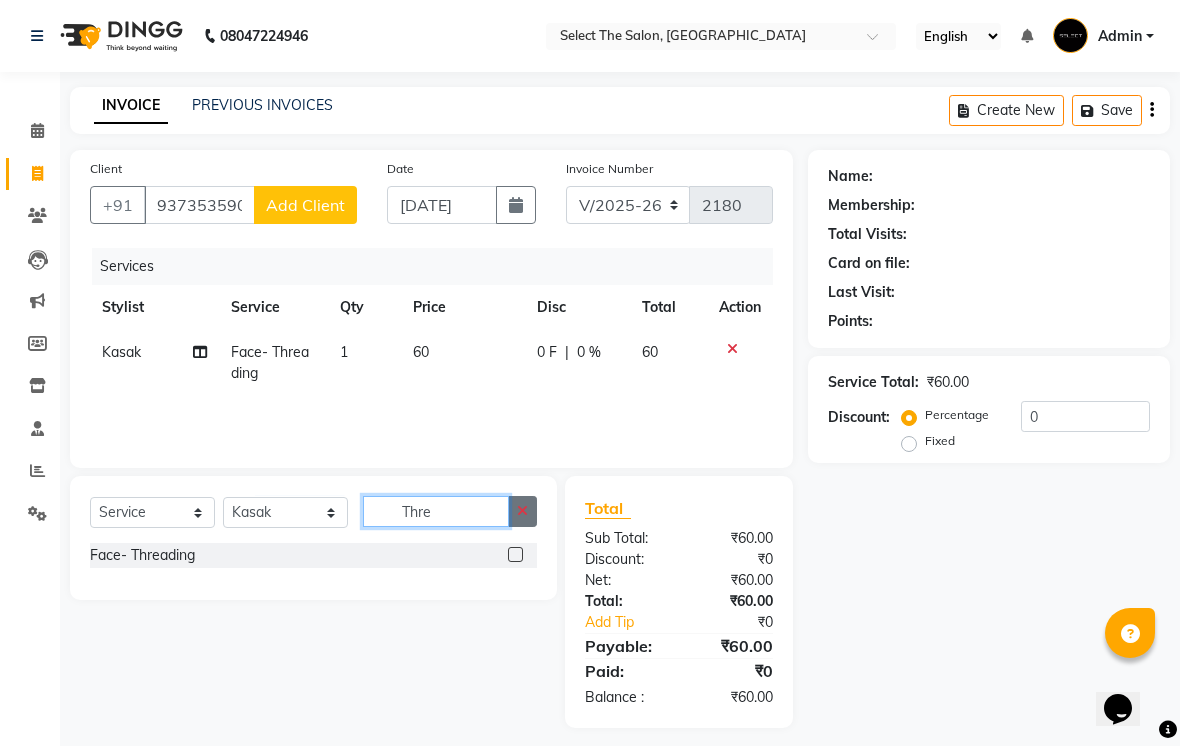 type 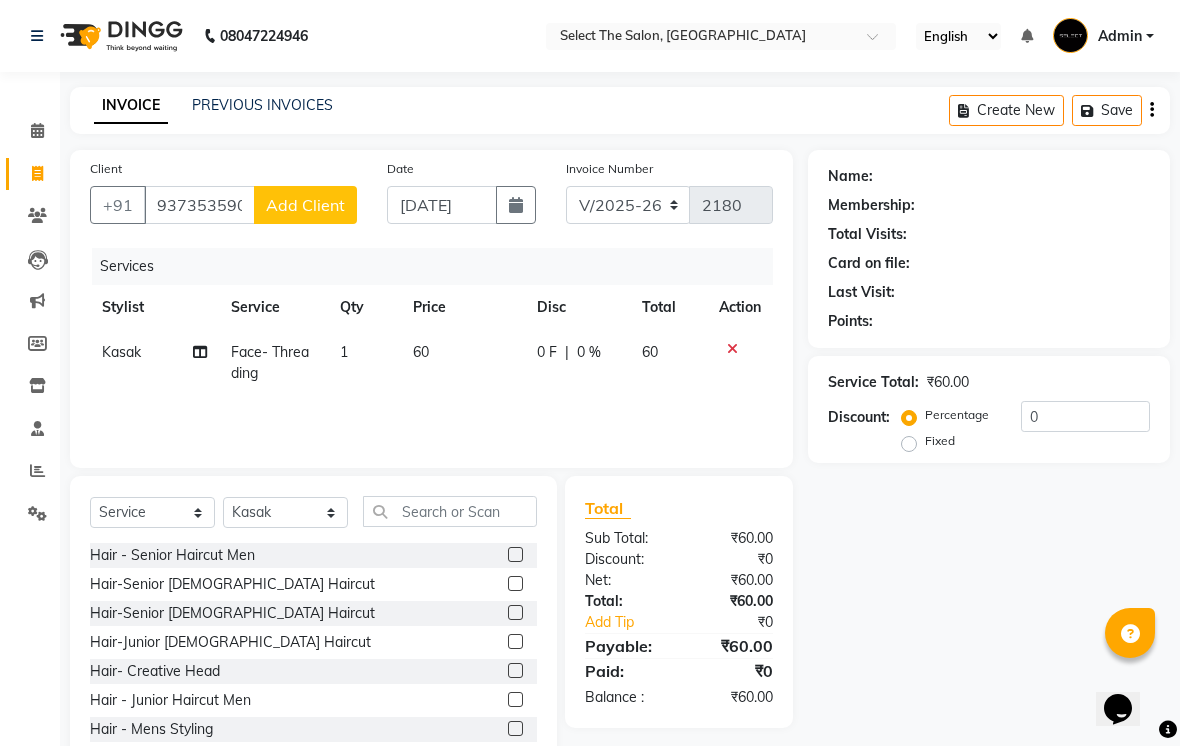 click 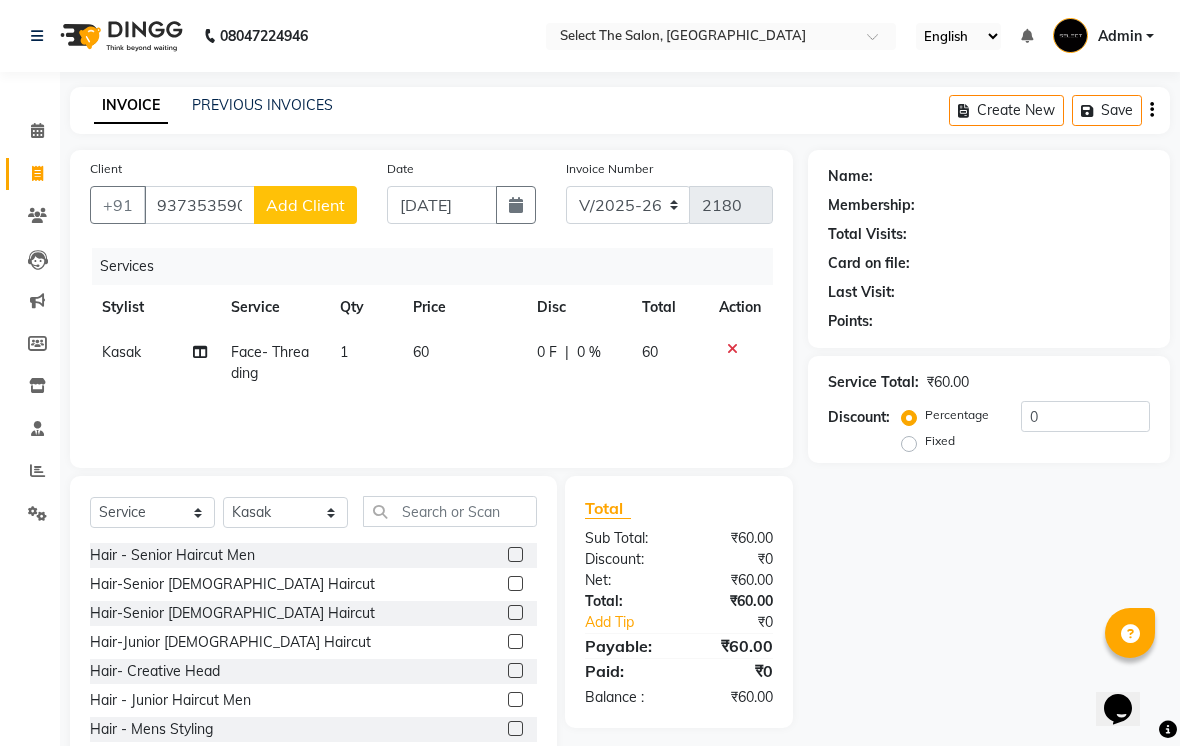 click 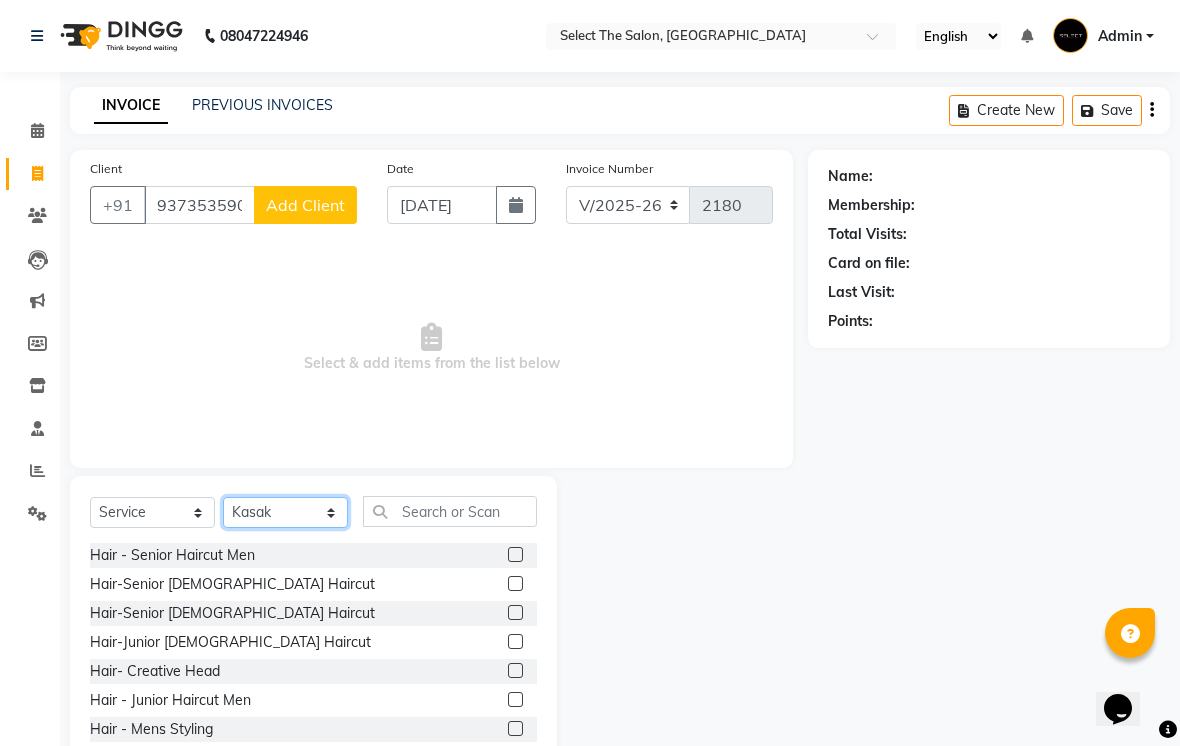 click on "Select Stylist Abhishek  Akshay  Bhumi  Harshana Daware Kasak Poonam  Sachin Wagh  Sarthak  Siddhika  Venkatesh warule Yogeshwari" 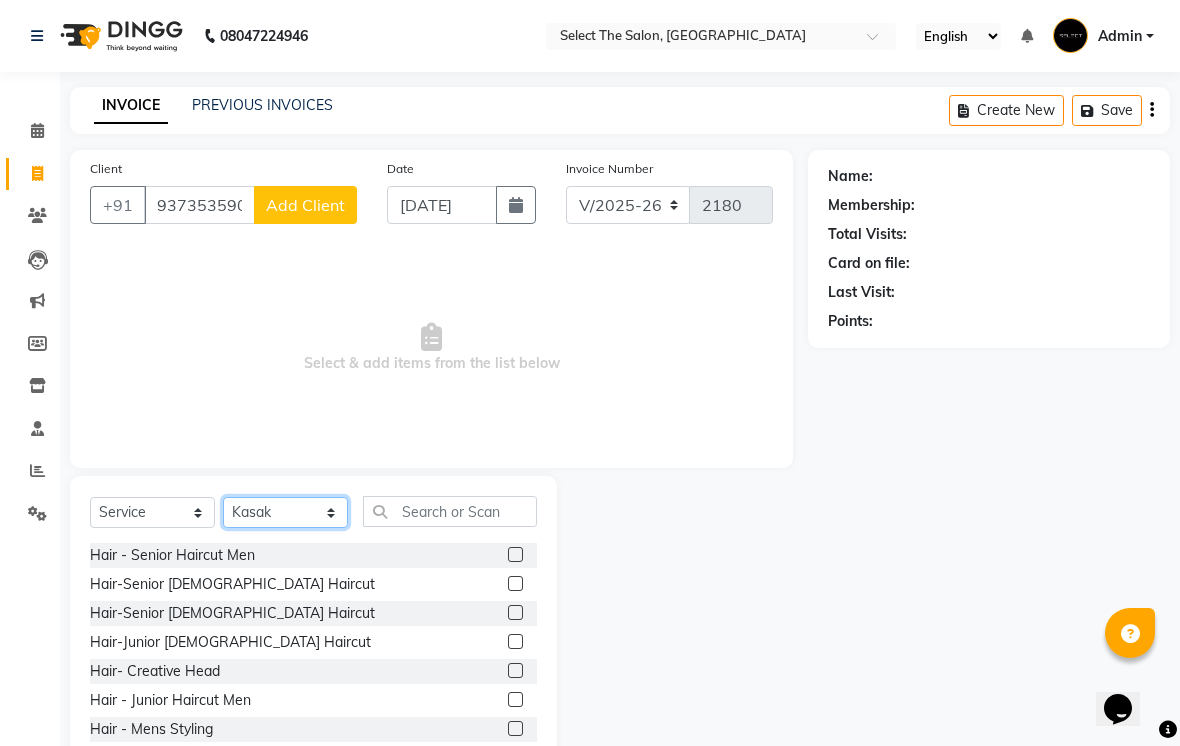 select on "50838" 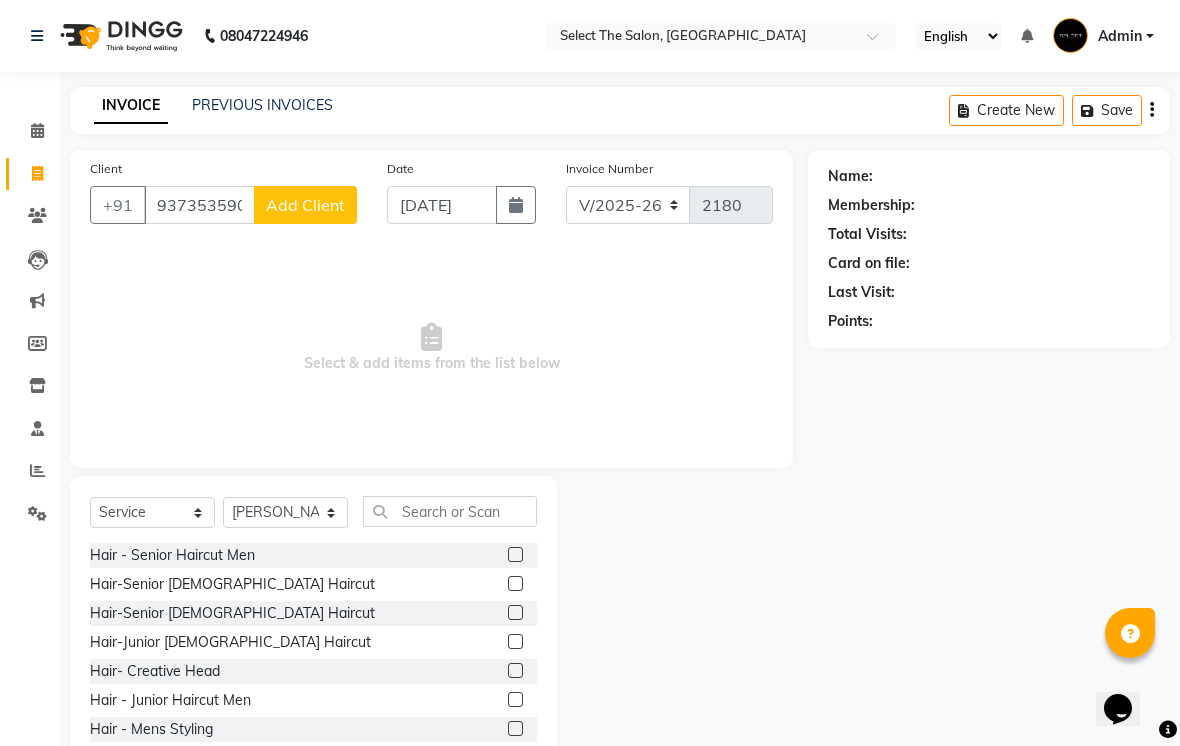 click on "Select  Service  Product  Membership  Package Voucher Prepaid Gift Card  Select Stylist Abhishek  Akshay  Bhumi  Harshana Daware Kasak Poonam  Sachin Wagh  Sarthak  Siddhika  Venkatesh warule Yogeshwari Hair - Senior Haircut Men  Hair-Senior Female Haircut  Hair-Senior Female Haircut  Hair-Junior Female Haircut  Hair- Creative Head   Hair - Junior Haircut Men   Hair - Mens Styling  Hair - Mens Haircolour  Hair - Global Colour  Hair - Mens hair colour Touch-up  Hair - Root Touchup 1 Inch  Hair - Root Touchup 2 inch  Hair - Mens Keratin Treatment  Hair - K18 Treatment  Hair - Mens Hair spa  Hair - Mens hairwash  Head Massage  Keratin Wash   Hair- Kids Haircut  Consultation   Hair - Creative Head Mens  Hair - Fringe   Hair - Fiber Clinix  Hair - Root Touchup 1 Inch AF  Hair - Root Touchup 2 inch AF  Hair - Makeup and bridal hair style   Hair - Biotop Spa   Hair - Female Styling   Foot spa  Hand spa  Dry manicure   Dry pedicure   Nail Extension   B3  Package   package   Nail cutting fileing  Botox  Combo of 3" 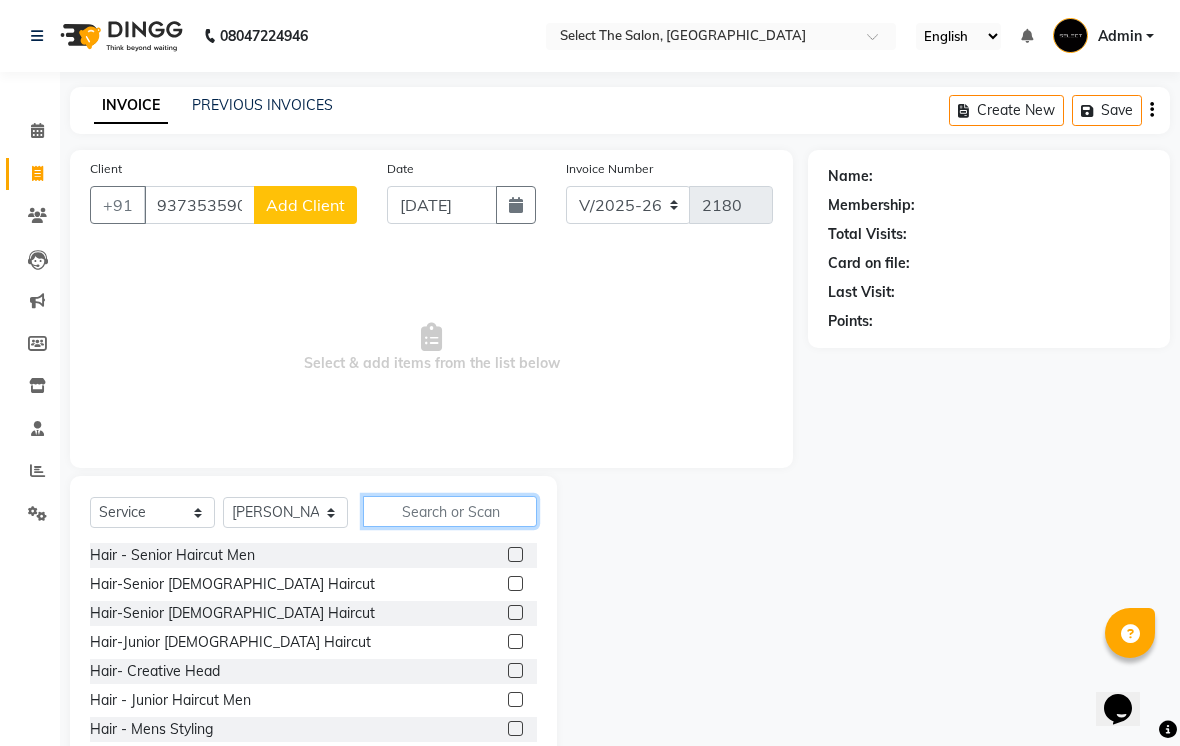 click 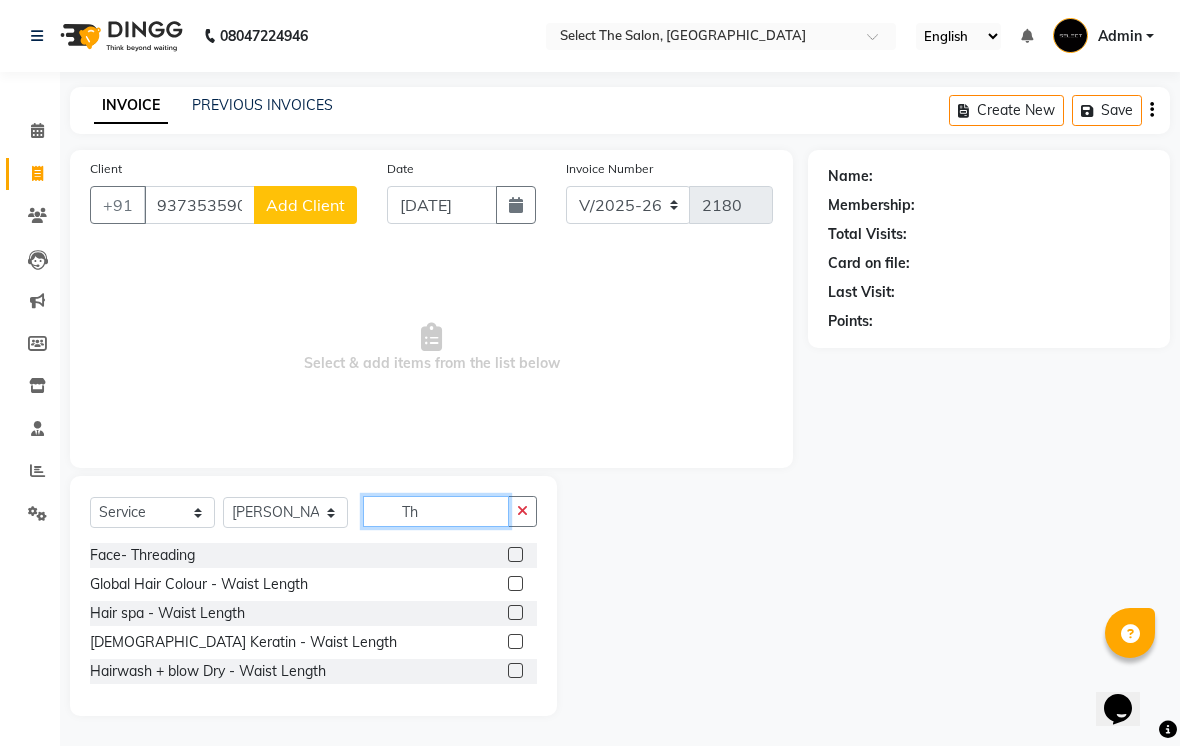 type on "Th" 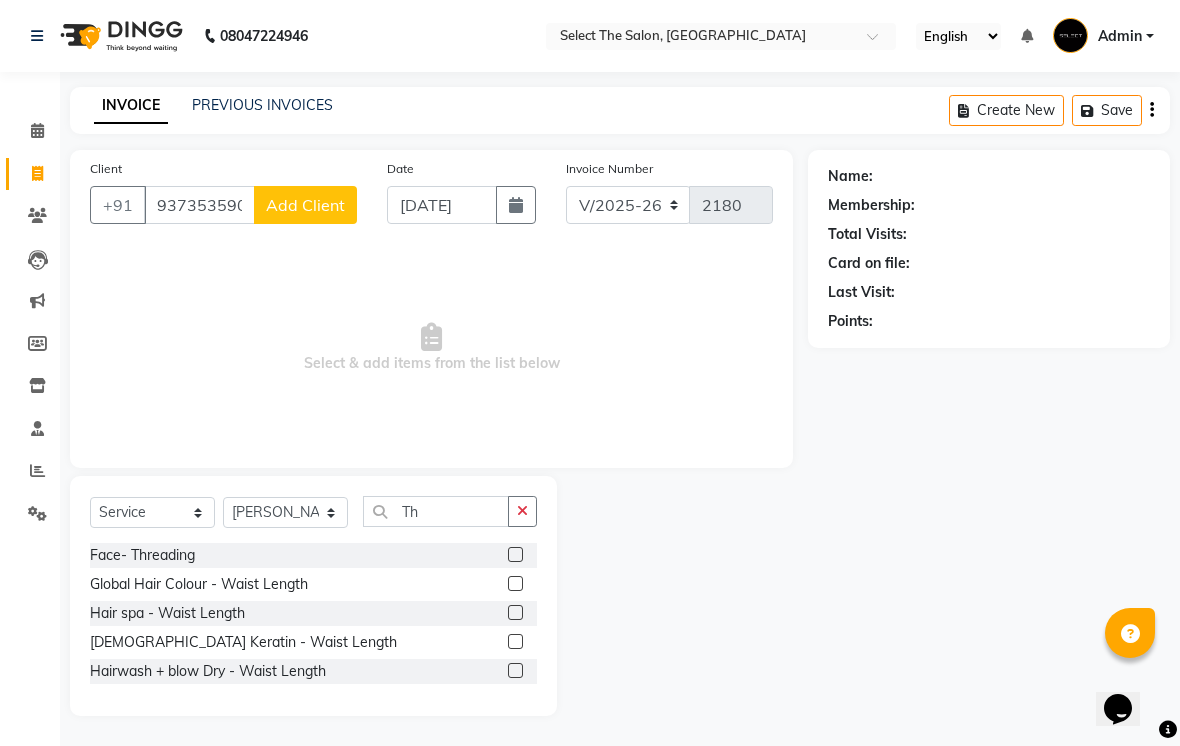 click on "Face- Threading" 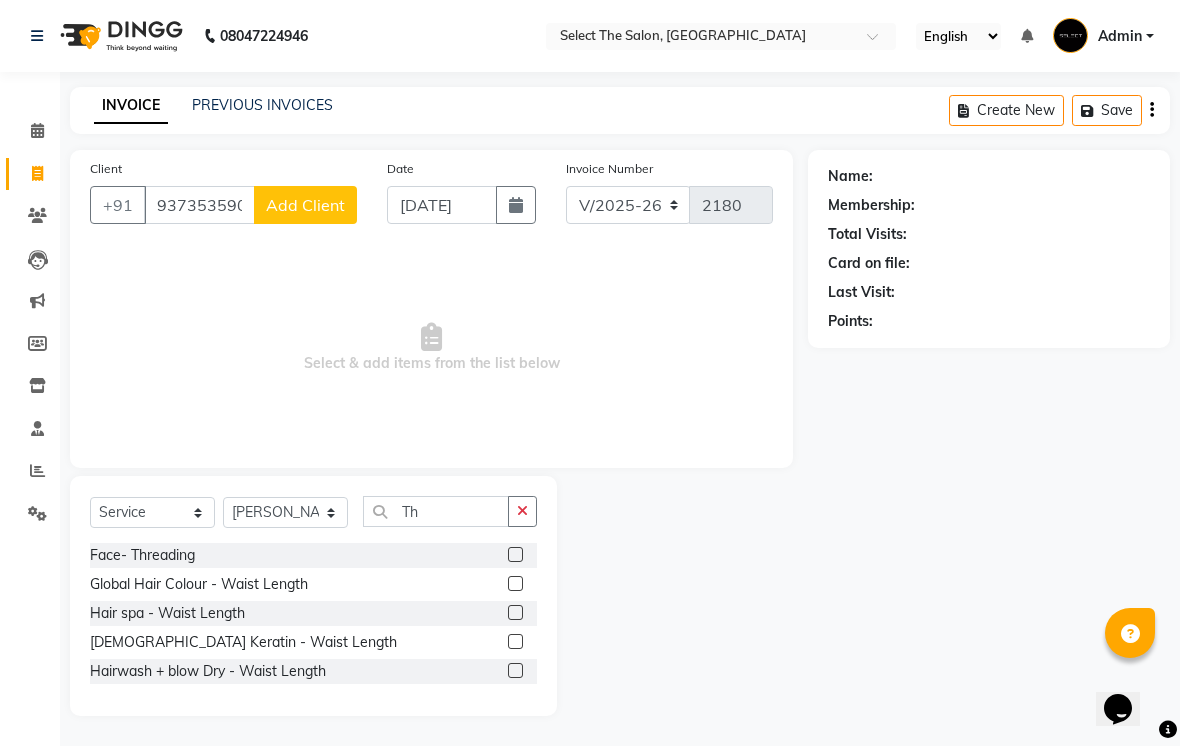 click on "Face- Threading" 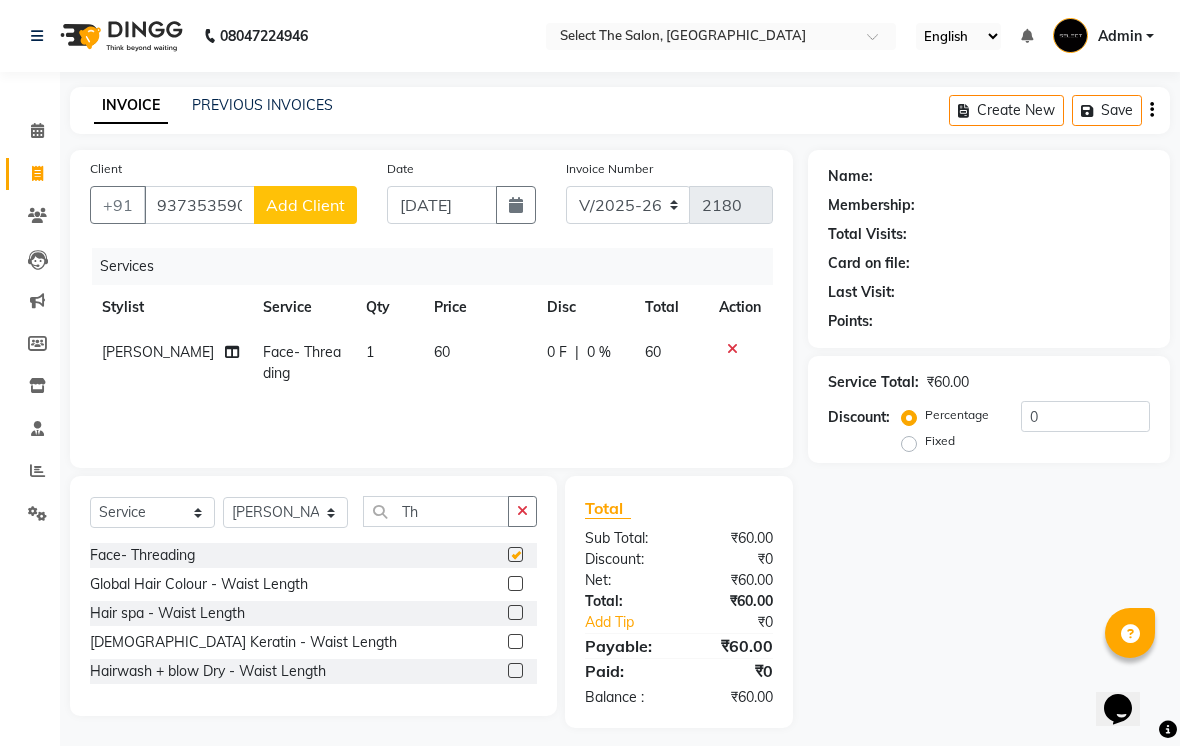 checkbox on "false" 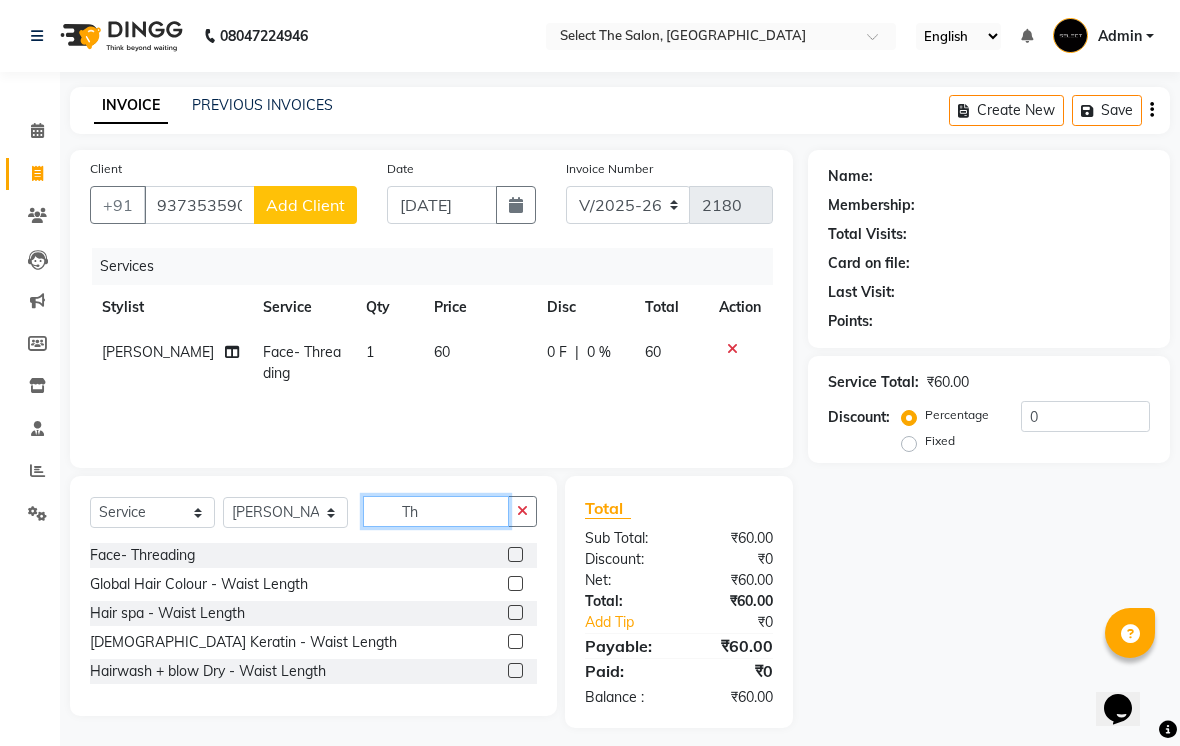 click on "Th" 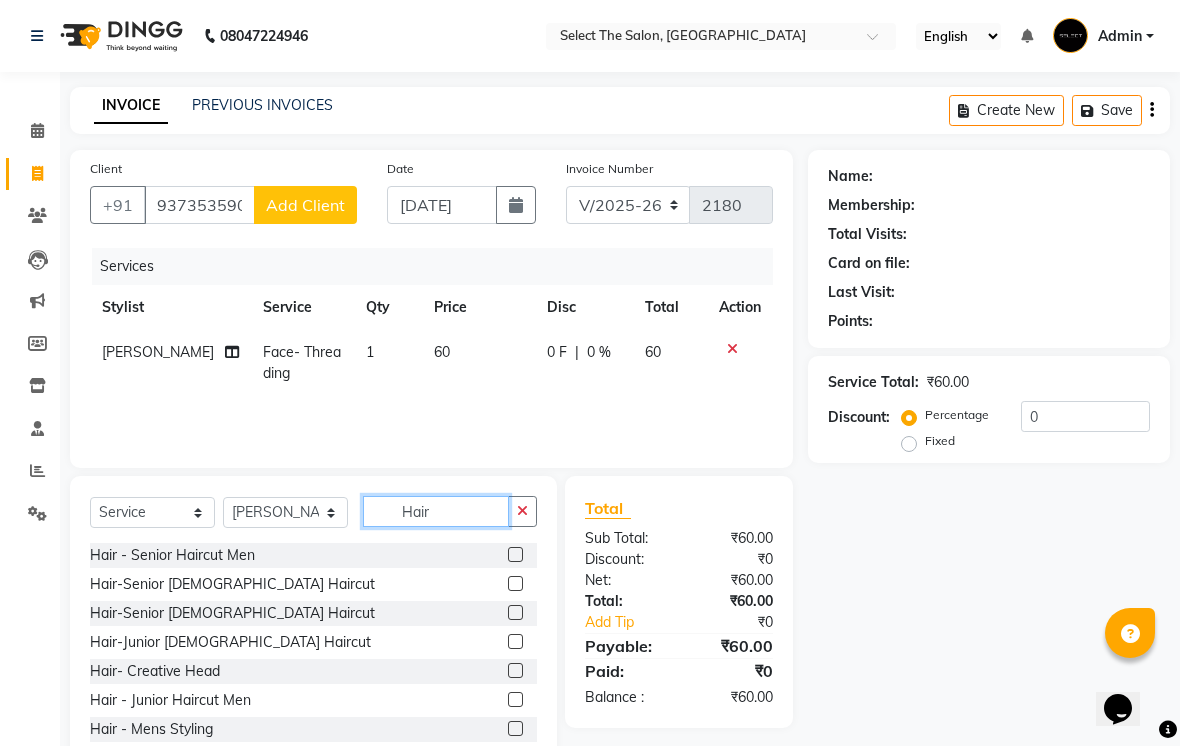type on "Hair" 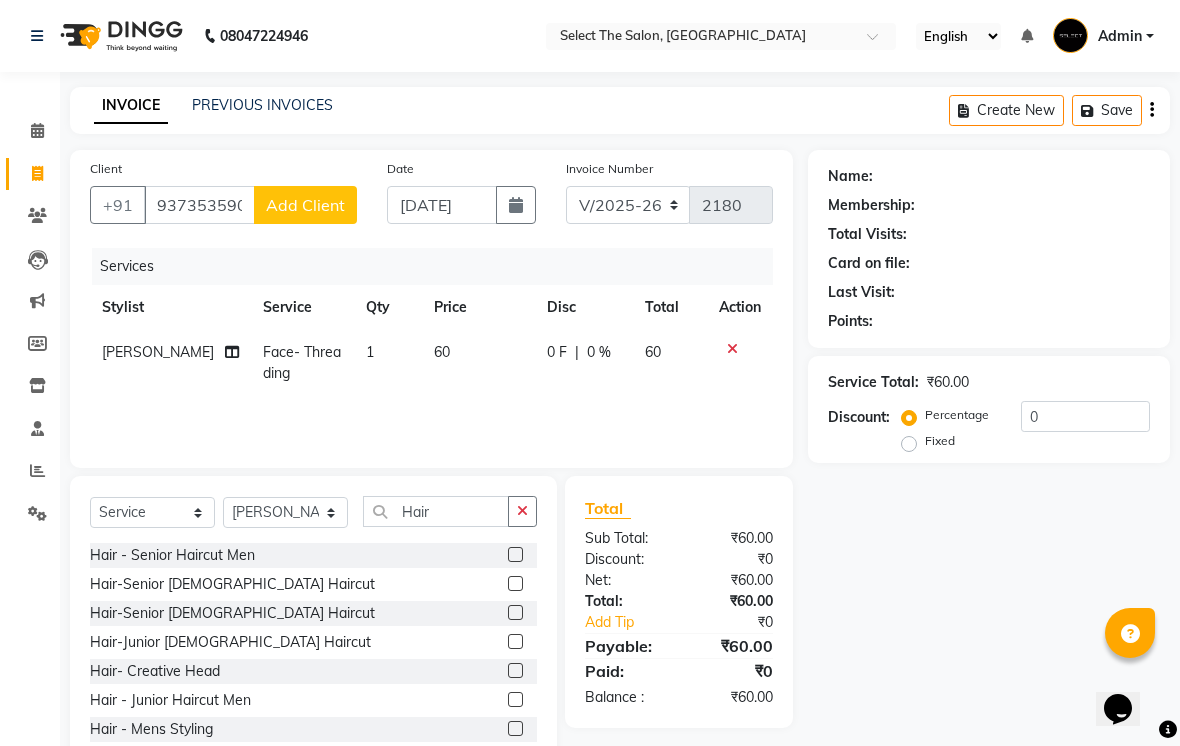 click on "Hair-Junior [DEMOGRAPHIC_DATA] Haircut" 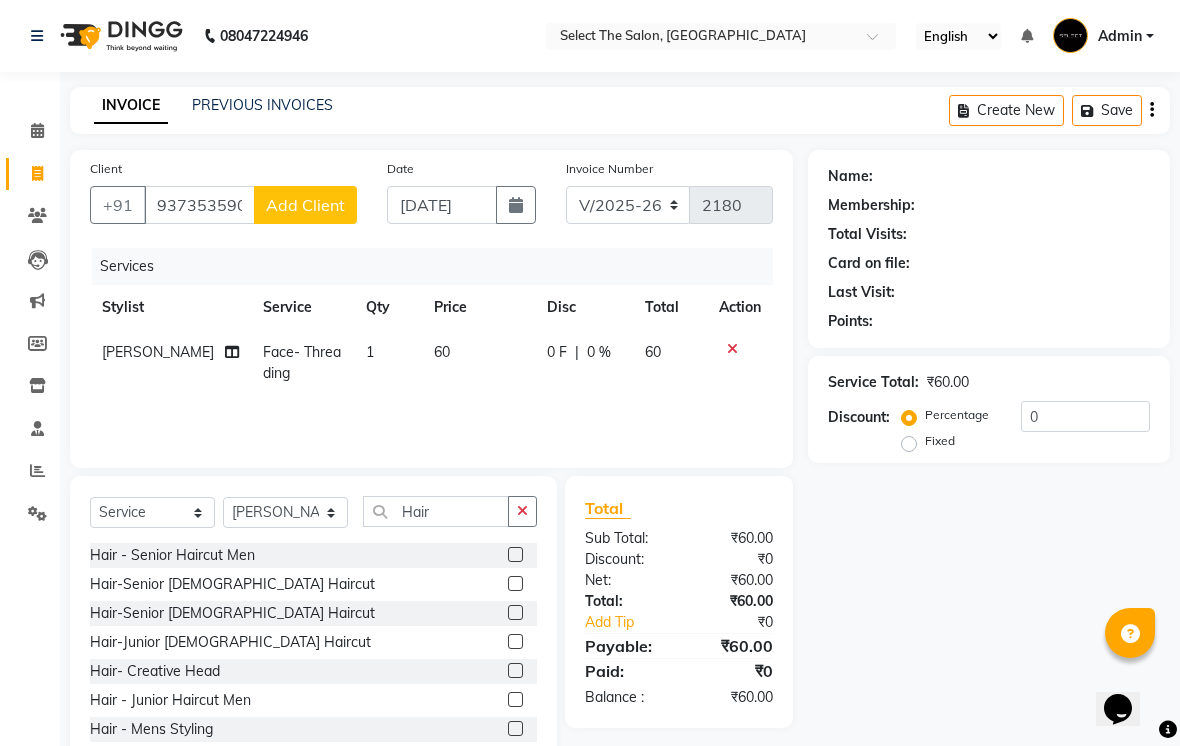 click 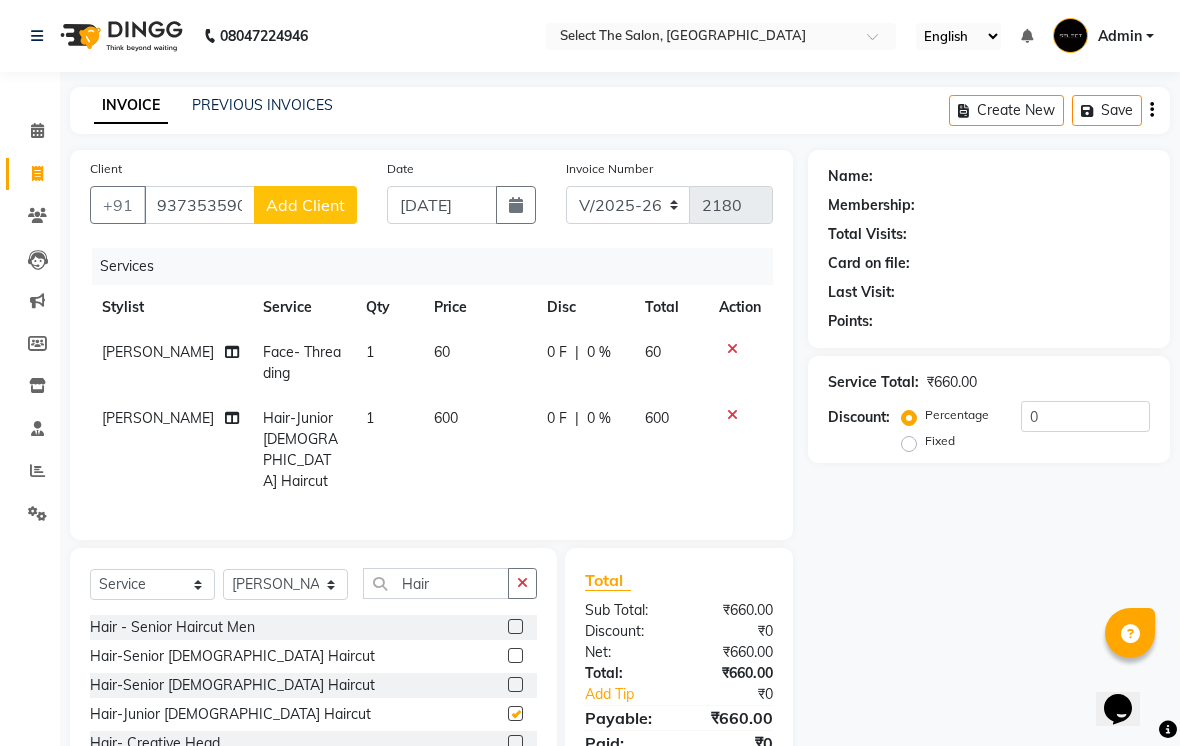 checkbox on "false" 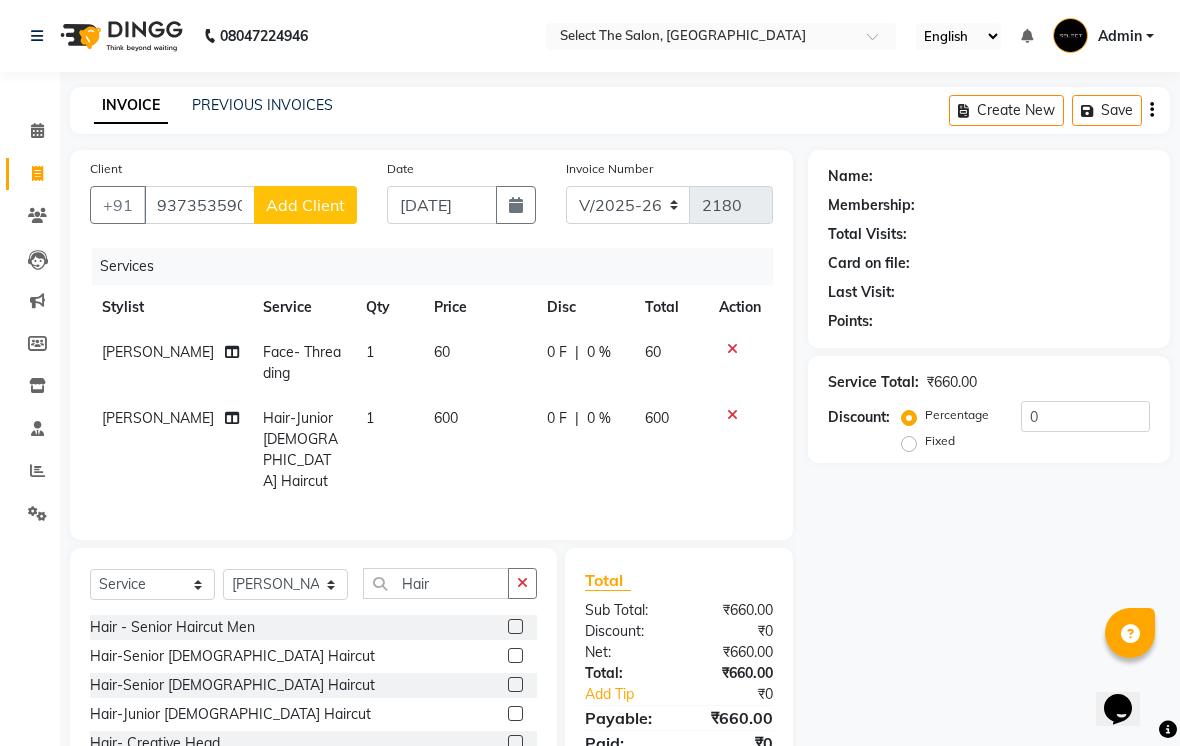 click on "Name: Membership: Total Visits: Card on file: Last Visit:  Points:  Service Total:  ₹660.00  Discount:  Percentage   Fixed  0" 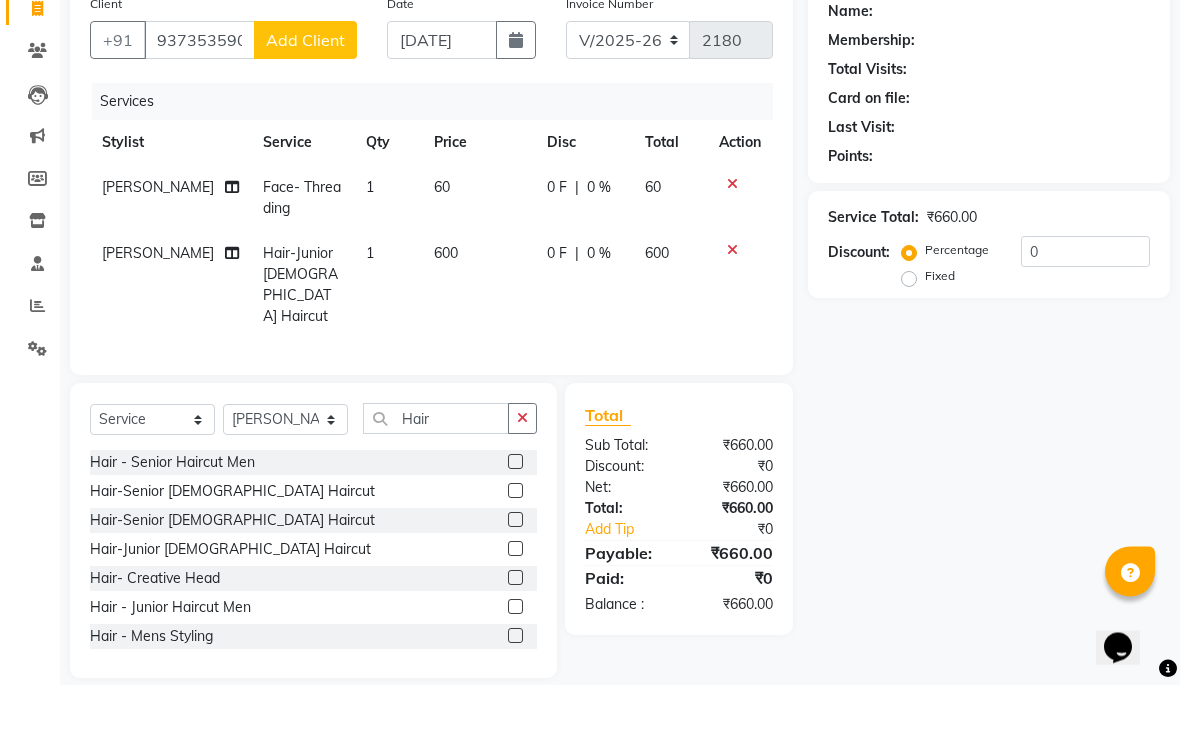scroll, scrollTop: 103, scrollLeft: 0, axis: vertical 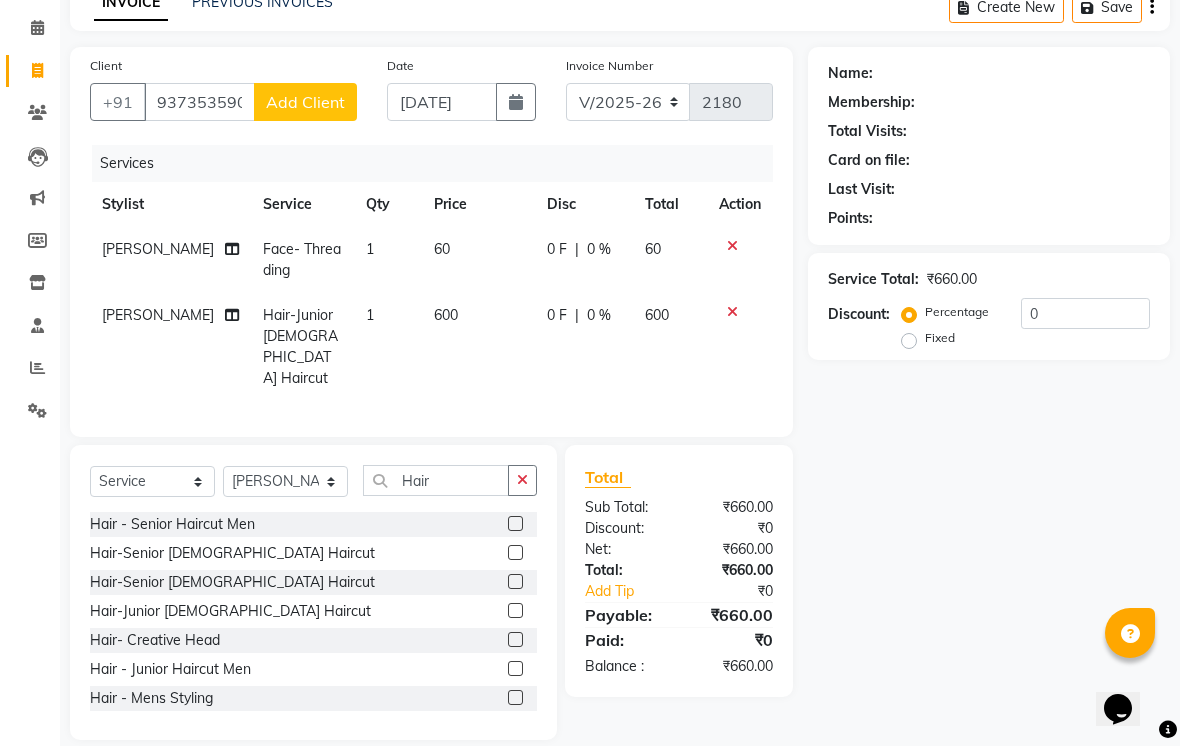click on "Name: Membership: Total Visits: Card on file: Last Visit:  Points:  Service Total:  ₹660.00  Discount:  Percentage   Fixed  0" 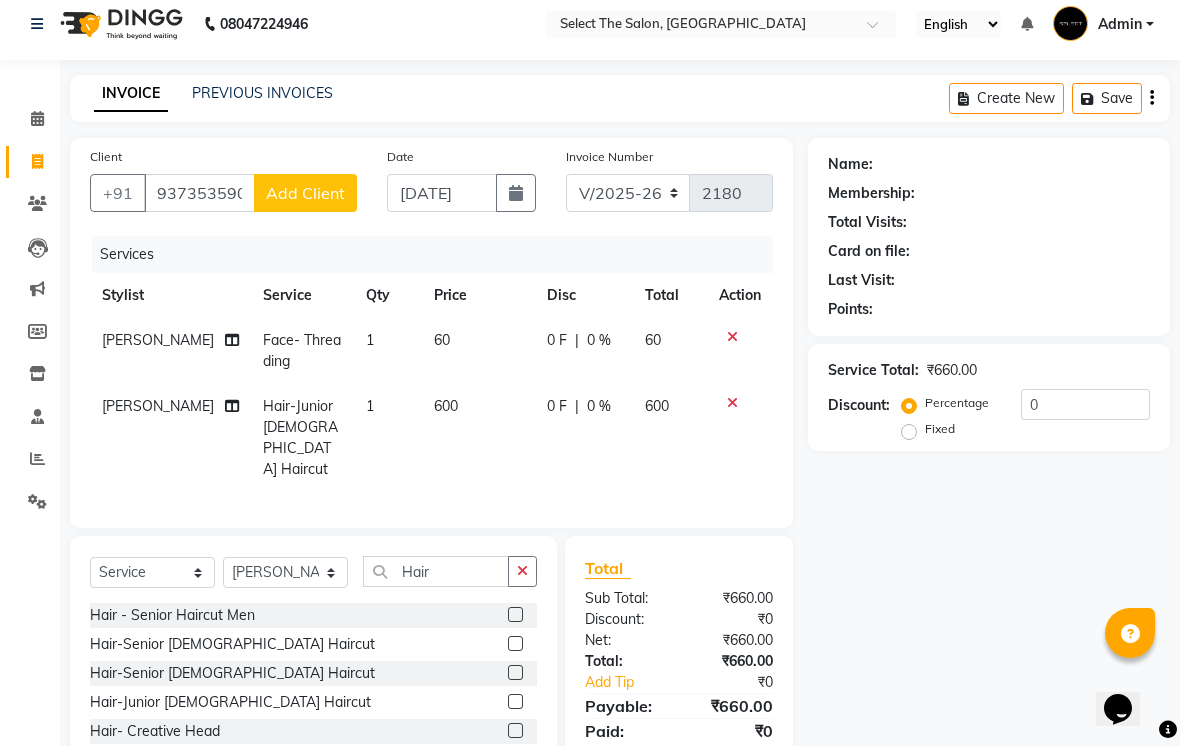 scroll, scrollTop: 0, scrollLeft: 0, axis: both 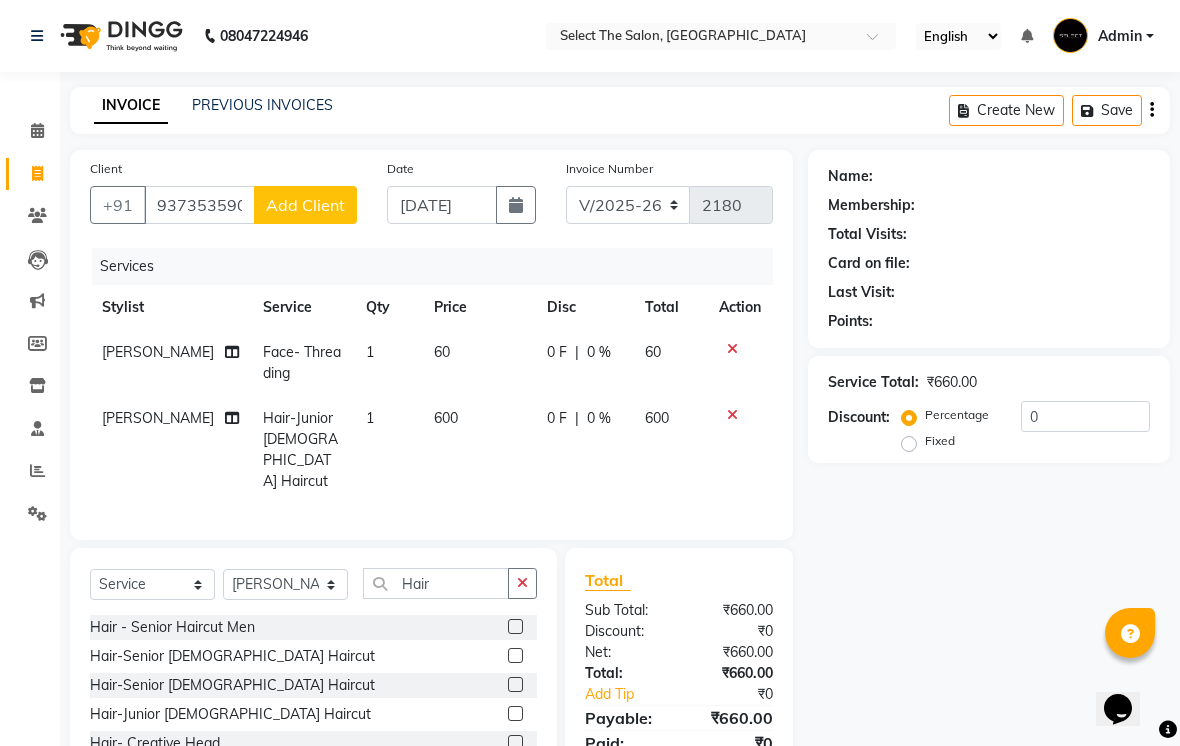 click on "Add Client" 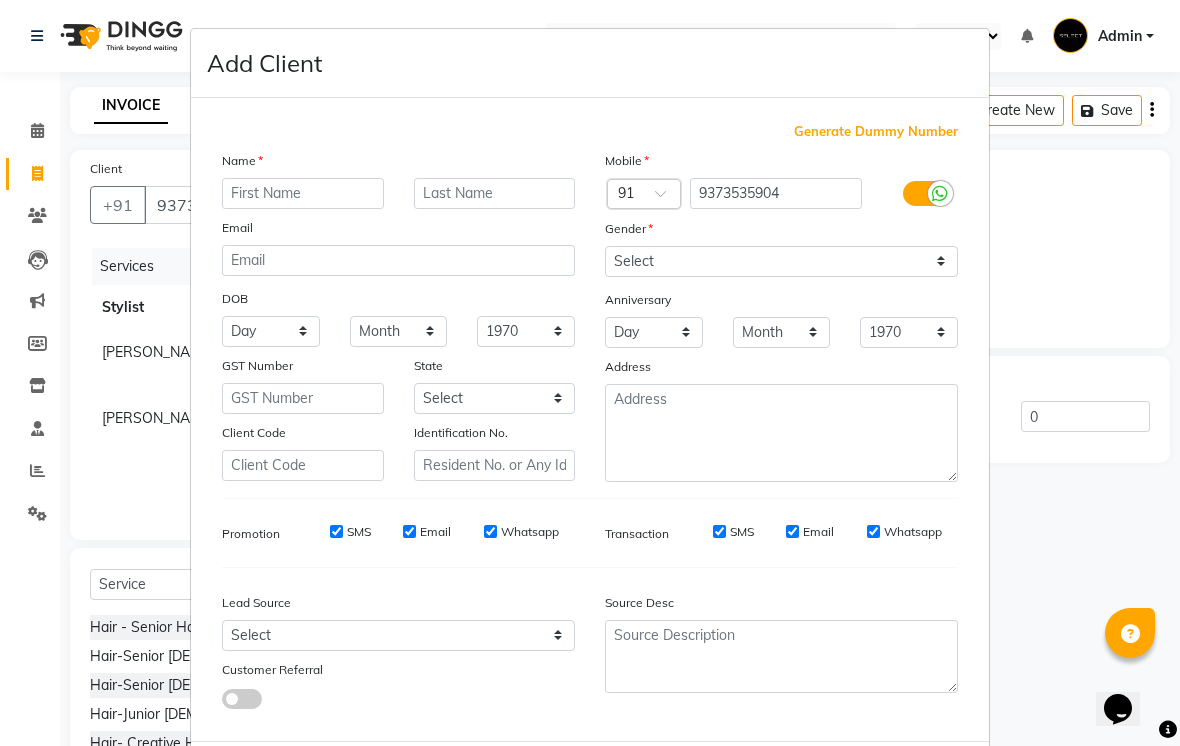 click on "Email" at bounding box center (398, 231) 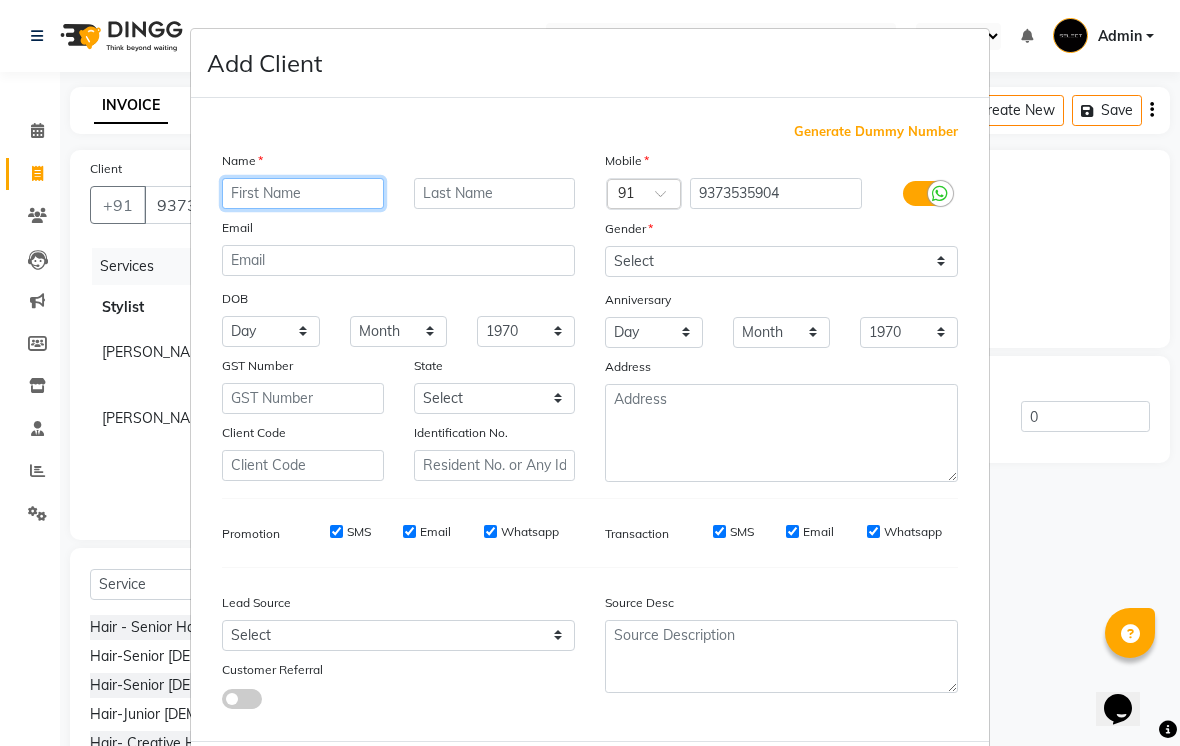 click at bounding box center (303, 193) 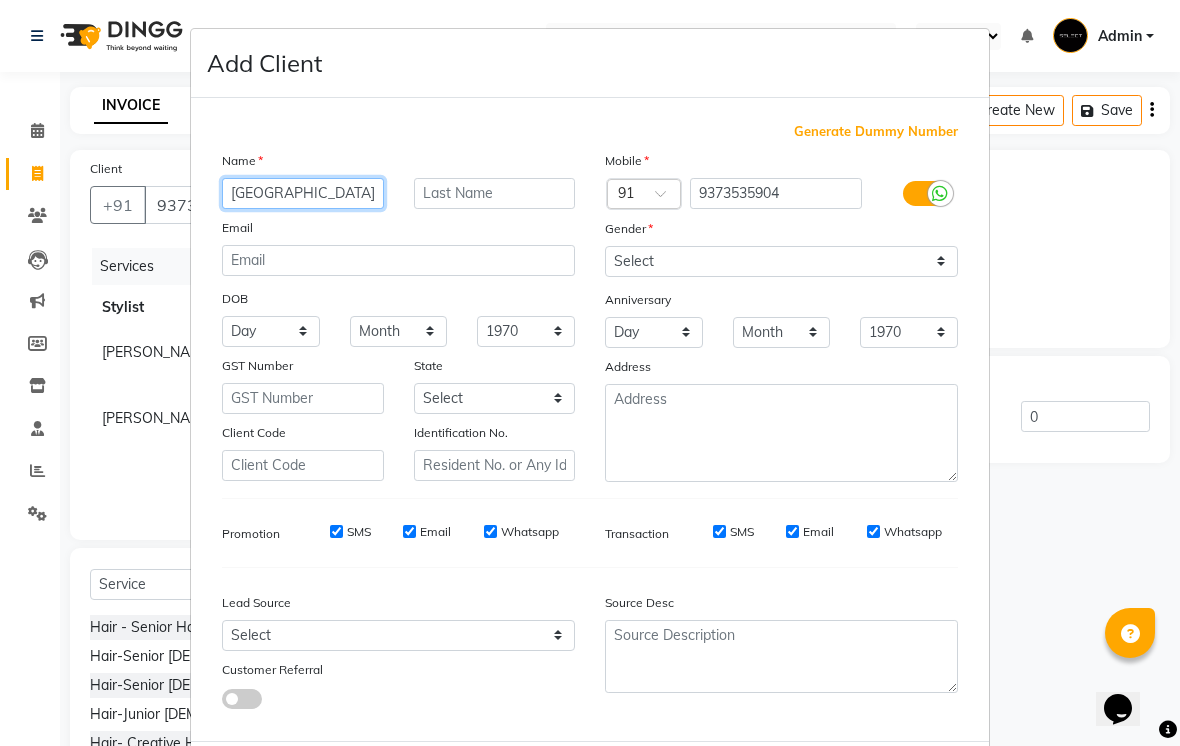 type on "Tanushu" 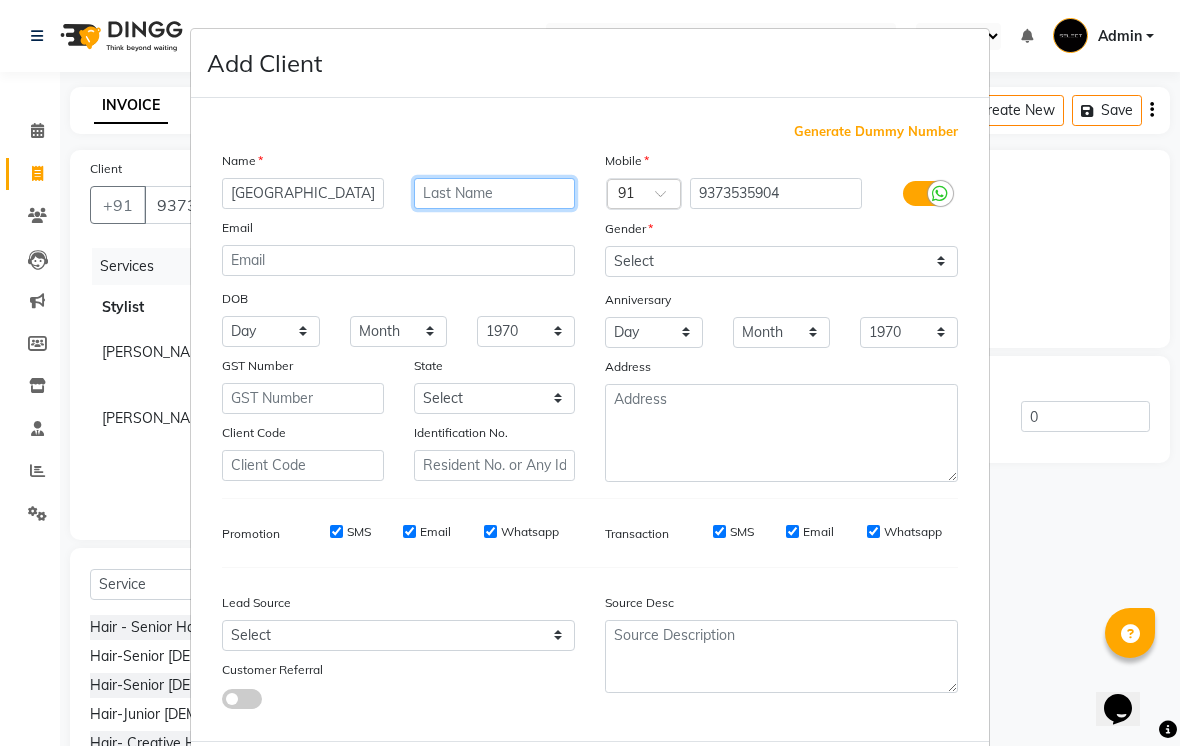 click at bounding box center [495, 193] 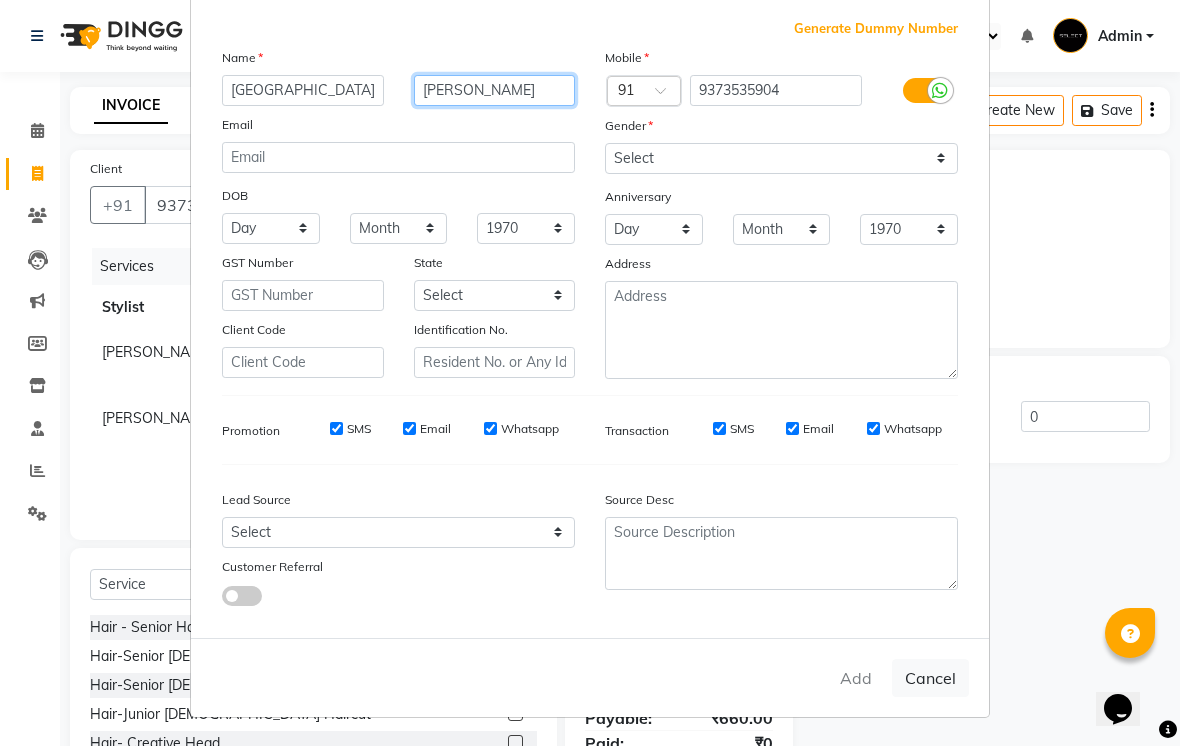 scroll, scrollTop: 102, scrollLeft: 0, axis: vertical 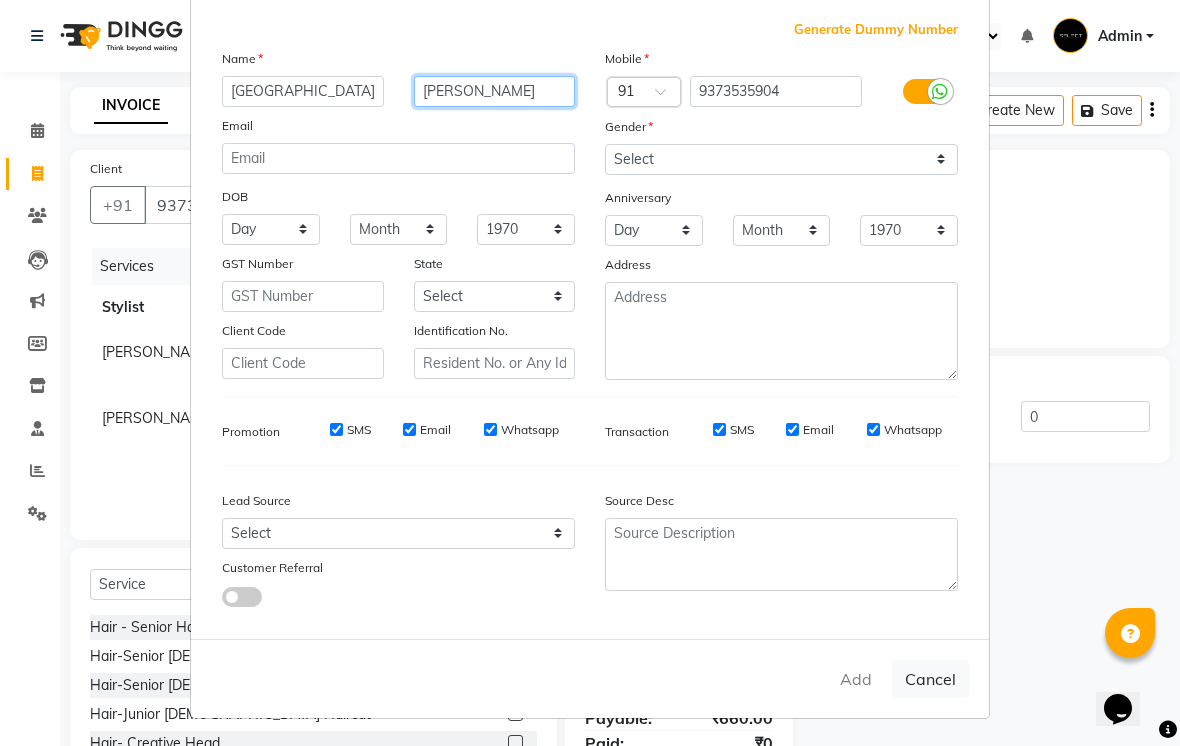 type on "patel" 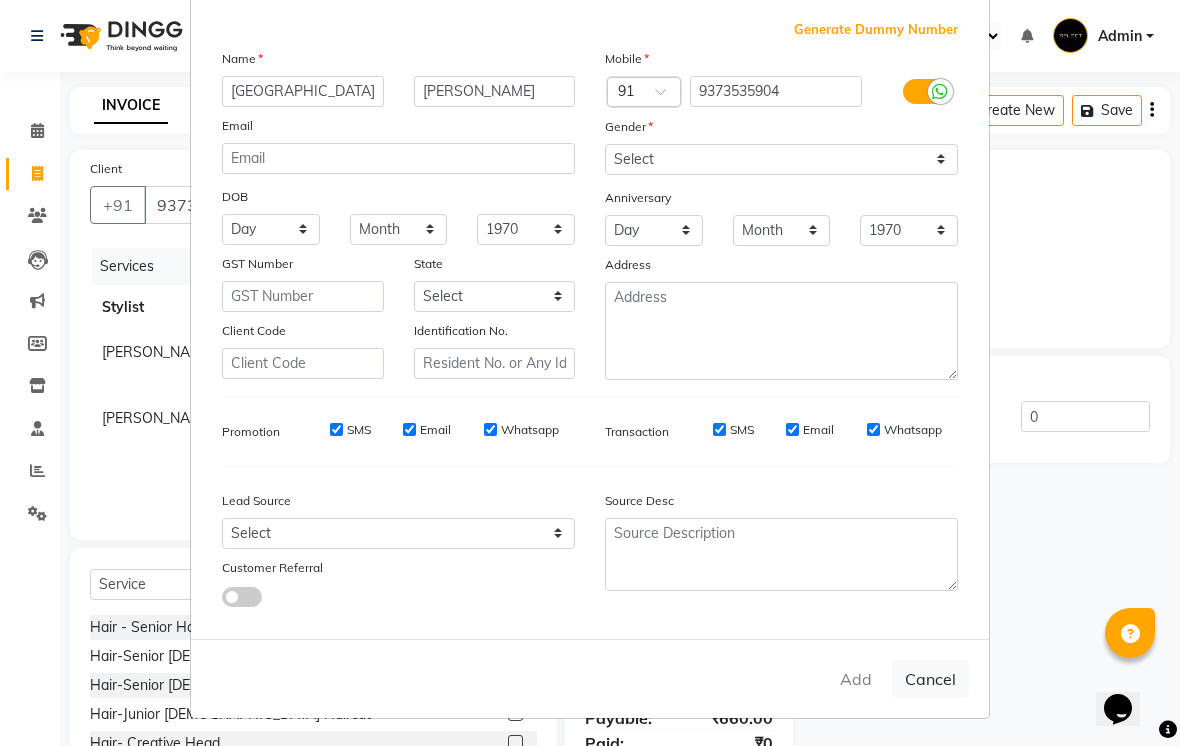 click on "Add   Cancel" at bounding box center (590, 678) 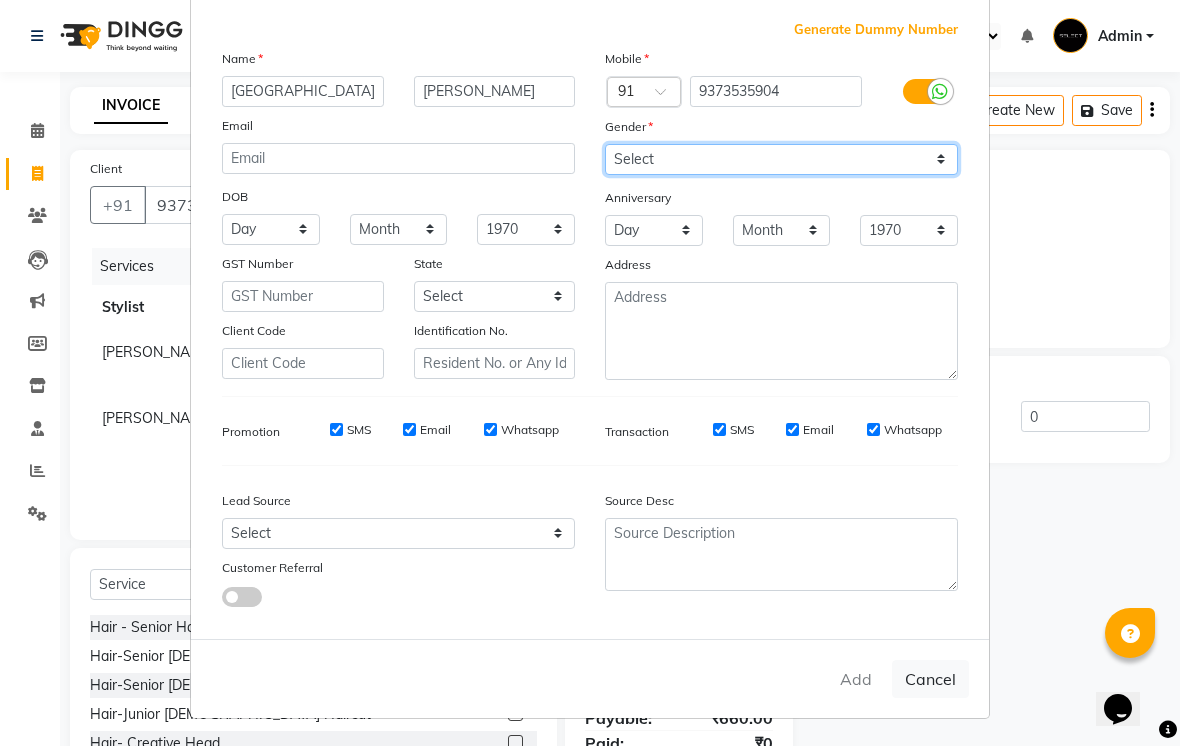 click on "Select Male Female Other Prefer Not To Say" at bounding box center (781, 159) 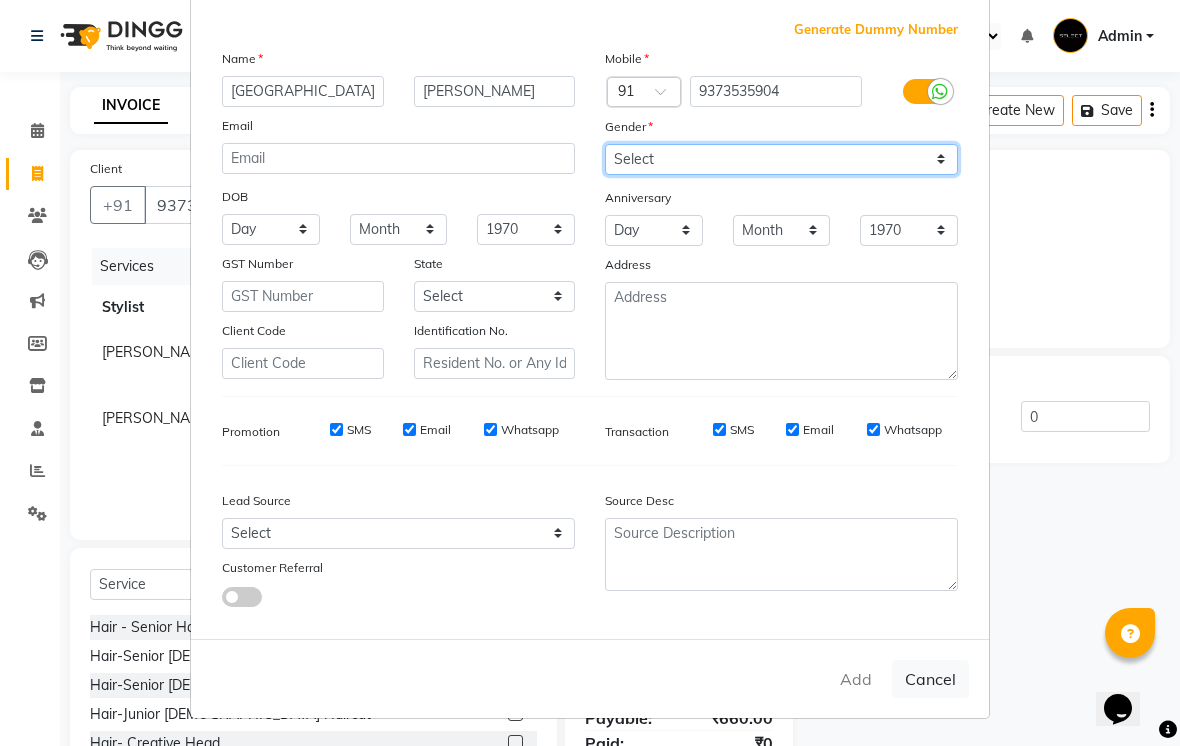 select on "female" 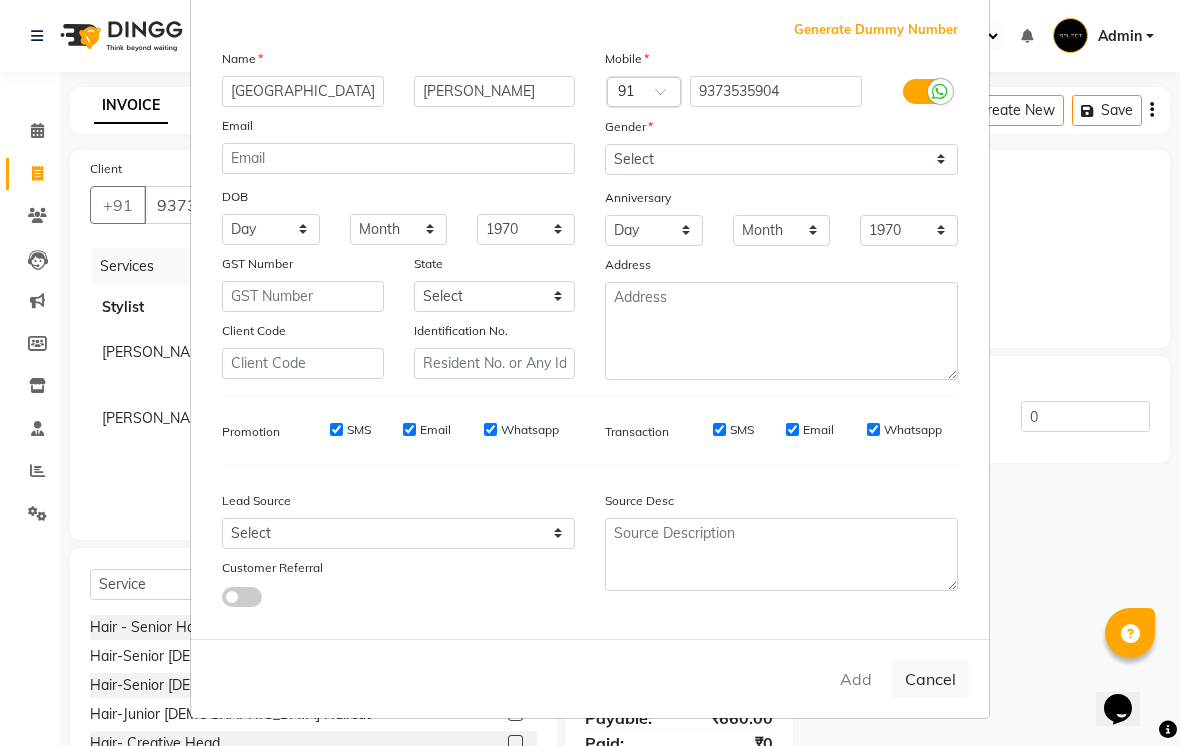 click on "Add   Cancel" at bounding box center [590, 678] 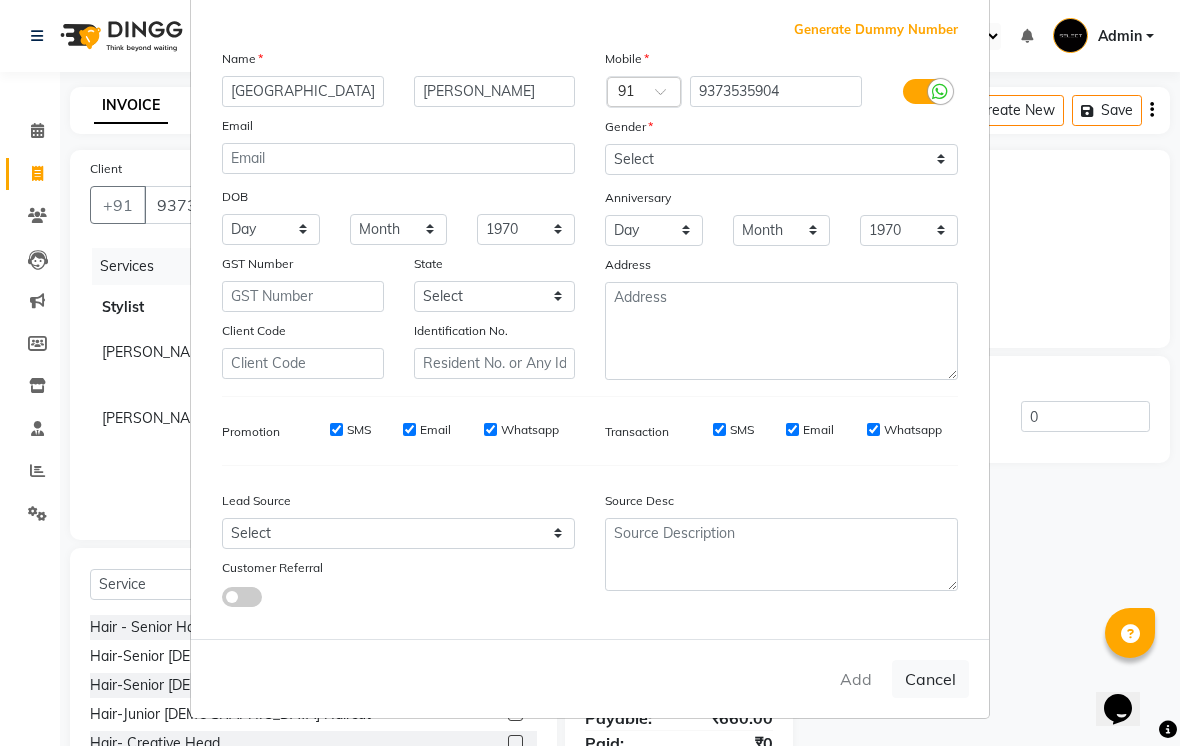 click on "Add Client Generate Dummy Number Name Tanushu patel Email DOB Day 01 02 03 04 05 06 07 08 09 10 11 12 13 14 15 16 17 18 19 20 21 22 23 24 25 26 27 28 29 30 31 Month January February March April May June July August September October November December 1940 1941 1942 1943 1944 1945 1946 1947 1948 1949 1950 1951 1952 1953 1954 1955 1956 1957 1958 1959 1960 1961 1962 1963 1964 1965 1966 1967 1968 1969 1970 1971 1972 1973 1974 1975 1976 1977 1978 1979 1980 1981 1982 1983 1984 1985 1986 1987 1988 1989 1990 1991 1992 1993 1994 1995 1996 1997 1998 1999 2000 2001 2002 2003 2004 2005 2006 2007 2008 2009 2010 2011 2012 2013 2014 2015 2016 2017 2018 2019 2020 2021 2022 2023 2024 GST Number State Select Andaman and Nicobar Islands Andhra Pradesh Arunachal Pradesh Assam Bihar Chandigarh Chhattisgarh Dadra and Nagar Haveli Daman and Diu Delhi Goa Gujarat Haryana Himachal Pradesh Jammu and Kashmir Jharkhand Karnataka Kerala Lakshadweep Madhya Pradesh Maharashtra Manipur Meghalaya Mizoram Nagaland Odisha Pondicherry Punjab ×" at bounding box center (590, 373) 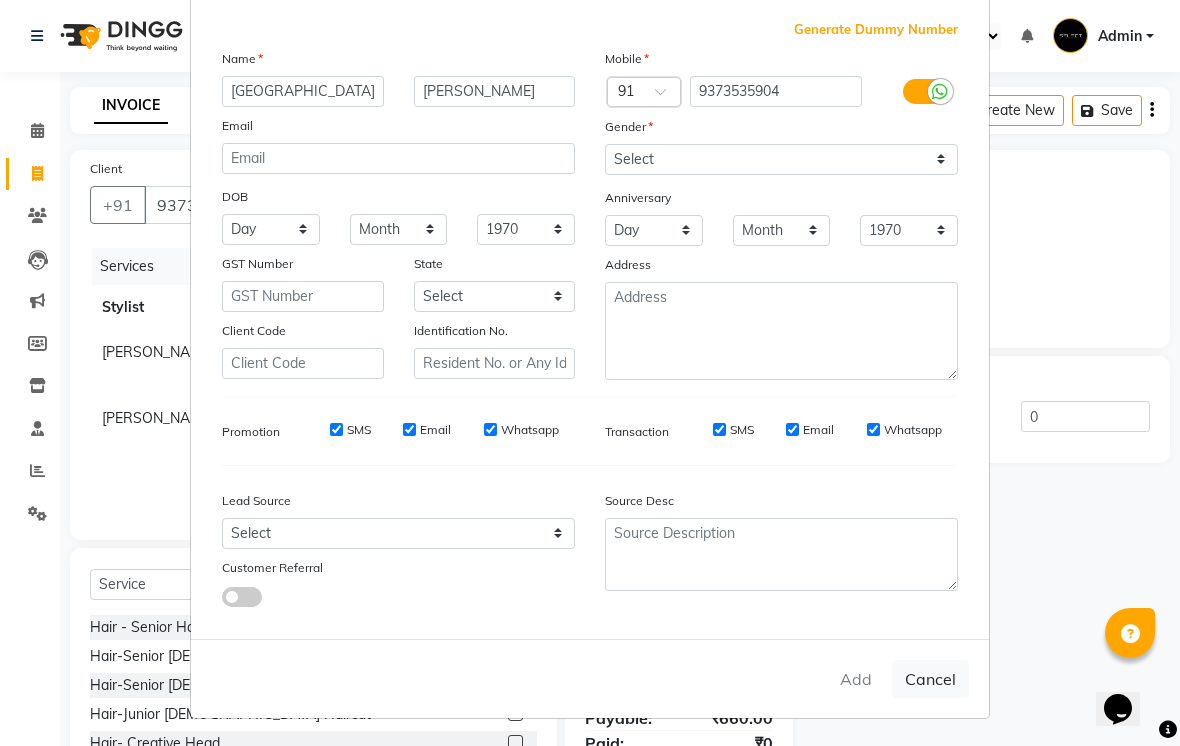 click on "Add Client Generate Dummy Number Name Tanushu patel Email DOB Day 01 02 03 04 05 06 07 08 09 10 11 12 13 14 15 16 17 18 19 20 21 22 23 24 25 26 27 28 29 30 31 Month January February March April May June July August September October November December 1940 1941 1942 1943 1944 1945 1946 1947 1948 1949 1950 1951 1952 1953 1954 1955 1956 1957 1958 1959 1960 1961 1962 1963 1964 1965 1966 1967 1968 1969 1970 1971 1972 1973 1974 1975 1976 1977 1978 1979 1980 1981 1982 1983 1984 1985 1986 1987 1988 1989 1990 1991 1992 1993 1994 1995 1996 1997 1998 1999 2000 2001 2002 2003 2004 2005 2006 2007 2008 2009 2010 2011 2012 2013 2014 2015 2016 2017 2018 2019 2020 2021 2022 2023 2024 GST Number State Select Andaman and Nicobar Islands Andhra Pradesh Arunachal Pradesh Assam Bihar Chandigarh Chhattisgarh Dadra and Nagar Haveli Daman and Diu Delhi Goa Gujarat Haryana Himachal Pradesh Jammu and Kashmir Jharkhand Karnataka Kerala Lakshadweep Madhya Pradesh Maharashtra Manipur Meghalaya Mizoram Nagaland Odisha Pondicherry Punjab ×" at bounding box center [590, 373] 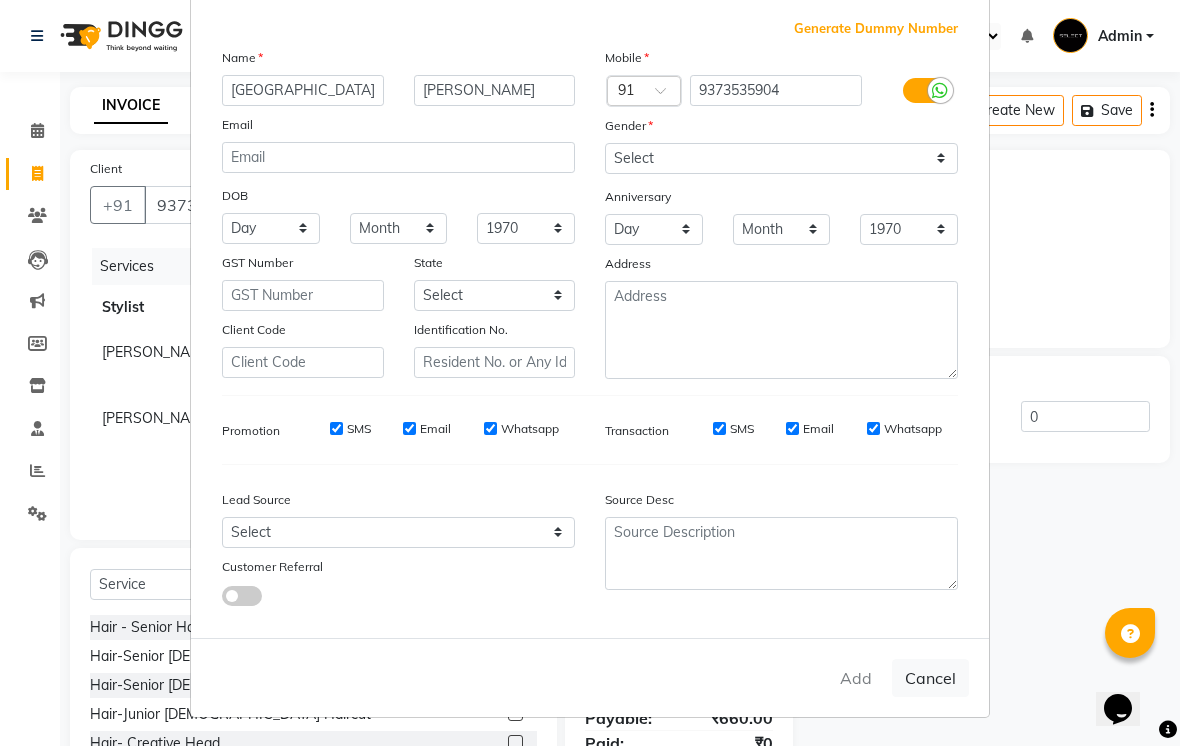 scroll, scrollTop: 102, scrollLeft: 0, axis: vertical 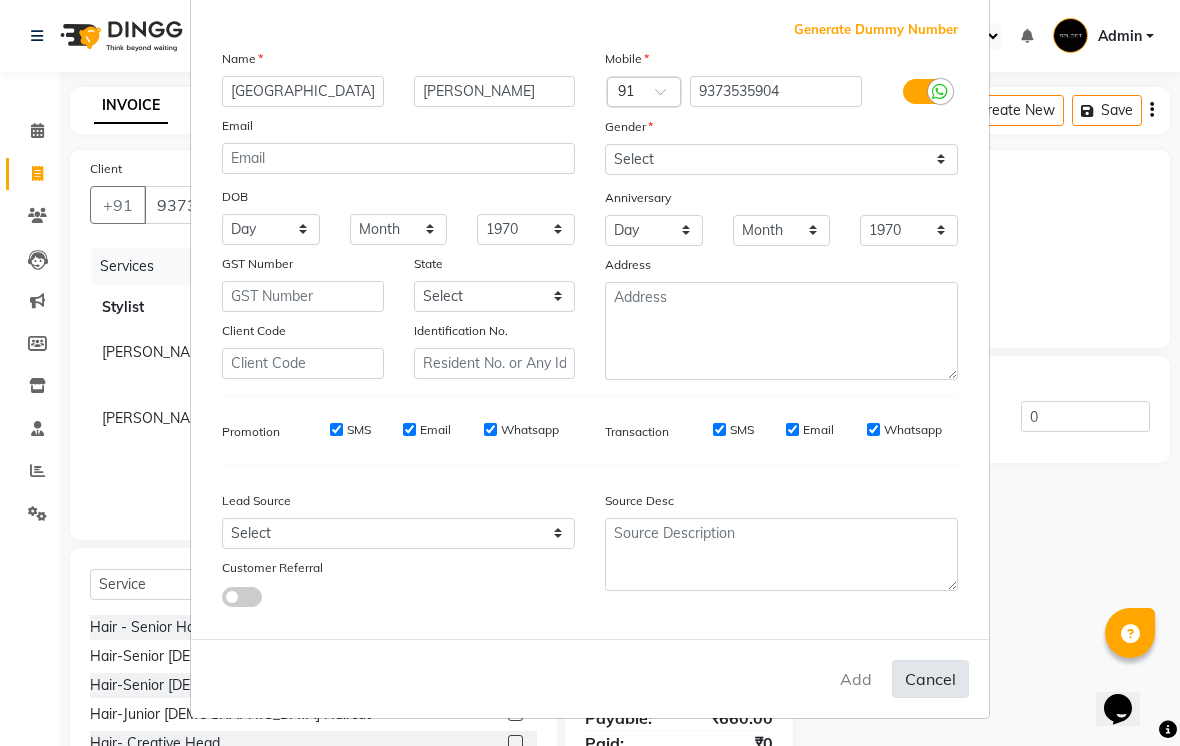 click on "Cancel" at bounding box center [930, 679] 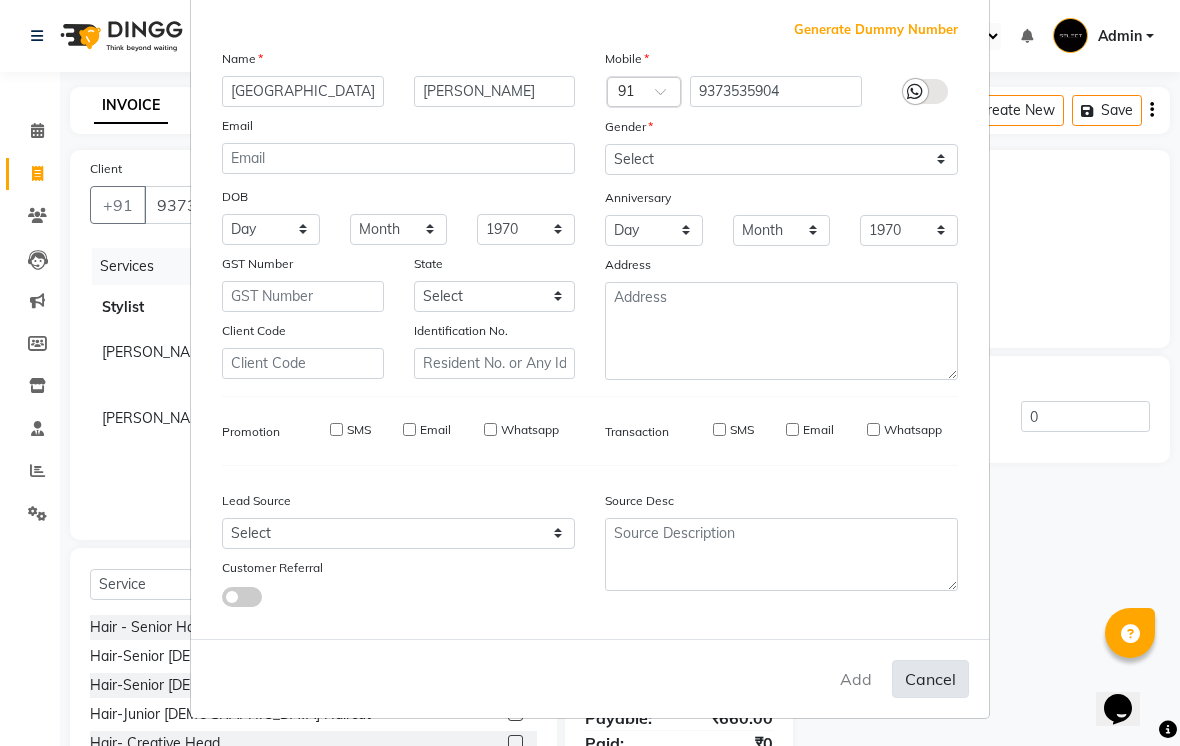 type 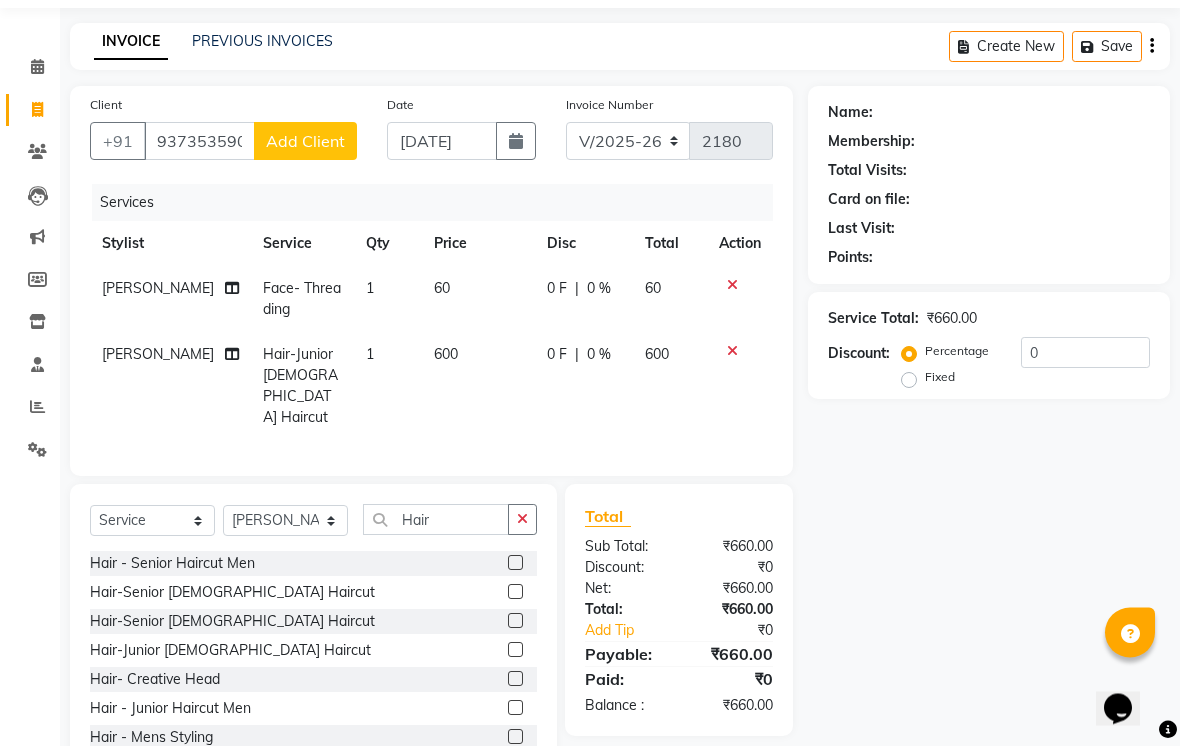 scroll, scrollTop: 69, scrollLeft: 0, axis: vertical 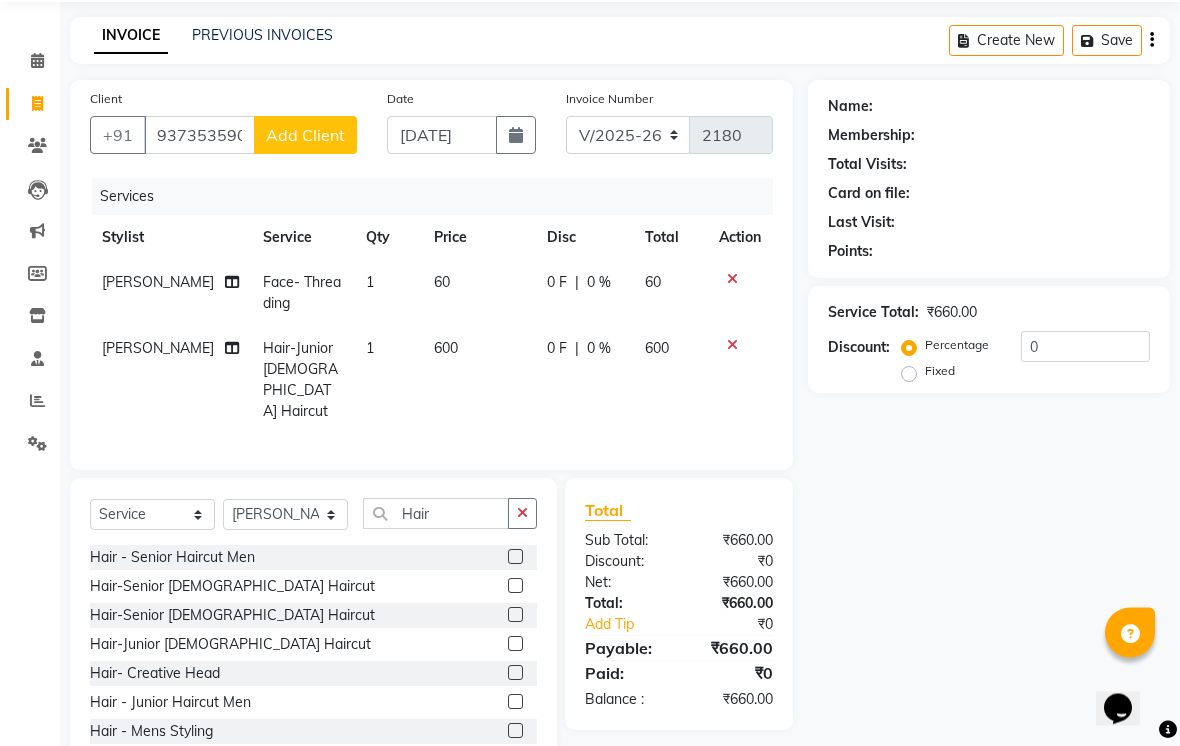 click on "Name: Membership: Total Visits: Card on file: Last Visit:  Points:  Service Total:  ₹660.00  Discount:  Percentage   Fixed  0" 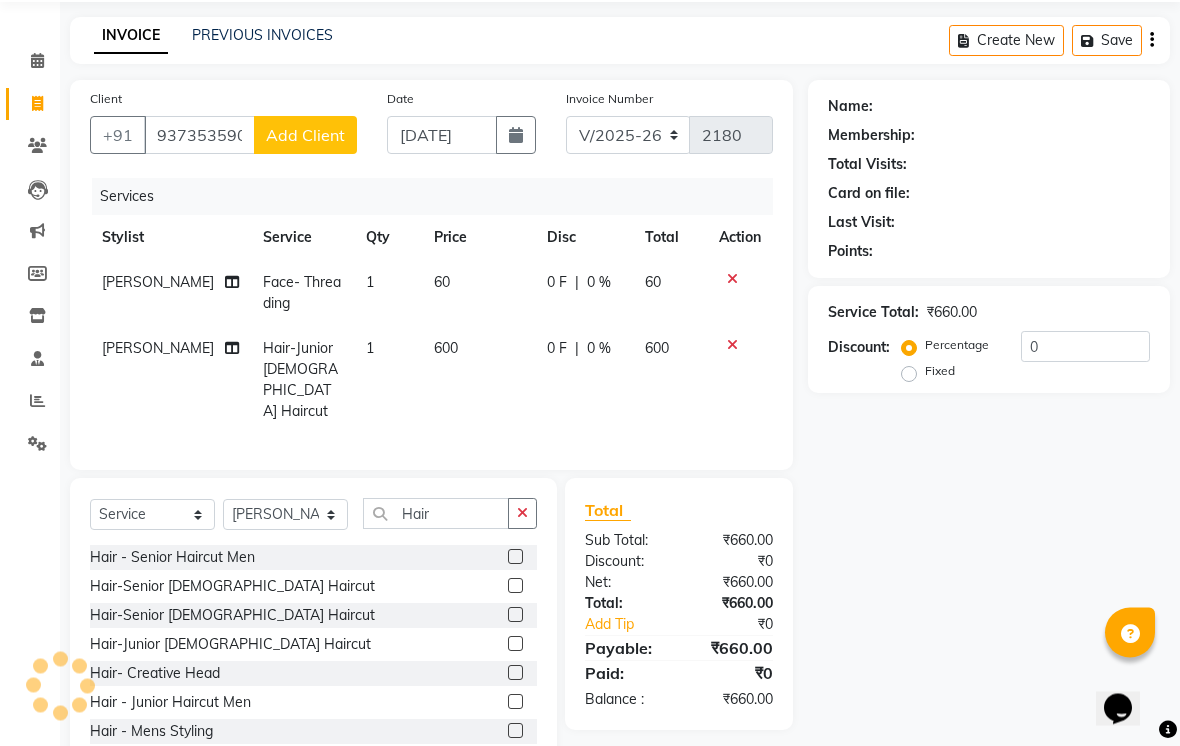 scroll, scrollTop: 70, scrollLeft: 0, axis: vertical 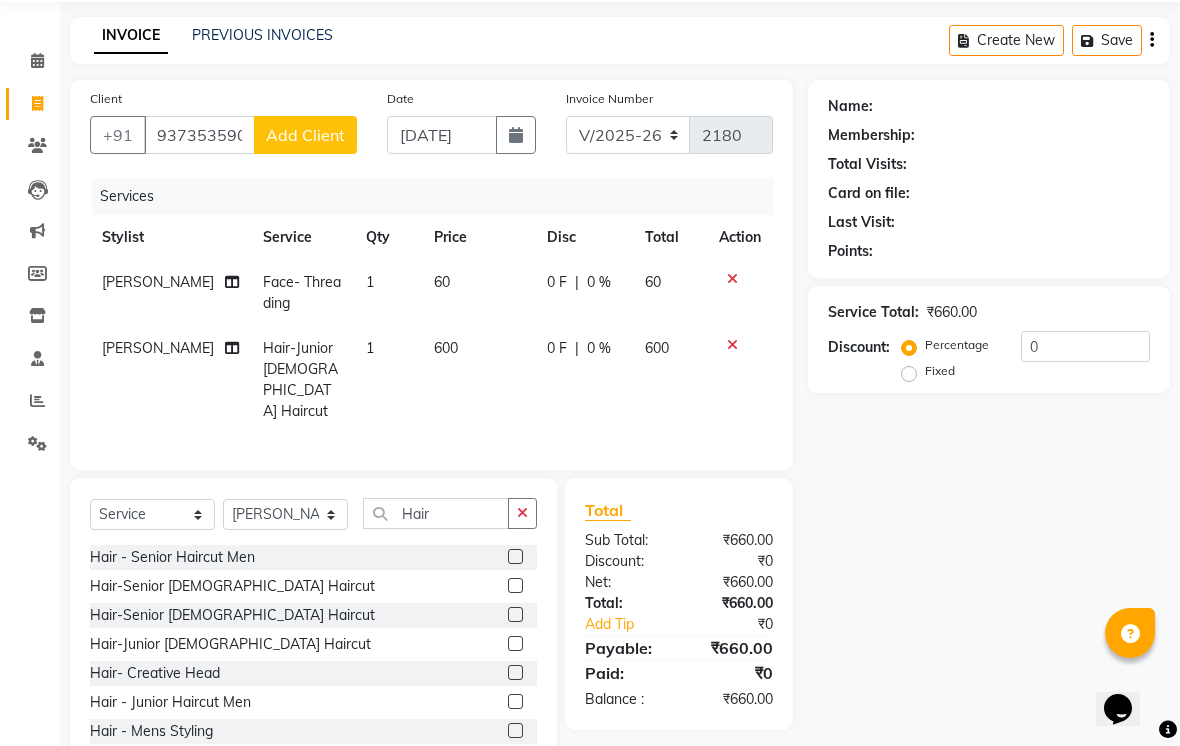 click on "Invoice" 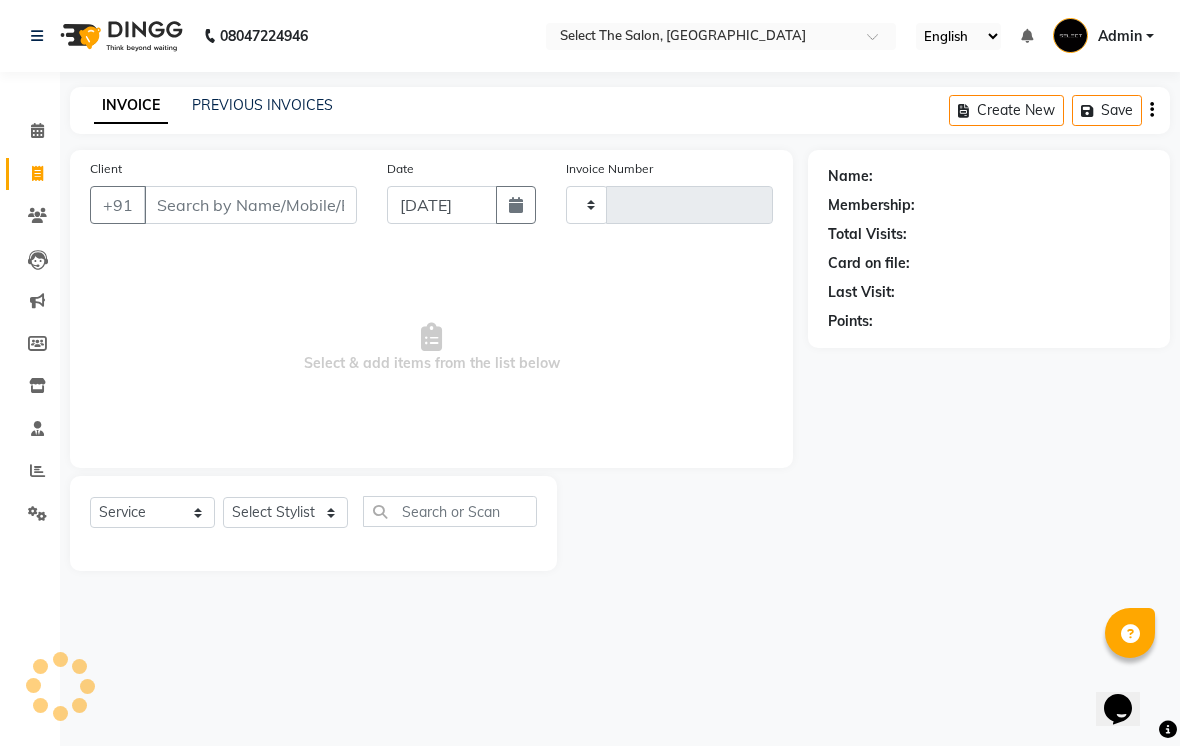 scroll, scrollTop: 0, scrollLeft: 0, axis: both 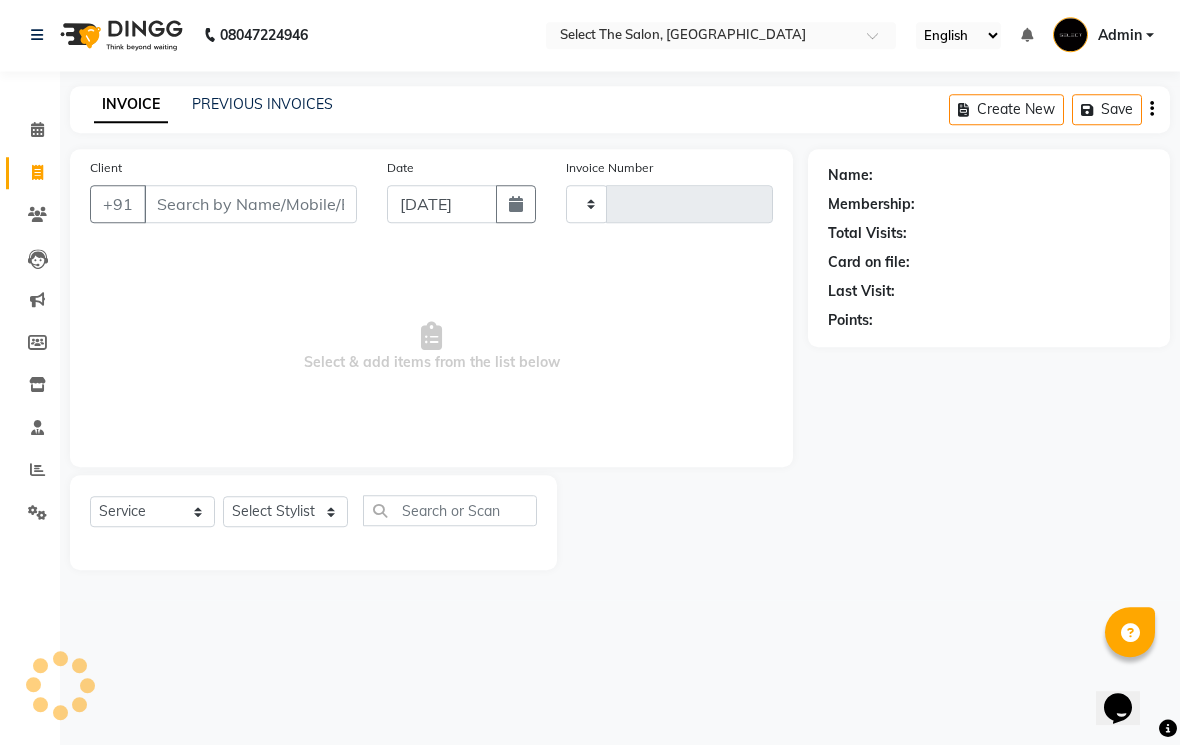 type on "2180" 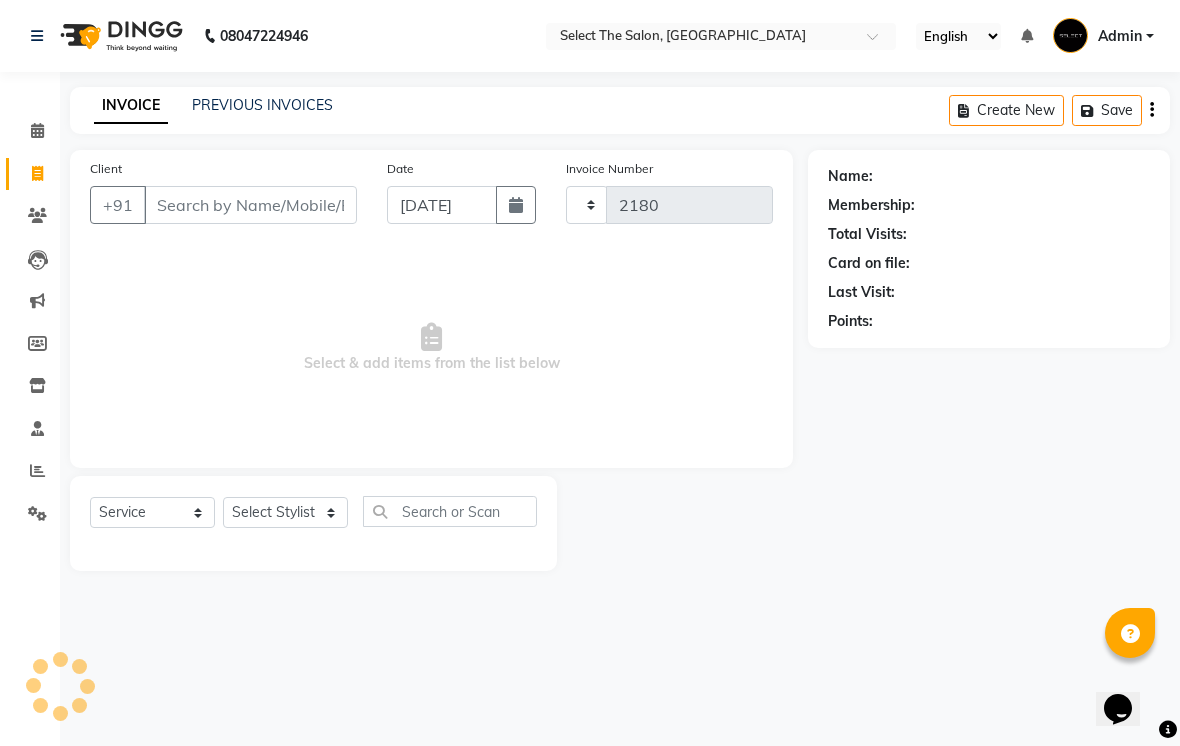 select on "4969" 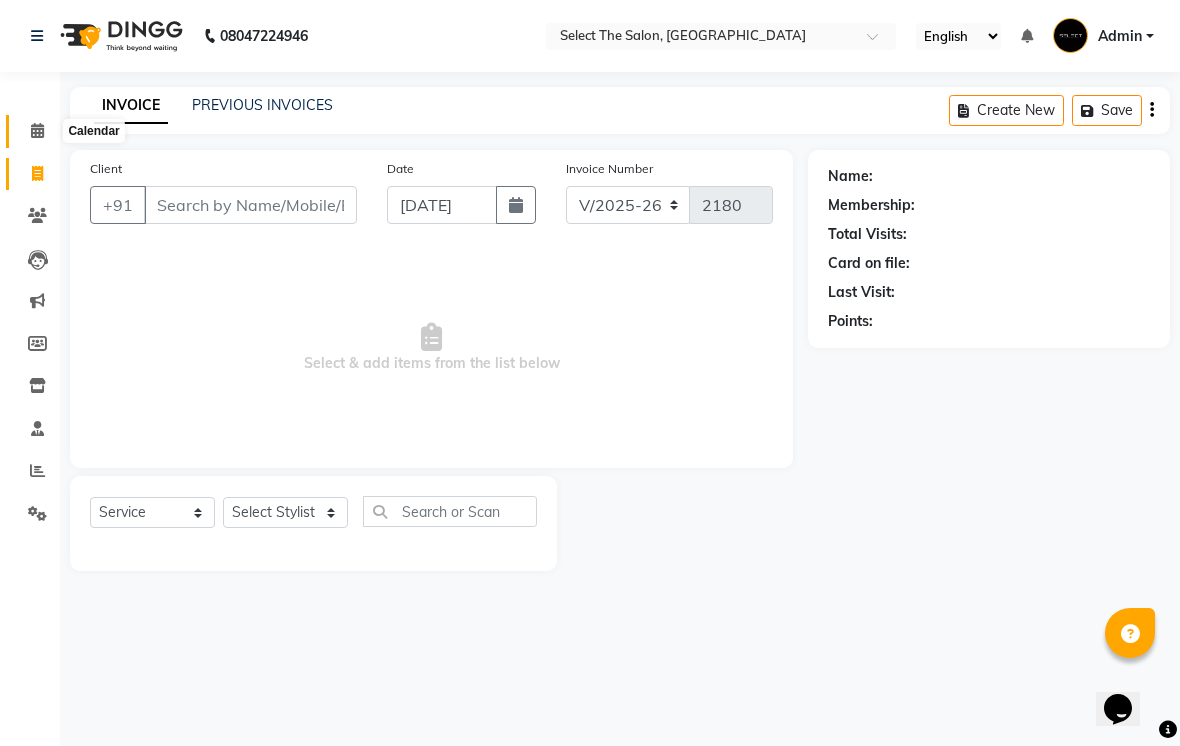 click 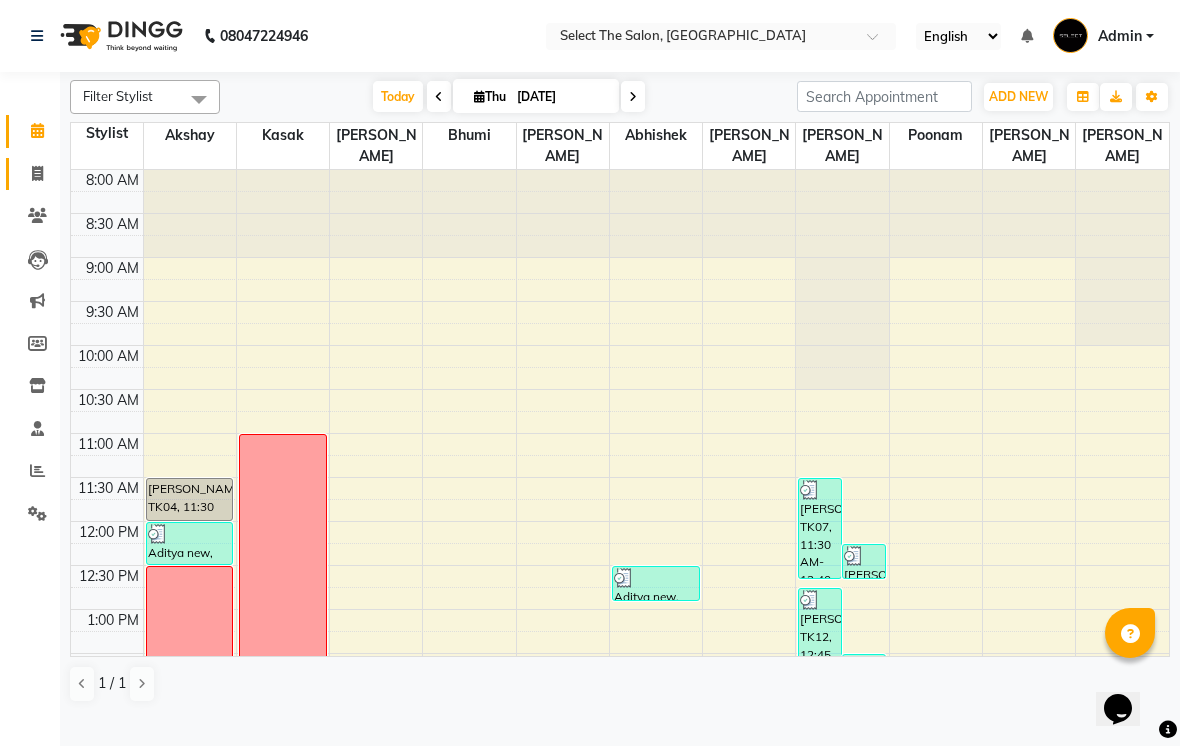 click 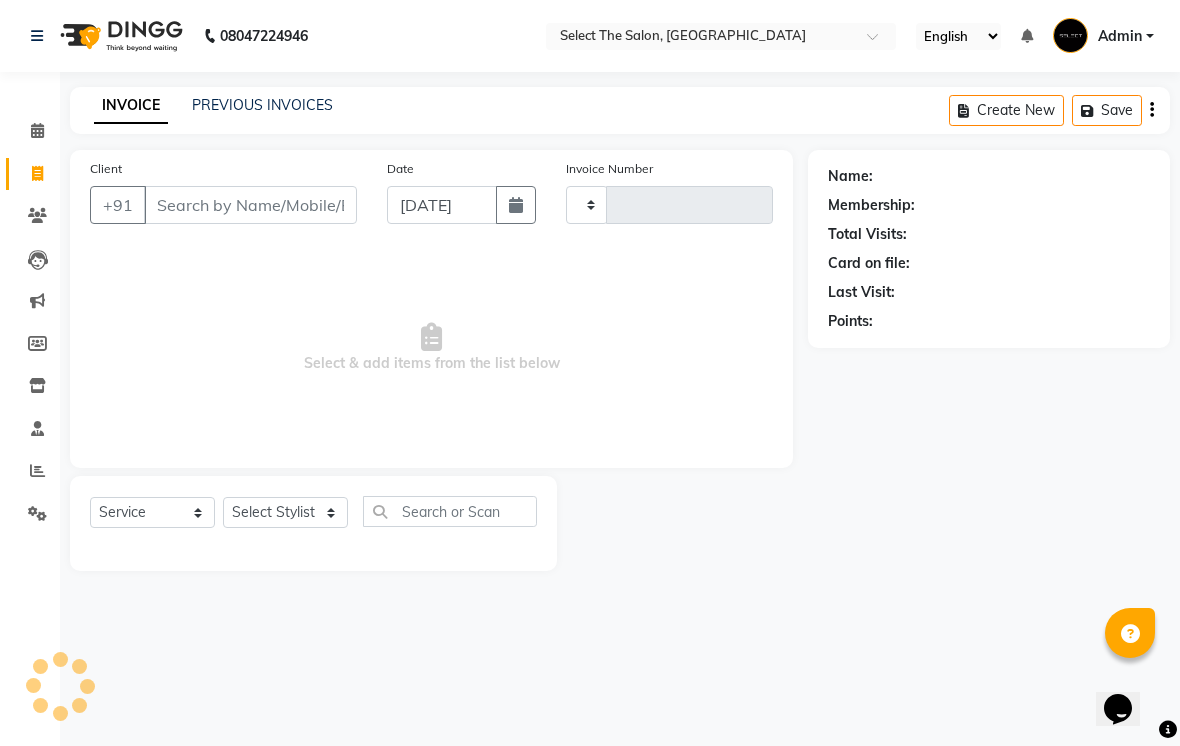 type on "2180" 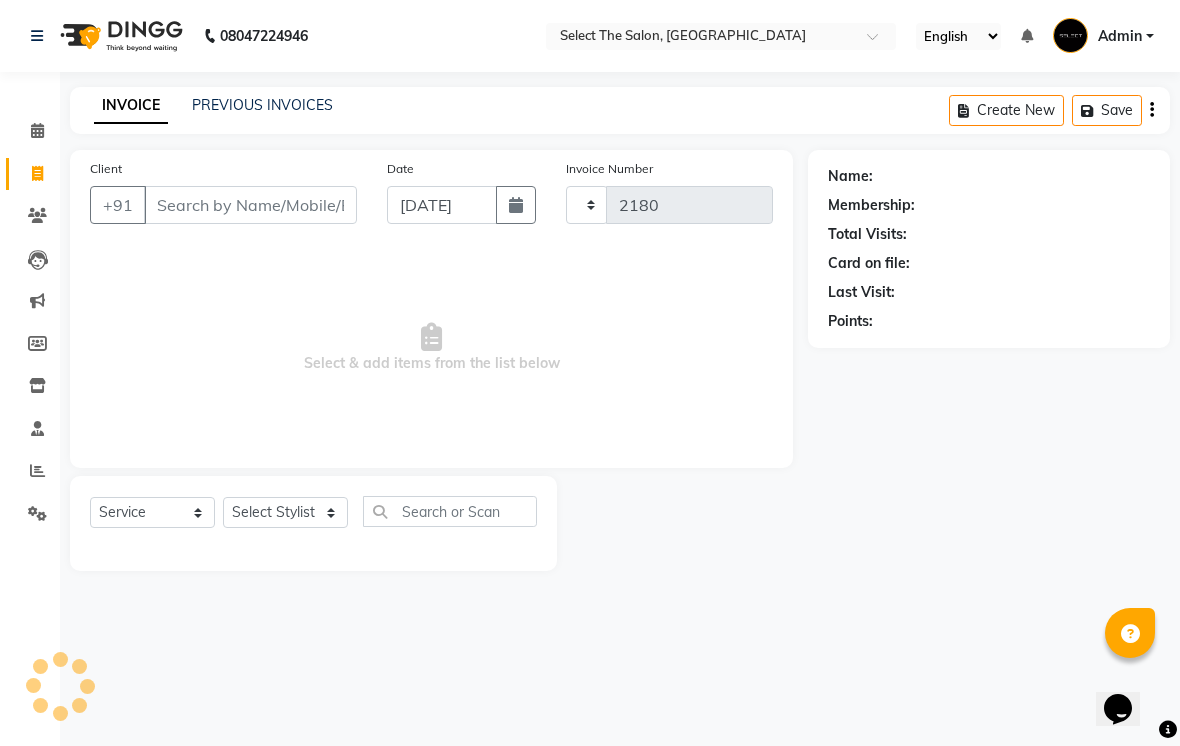 select on "4969" 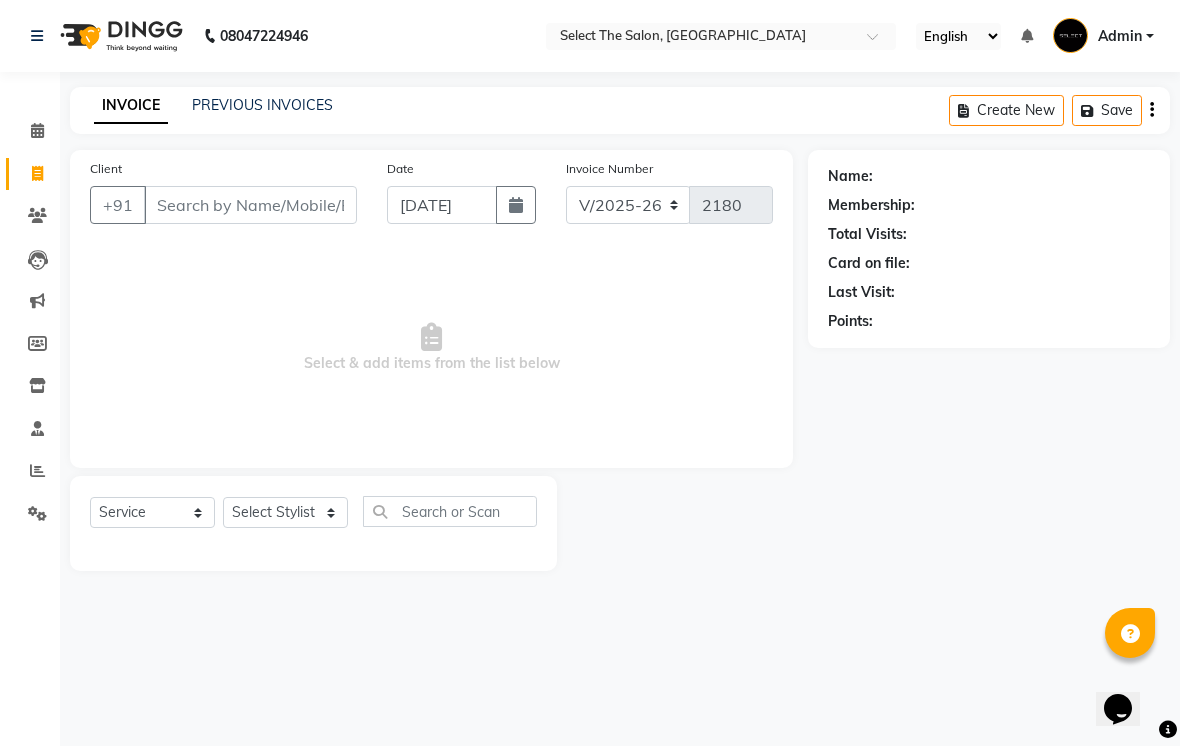 click on "Client" at bounding box center (250, 205) 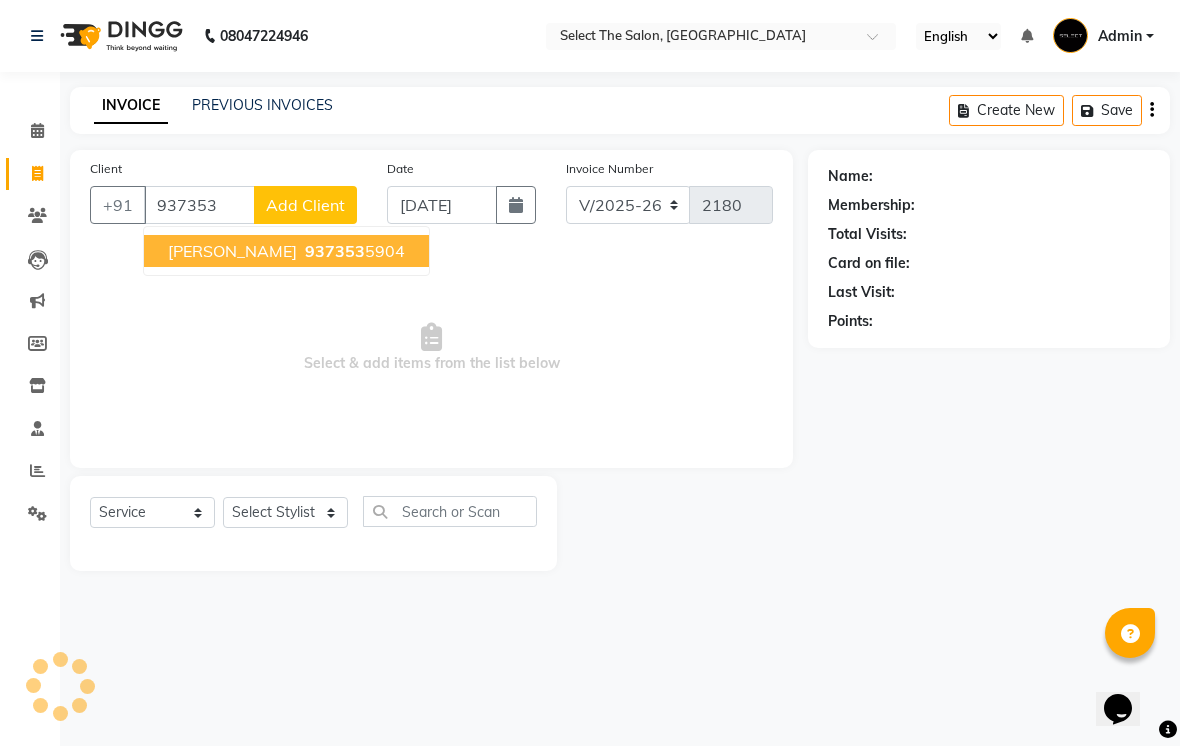 click on "Maithili Dhamane   937353 5904" at bounding box center [286, 251] 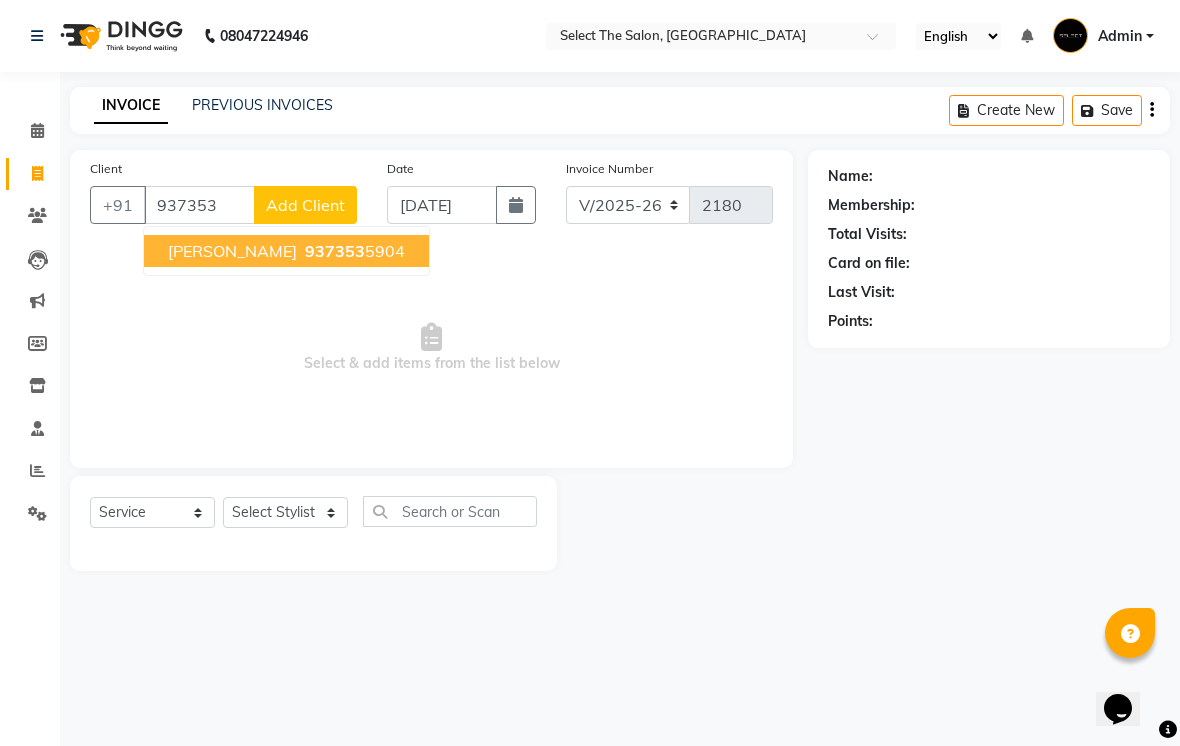 click on "937353" at bounding box center (335, 251) 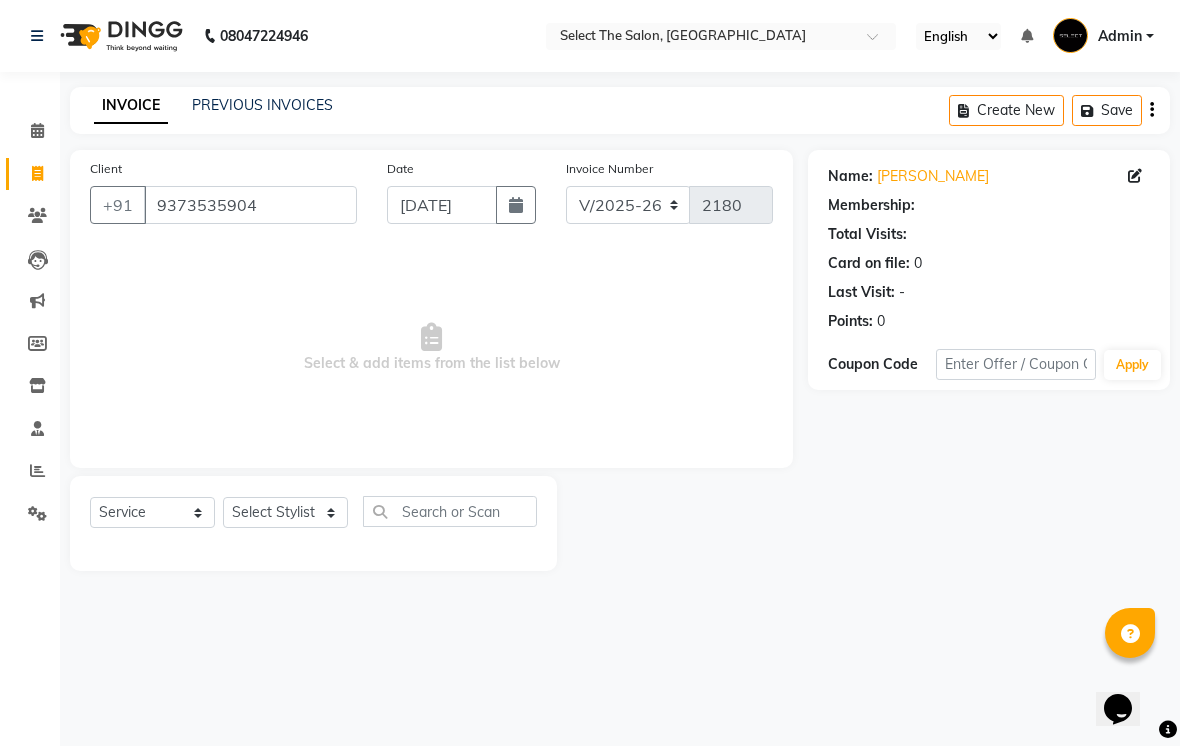 click on "Select  Service  Product  Membership  Package Voucher Prepaid Gift Card  Select Stylist Abhishek  Akshay  Bhumi  Harshana Daware Kasak Poonam  Sachin Wagh  Sarthak  Siddhika  Venkatesh warule Yogeshwari" 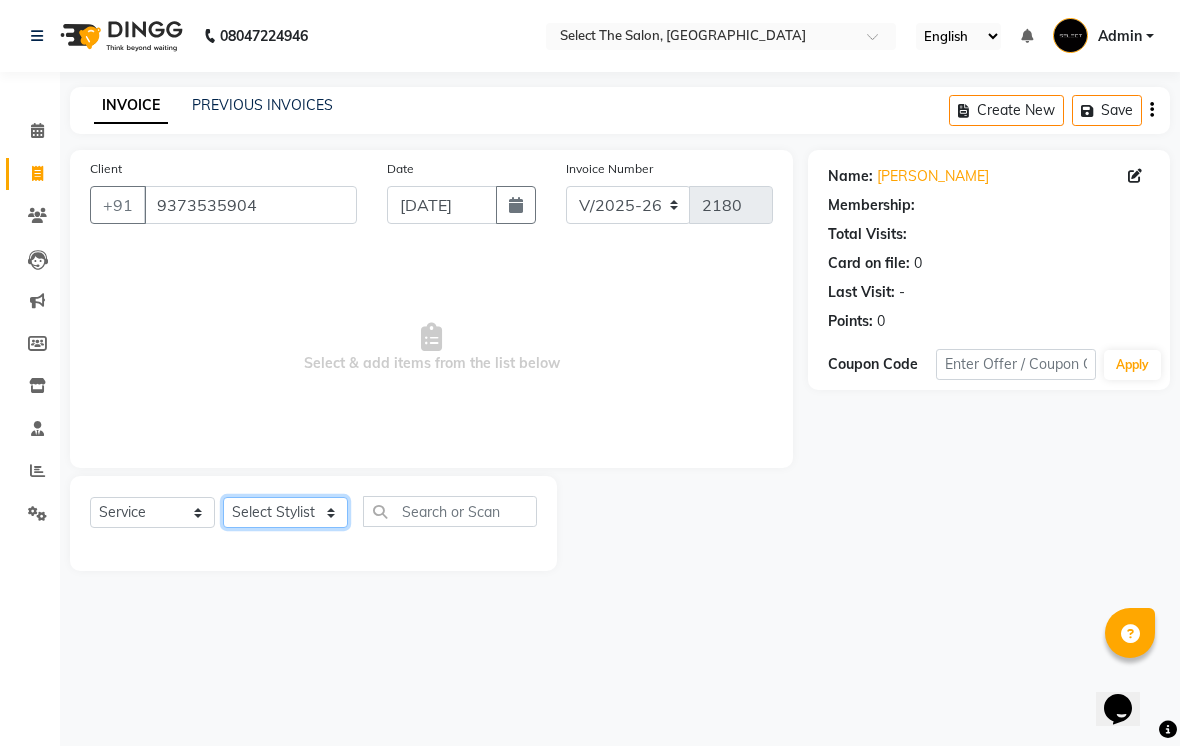 click on "Select Stylist Abhishek  Akshay  Bhumi  Harshana Daware Kasak Poonam  Sachin Wagh  Sarthak  Siddhika  Venkatesh warule Yogeshwari" 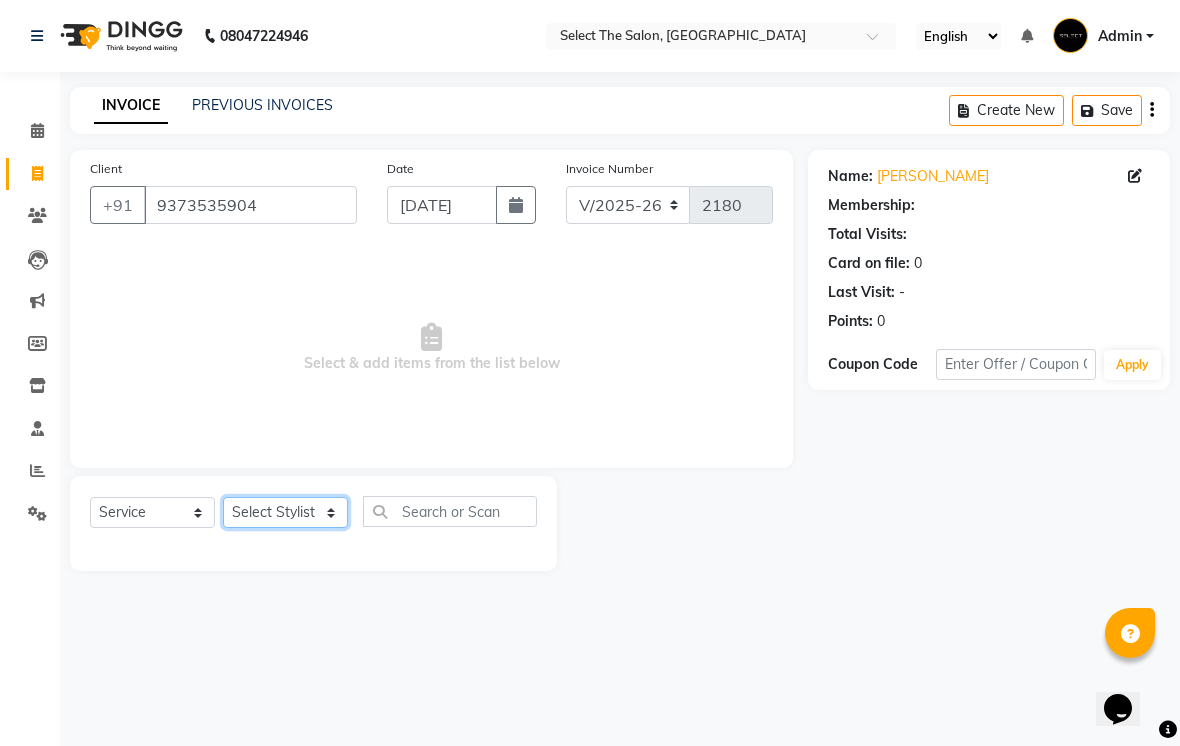 select on "50838" 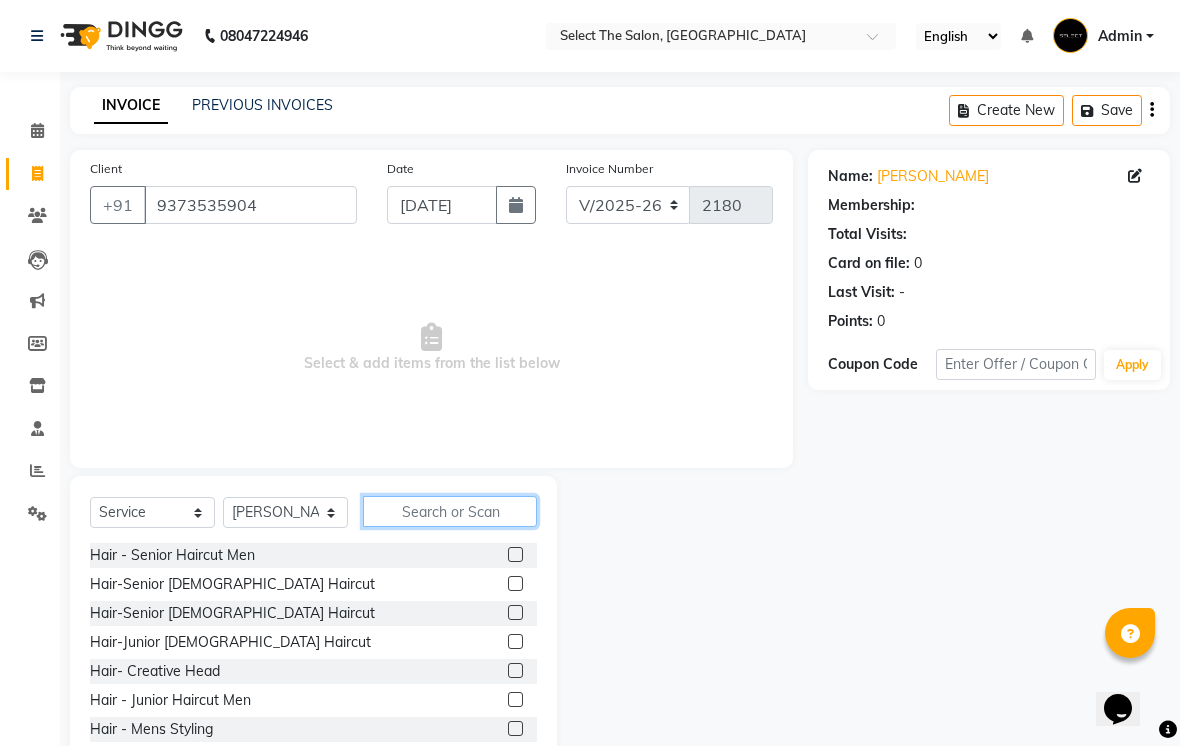 click 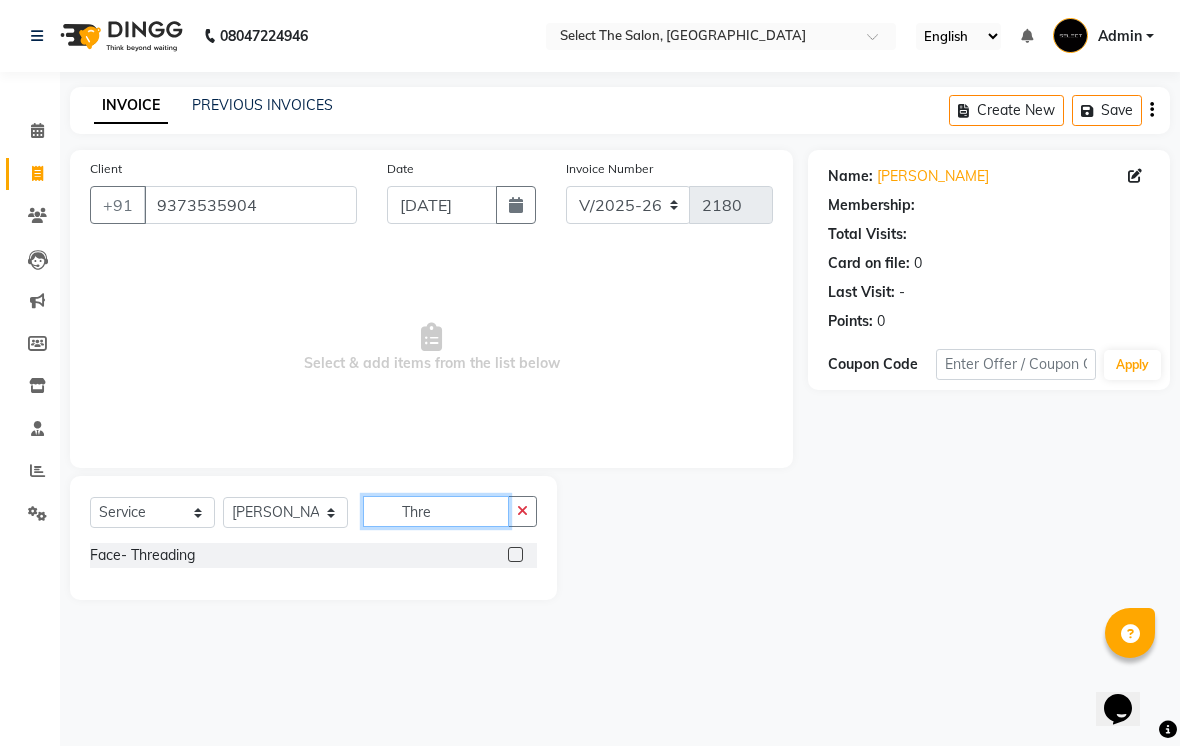 type on "Thre" 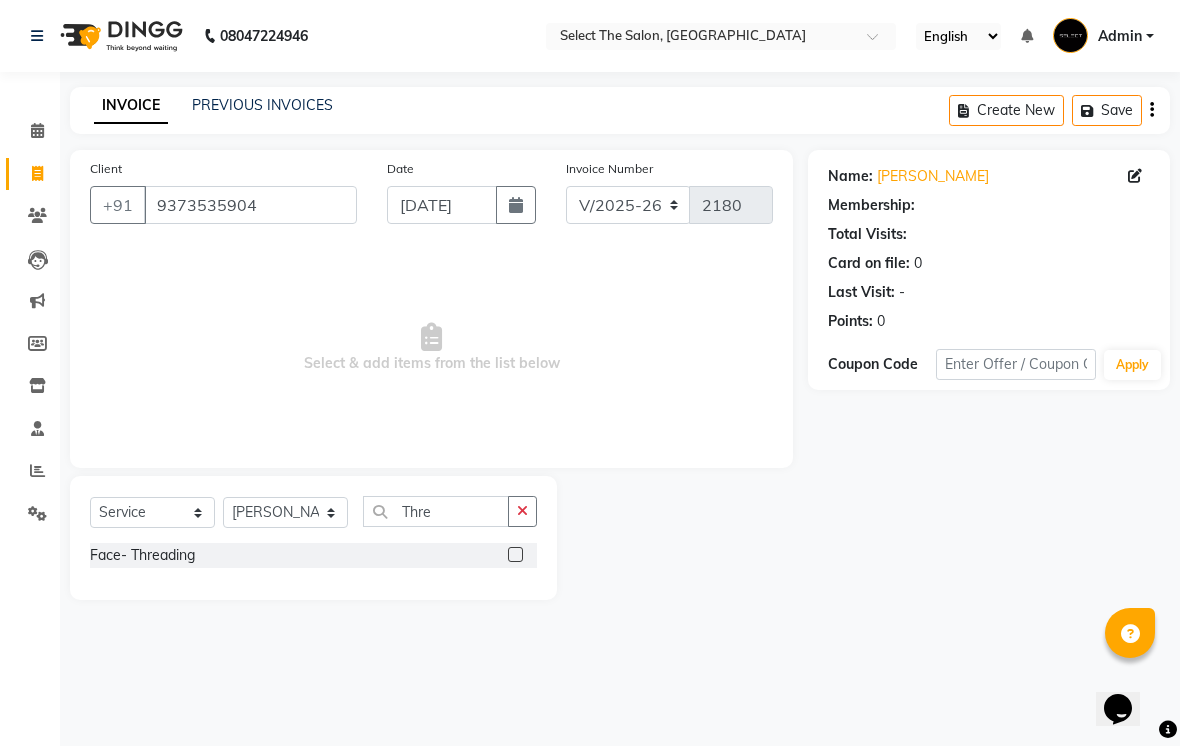 click on "Face- Threading" 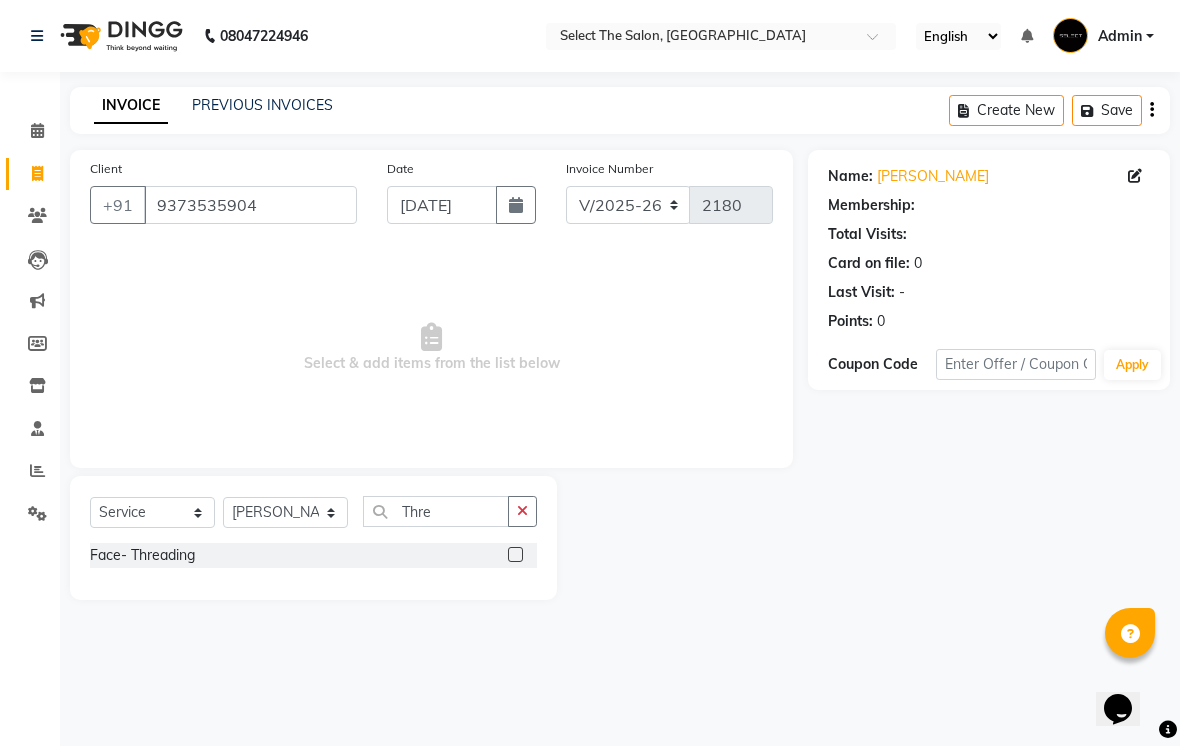 click 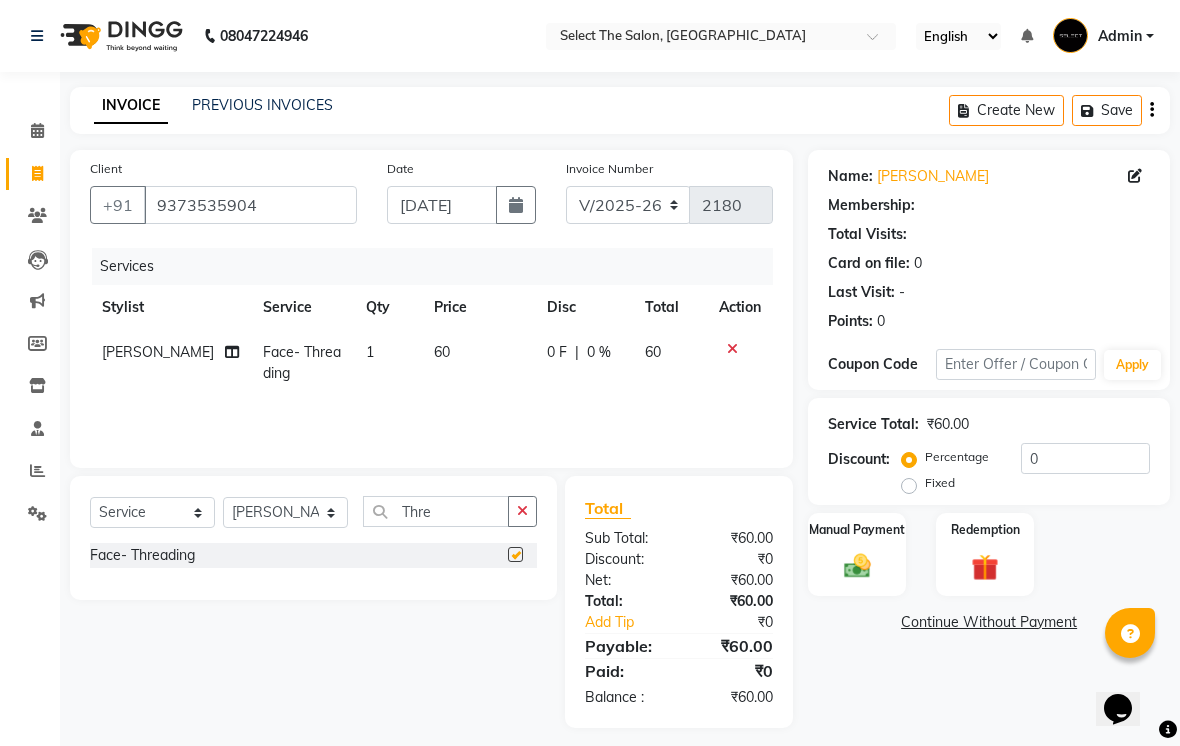 checkbox on "false" 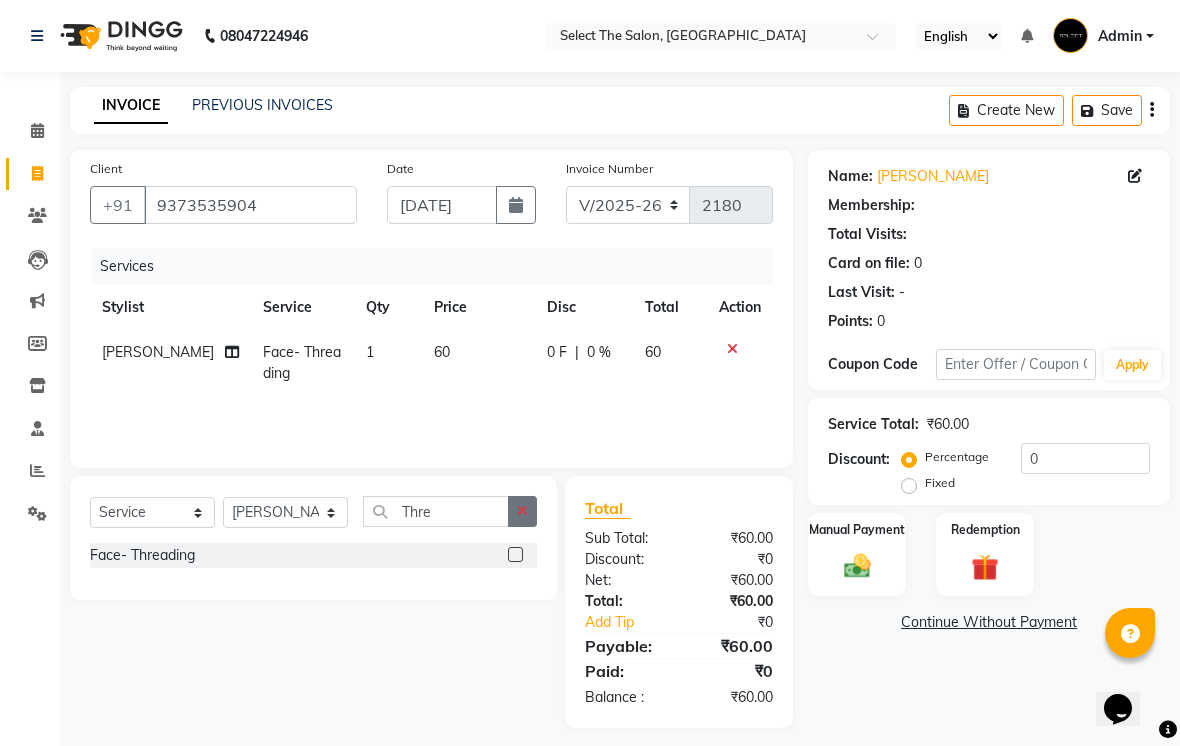 click 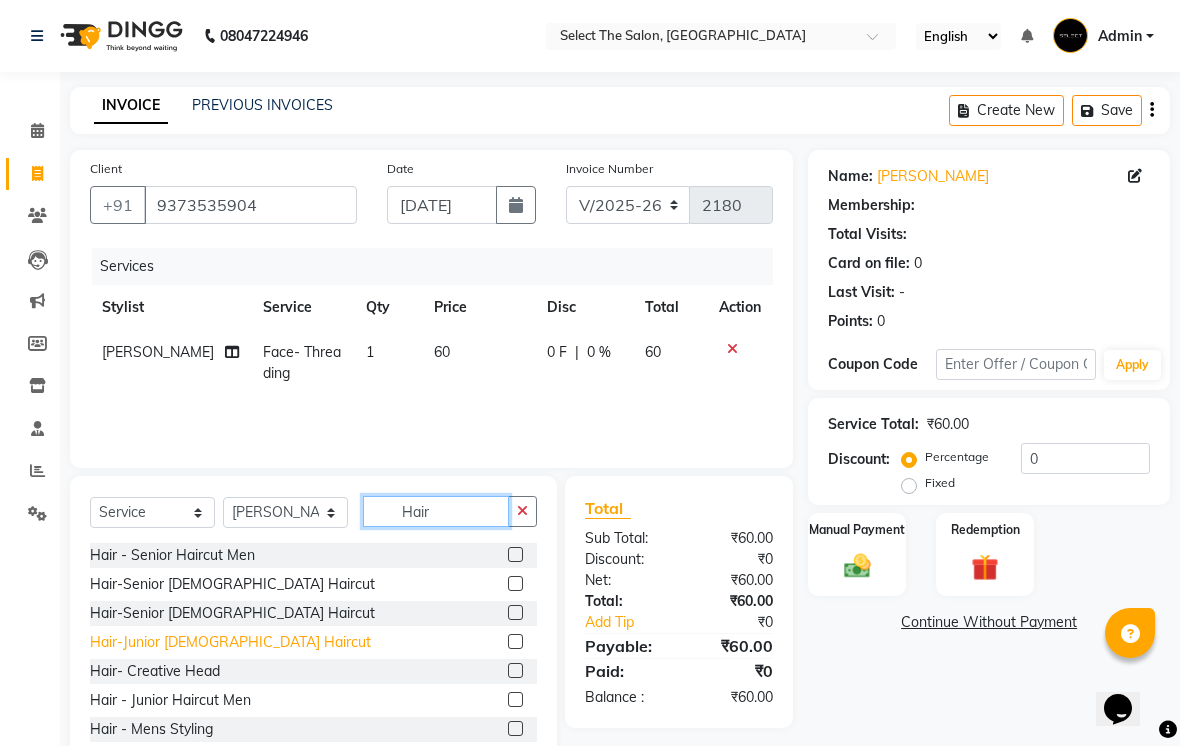 type on "Hair" 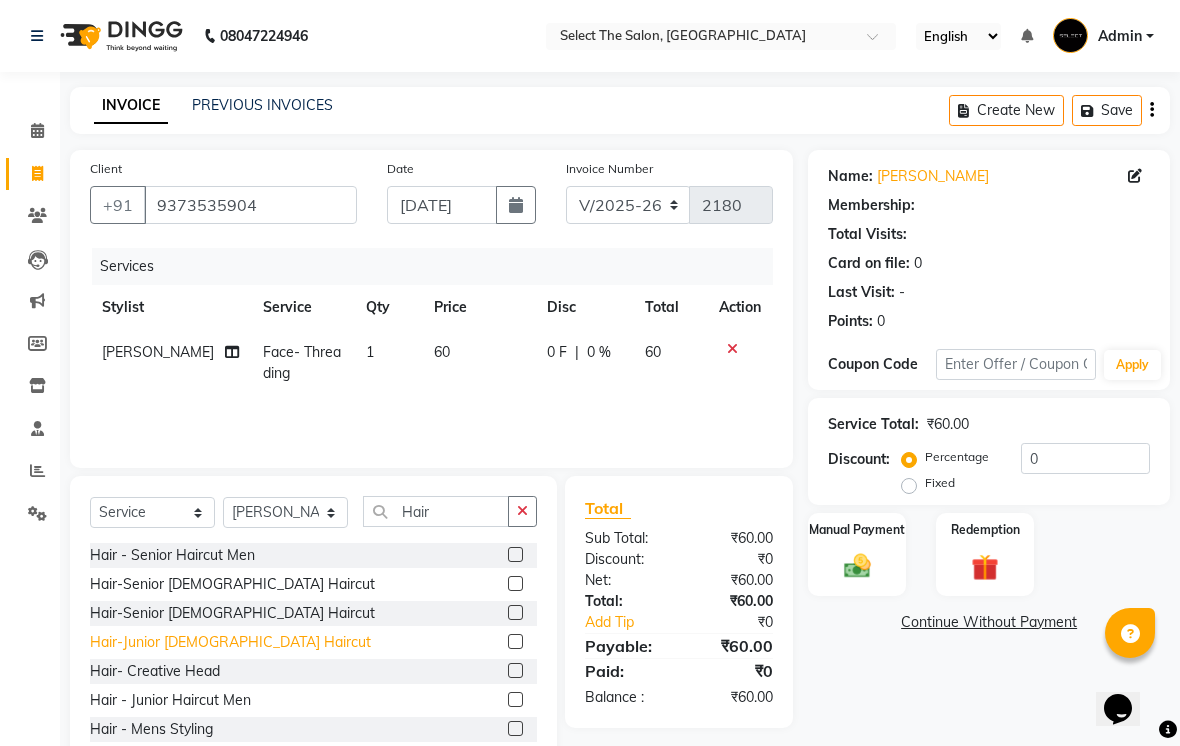 click on "Hair-Junior [DEMOGRAPHIC_DATA] Haircut" 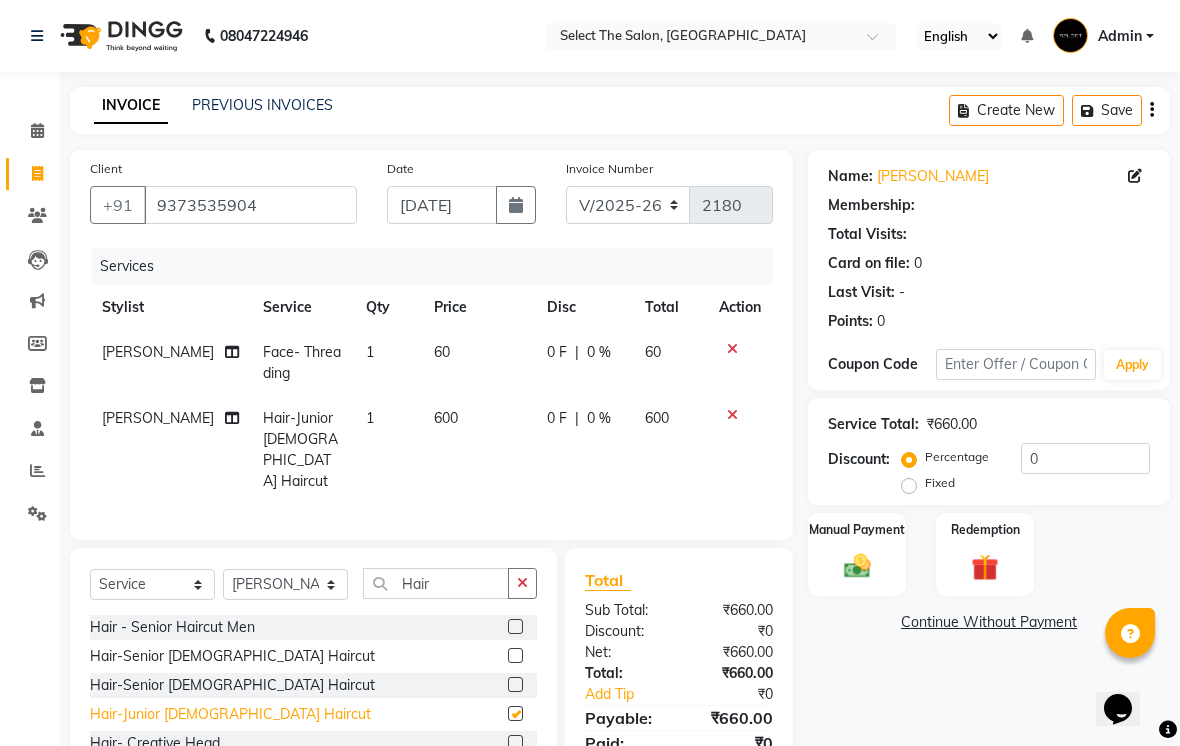 checkbox on "false" 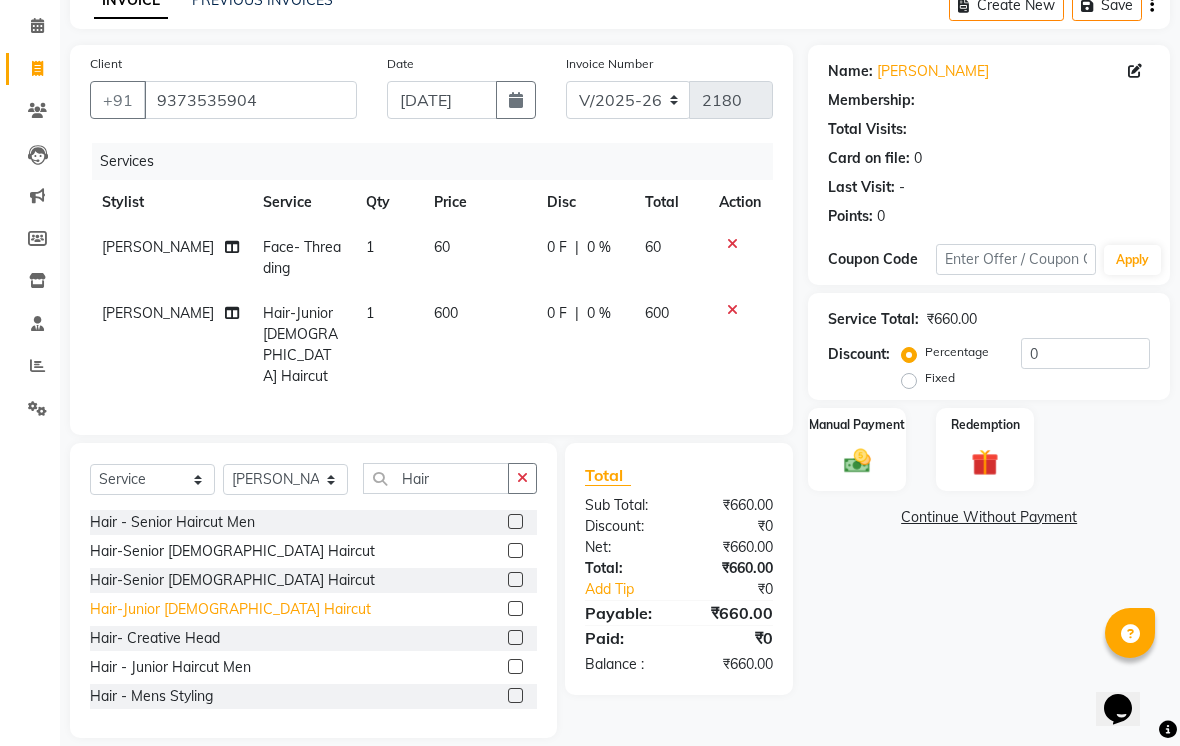 scroll, scrollTop: 103, scrollLeft: 0, axis: vertical 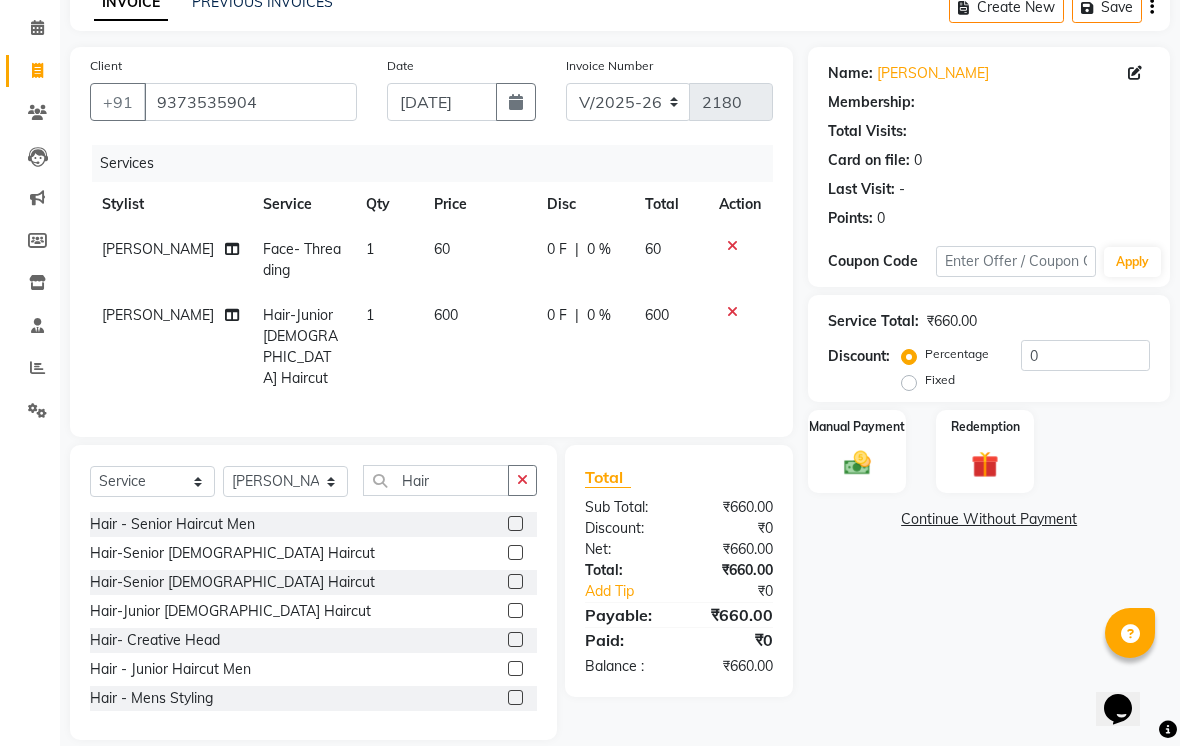 click on "Name: Maithili Dhamane Membership: Total Visits:   Card on file:  0 Last Visit:   - Points:   0  Coupon Code Apply Service Total:  ₹660.00  Discount:  Percentage   Fixed  0 Manual Payment Redemption  Continue Without Payment" 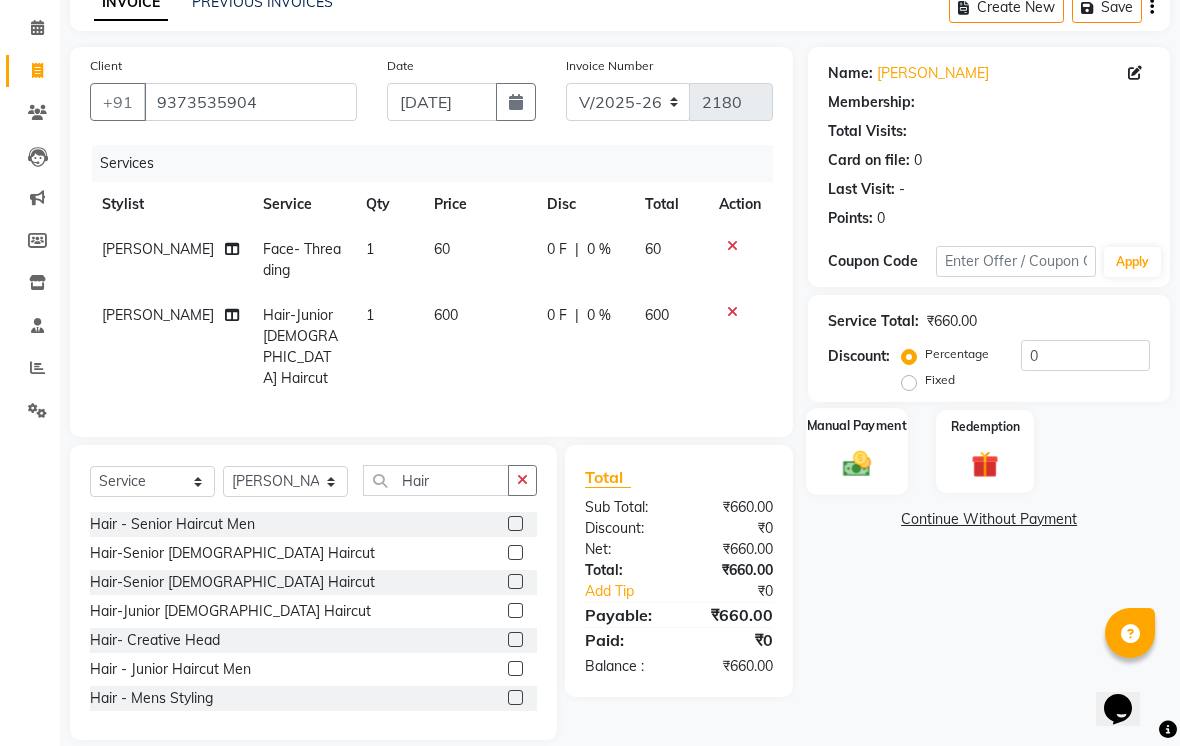 click 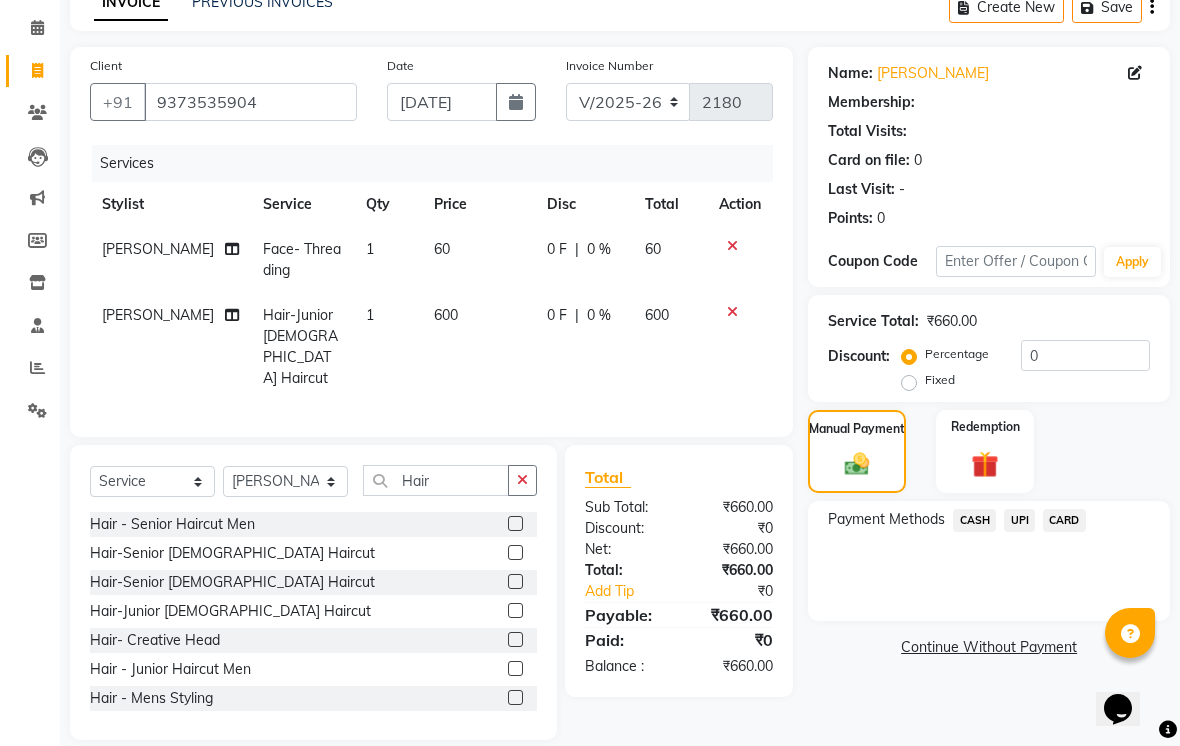click on "CASH" 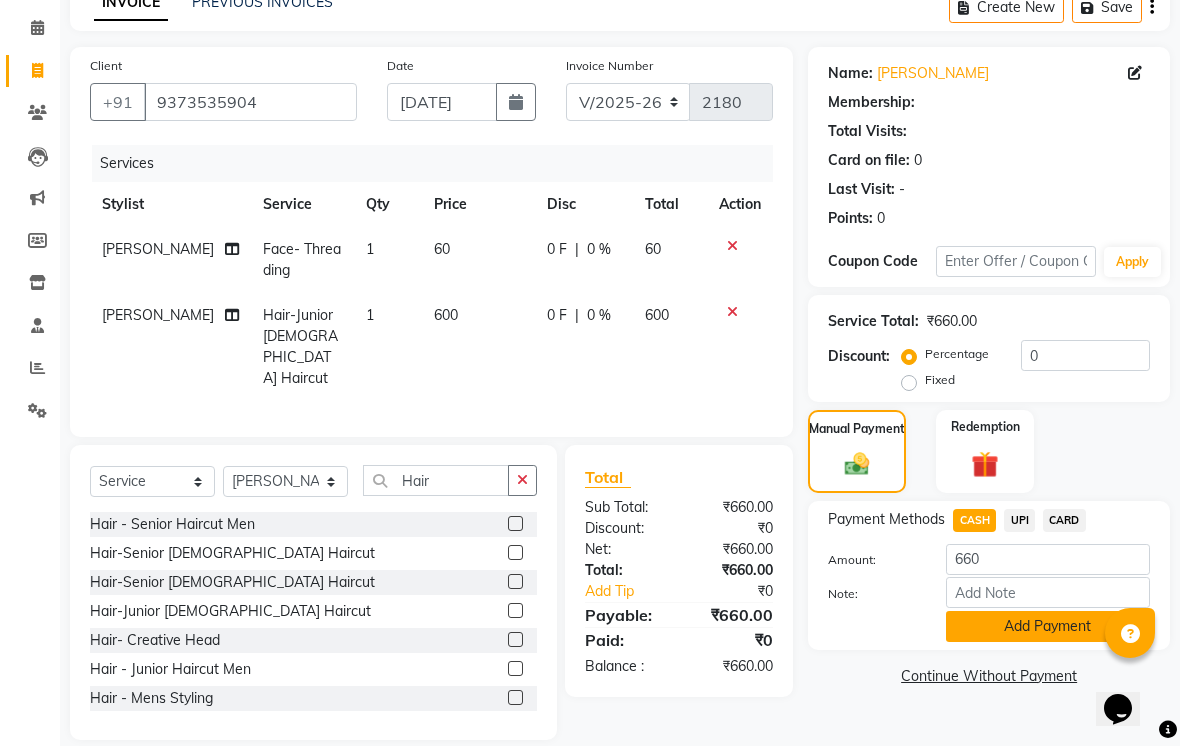 click on "Add Payment" 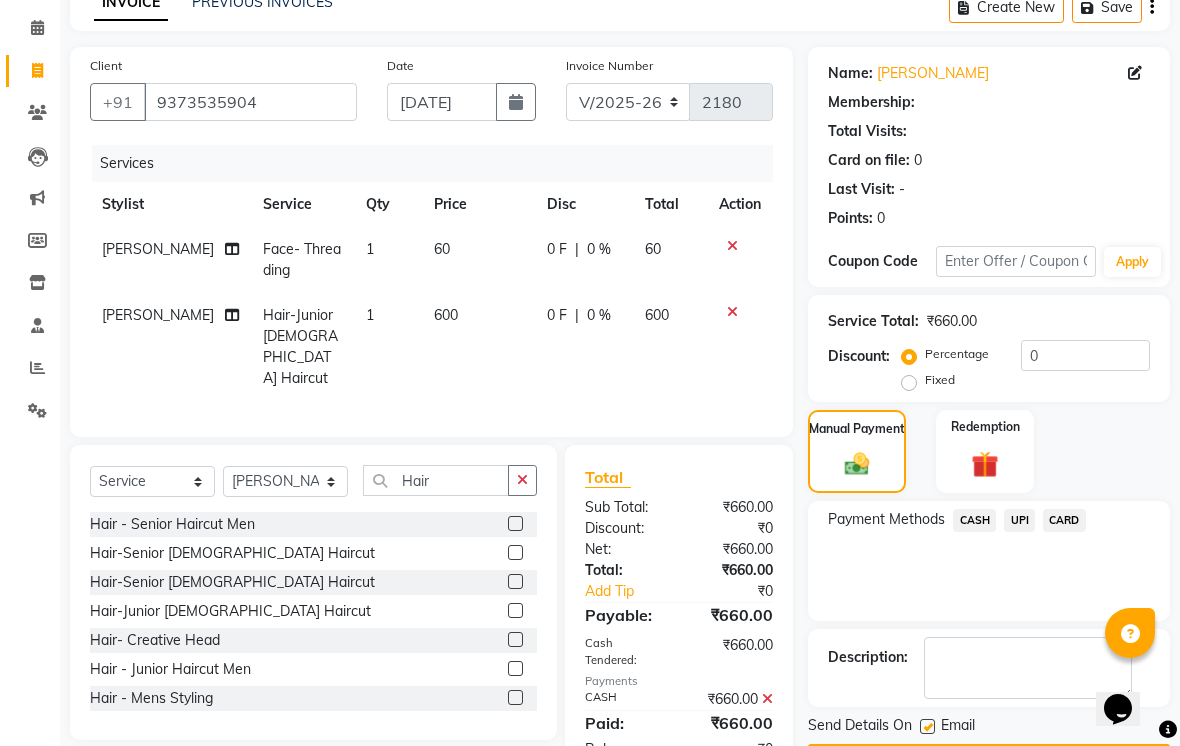 scroll, scrollTop: 161, scrollLeft: 0, axis: vertical 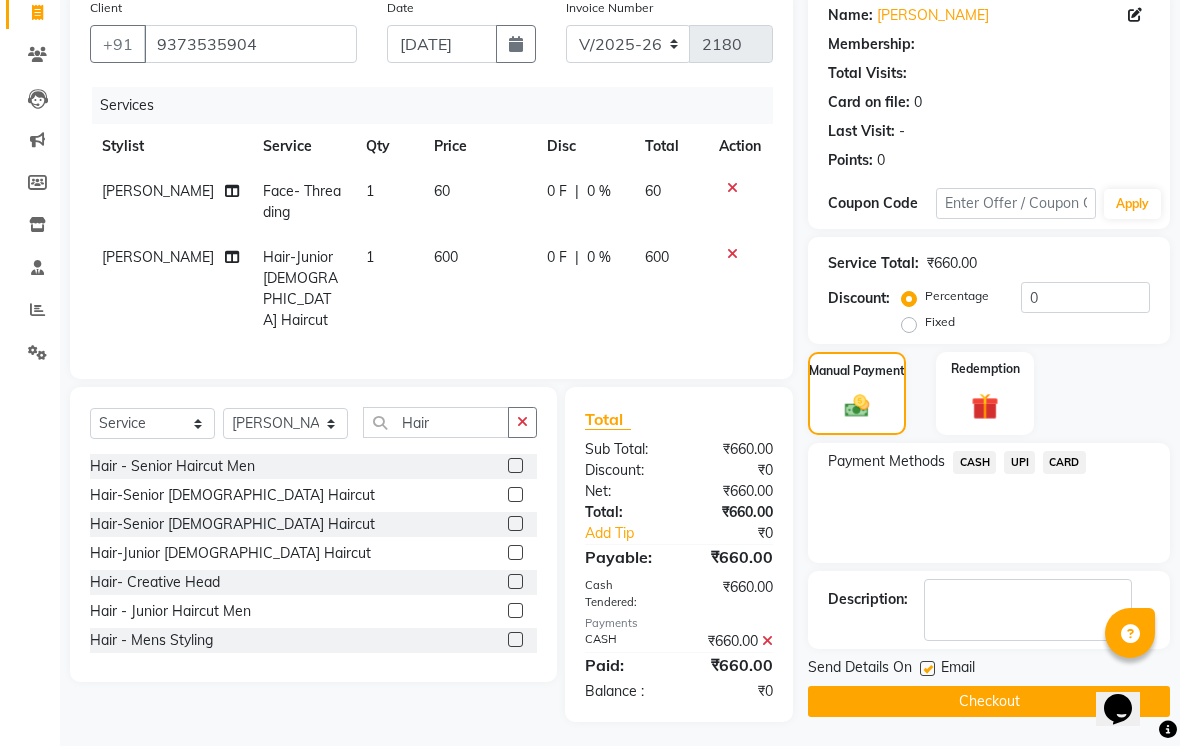 click 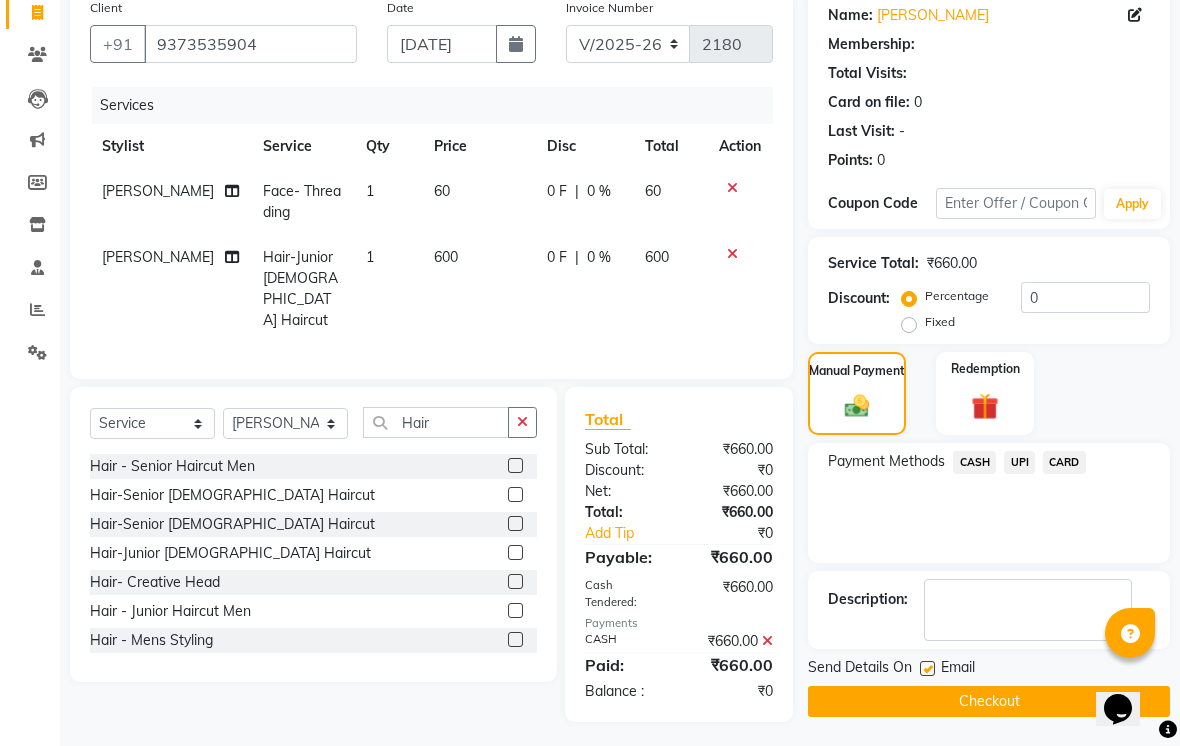 click at bounding box center (926, 669) 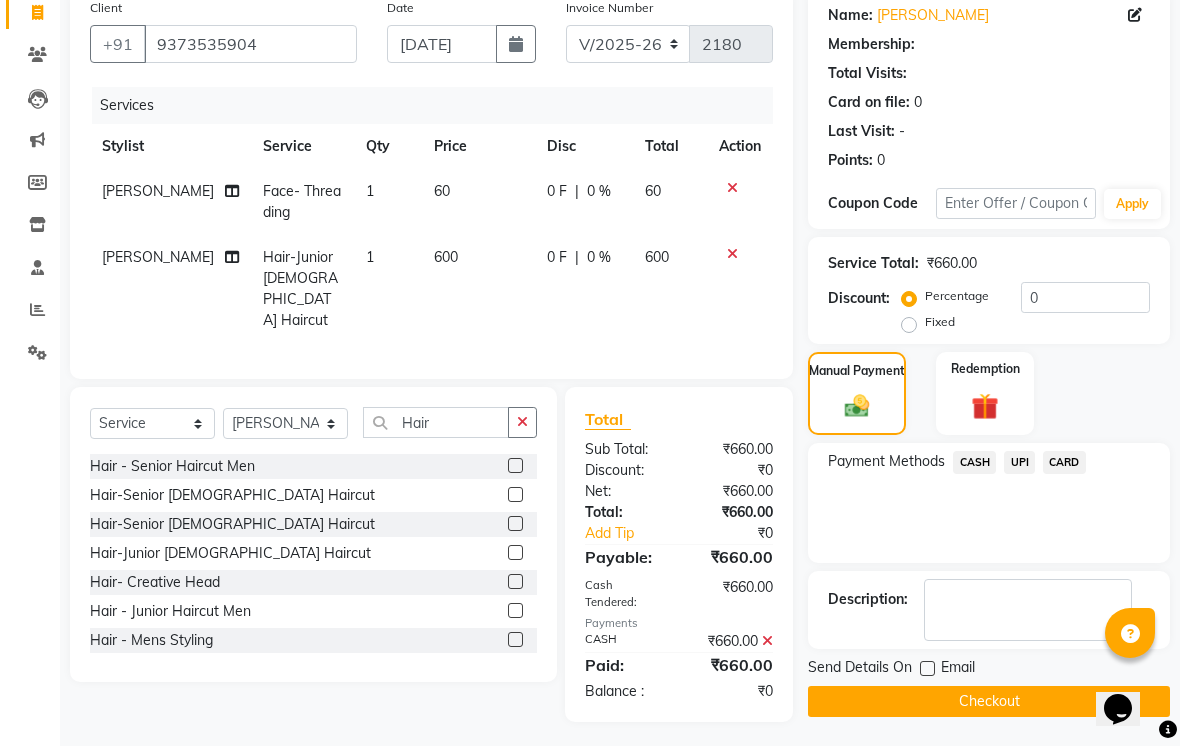 click 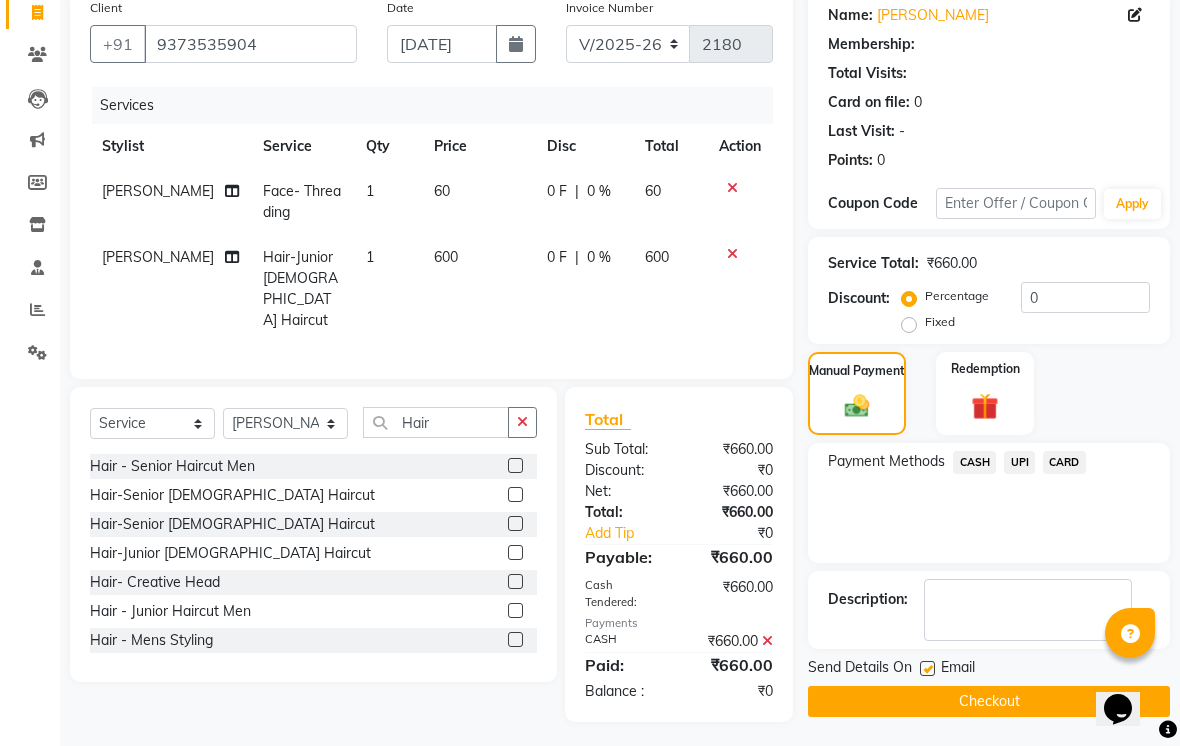 click on "Email" 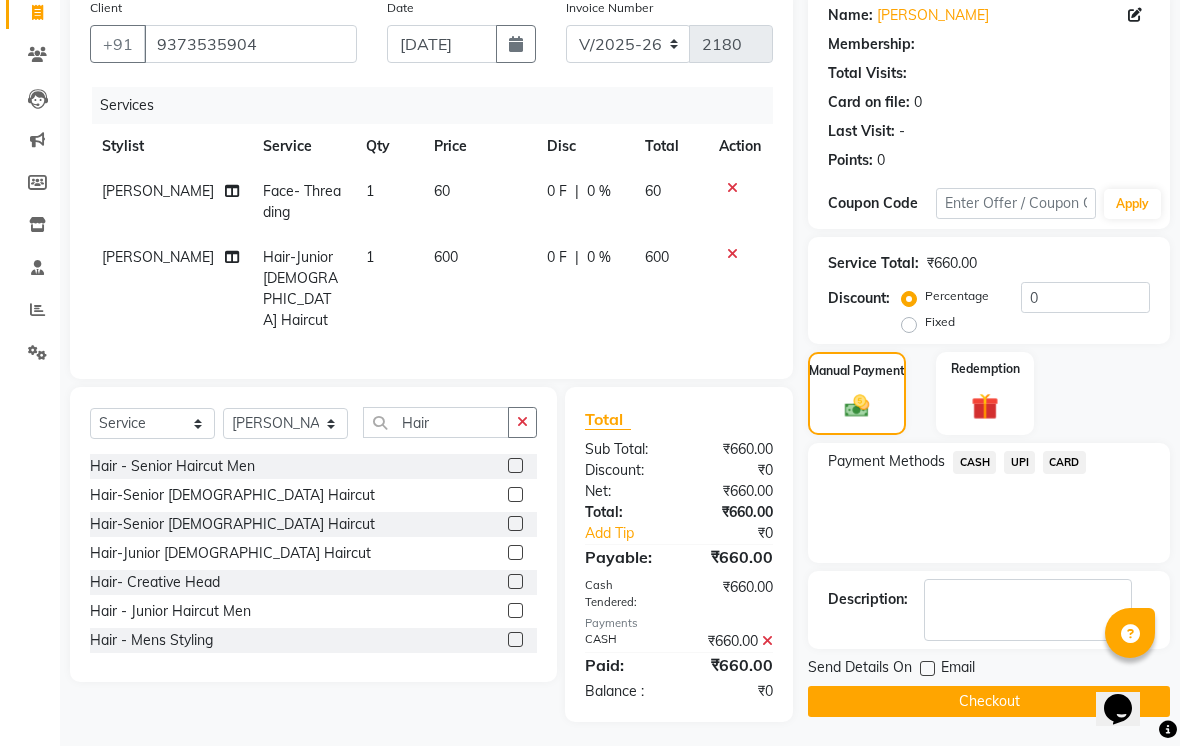 click on "Email" 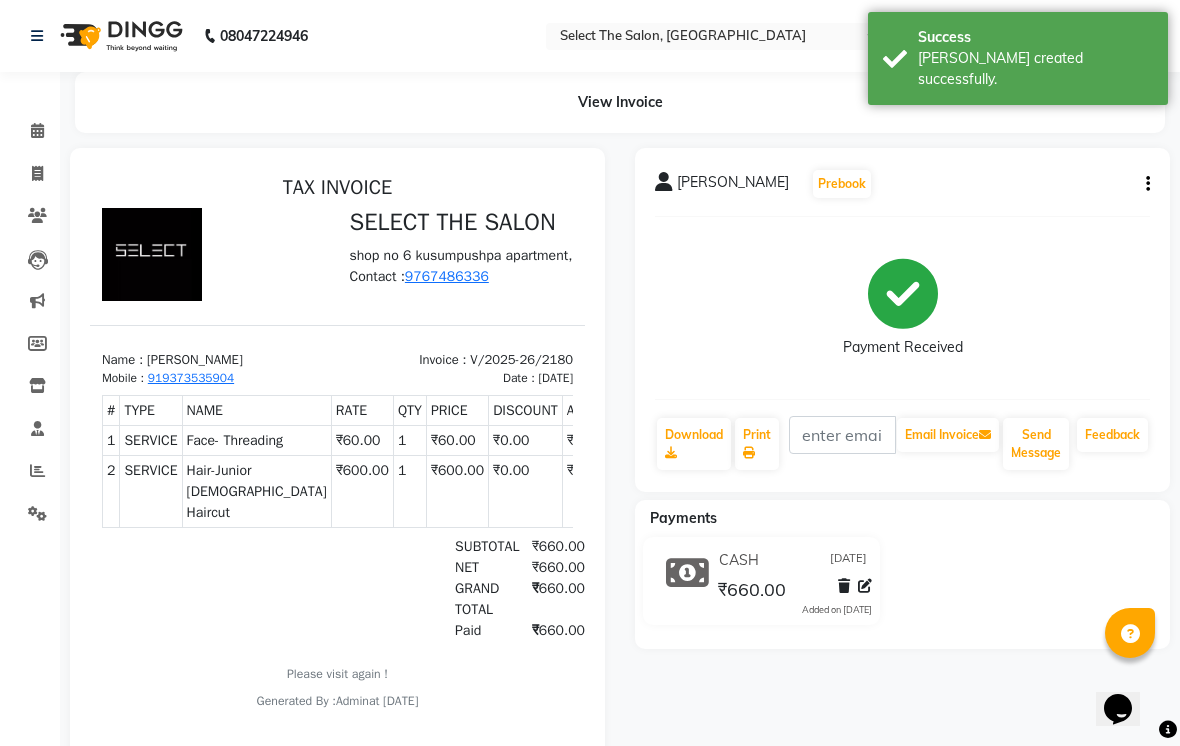 scroll, scrollTop: 0, scrollLeft: 0, axis: both 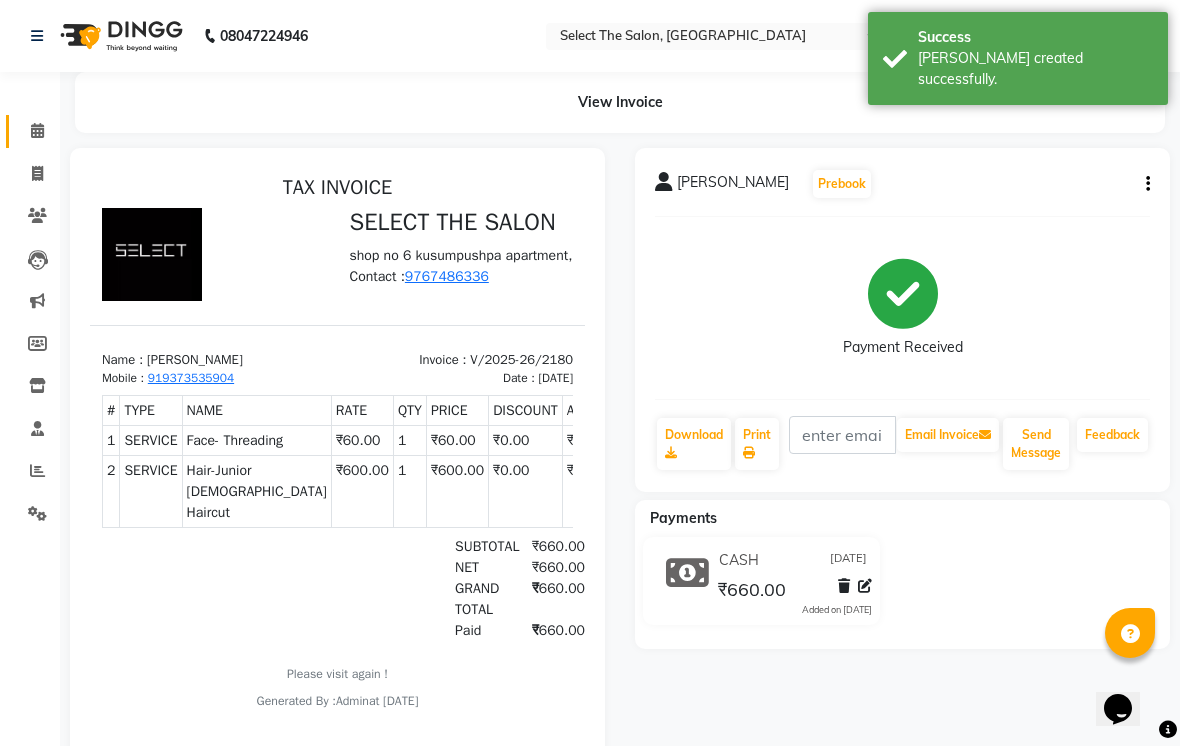 click on "Calendar" 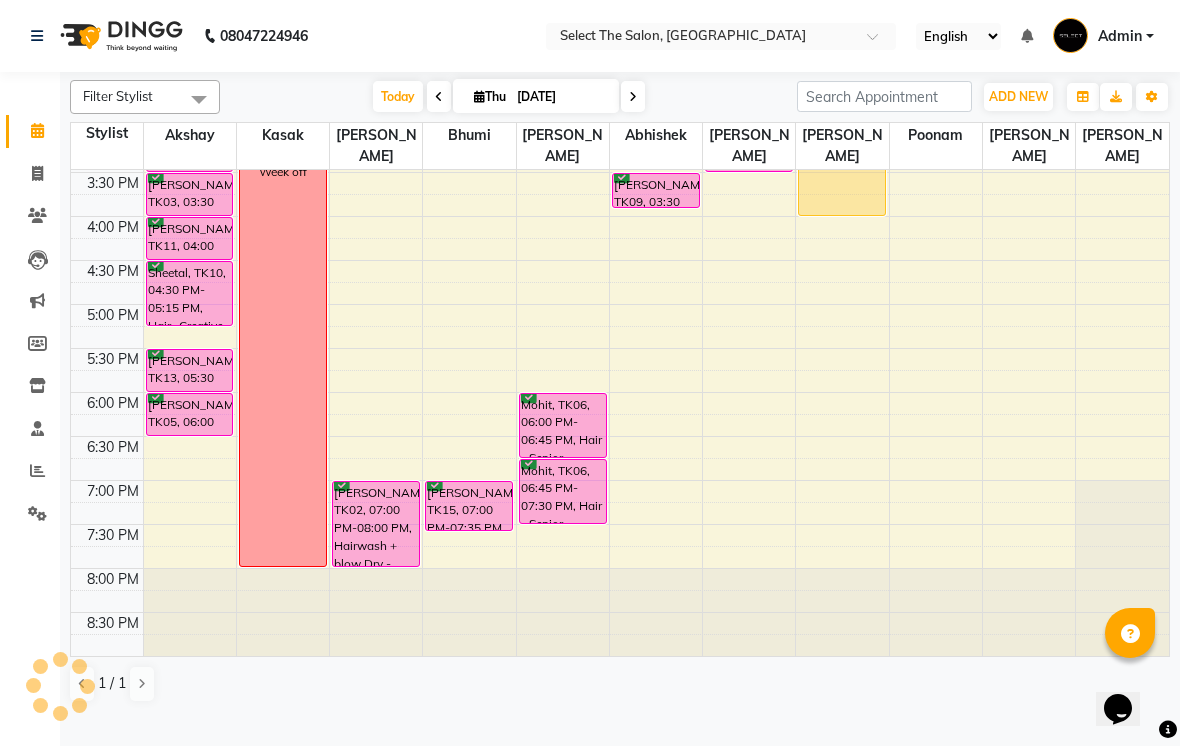 scroll, scrollTop: 657, scrollLeft: 0, axis: vertical 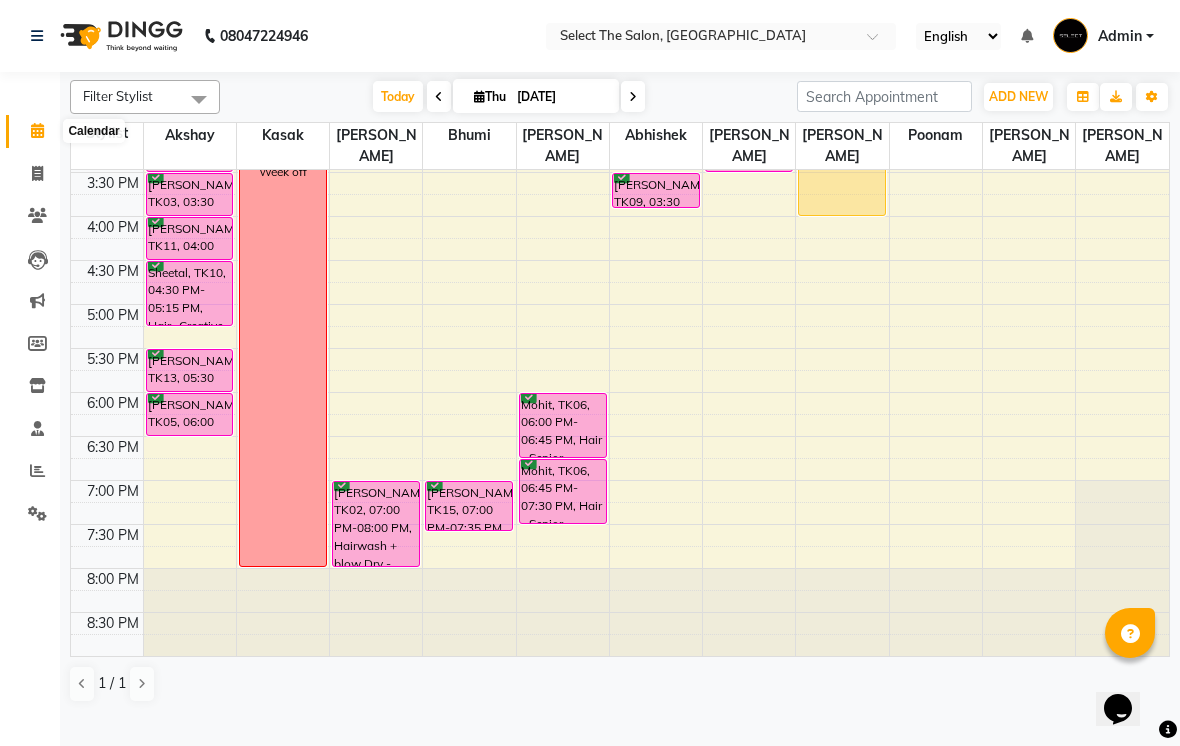 click 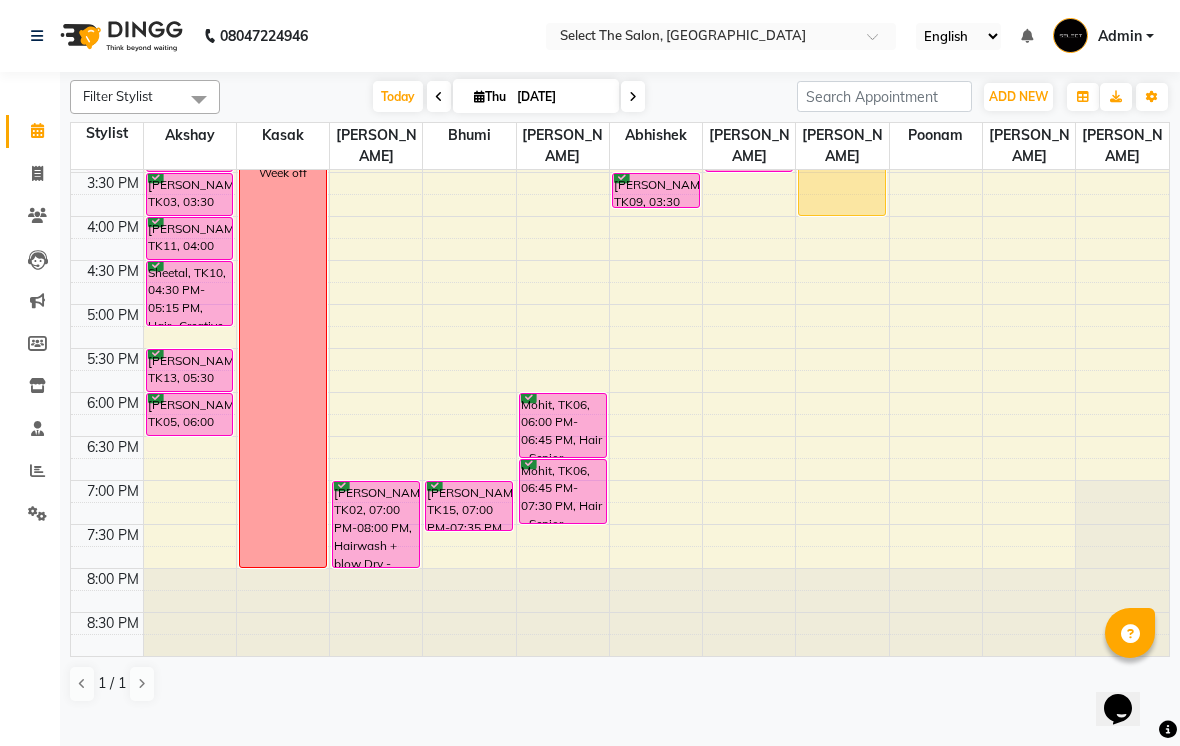 scroll, scrollTop: 657, scrollLeft: 0, axis: vertical 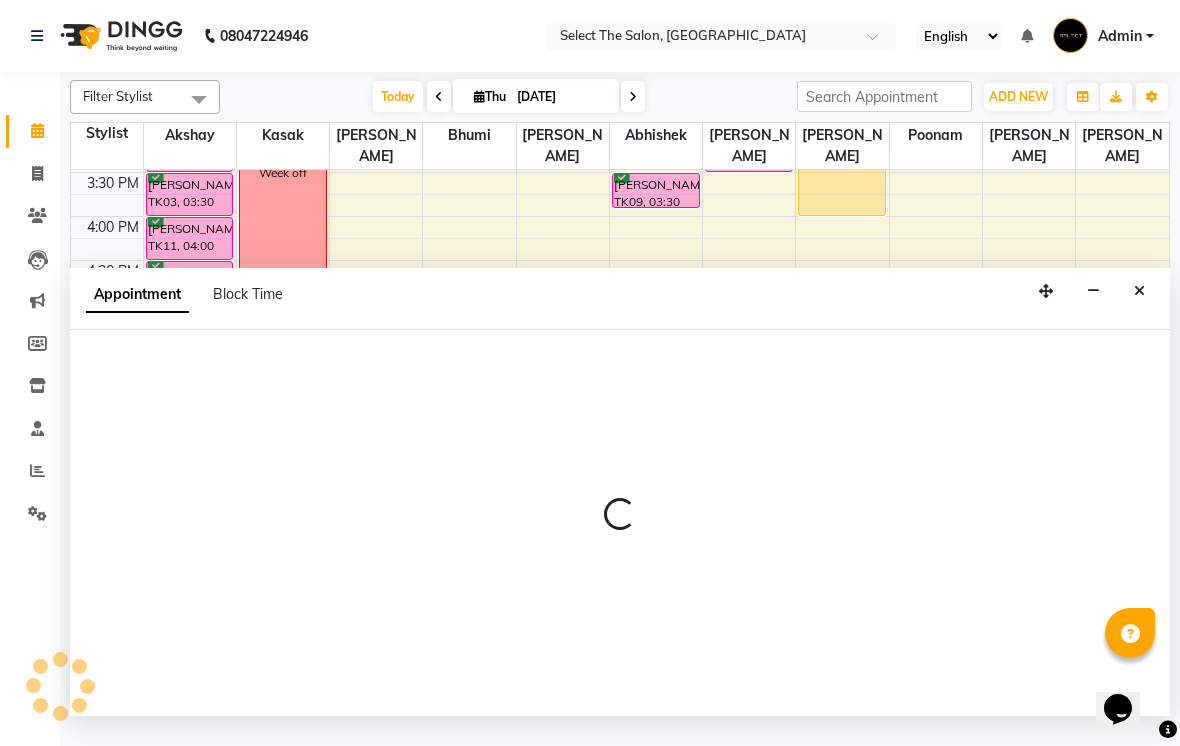 select on "31289" 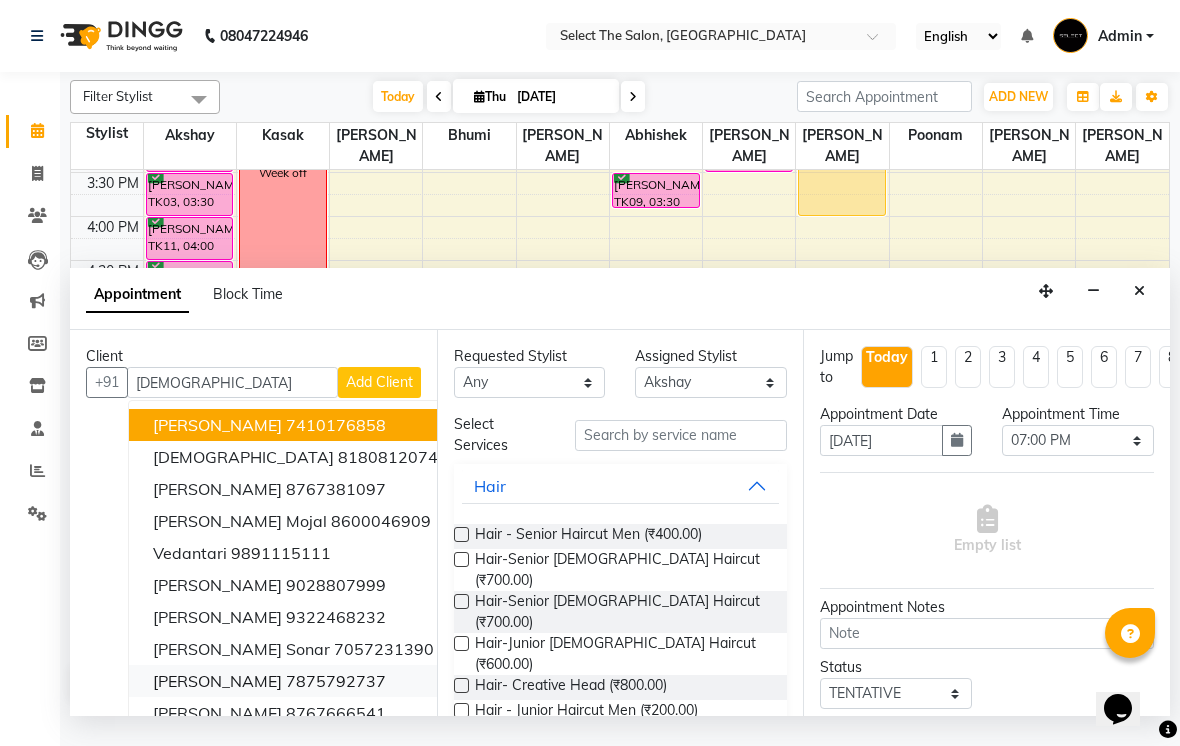 click on "7875792737" at bounding box center [336, 681] 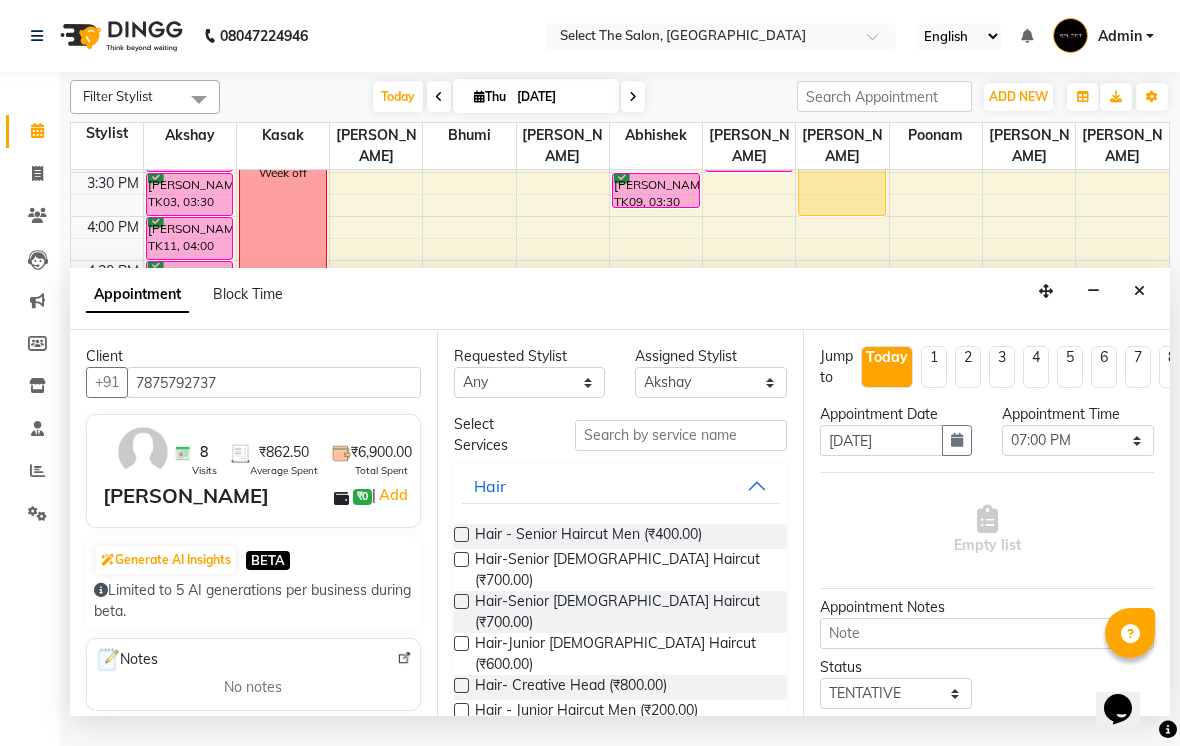 scroll, scrollTop: 1, scrollLeft: 0, axis: vertical 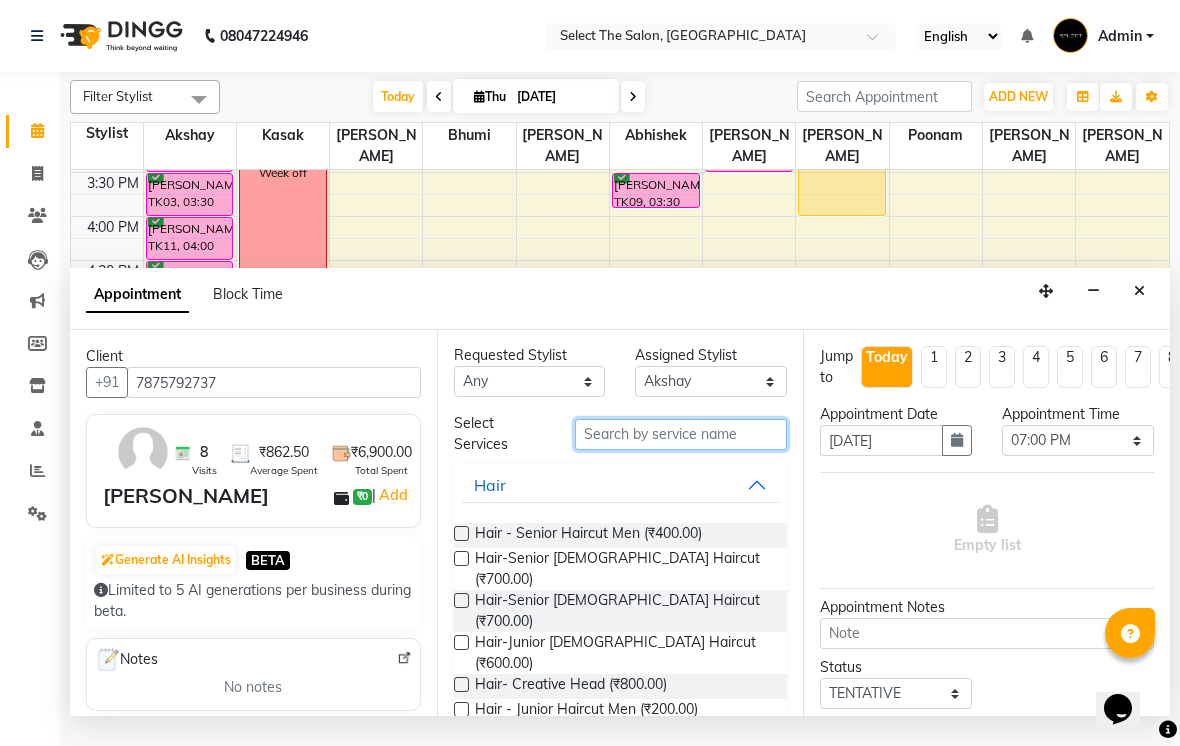click at bounding box center (681, 434) 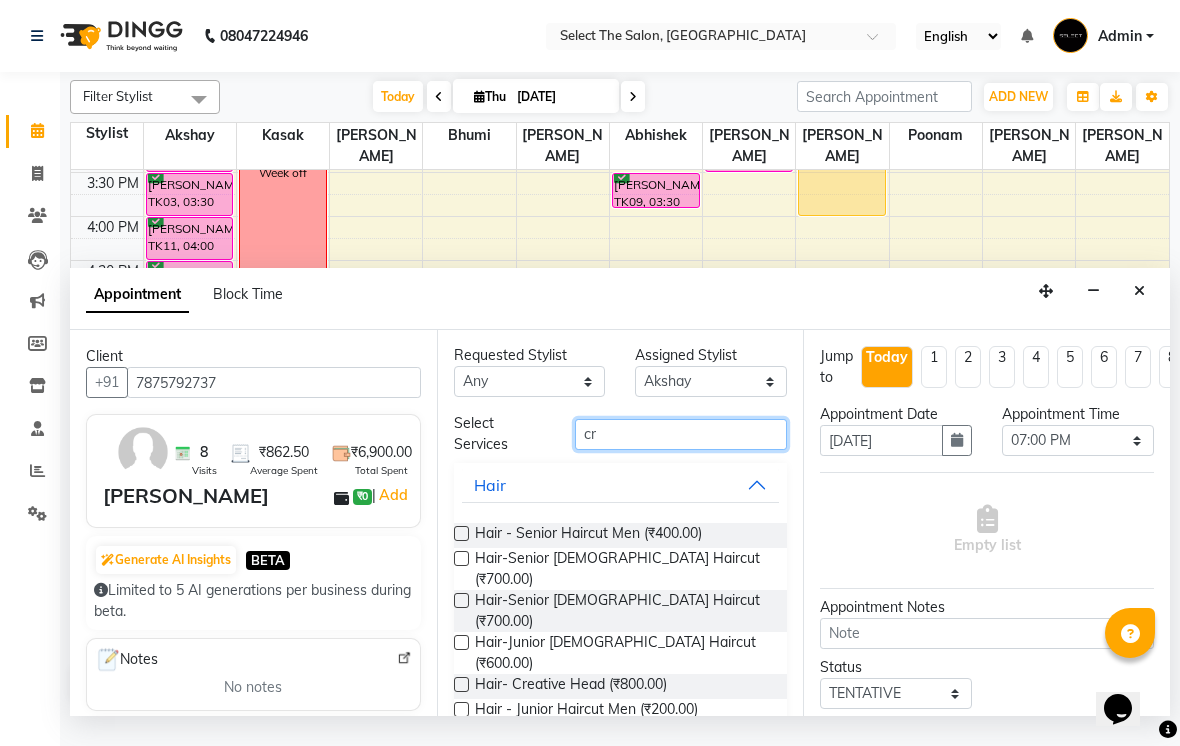 scroll, scrollTop: 0, scrollLeft: 0, axis: both 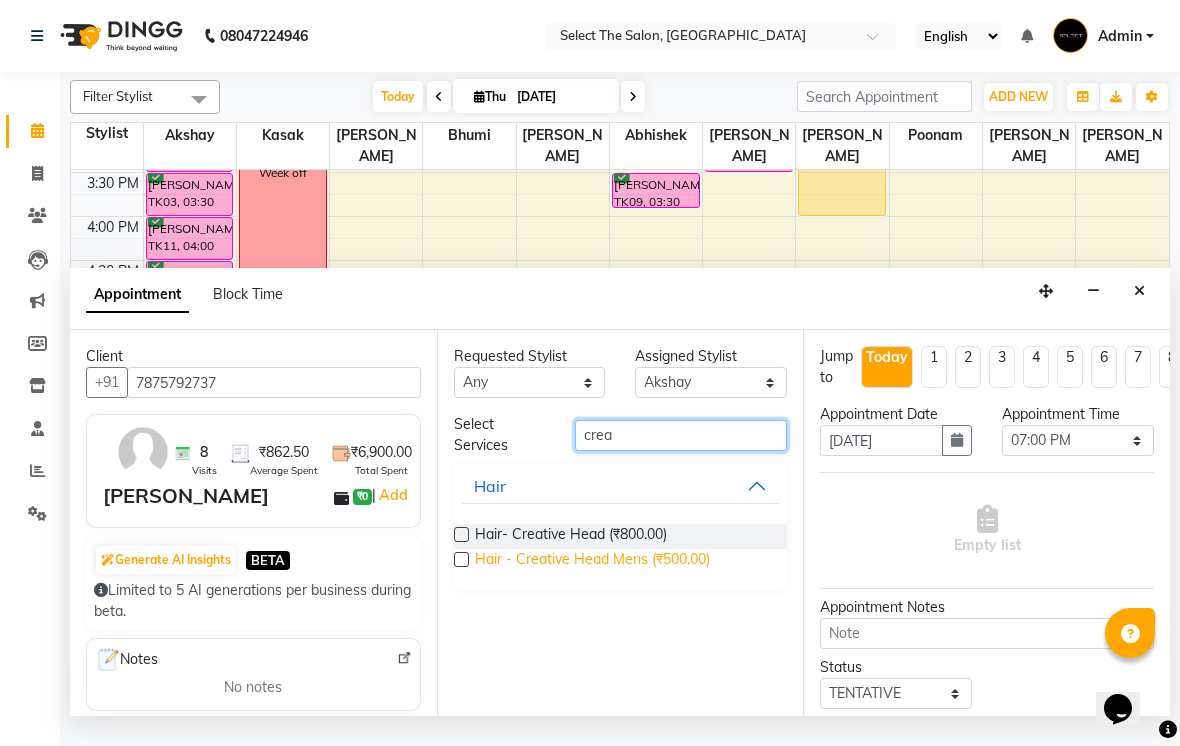 type on "crea" 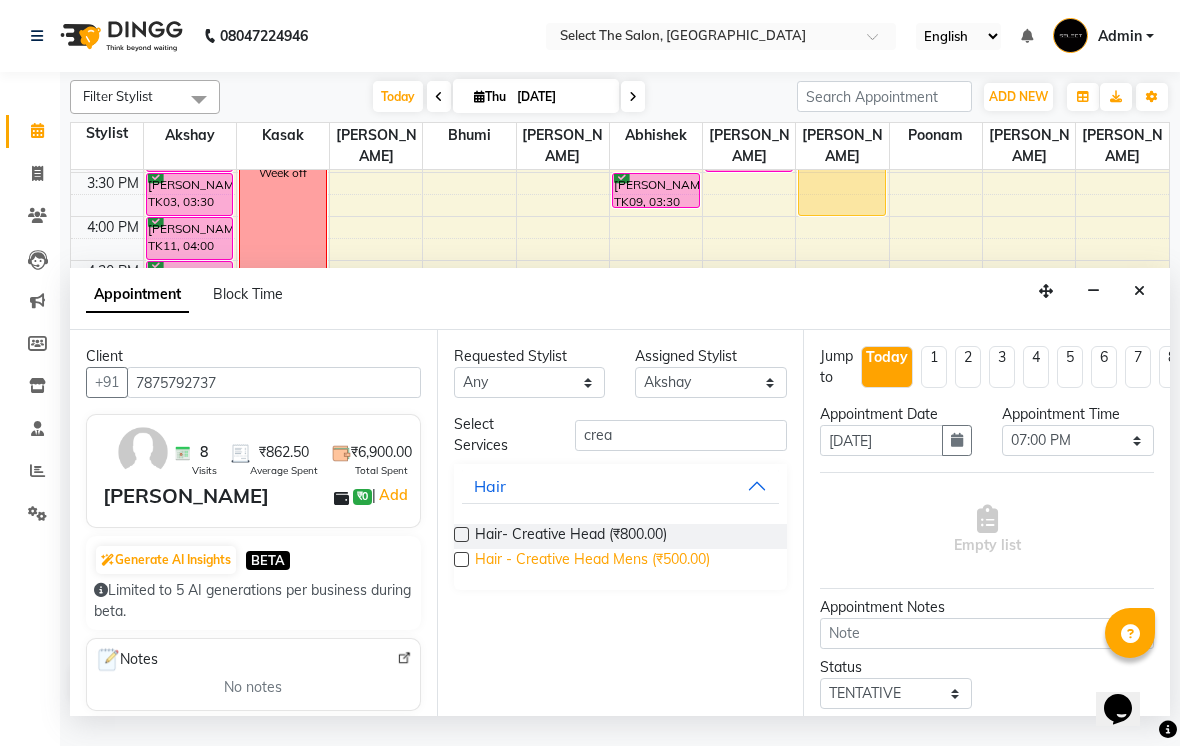 click on "Hair - Creative Head Mens (₹500.00)" at bounding box center [592, 561] 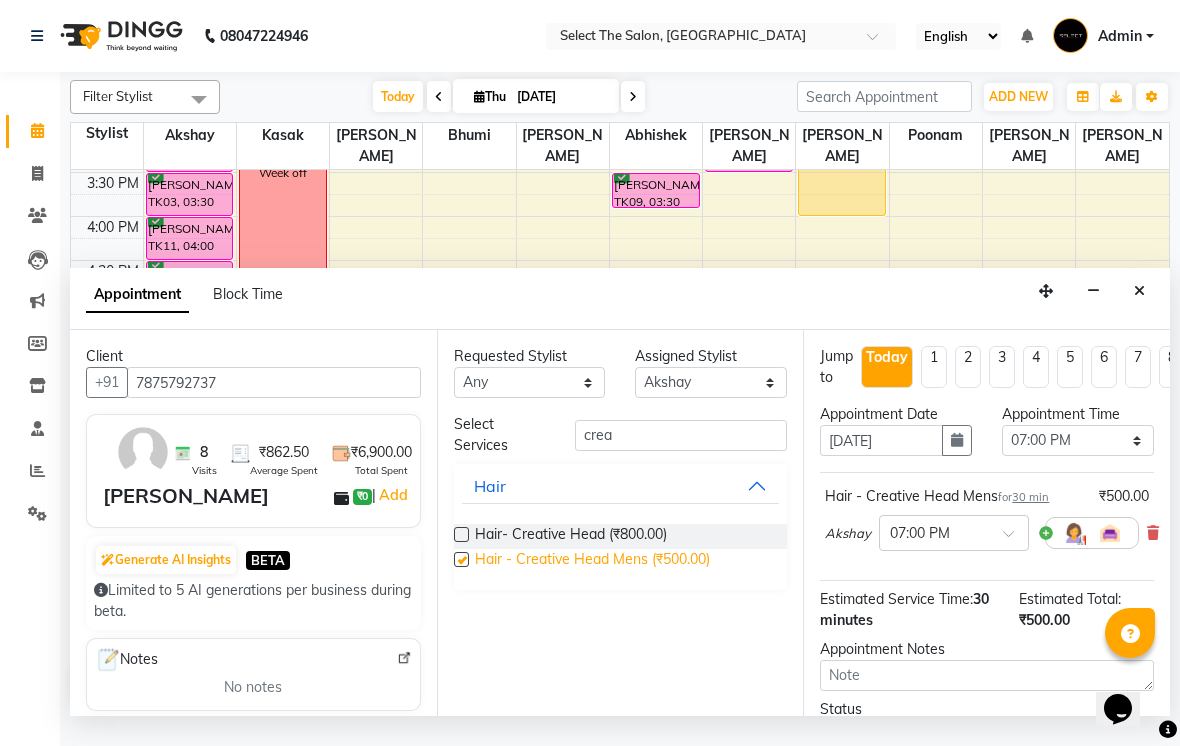 checkbox on "false" 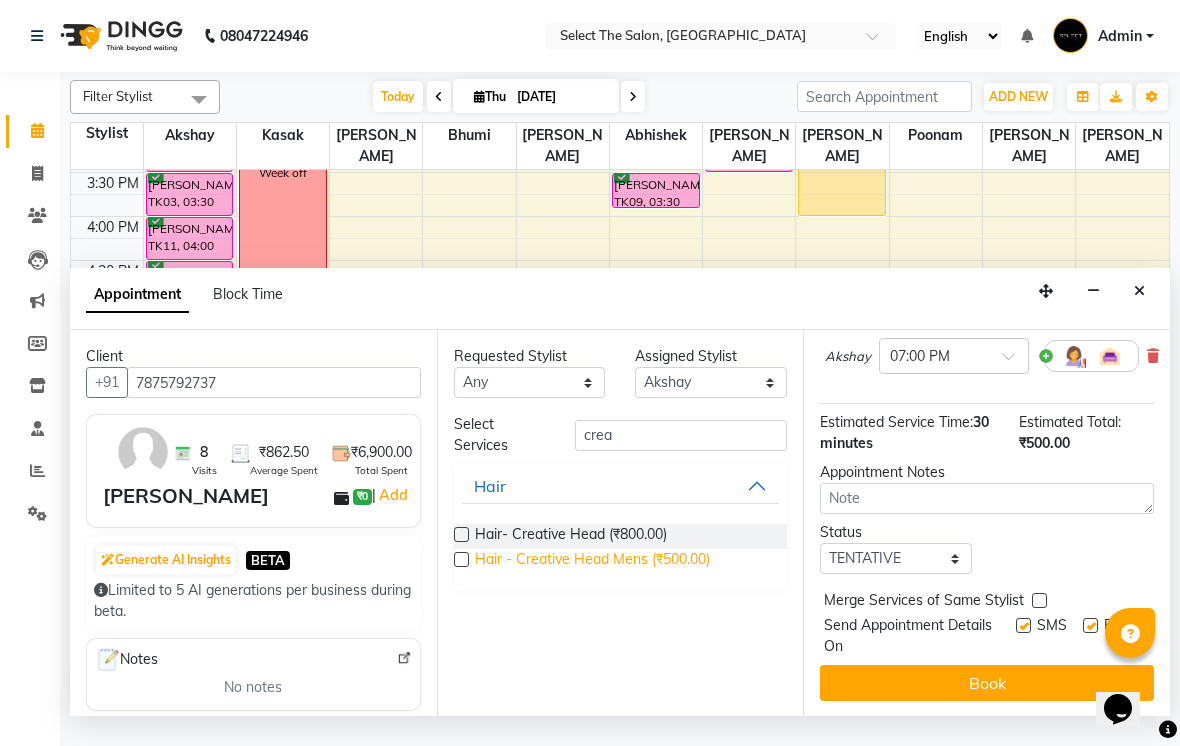 scroll, scrollTop: 176, scrollLeft: 0, axis: vertical 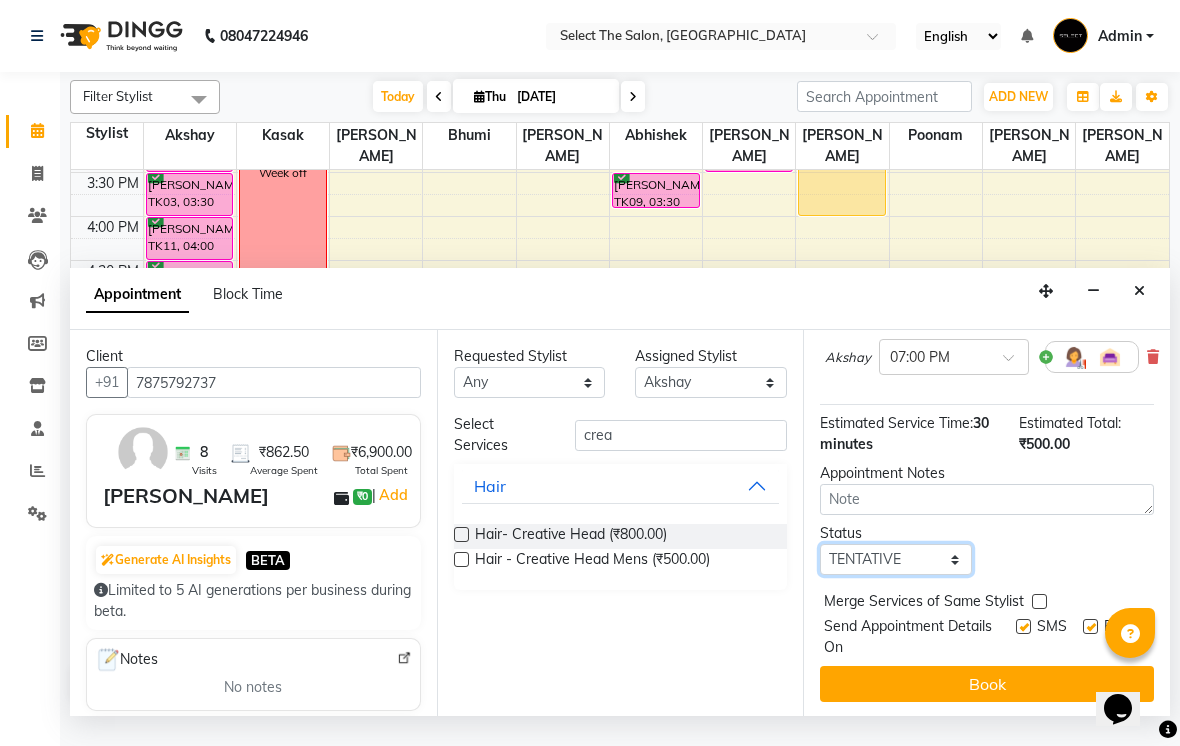click on "Select TENTATIVE CONFIRM CHECK-IN UPCOMING" at bounding box center [896, 559] 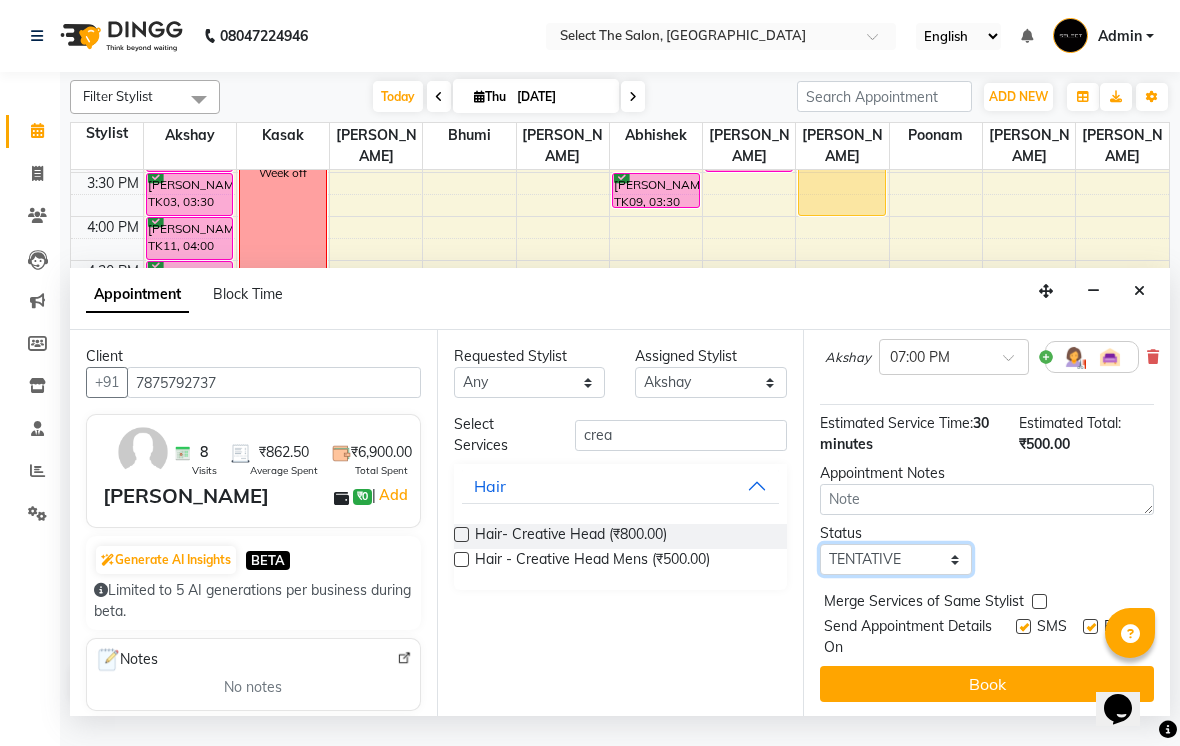 select on "confirm booking" 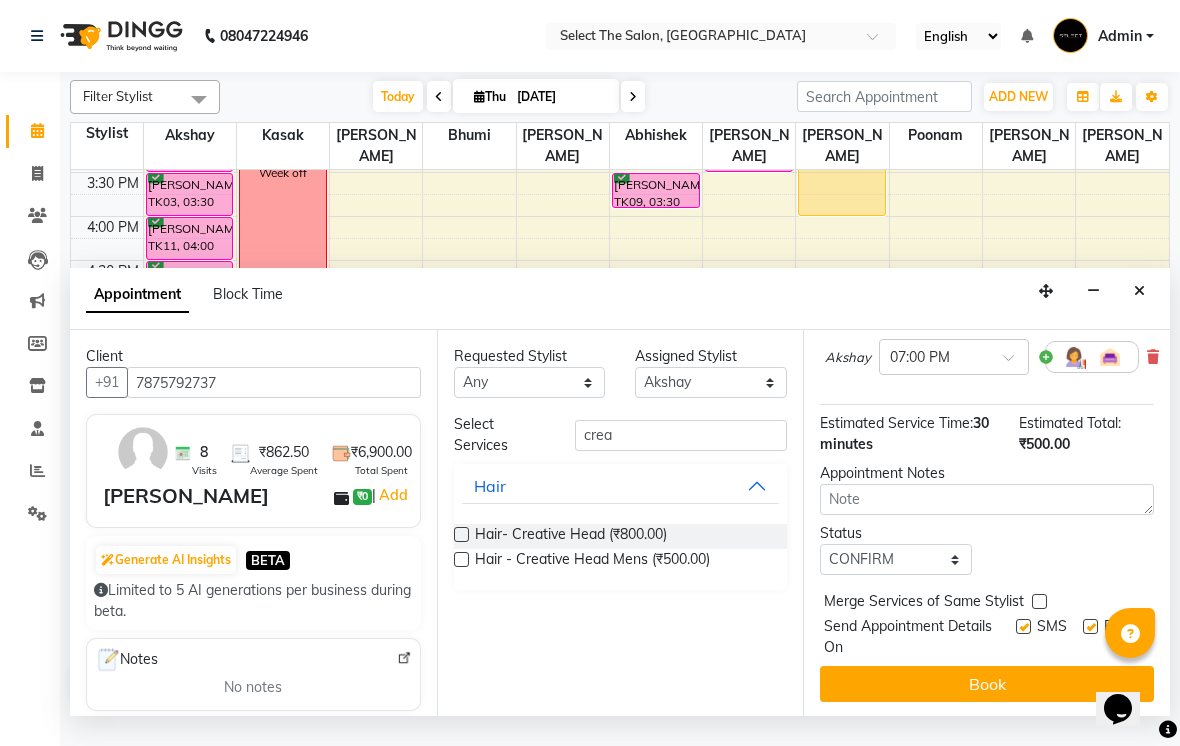 click at bounding box center (1023, 626) 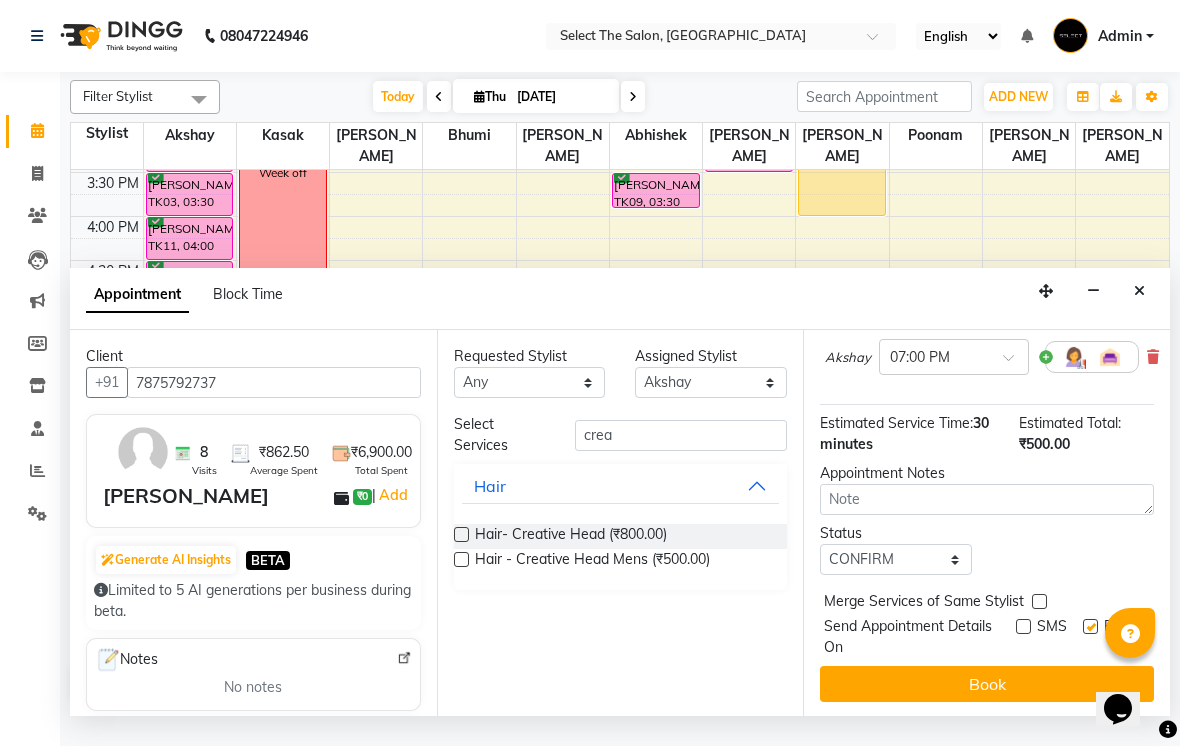 click on "Merge Services of Same Stylist" at bounding box center (987, 603) 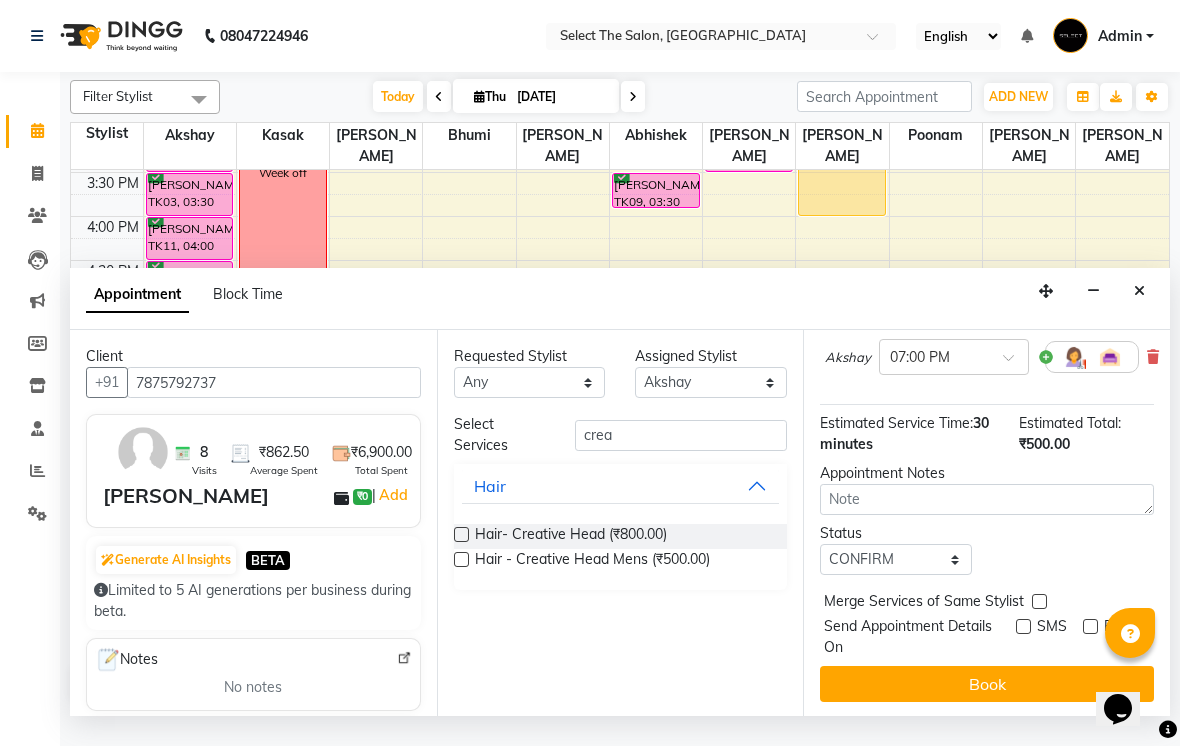 click on "Merge Services of Same Stylist" at bounding box center (987, 603) 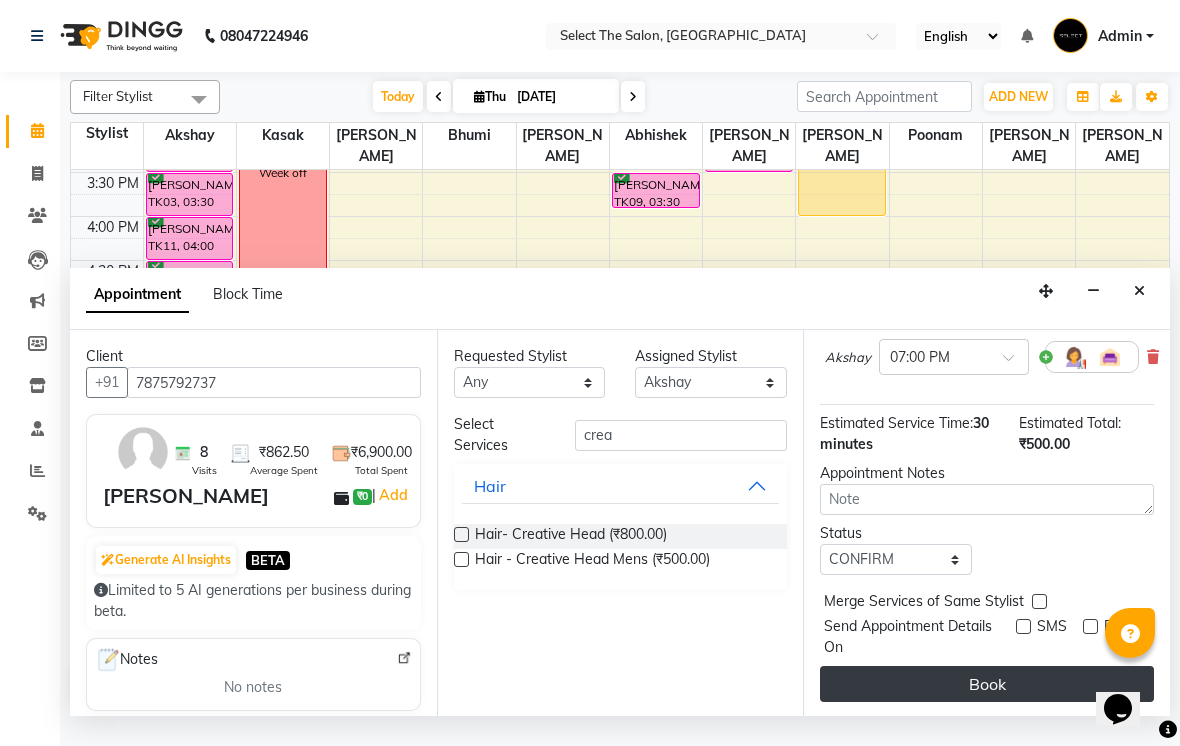 click on "Book" at bounding box center [987, 684] 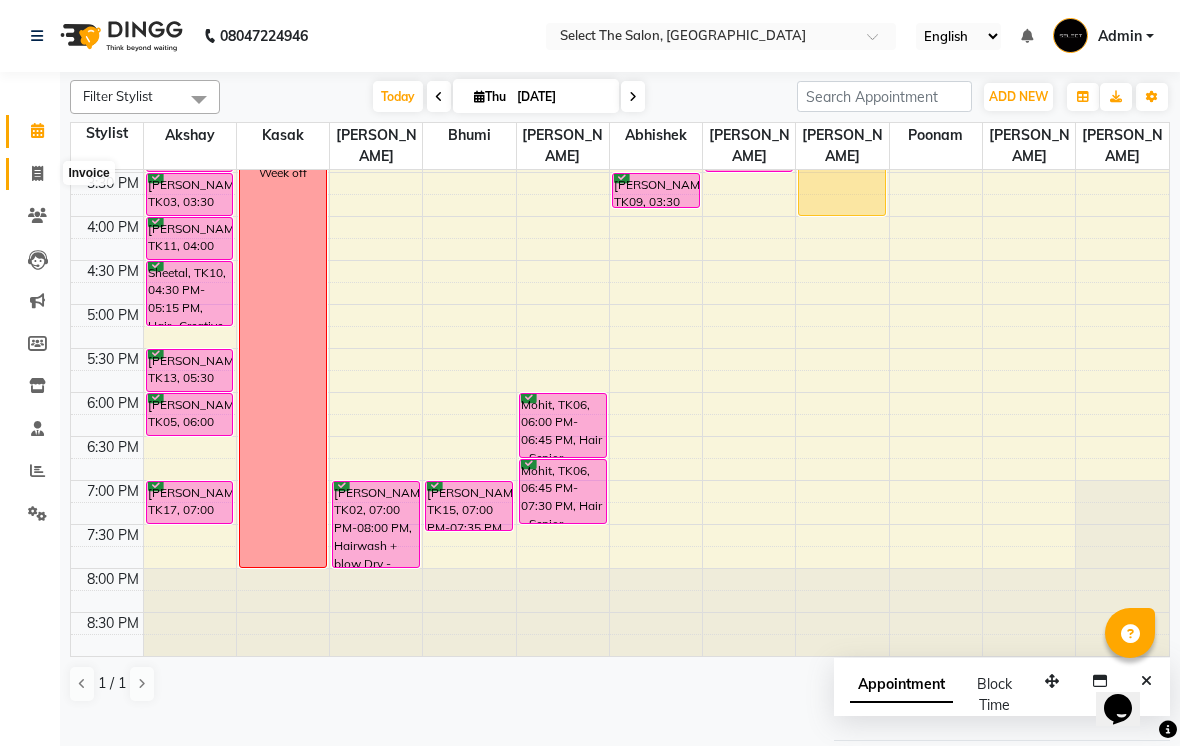 click 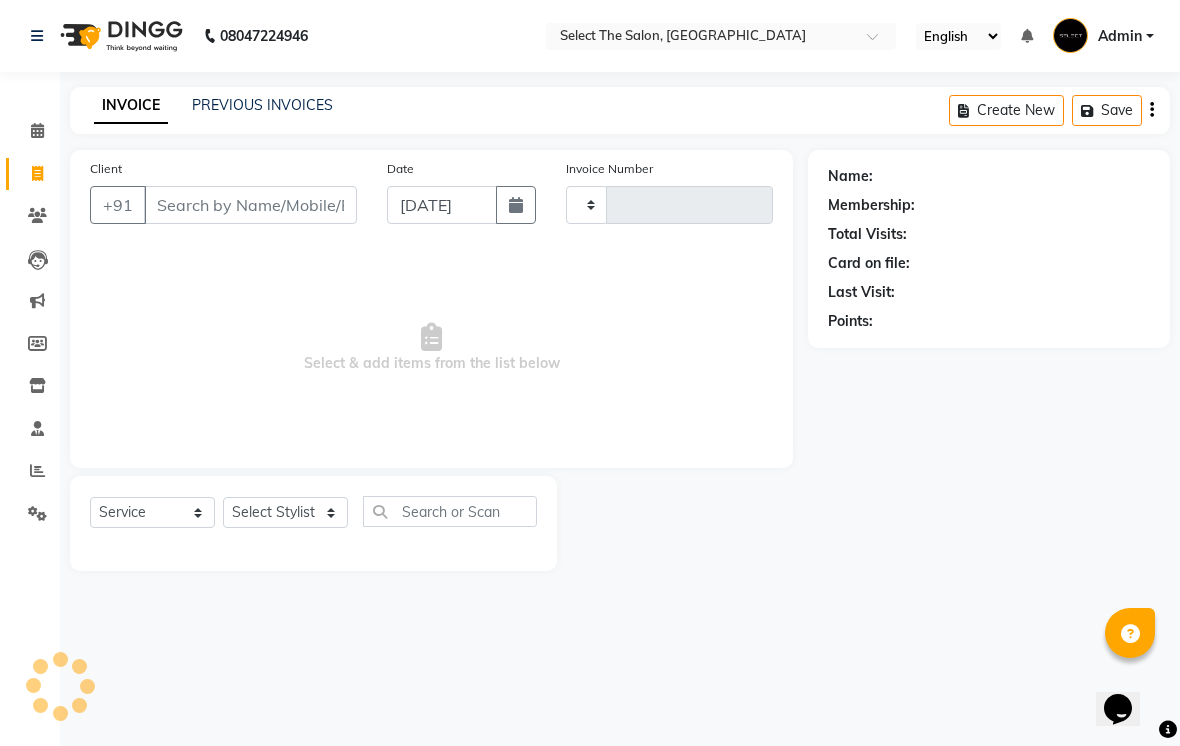 type on "2181" 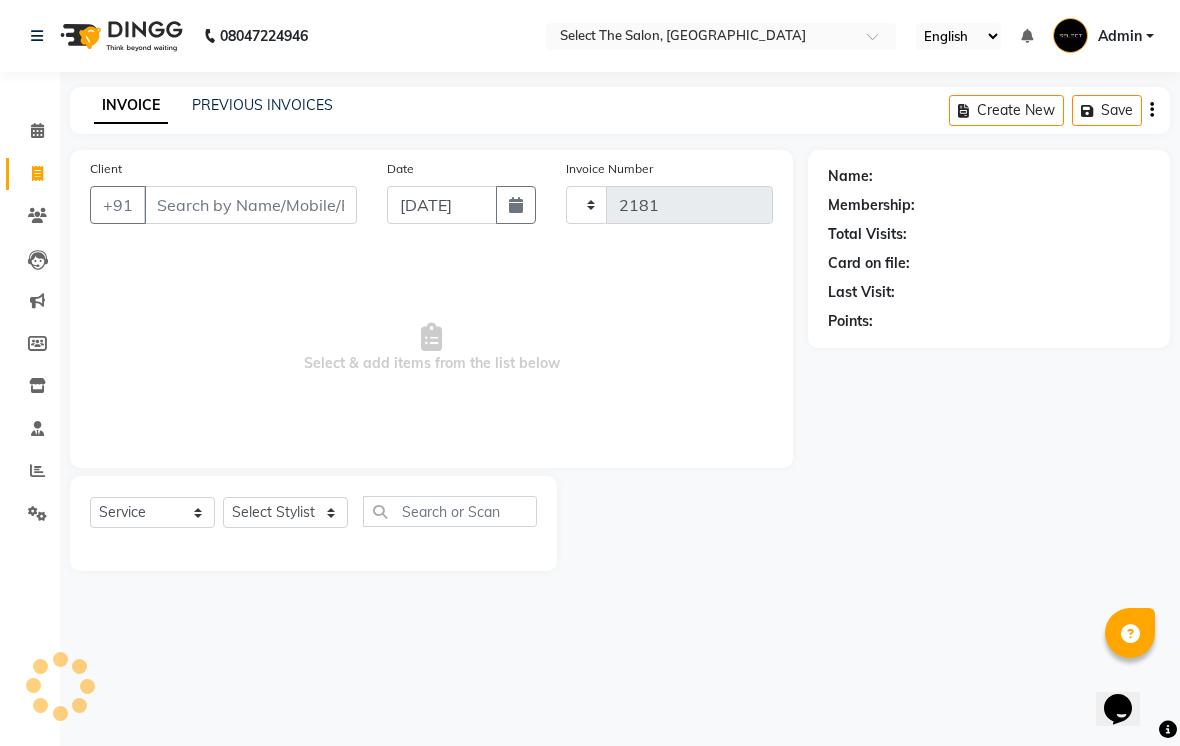 select on "4969" 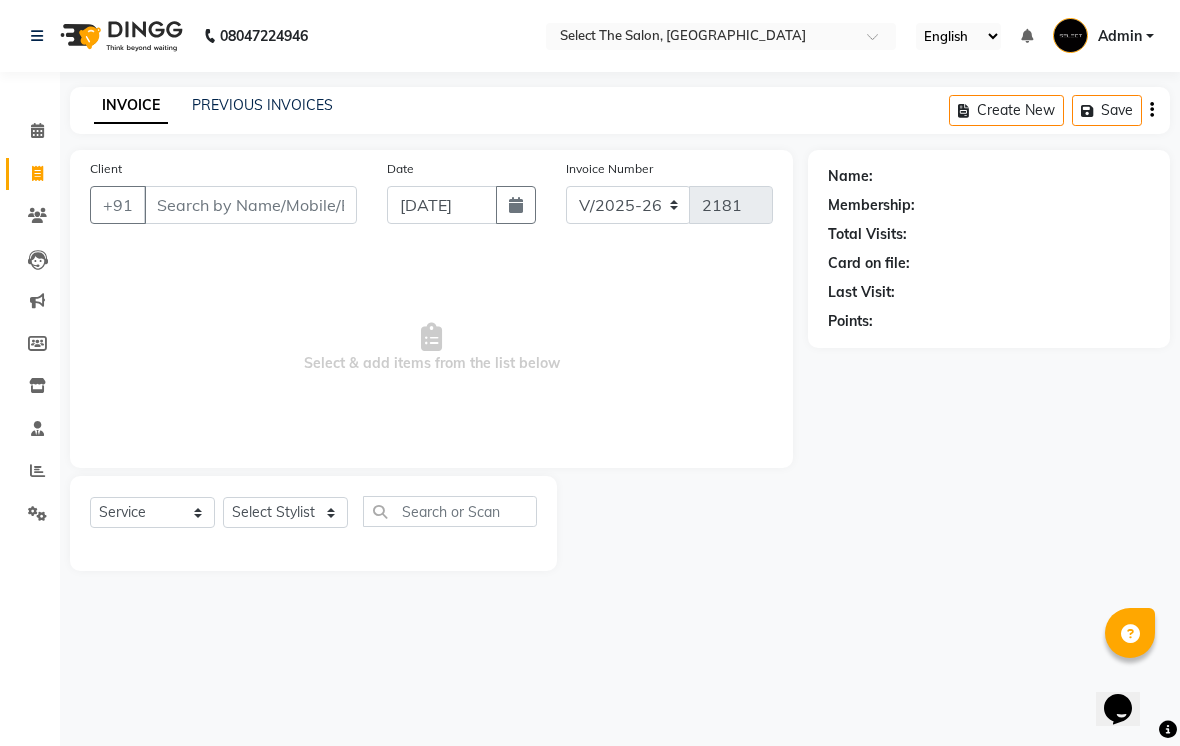 click on "Client" at bounding box center (250, 205) 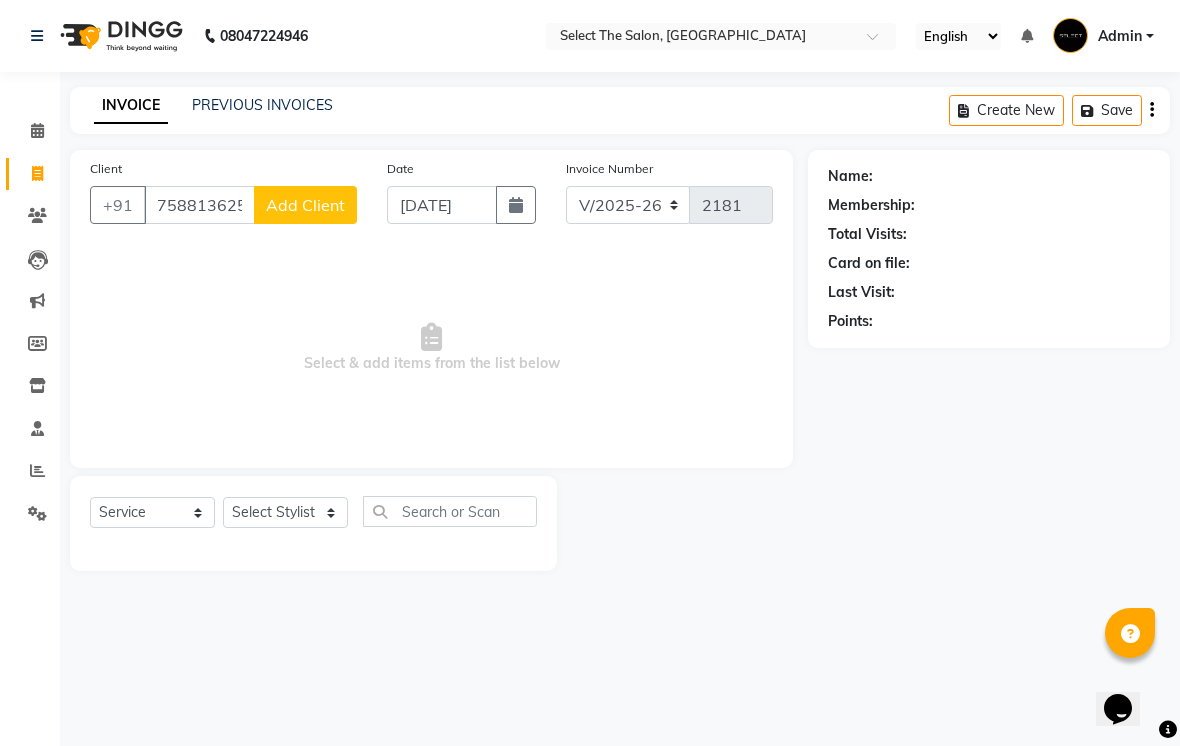 type on "7588136254" 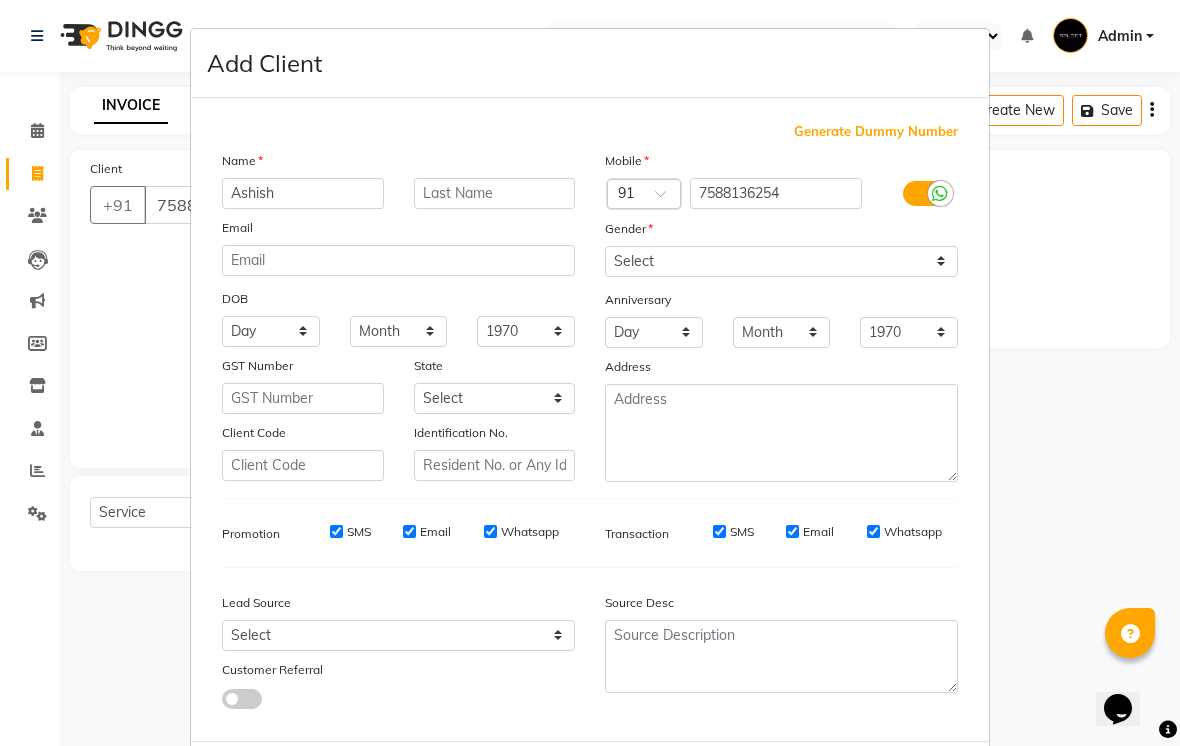 type on "Ashish" 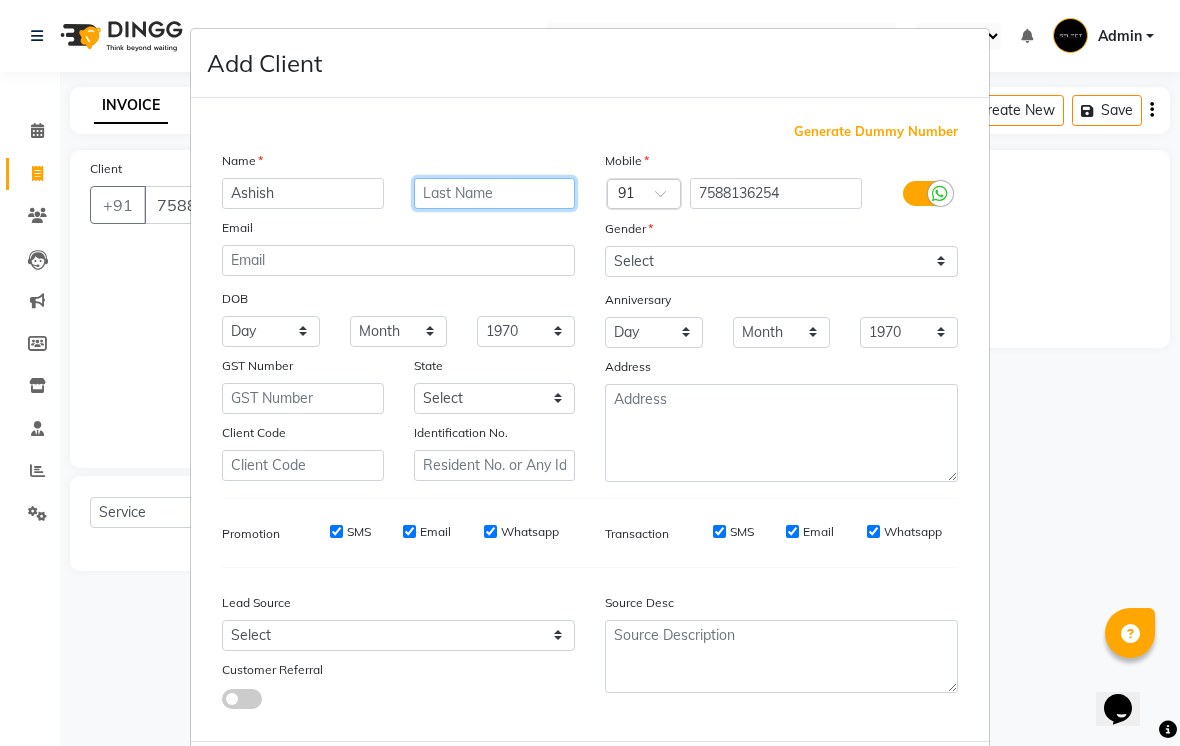 click at bounding box center (495, 193) 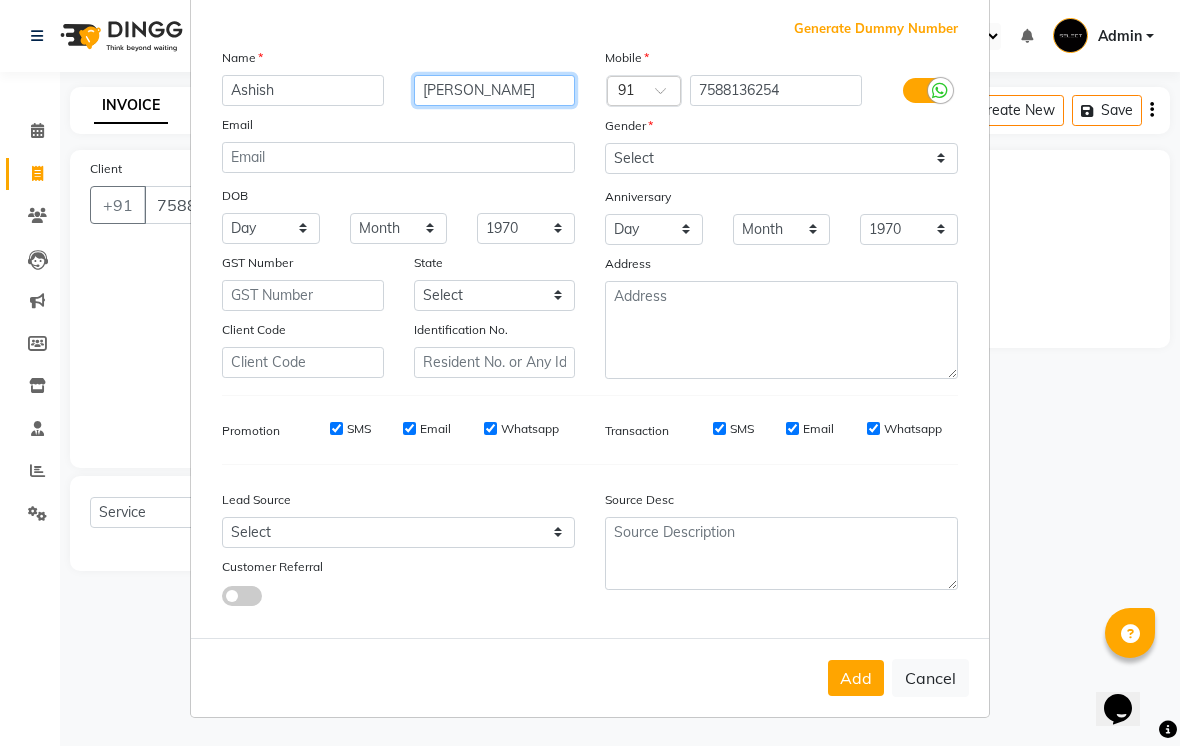 scroll, scrollTop: 102, scrollLeft: 0, axis: vertical 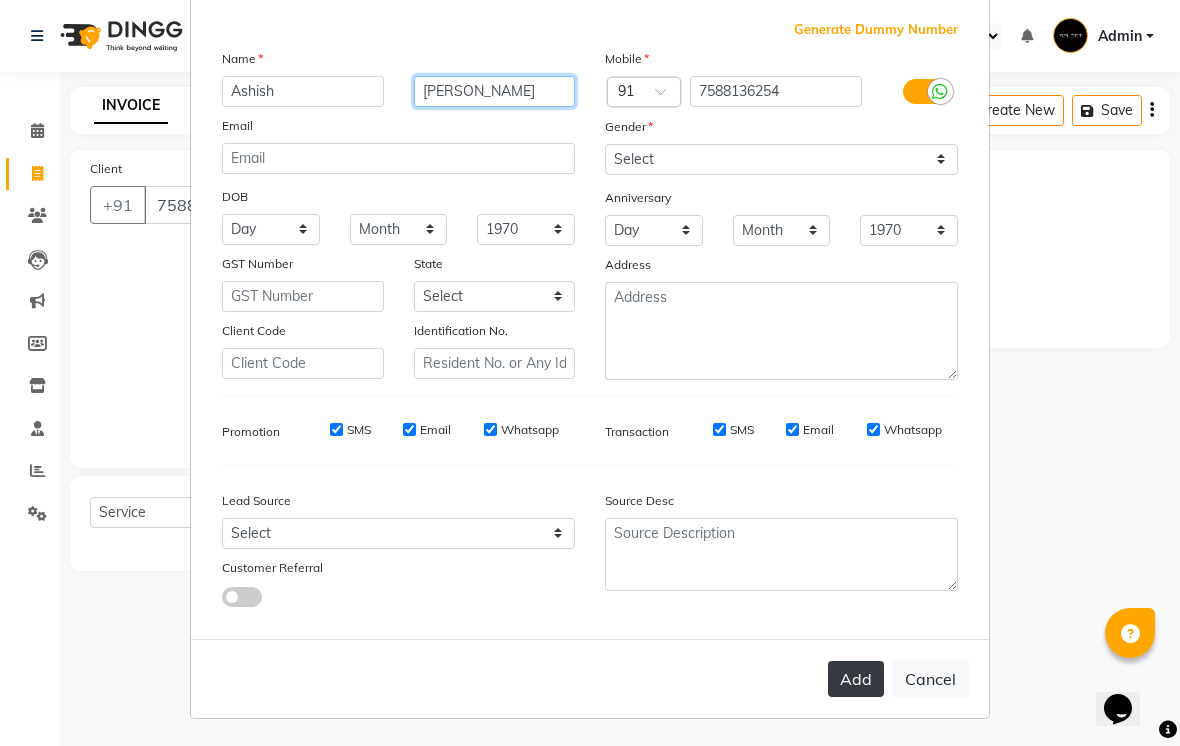 type on "Jaisingh" 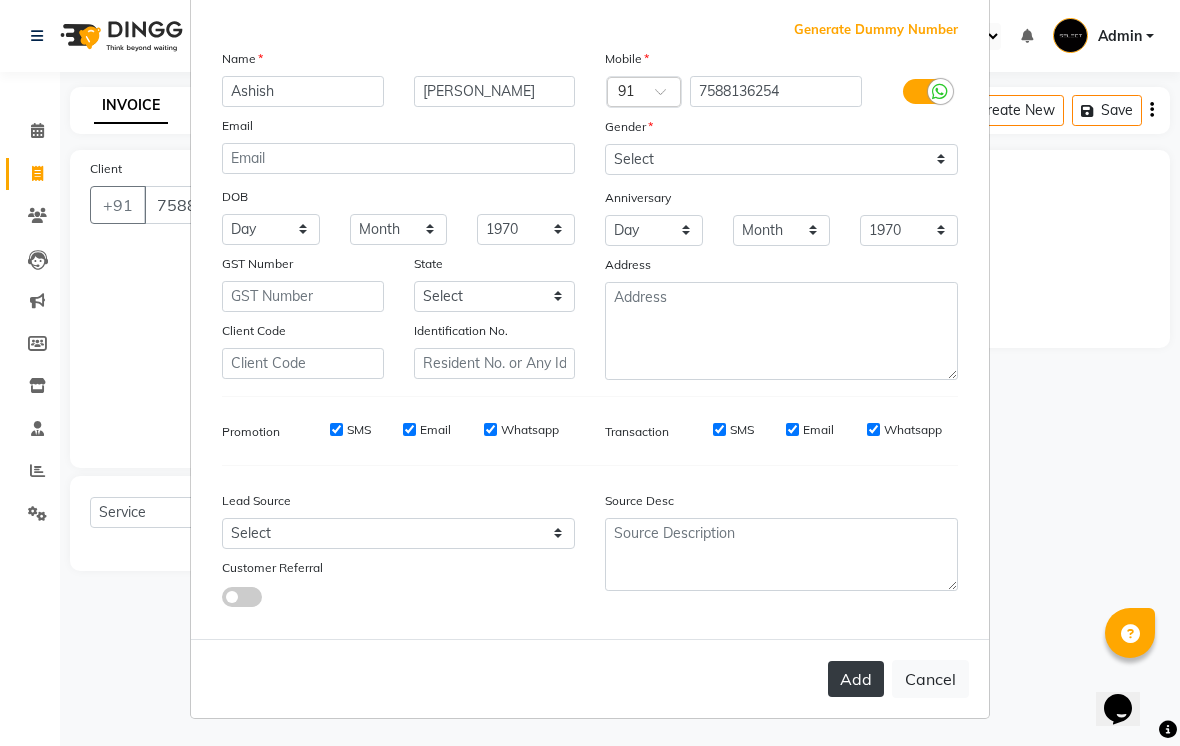 click on "Add" at bounding box center (856, 679) 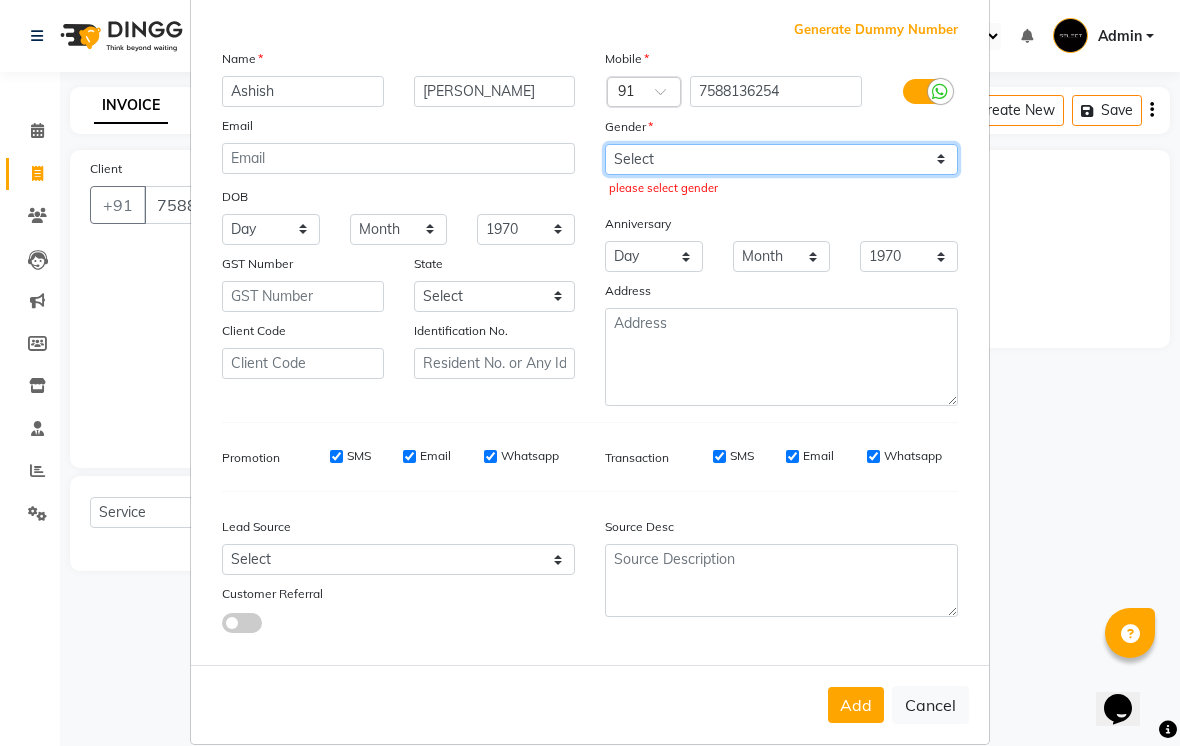 click on "Select Male Female Other Prefer Not To Say" at bounding box center (781, 159) 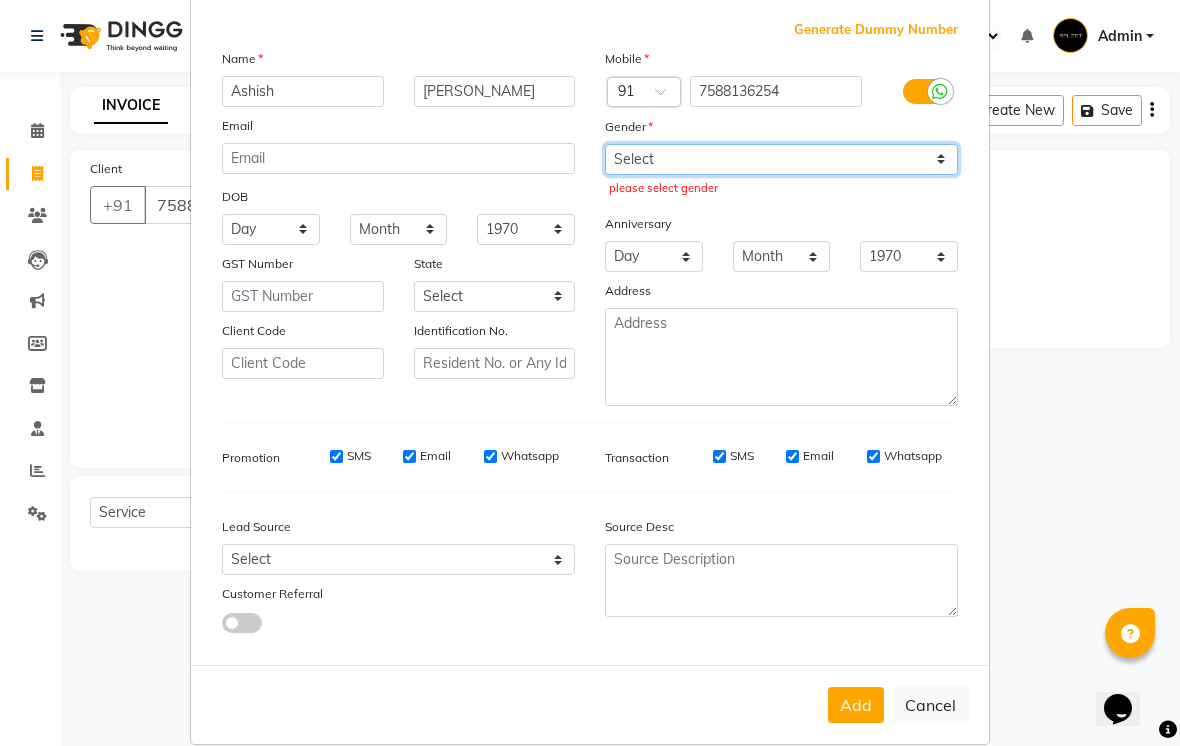 select on "male" 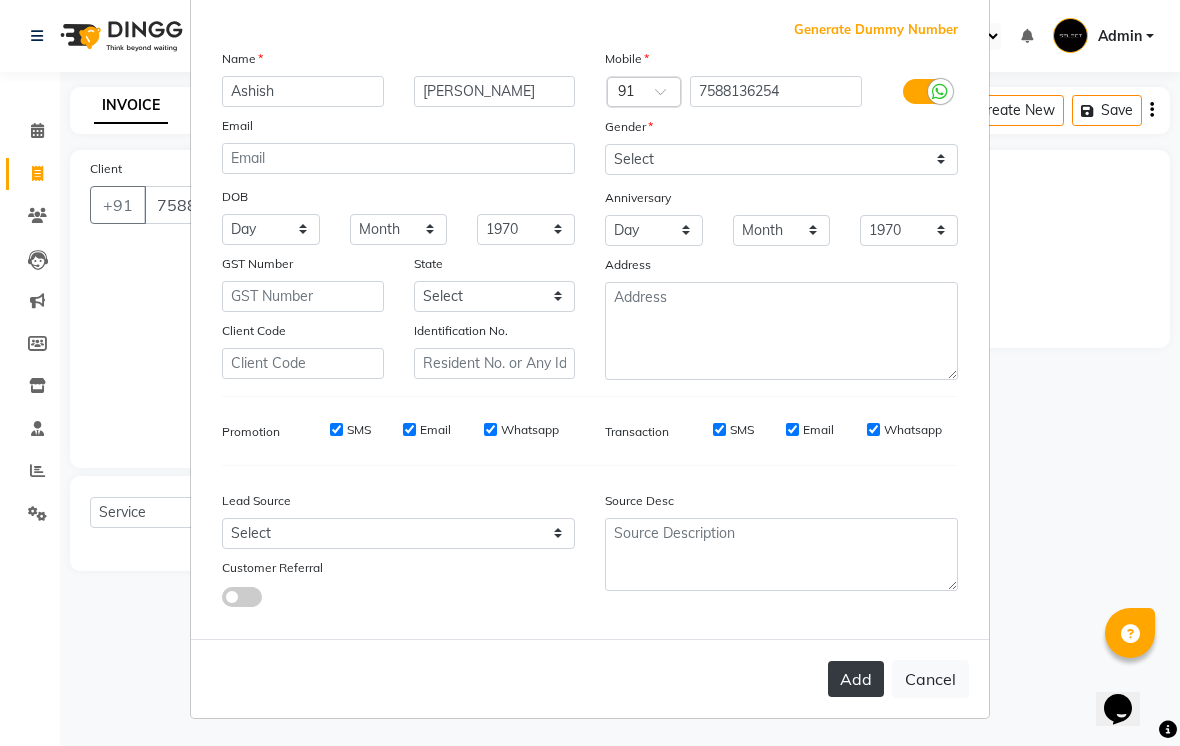 click on "Add" at bounding box center (856, 679) 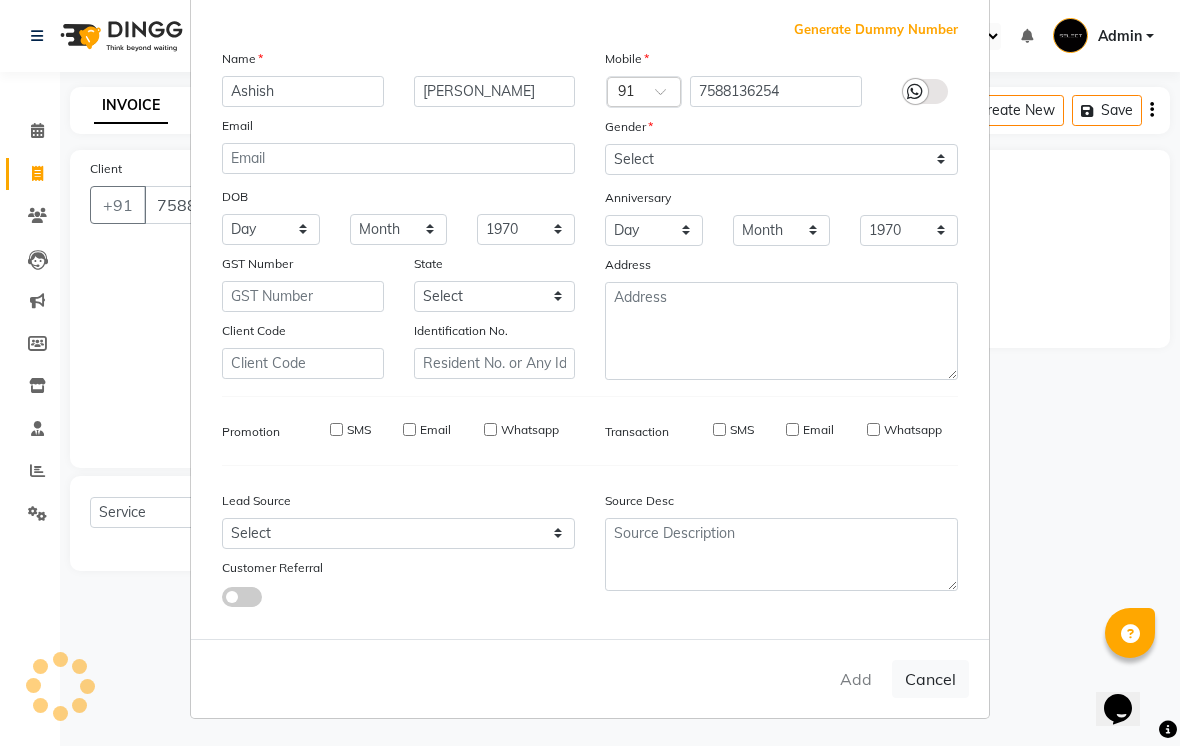 type 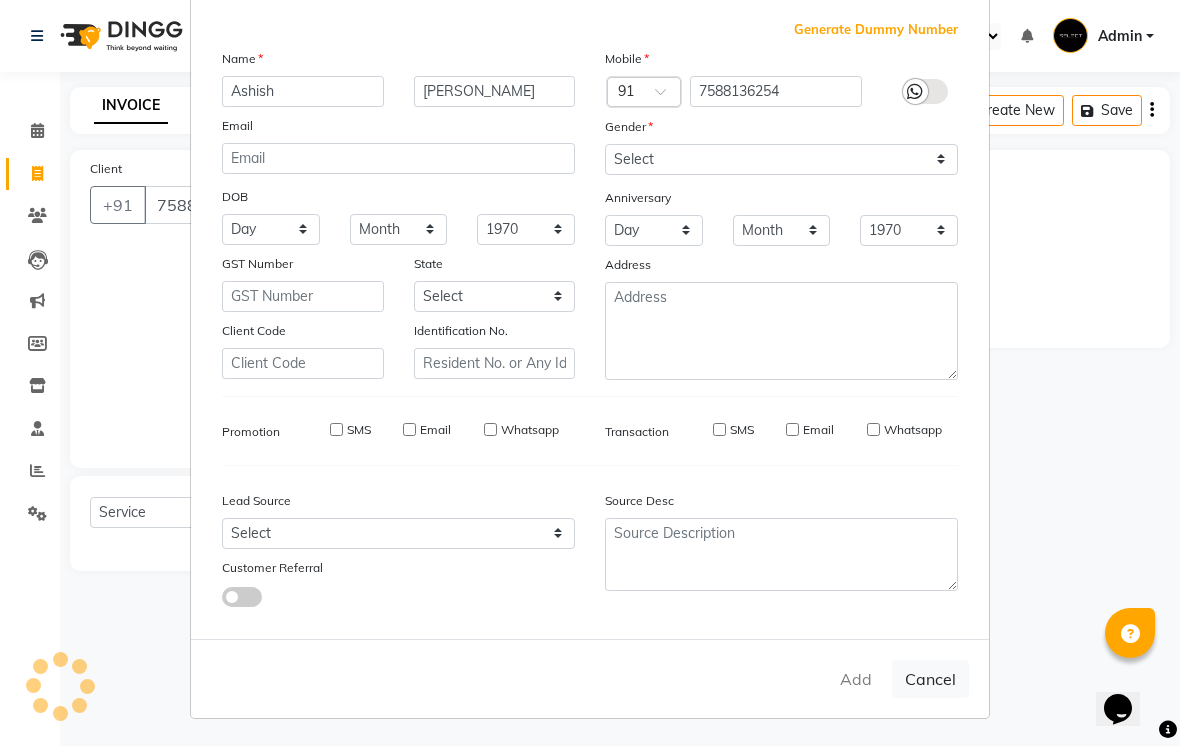 type 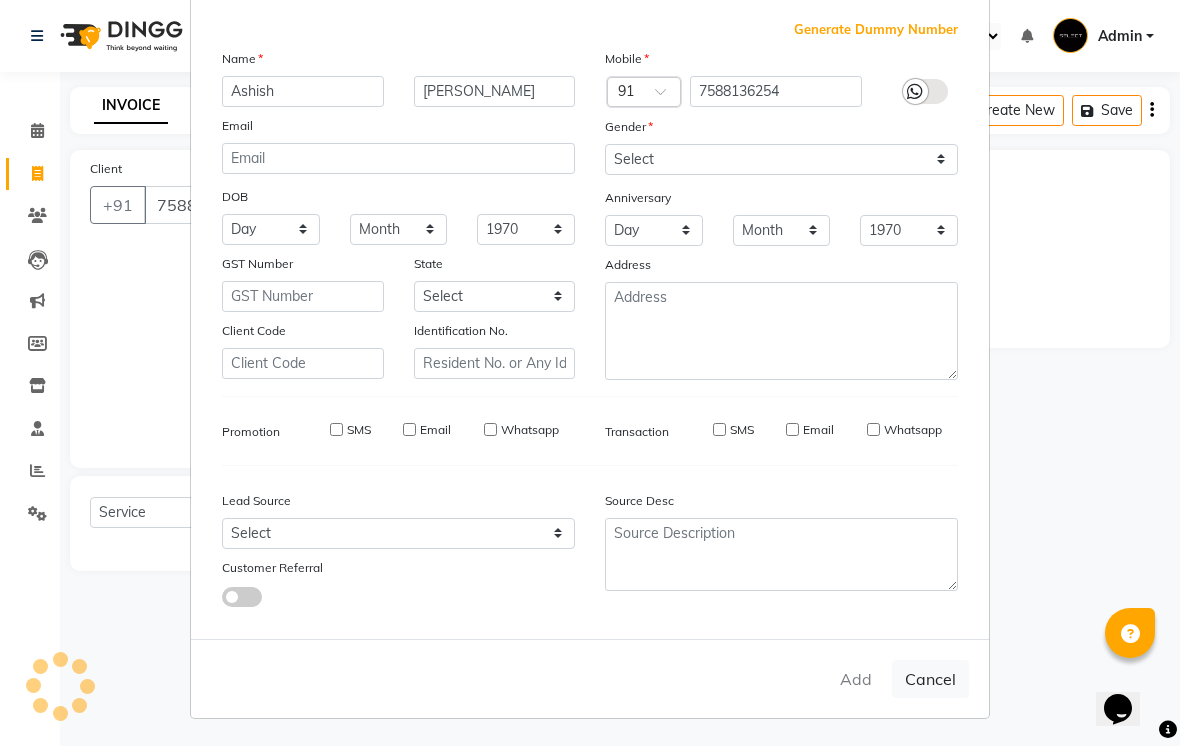 select 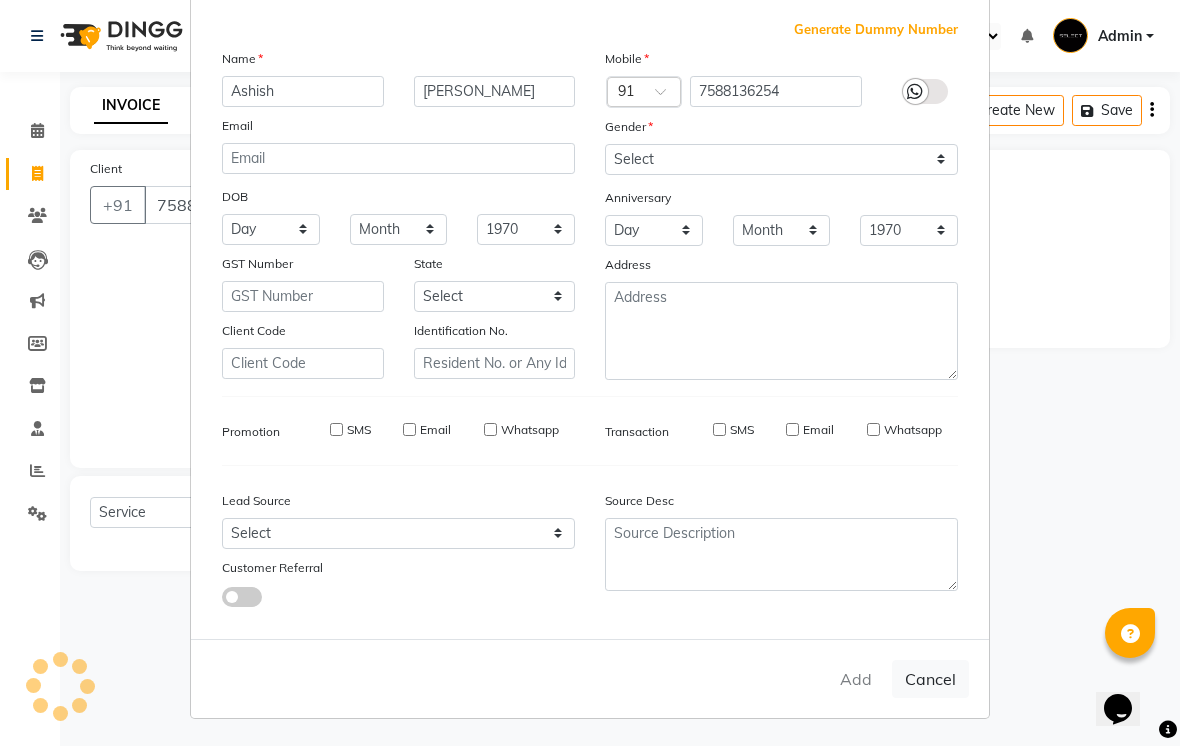checkbox on "false" 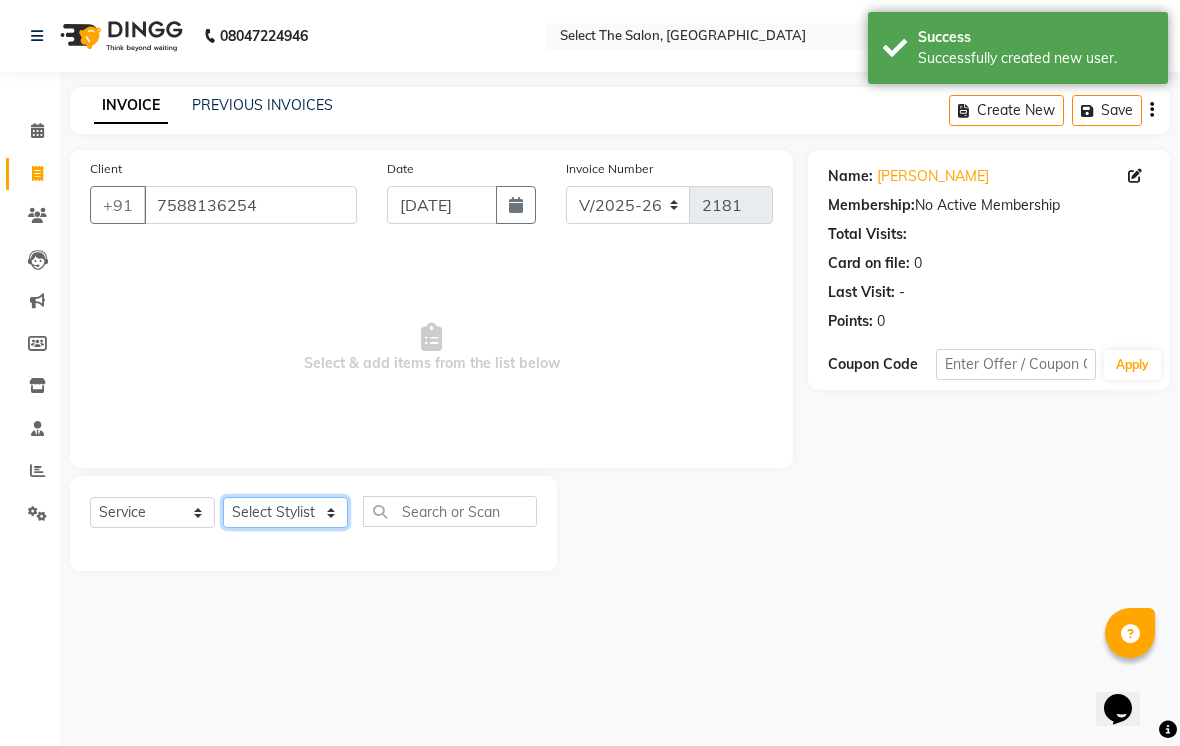 click on "Select Stylist Abhishek  Akshay  Bhumi  Harshana Daware Kasak Poonam  Sachin Wagh  Sarthak  Siddhika  Venkatesh warule Yogeshwari" 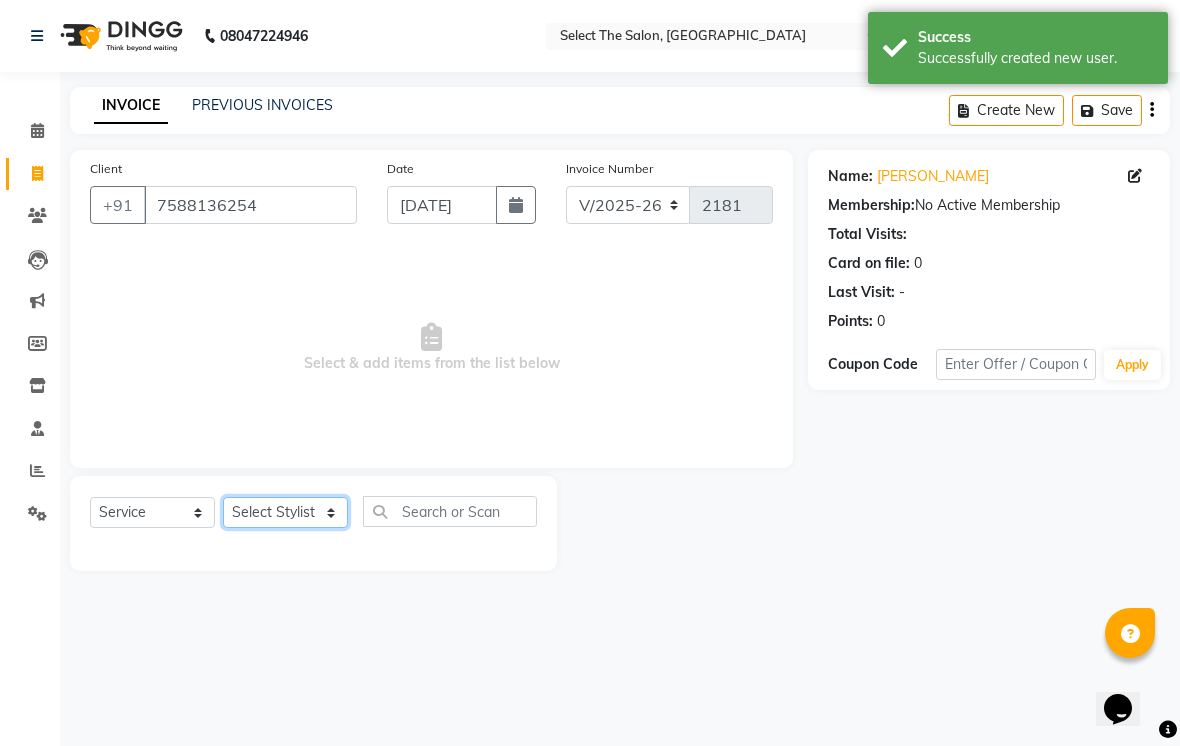 select on "58559" 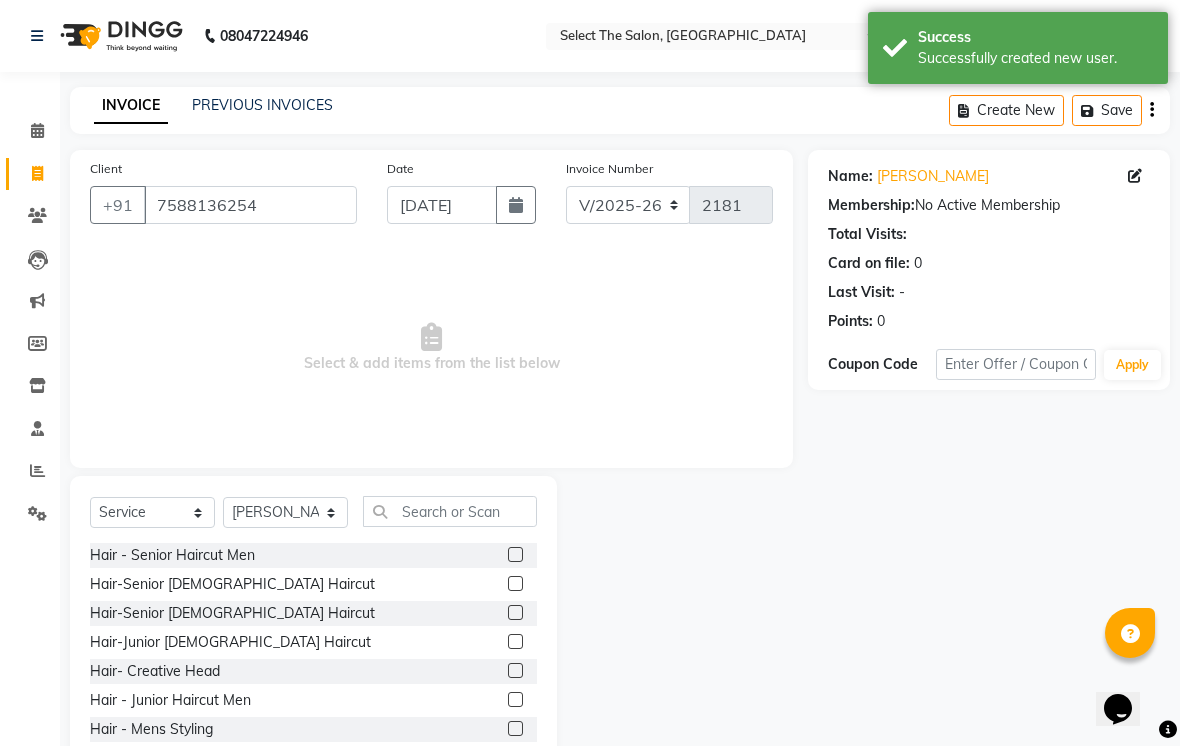 click on "Hair - Senior Haircut Men" 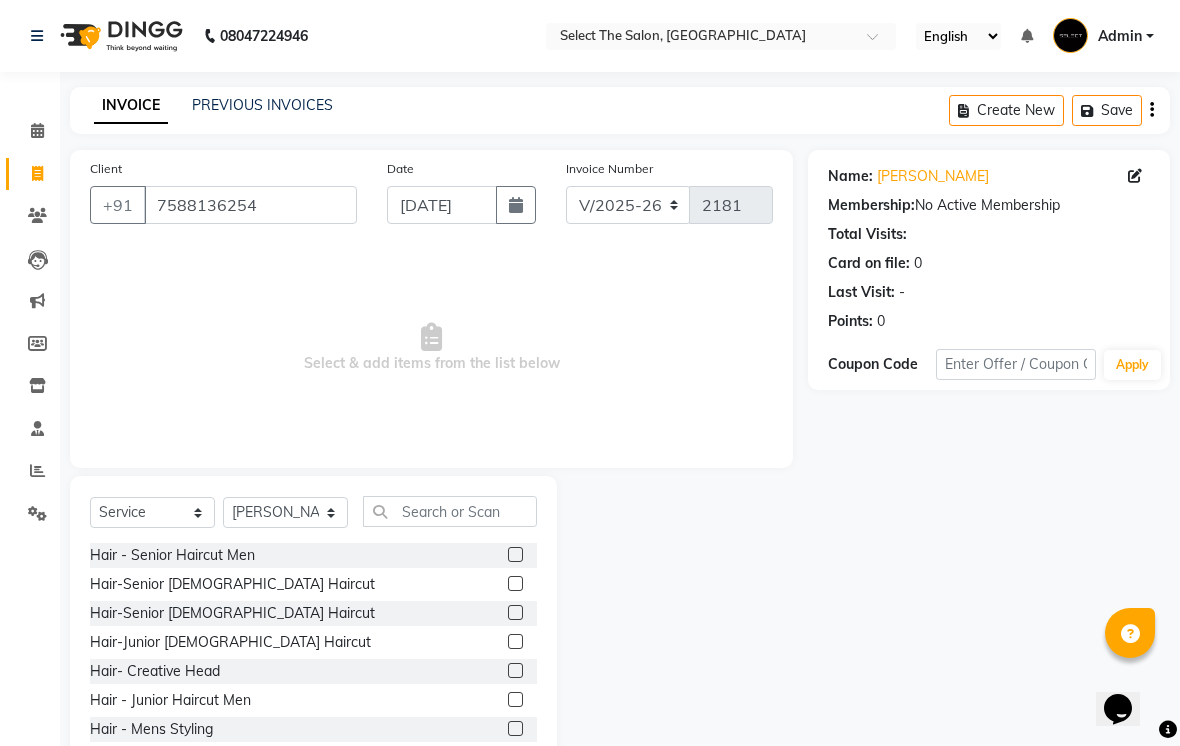 click 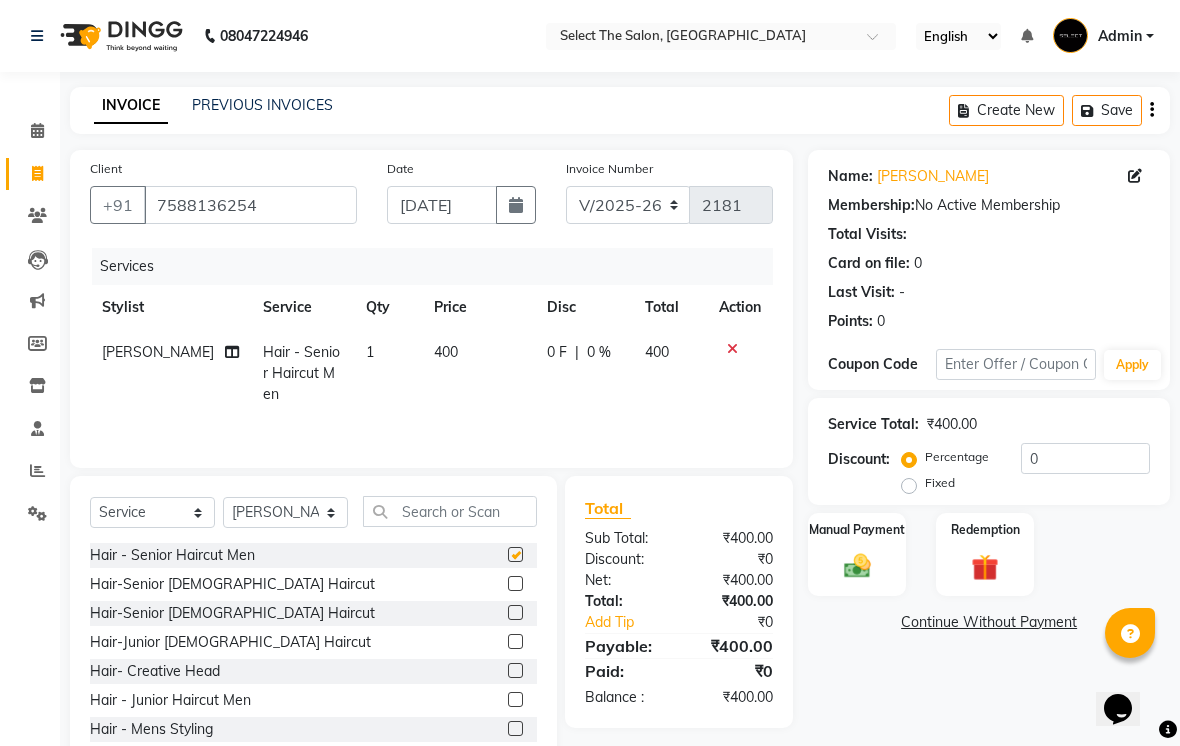 checkbox on "false" 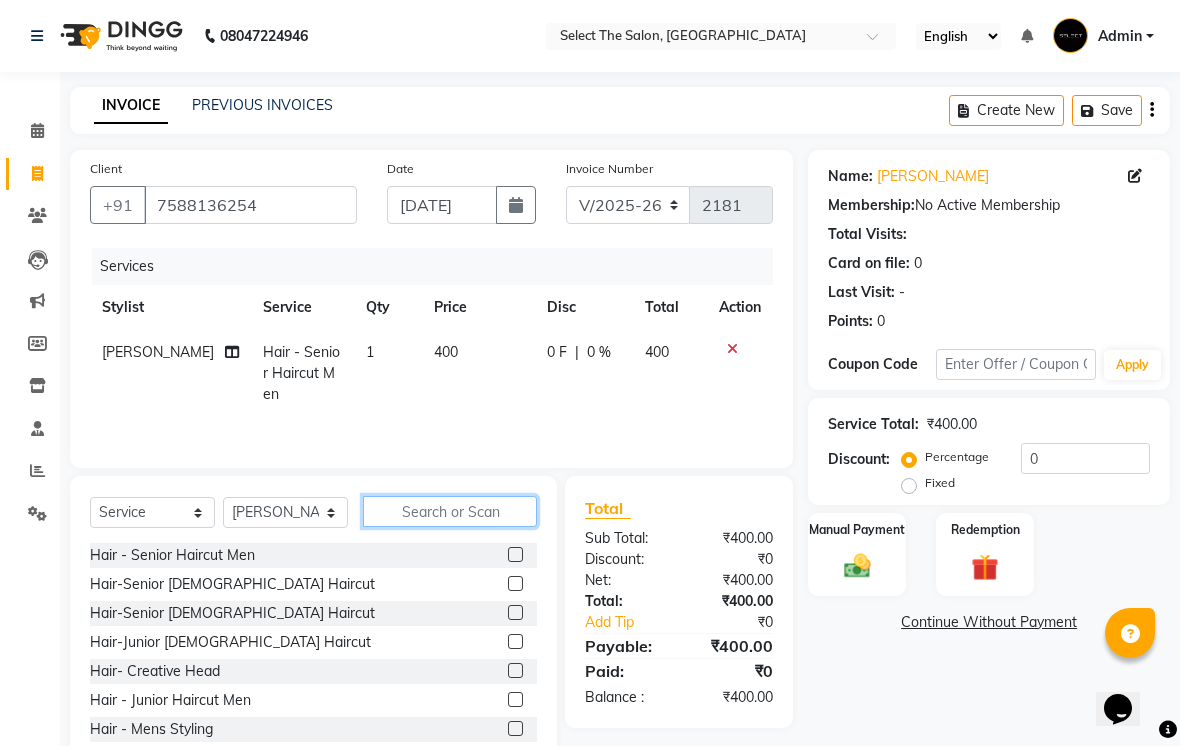 click 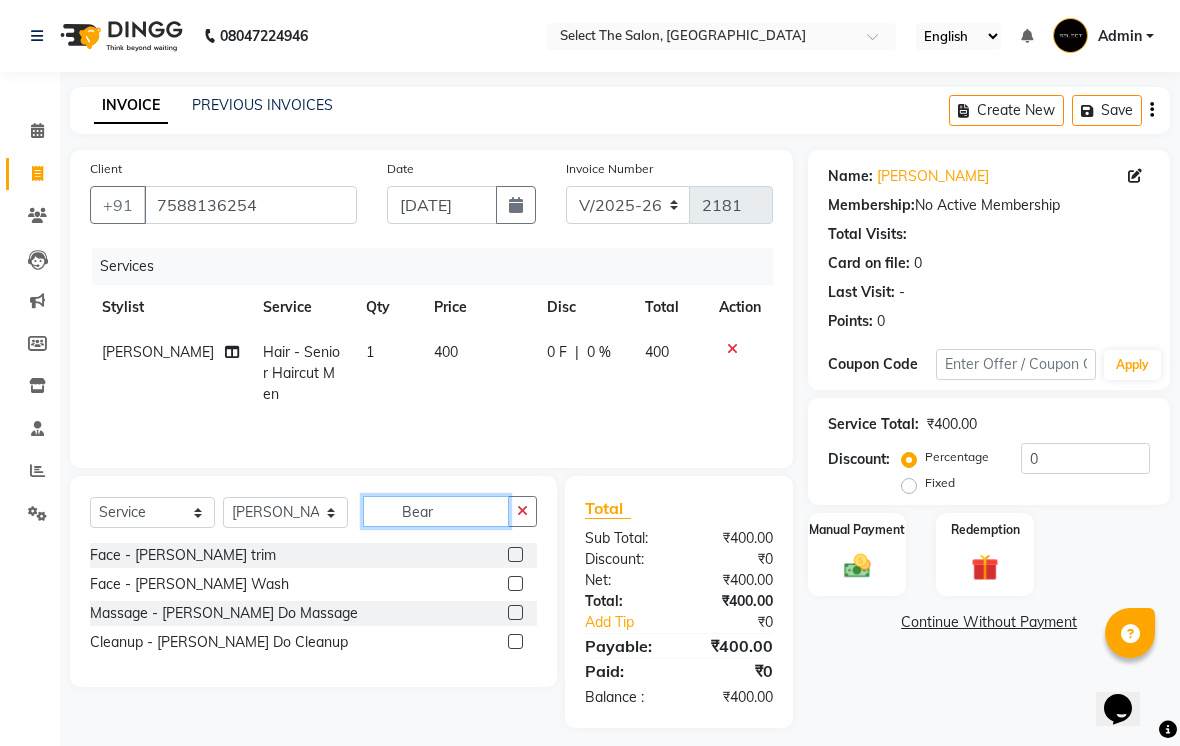 type on "Bear" 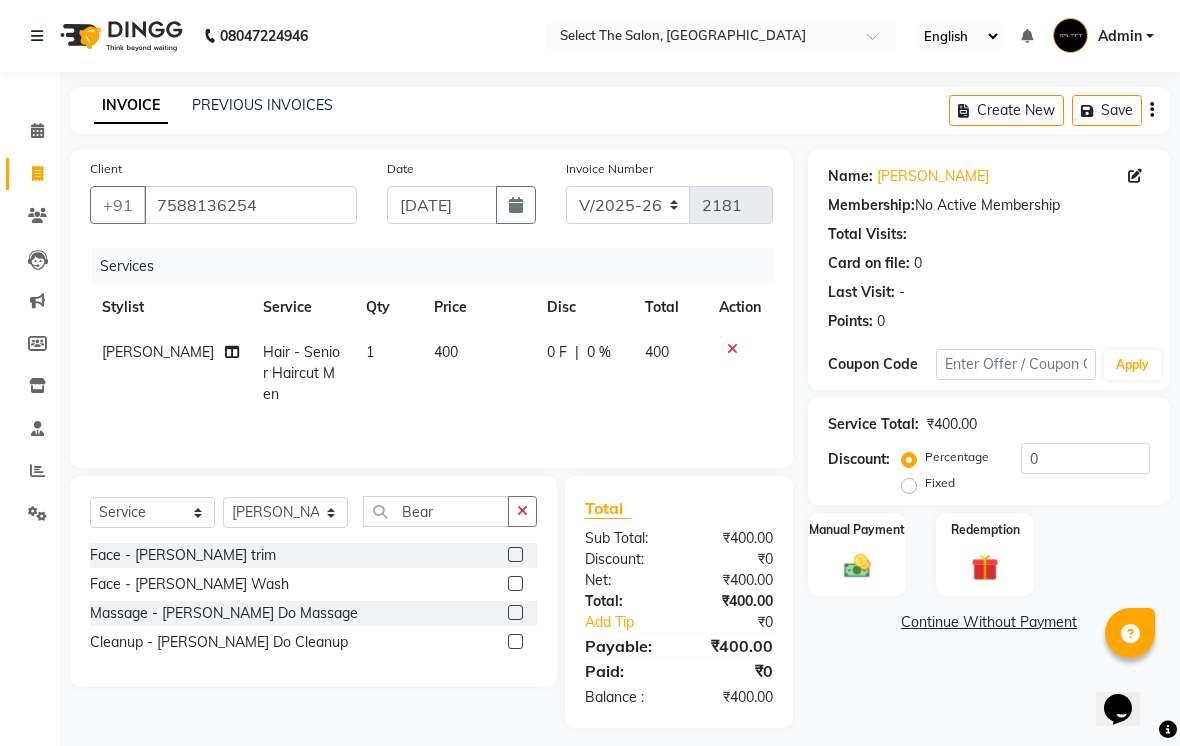 click on "Face - [PERSON_NAME] trim" 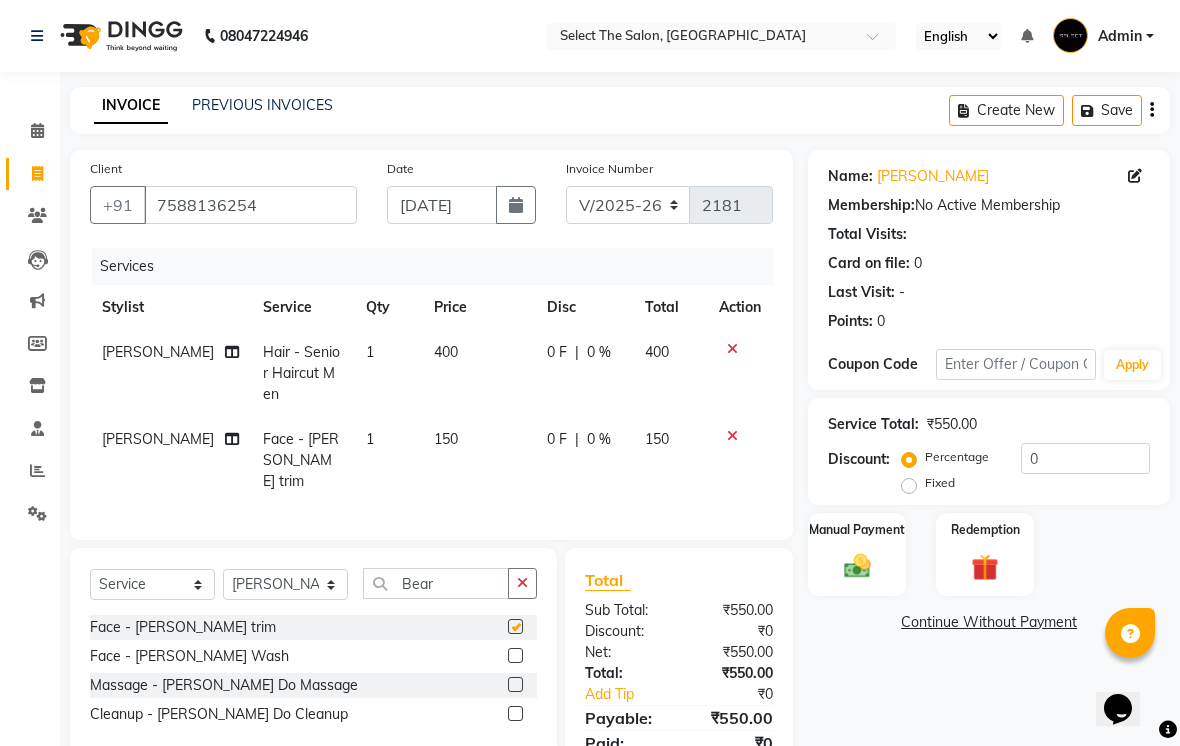 checkbox on "false" 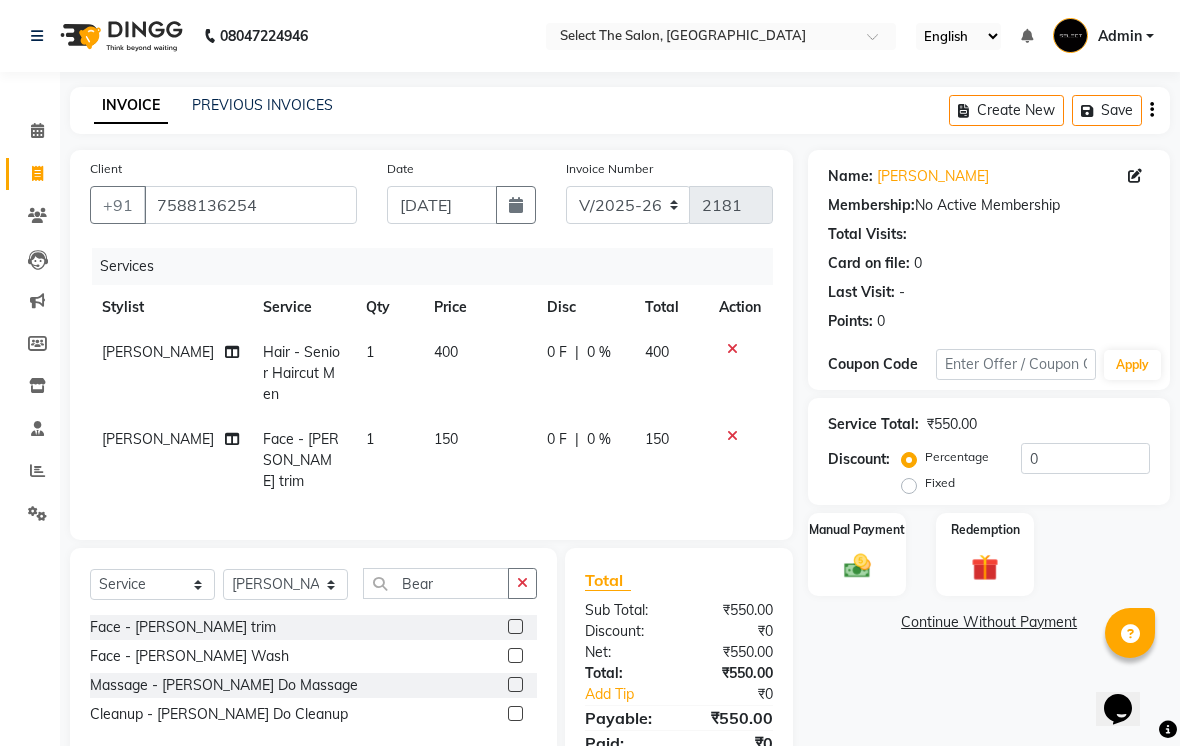 click on "150" 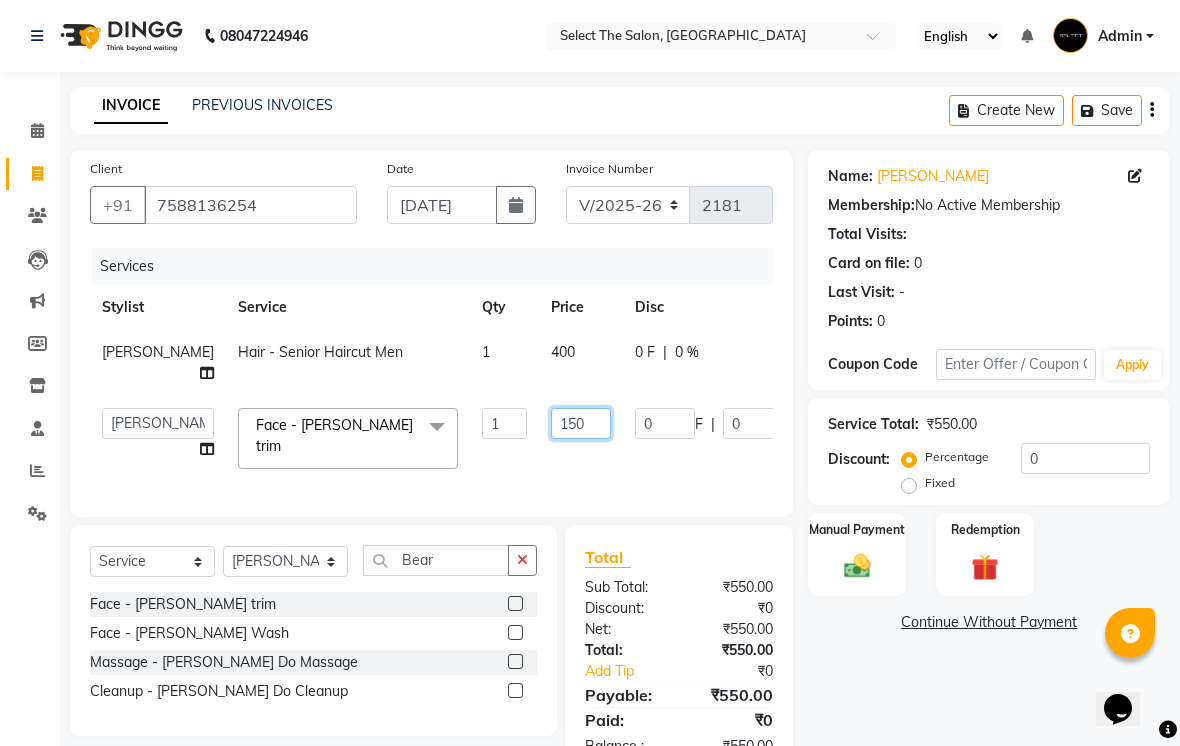 click on "150" 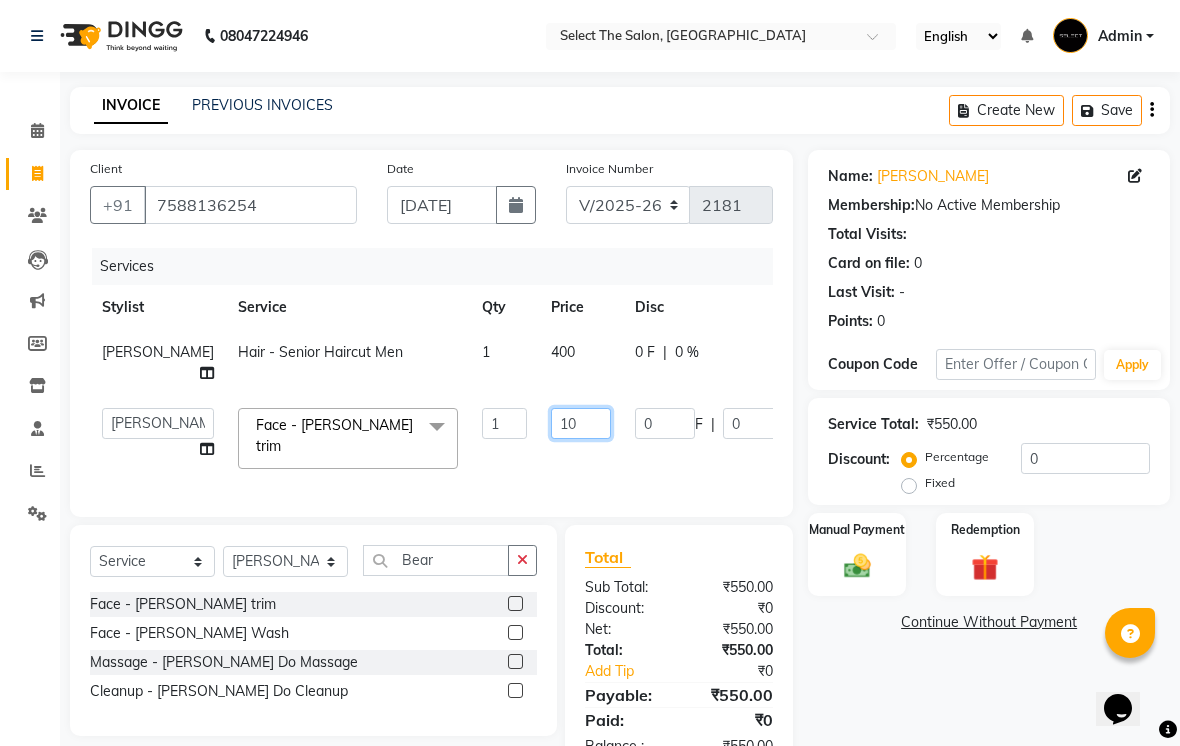 type on "100" 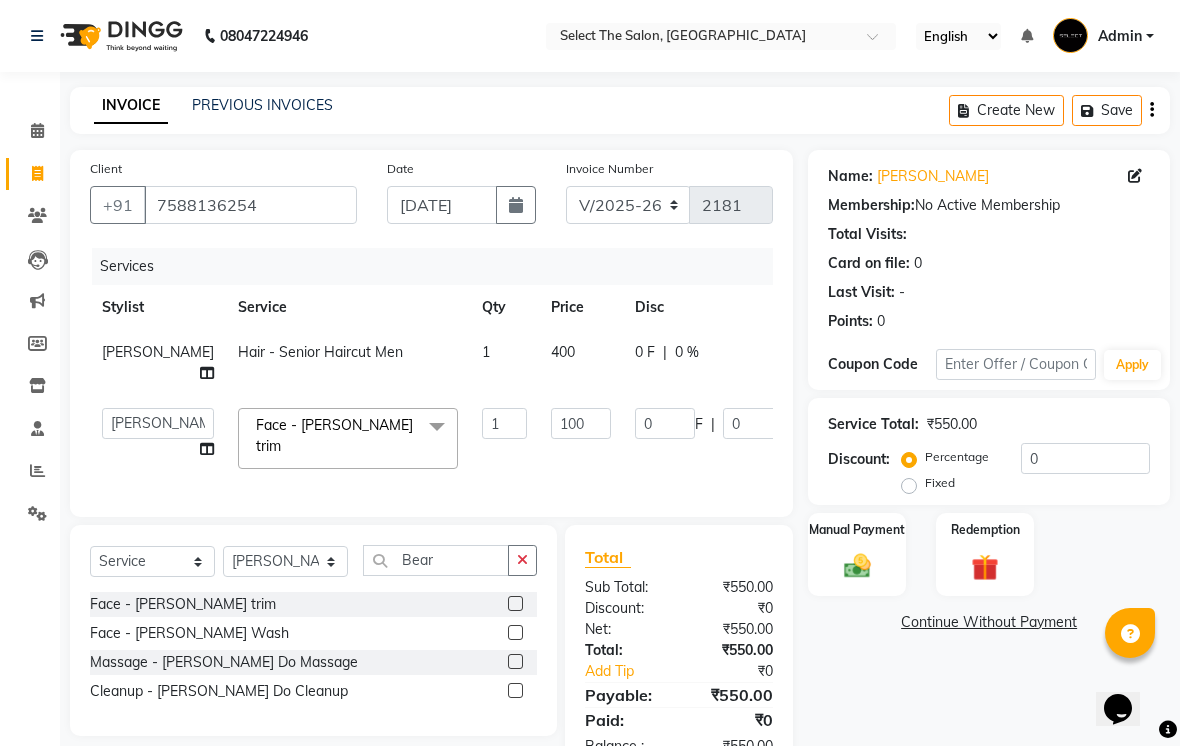click on "Name: Ashish Jaisingh Membership:  No Active Membership  Total Visits:   Card on file:  0 Last Visit:   - Points:   0  Coupon Code Apply Service Total:  ₹550.00  Discount:  Percentage   Fixed  0 Manual Payment Redemption  Continue Without Payment" 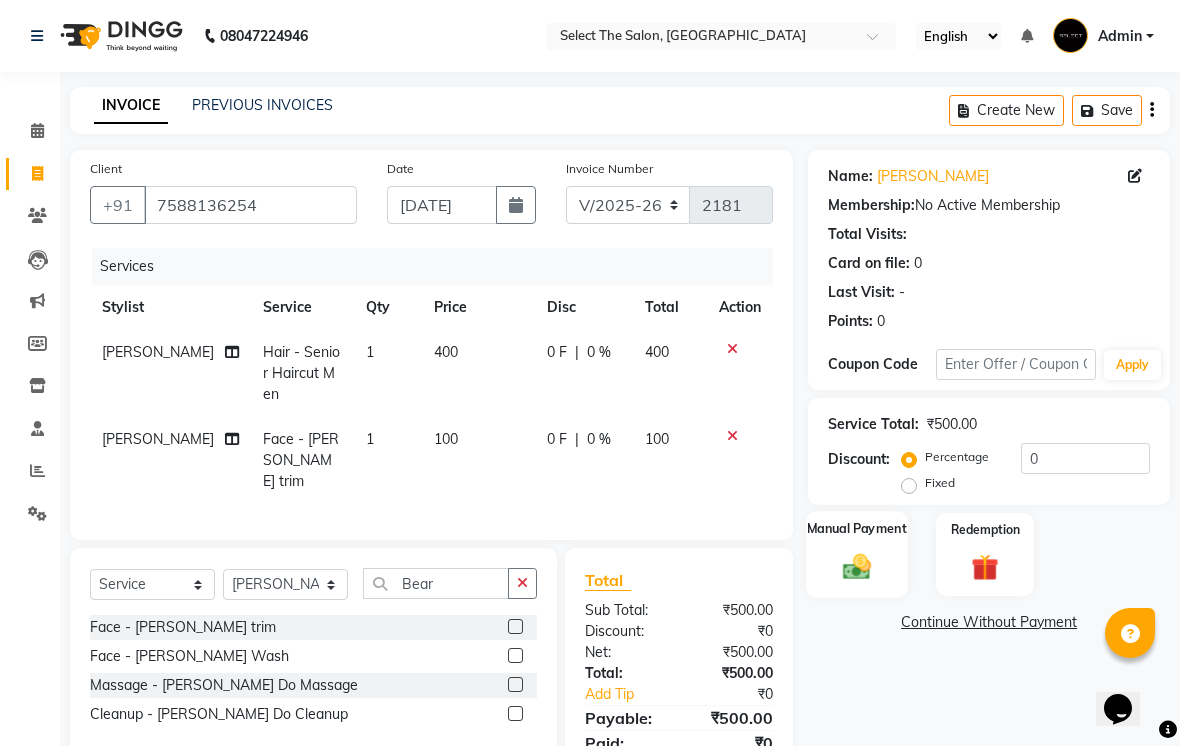 click on "Manual Payment" 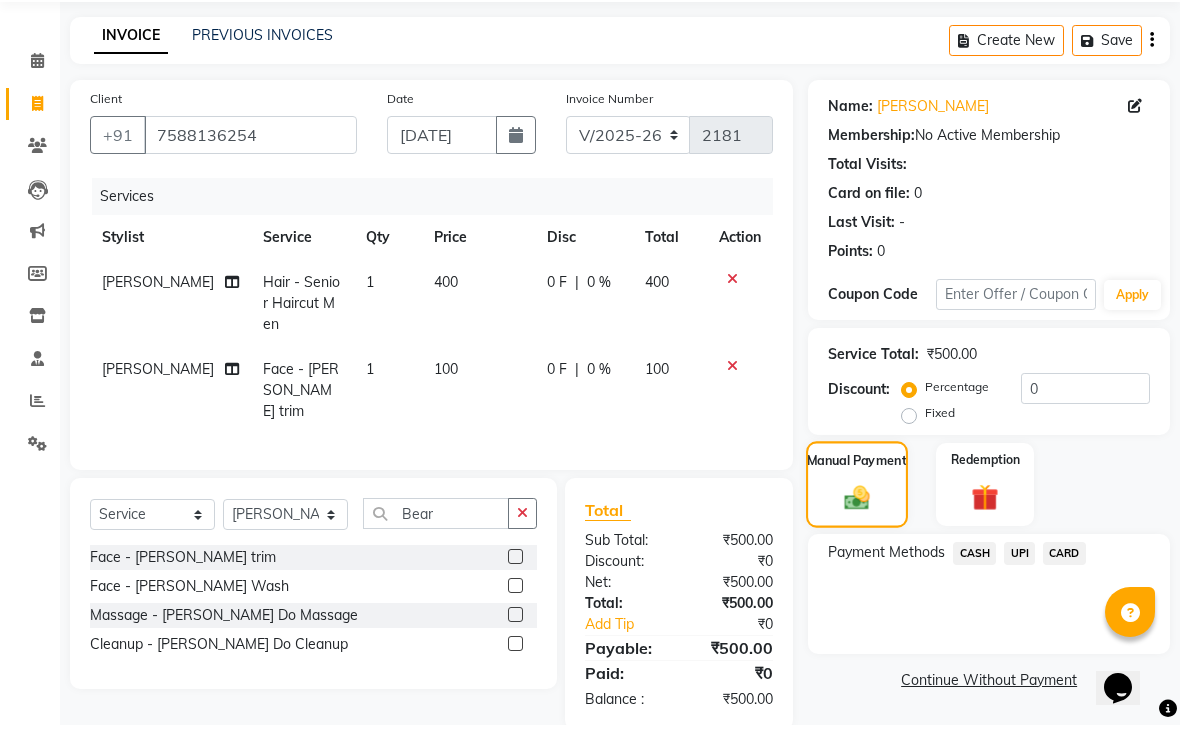 scroll, scrollTop: 48, scrollLeft: 0, axis: vertical 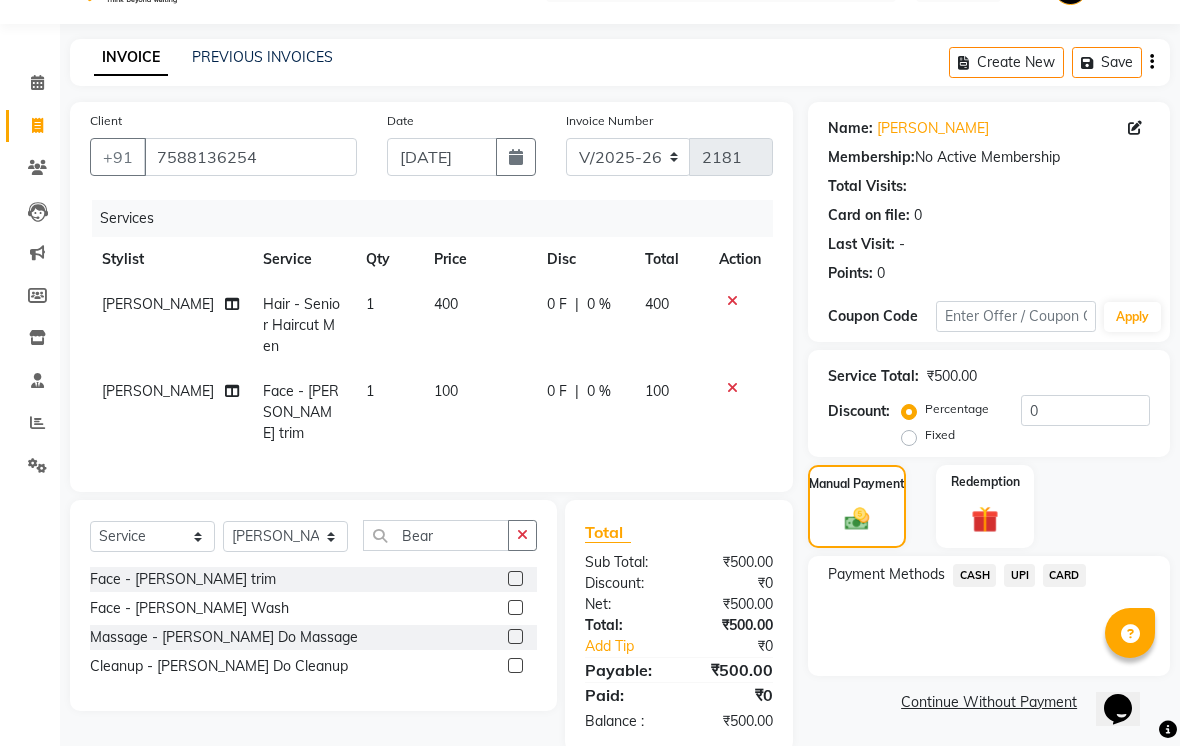 click on "CASH" 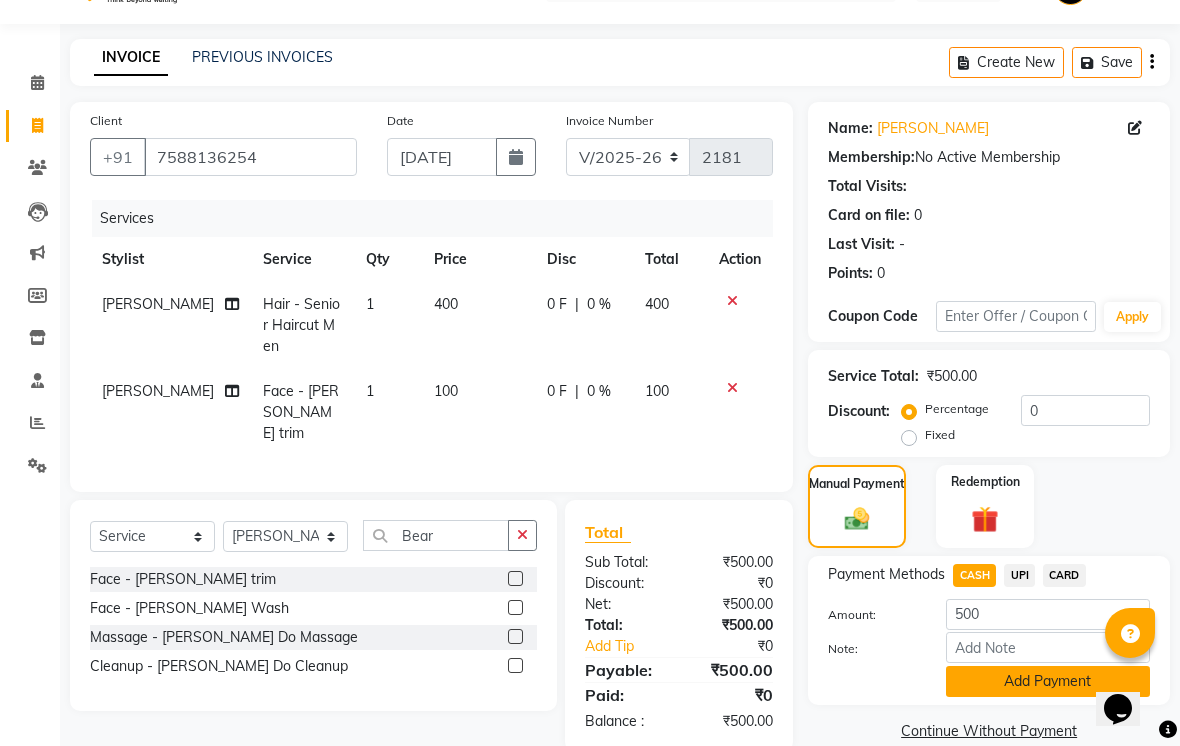 click on "Add Payment" 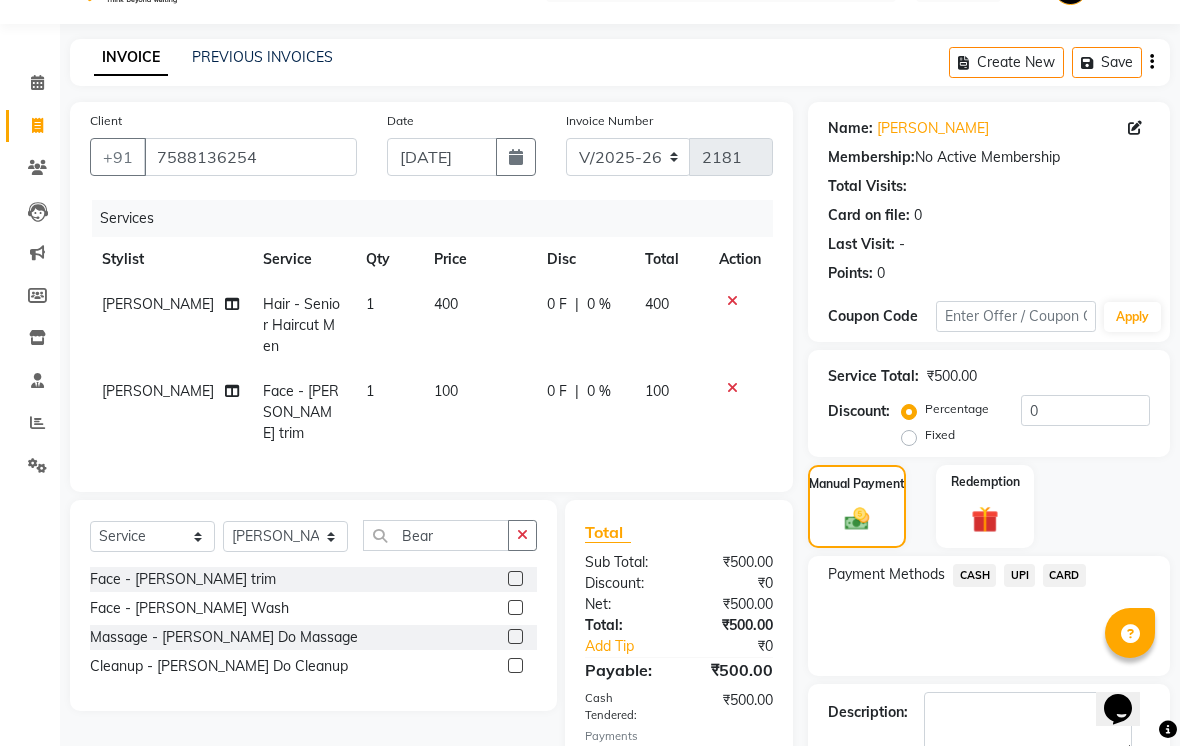 scroll, scrollTop: 161, scrollLeft: 0, axis: vertical 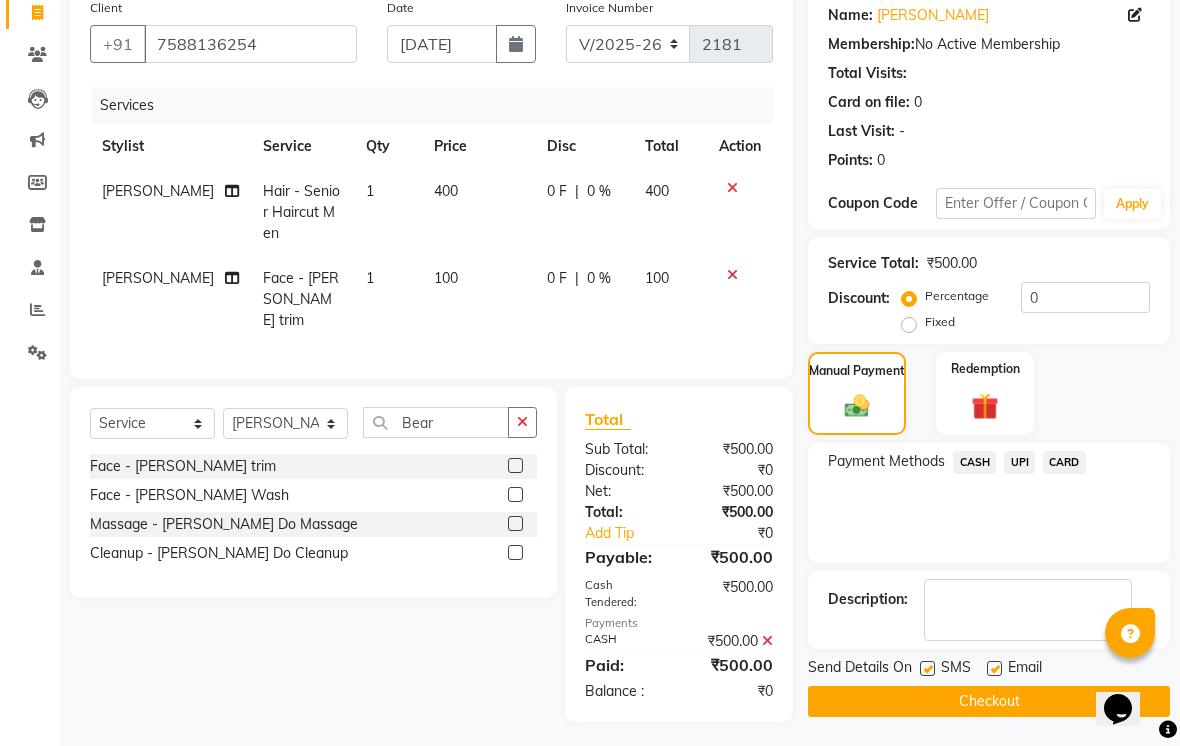 click 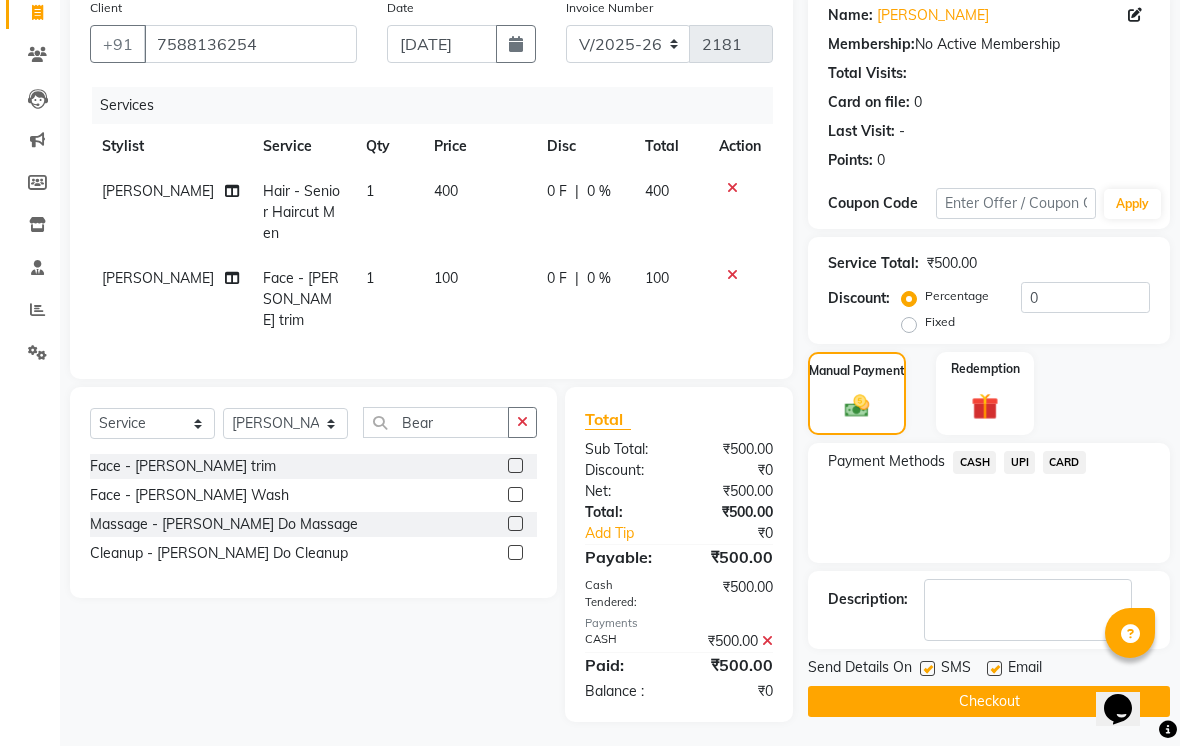 click at bounding box center (926, 669) 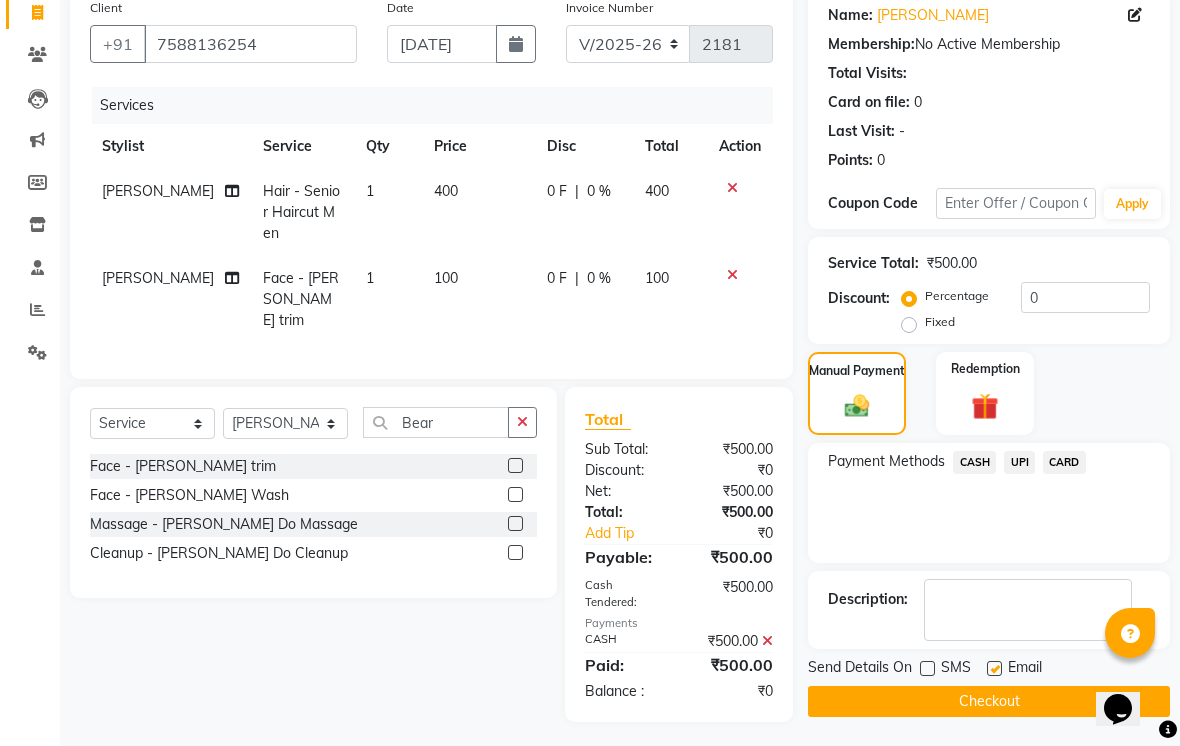 click 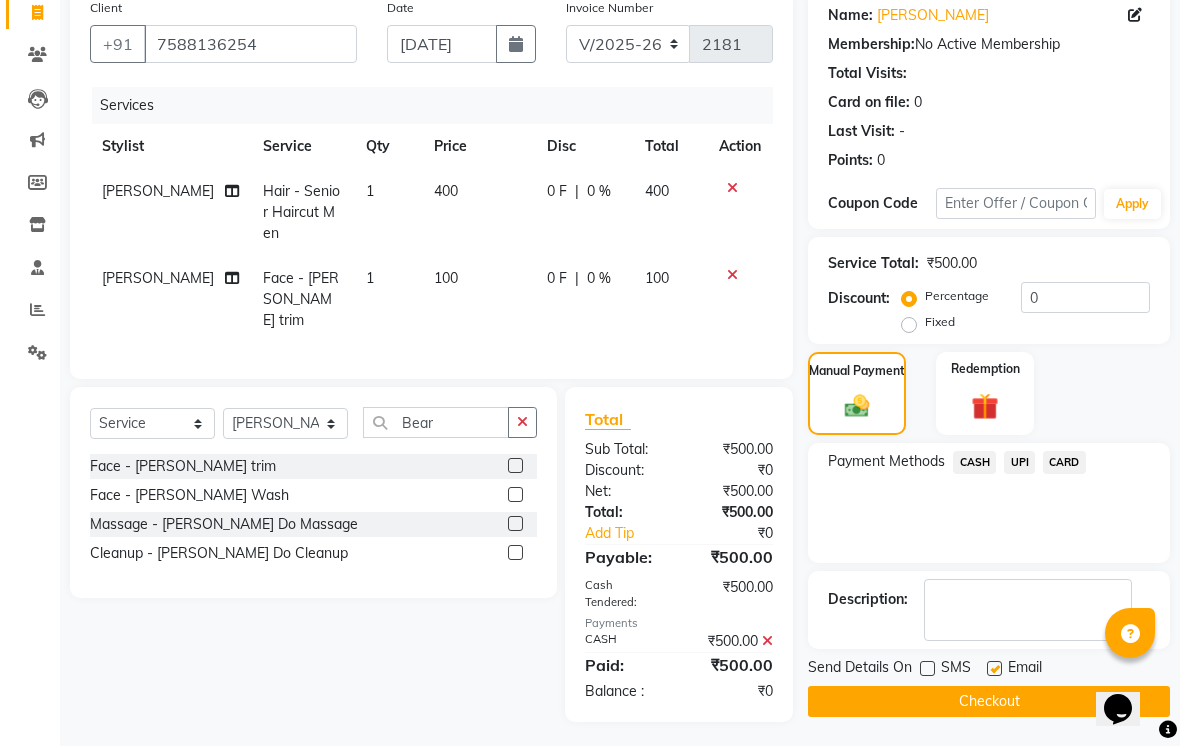checkbox on "false" 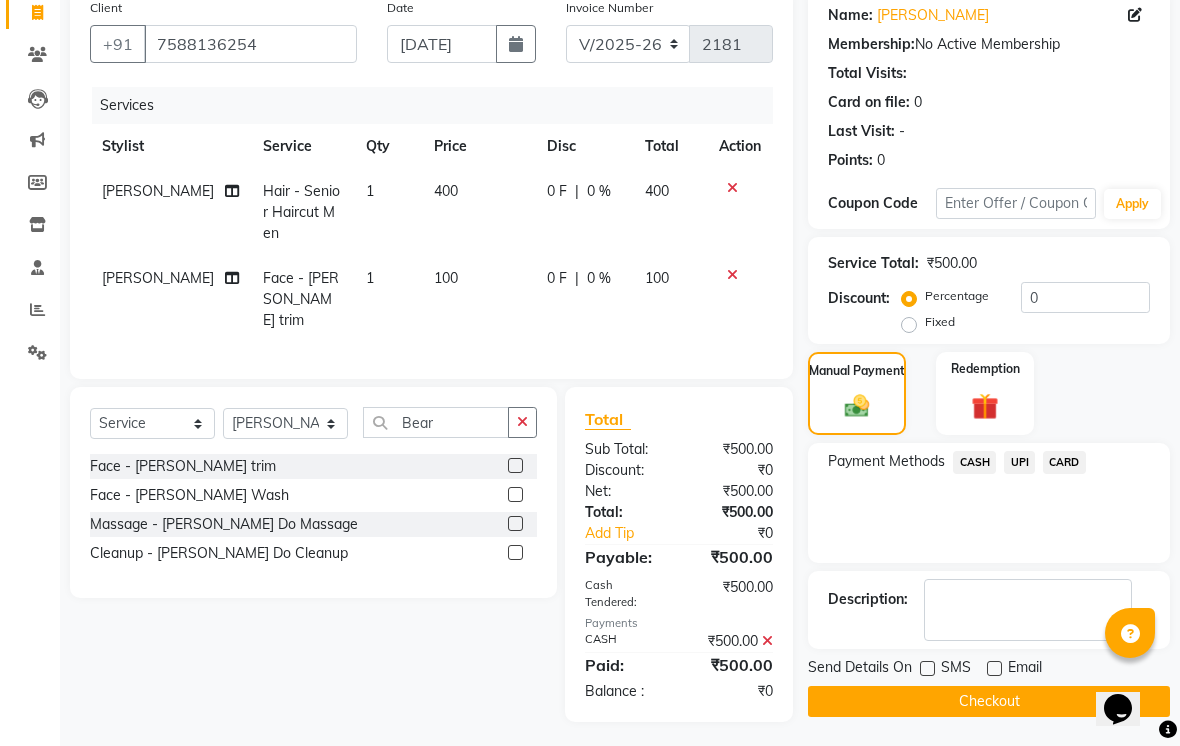 click on "SMS" 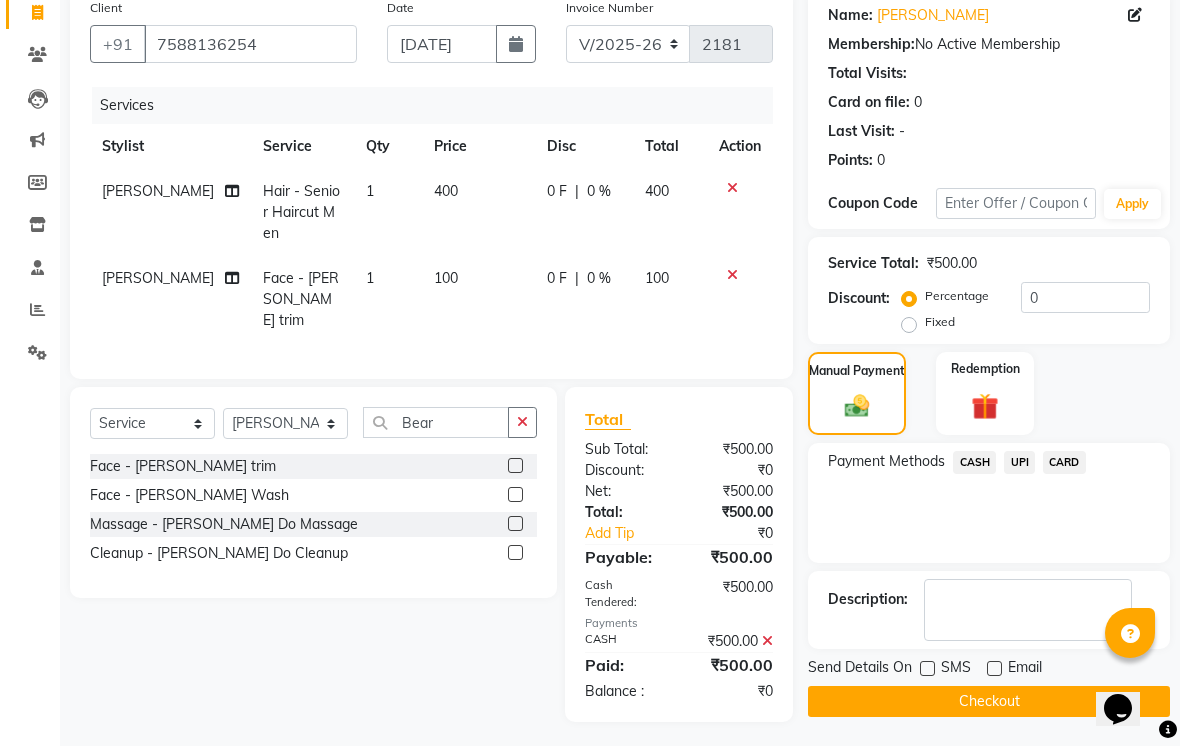 click on "Checkout" 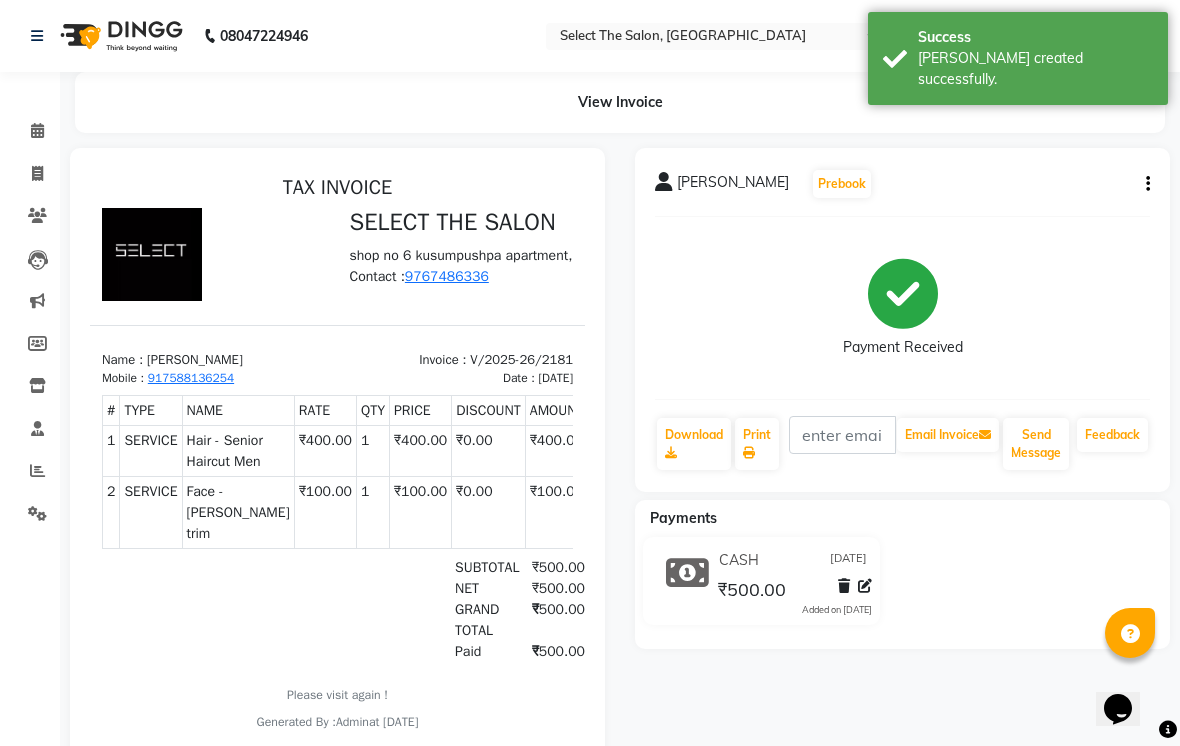 scroll, scrollTop: 0, scrollLeft: 0, axis: both 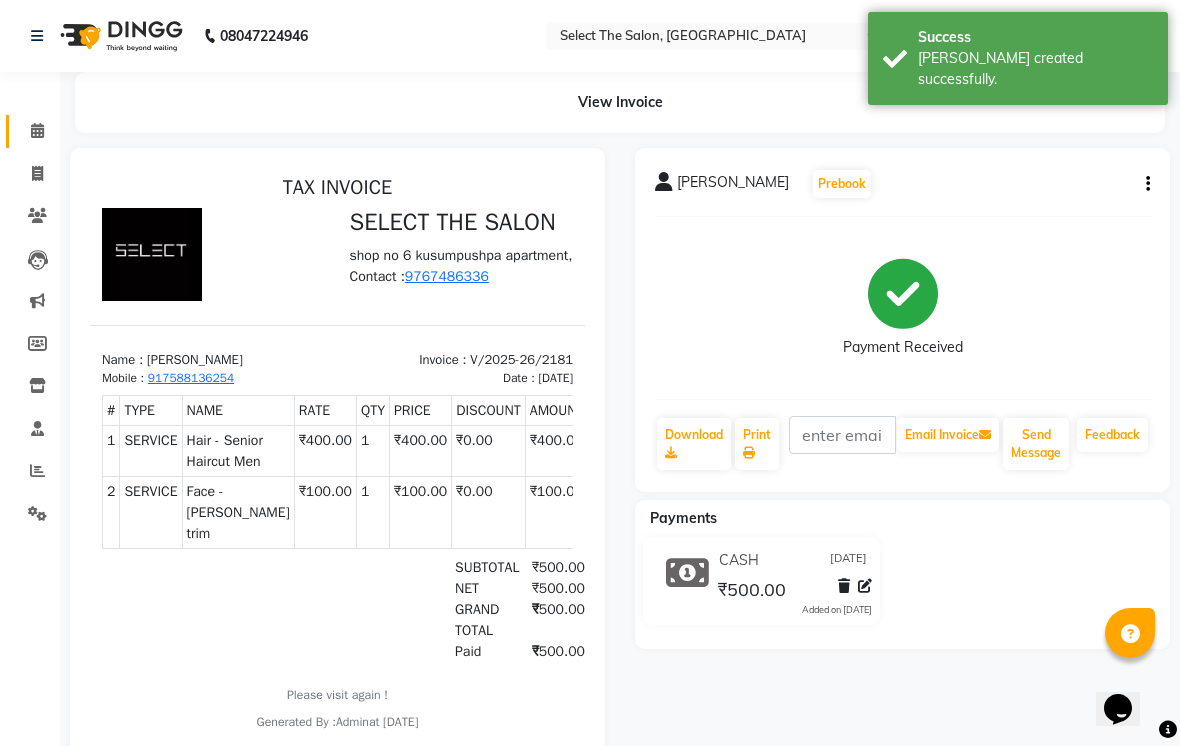 click 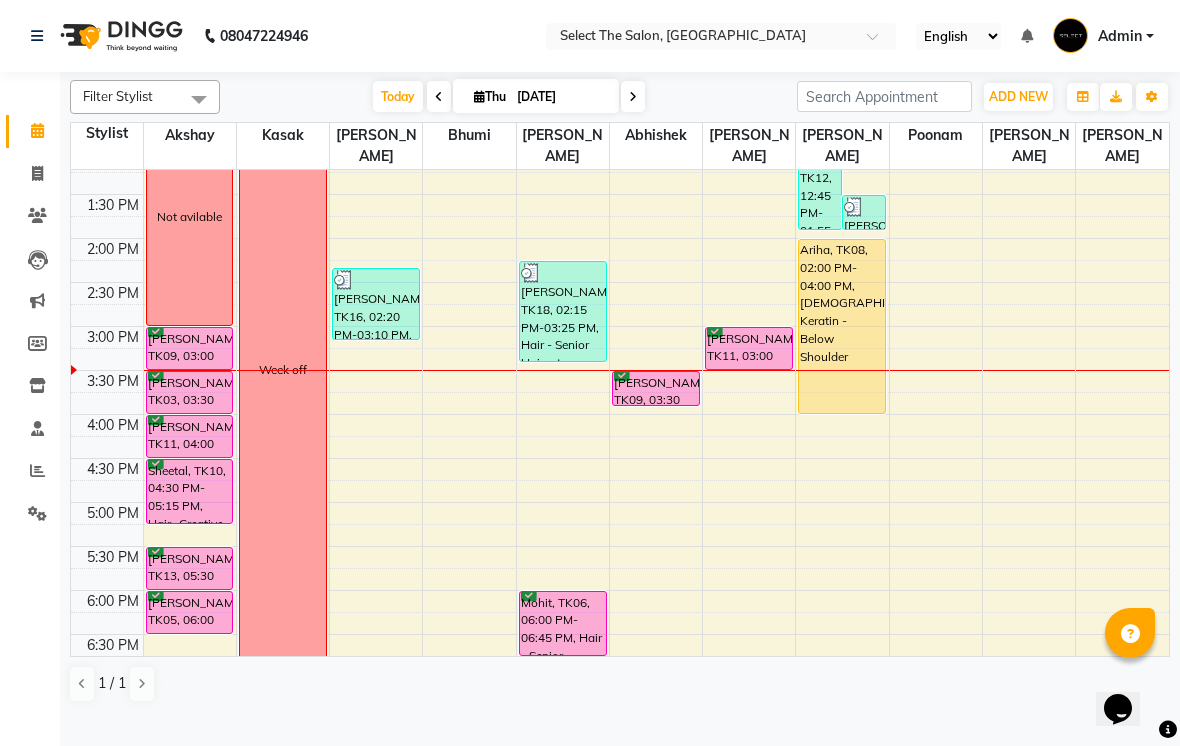 scroll, scrollTop: 421, scrollLeft: 0, axis: vertical 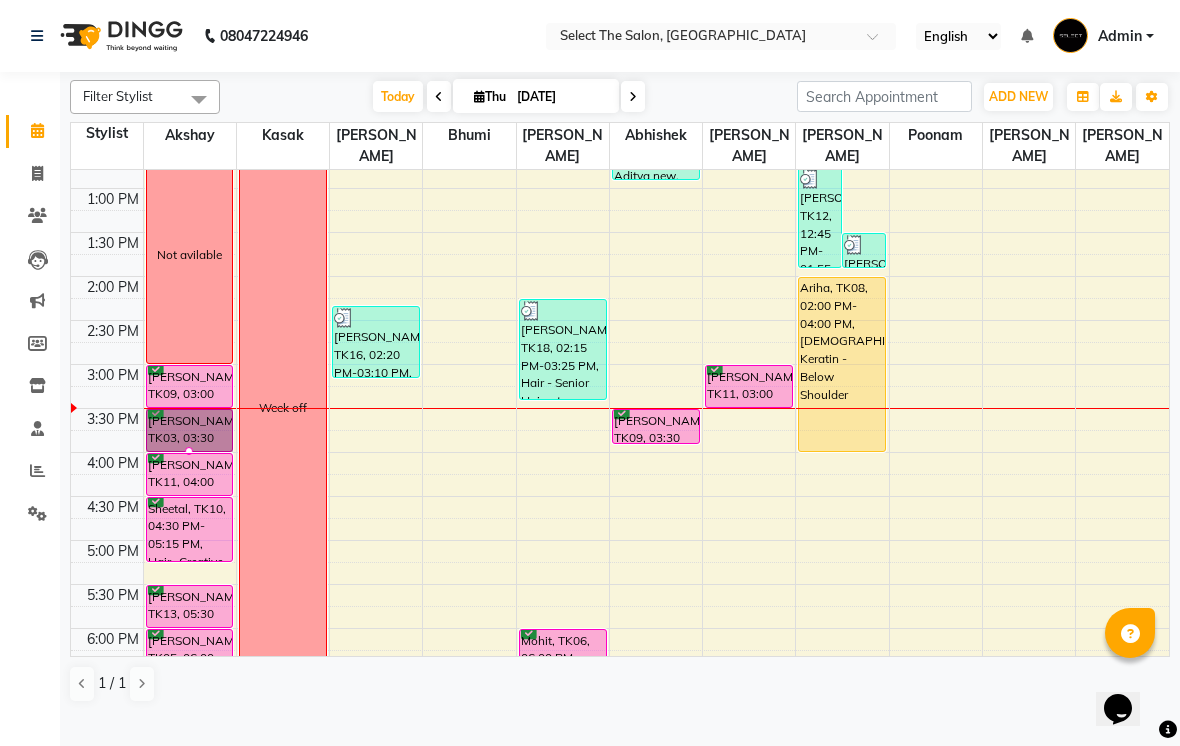 click at bounding box center [189, 451] 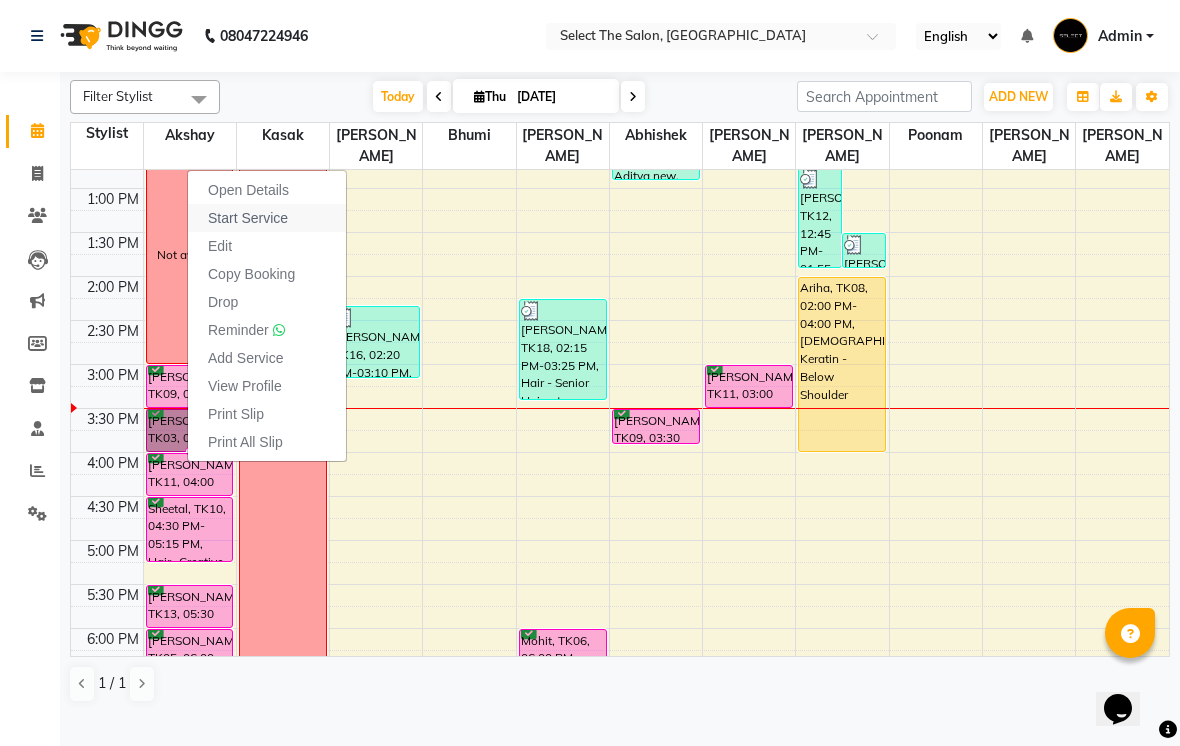 click on "Start Service" at bounding box center [248, 218] 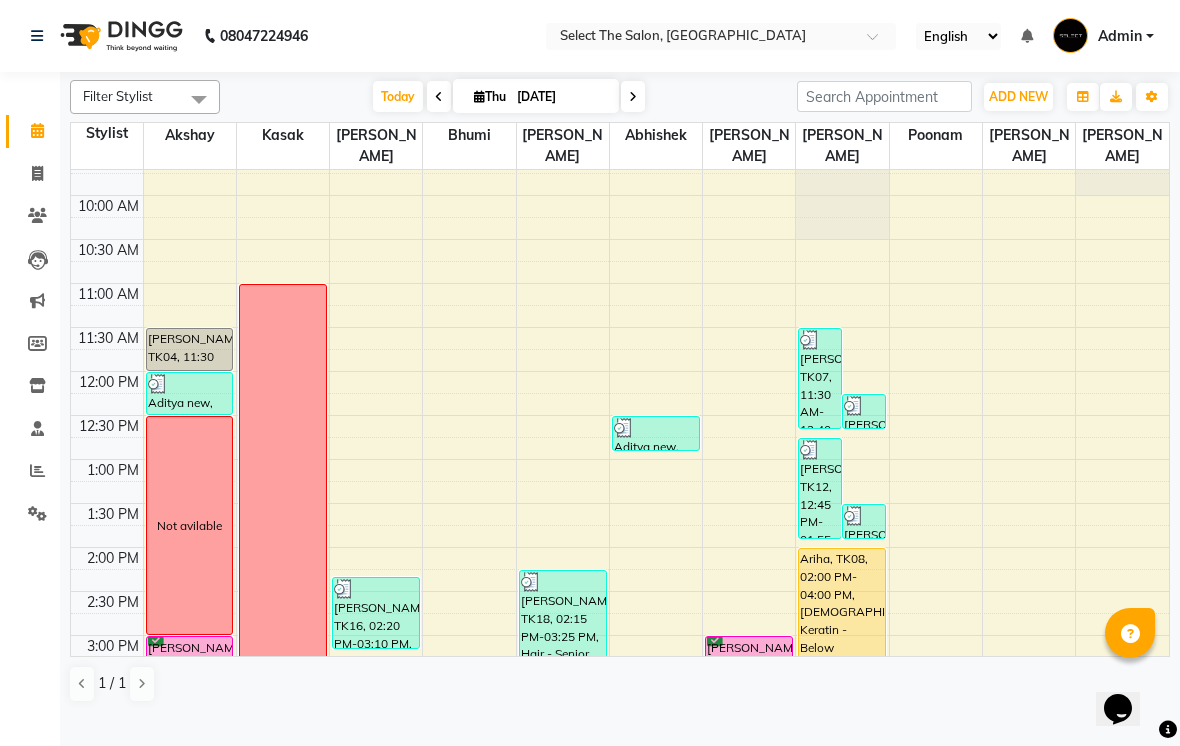 scroll, scrollTop: 149, scrollLeft: 0, axis: vertical 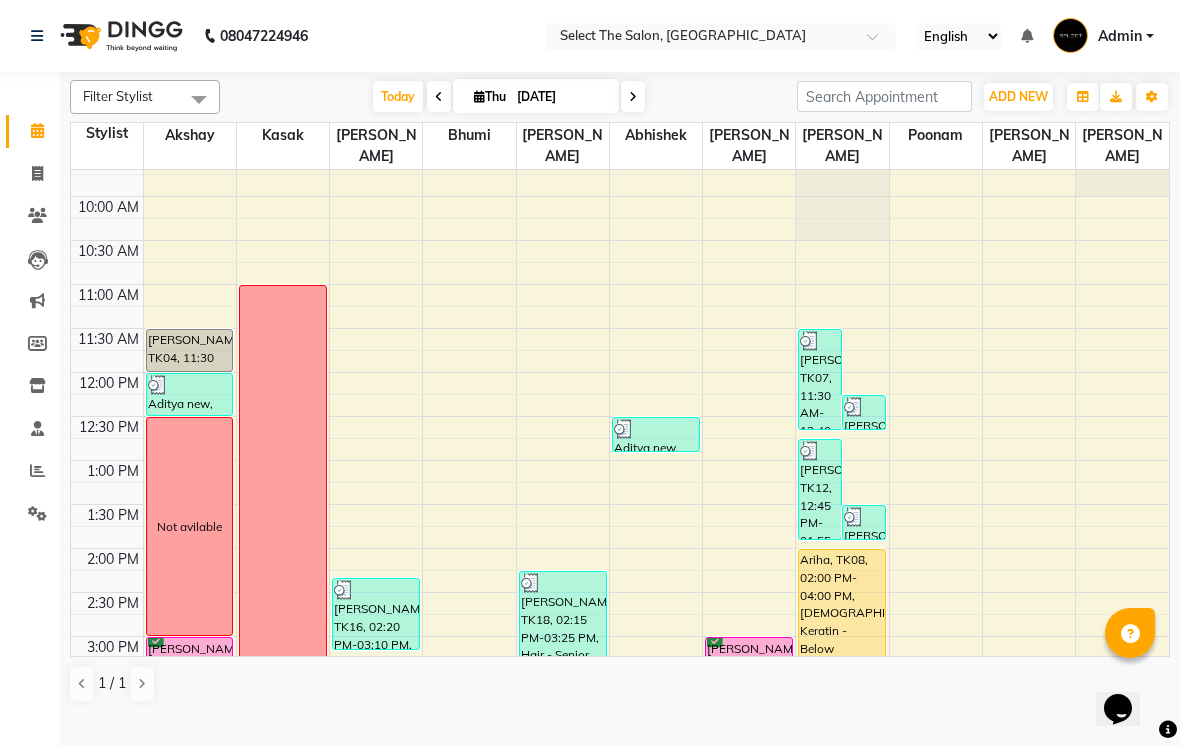 click at bounding box center (633, 96) 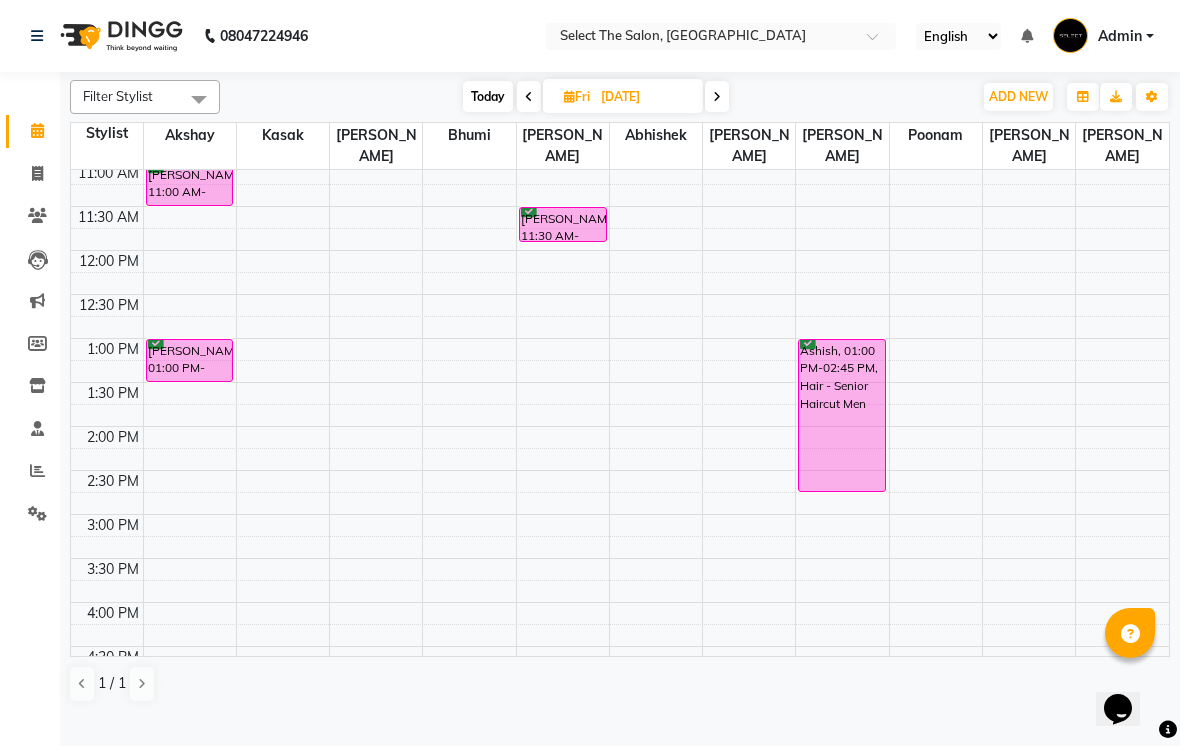 scroll, scrollTop: 214, scrollLeft: 0, axis: vertical 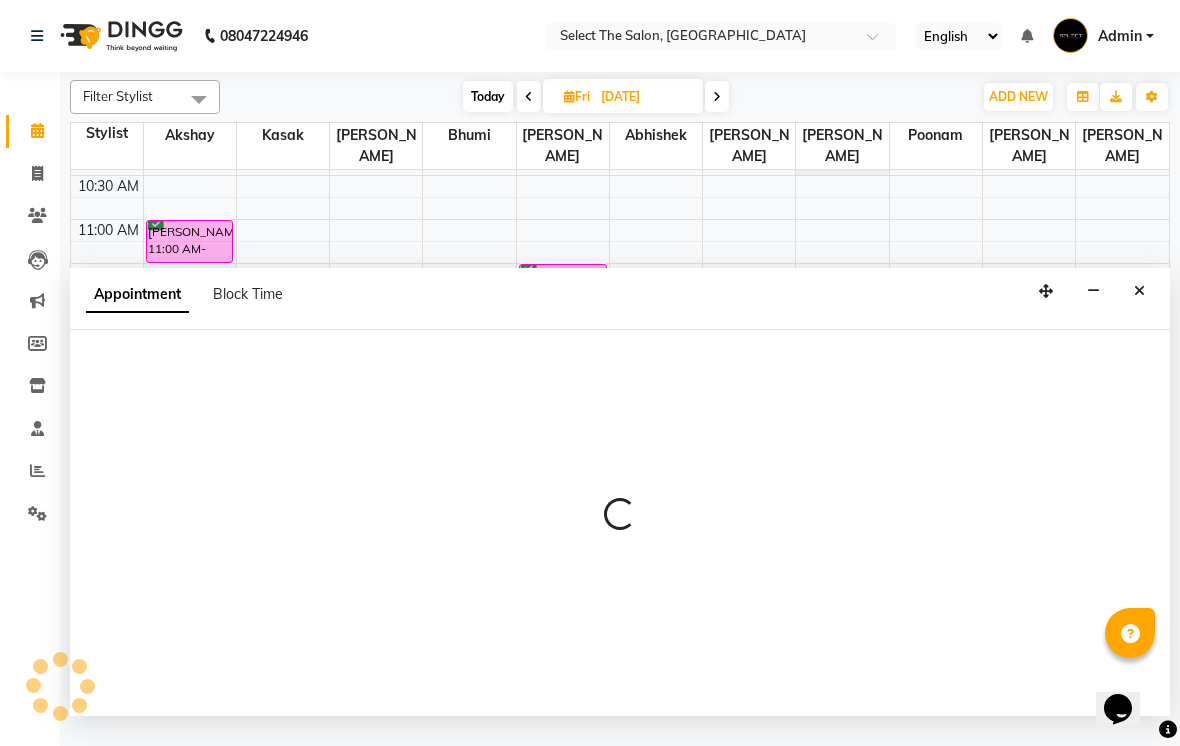 select on "31289" 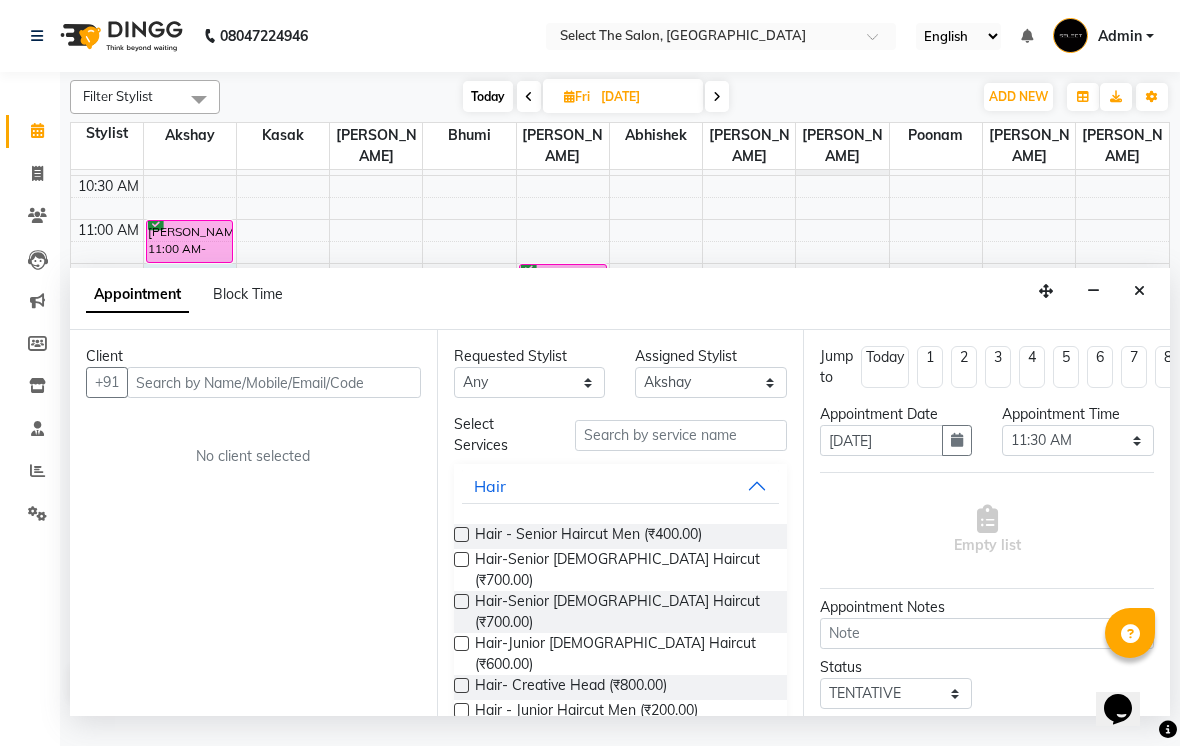 click at bounding box center (274, 382) 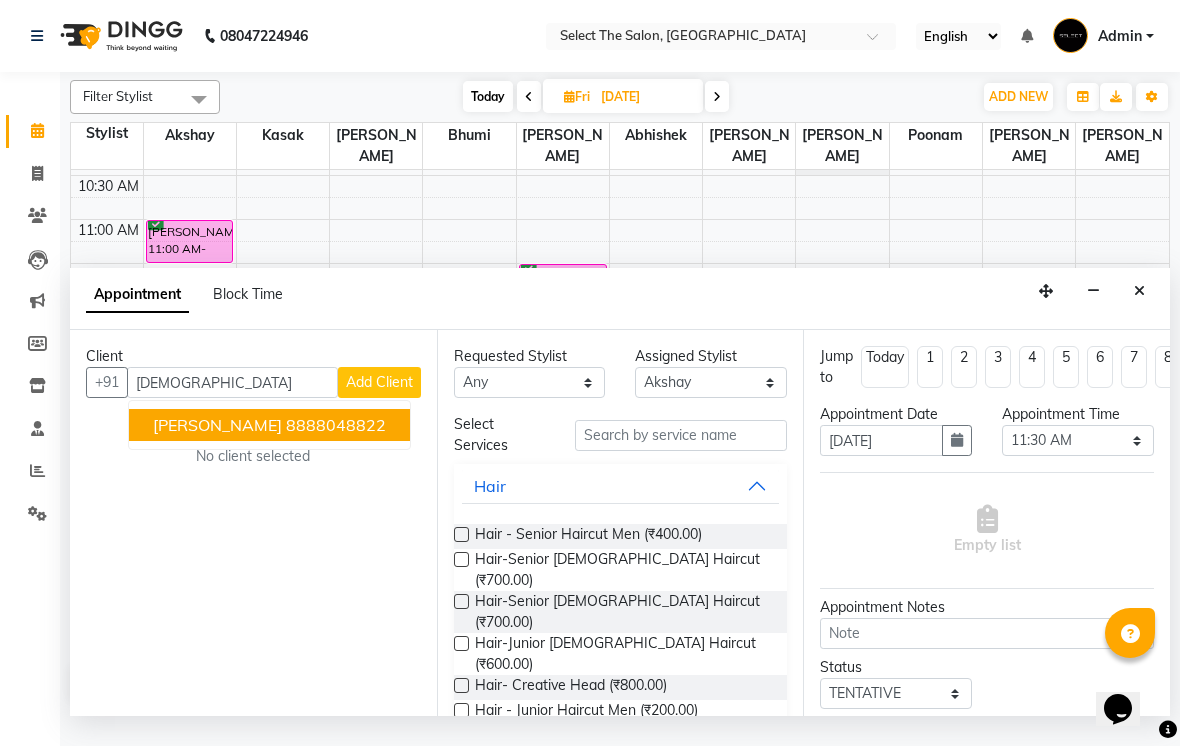 click on "Abhijai Tibrewala" at bounding box center (217, 425) 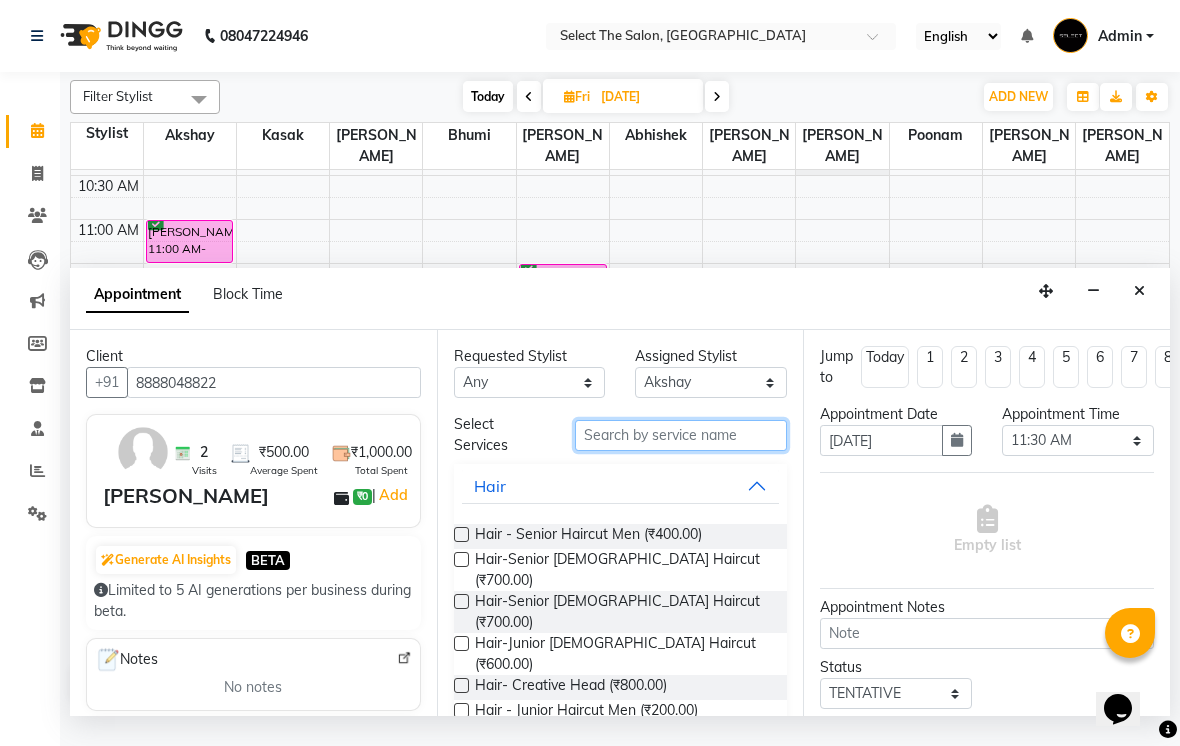 click at bounding box center (681, 435) 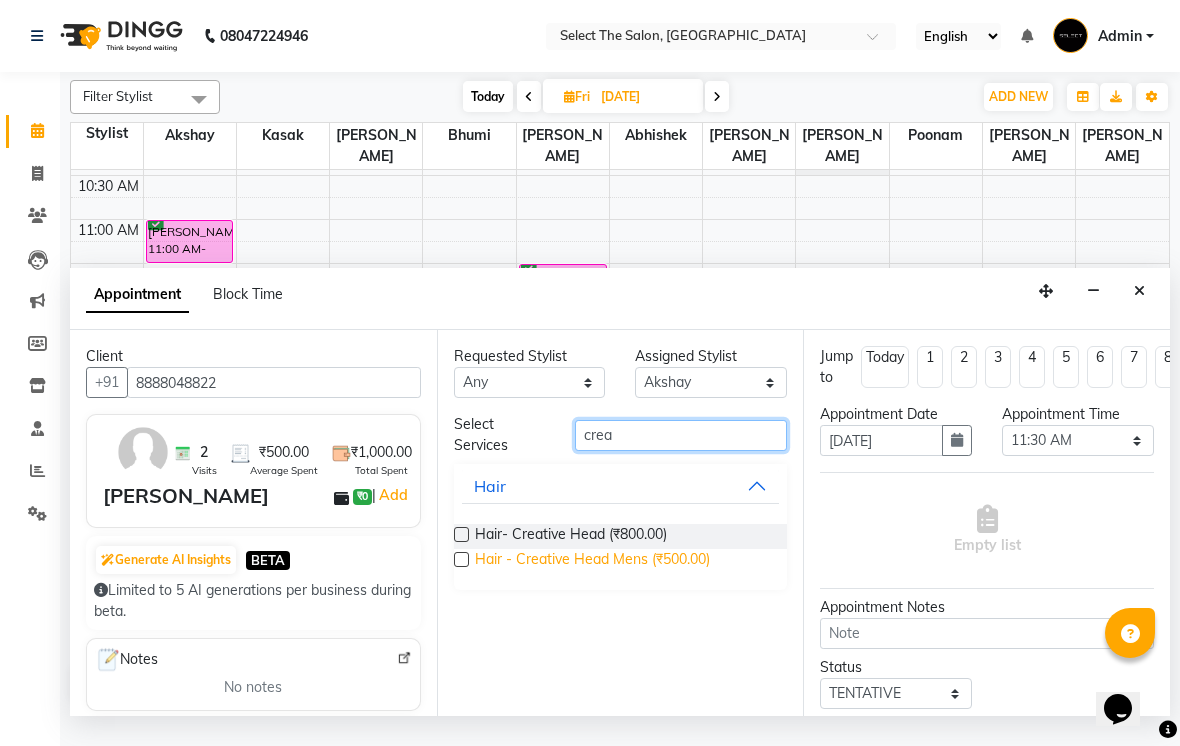 type on "crea" 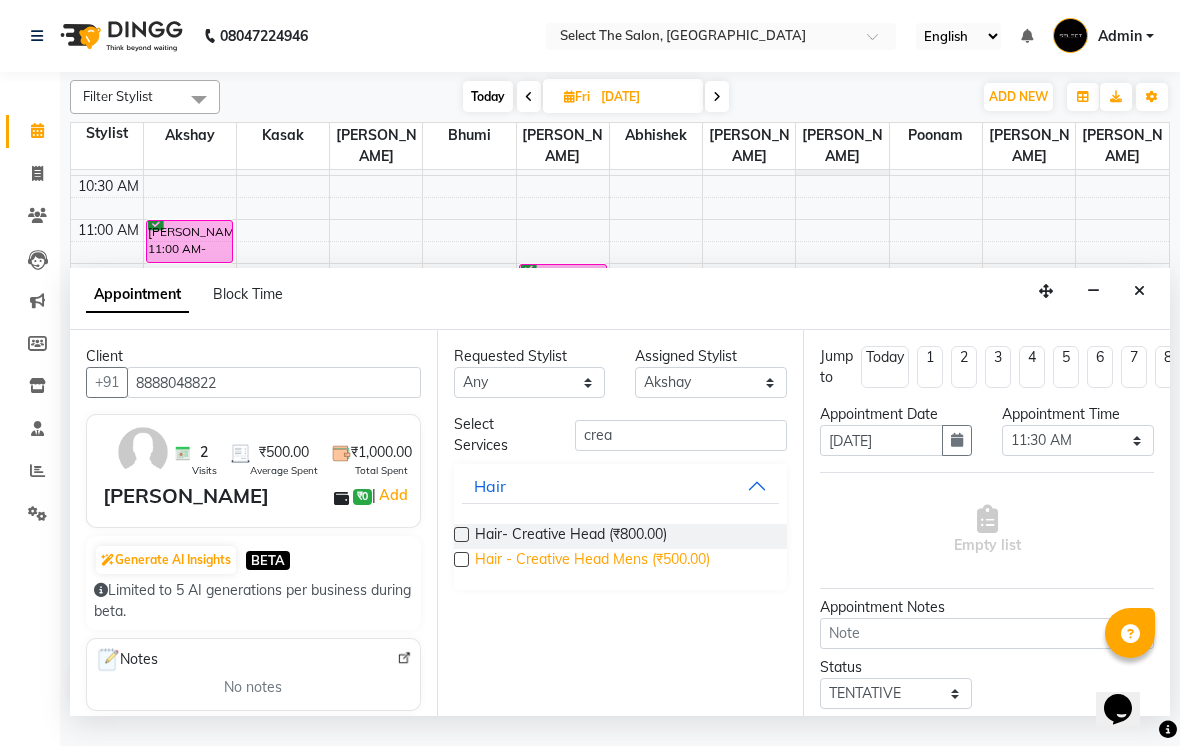 click on "Hair - Creative Head Mens (₹500.00)" at bounding box center (592, 561) 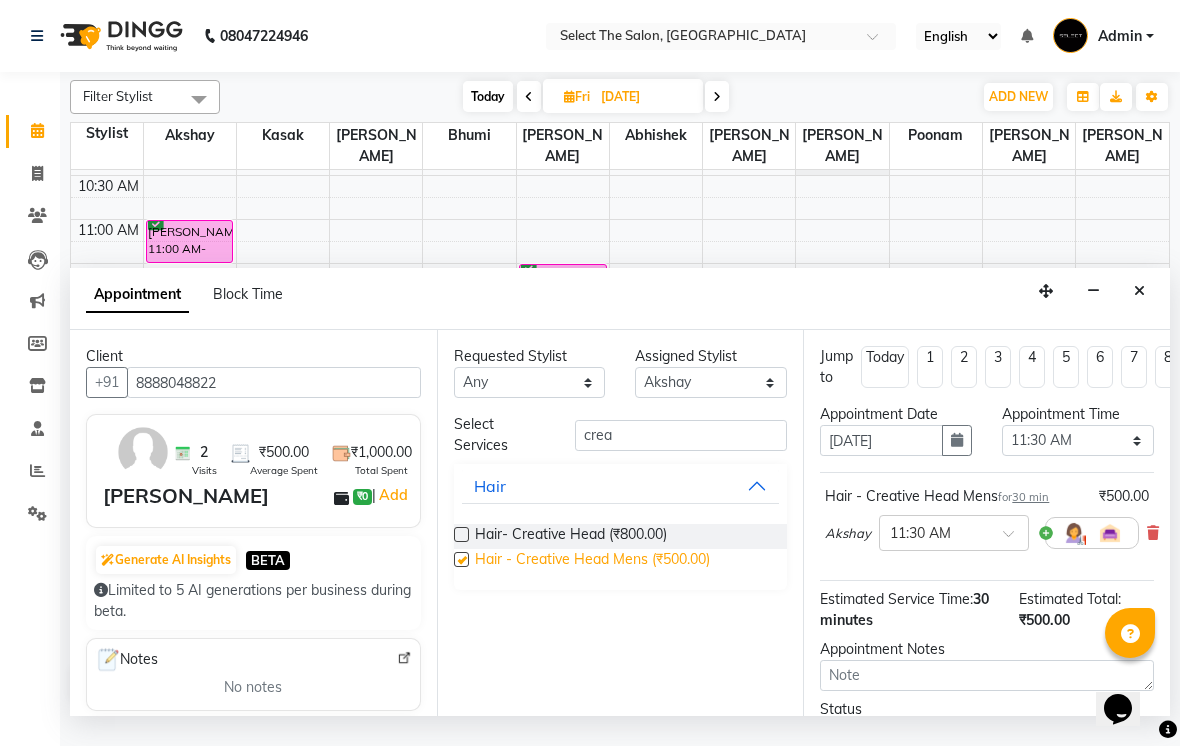 checkbox on "false" 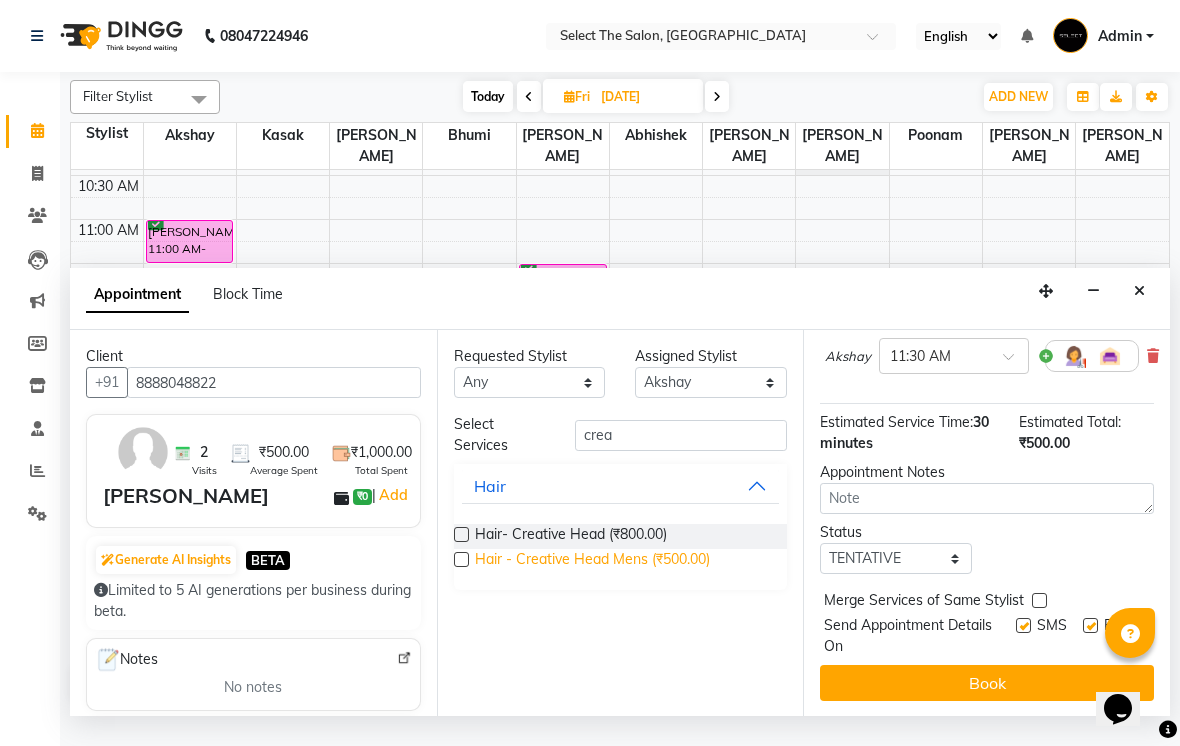 scroll, scrollTop: 176, scrollLeft: 0, axis: vertical 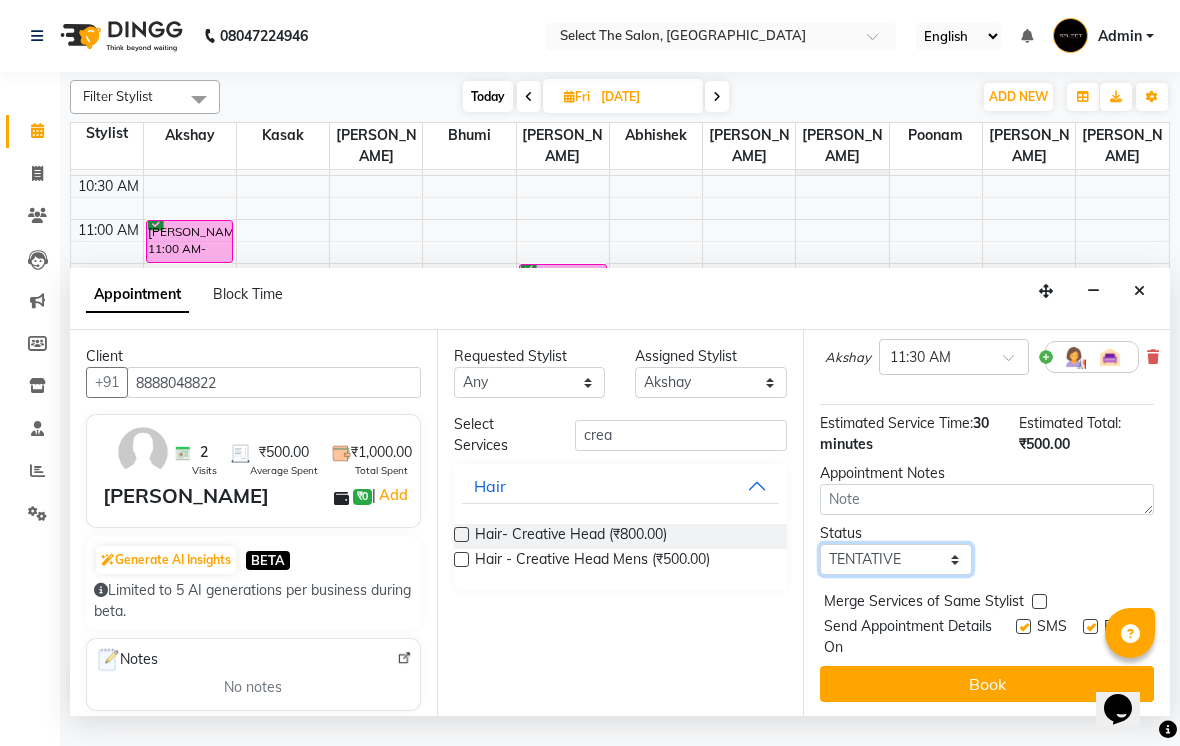 click on "Select TENTATIVE CONFIRM UPCOMING" at bounding box center (896, 559) 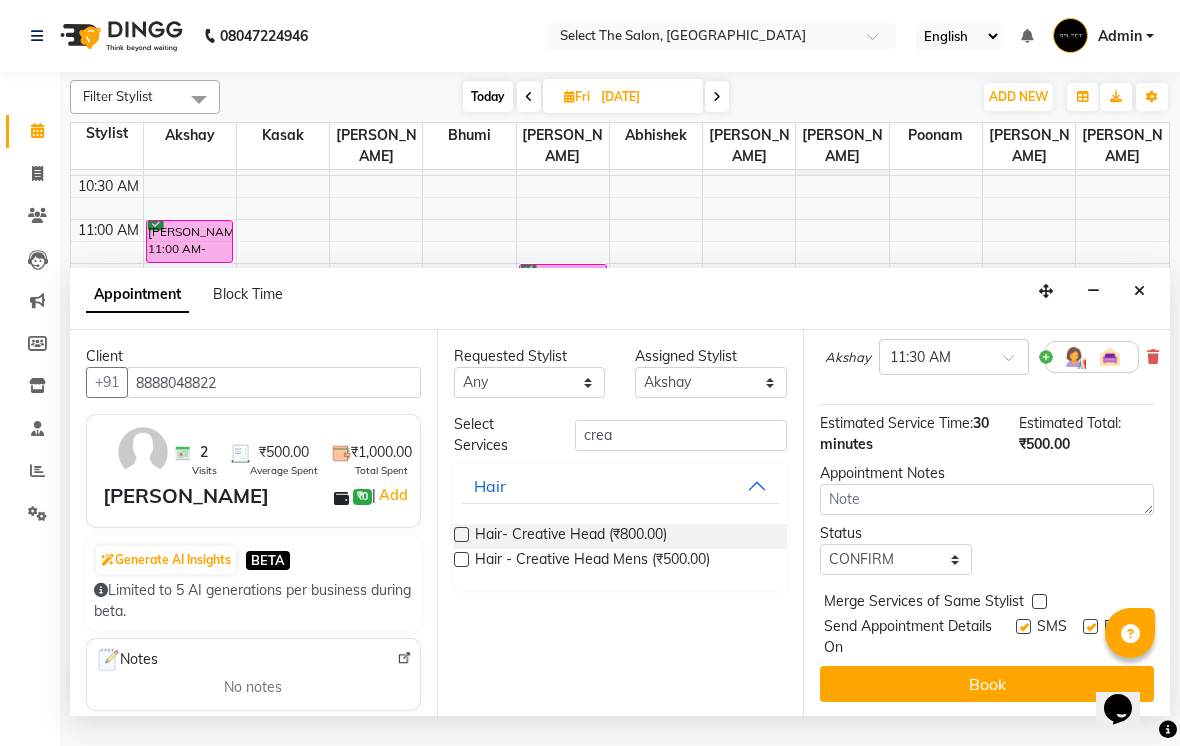 click at bounding box center [1023, 626] 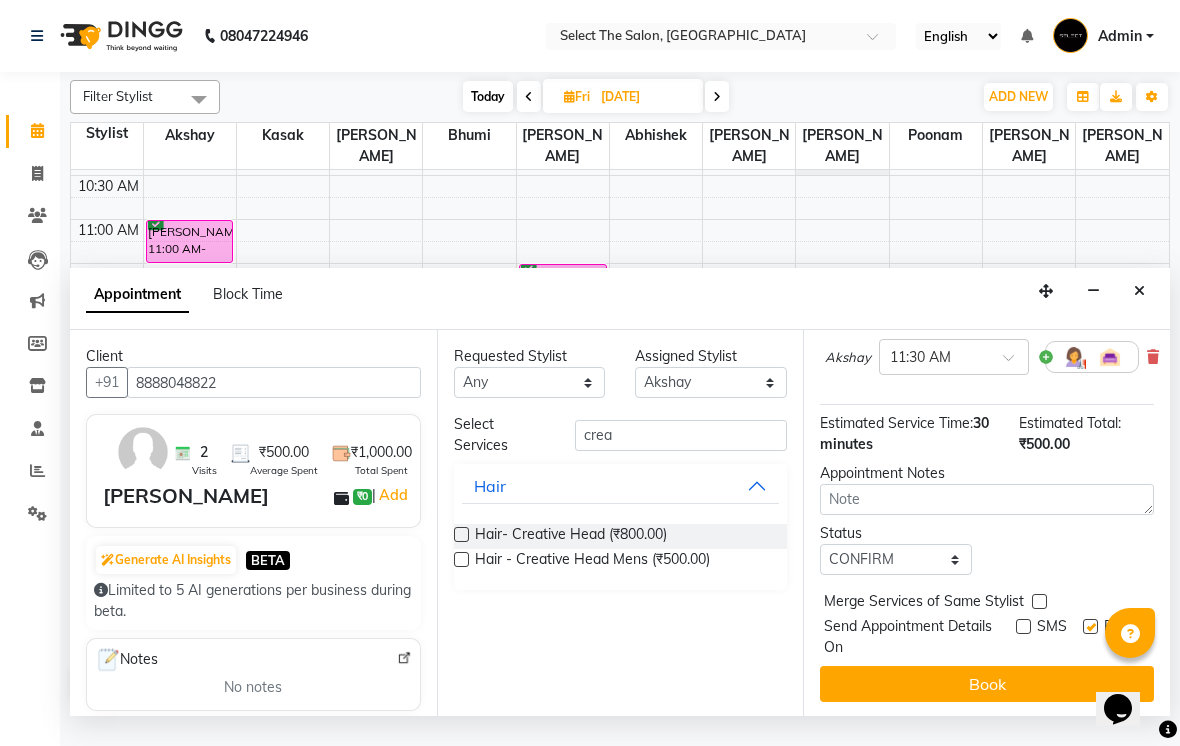 click at bounding box center (1090, 626) 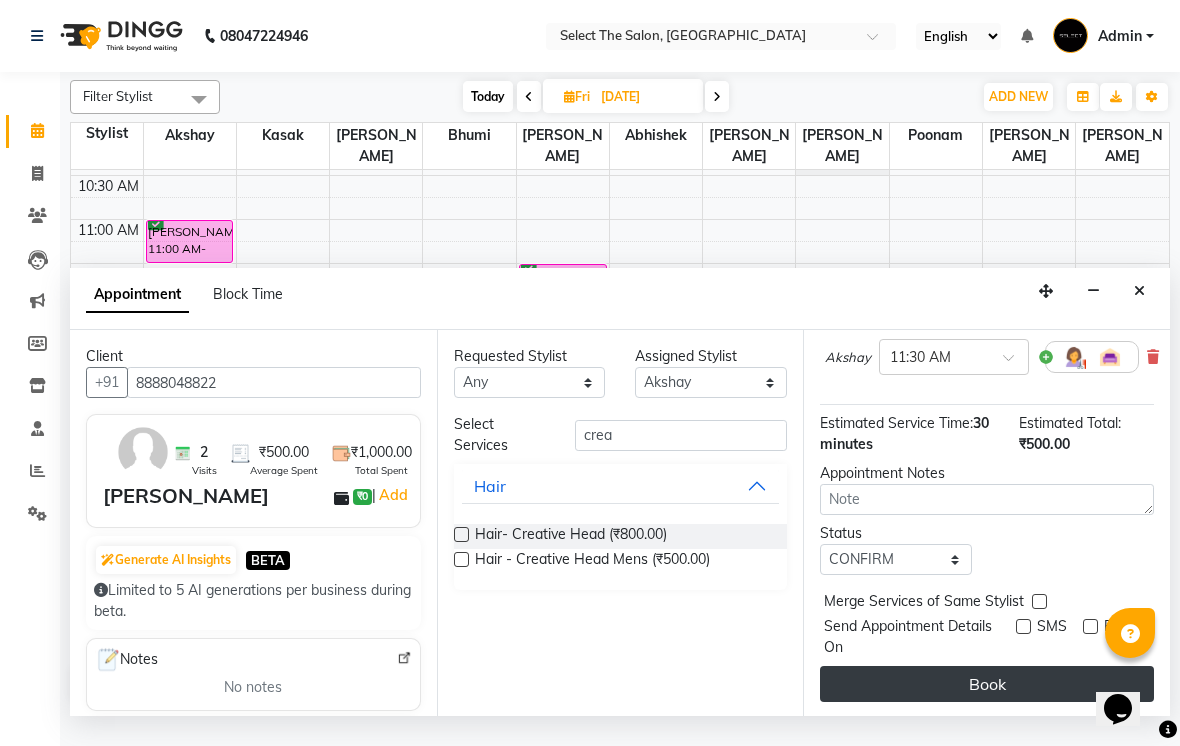 click on "Book" at bounding box center [987, 684] 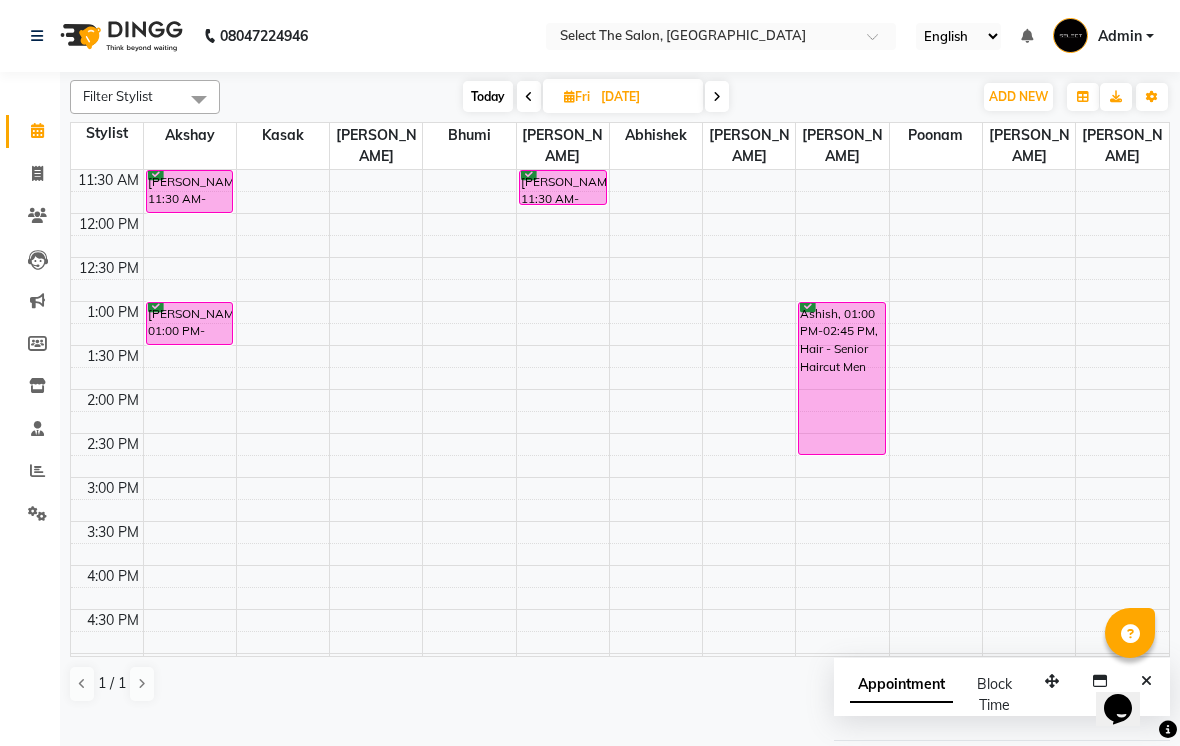 scroll, scrollTop: 343, scrollLeft: 0, axis: vertical 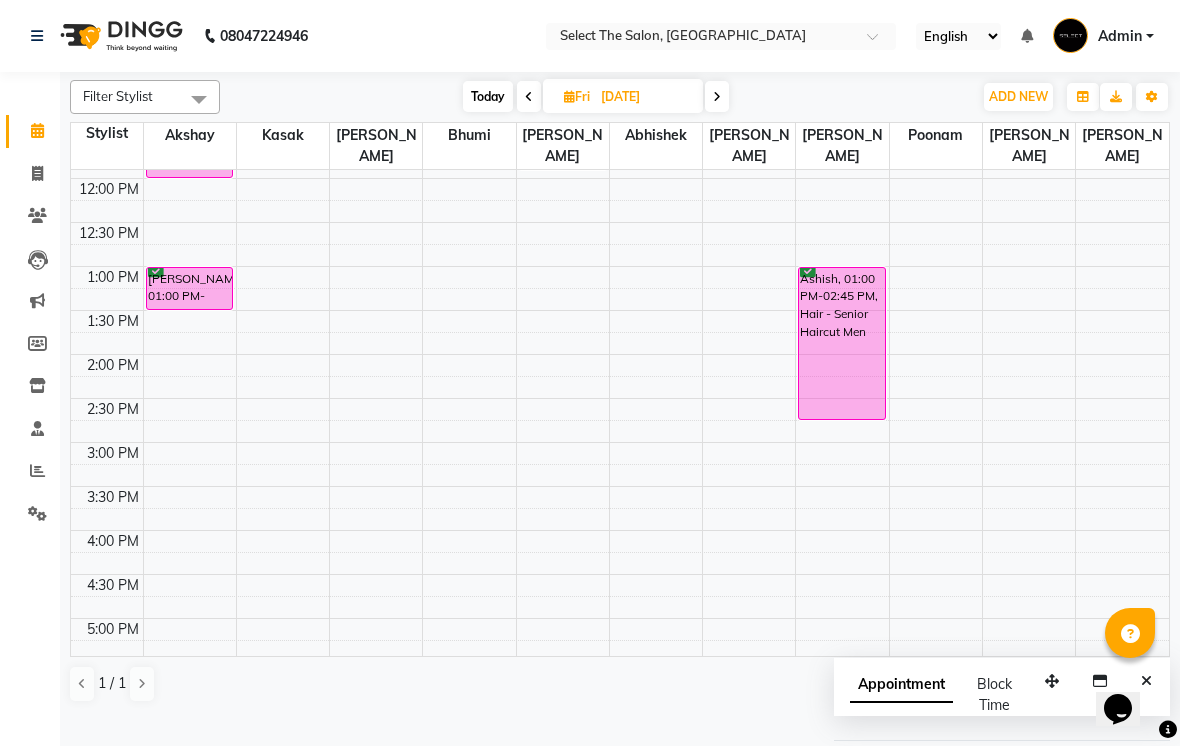 click on "Today" at bounding box center (488, 96) 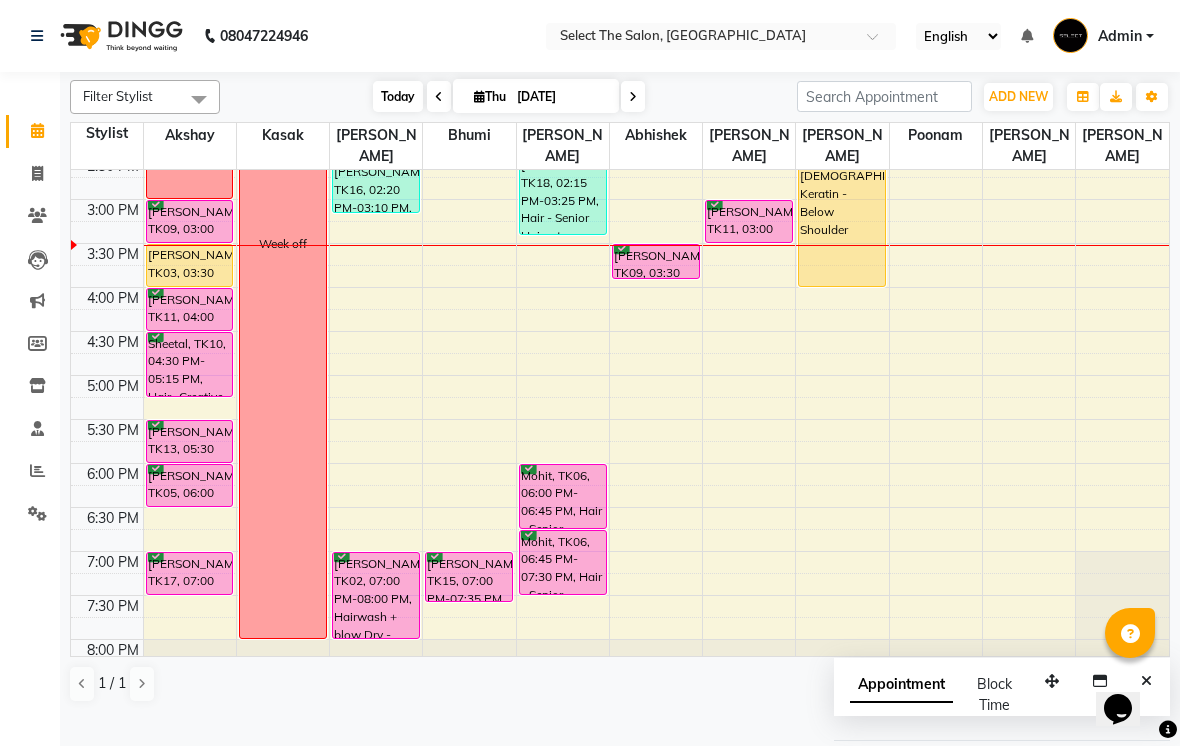 scroll, scrollTop: 555, scrollLeft: 0, axis: vertical 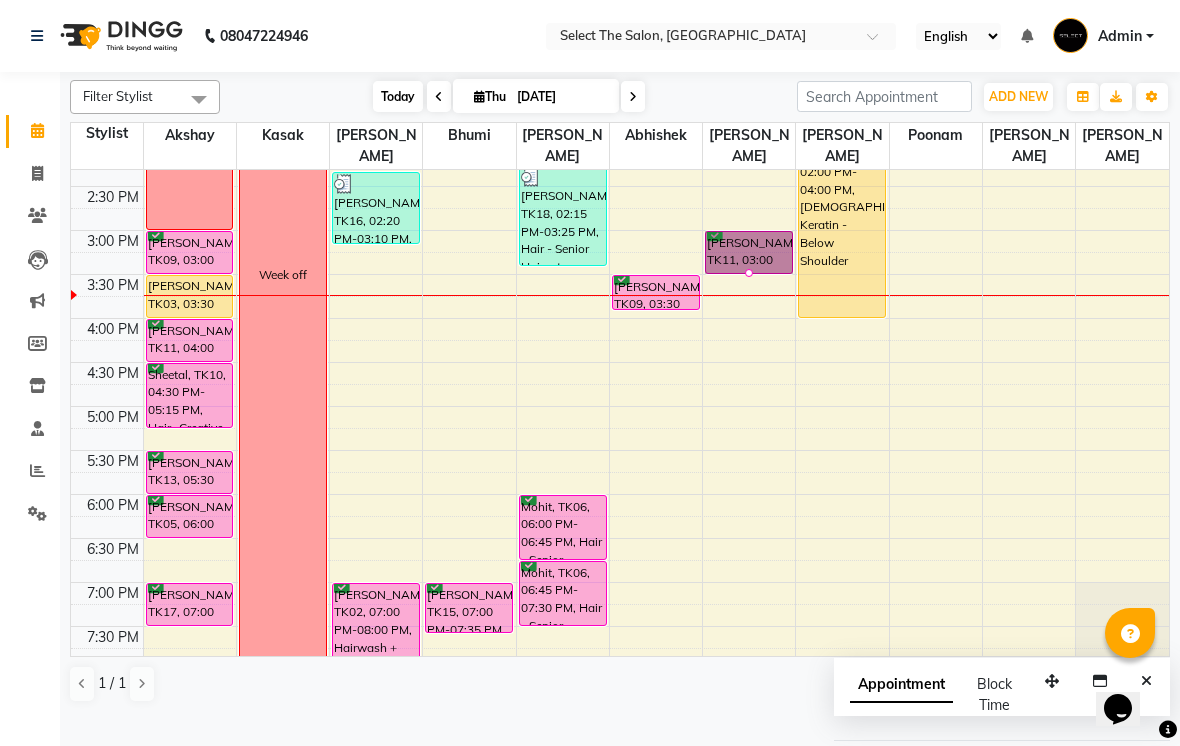 click at bounding box center [749, 273] 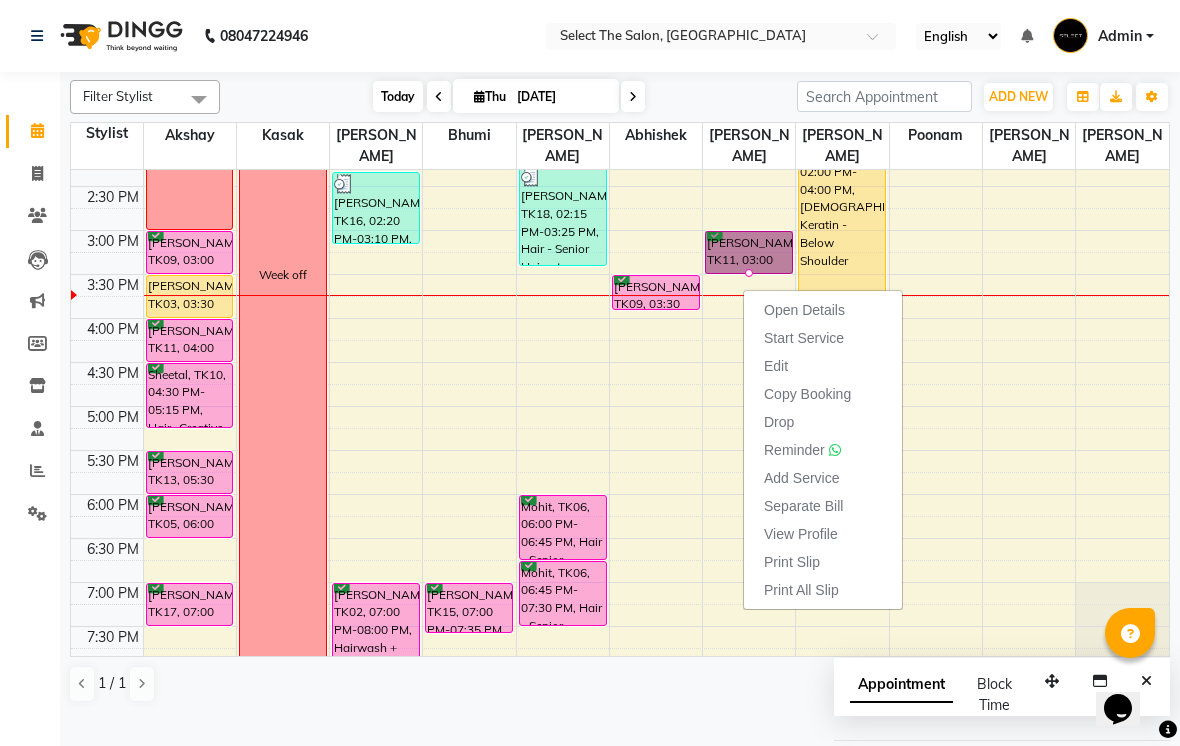 click on "Open Details" at bounding box center (823, 310) 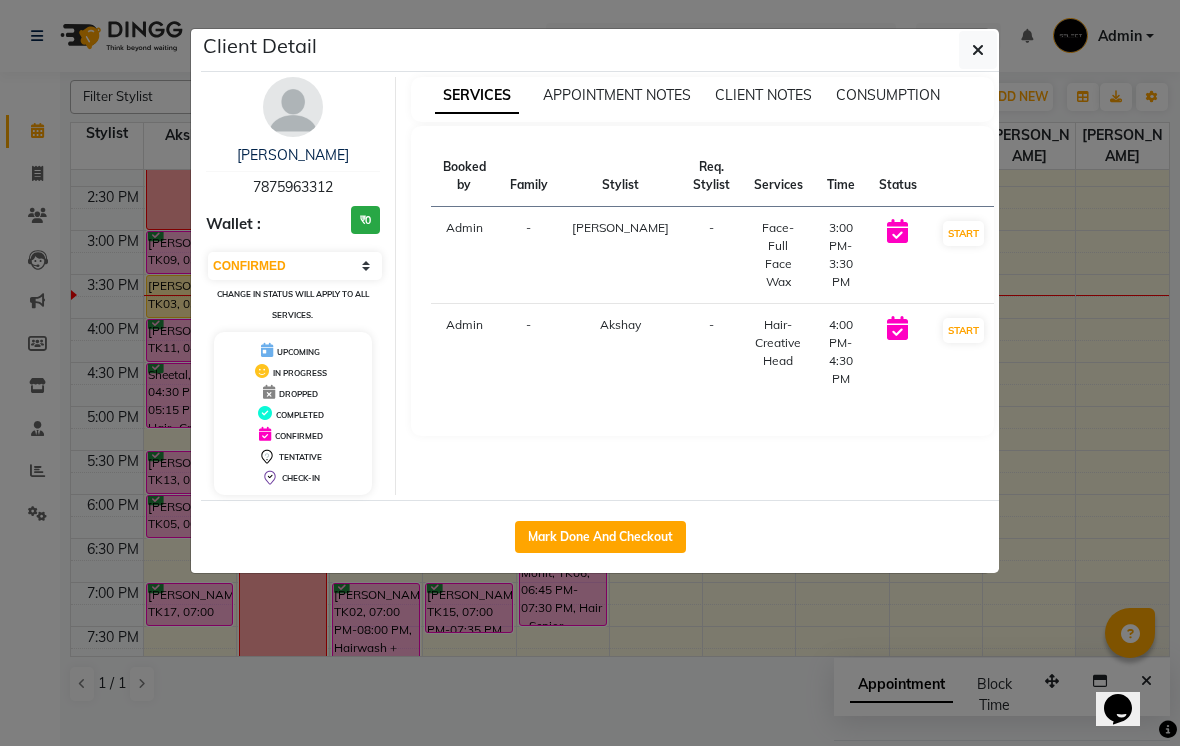 click on "START" at bounding box center [963, 233] 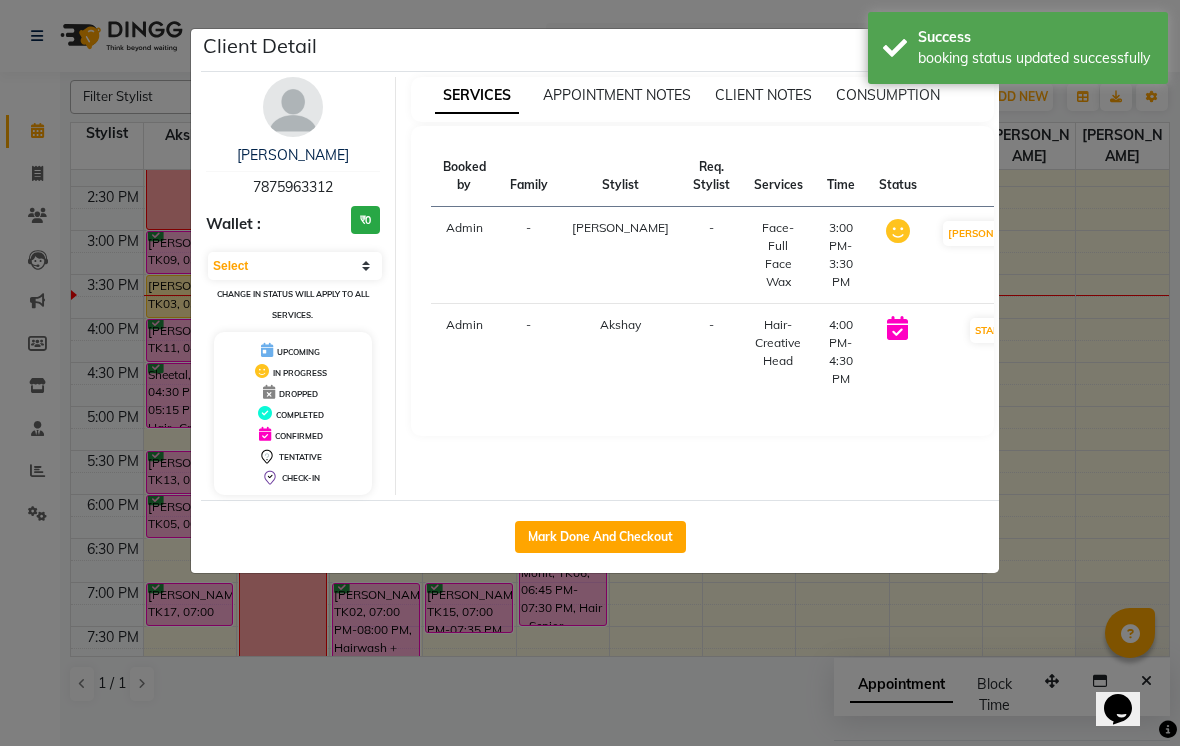 select on "1" 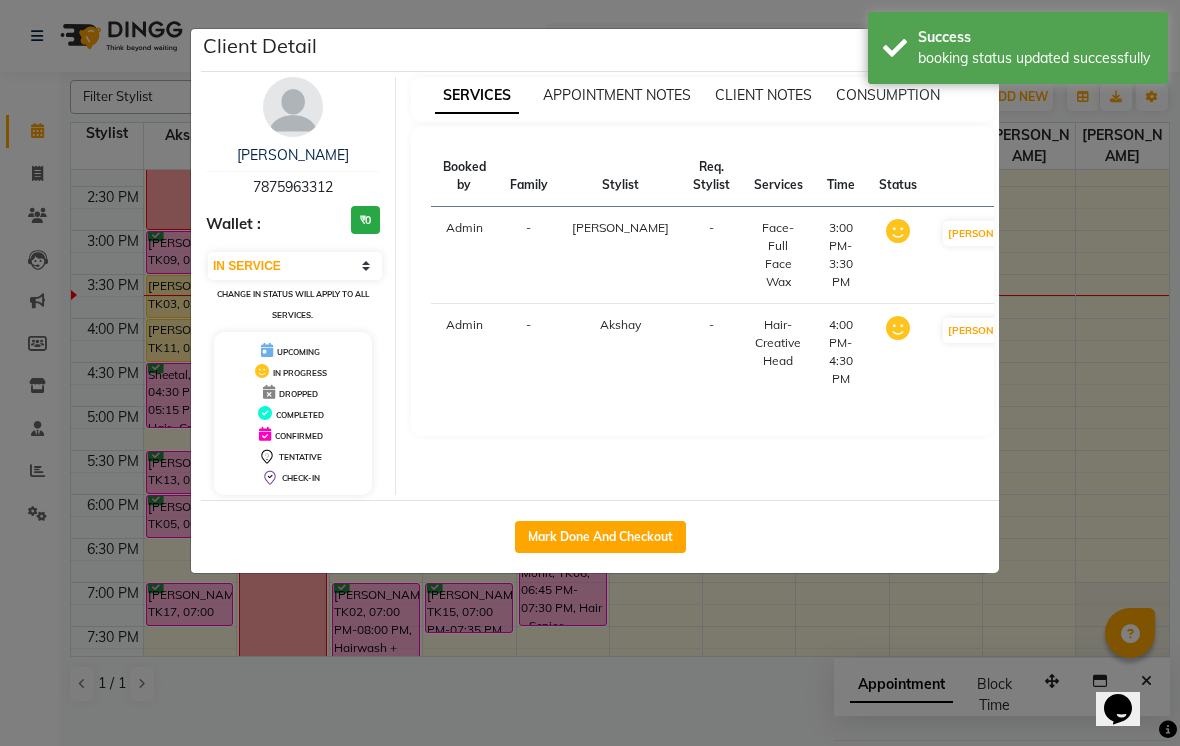 click on "Client Detail  Purva Boraste   7875963312 Wallet : ₹0 Select IN SERVICE CONFIRMED TENTATIVE CHECK IN MARK DONE DROPPED UPCOMING Change in status will apply to all services. UPCOMING IN PROGRESS DROPPED COMPLETED CONFIRMED TENTATIVE CHECK-IN SERVICES APPOINTMENT NOTES CLIENT NOTES CONSUMPTION Booked by Family Stylist Req. Stylist Services Time Status  Admin  - Yogeshwari -  Face- Full Face Wax   3:00 PM-3:30 PM   MARK DONE   Admin  - Akshay  -  Hair- Creative Head    4:00 PM-4:30 PM   MARK DONE   Mark Done And Checkout" 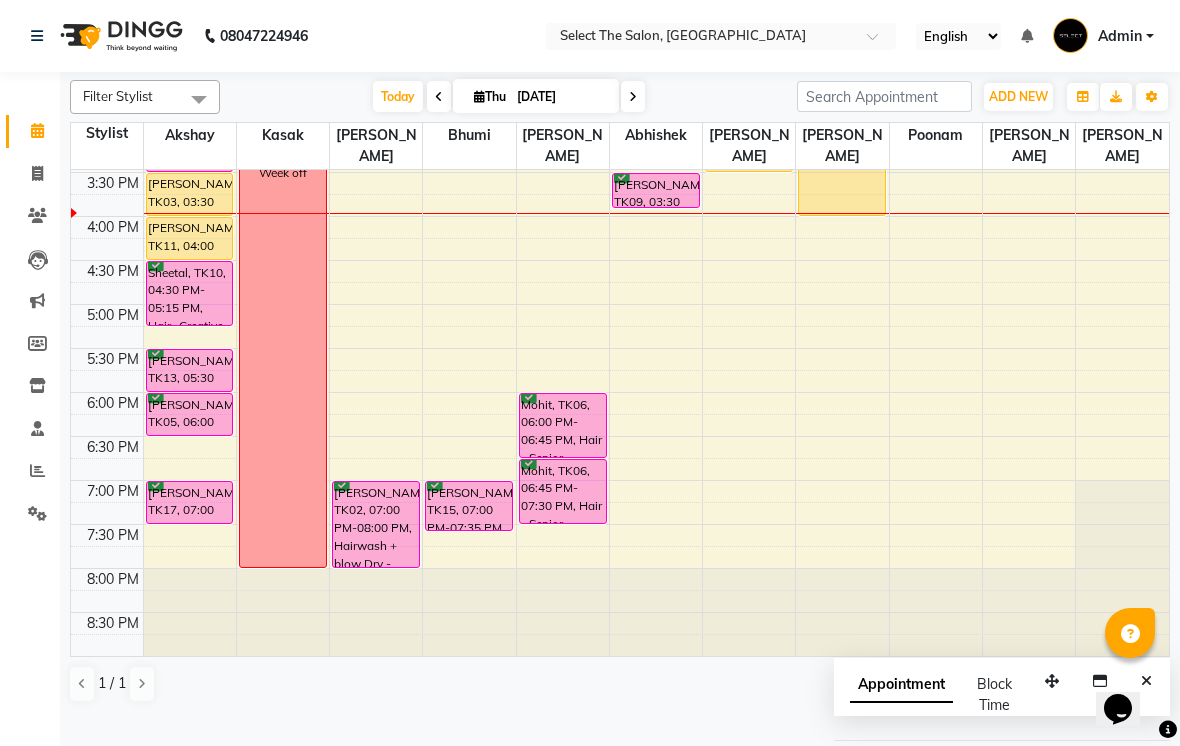 scroll, scrollTop: 657, scrollLeft: 0, axis: vertical 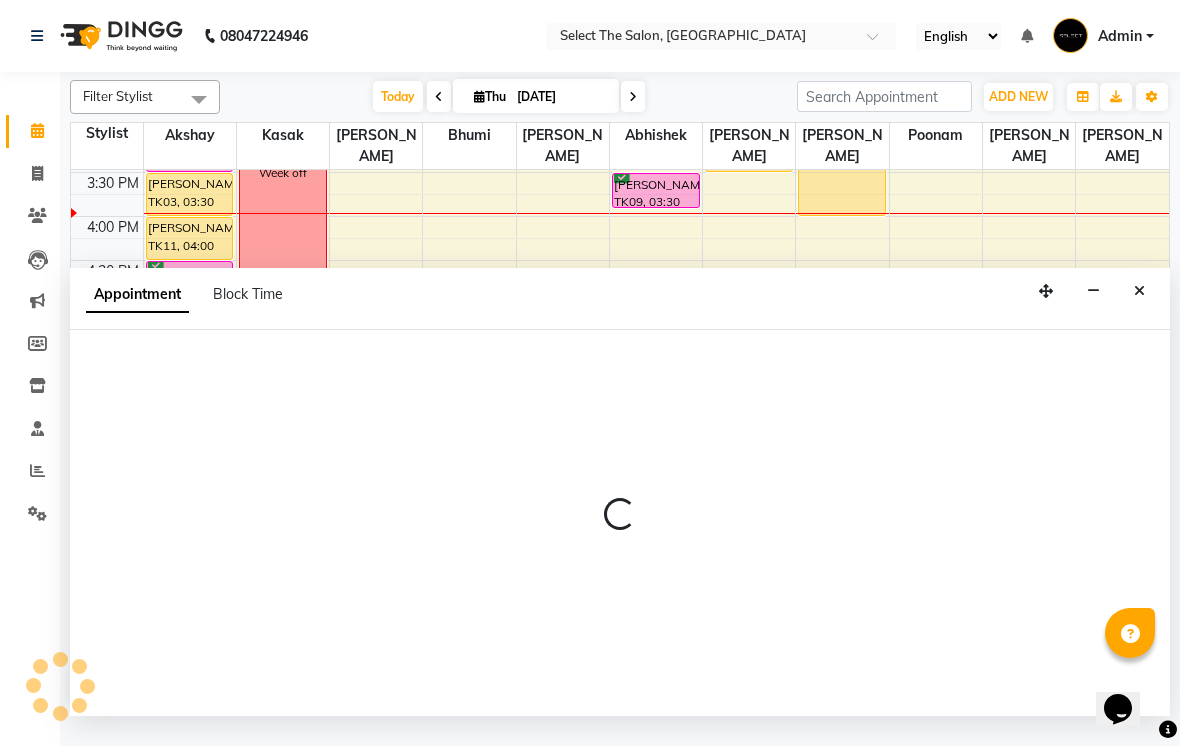 select on "31289" 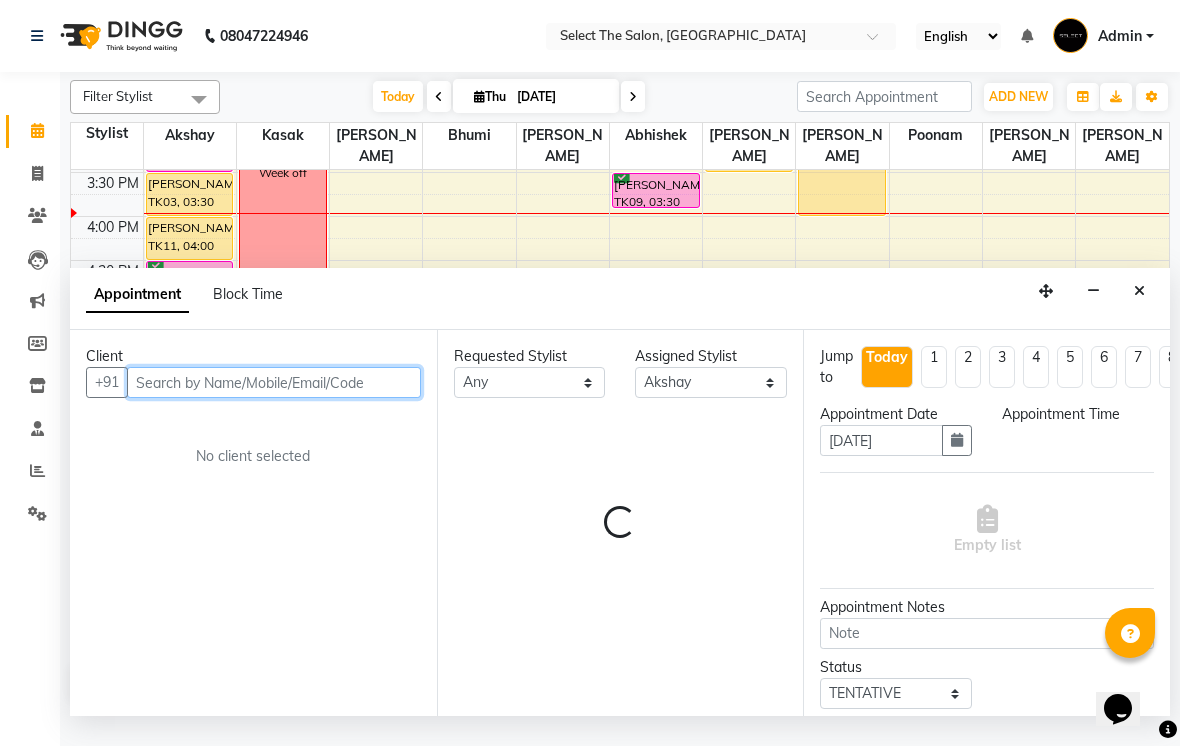 select on "1170" 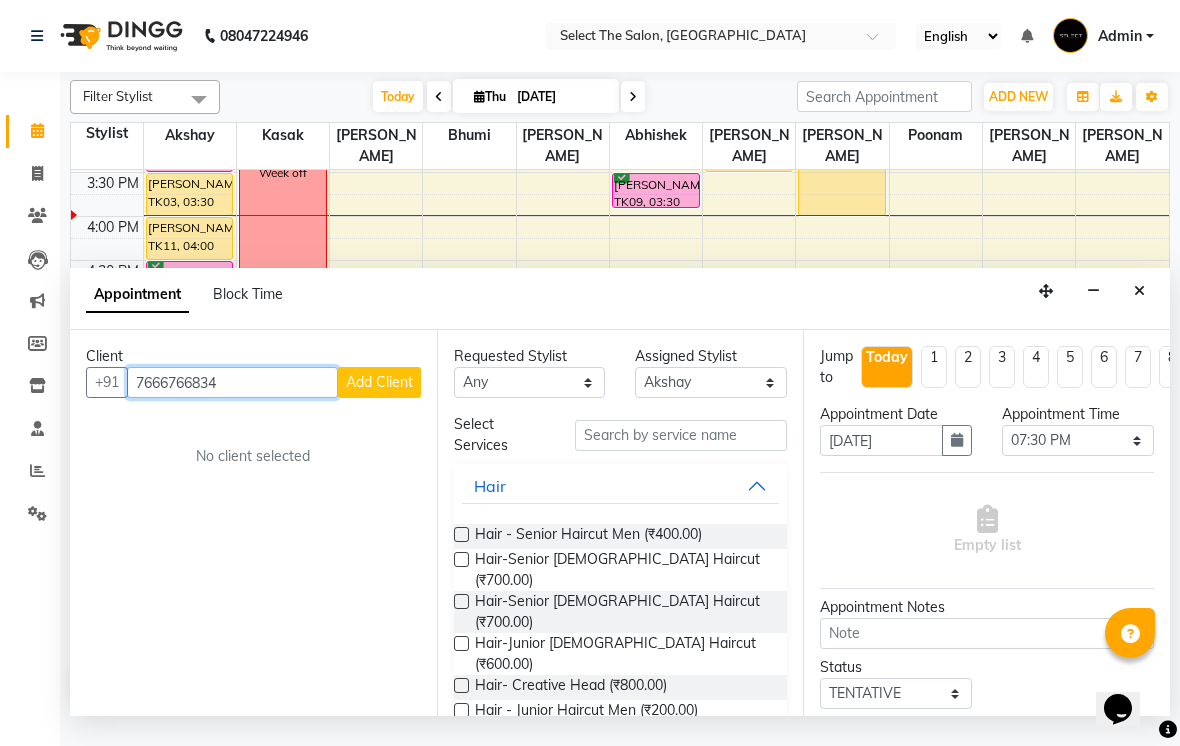 type on "7666766834" 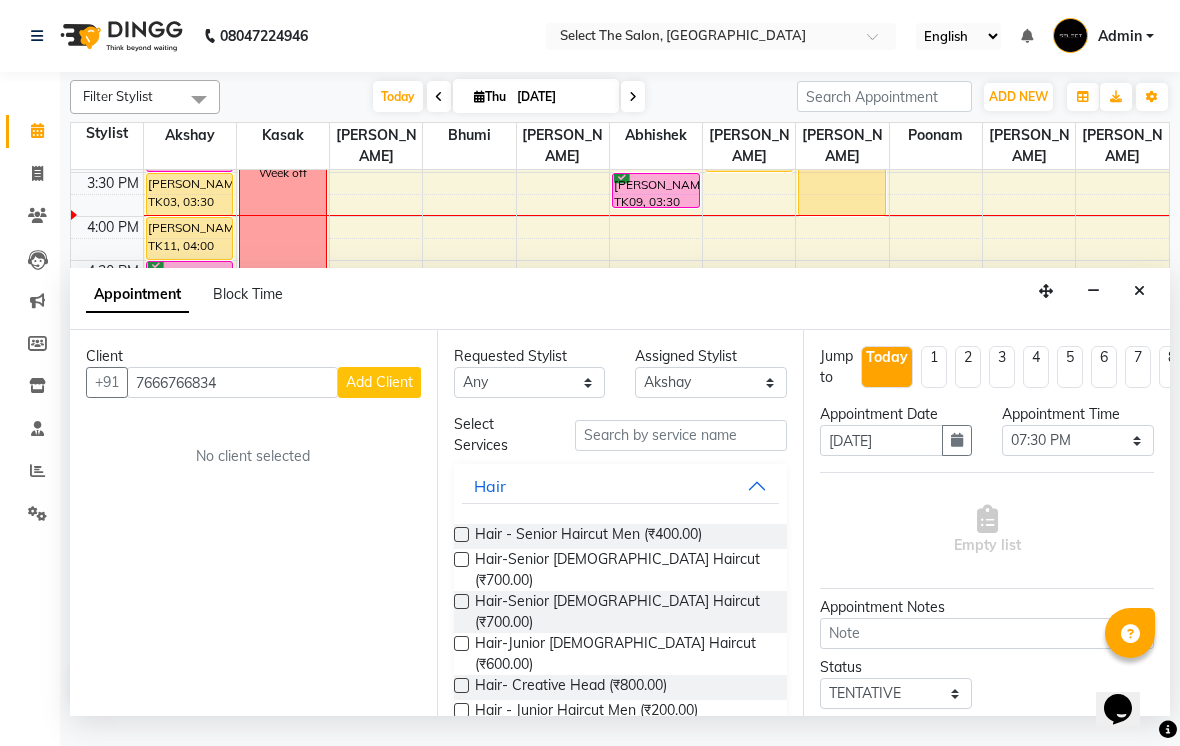 click on "Add Client" at bounding box center (379, 382) 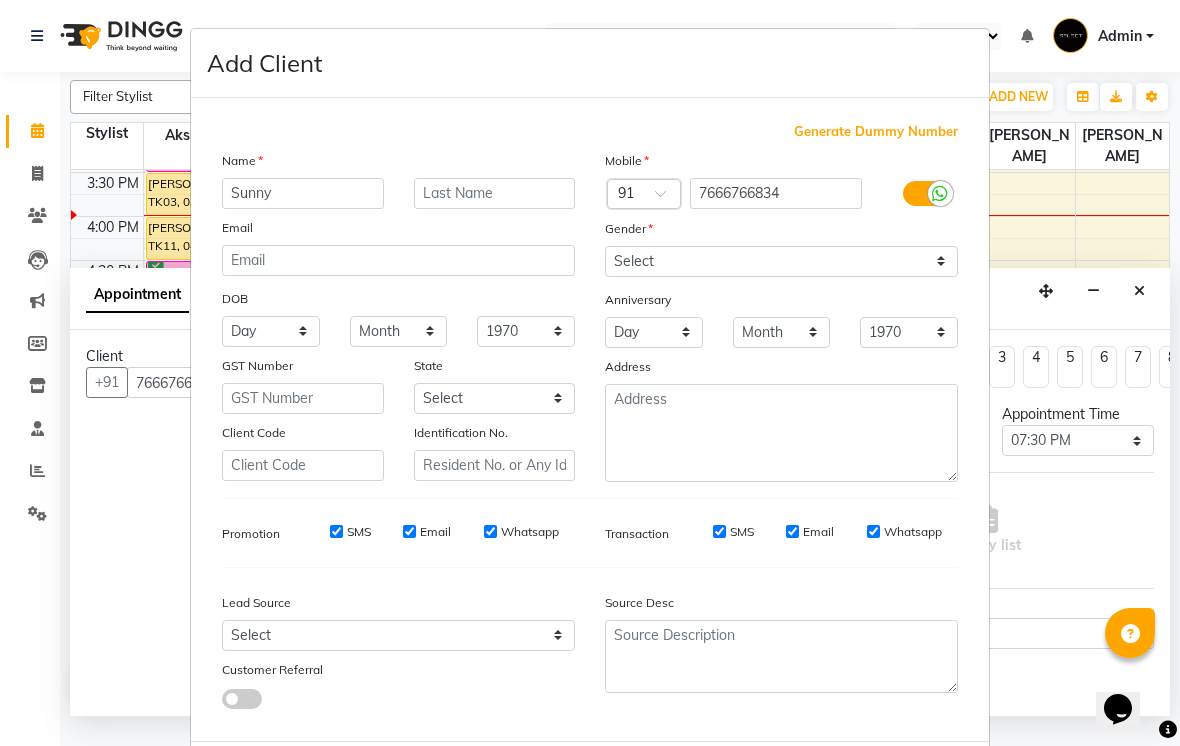 type on "Sunny" 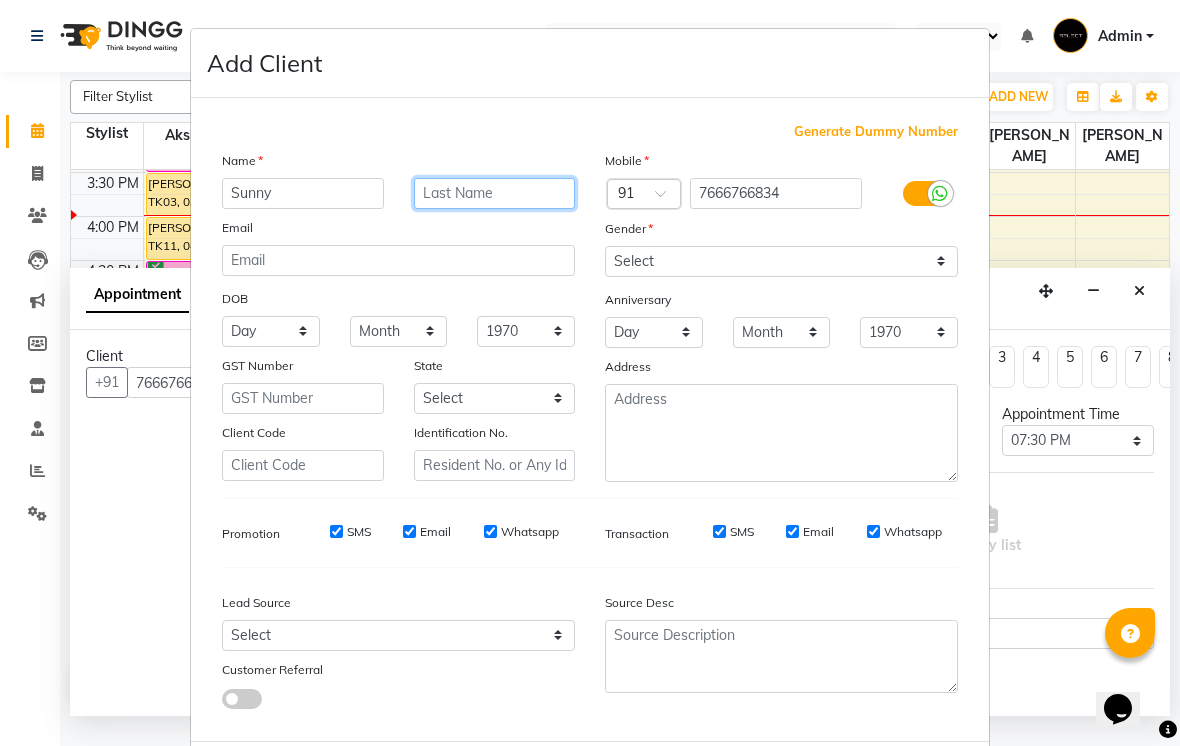 click at bounding box center [495, 193] 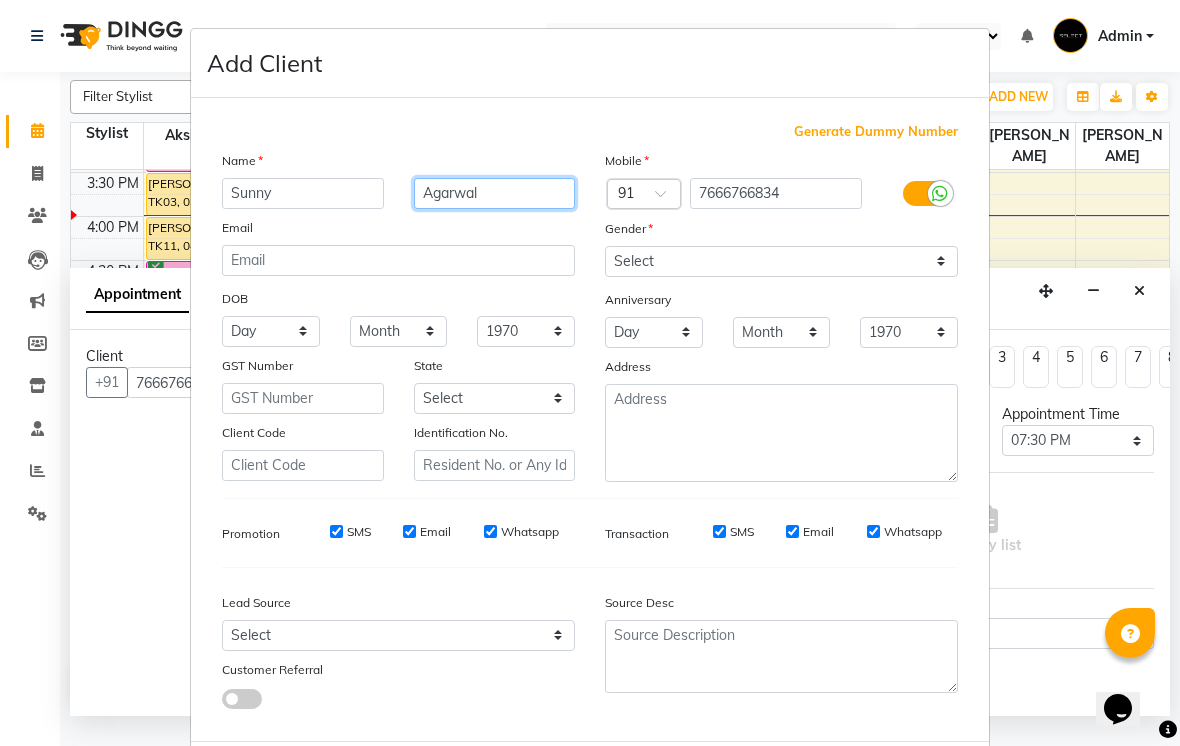 type on "Agarwal" 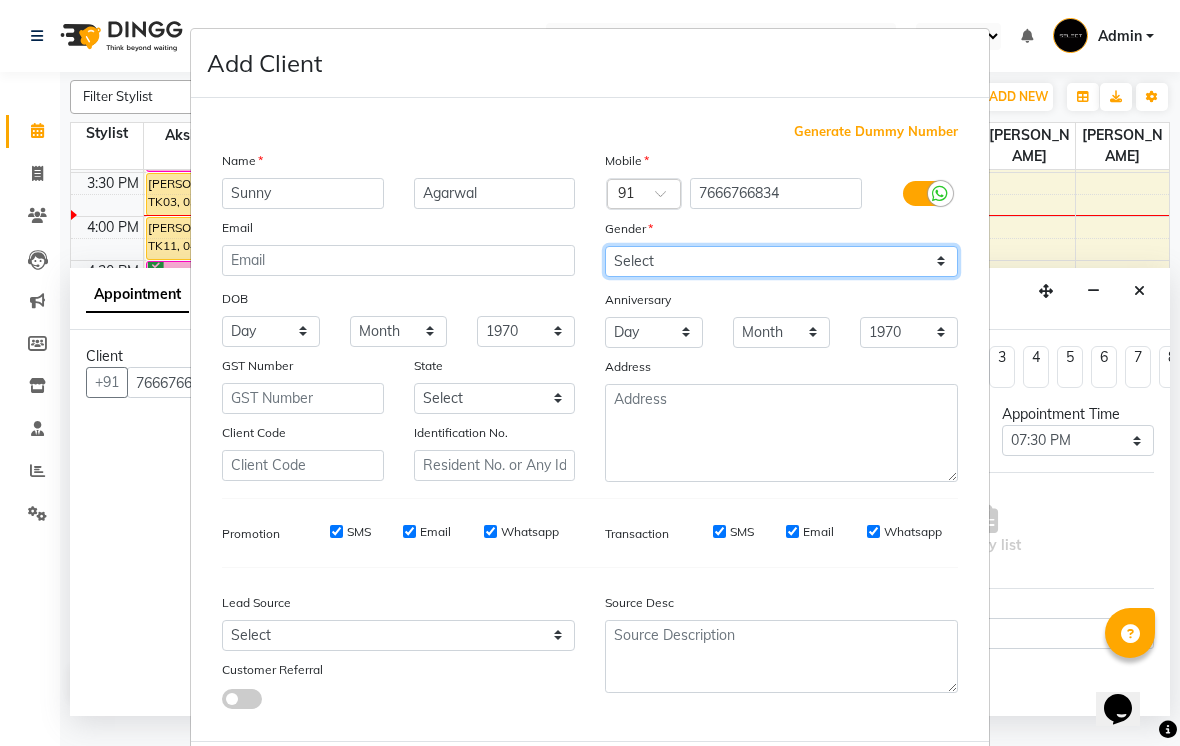click on "Select Male Female Other Prefer Not To Say" at bounding box center [781, 261] 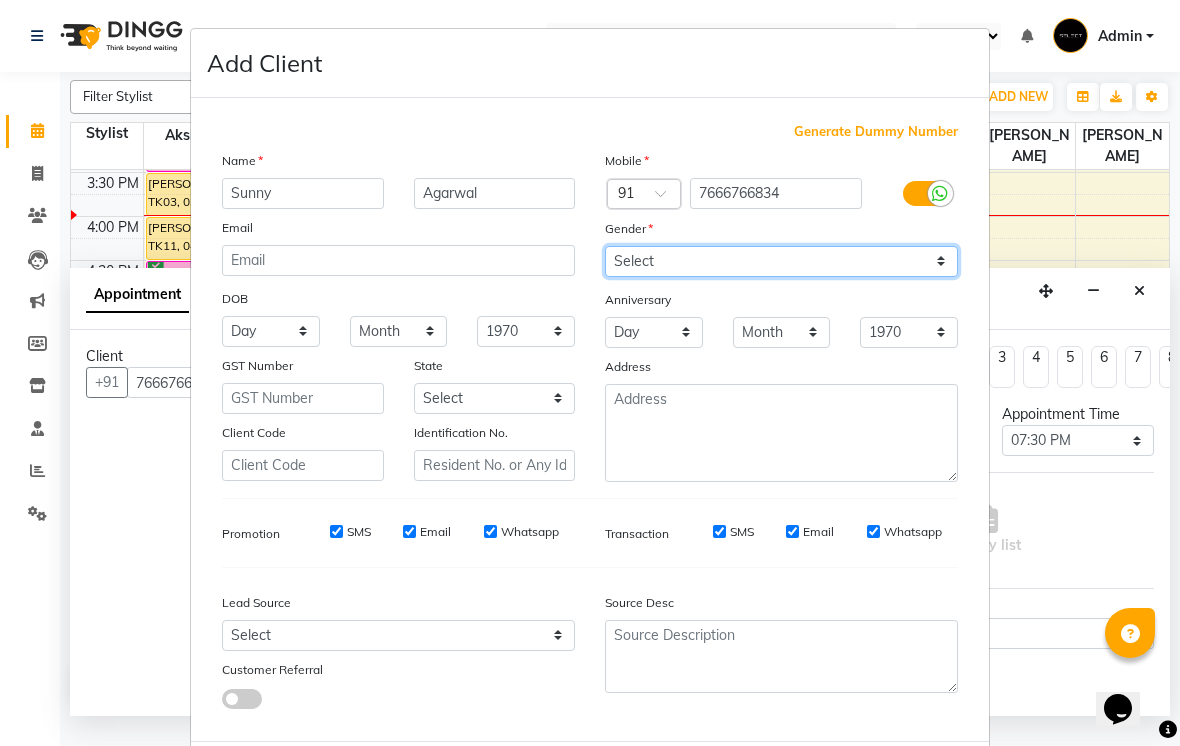 select on "male" 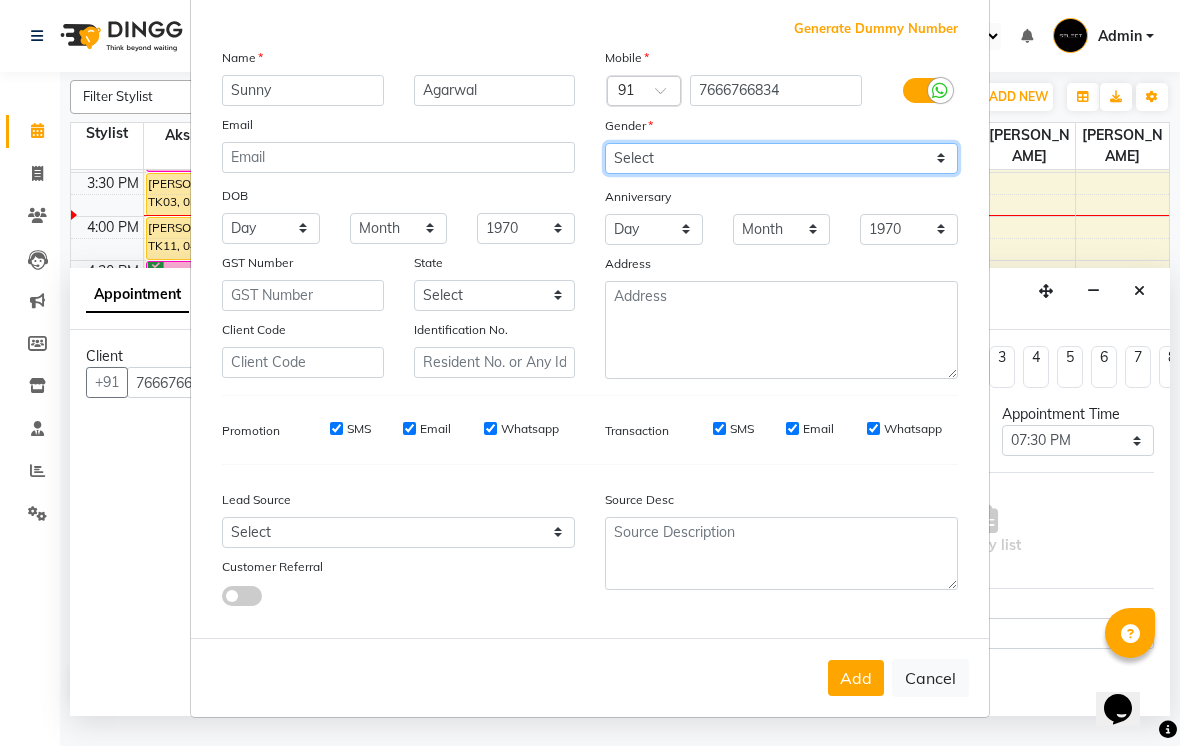 scroll, scrollTop: 102, scrollLeft: 0, axis: vertical 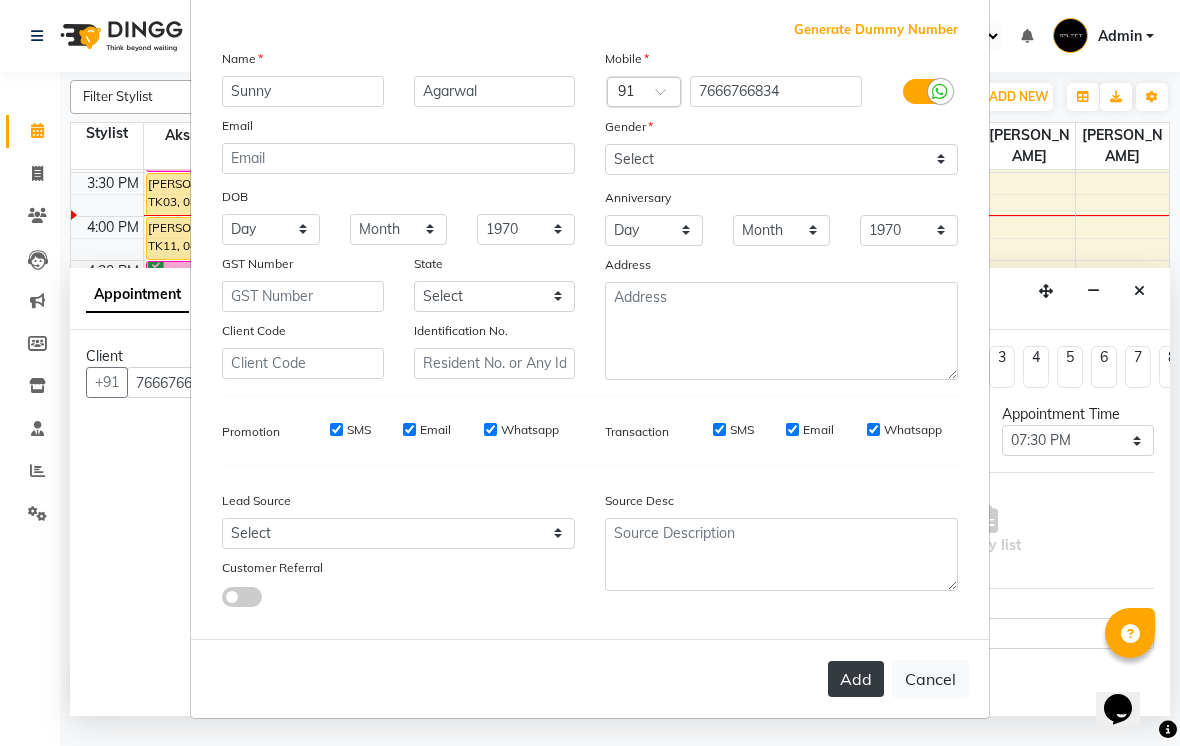 click on "Add" at bounding box center (856, 679) 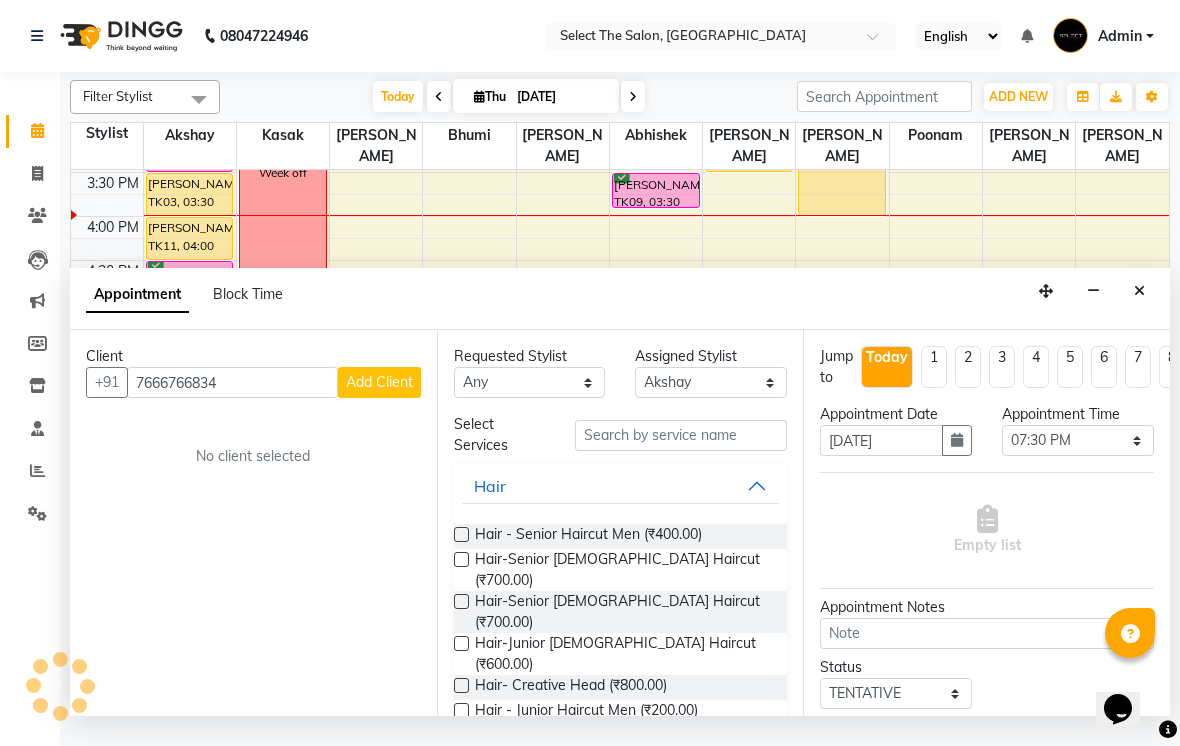 type 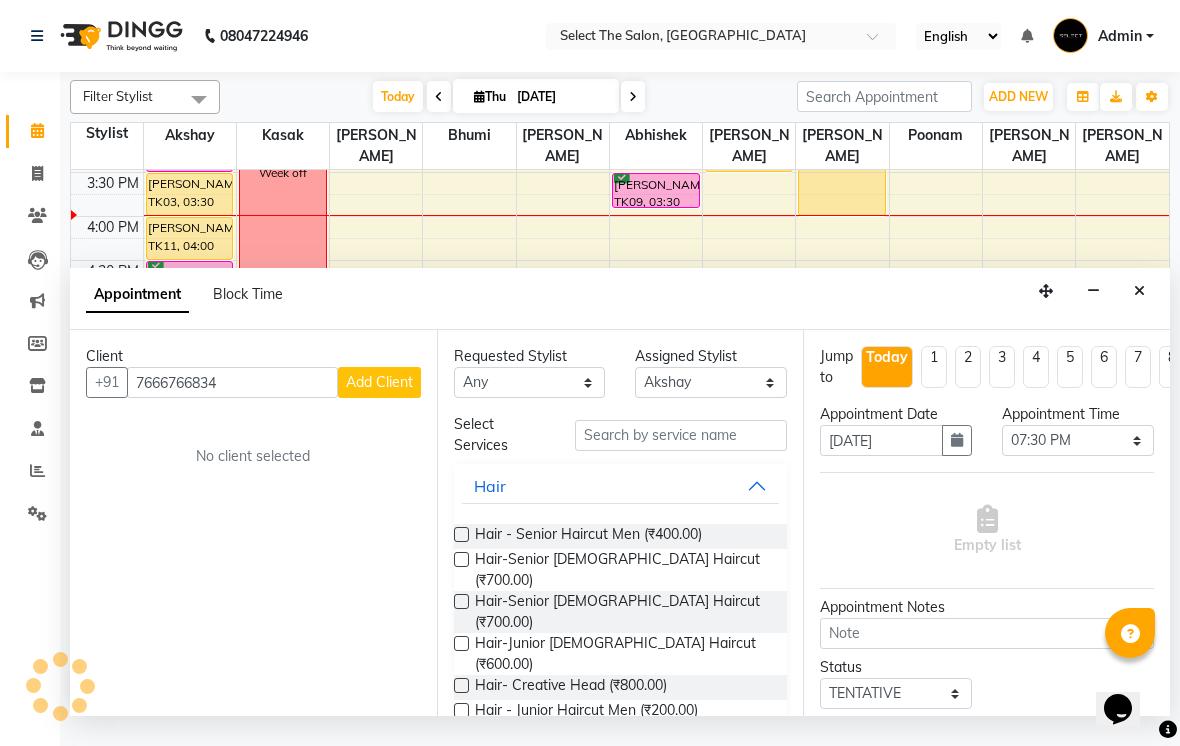 checkbox on "false" 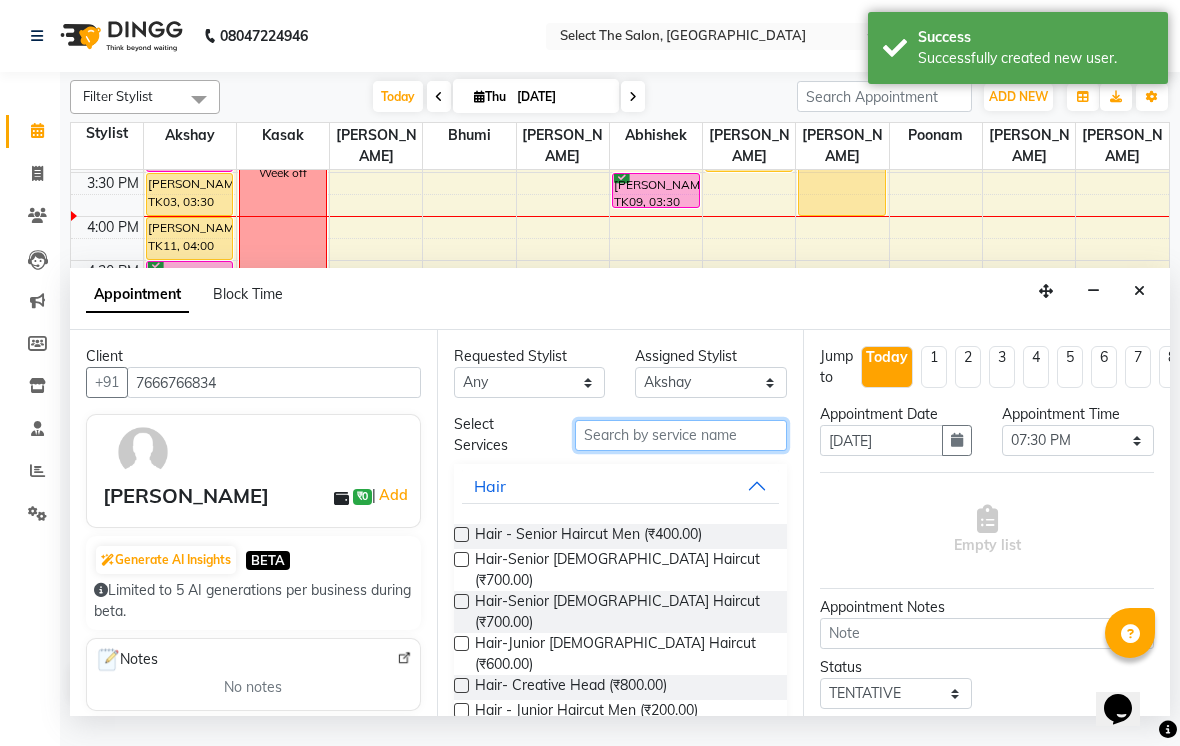 click at bounding box center [681, 435] 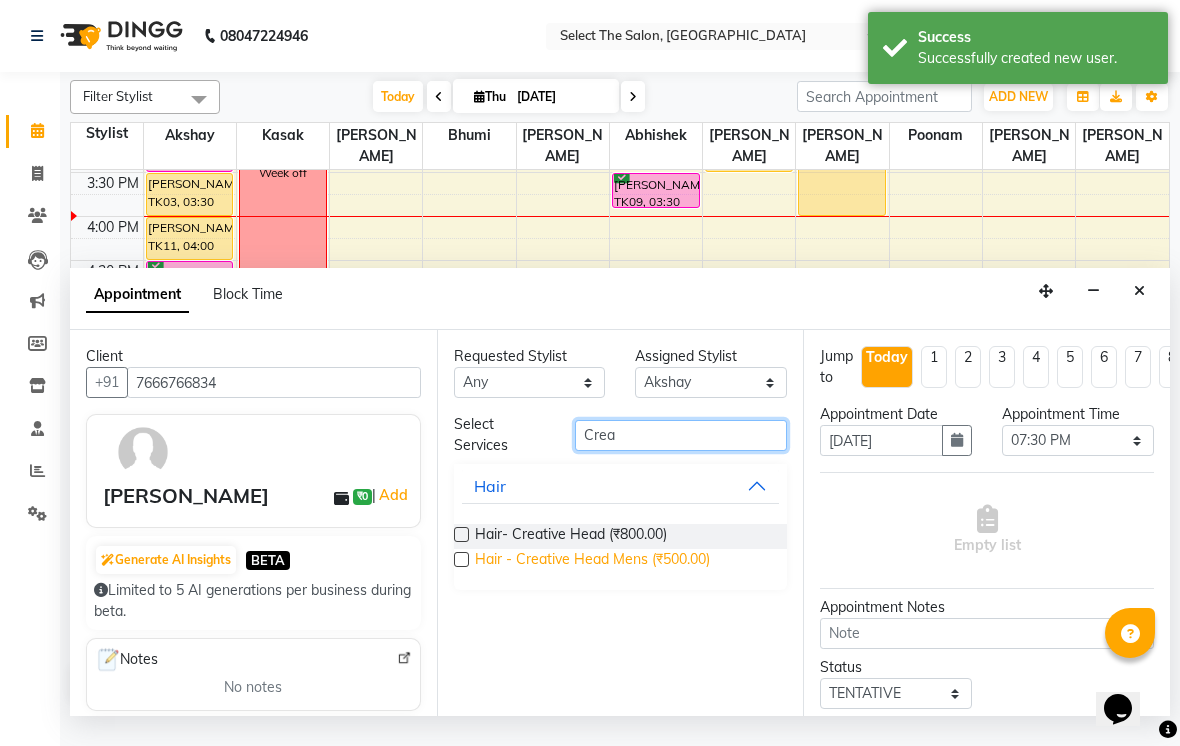type on "Crea" 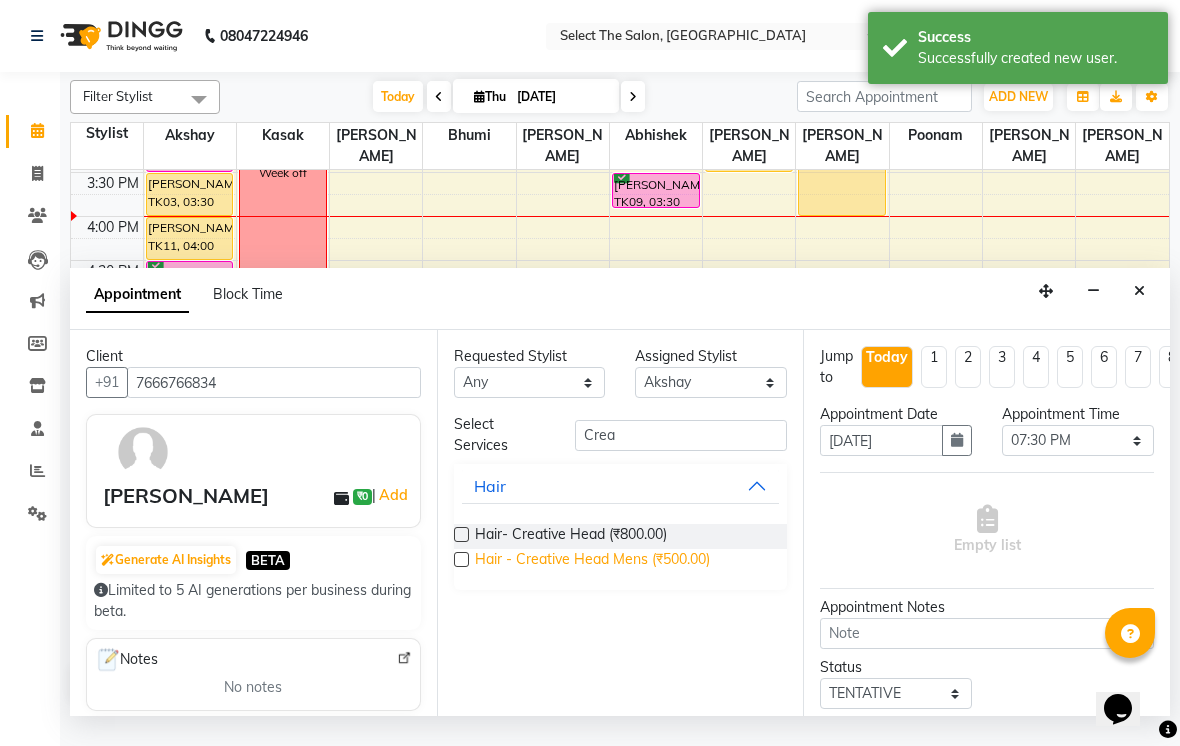 click on "Hair - Creative Head Mens (₹500.00)" at bounding box center (592, 561) 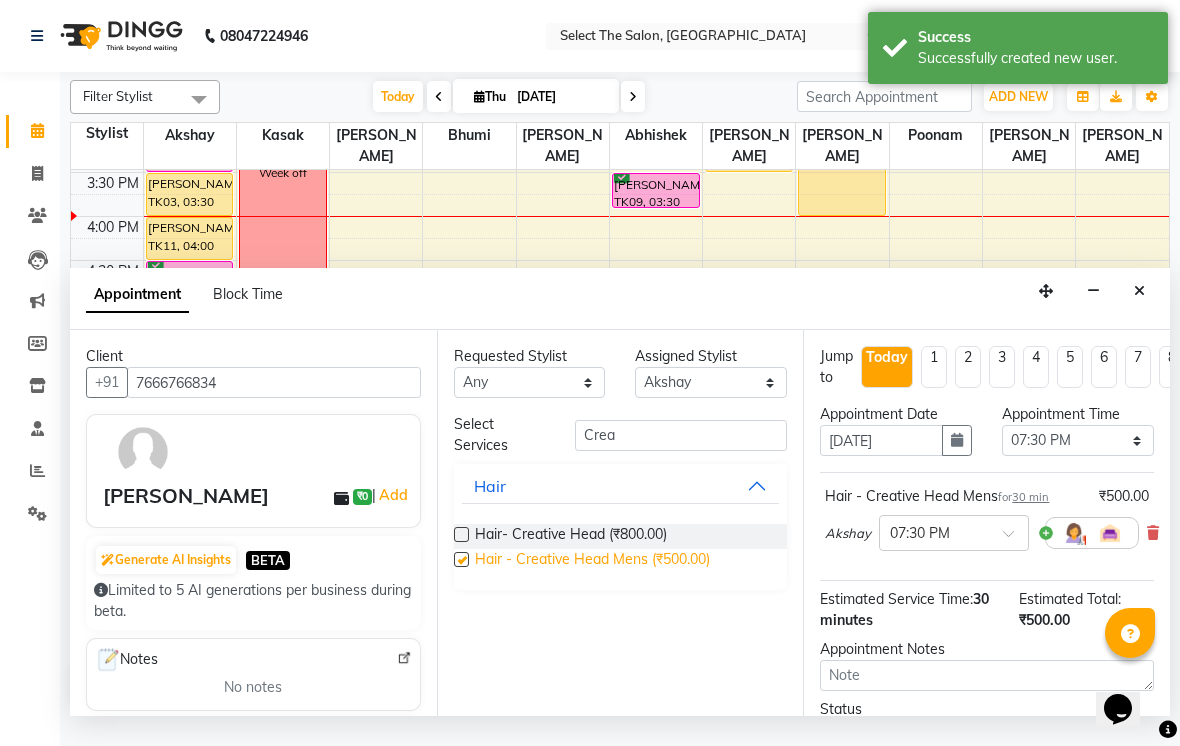 checkbox on "false" 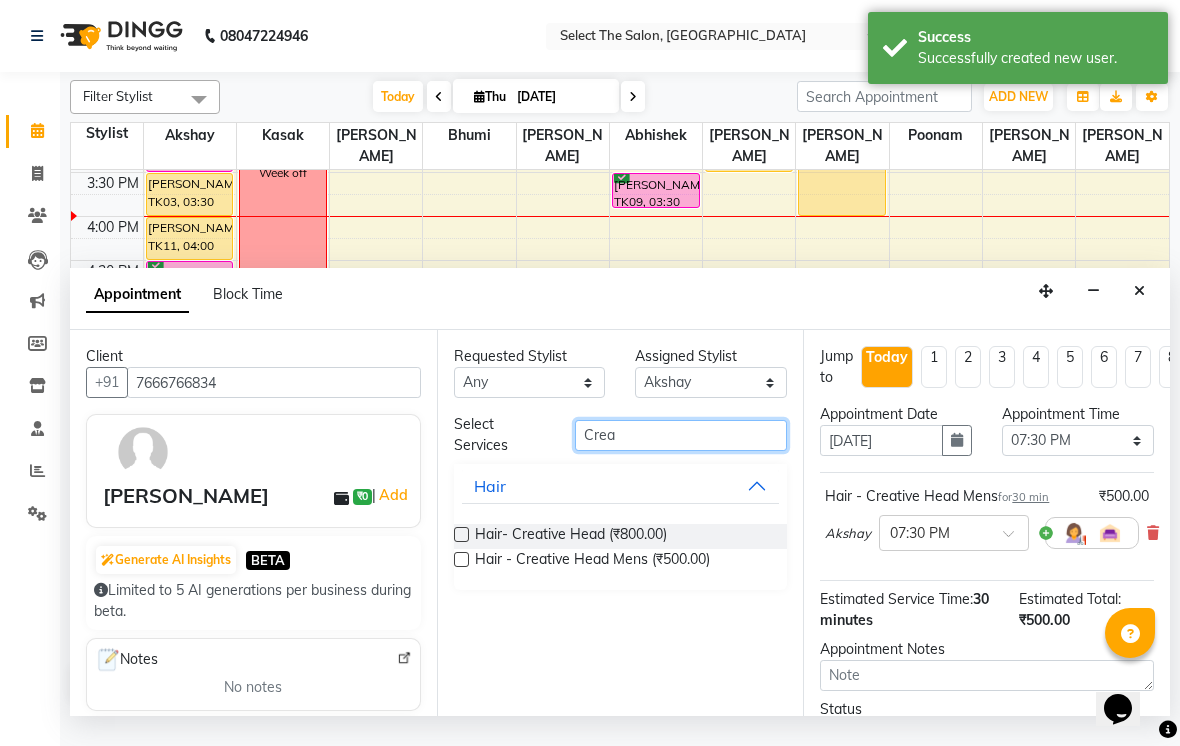 click on "Crea" at bounding box center [681, 435] 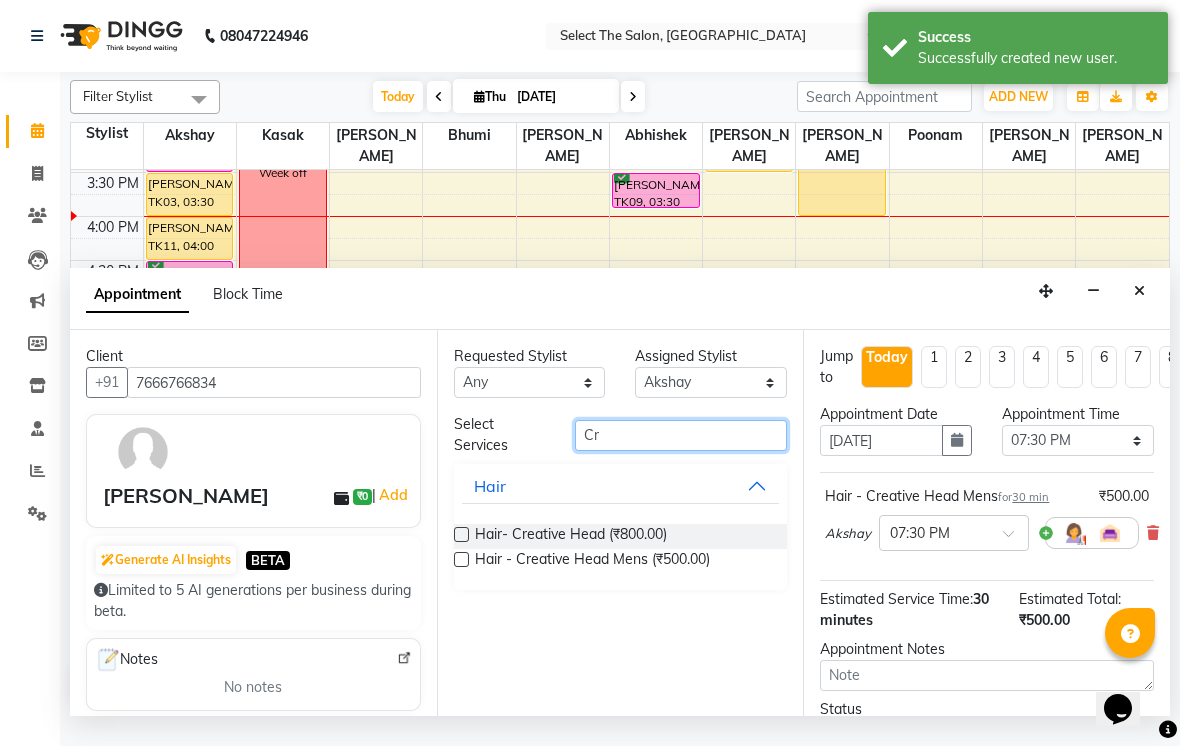 type on "C" 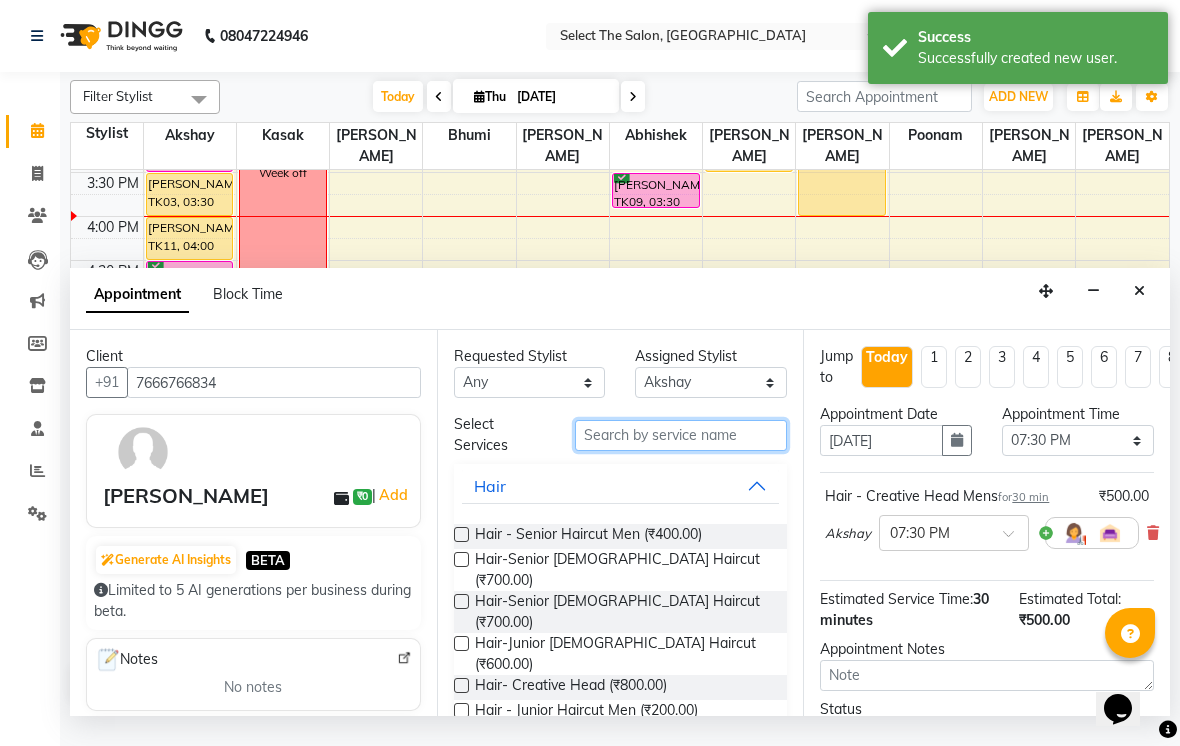 type 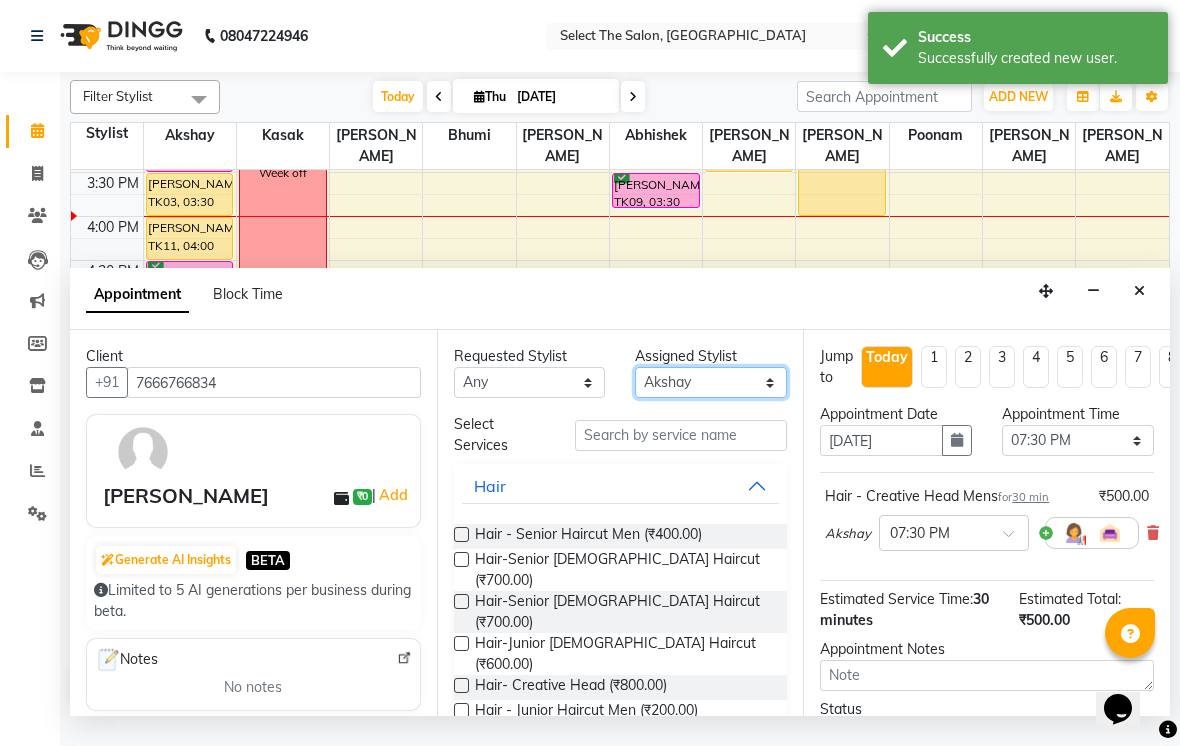 click on "Select Abhishek  Akshay  Bhumi  Harshana Daware Kasak Poonam  Sachin Wagh  Sarthak  Siddhika  Venkatesh warule Yogeshwari" at bounding box center (711, 382) 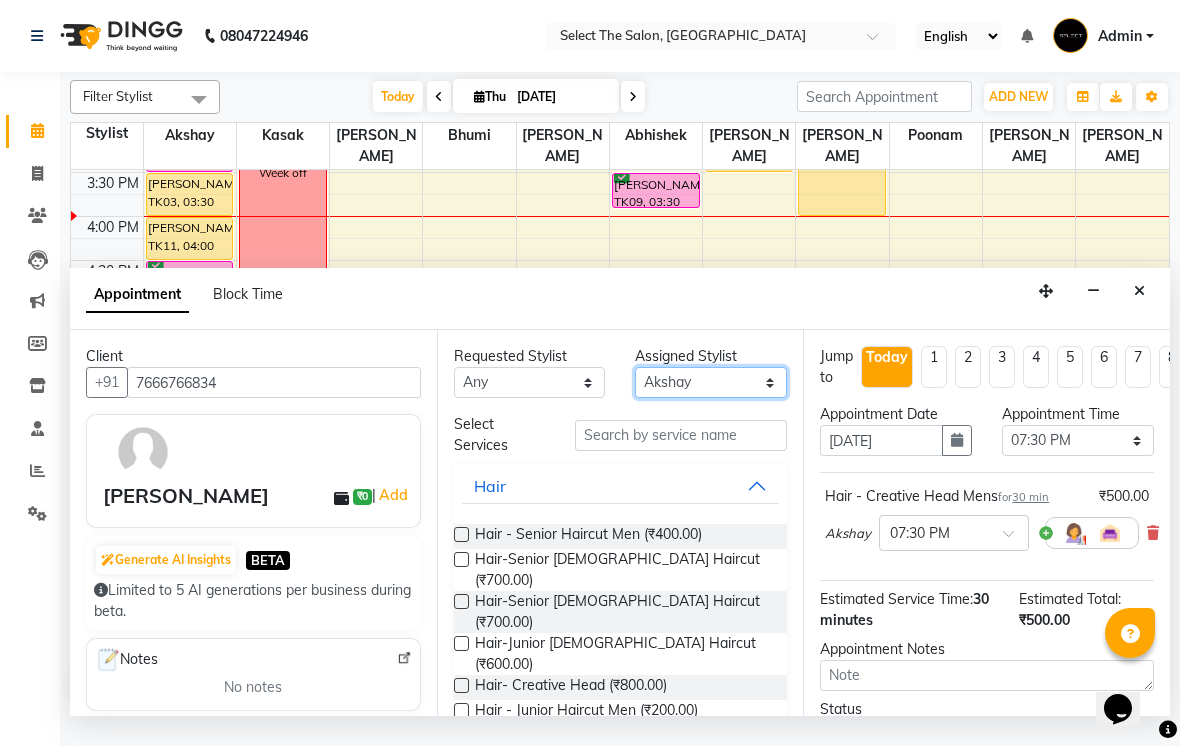 select on "58559" 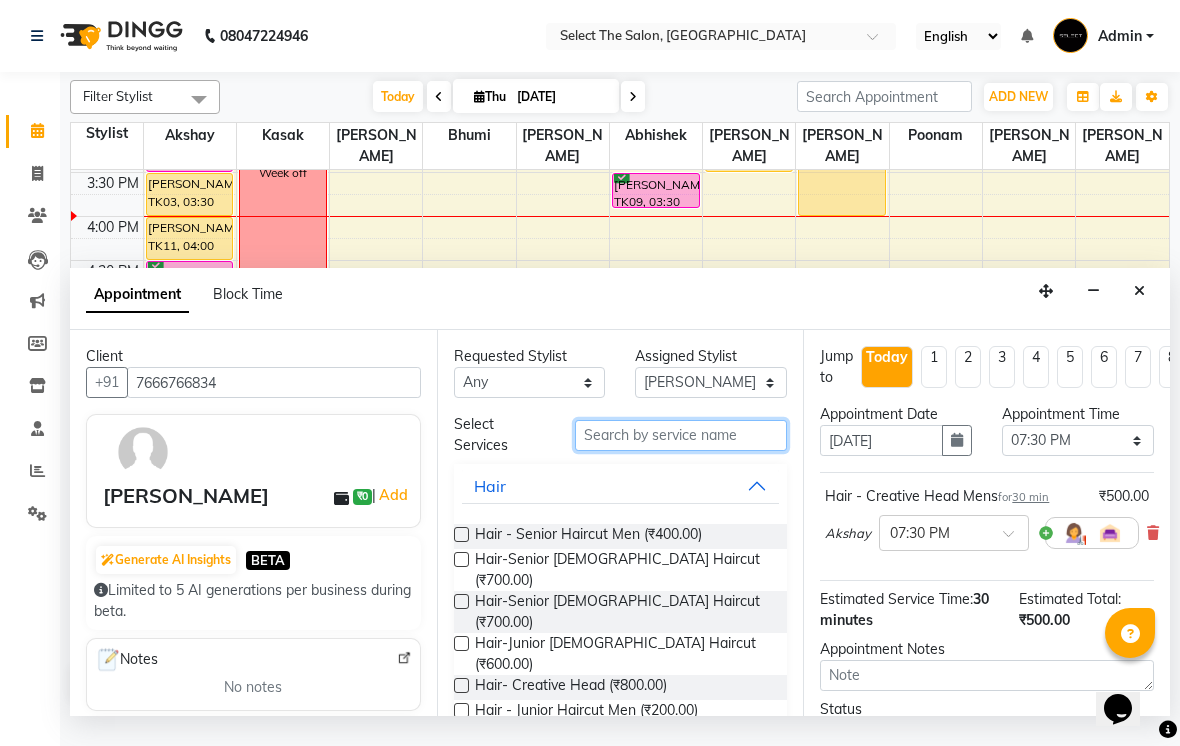 click at bounding box center (681, 435) 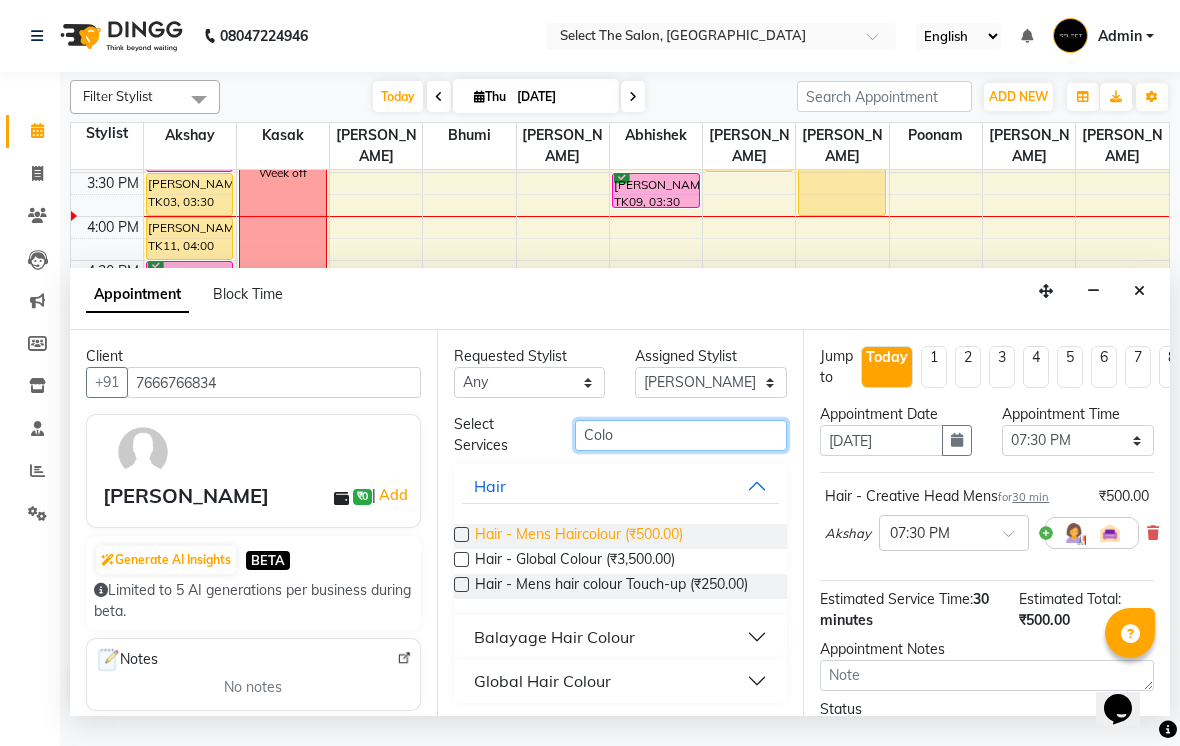 type on "Colo" 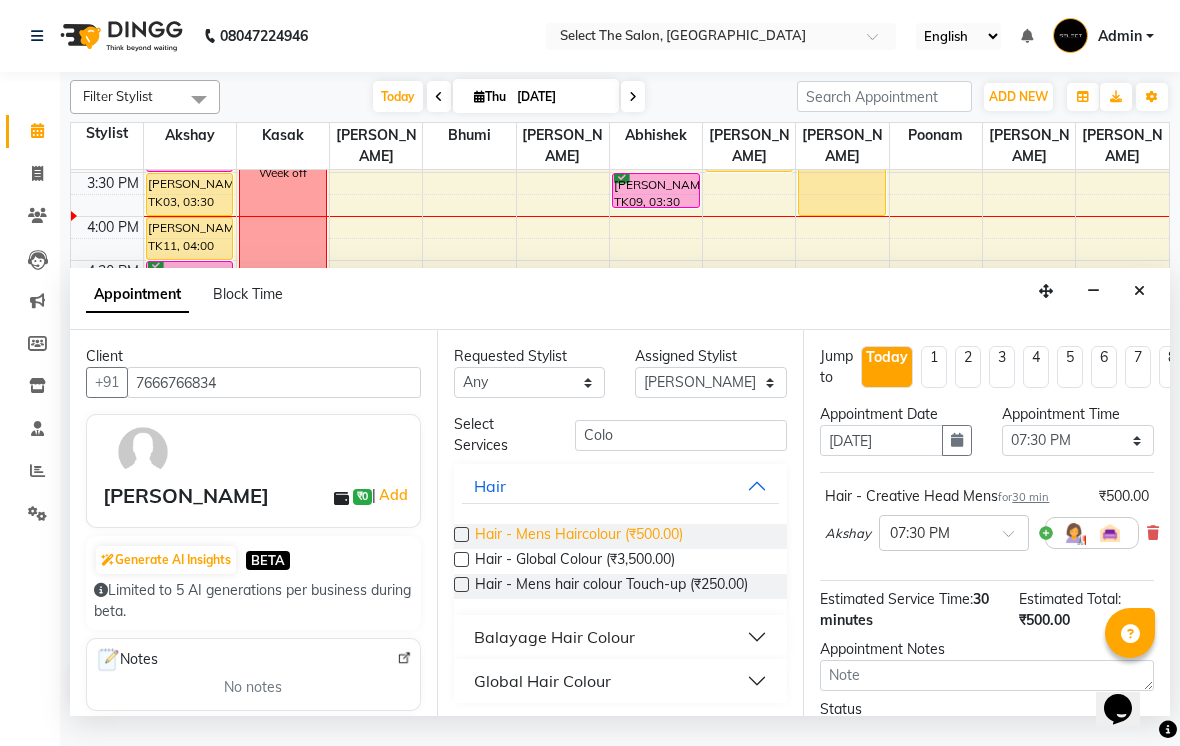 click on "Hair - Mens Haircolour (₹500.00)" at bounding box center [579, 536] 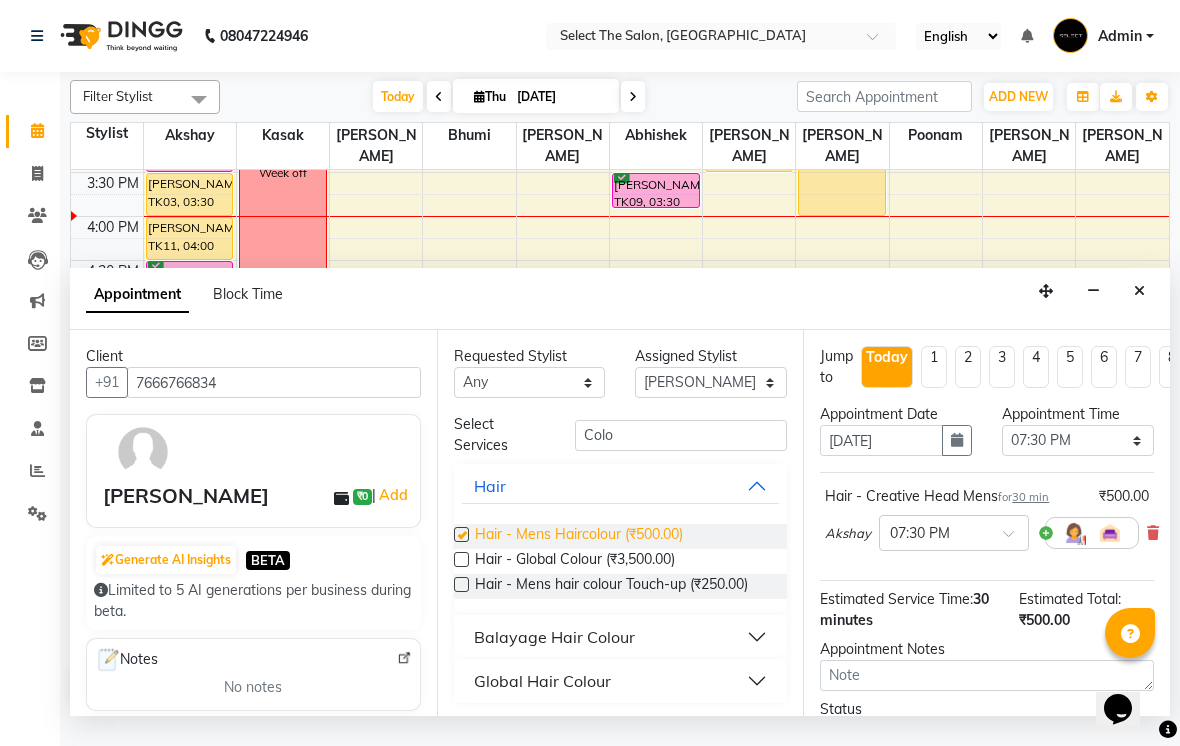 checkbox on "false" 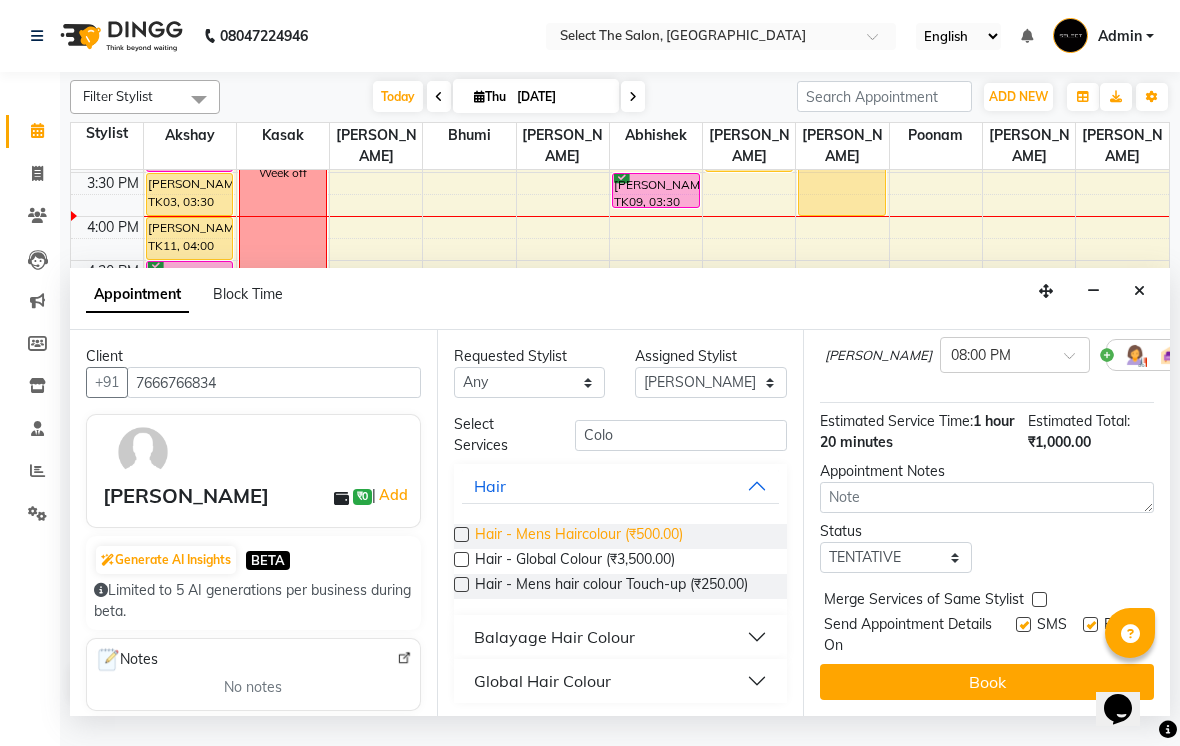 scroll, scrollTop: 267, scrollLeft: 0, axis: vertical 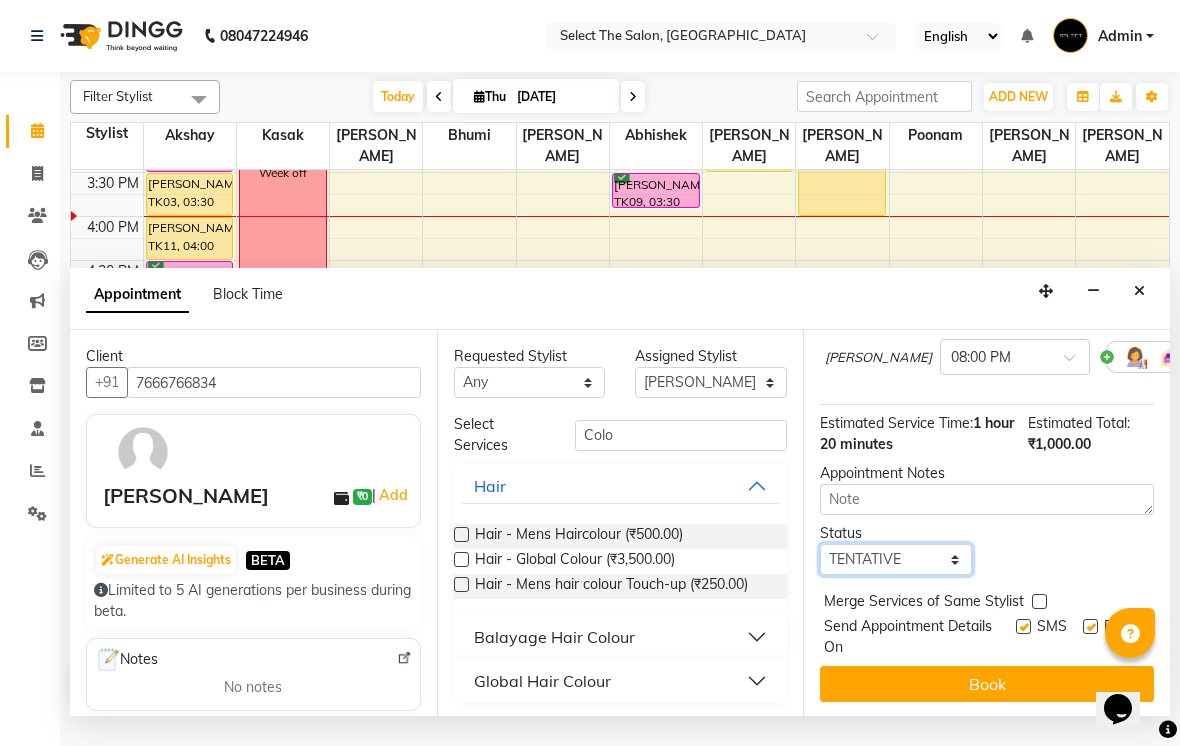 click on "Select TENTATIVE CONFIRM CHECK-IN UPCOMING" at bounding box center (896, 559) 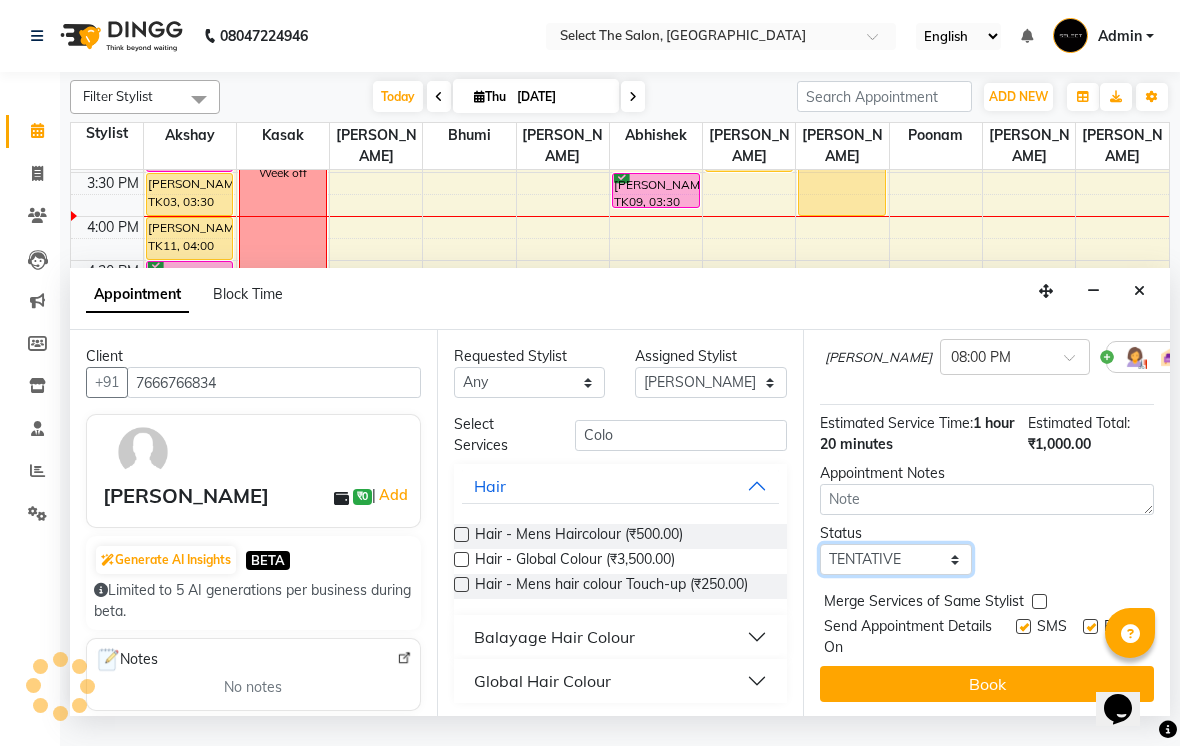 select on "confirm booking" 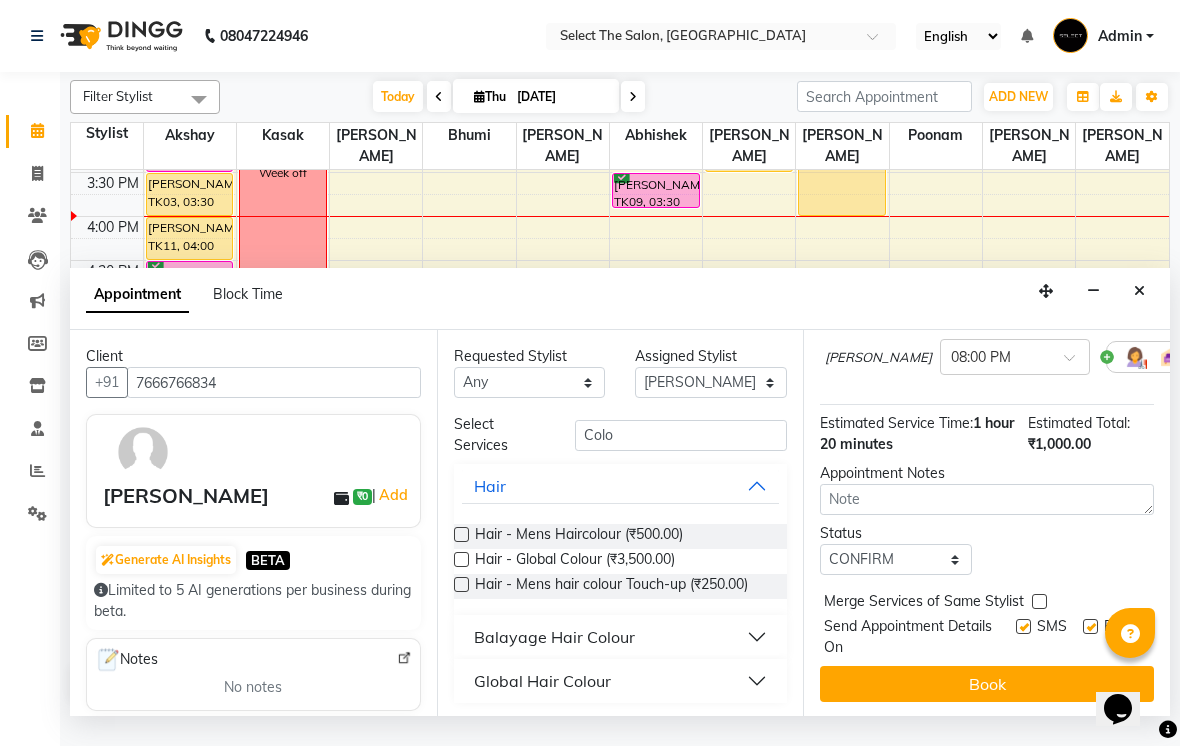 click at bounding box center (1023, 626) 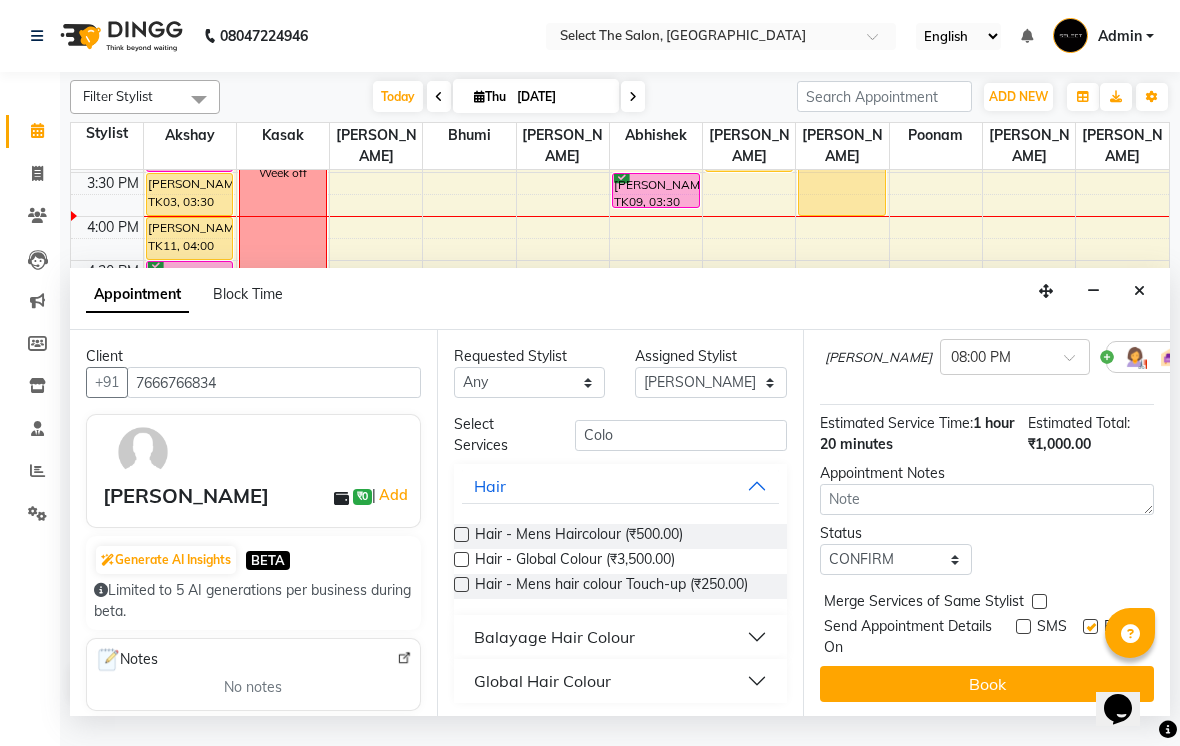 click at bounding box center [1090, 626] 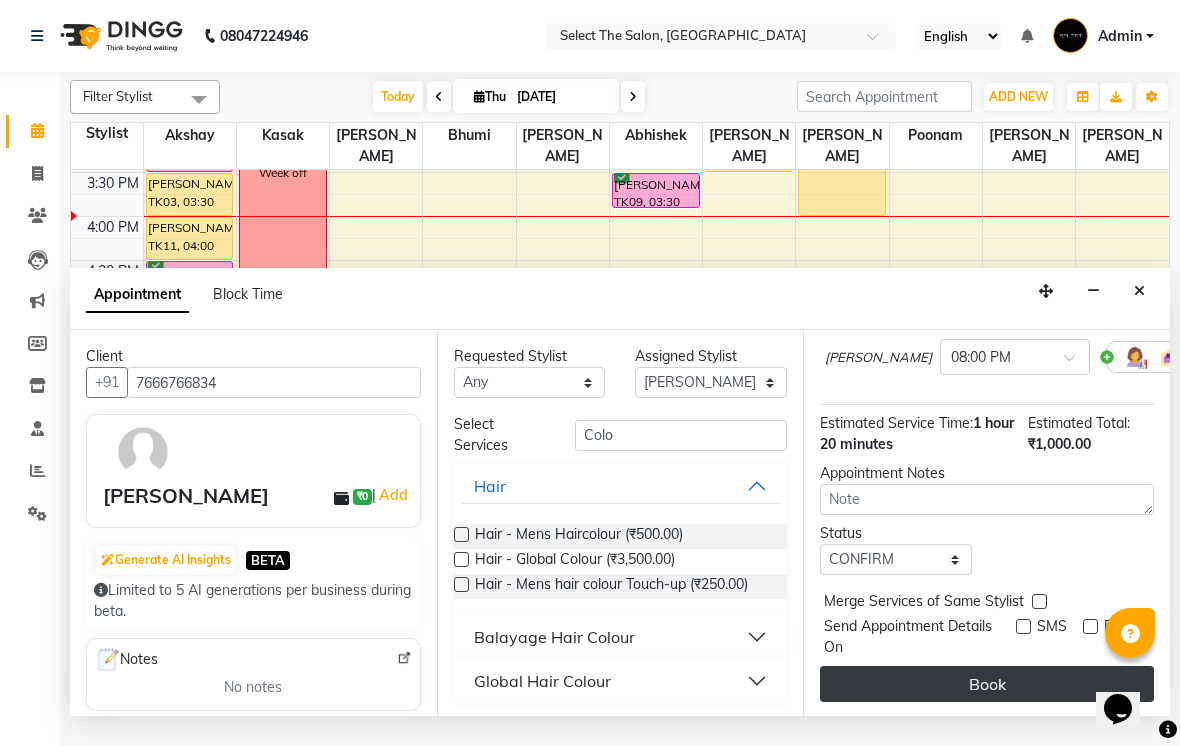click on "Book" at bounding box center [987, 684] 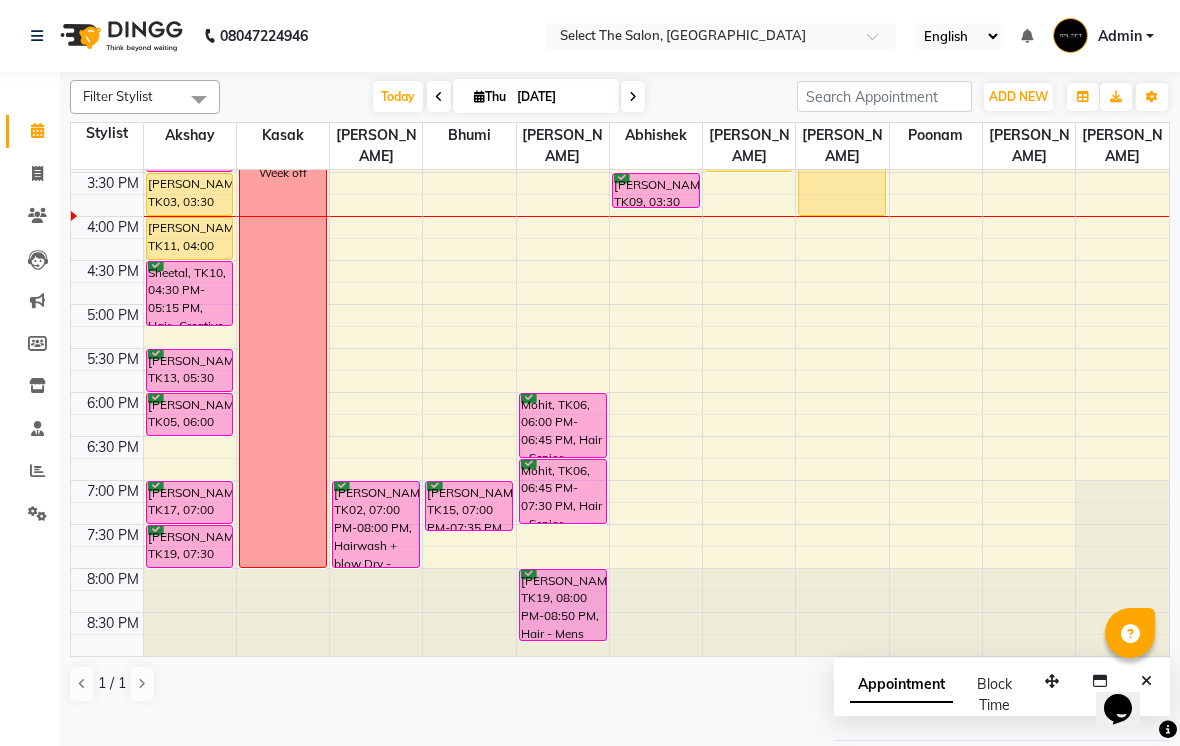 scroll, scrollTop: 600, scrollLeft: 0, axis: vertical 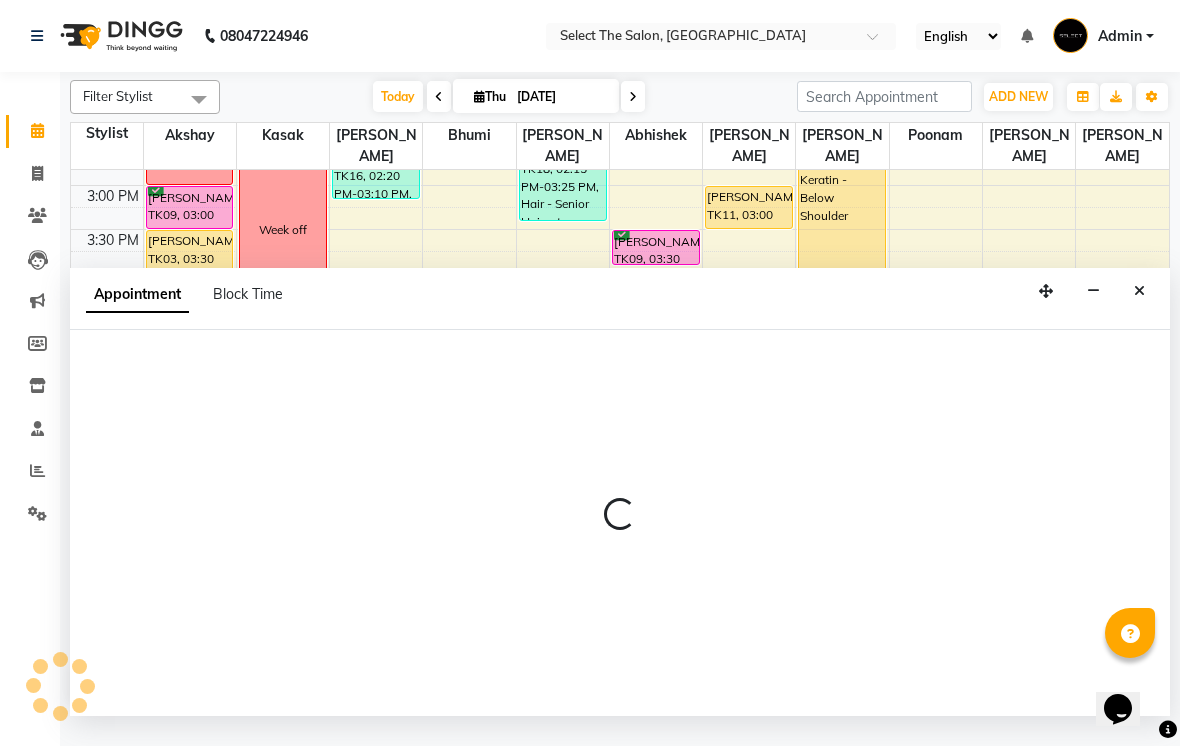 select on "85105" 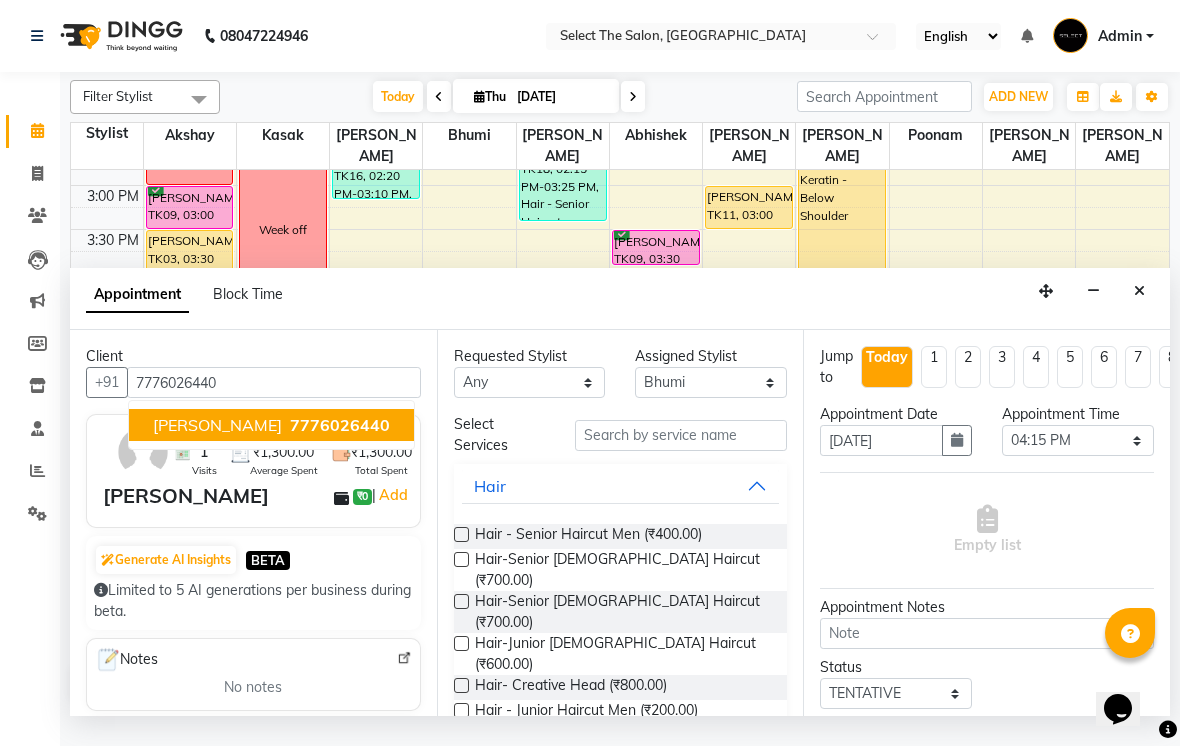 click on "Subodh Rajput   7776026440" at bounding box center [271, 425] 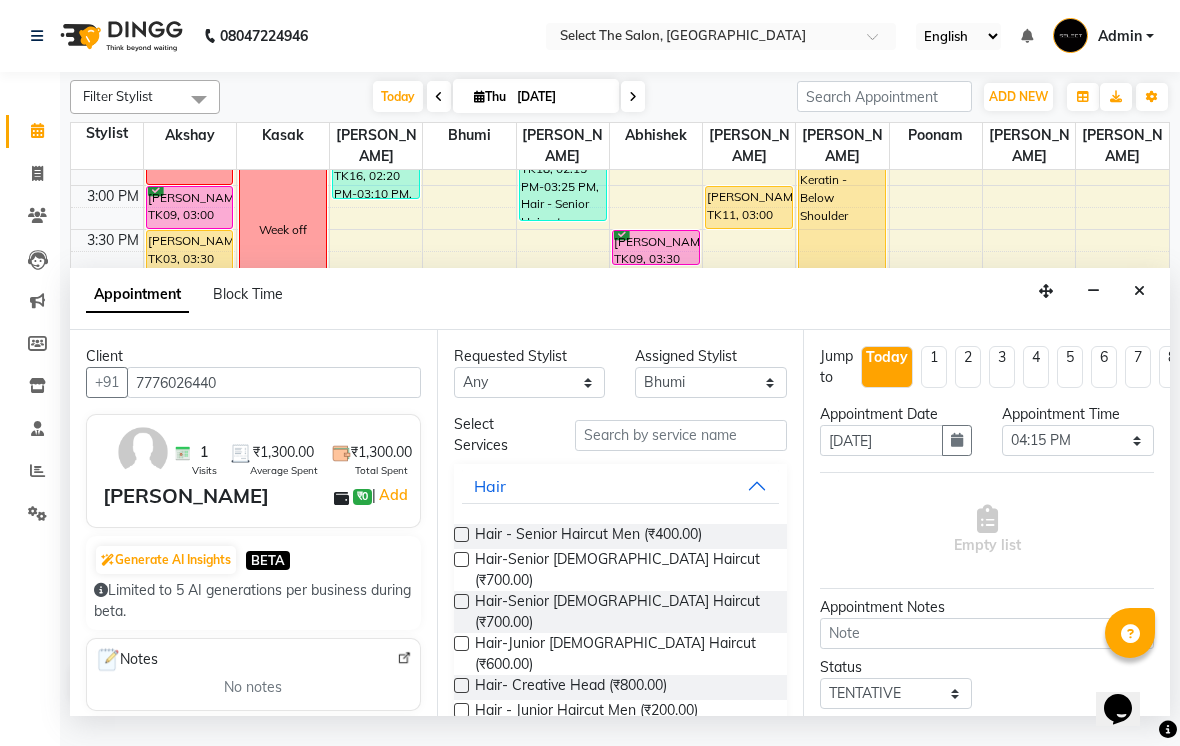 scroll, scrollTop: 0, scrollLeft: 0, axis: both 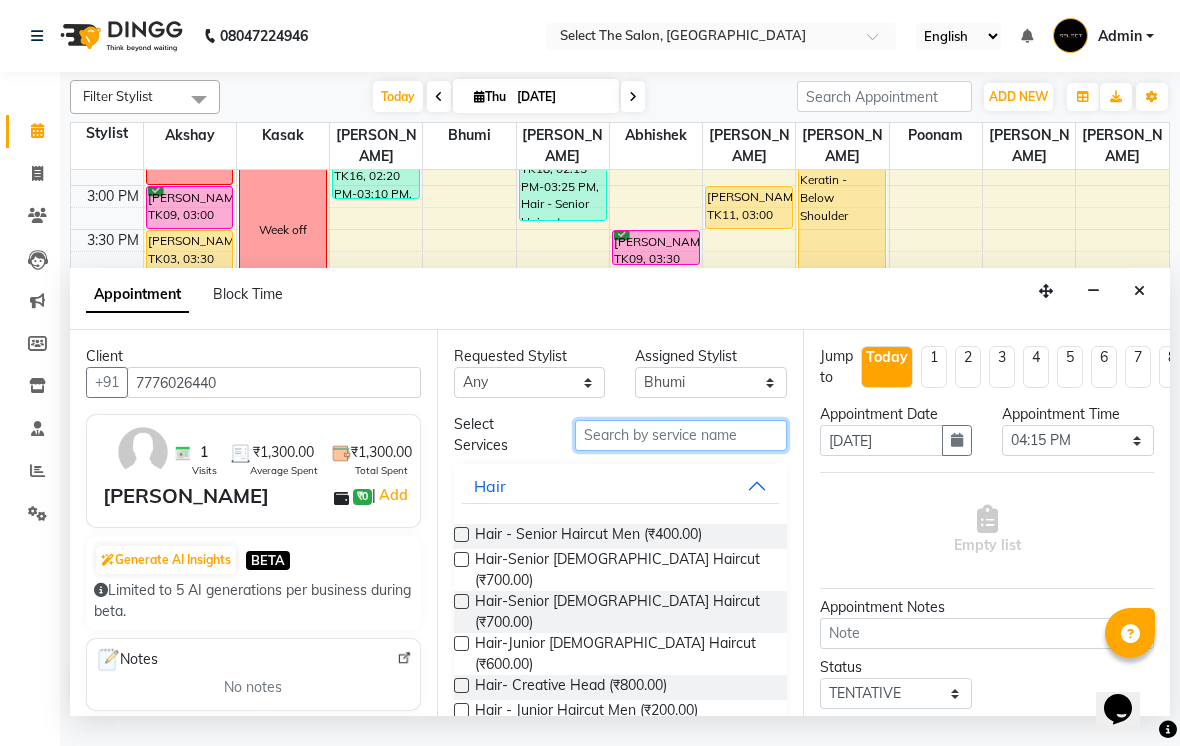 click at bounding box center (681, 435) 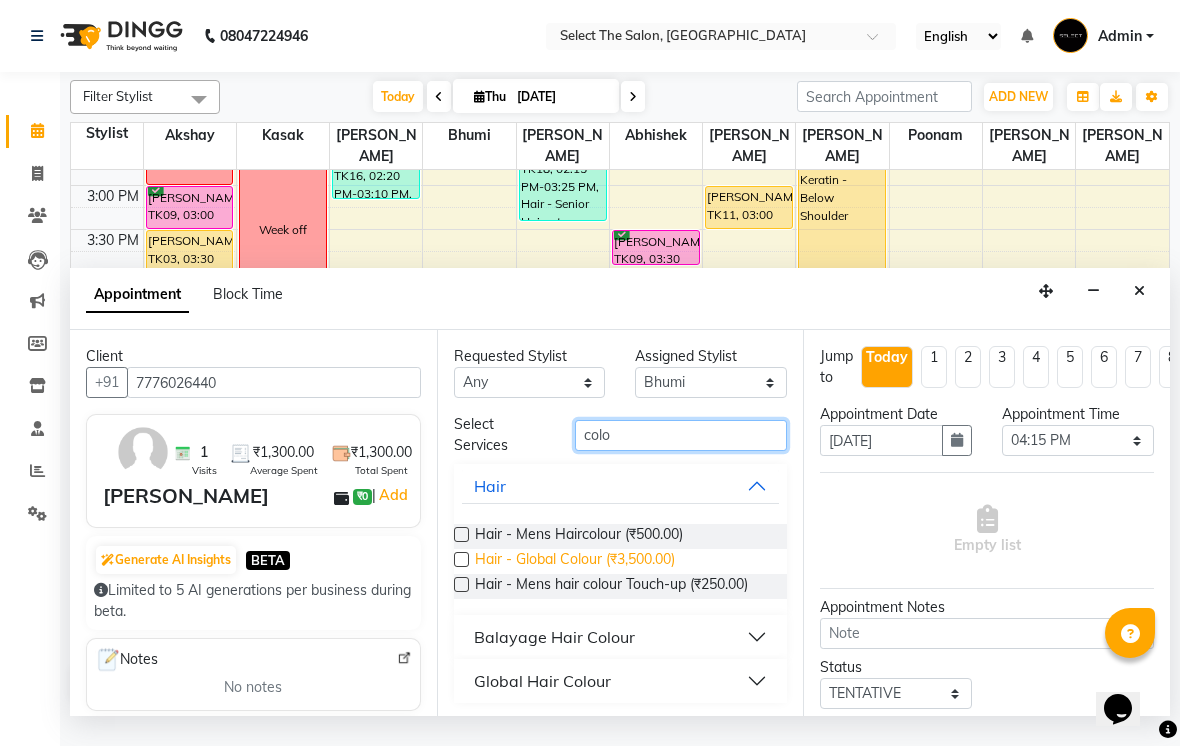 type on "colo" 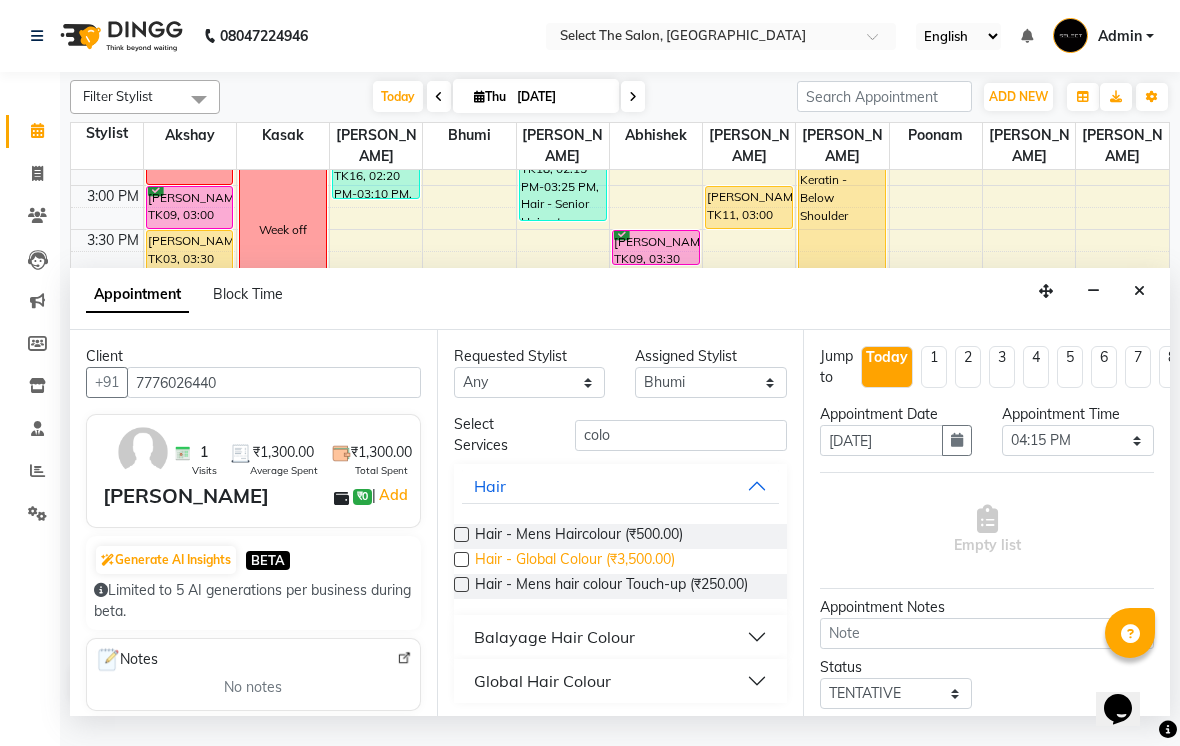 click on "Hair - Global Colour (₹3,500.00)" at bounding box center [575, 561] 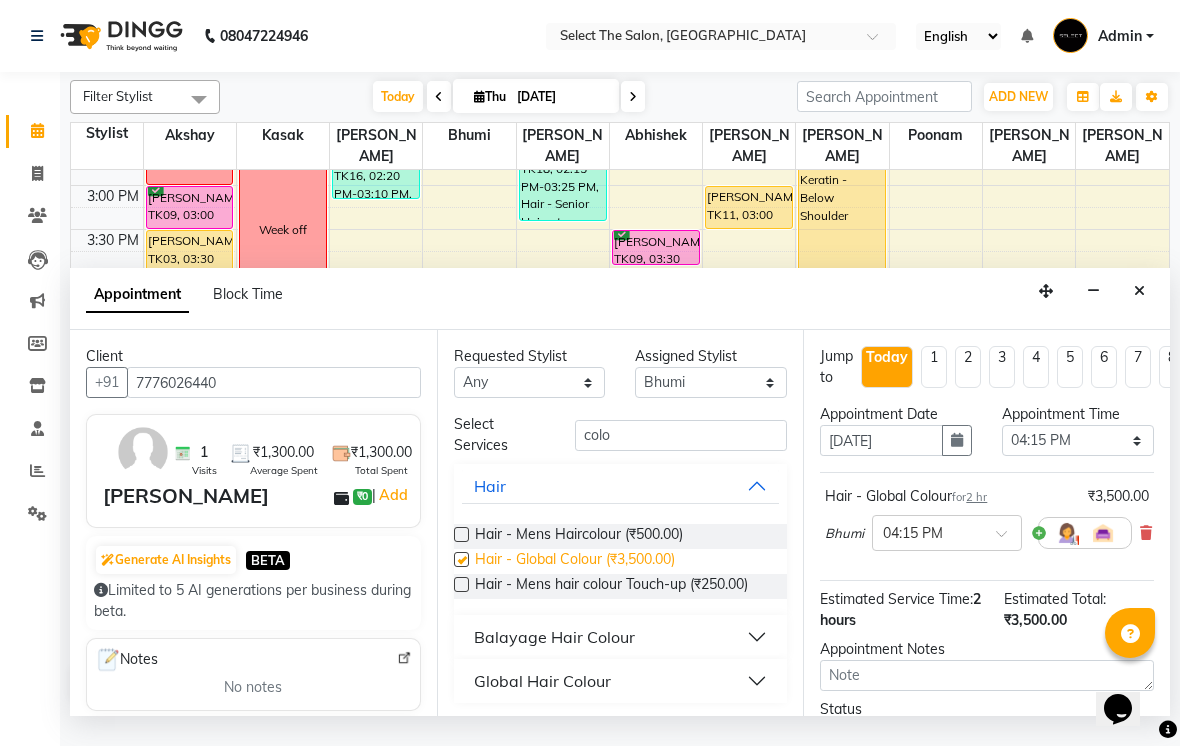 checkbox on "false" 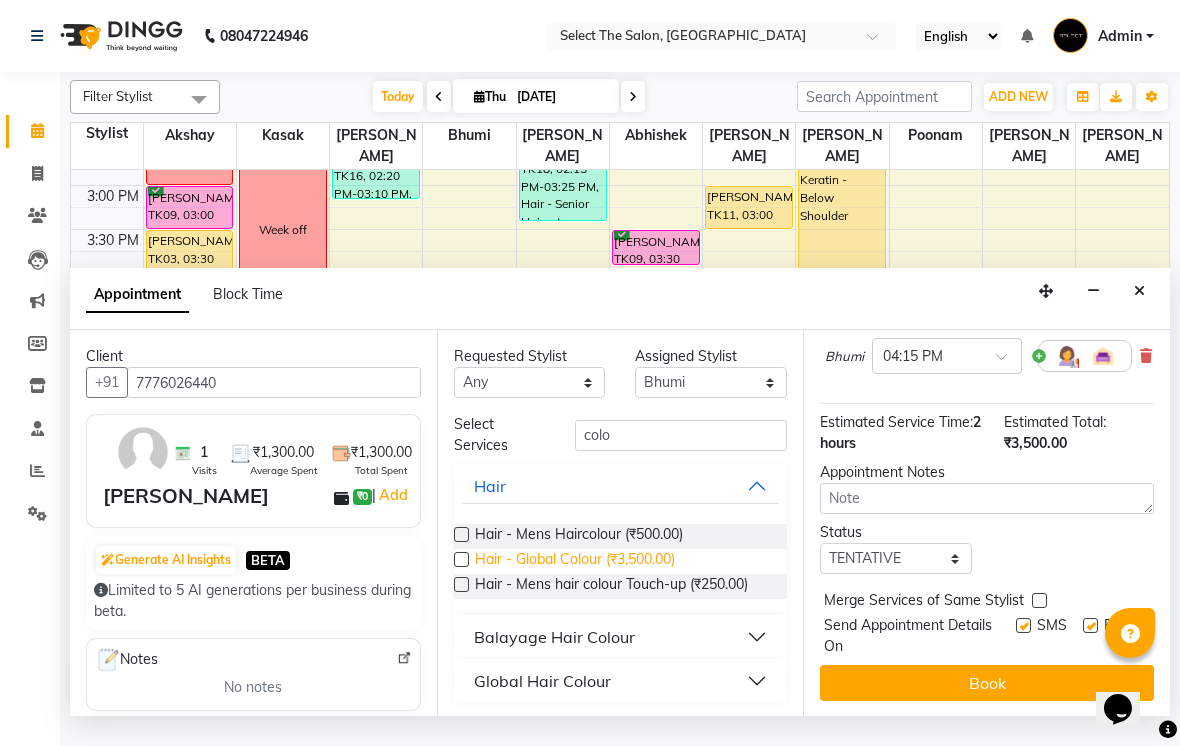 scroll, scrollTop: 176, scrollLeft: 0, axis: vertical 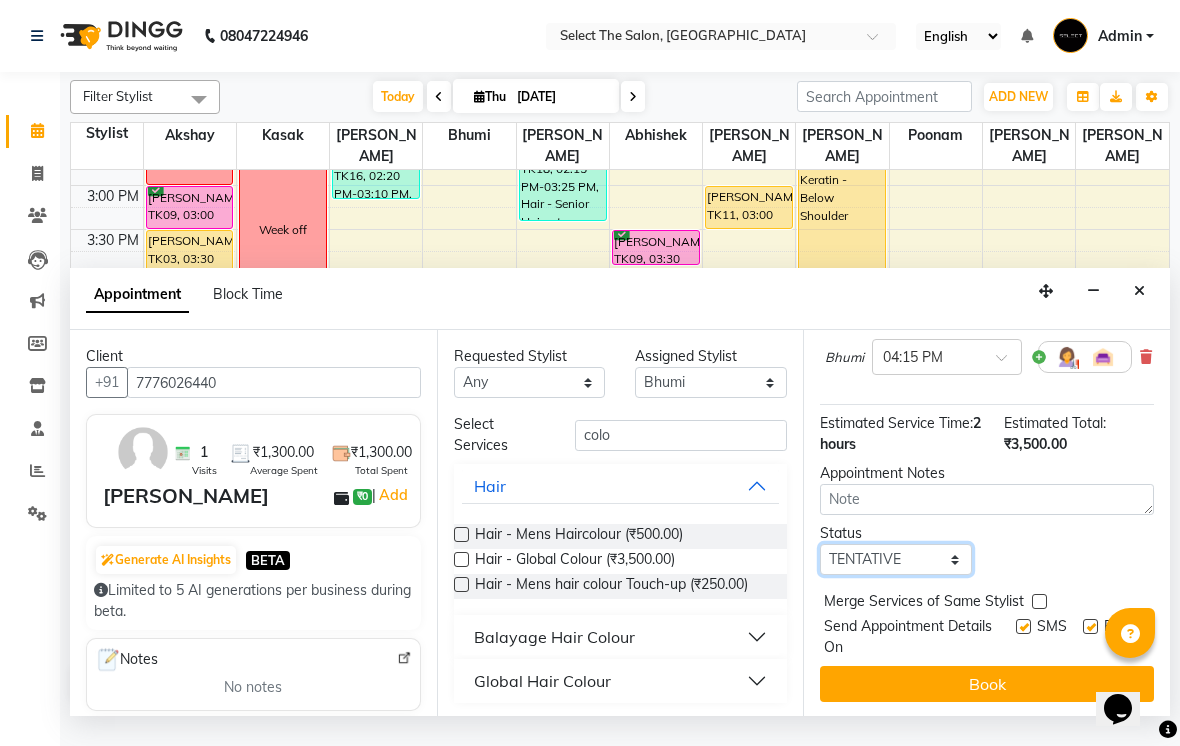 click on "Select TENTATIVE CONFIRM CHECK-IN UPCOMING" at bounding box center [896, 559] 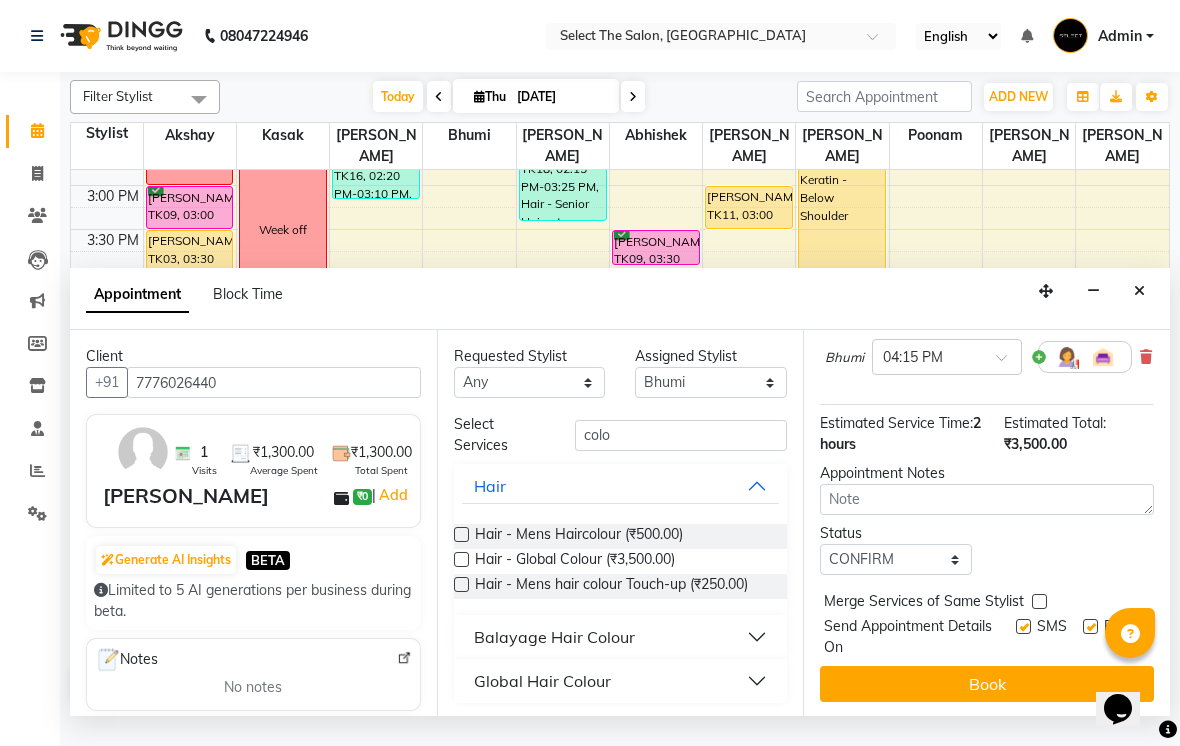 click at bounding box center (1023, 626) 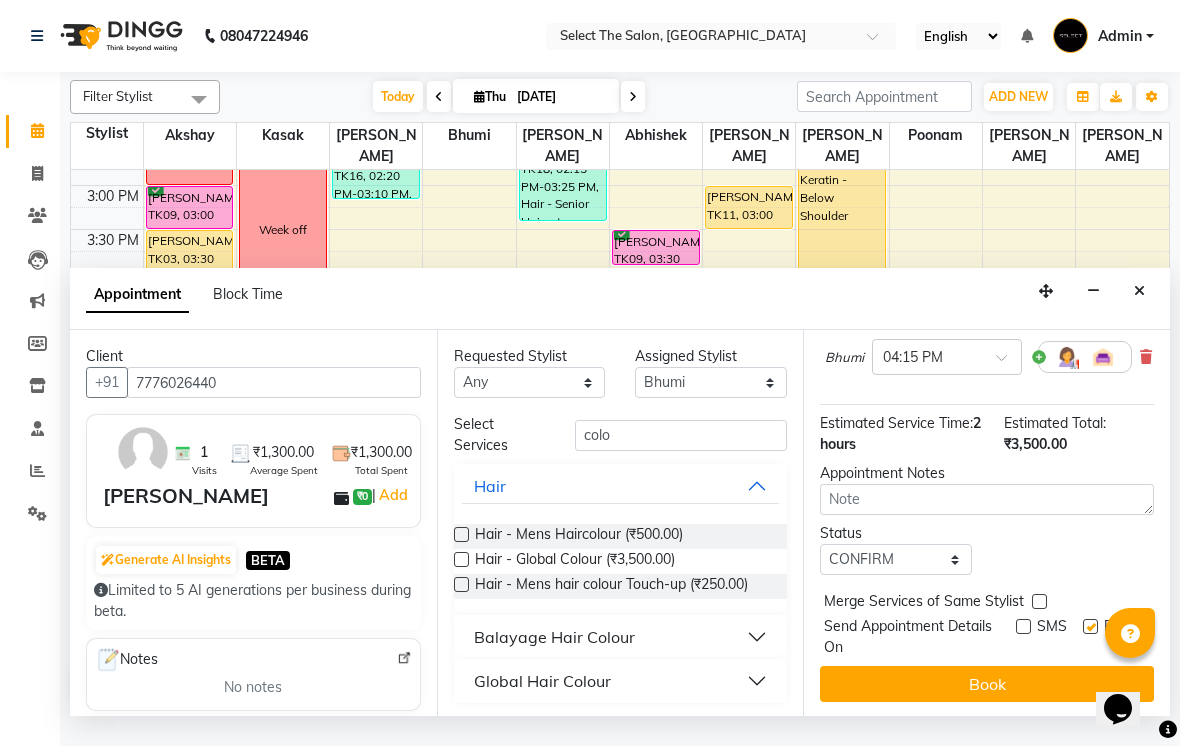 click at bounding box center [1090, 626] 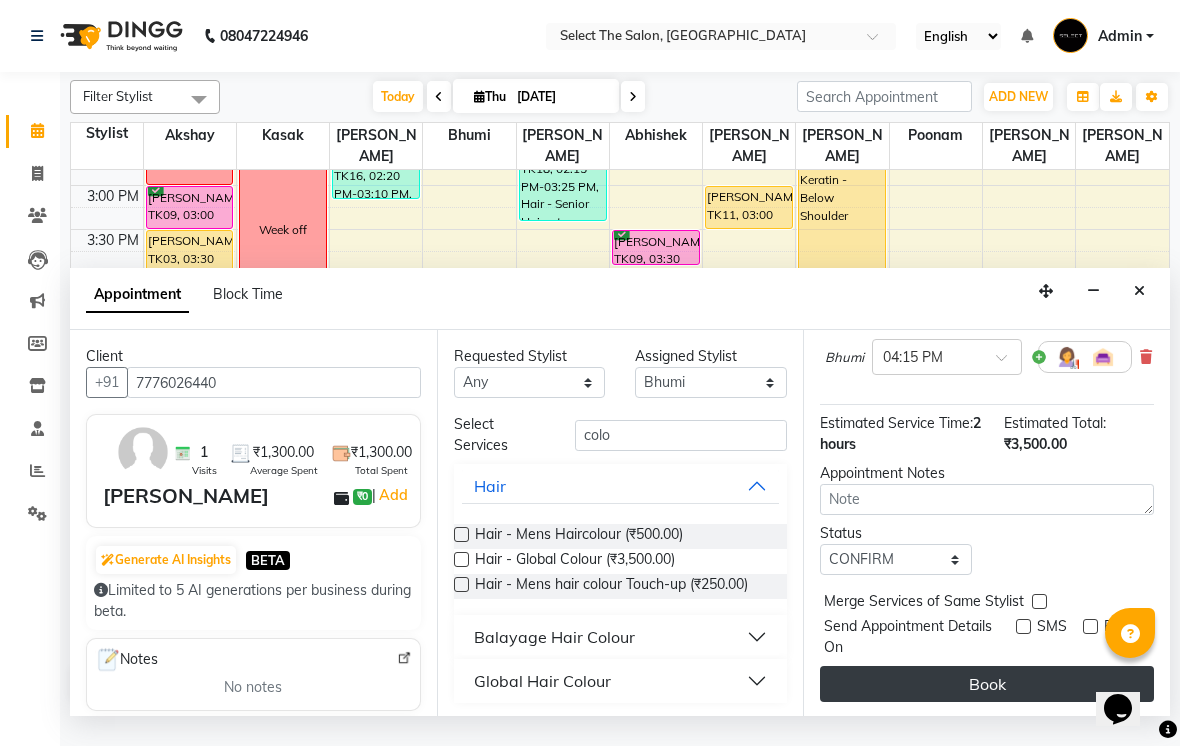 click on "Book" at bounding box center [987, 684] 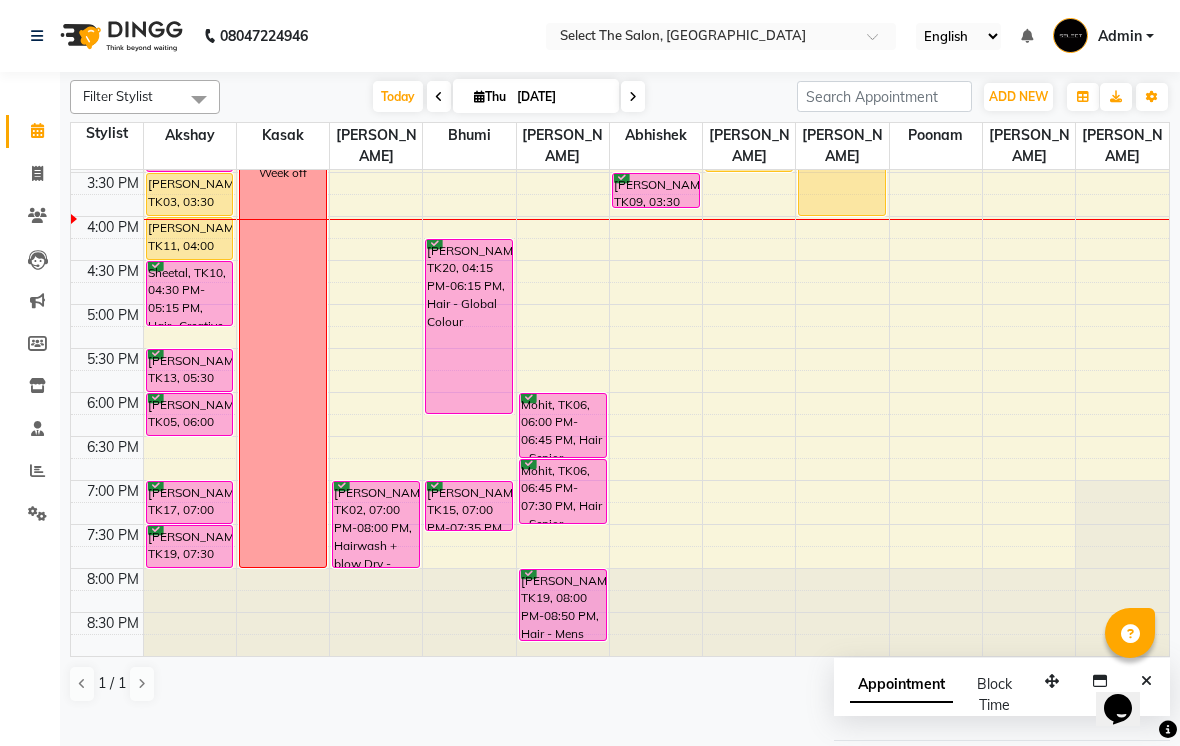 scroll, scrollTop: 657, scrollLeft: 0, axis: vertical 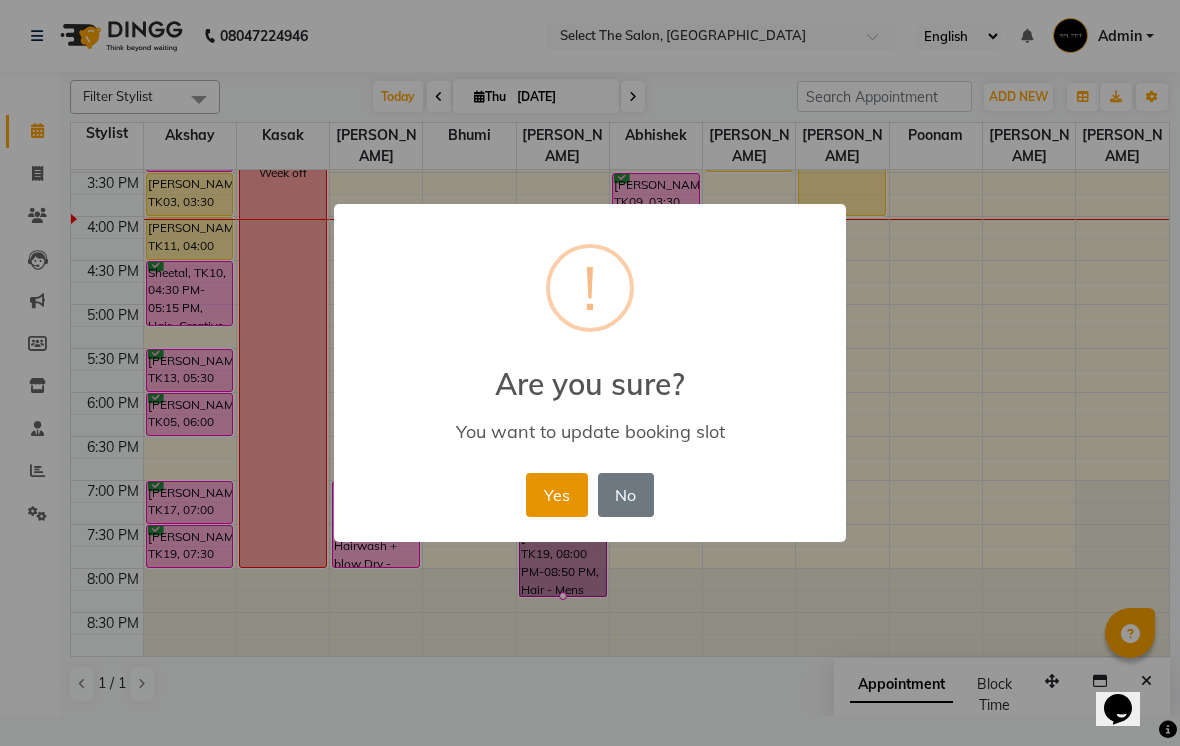 click on "Yes" at bounding box center [556, 495] 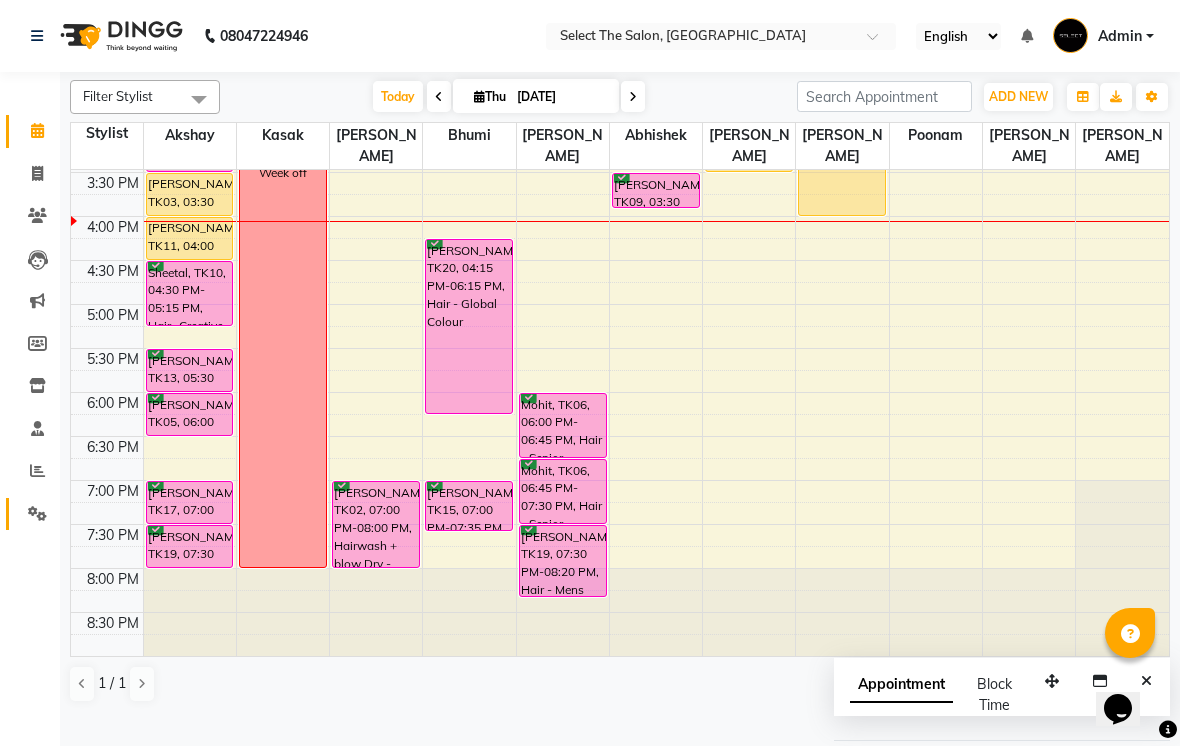 click 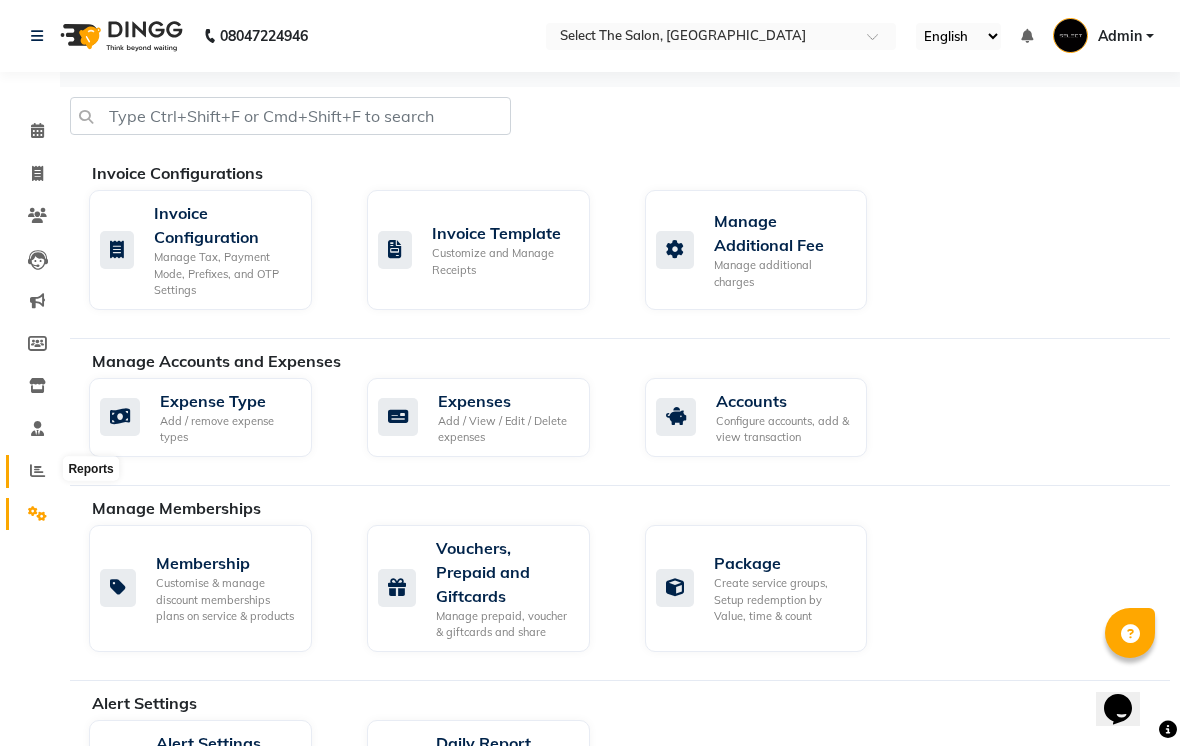click 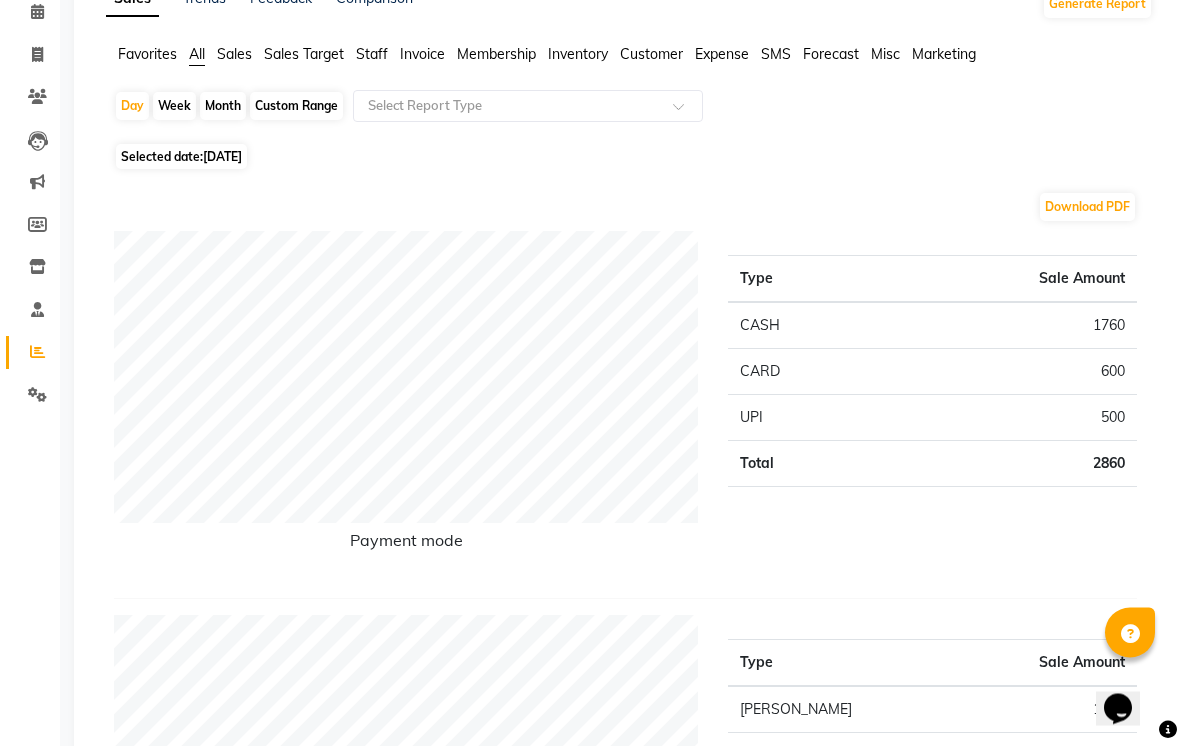 scroll, scrollTop: 0, scrollLeft: 0, axis: both 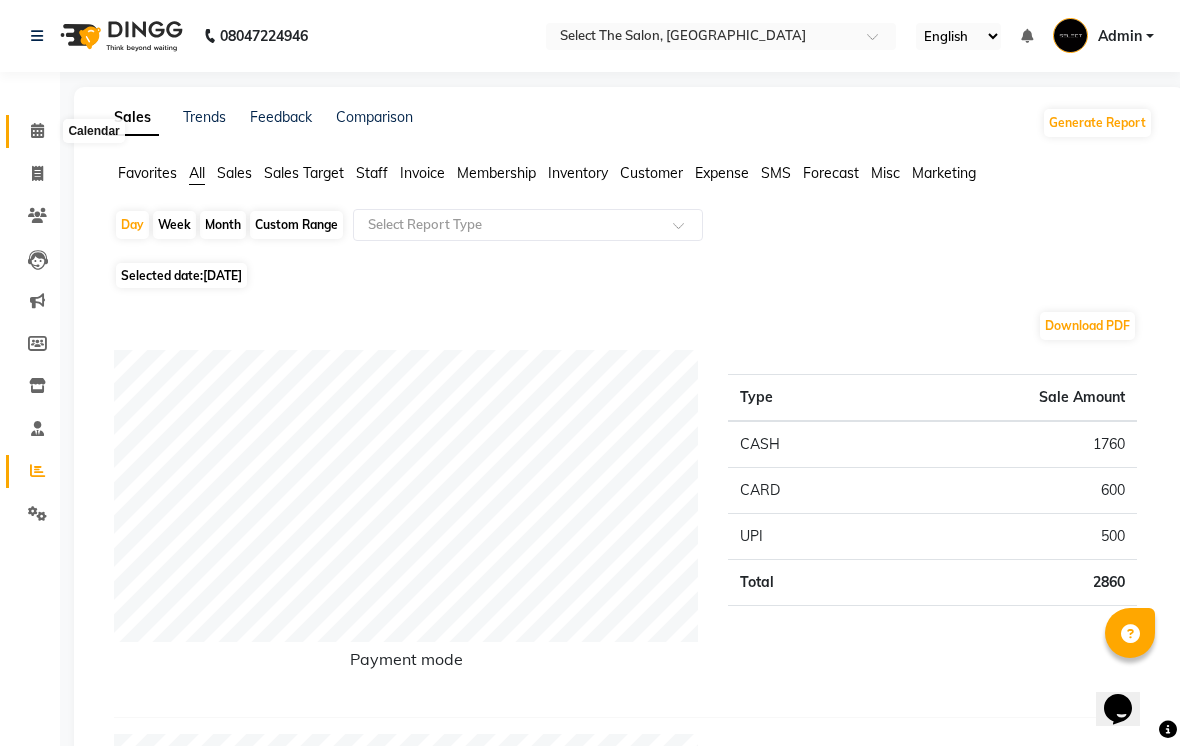 click 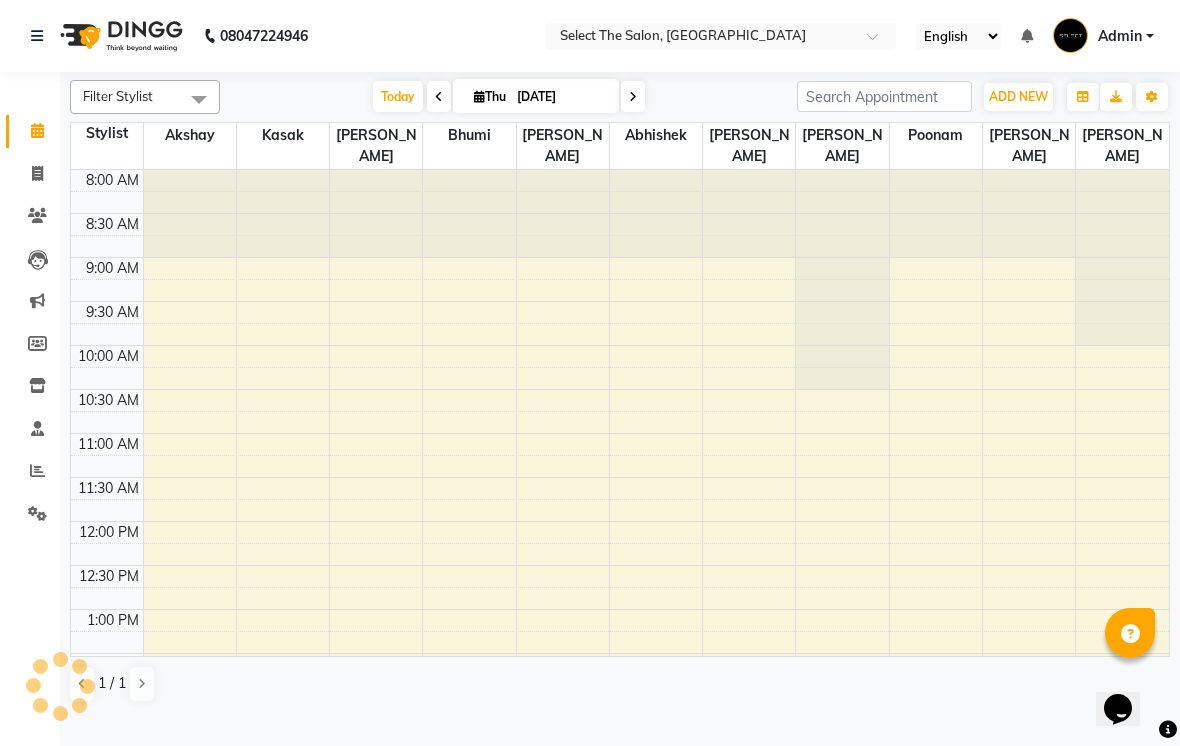 scroll, scrollTop: 619, scrollLeft: 0, axis: vertical 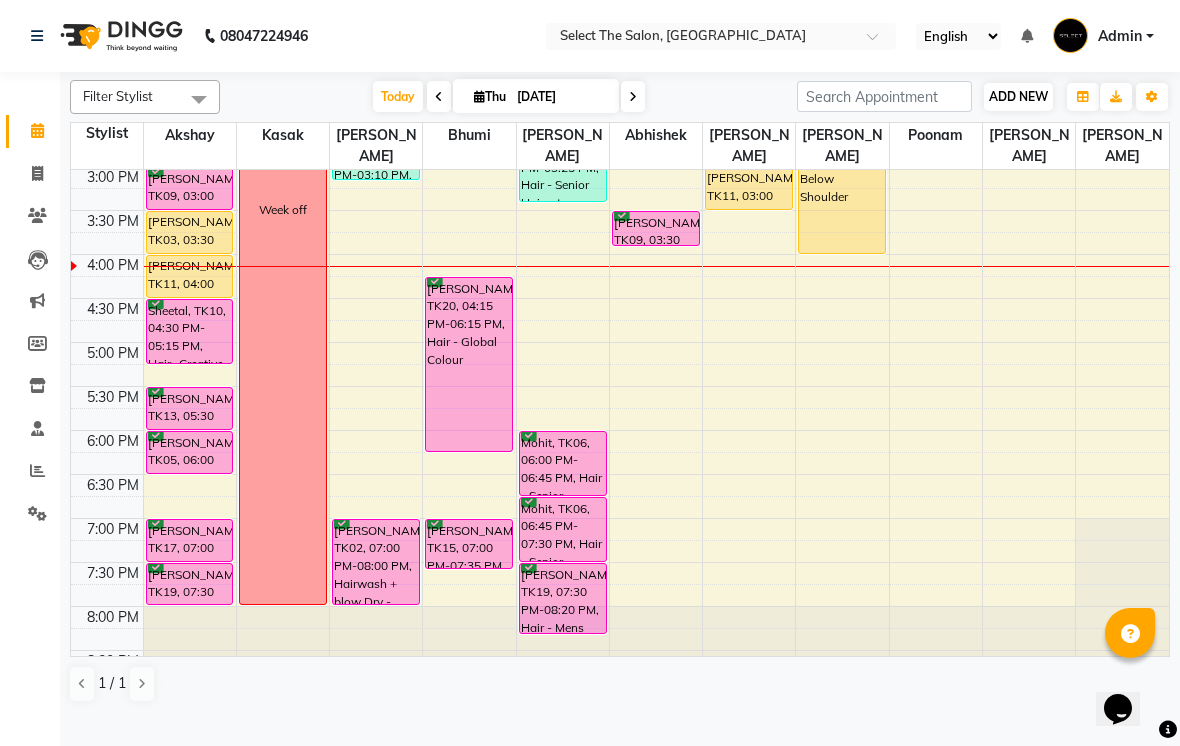 click on "ADD NEW" at bounding box center (1018, 96) 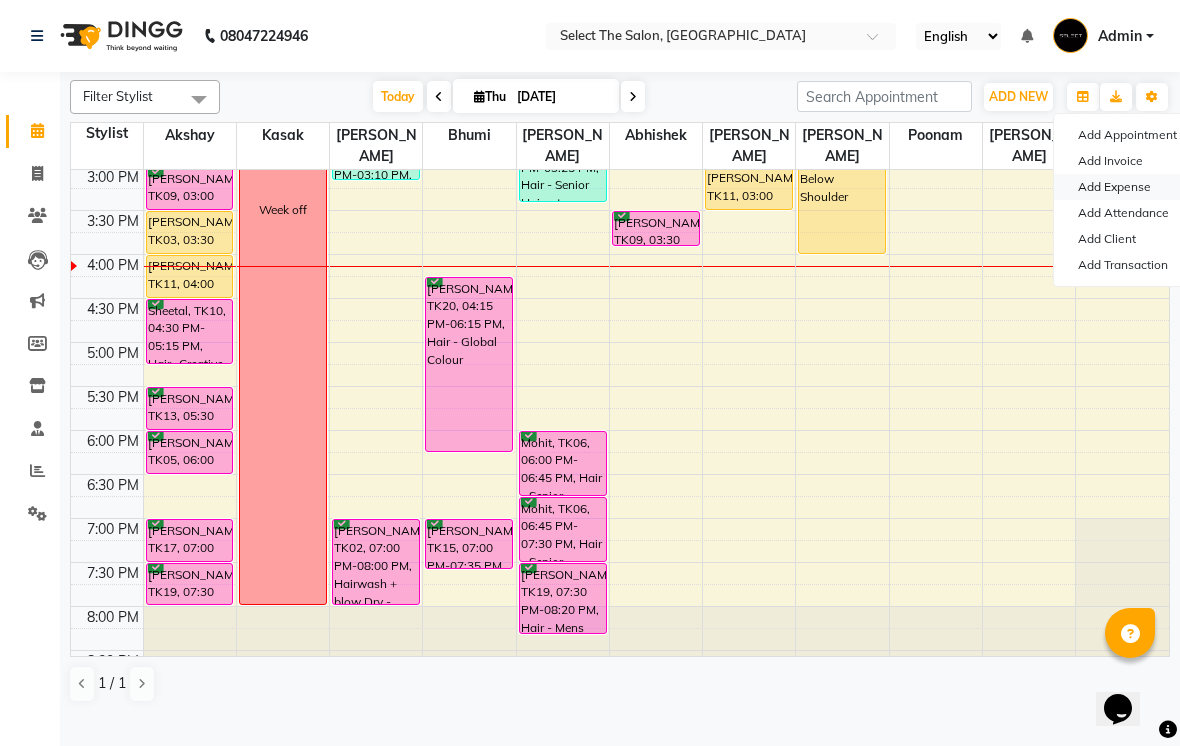 click on "Add Expense" at bounding box center (1133, 187) 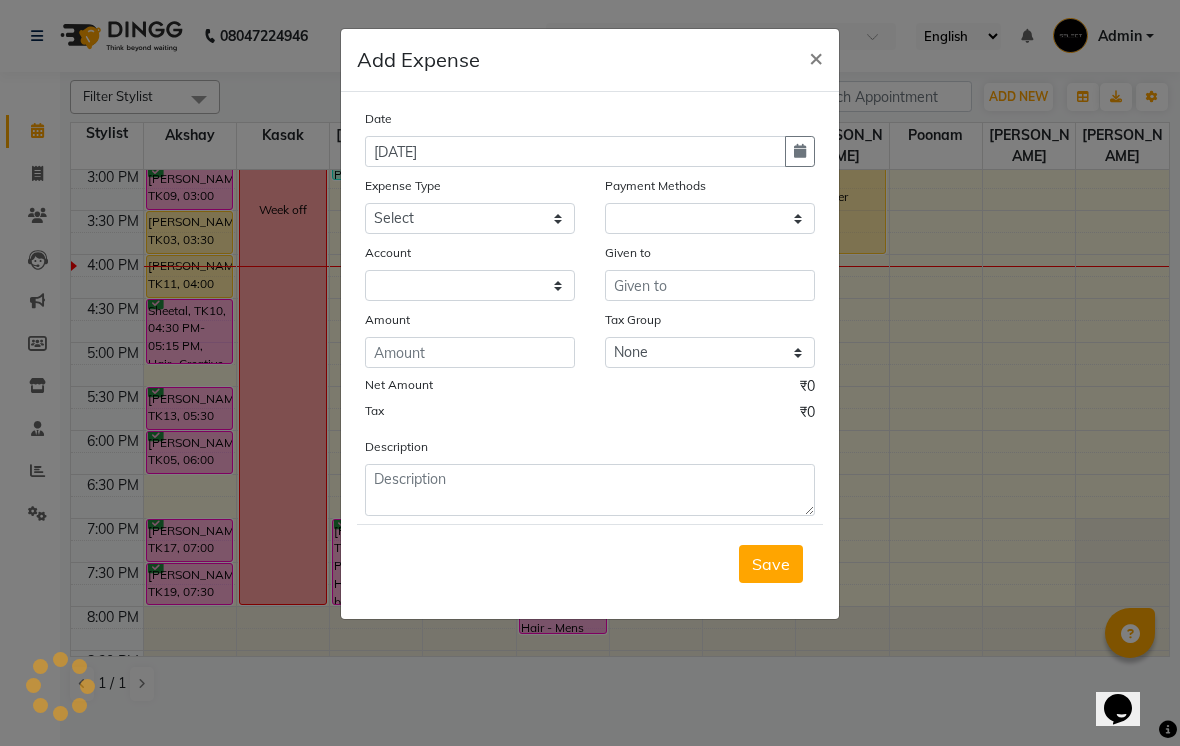select on "1" 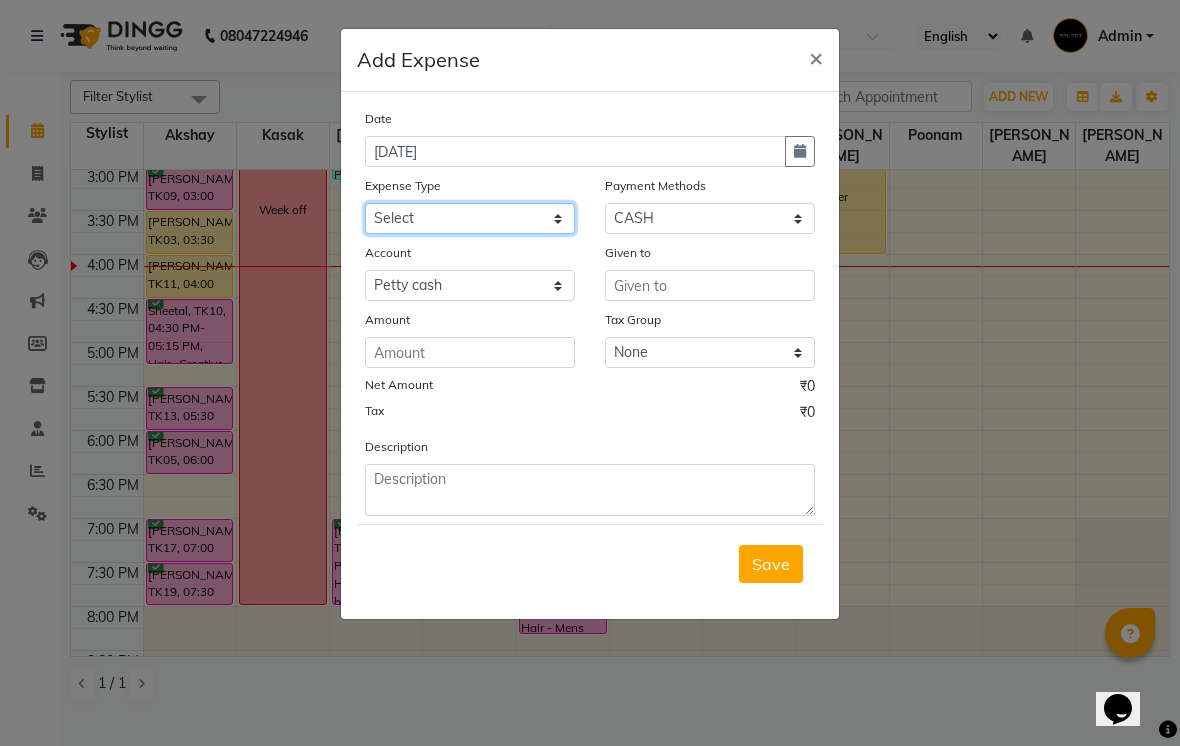 click on "Select Advance Salary Akshay Home Akshay Investment Akshay Mom Akshay Personal Car maintenance  Cleaning Material Client Snacks Disposable Equipment Fuel Govt fee Incentive Insurance International purchase Lightbill And Phone Bill Loan Repayment Maintenance Marketing Miscellaneous Pantry Product Rent Salary Salon Interior Schwarzkopf Product Skin Products Staff Snacks Stationery Swamini Product Tanmay Product Tax Tea & Refreshment Utilities Water Jar" 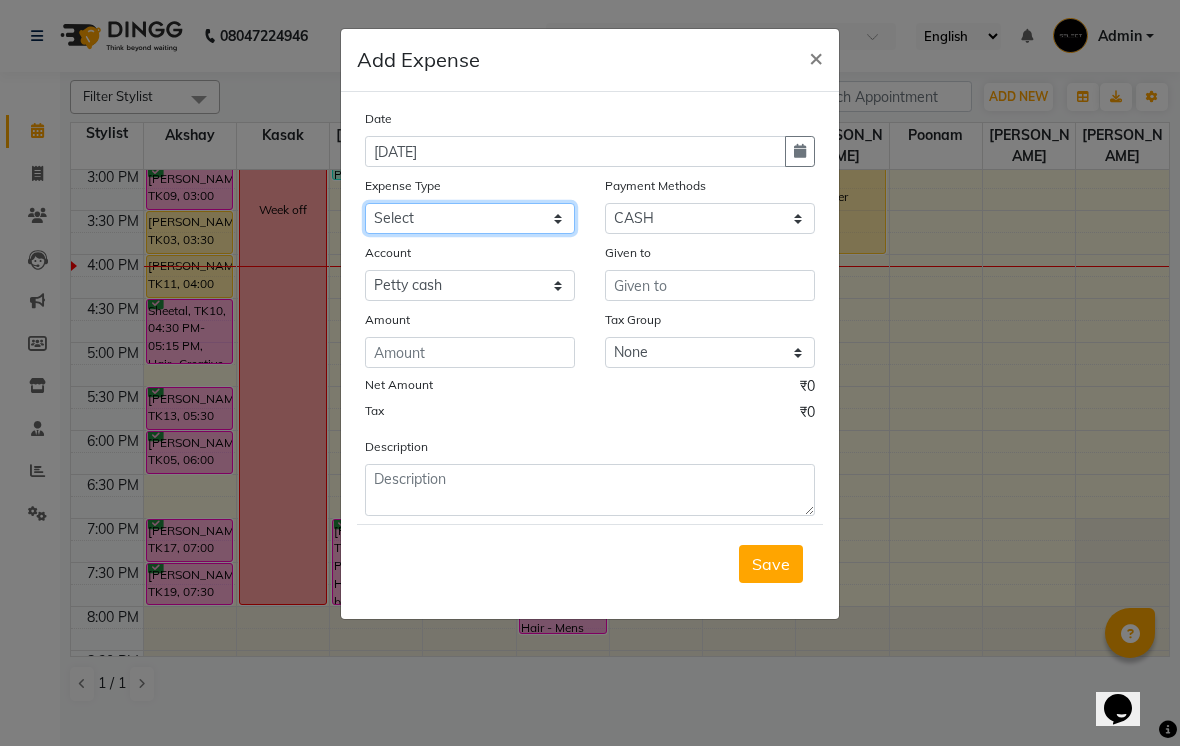 select on "13602" 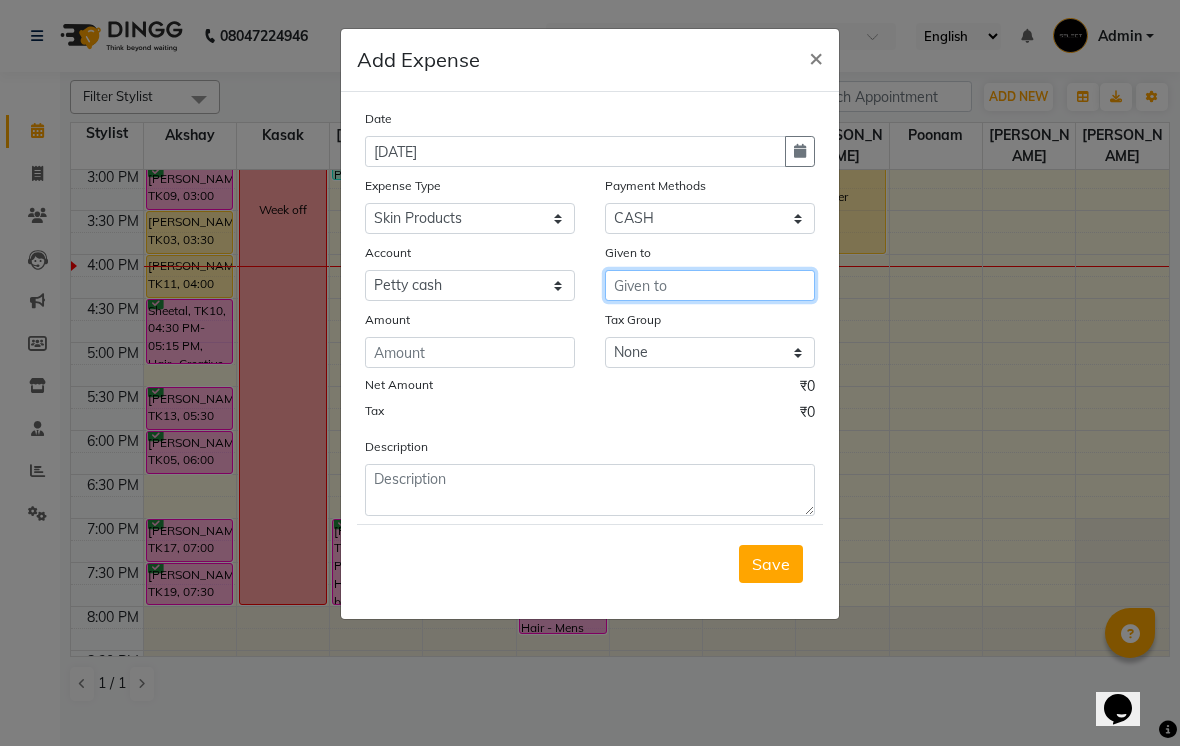 click at bounding box center [710, 285] 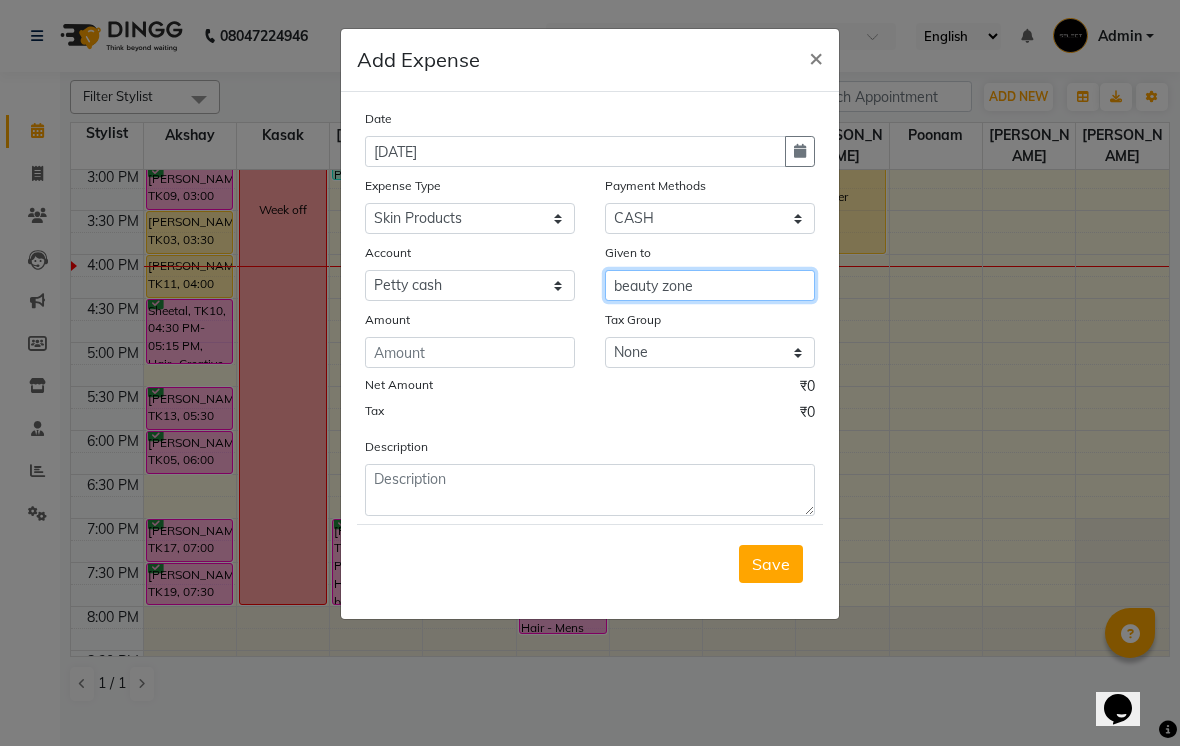 type on "beauty zone" 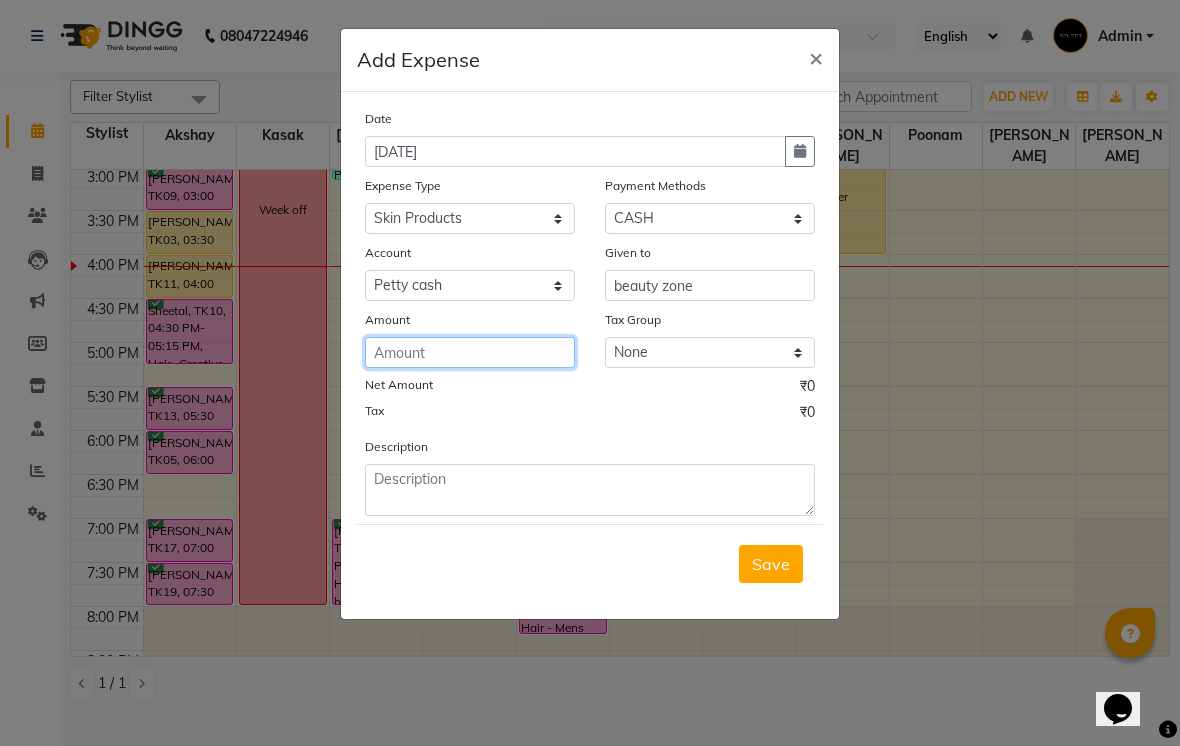 click 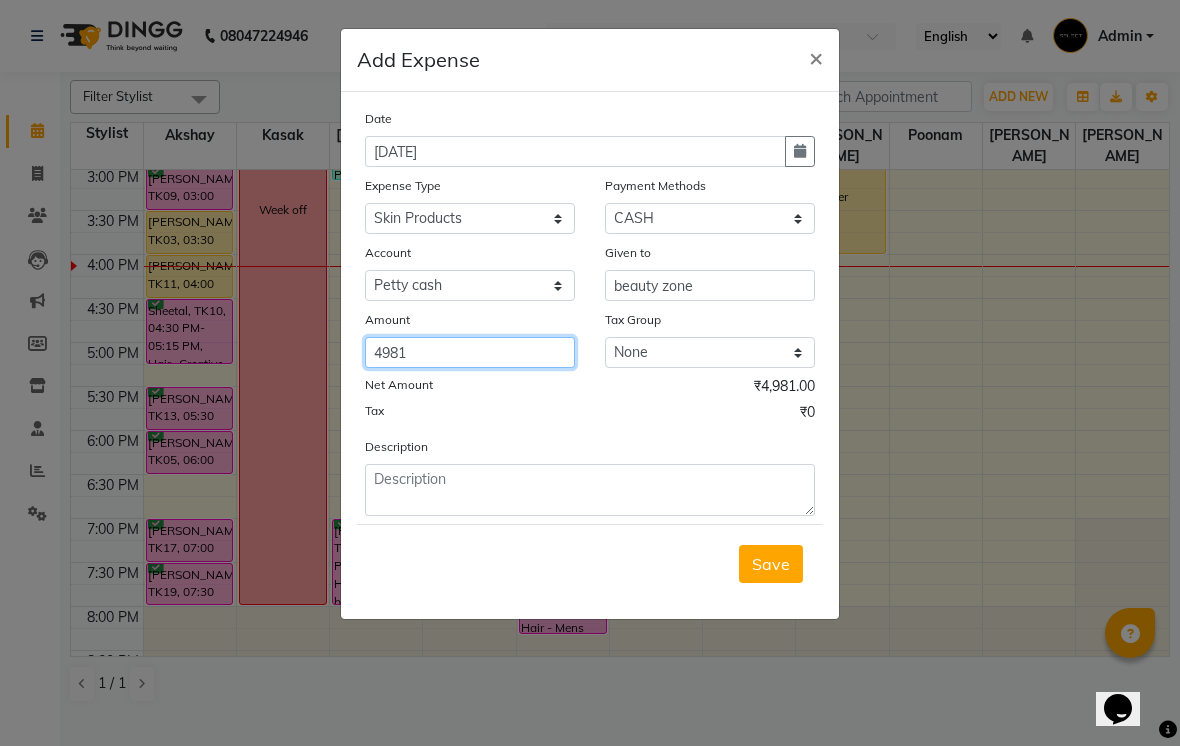 type on "4981" 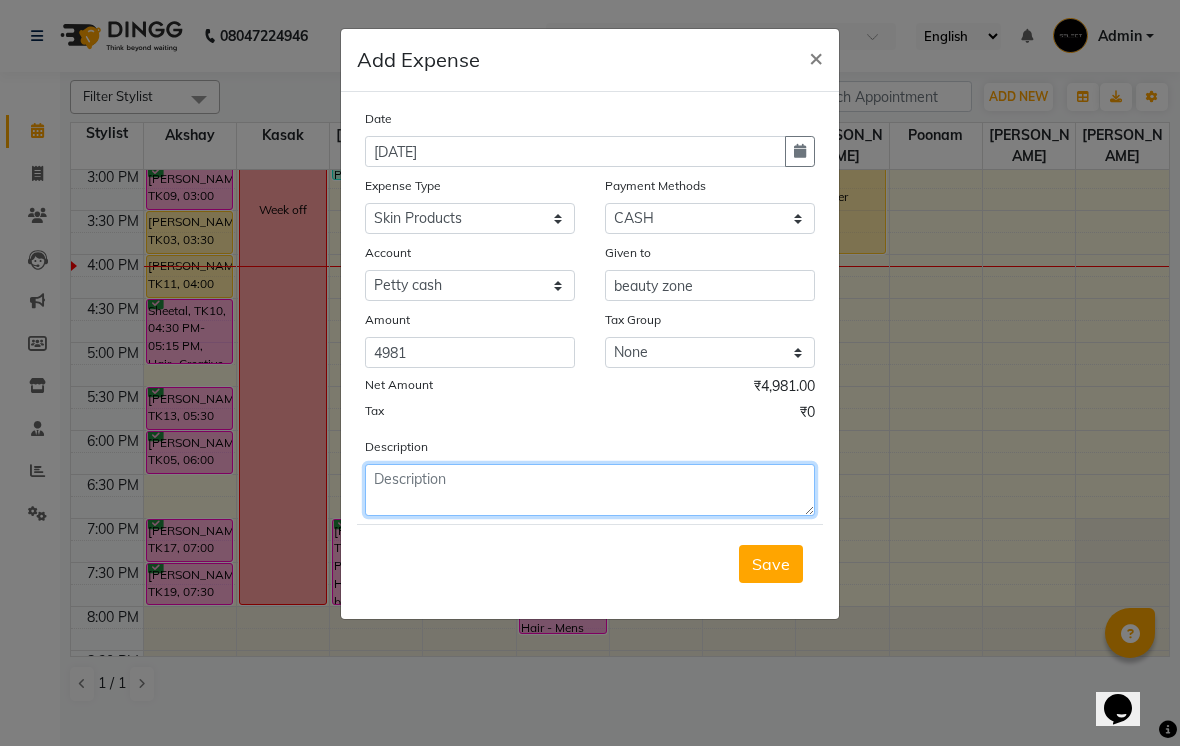 click 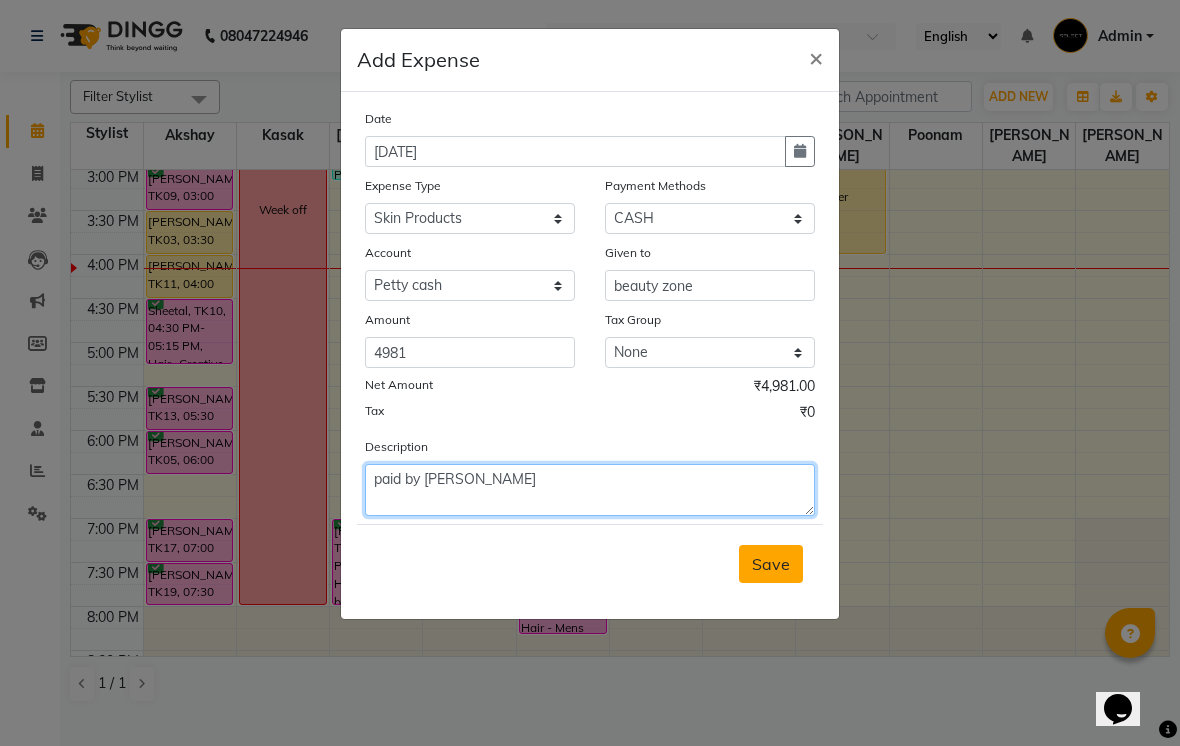 type on "paid by cash" 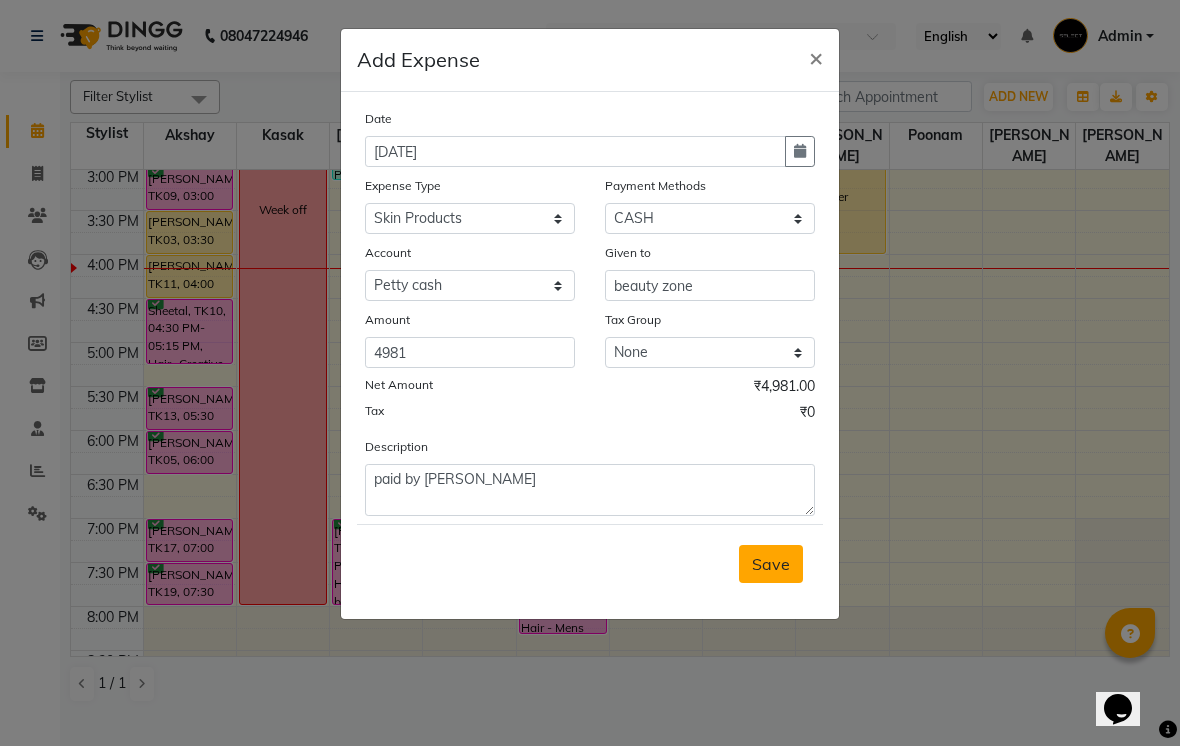 click on "Save" at bounding box center [771, 564] 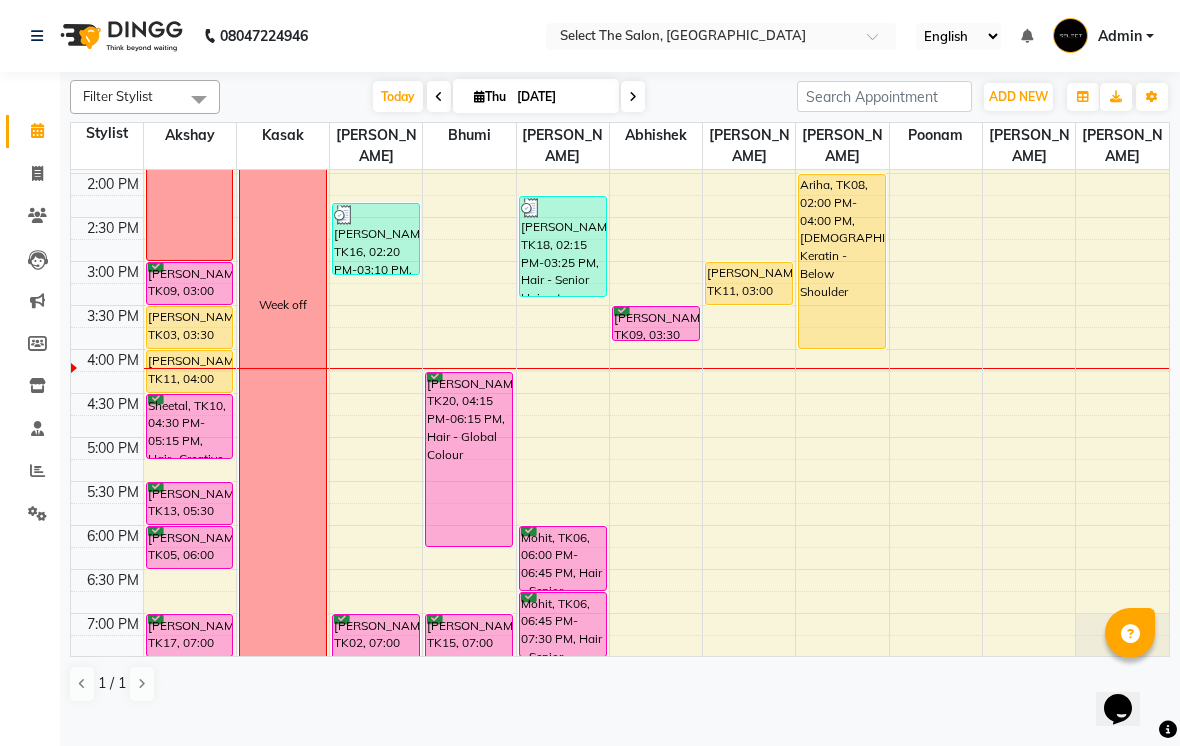 scroll, scrollTop: 528, scrollLeft: 0, axis: vertical 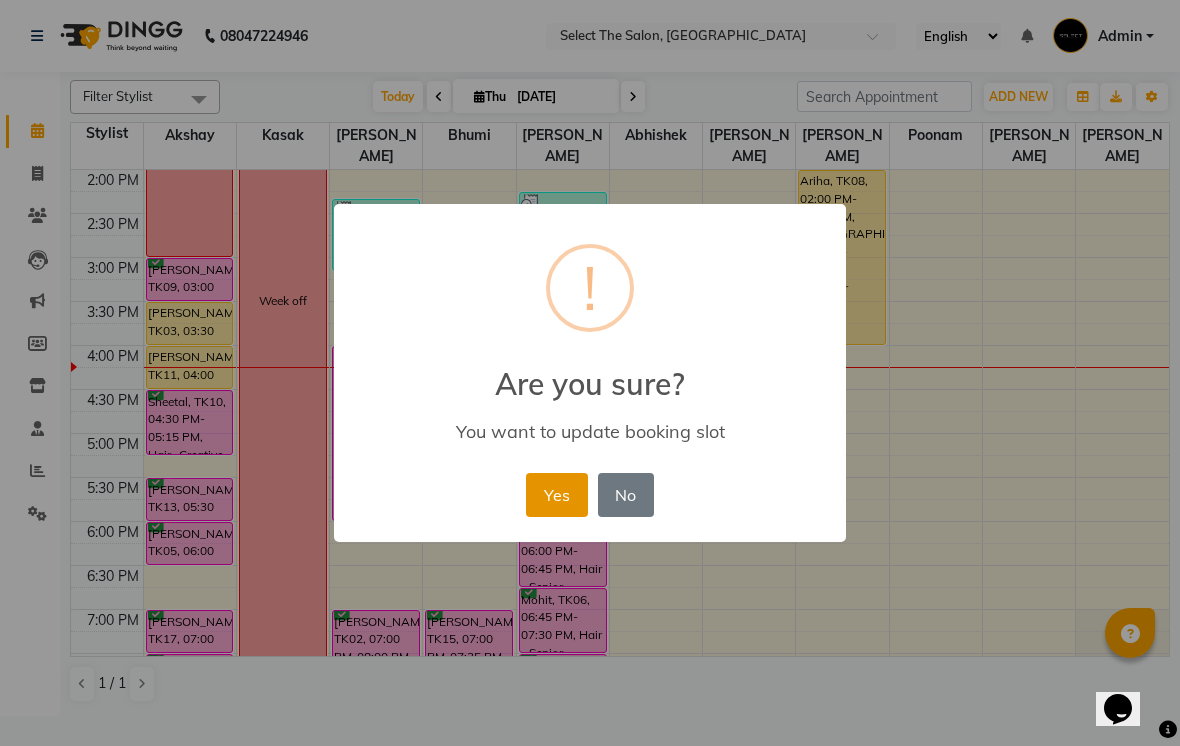 click on "Yes" at bounding box center [556, 495] 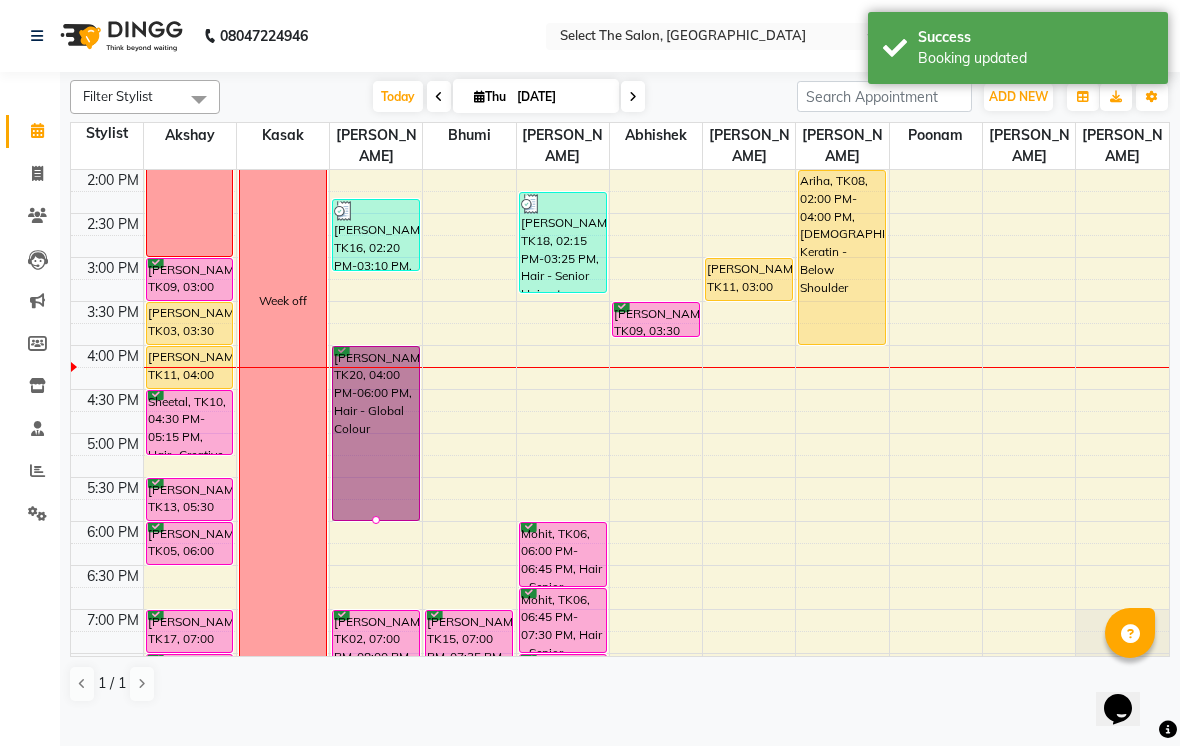 click at bounding box center [376, 520] 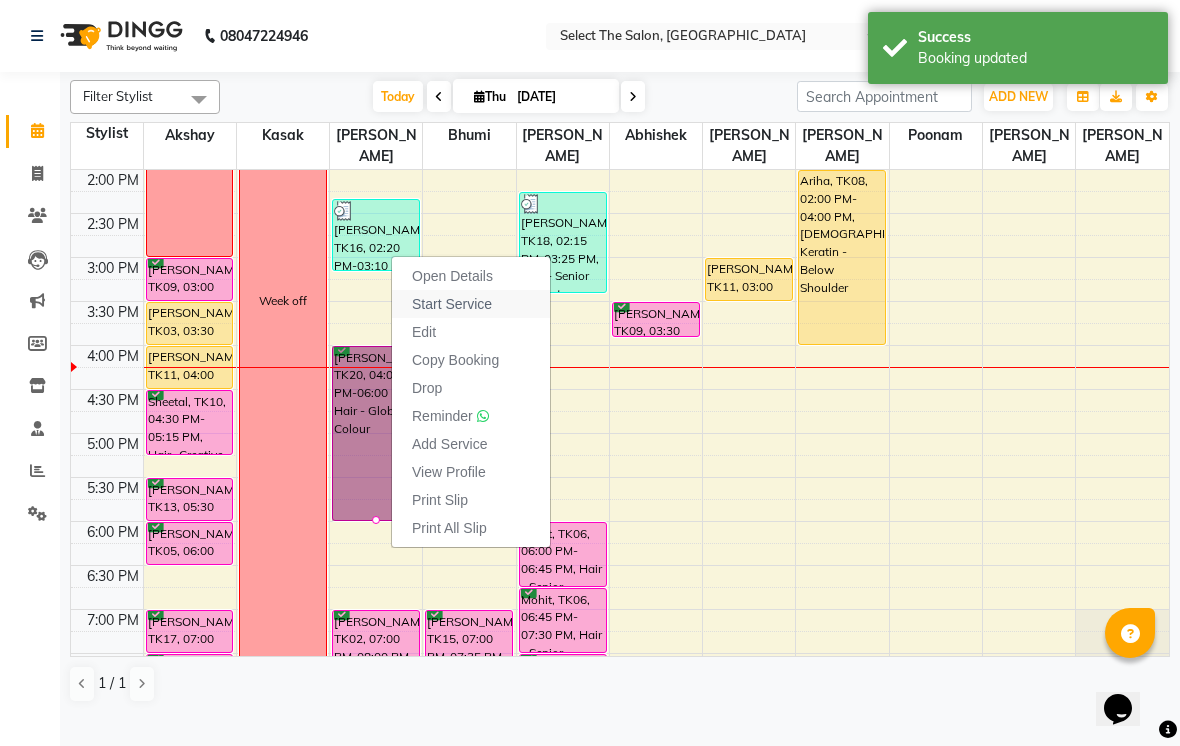 click on "Start Service" at bounding box center [471, 304] 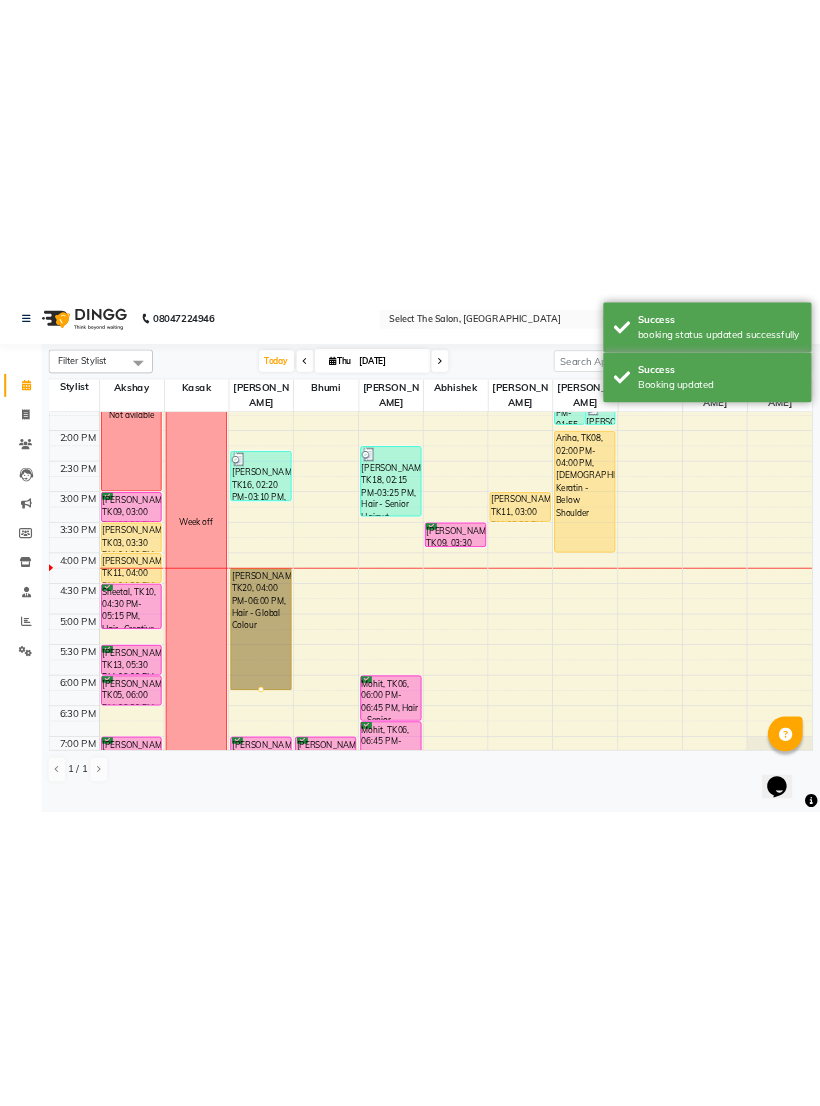 scroll, scrollTop: 499, scrollLeft: 0, axis: vertical 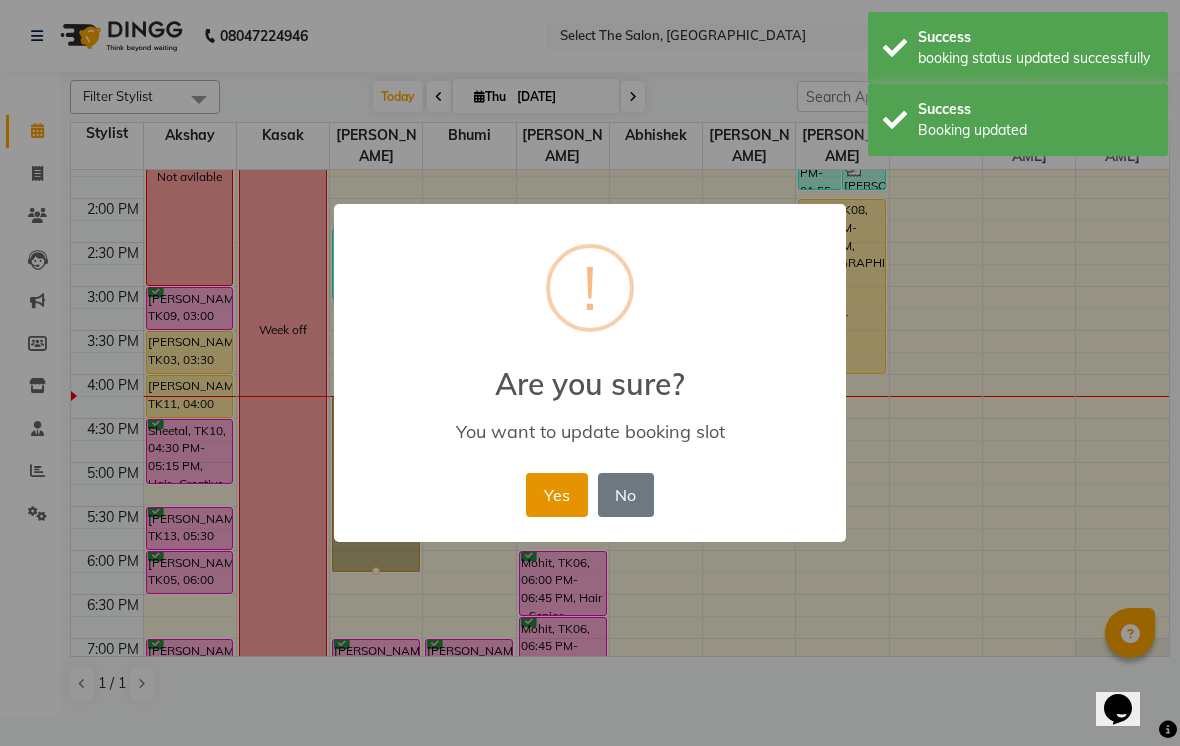 click on "Yes" at bounding box center (556, 495) 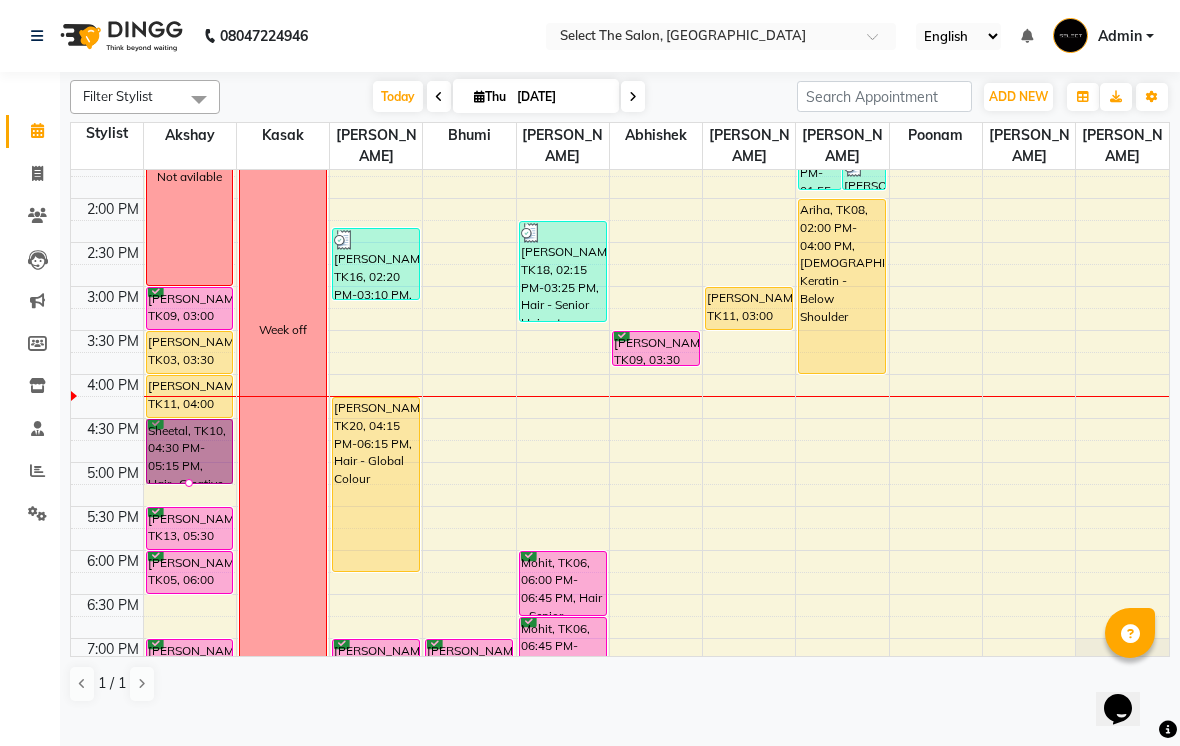 click at bounding box center (189, 483) 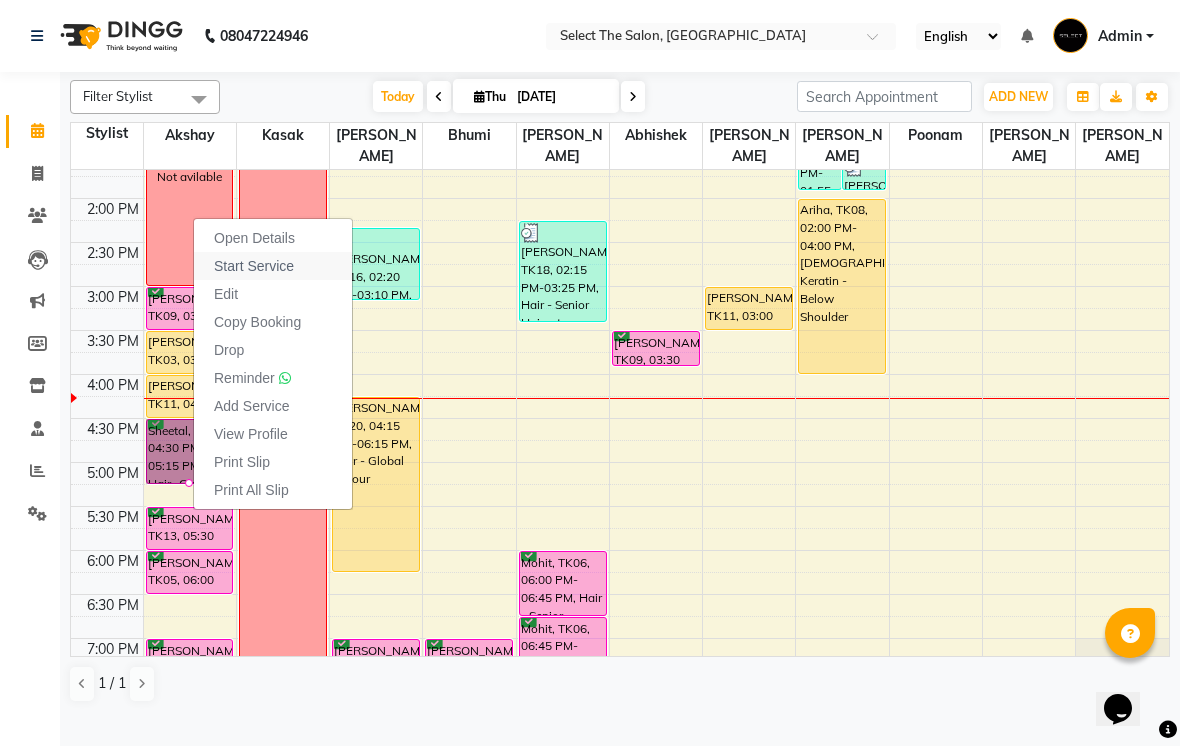 click on "Start Service" at bounding box center [254, 266] 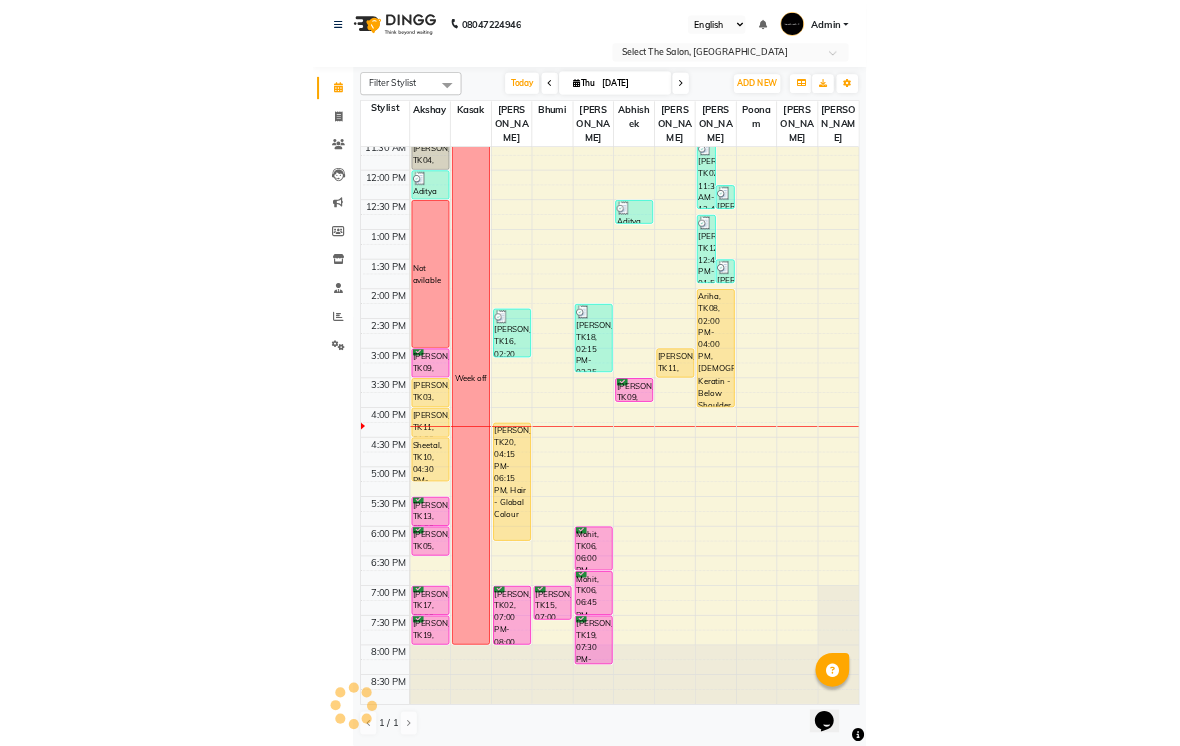 scroll, scrollTop: 296, scrollLeft: 0, axis: vertical 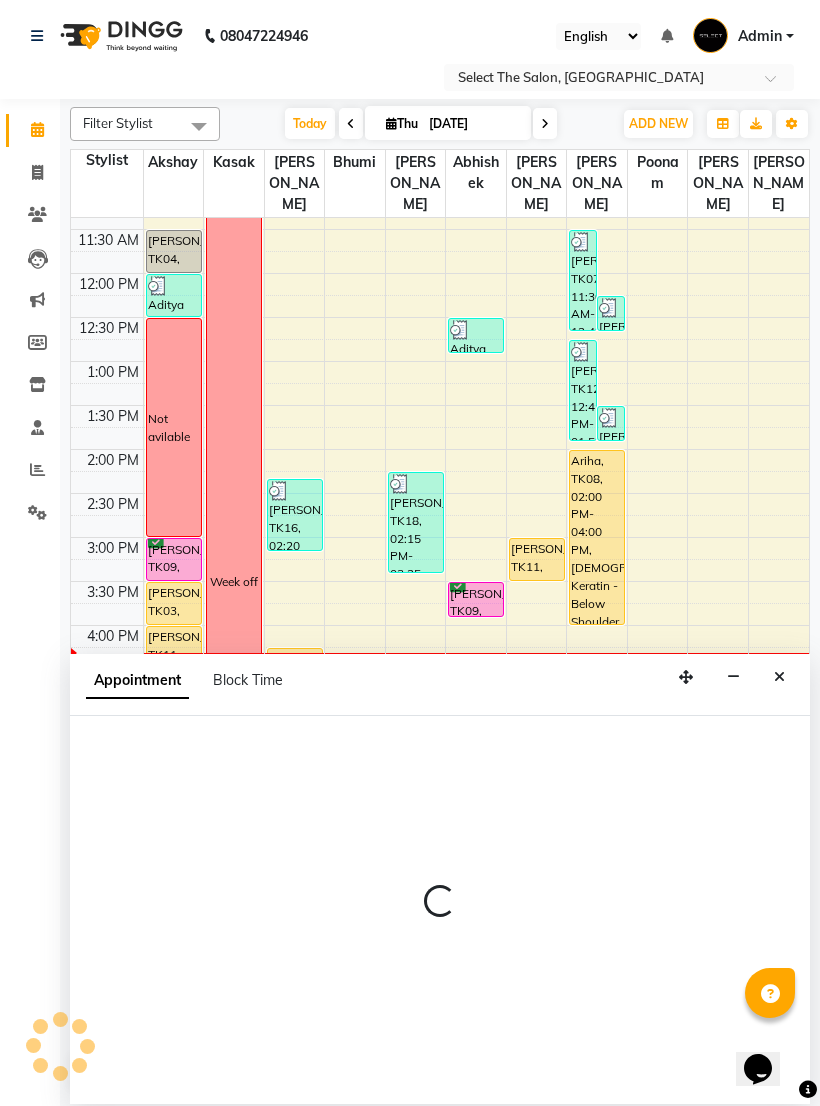 select on "81945" 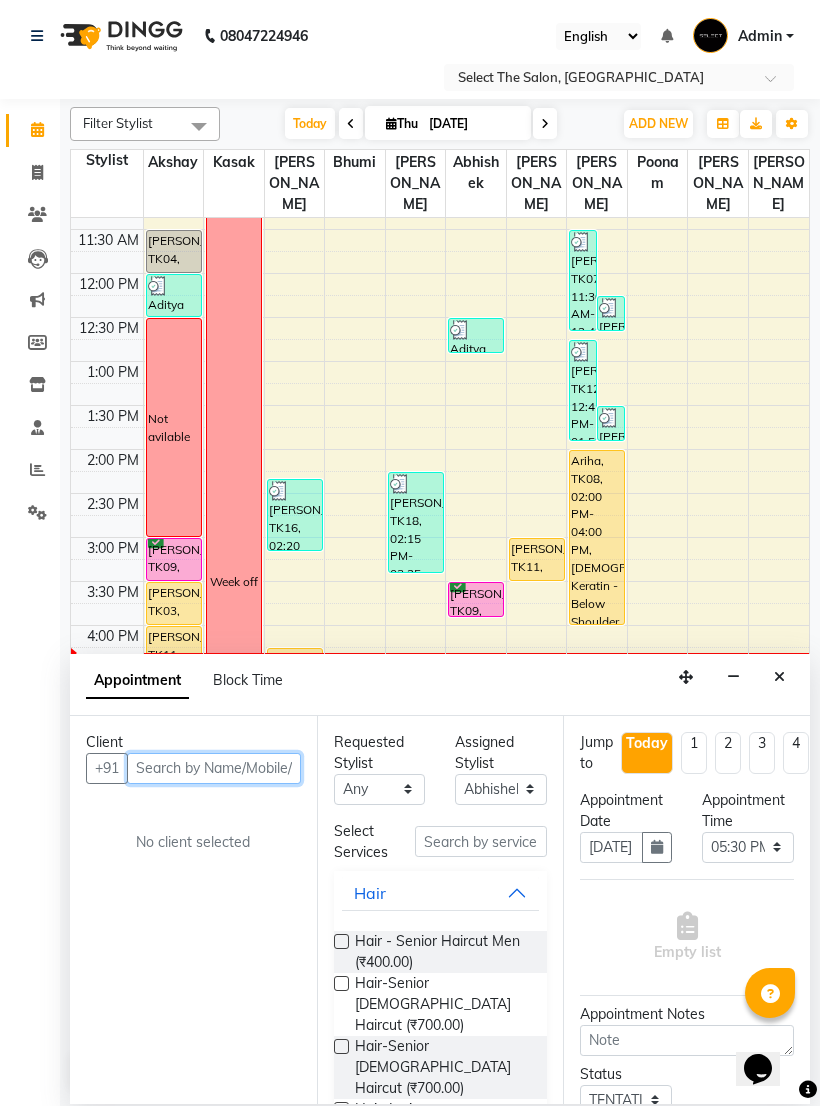 click at bounding box center (214, 768) 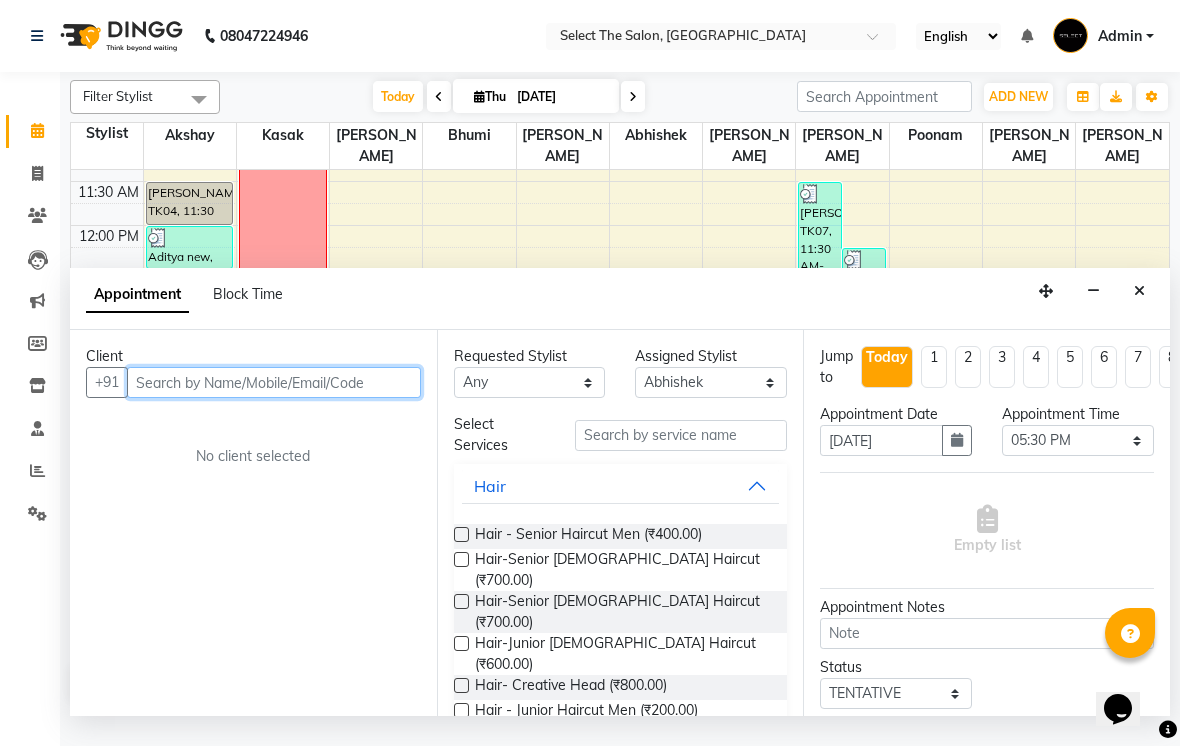 click at bounding box center (274, 382) 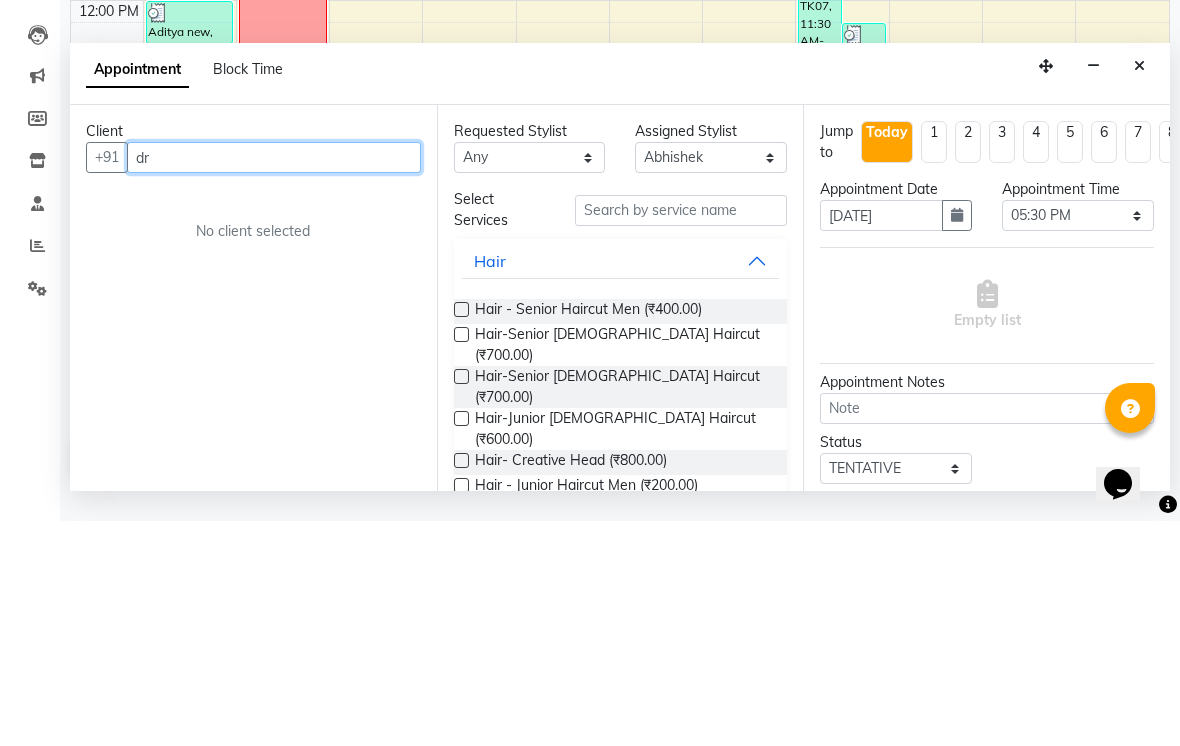 type on "d" 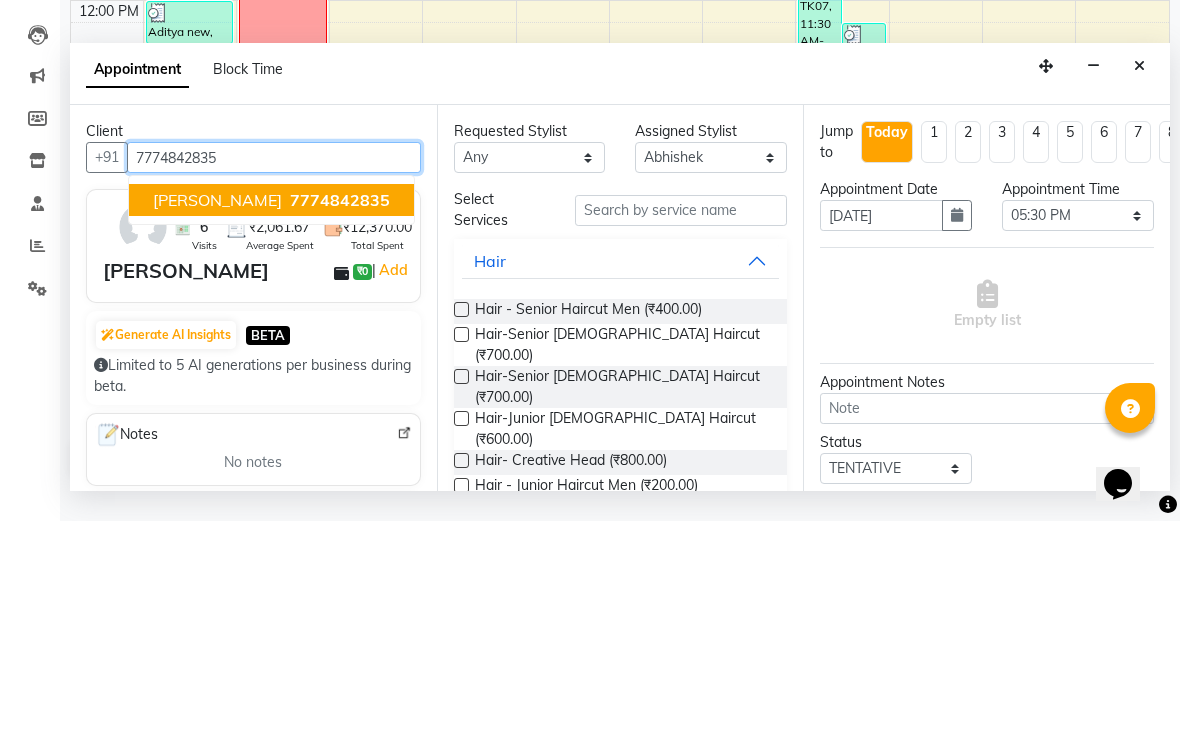 click on "7774842835" at bounding box center [340, 425] 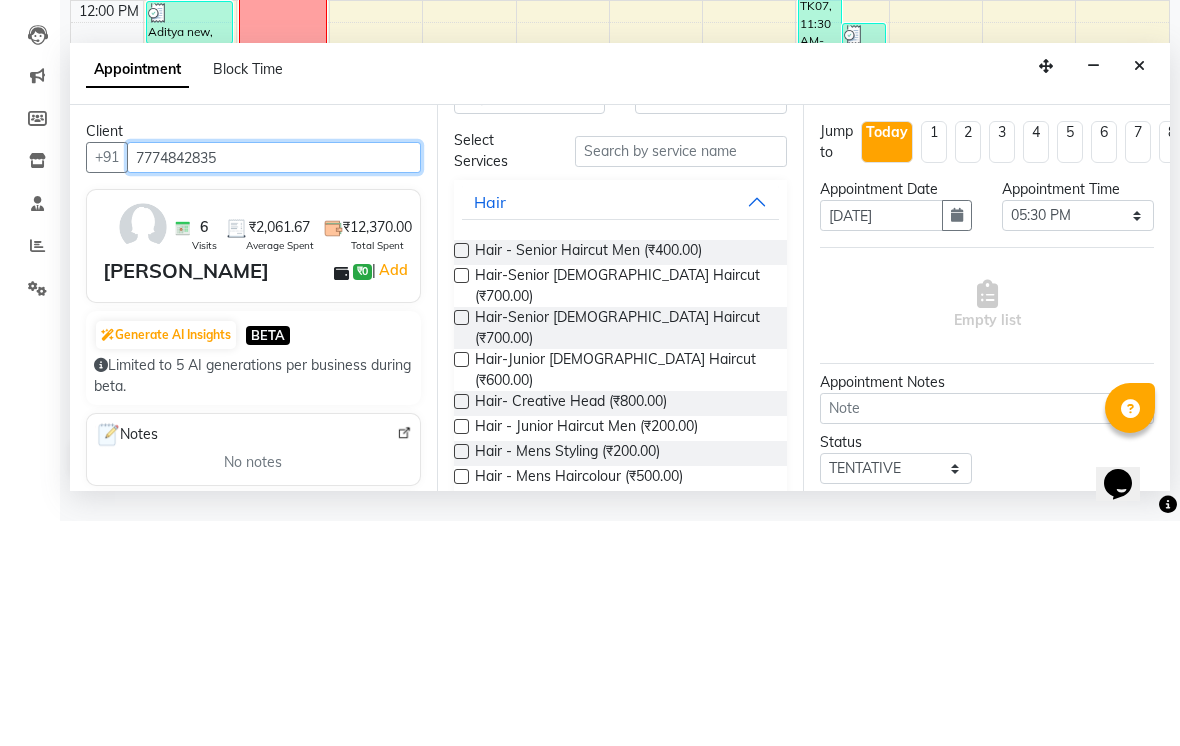 scroll, scrollTop: 18, scrollLeft: 0, axis: vertical 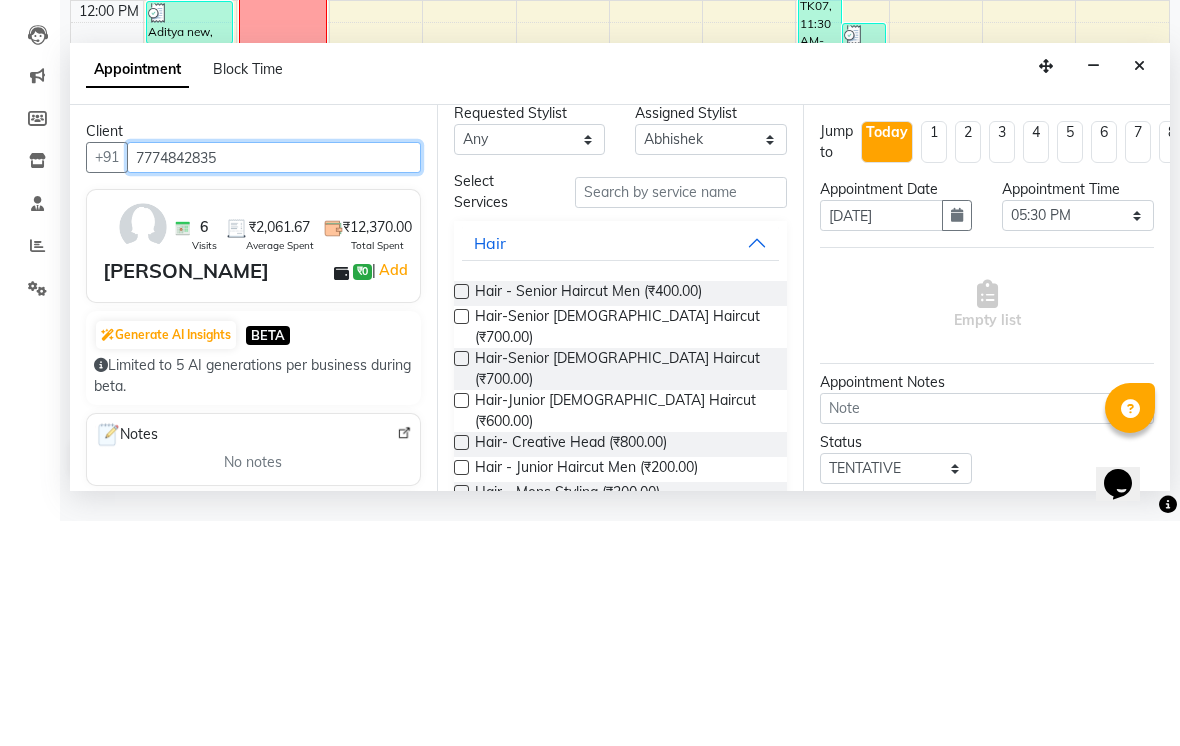 type on "7774842835" 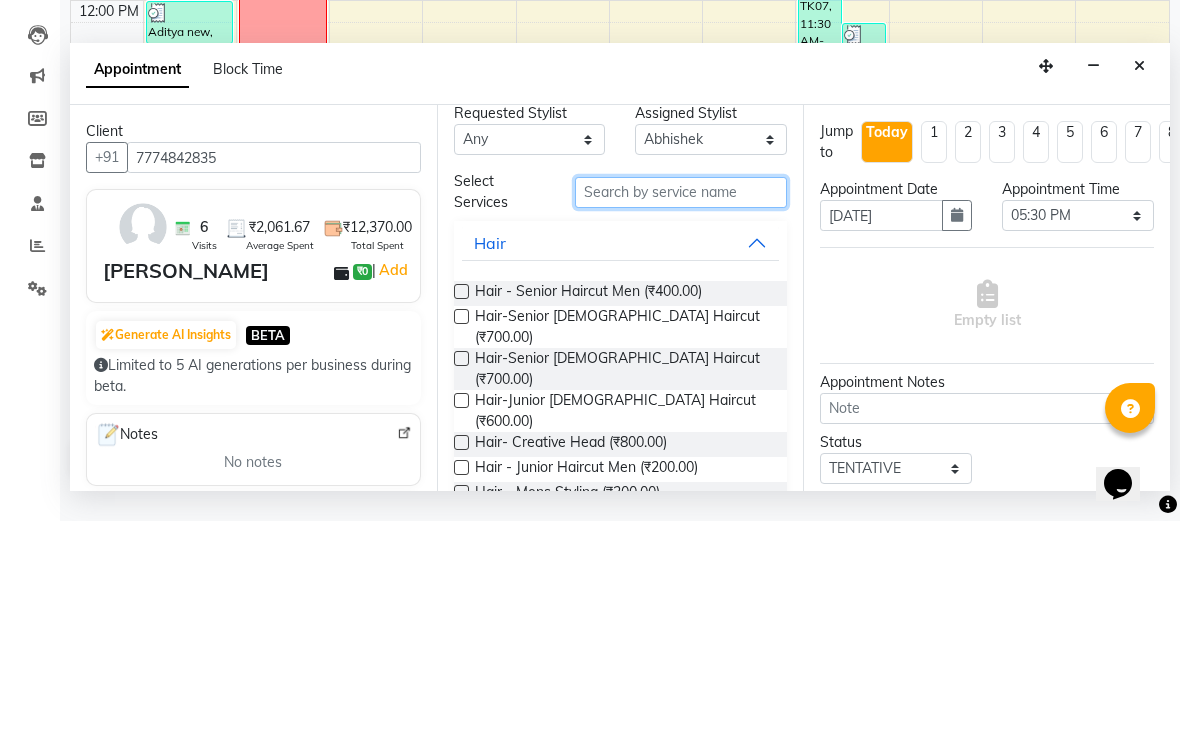click at bounding box center [681, 417] 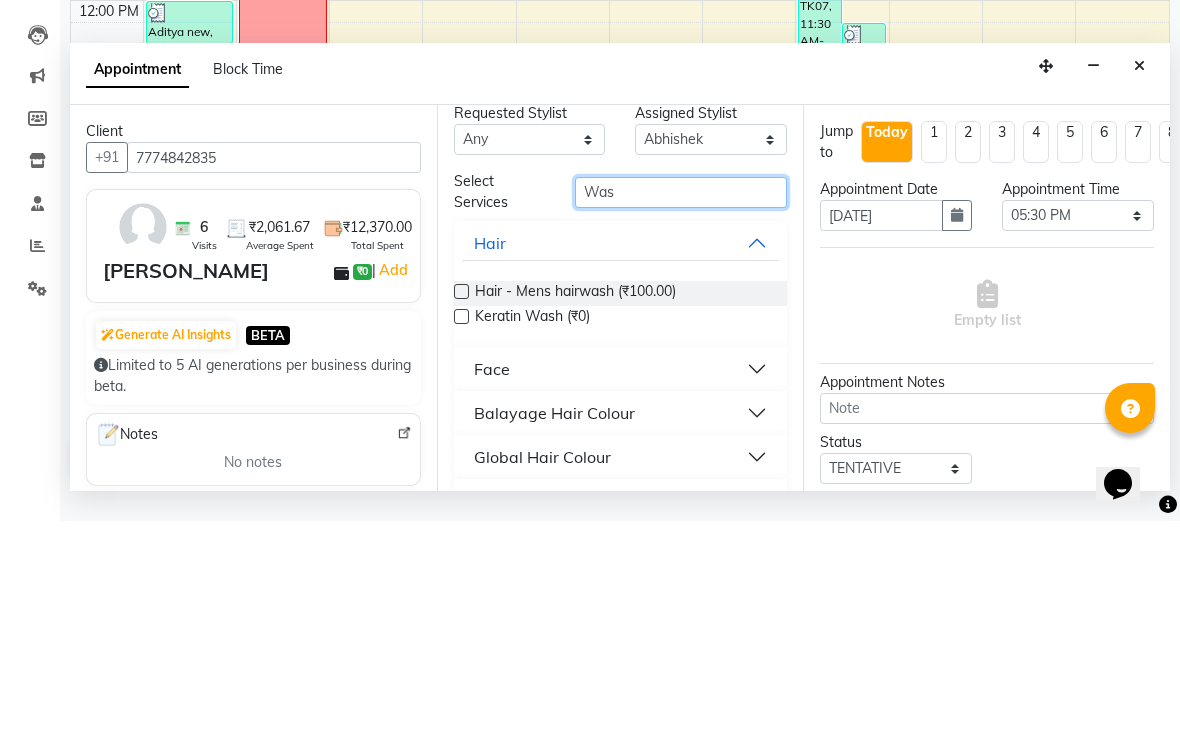 scroll, scrollTop: 0, scrollLeft: 0, axis: both 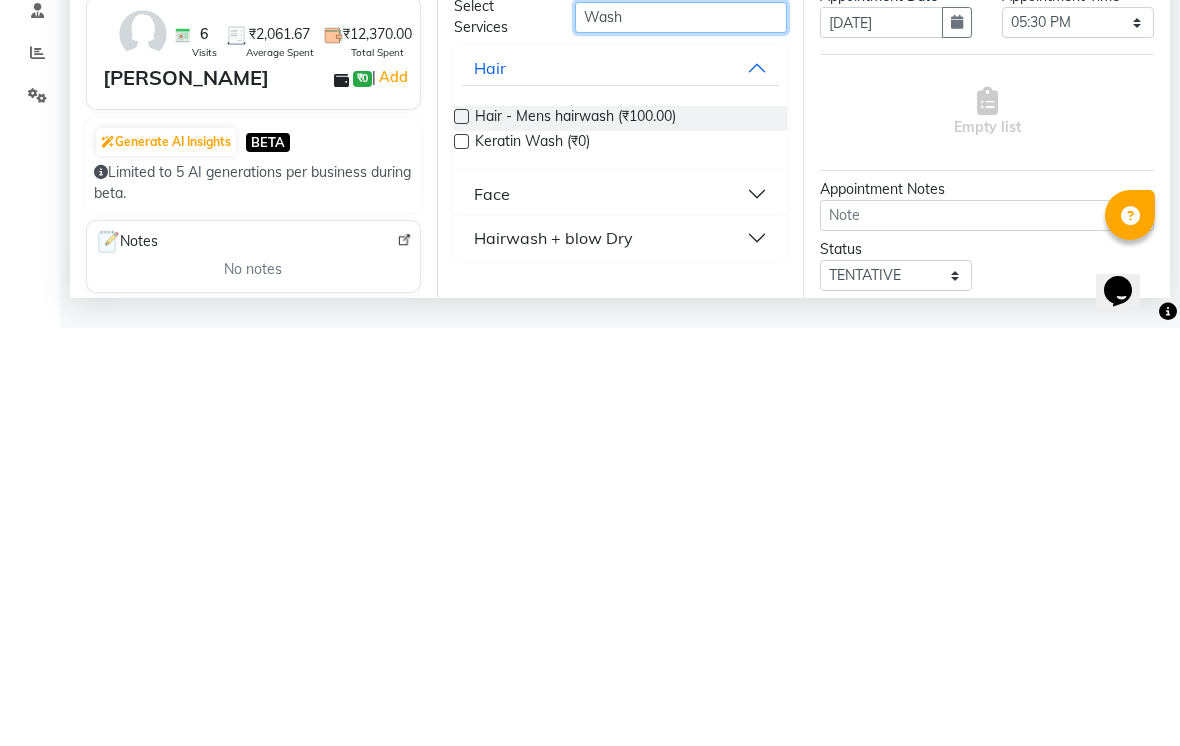 type on "Wash" 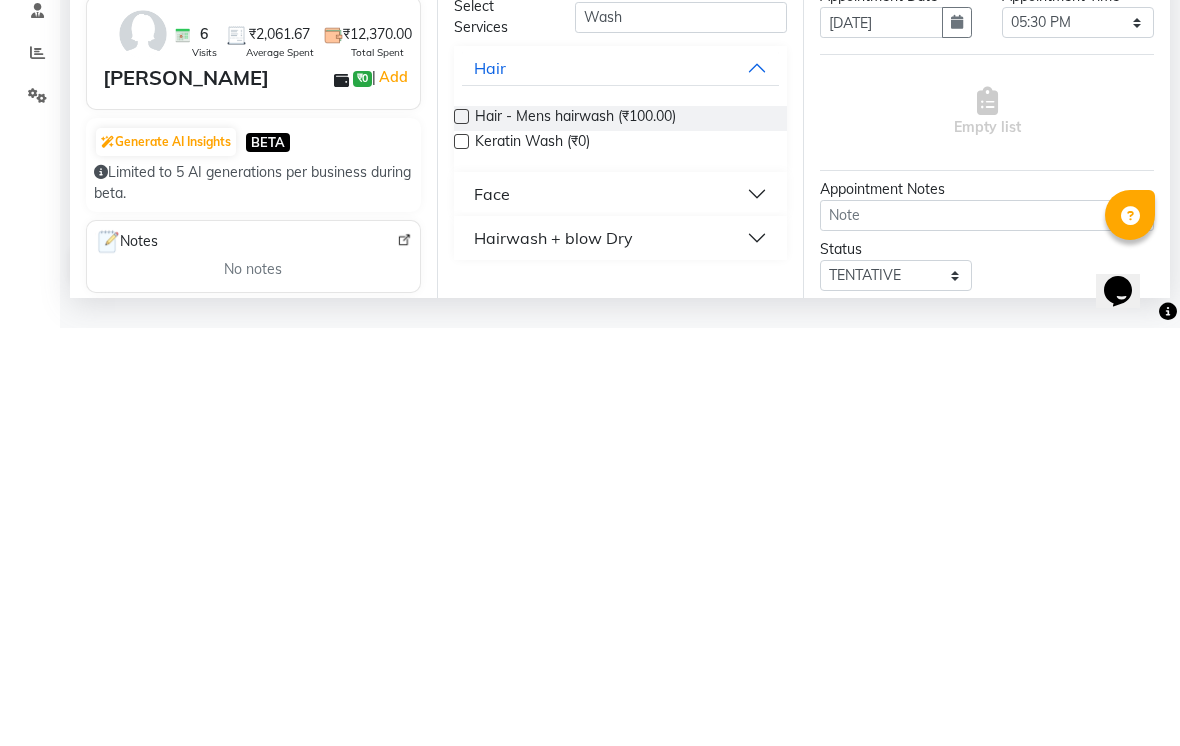 click on "Hairwash + blow Dry" at bounding box center [621, 656] 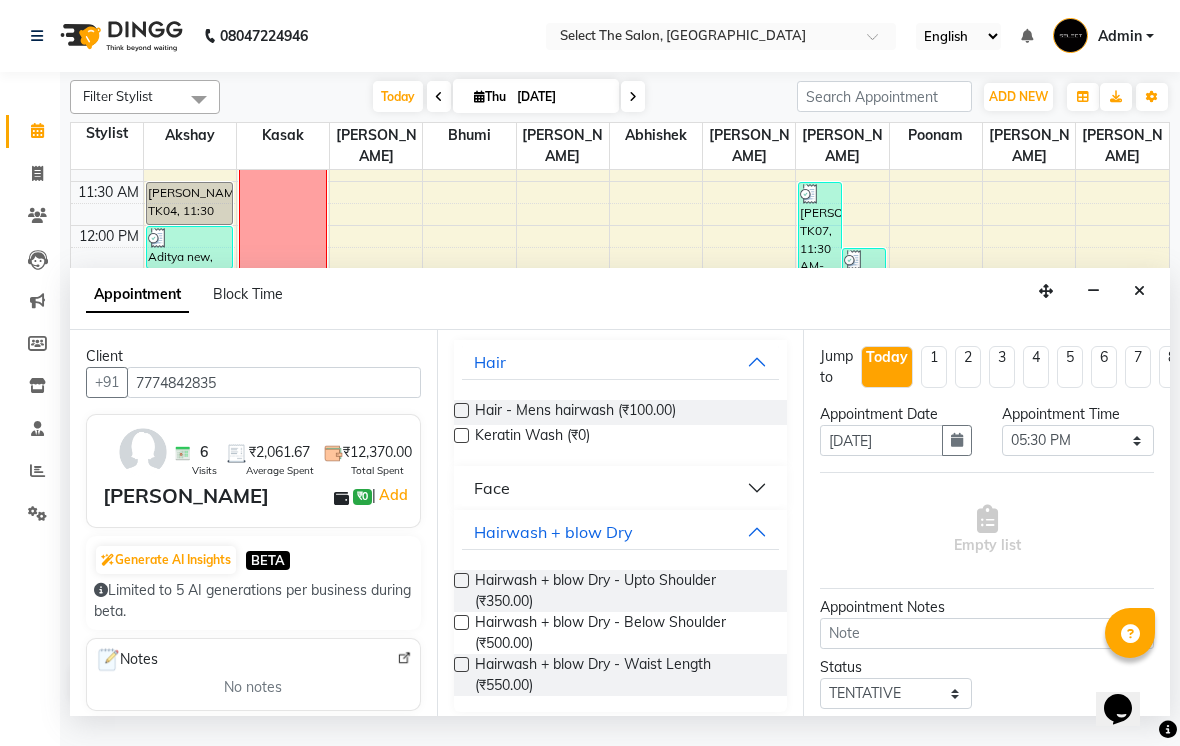 scroll, scrollTop: 129, scrollLeft: 0, axis: vertical 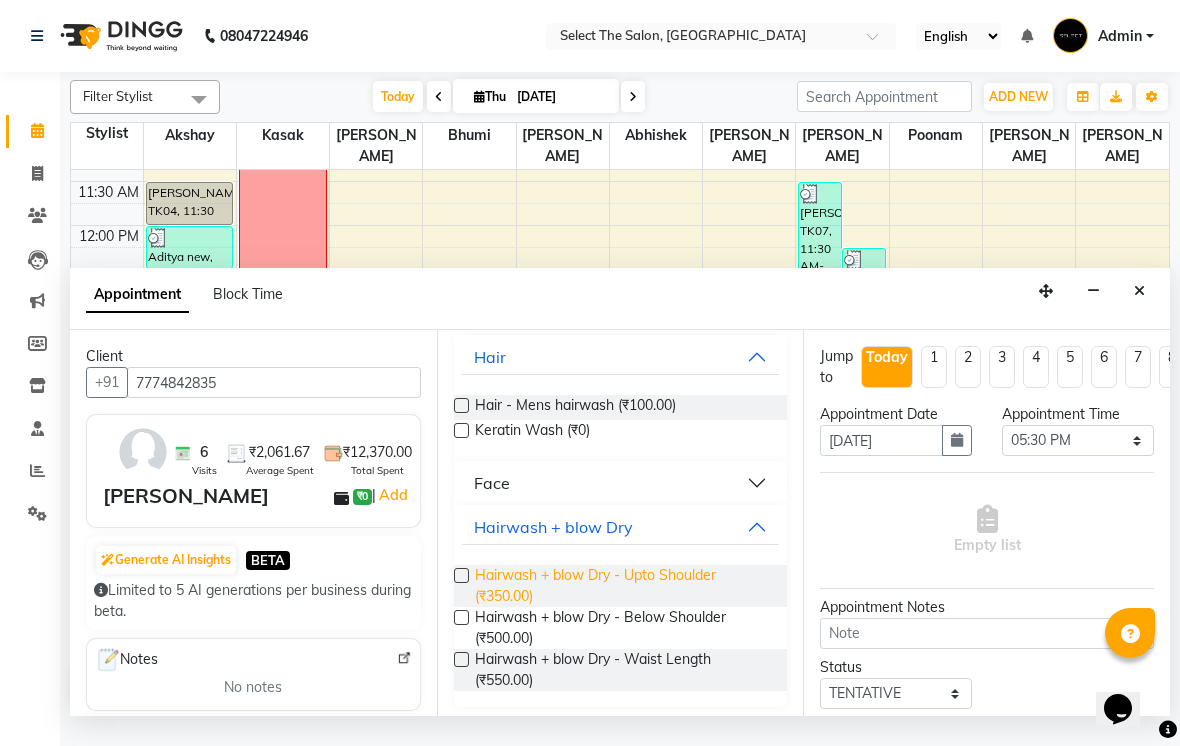 click on "Hairwash + blow Dry - Upto Shoulder (₹350.00)" at bounding box center [623, 586] 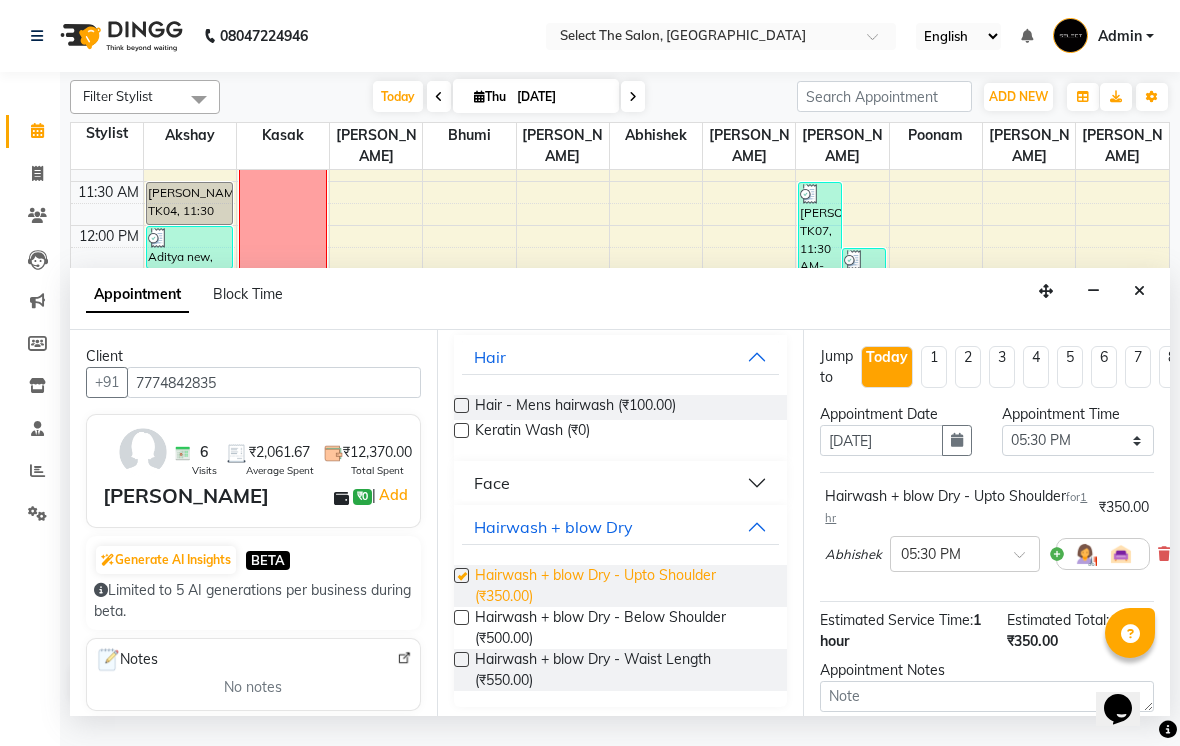 checkbox on "false" 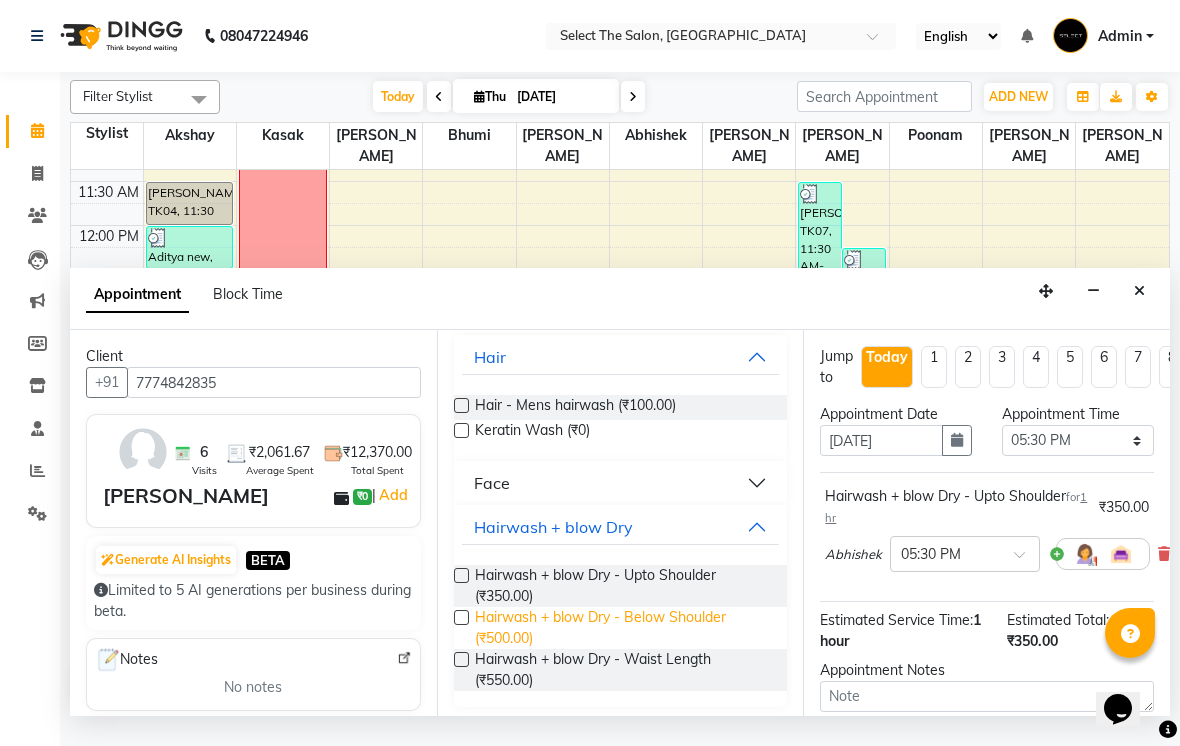 click on "Hairwash + blow Dry - Below Shoulder (₹500.00)" at bounding box center (623, 628) 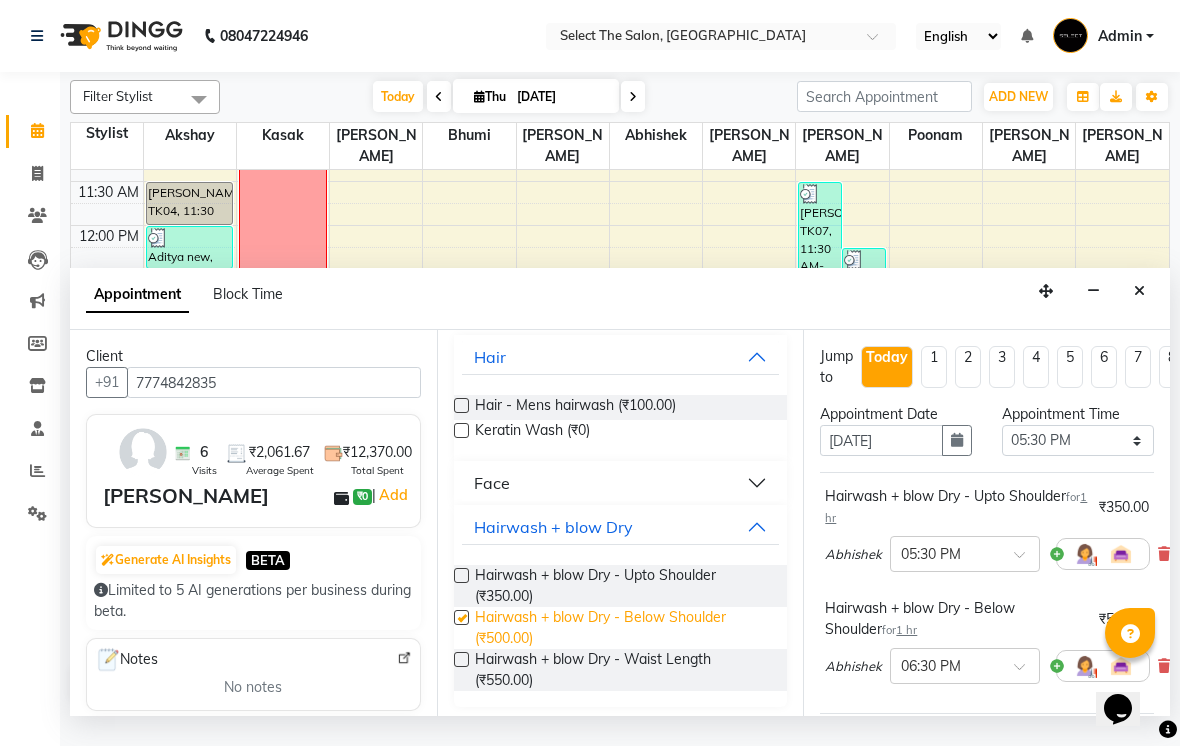 checkbox on "false" 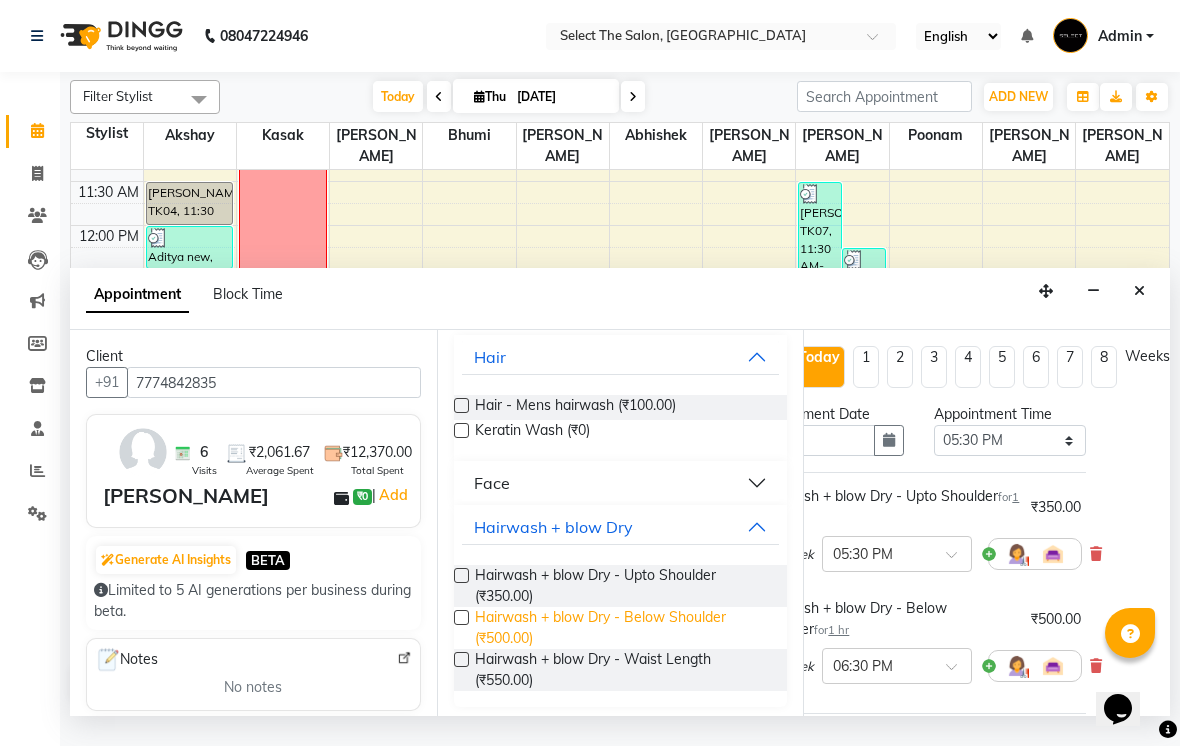 scroll, scrollTop: 0, scrollLeft: 69, axis: horizontal 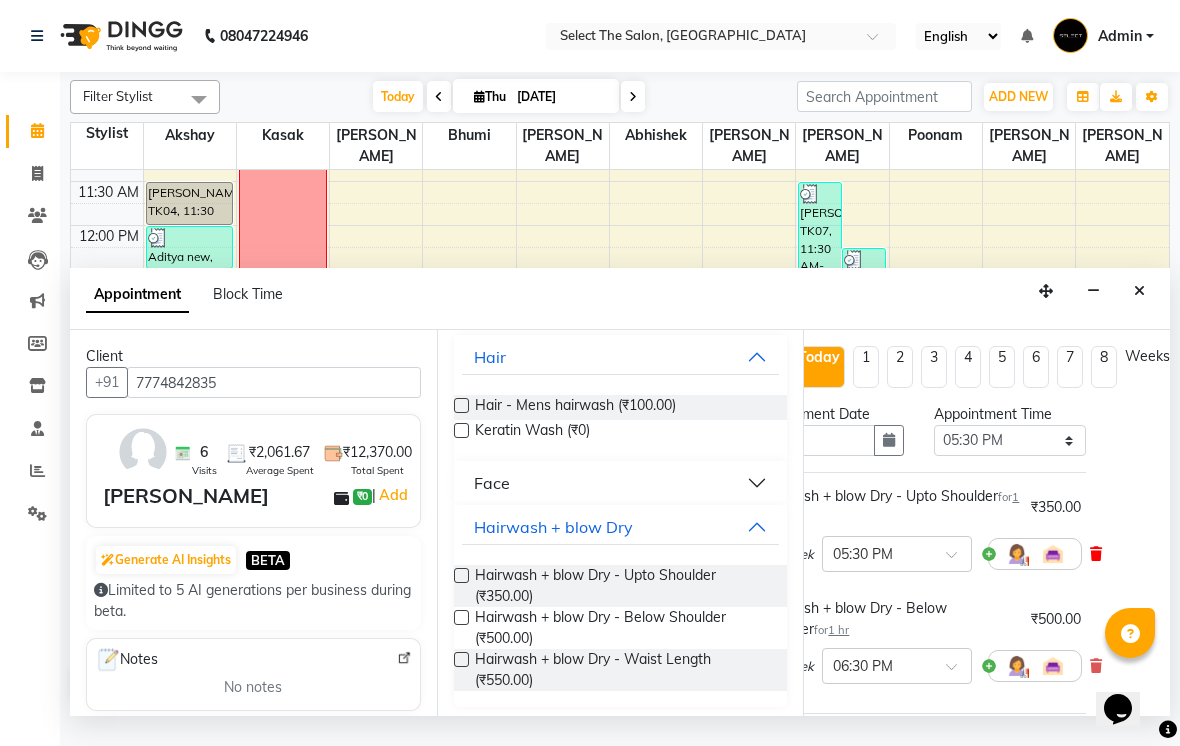 click at bounding box center [1096, 554] 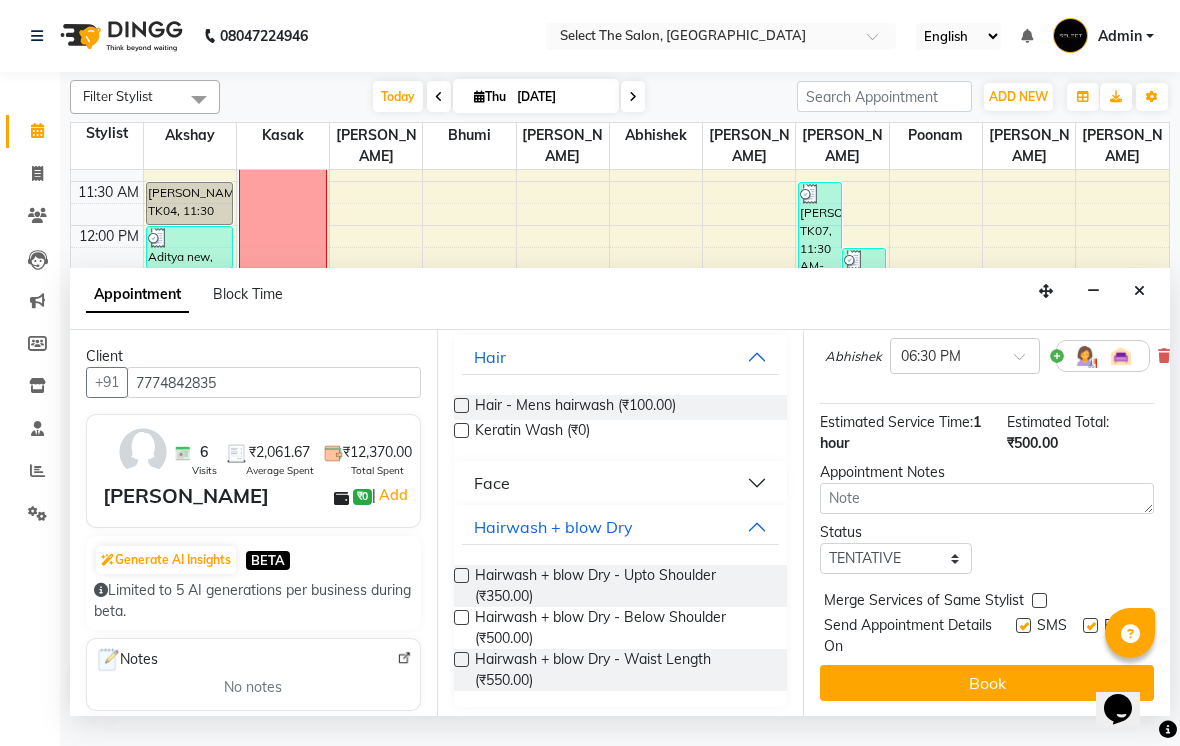 scroll, scrollTop: 197, scrollLeft: 0, axis: vertical 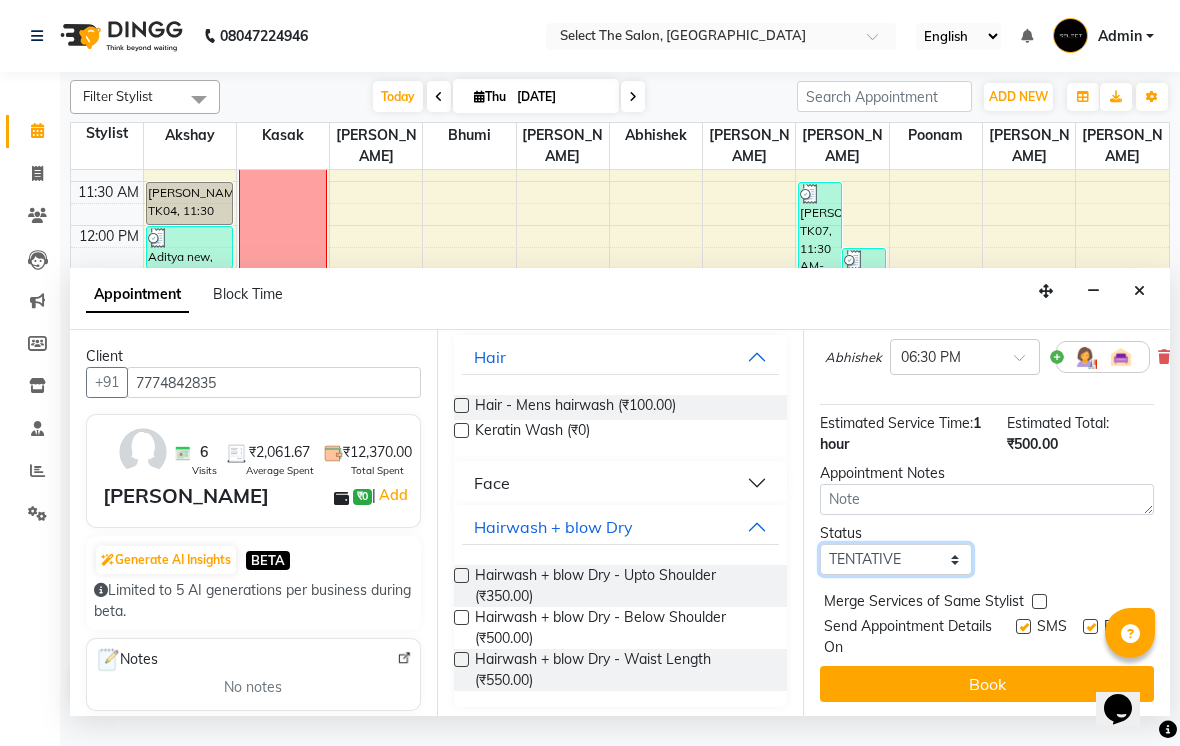 click on "Select TENTATIVE CONFIRM CHECK-IN UPCOMING" at bounding box center [896, 559] 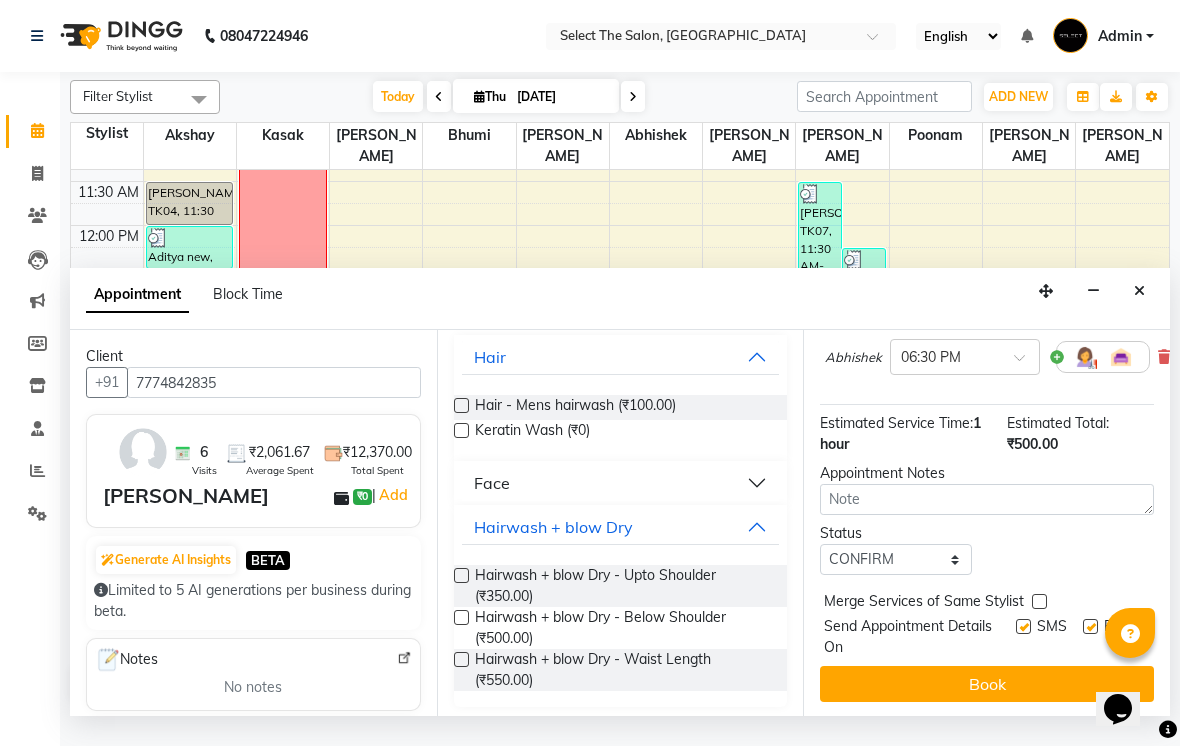 click on "Send Appointment Details On SMS Email" at bounding box center (989, 637) 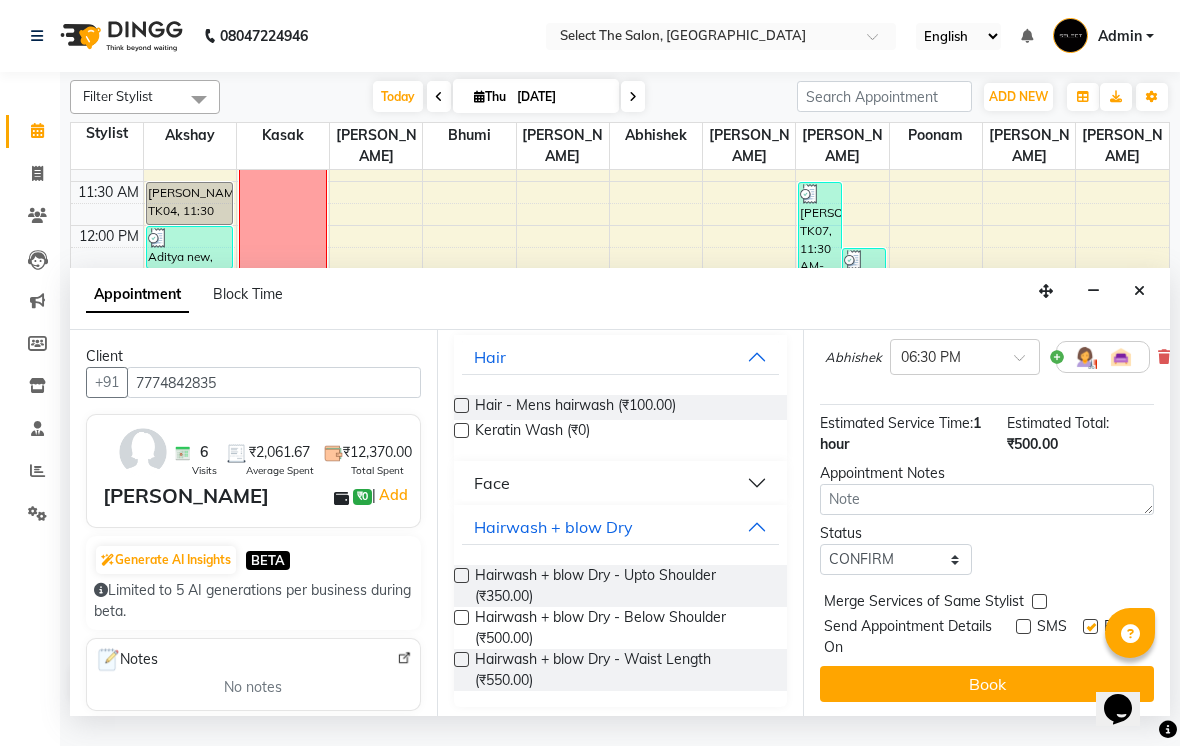 click at bounding box center (1090, 626) 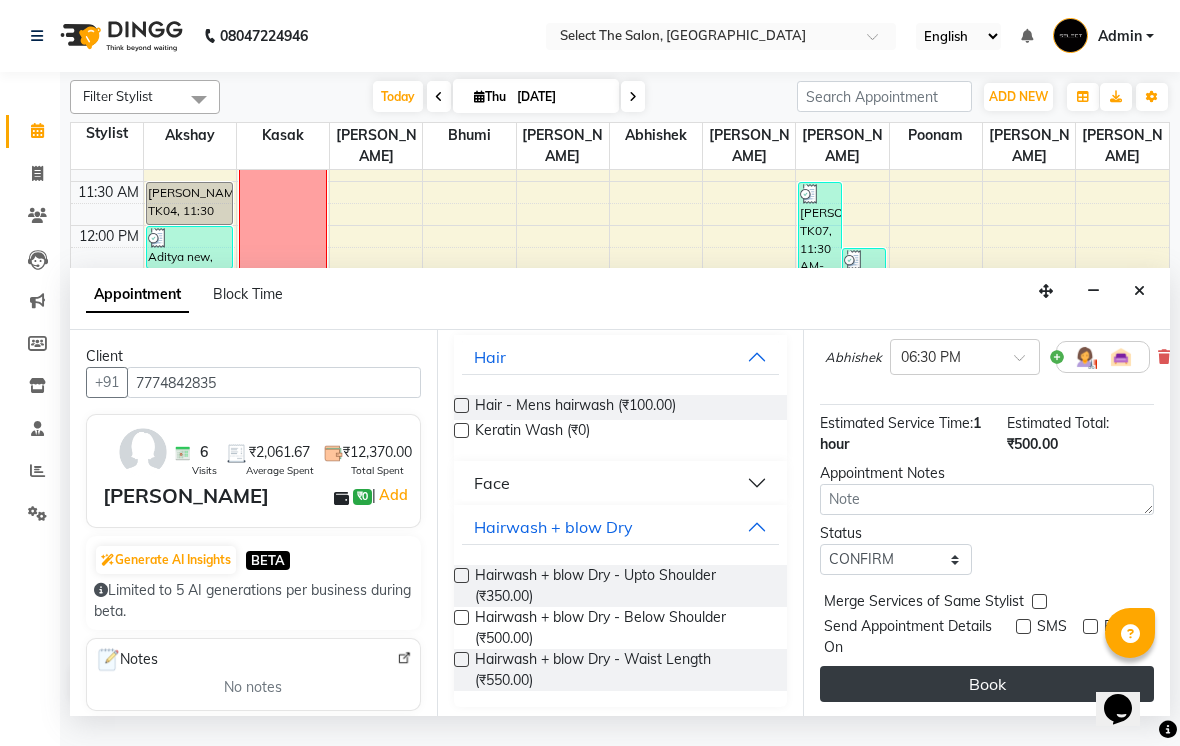 click on "Book" at bounding box center [987, 684] 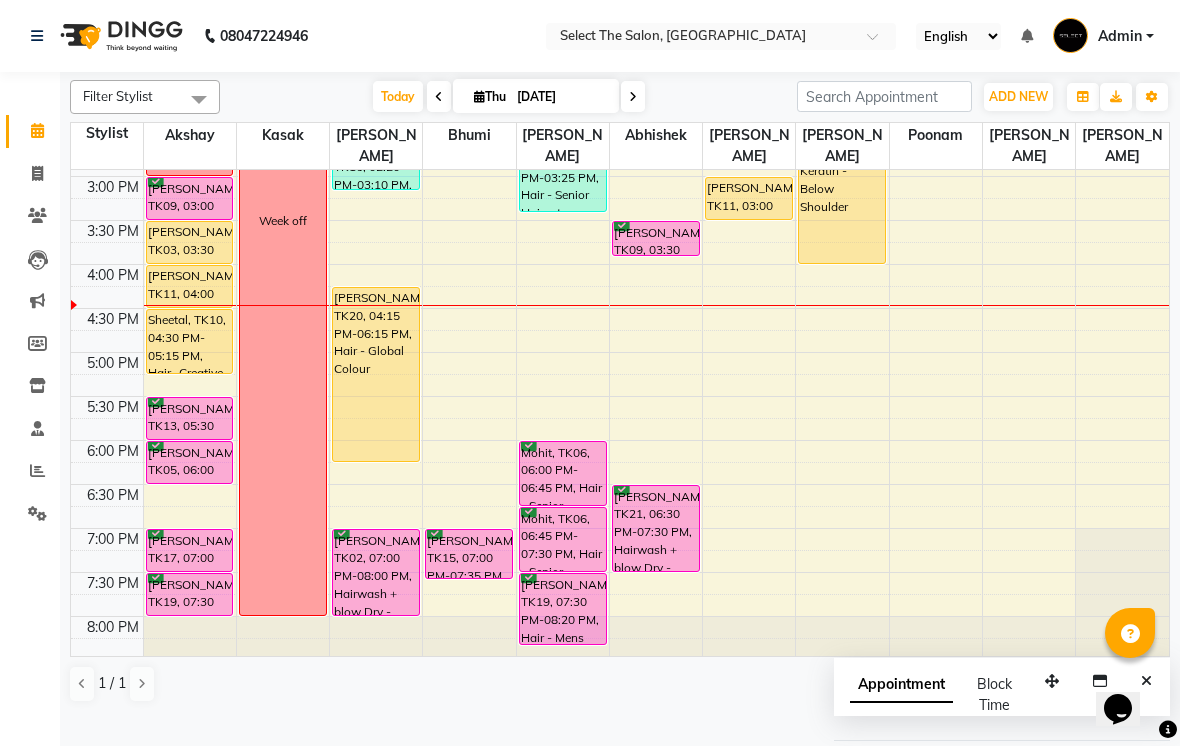 scroll, scrollTop: 296, scrollLeft: 0, axis: vertical 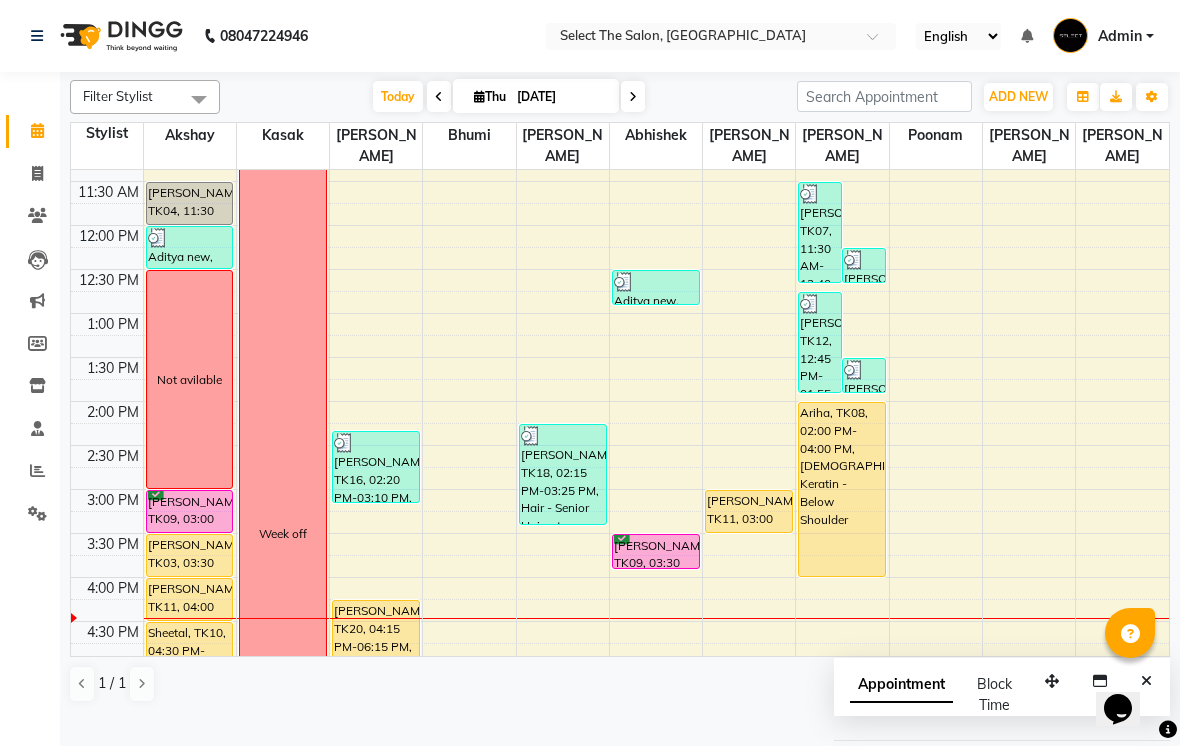 click 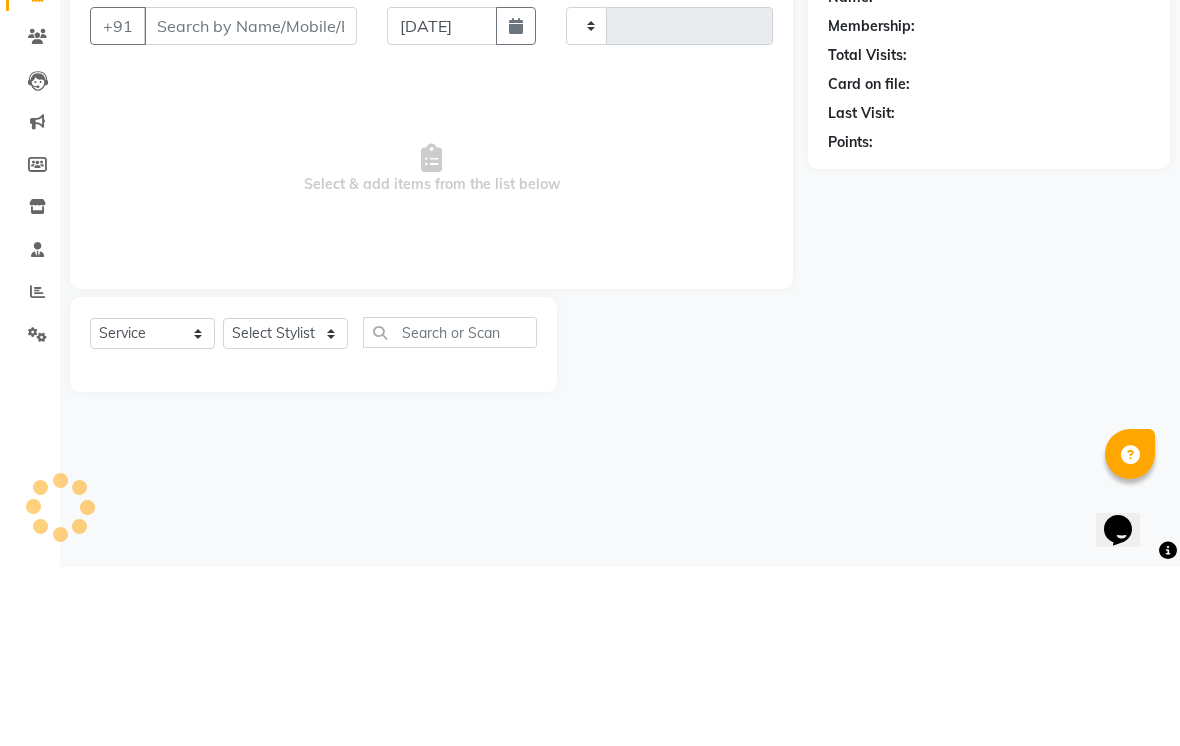 type on "2182" 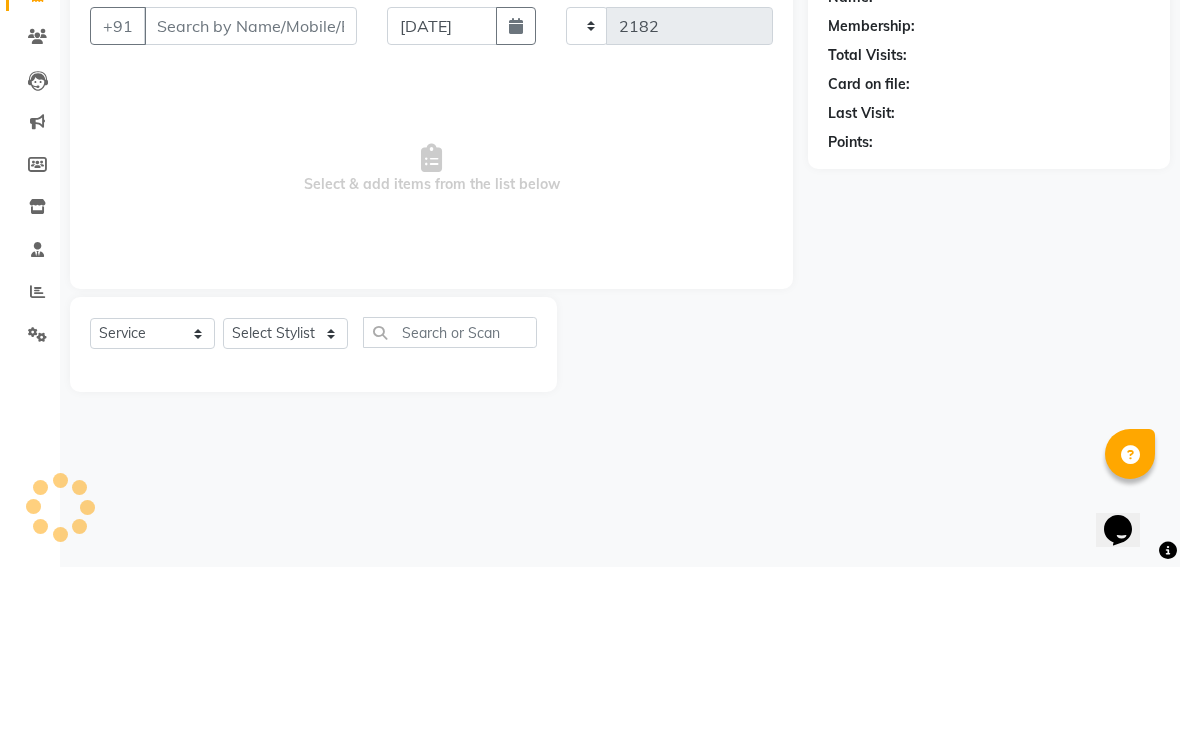 select on "4969" 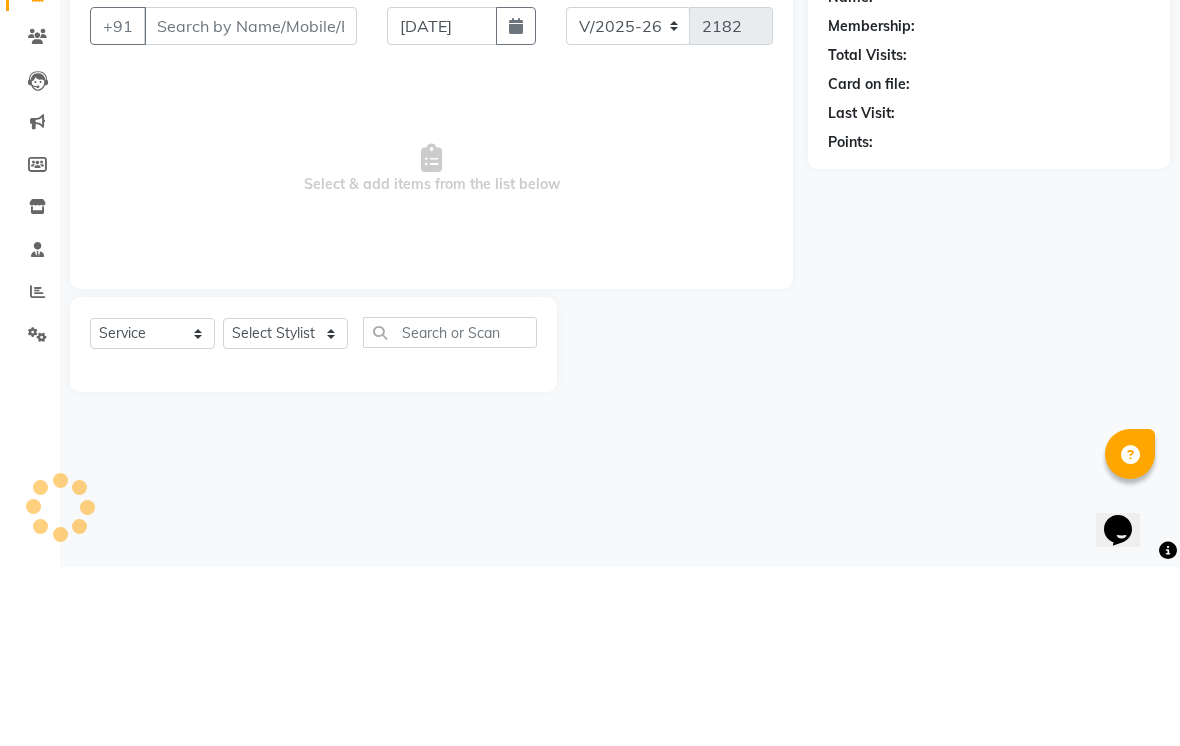 click on "Client" at bounding box center [250, 205] 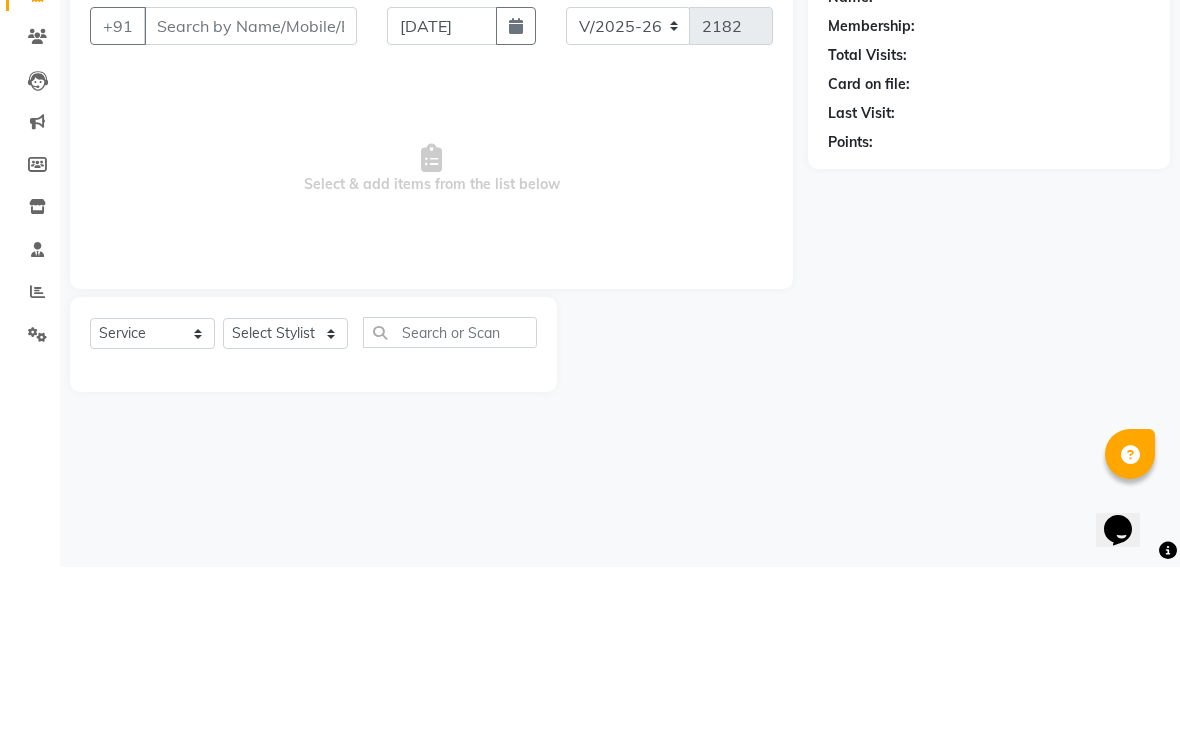 click on "Select & add items from the list below" at bounding box center (431, 348) 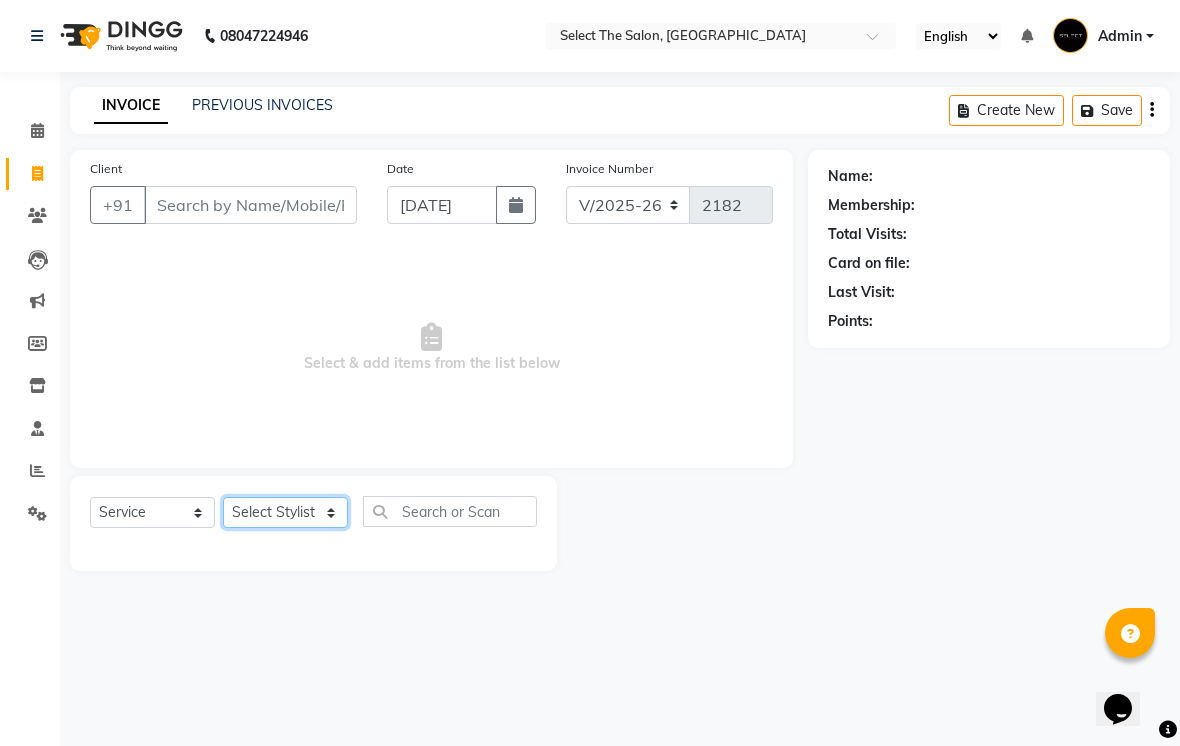 click on "Select Stylist Abhishek  Akshay  Bhumi  Harshana Daware Kasak Poonam  Sachin Wagh  Sarthak  Siddhika  Venkatesh warule Yogeshwari" 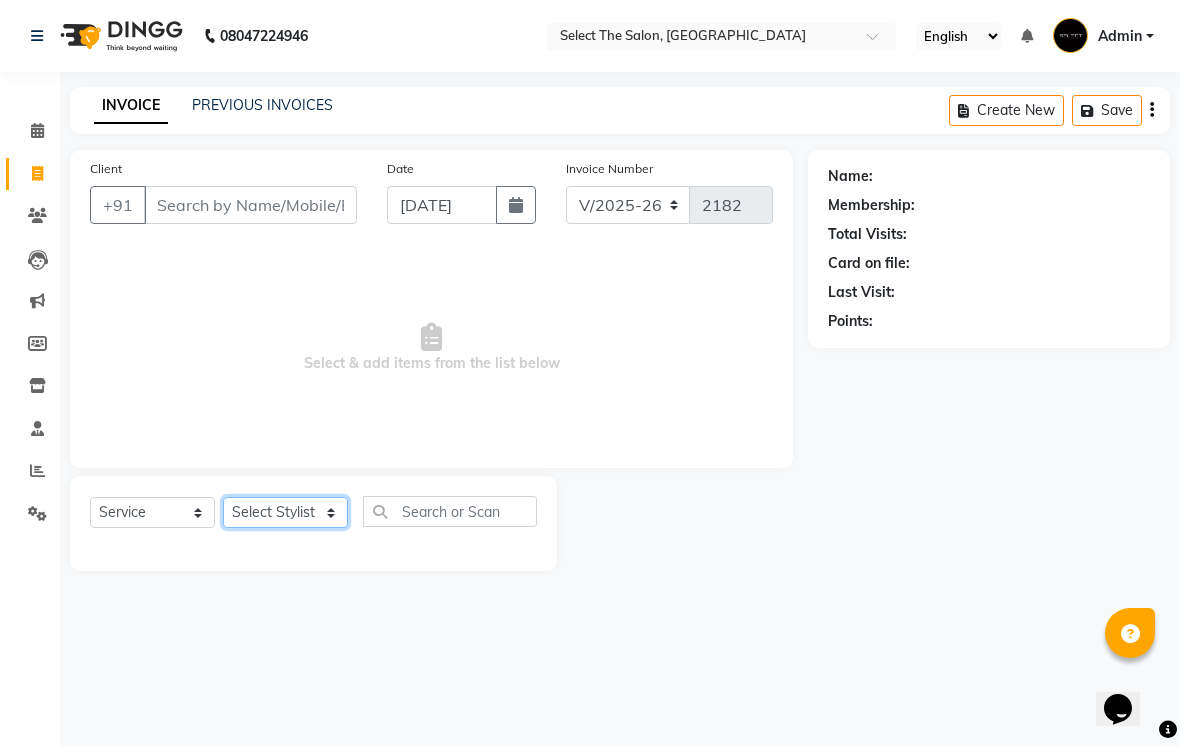select on "31289" 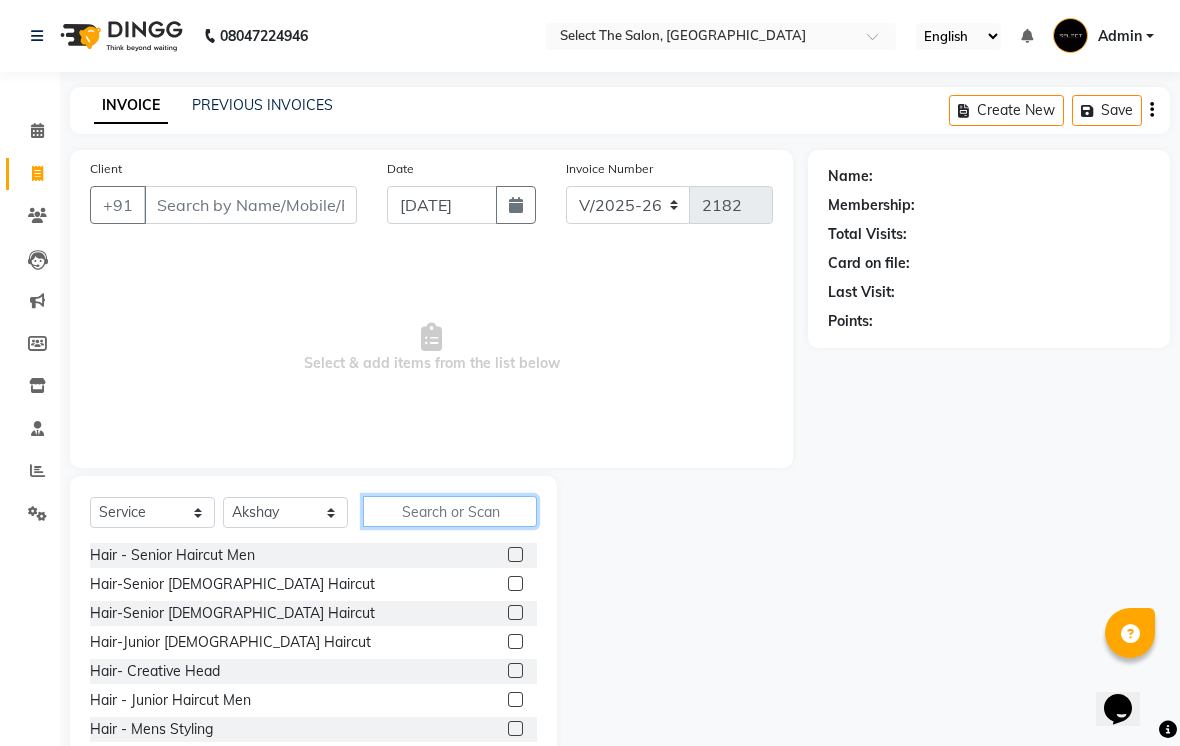 click 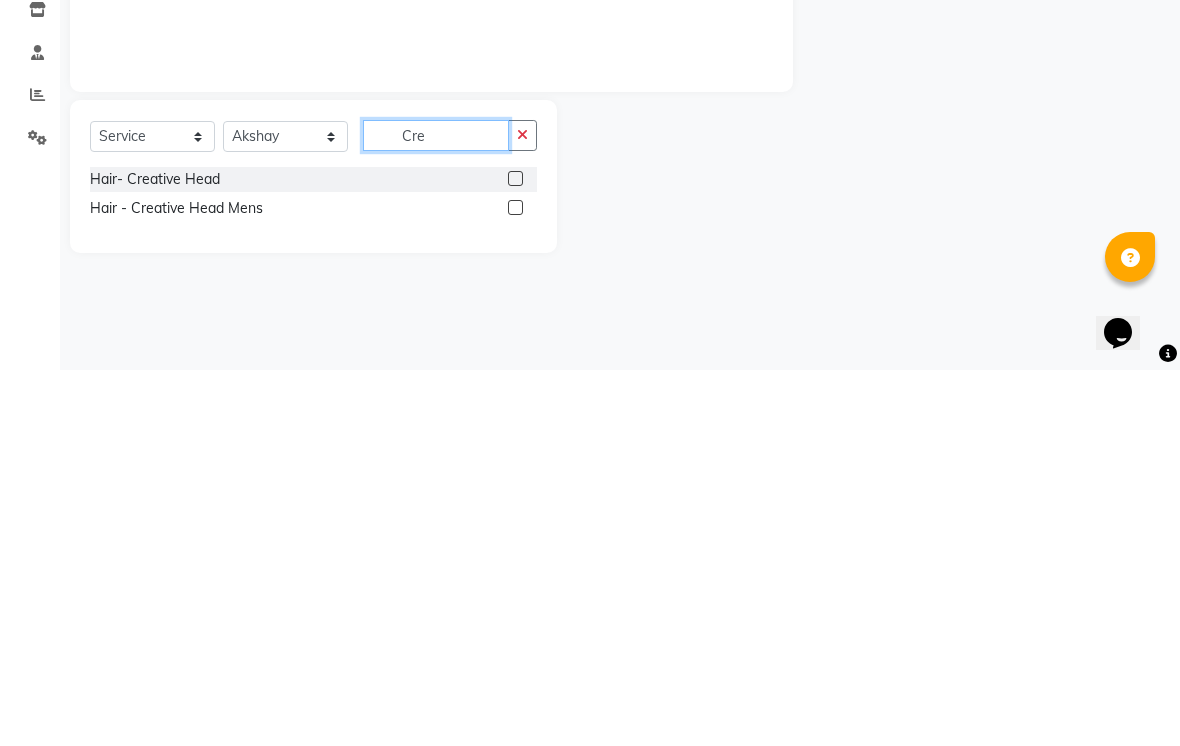 type on "Cre" 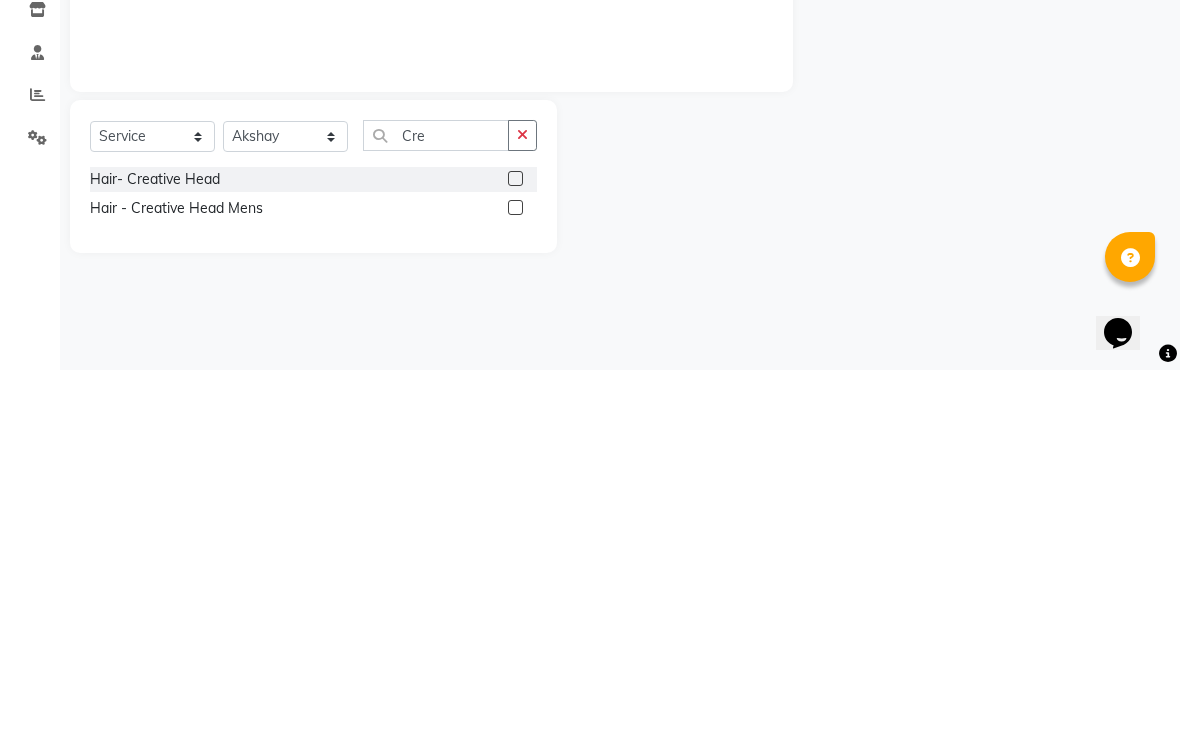 click on "Hair - Creative Head Mens" 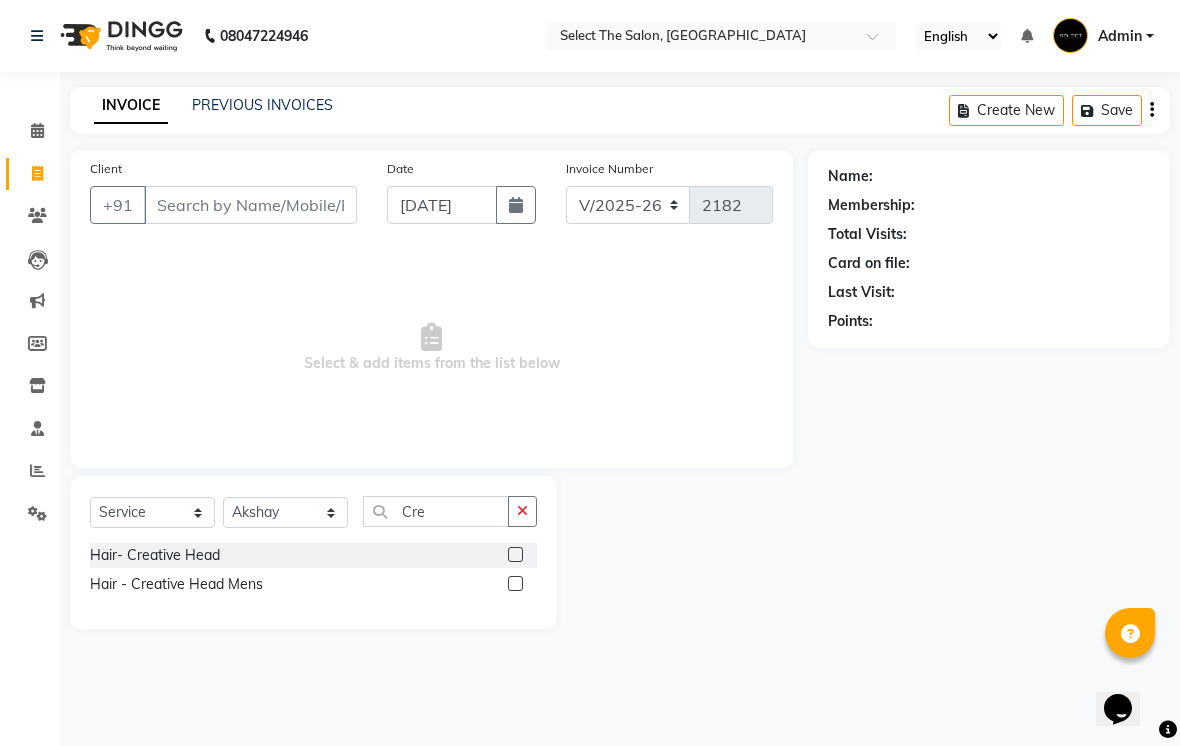 click 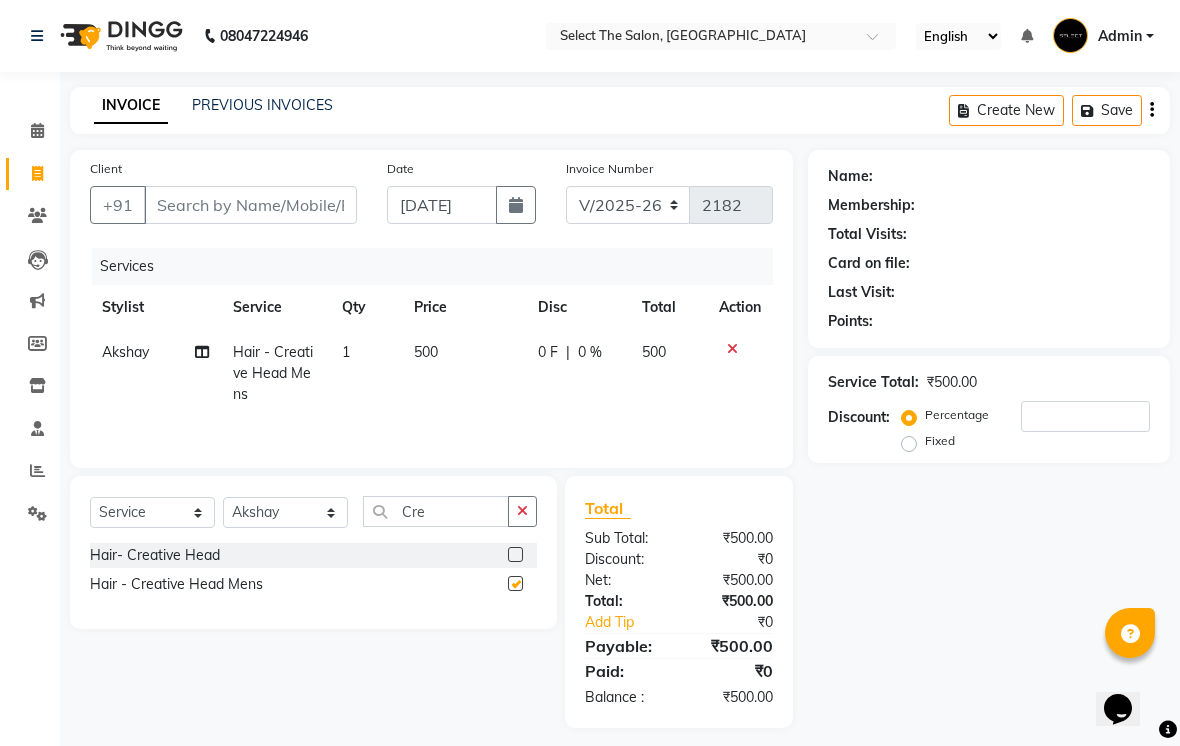 checkbox on "false" 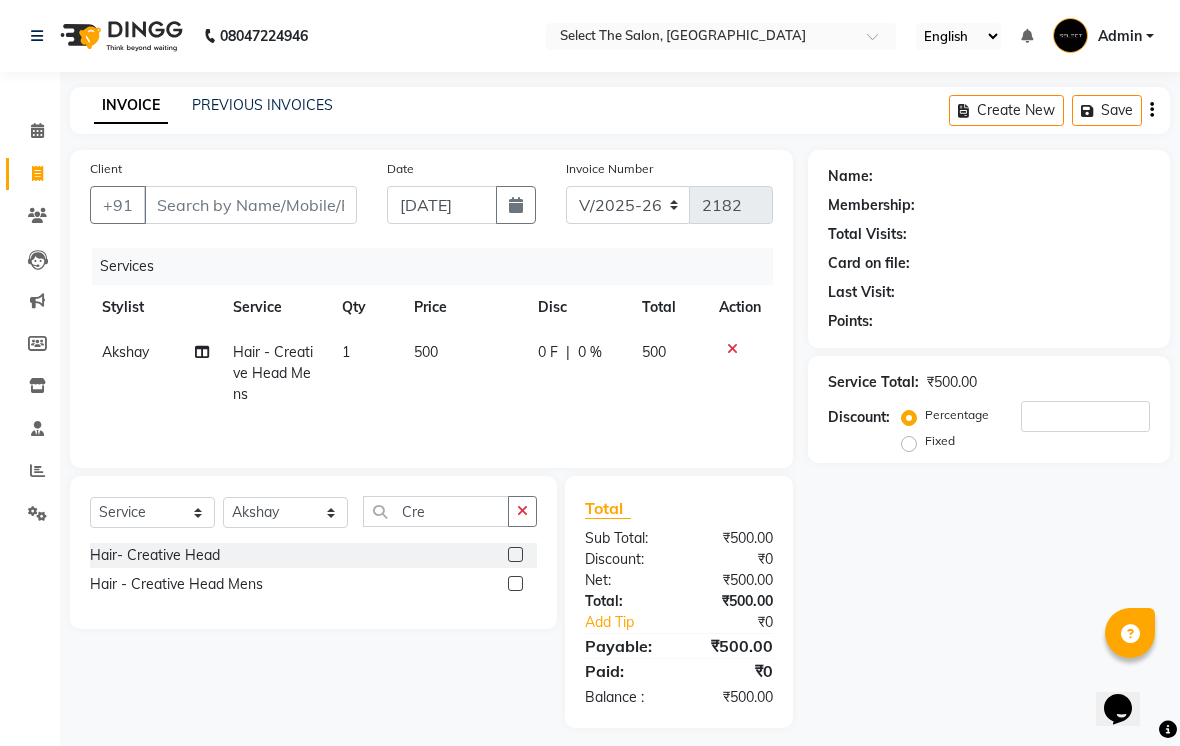 click on "500" 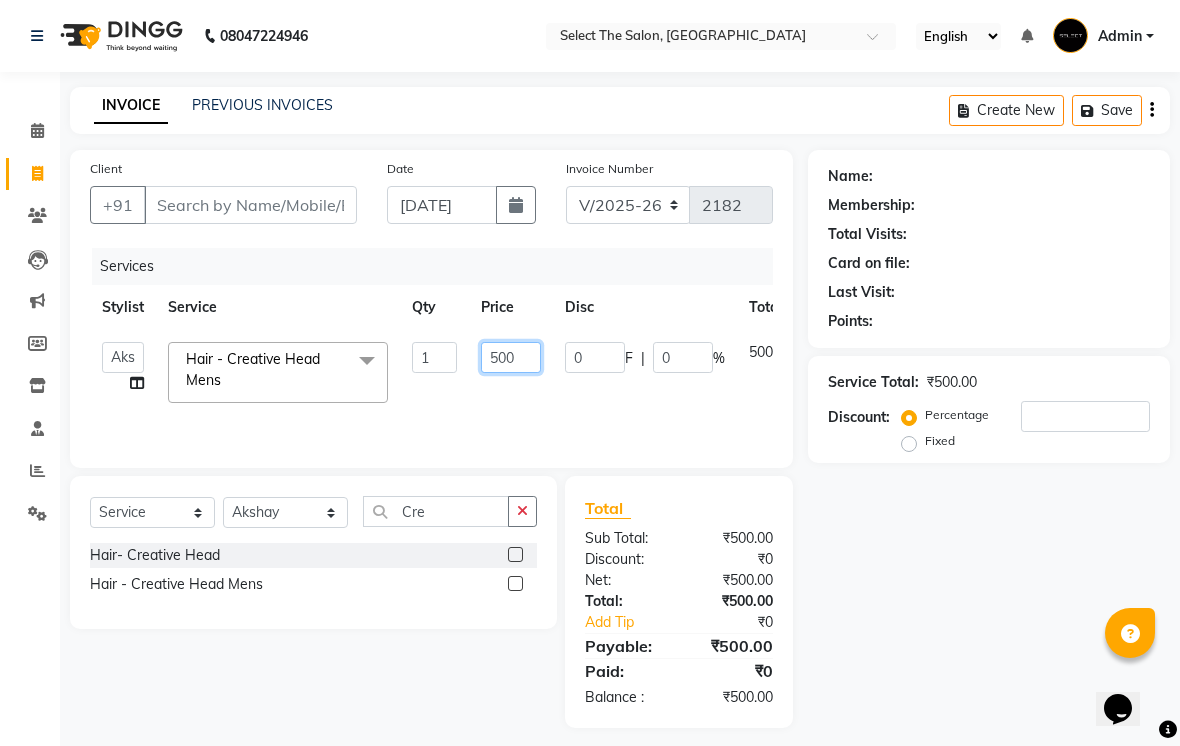 click on "500" 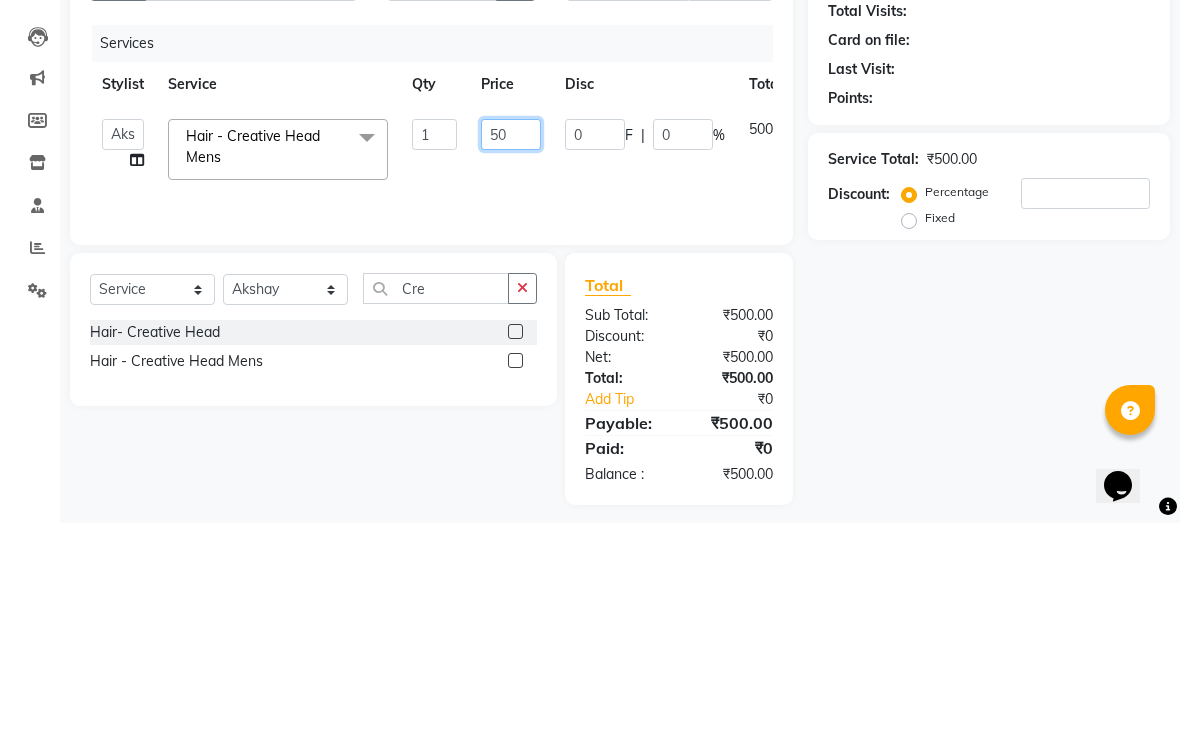 type on "5" 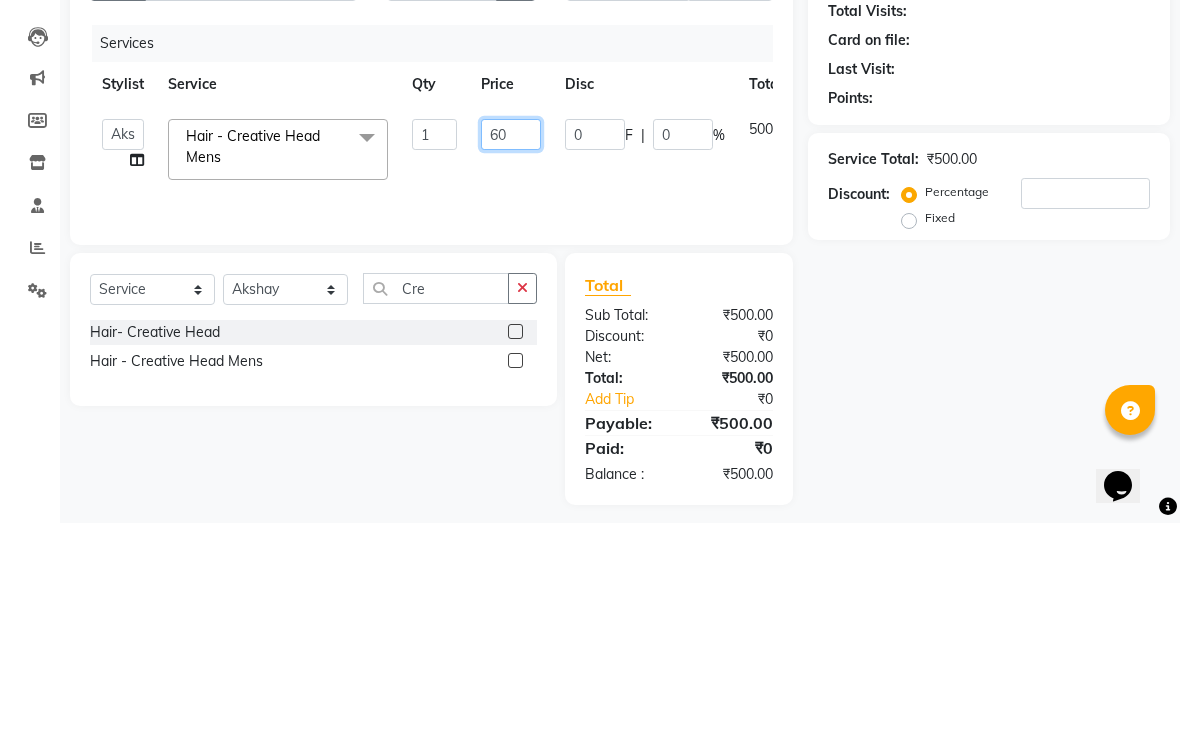 type on "600" 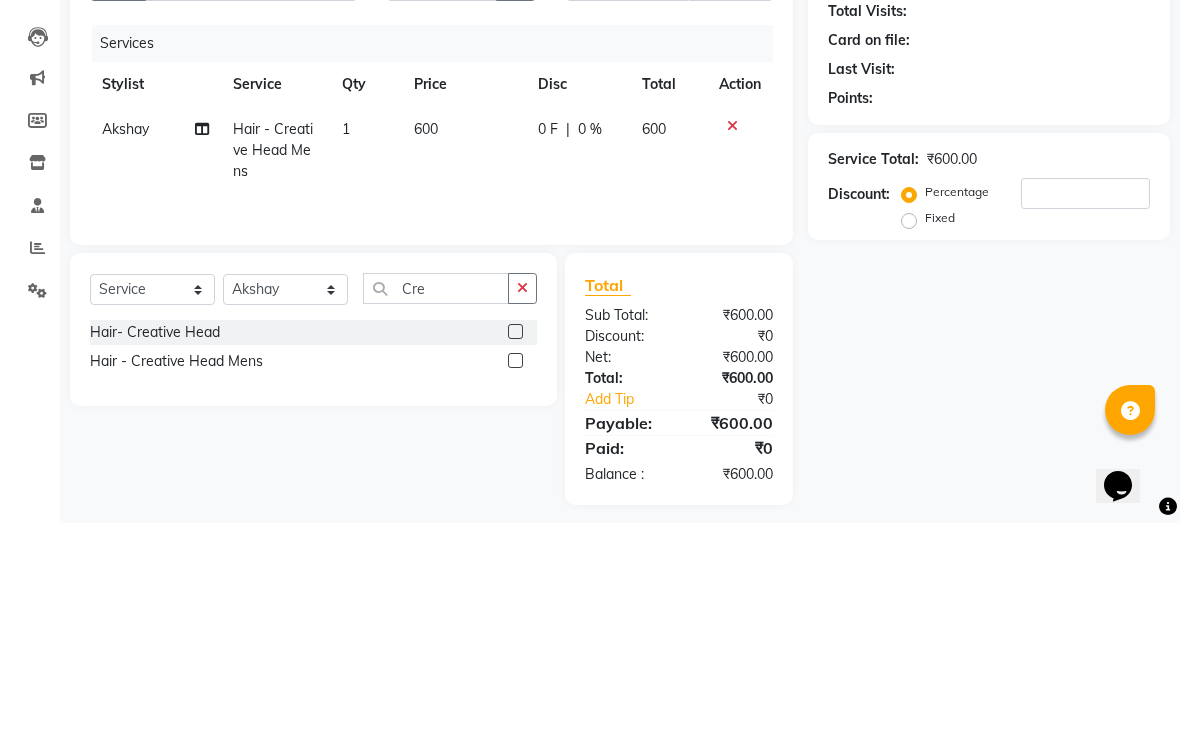 scroll, scrollTop: 40, scrollLeft: 0, axis: vertical 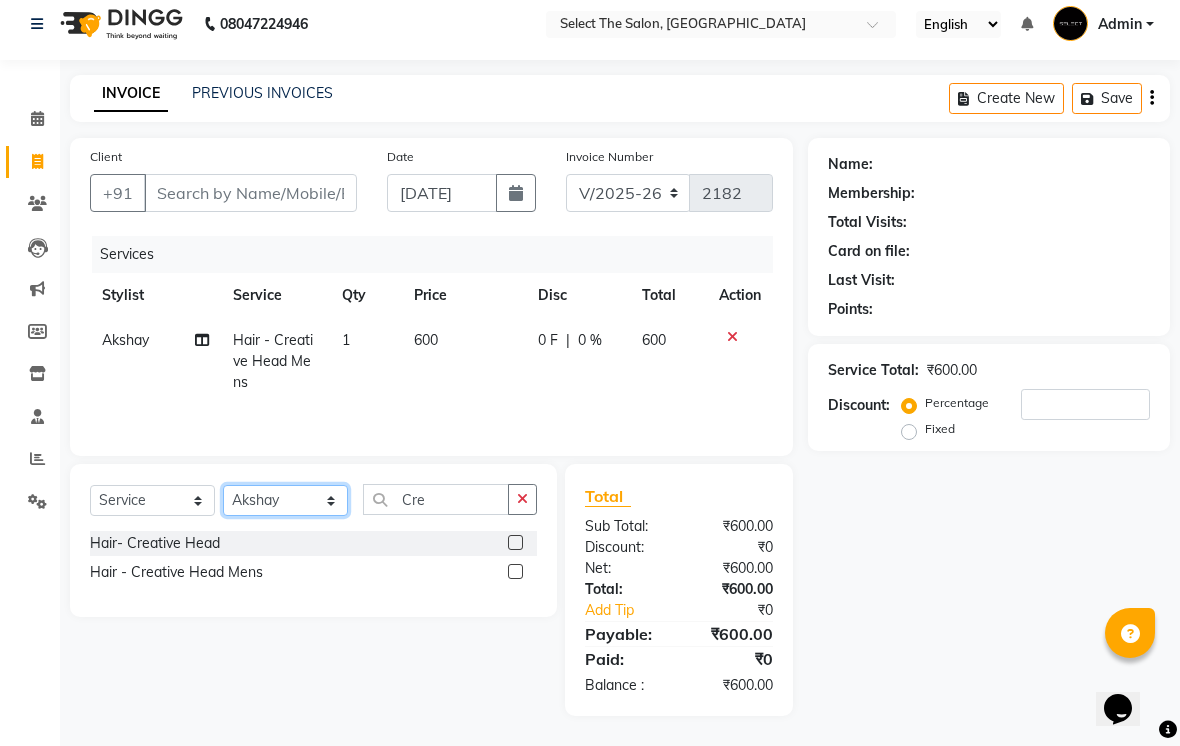 click on "Select Stylist Abhishek  Akshay  Bhumi  Harshana Daware Kasak Poonam  Sachin Wagh  Sarthak  Siddhika  Venkatesh warule Yogeshwari" 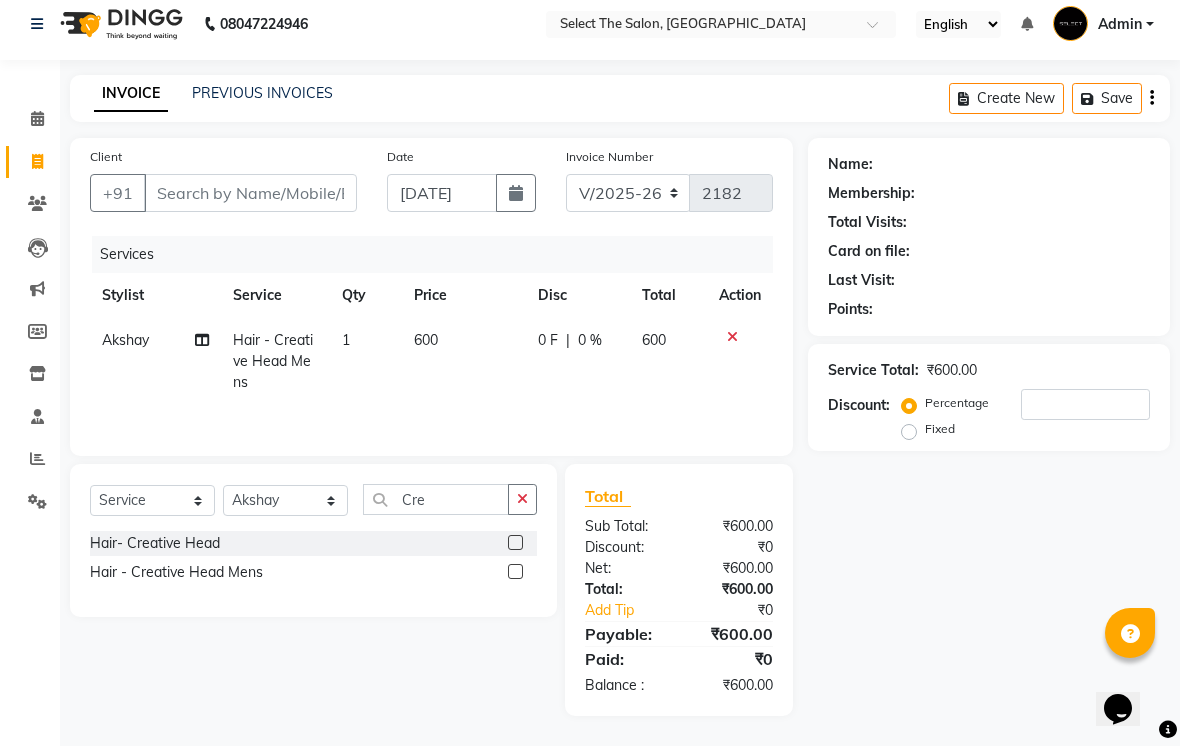 click 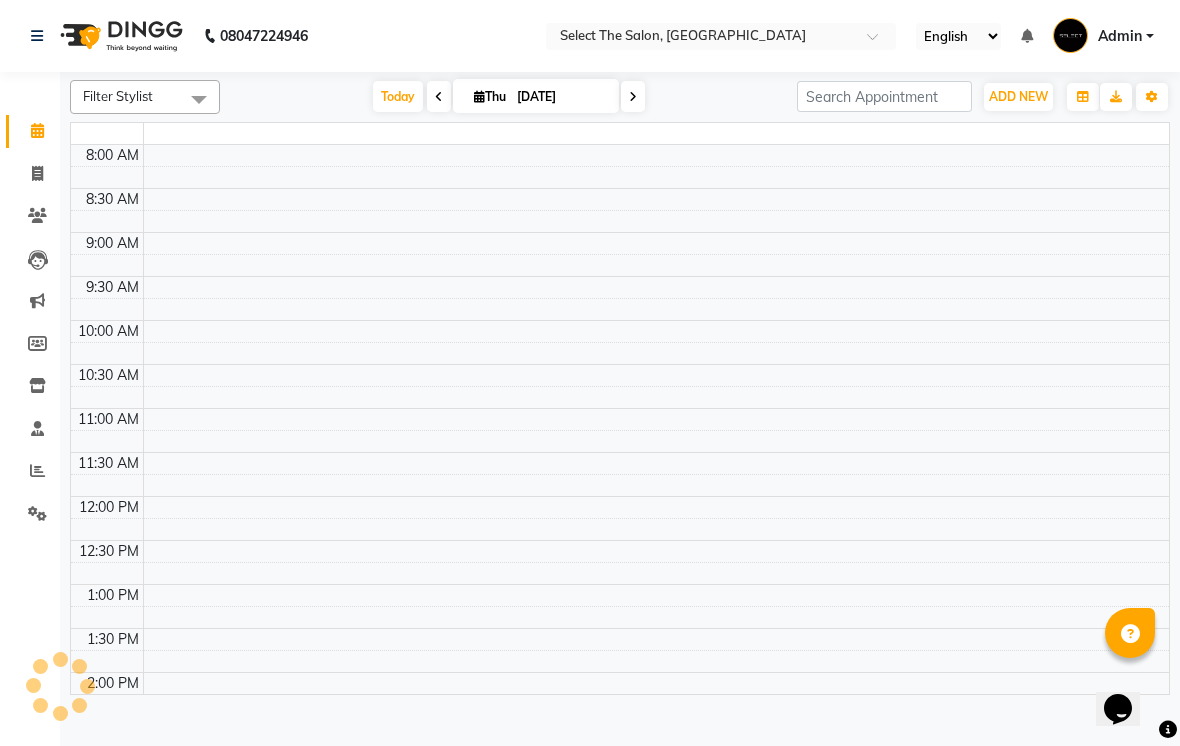 scroll, scrollTop: 0, scrollLeft: 0, axis: both 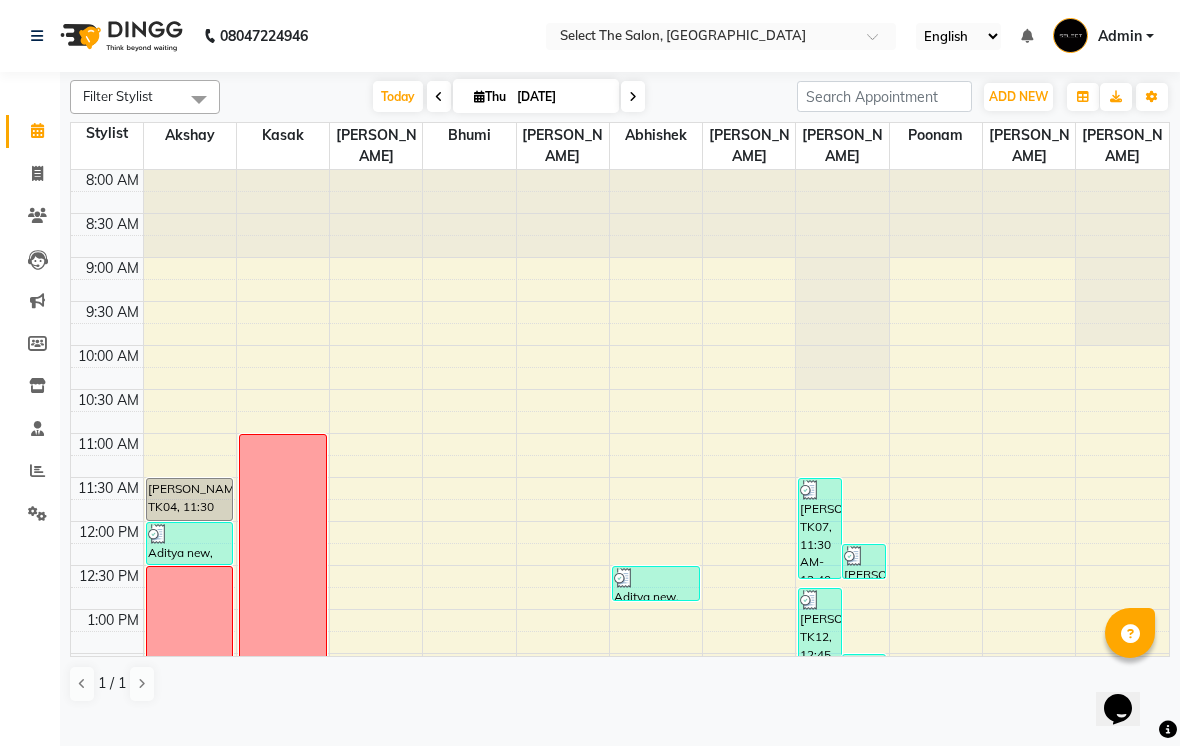 click on "Filter Stylist Select All Abhishek  Akshay  Bhumi  Harshana Daware Kasak Poonam  Sachin Wagh  Sarthak  Siddhika  Venkatesh warule Yogeshwari Today  Thu 10-07-2025 Toggle Dropdown Add Appointment Add Invoice Add Expense Add Attendance Add Client Add Transaction Toggle Dropdown Add Appointment Add Invoice Add Expense Add Attendance Add Client ADD NEW Toggle Dropdown Add Appointment Add Invoice Add Expense Add Attendance Add Client Add Transaction Filter Stylist Select All Abhishek  Akshay  Bhumi  Harshana Daware Kasak Poonam  Sachin Wagh  Sarthak  Siddhika  Venkatesh warule Yogeshwari Group By  Staff View   Room View  View as Vertical  Vertical - Week View  Horizontal  Horizontal - Week View  List  Toggle Dropdown Calendar Settings Manage Tags   Arrange Stylists   Reset Stylists  Full Screen Appointment Form Zoom 100% Staff/Room Display Count 11 Stylist Akshay  Kasak Siddhika  Bhumi  Sarthak  Abhishek  Yogeshwari Venkatesh warule Poonam  Sachin Wagh  Harshana Daware 8:00 AM 8:30 AM 9:00 AM 9:30 AM 10:00 AM" 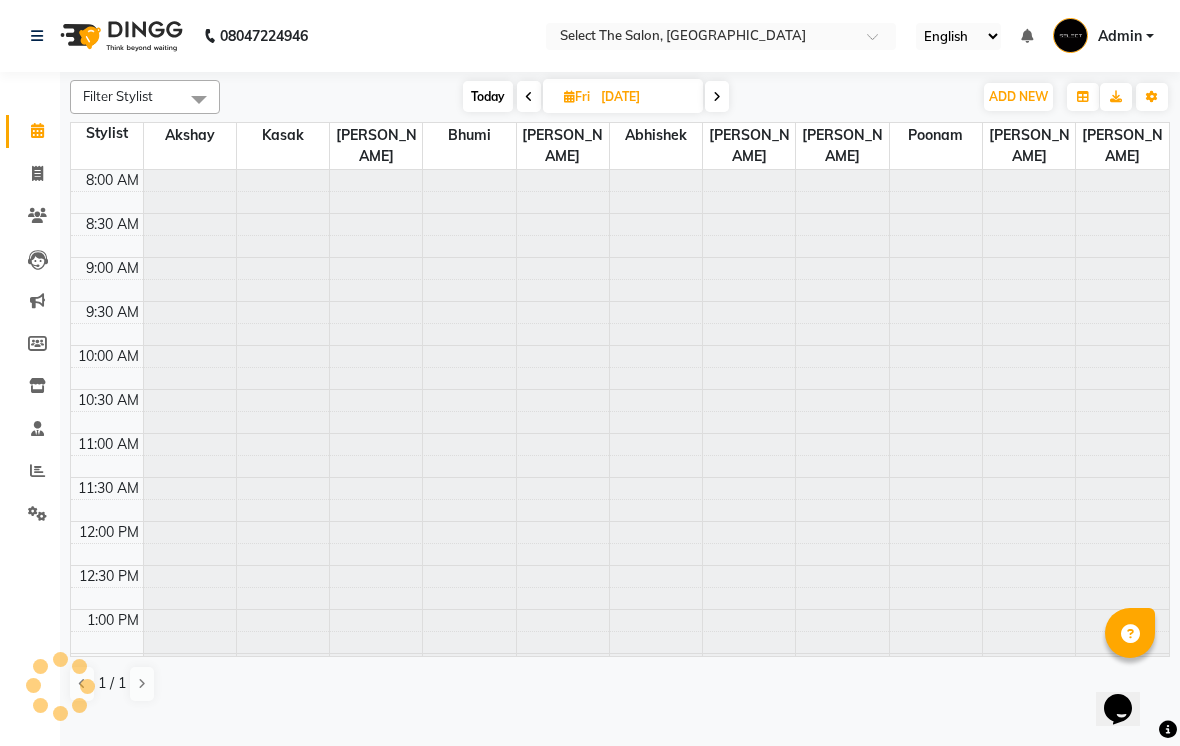 scroll, scrollTop: 657, scrollLeft: 0, axis: vertical 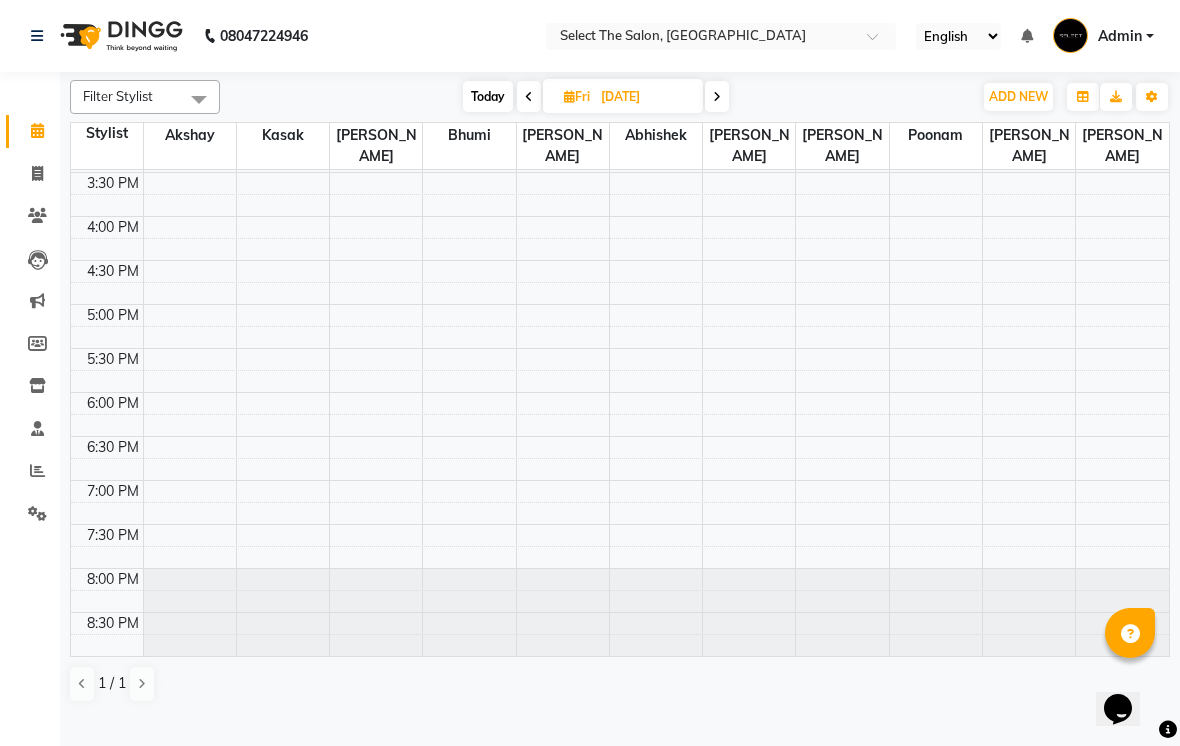 click at bounding box center (717, 96) 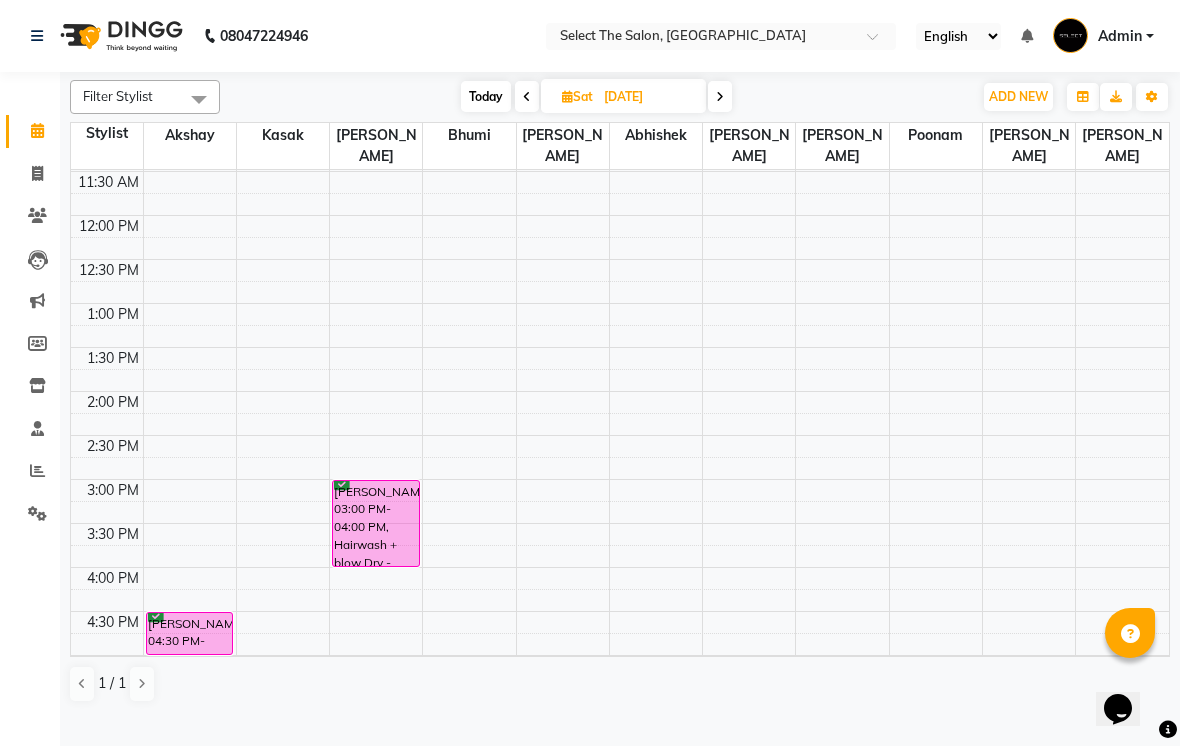 scroll, scrollTop: 307, scrollLeft: 0, axis: vertical 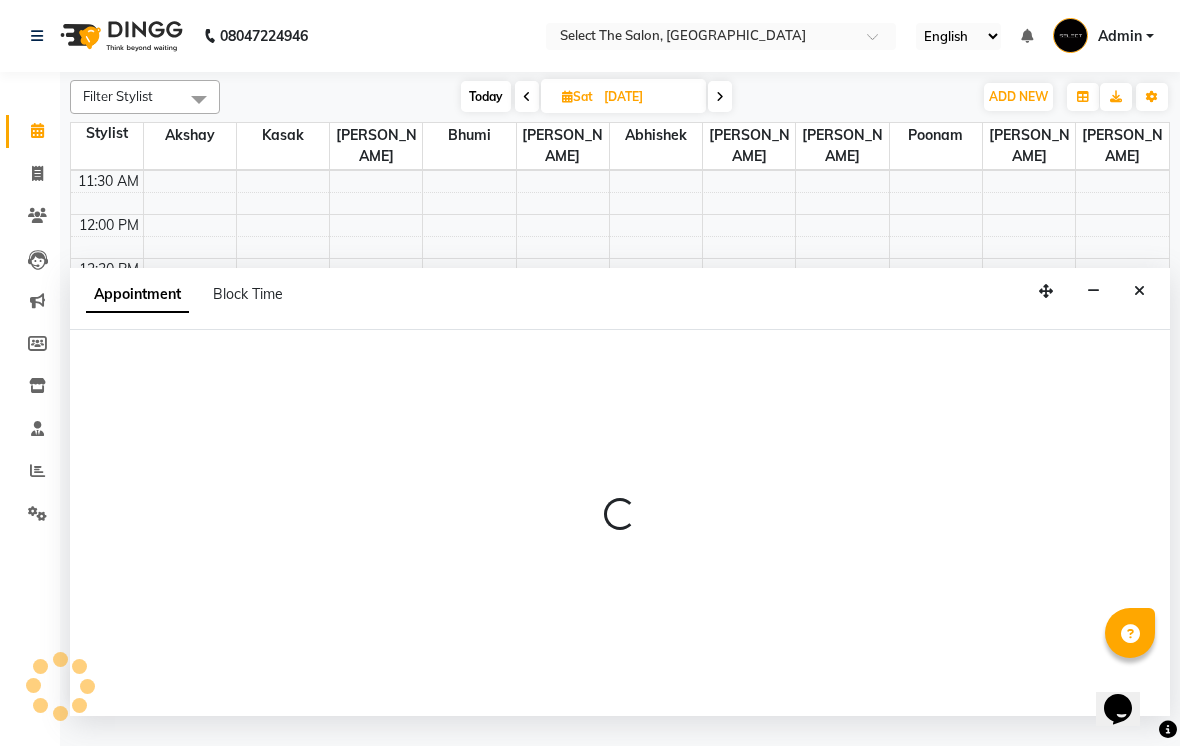 select on "31289" 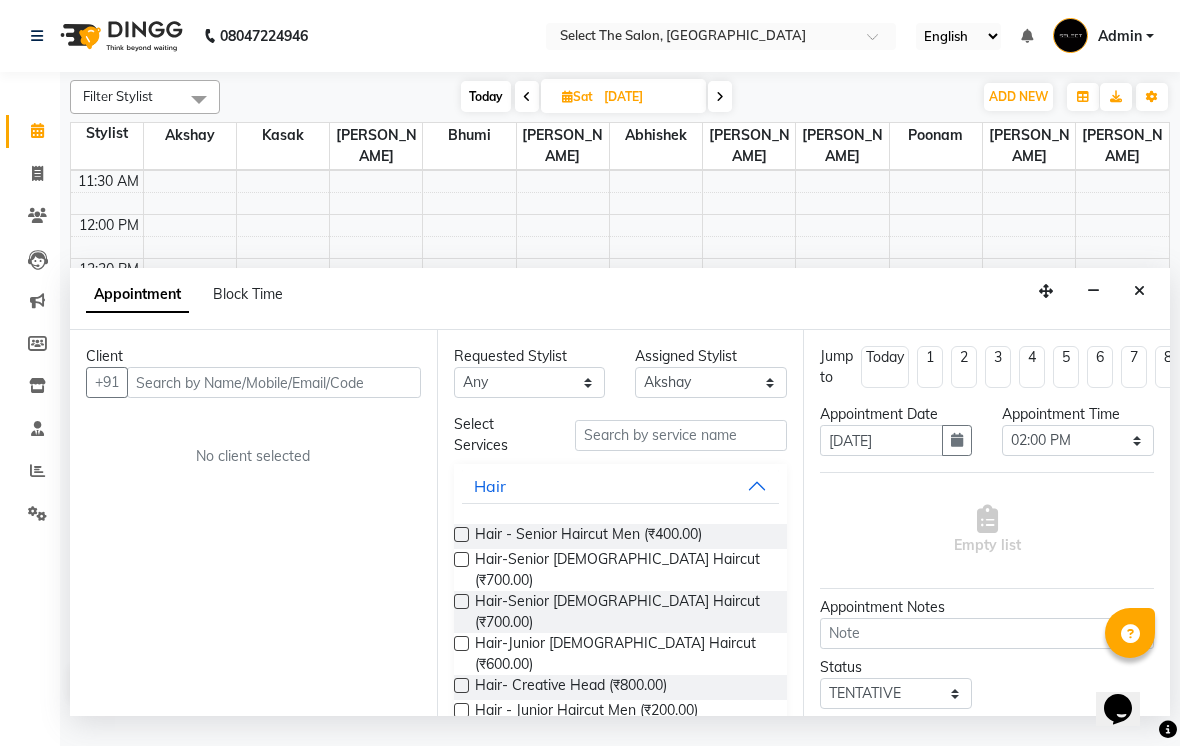 click at bounding box center [274, 382] 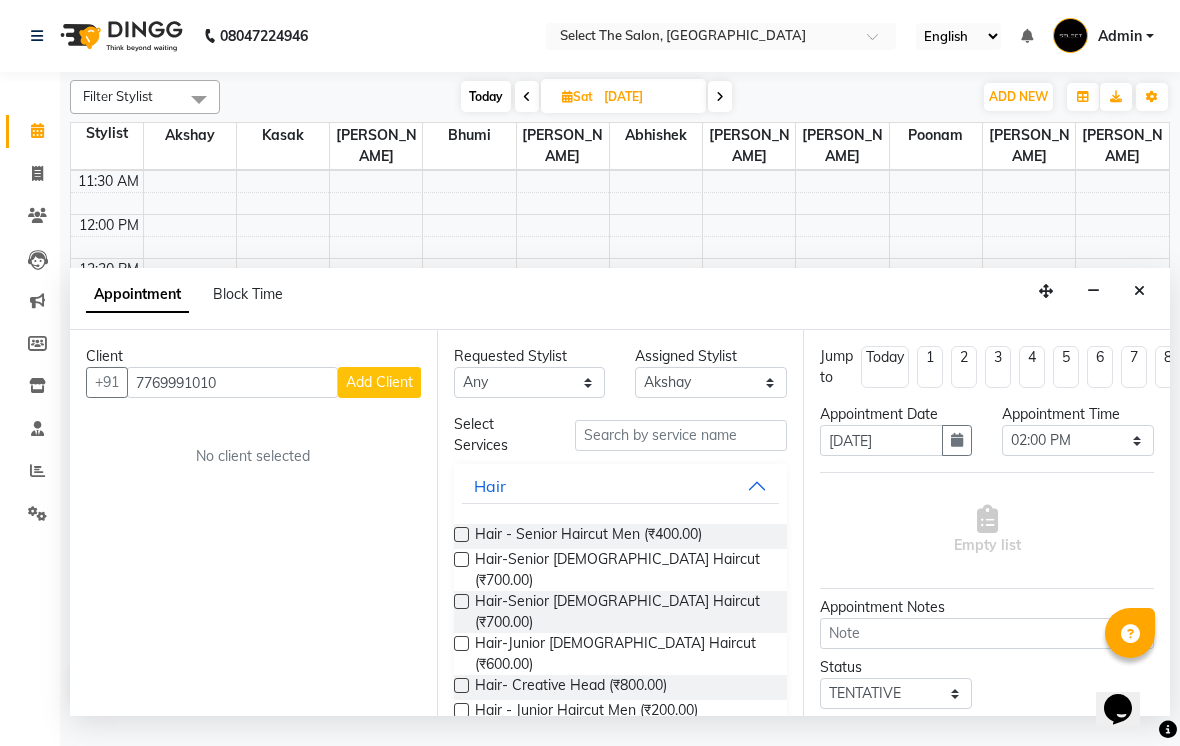 click on "Add Client" at bounding box center [379, 382] 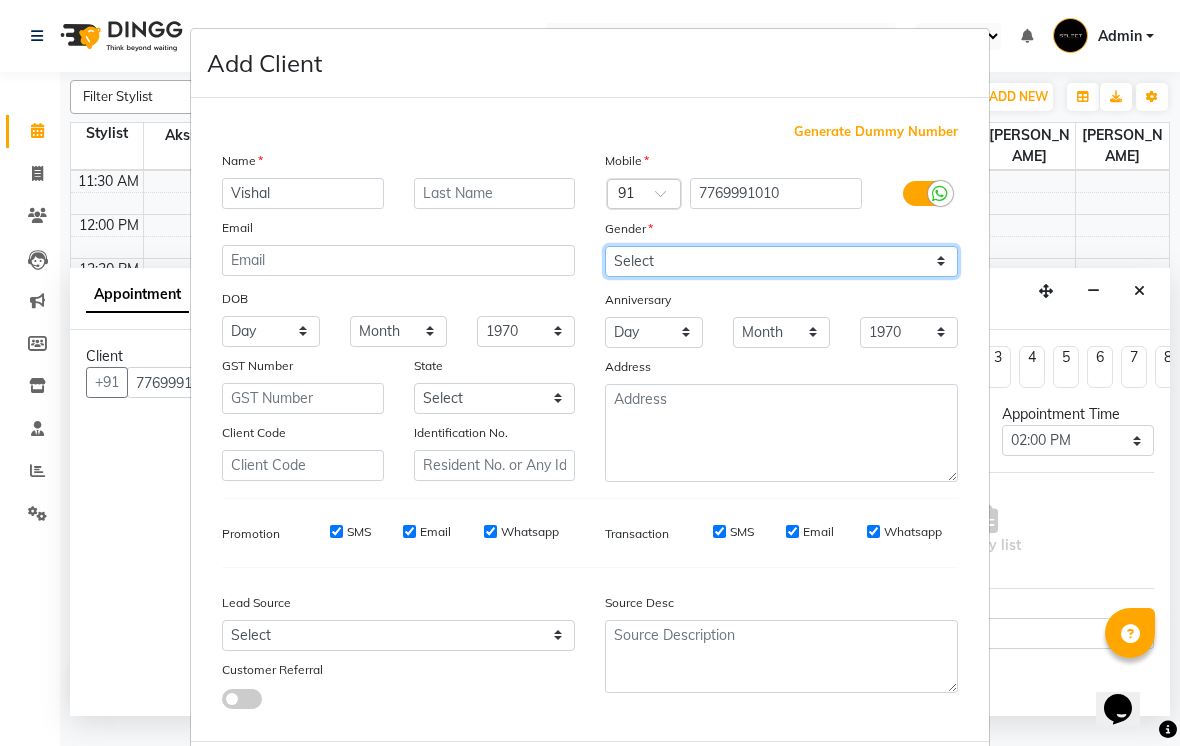 click on "Select Male Female Other Prefer Not To Say" at bounding box center [781, 261] 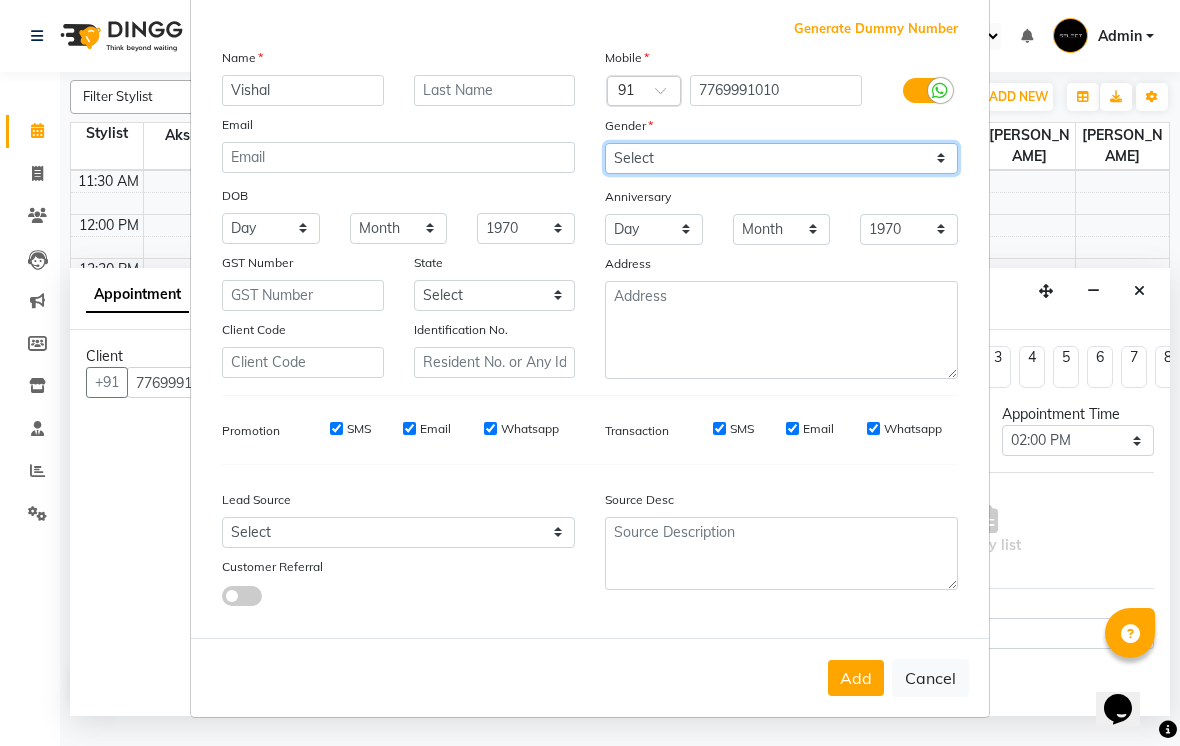 scroll, scrollTop: 102, scrollLeft: 0, axis: vertical 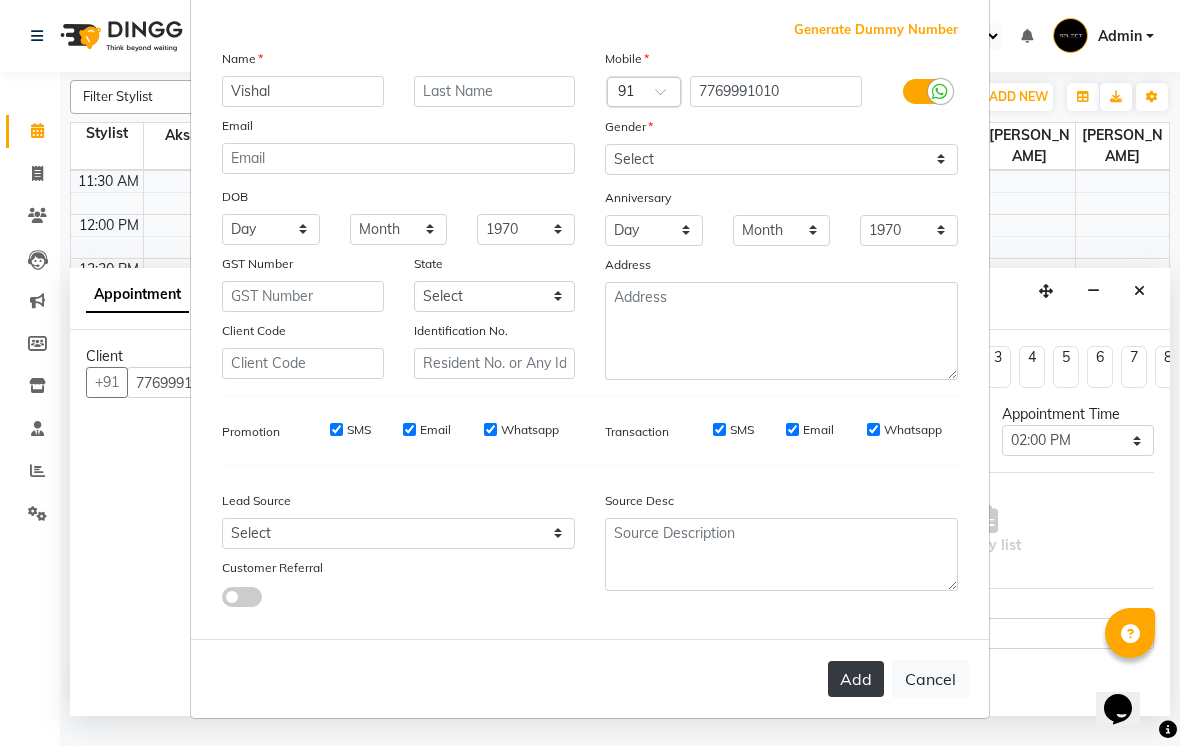 click on "Add" at bounding box center [856, 679] 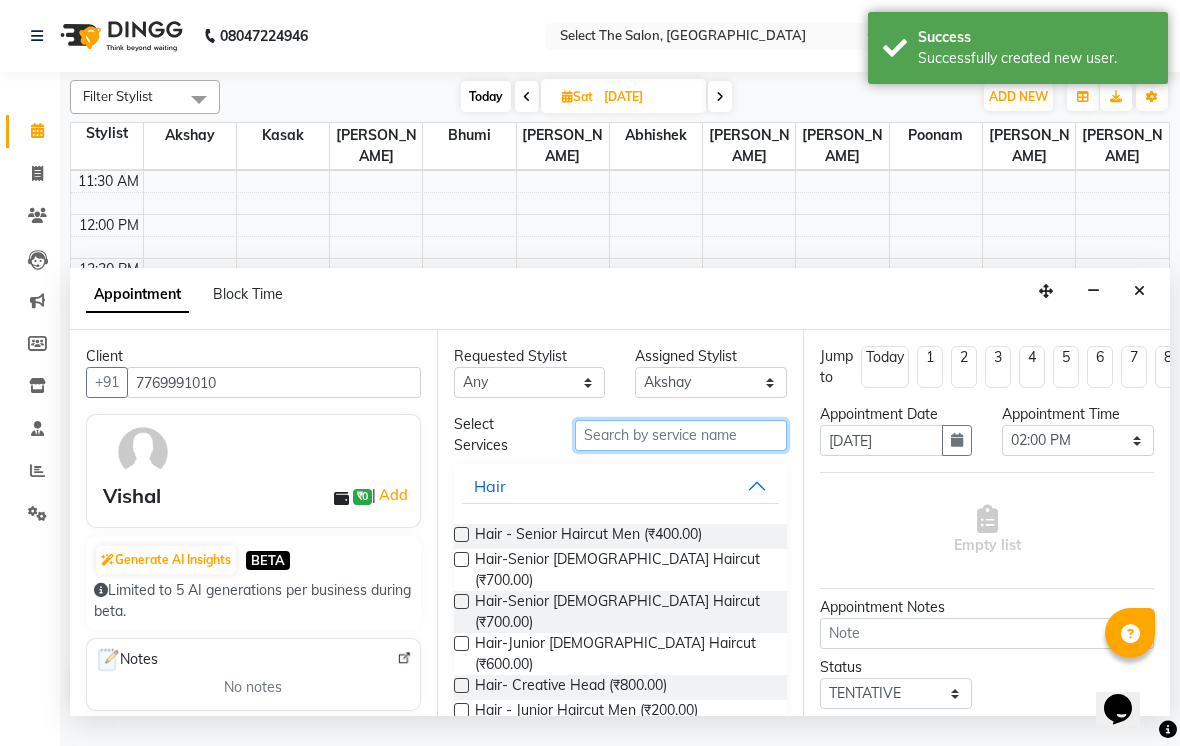 click at bounding box center [681, 435] 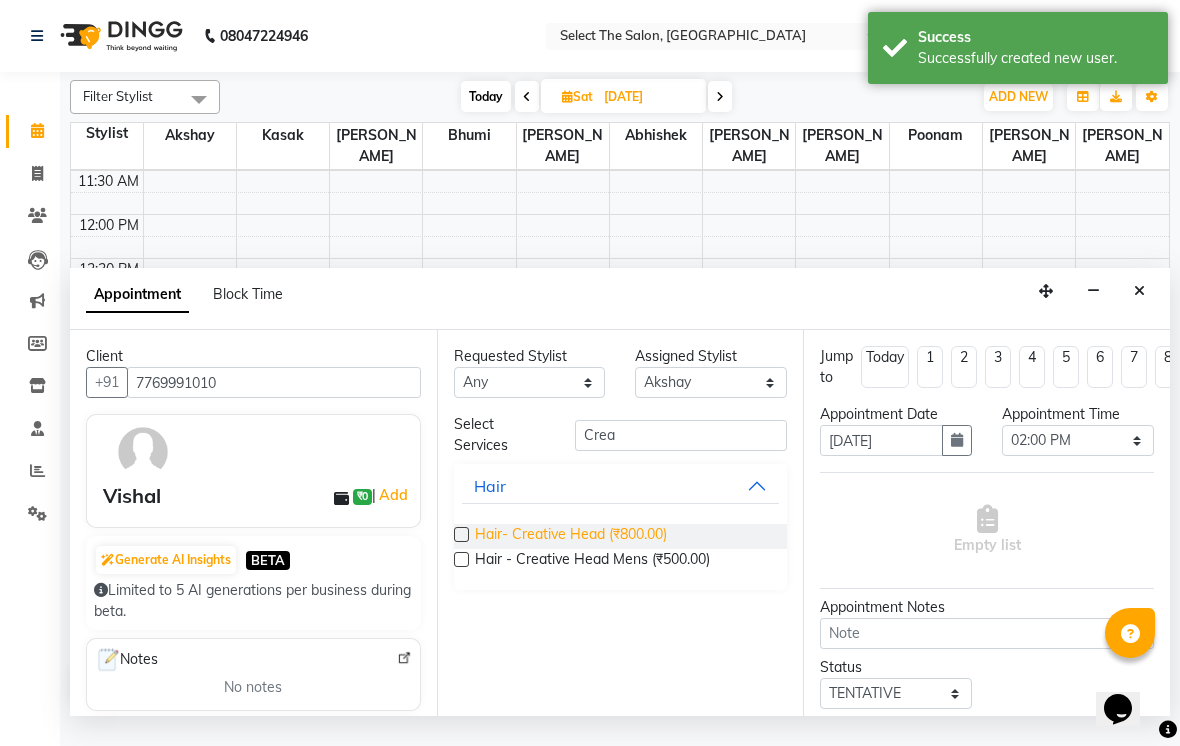 click on "Hair- Creative Head  (₹800.00)" at bounding box center (571, 536) 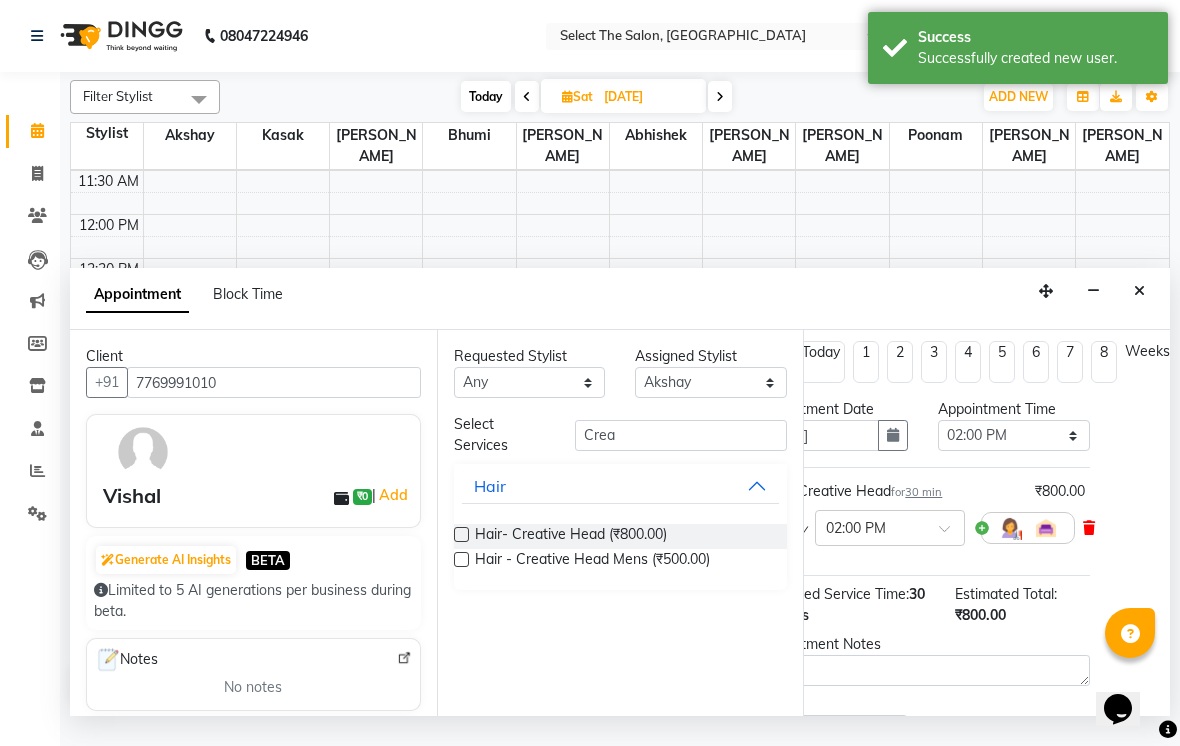 click at bounding box center (1089, 528) 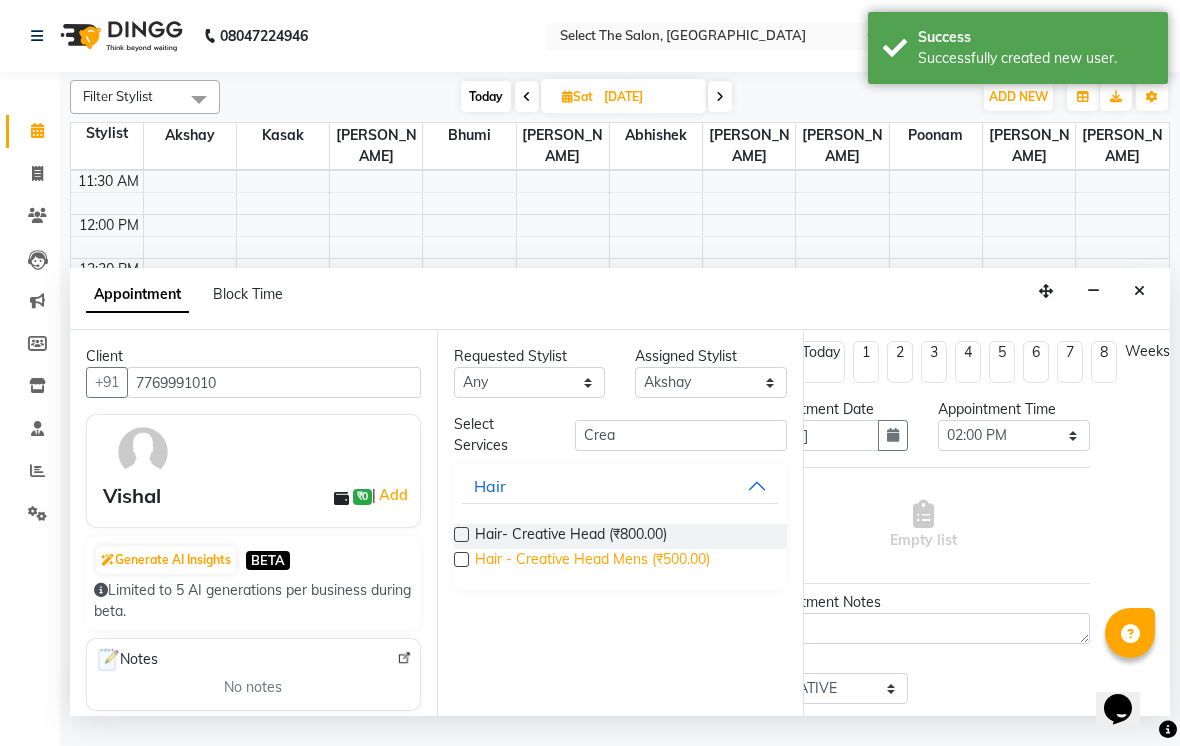 click on "Hair - Creative Head Mens (₹500.00)" at bounding box center (592, 561) 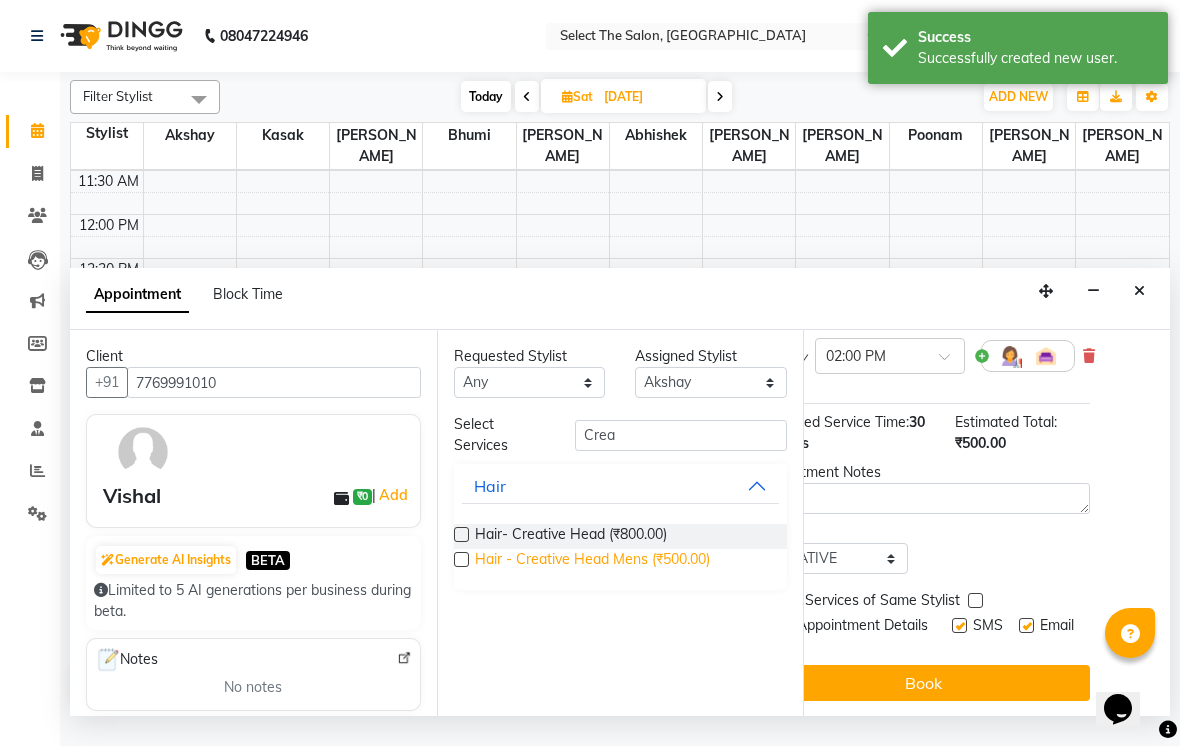 scroll, scrollTop: 176, scrollLeft: 68, axis: both 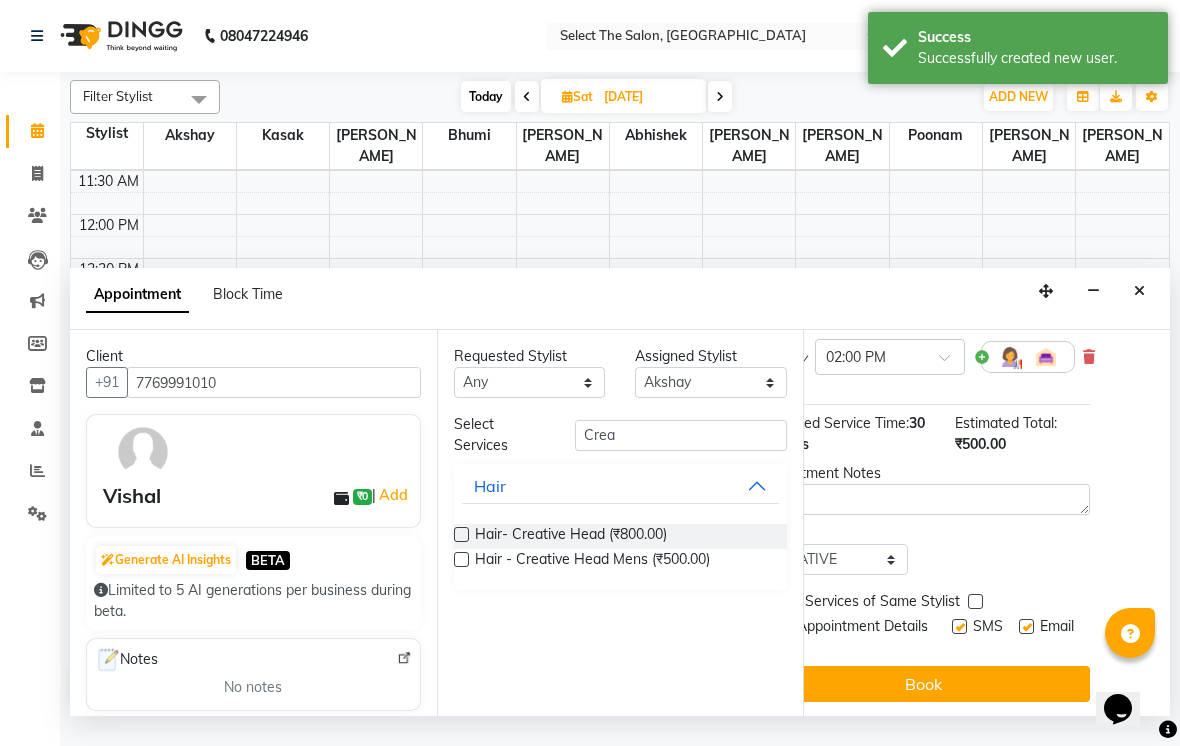 click at bounding box center [959, 626] 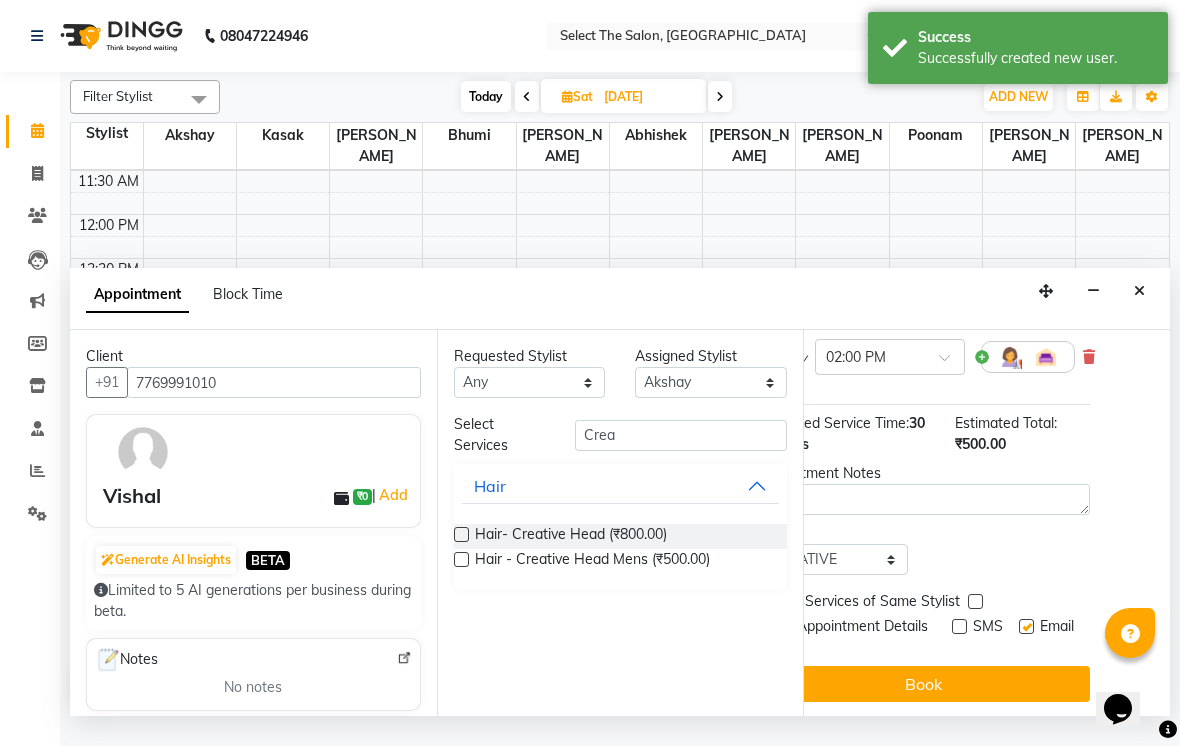 click at bounding box center [1026, 626] 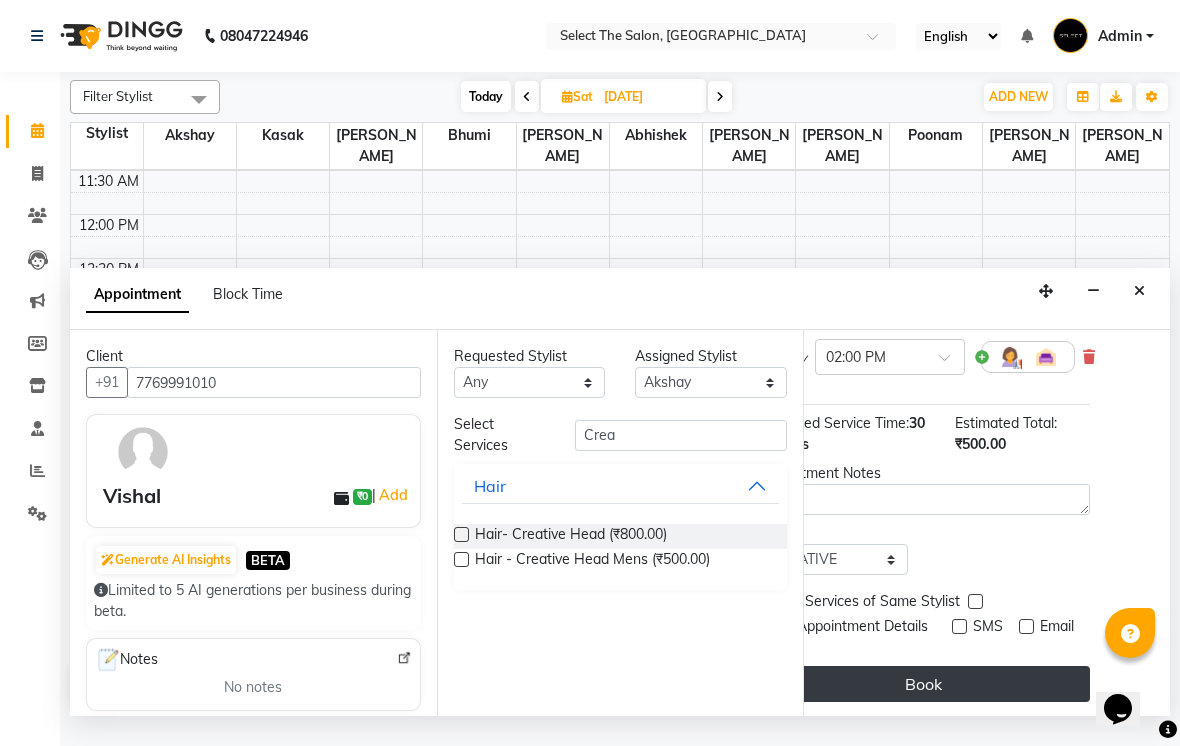 click on "Book" at bounding box center (923, 684) 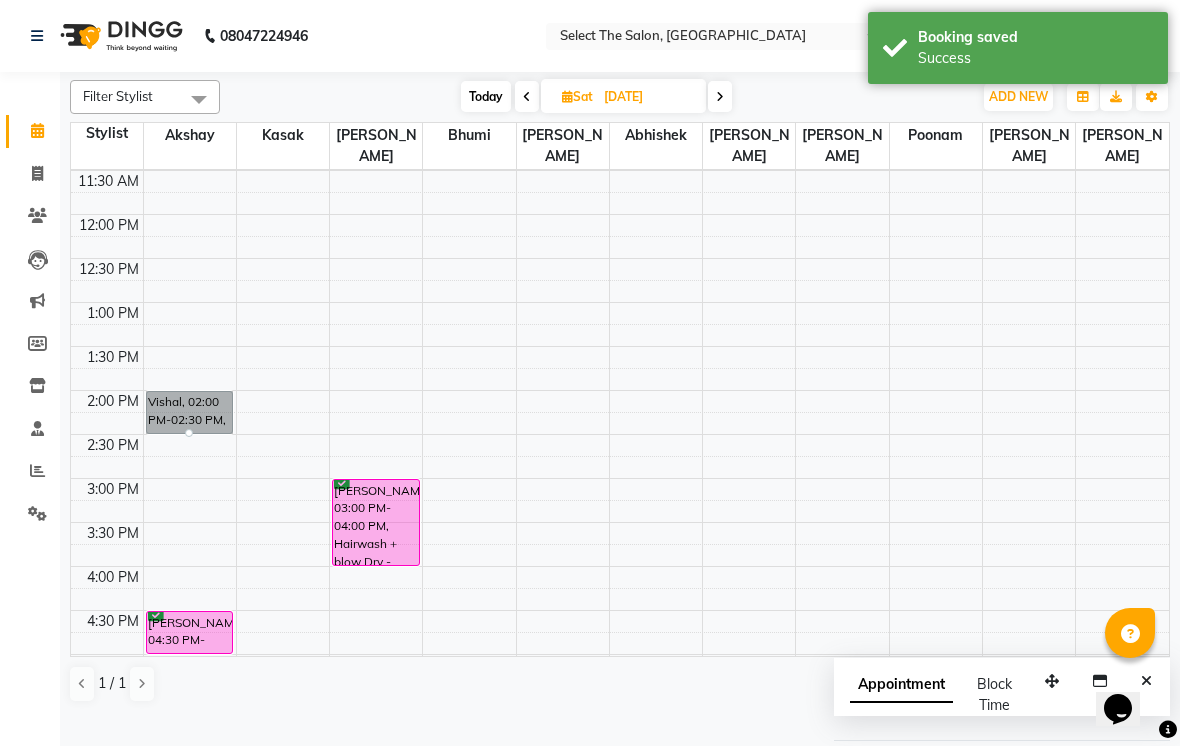 click at bounding box center [189, 433] 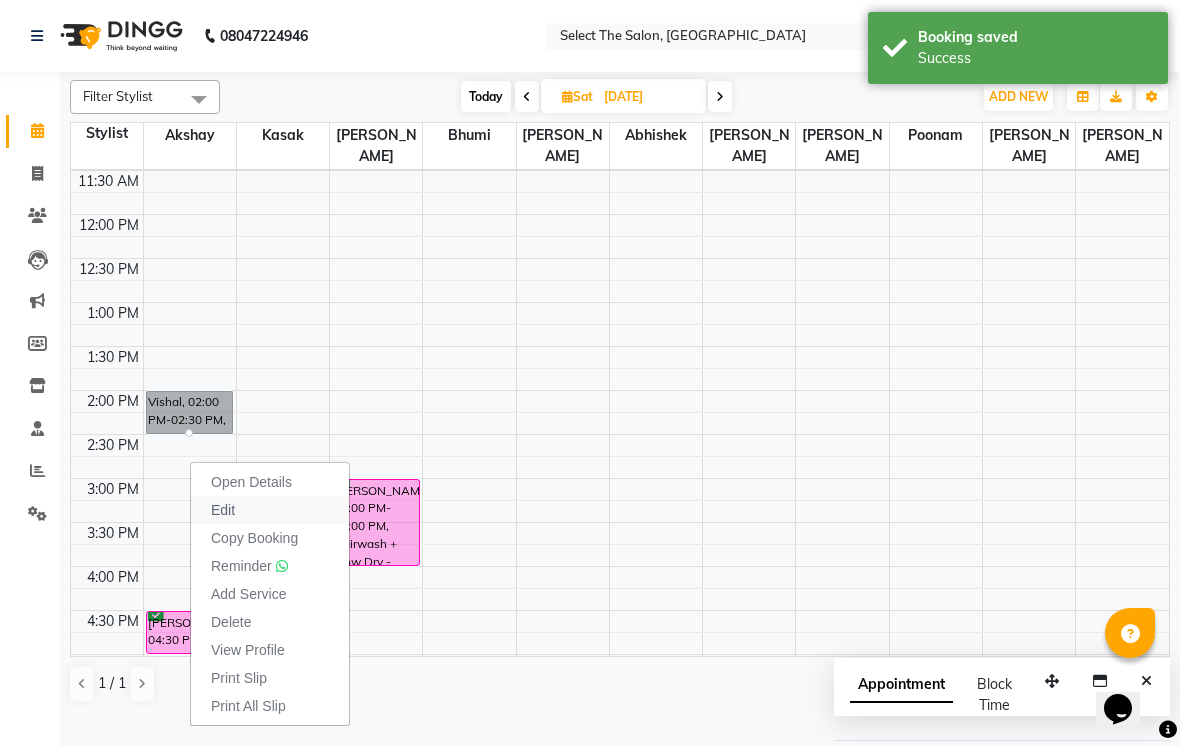 click on "Edit" at bounding box center (223, 510) 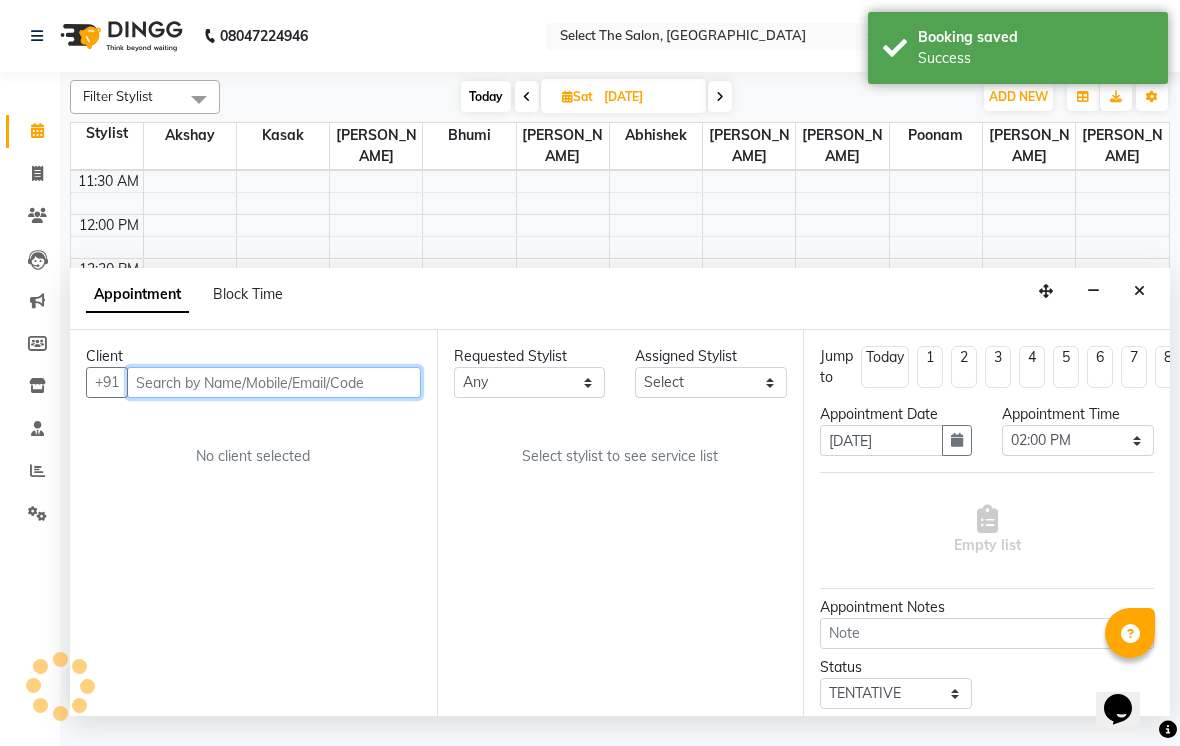 scroll, scrollTop: 657, scrollLeft: 0, axis: vertical 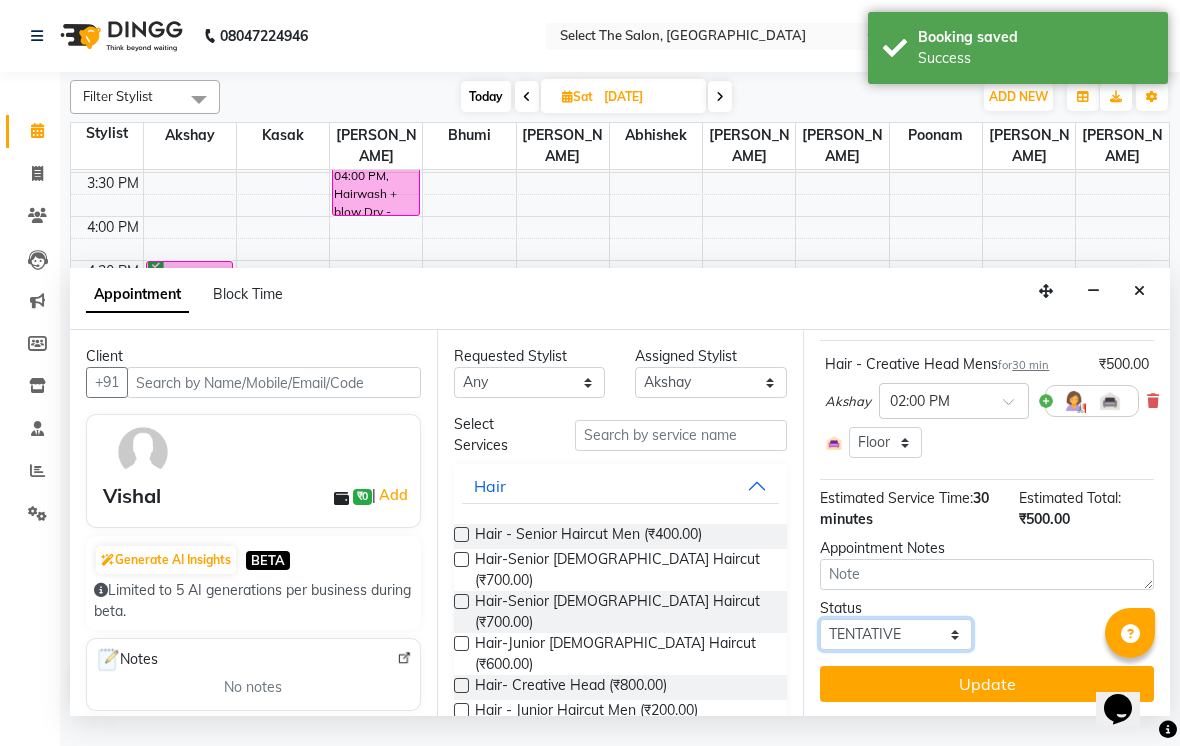 click on "Select TENTATIVE CONFIRM UPCOMING" at bounding box center (896, 634) 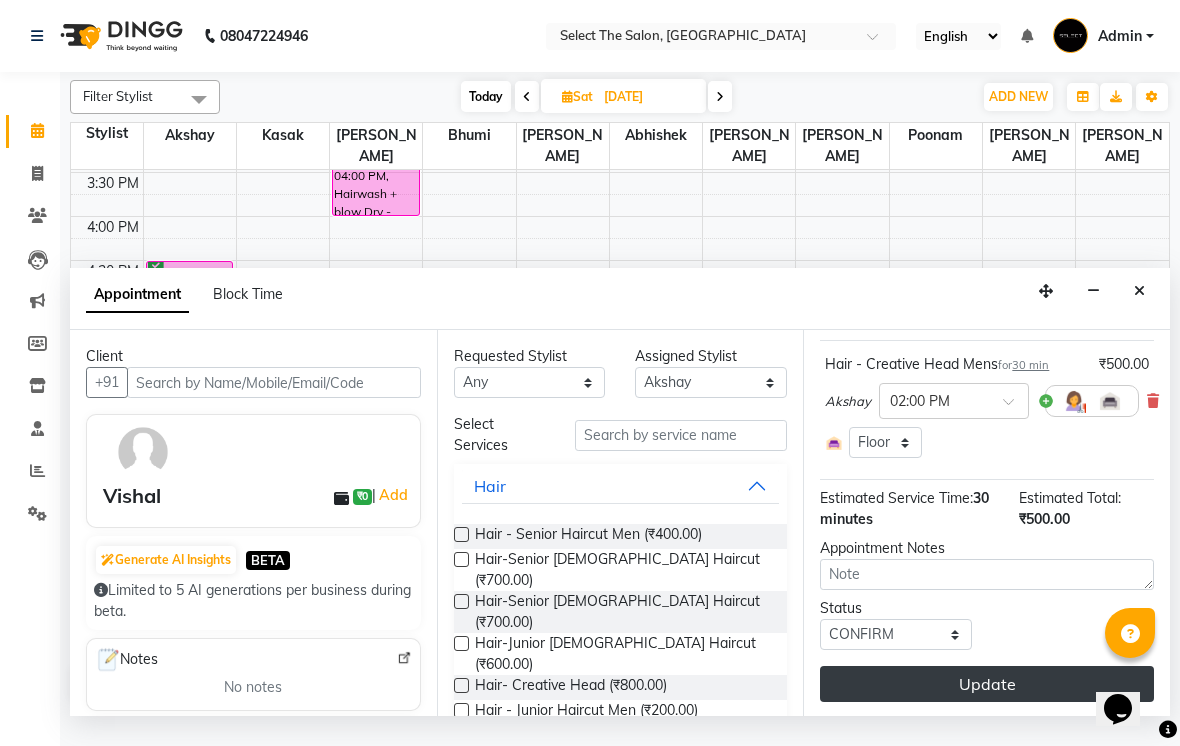 click on "Update" at bounding box center (987, 684) 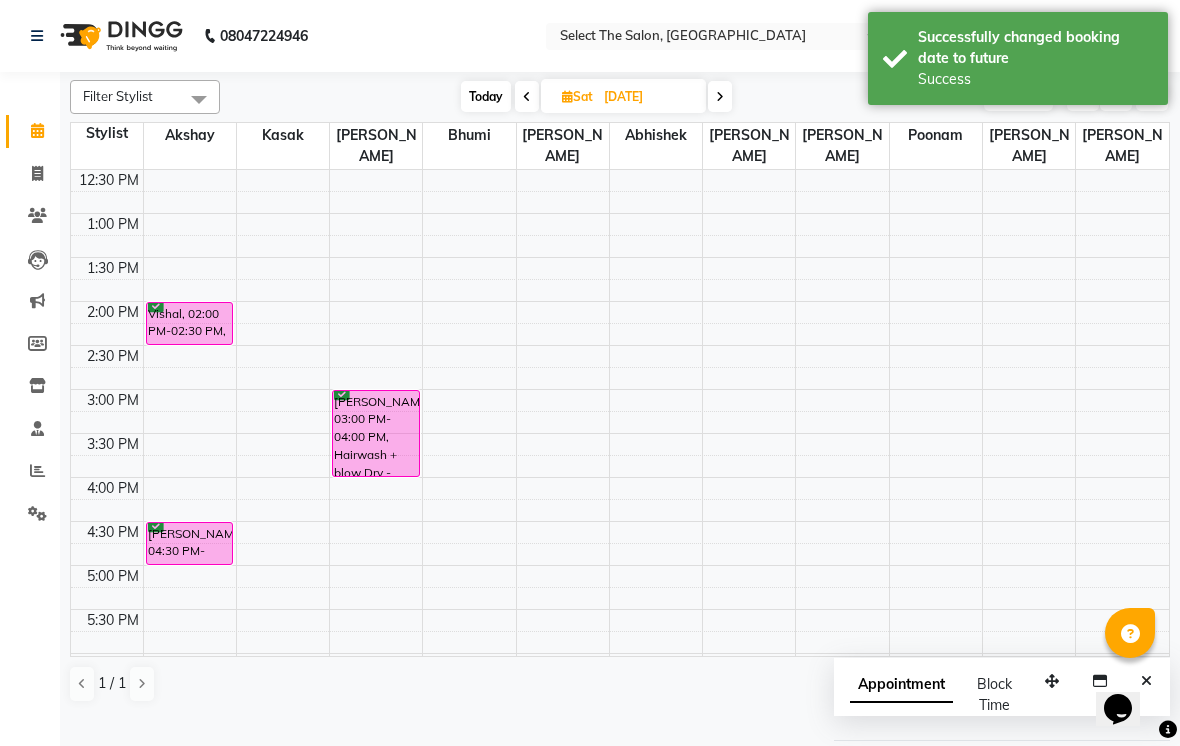 scroll, scrollTop: 367, scrollLeft: 0, axis: vertical 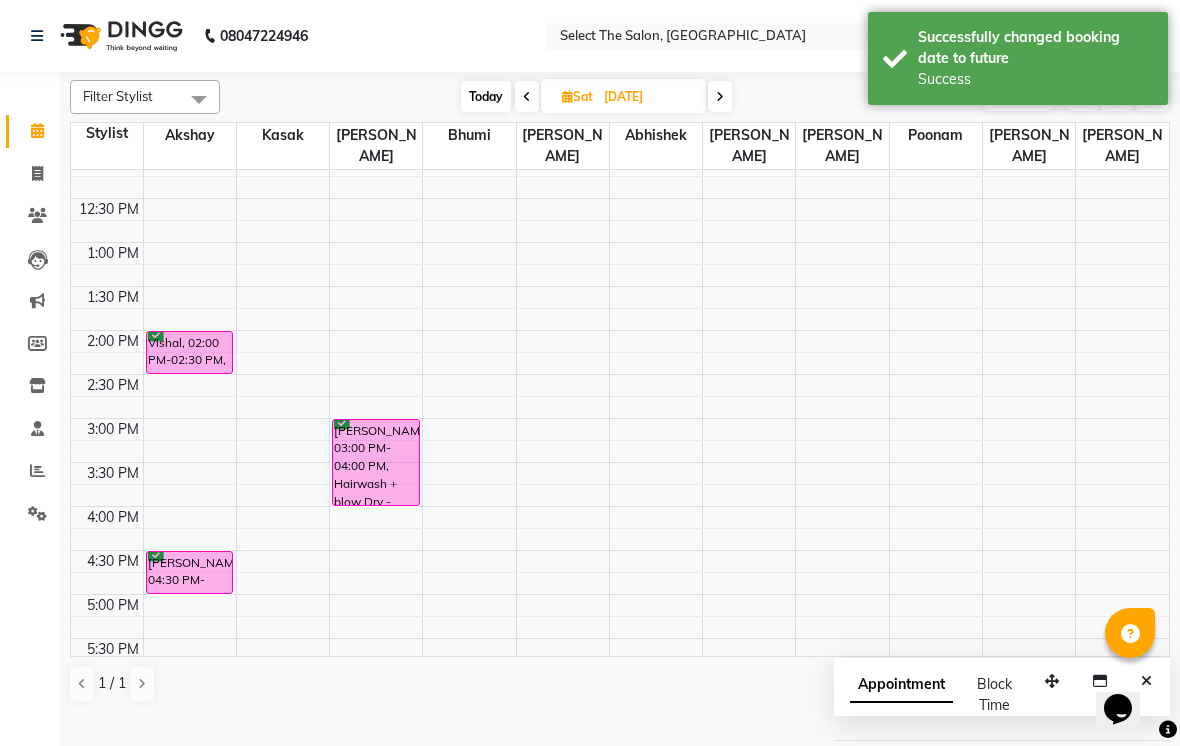 click on "Today" at bounding box center [486, 96] 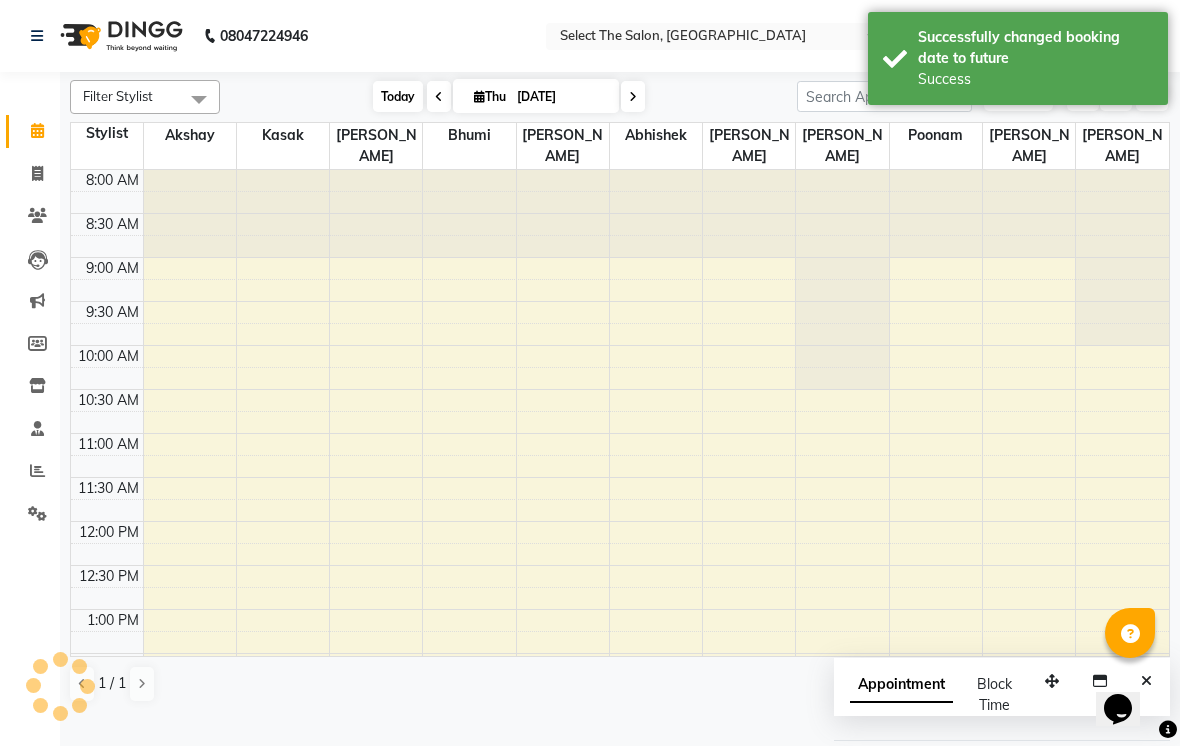 scroll, scrollTop: 657, scrollLeft: 0, axis: vertical 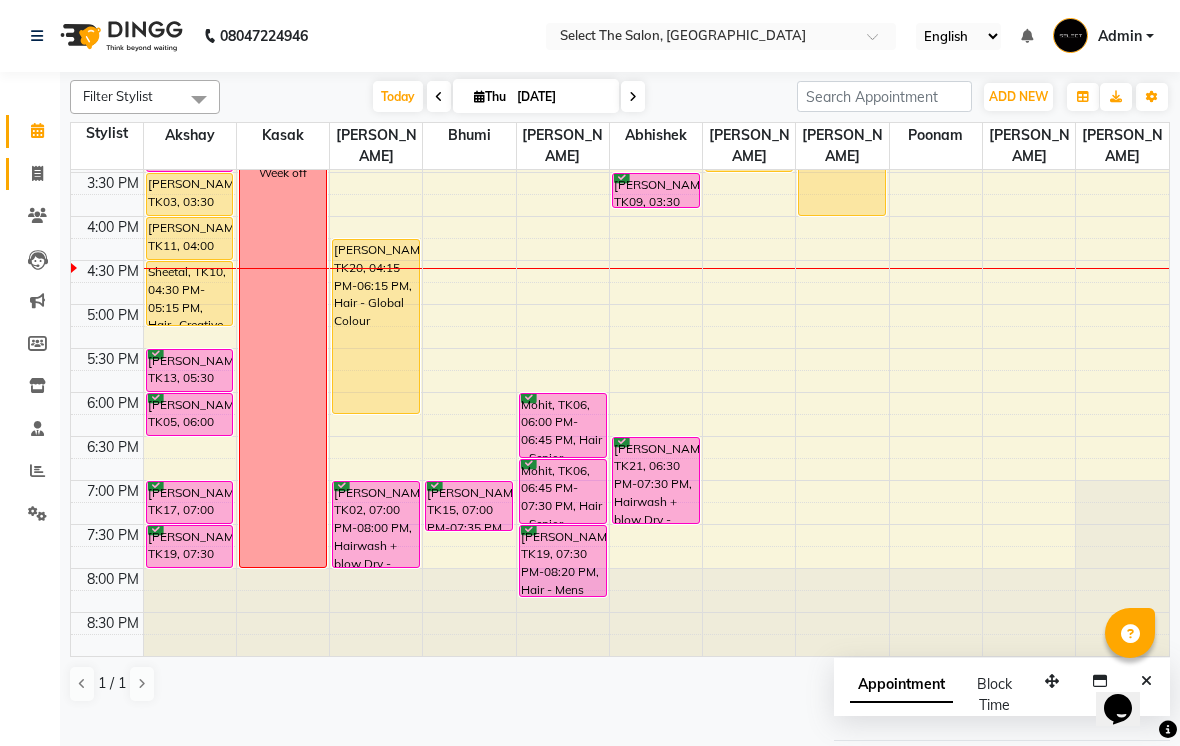 click 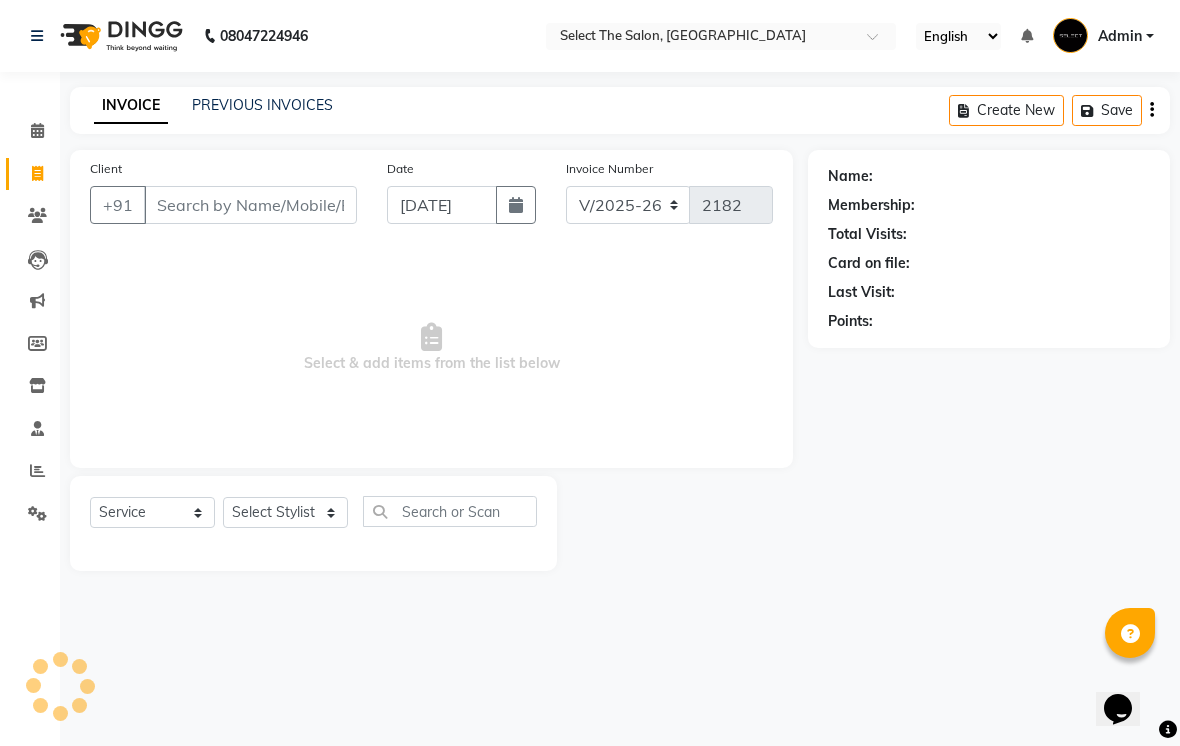 click on "Client" at bounding box center (250, 205) 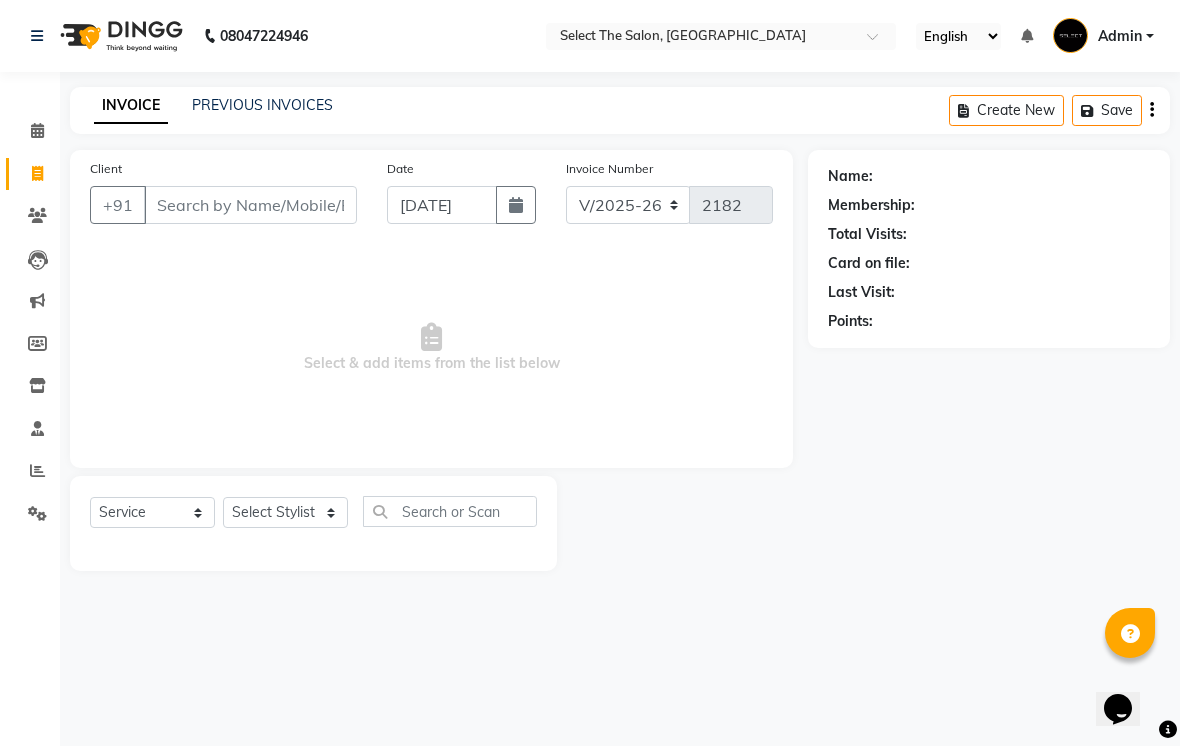 click on "Client" at bounding box center [250, 205] 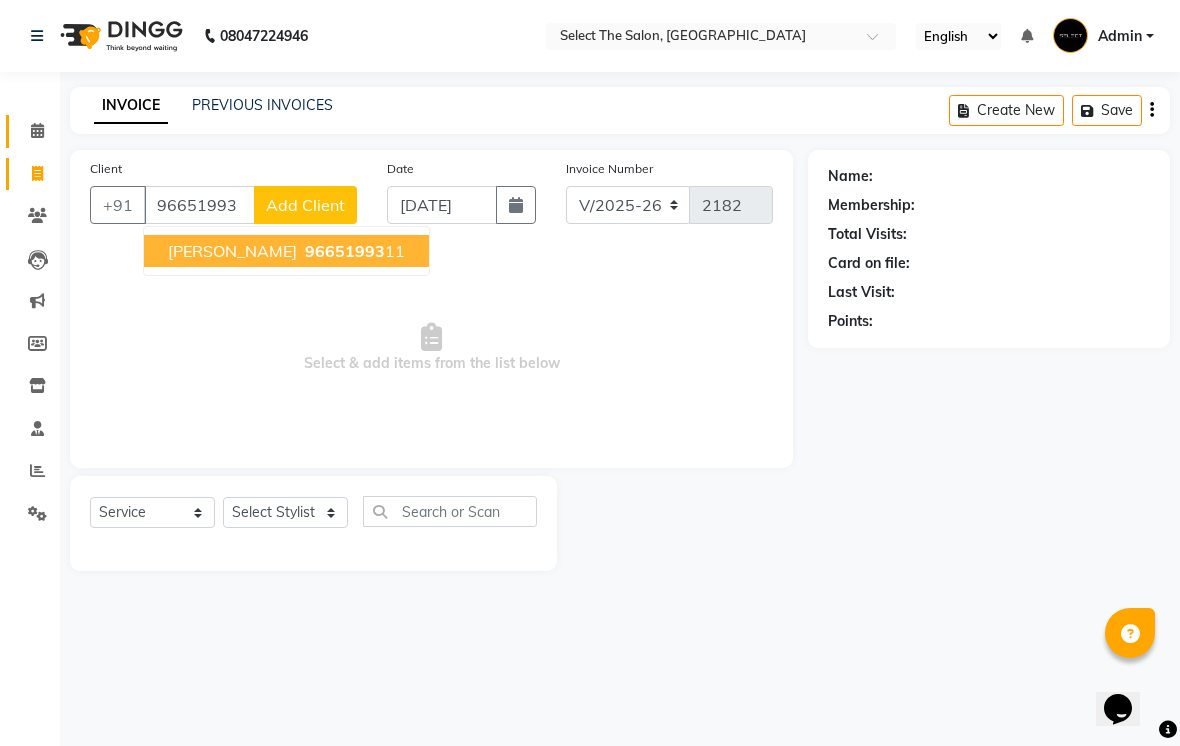 click 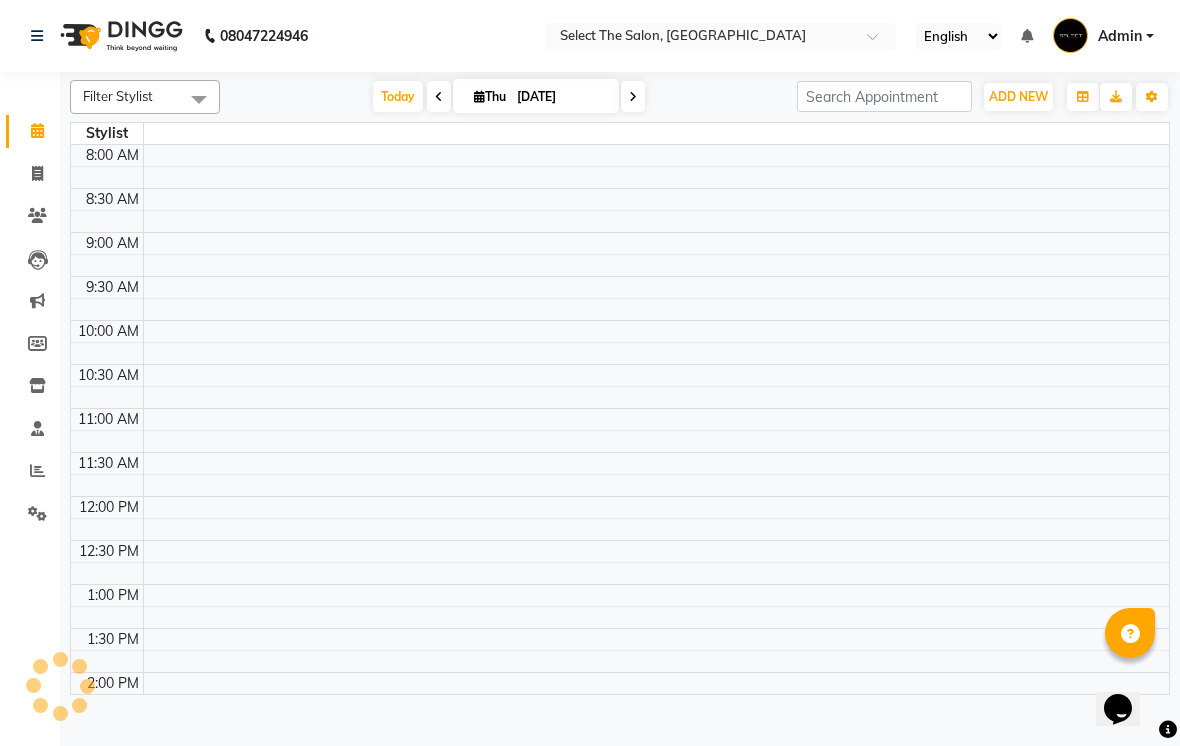 scroll, scrollTop: 619, scrollLeft: 0, axis: vertical 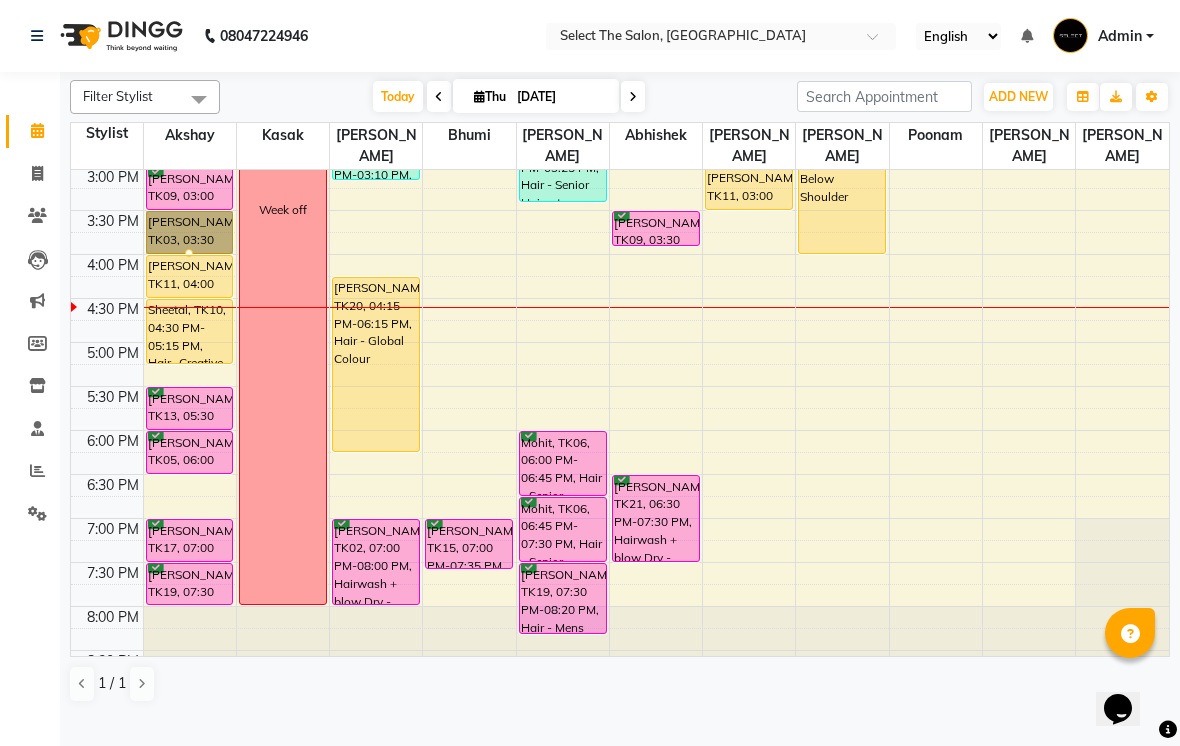 click at bounding box center (189, 253) 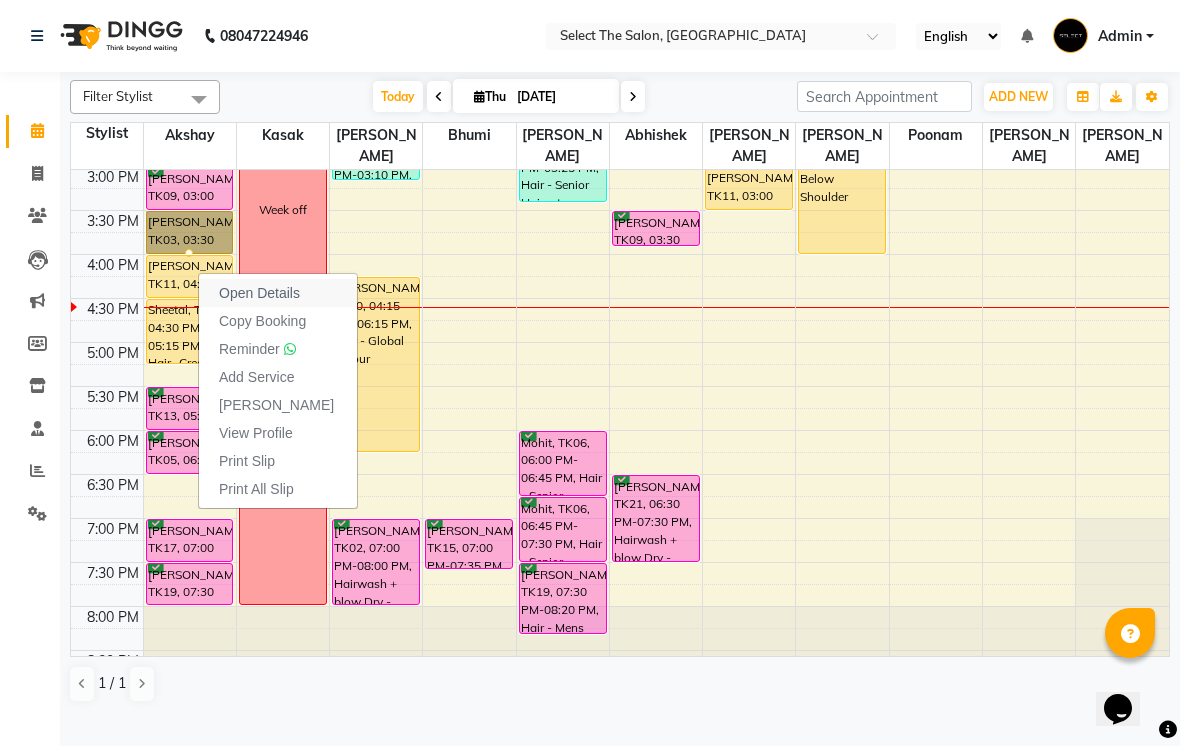 click on "Open Details" at bounding box center [259, 293] 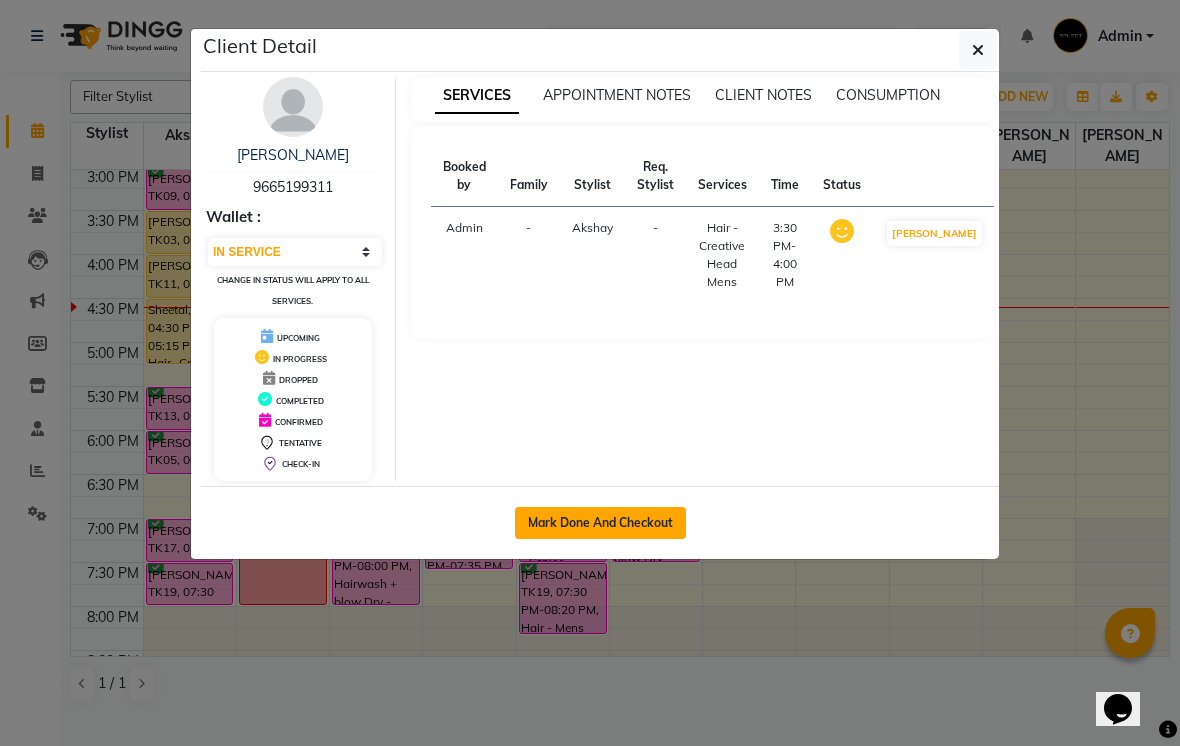 click on "Mark Done And Checkout" 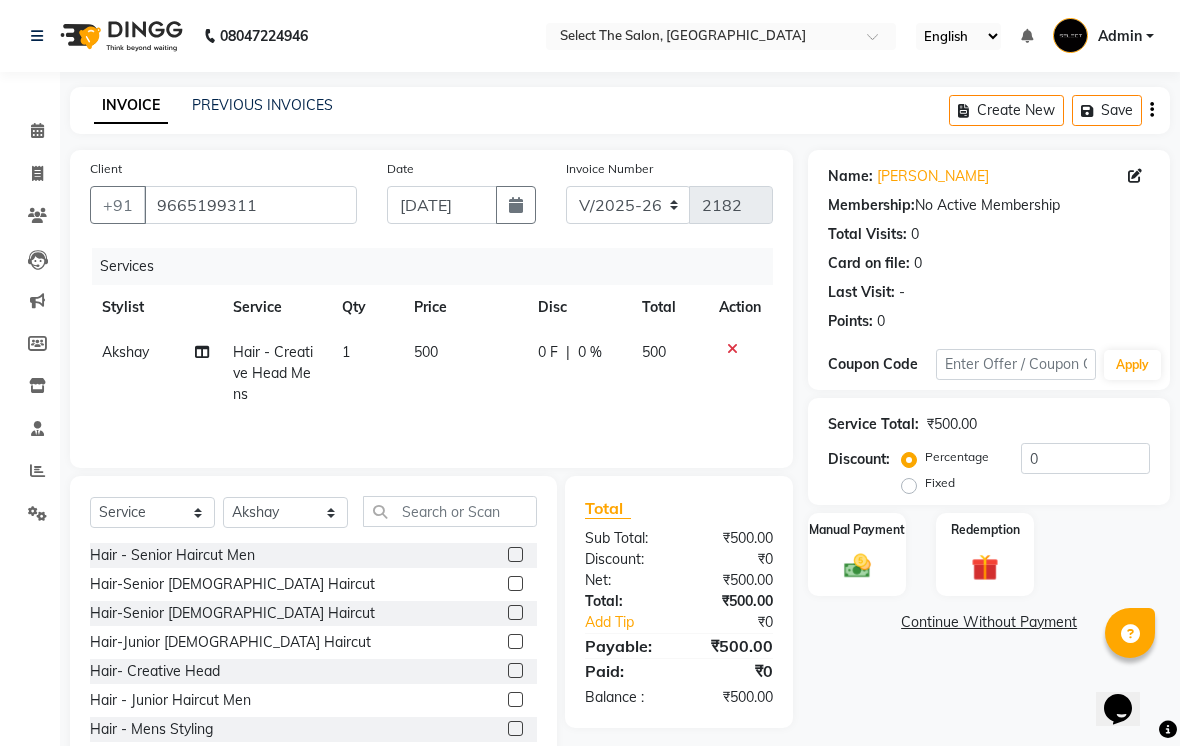 click on "500" 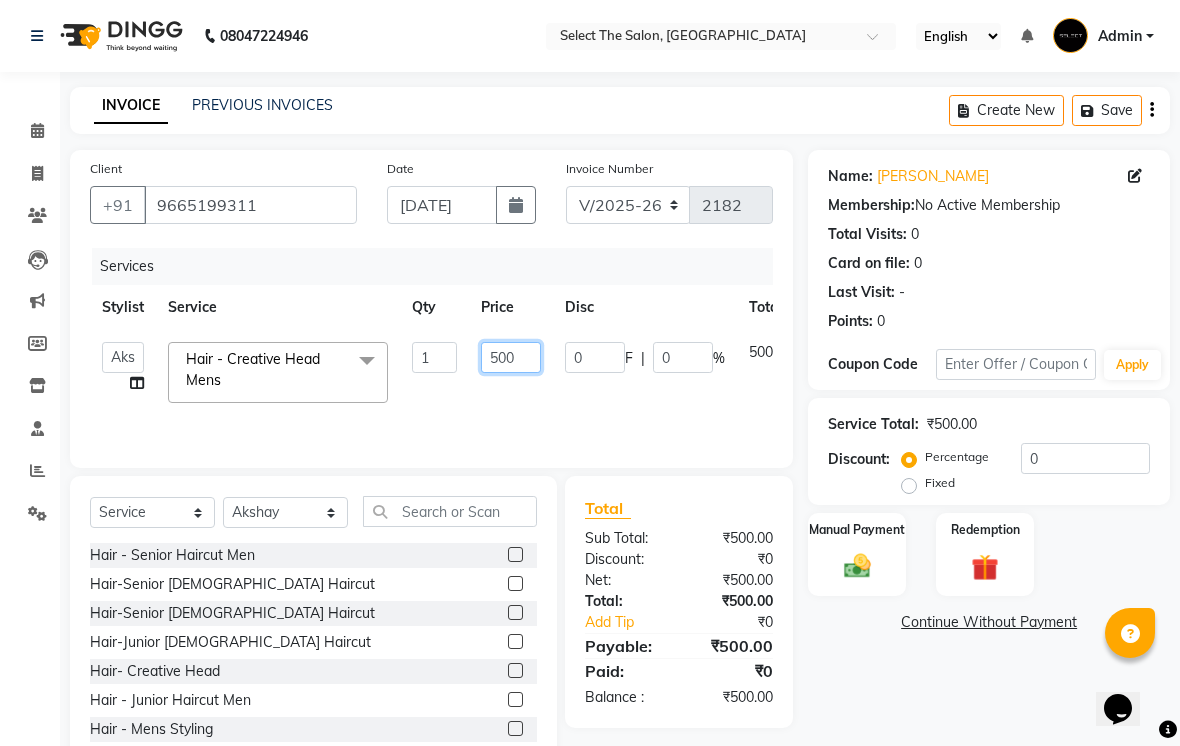 click on "500" 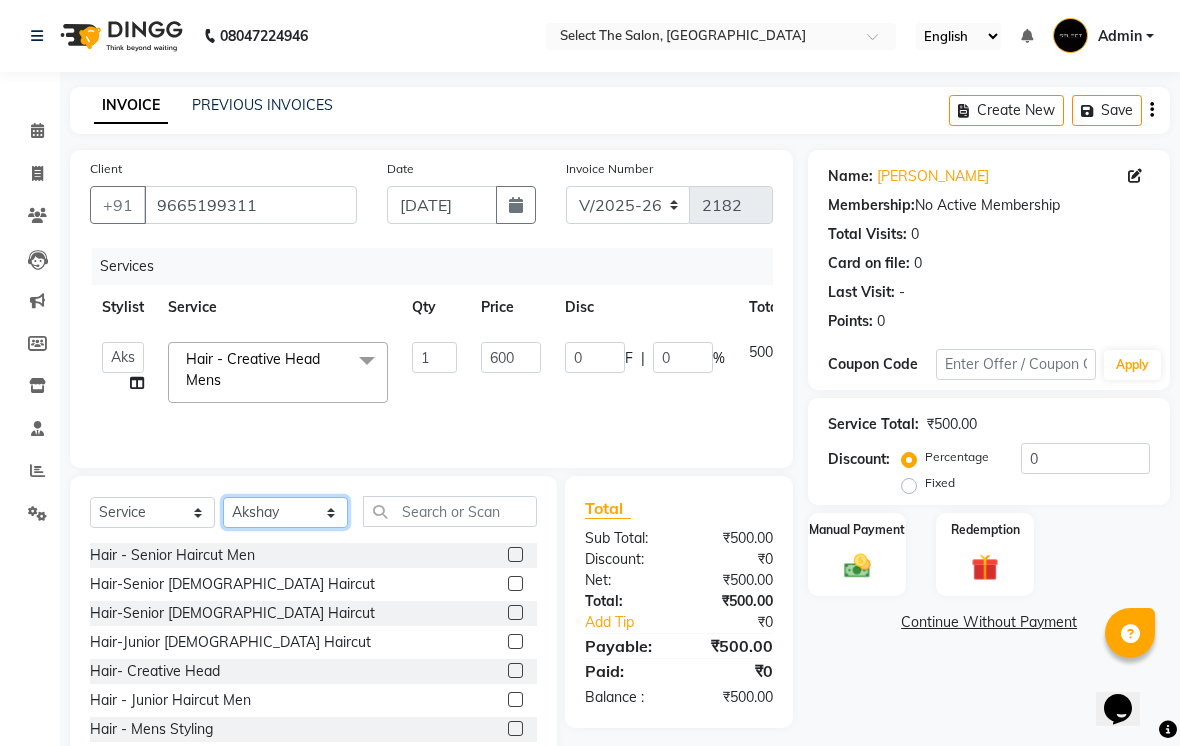 click on "Select Stylist Abhishek  Akshay  Bhumi  Harshana Daware Kasak Poonam  Sachin Wagh  Sarthak  Siddhika  Venkatesh warule Yogeshwari" 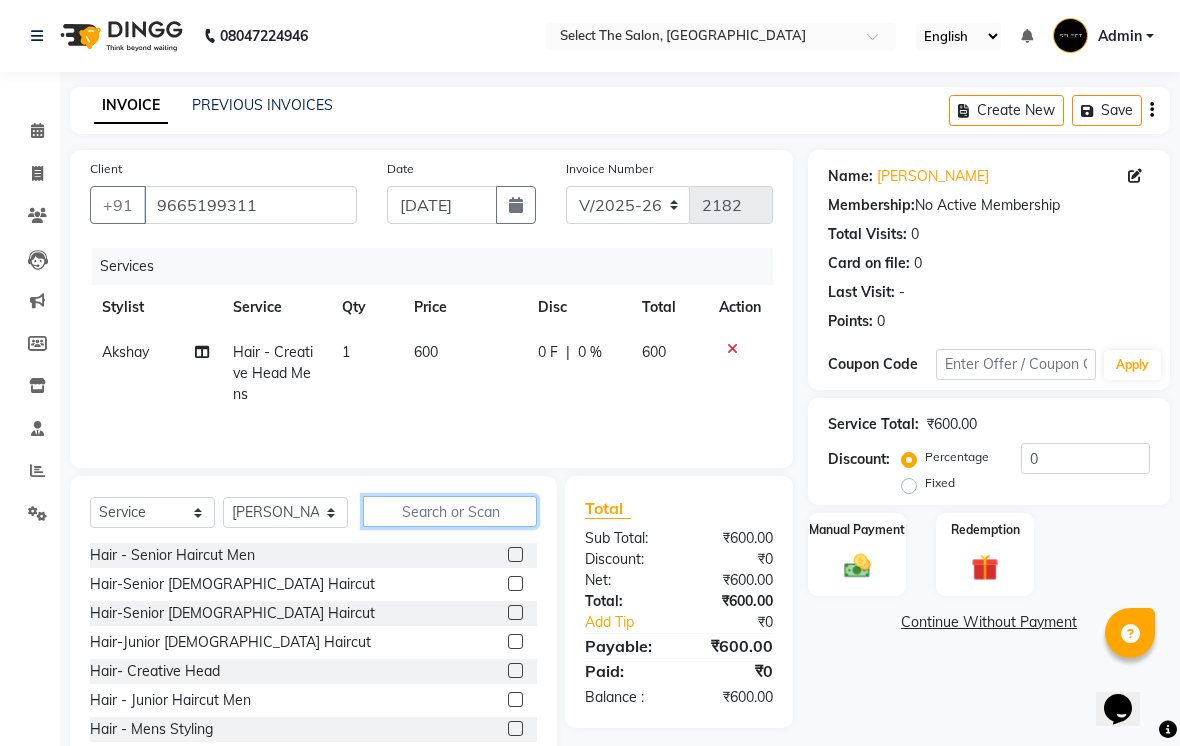 click 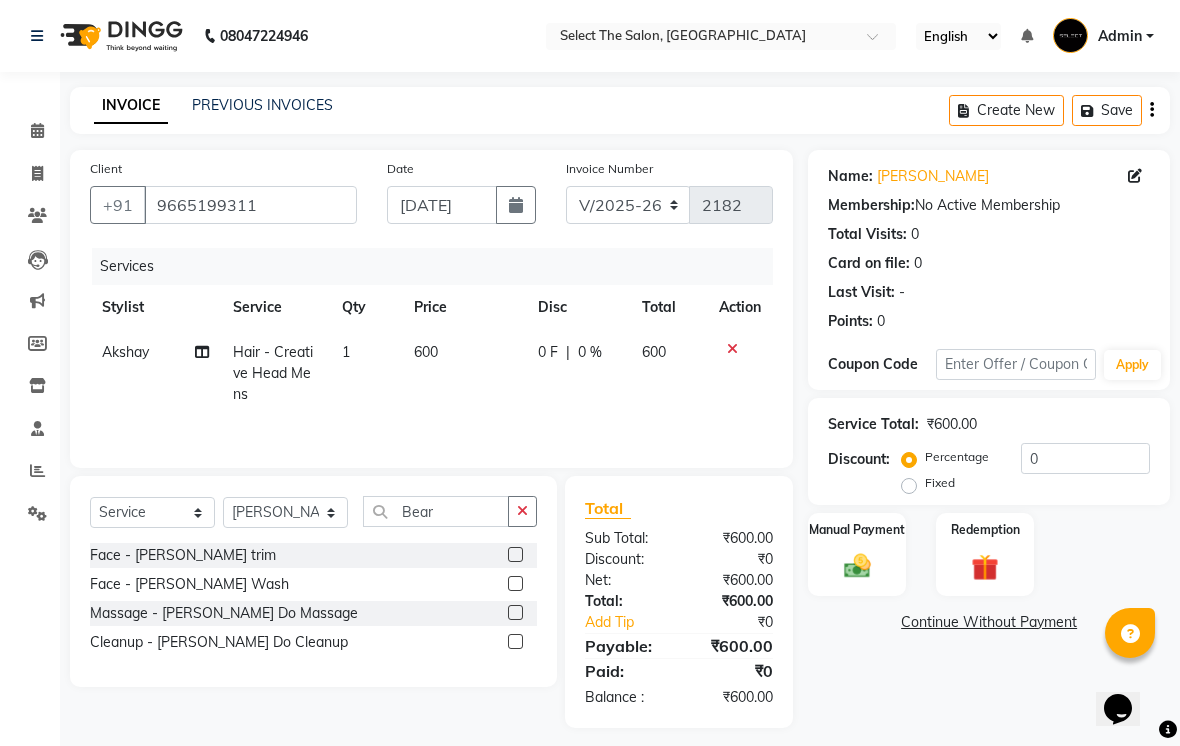 click 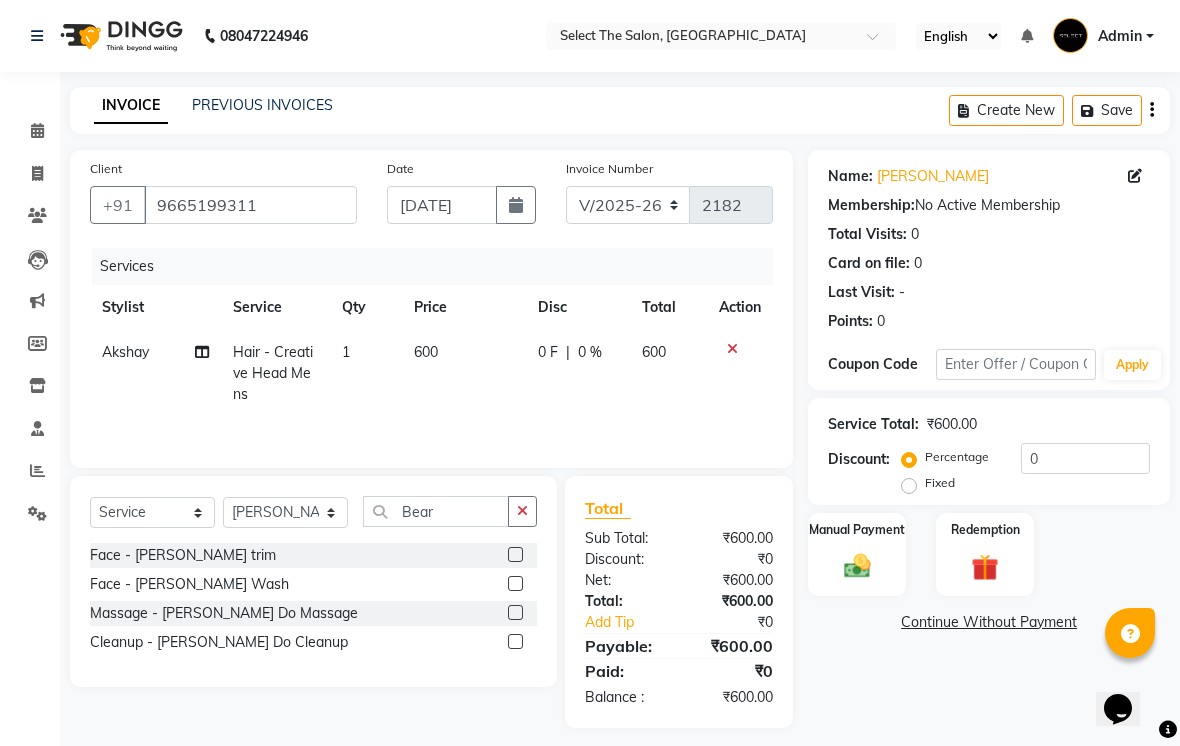 click at bounding box center (514, 555) 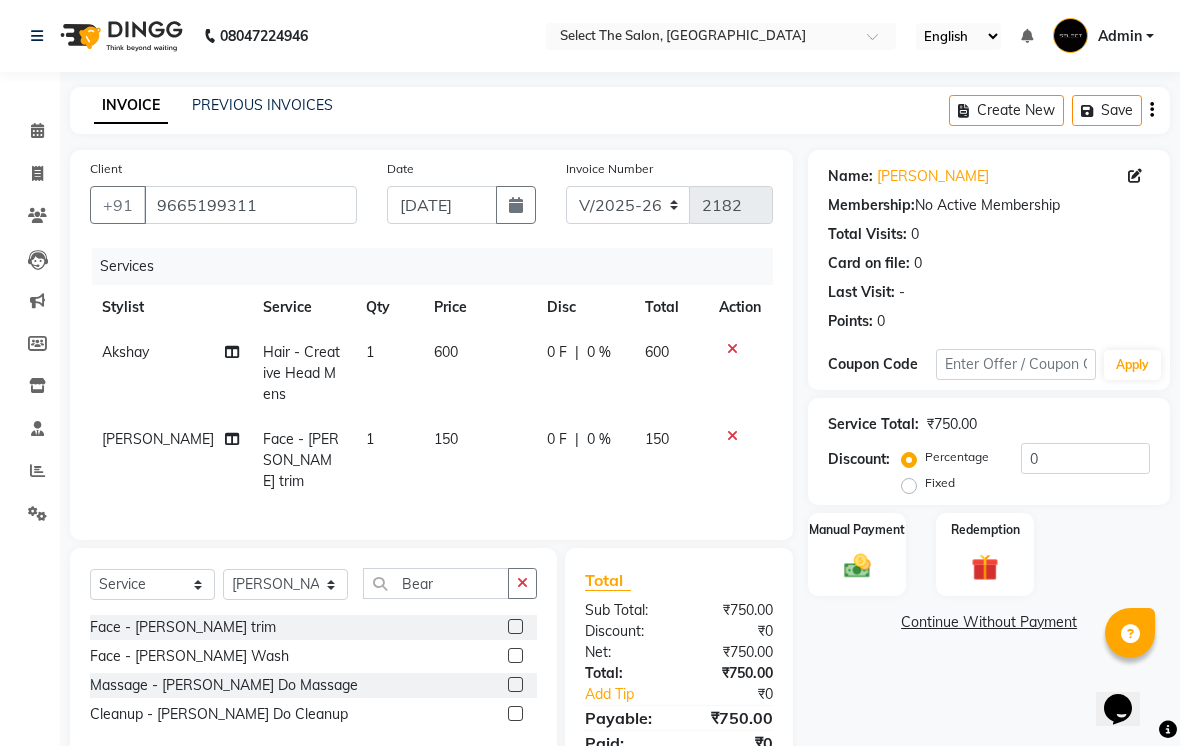 click on "150" 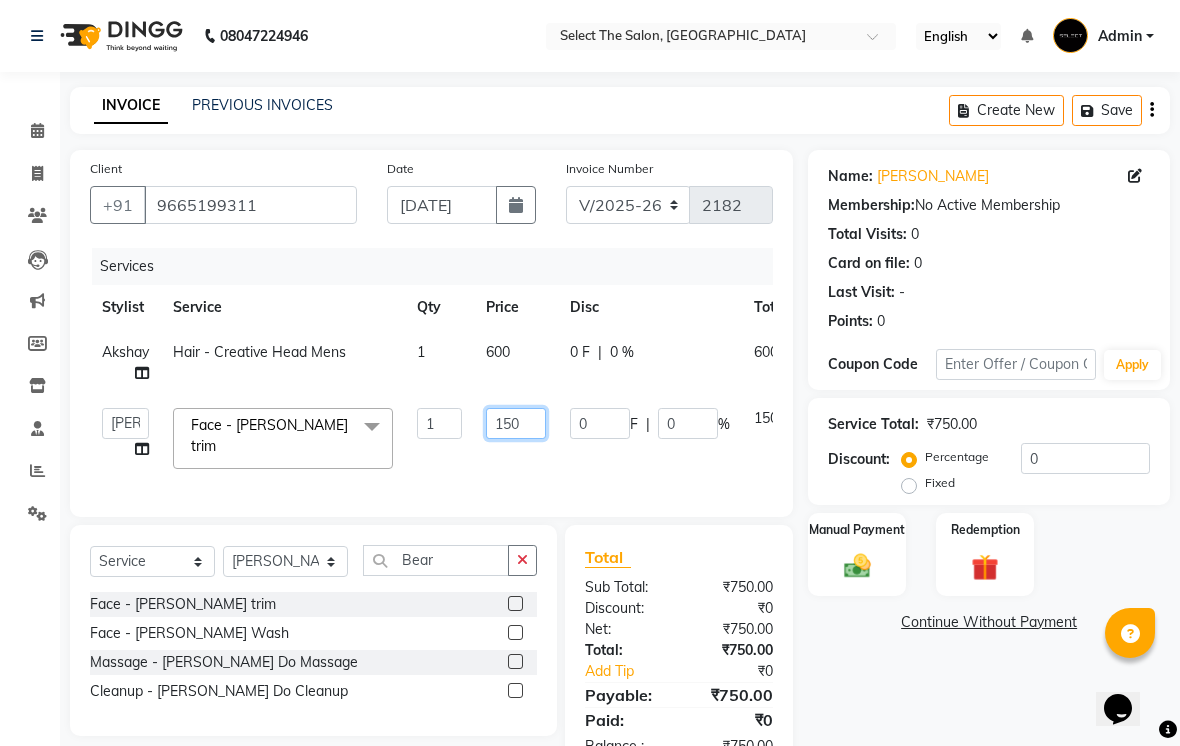 click on "150" 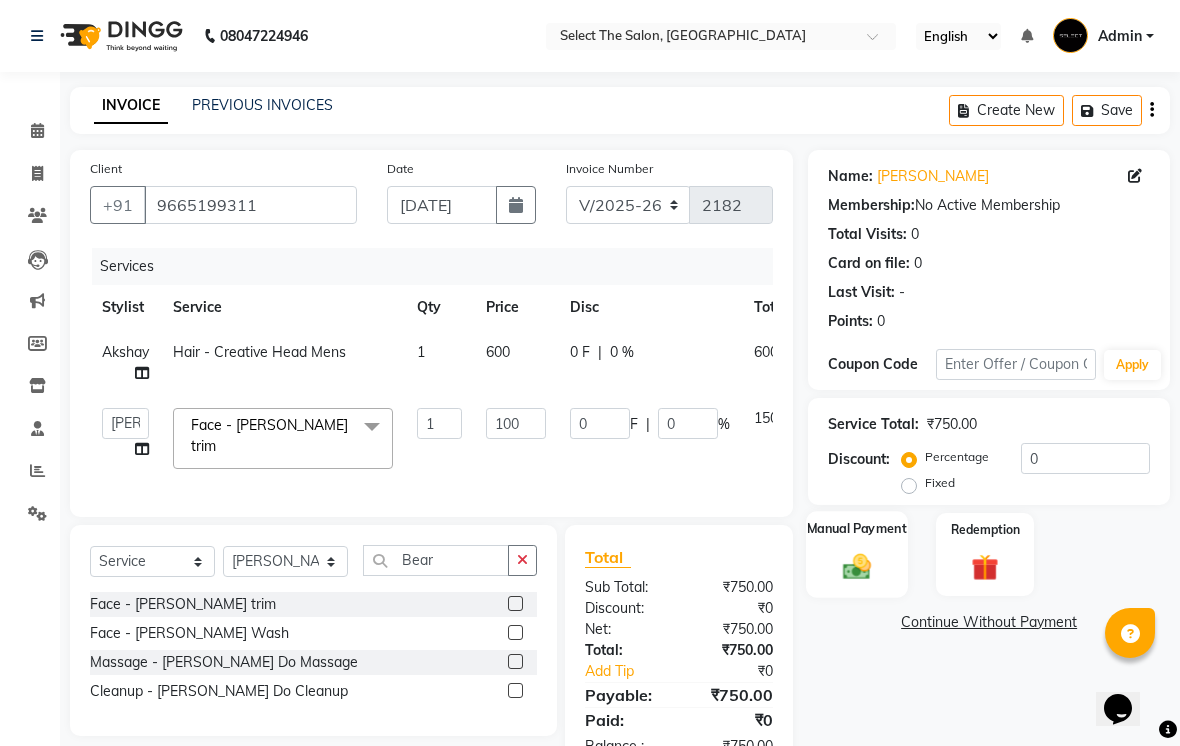 click 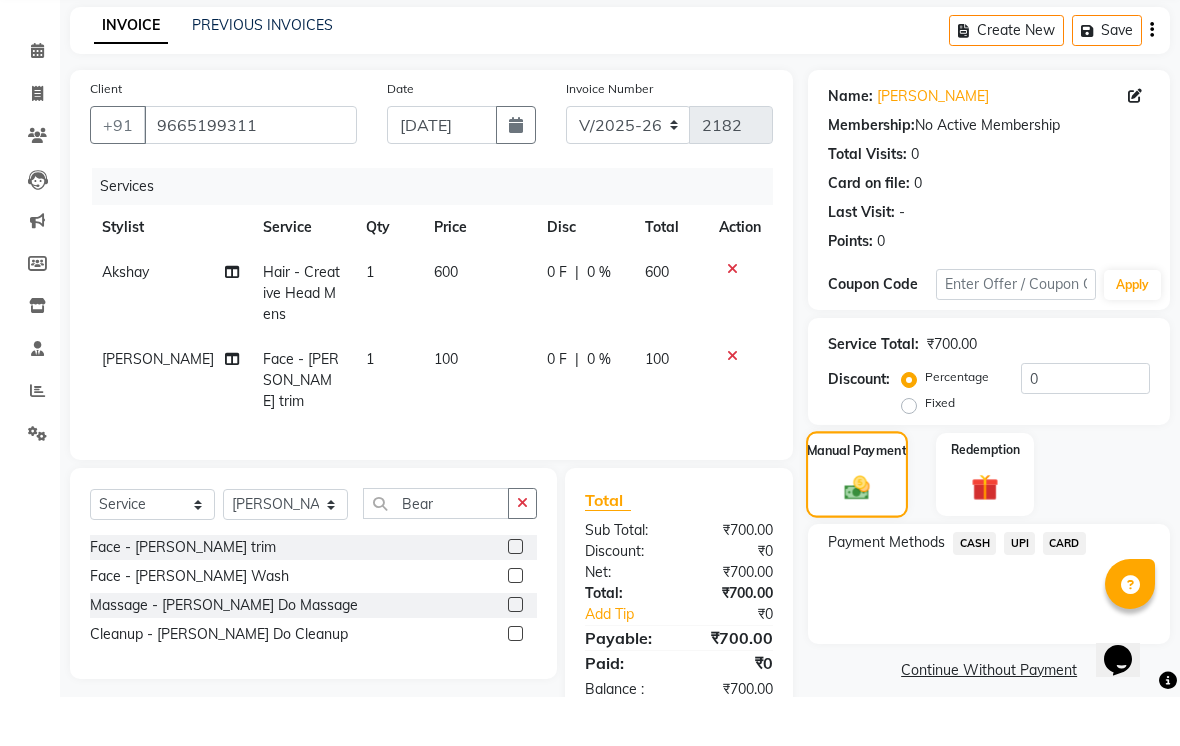scroll, scrollTop: 60, scrollLeft: 0, axis: vertical 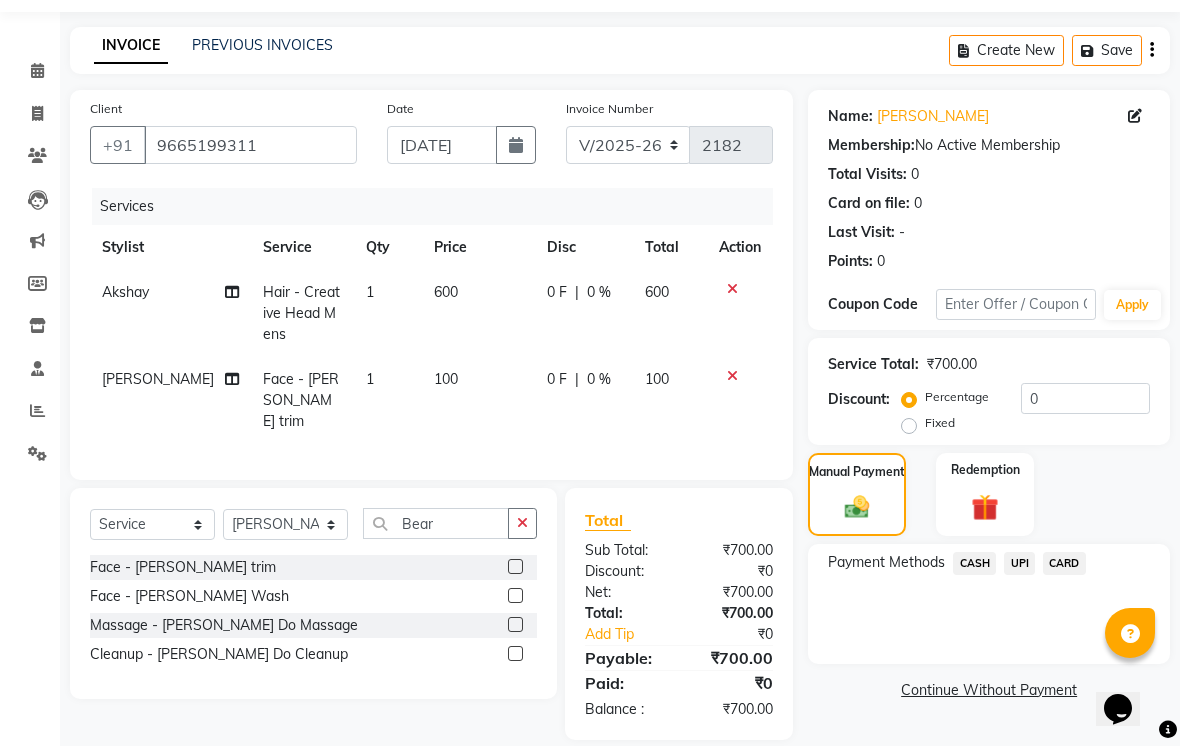 click on "UPI" 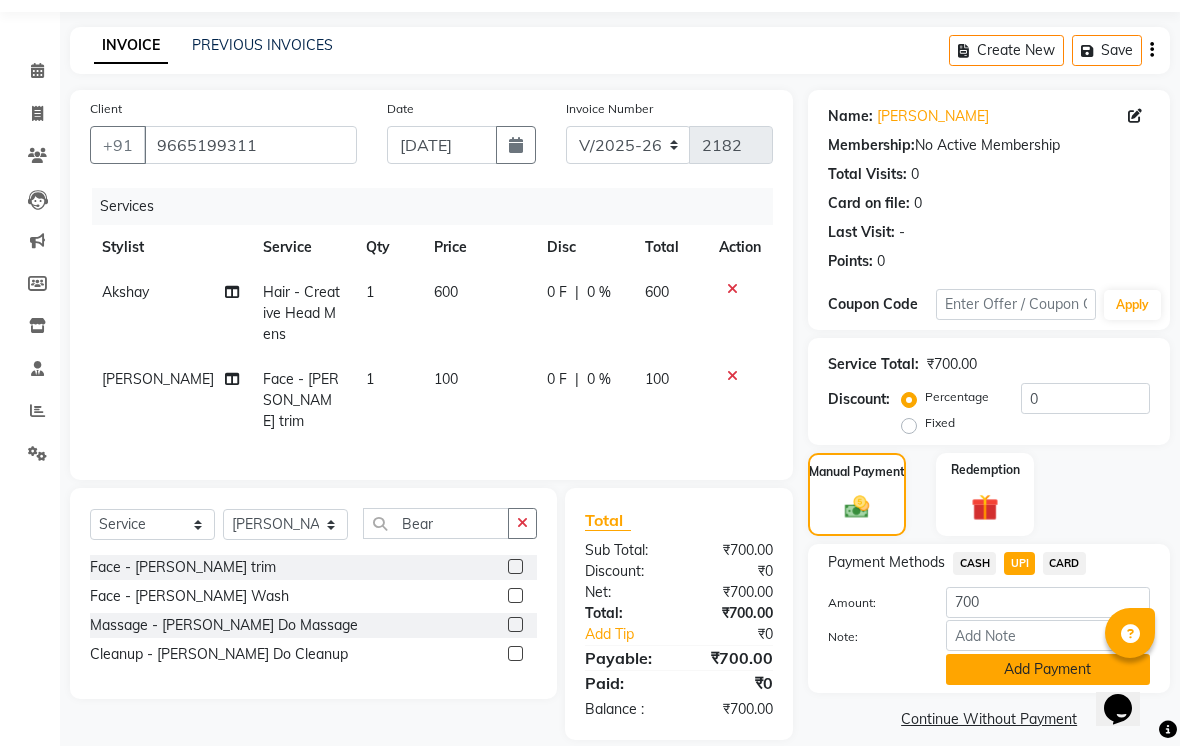 click on "Add Payment" 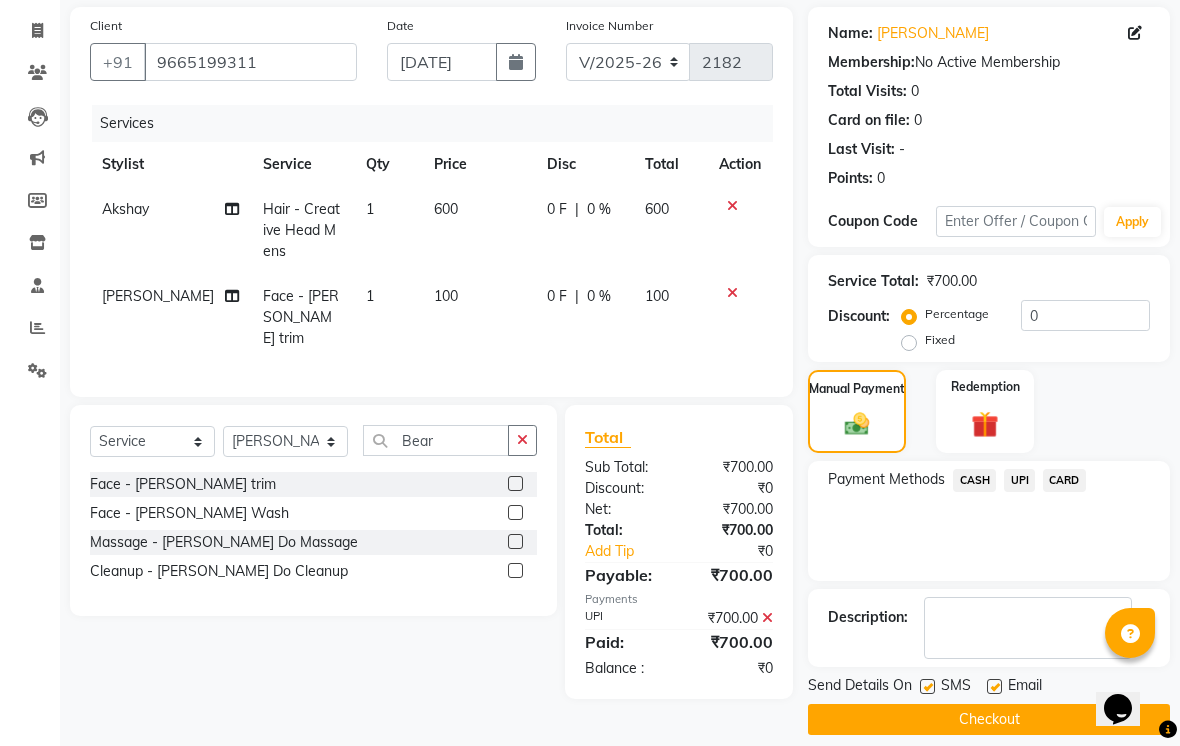 scroll, scrollTop: 161, scrollLeft: 0, axis: vertical 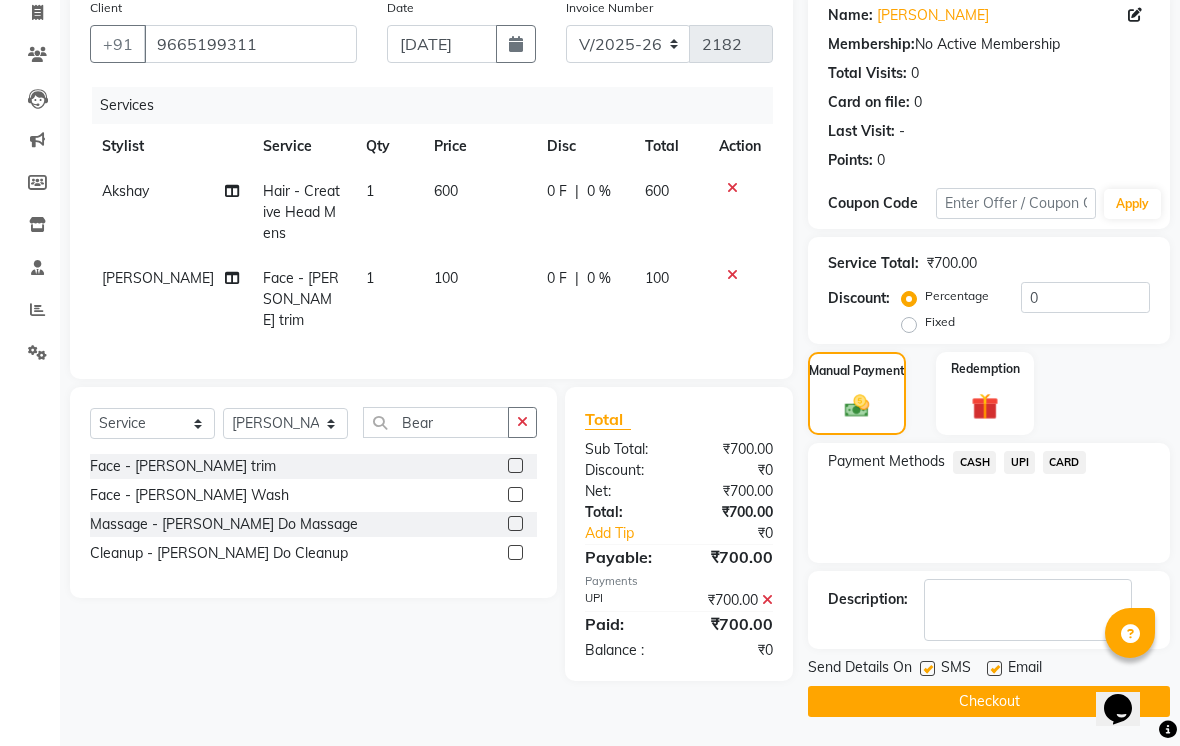 click 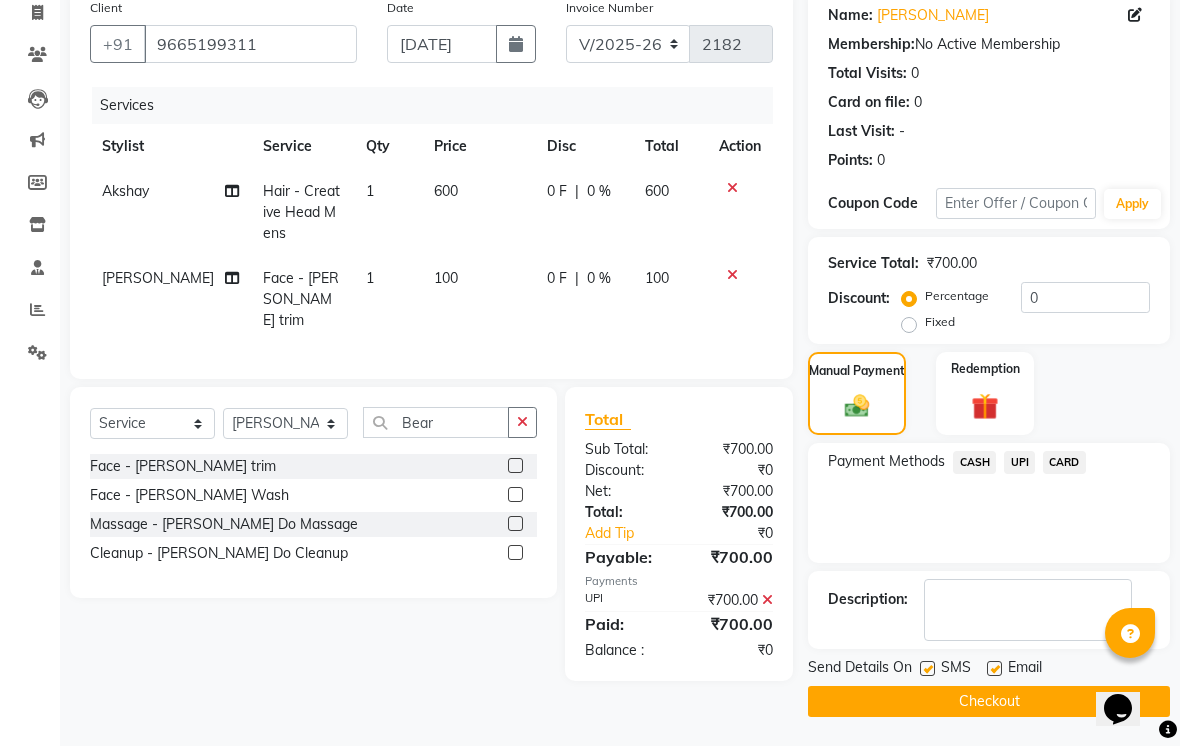 click at bounding box center [926, 669] 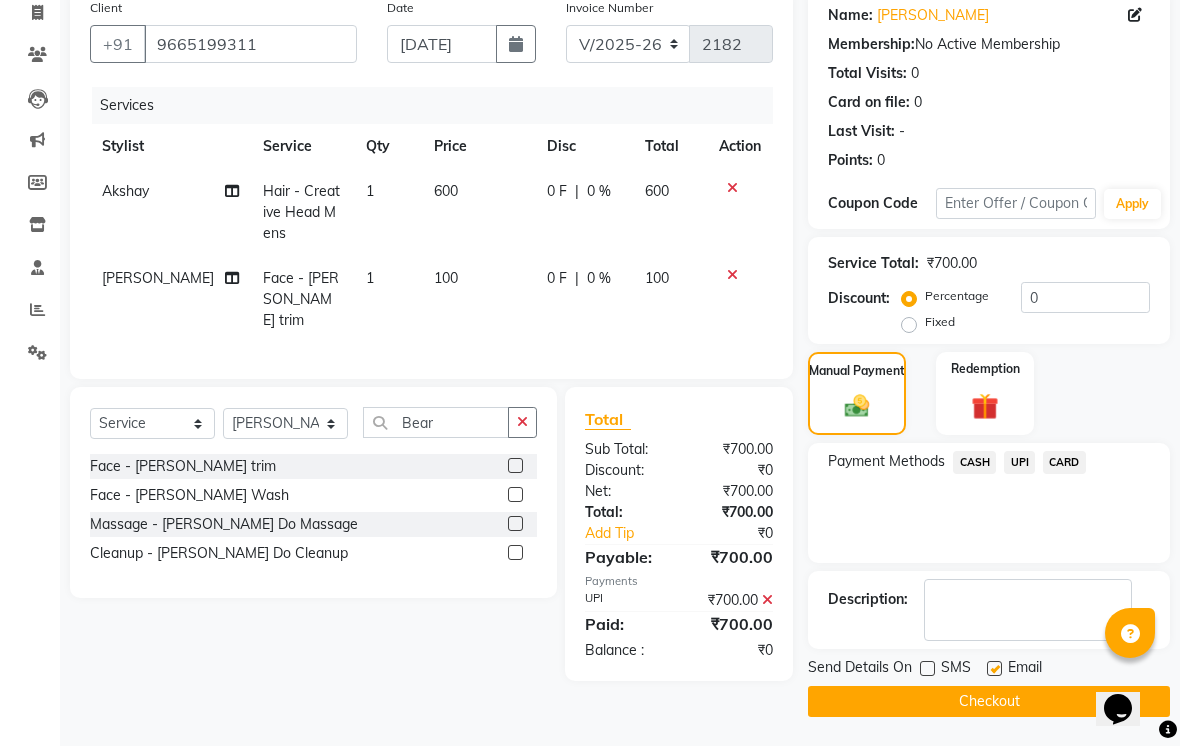 click on "Email" 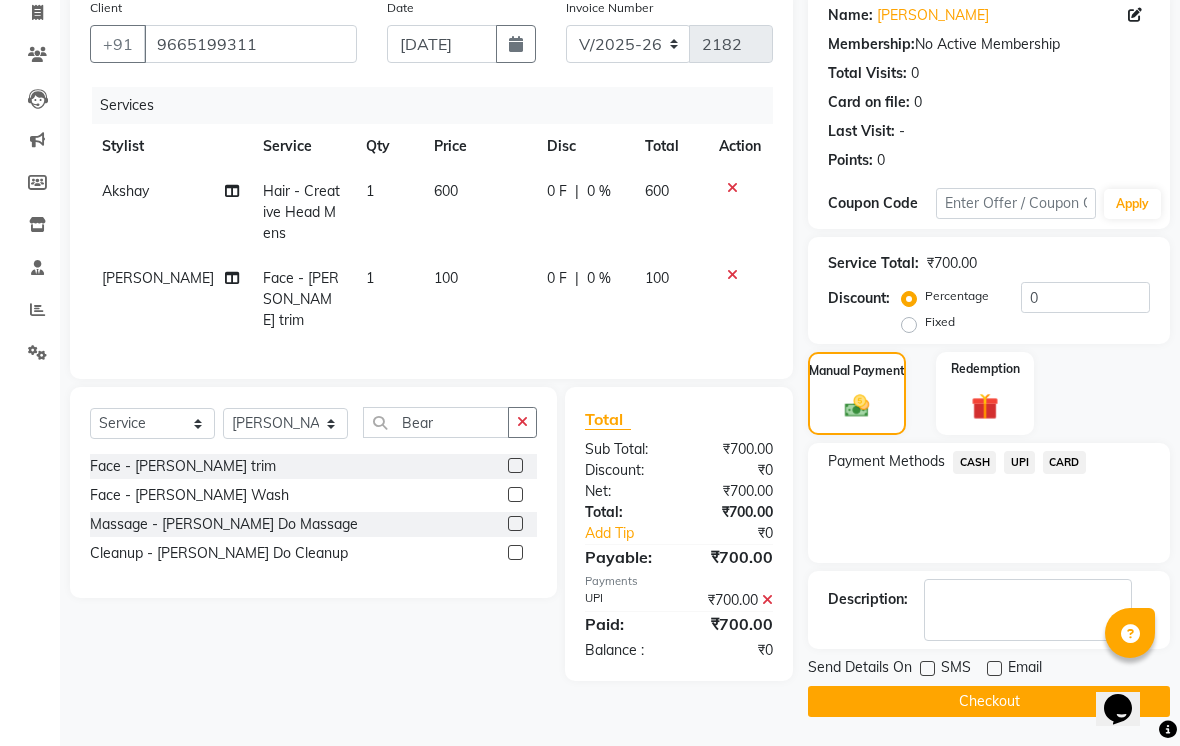 click on "Checkout" 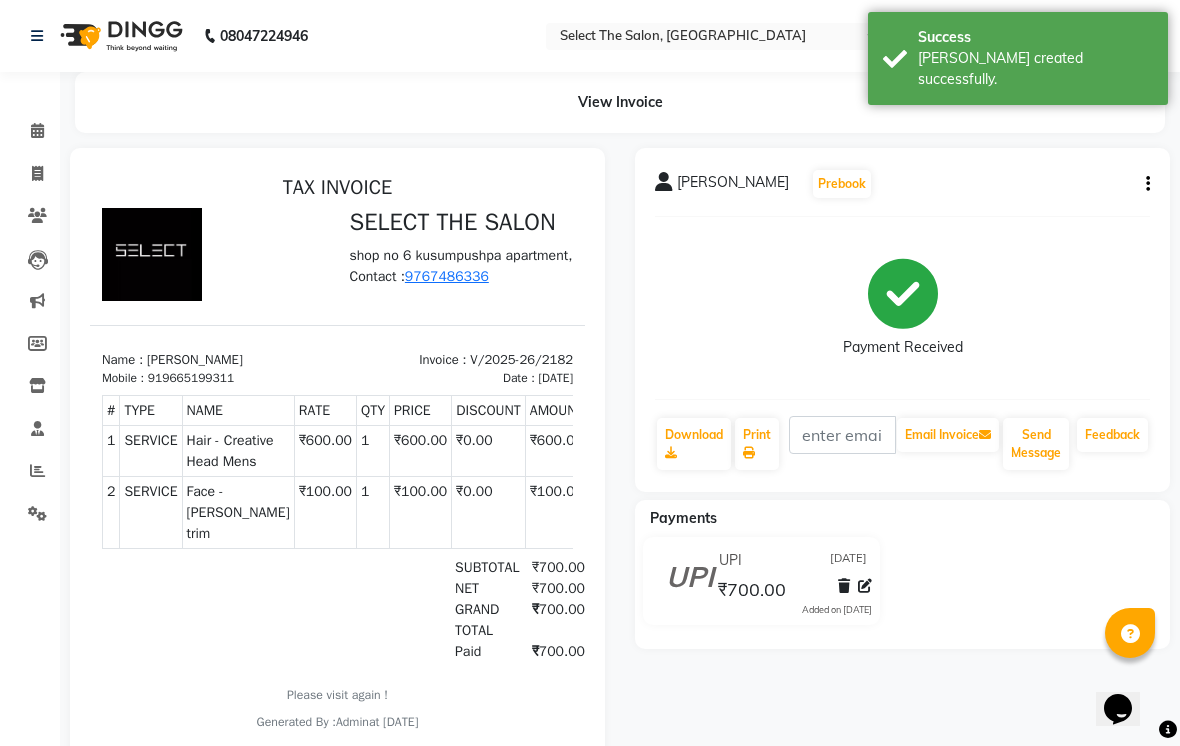scroll, scrollTop: 0, scrollLeft: 0, axis: both 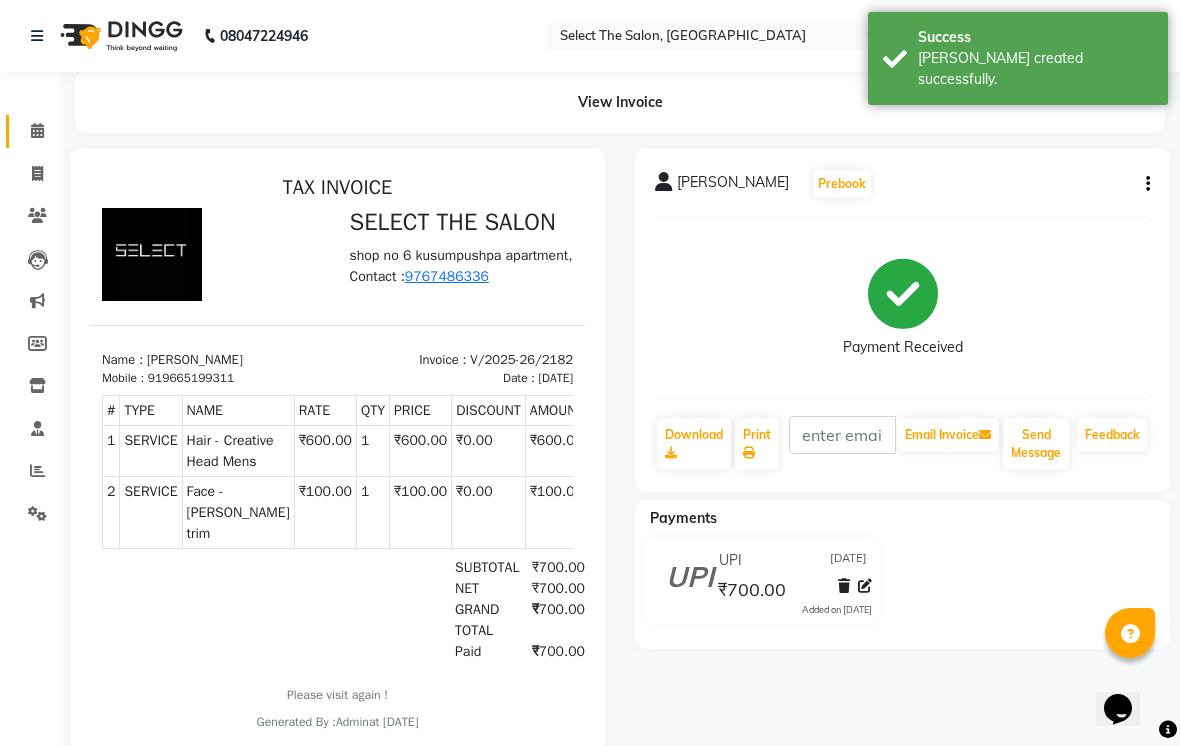 click 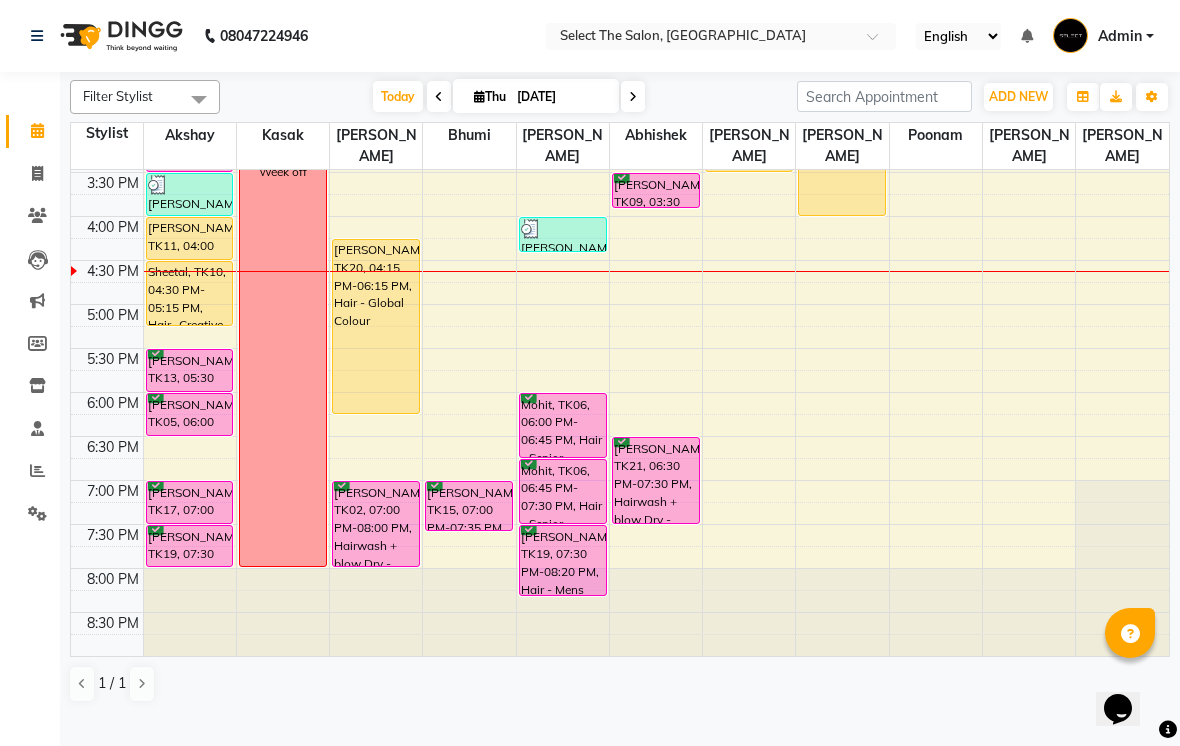 scroll, scrollTop: 657, scrollLeft: 0, axis: vertical 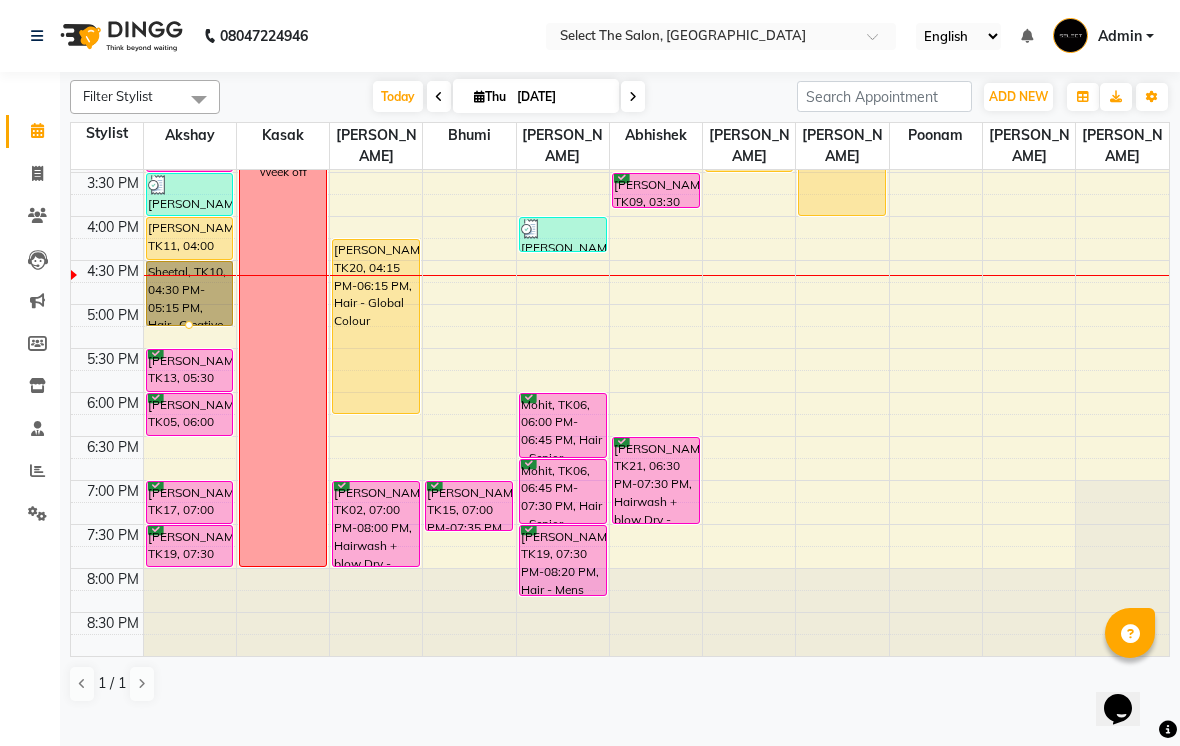 click at bounding box center (189, 325) 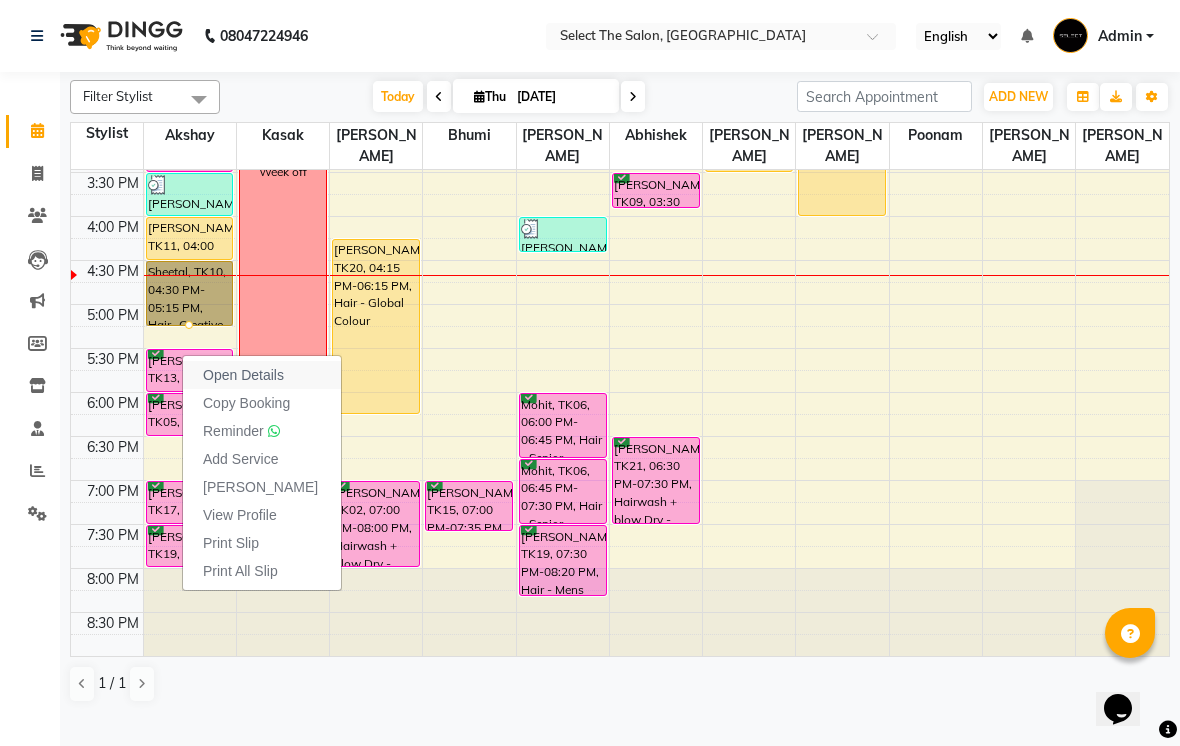click on "Open Details" at bounding box center (243, 375) 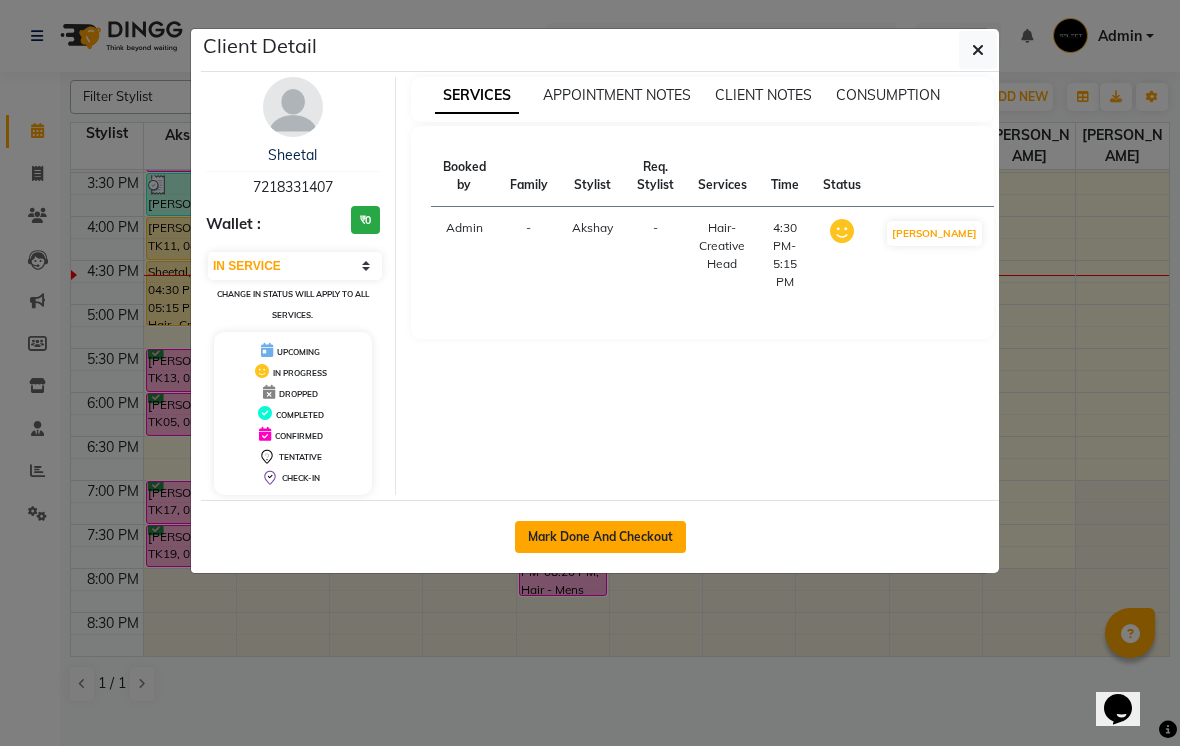 click on "Mark Done And Checkout" 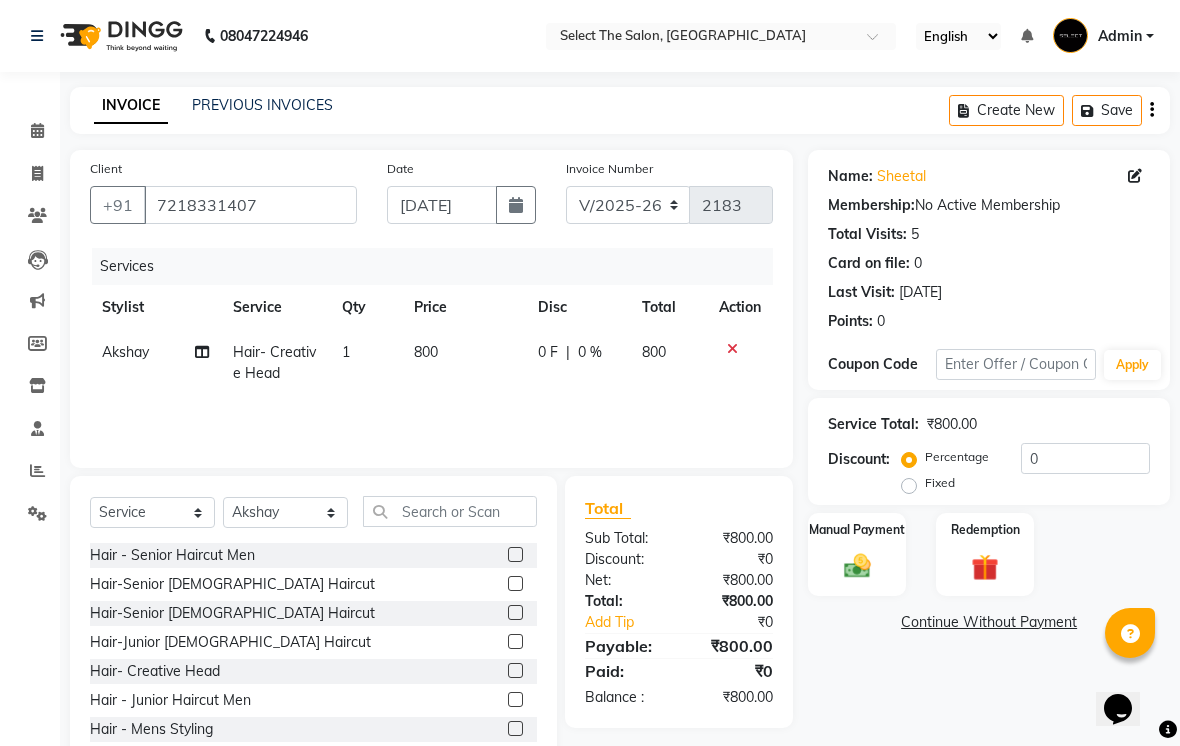 click on "800" 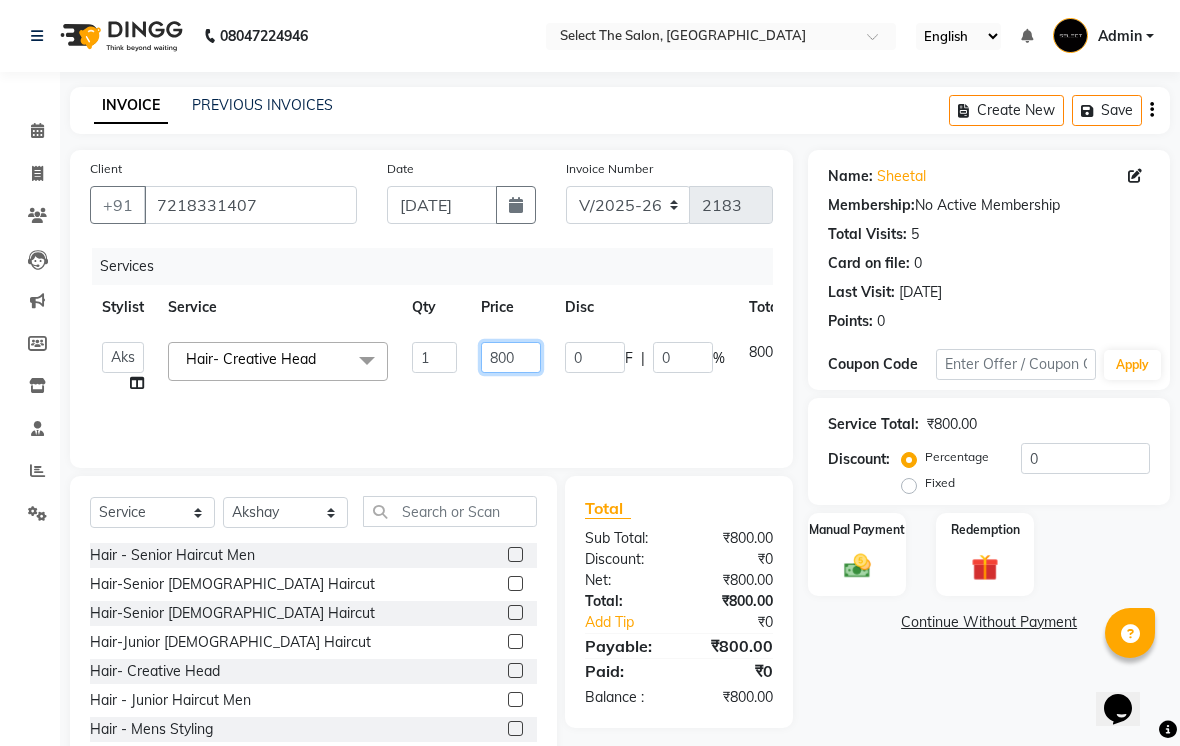 click on "800" 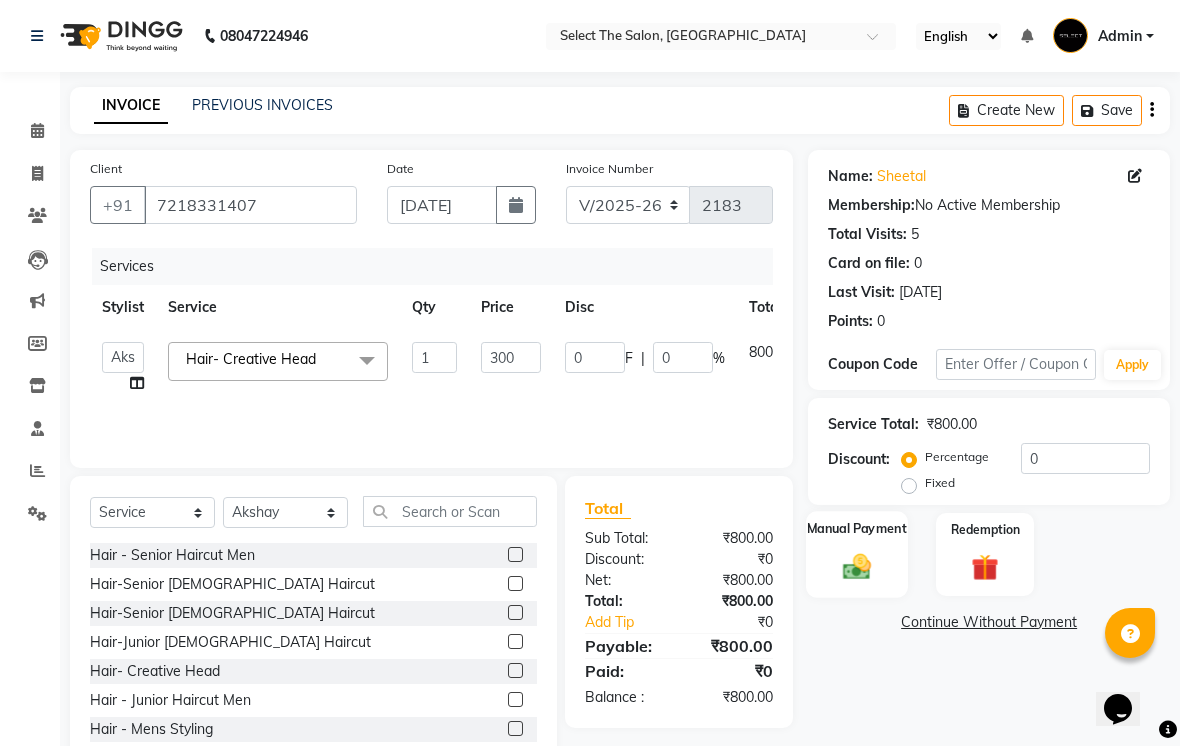 click 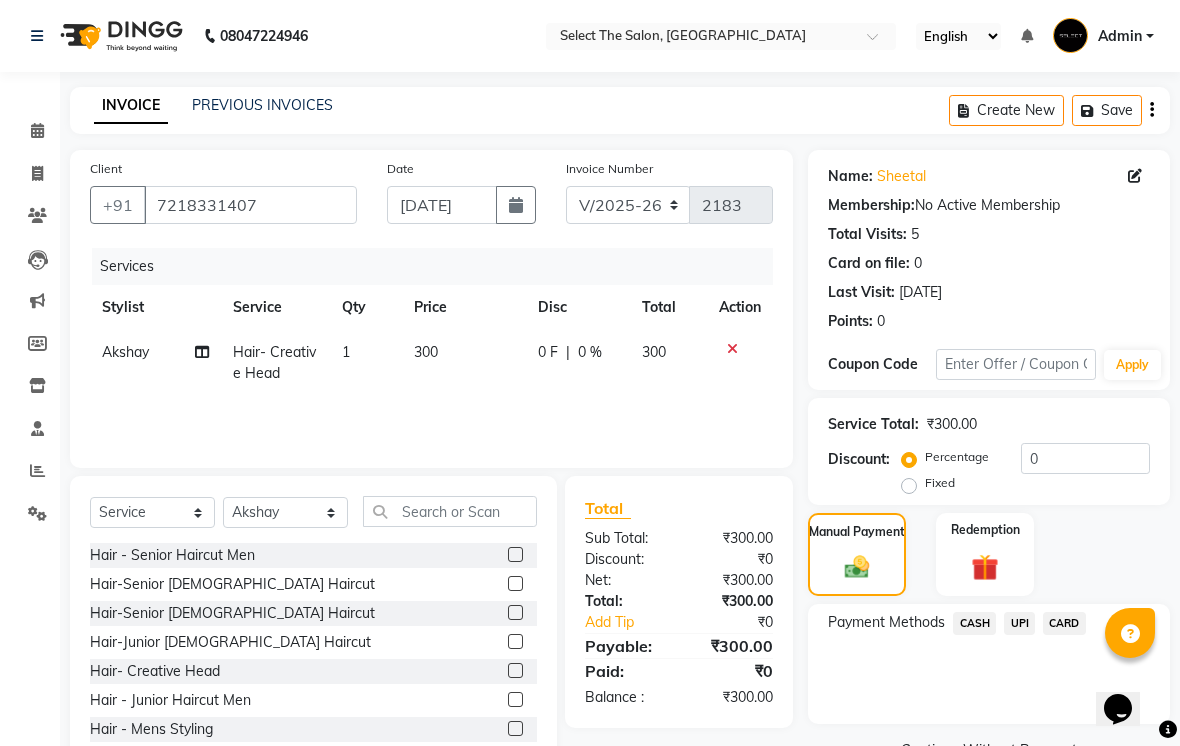 click on "UPI" 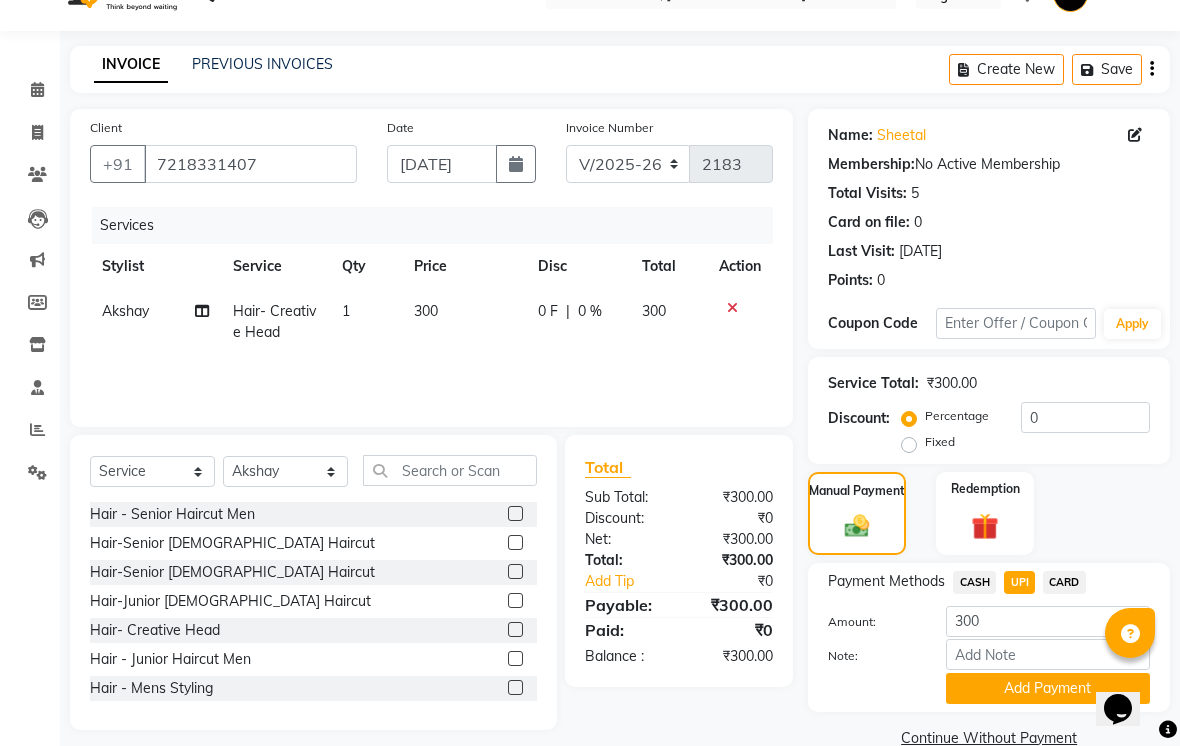 scroll, scrollTop: 77, scrollLeft: 0, axis: vertical 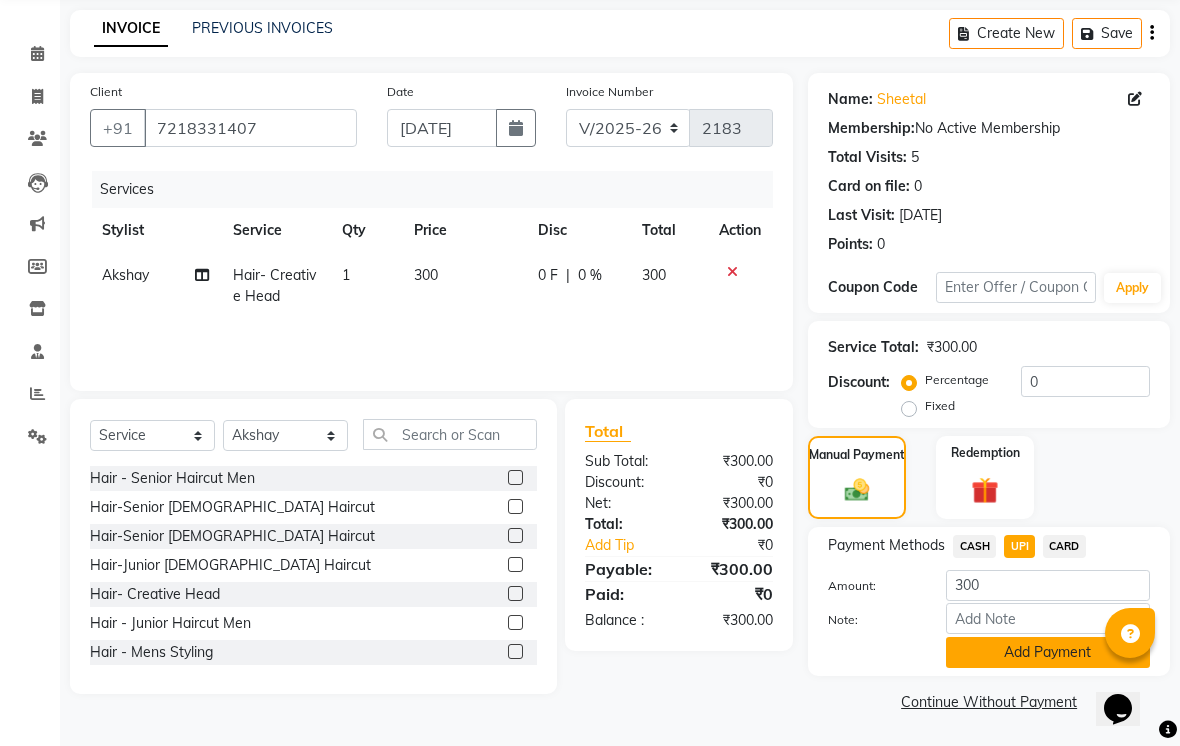 click on "Add Payment" 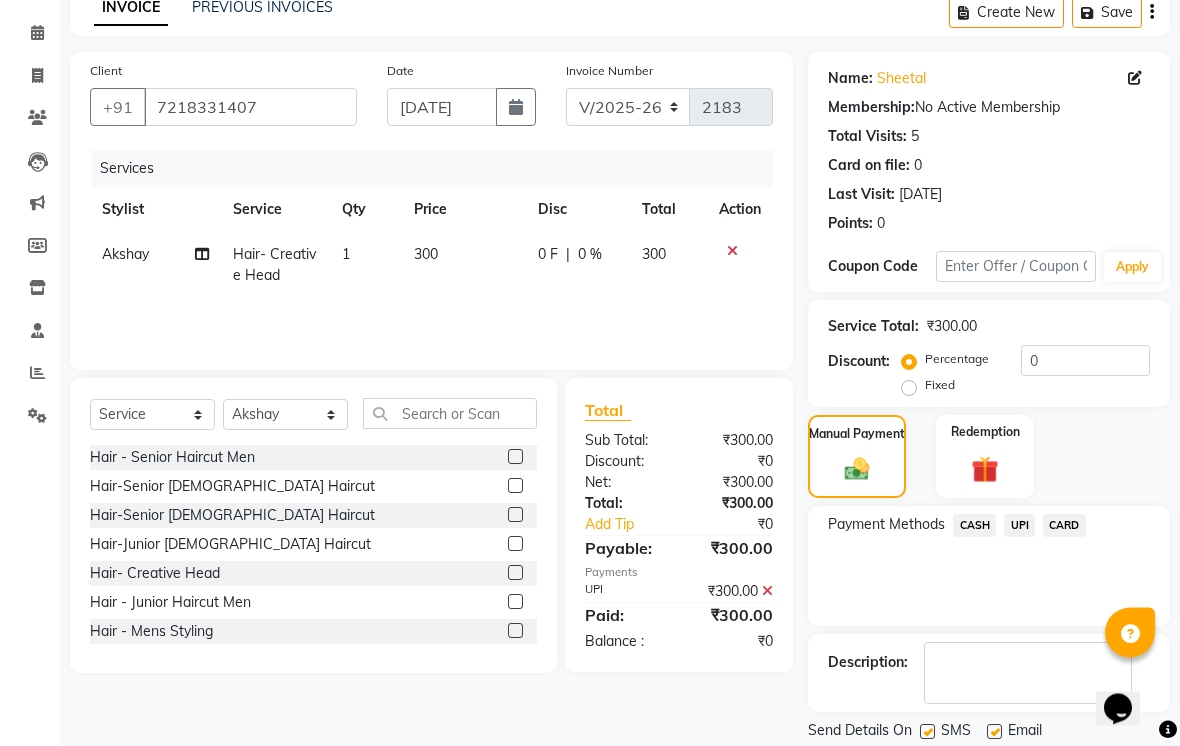 scroll, scrollTop: 161, scrollLeft: 0, axis: vertical 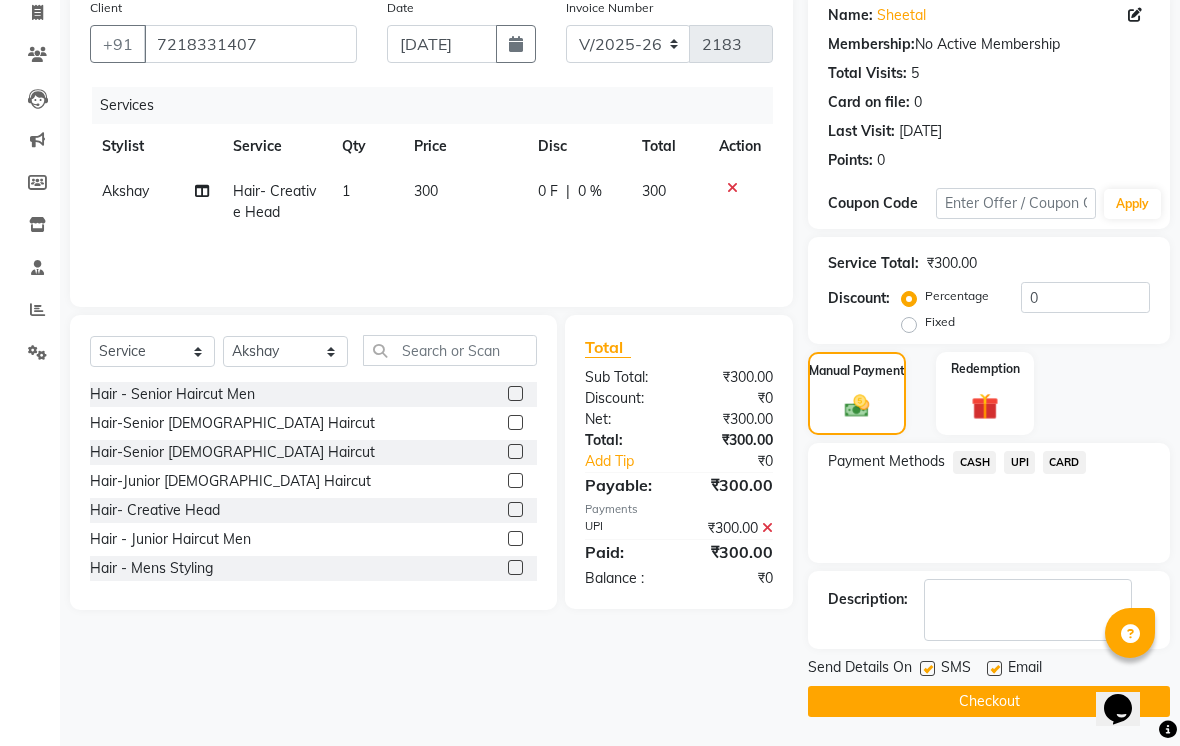 click 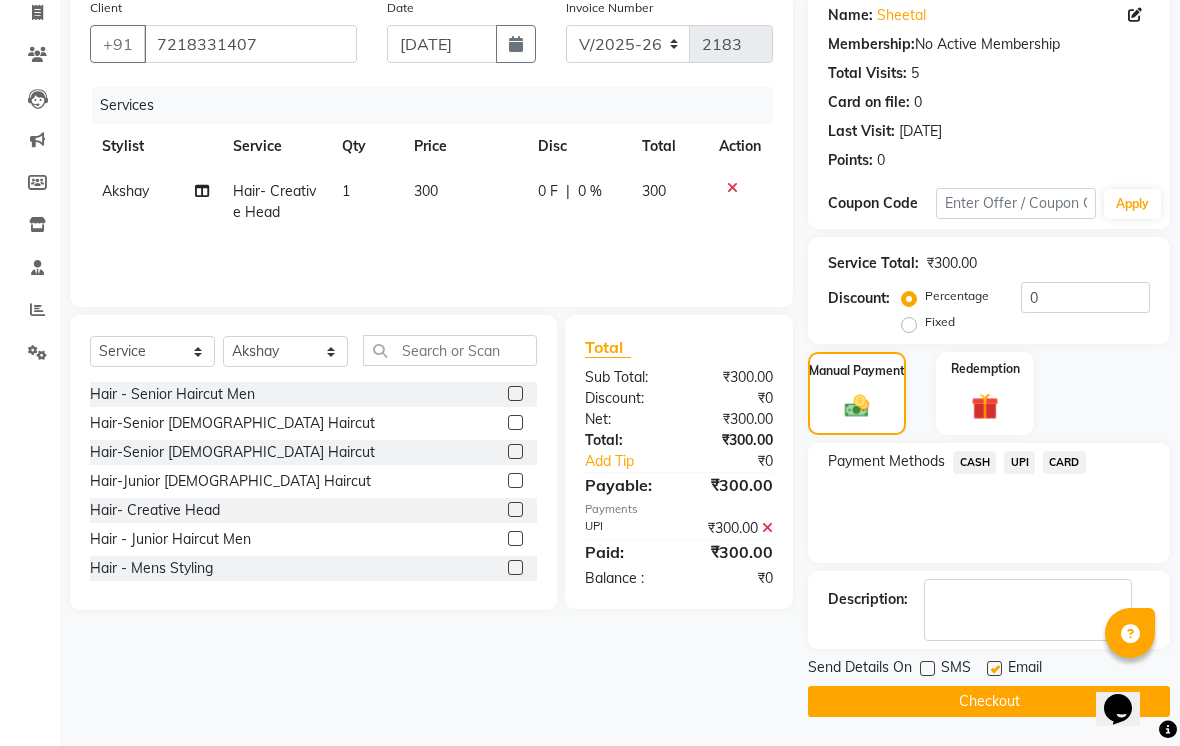 click 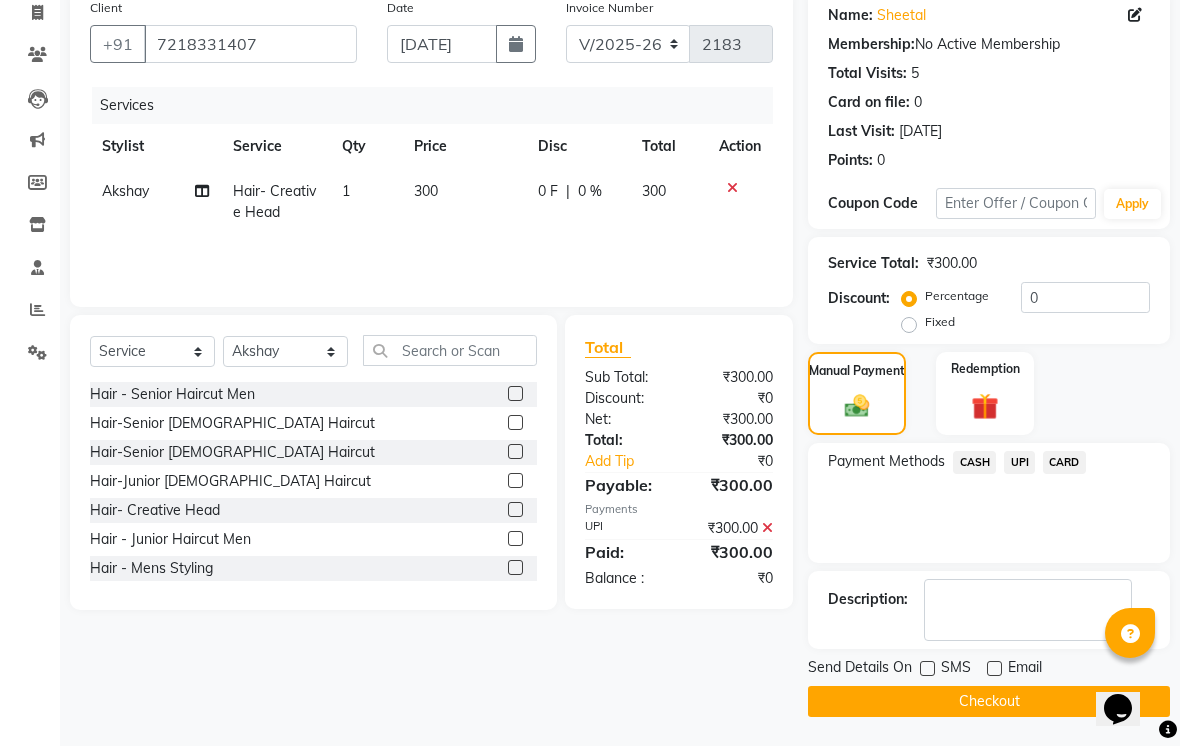 click on "Checkout" 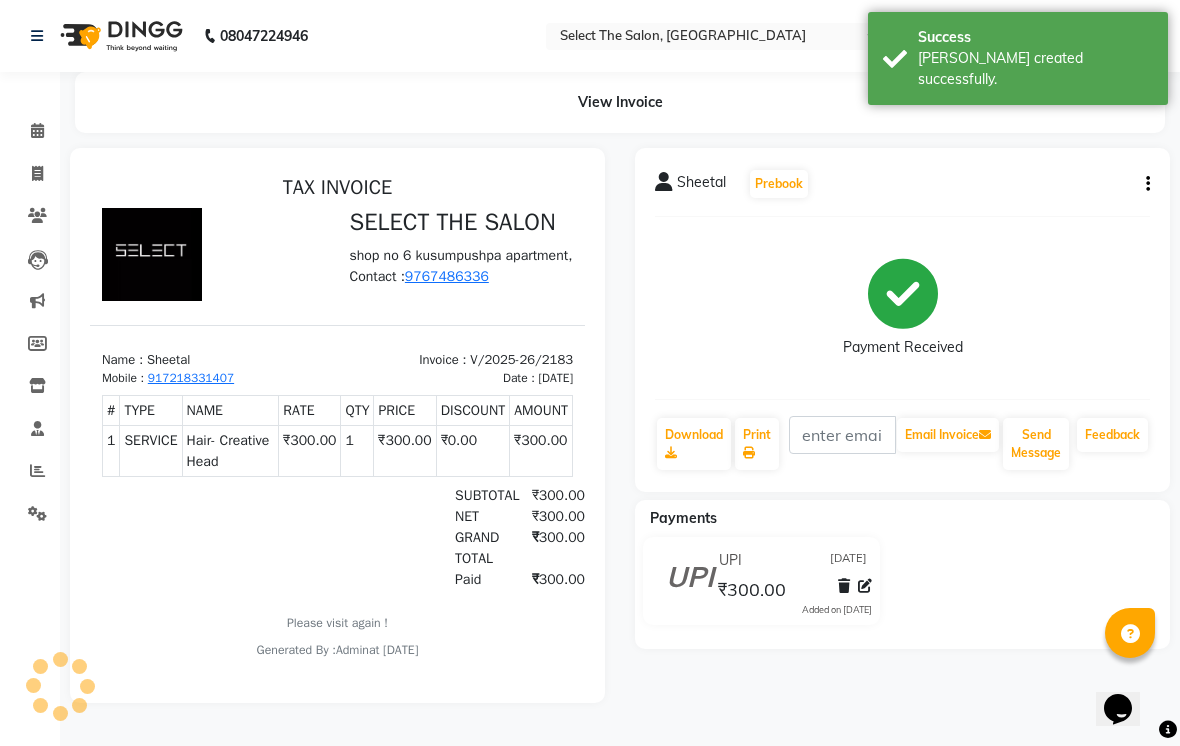 scroll, scrollTop: 0, scrollLeft: 0, axis: both 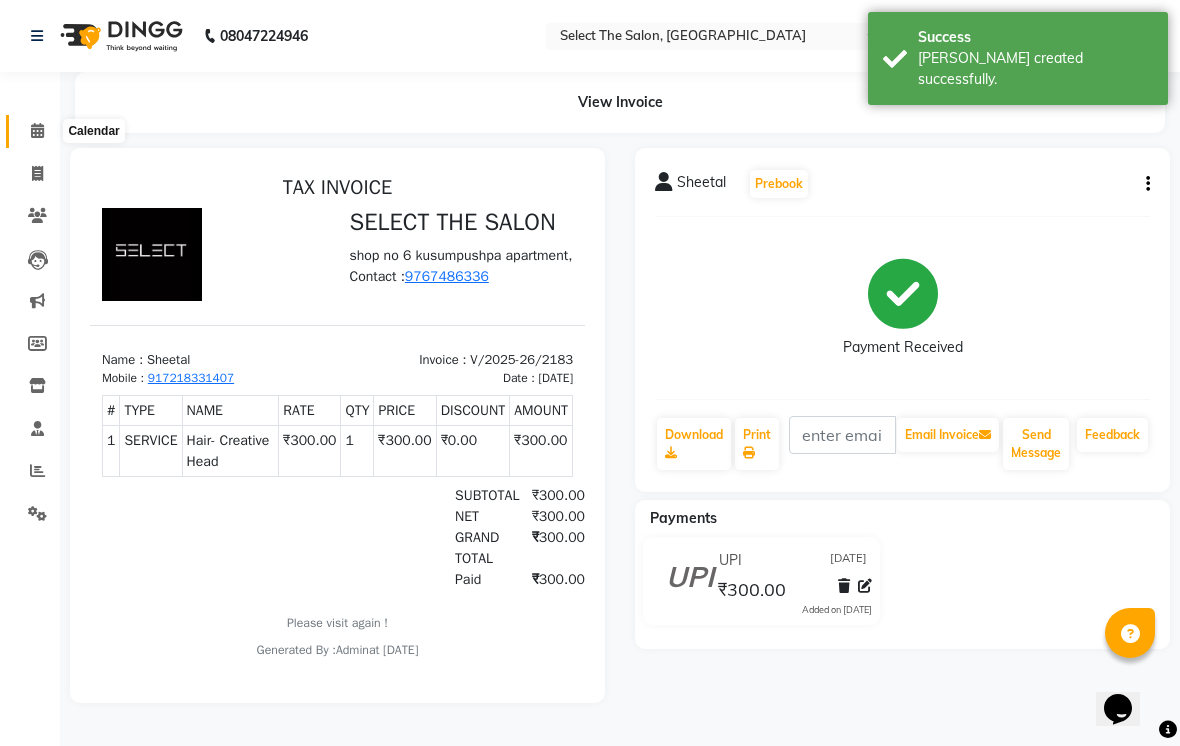 click 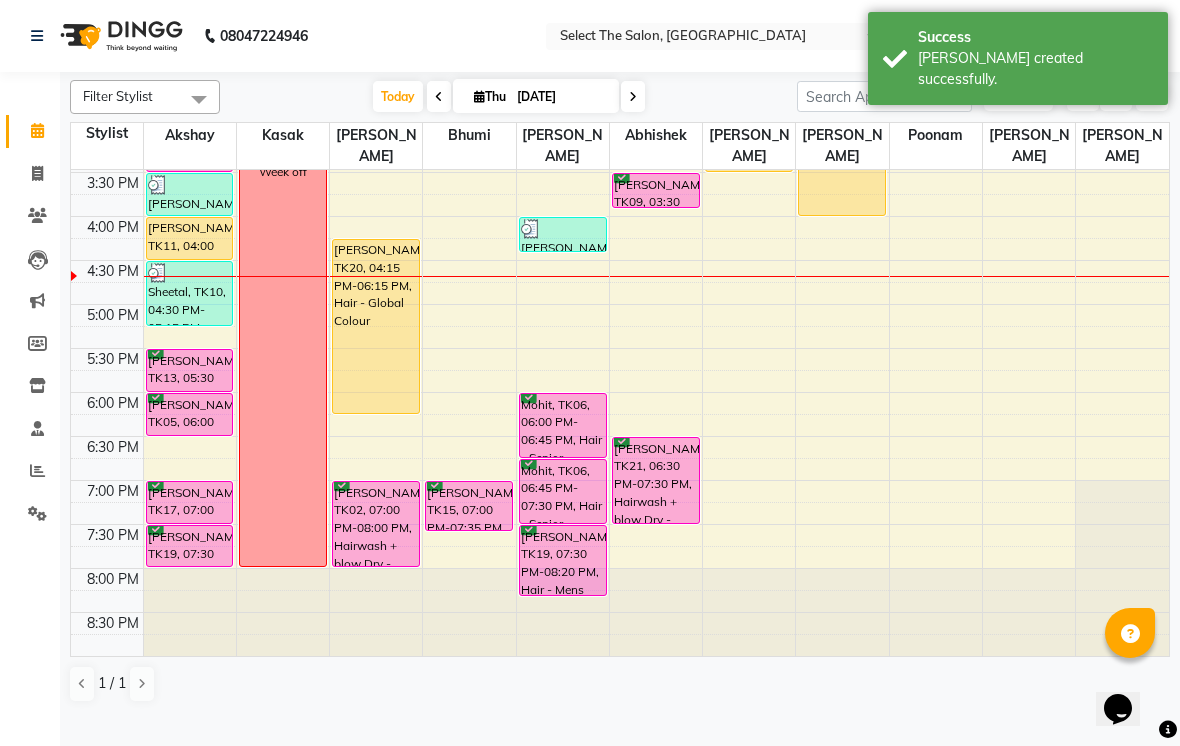 scroll, scrollTop: 657, scrollLeft: 0, axis: vertical 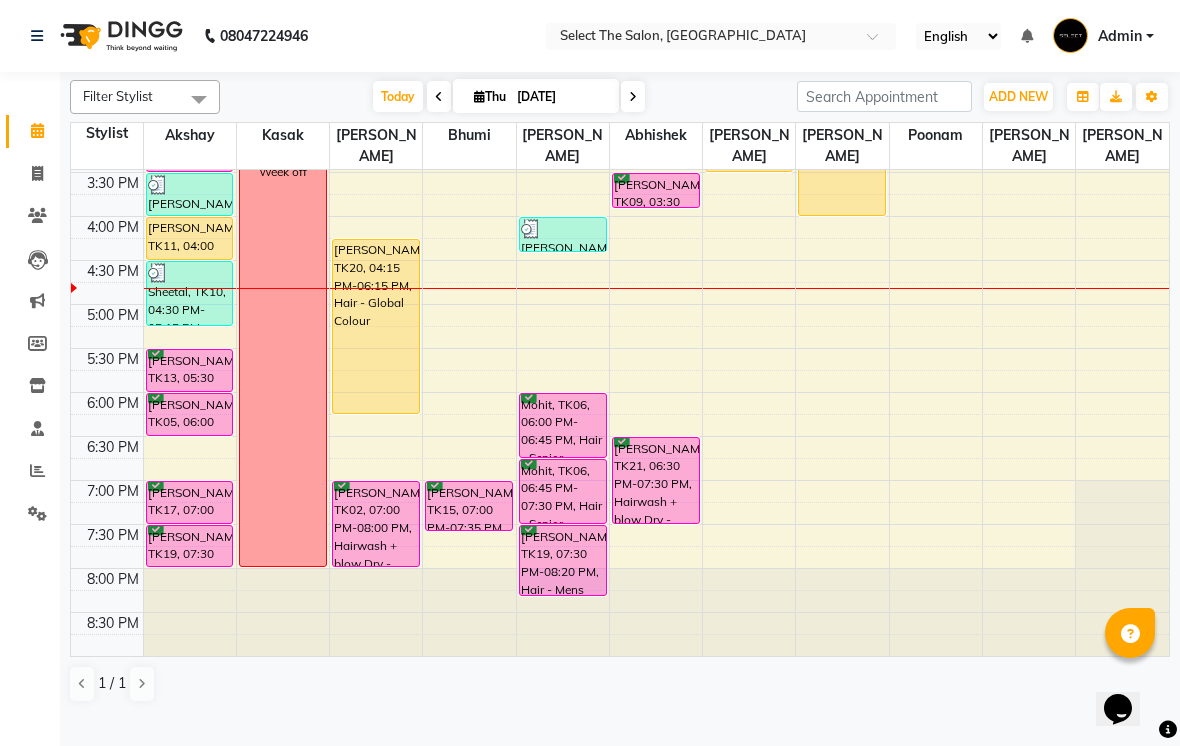 click at bounding box center (633, 96) 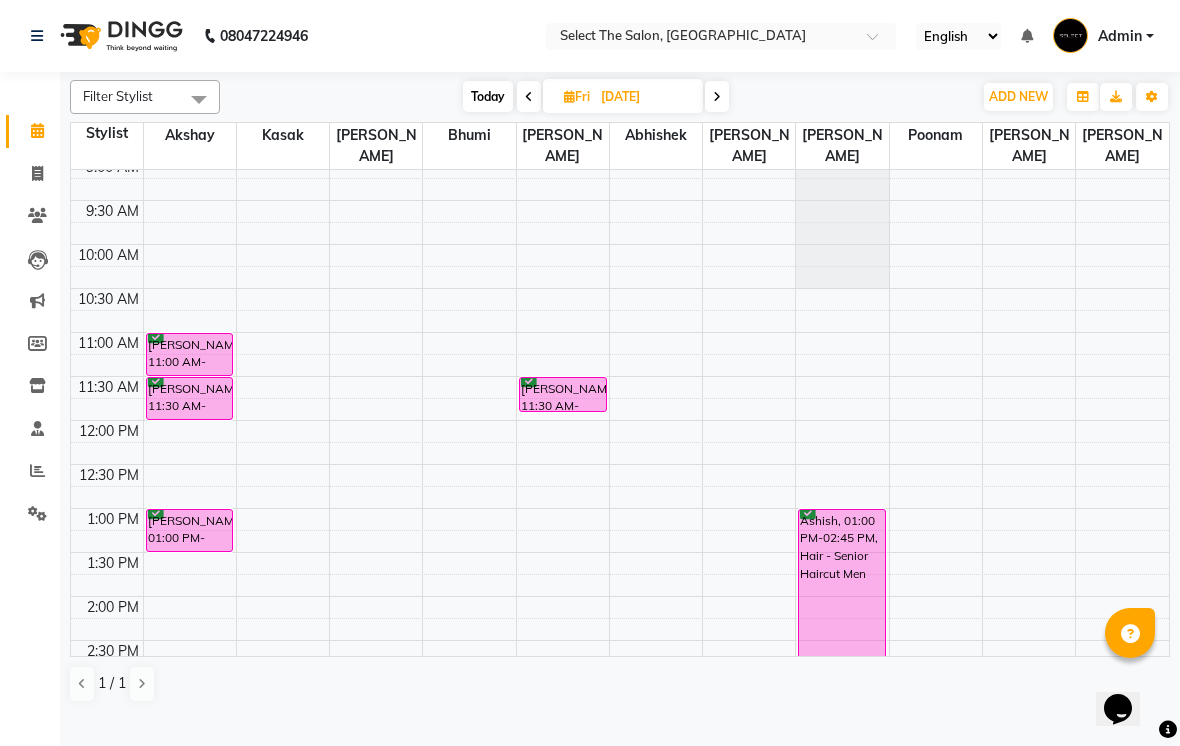 scroll, scrollTop: 181, scrollLeft: 0, axis: vertical 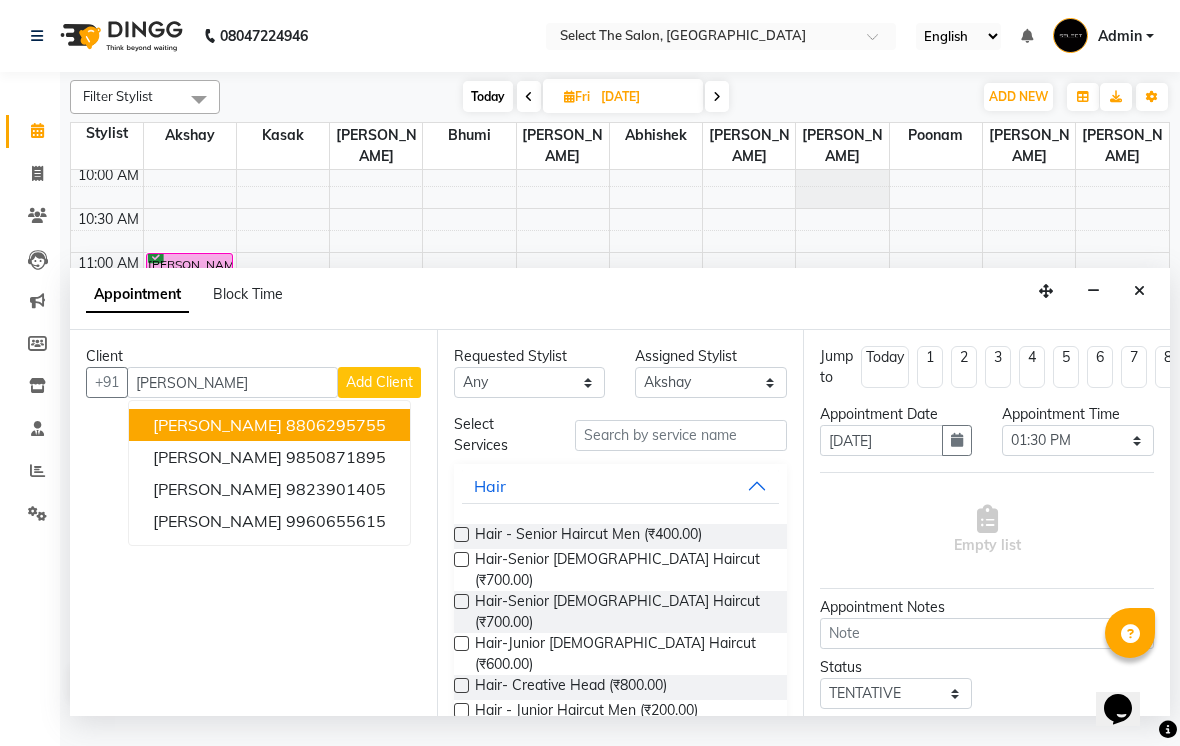 click on "Jay Patil  8806295755 Ajay Patil  9850871895 Jay Patil  9823901405 Ajay patil  9960655615" at bounding box center [269, 473] 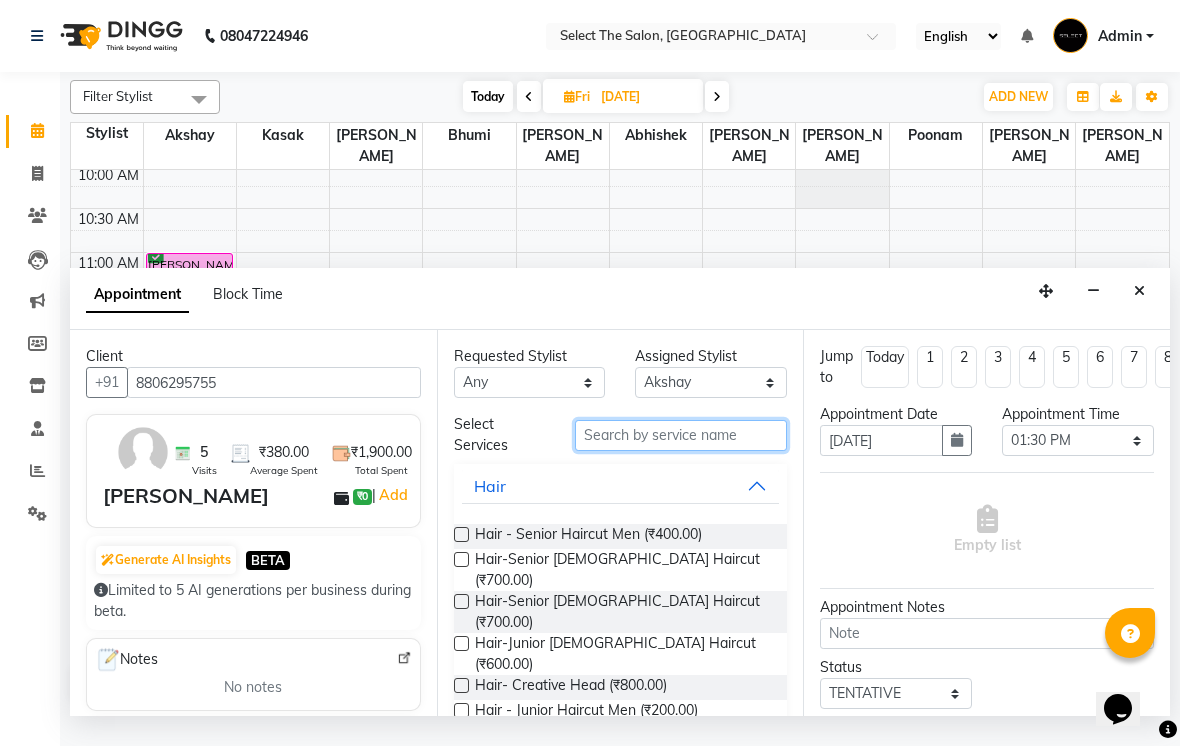 click at bounding box center [681, 435] 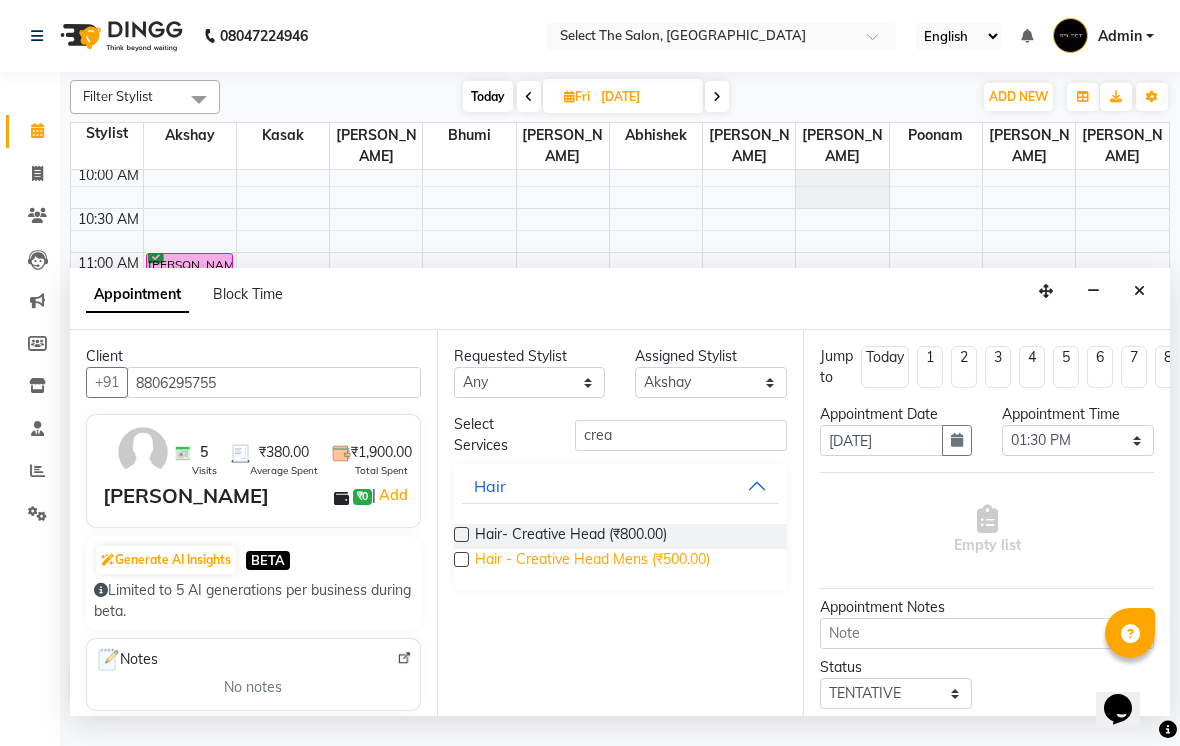 click on "Hair - Creative Head Mens (₹500.00)" at bounding box center [592, 561] 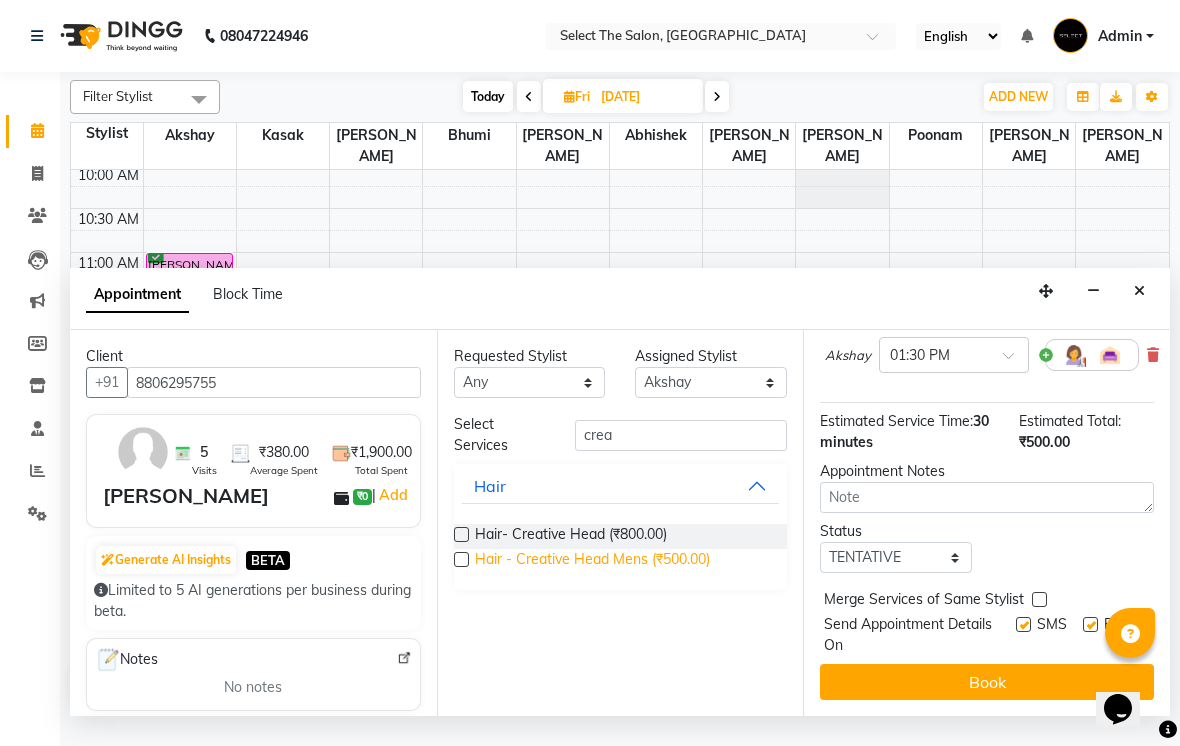 scroll, scrollTop: 176, scrollLeft: 0, axis: vertical 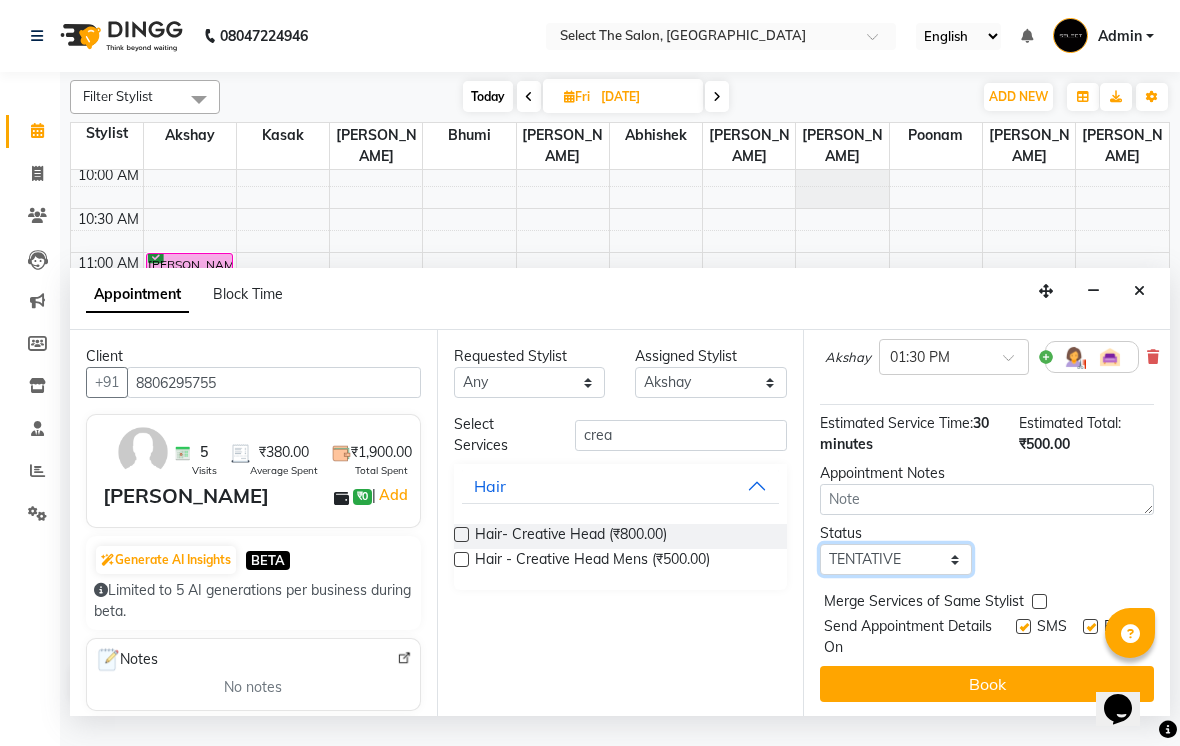 click on "Select TENTATIVE CONFIRM UPCOMING" at bounding box center (896, 559) 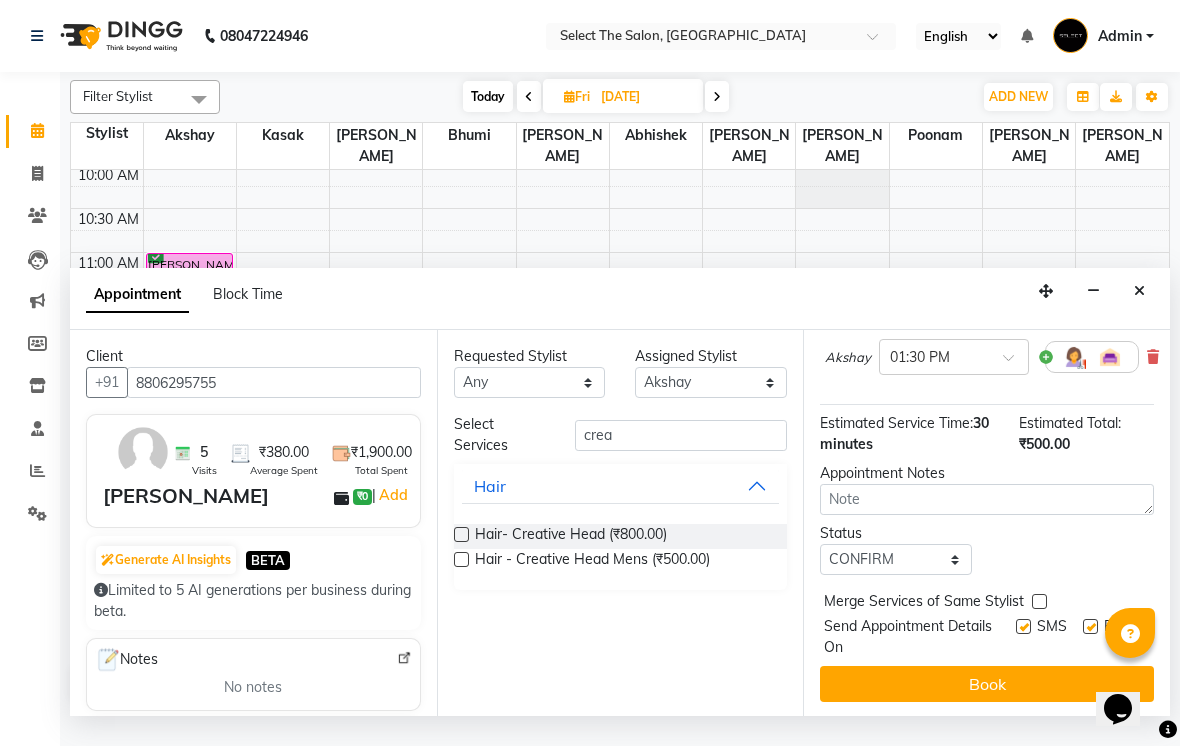 click at bounding box center [1023, 626] 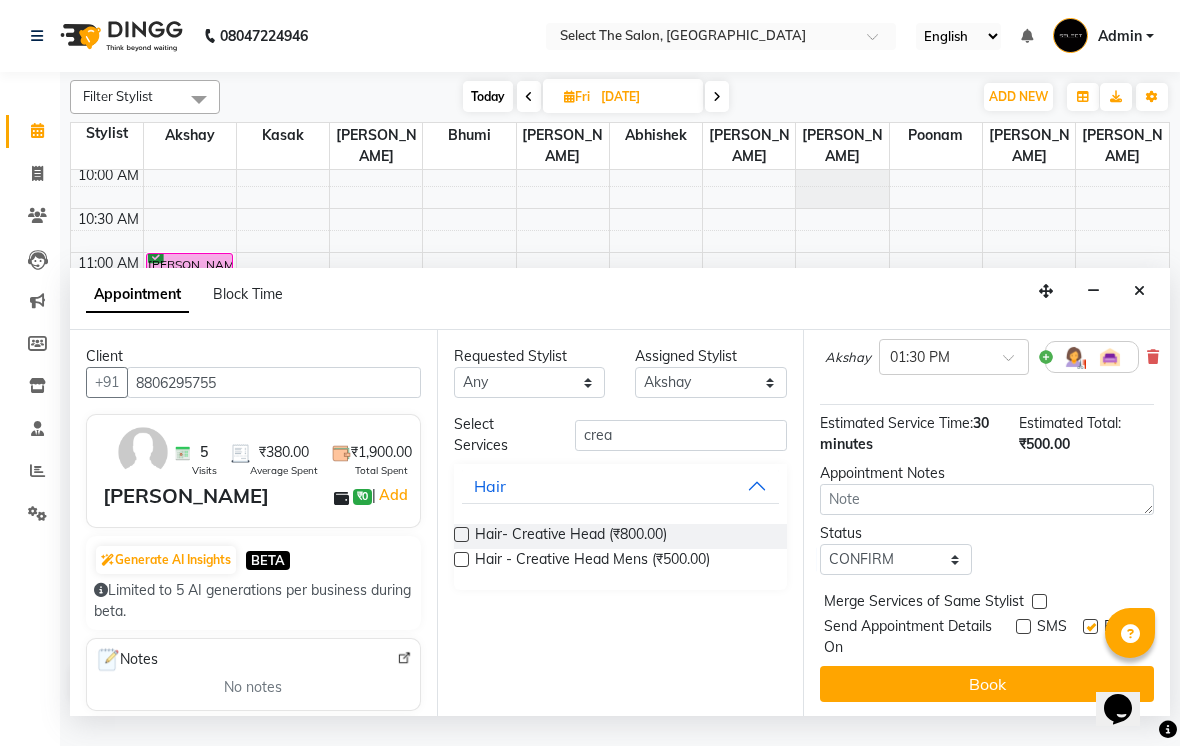 click at bounding box center (1090, 626) 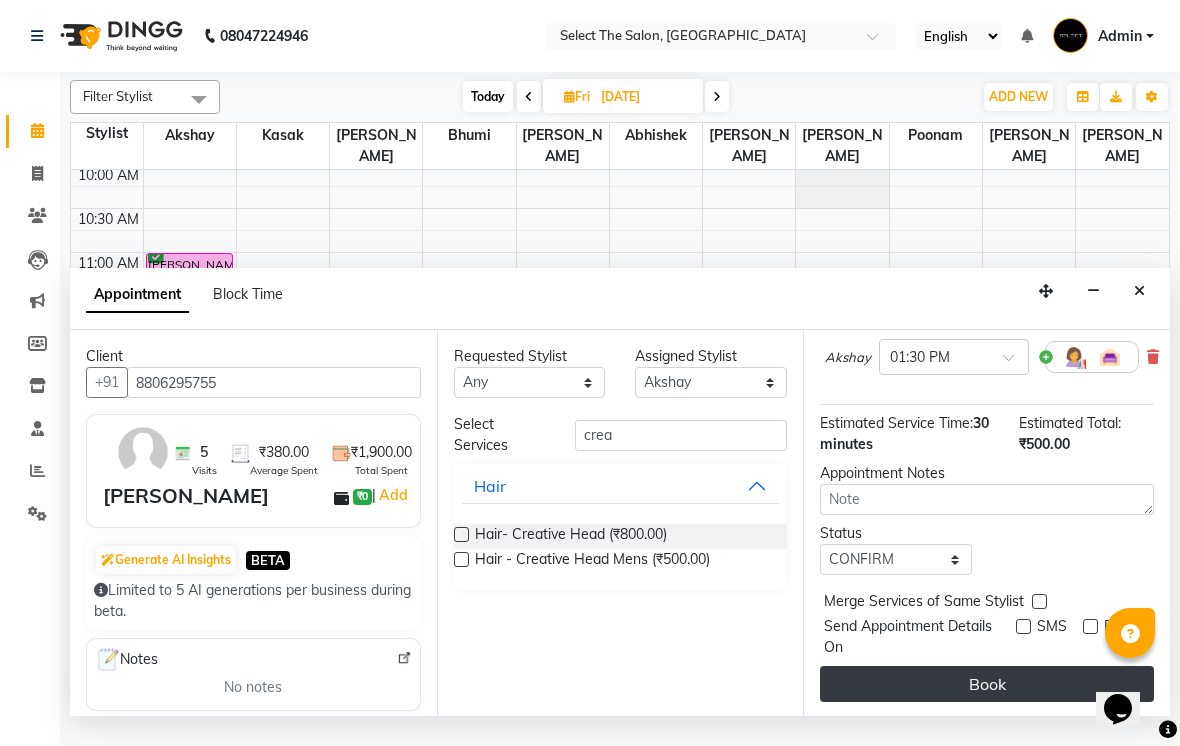 click on "Book" at bounding box center [987, 684] 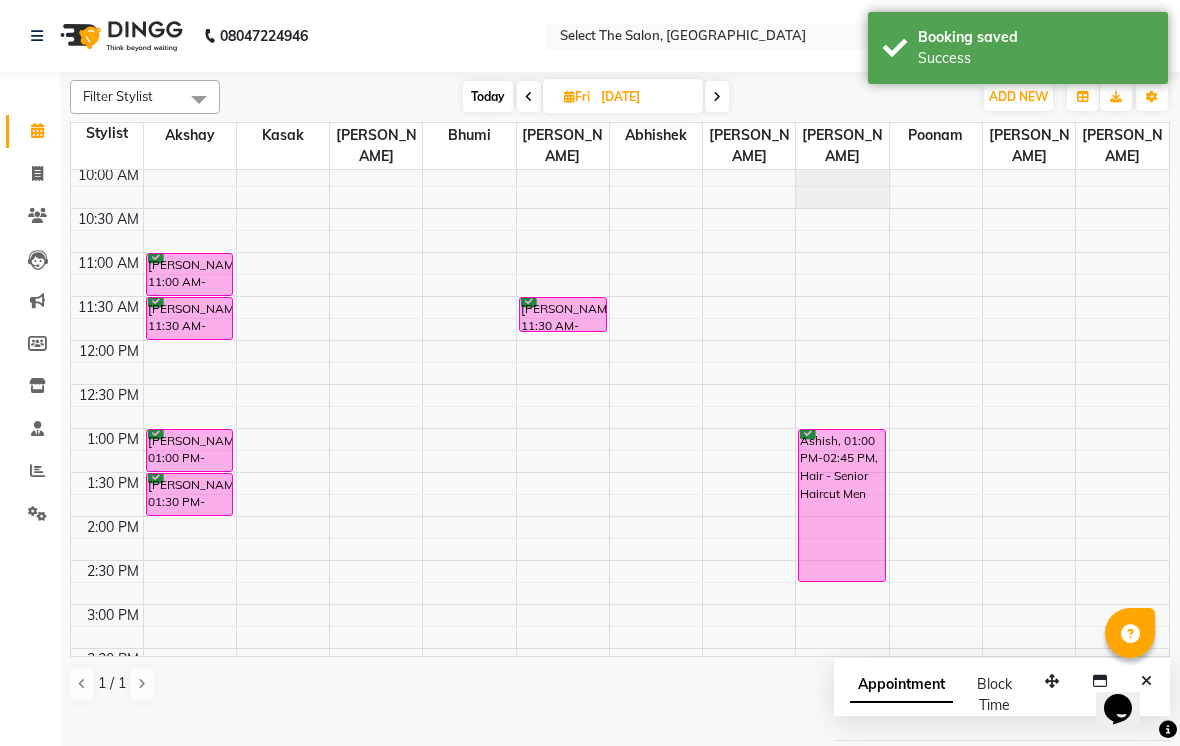 click on "Today" at bounding box center [488, 96] 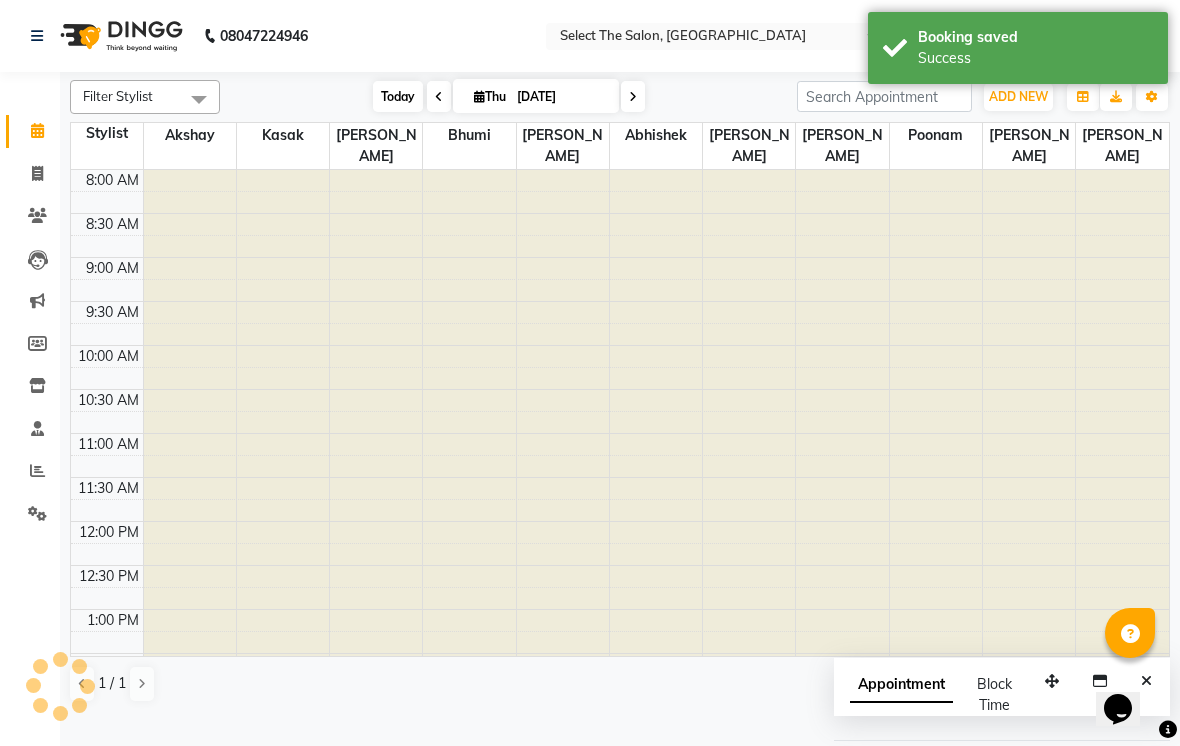 scroll, scrollTop: 657, scrollLeft: 0, axis: vertical 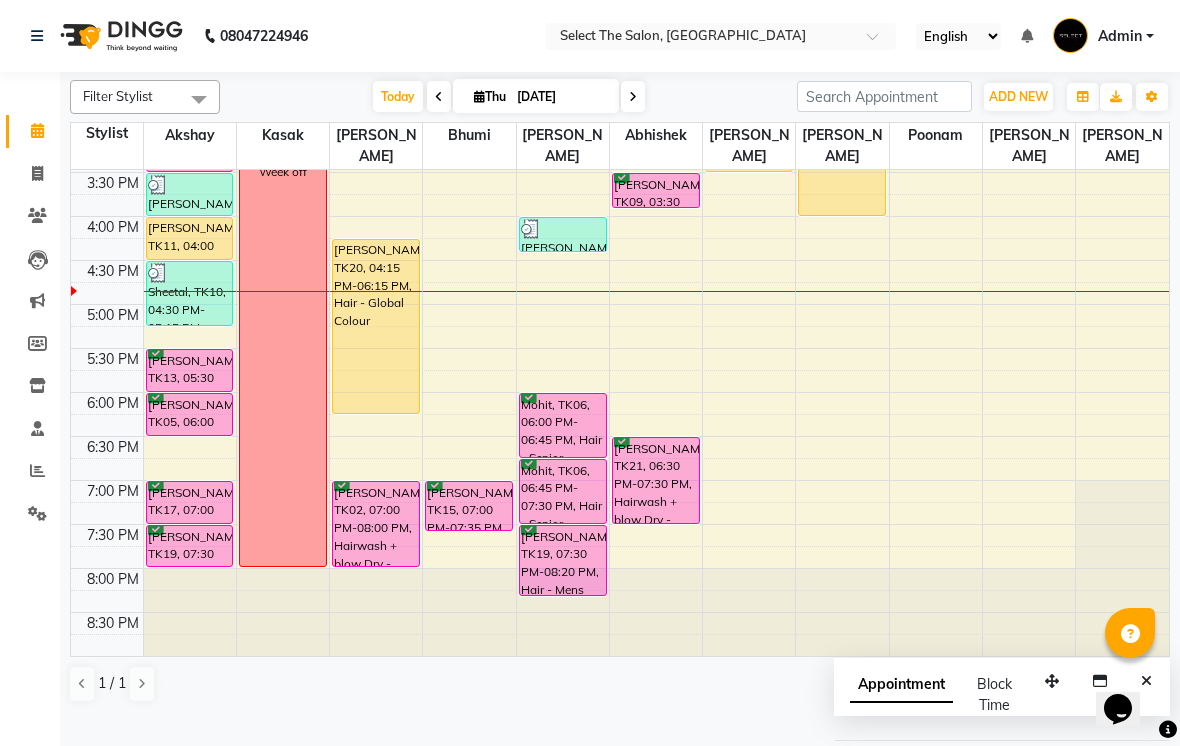click at bounding box center [107, 249] 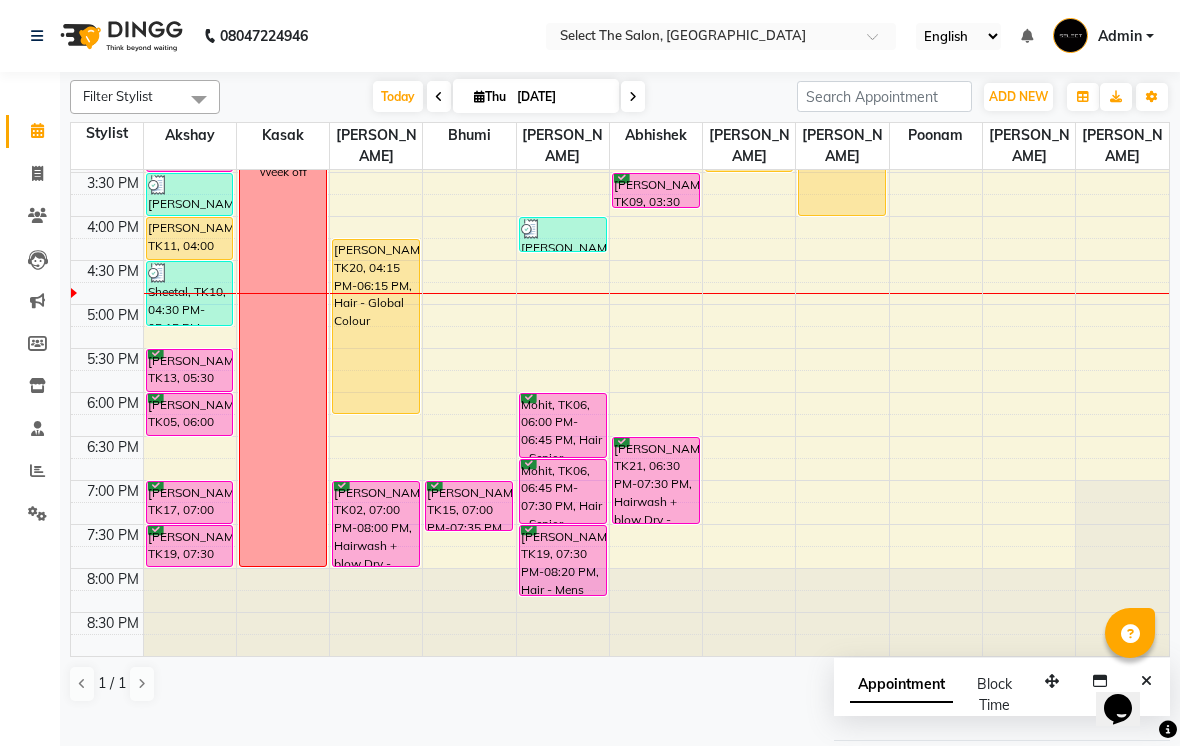 click 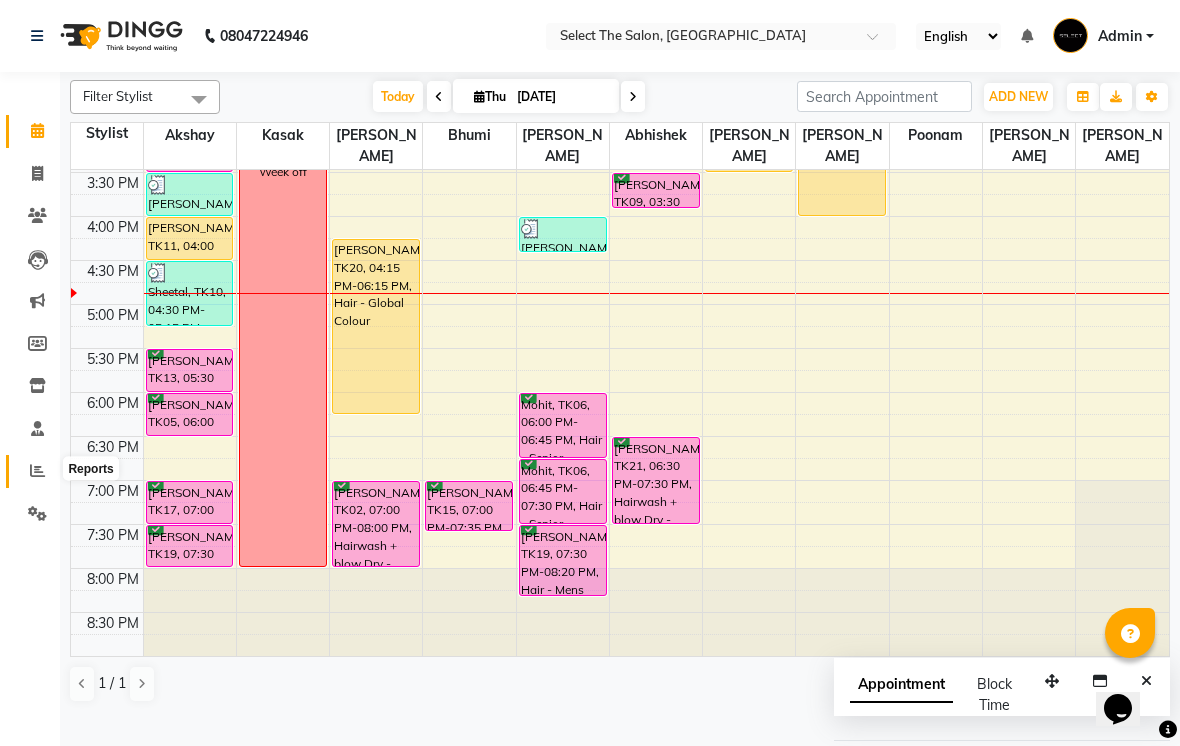 click 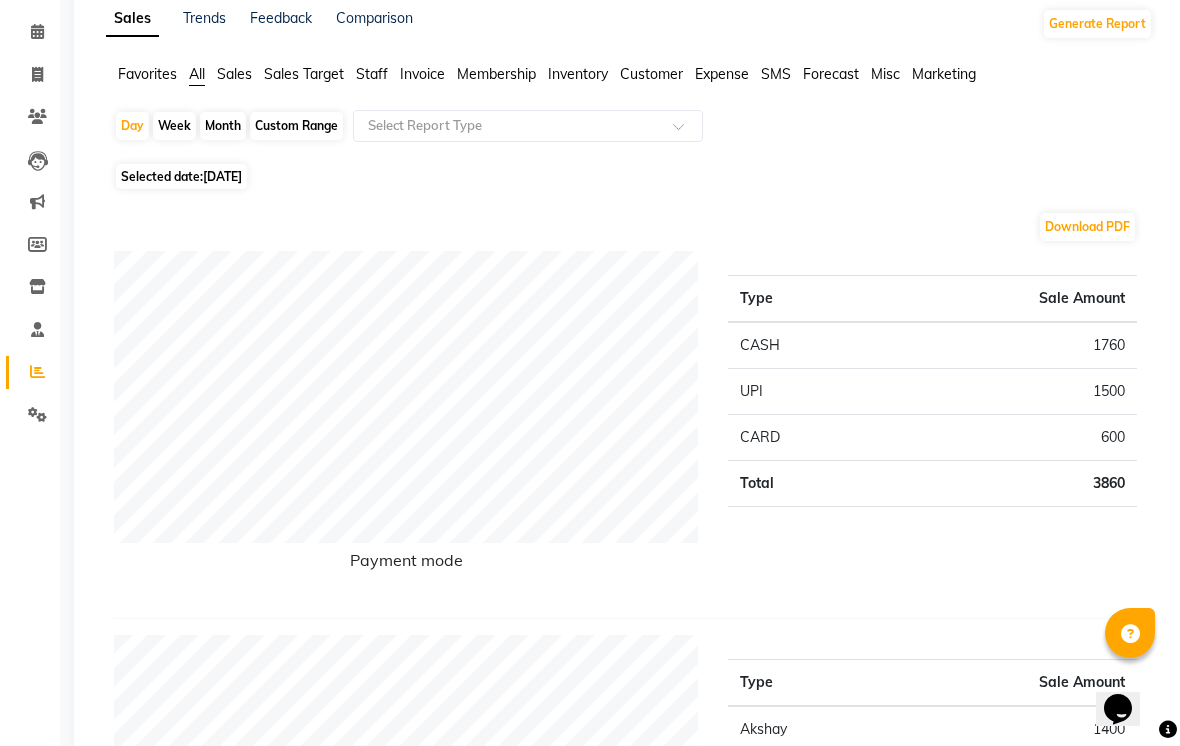 scroll, scrollTop: 0, scrollLeft: 0, axis: both 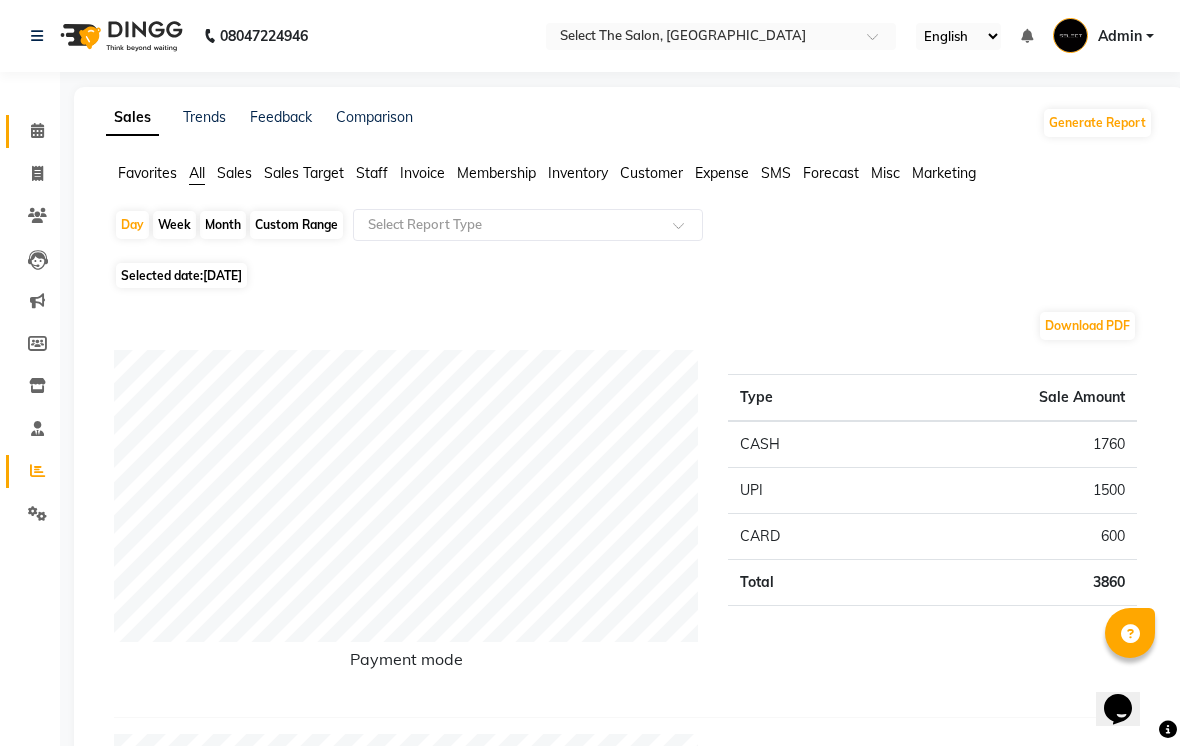 click 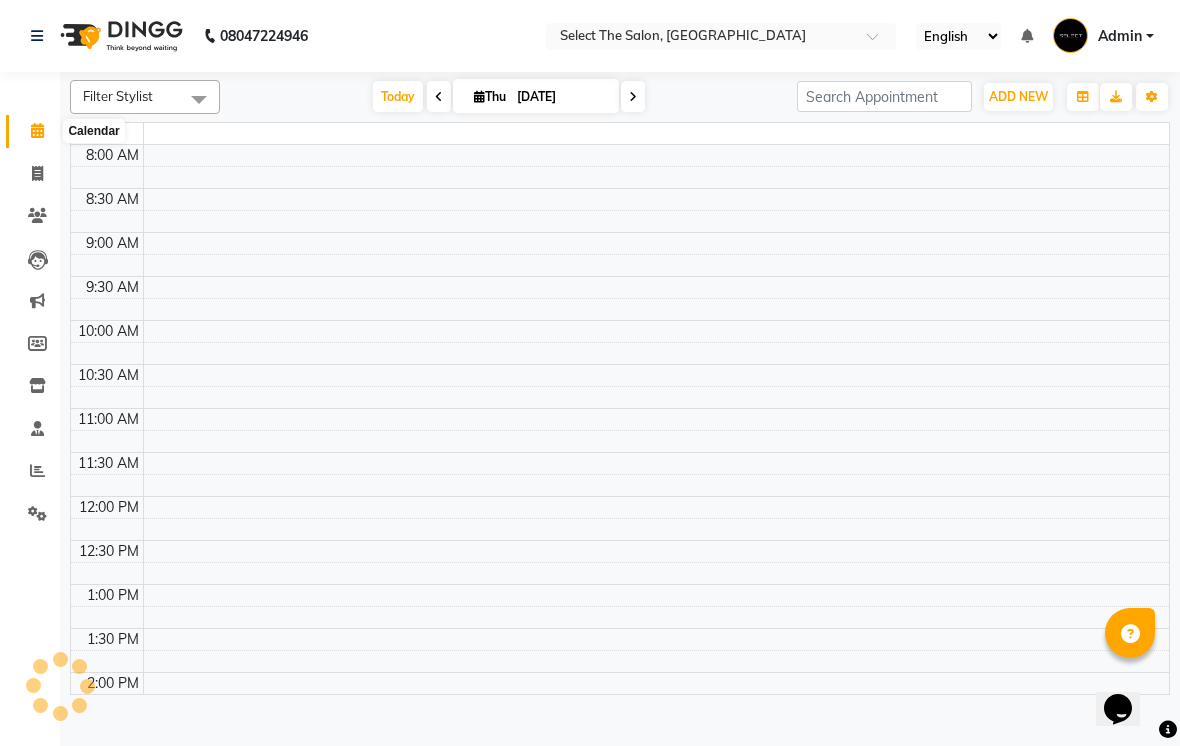 scroll, scrollTop: 0, scrollLeft: 0, axis: both 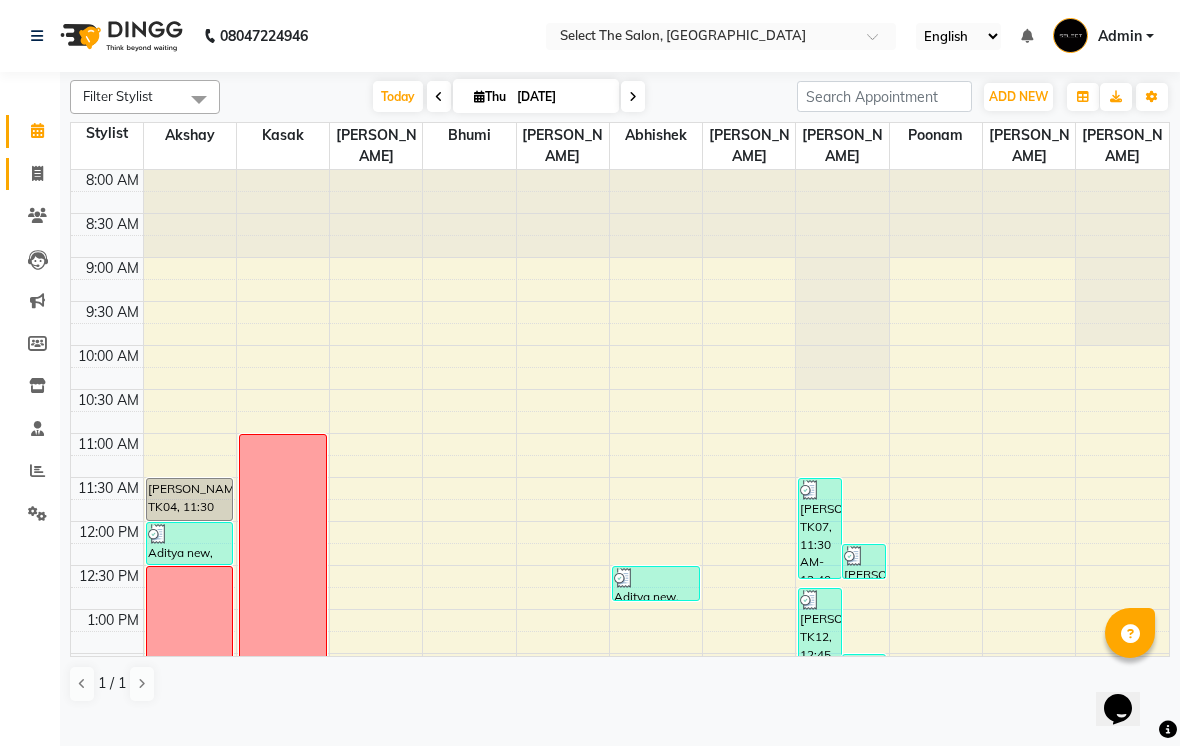 click on "Invoice" 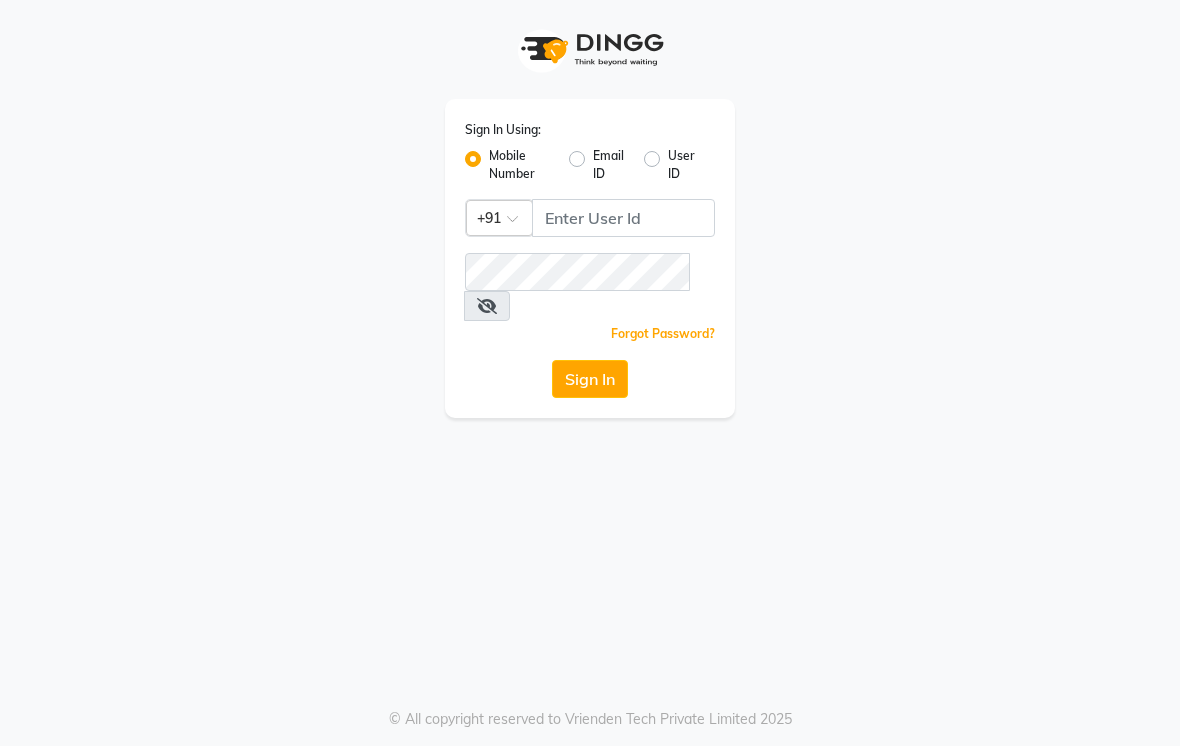 scroll, scrollTop: 0, scrollLeft: 0, axis: both 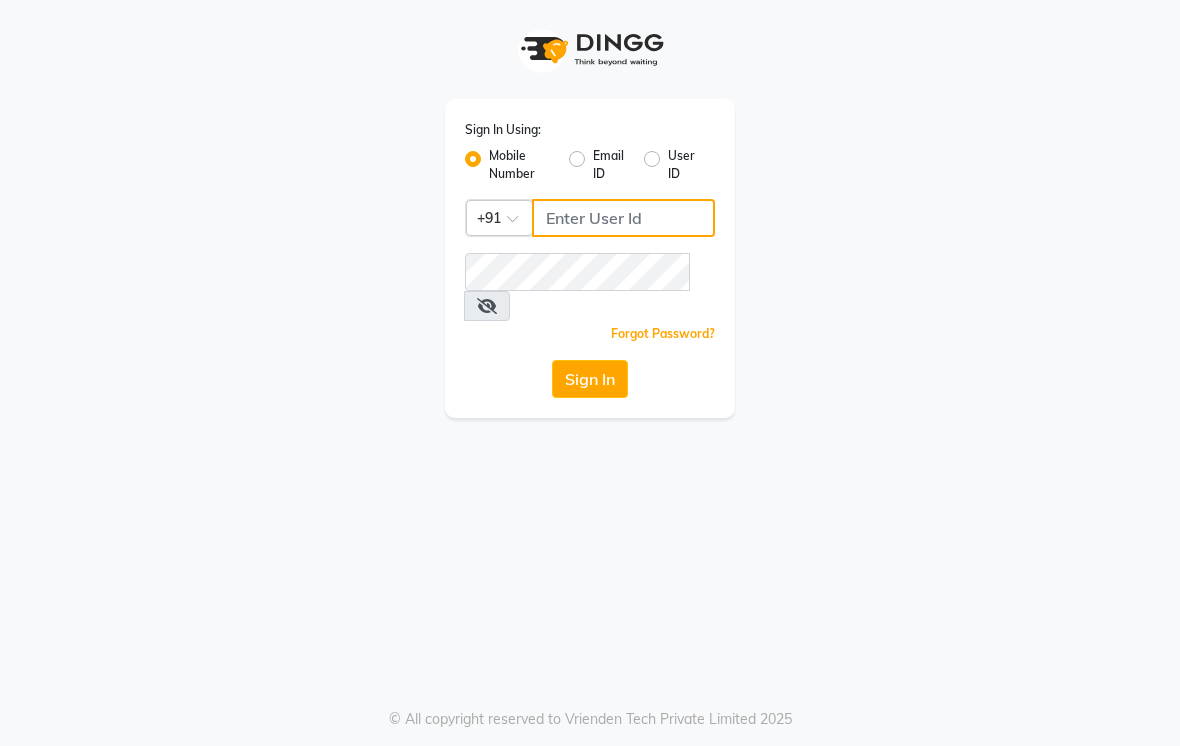 click 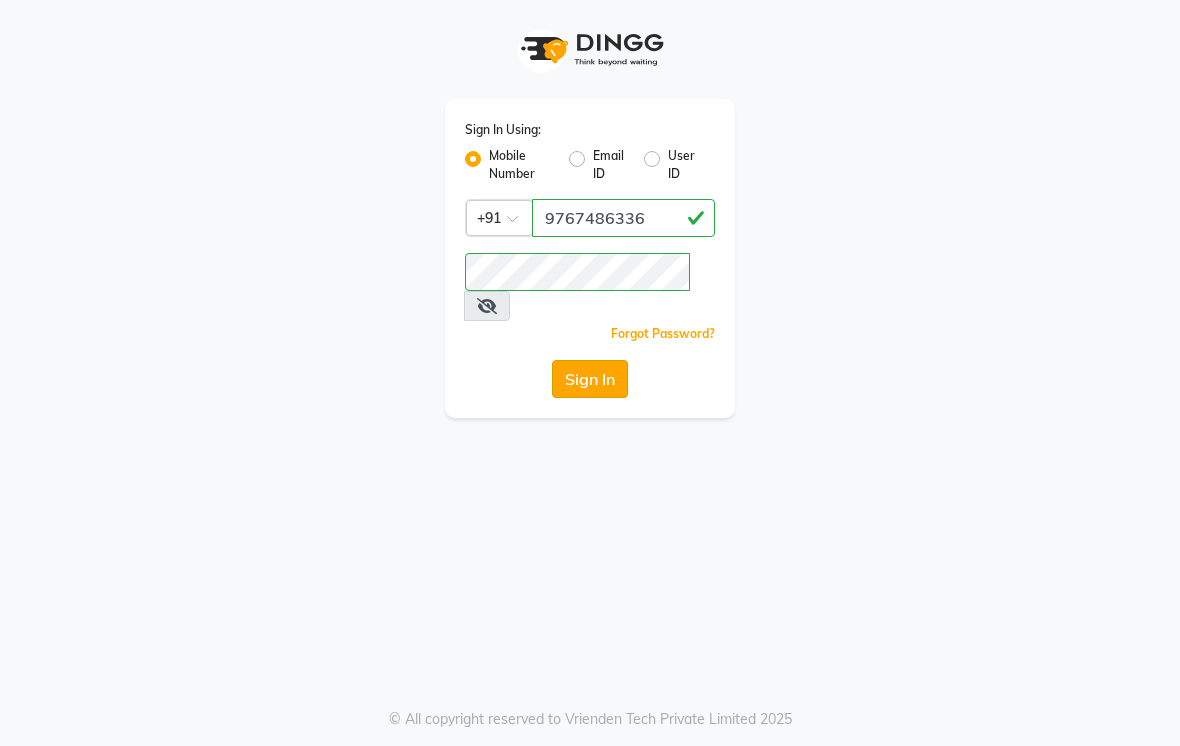 click on "Sign In" 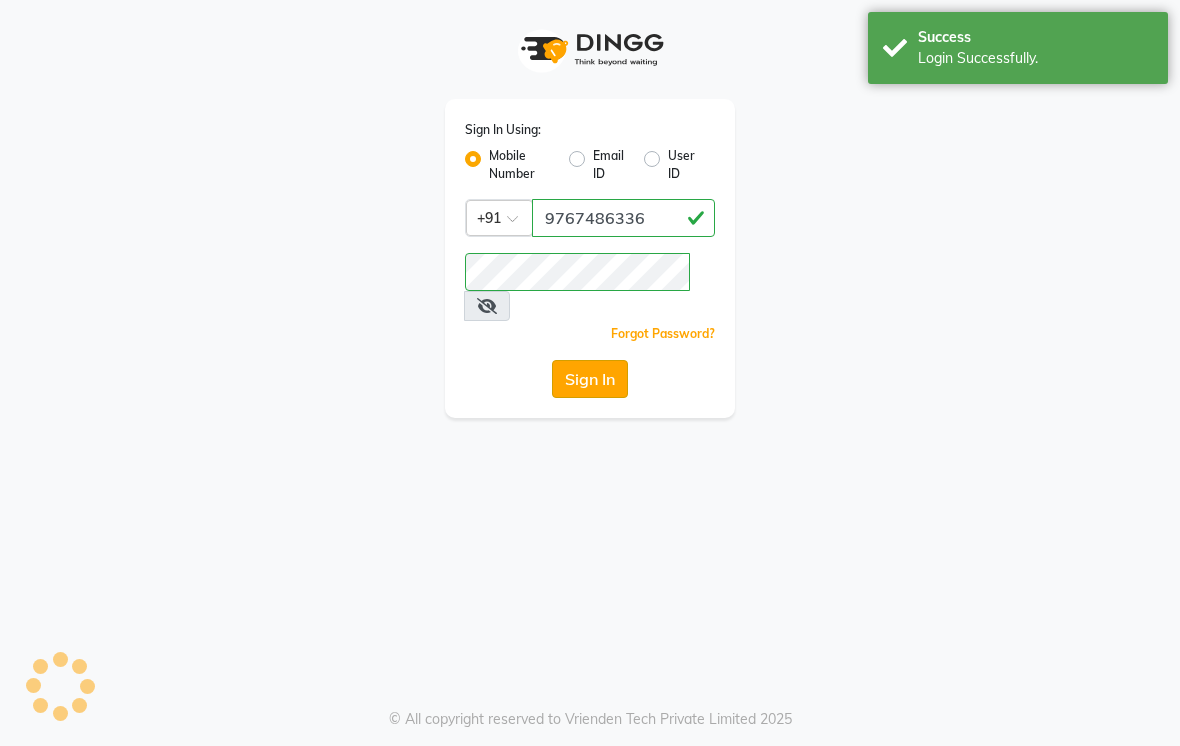select on "service" 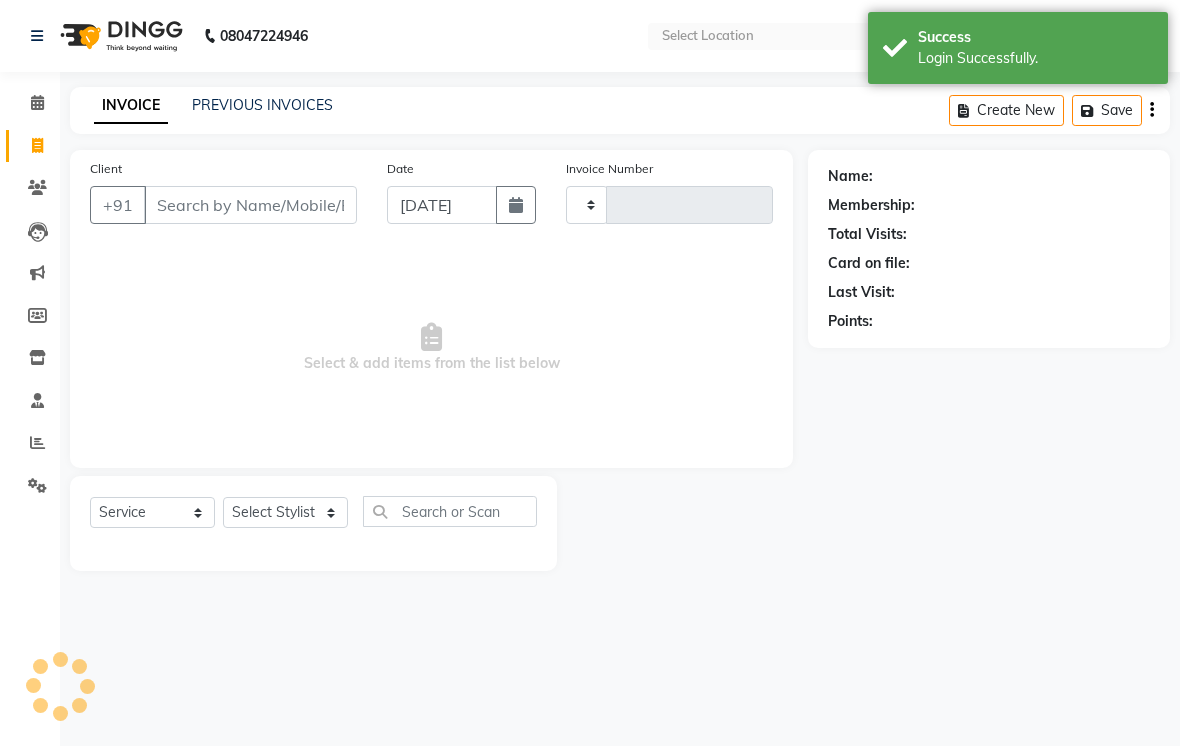type on "2184" 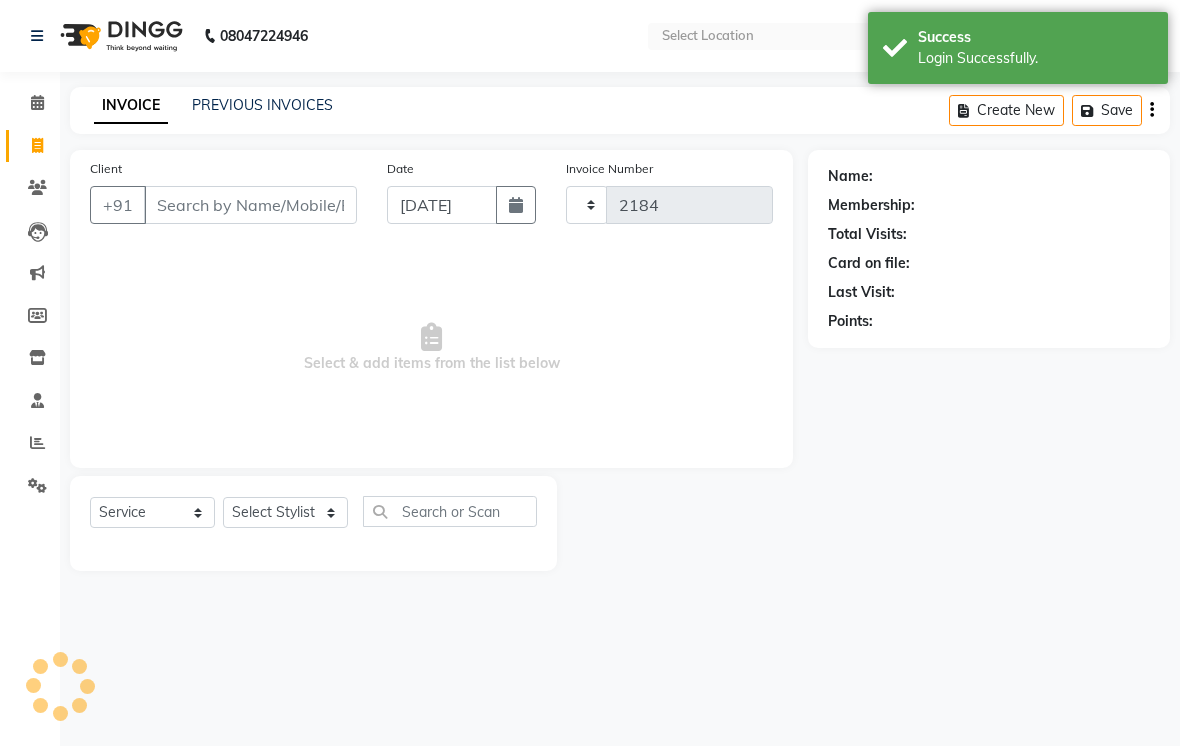 select on "en" 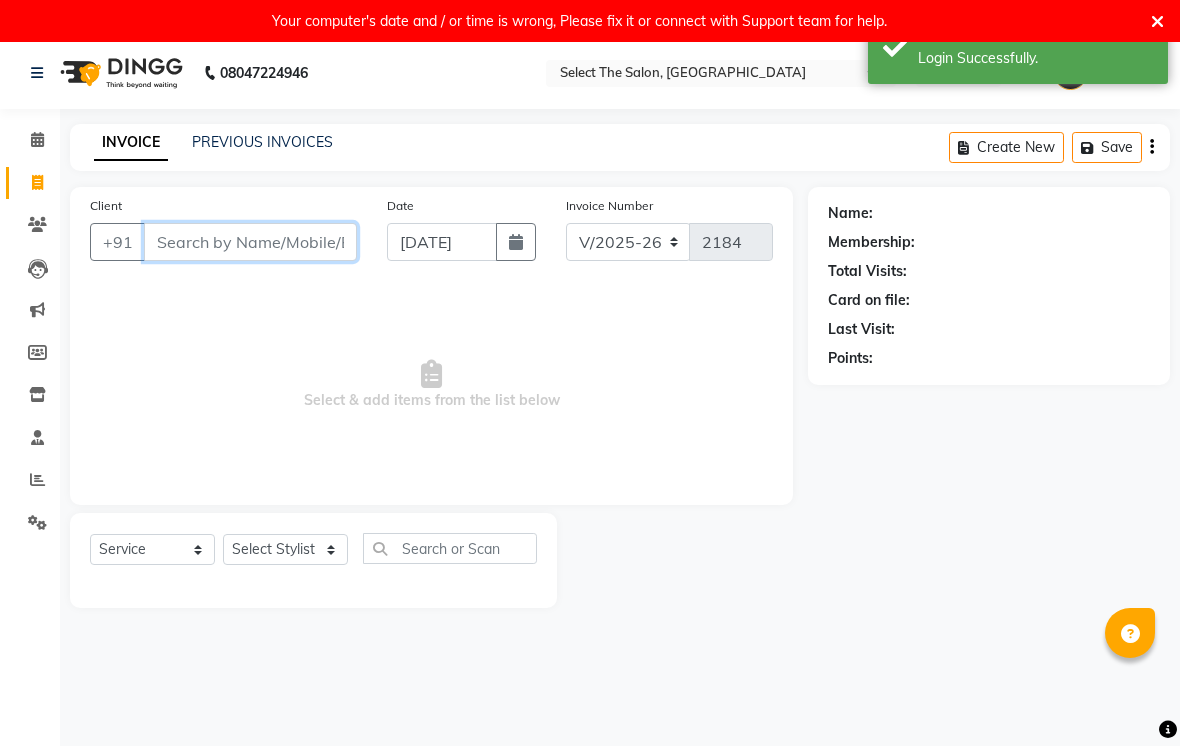 click on "Client" at bounding box center [250, 242] 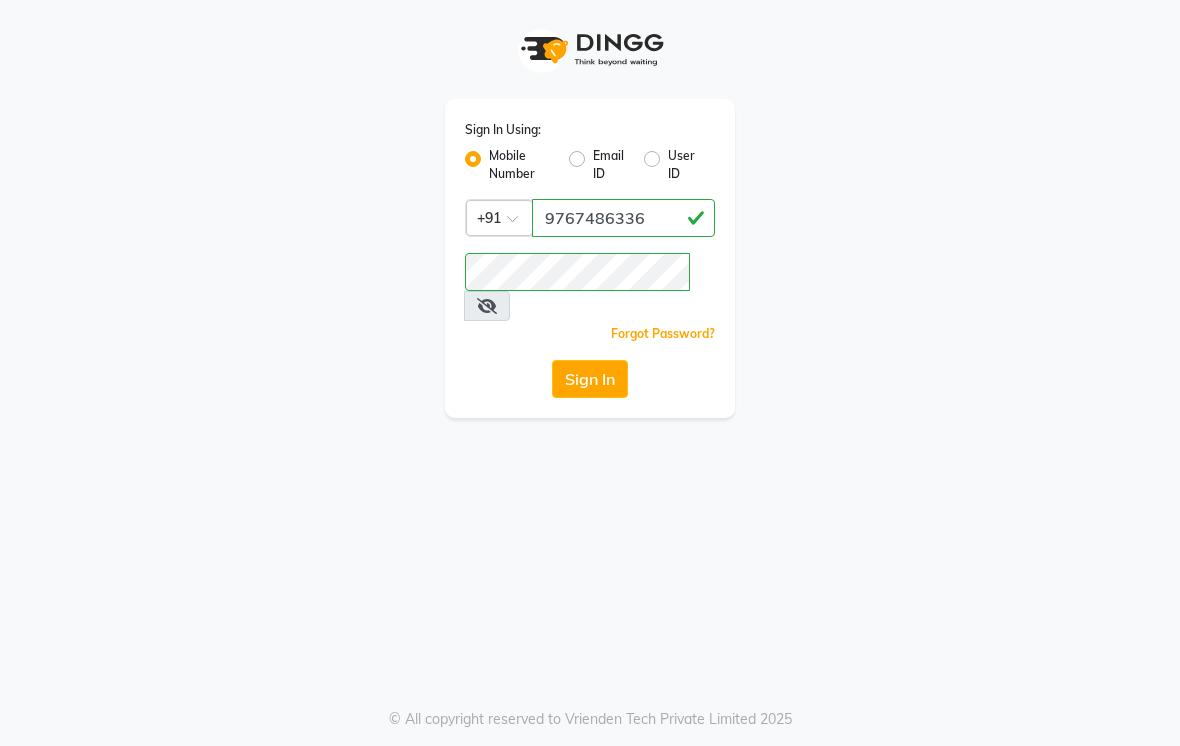 scroll, scrollTop: 0, scrollLeft: 0, axis: both 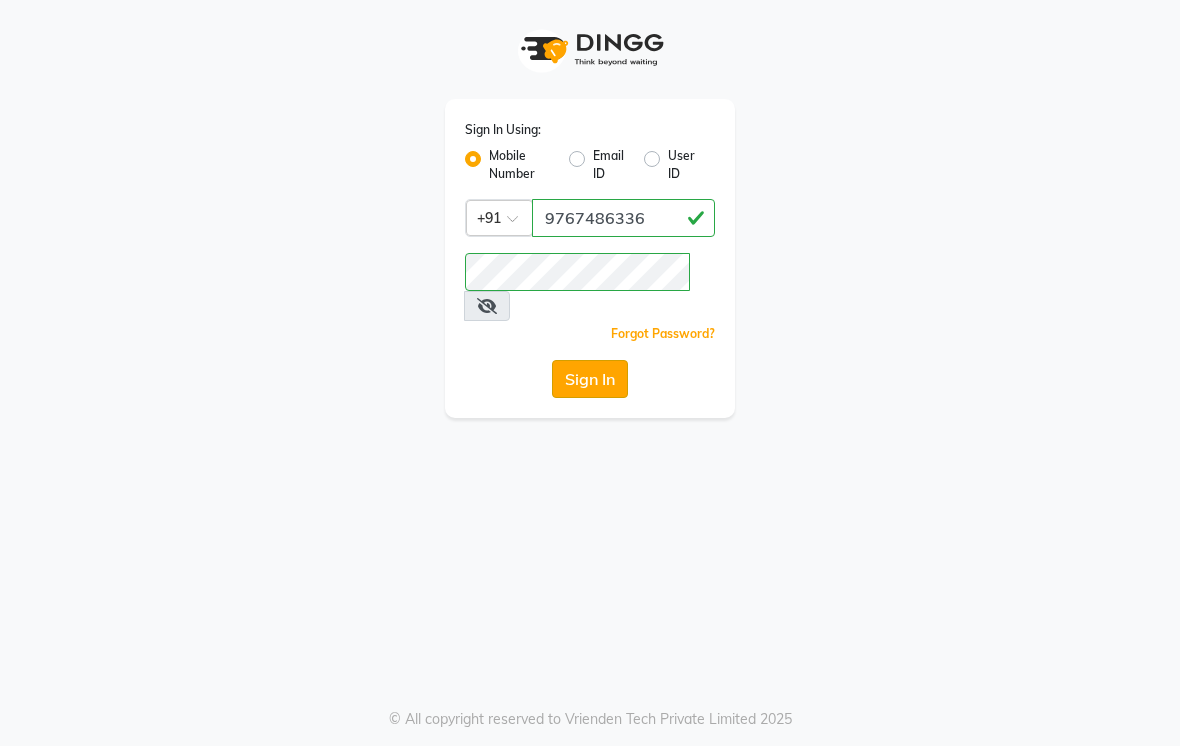 click on "Sign In" 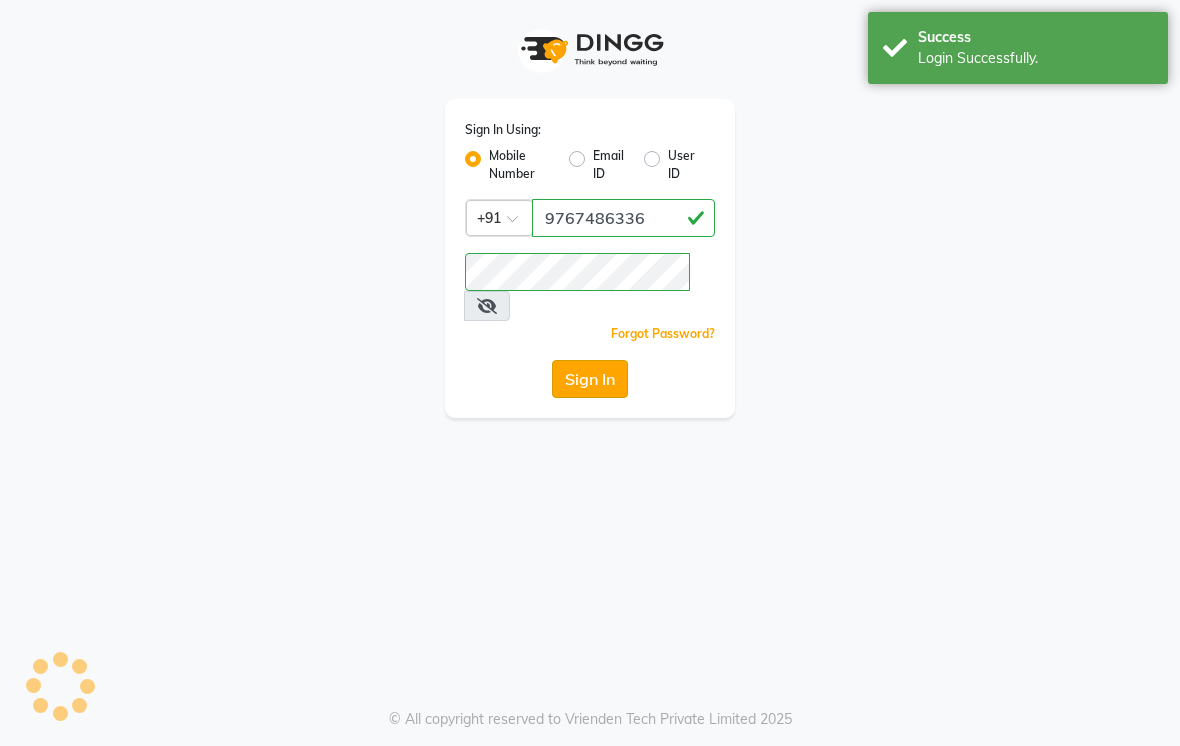 select on "service" 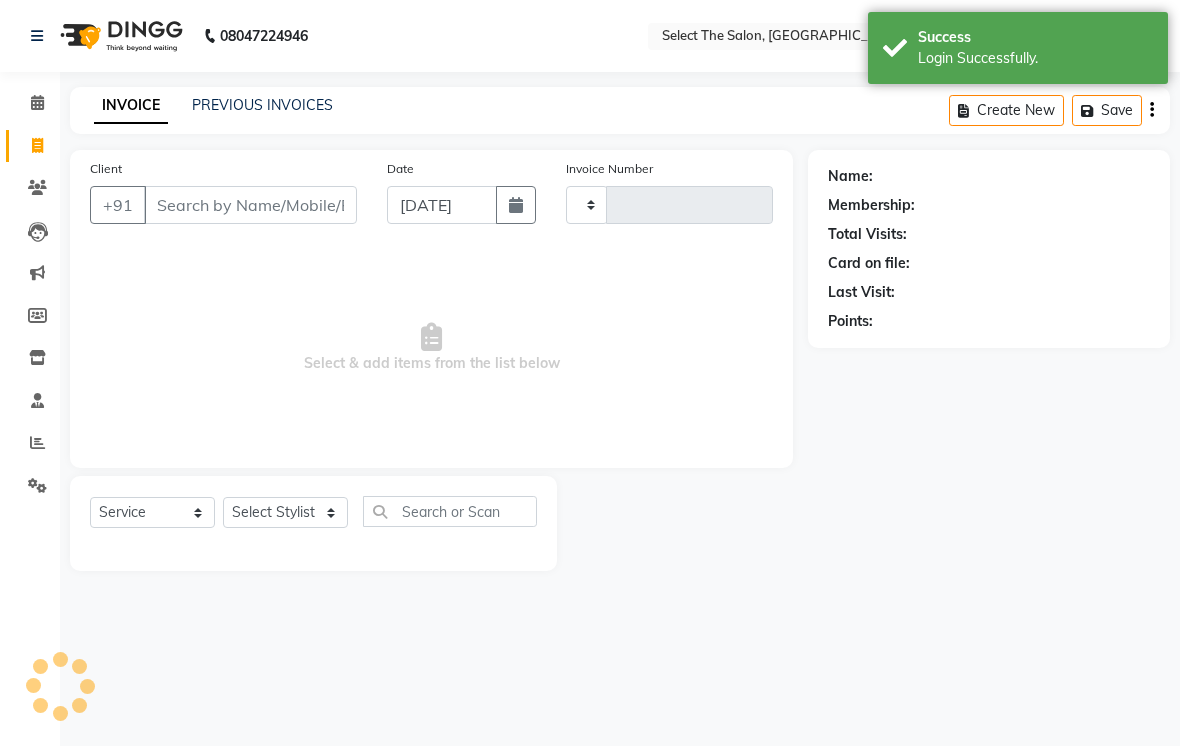 select on "en" 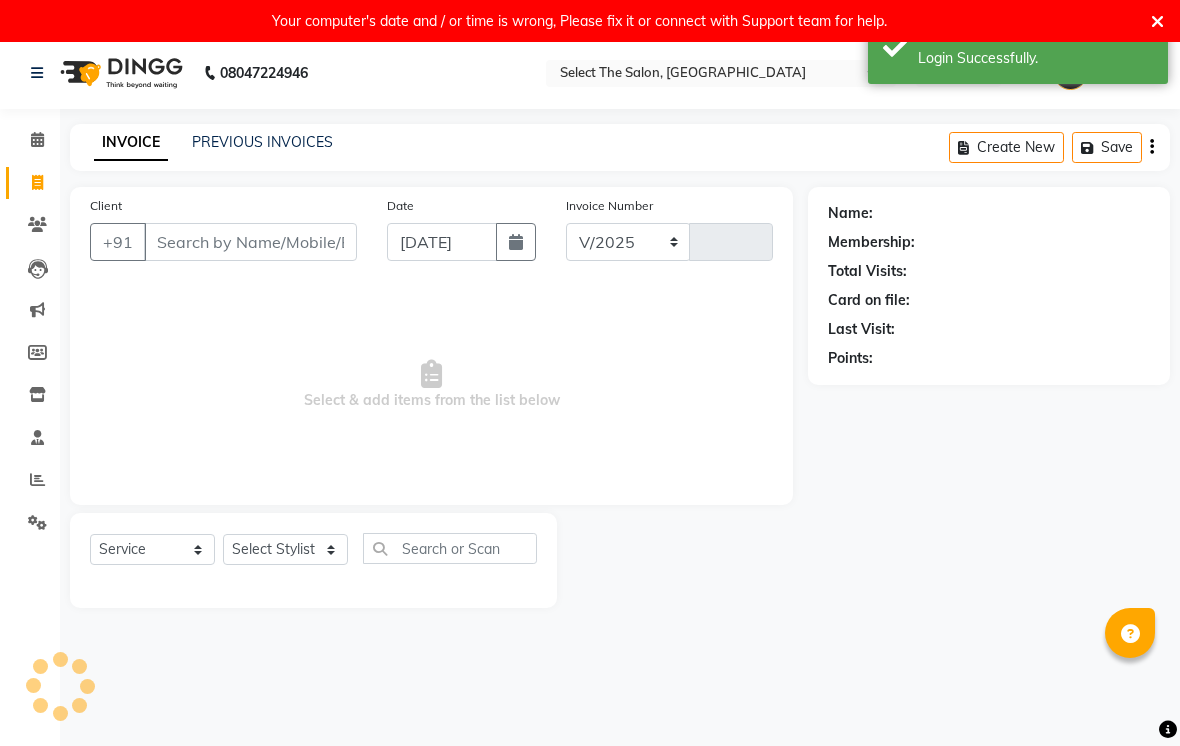 select on "4969" 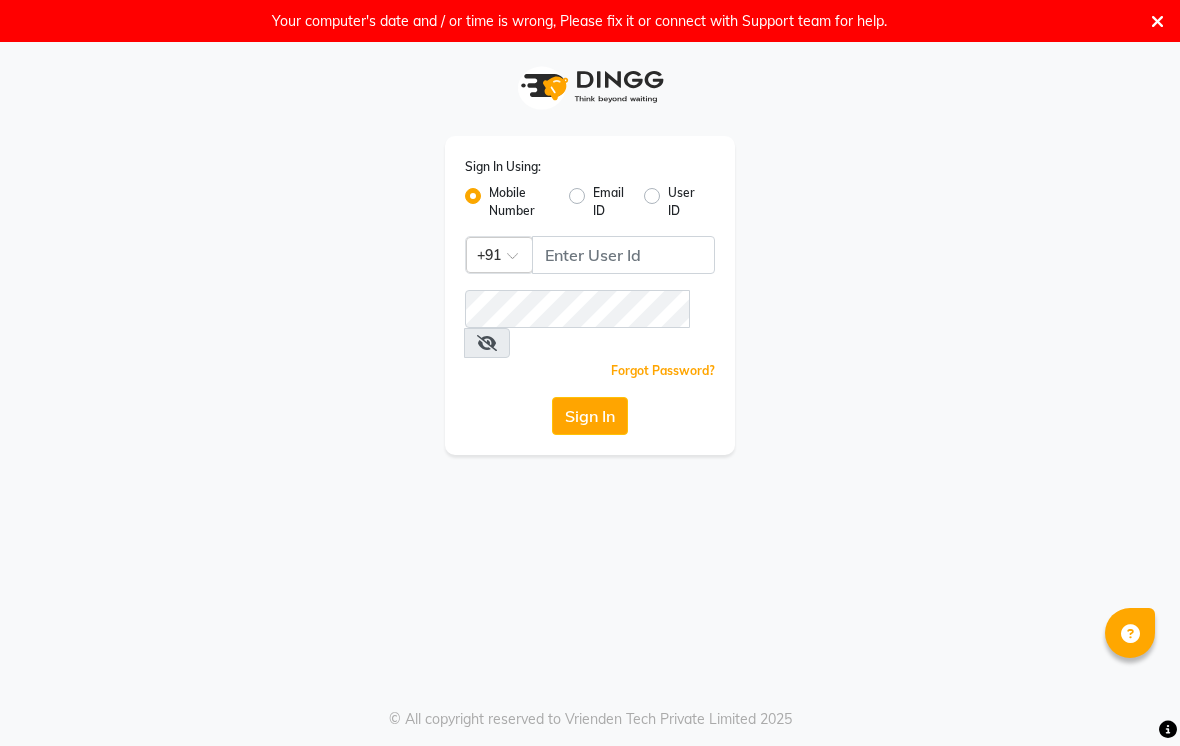 select on "service" 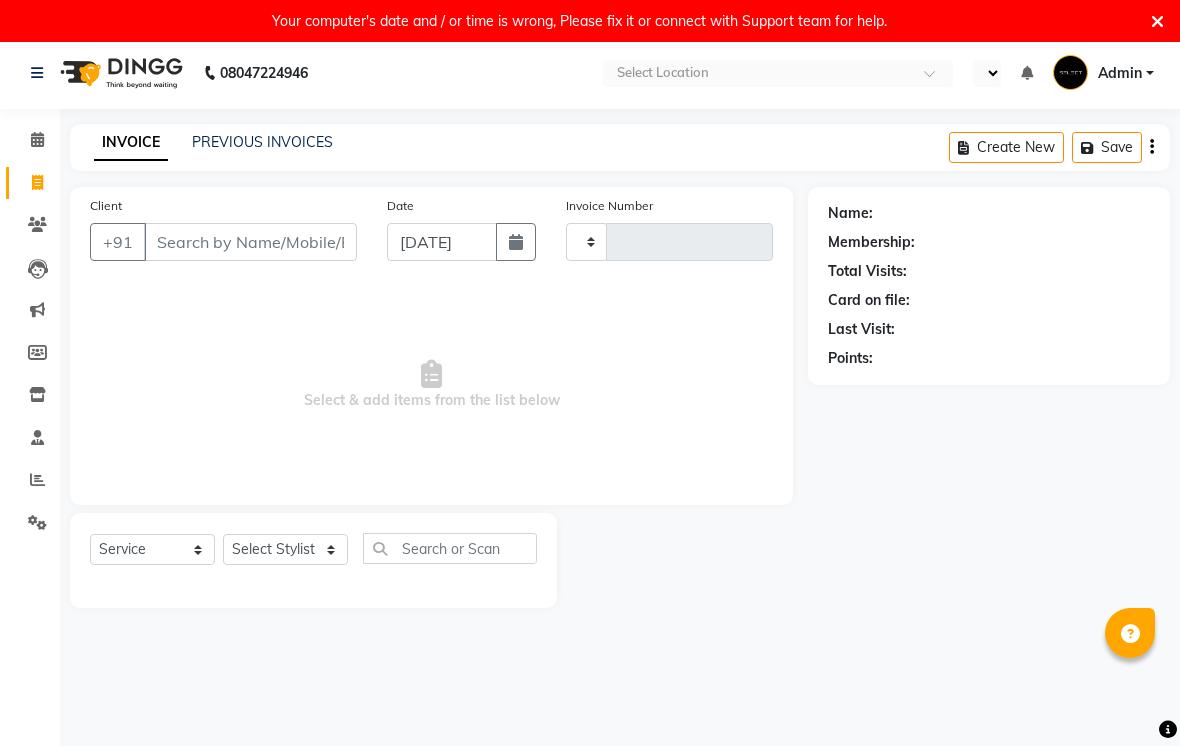 type on "2184" 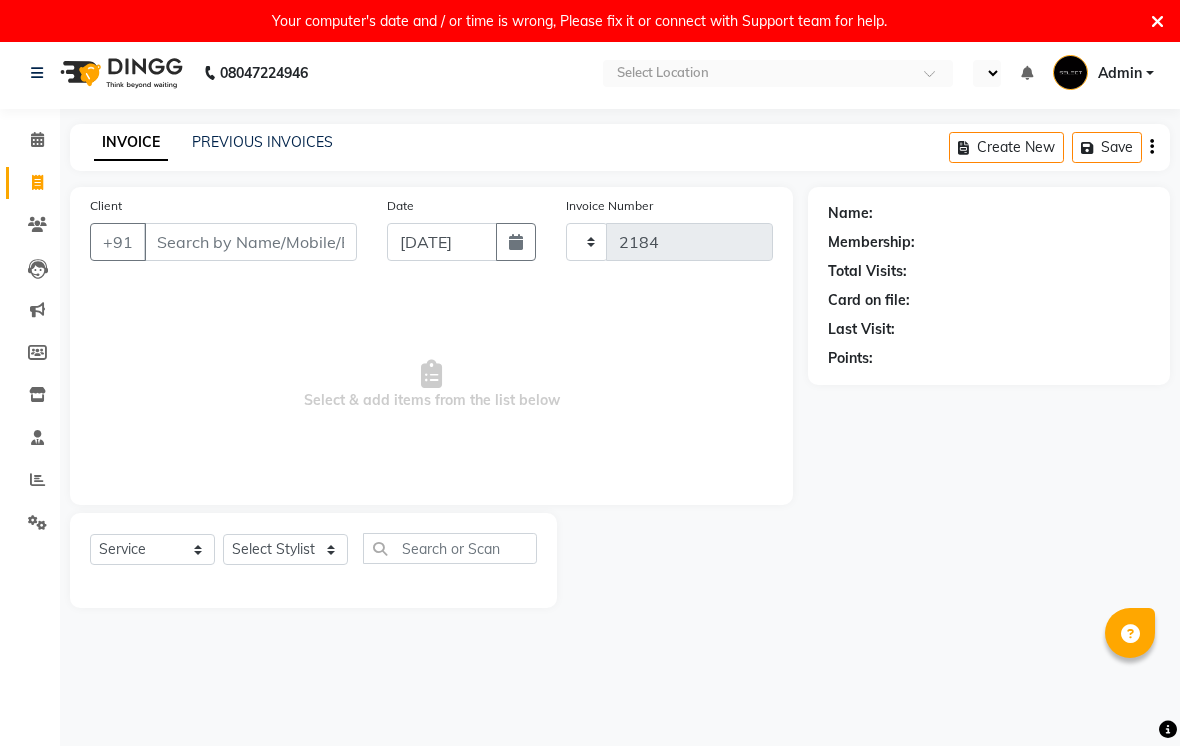 select on "en" 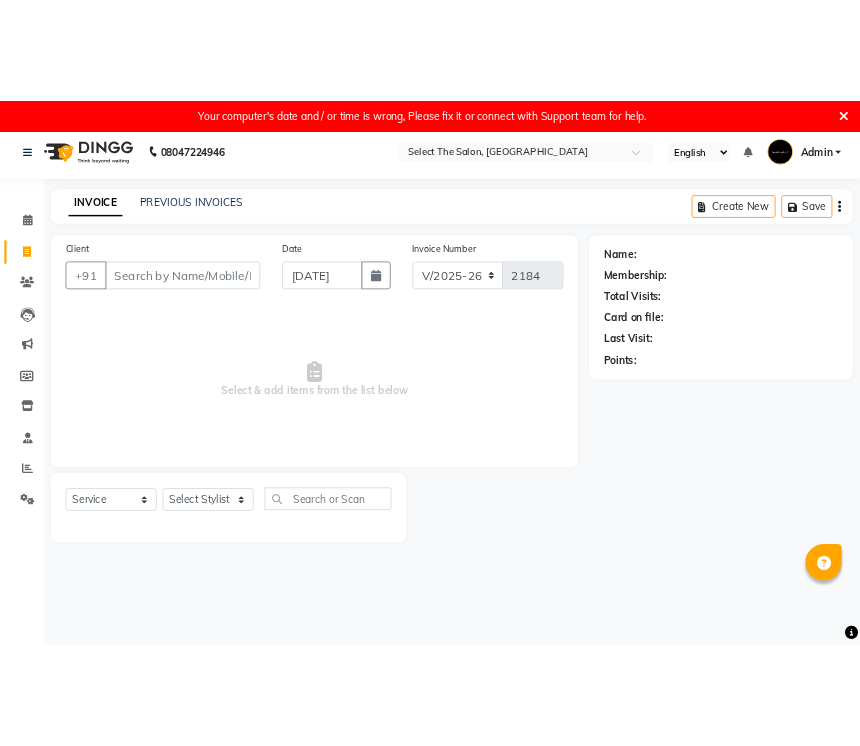 scroll, scrollTop: 0, scrollLeft: 0, axis: both 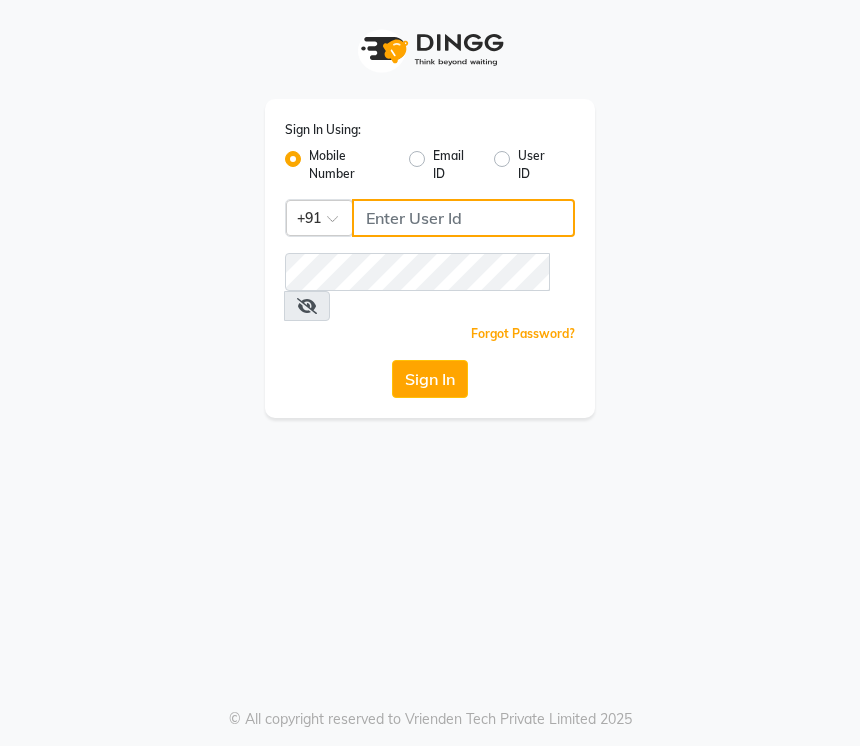 type on "9767486336" 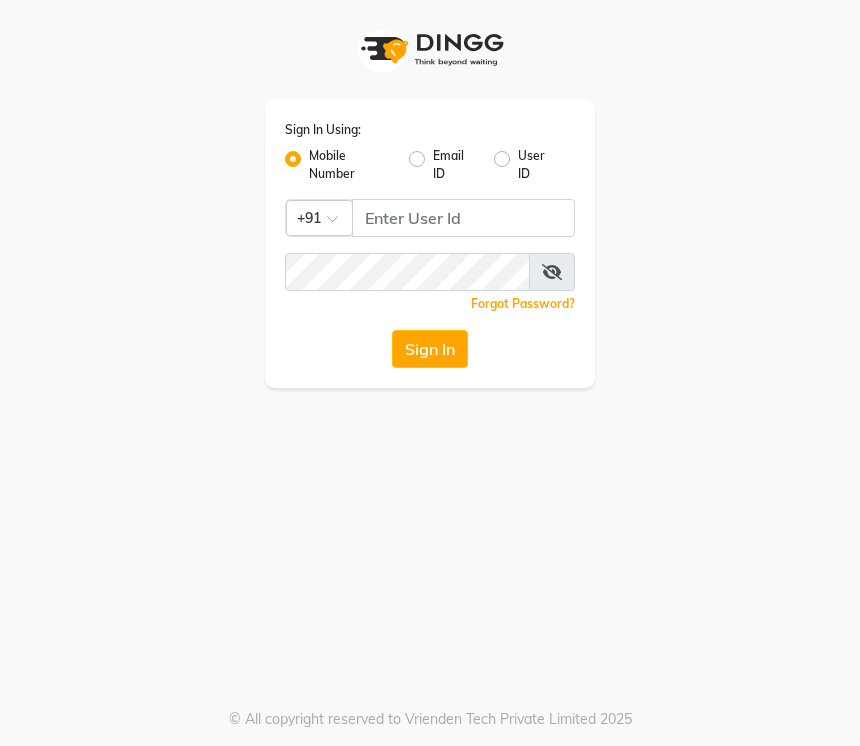 scroll, scrollTop: 0, scrollLeft: 0, axis: both 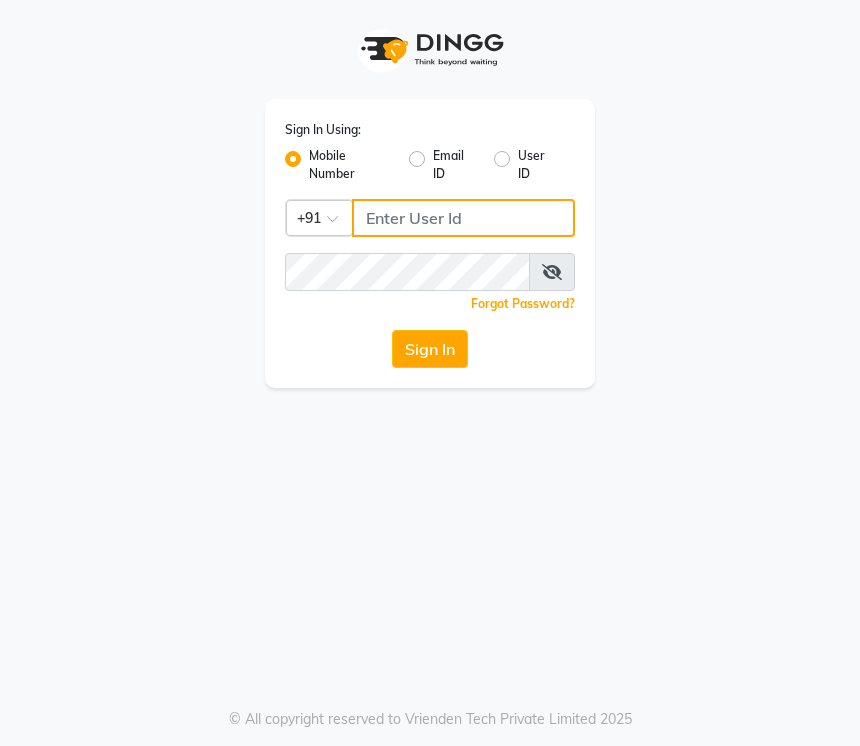 type on "9767486336" 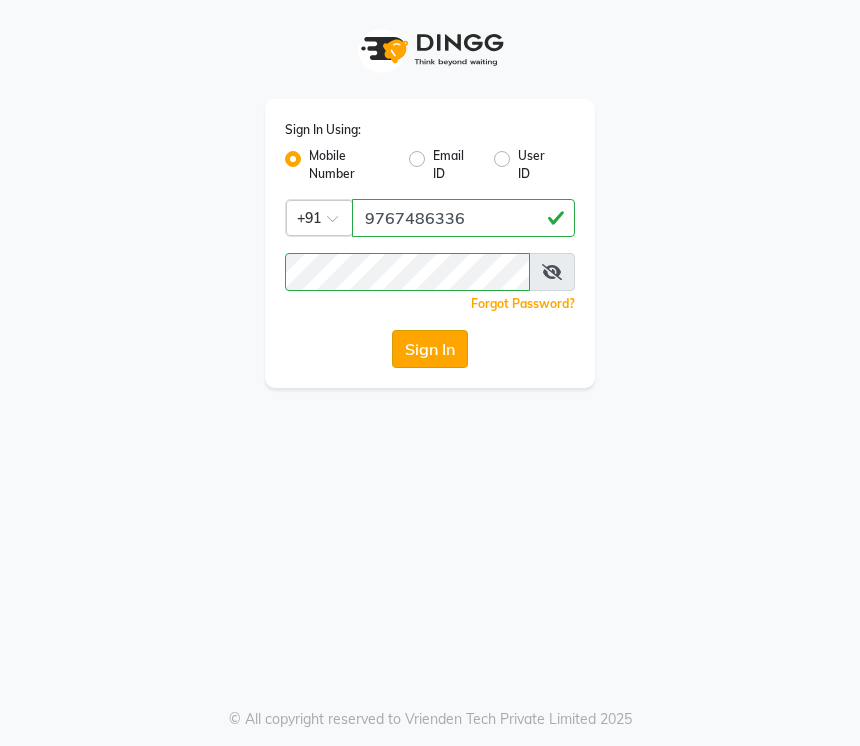 click on "Sign In" 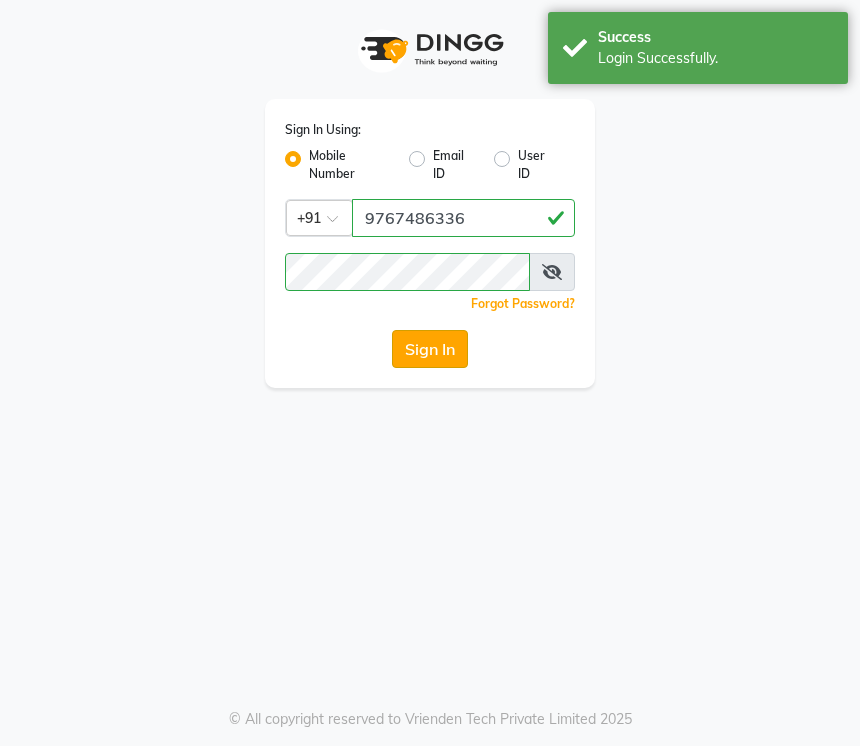 select on "service" 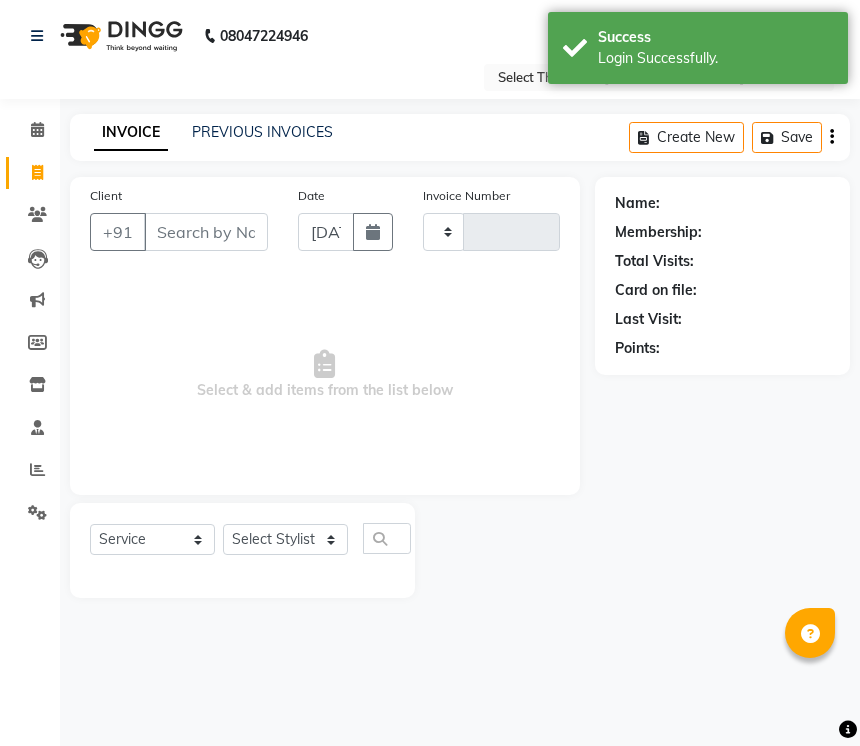 type on "2184" 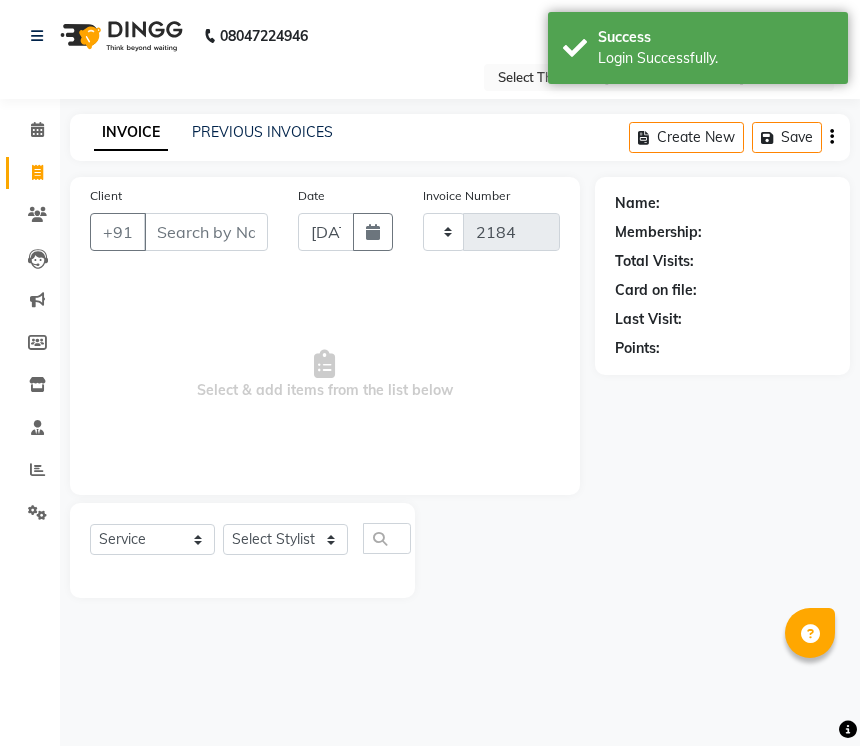 select on "en" 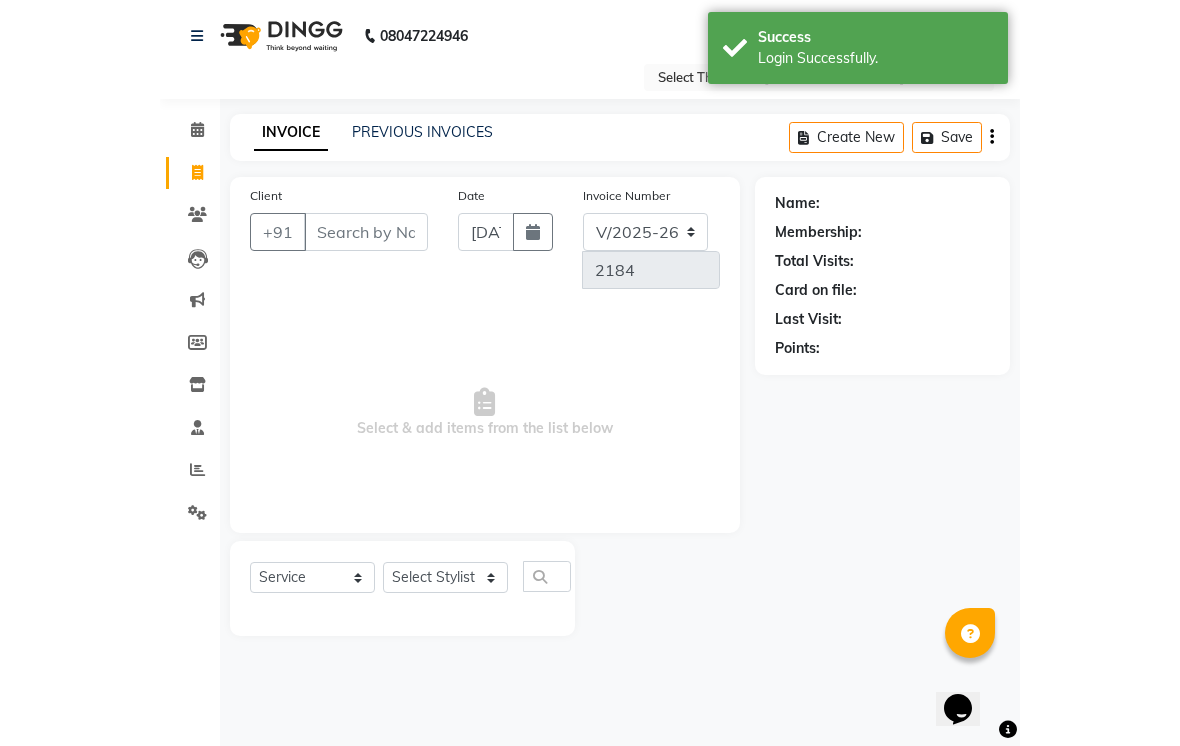 scroll, scrollTop: 0, scrollLeft: 0, axis: both 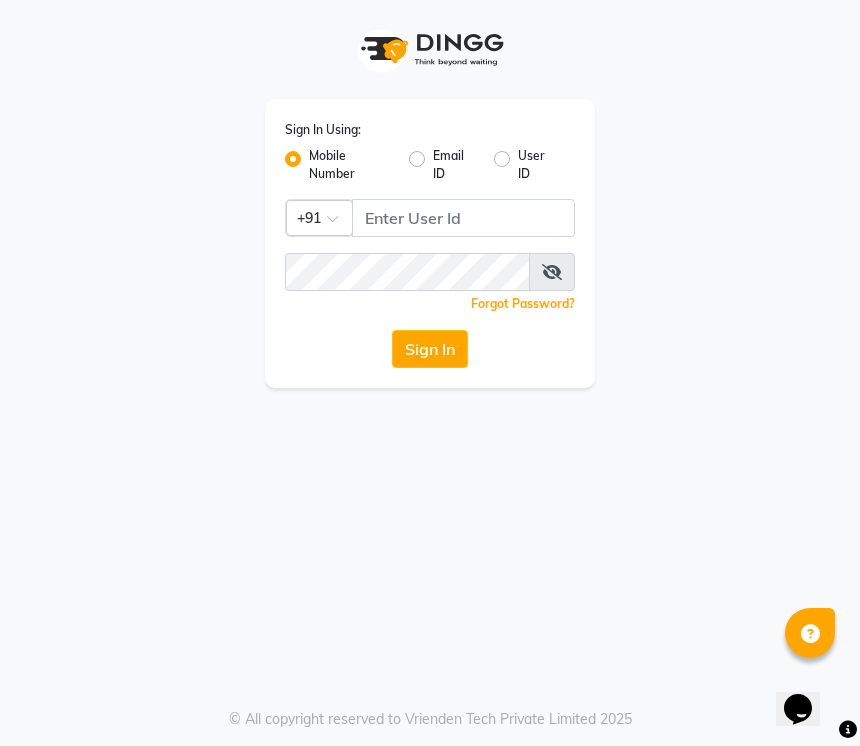 select on "service" 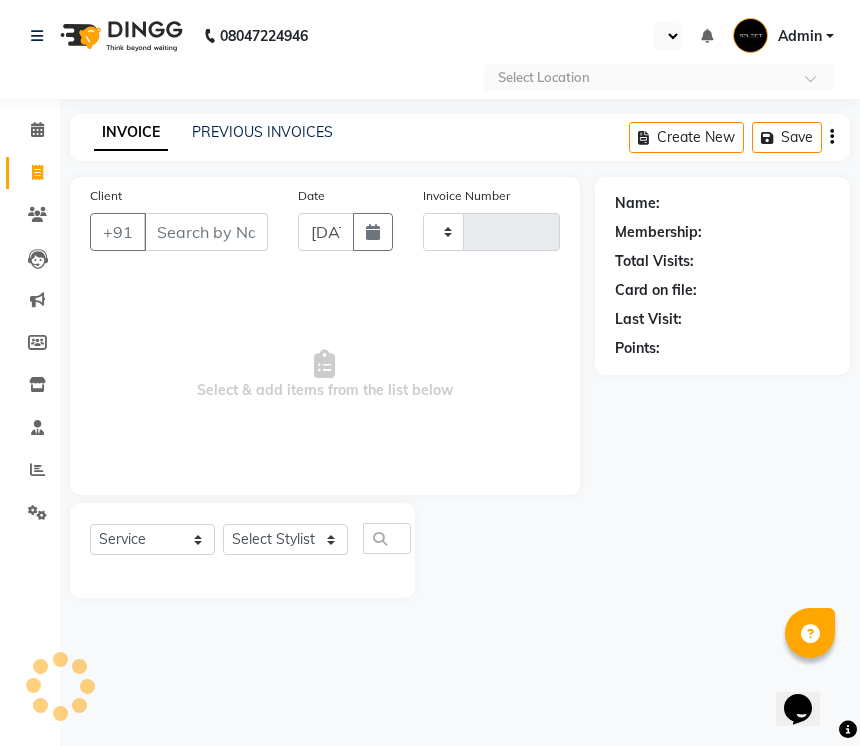 select on "en" 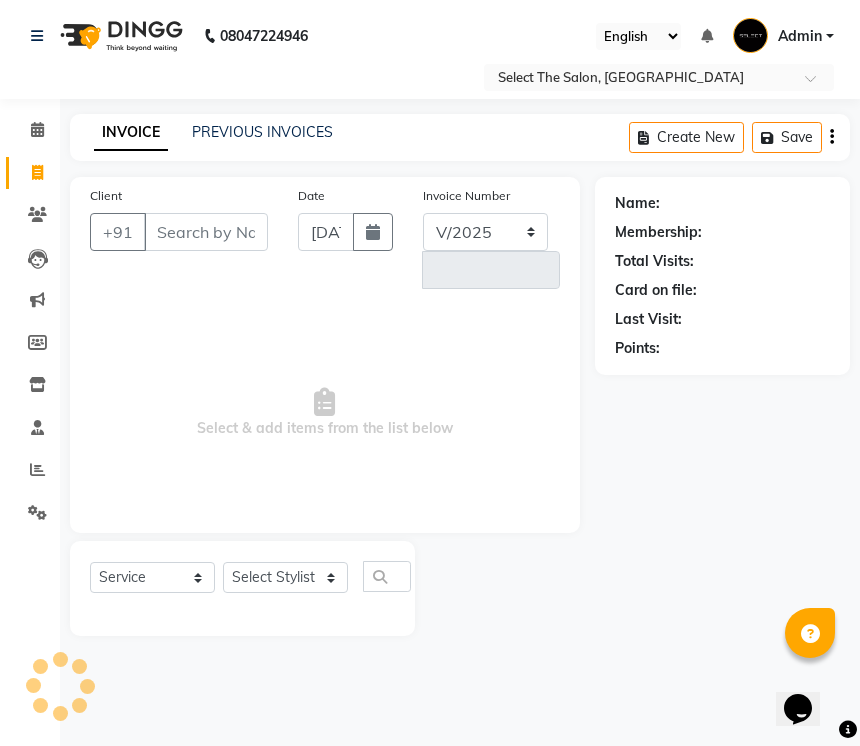 select on "4969" 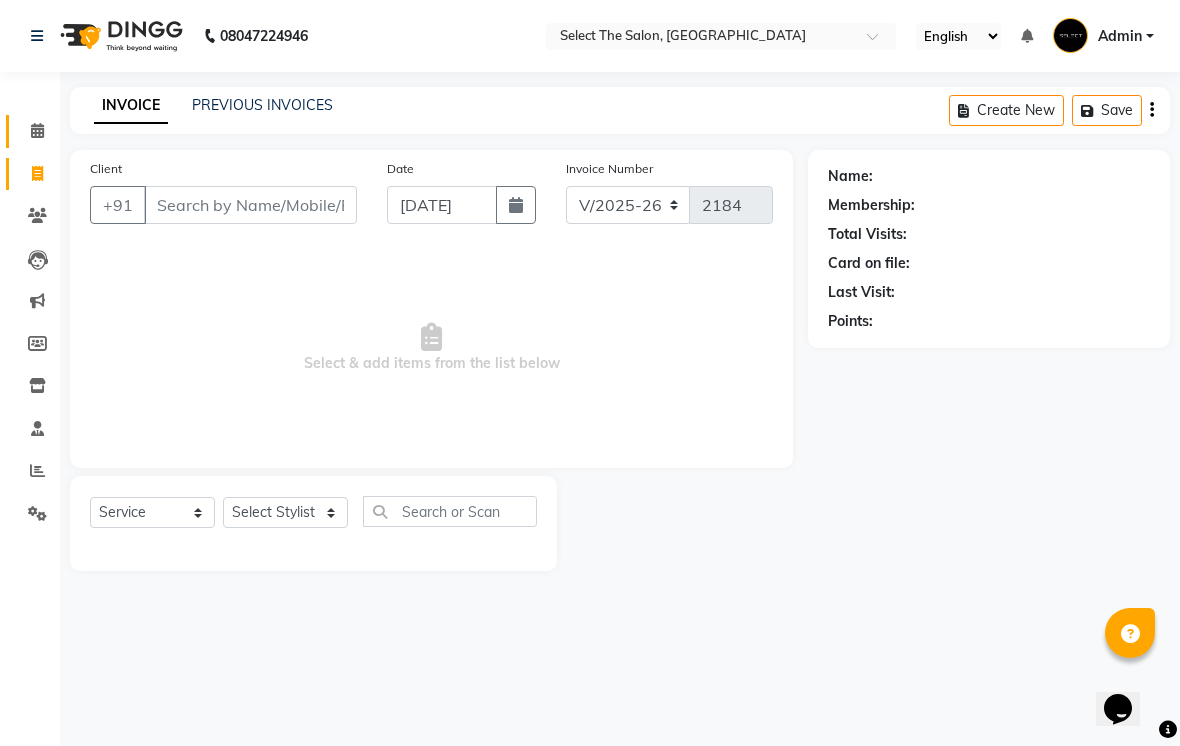 click on "Calendar" 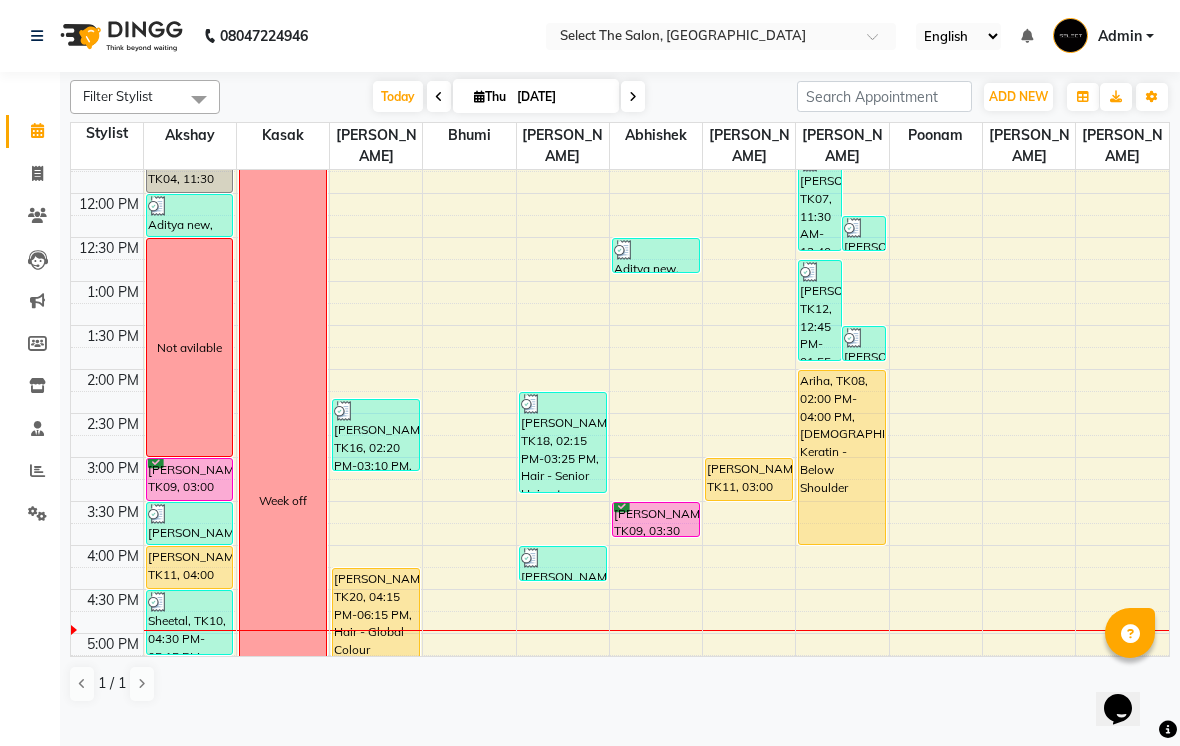 scroll, scrollTop: 399, scrollLeft: 0, axis: vertical 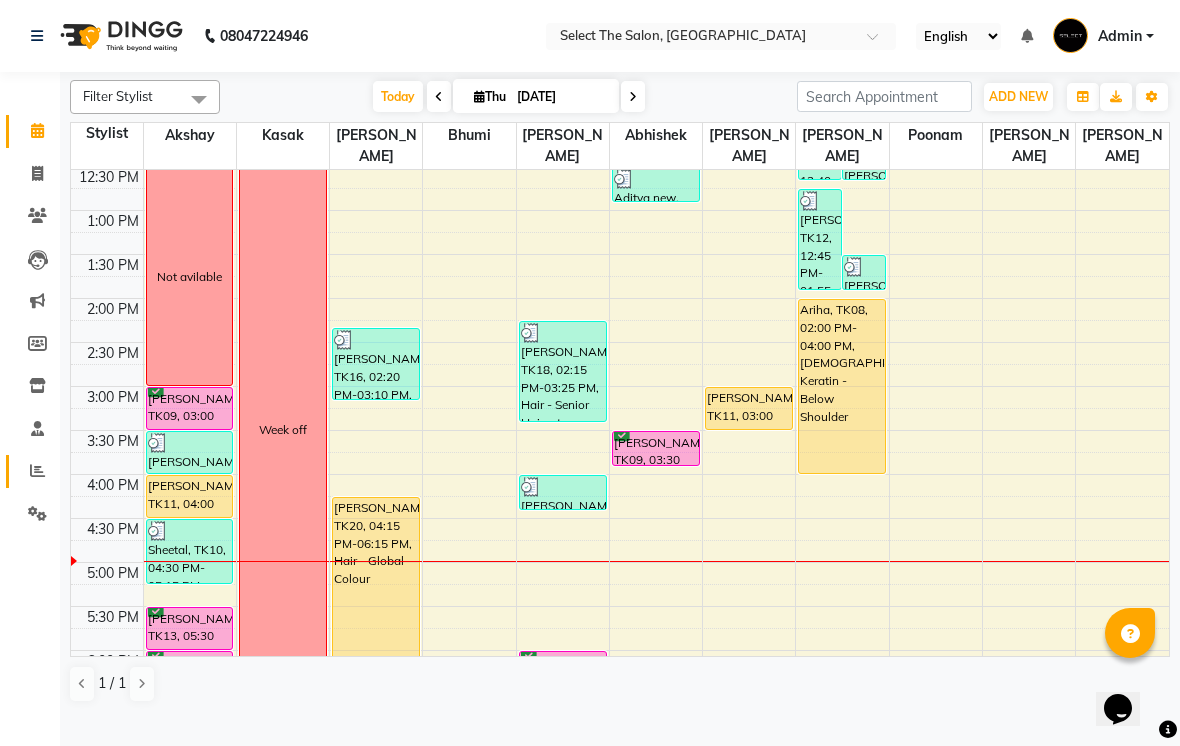 click 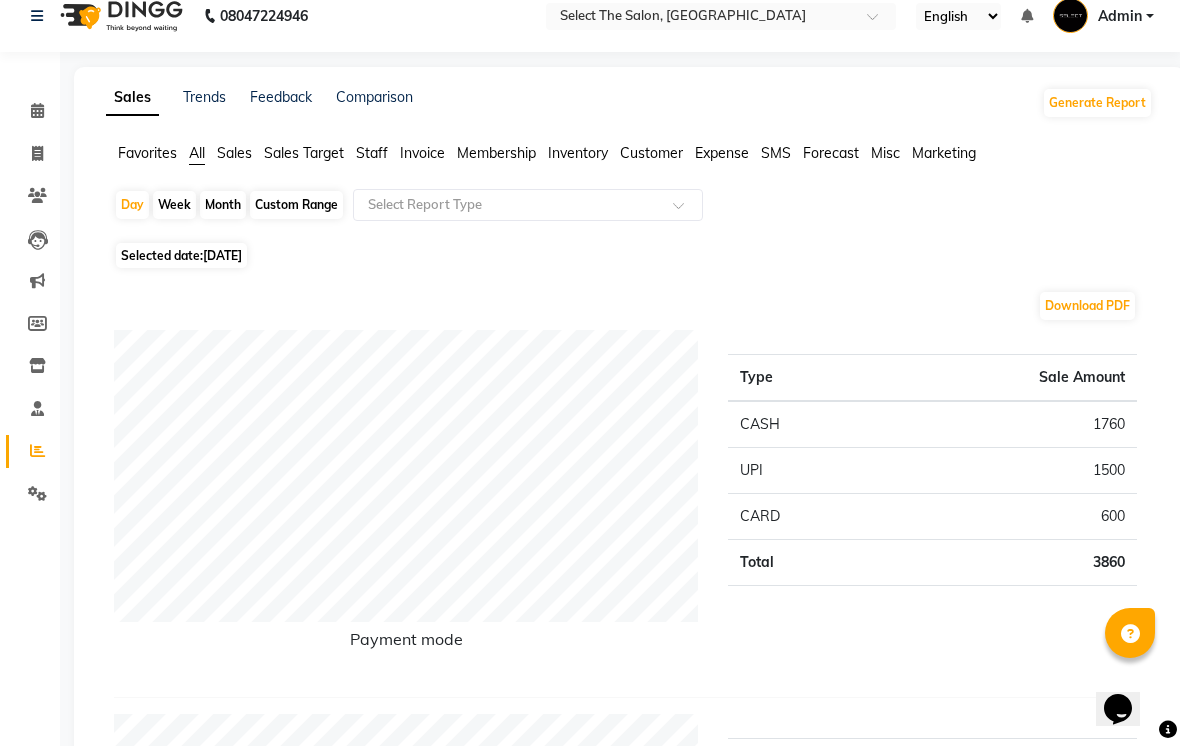 scroll, scrollTop: 0, scrollLeft: 0, axis: both 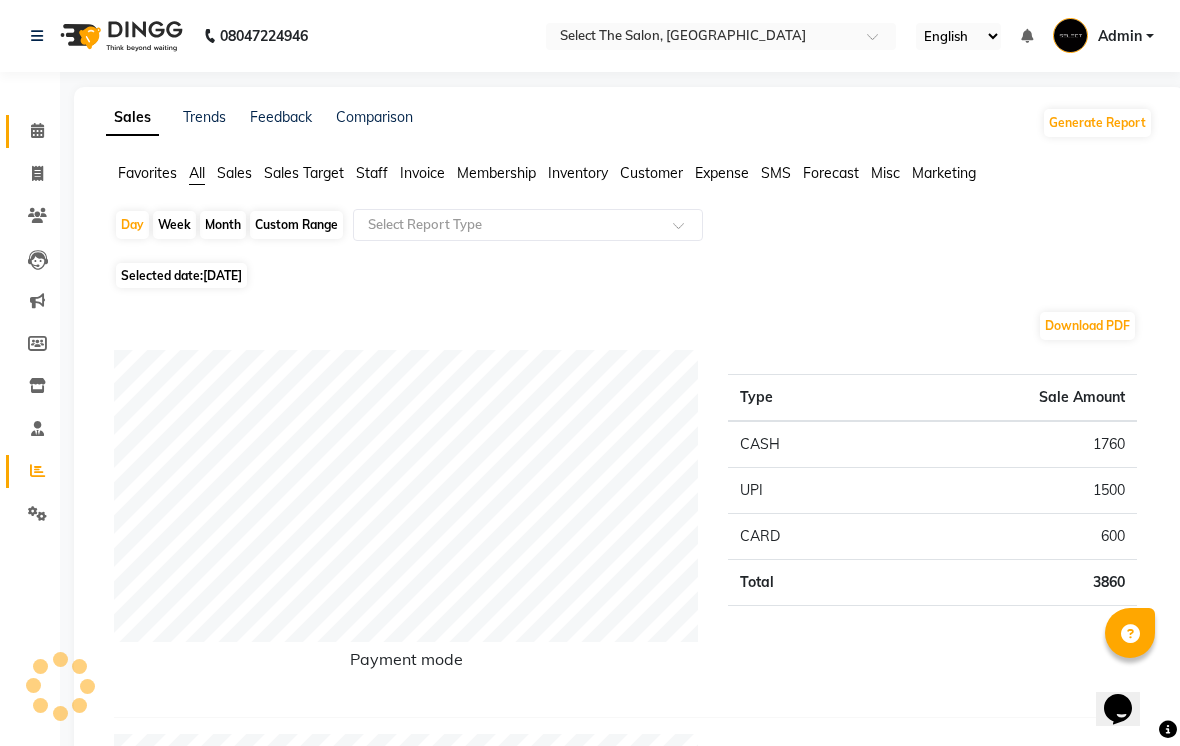 click 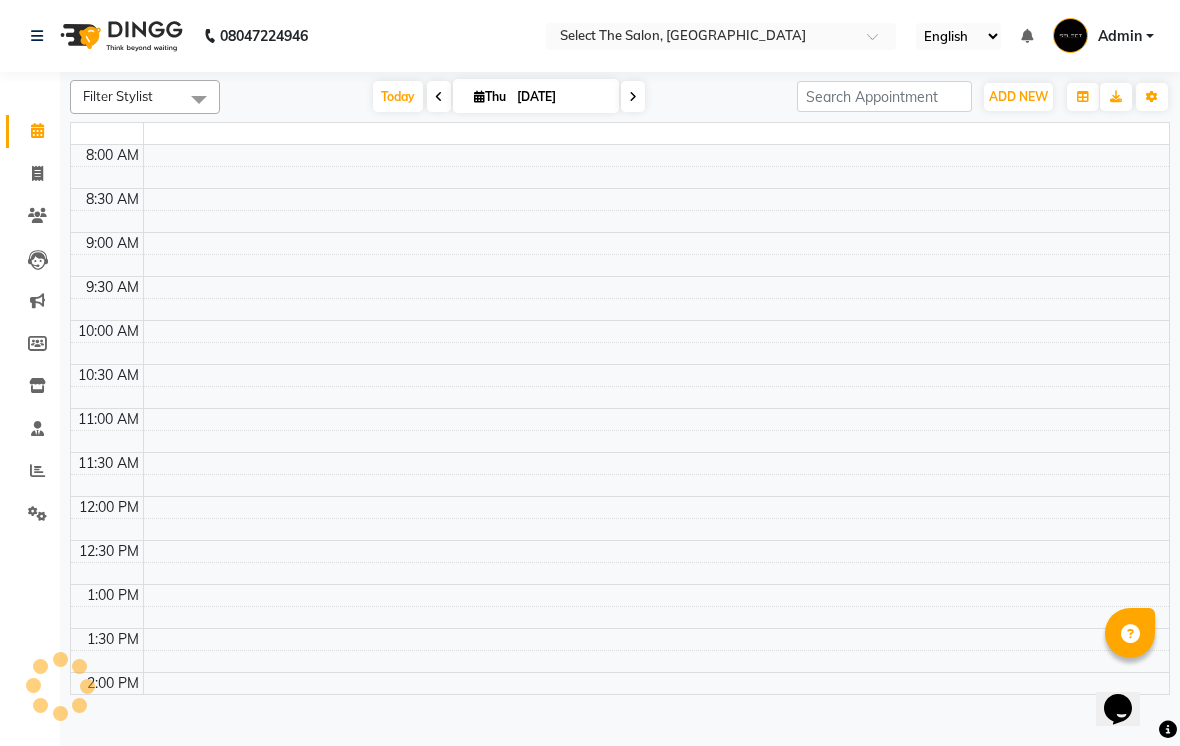 scroll, scrollTop: 0, scrollLeft: 0, axis: both 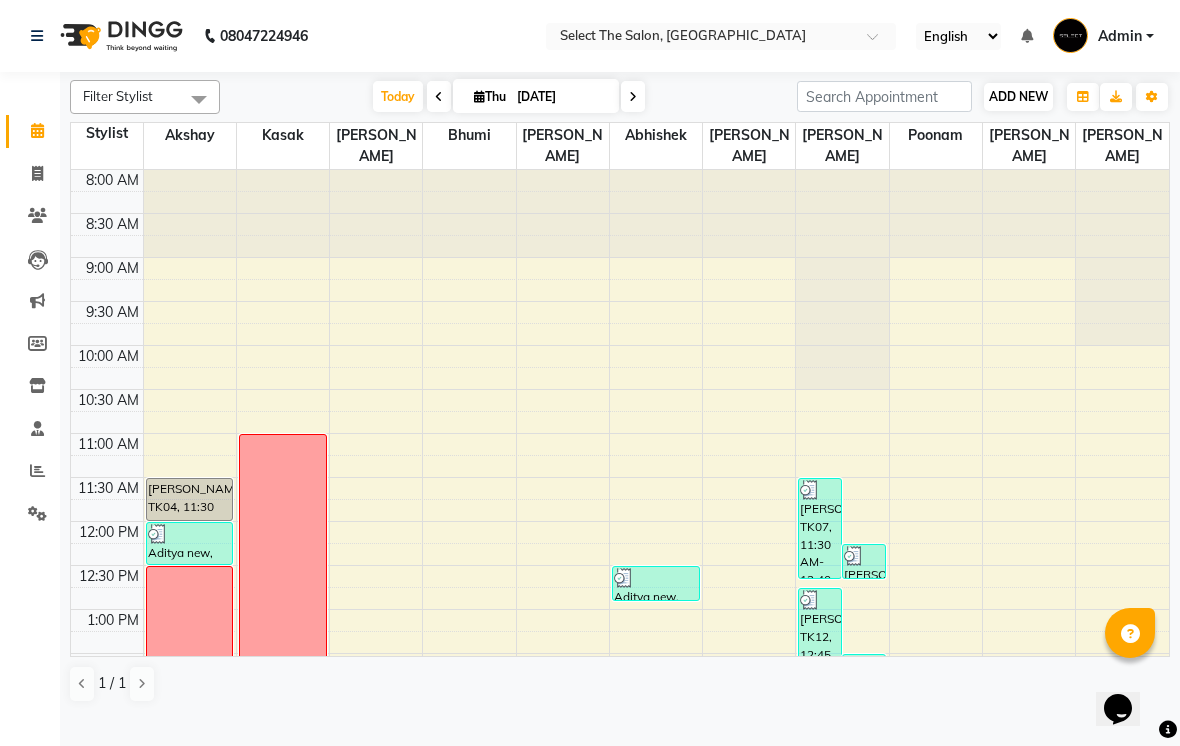 click on "ADD NEW" at bounding box center [1018, 96] 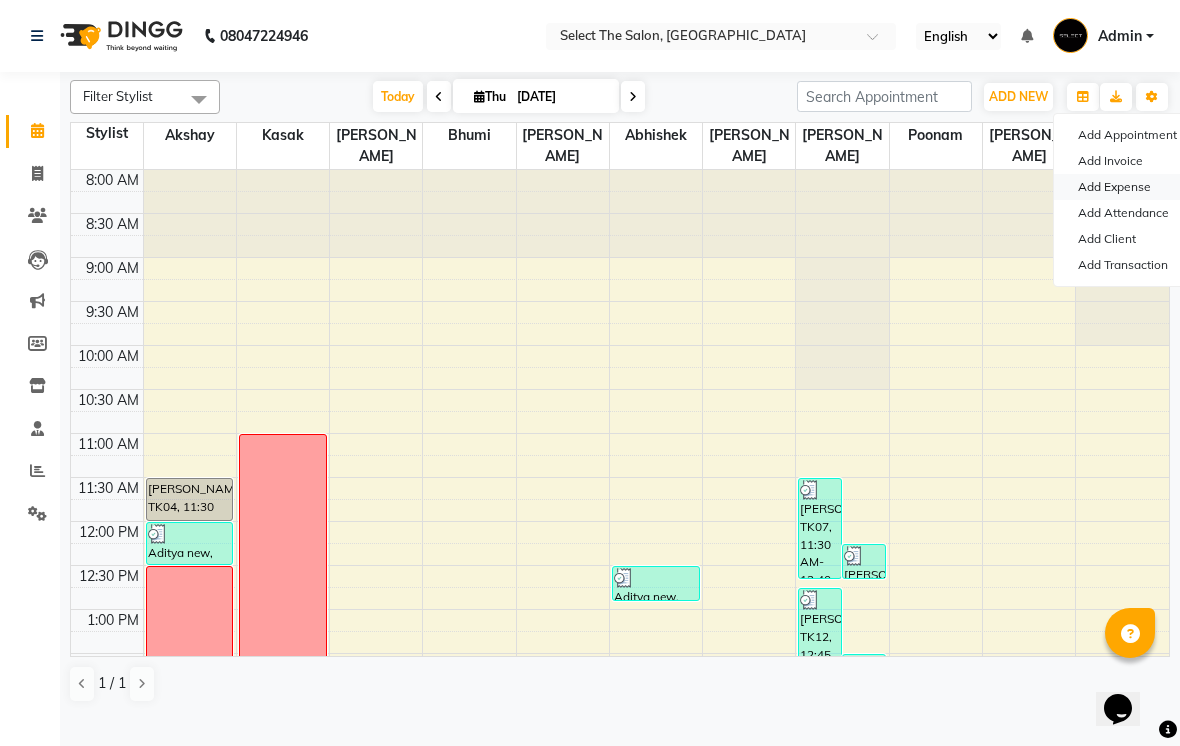 click on "Add Expense" at bounding box center (1133, 187) 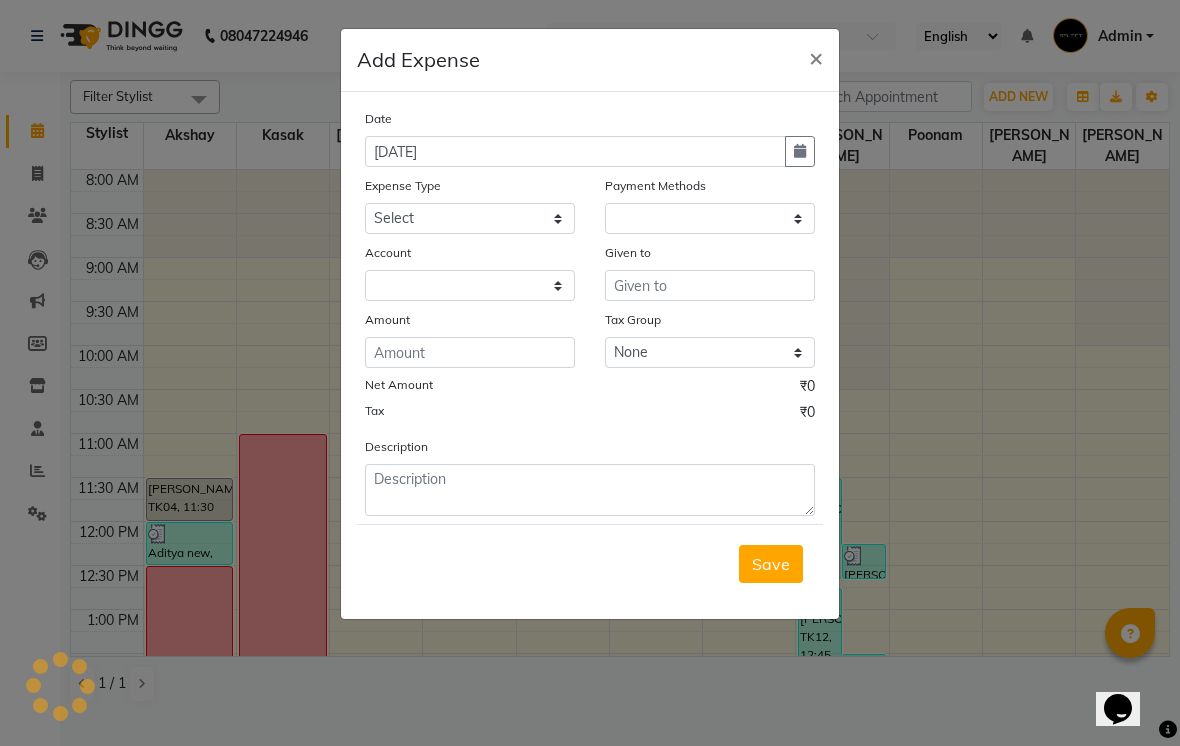 select on "1" 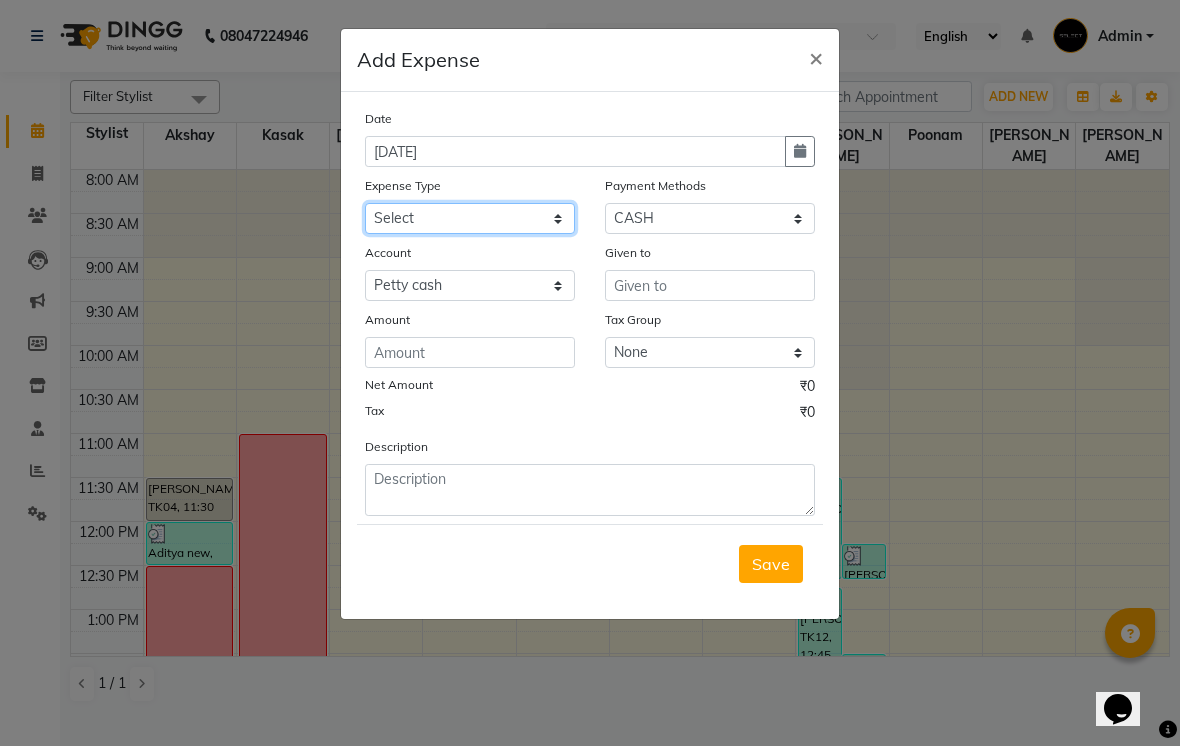 click on "Select Advance Salary Akshay Home Akshay Investment Akshay Mom Akshay Personal Car maintenance  Cleaning Material Client Snacks Disposable Equipment Fuel Govt fee Incentive Insurance International purchase Lightbill And Phone Bill Loan Repayment Maintenance Marketing Miscellaneous Pantry Product Rent Salary Salon Interior Schwarzkopf Product Skin Products Staff Snacks Stationery Swamini Product Tanmay Product Tax Tea & Refreshment Utilities Water Jar" 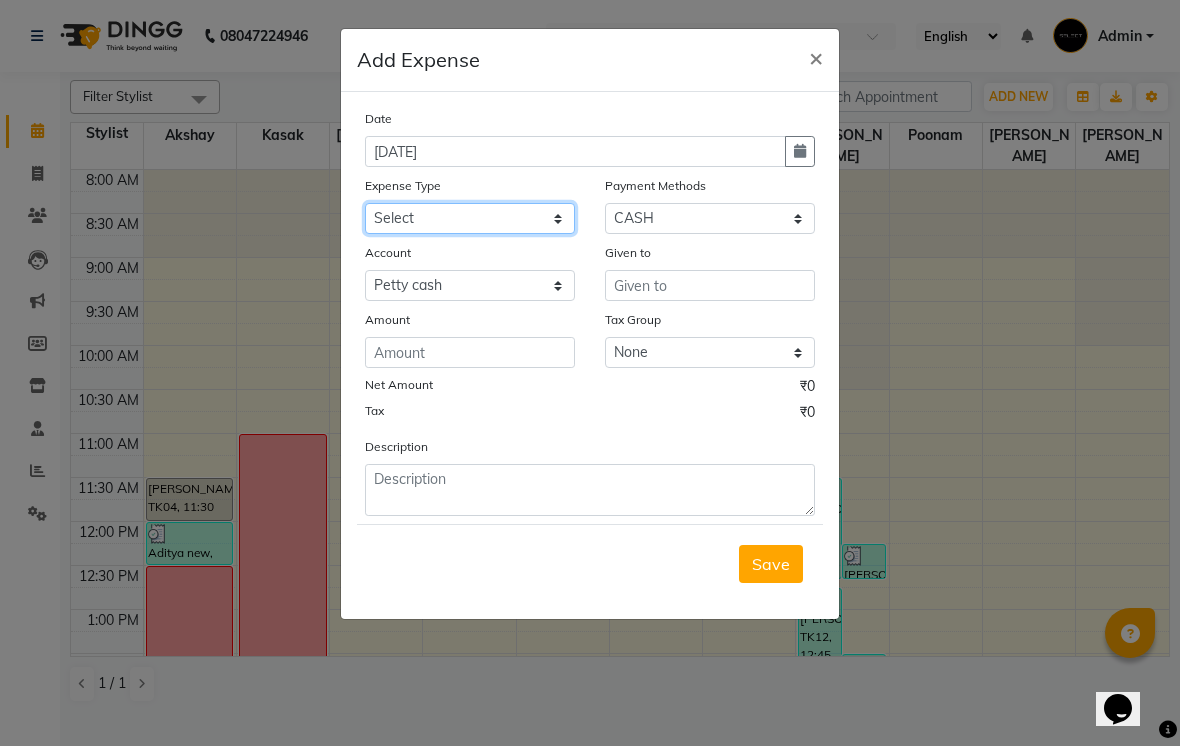 select on "8809" 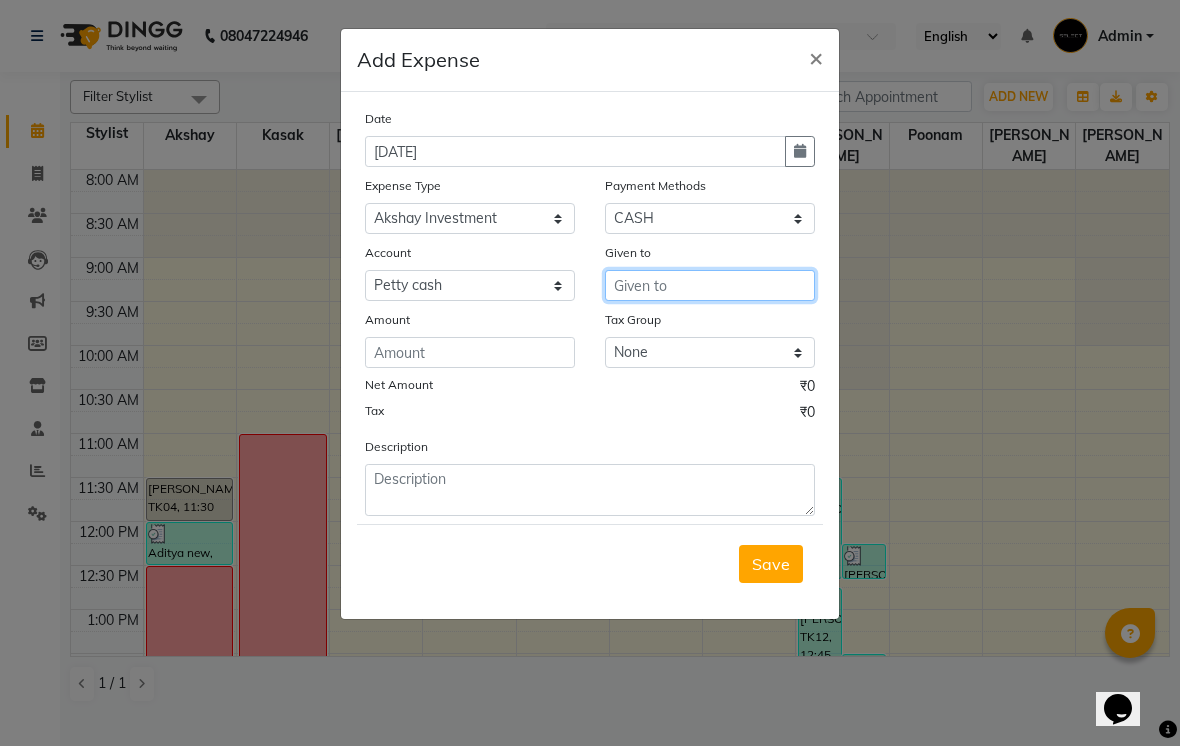 click at bounding box center [710, 285] 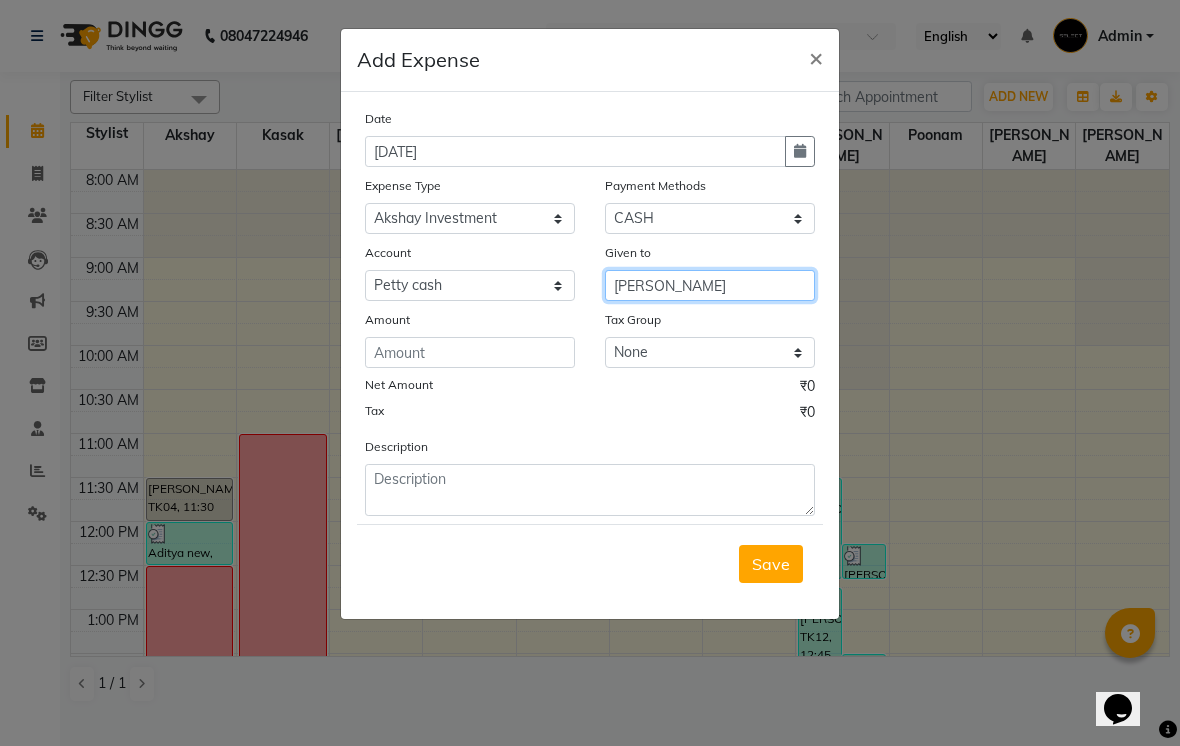 type on "Hansraj sir" 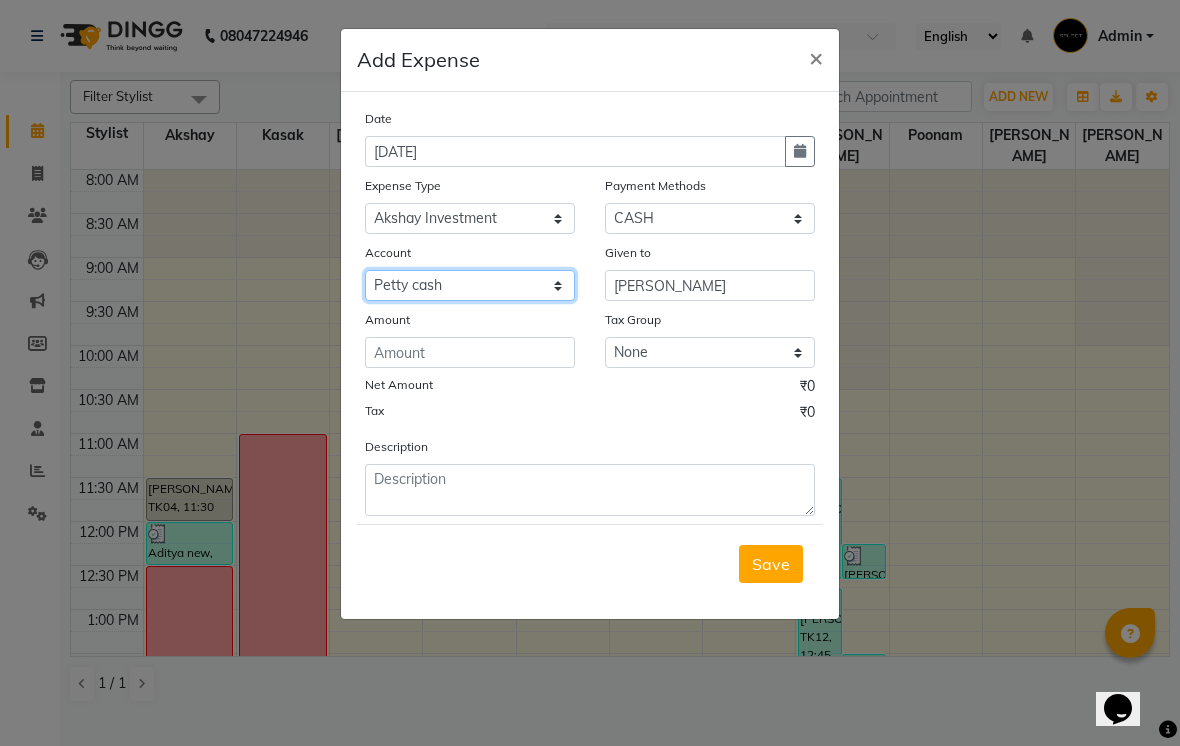 click on "Select Petty cash Default account" 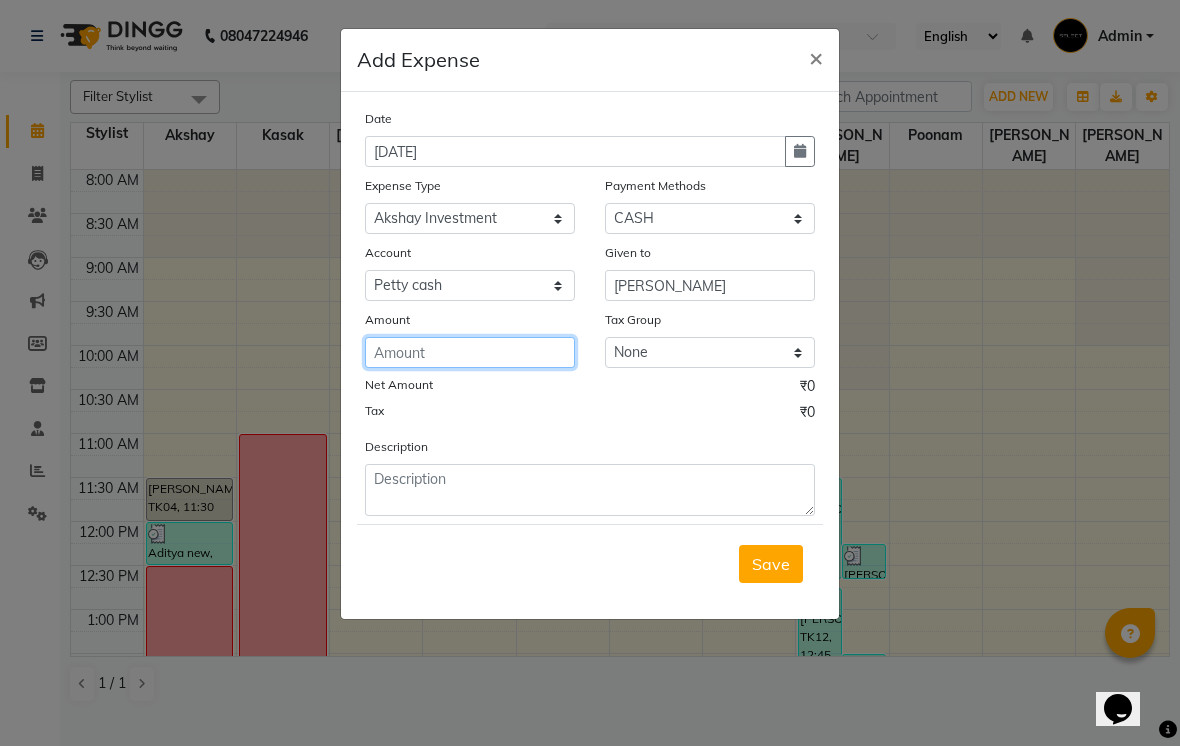 click 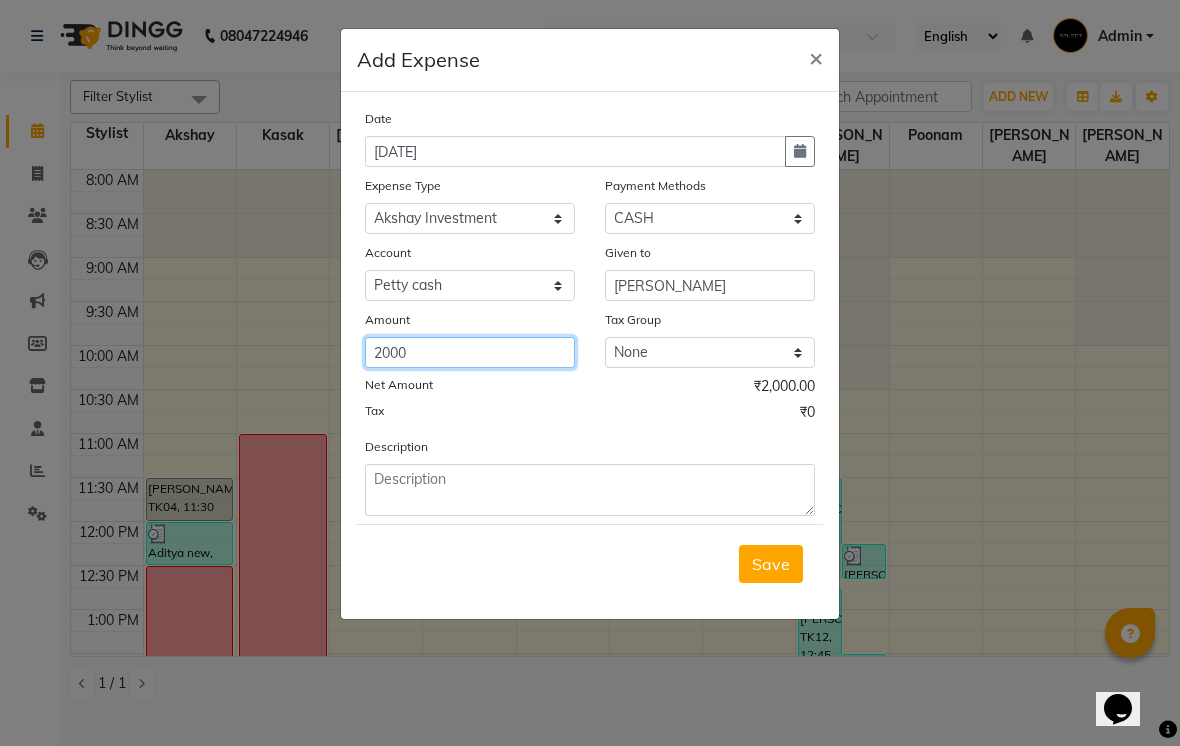 type on "2000" 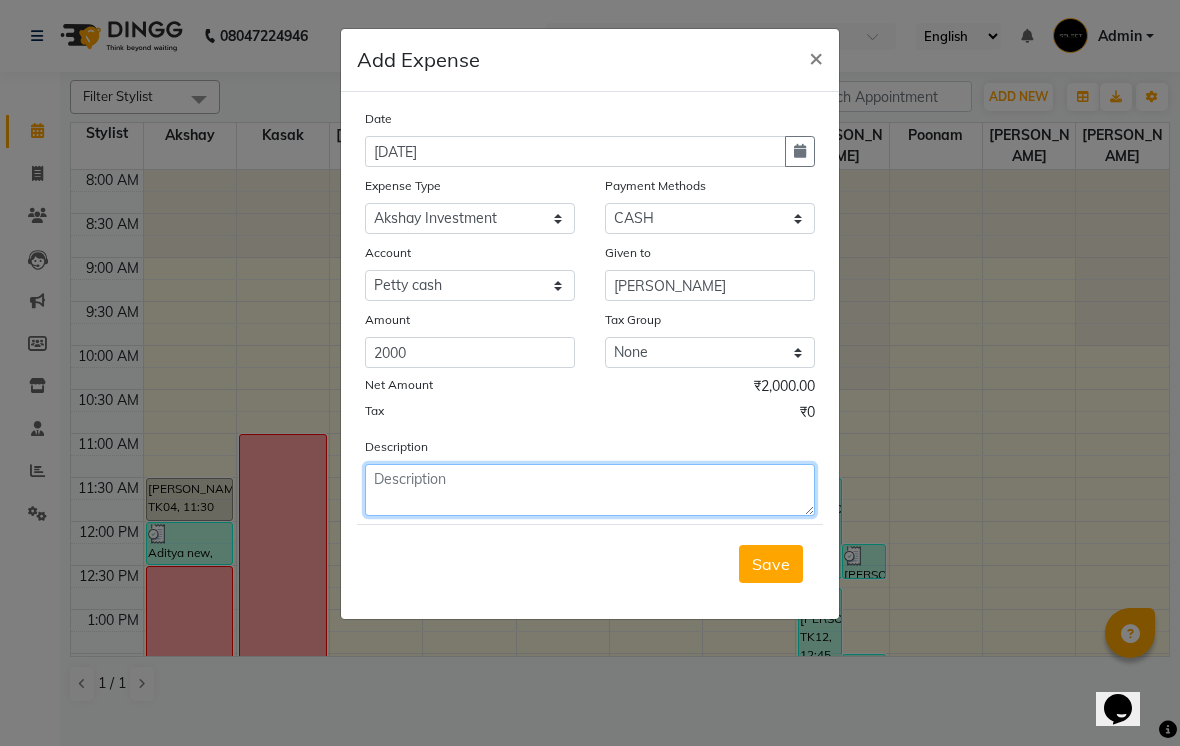 click 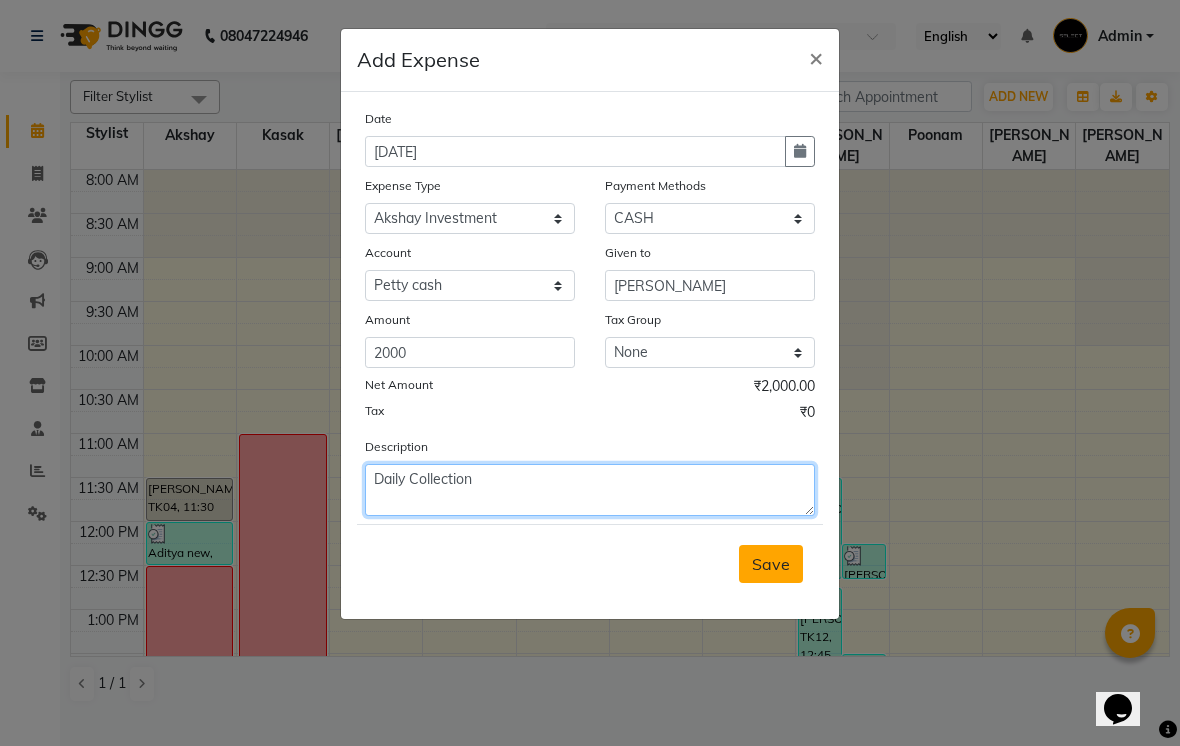 type on "Daily Collection" 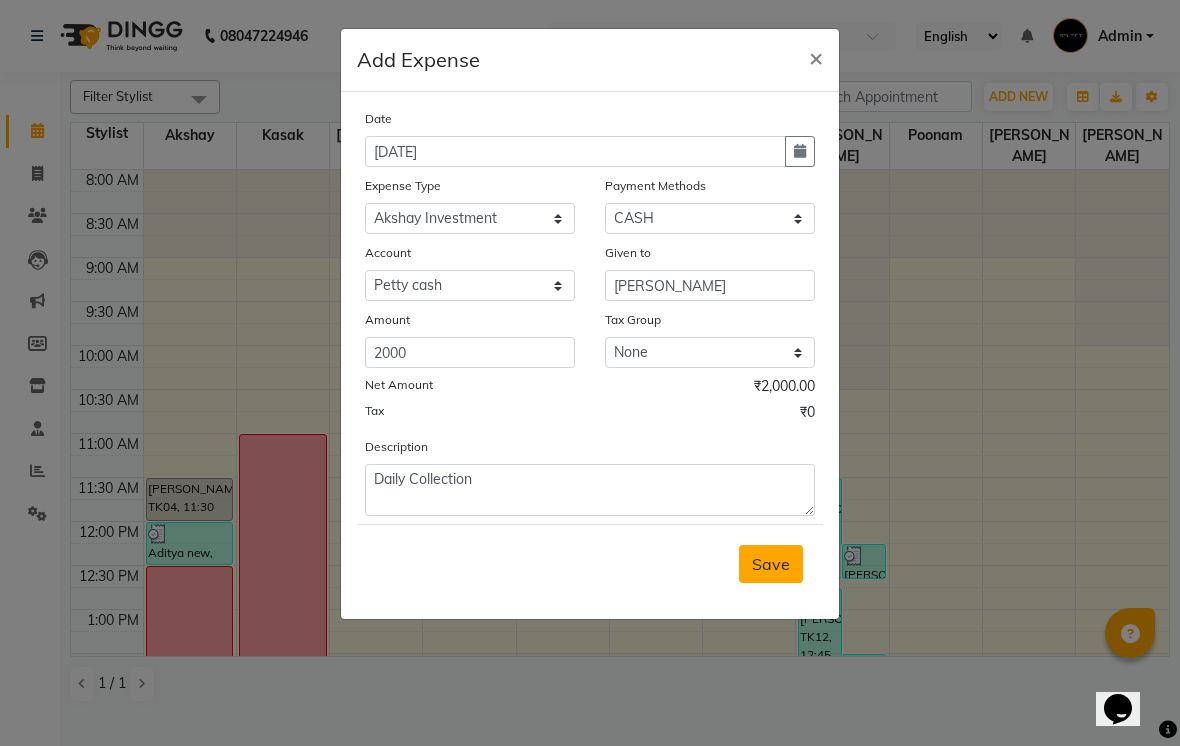click on "Save" at bounding box center (771, 564) 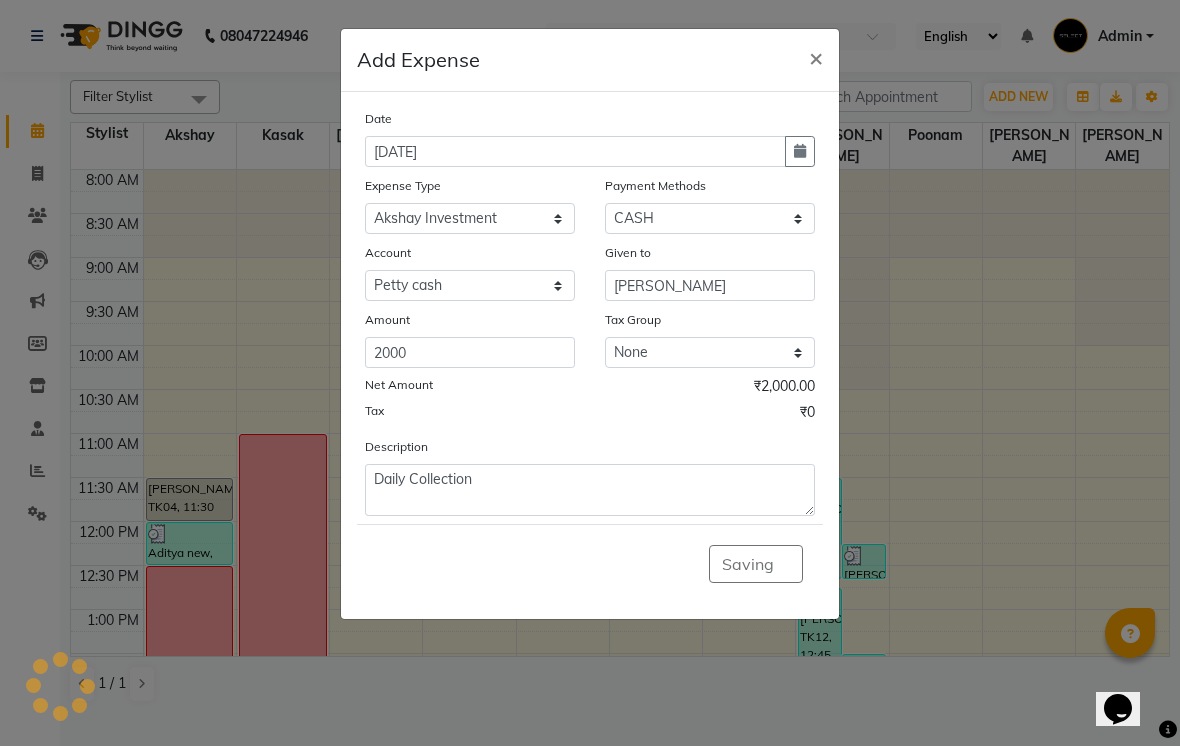 click on "Saving" 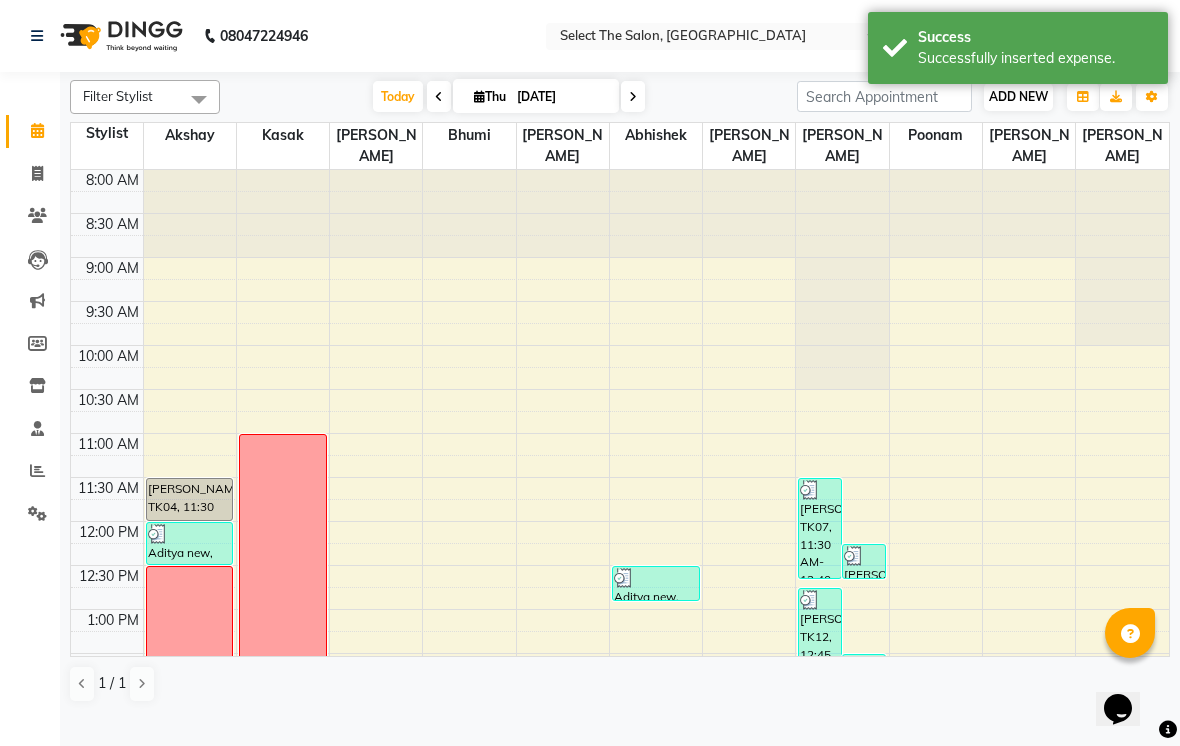 click on "ADD NEW" at bounding box center [1018, 96] 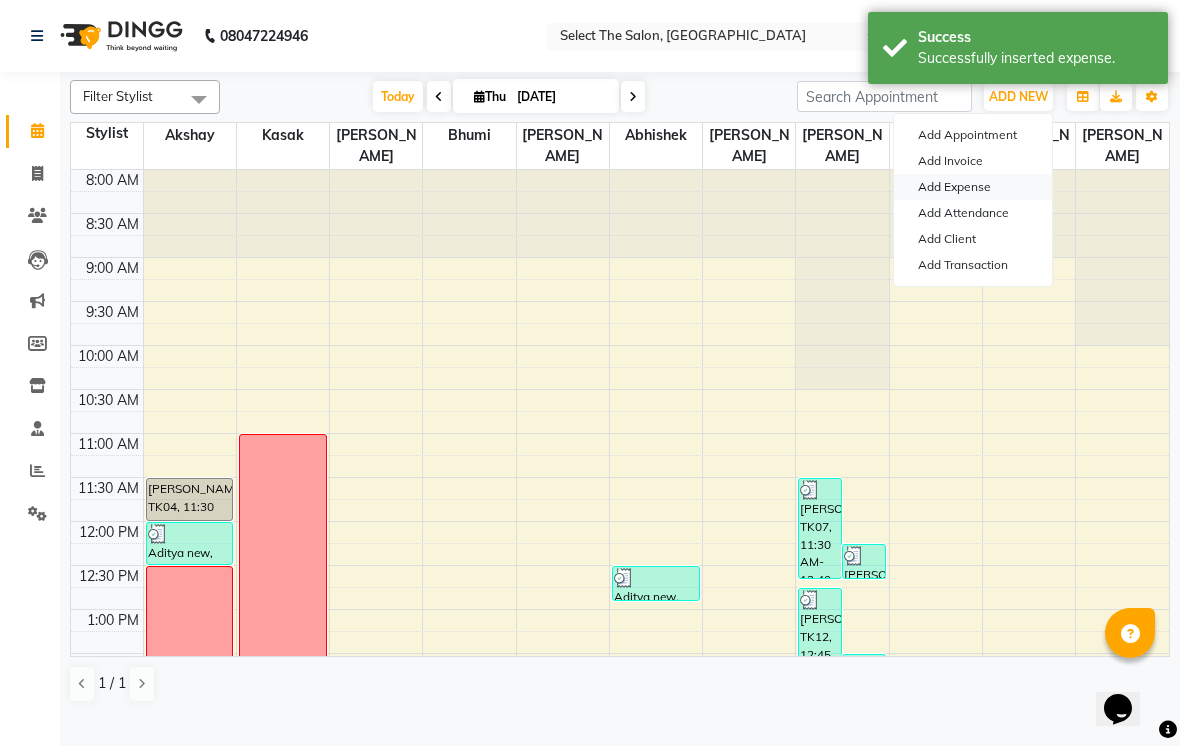 click on "Add Expense" at bounding box center (973, 187) 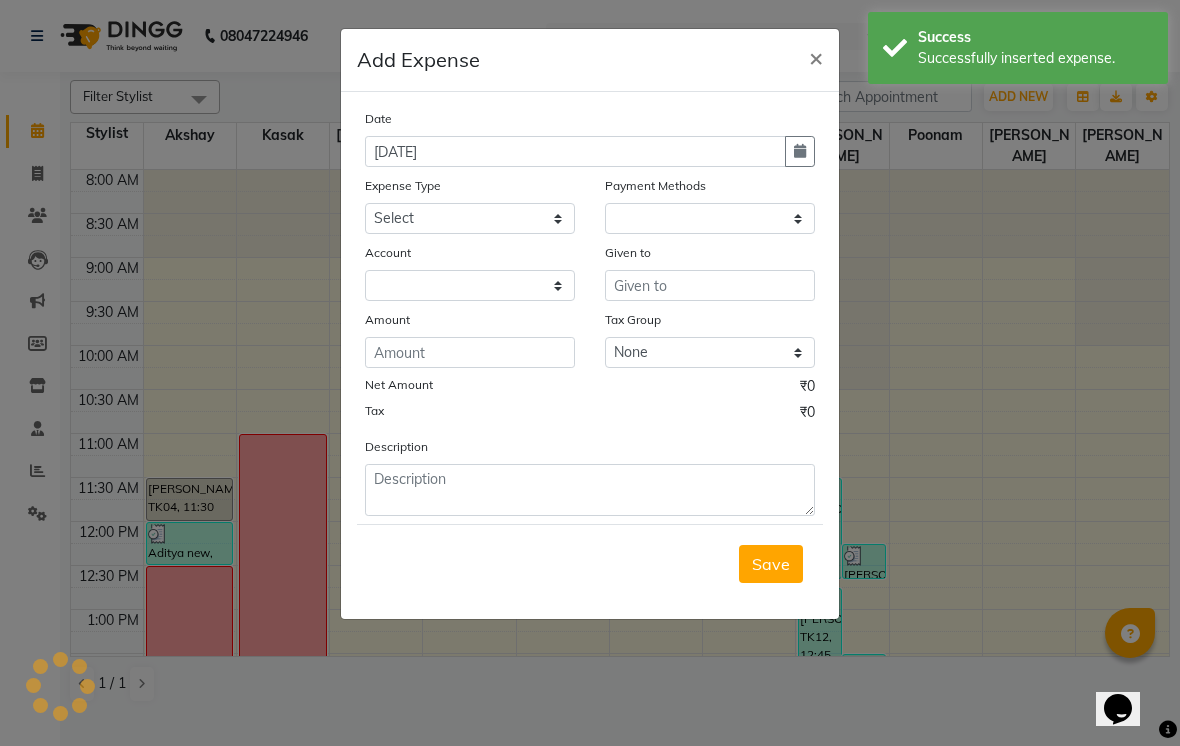 select on "1" 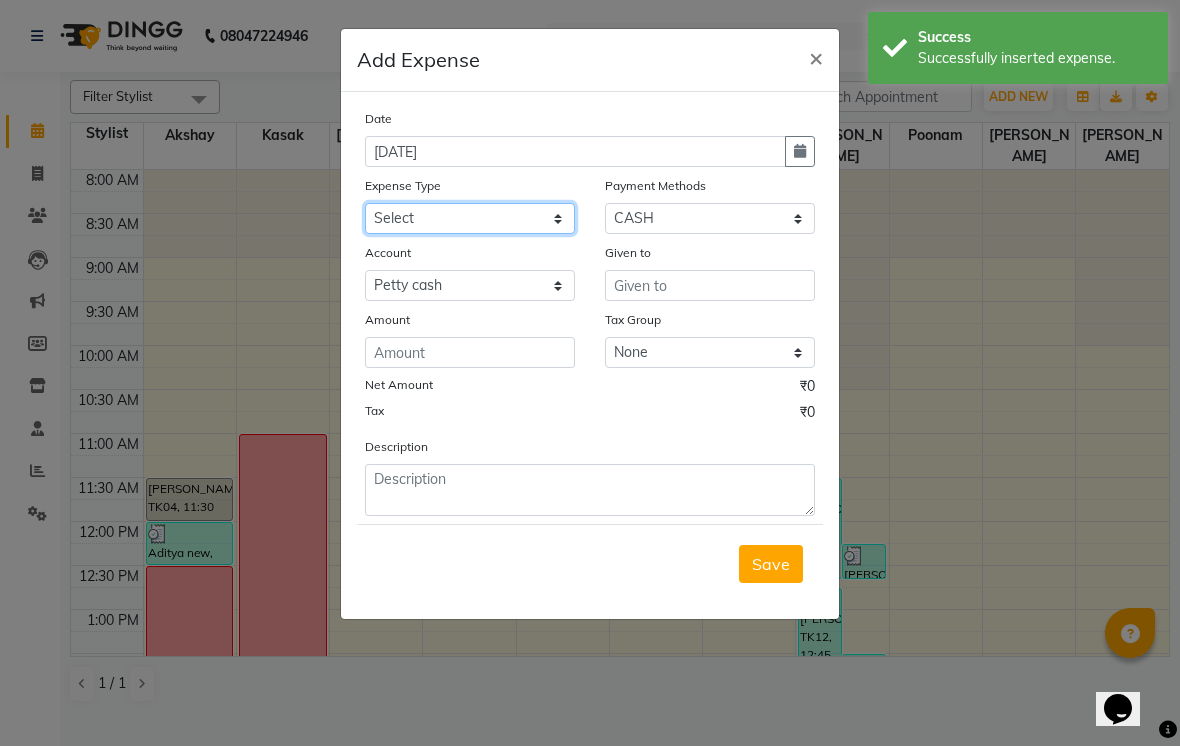 click on "Select Advance Salary Akshay Home Akshay Investment Akshay Mom Akshay Personal Car maintenance  Cleaning Material Client Snacks Disposable Equipment Fuel Govt fee Incentive Insurance International purchase Lightbill And Phone Bill Loan Repayment Maintenance Marketing Miscellaneous Pantry Product Rent Salary Salon Interior Schwarzkopf Product Skin Products Staff Snacks Stationery Swamini Product Tanmay Product Tax Tea & Refreshment Utilities Water Jar" 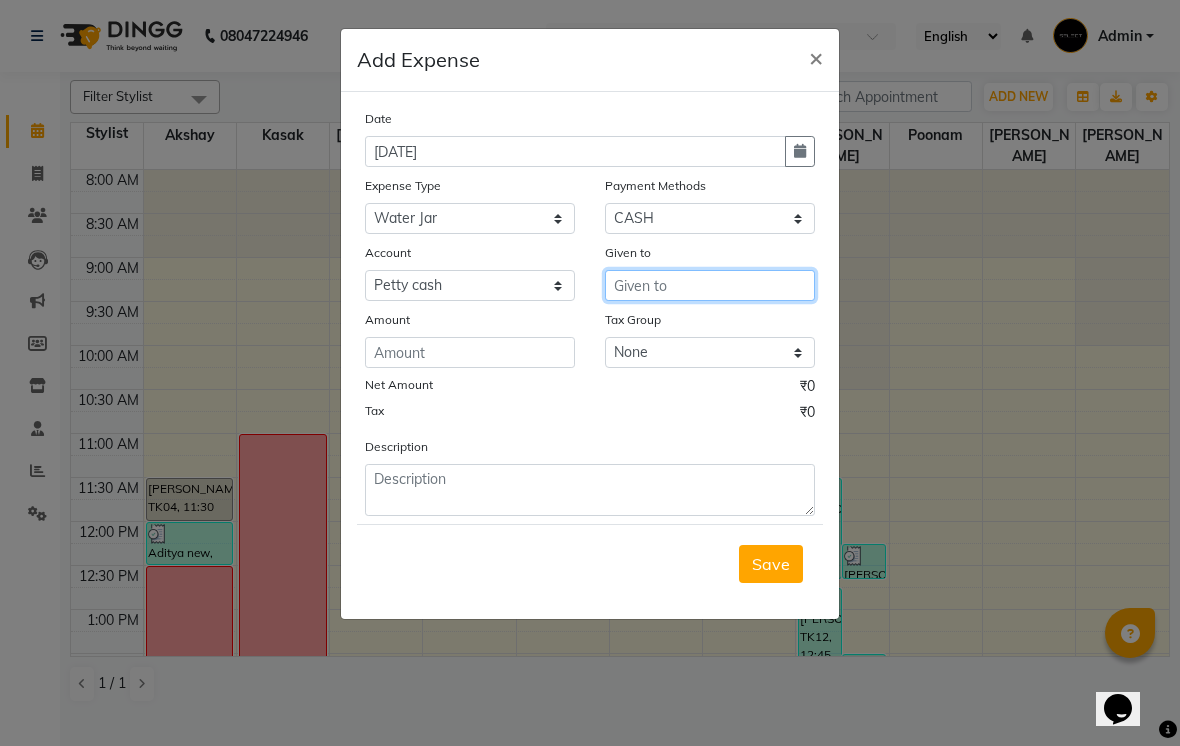 click at bounding box center [710, 285] 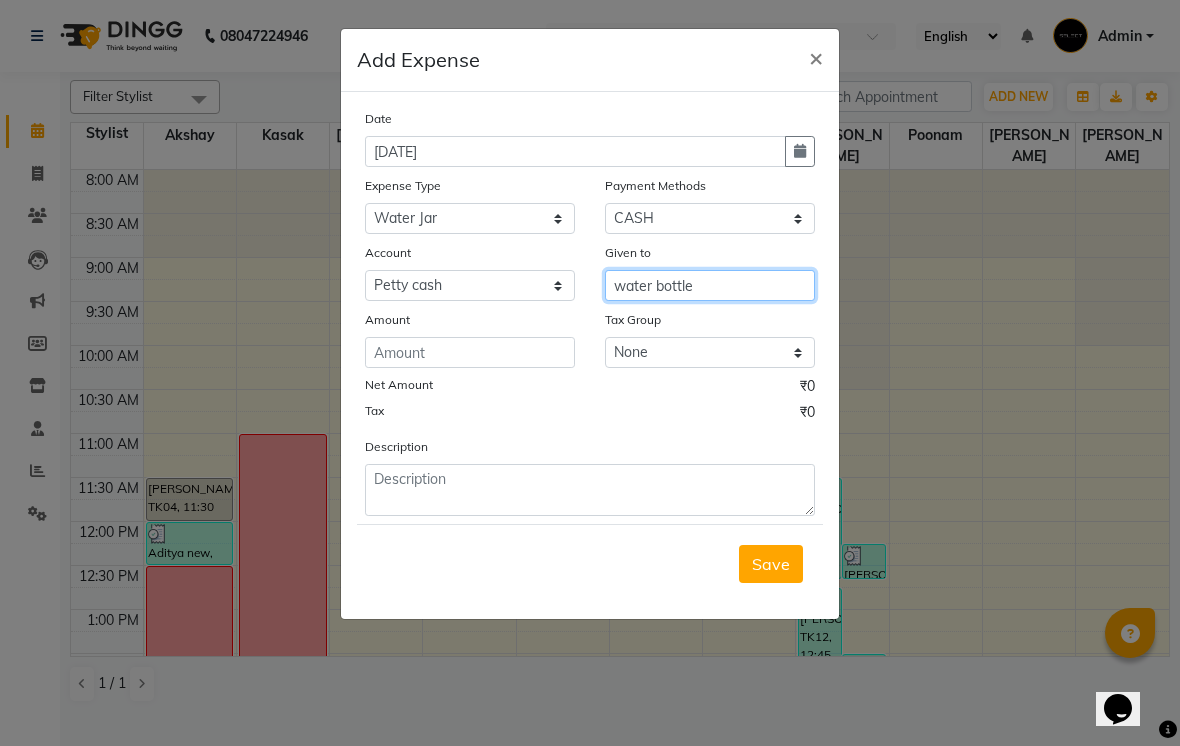 type on "water bottle" 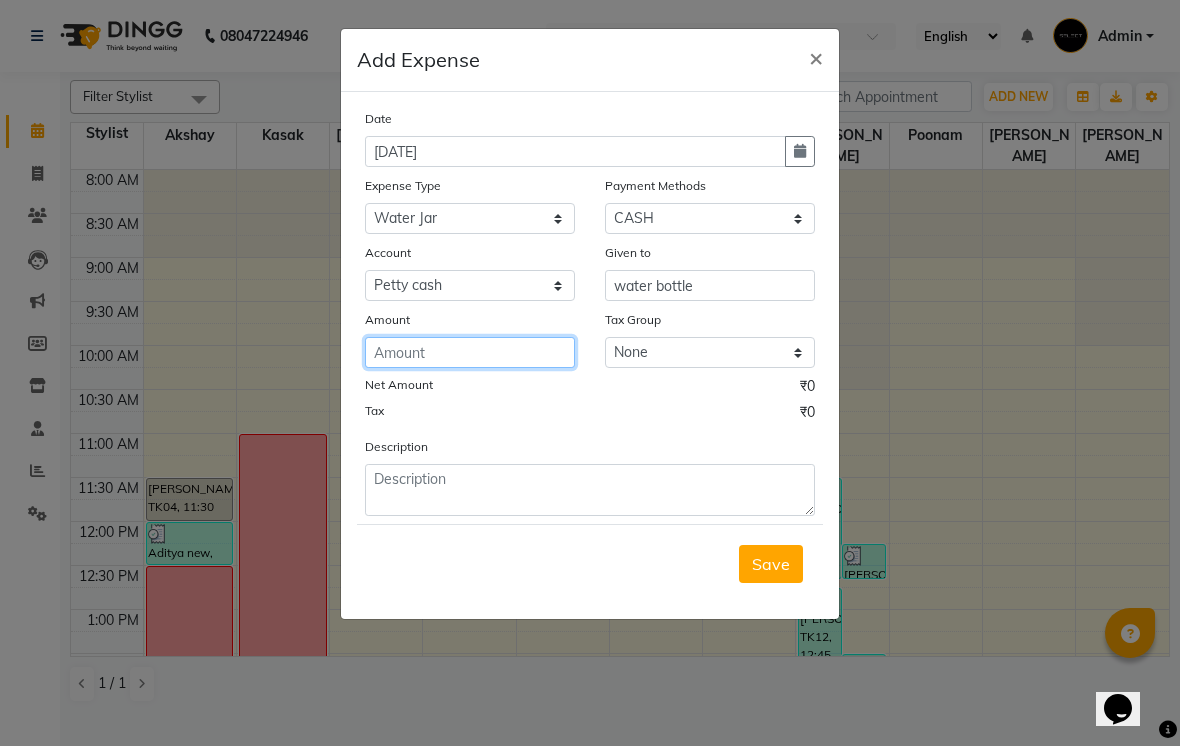 click 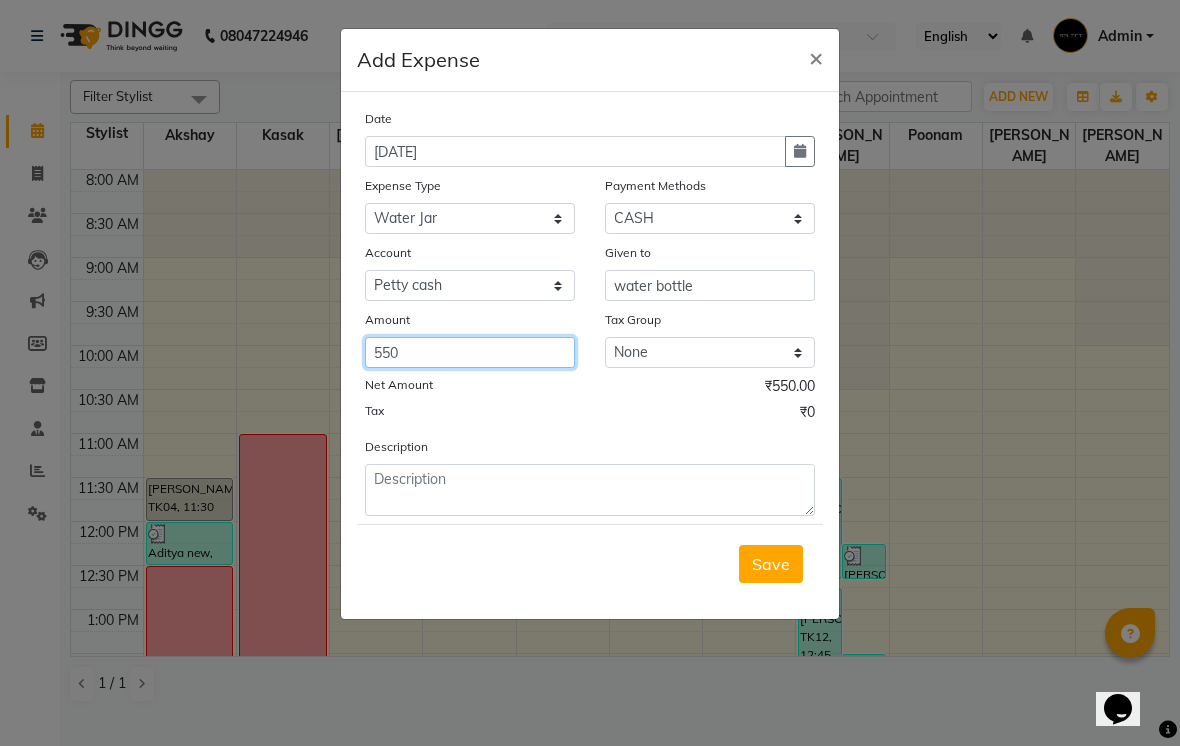 type on "550" 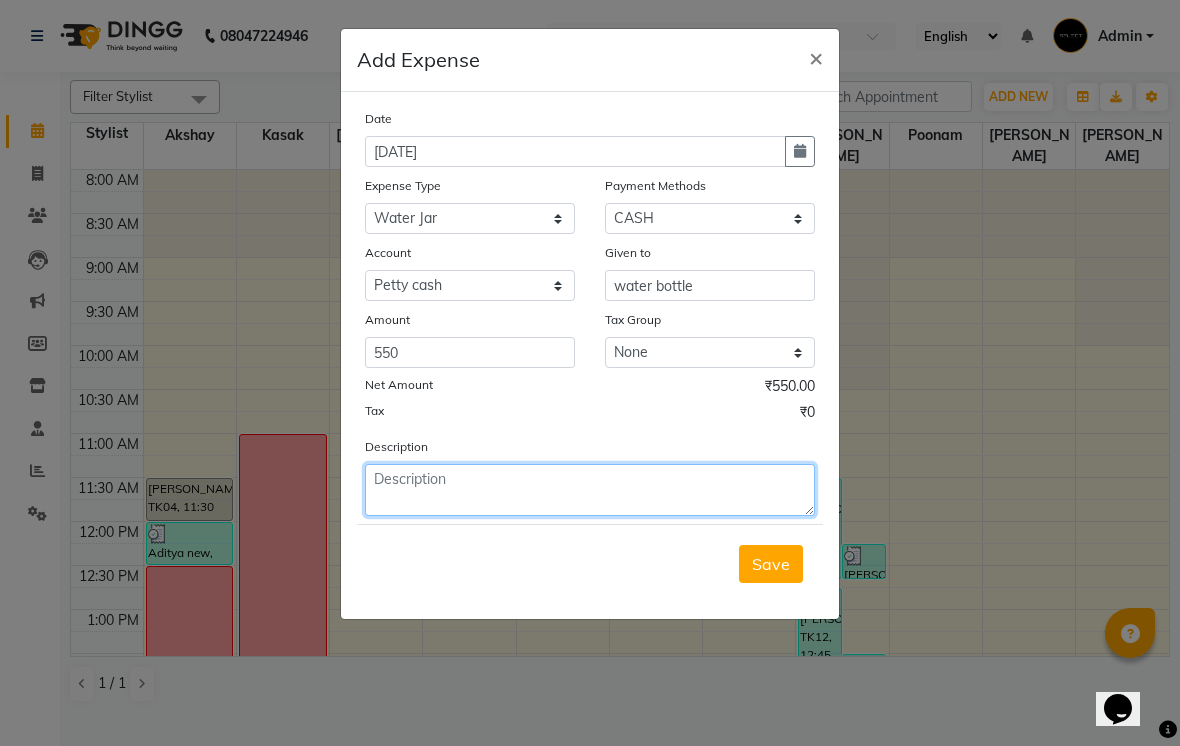 click 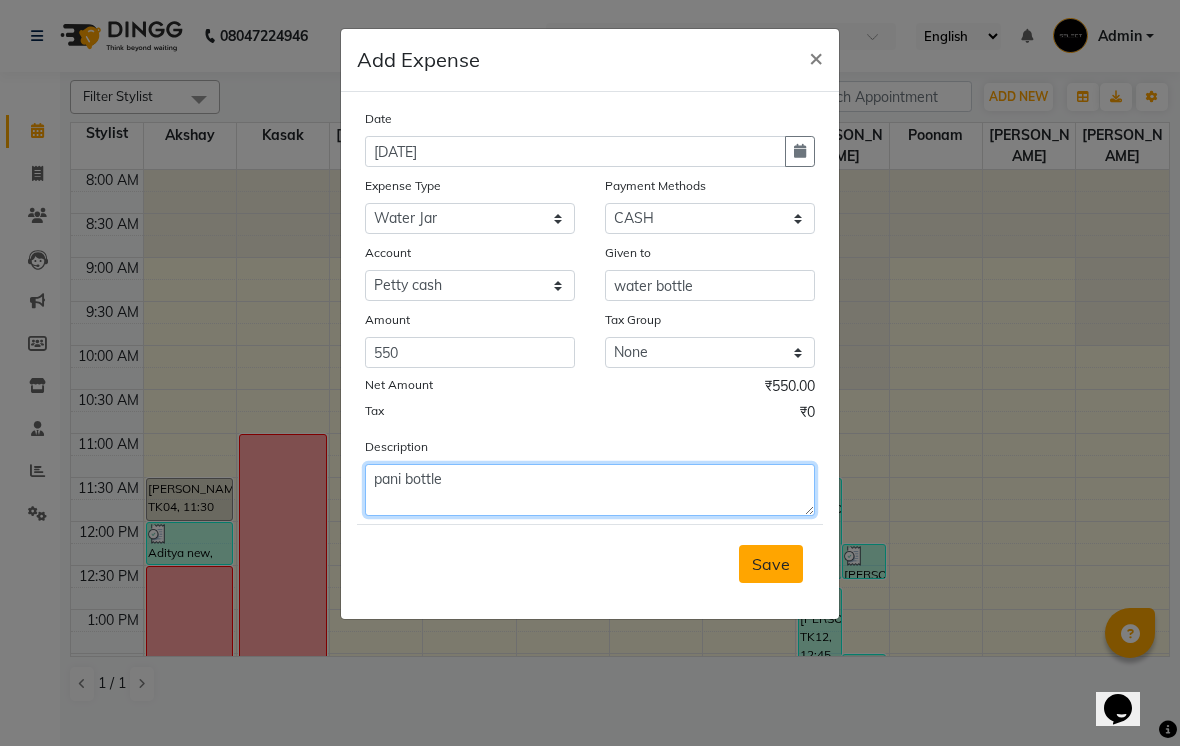 type on "pani bottle" 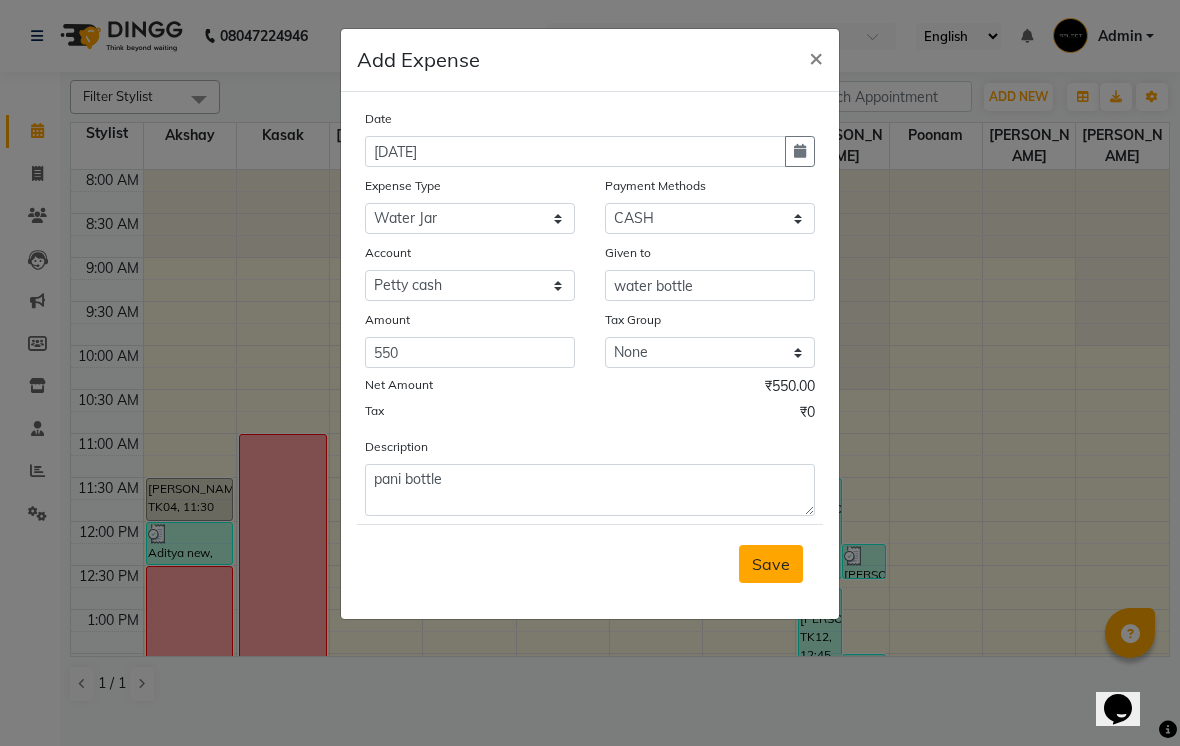 click on "Save" at bounding box center (771, 564) 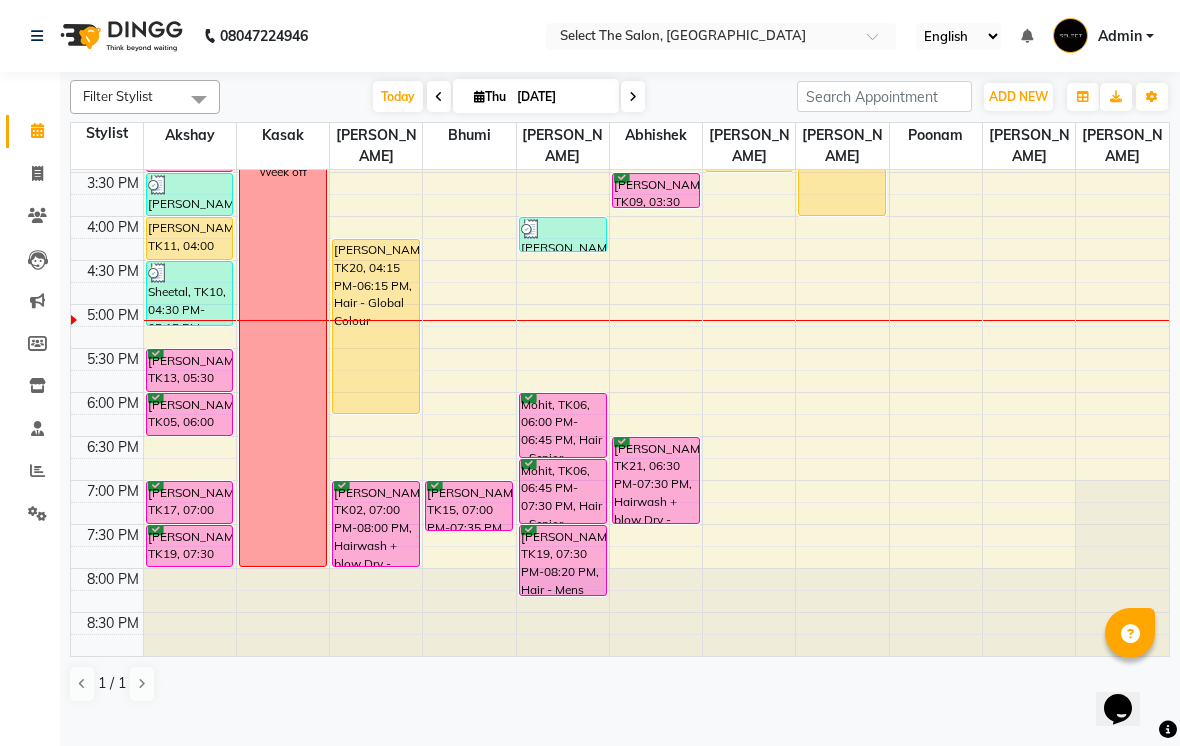 scroll, scrollTop: 657, scrollLeft: 0, axis: vertical 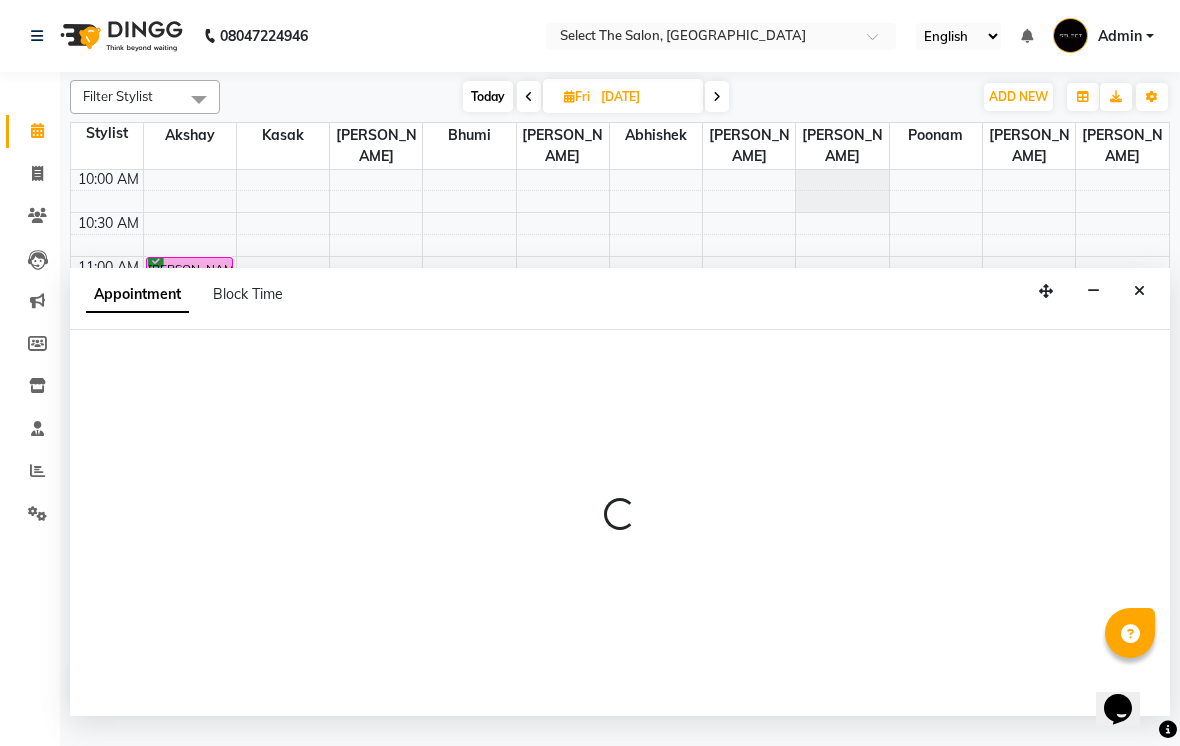 select on "68846" 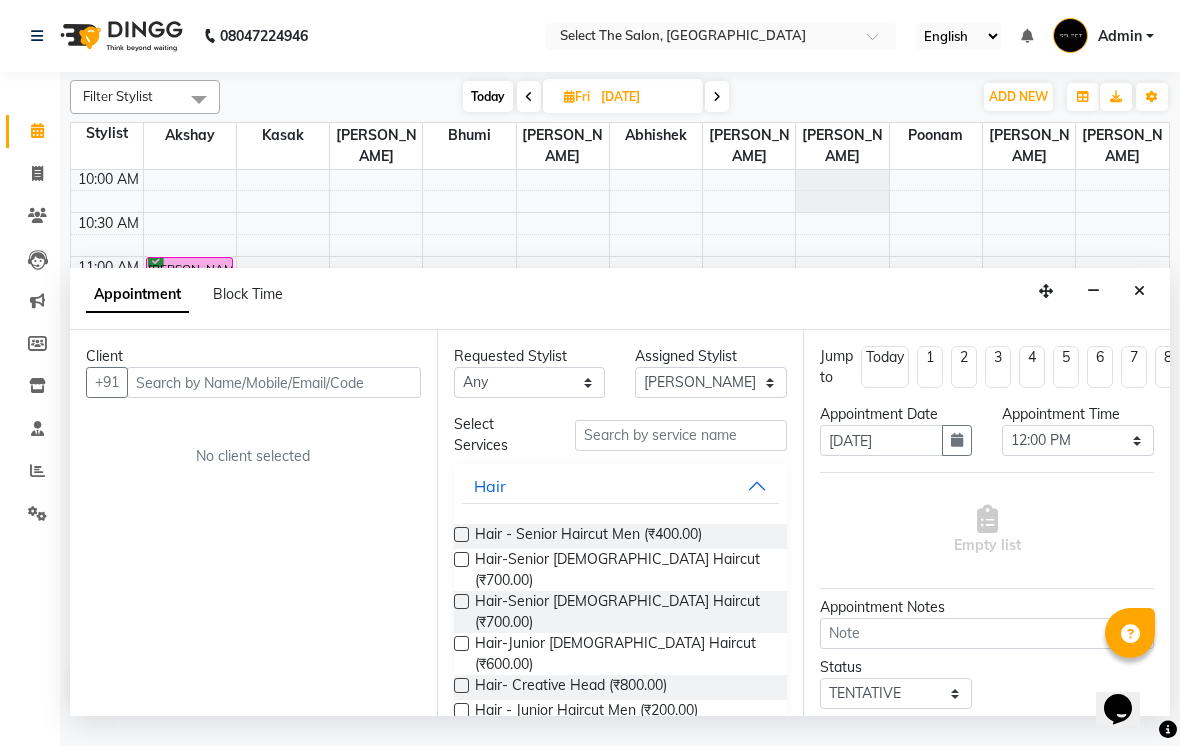 click on "Status" at bounding box center (896, 667) 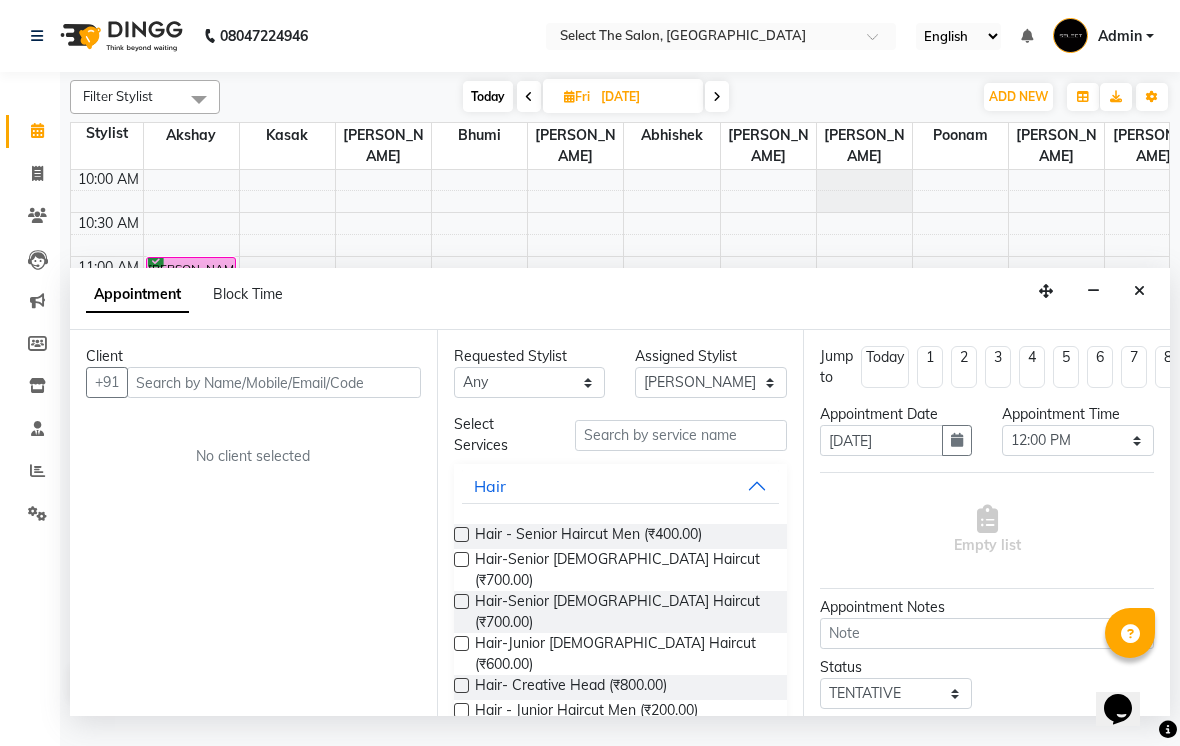 click at bounding box center (1139, 291) 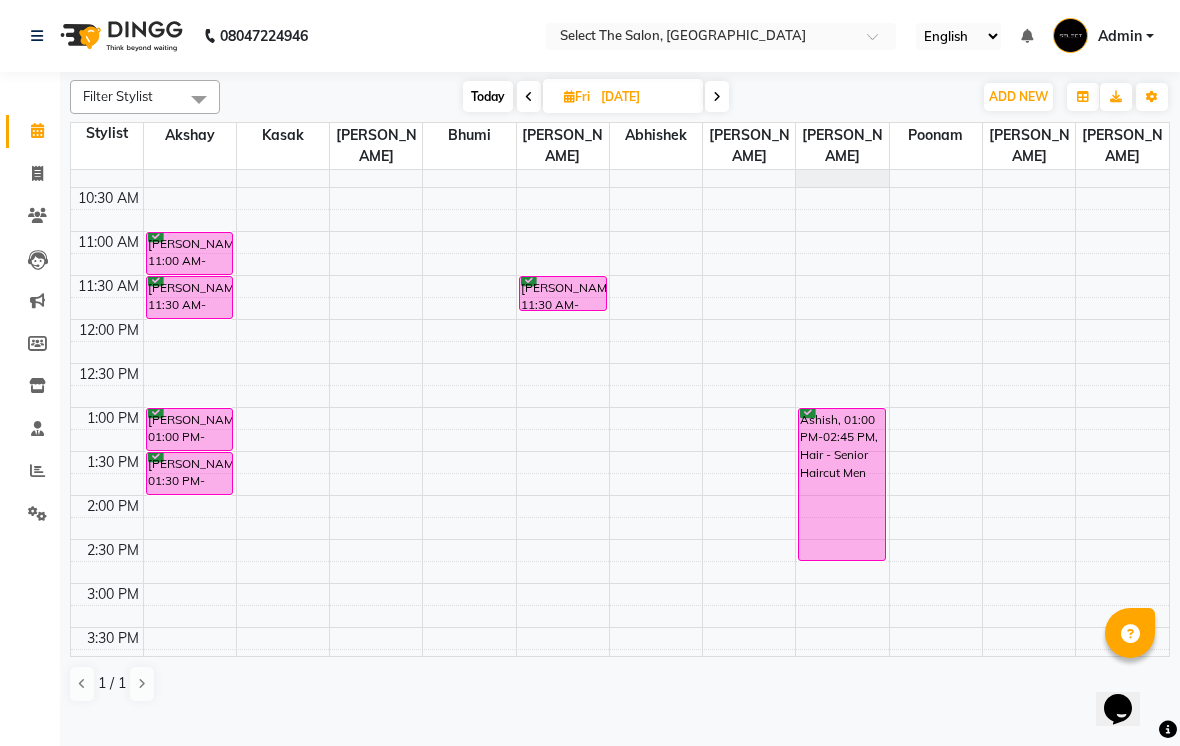 scroll, scrollTop: 191, scrollLeft: 0, axis: vertical 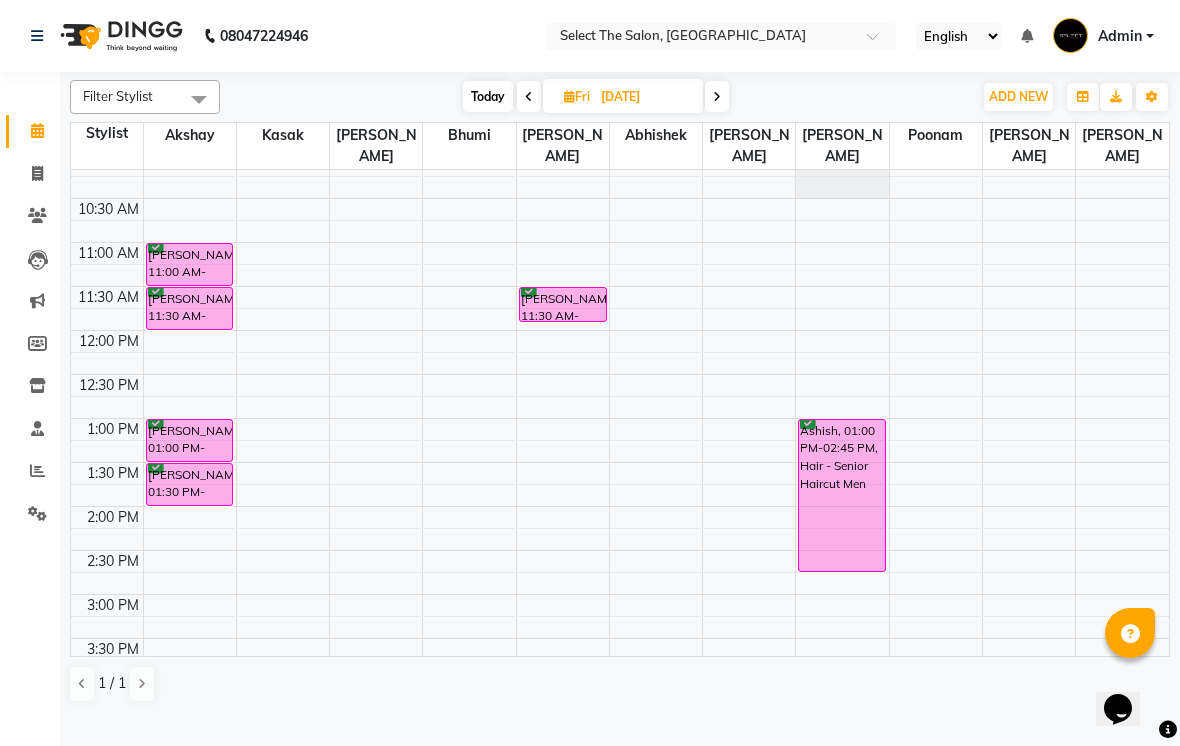 click on "Today" at bounding box center (488, 96) 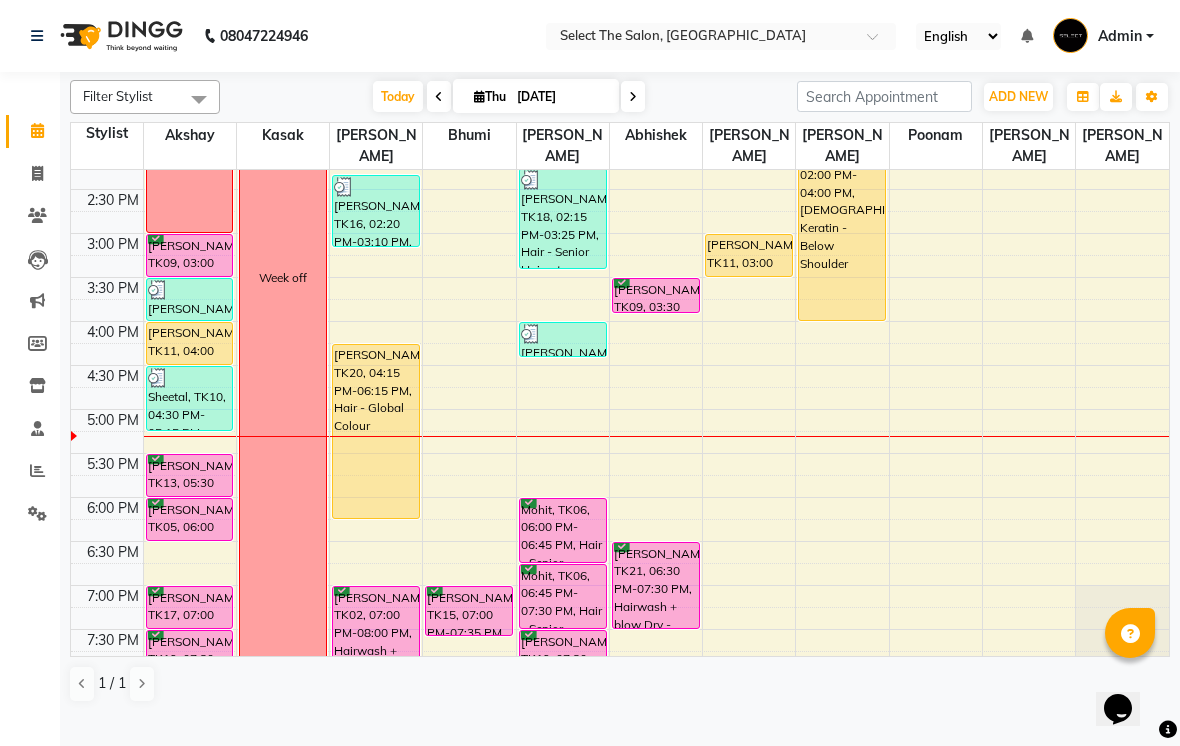 scroll, scrollTop: 549, scrollLeft: 0, axis: vertical 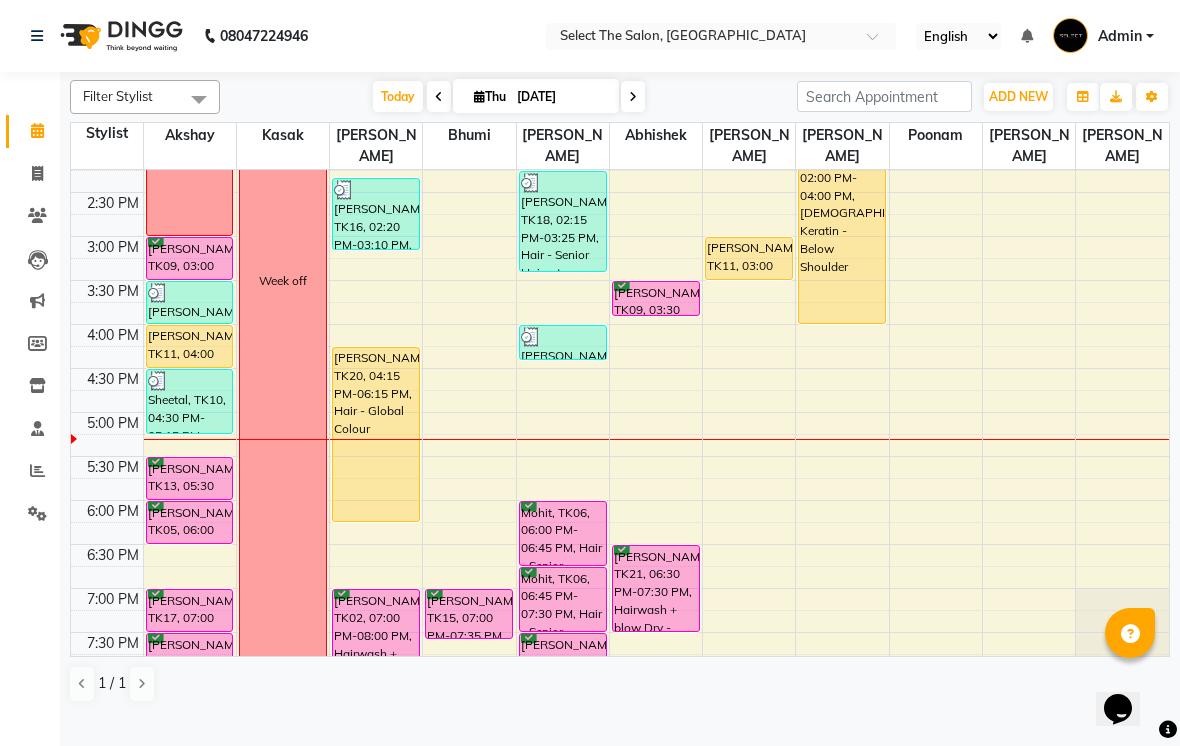 click at bounding box center [633, 96] 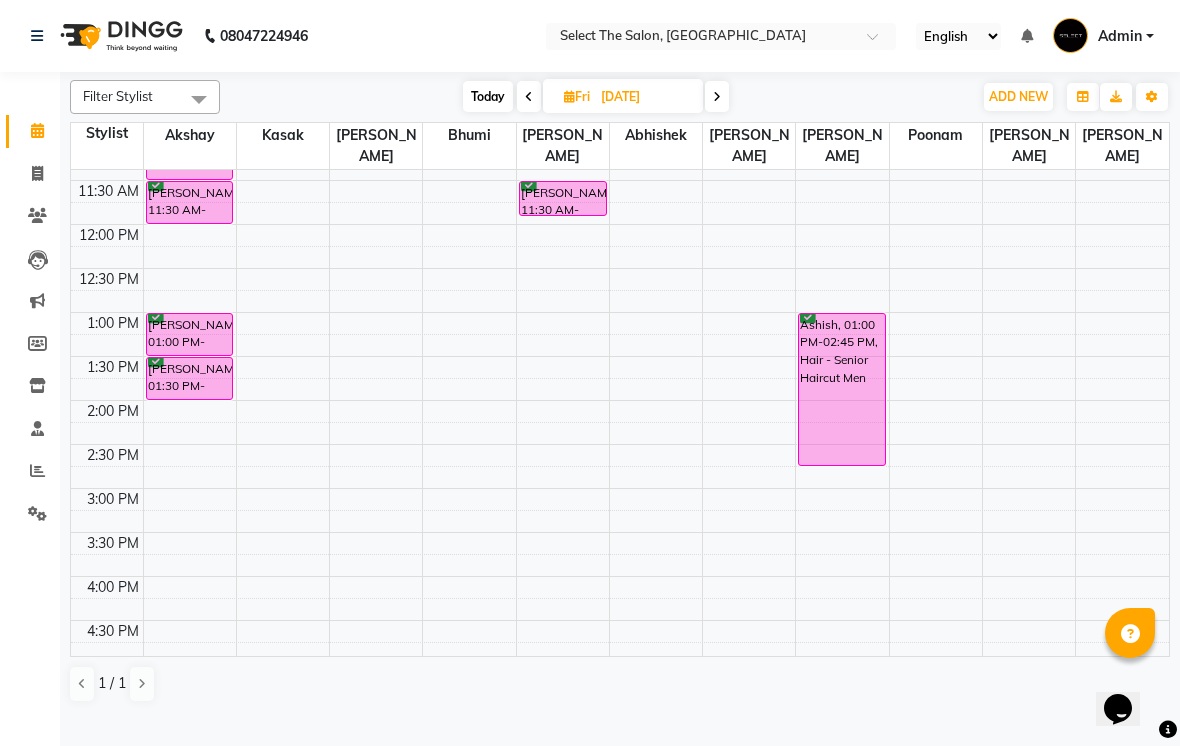 scroll, scrollTop: 236, scrollLeft: 0, axis: vertical 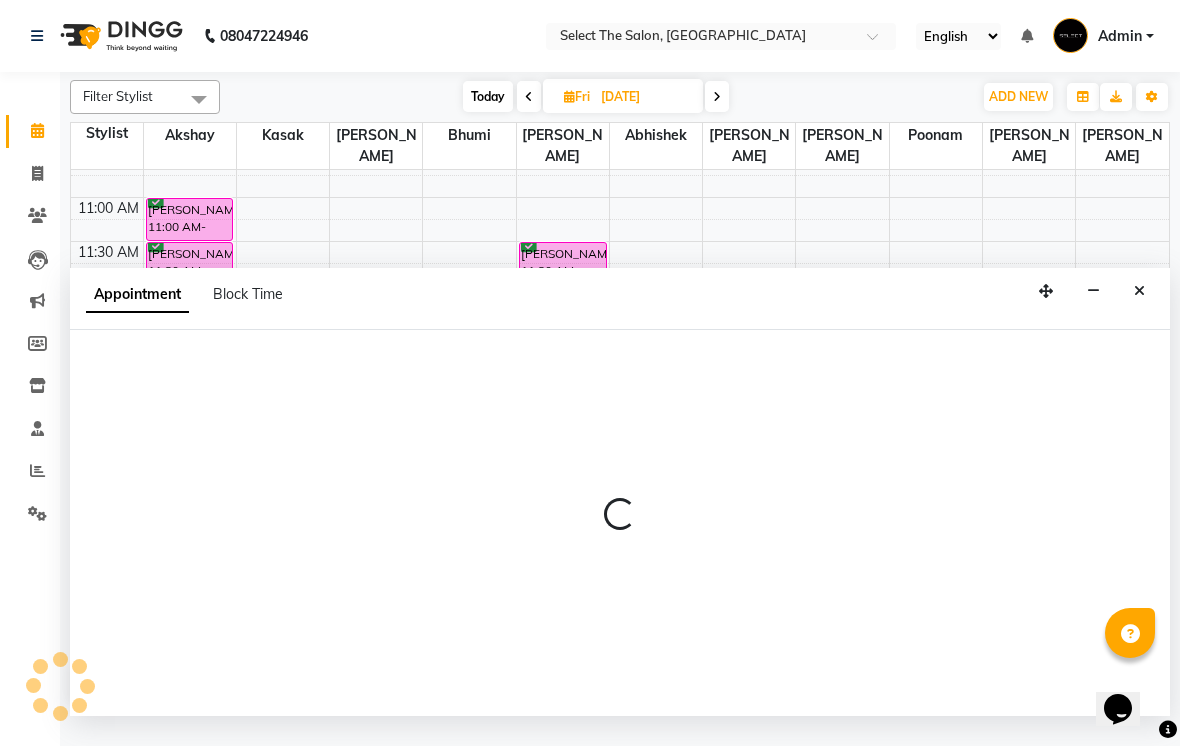 select on "68846" 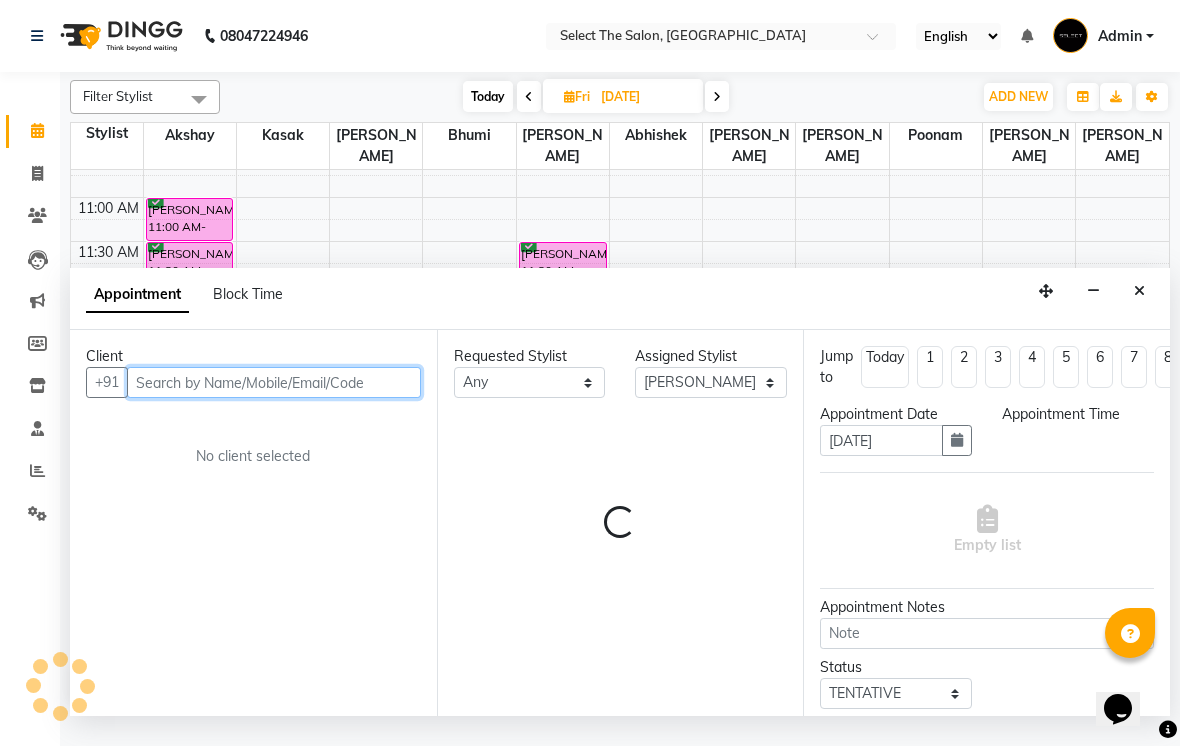 select on "720" 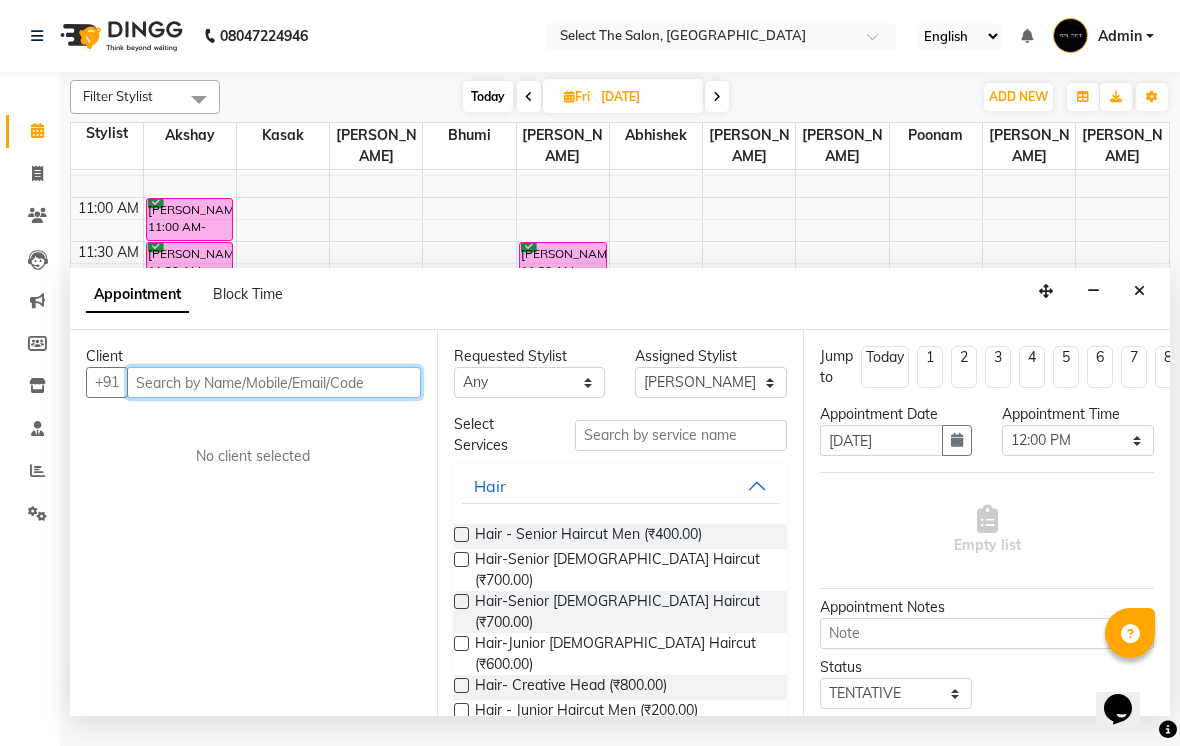 click at bounding box center [274, 382] 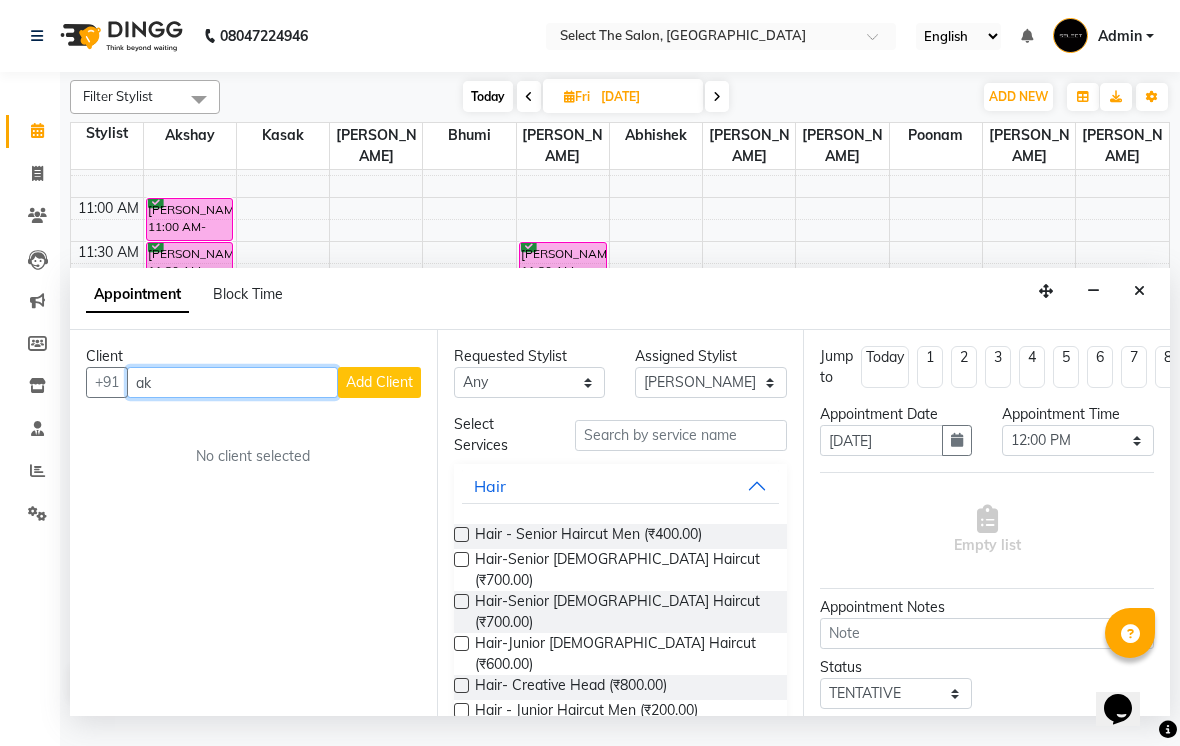type on "a" 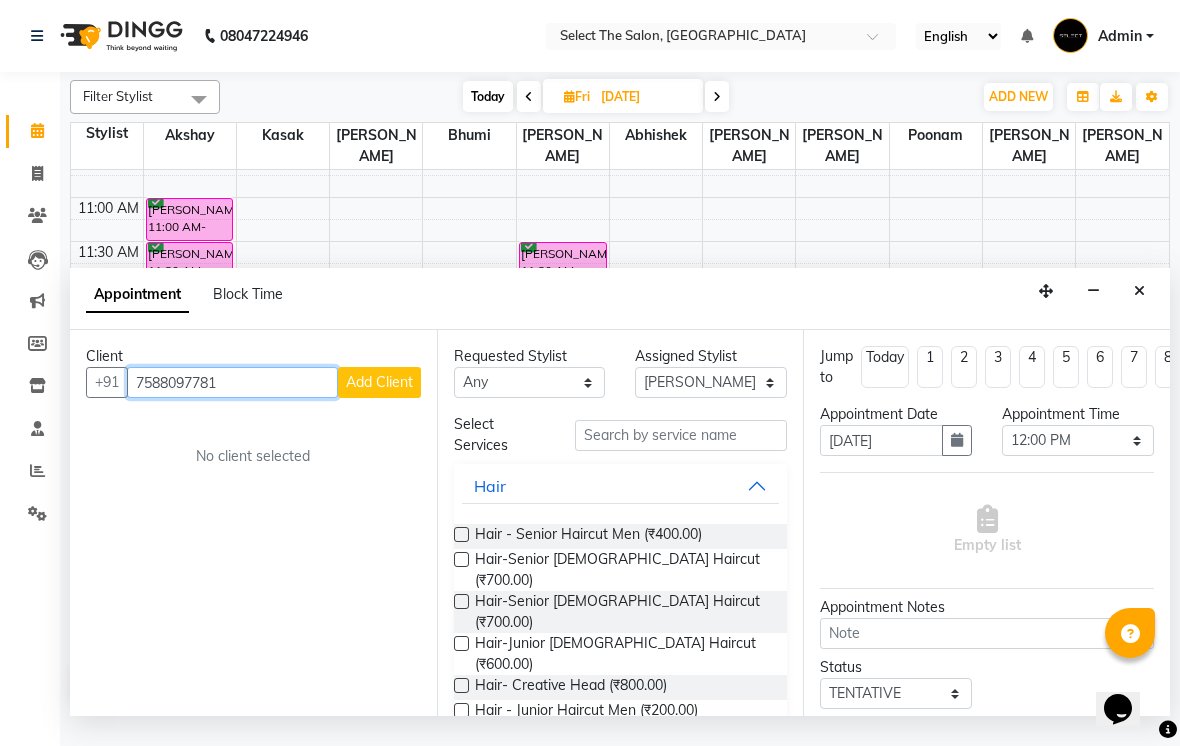 type on "7588097781" 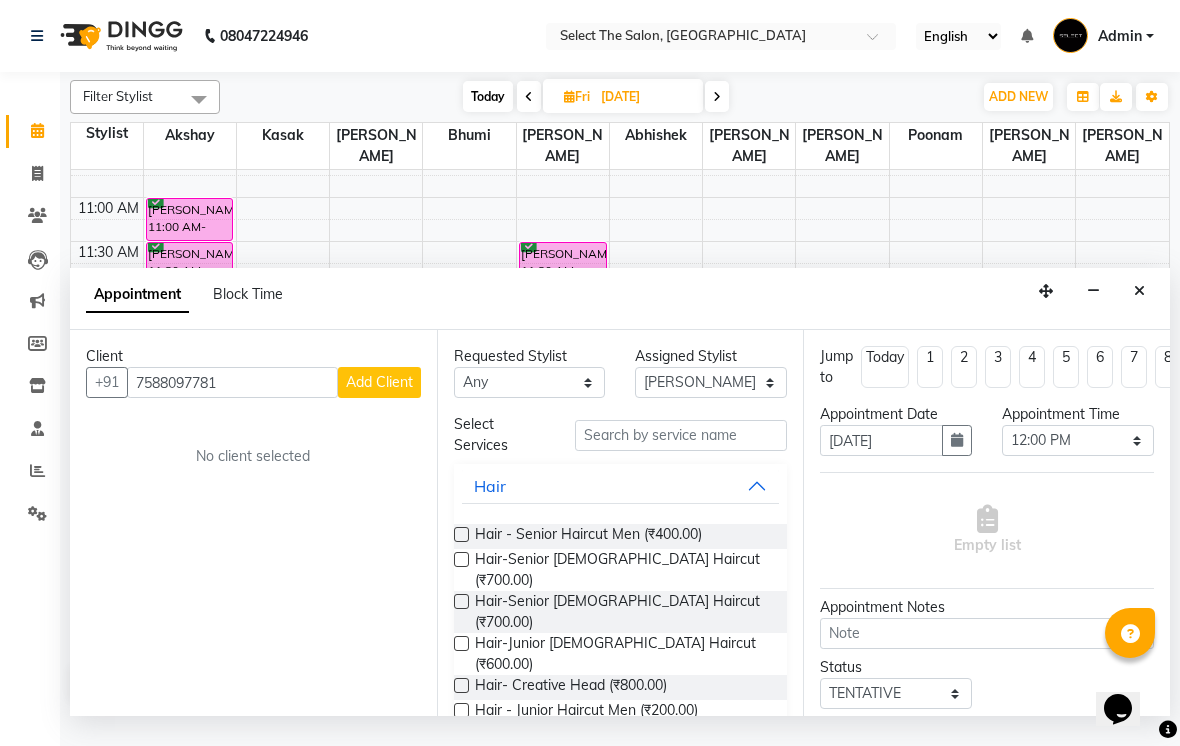 click on "Add Client" at bounding box center [379, 382] 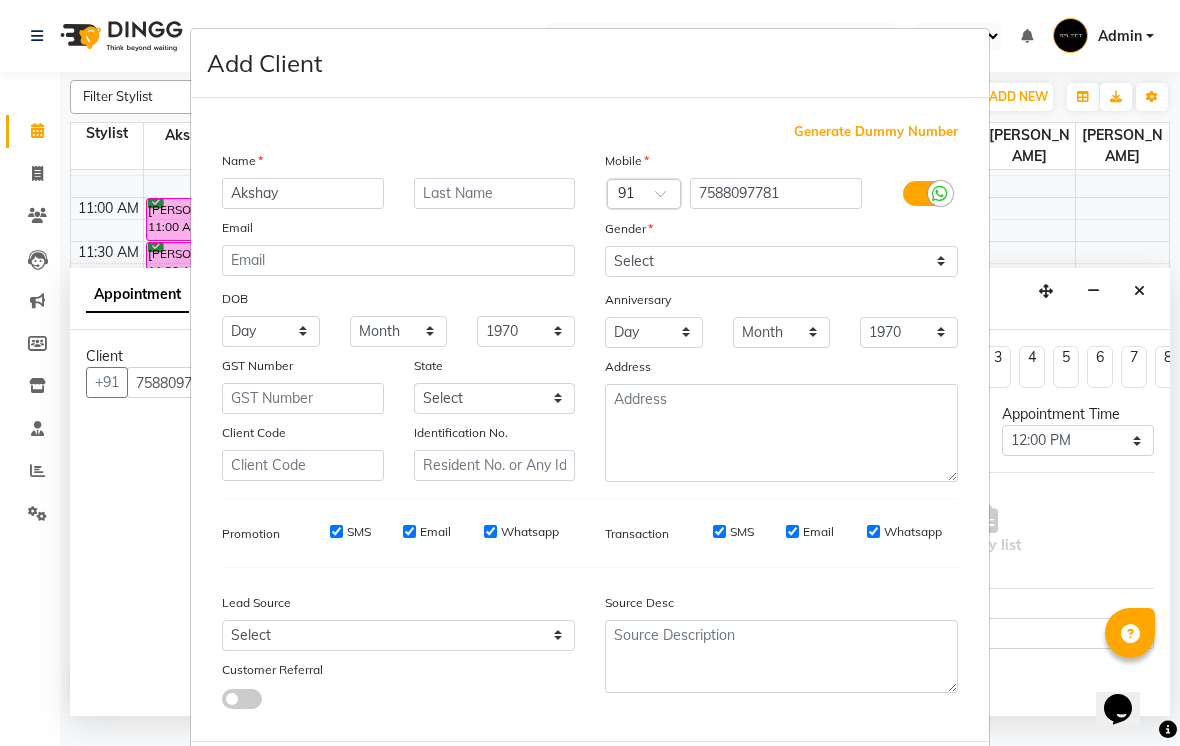 type on "Akshay" 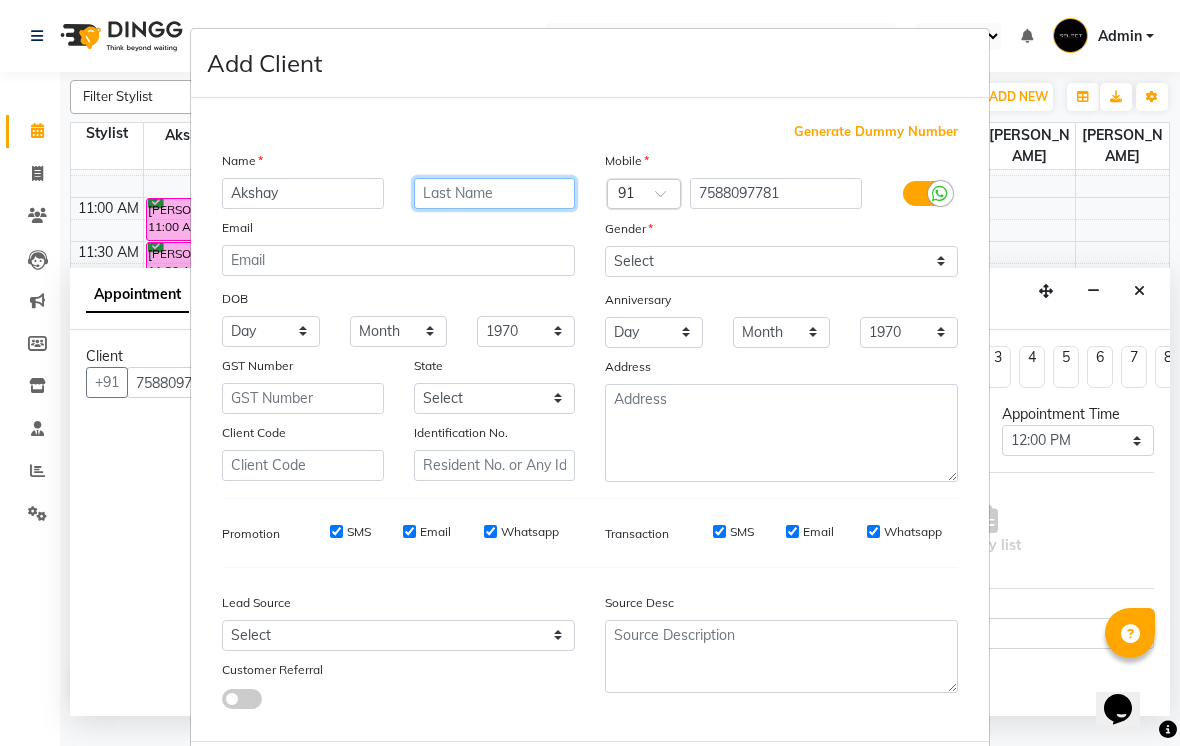 click at bounding box center [495, 193] 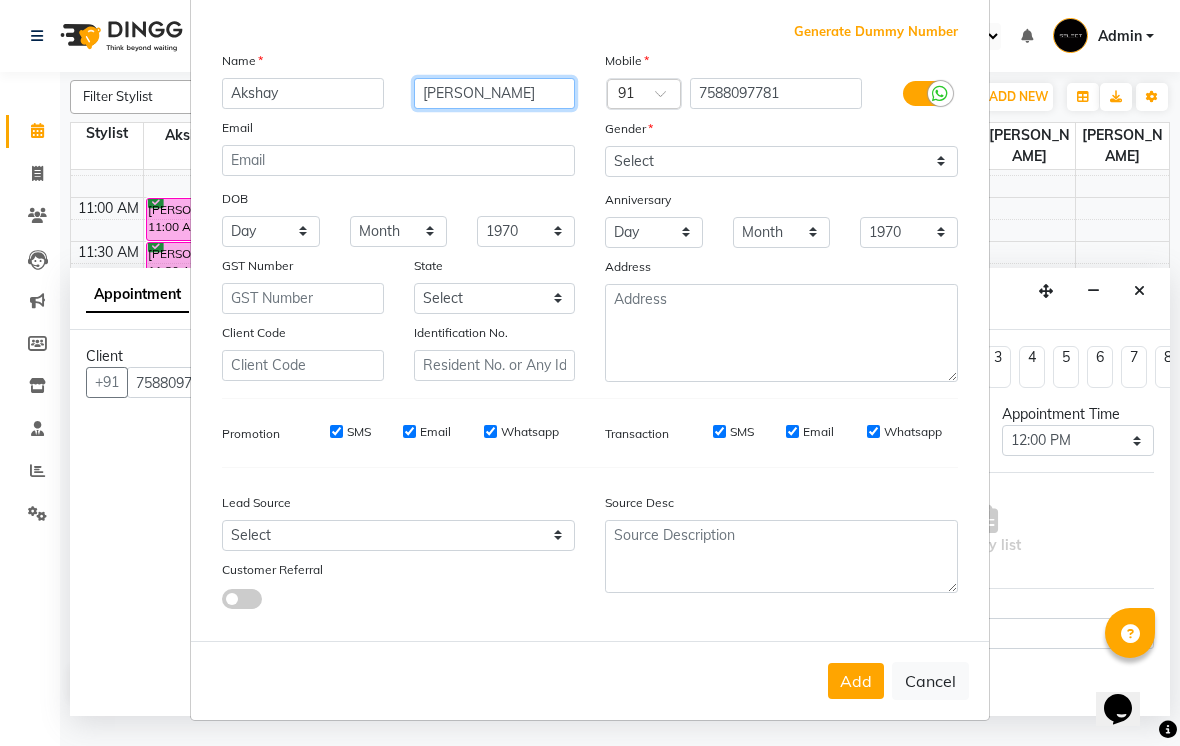 scroll, scrollTop: 99, scrollLeft: 0, axis: vertical 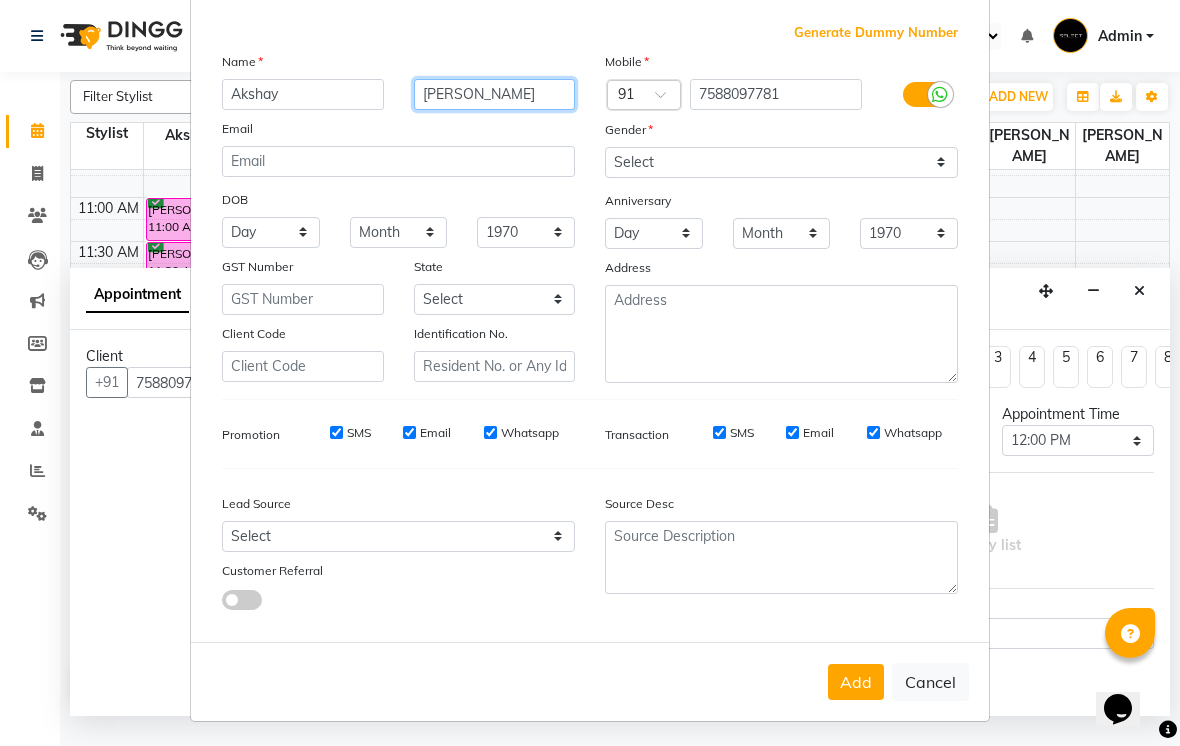 type on "Kamble" 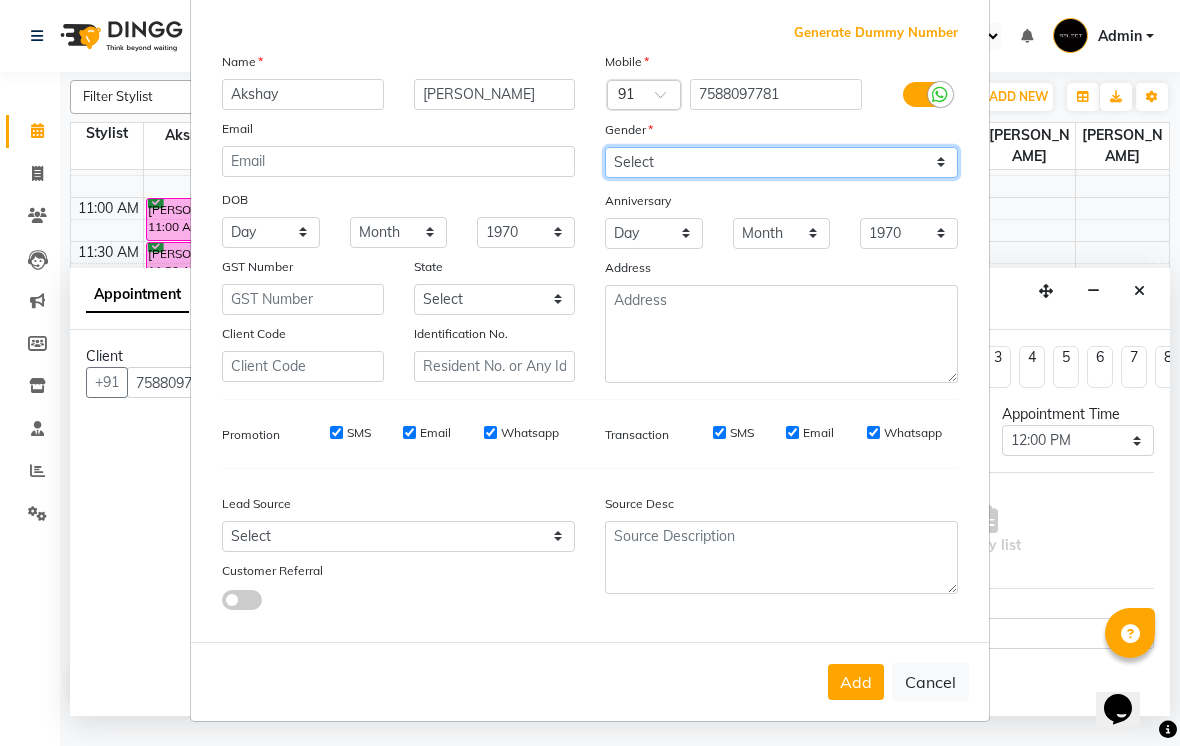 click on "Select Male Female Other Prefer Not To Say" at bounding box center (781, 162) 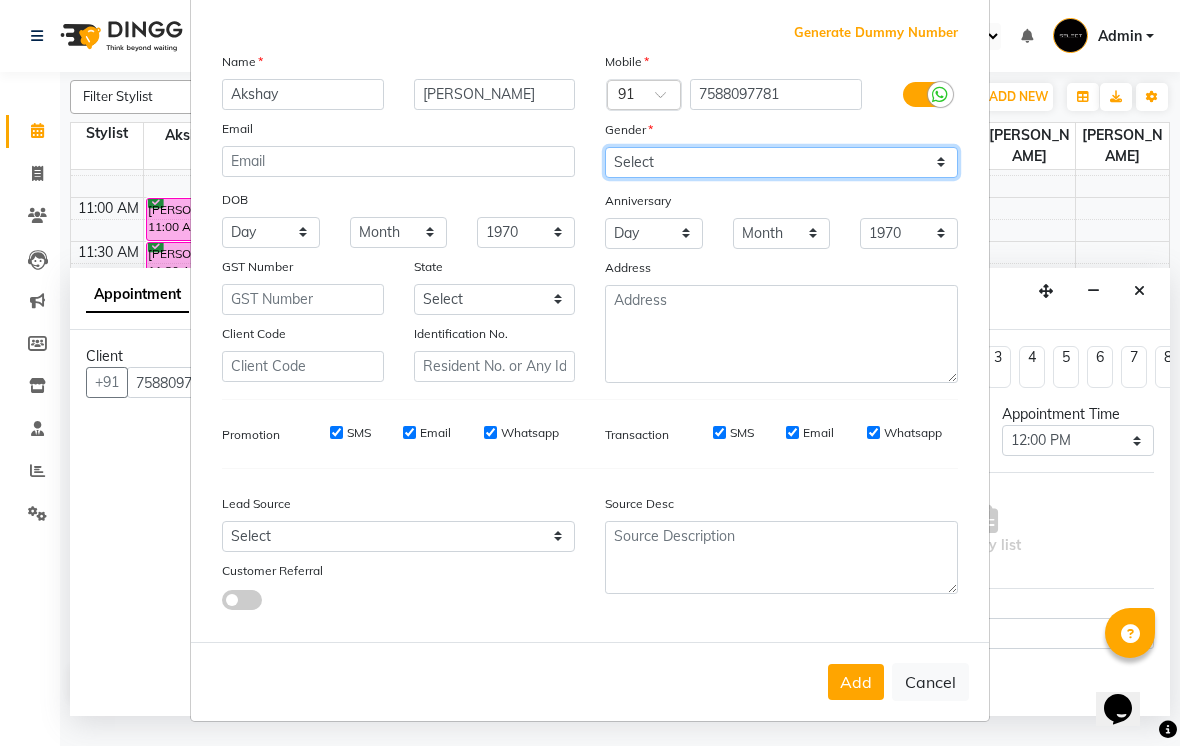 select on "male" 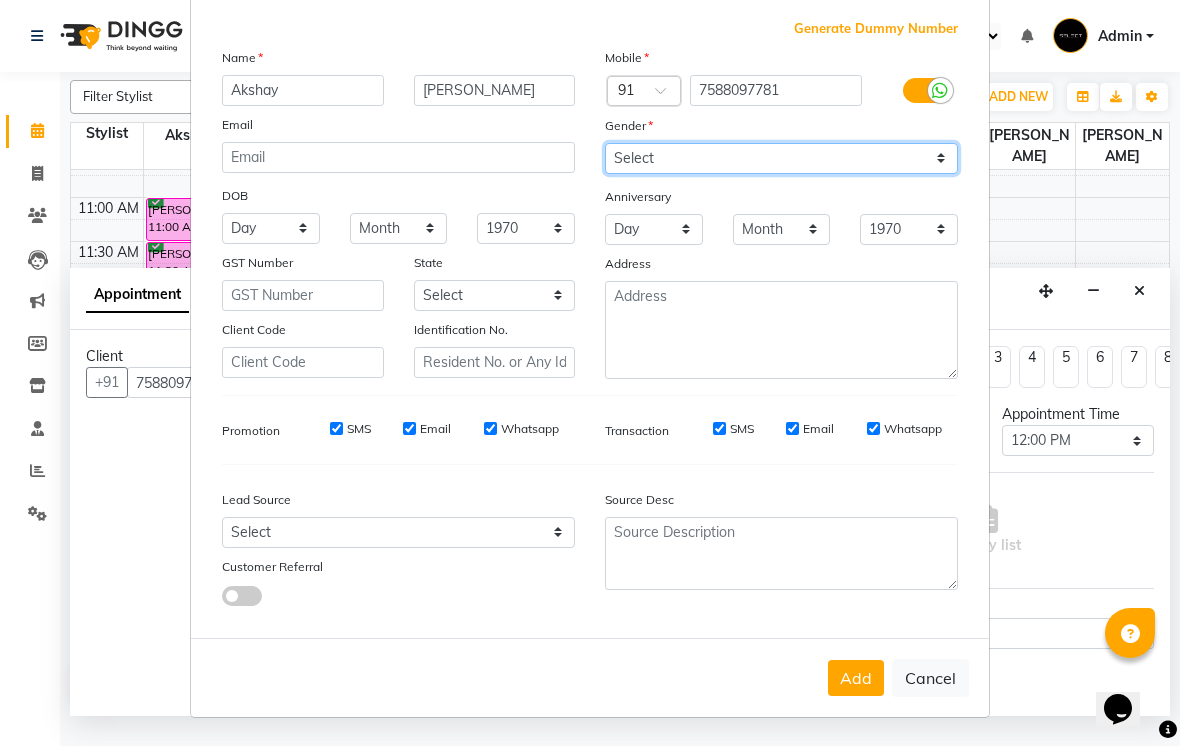 scroll, scrollTop: 102, scrollLeft: 0, axis: vertical 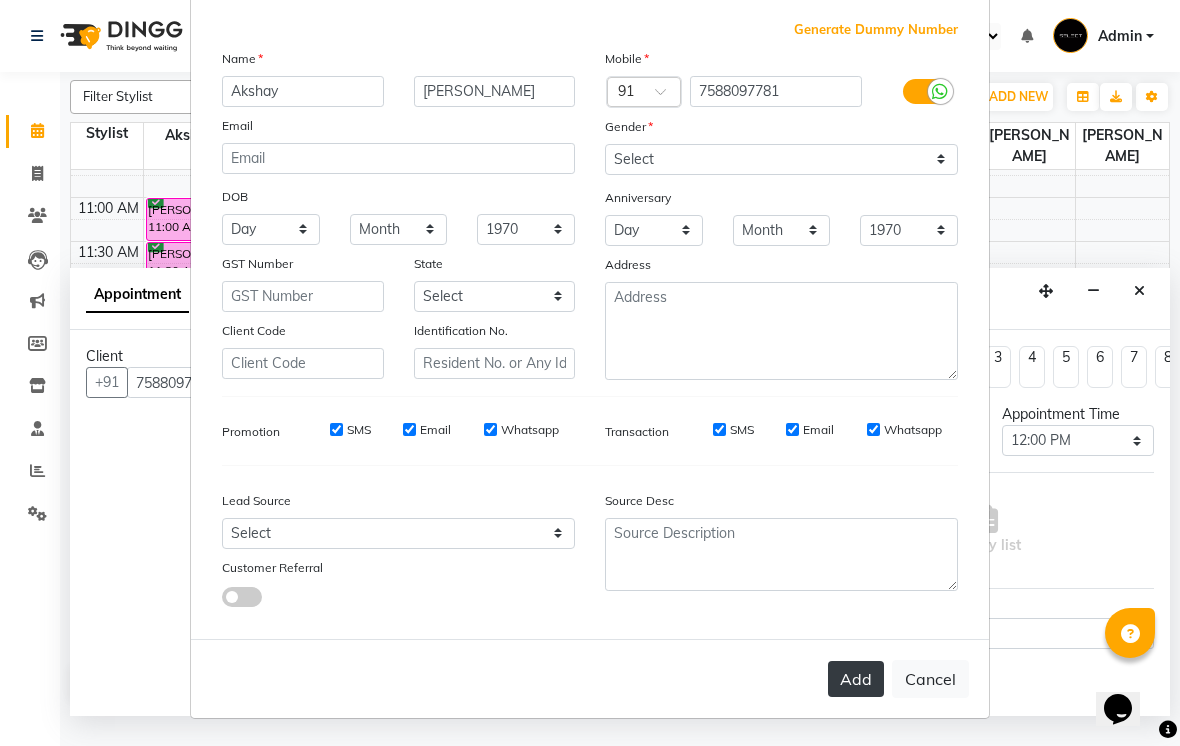 click on "Add" at bounding box center [856, 679] 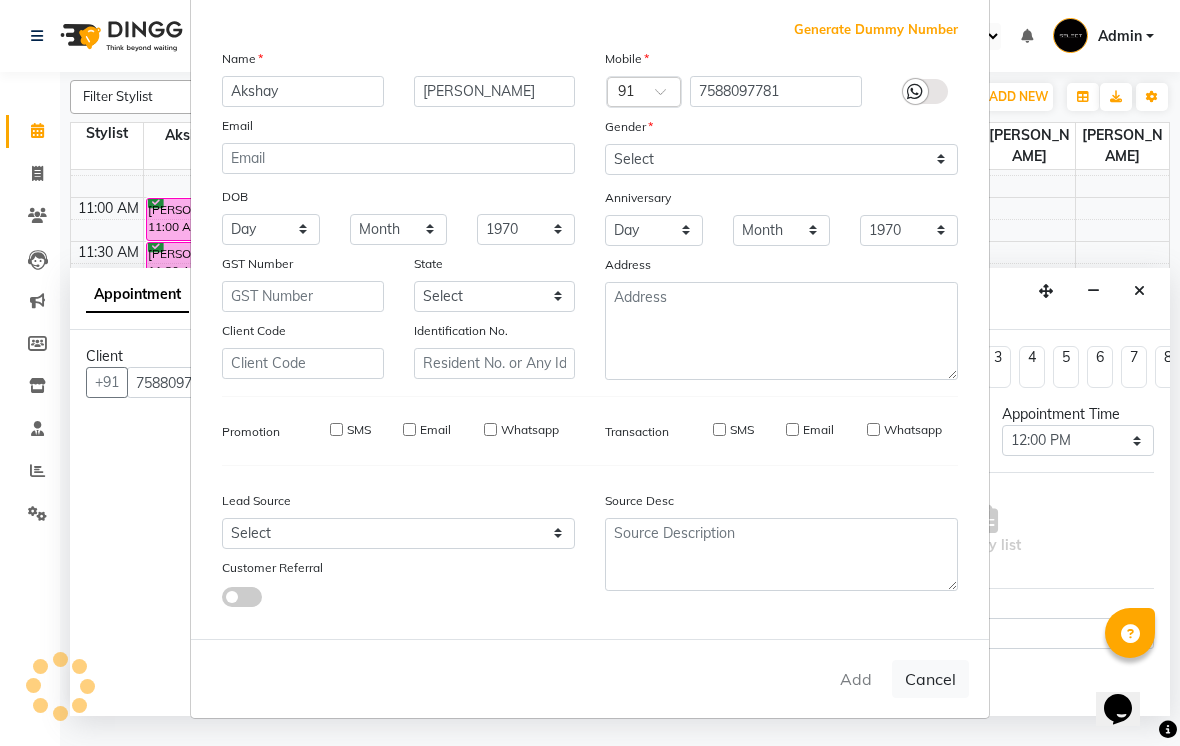 type 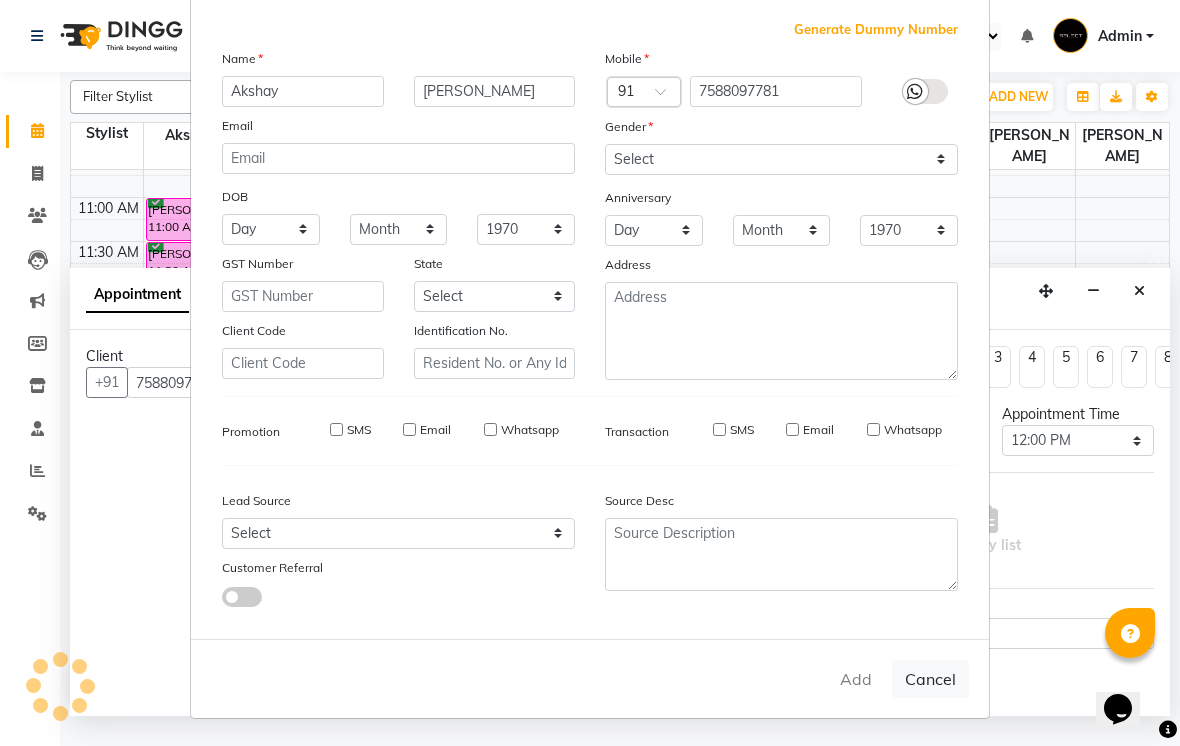 type 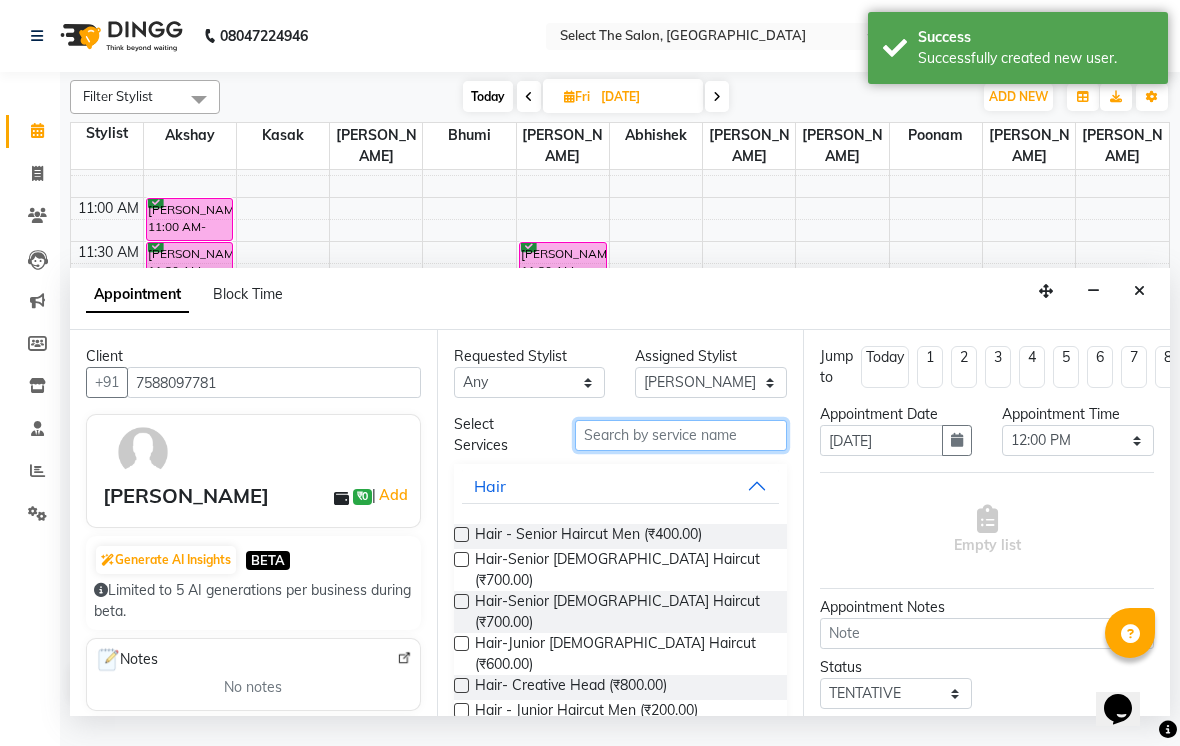 click at bounding box center [681, 435] 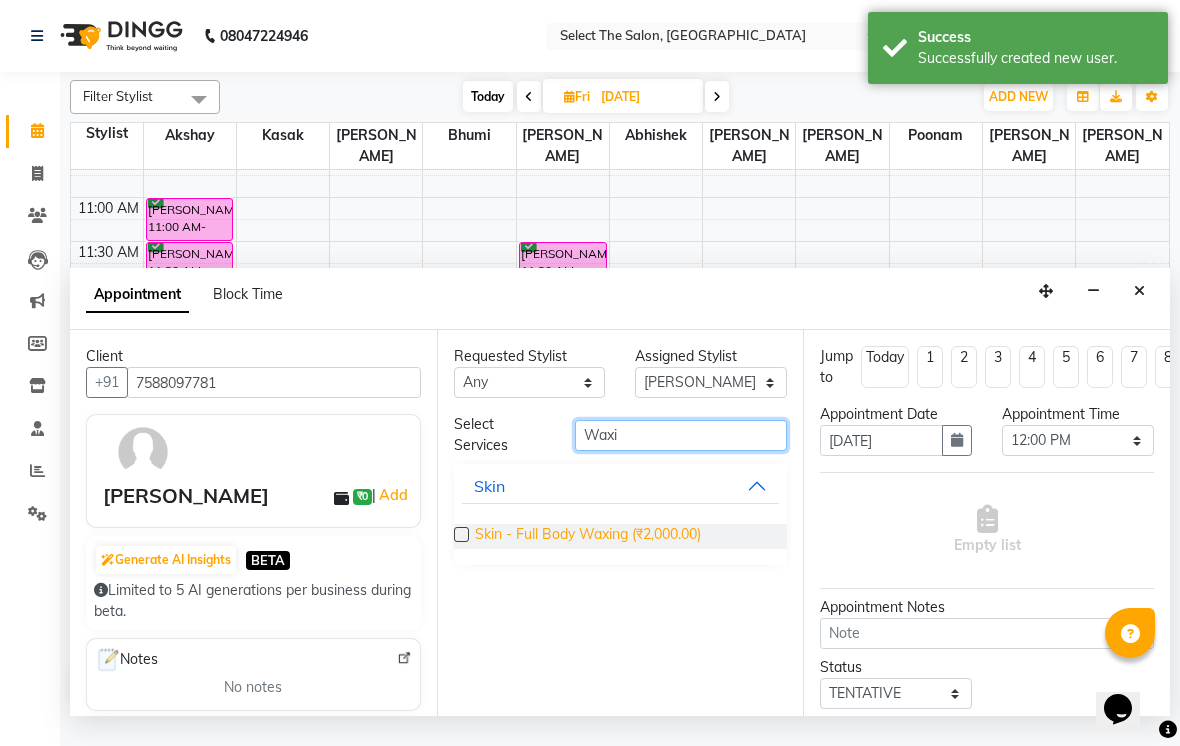 type on "Waxi" 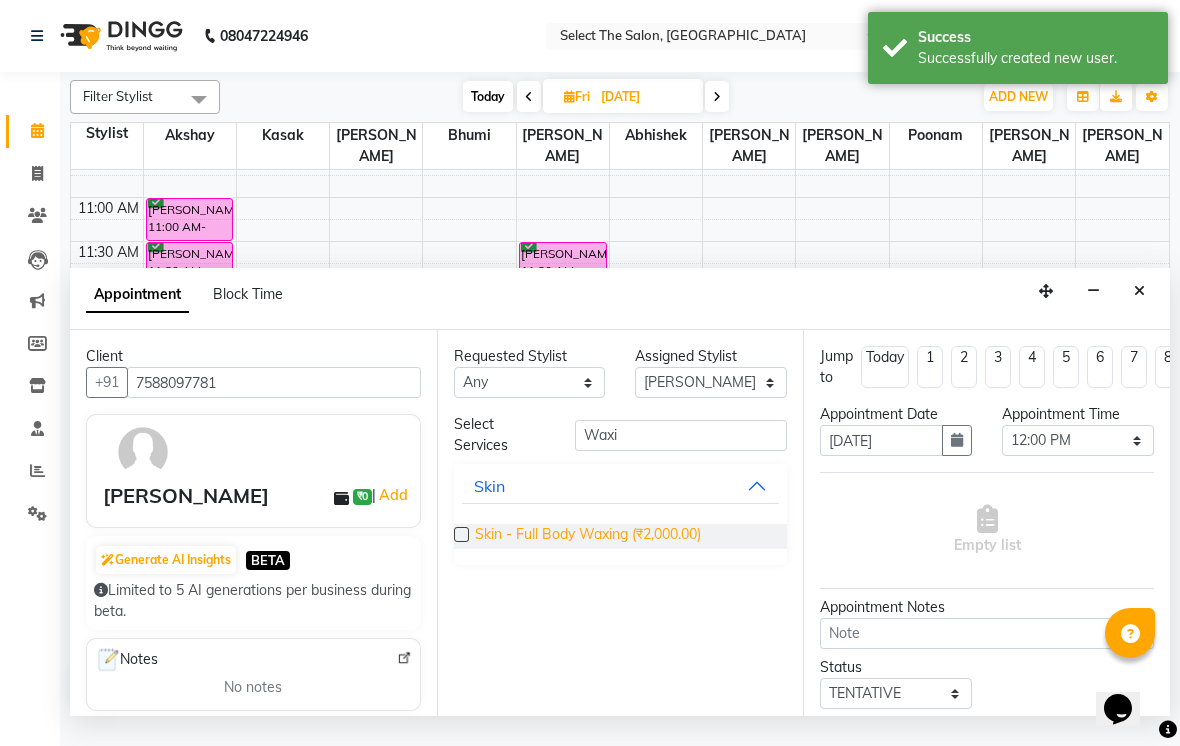 click on "Skin - Full Body Waxing  (₹2,000.00)" at bounding box center [588, 536] 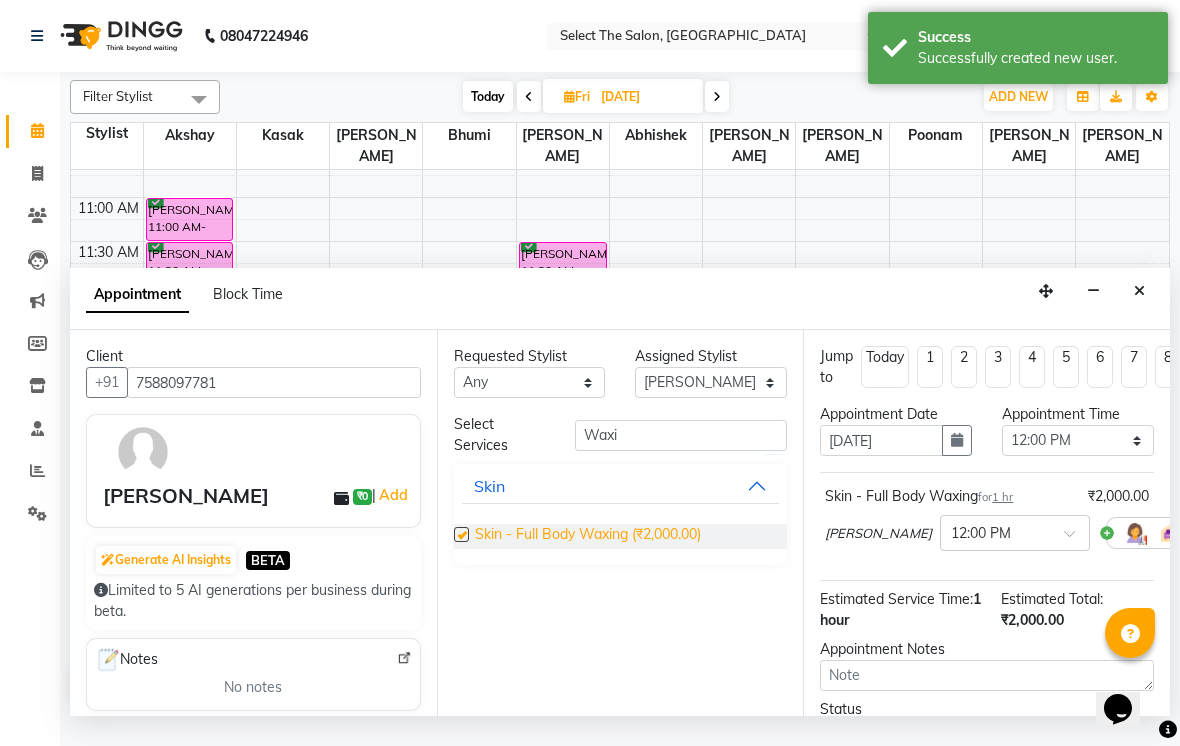 checkbox on "false" 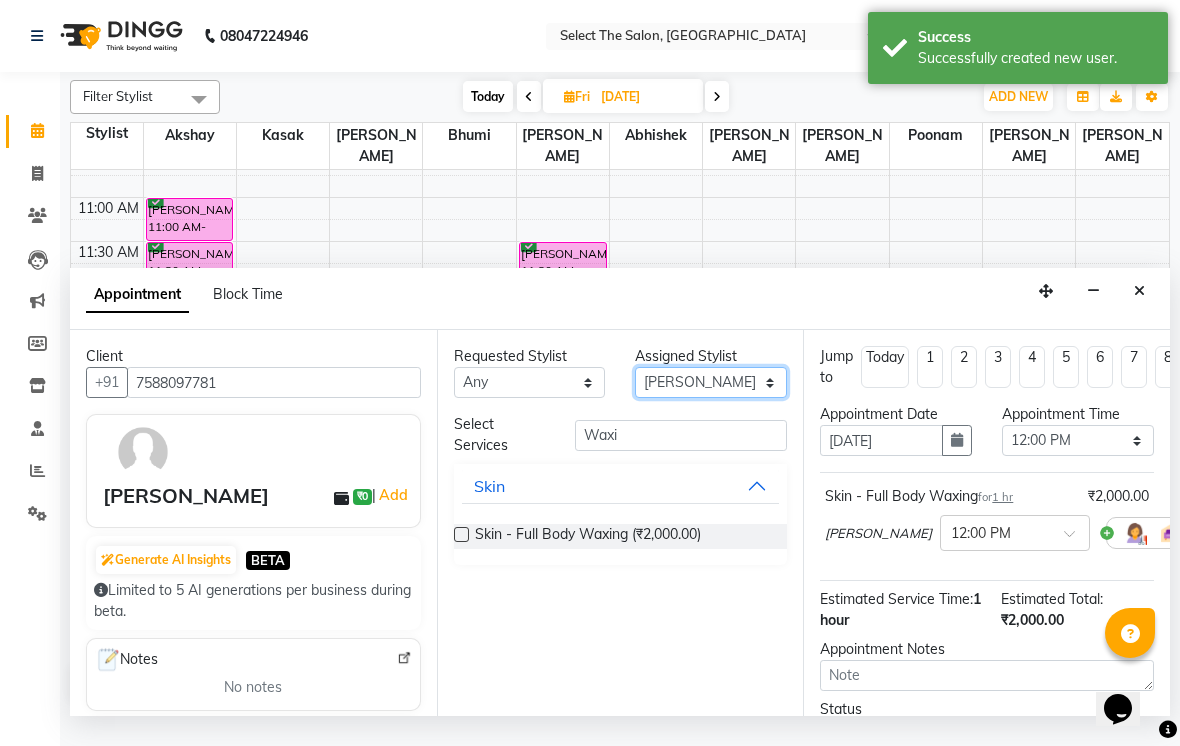 click on "Select Abhishek  Akshay  Bhumi  Harshana Daware Kasak Poonam  Sachin Wagh  Sarthak  Siddhika  Venkatesh warule Yogeshwari" at bounding box center [711, 382] 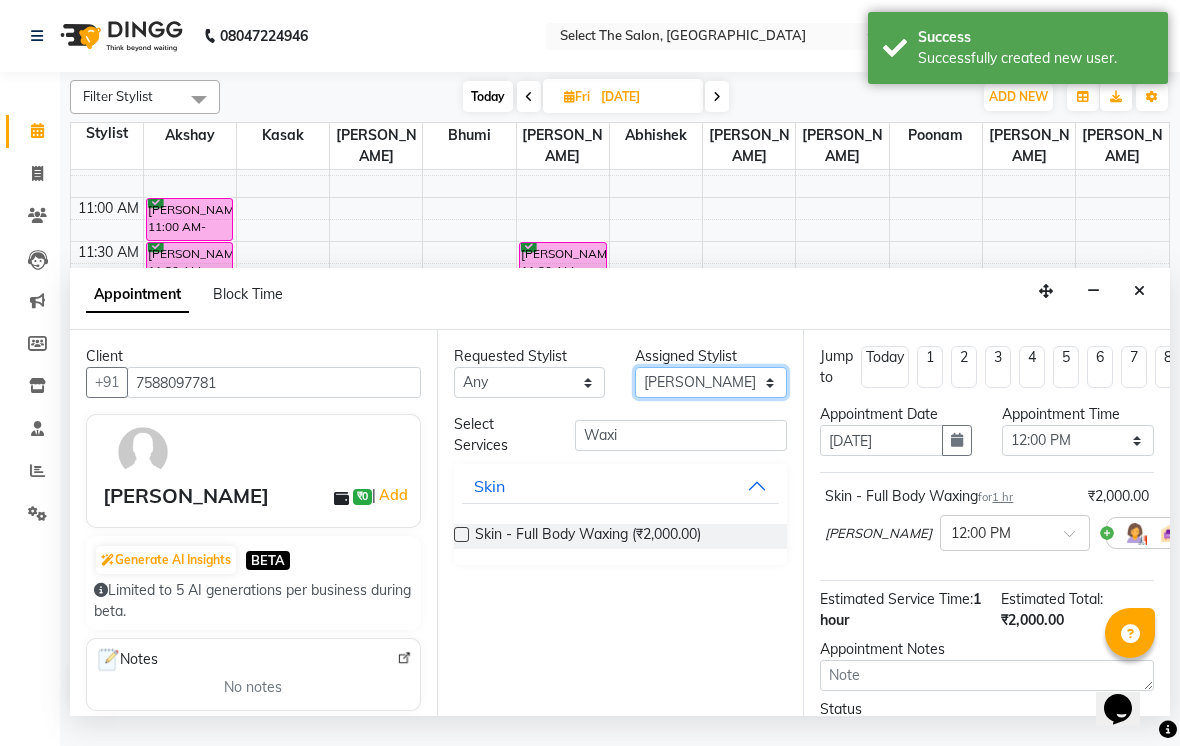 select on "31289" 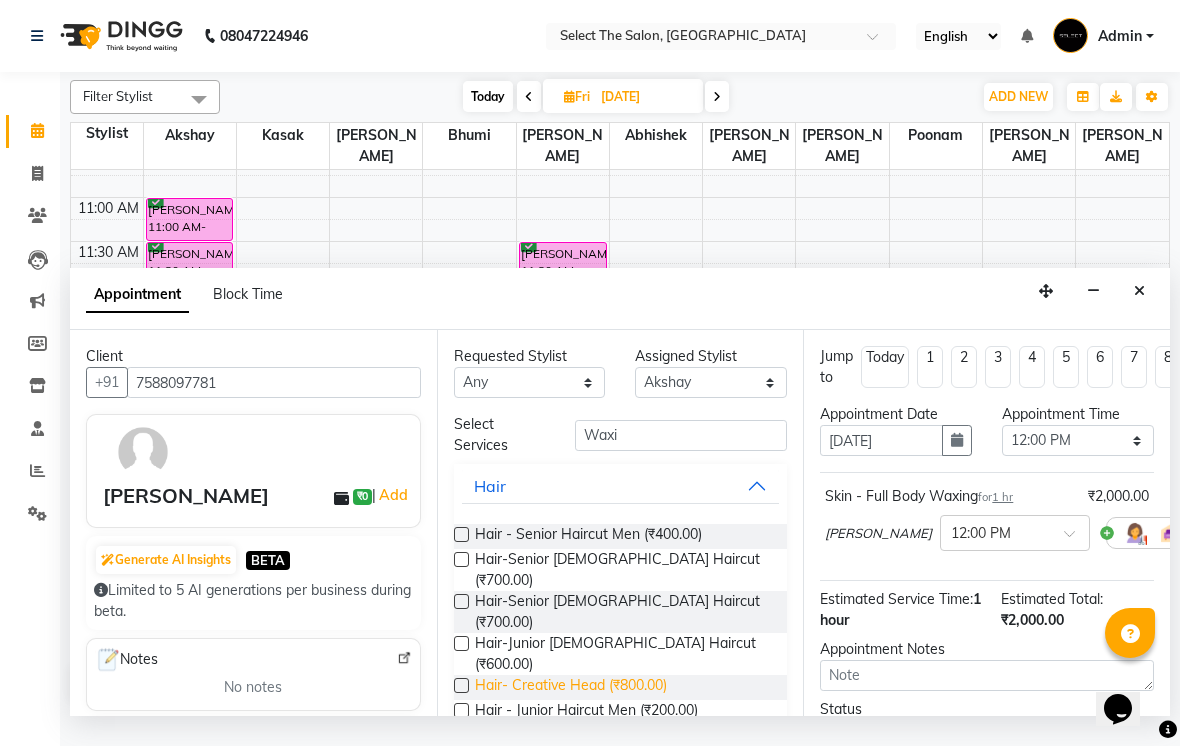 click on "Hair- Creative Head  (₹800.00)" at bounding box center (571, 687) 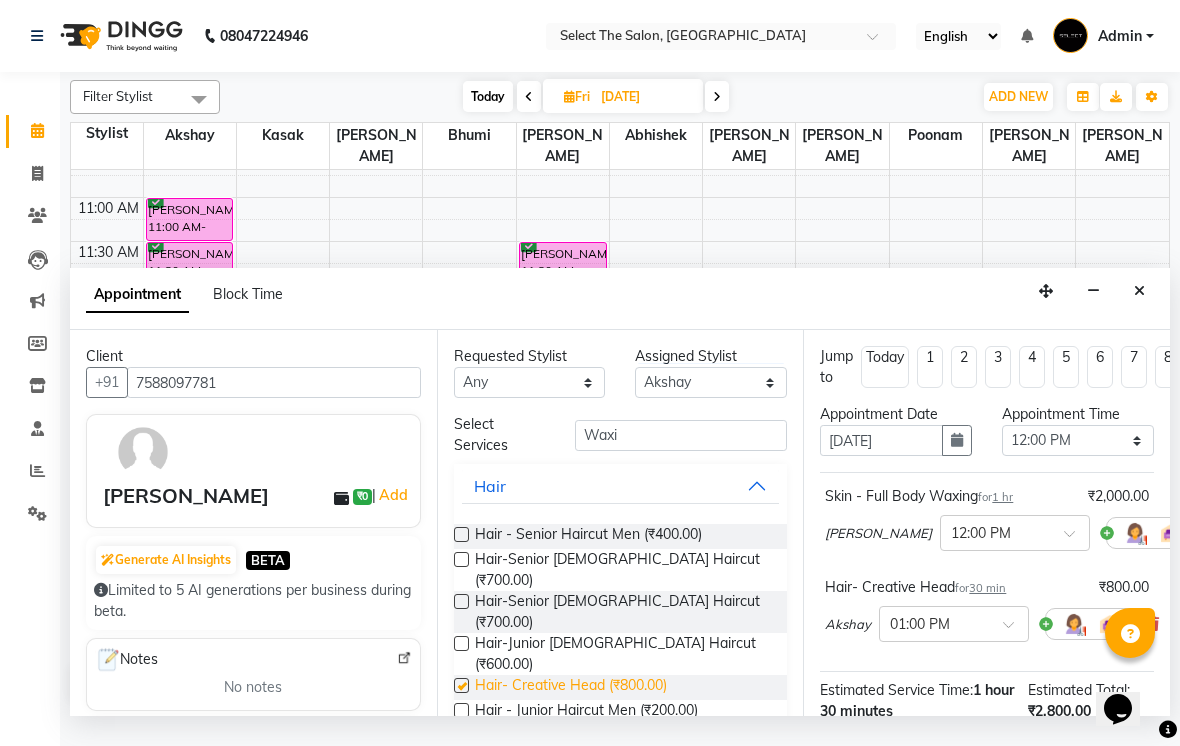 checkbox on "false" 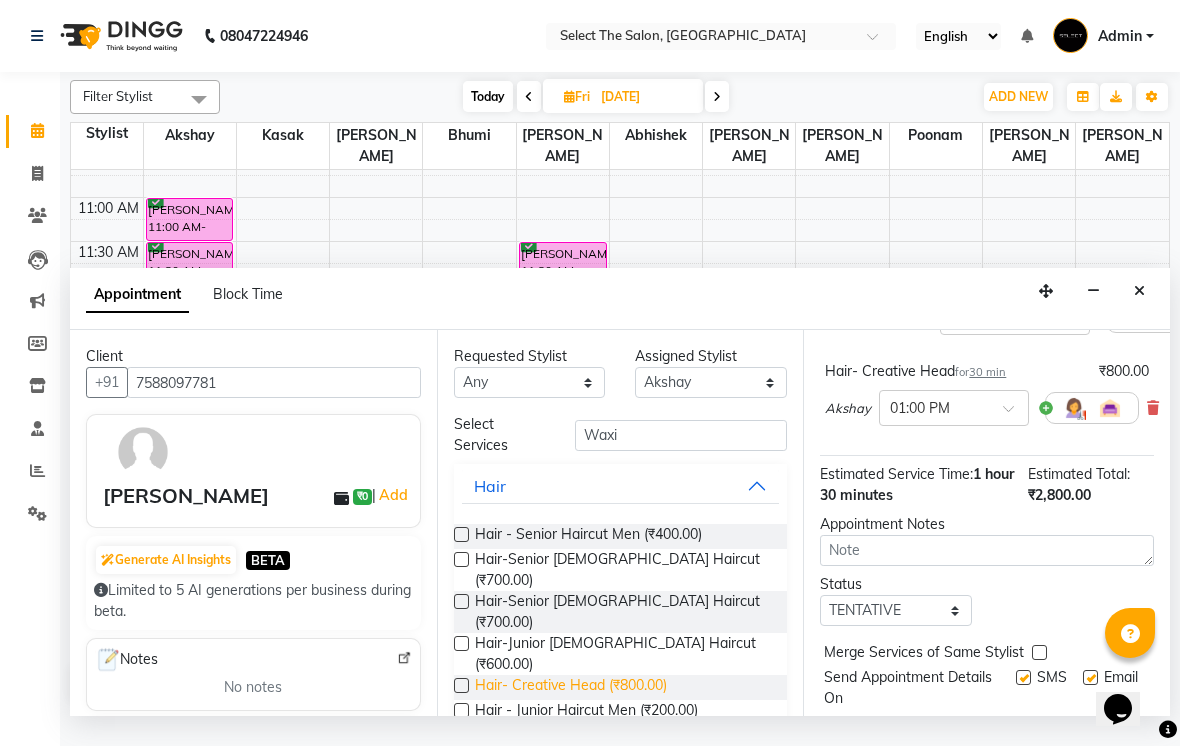 scroll, scrollTop: 218, scrollLeft: 0, axis: vertical 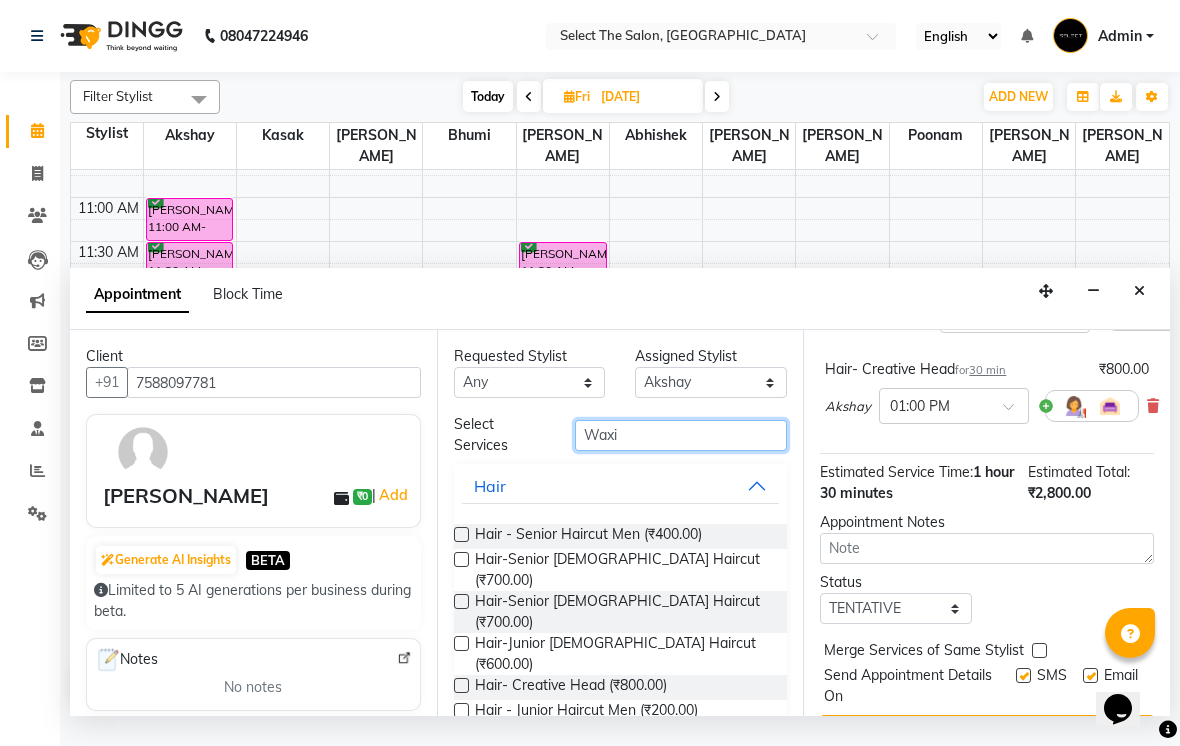 click on "Waxi" at bounding box center [681, 435] 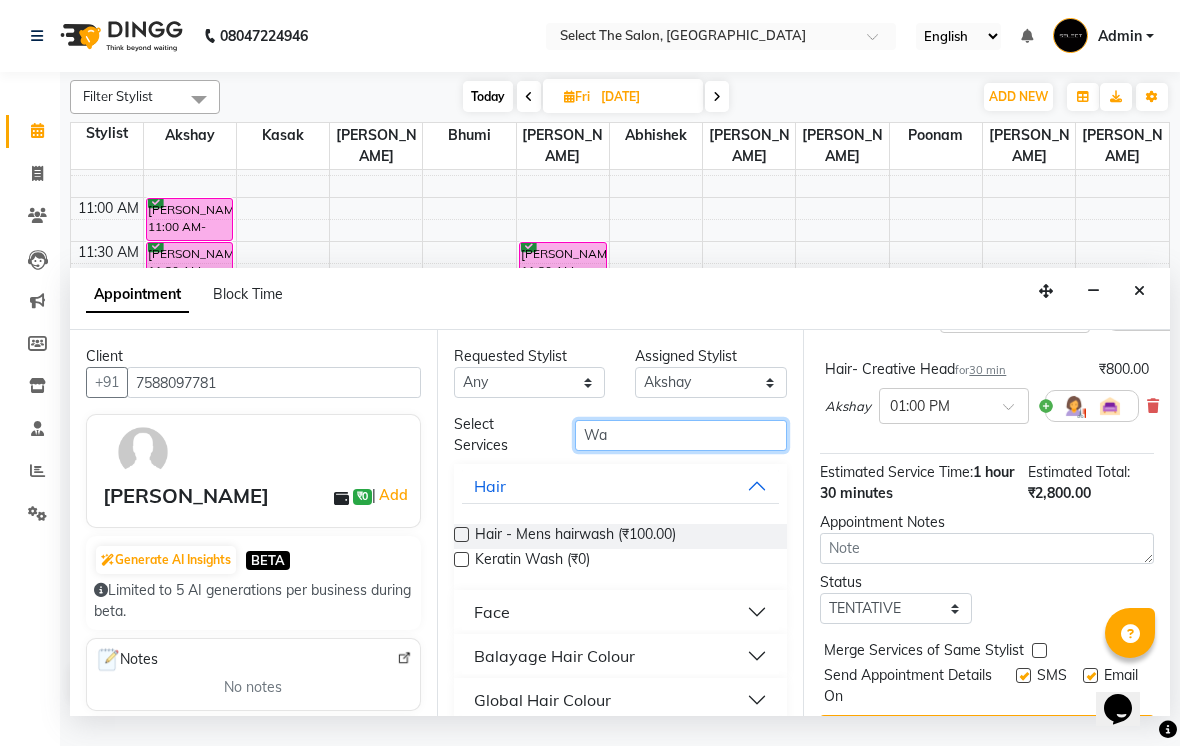 type on "W" 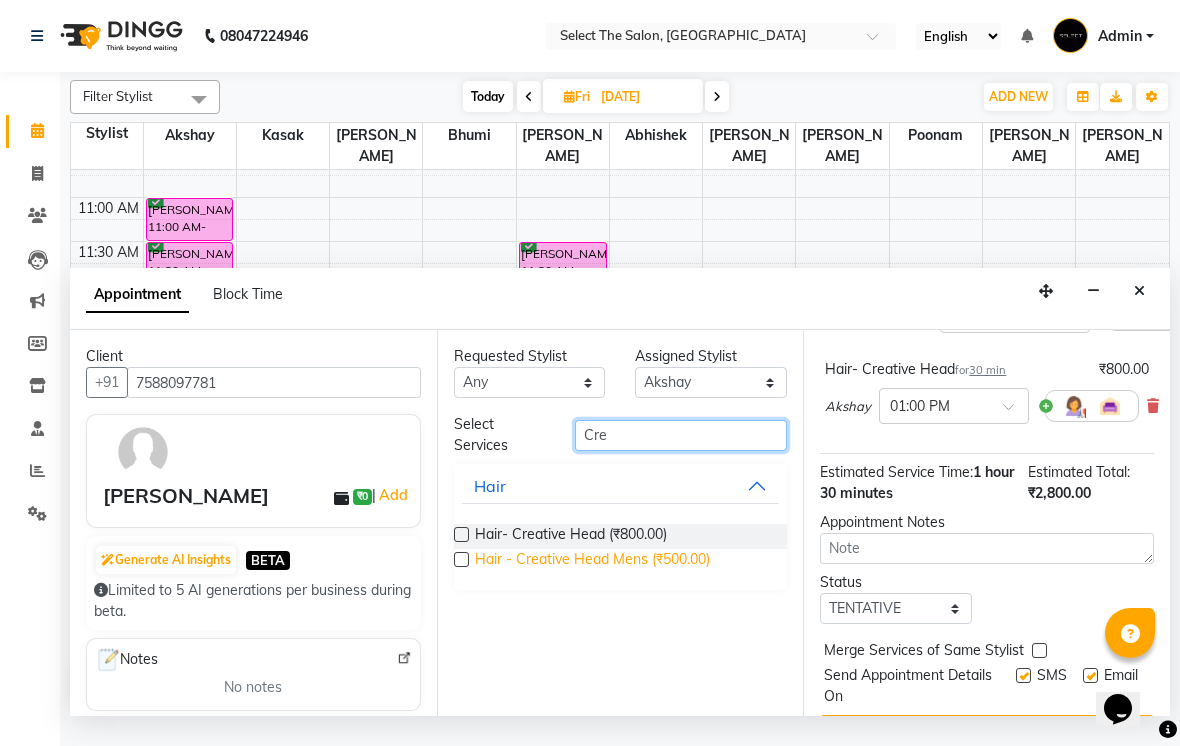 type on "Cre" 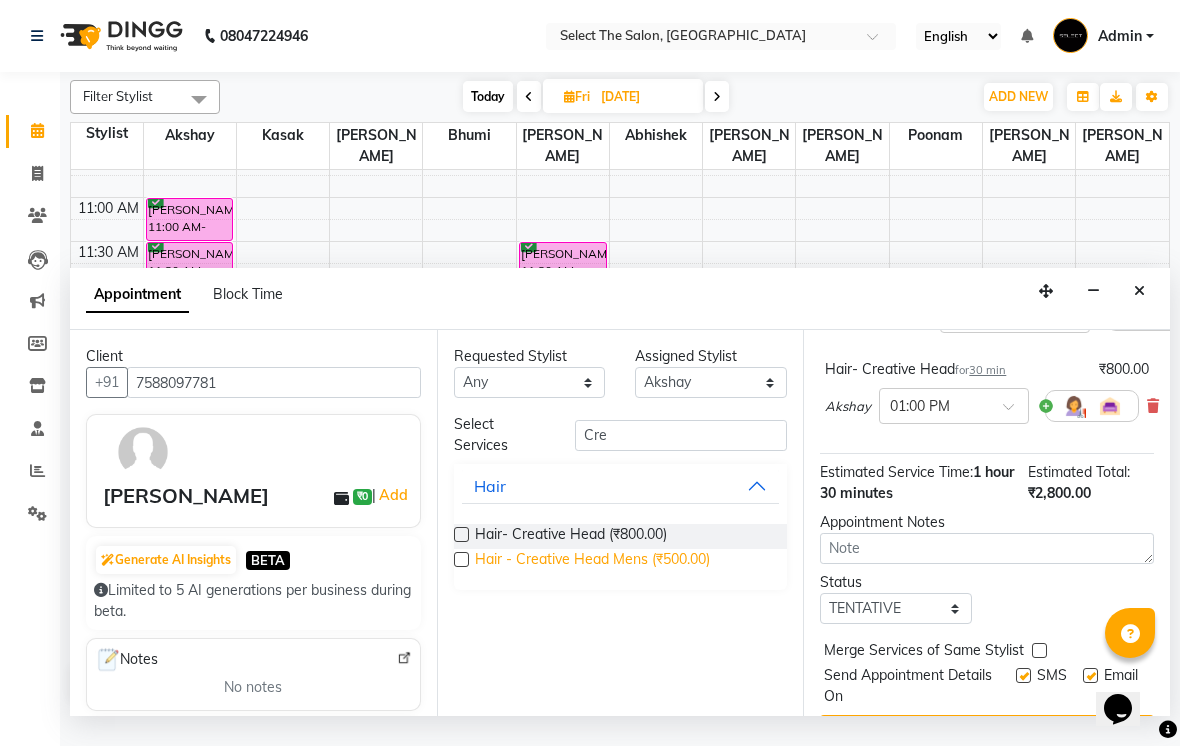 click on "Hair - Creative Head Mens (₹500.00)" at bounding box center (592, 561) 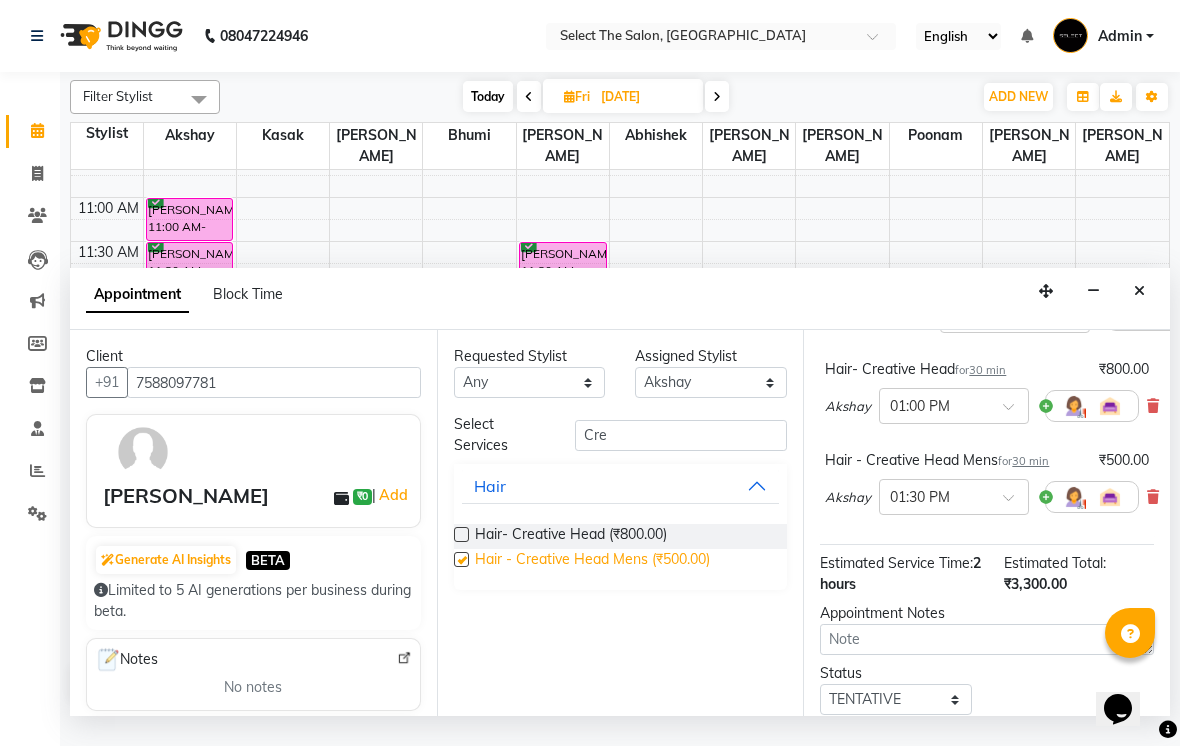 checkbox on "false" 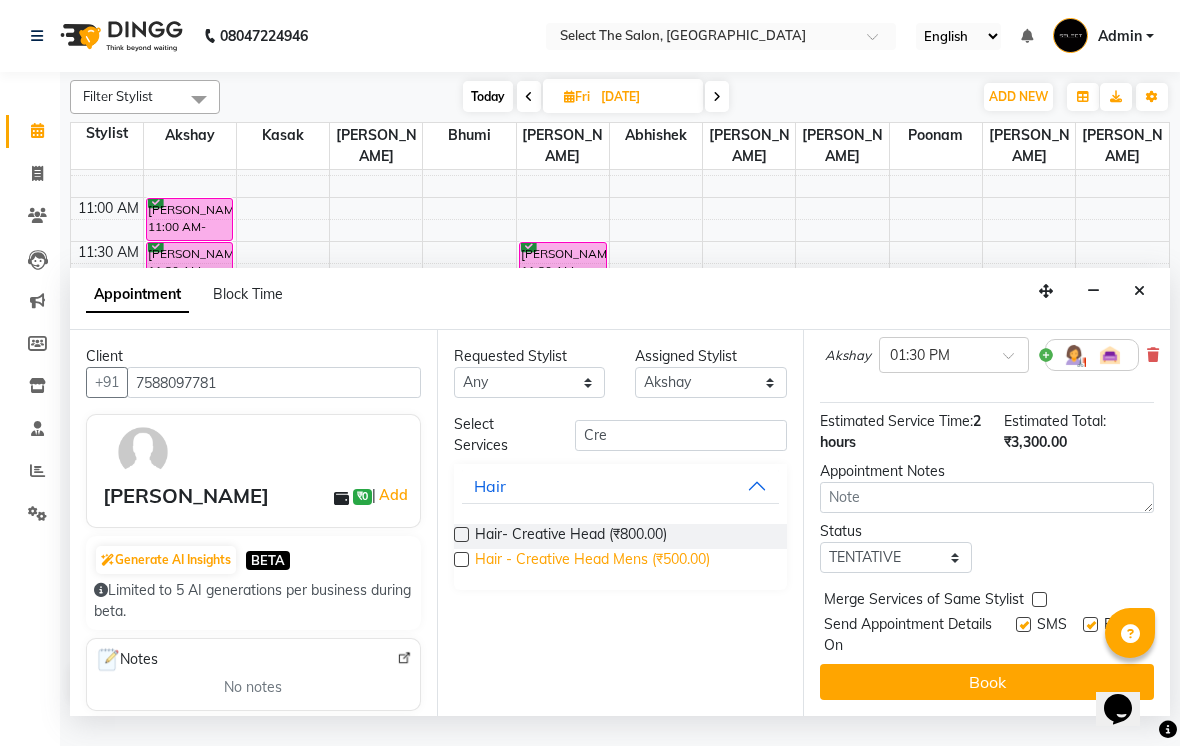 scroll, scrollTop: 360, scrollLeft: -1, axis: both 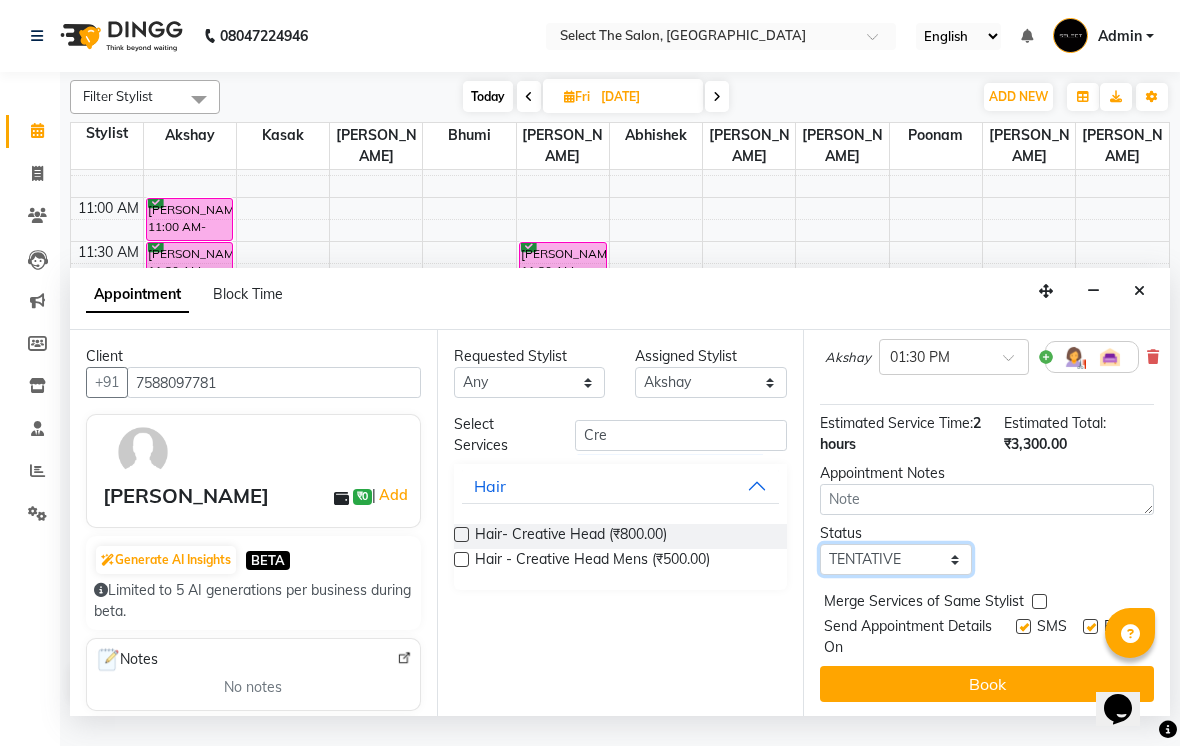 click on "Select TENTATIVE CONFIRM UPCOMING" at bounding box center (896, 559) 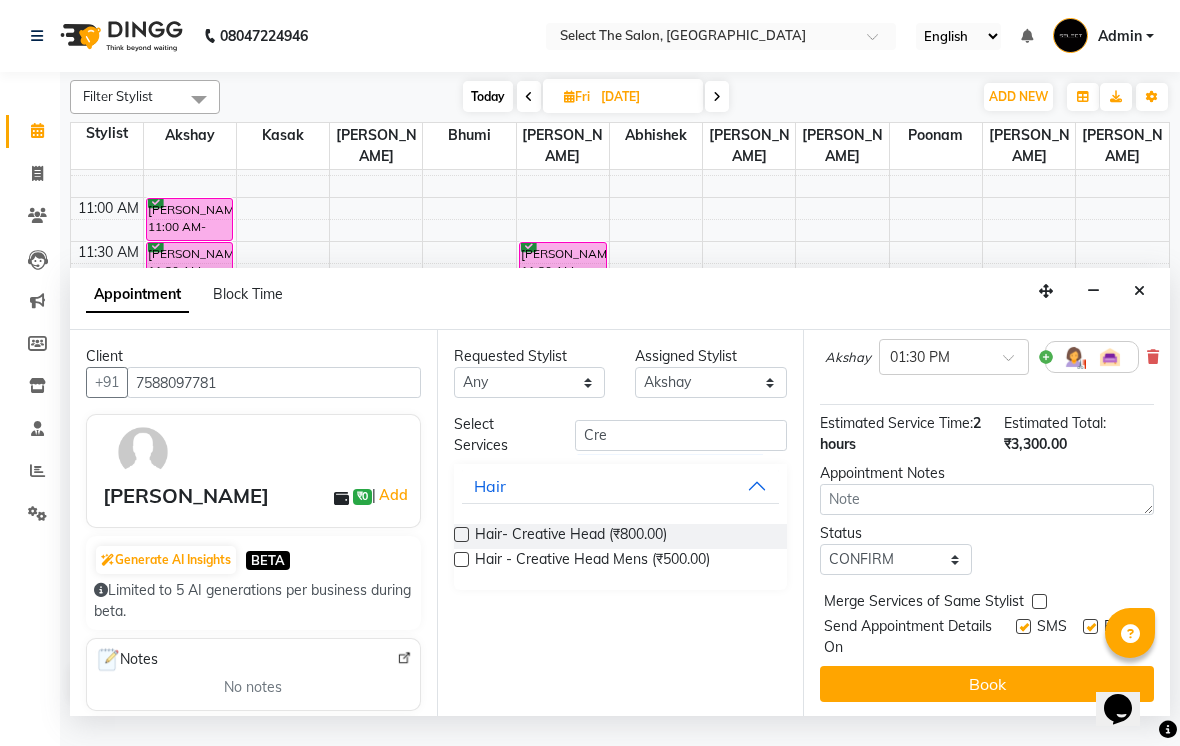 click at bounding box center (1023, 626) 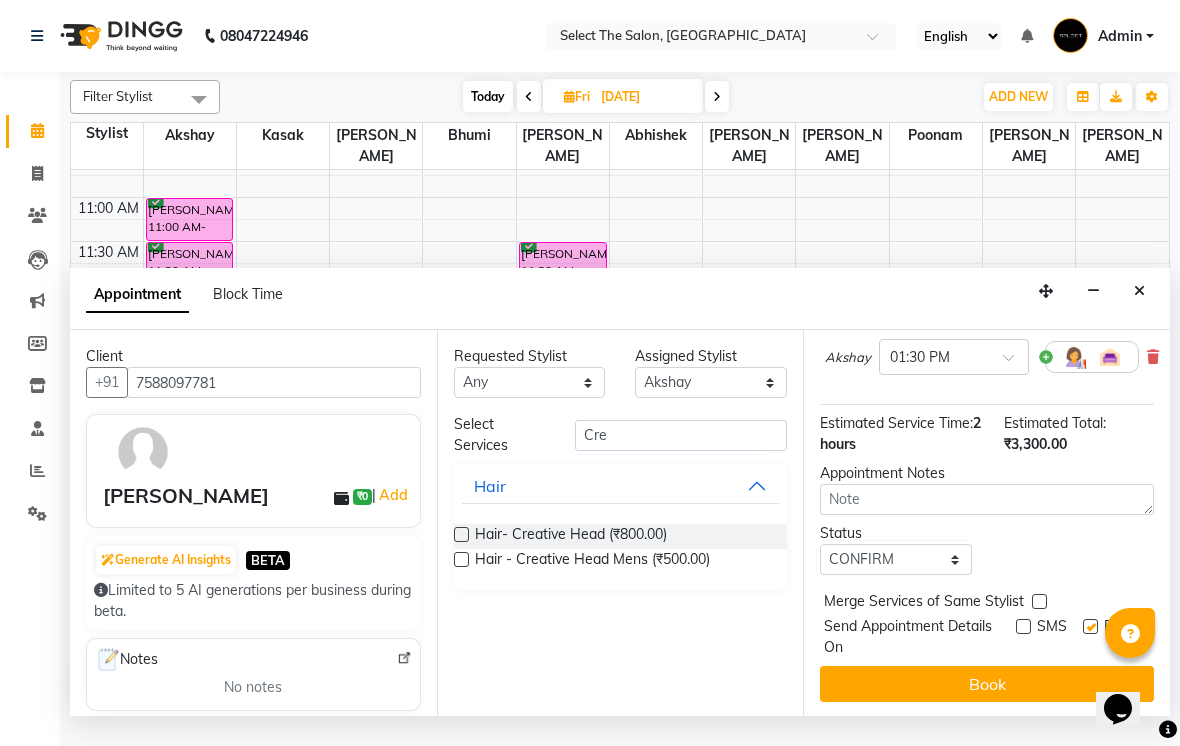 click at bounding box center (1090, 626) 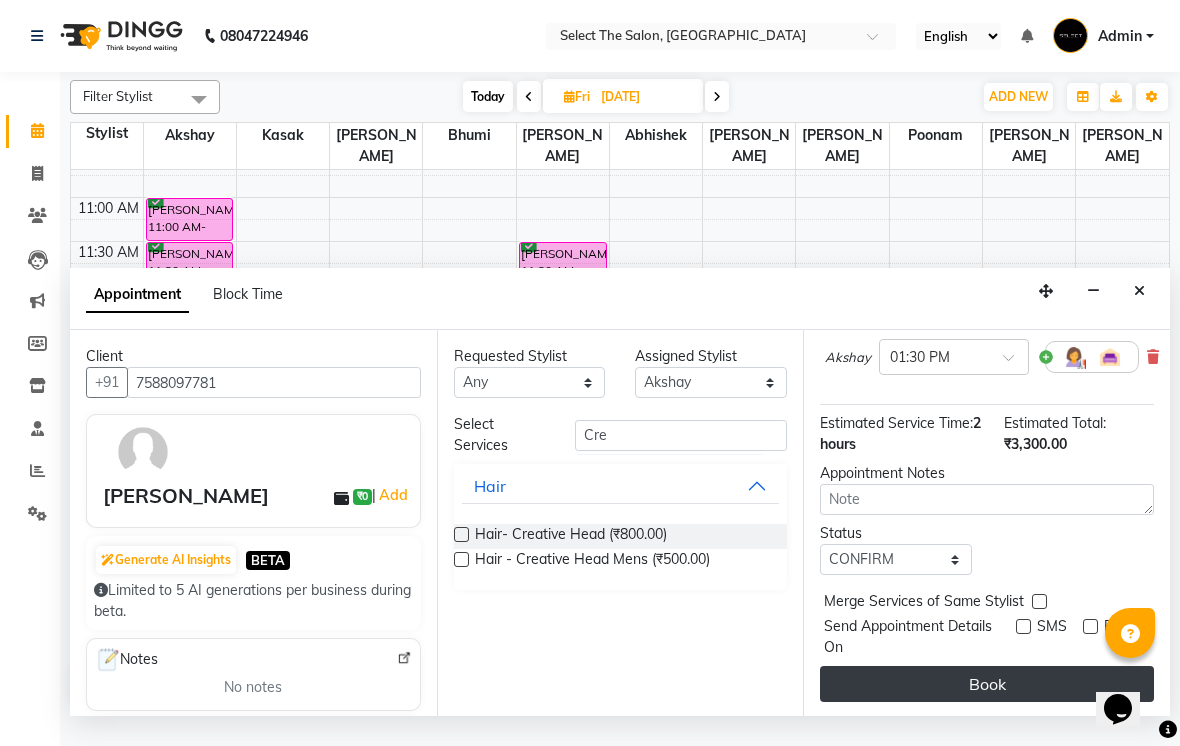 click on "Book" at bounding box center [987, 684] 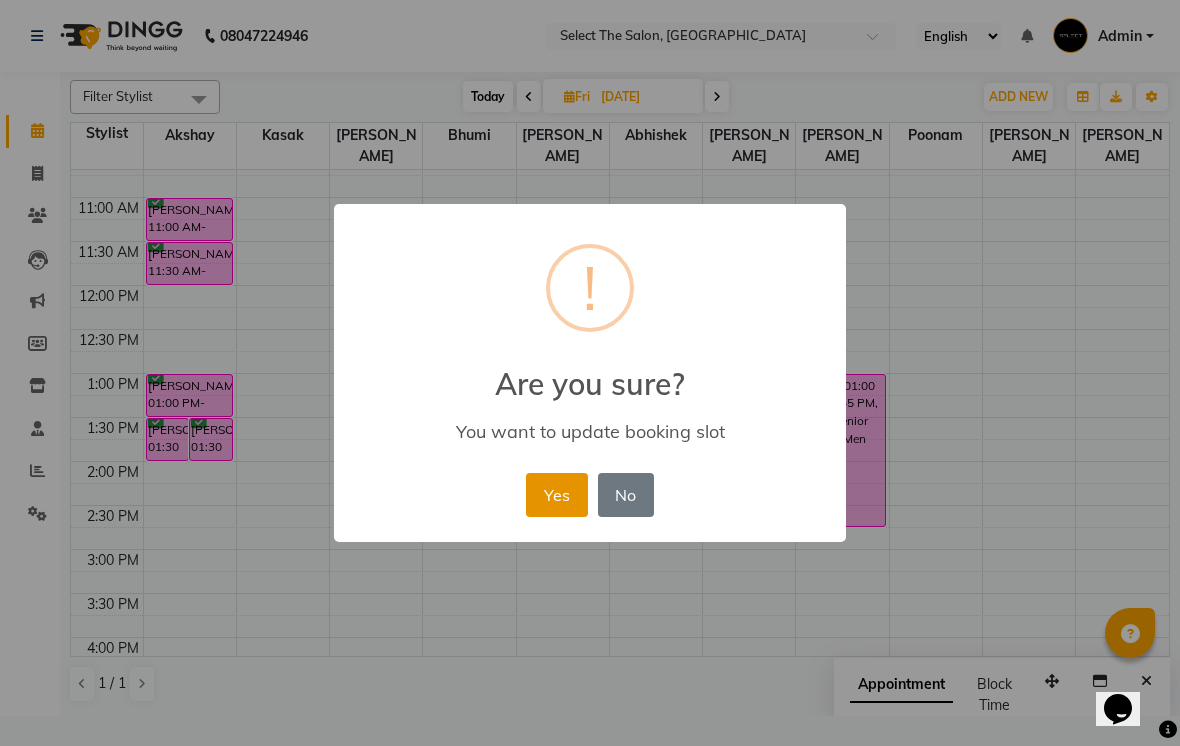 click on "Yes" at bounding box center [556, 495] 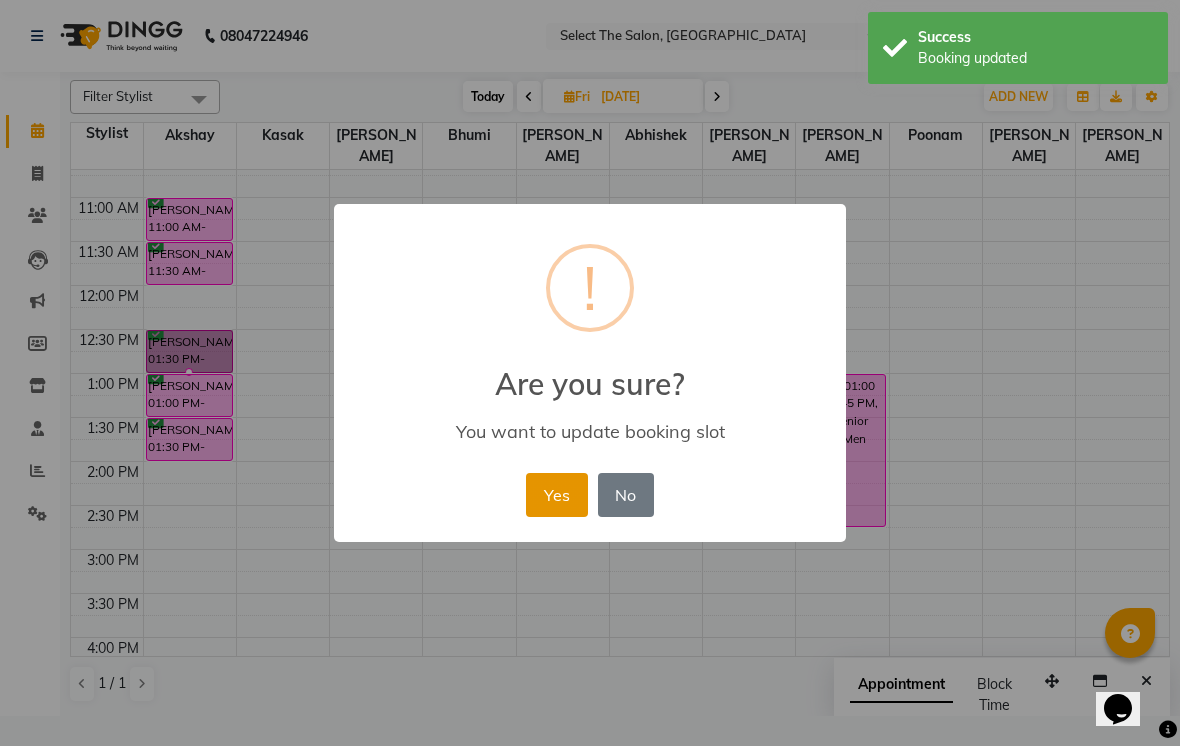 click on "Yes" at bounding box center (556, 495) 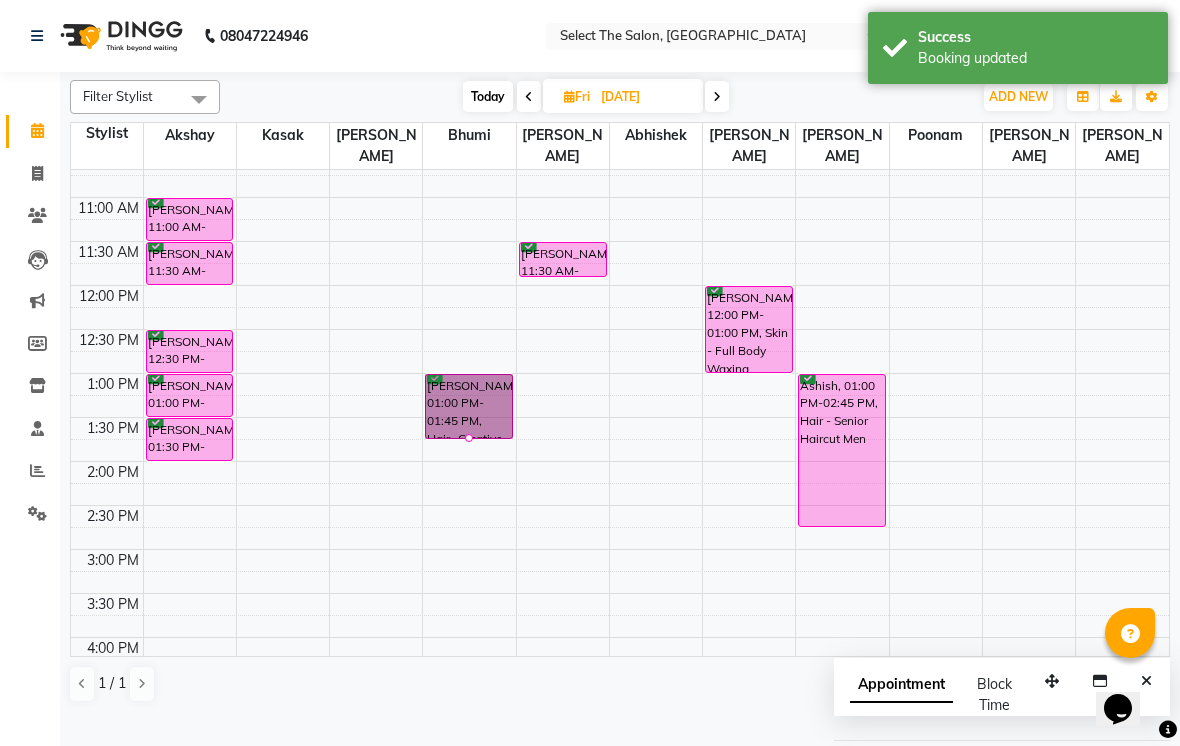 click on "Today" at bounding box center (488, 96) 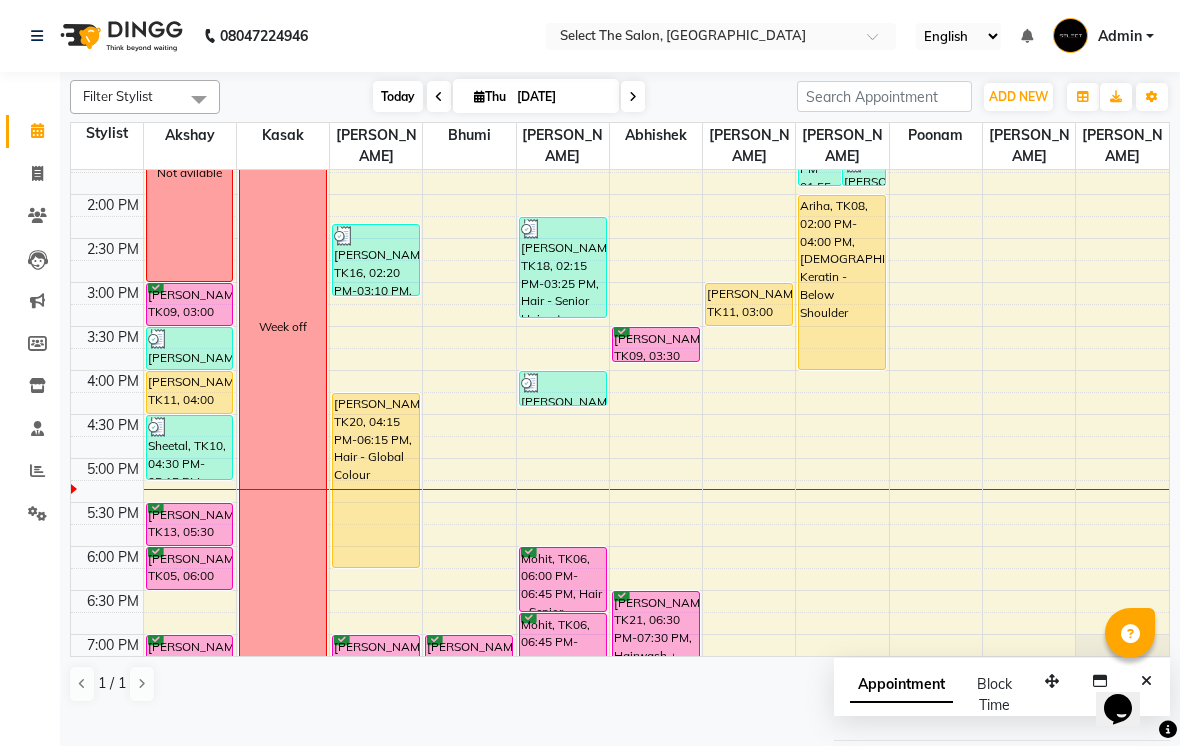 scroll, scrollTop: 505, scrollLeft: 0, axis: vertical 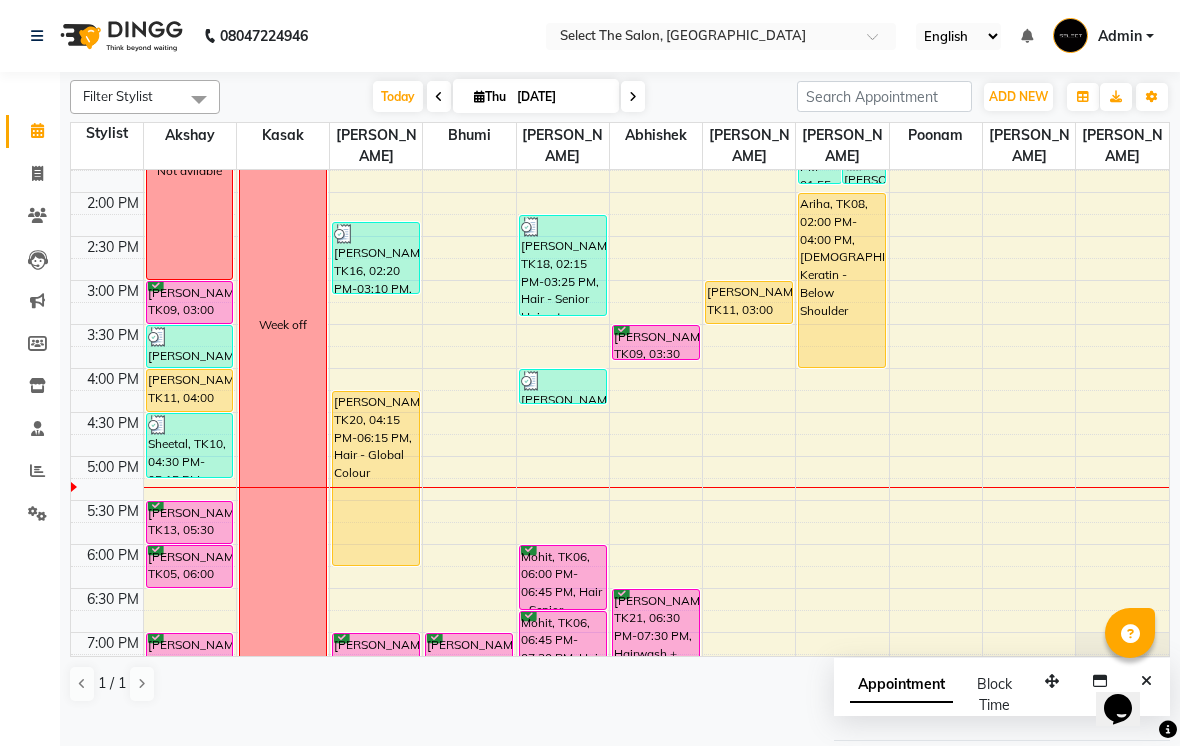 click on "[PERSON_NAME], TK11, 04:00 PM-04:30 PM, Hair- Creative Head" at bounding box center (190, 390) 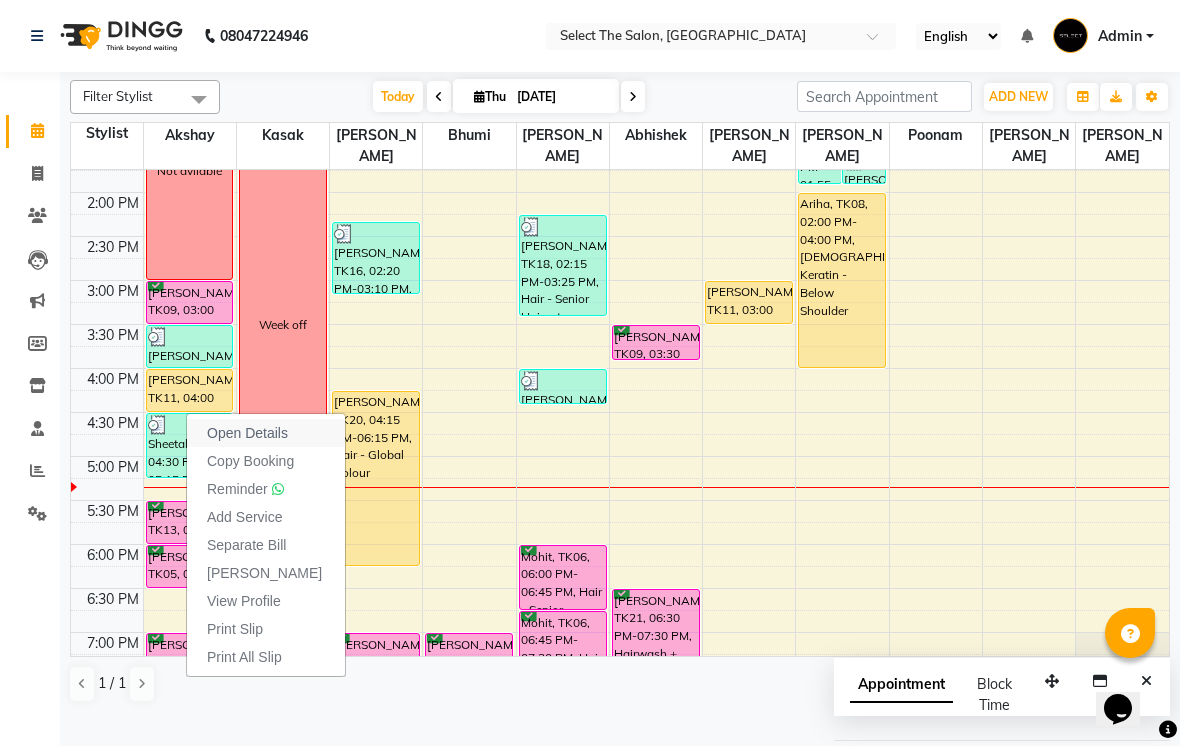 click on "Open Details" at bounding box center [247, 433] 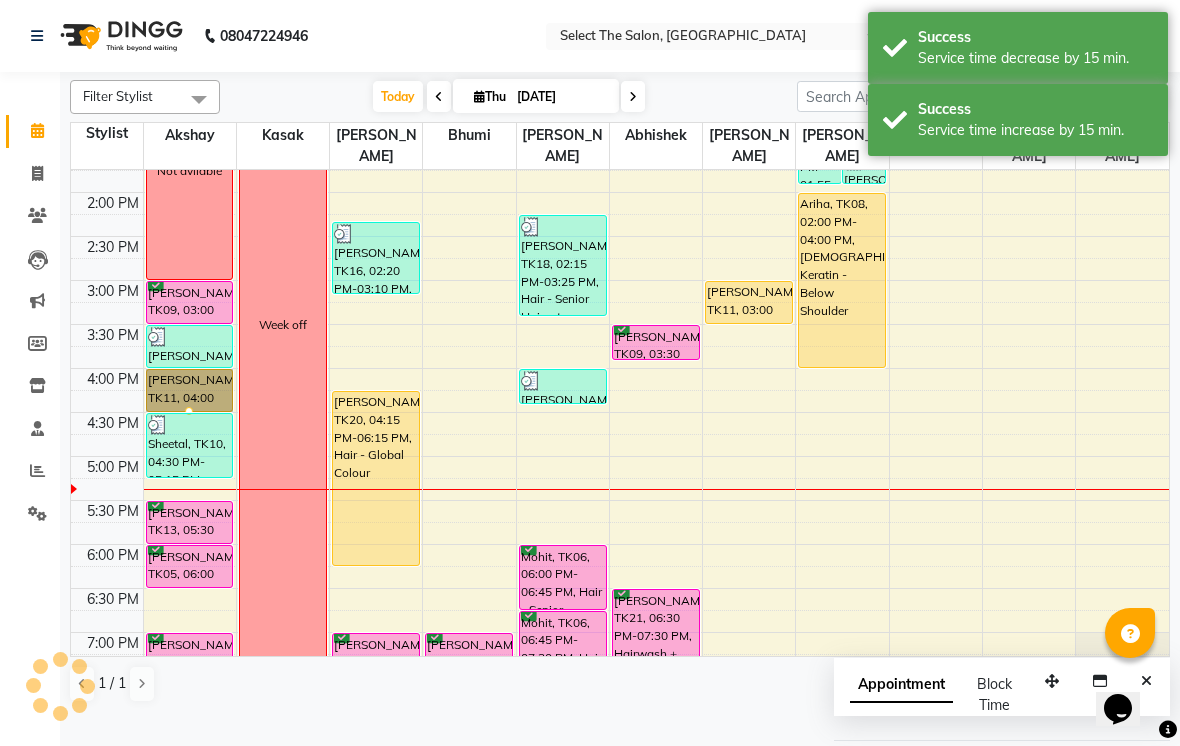 click at bounding box center [189, 411] 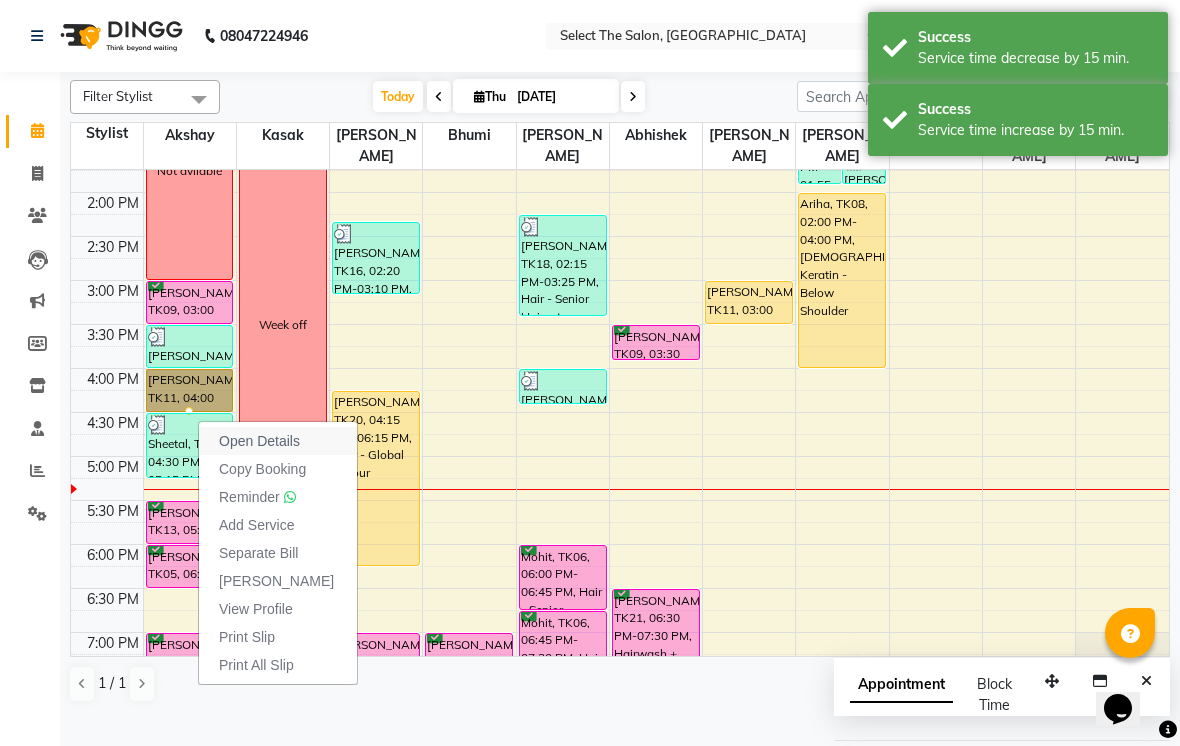 click on "Open Details" at bounding box center [259, 441] 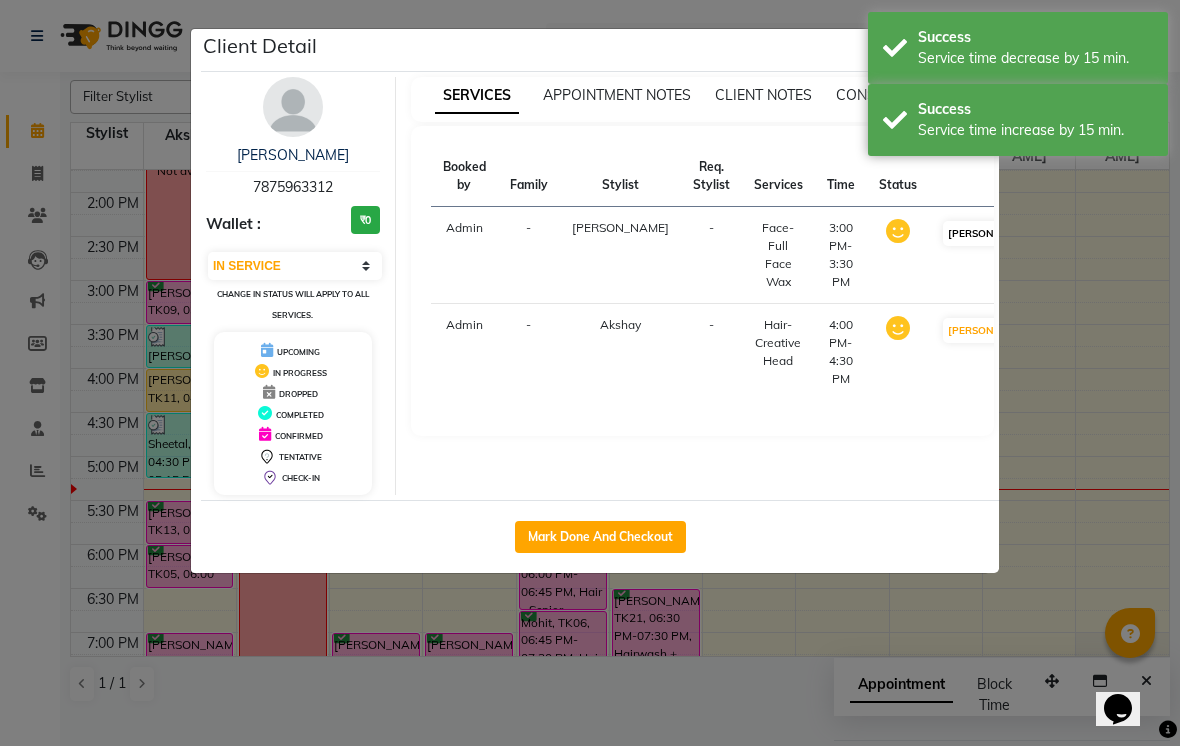 click on "[PERSON_NAME]" at bounding box center [990, 233] 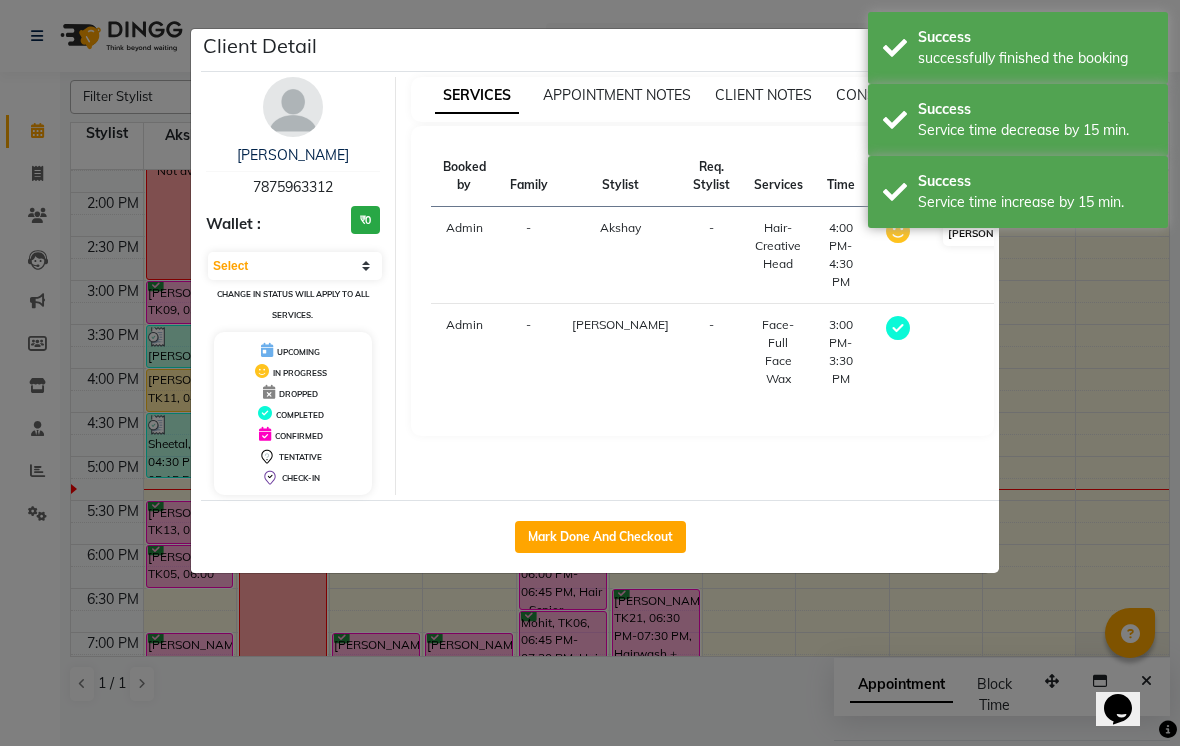 click on "[PERSON_NAME]" at bounding box center [990, 233] 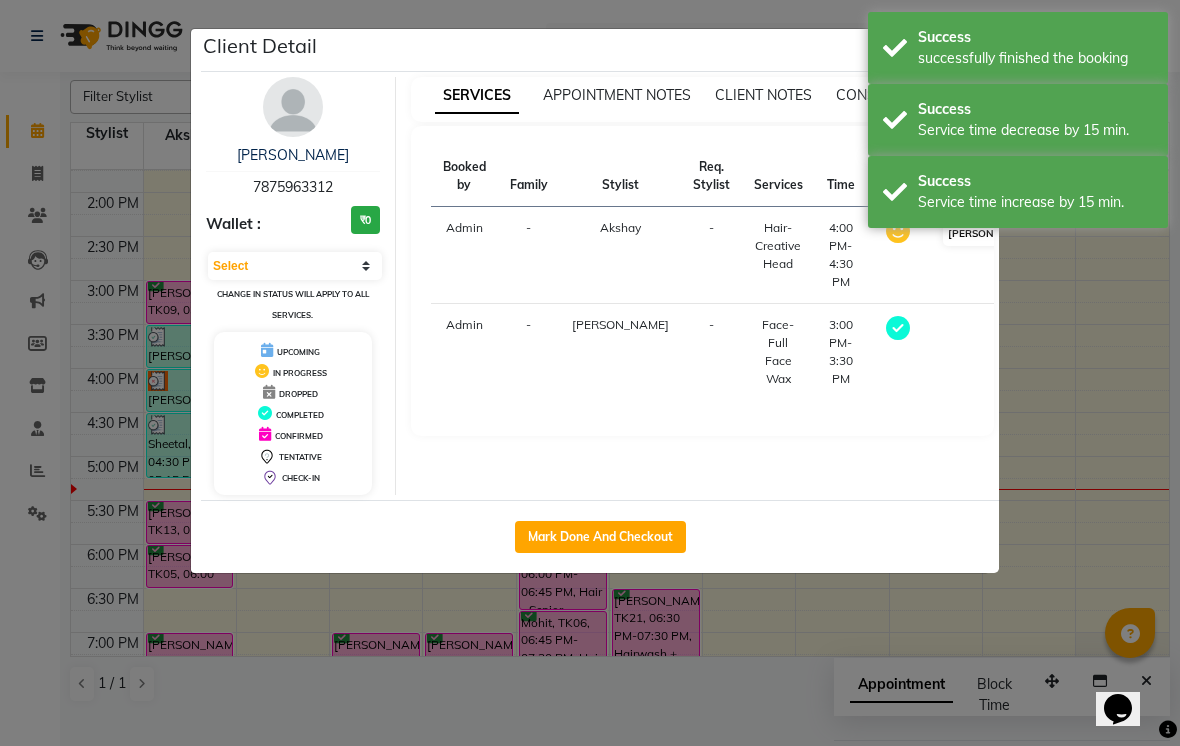 select on "3" 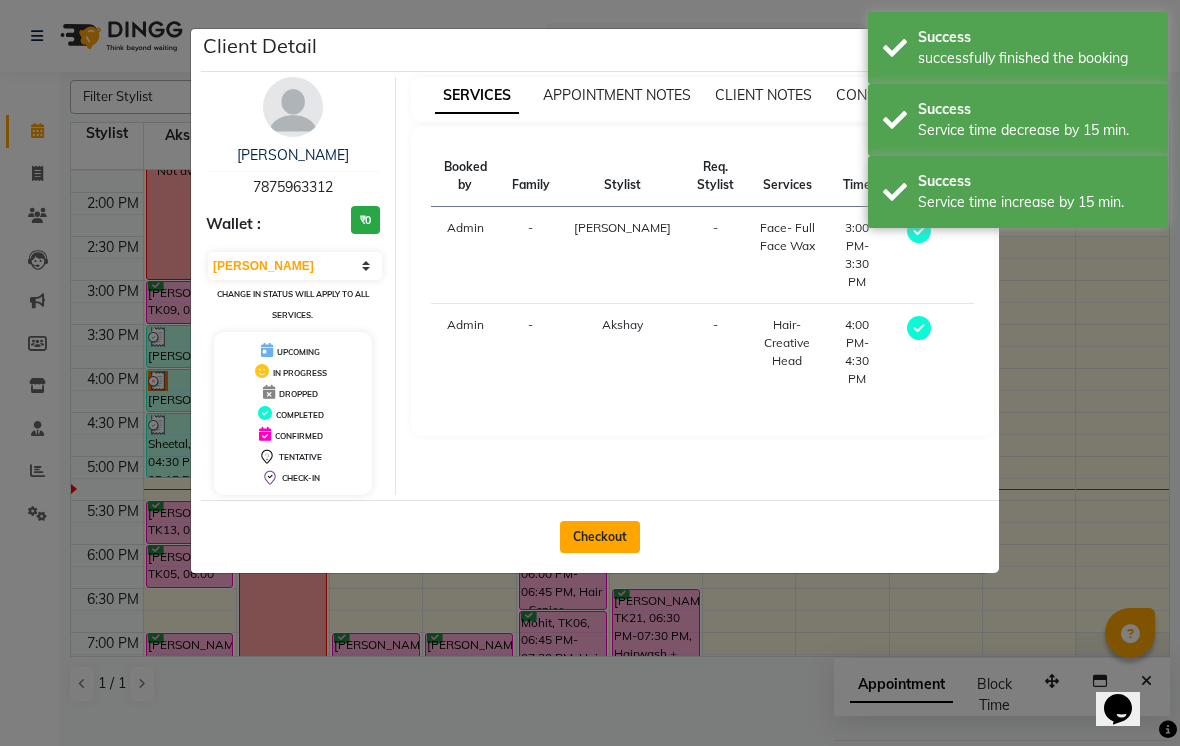 click on "Checkout" 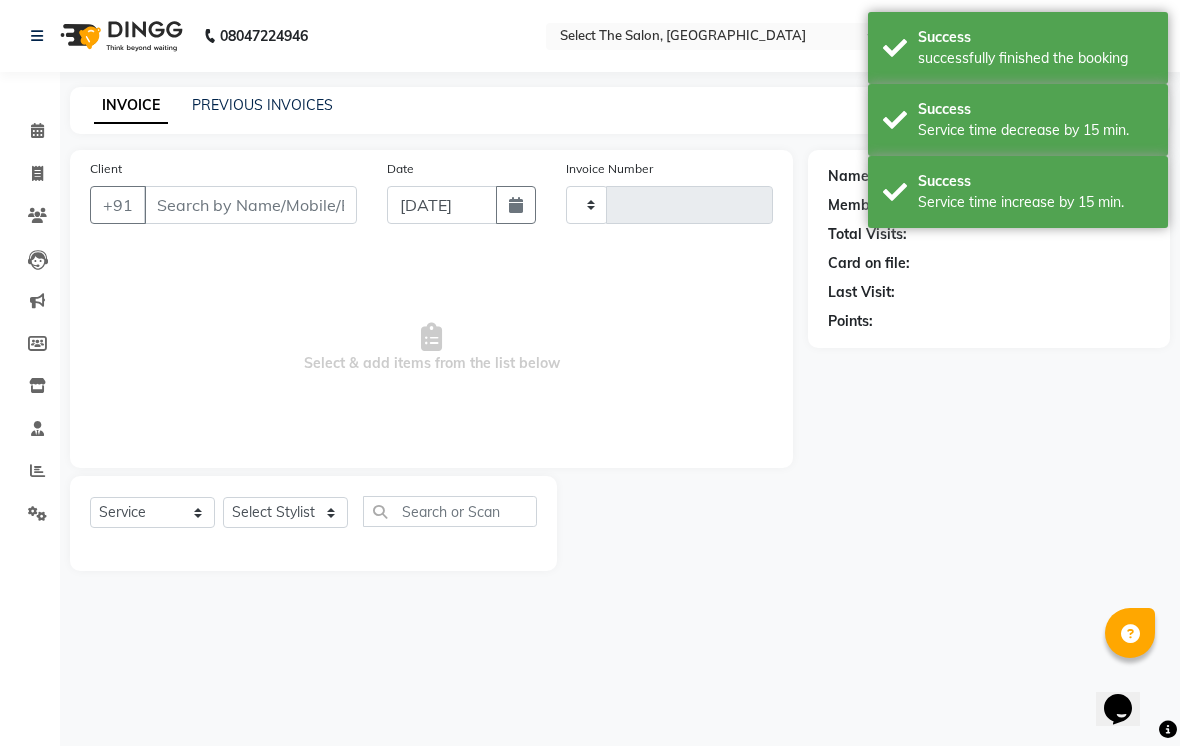 type on "2184" 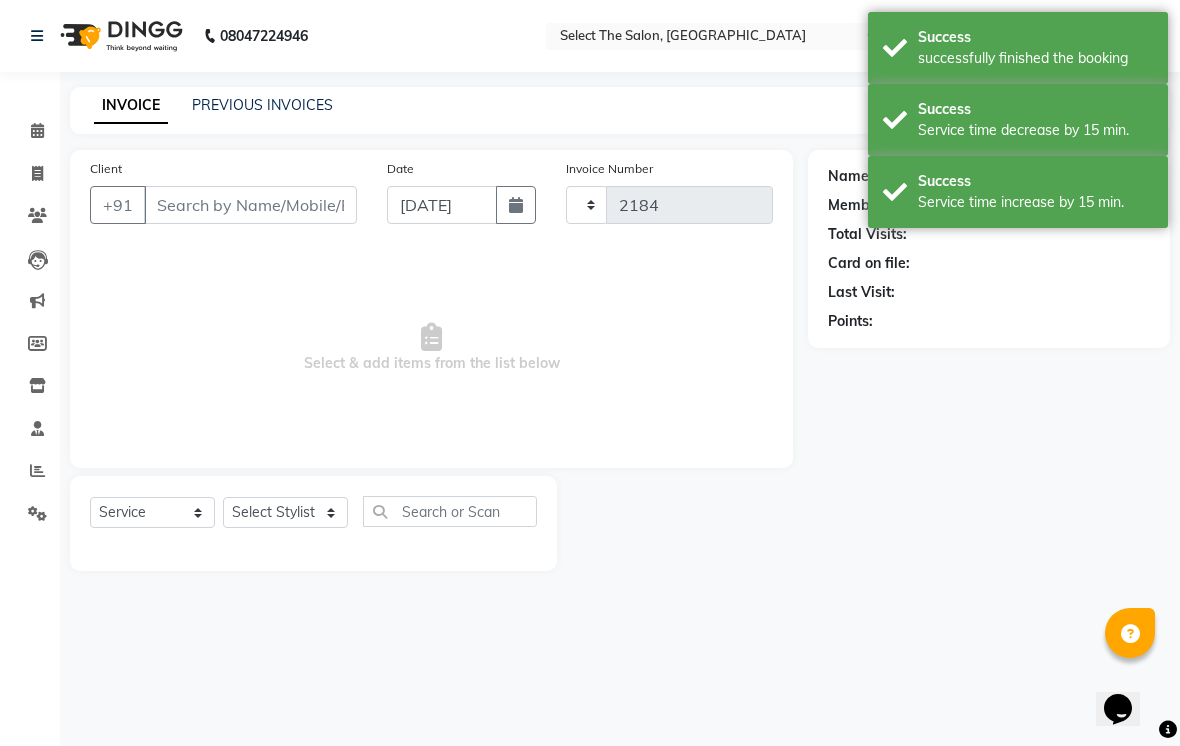 select on "4969" 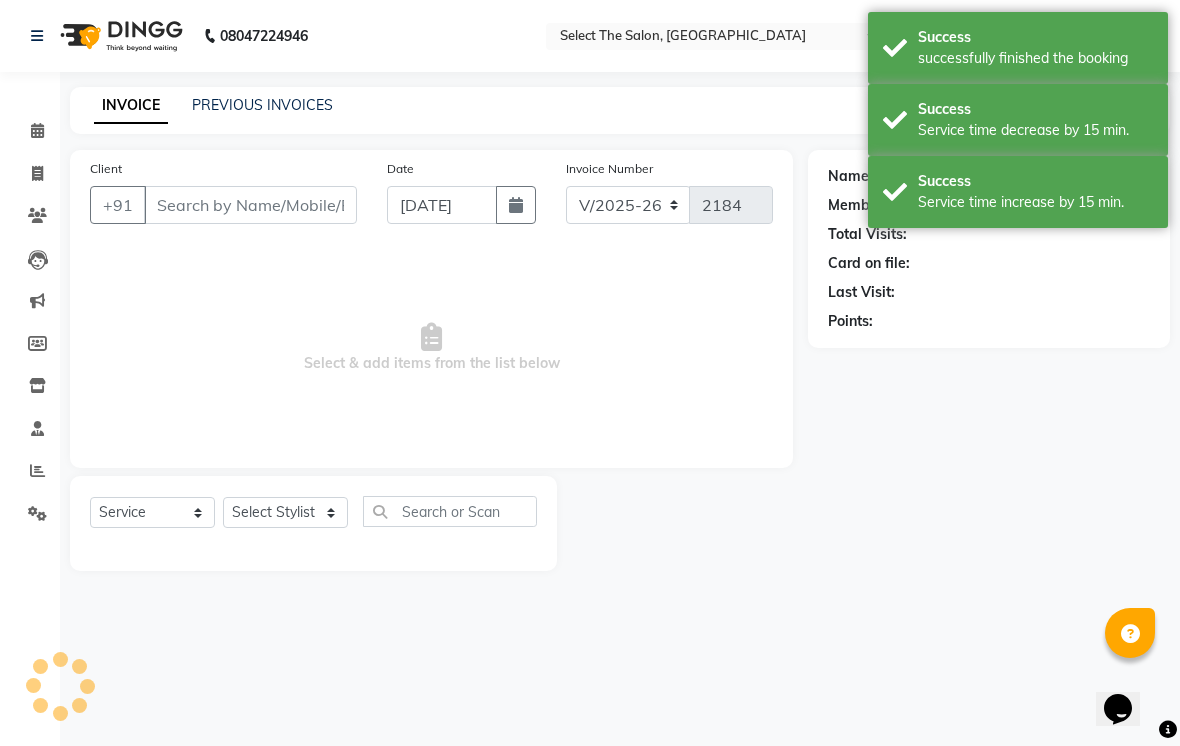 type on "7875963312" 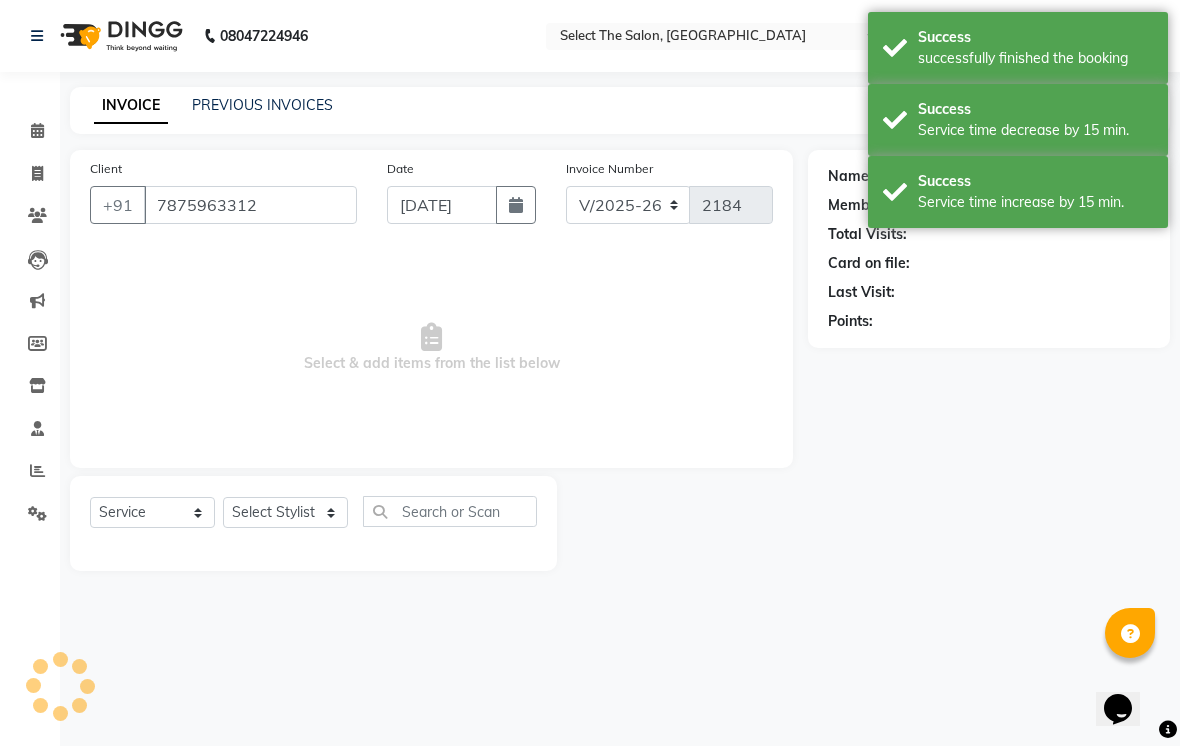 select on "68846" 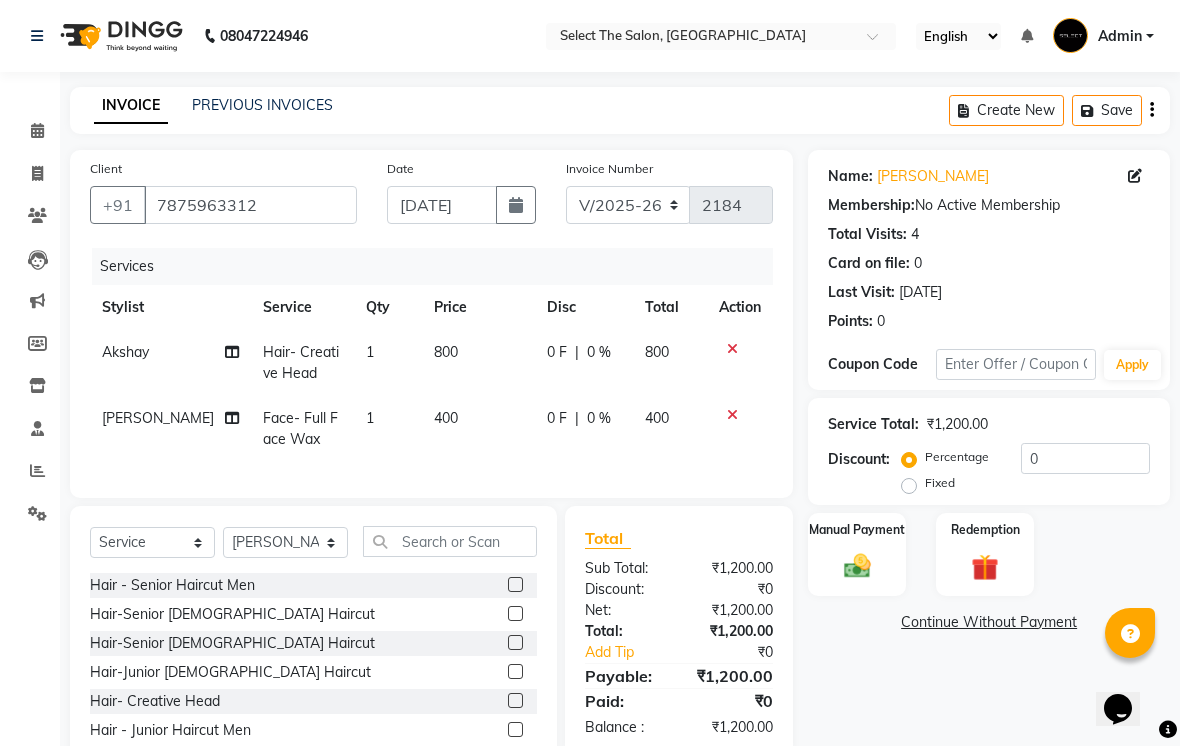 click on "400" 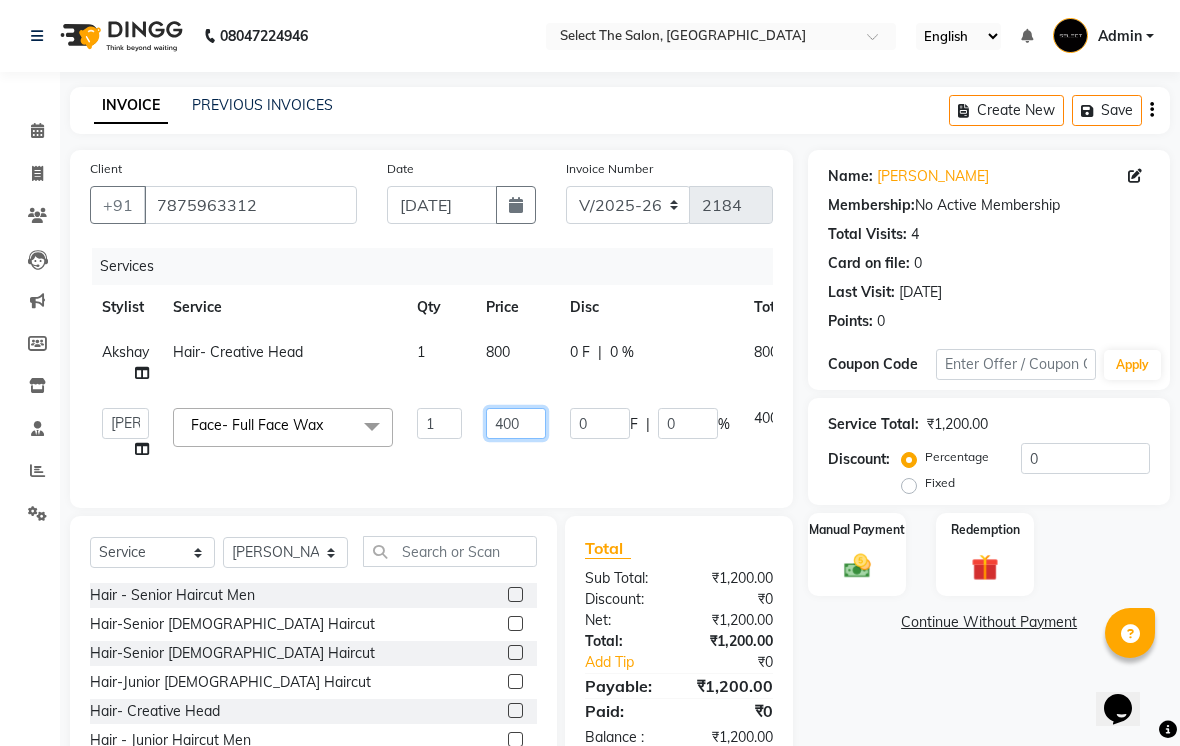 click on "400" 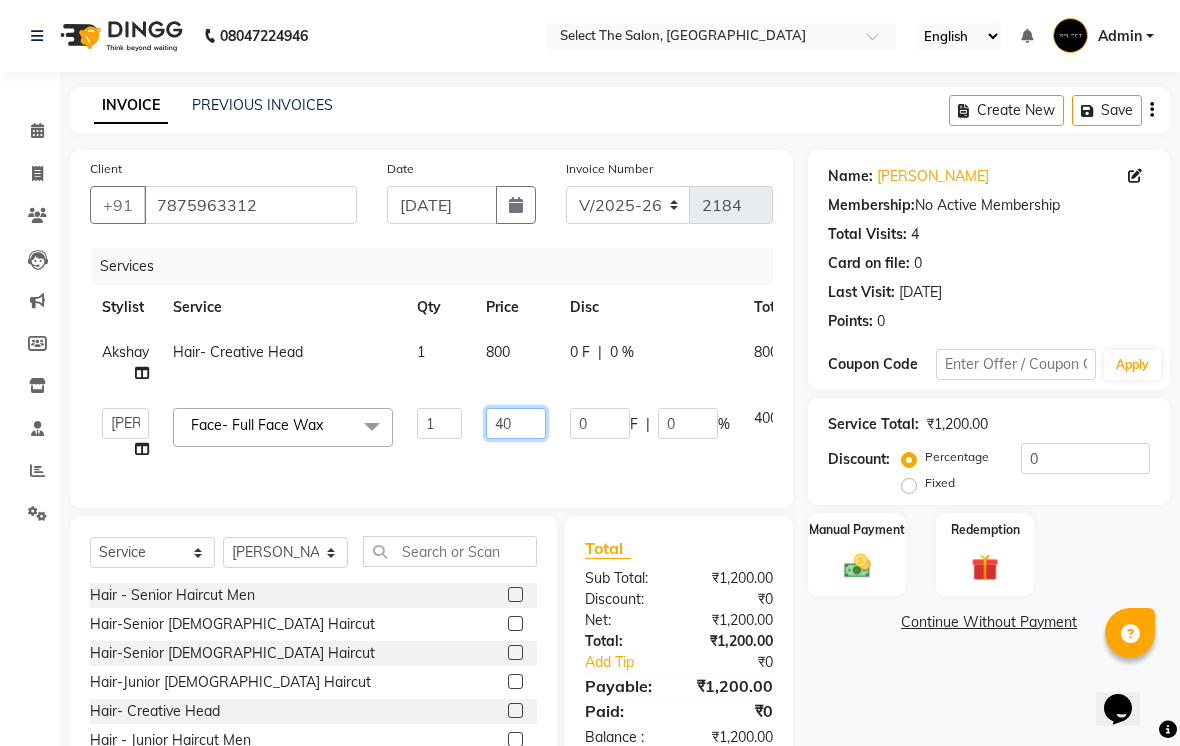 type on "4" 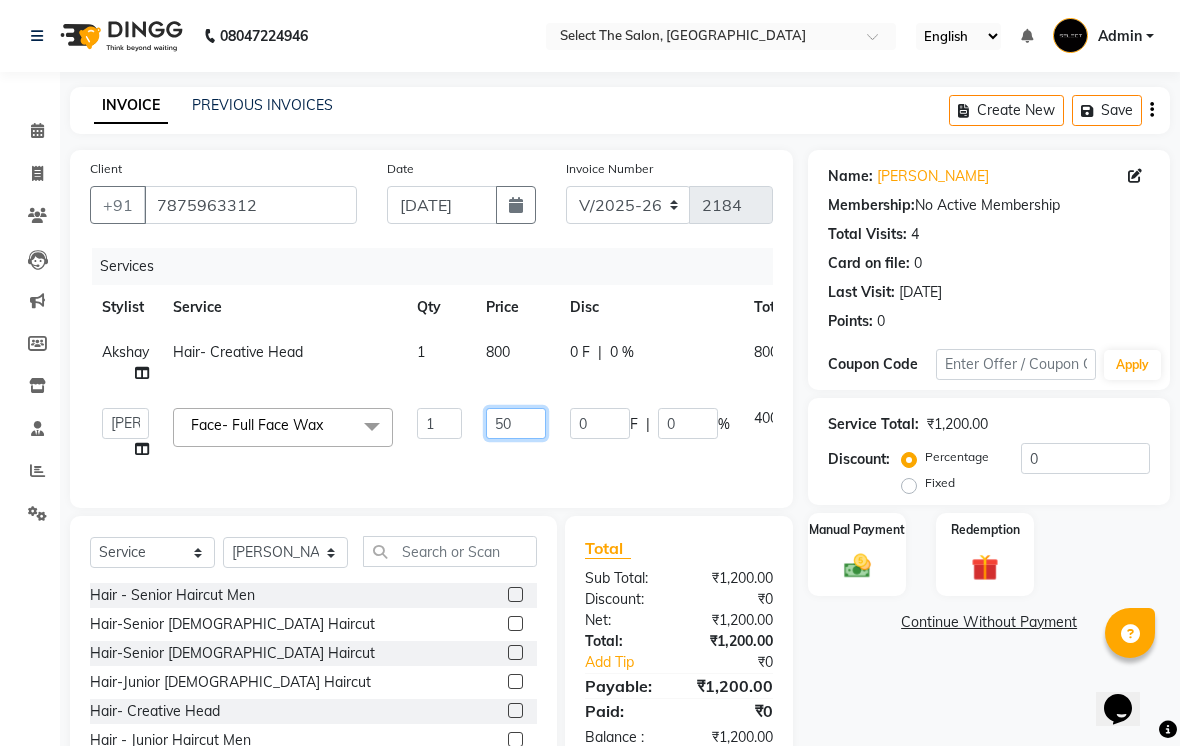 type on "500" 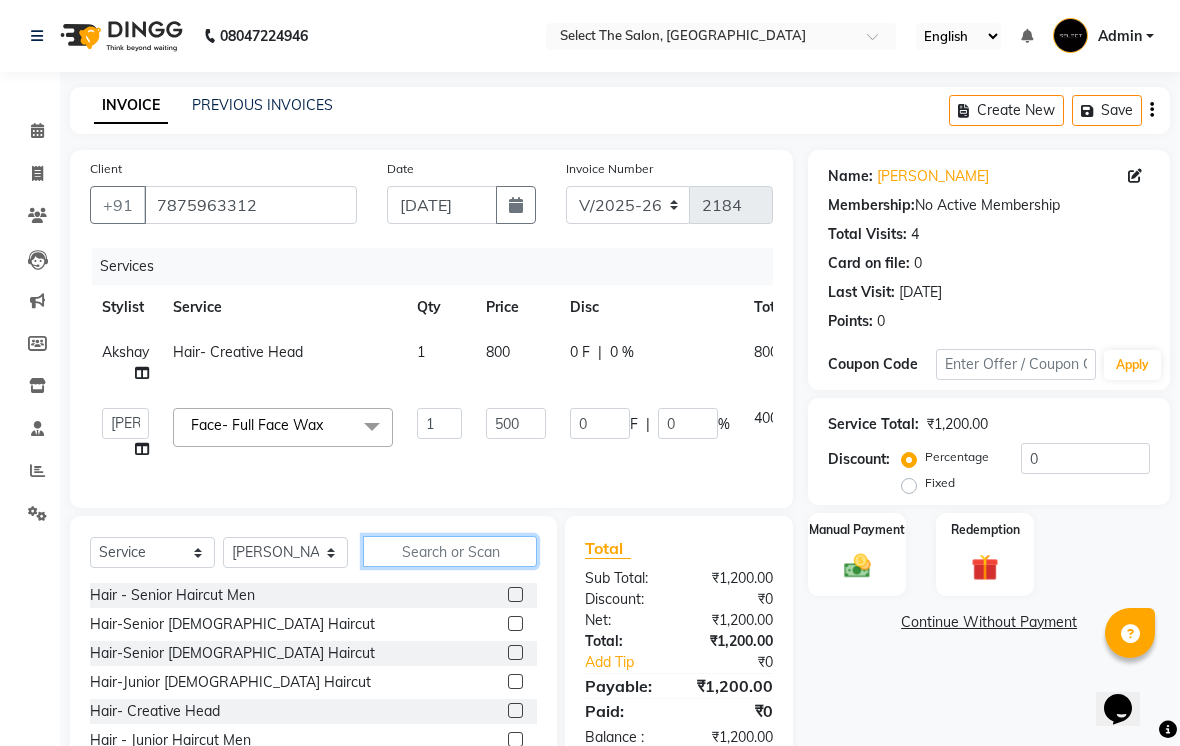 click on "Select  Service  Product  Membership  Package Voucher Prepaid Gift Card  Select Stylist Abhishek  Akshay  Bhumi  Harshana Daware Kasak Poonam  Sachin Wagh  Sarthak  Siddhika  Venkatesh warule Yogeshwari" 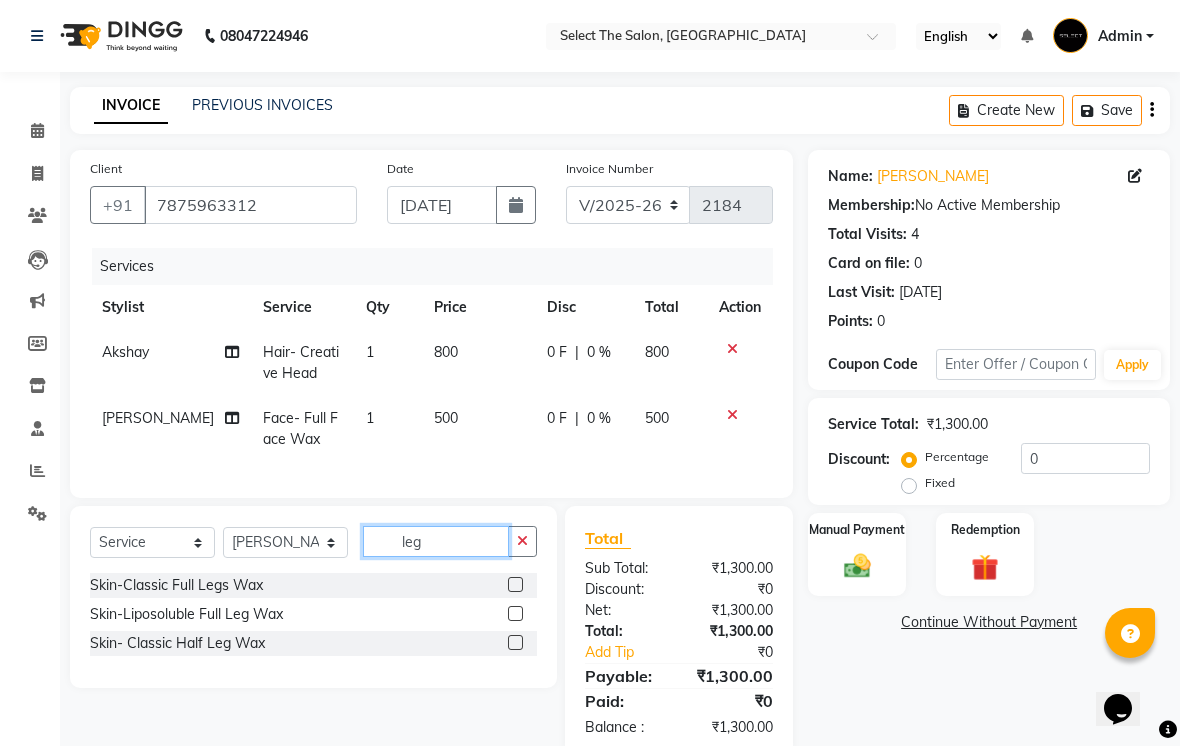 type on "leg" 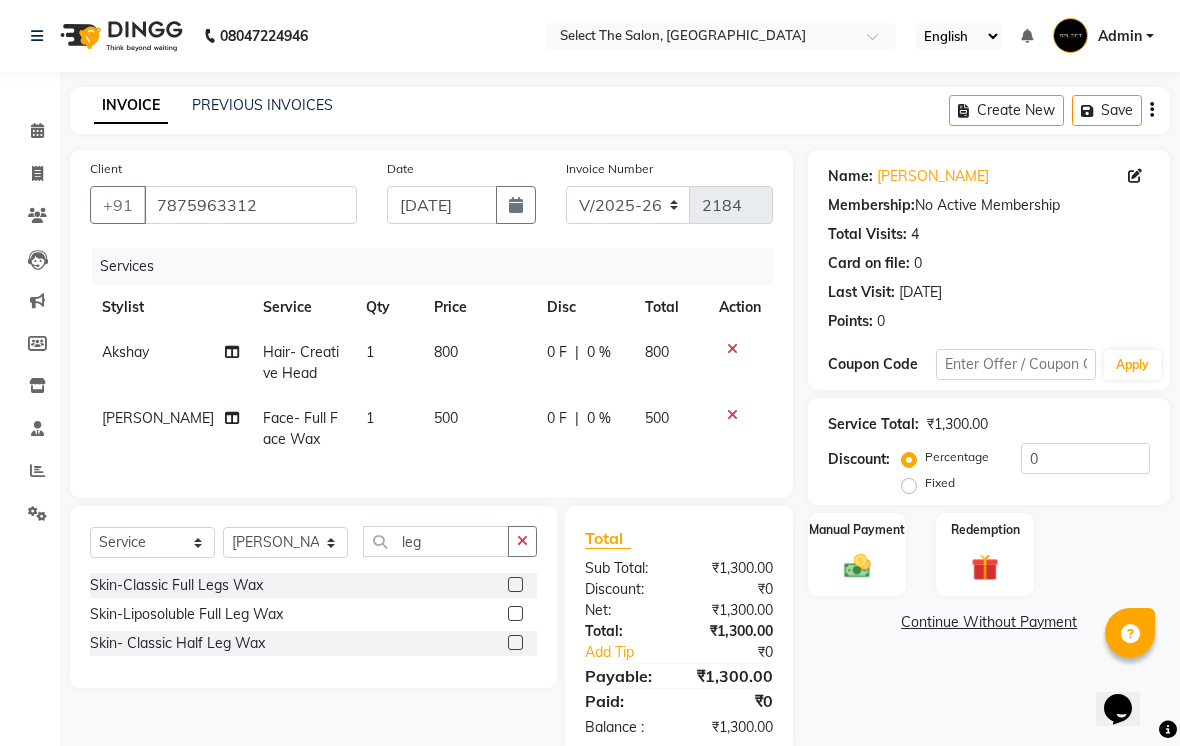 click on "Skin-Liposoluble Full Leg Wax" 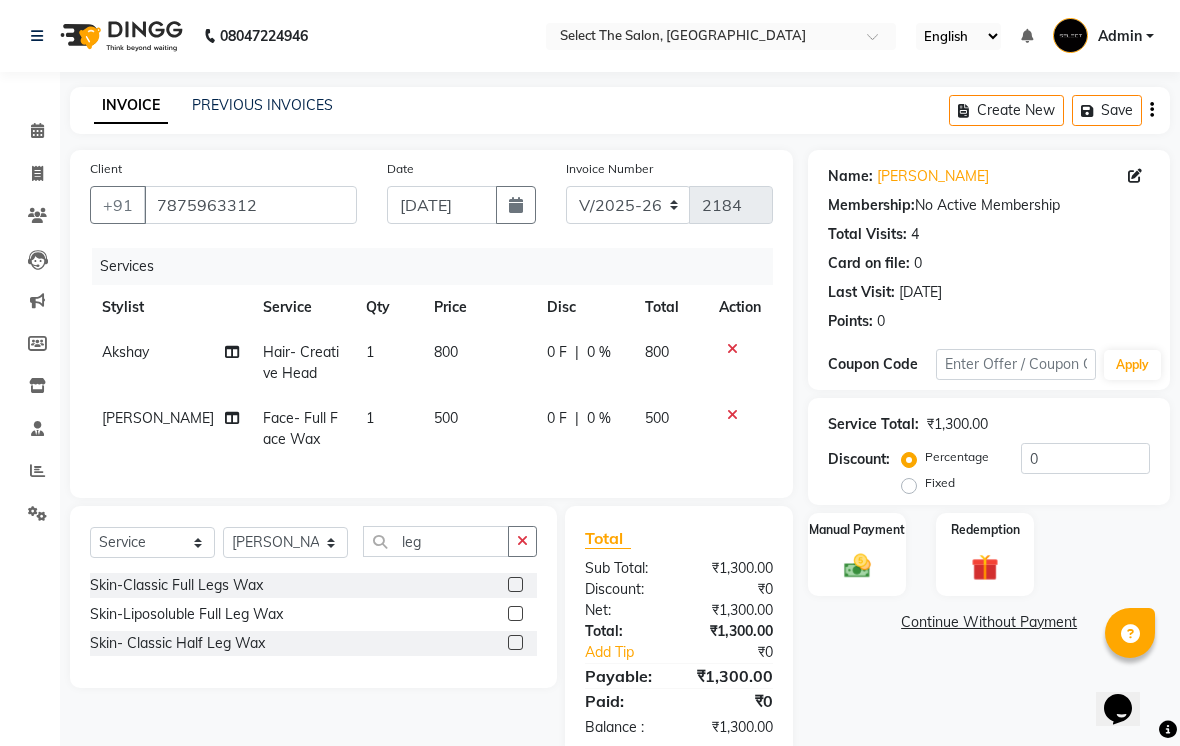 click 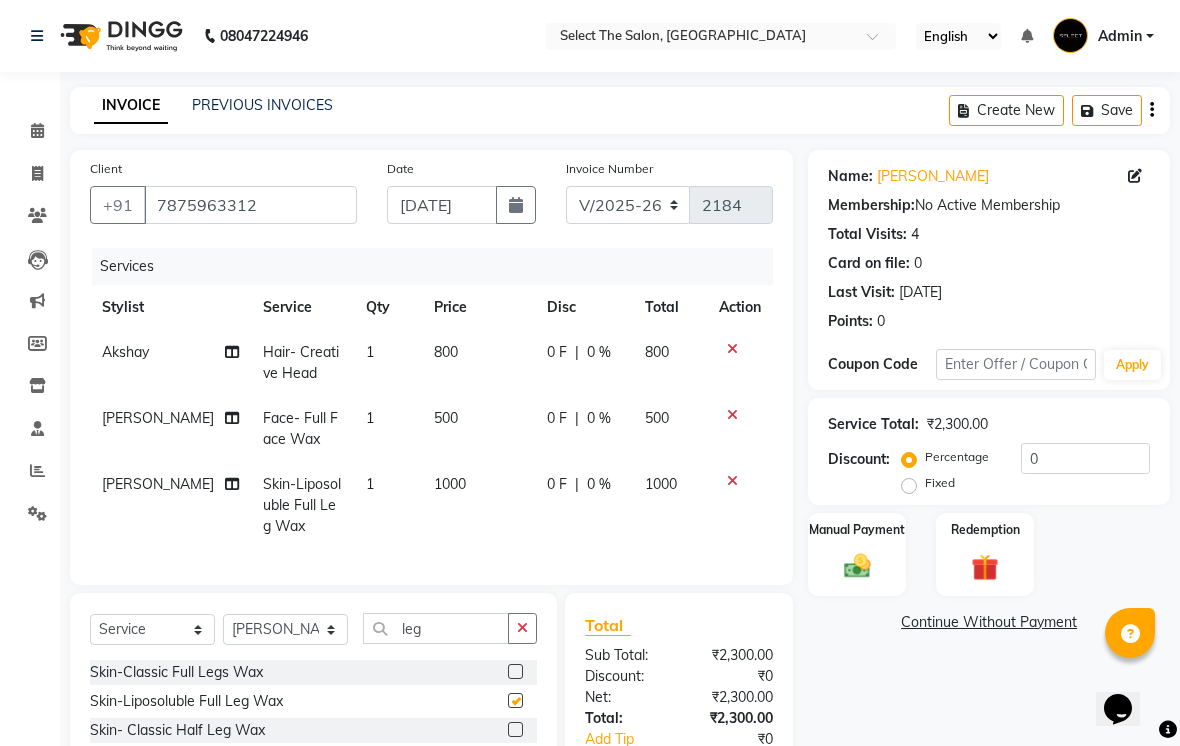 checkbox on "false" 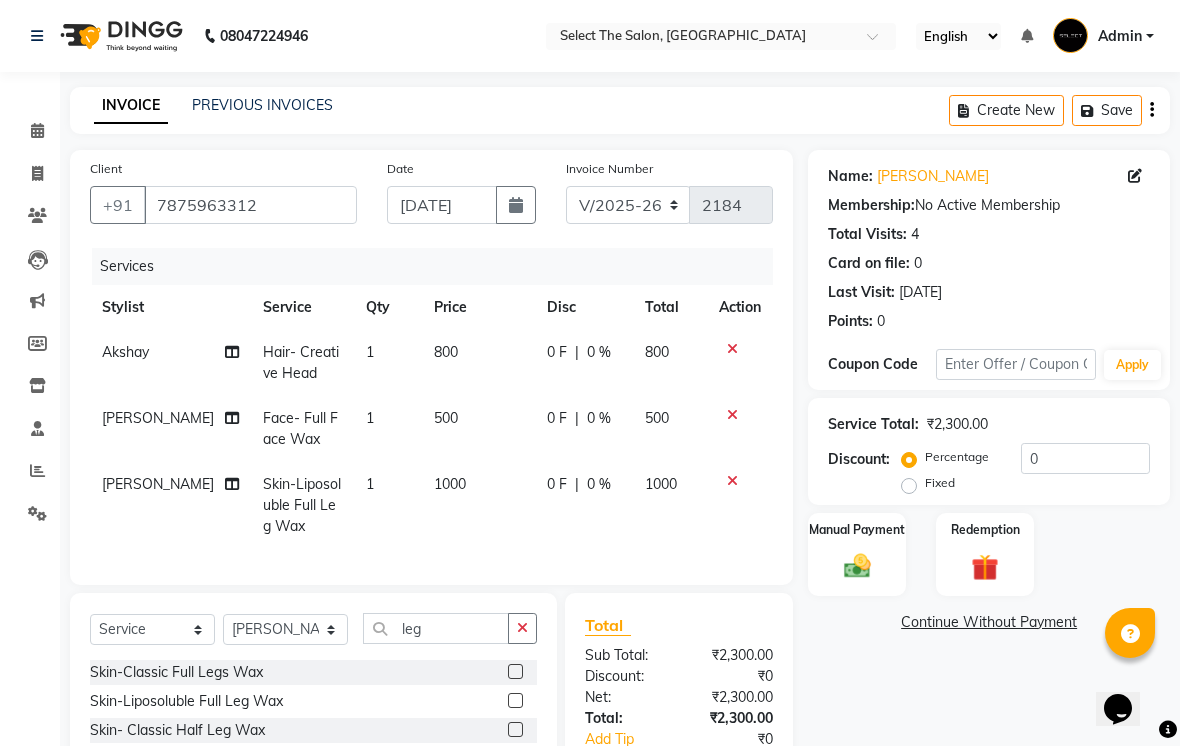 scroll, scrollTop: 45, scrollLeft: 0, axis: vertical 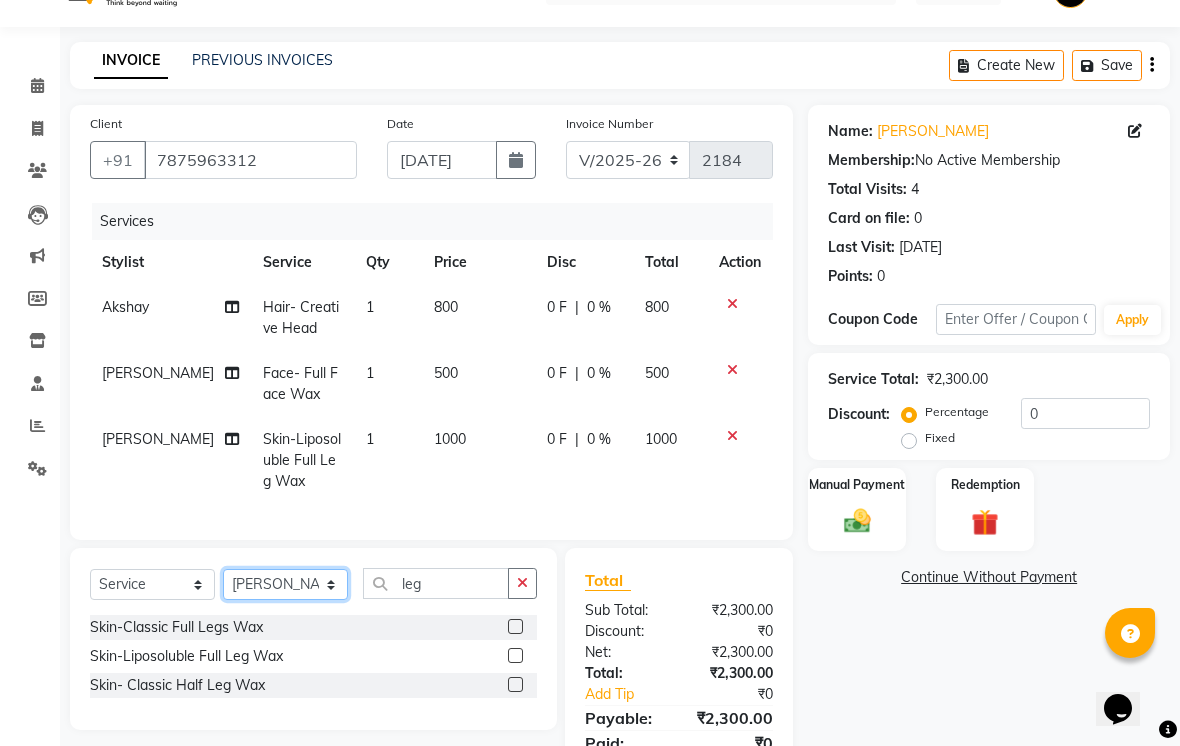 click on "Select Stylist Abhishek  Akshay  Bhumi  Harshana Daware Kasak Poonam  Sachin Wagh  Sarthak  Siddhika  Venkatesh warule Yogeshwari" 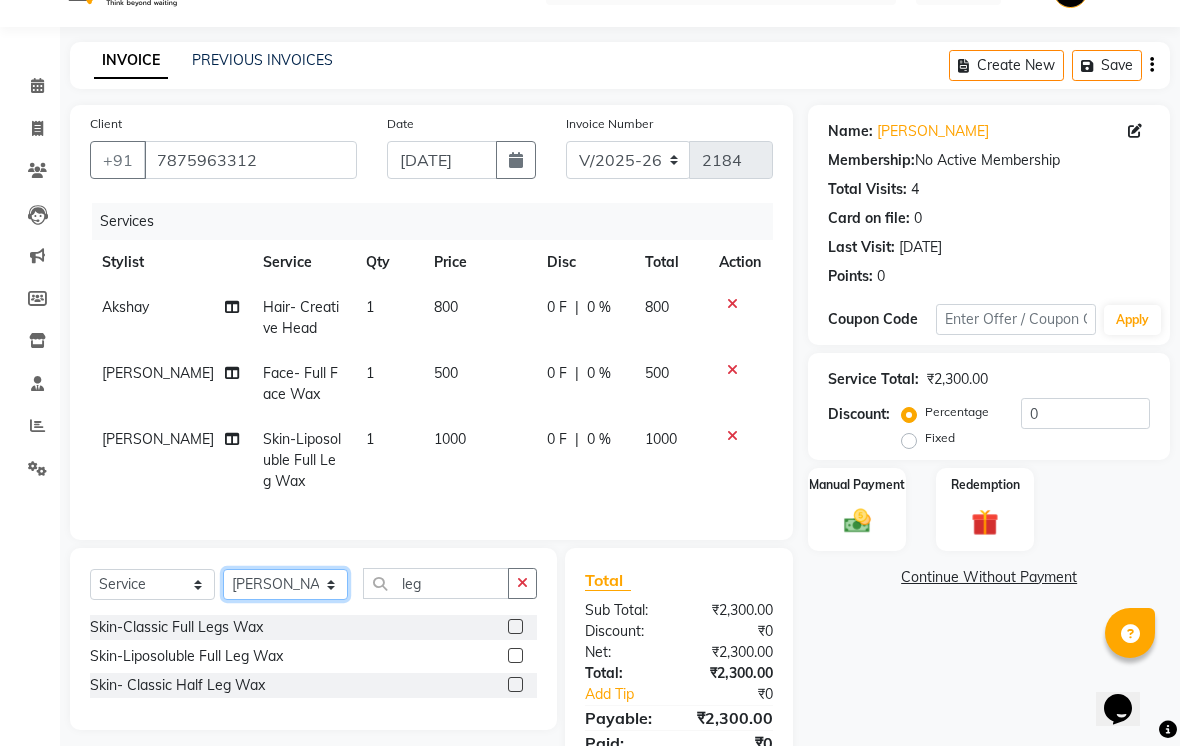 select on "58559" 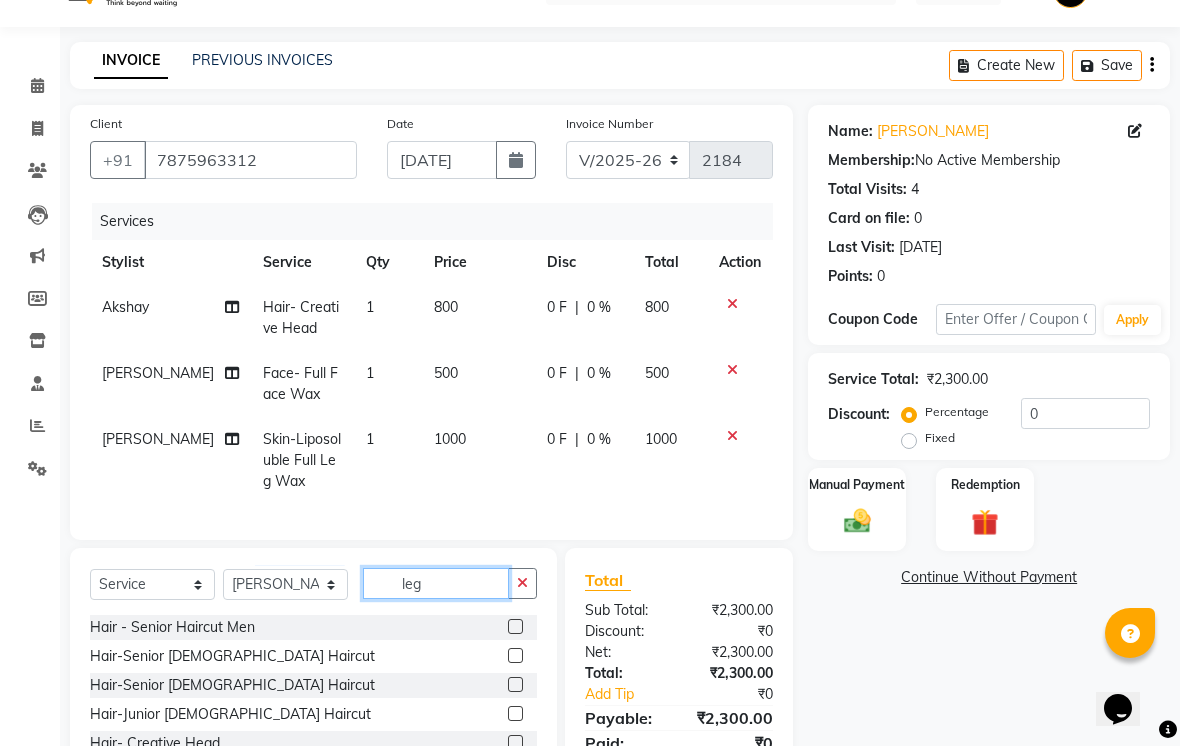click on "leg" 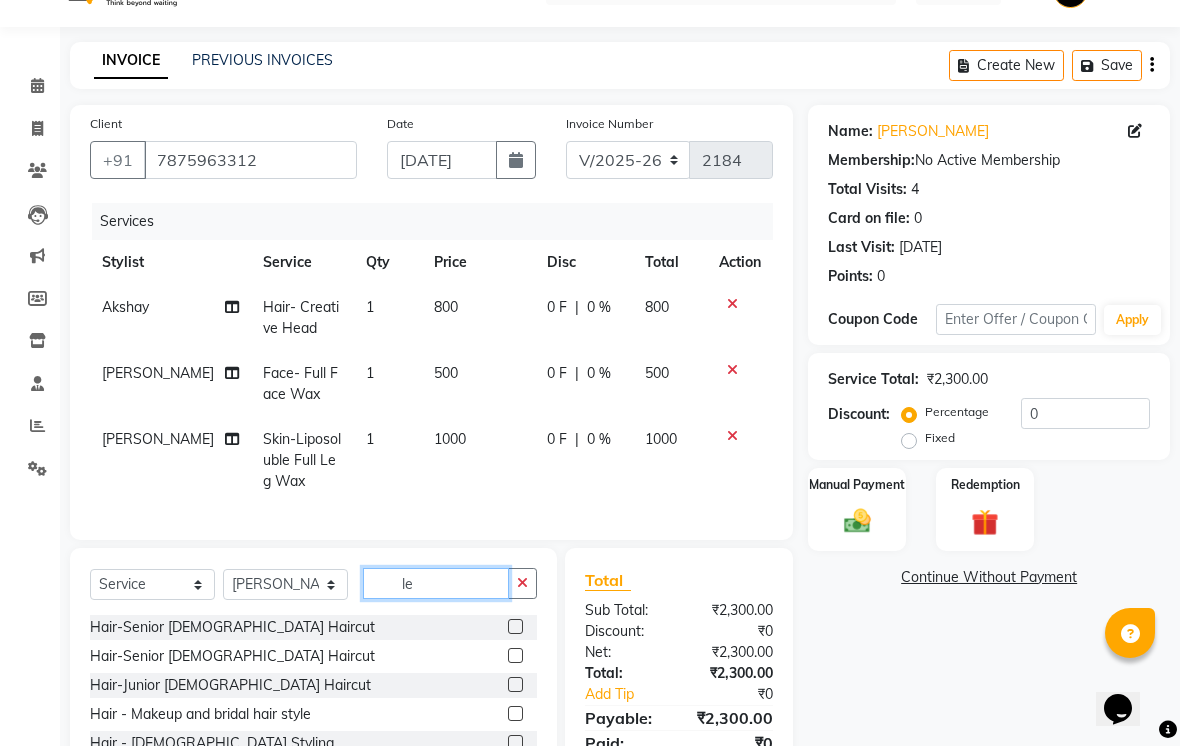 type on "l" 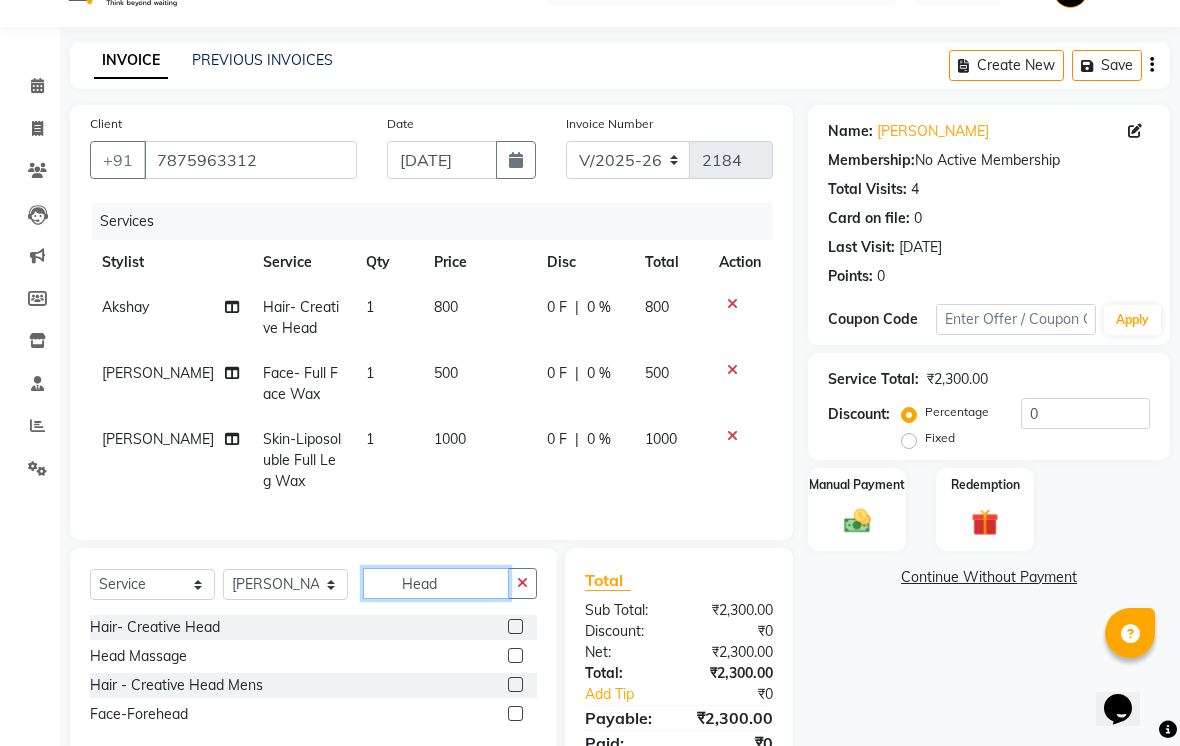 type on "Head" 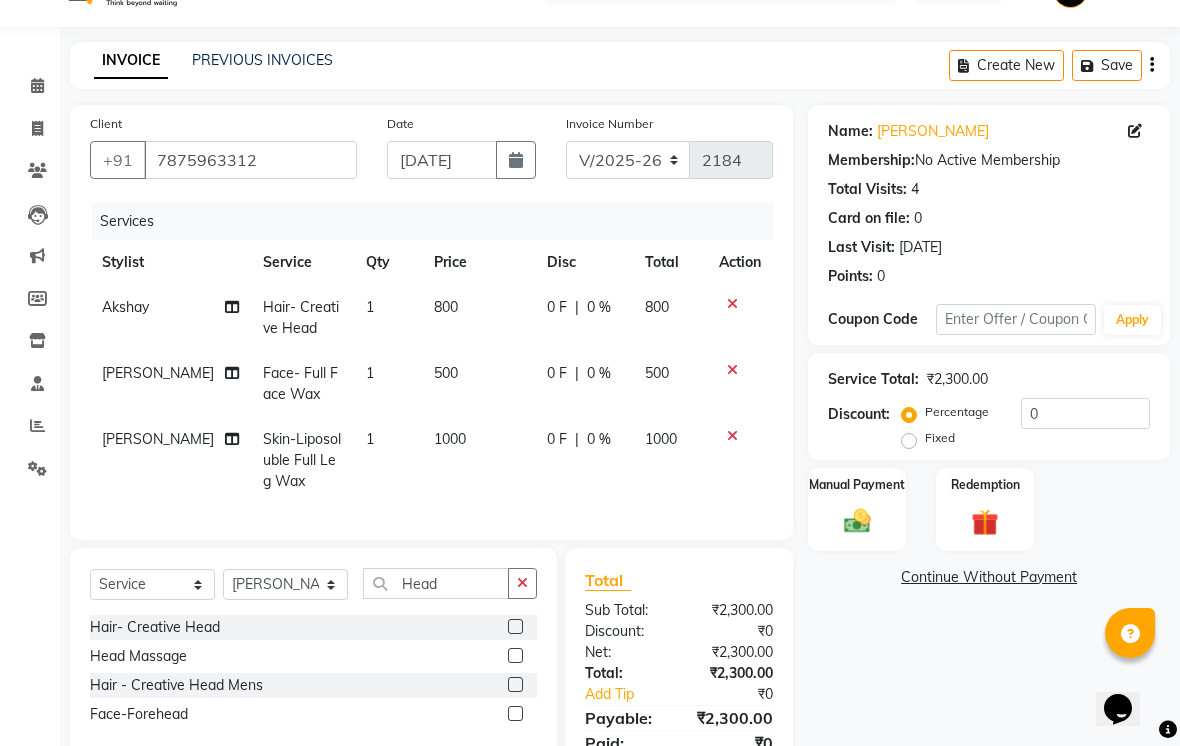 click on "Head Massage" 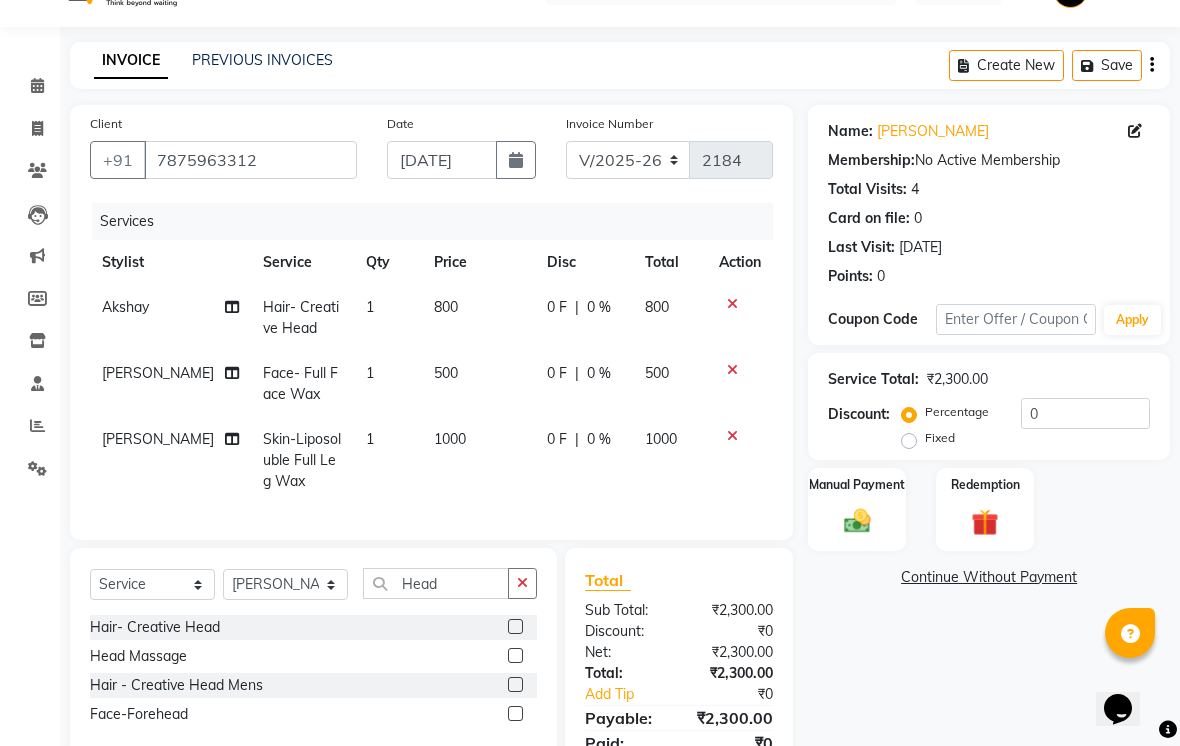 click 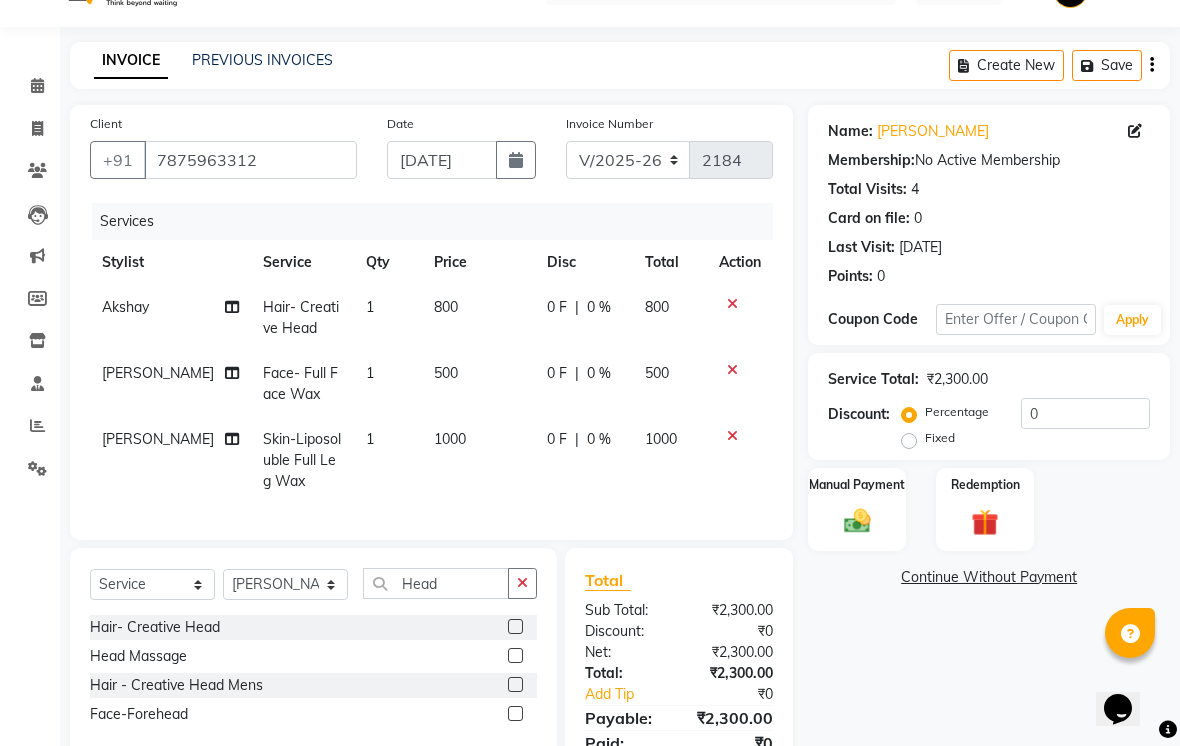 click at bounding box center [514, 656] 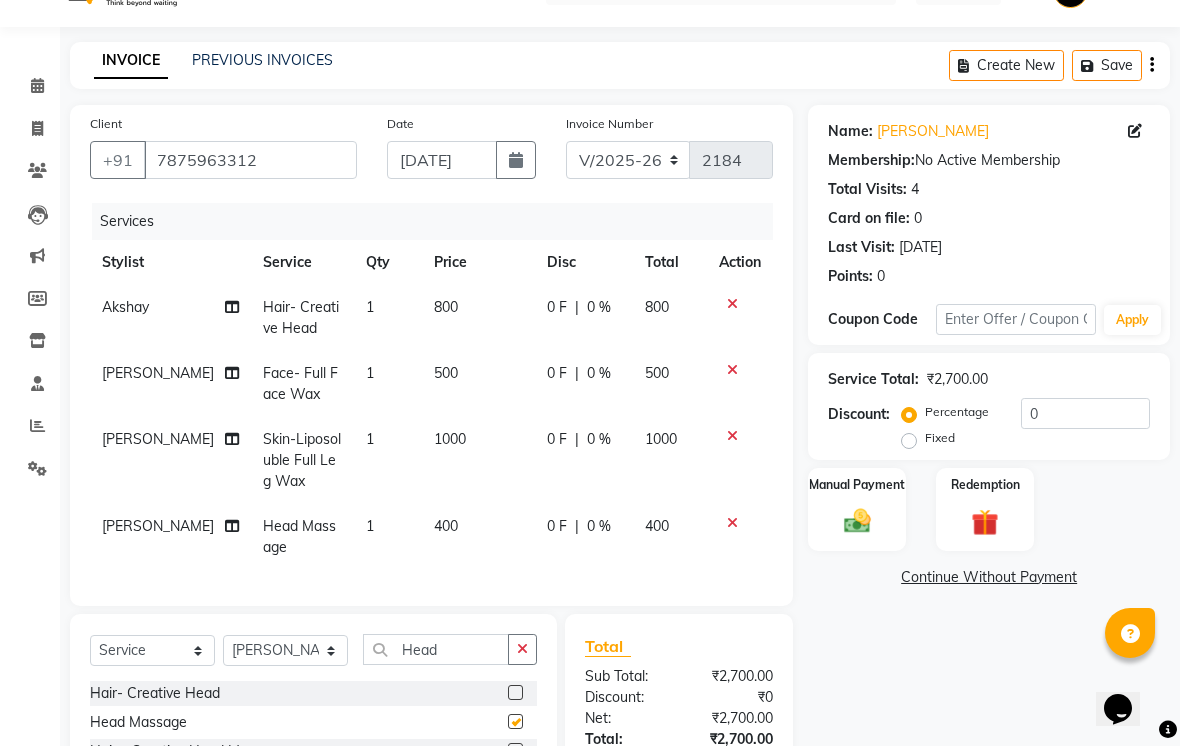 checkbox on "false" 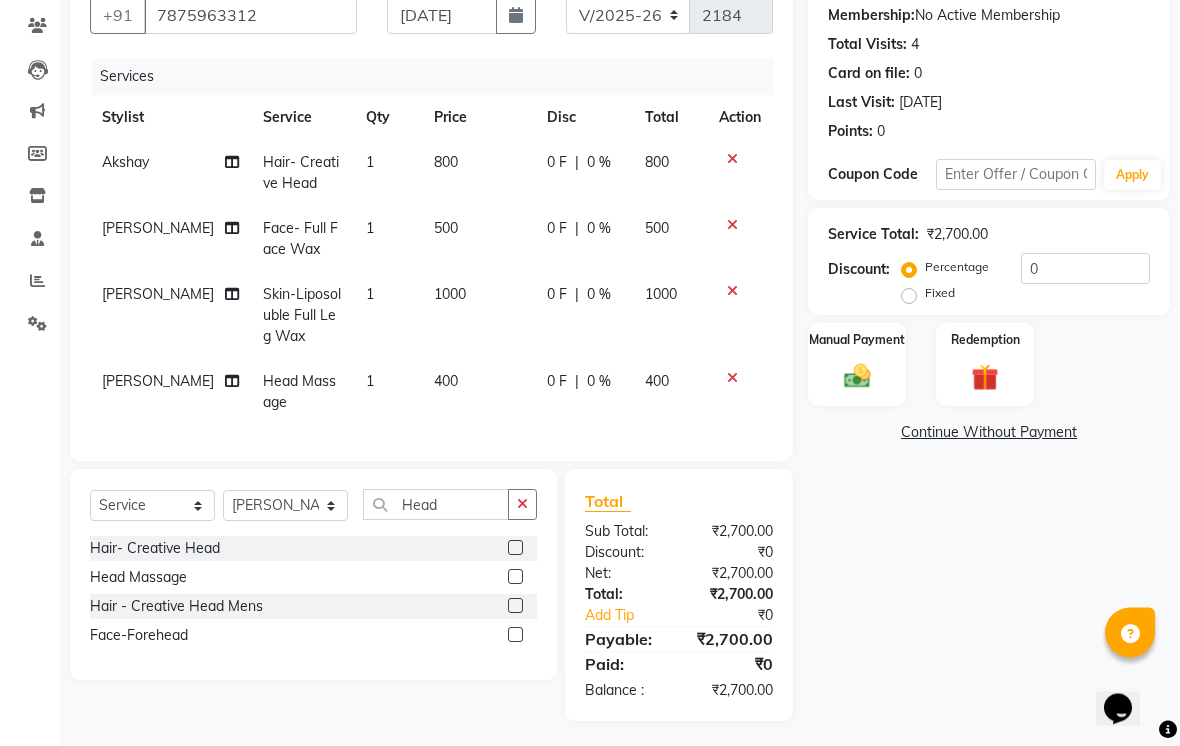 scroll, scrollTop: 192, scrollLeft: 0, axis: vertical 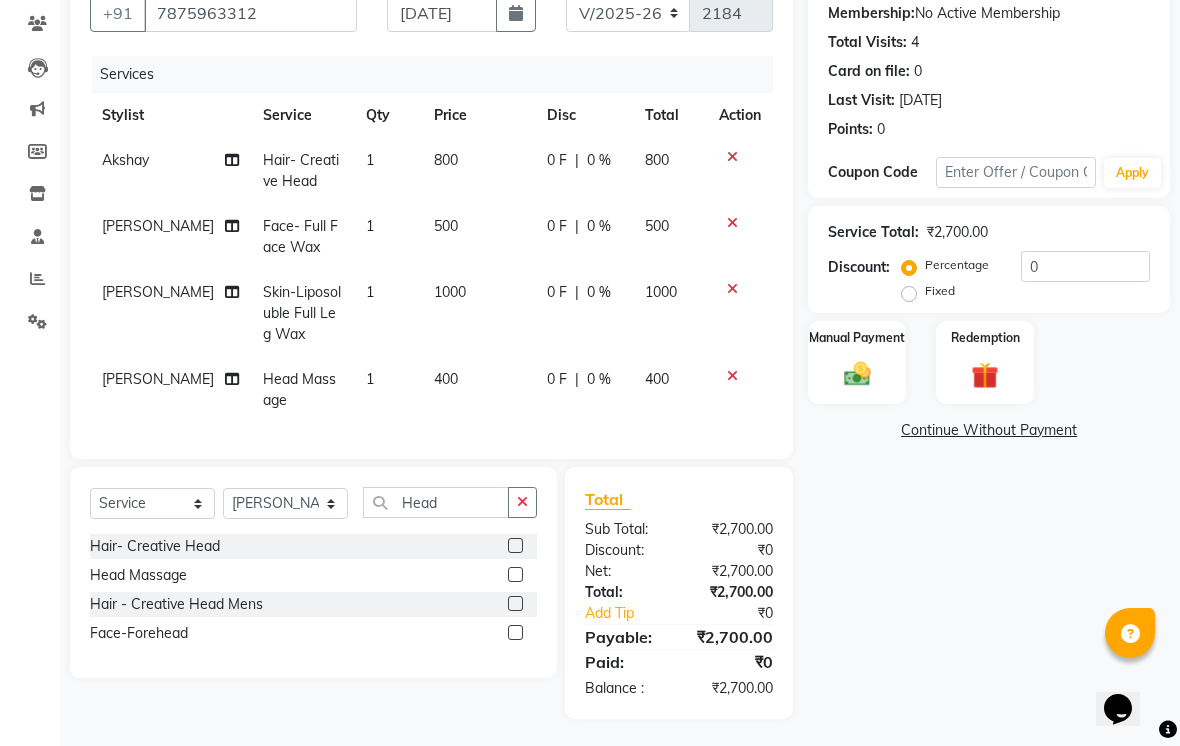click on "[PERSON_NAME]" 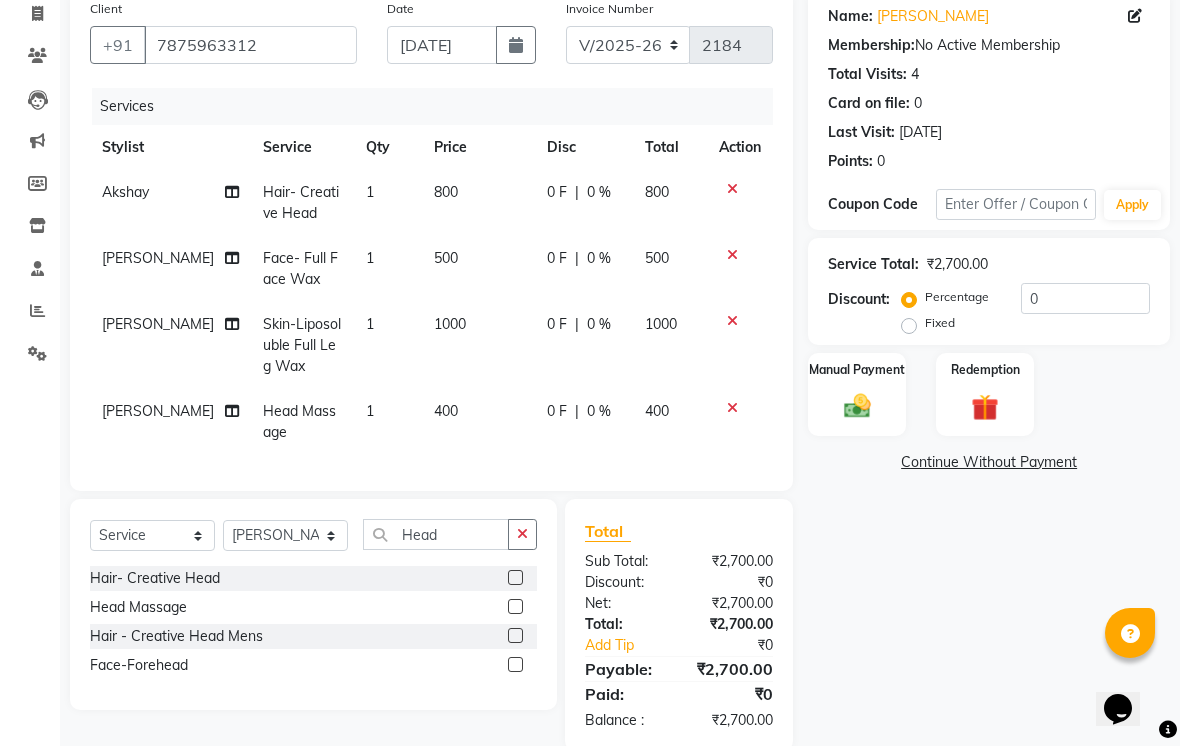 select on "58559" 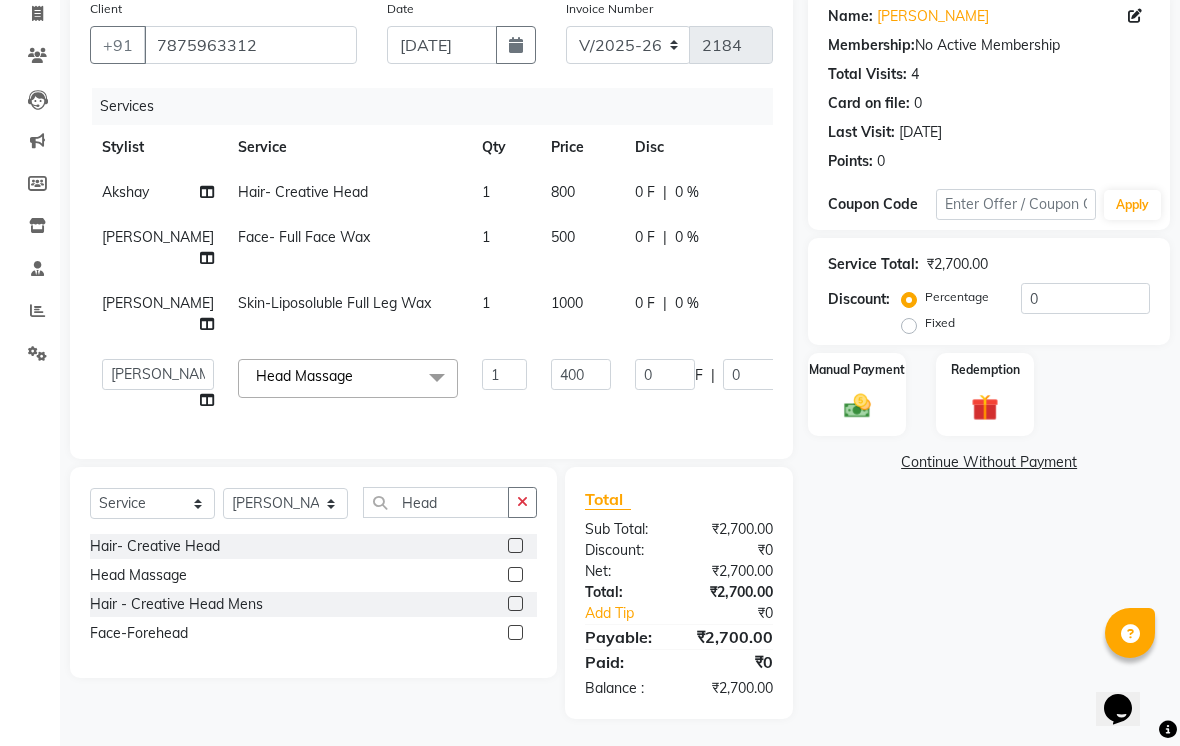 click on "0 F | 0 %" 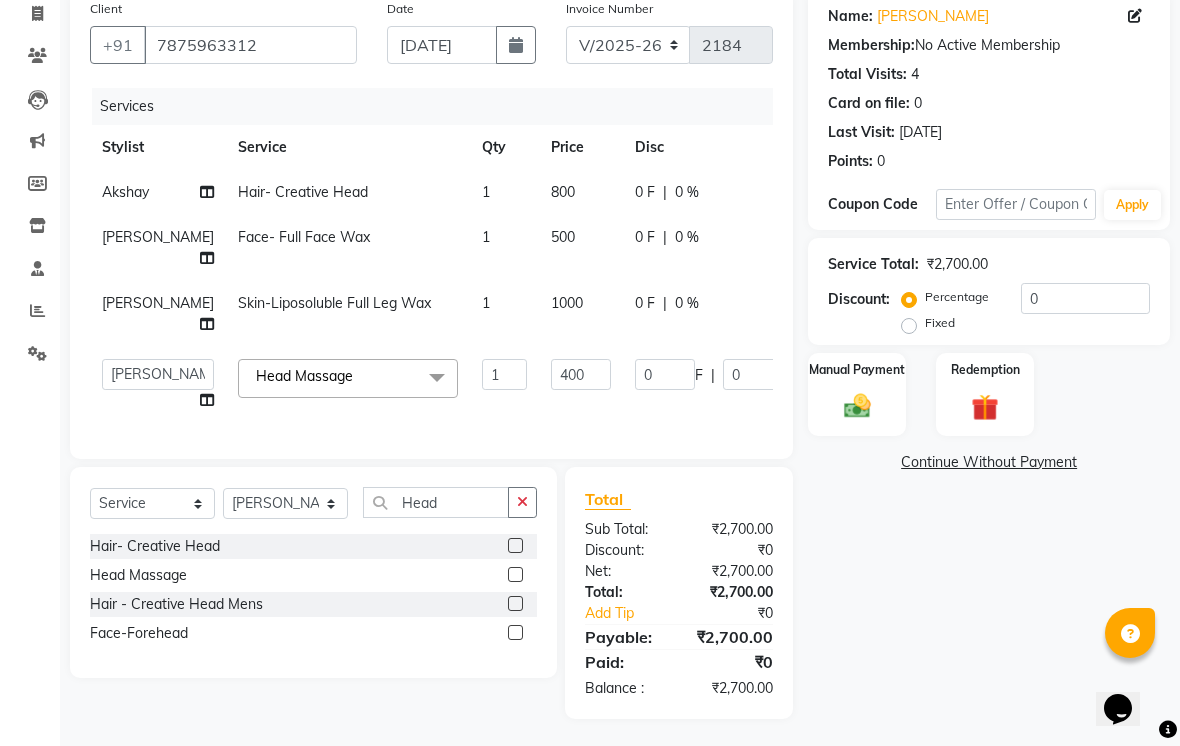 click on "Name: Purva Boraste Membership:  No Active Membership  Total Visits:  4 Card on file:  0 Last Visit:   12-04-2025 Points:   0  Coupon Code Apply Service Total:  ₹2,700.00  Discount:  Percentage   Fixed  0 Manual Payment Redemption  Continue Without Payment" 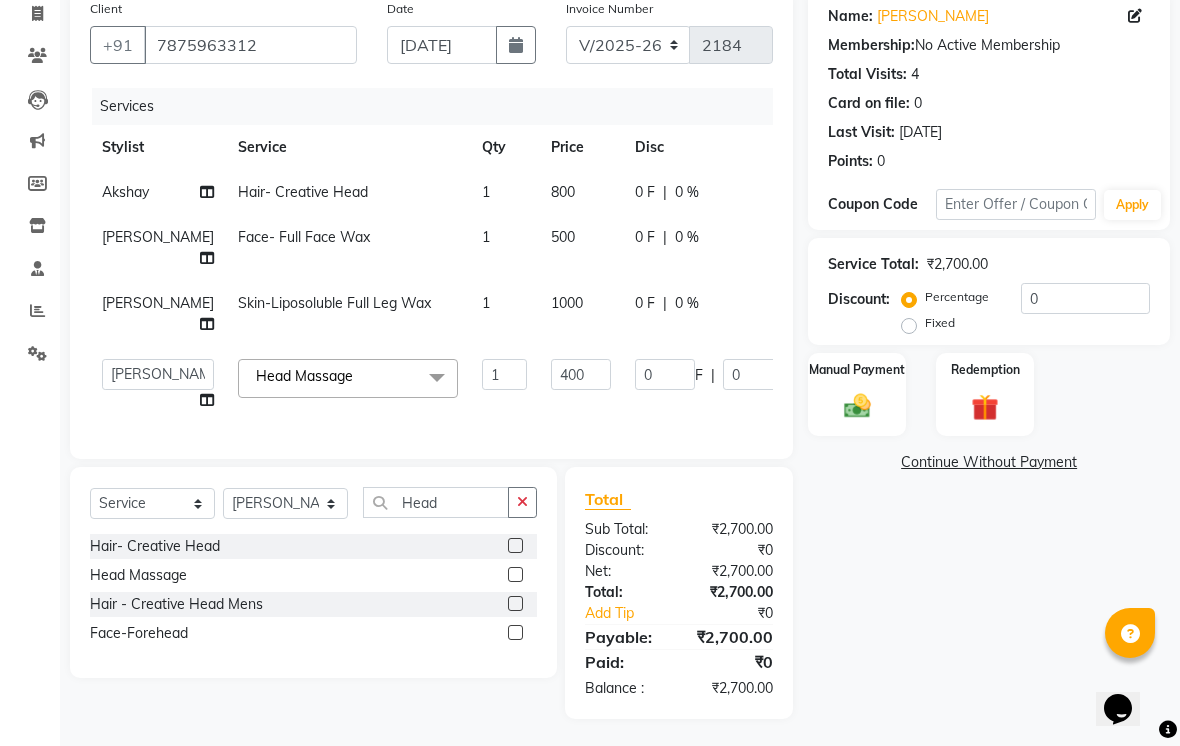 click on "0 F | 0 %" 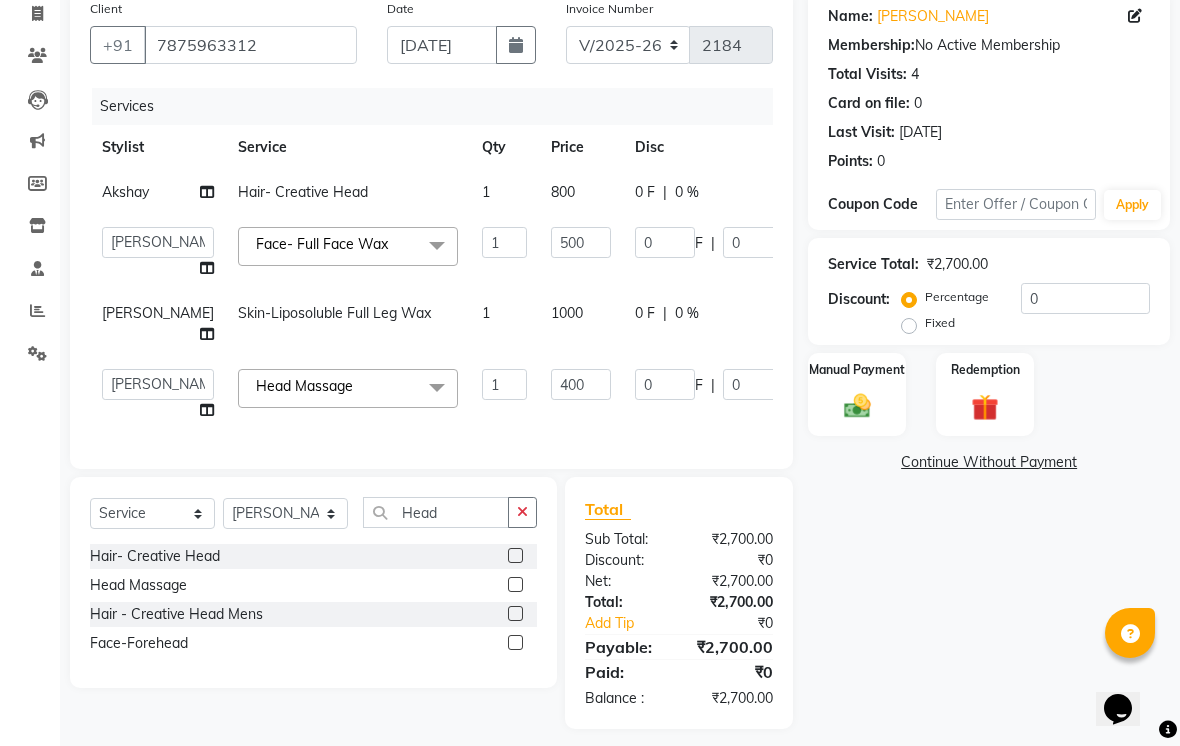 click on "Name: Purva Boraste Membership:  No Active Membership  Total Visits:  4 Card on file:  0 Last Visit:   12-04-2025 Points:   0  Coupon Code Apply Service Total:  ₹2,700.00  Discount:  Percentage   Fixed  0 Manual Payment Redemption  Continue Without Payment" 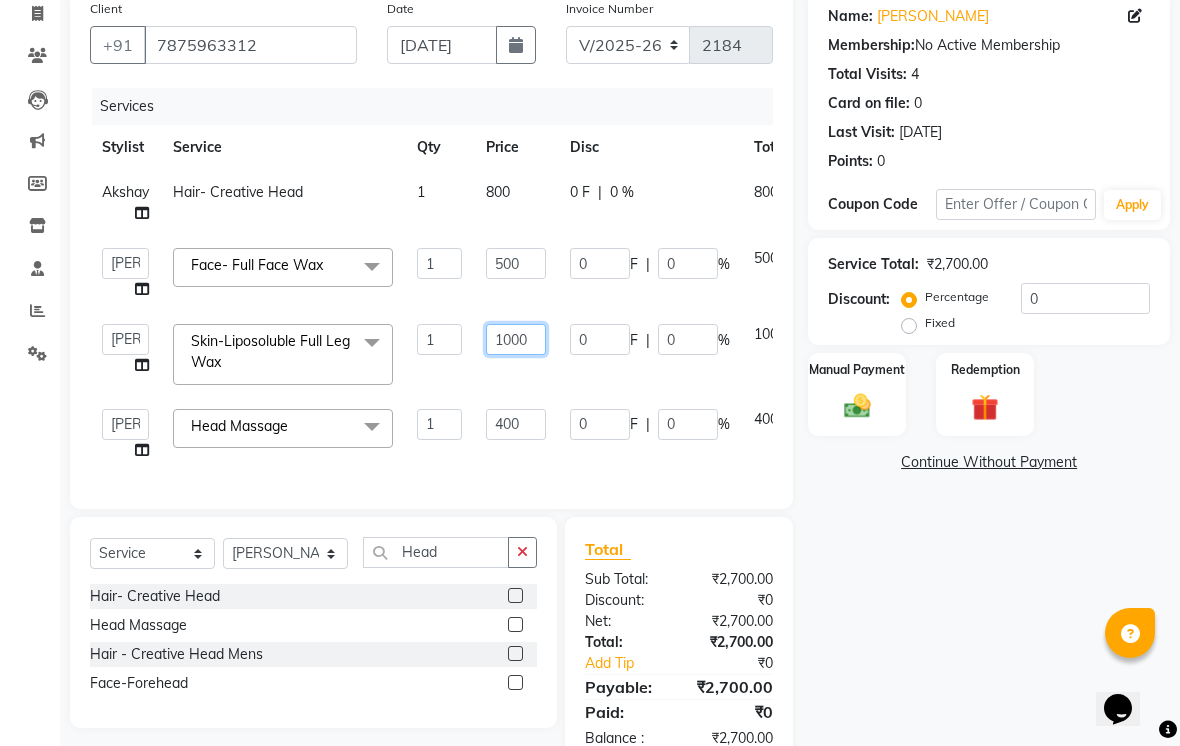 click on "1000" 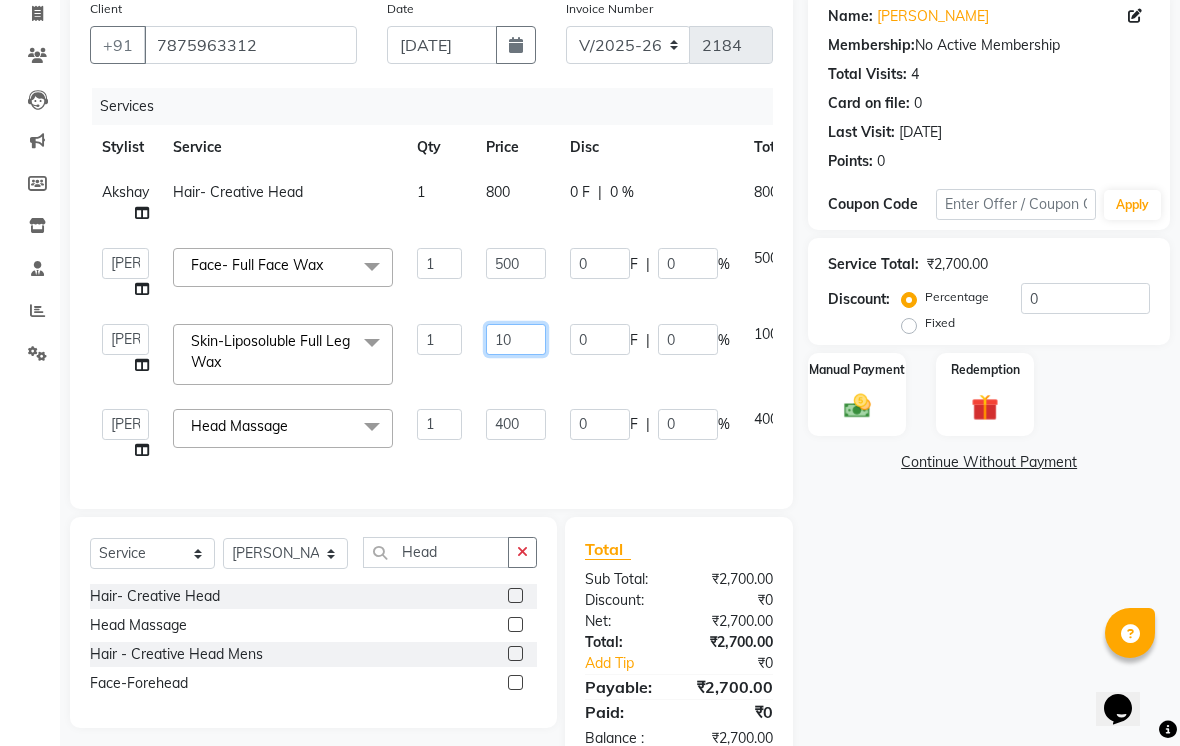 type on "1" 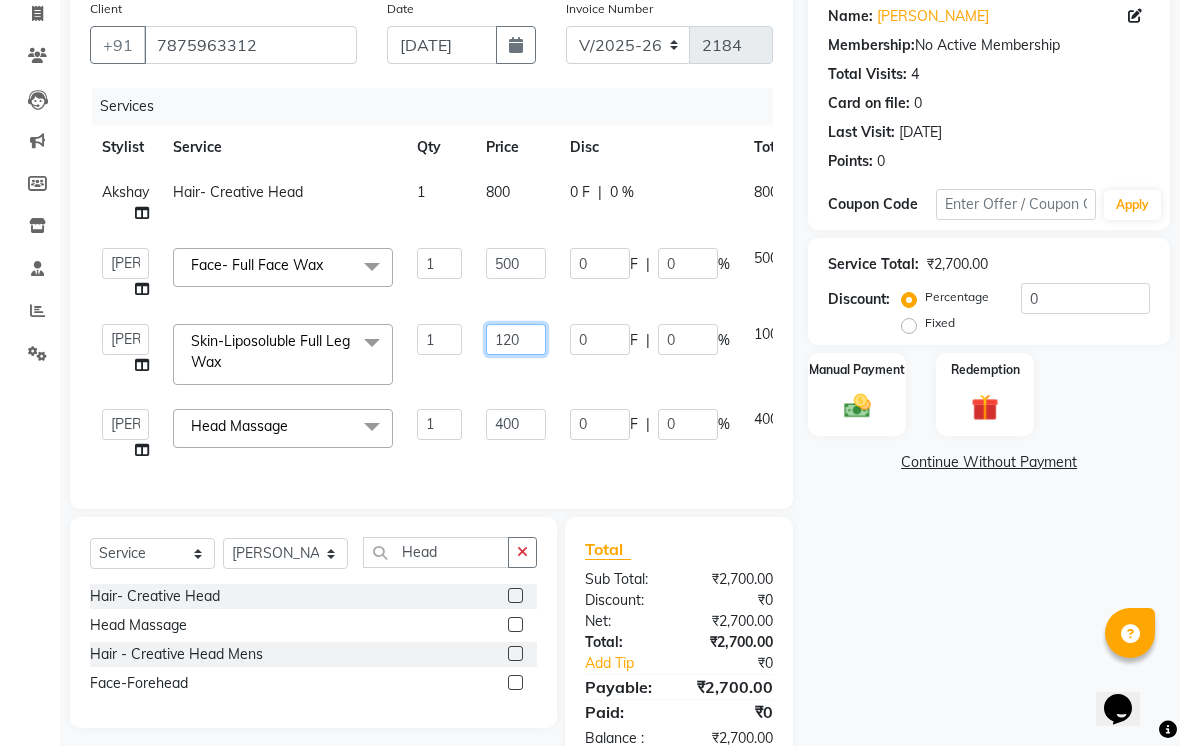 type on "1200" 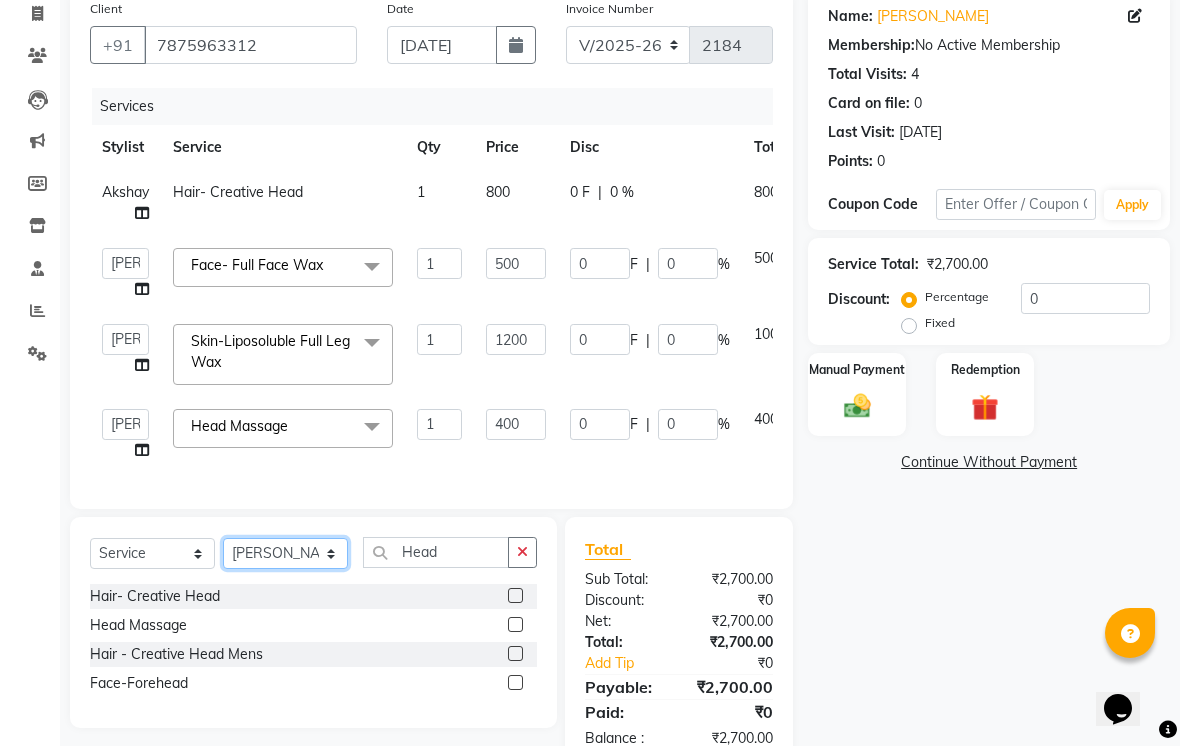 click on "Select  Service  Product  Membership  Package Voucher Prepaid Gift Card  Select Stylist Abhishek  Akshay  Bhumi  Harshana Daware Kasak Poonam  Sachin Wagh  Sarthak  Siddhika  Venkatesh warule Yogeshwari Head" 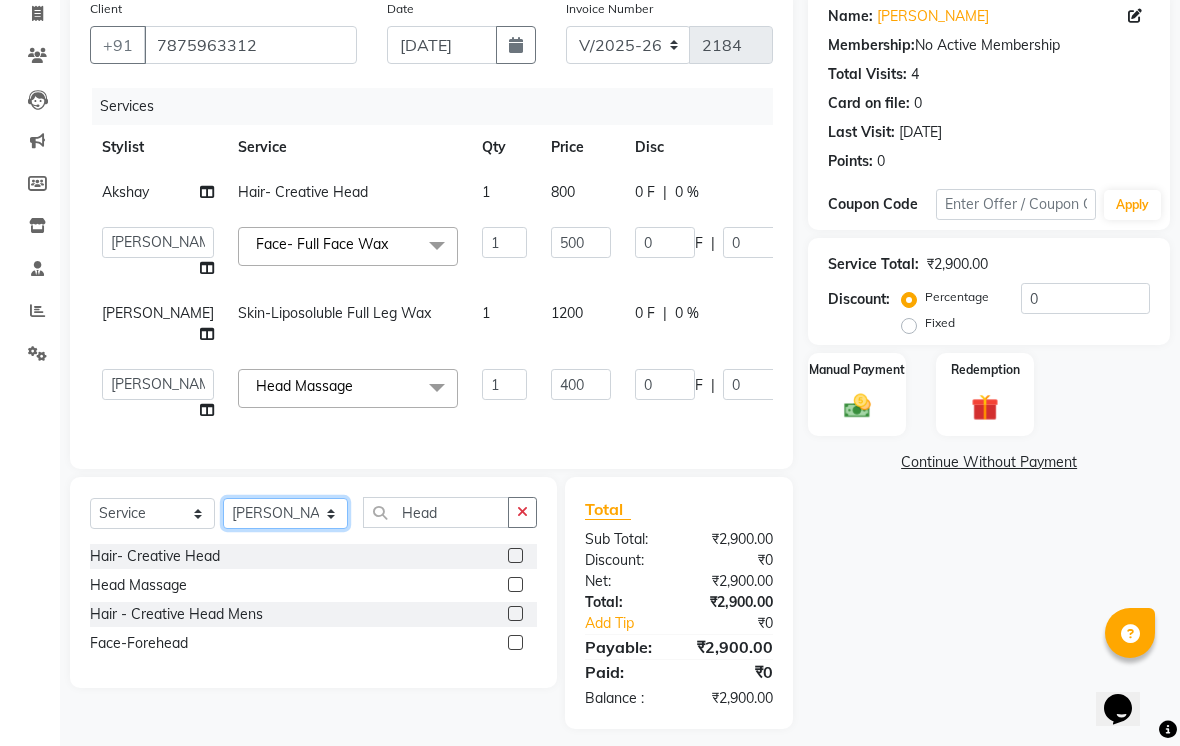 select on "68846" 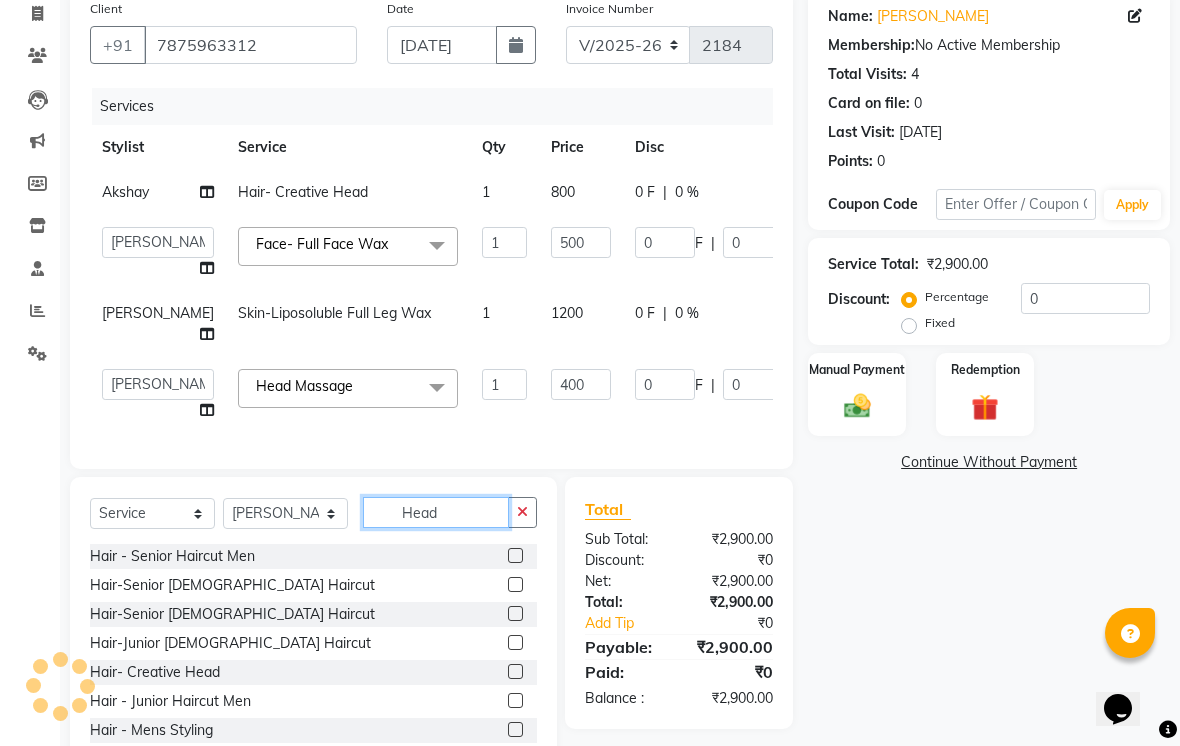 click on "Head" 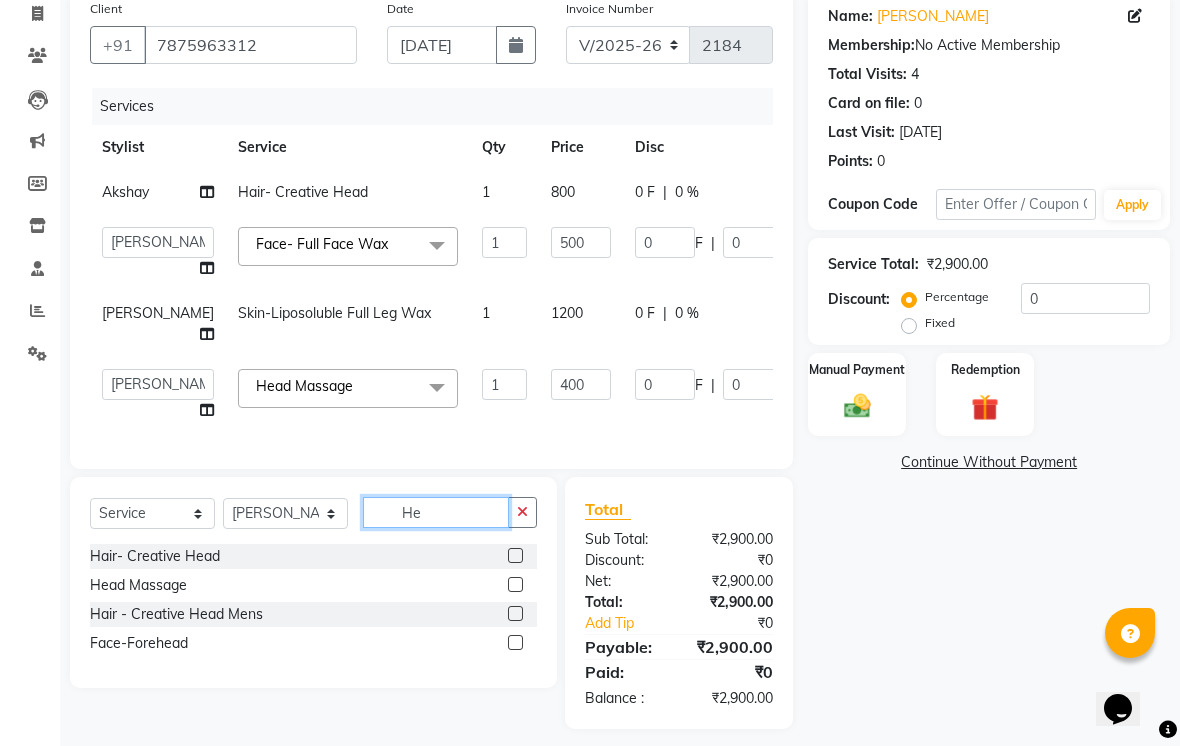 type on "H" 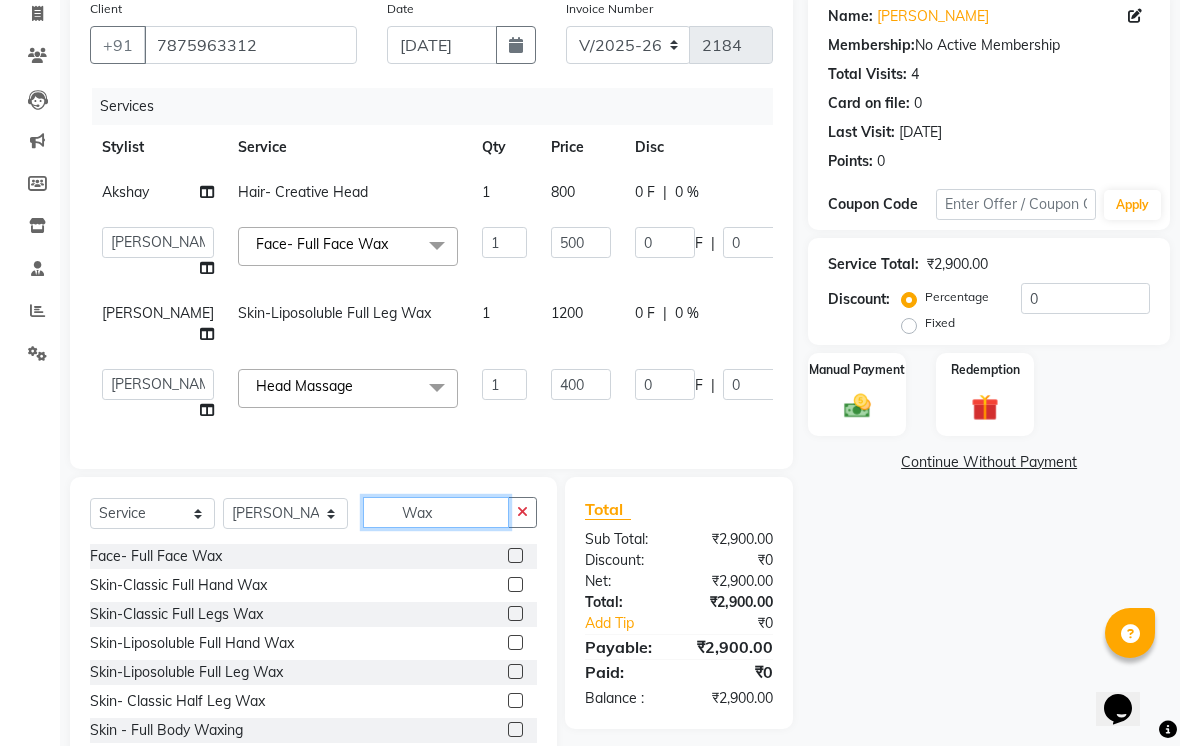 scroll, scrollTop: 0, scrollLeft: 0, axis: both 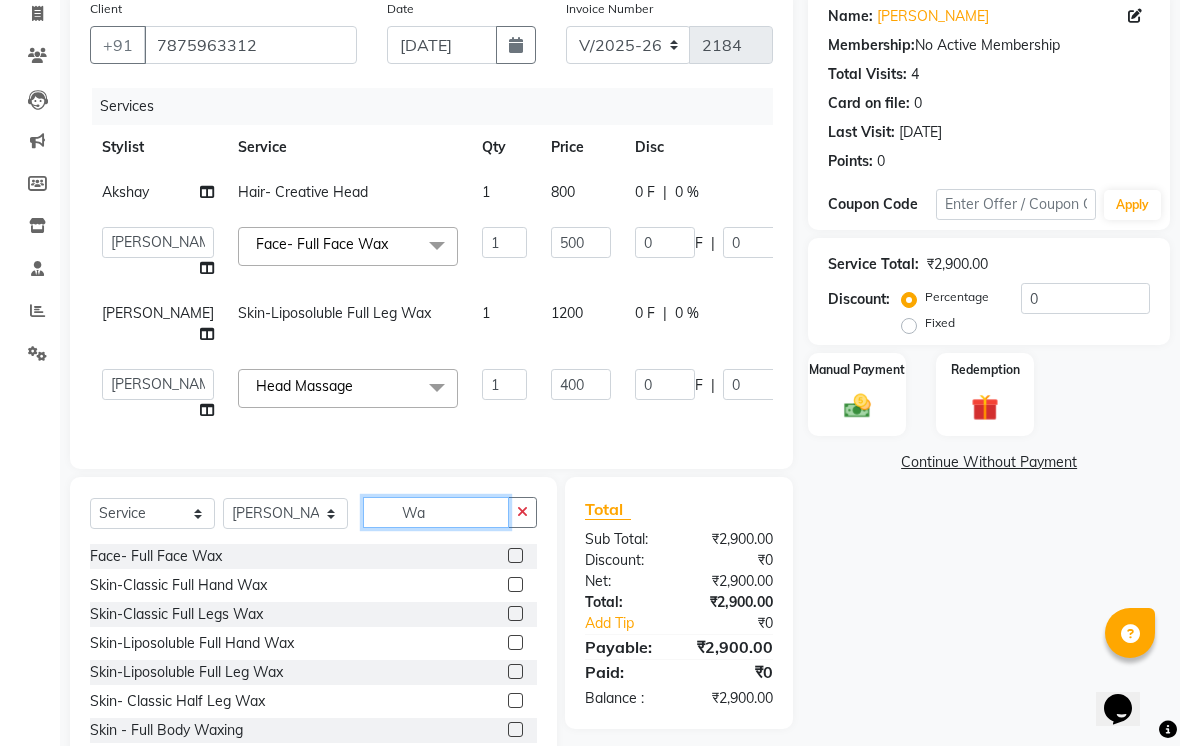 type on "W" 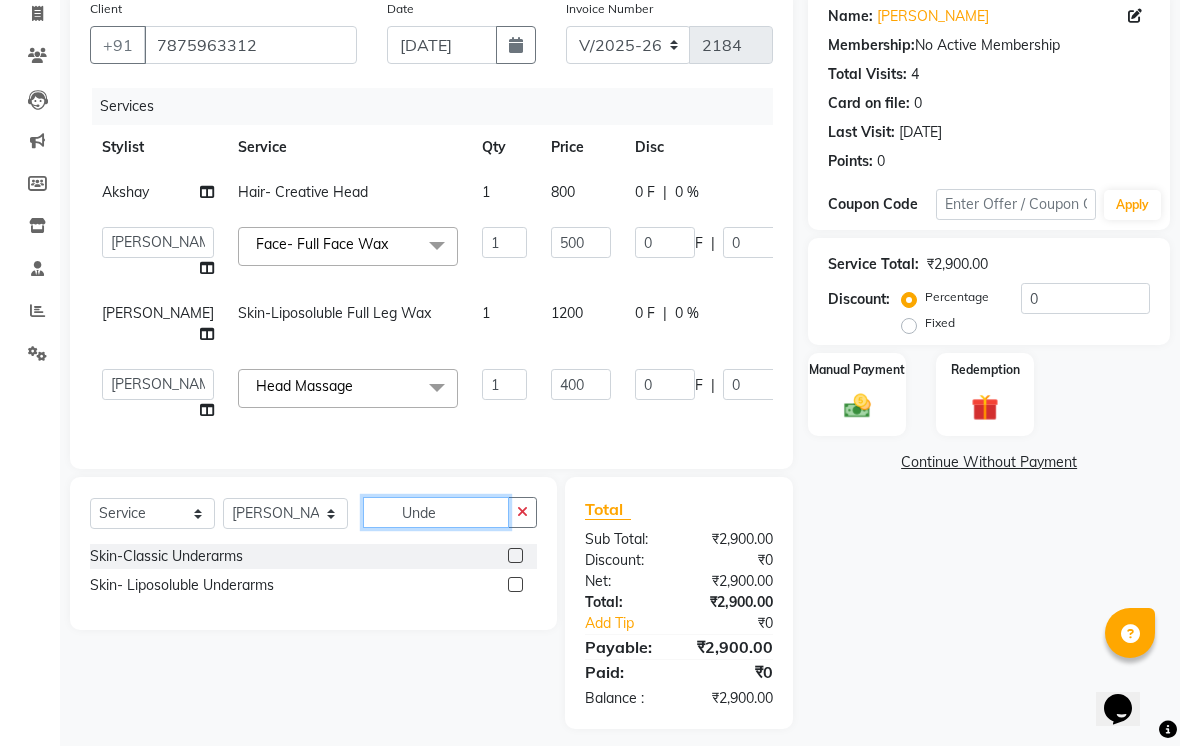 type on "Unde" 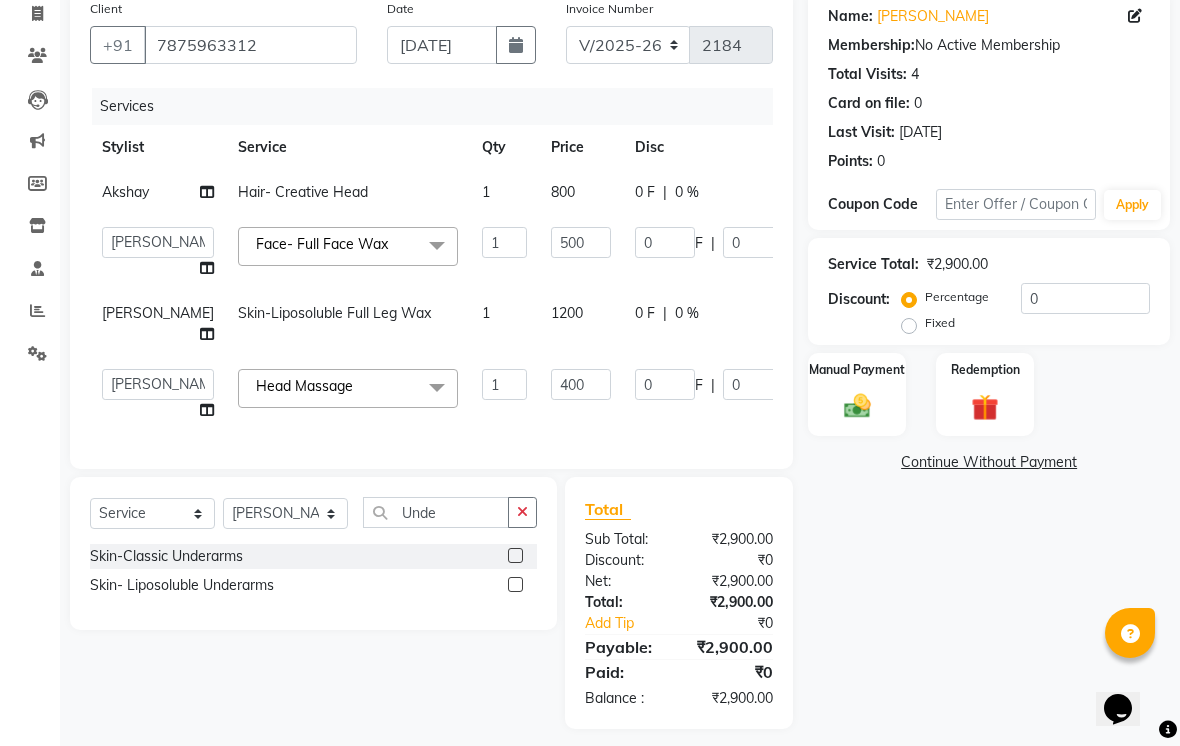 click on "Skin- Liposoluble Underarms" 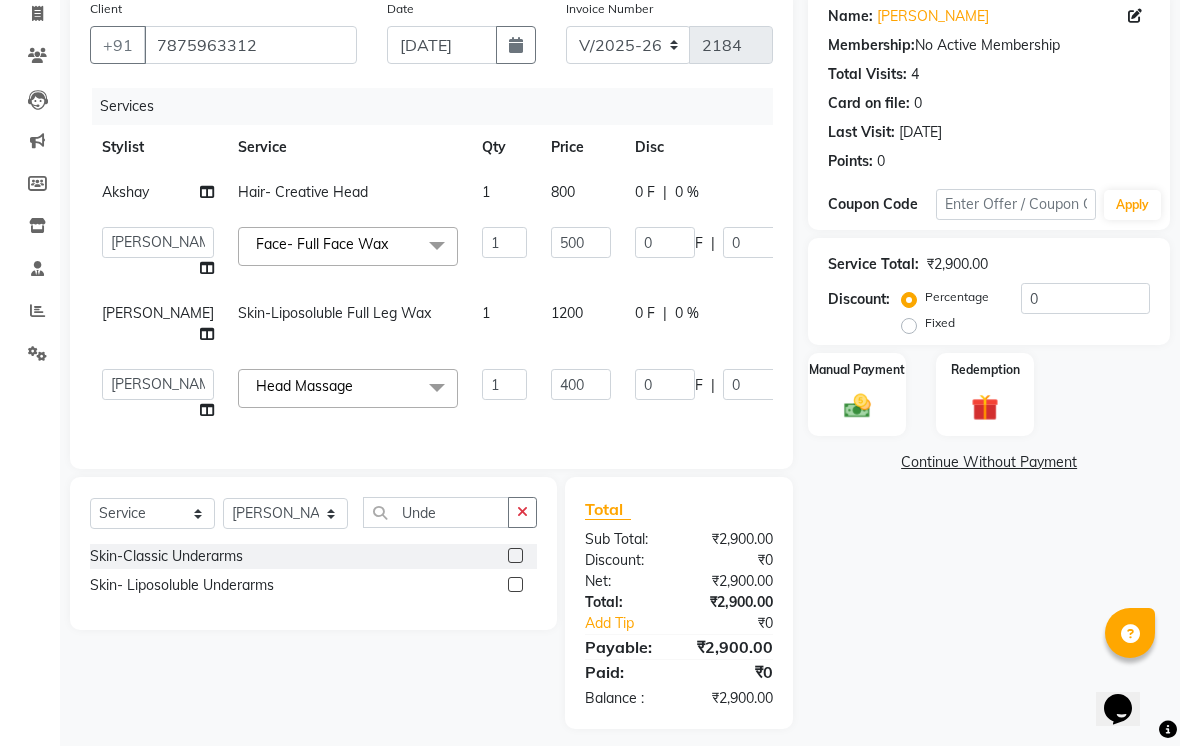 click 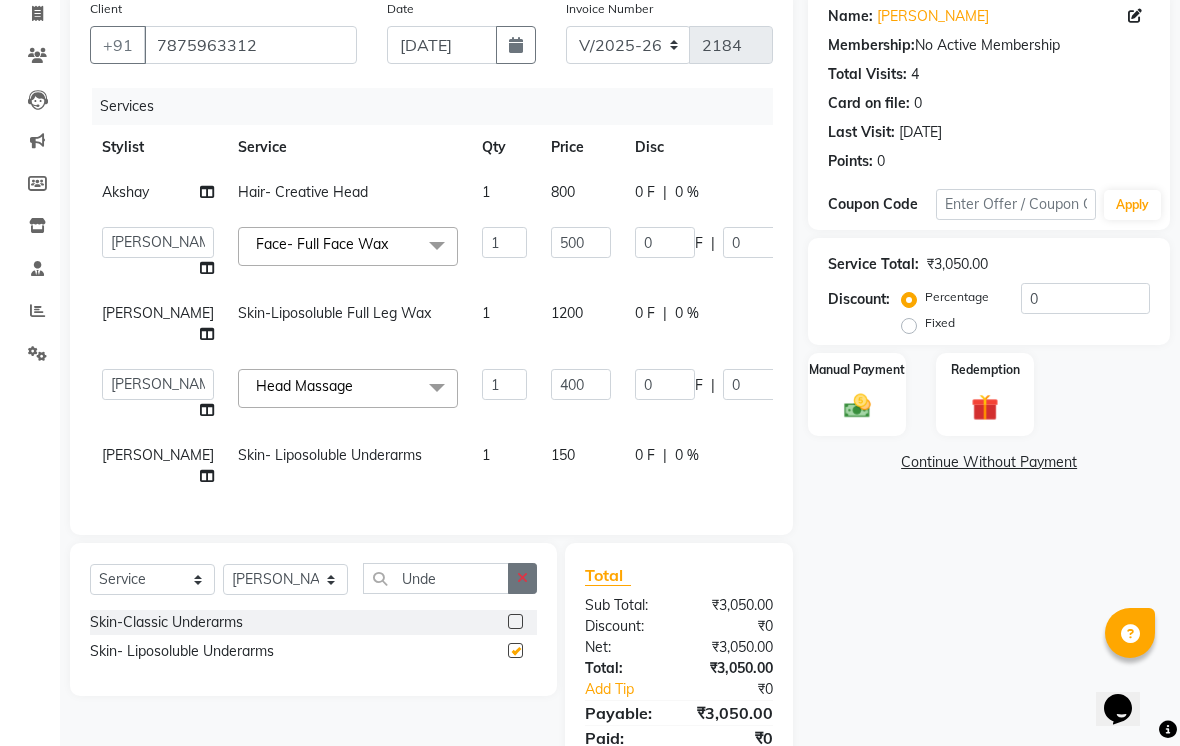 click 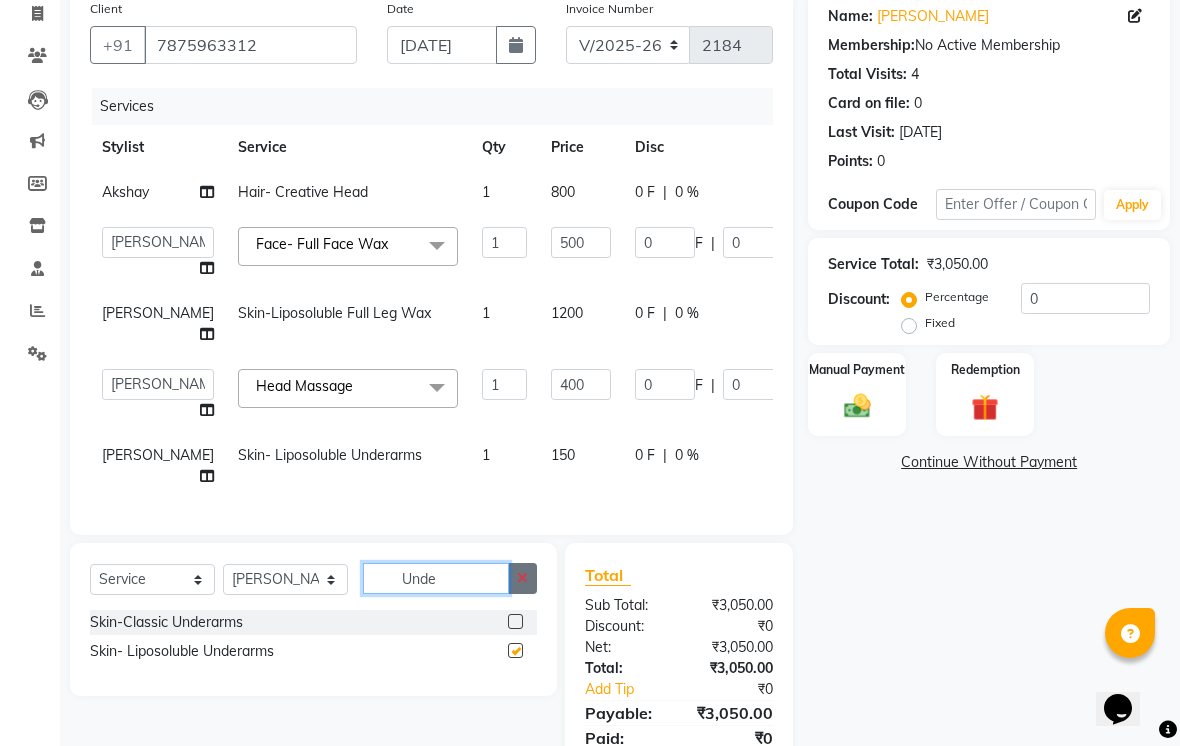type 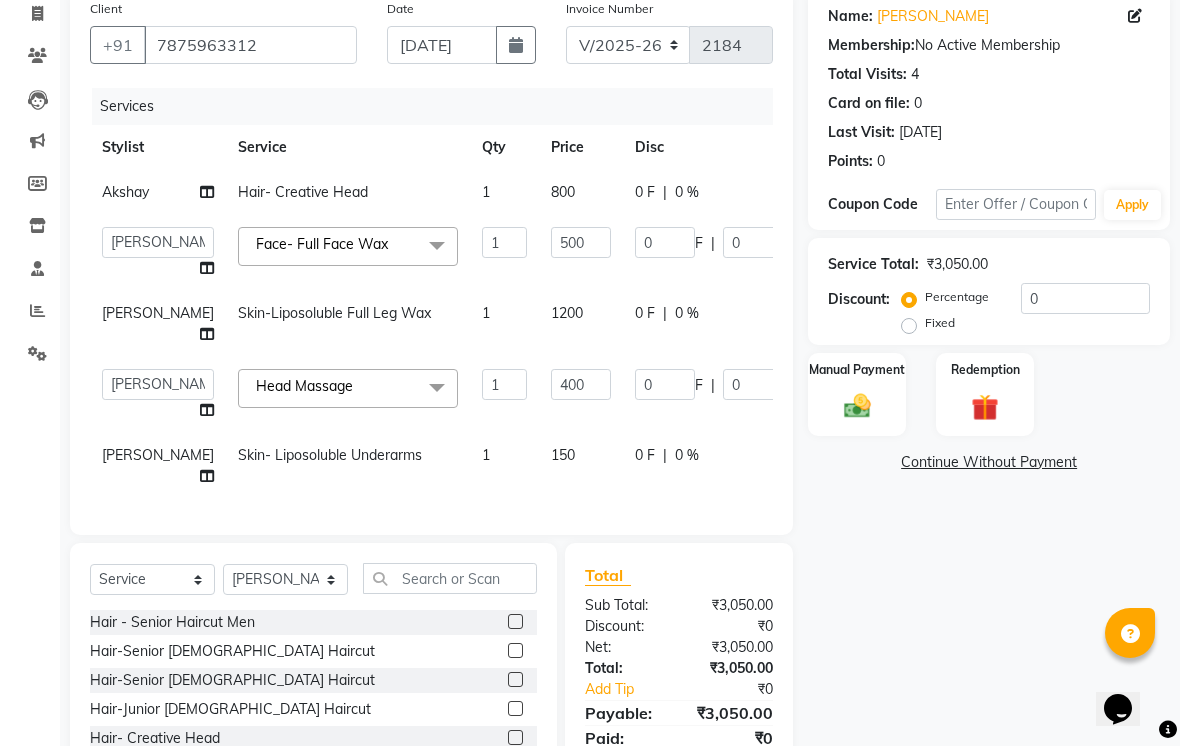 click on "150" 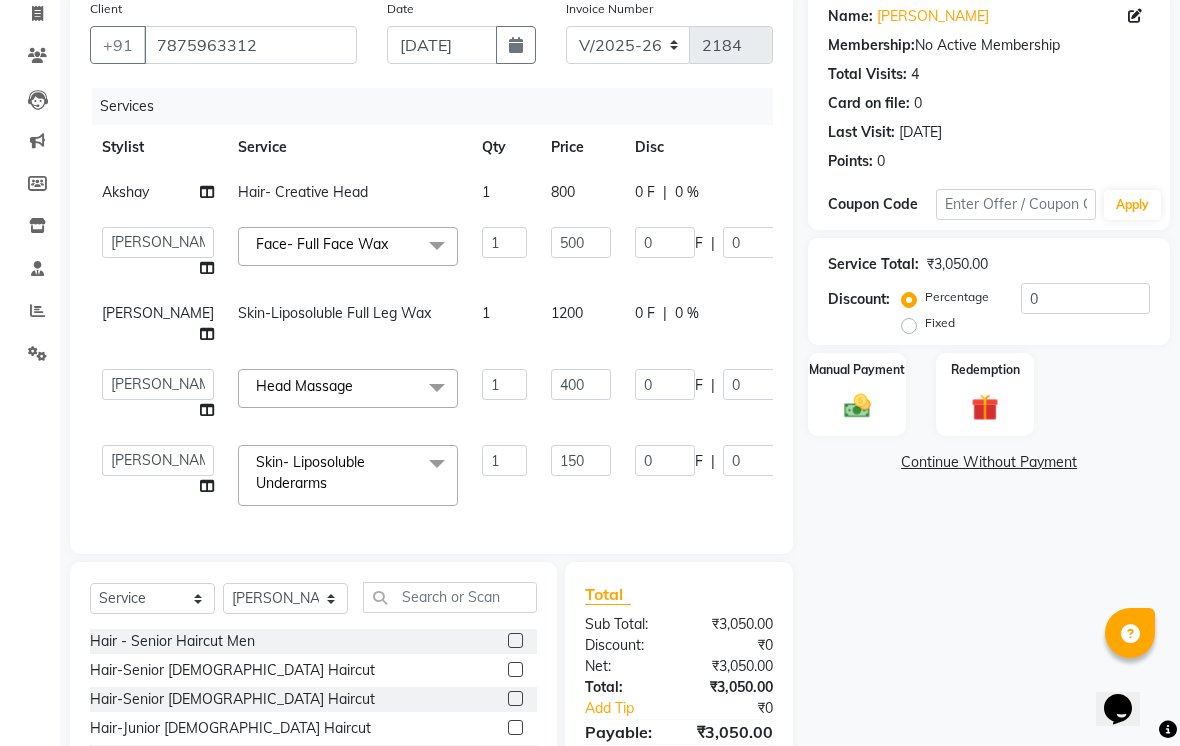 click on "Name: Purva Boraste Membership:  No Active Membership  Total Visits:  4 Card on file:  0 Last Visit:   12-04-2025 Points:   0  Coupon Code Apply Service Total:  ₹3,050.00  Discount:  Percentage   Fixed  0 Manual Payment Redemption  Continue Without Payment" 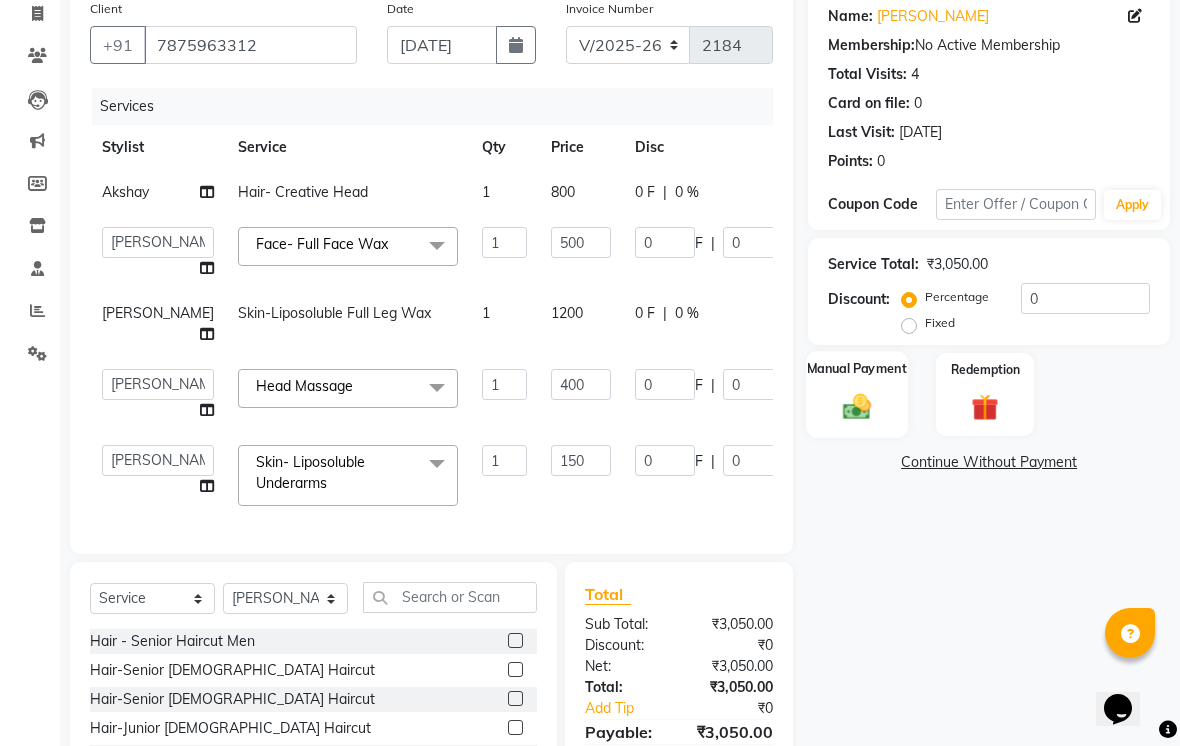click on "Manual Payment" 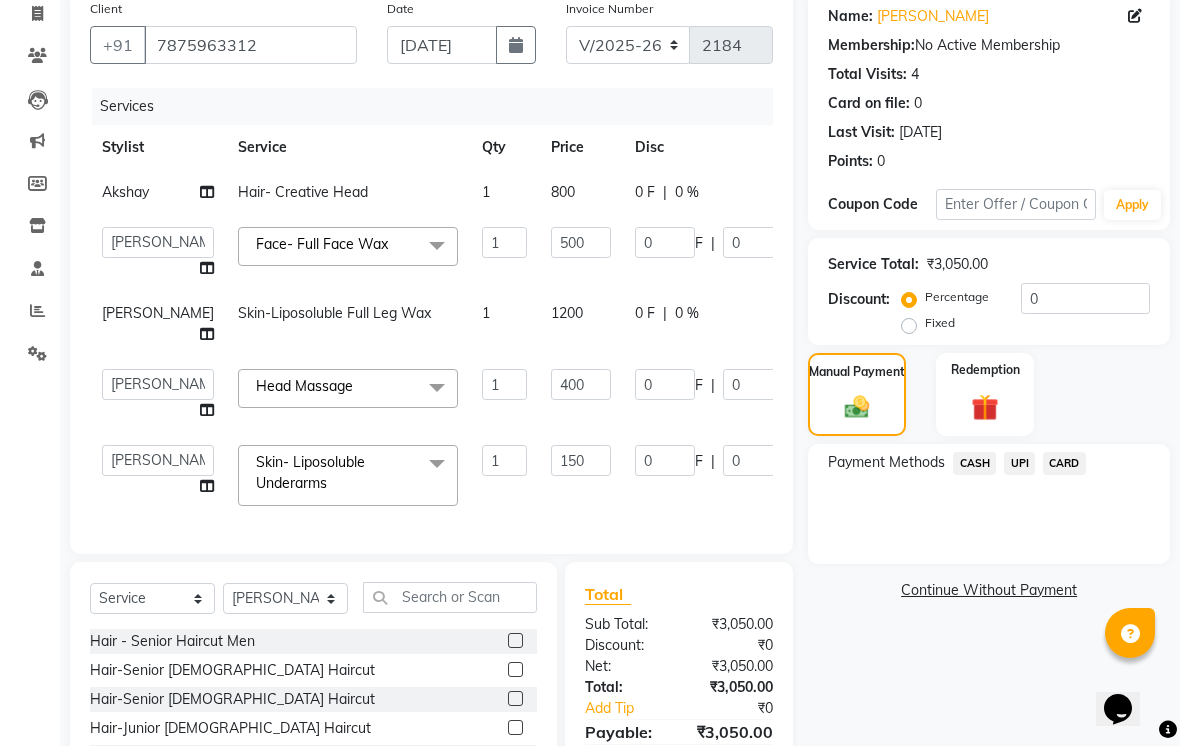 click on "CASH" 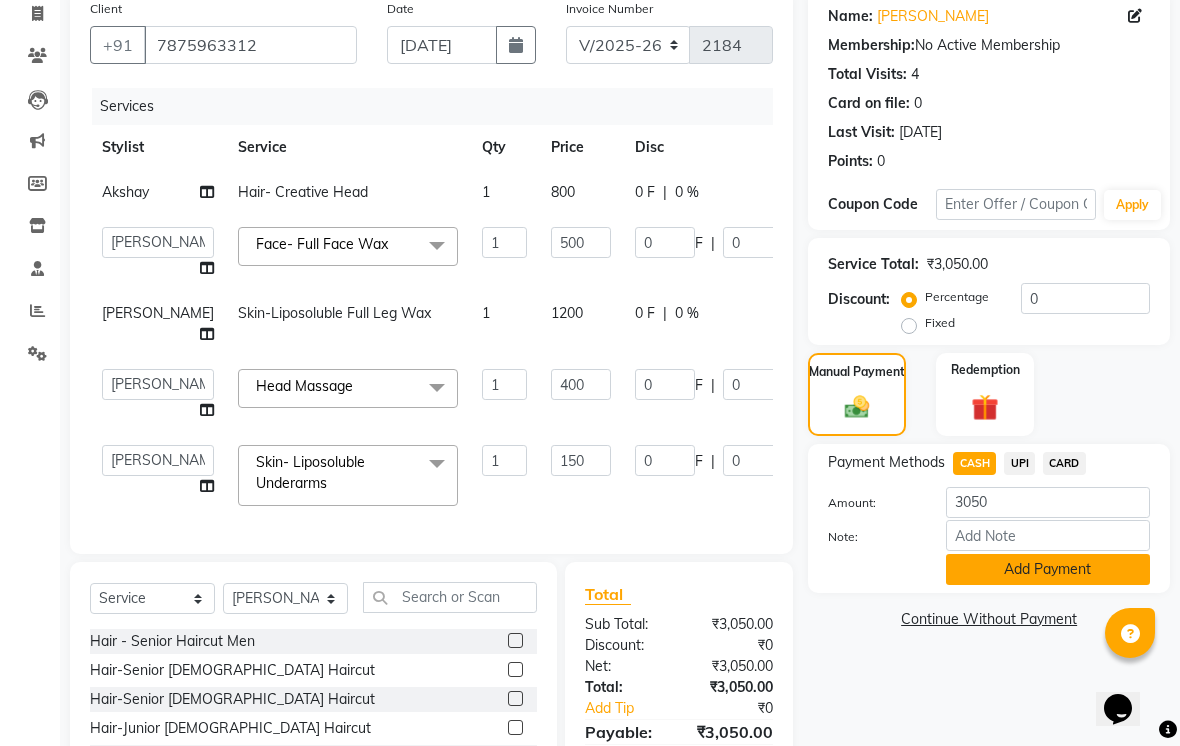click on "Add Payment" 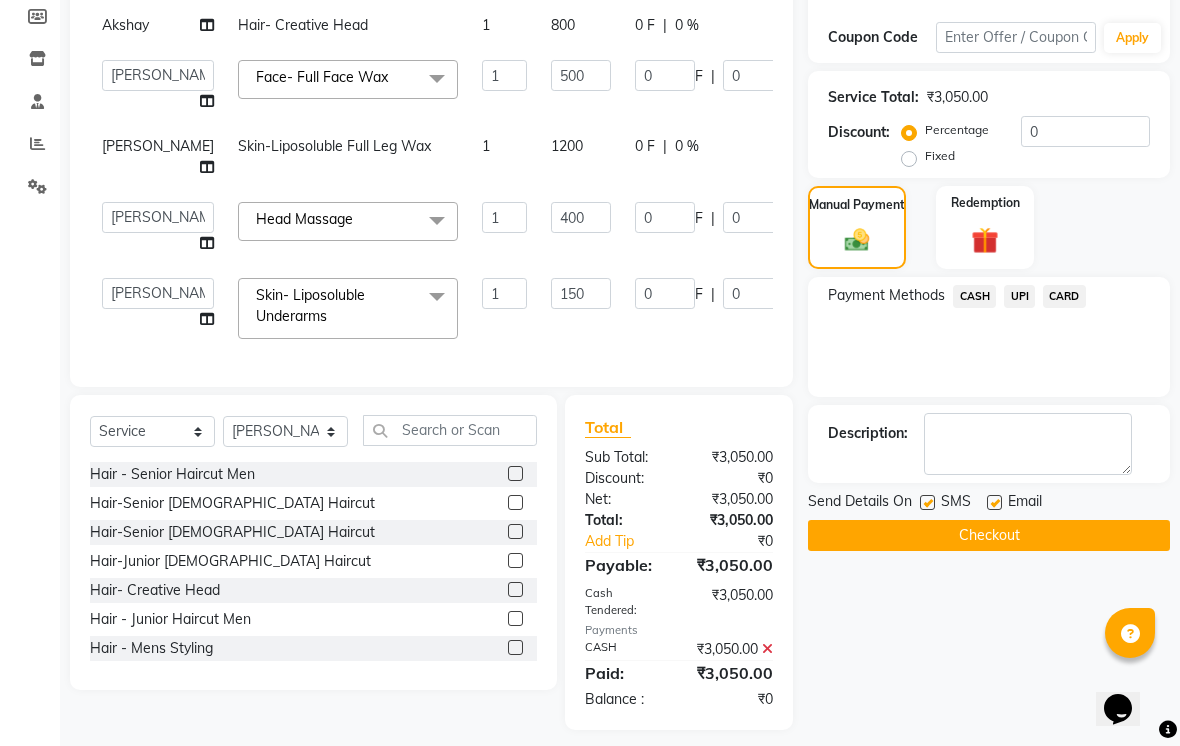 scroll, scrollTop: 330, scrollLeft: 0, axis: vertical 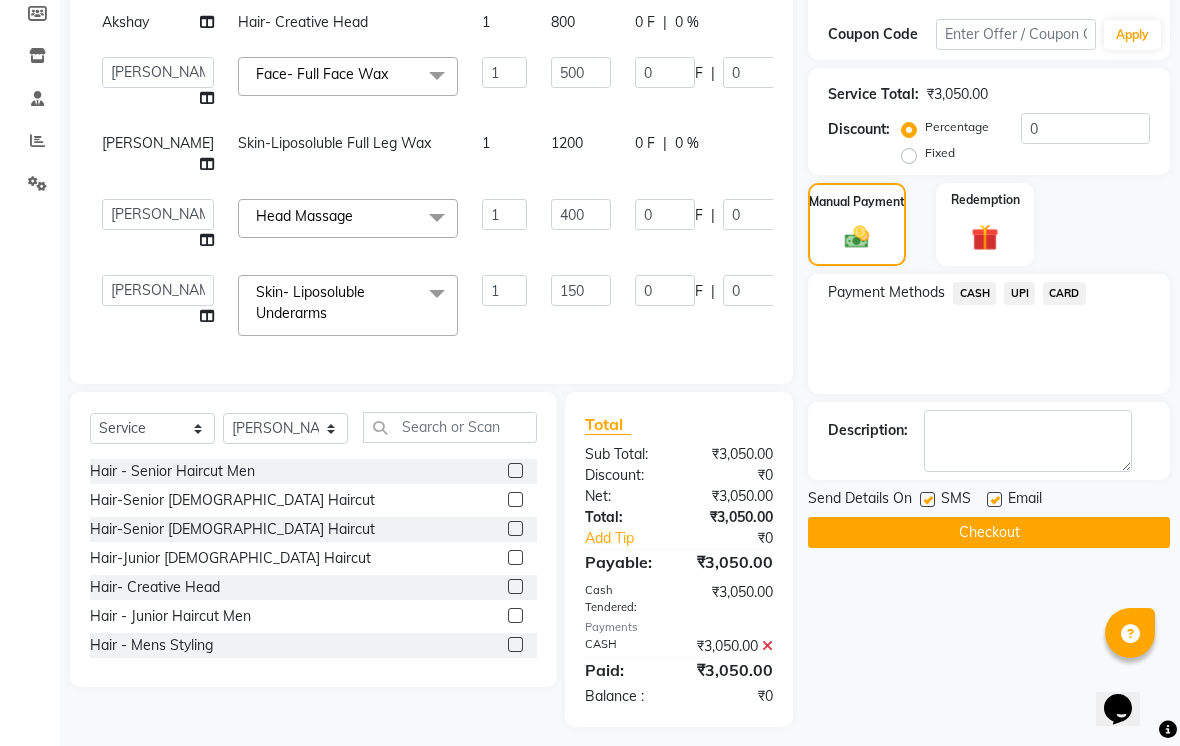 click 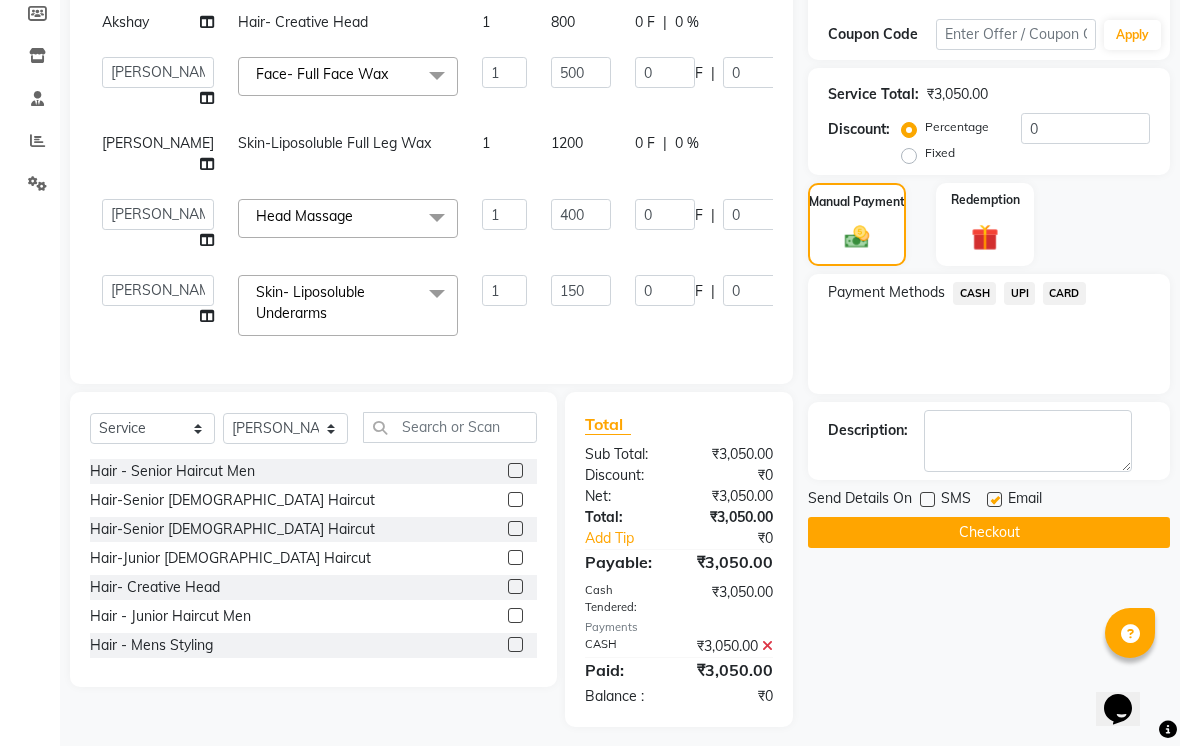 click on "Name: Purva Boraste Membership:  No Active Membership  Total Visits:  4 Card on file:  0 Last Visit:   12-04-2025 Points:   0  Coupon Code Apply Service Total:  ₹3,050.00  Discount:  Percentage   Fixed  0 Manual Payment Redemption Payment Methods  CASH   UPI   CARD  Description:                  Send Details On SMS Email  Checkout" 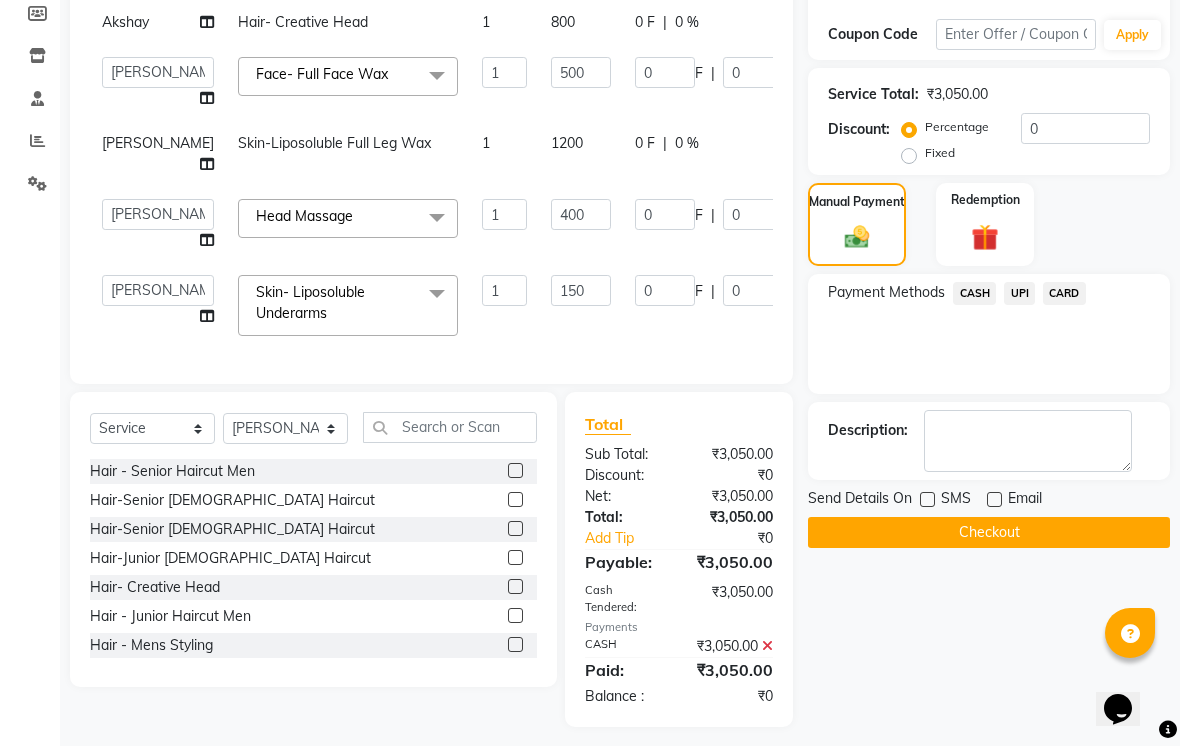 click on "Checkout" 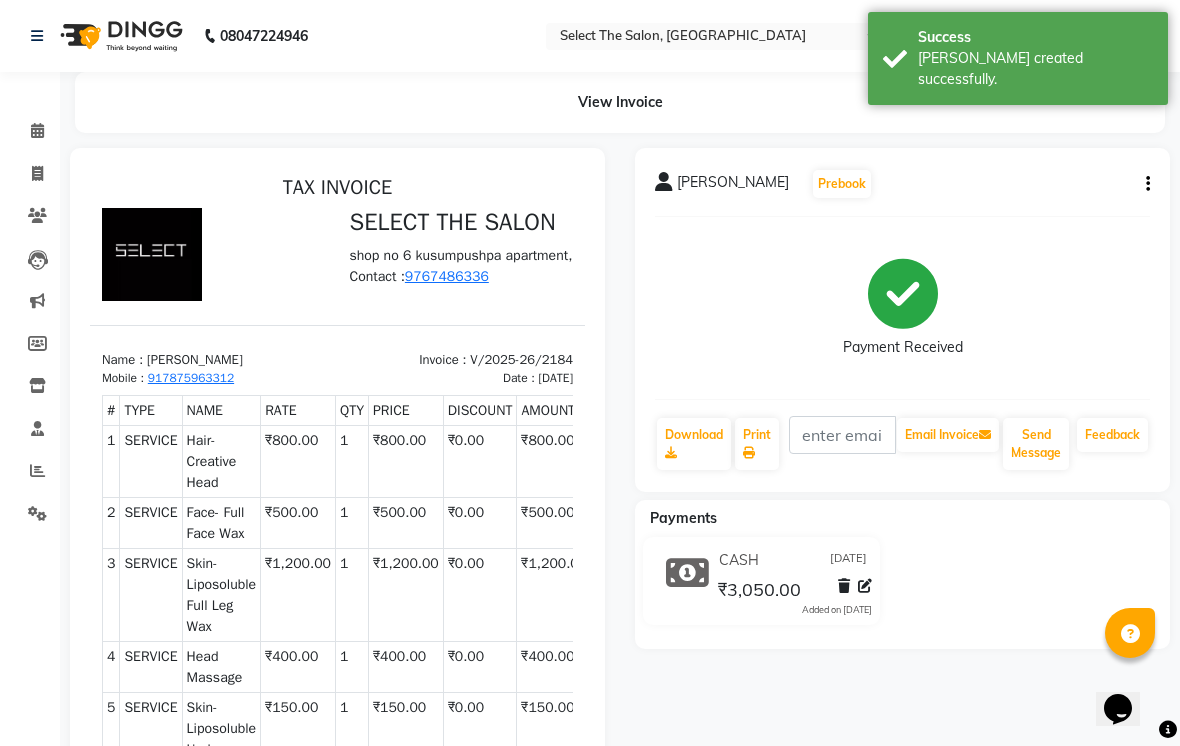 scroll, scrollTop: 0, scrollLeft: 0, axis: both 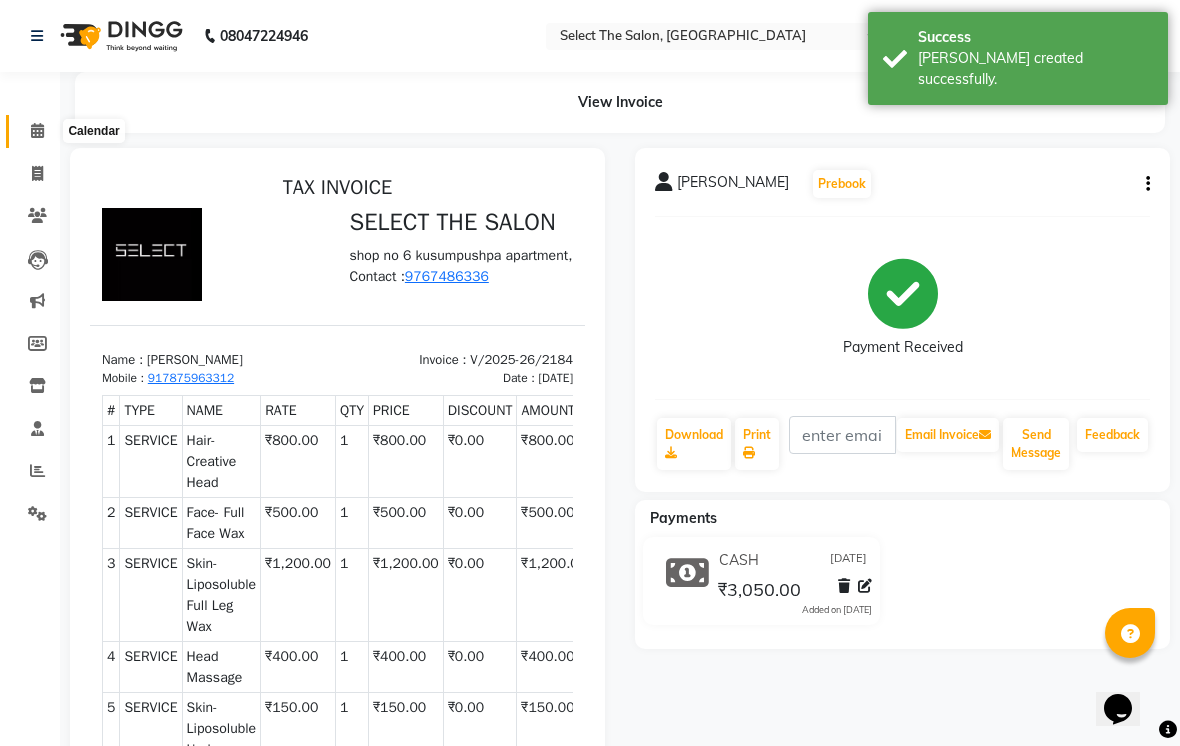 click 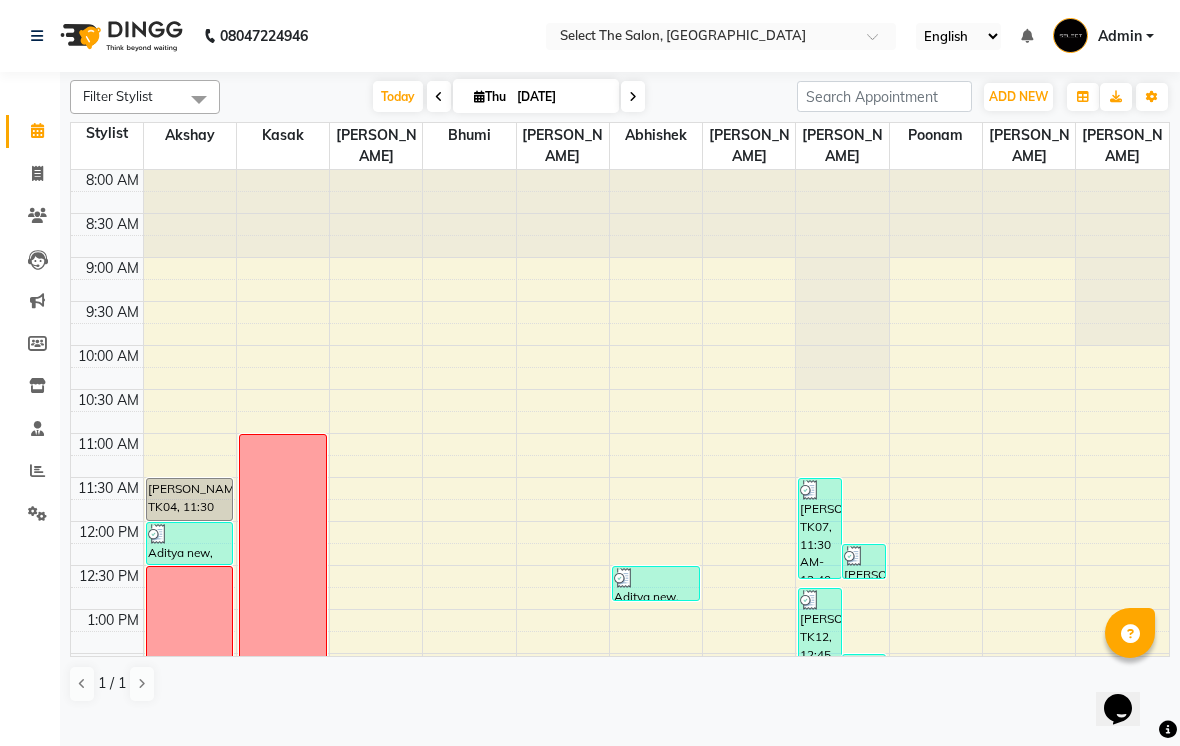 click 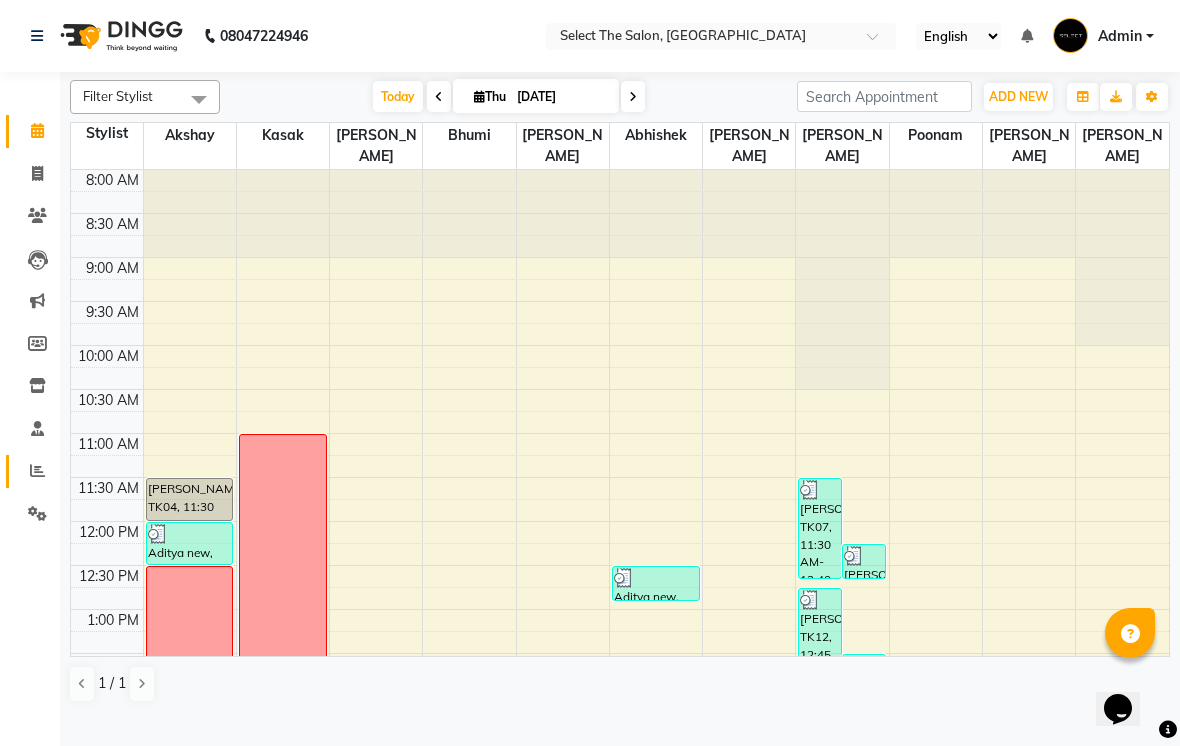 click on "Reports" 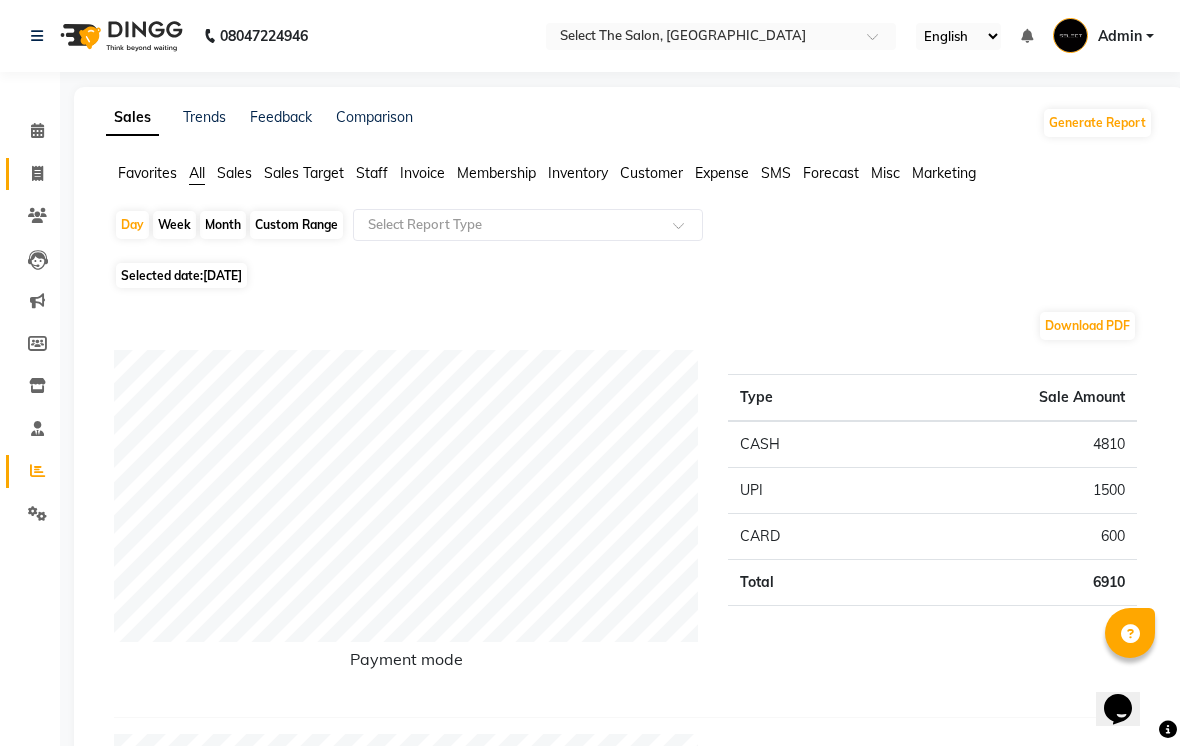 click 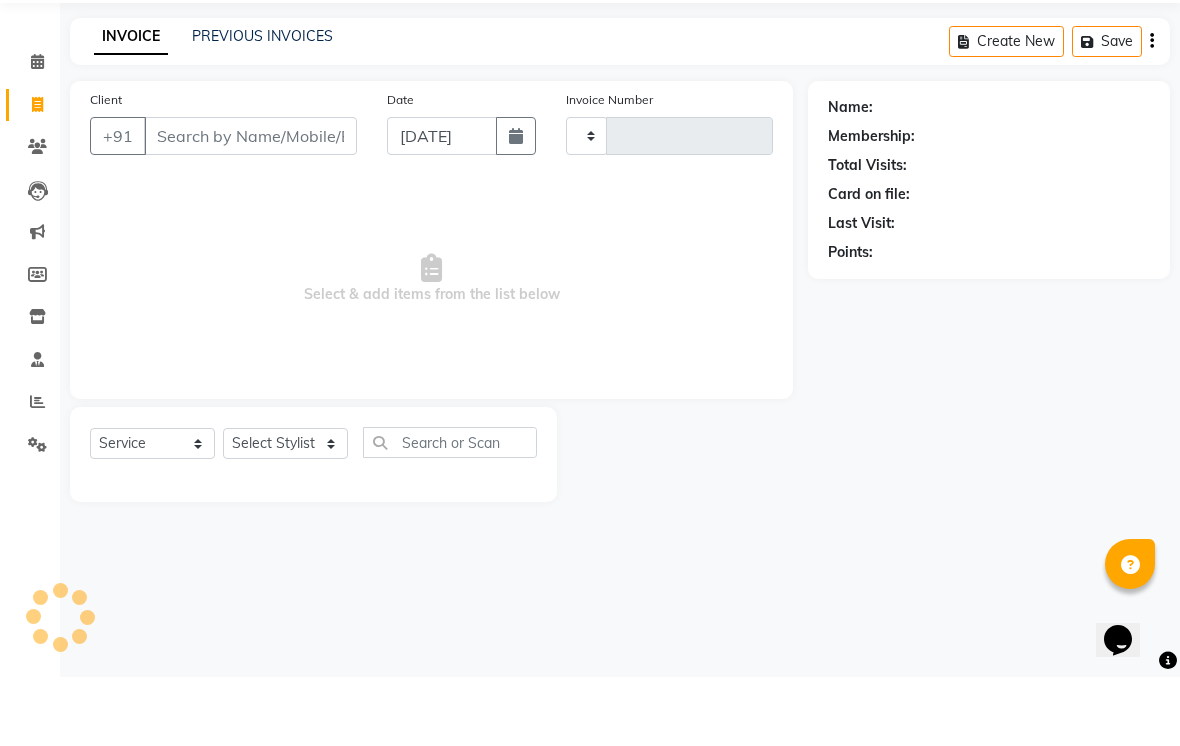 type on "2185" 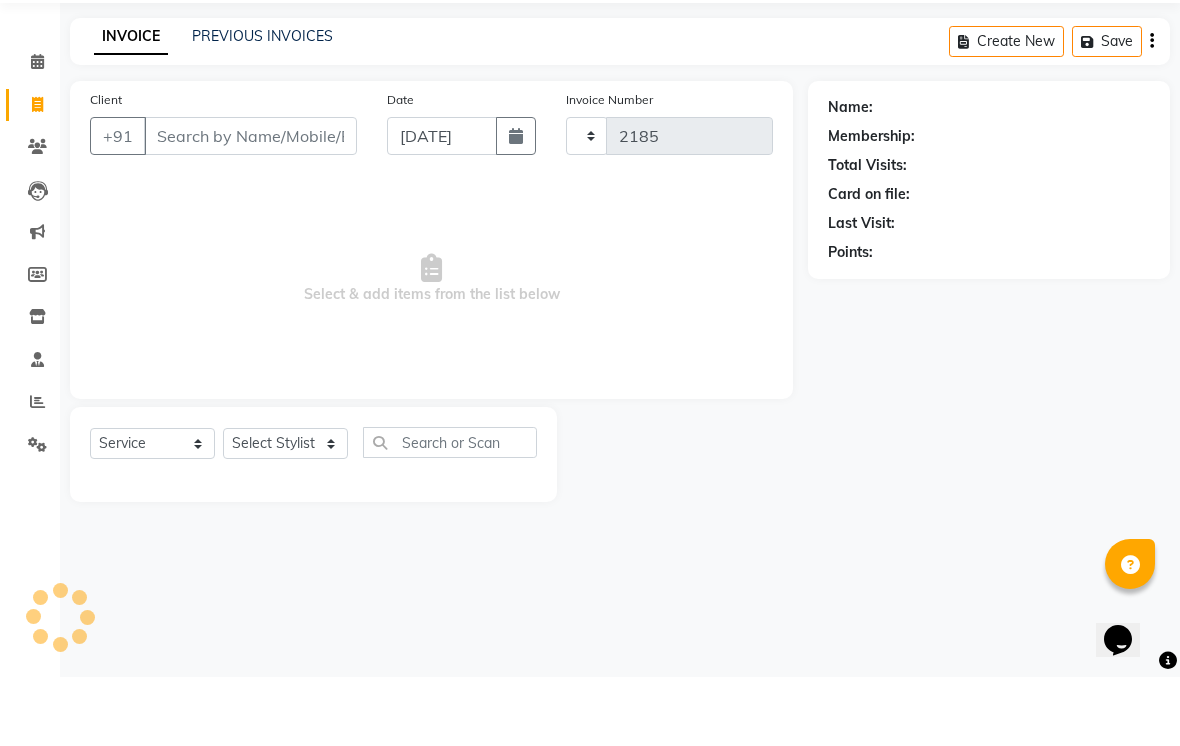 select on "4969" 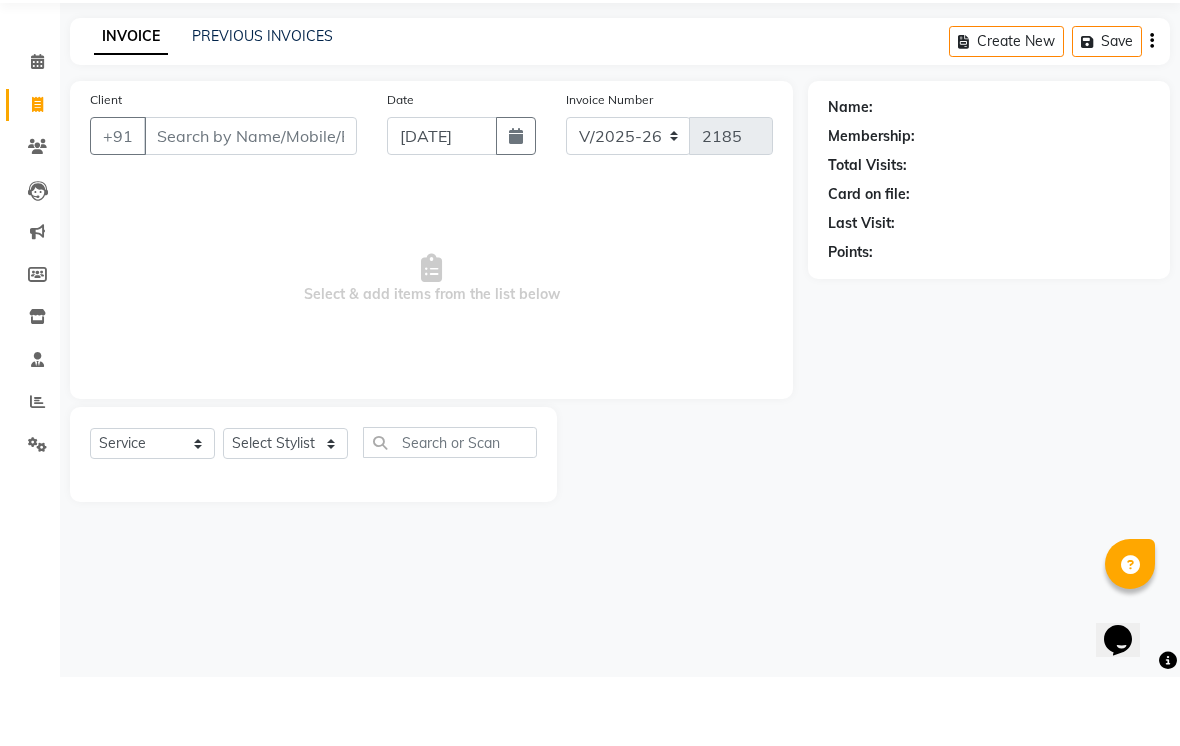 click 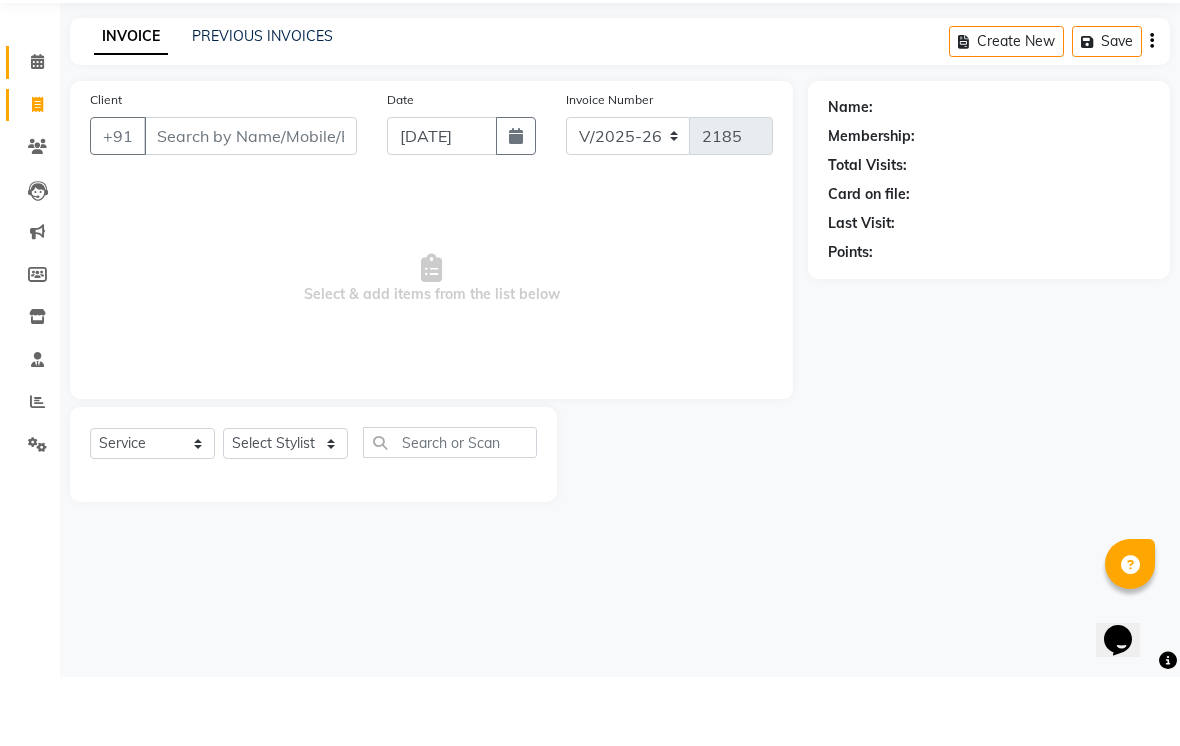 click 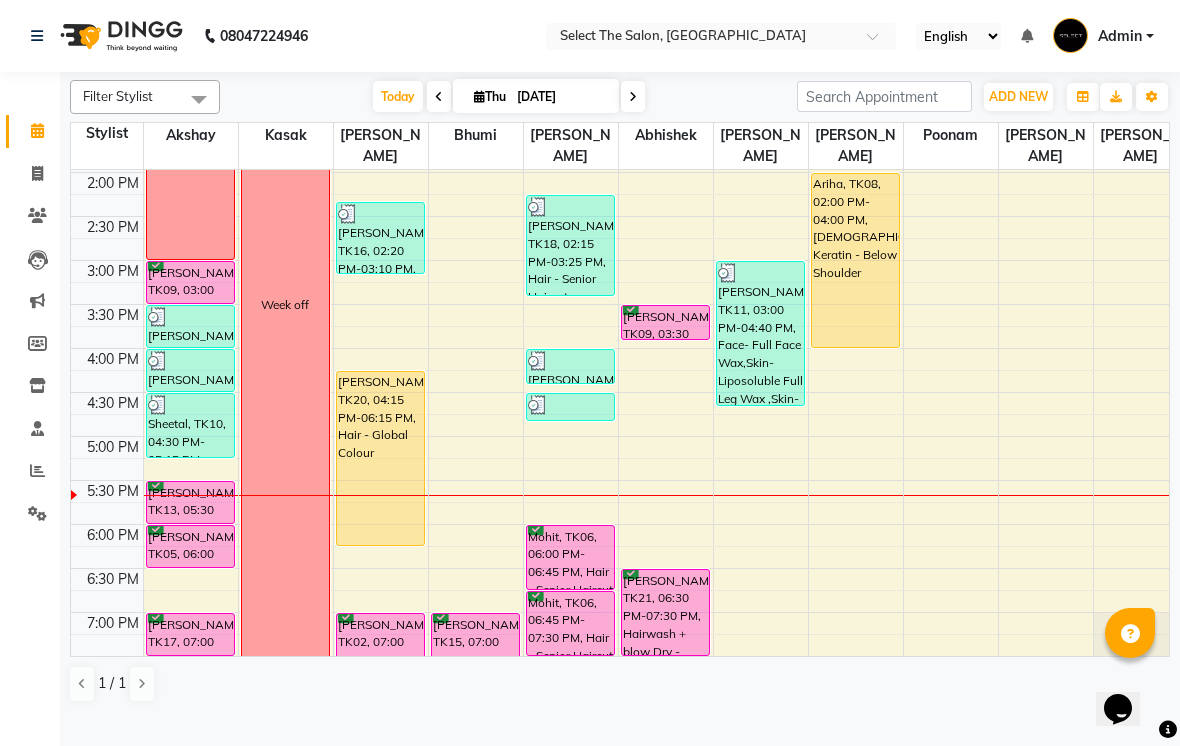 scroll, scrollTop: 408, scrollLeft: 0, axis: vertical 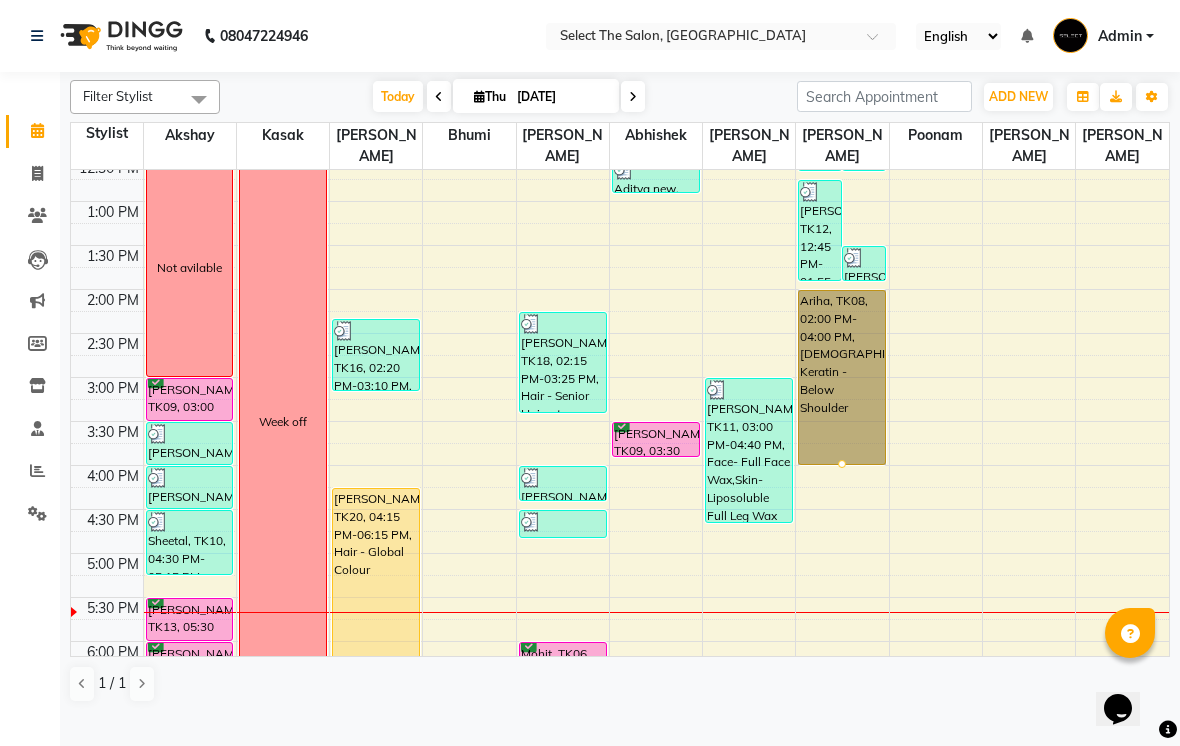 click at bounding box center [842, 464] 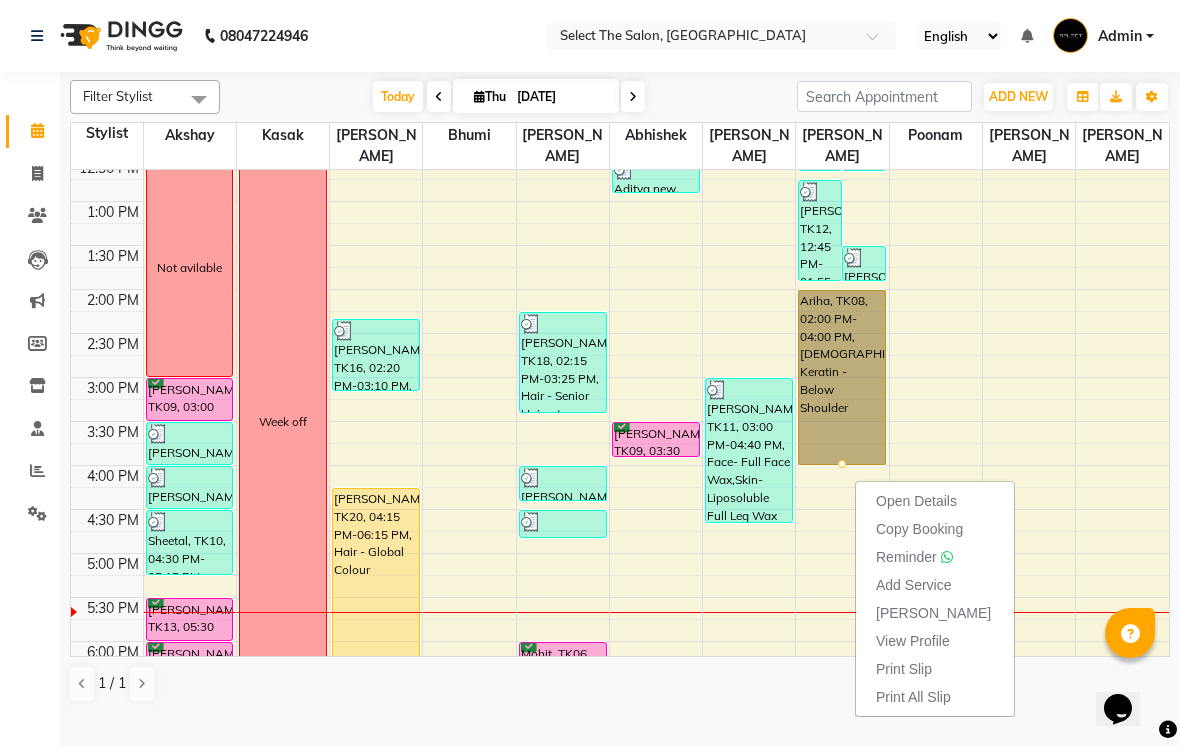 click on "Open Details" at bounding box center [916, 501] 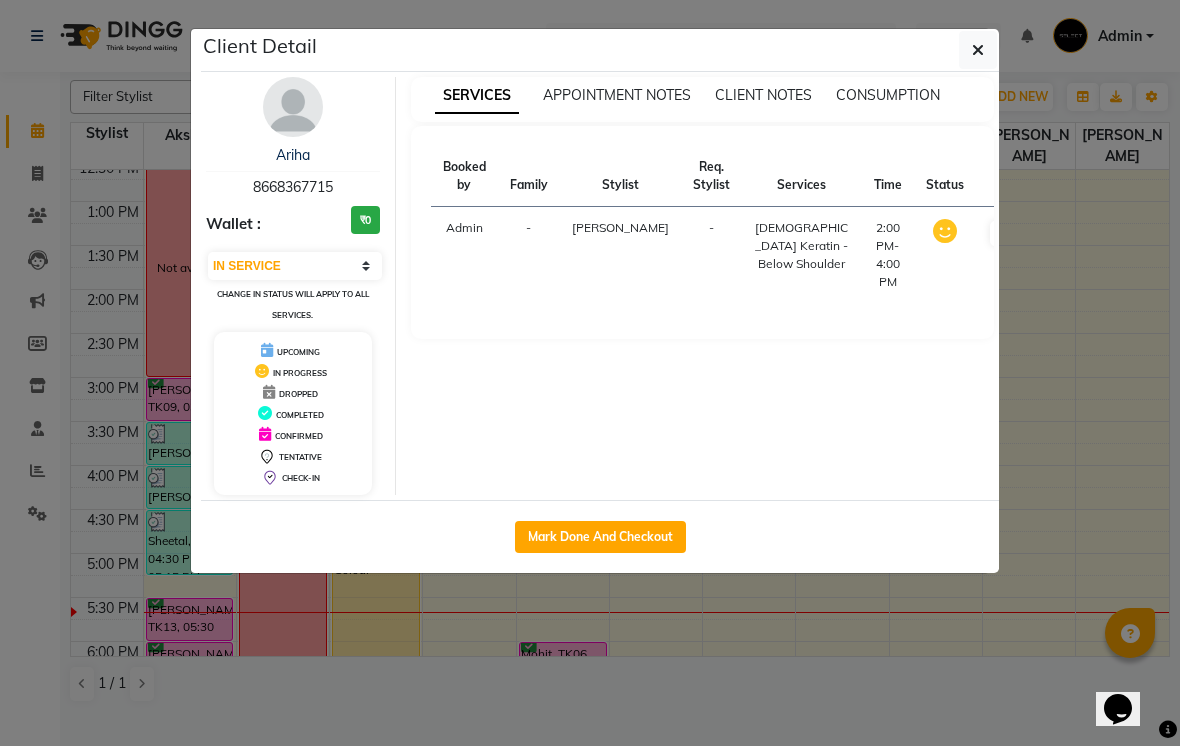 click on "[PERSON_NAME]" at bounding box center [1037, 233] 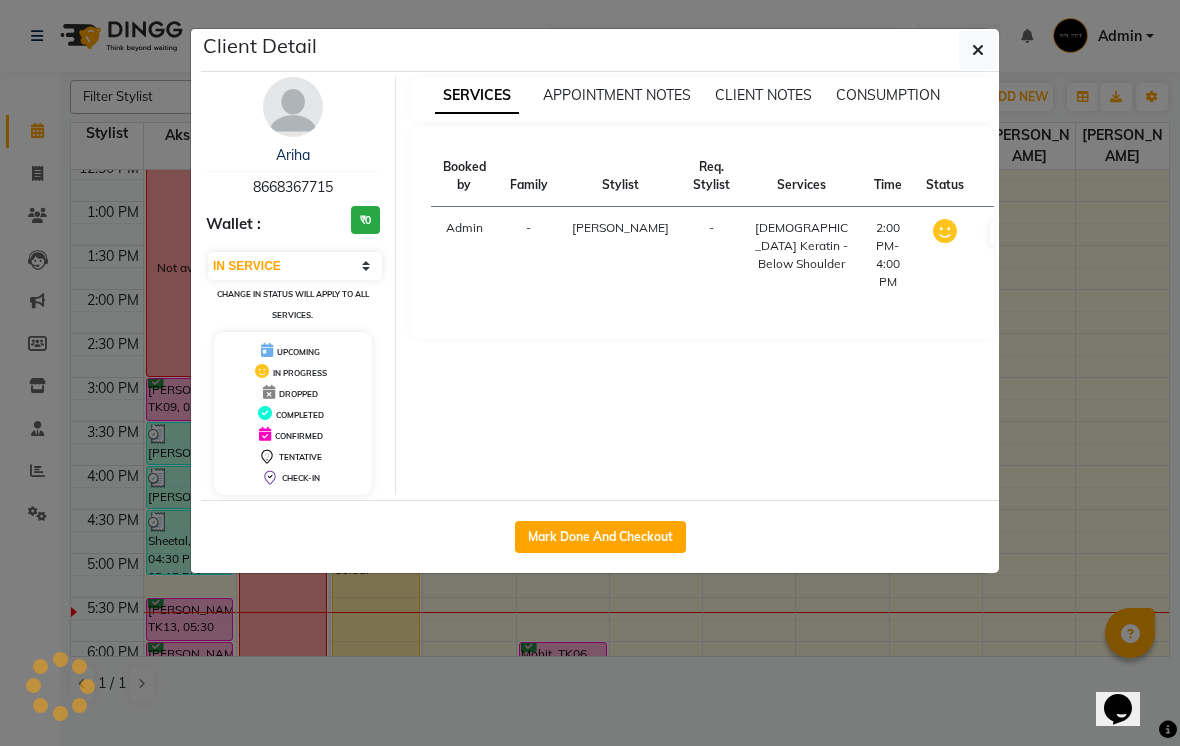 select on "3" 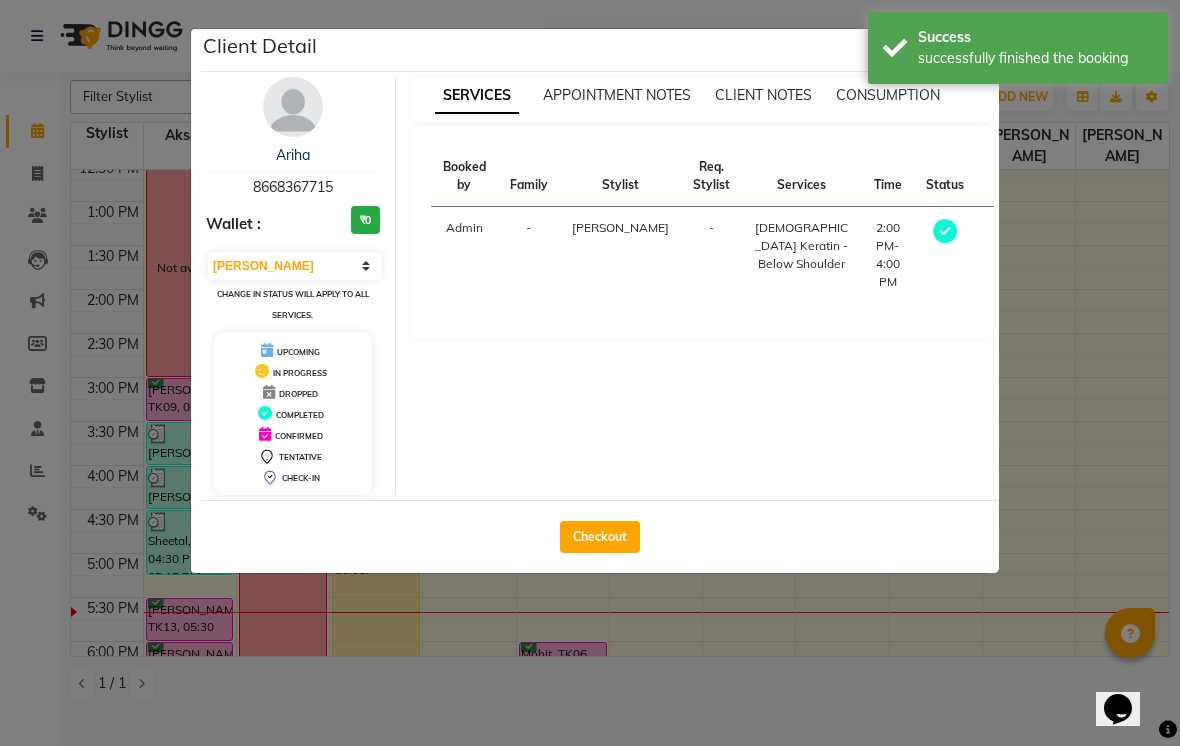 click on "Checkout" 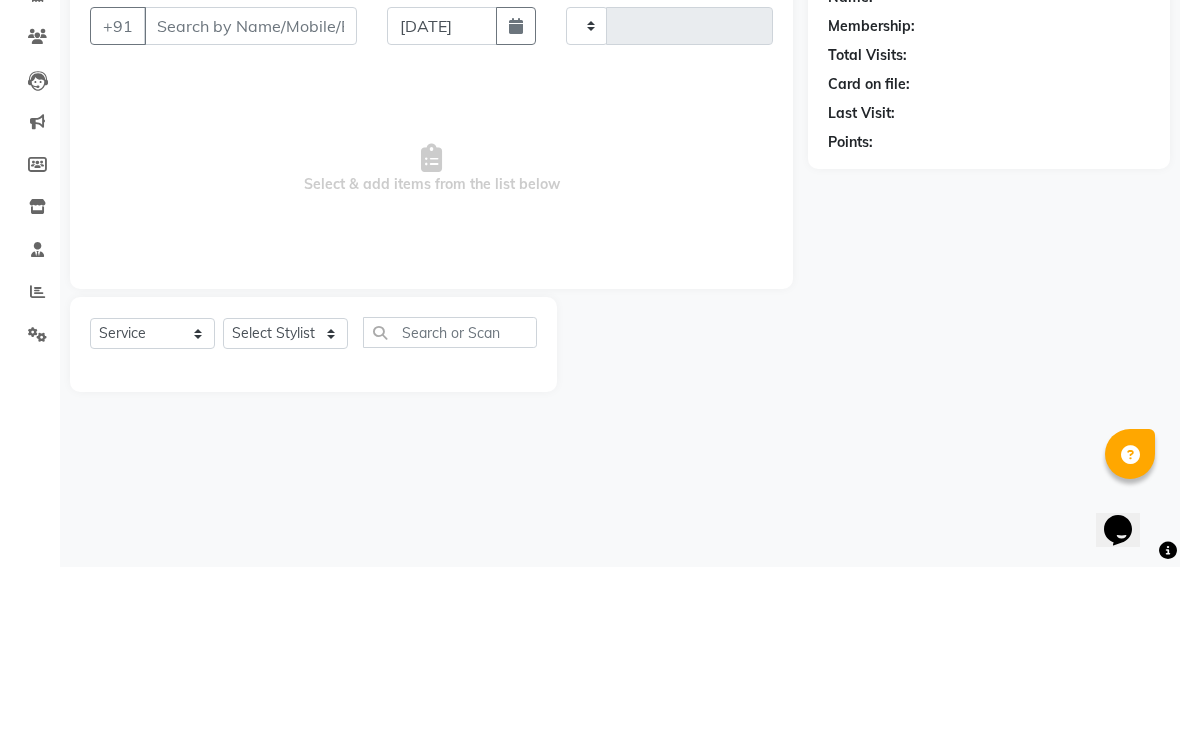 type on "2185" 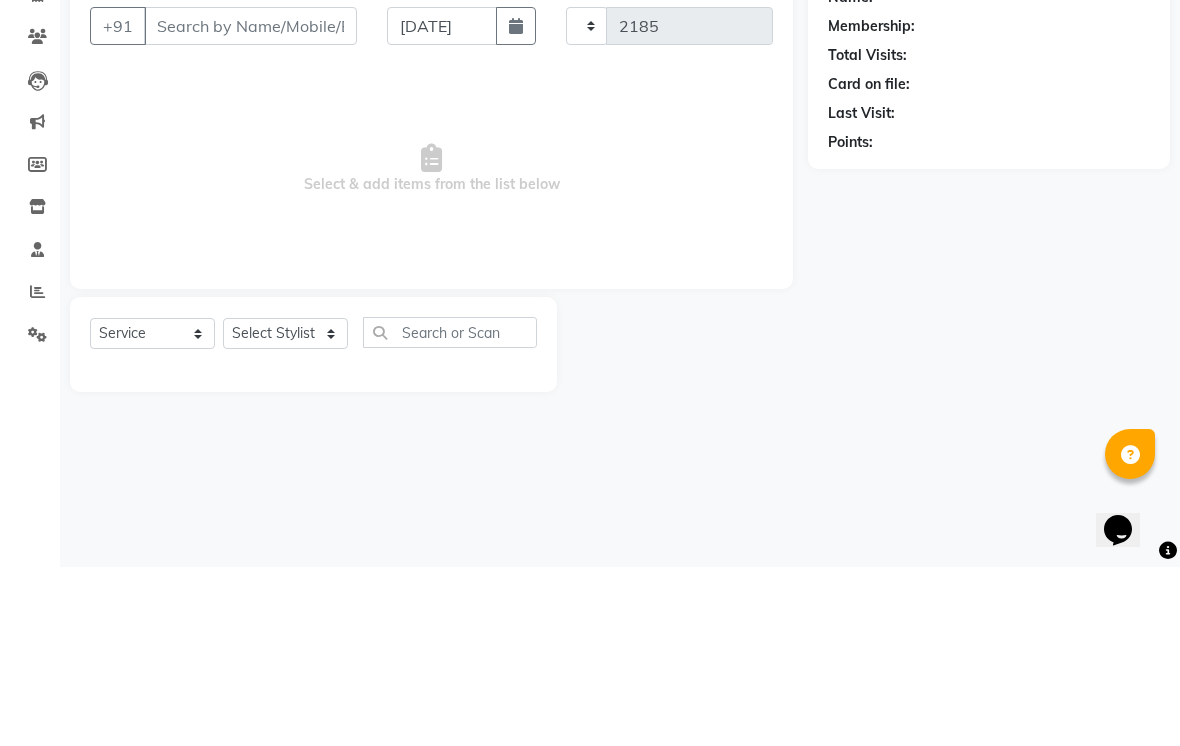 select on "4969" 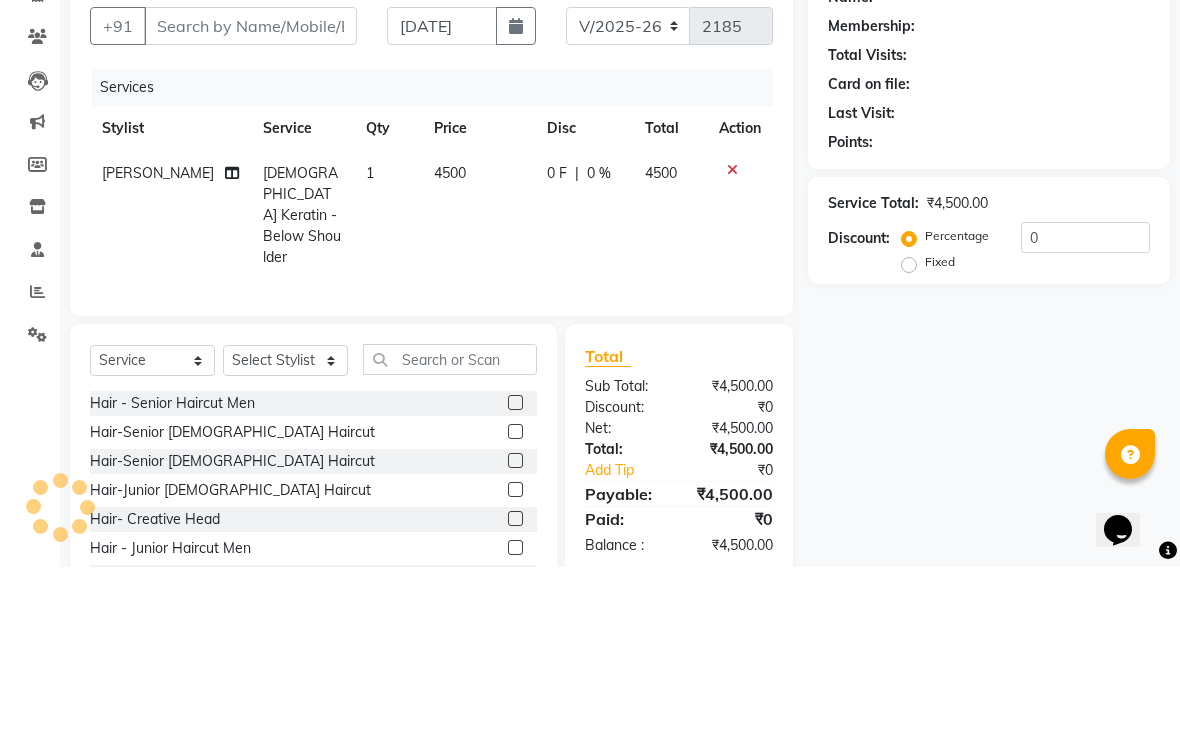 type on "8668367715" 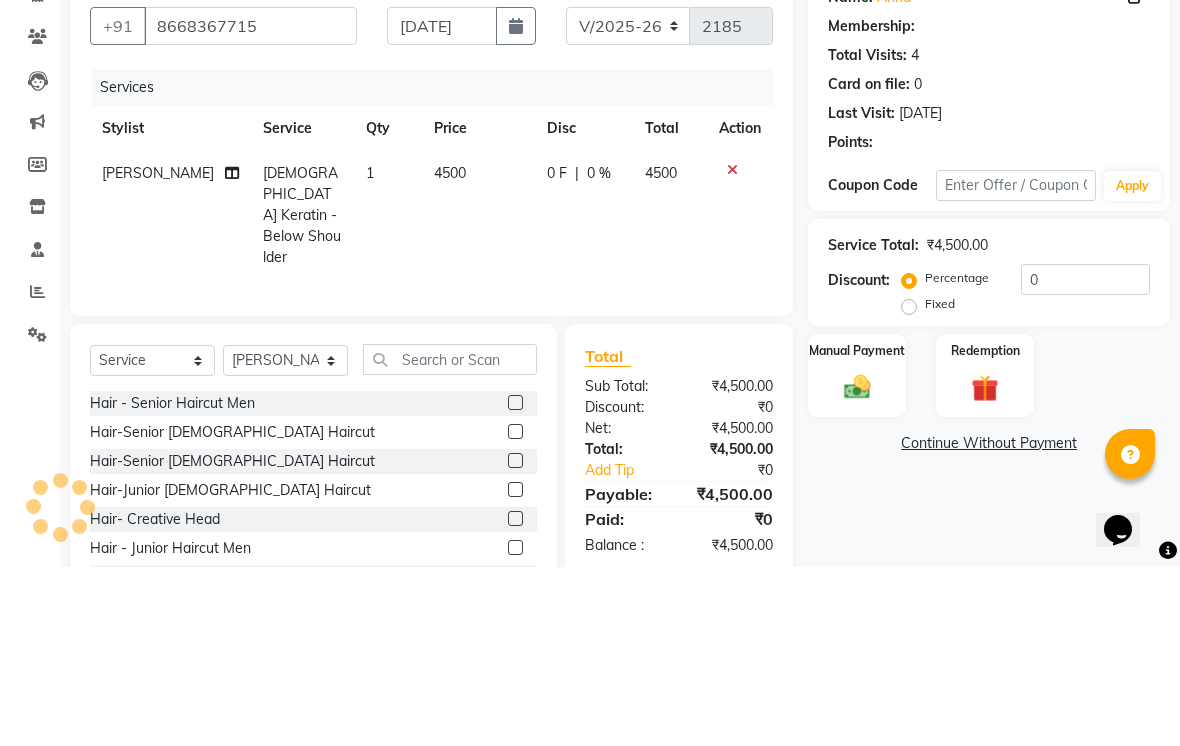 scroll, scrollTop: 83, scrollLeft: 0, axis: vertical 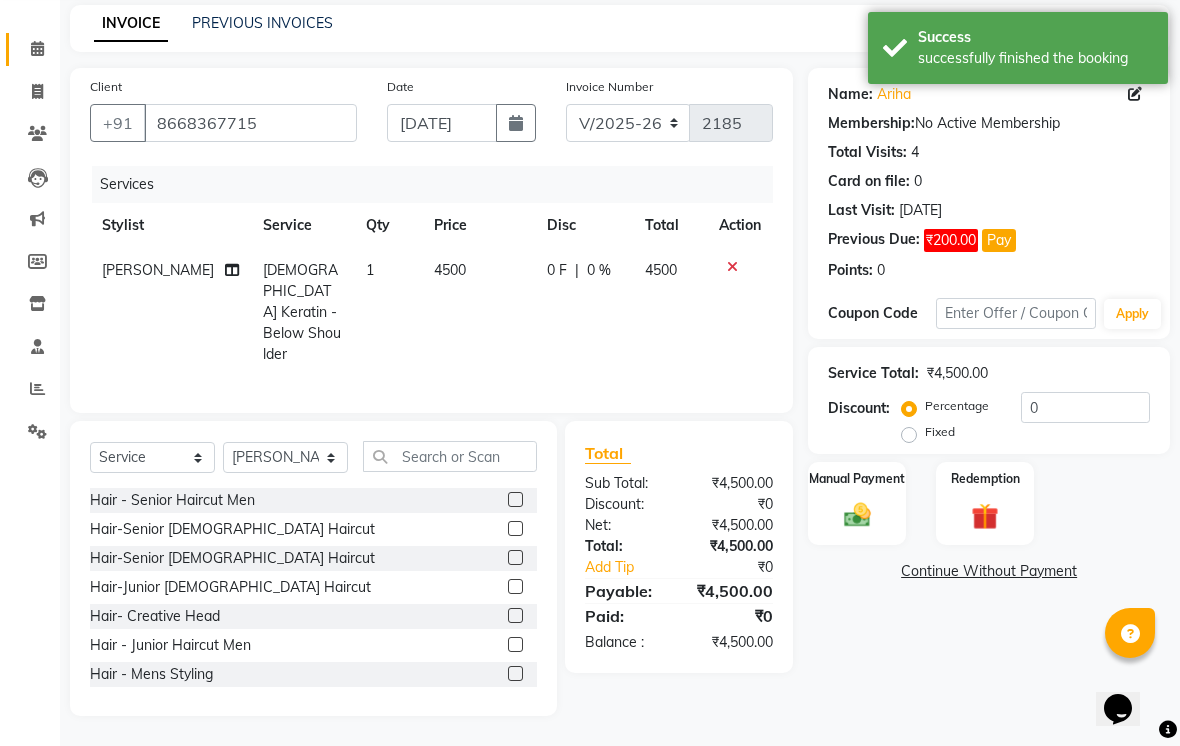 click on "4500" 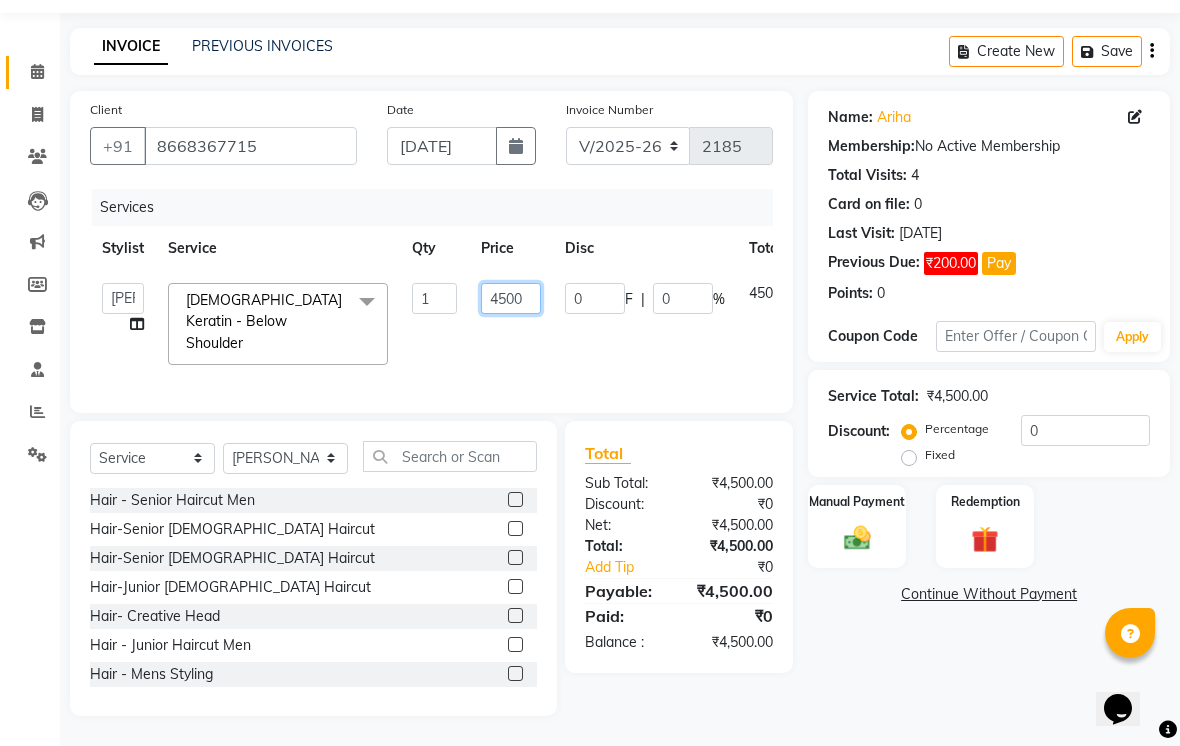 click on "4500" 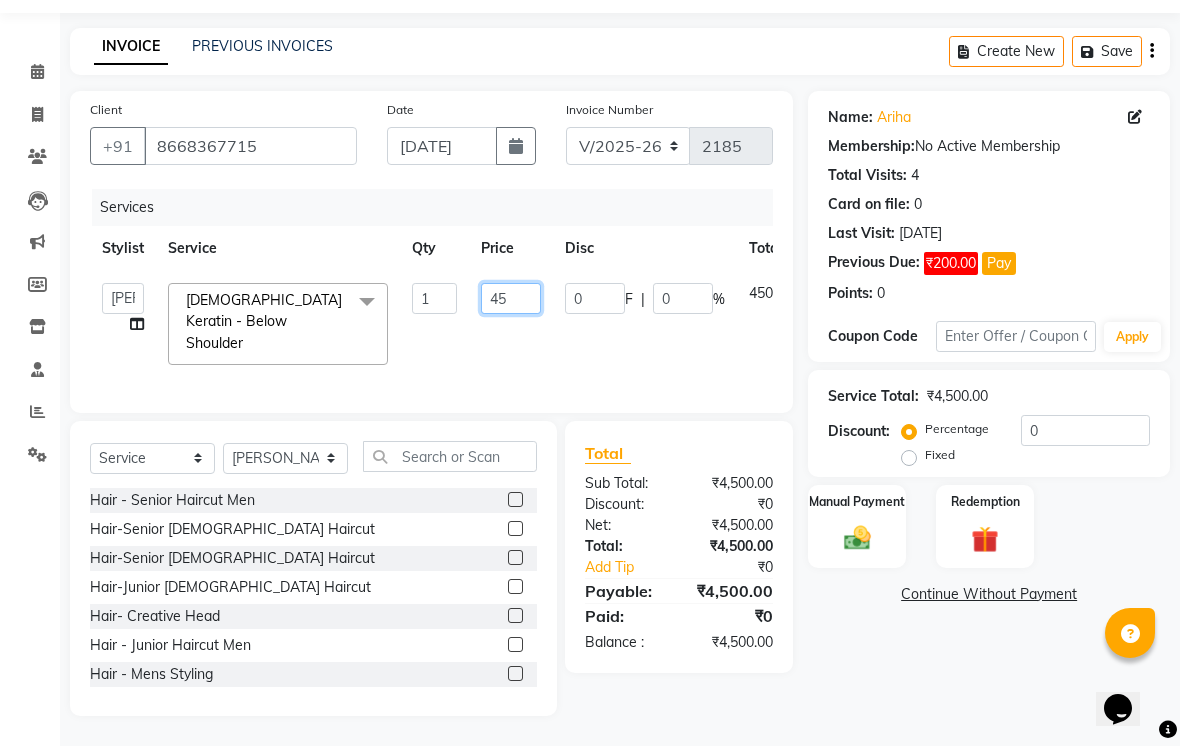 type on "4" 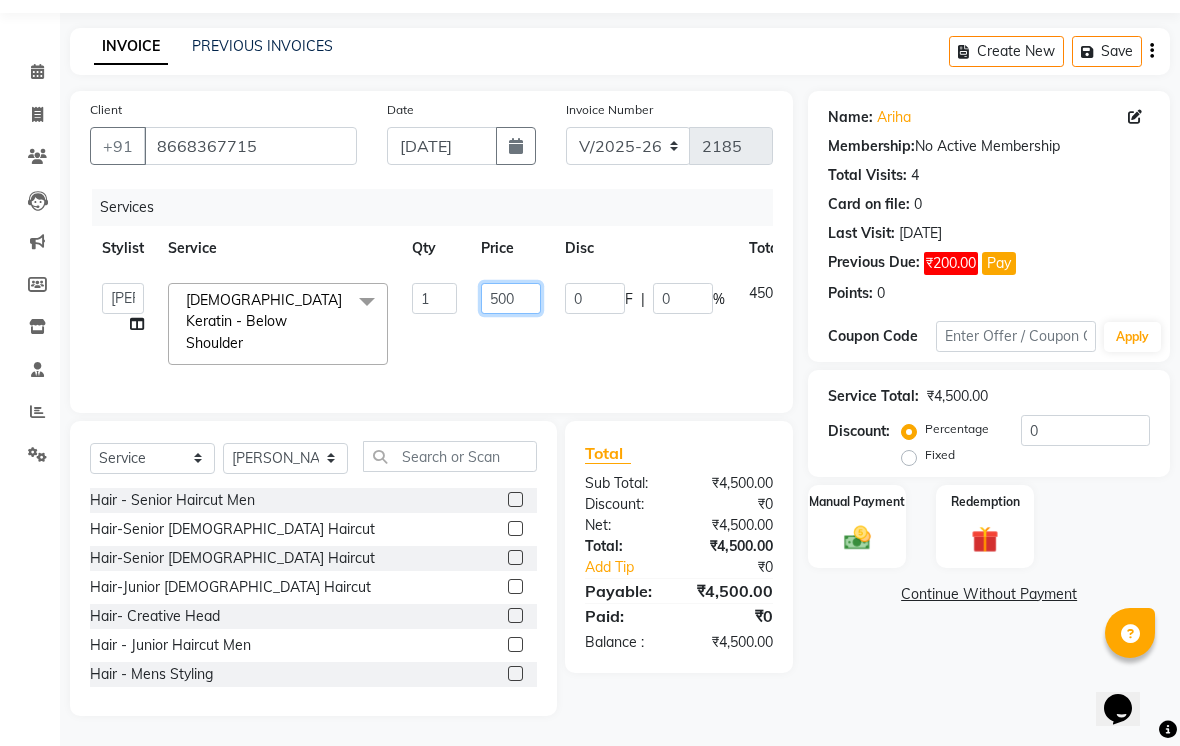 type on "5000" 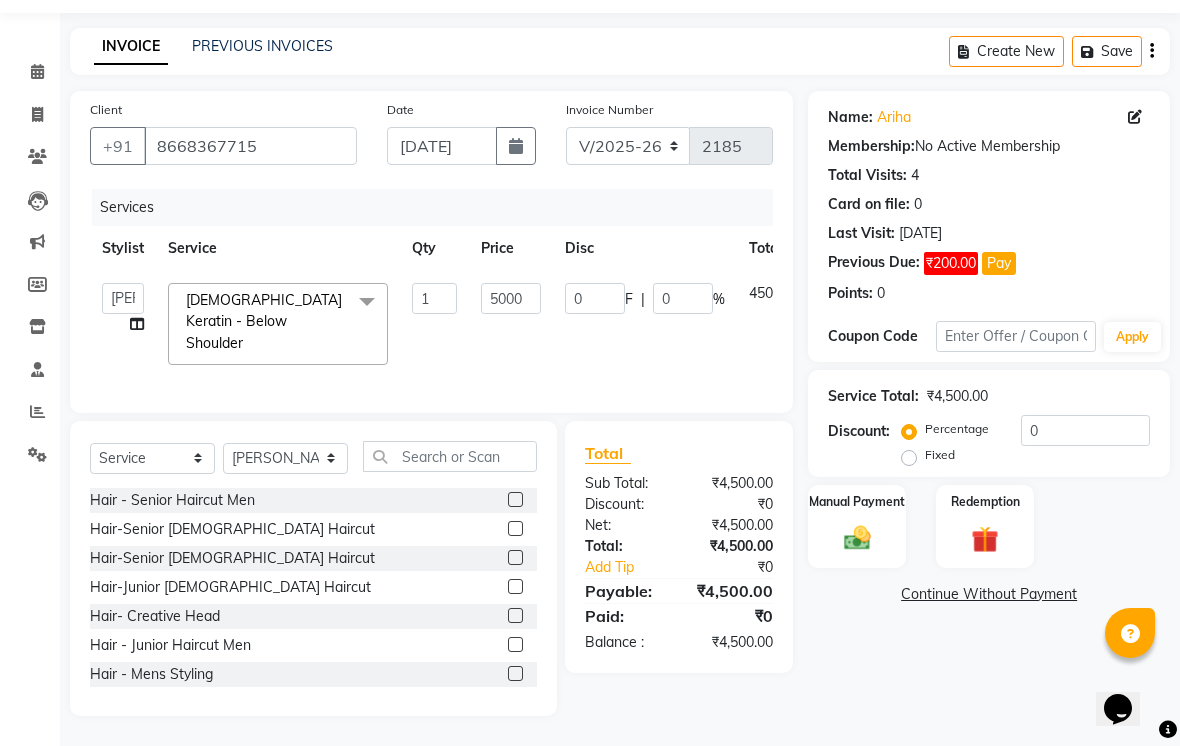 click on "Continue Without Payment" 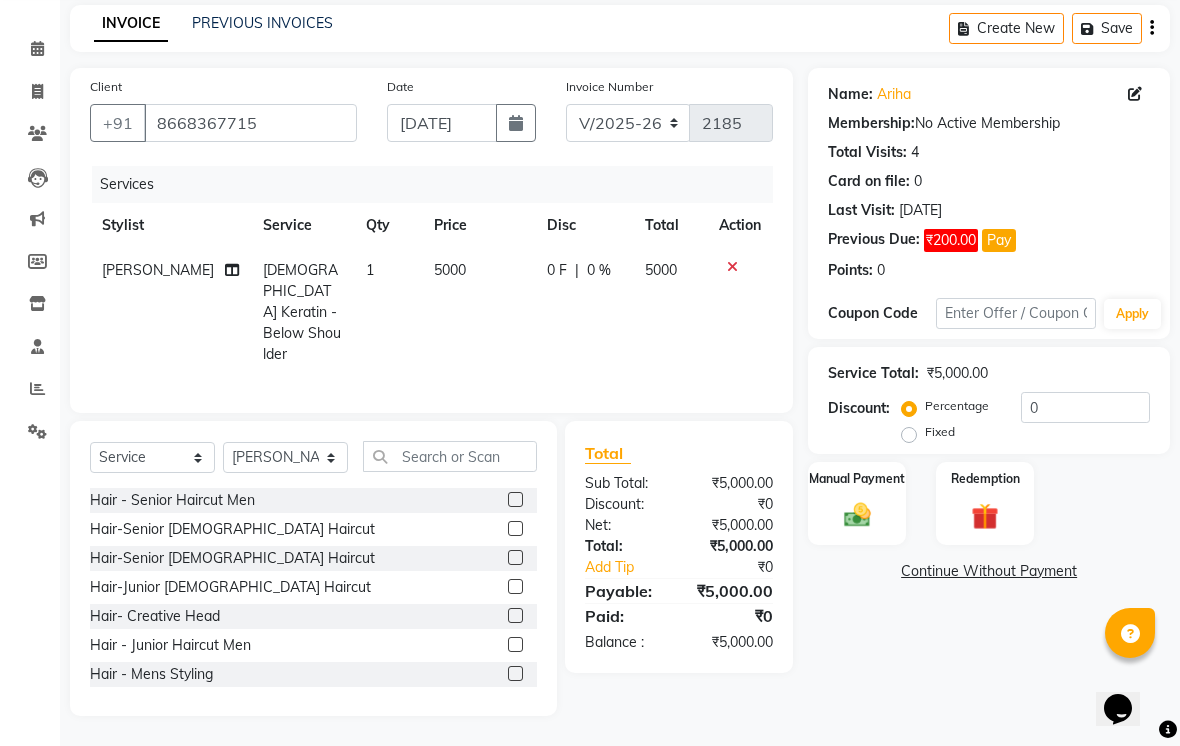 click 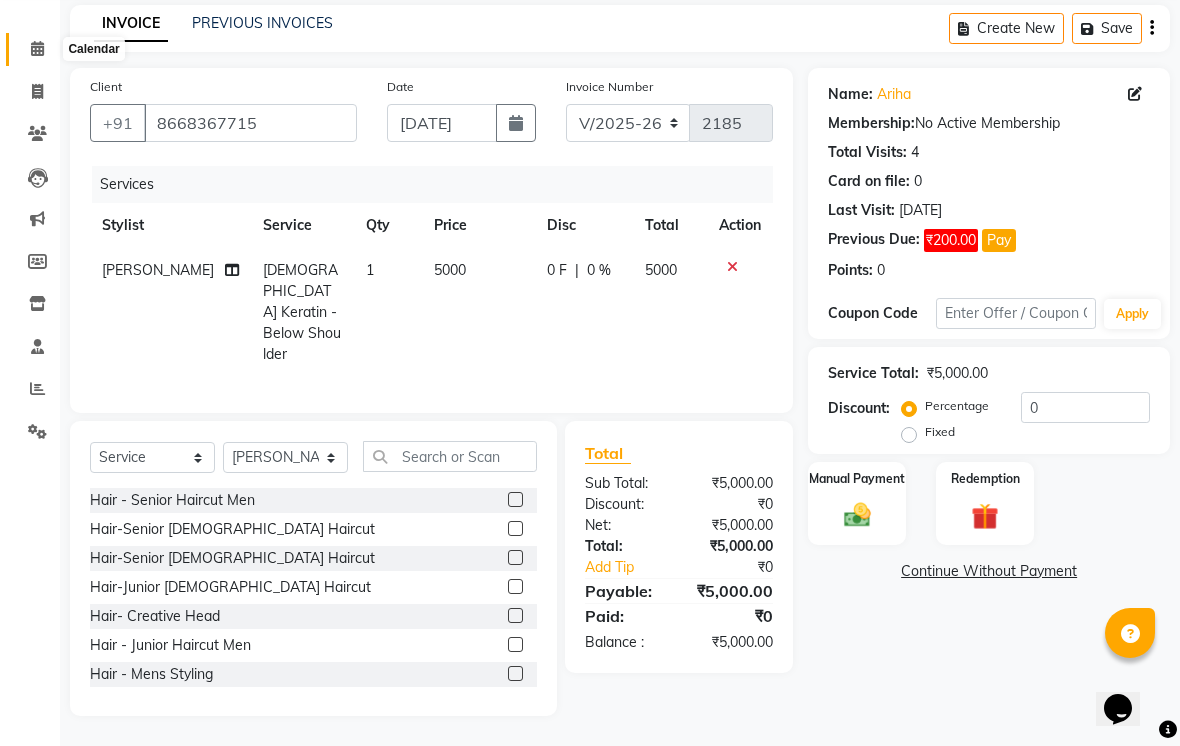 click 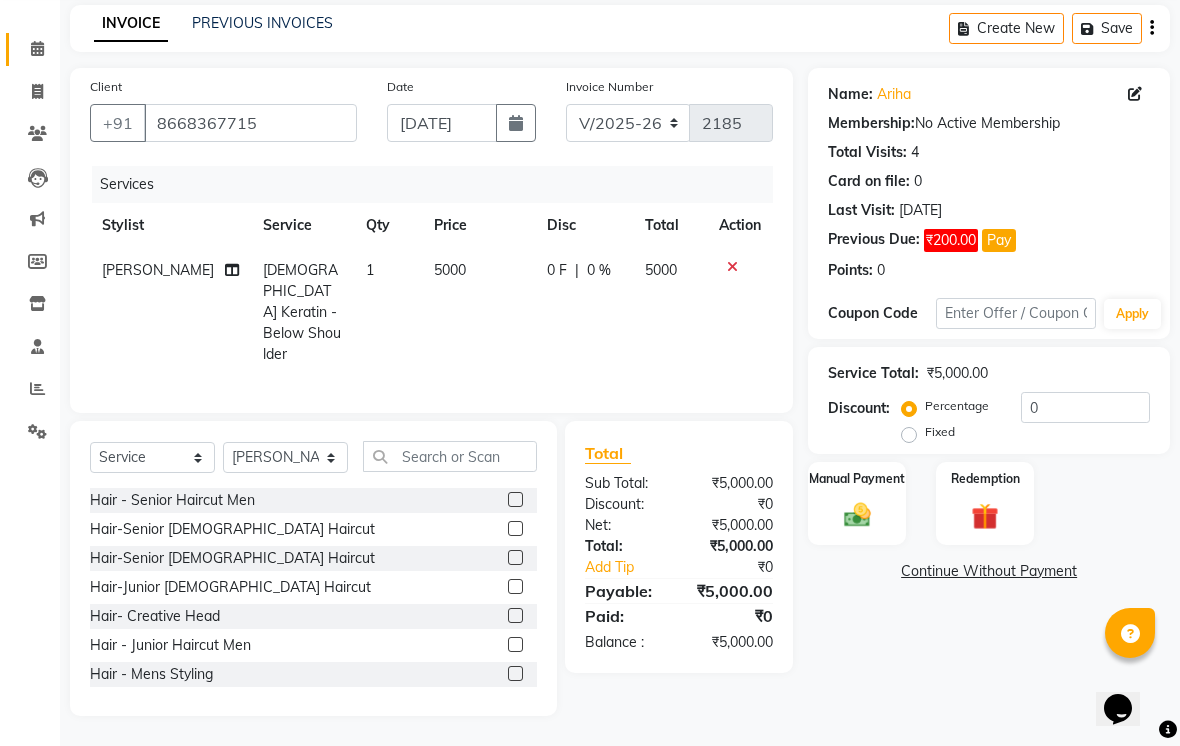 scroll, scrollTop: 0, scrollLeft: 0, axis: both 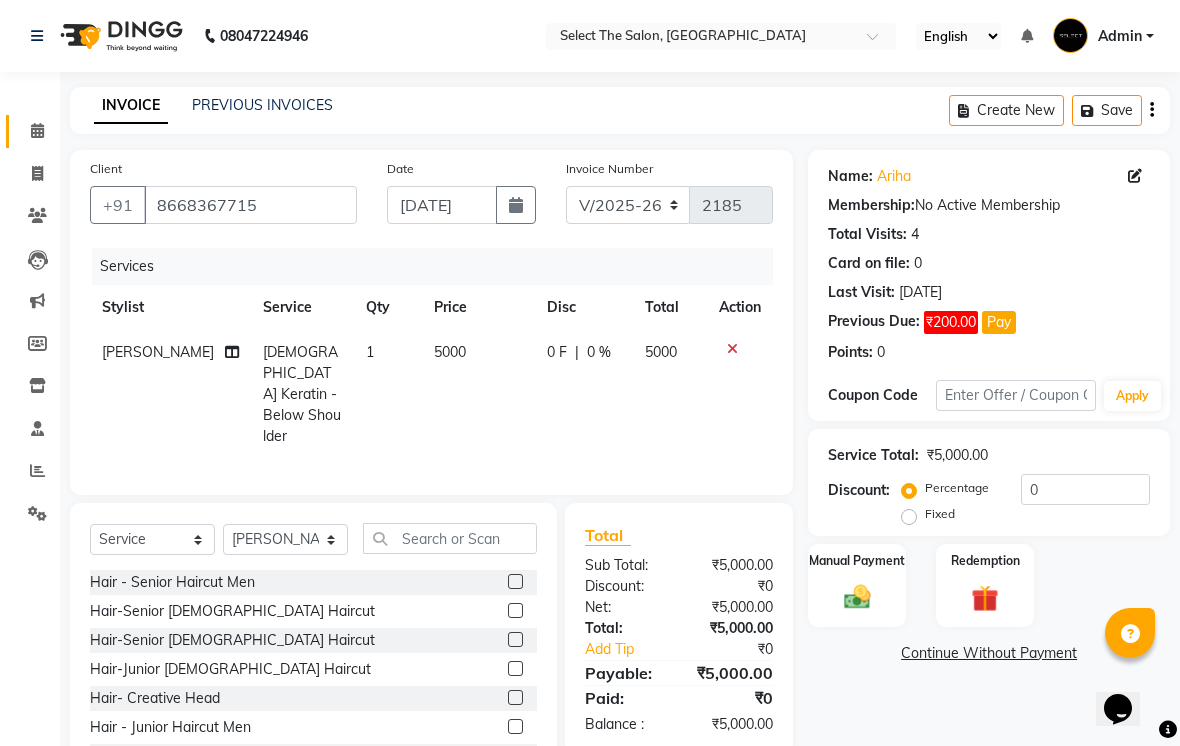click 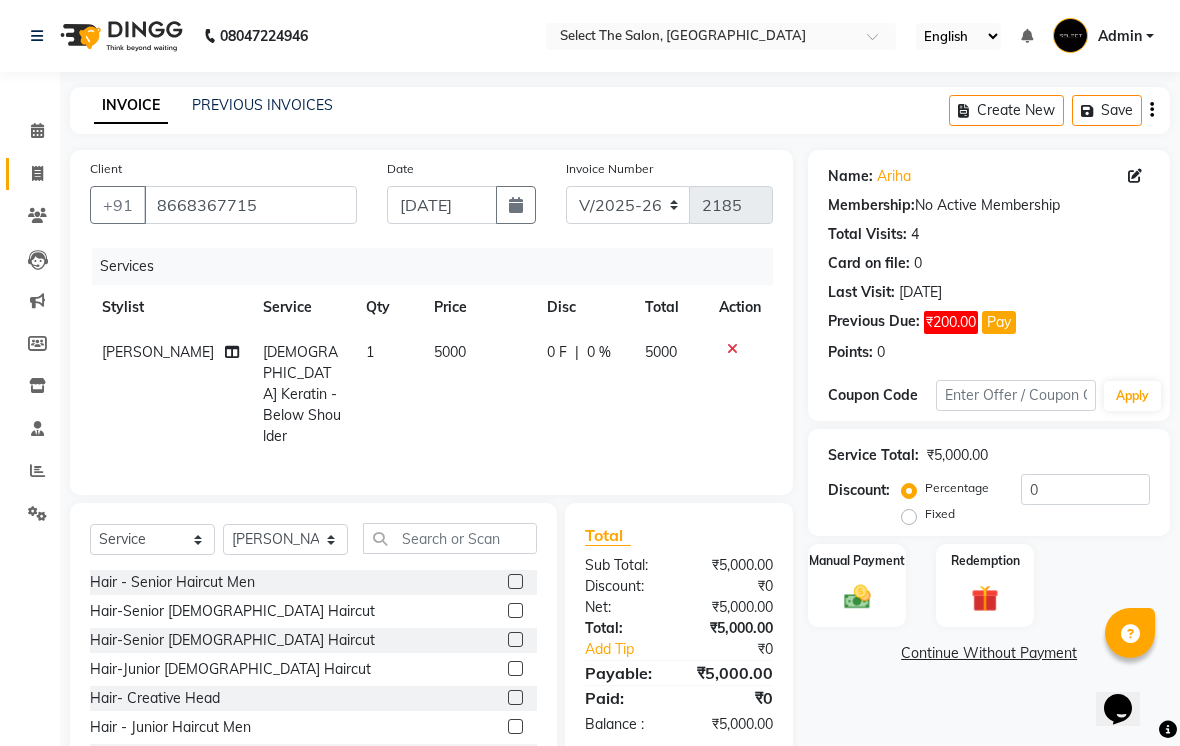 click on "Invoice" 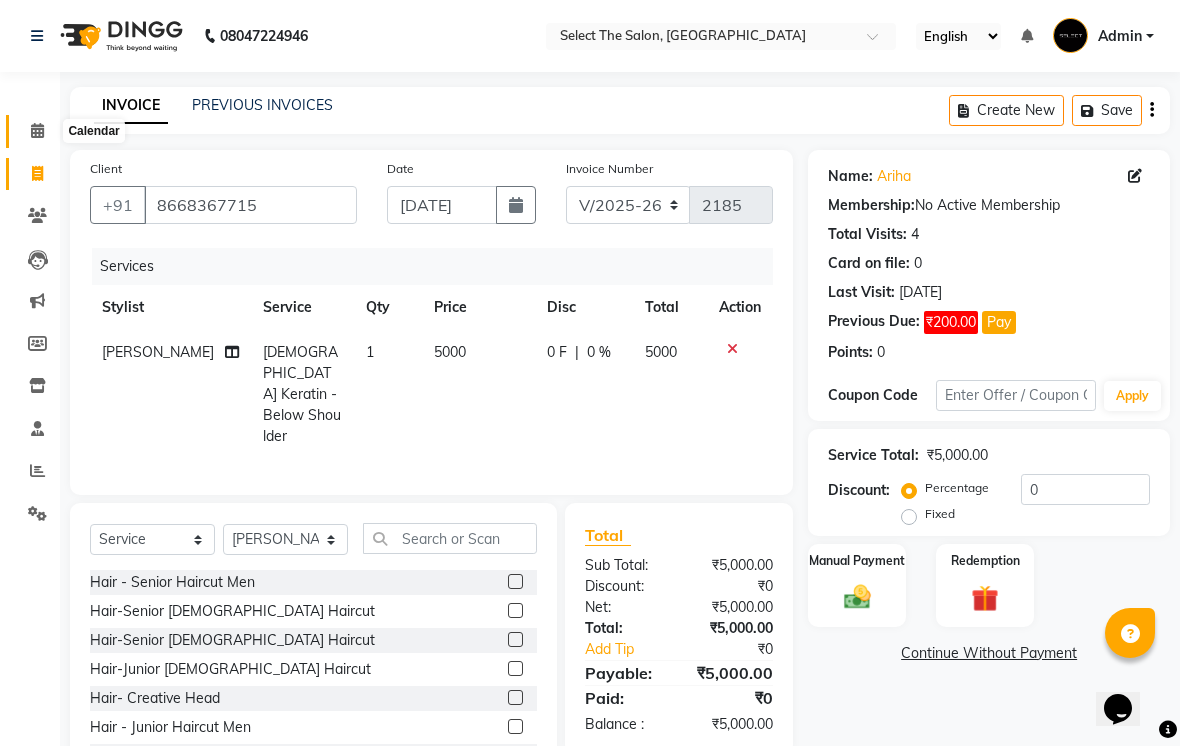 click 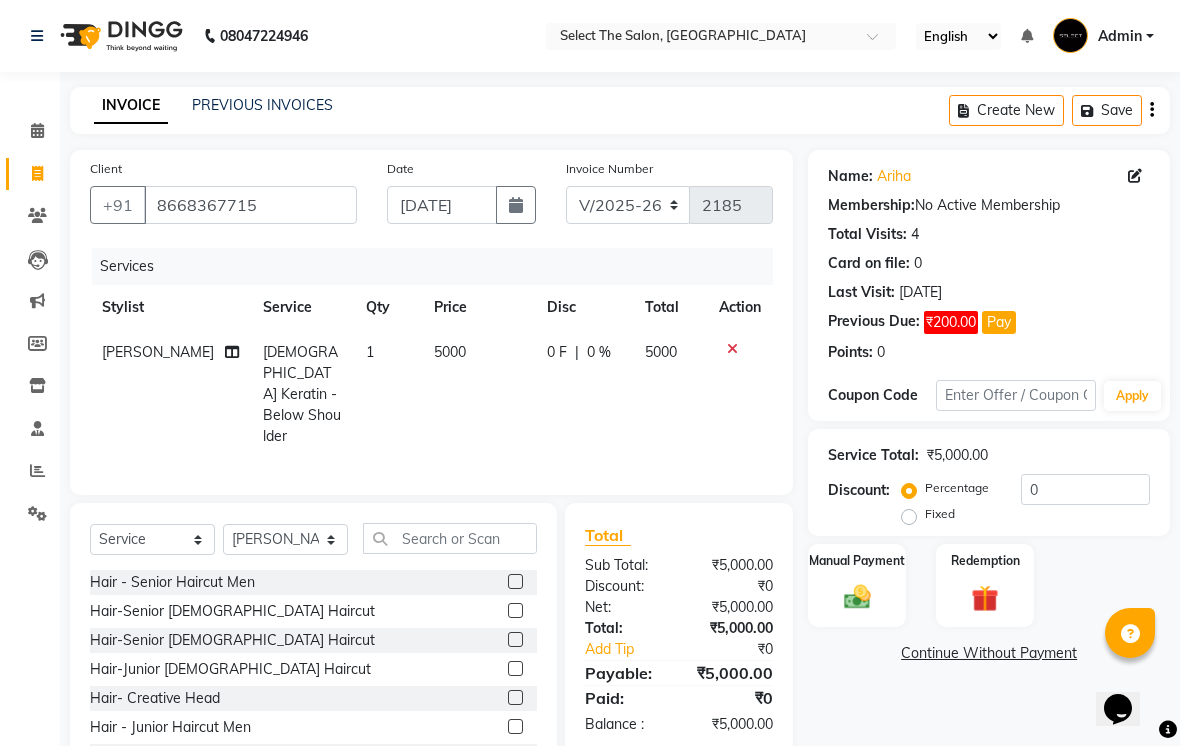 click on "Invoice" 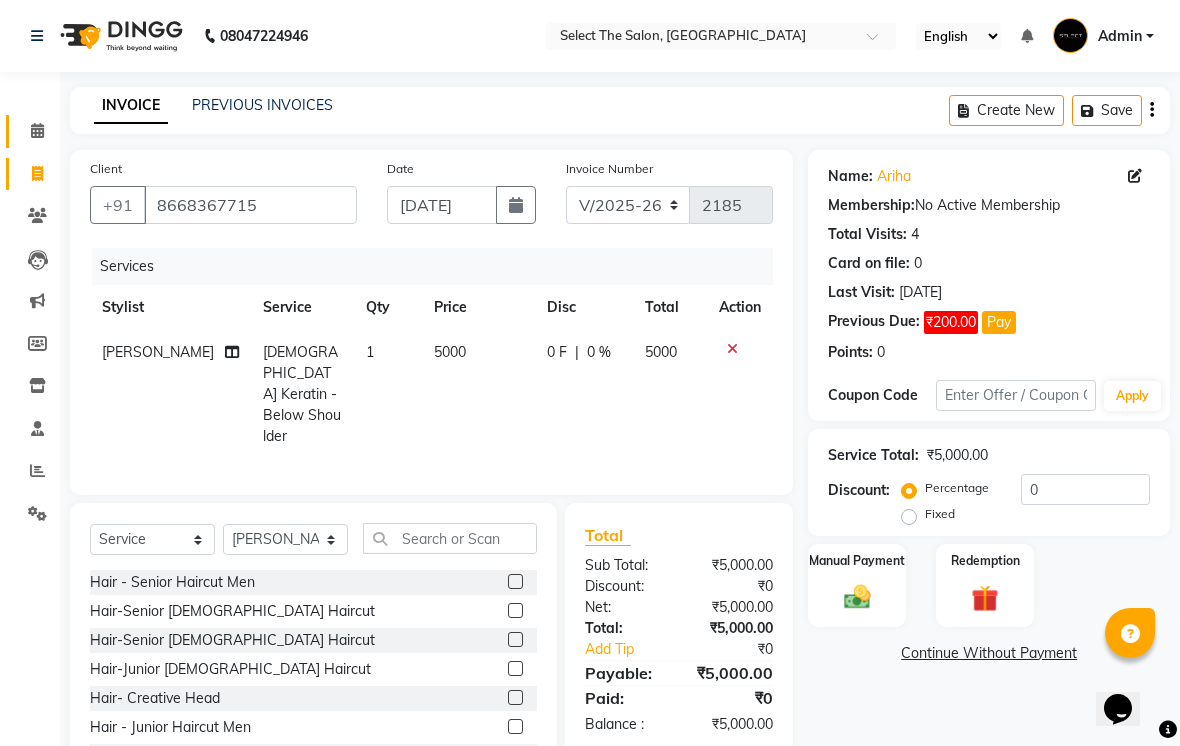 click 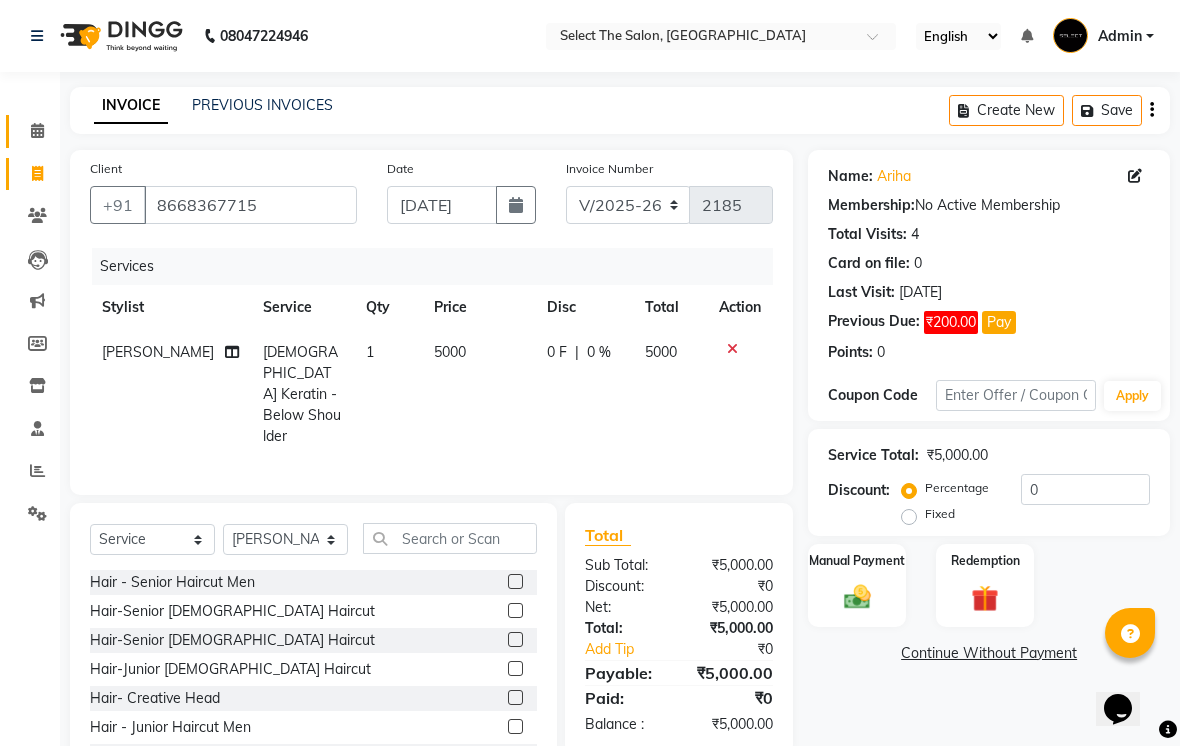 click 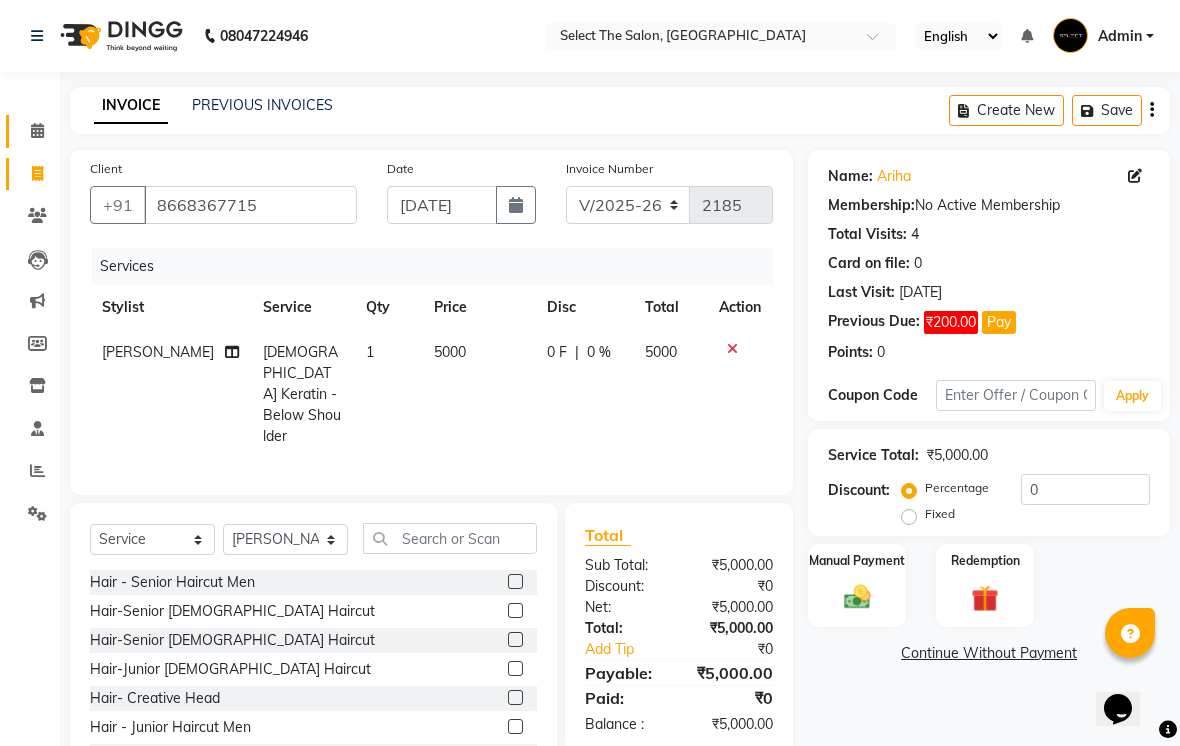 click 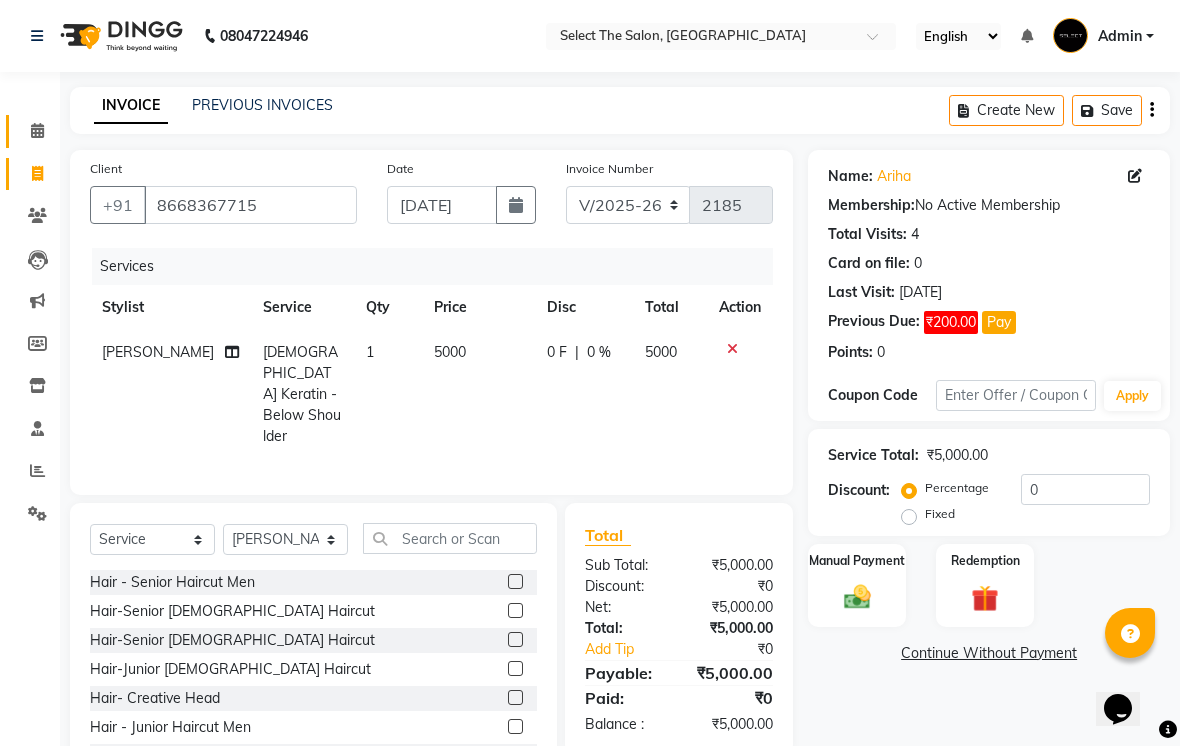 scroll, scrollTop: 0, scrollLeft: 0, axis: both 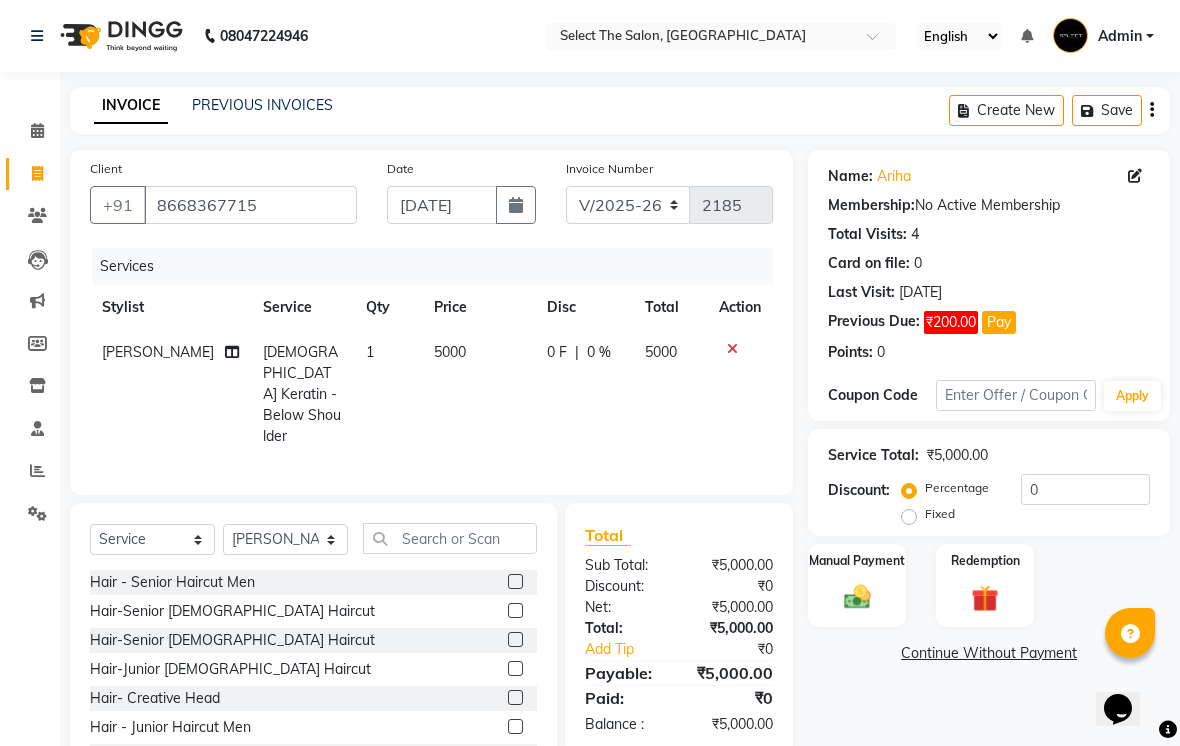 click 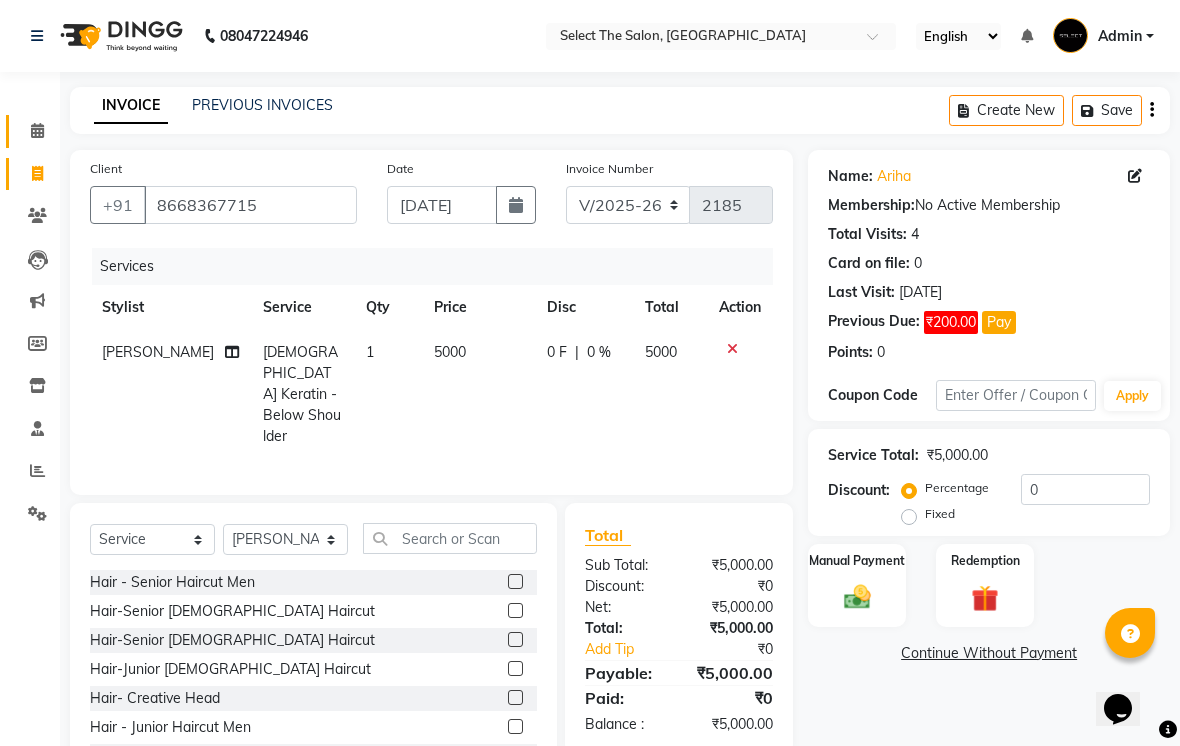 click 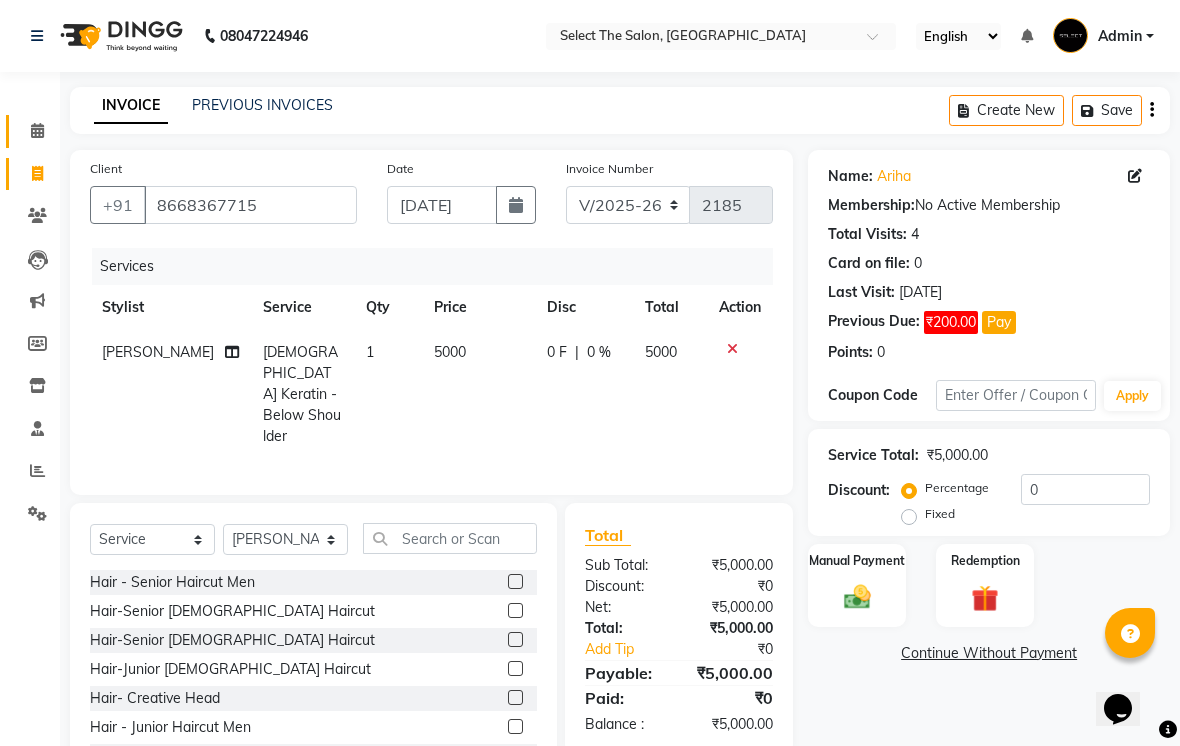 click on "Calendar" 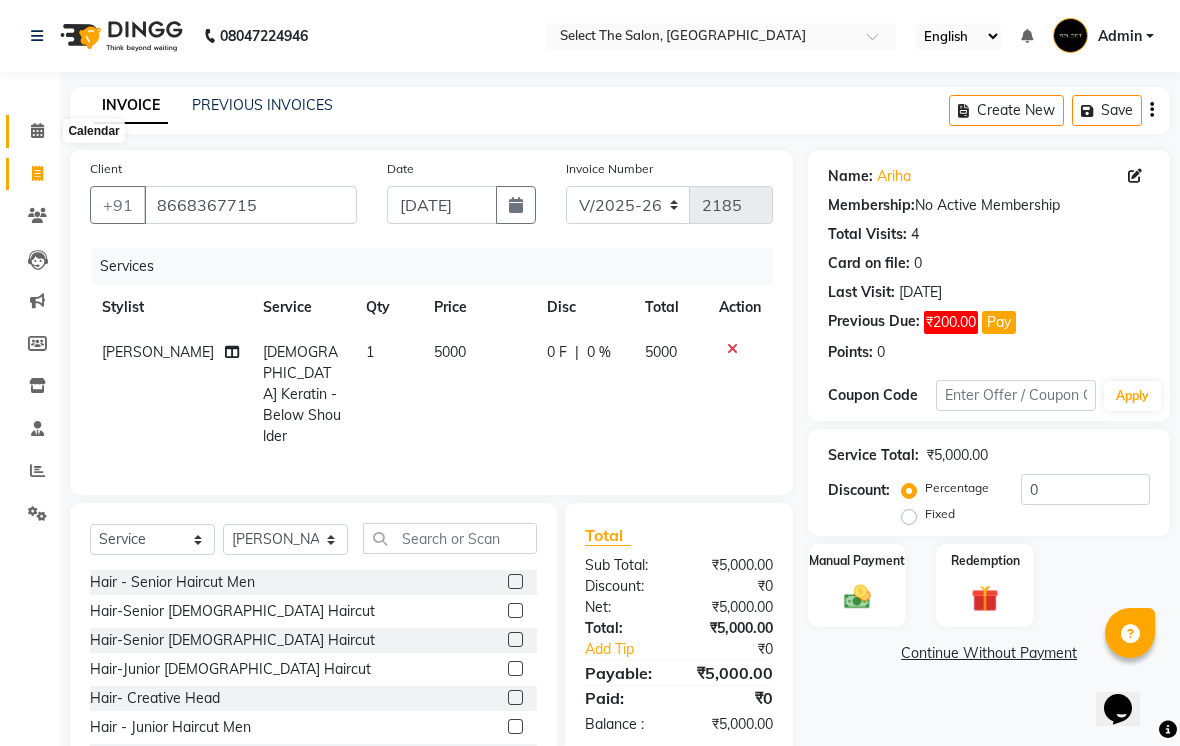 click 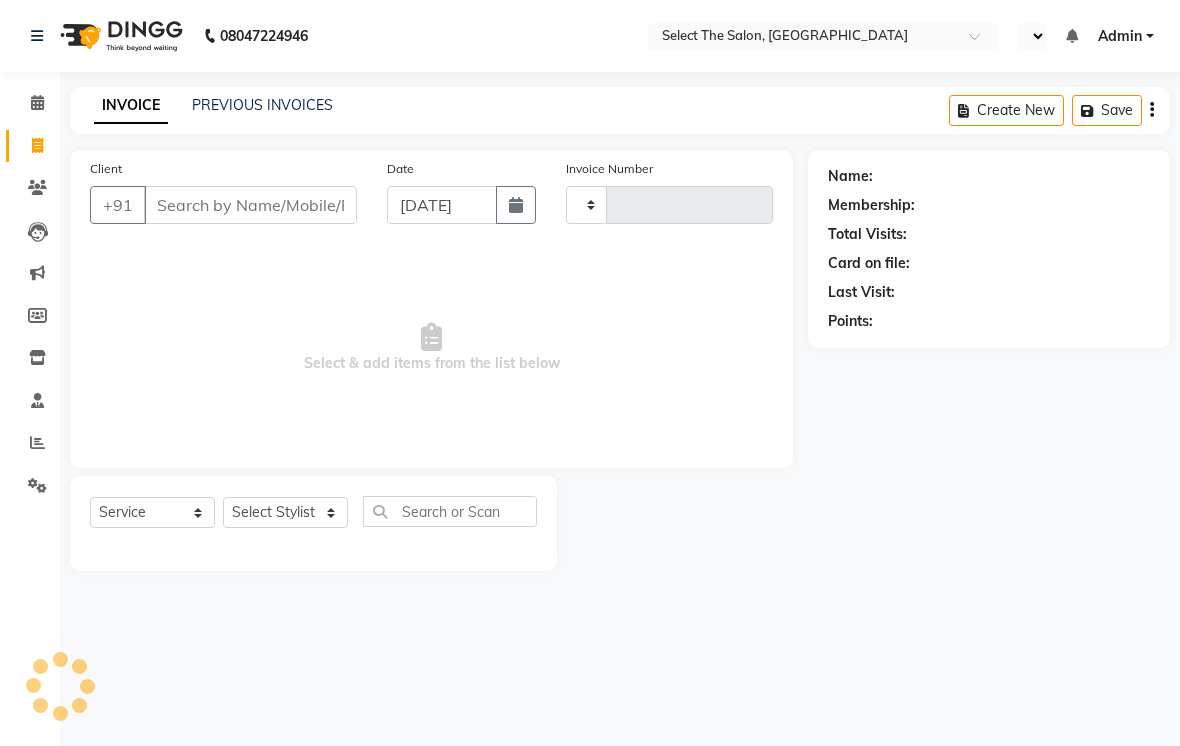 select on "service" 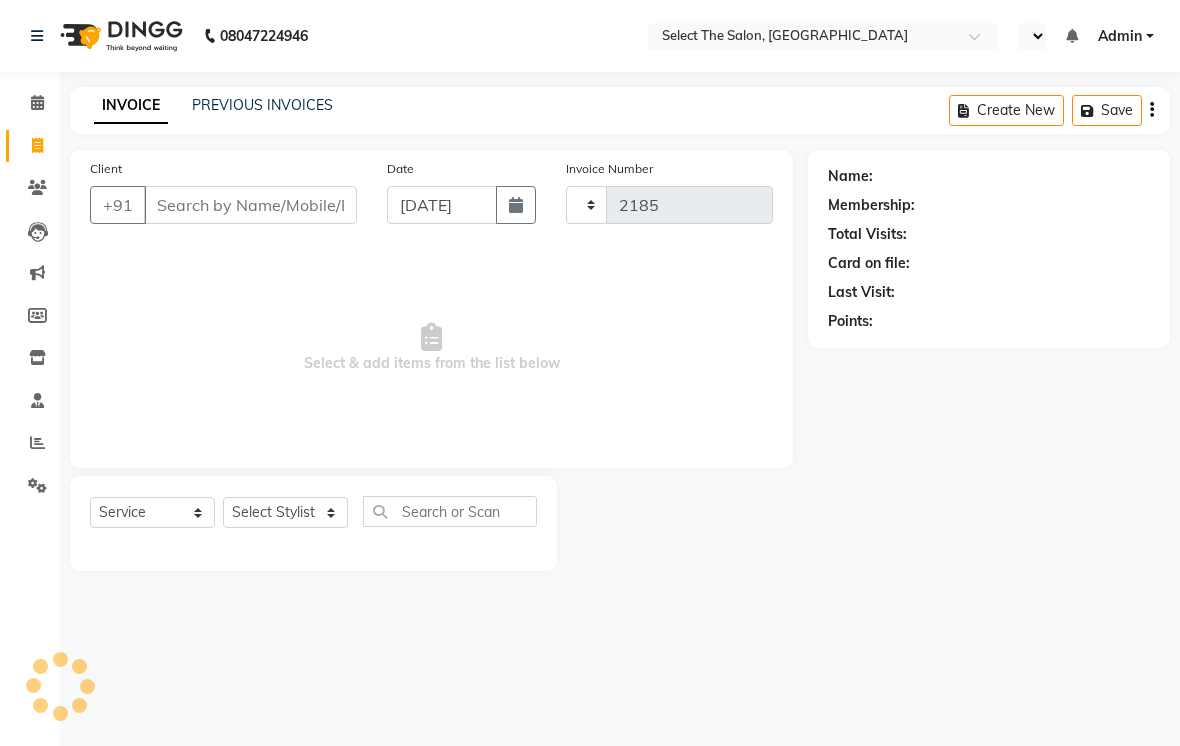 scroll, scrollTop: 0, scrollLeft: 0, axis: both 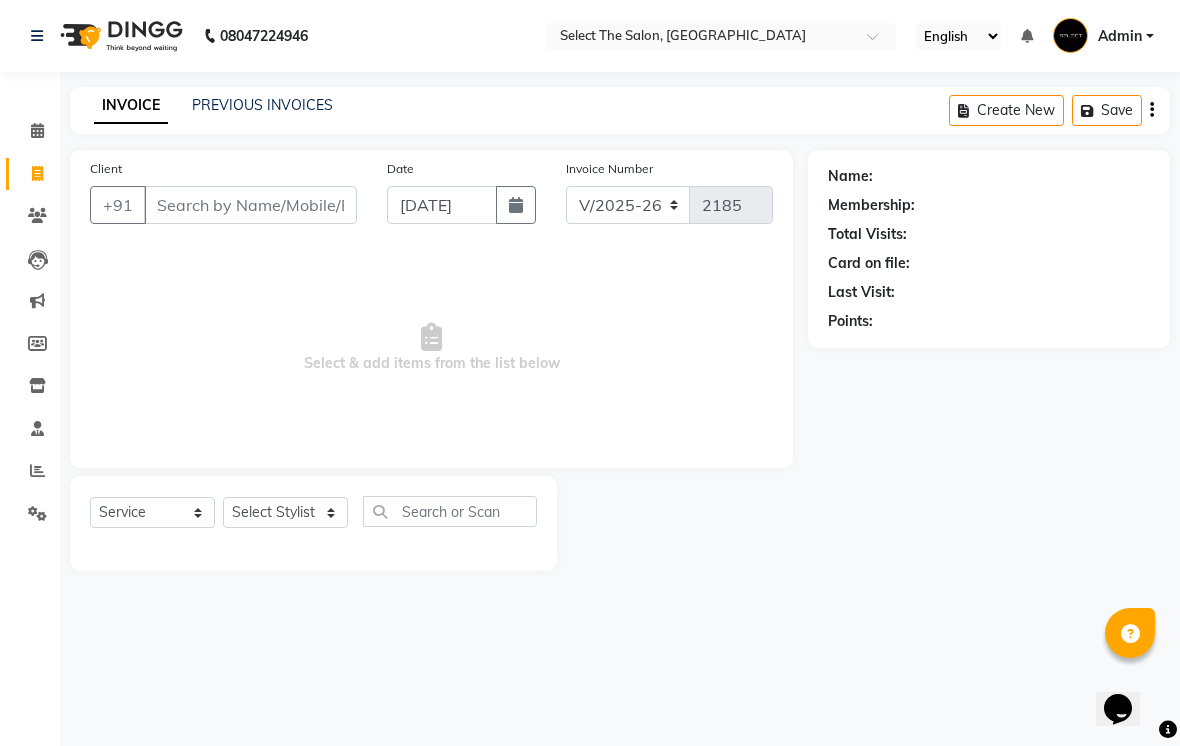 click on "Calendar  Invoice  Clients  Leads   Marketing  Members  Inventory  Staff  Reports  Settings Completed InProgress Upcoming Dropped Tentative Check-In Confirm Bookings Generate Report Segments Page Builder" 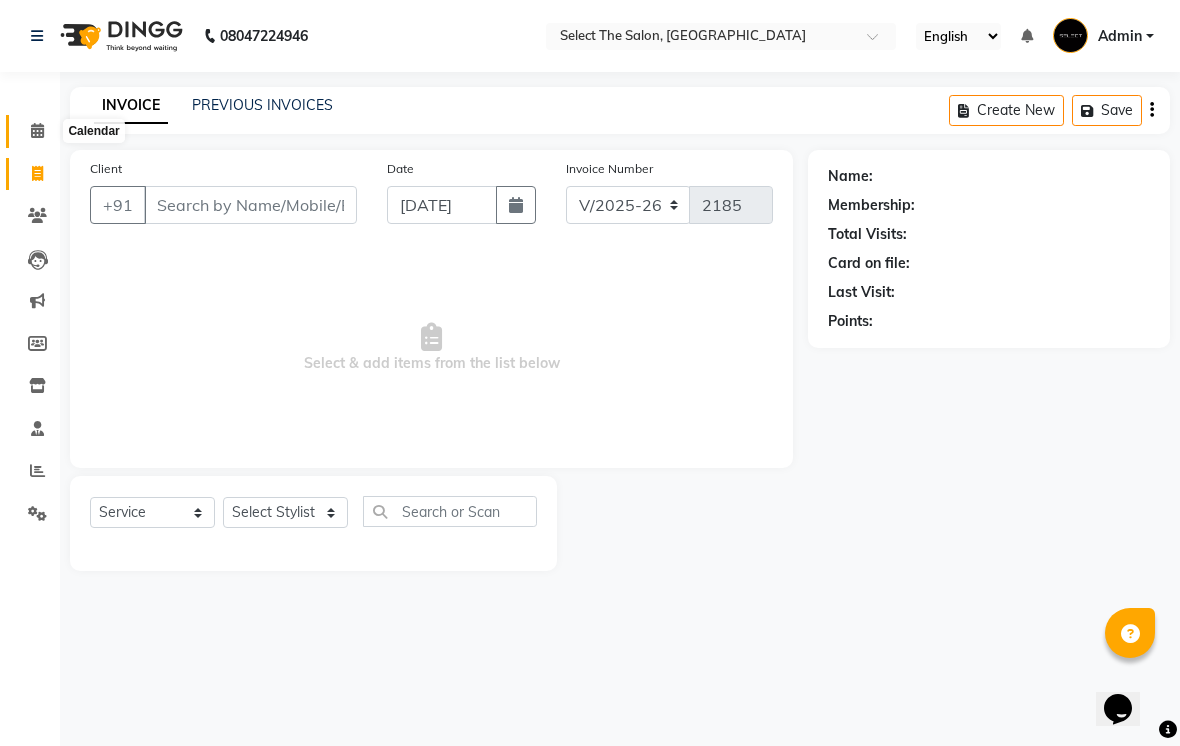 click 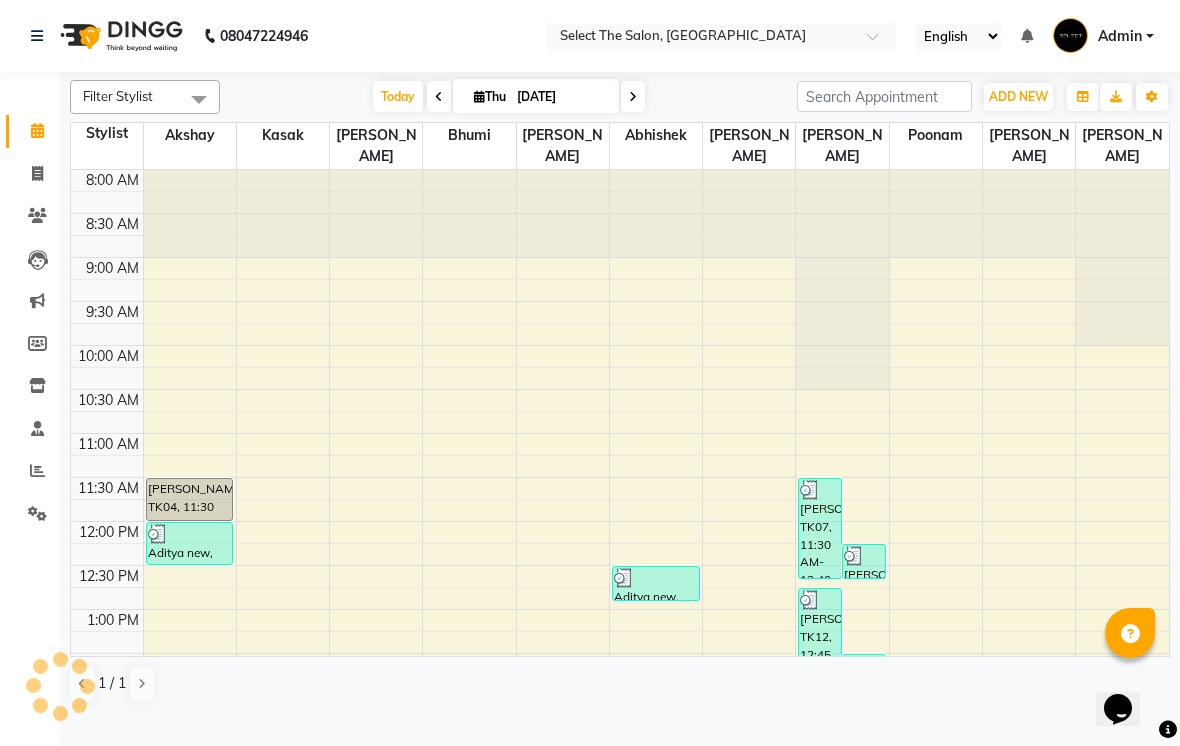 scroll, scrollTop: 0, scrollLeft: 0, axis: both 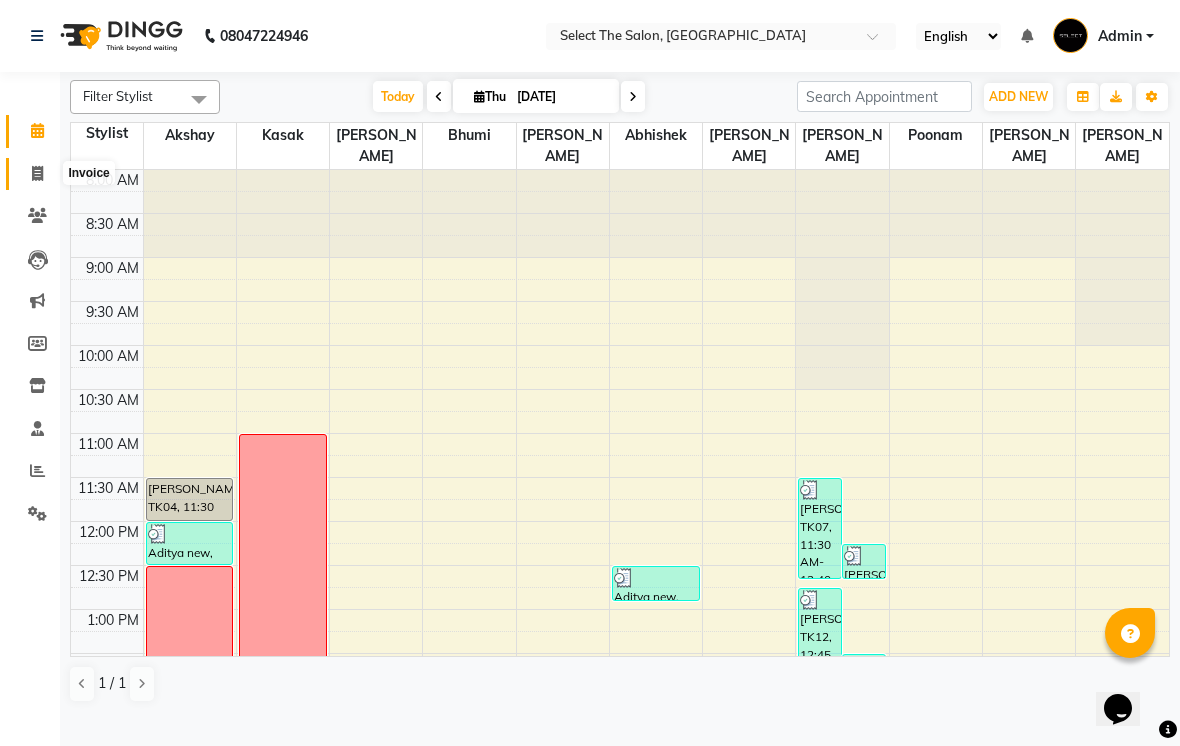 click 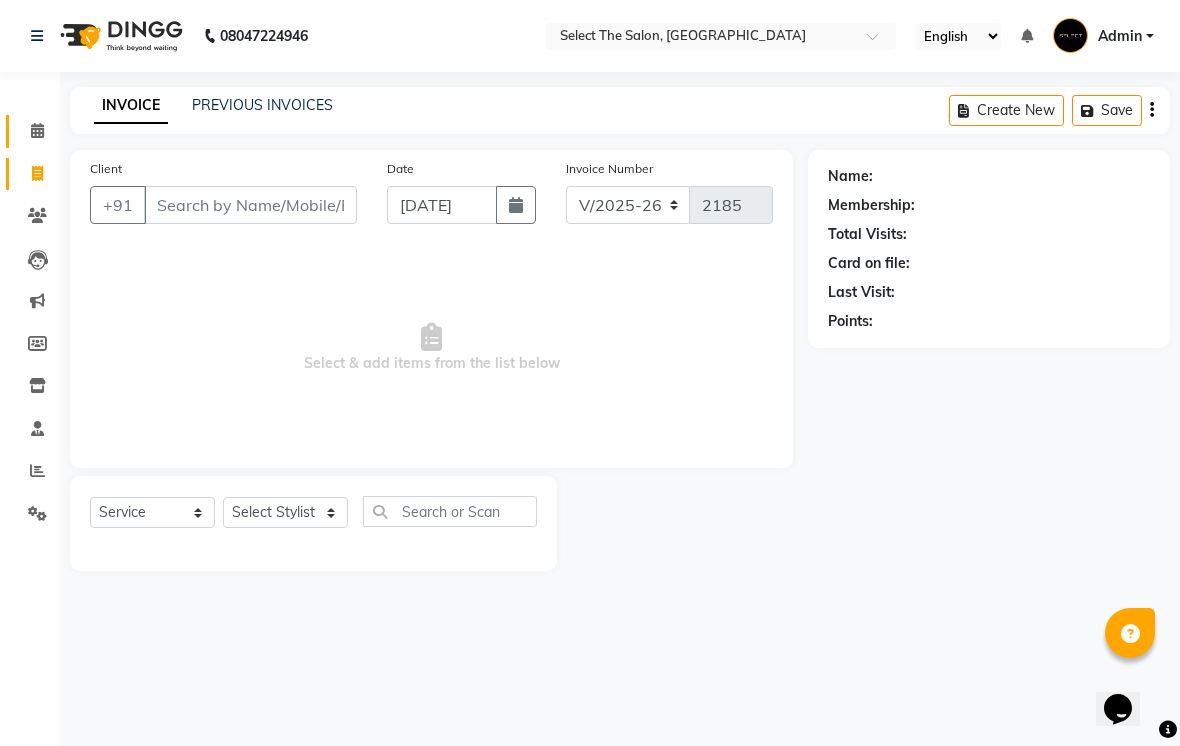 click 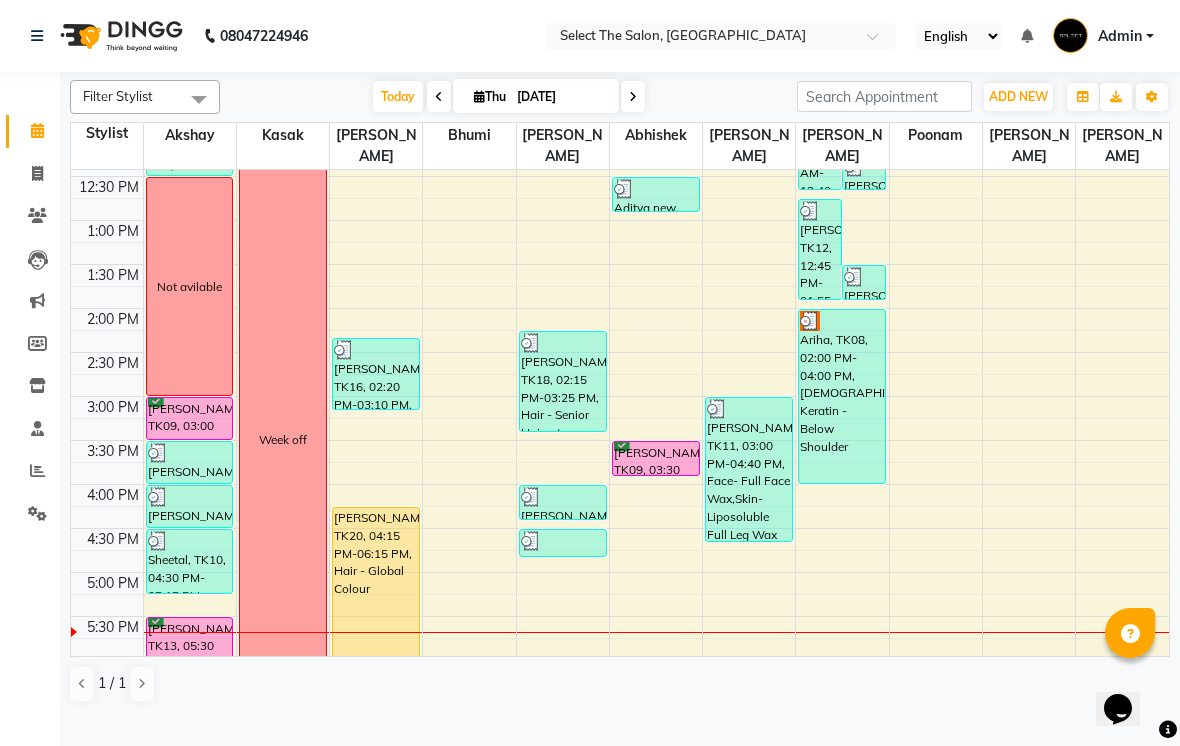 scroll, scrollTop: 368, scrollLeft: 0, axis: vertical 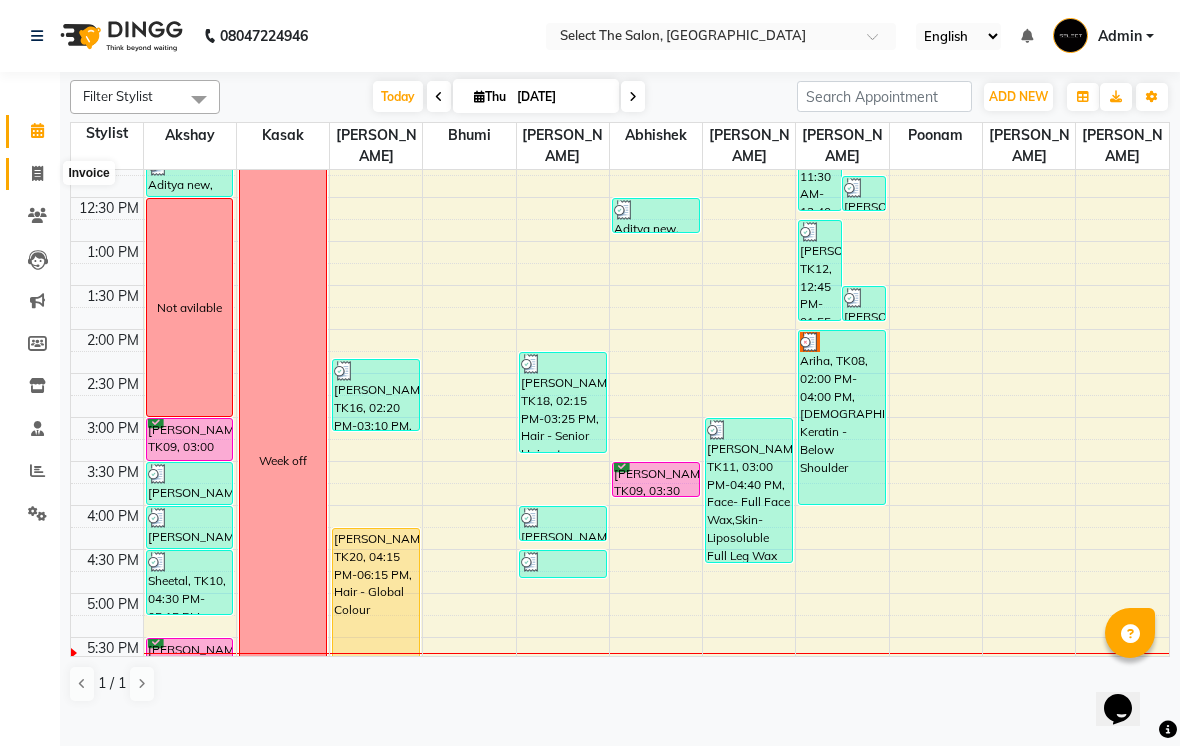 click 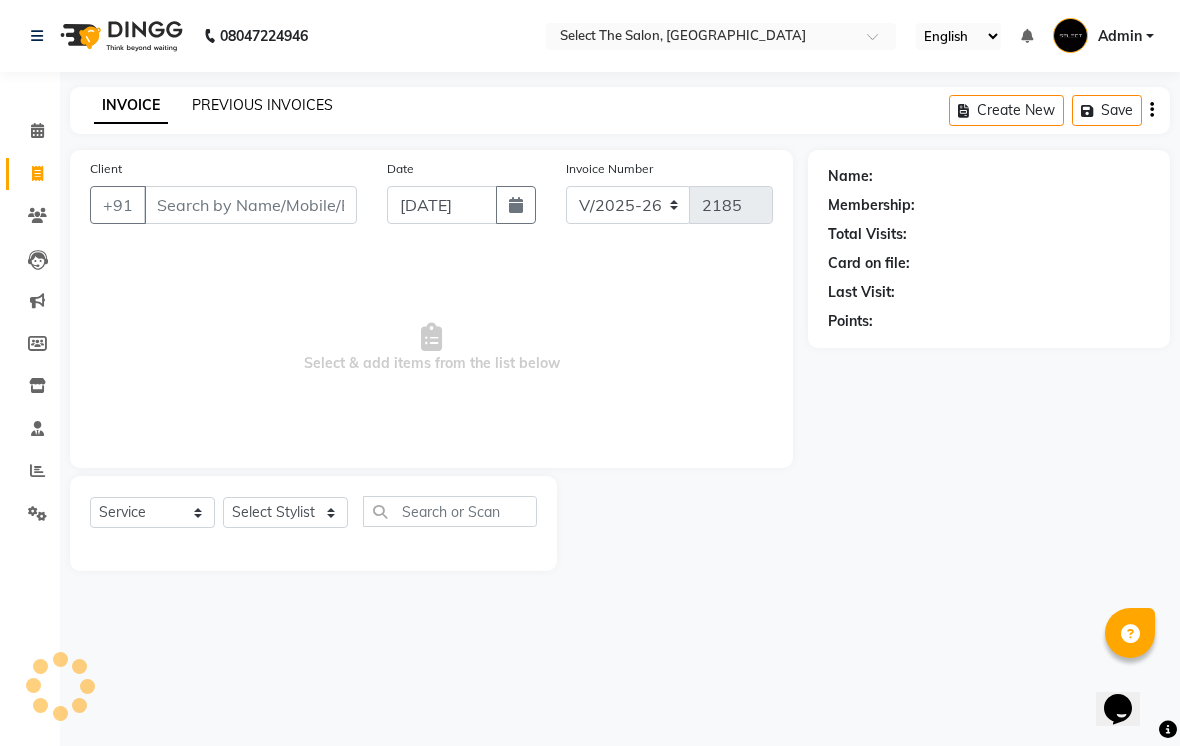 click on "PREVIOUS INVOICES" 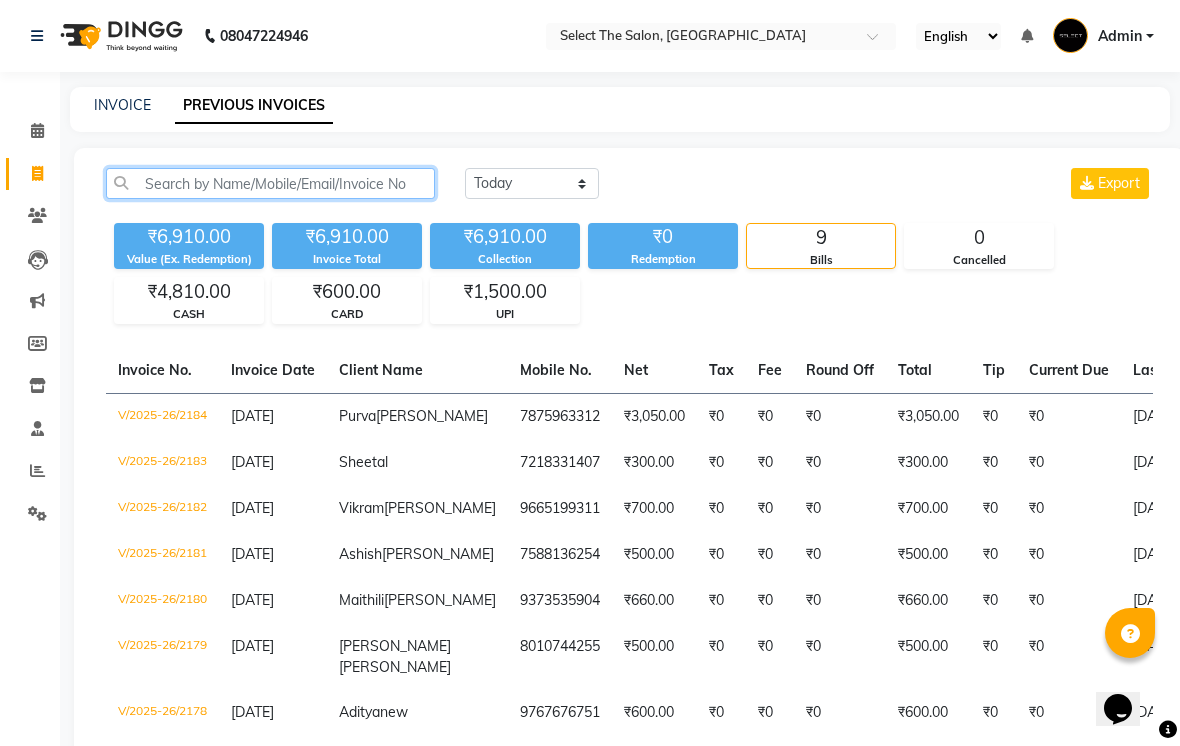 click 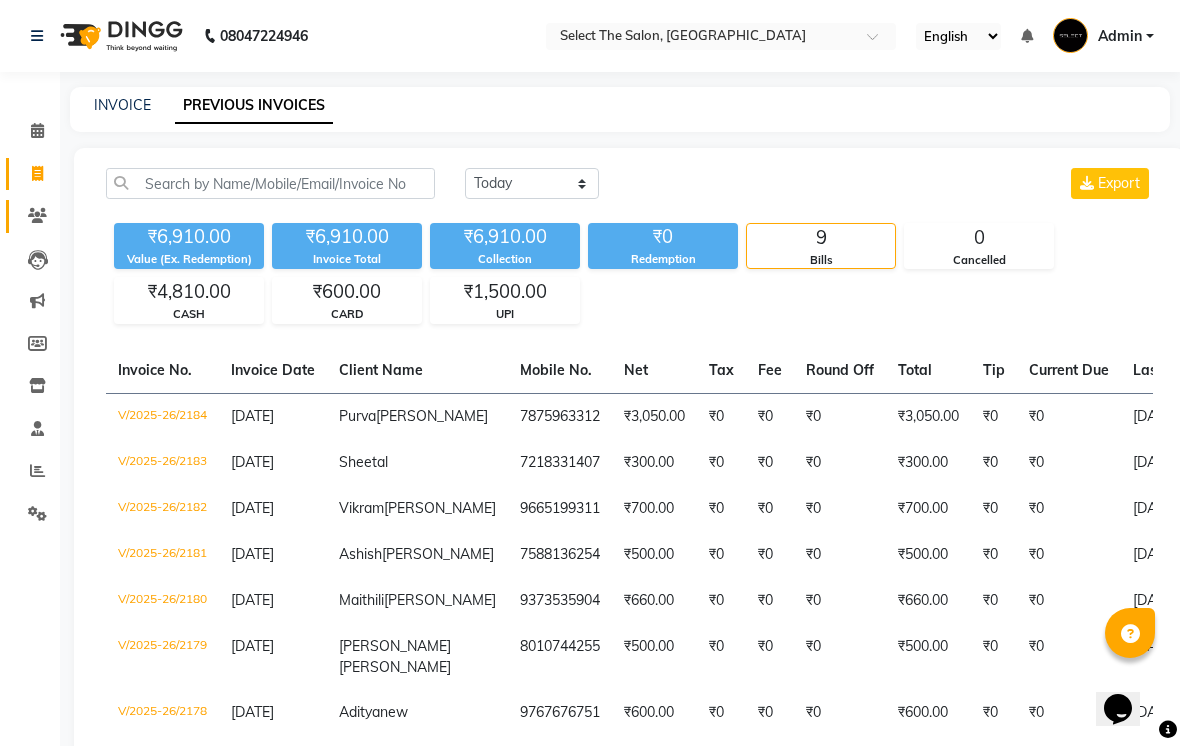 click 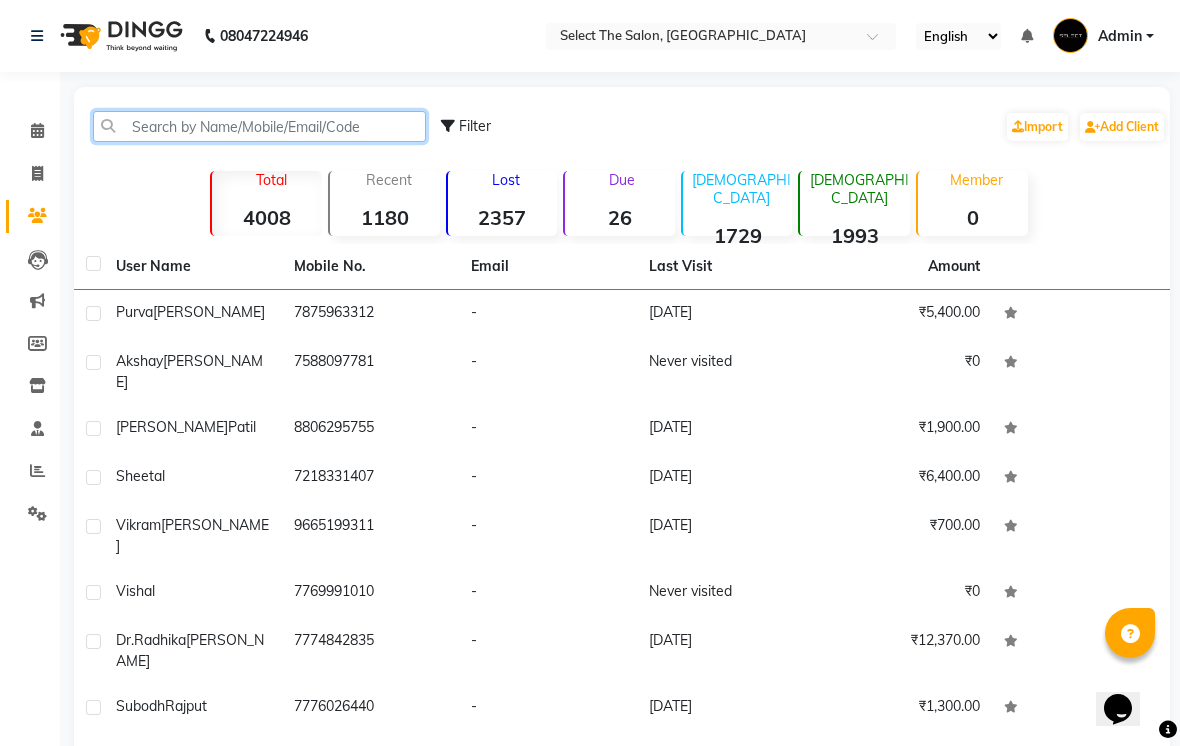 click 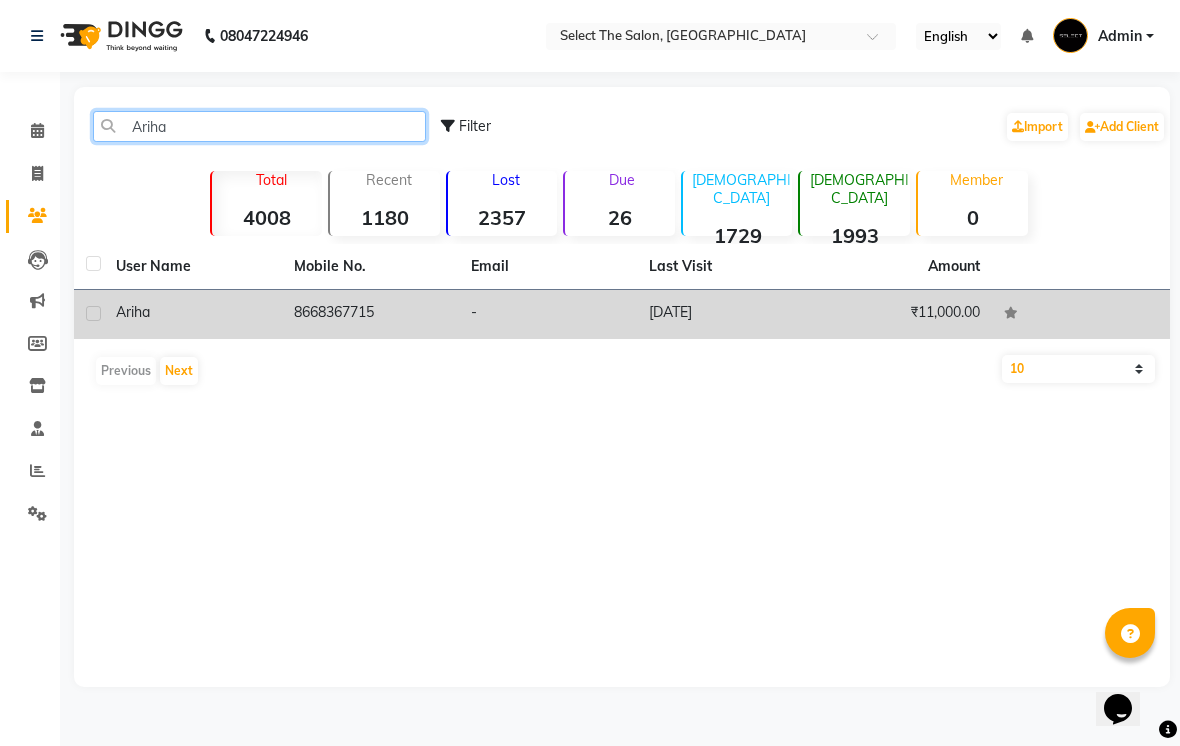 type on "Ariha" 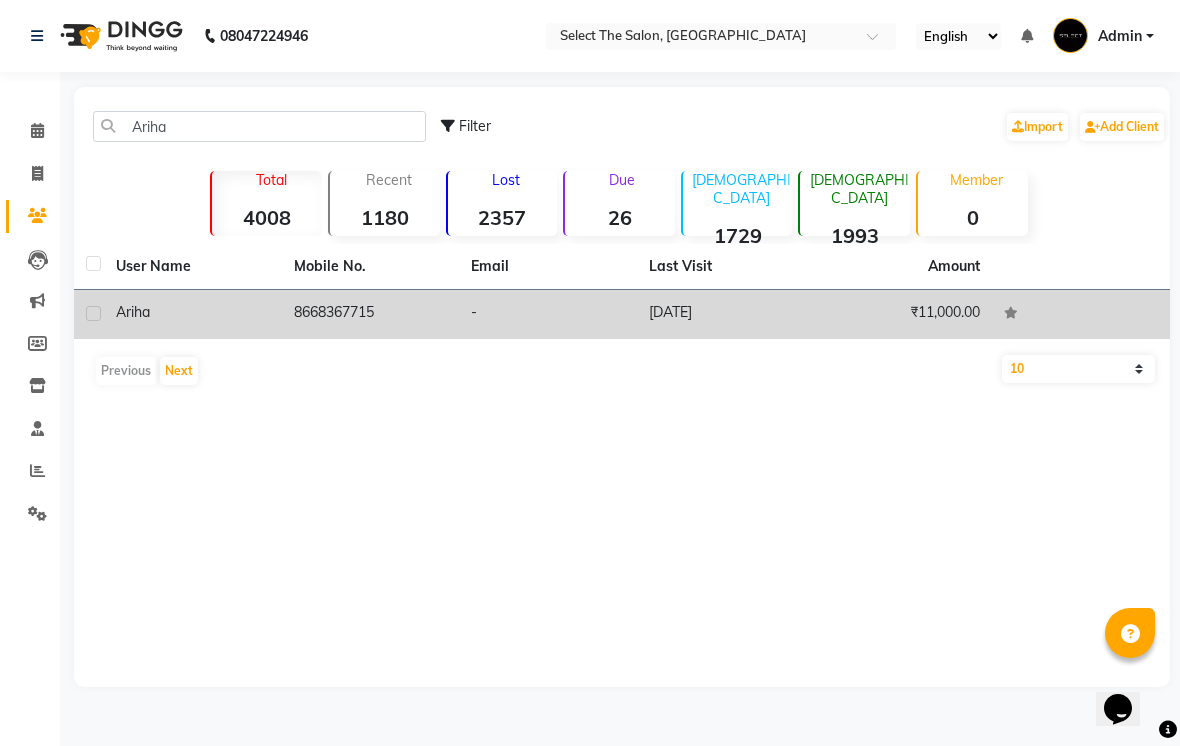 click on "8668367715" 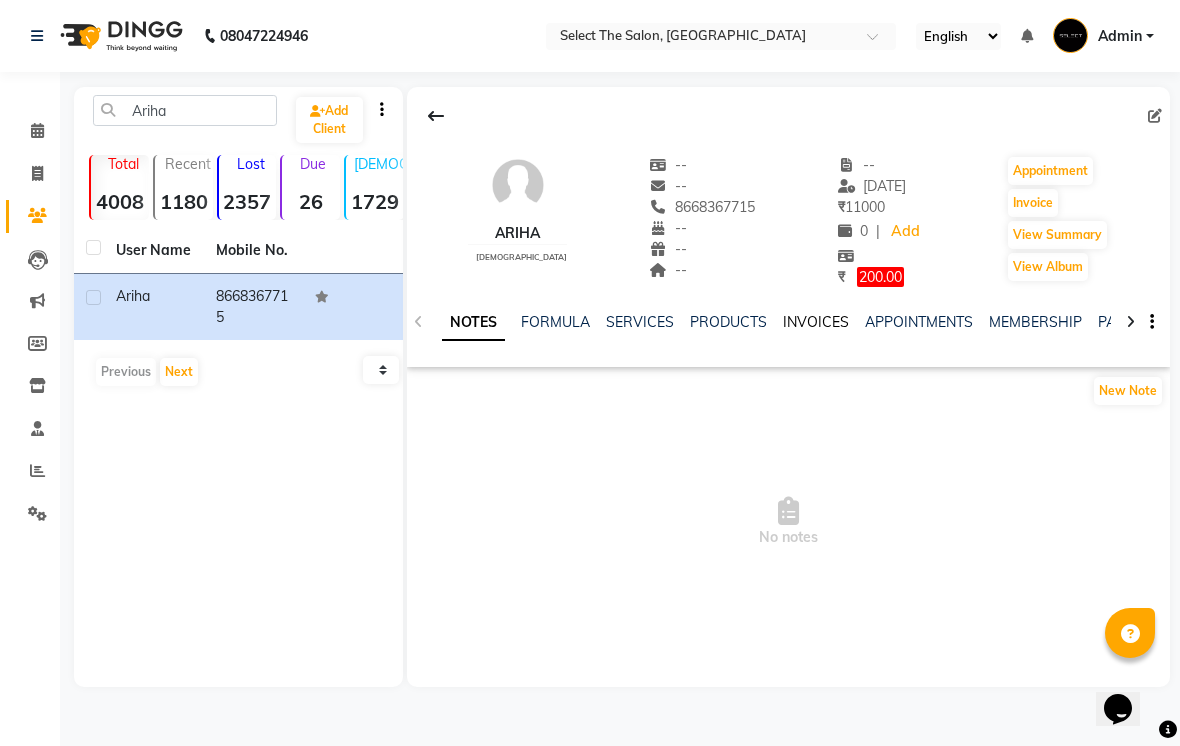 click on "INVOICES" 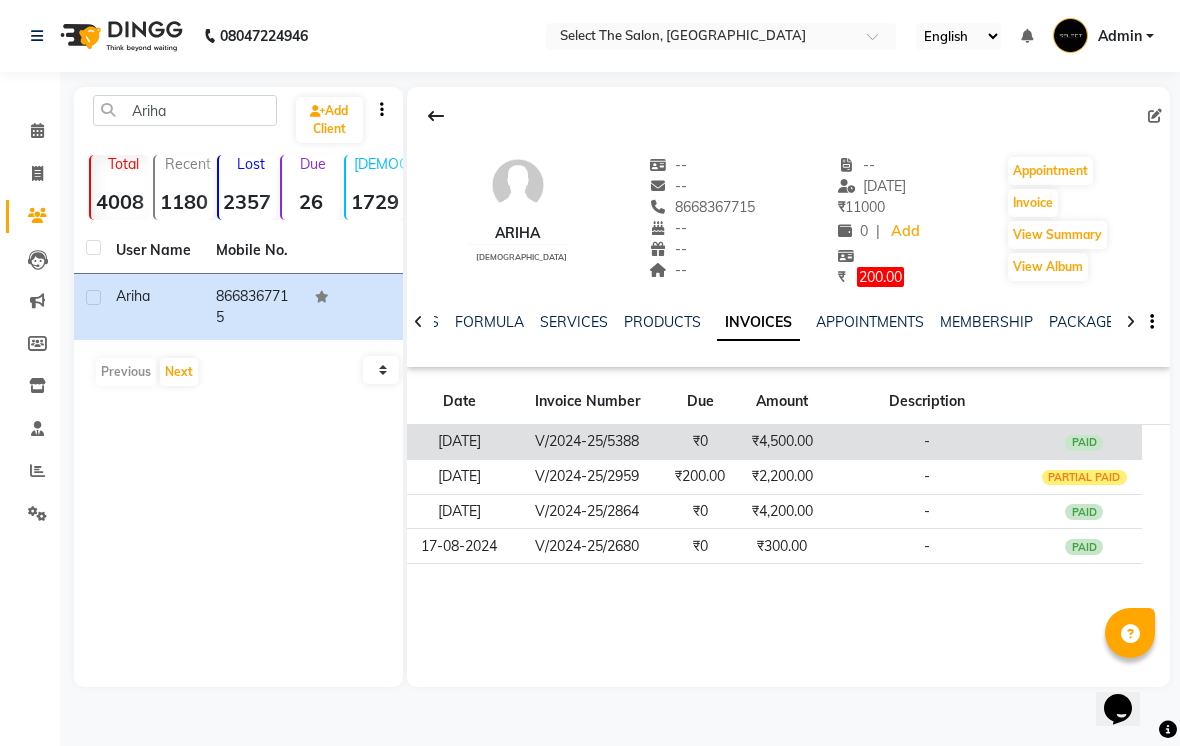 click on "-" 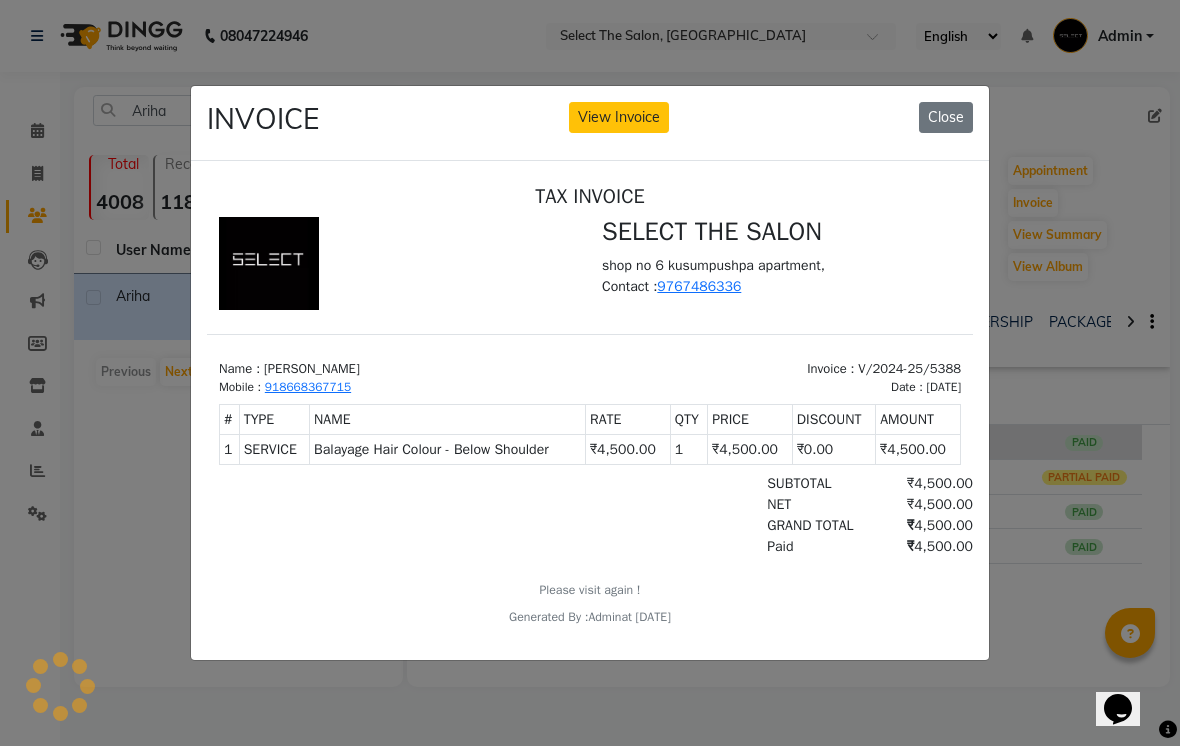 scroll, scrollTop: 0, scrollLeft: 0, axis: both 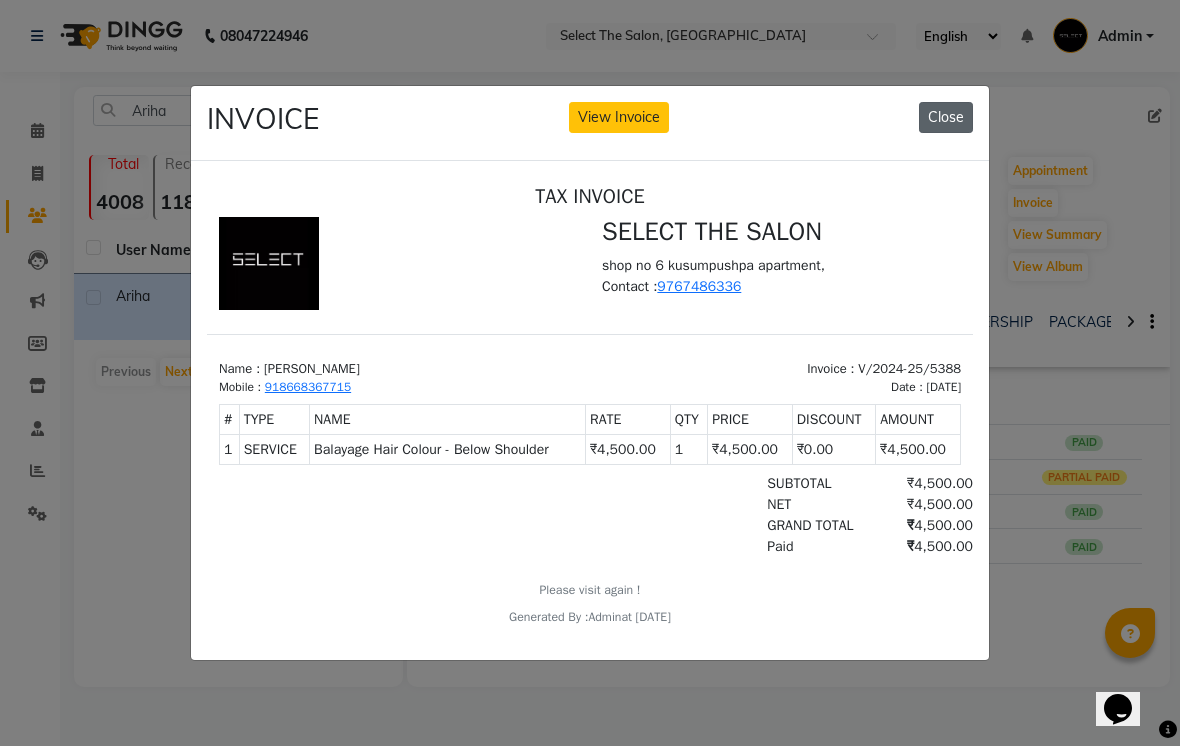 click on "Close" 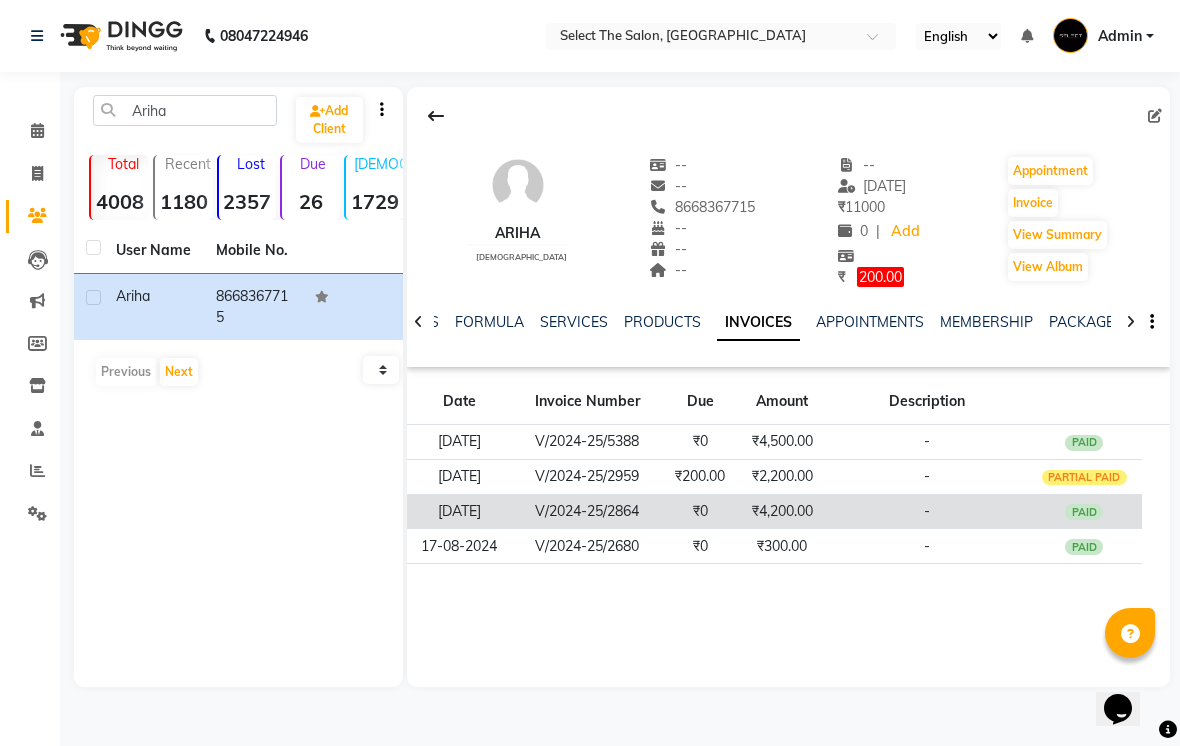click on "-" 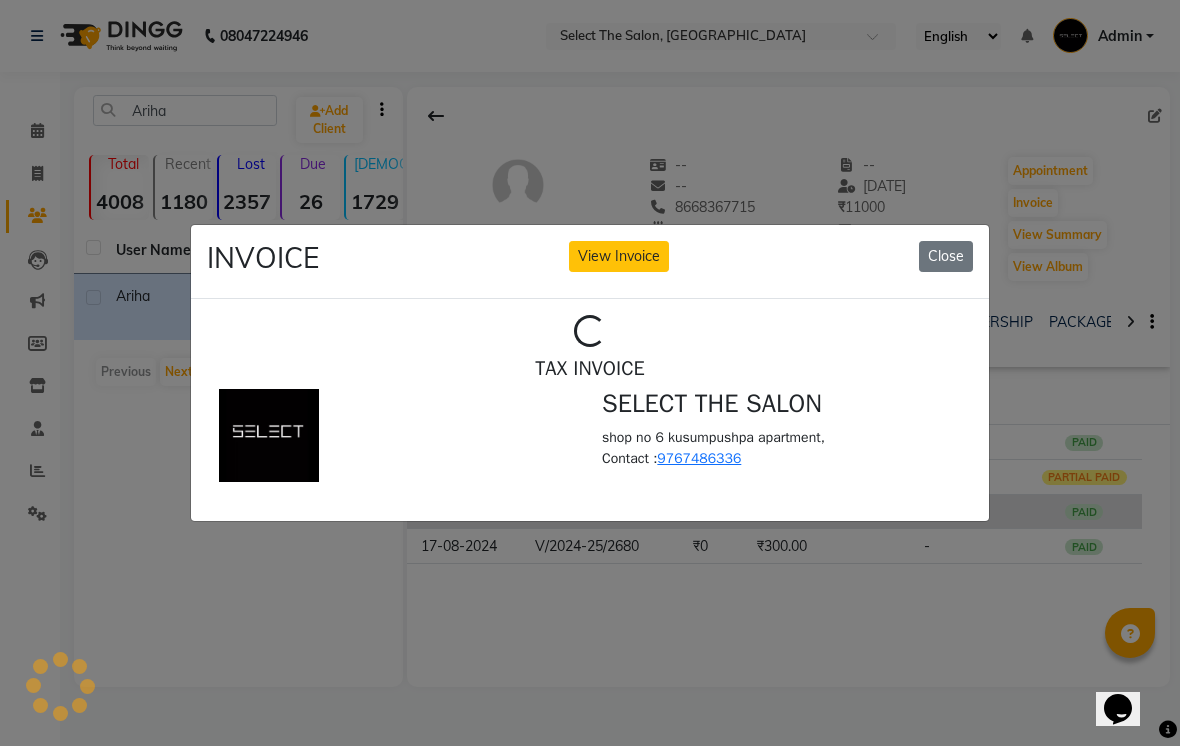 scroll, scrollTop: 0, scrollLeft: 0, axis: both 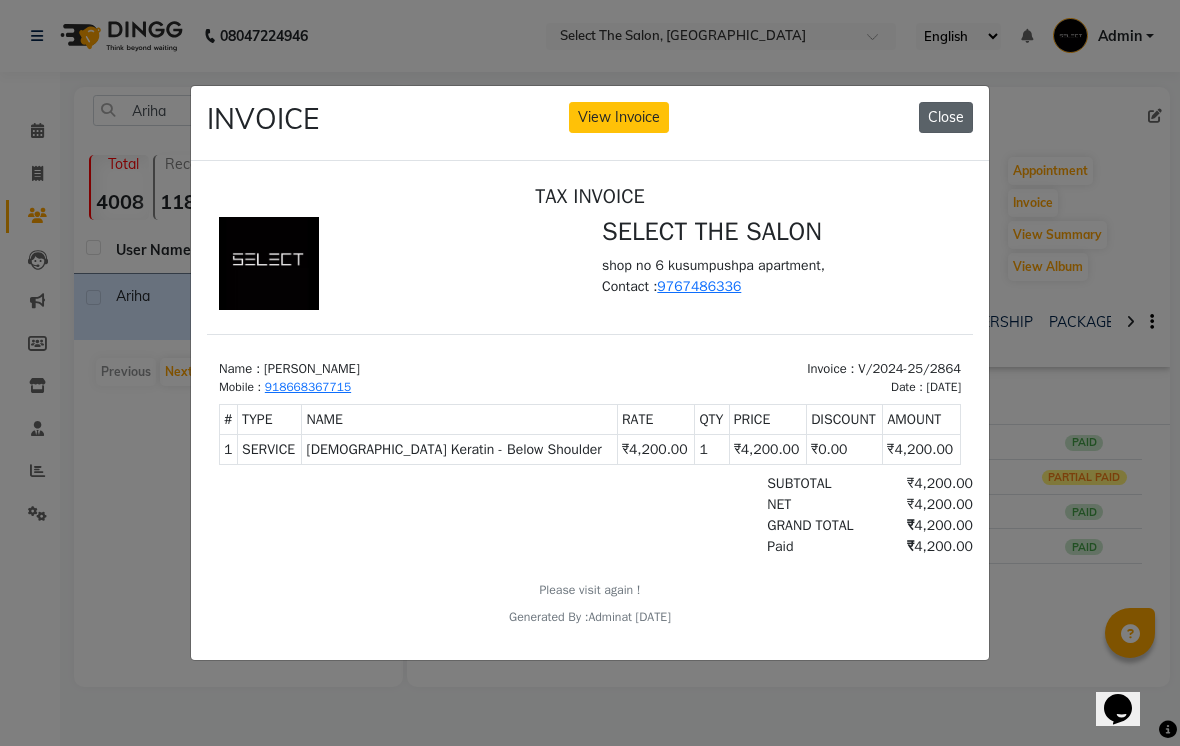 click on "Close" 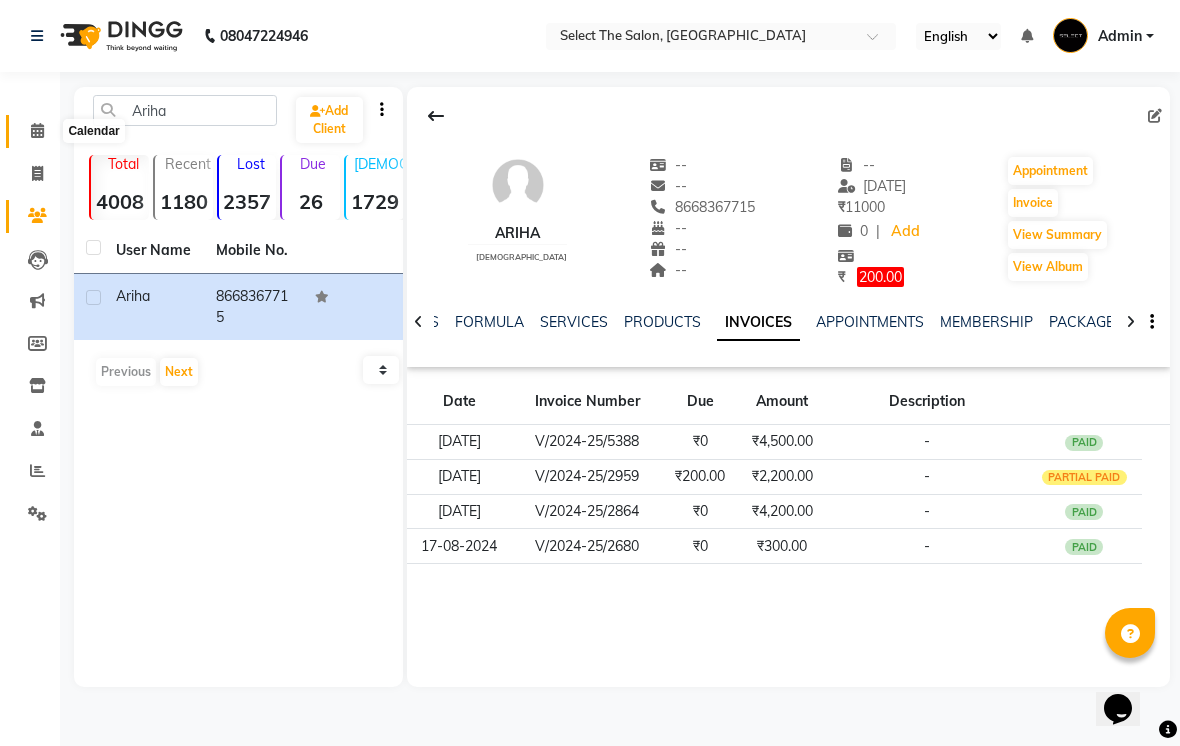 click 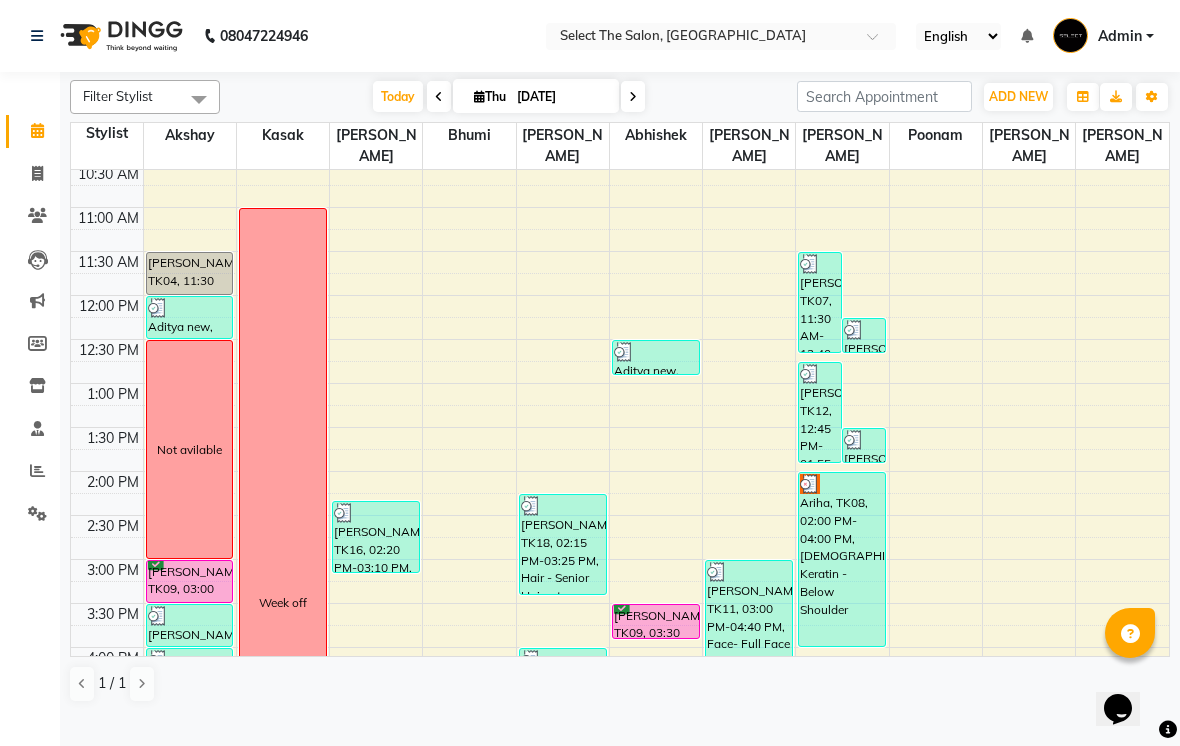 scroll, scrollTop: 254, scrollLeft: 0, axis: vertical 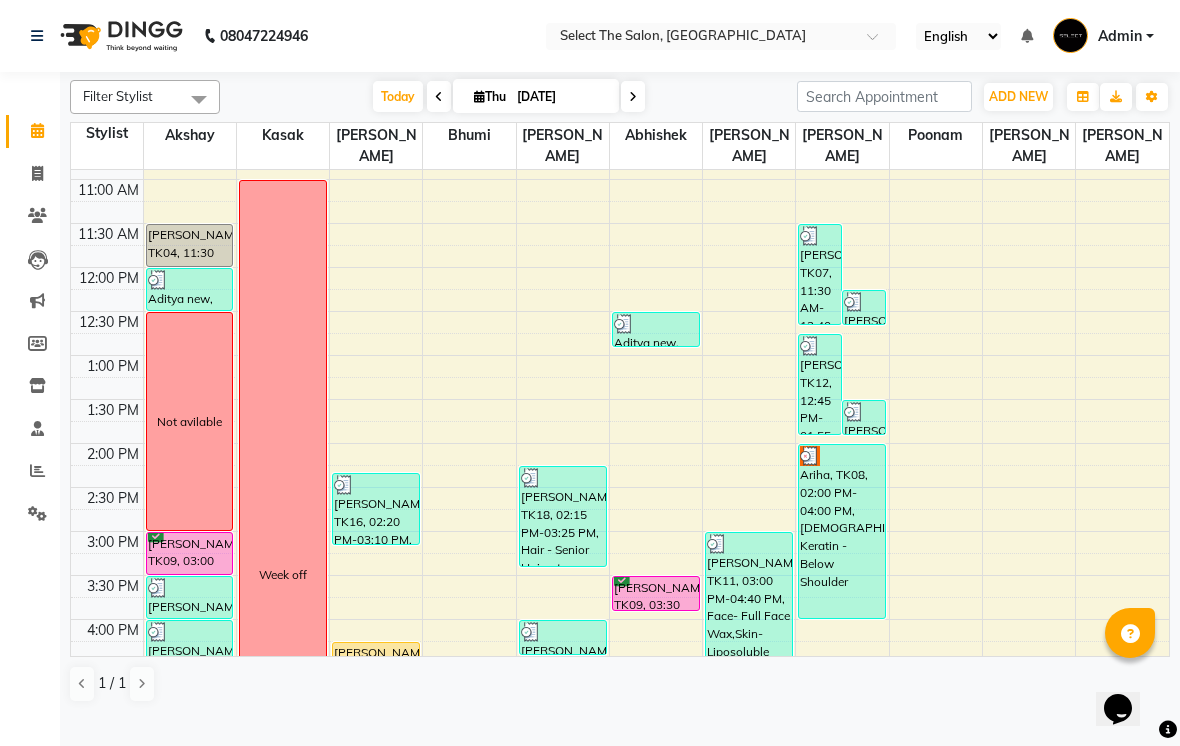 click on "Ariha, TK08, 02:00 PM-04:00 PM, [DEMOGRAPHIC_DATA] Keratin - Below Shoulder" at bounding box center [842, 531] 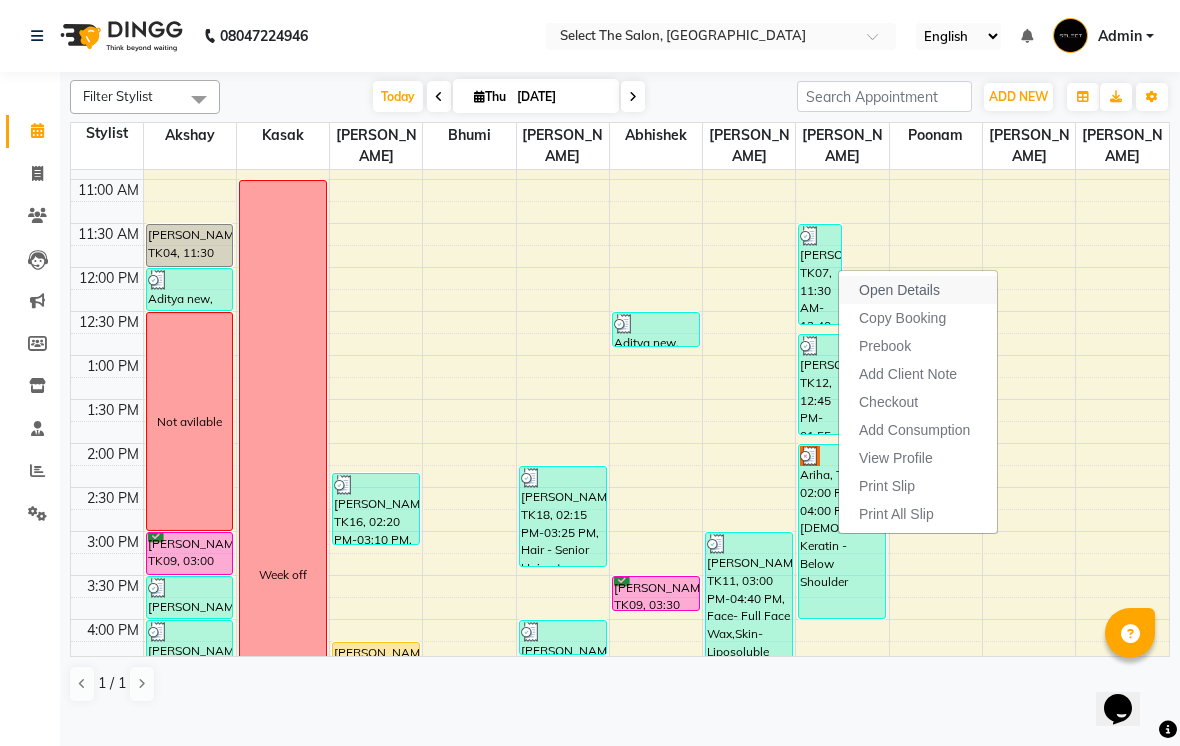 click on "Open Details" at bounding box center [899, 290] 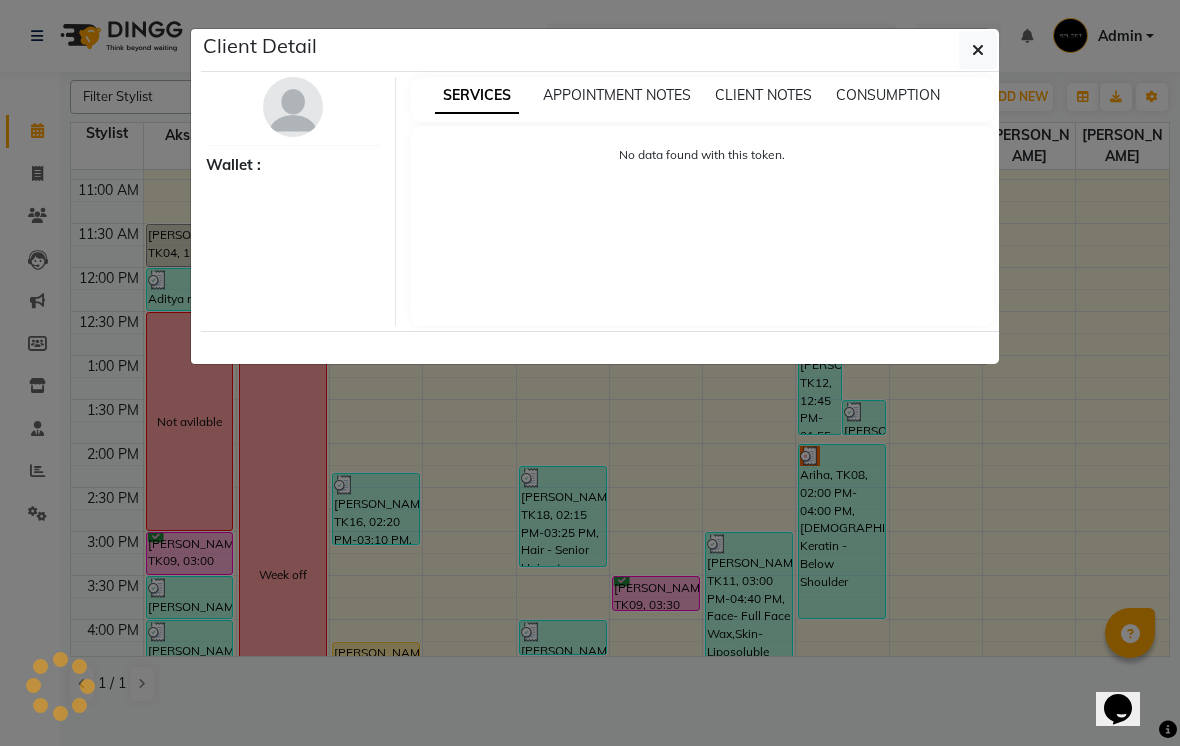 select on "3" 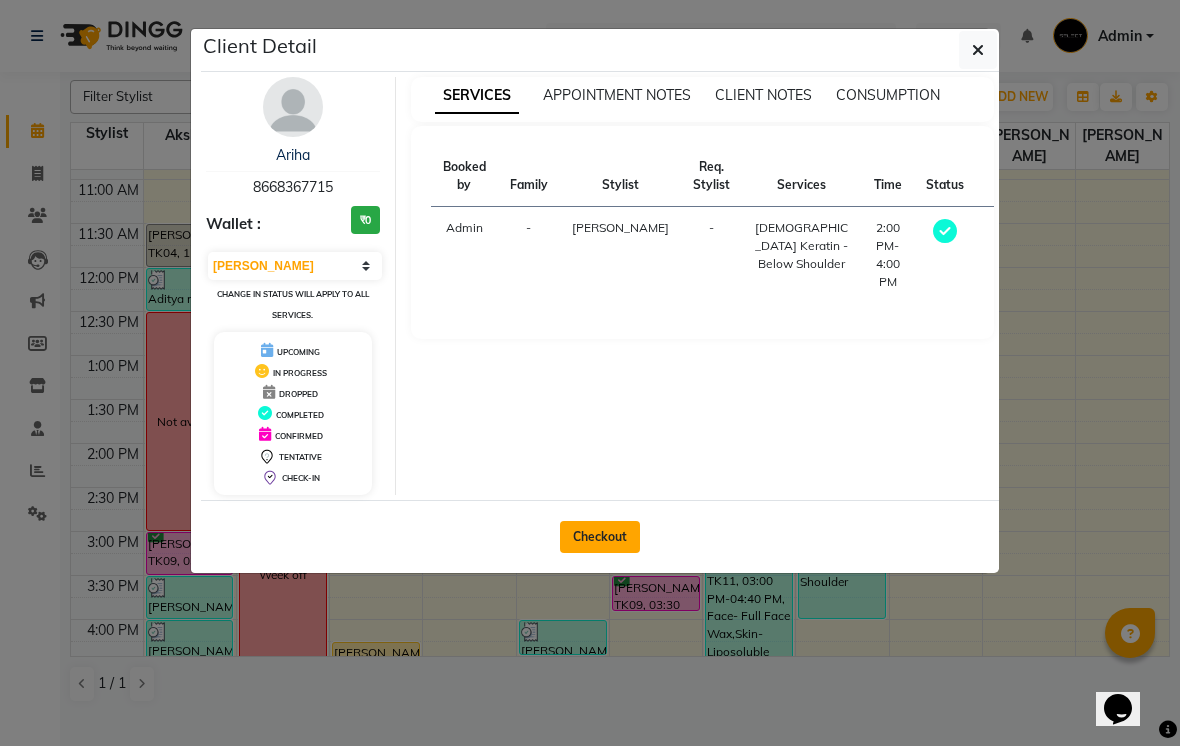 click on "Checkout" 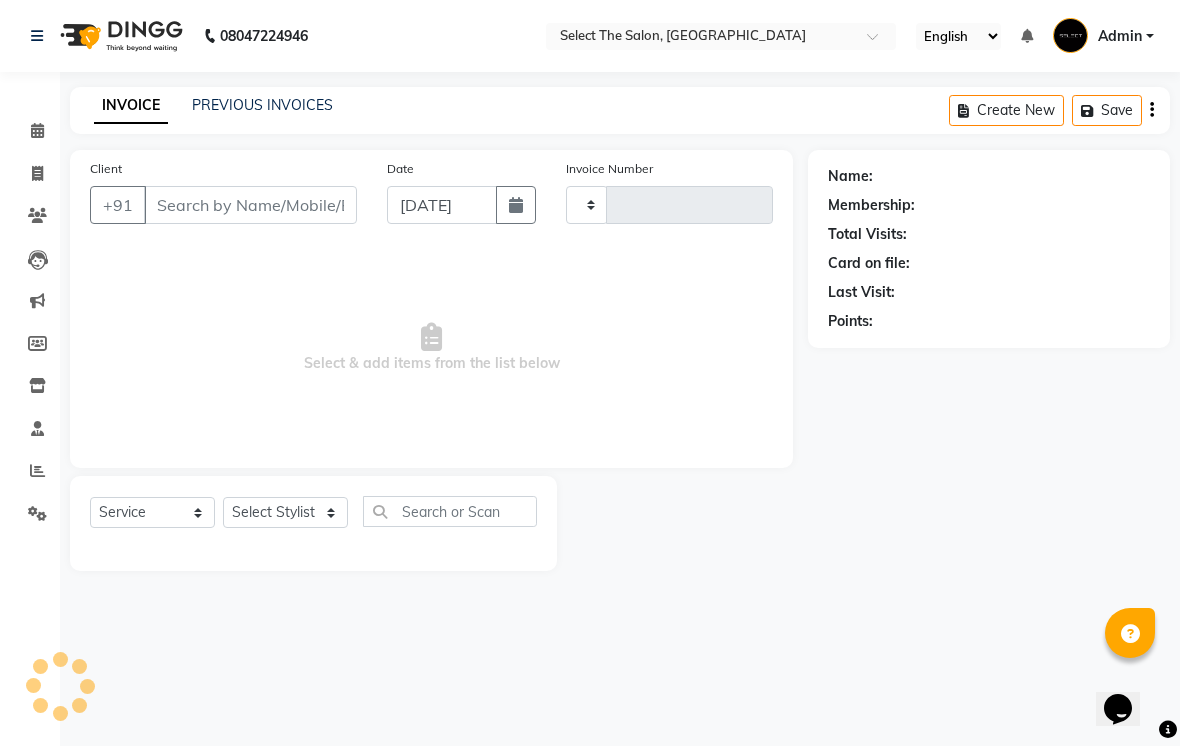 type on "2185" 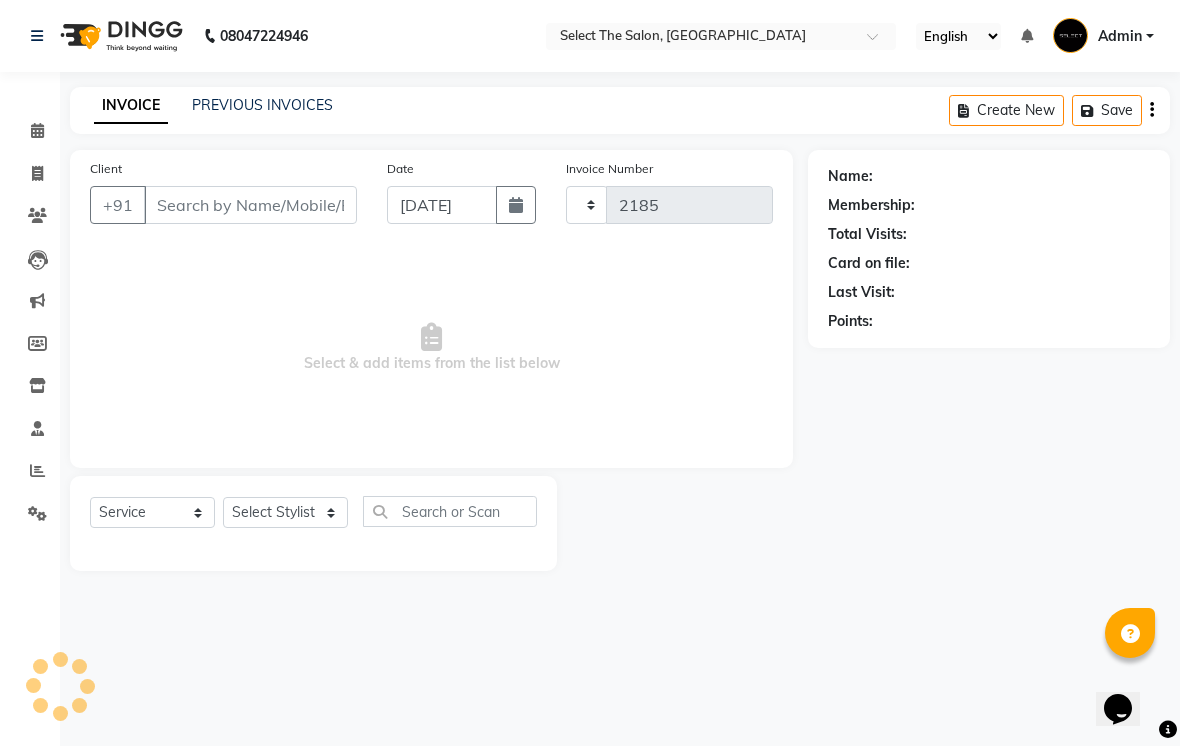 select on "4969" 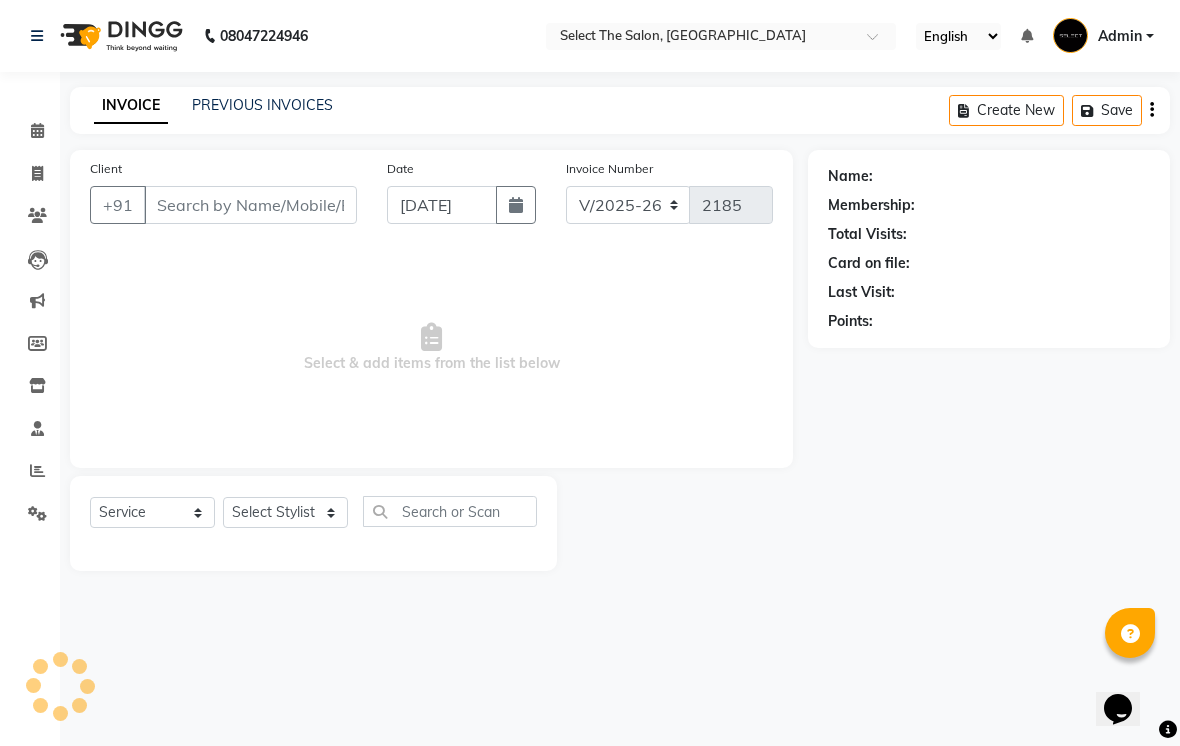 type on "8668367715" 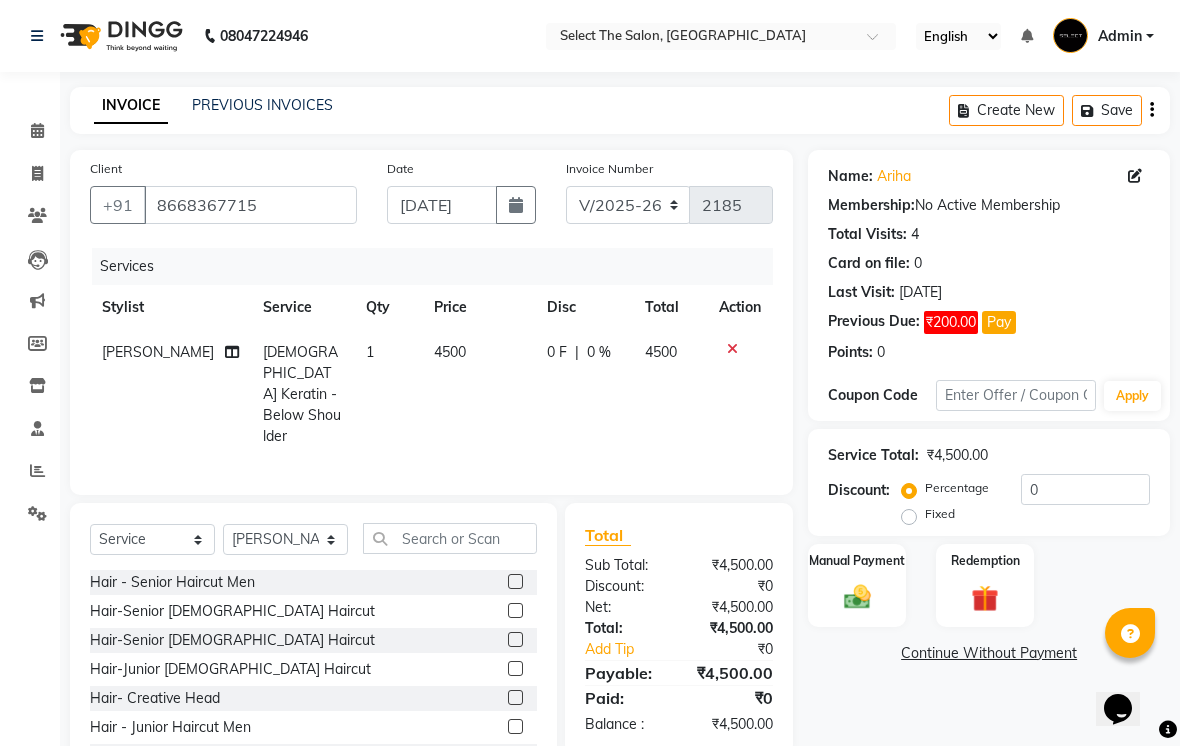 click on "[PERSON_NAME]" 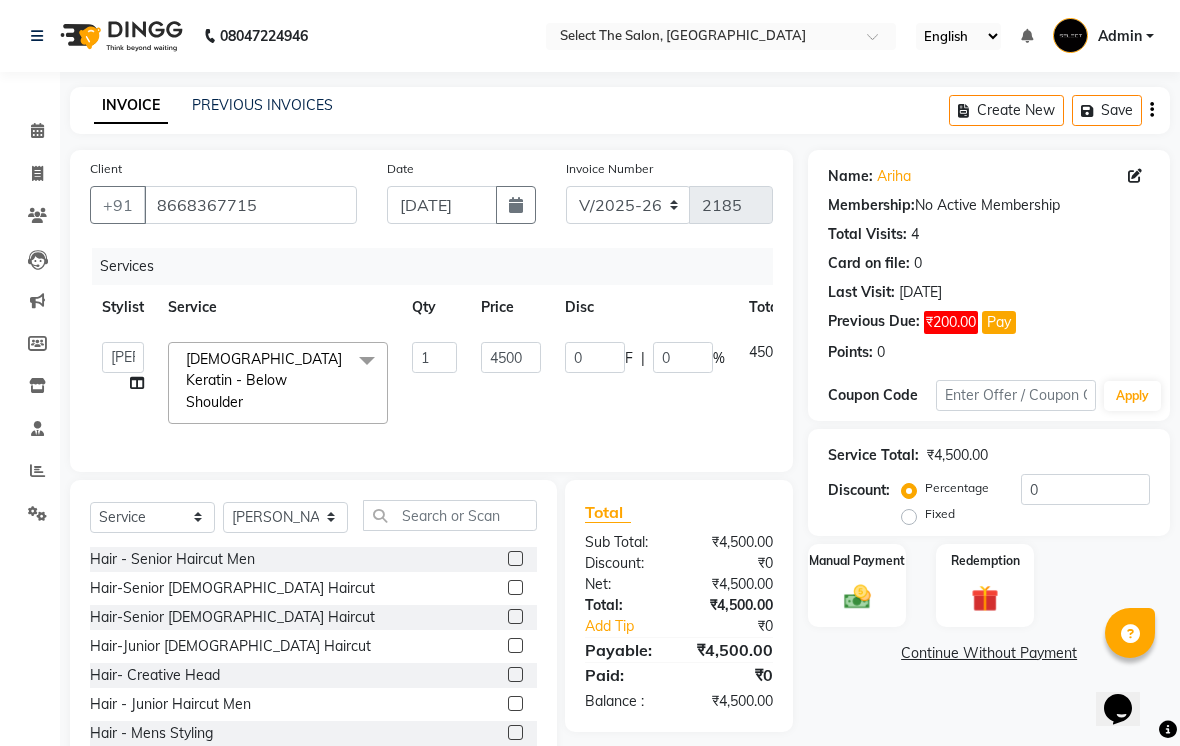 click on "Services Stylist Service Qty Price Disc Total Action  Abhishek    Akshay    Bhumi    Harshana Daware   Kasak   Poonam    Sachin Wagh    Sarthak    Siddhika    Venkatesh warule   Yogeshwari  Female Keratin - Below Shoulder  x Hair - Senior Haircut Men Hair-Senior Female Haircut Hair-Senior Female Haircut Hair-Junior Female Haircut Hair- Creative Head  Hair - Junior Haircut Men  Hair - Mens Styling Hair - Mens Haircolour Hair - Global Colour Hair - Mens hair colour Touch-up Hair - Root Touchup 1 Inch Hair - Root Touchup 2 inch Hair - Mens Keratin Treatment Hair - K18 Treatment Hair - Mens Hair spa Hair - Mens hairwash Head Massage Keratin Wash  Hair- Kids Haircut Consultation  Hair - Creative Head Mens Hair - Fringe  Hair - Fiber Clinix Hair - Root Touchup 1 Inch AF Hair - Root Touchup 2 inch AF Hair - Makeup and bridal hair style  Hair - Biotop Spa  Hair - Female Styling  Foot spa Hand spa Dry manicure  Dry pedicure  Nail Extension  B3 Package  package  Nail cutting fileing Botox Combo of 3  Highlights 1 4500" 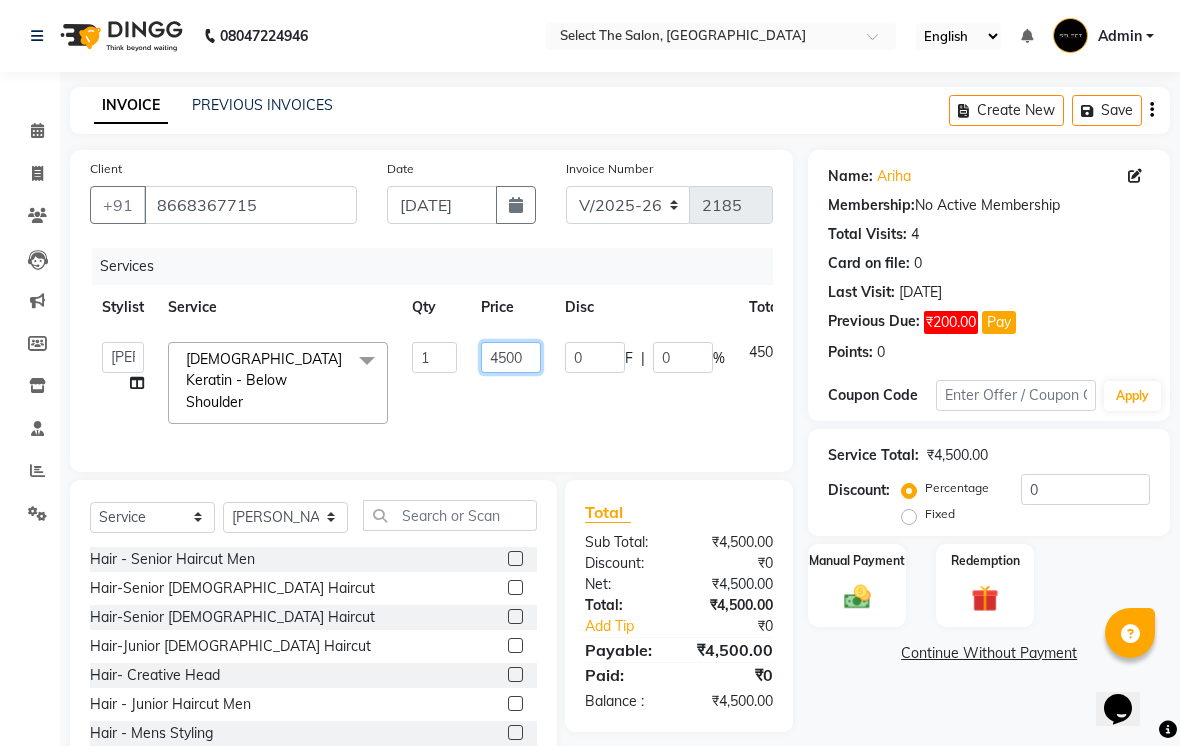 click on "4500" 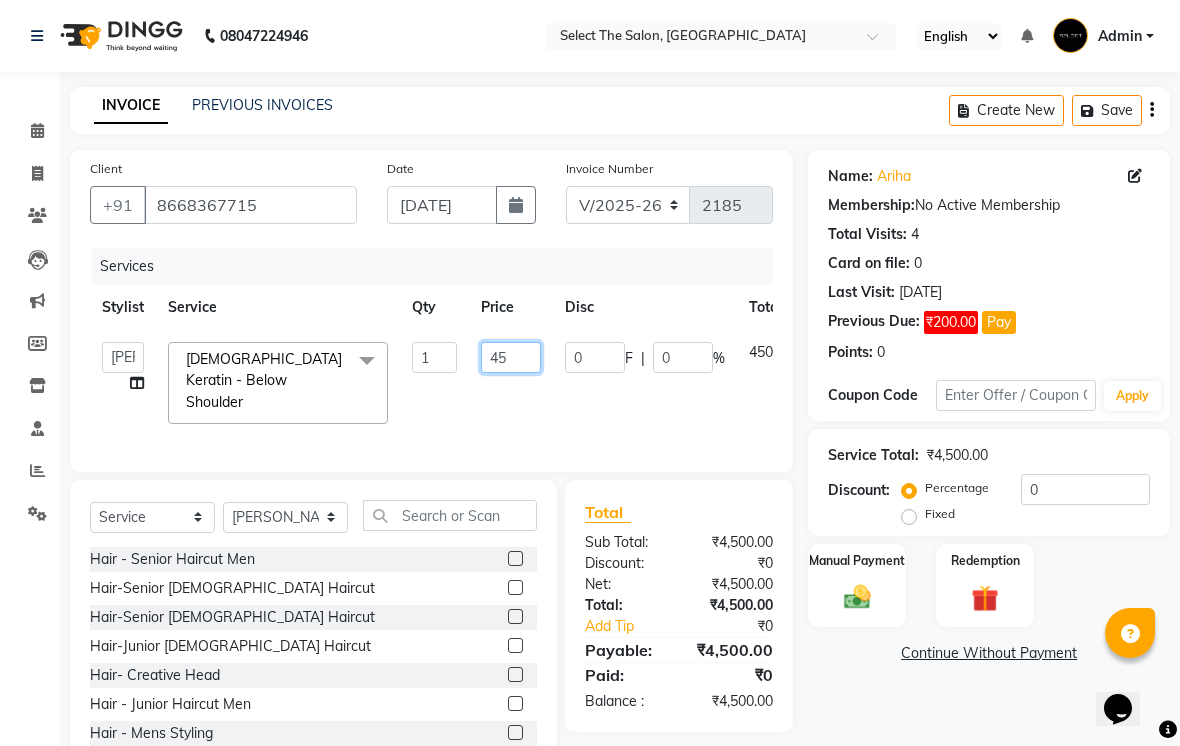 type on "4" 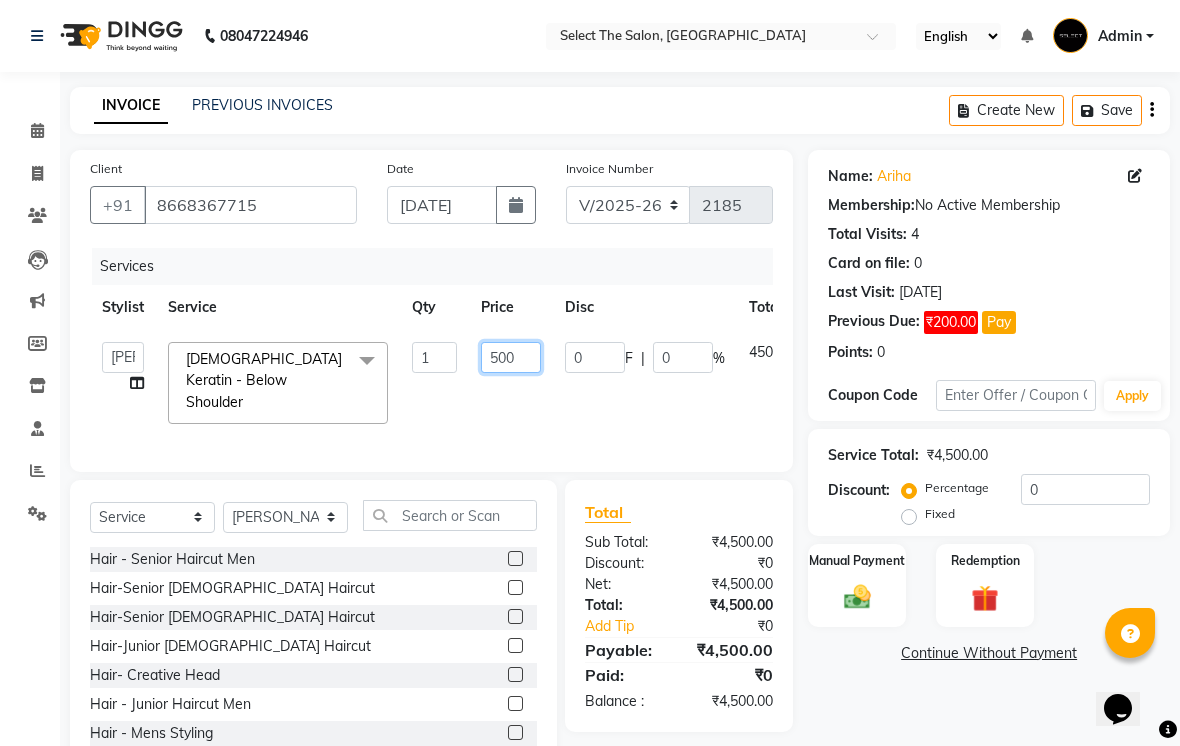 type on "5000" 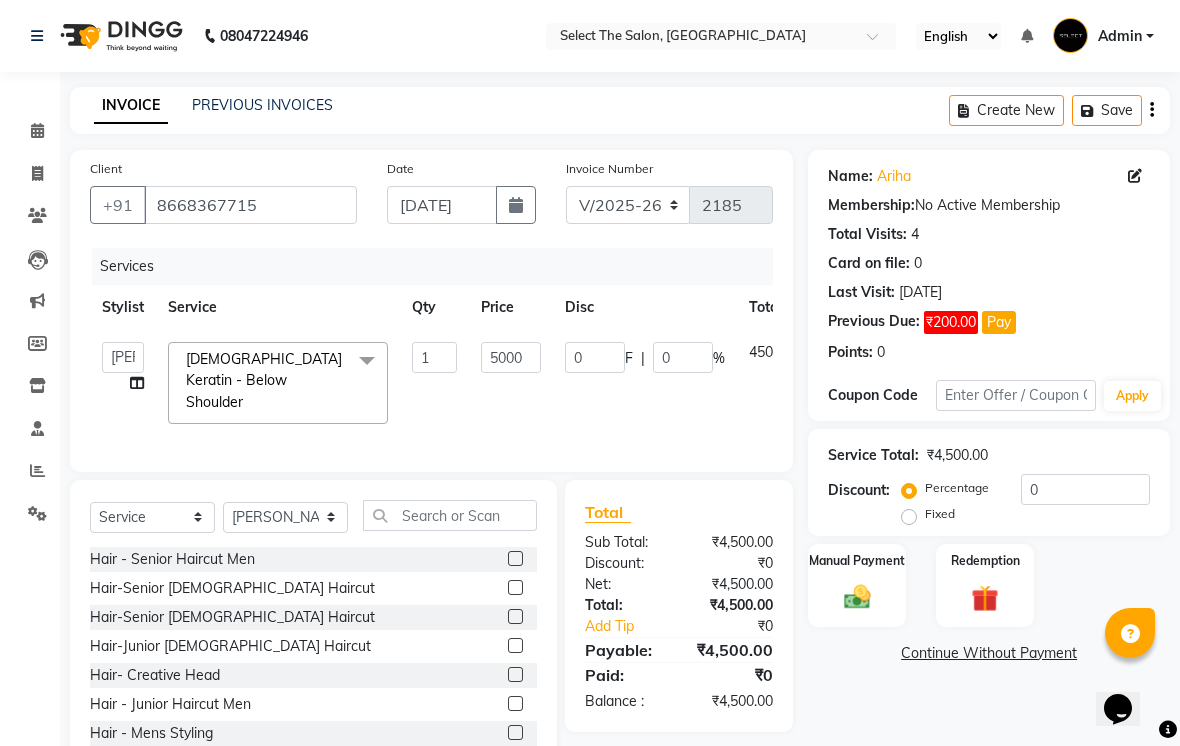 click on "Abhishek    Akshay    Bhumi    Harshana Daware   Kasak   Poonam    Sachin Wagh    Sarthak    Siddhika    Venkatesh warule   Yogeshwari  Female Keratin - Below Shoulder  x Hair - Senior Haircut Men Hair-Senior Female Haircut Hair-Senior Female Haircut Hair-Junior Female Haircut Hair- Creative Head  Hair - Junior Haircut Men  Hair - Mens Styling Hair - Mens Haircolour Hair - Global Colour Hair - Mens hair colour Touch-up Hair - Root Touchup 1 Inch Hair - Root Touchup 2 inch Hair - Mens Keratin Treatment Hair - K18 Treatment Hair - Mens Hair spa Hair - Mens hairwash Head Massage Keratin Wash  Hair- Kids Haircut Consultation  Hair - Creative Head Mens Hair - Fringe  Hair - Fiber Clinix Hair - Root Touchup 1 Inch AF Hair - Root Touchup 2 inch AF Hair - Makeup and bridal hair style  Hair - Biotop Spa  Hair - Female Styling  Foot spa Hand spa Dry manicure  Dry pedicure  Nail Extension  B3 Package  package  Nail cutting fileing Botox Combo of 3  Highlights Derma facial  Derma cleanup Kanpeki facial  Kanpeki cleanup" 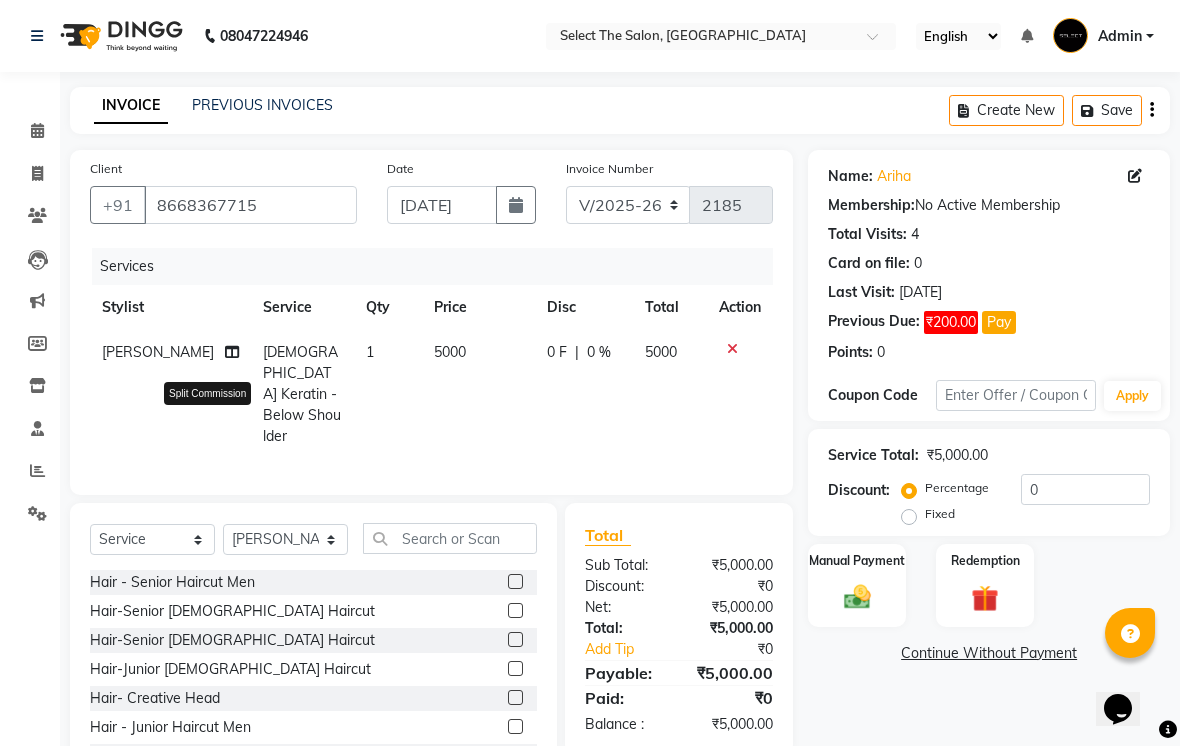 click 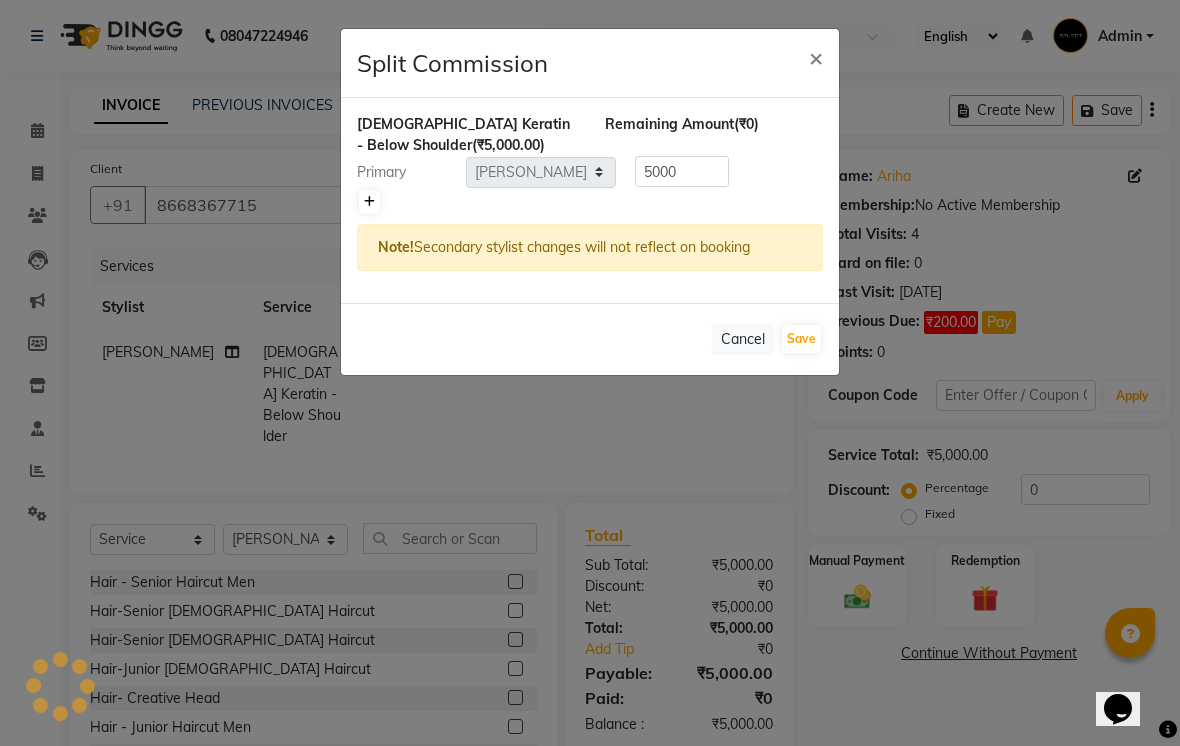 click 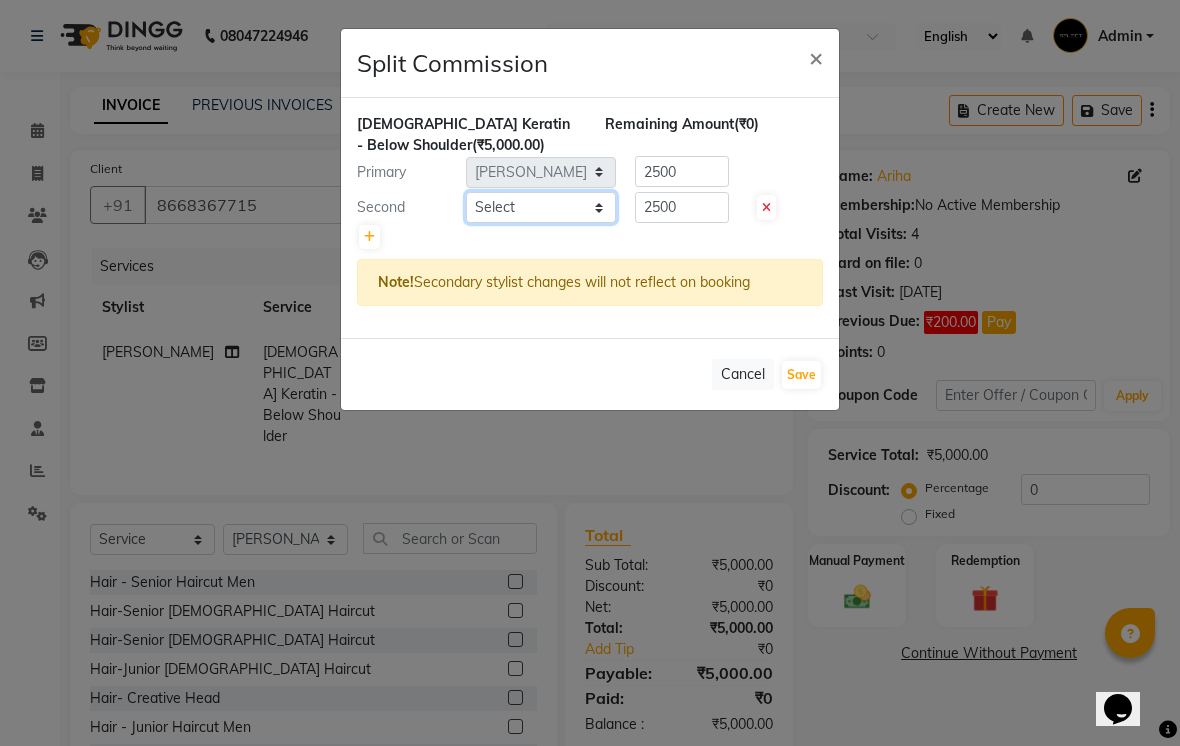 click on "Select  Abhishek    Akshay    Bhumi    Harshana Daware   Kasak   Poonam    Sachin Wagh    Sarthak    Siddhika    Venkatesh warule   Yogeshwari" 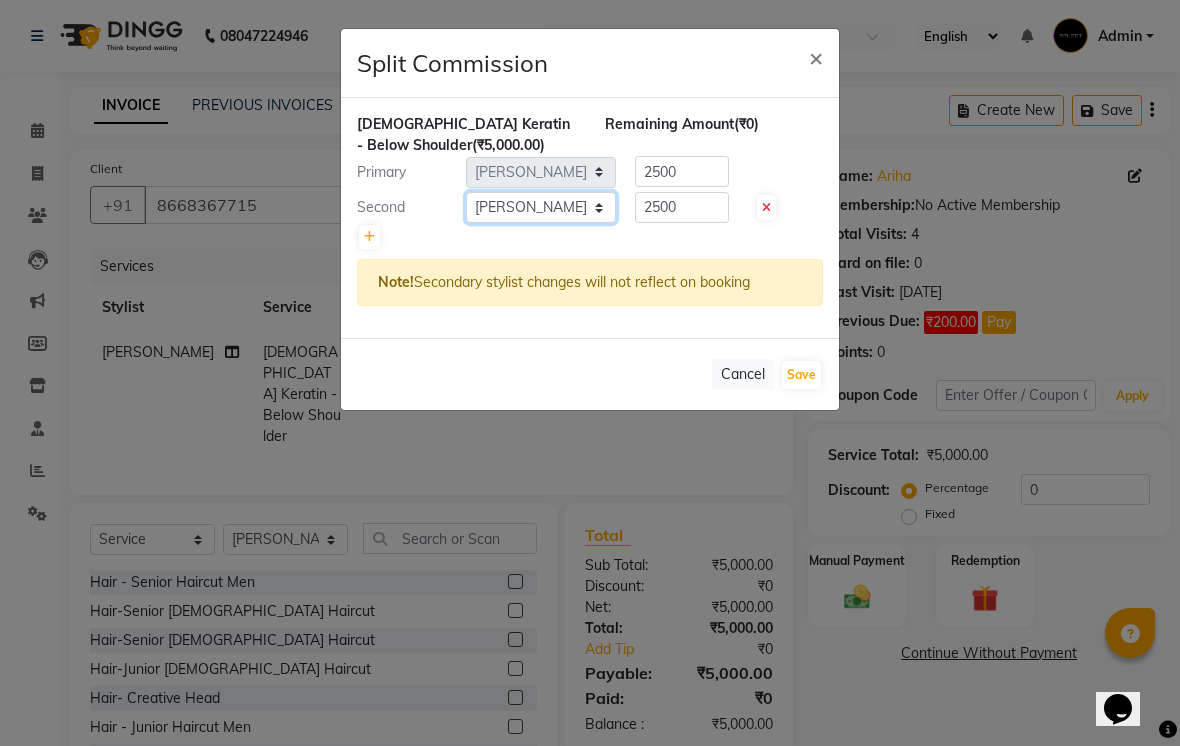 click on "Select  Abhishek    Akshay    Bhumi    Harshana Daware   Kasak   Poonam    Sachin Wagh    Sarthak    Siddhika    Venkatesh warule   Yogeshwari" 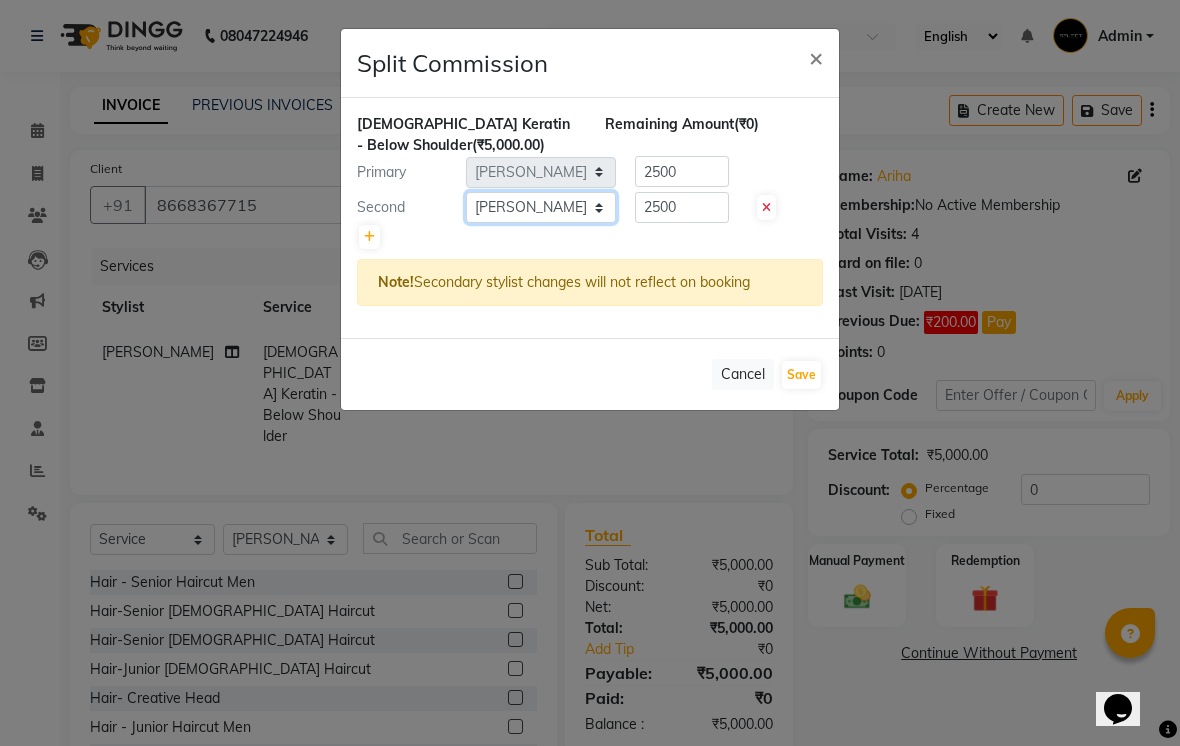 select on "85105" 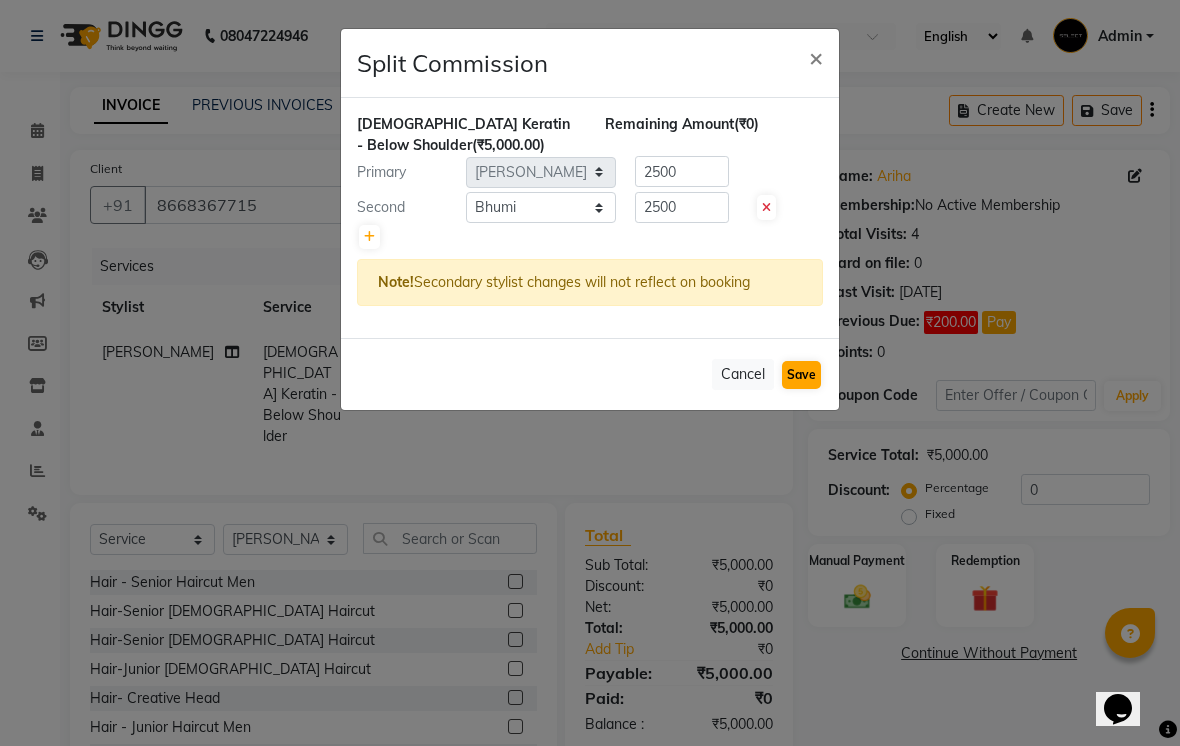 click on "Save" 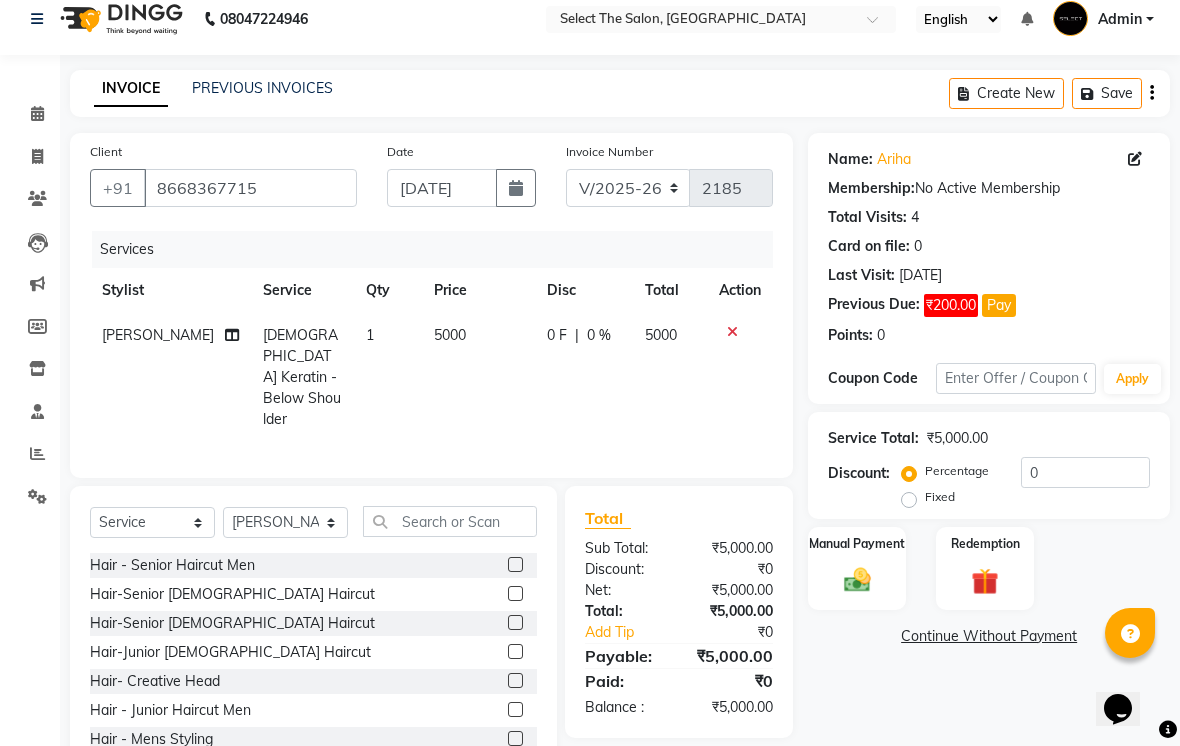 scroll, scrollTop: 52, scrollLeft: 0, axis: vertical 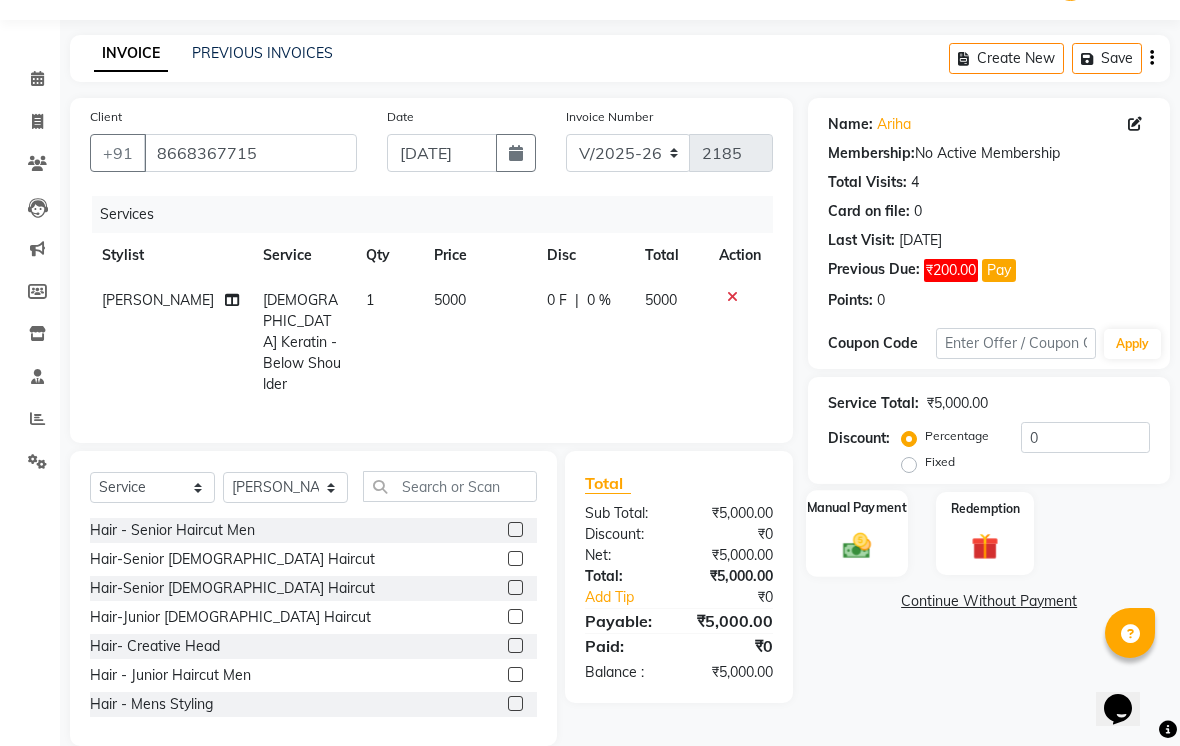 click 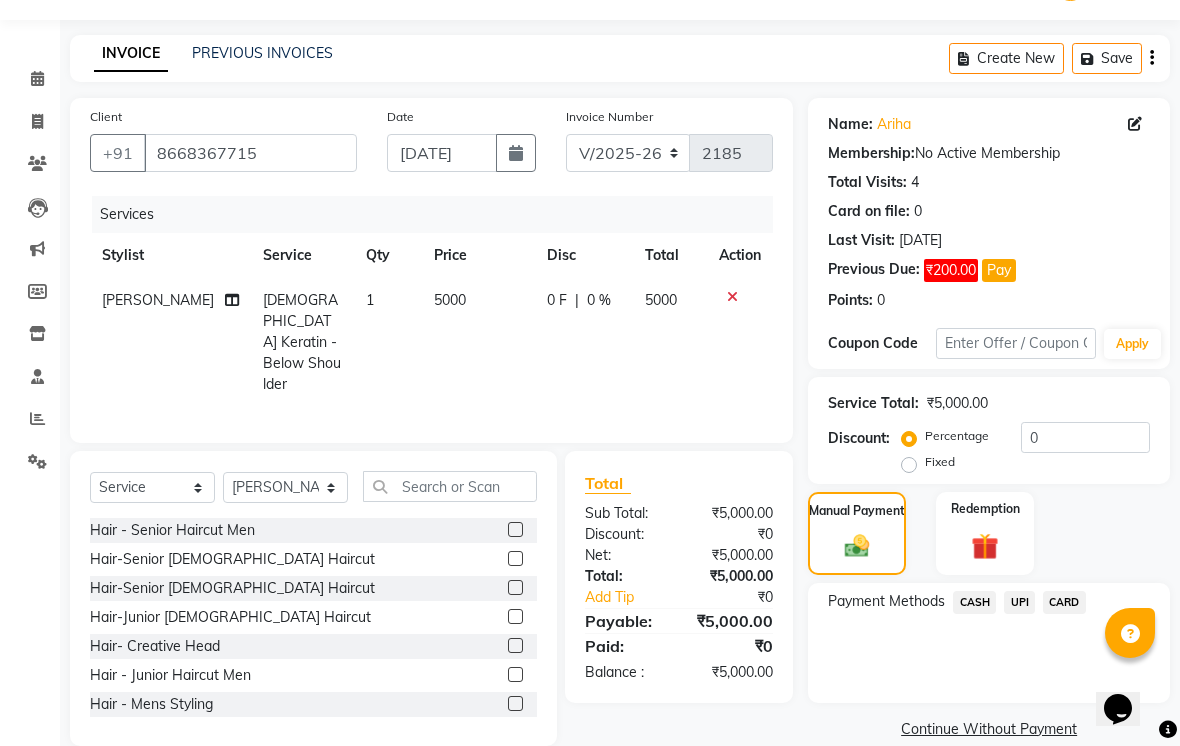 click on "UPI" 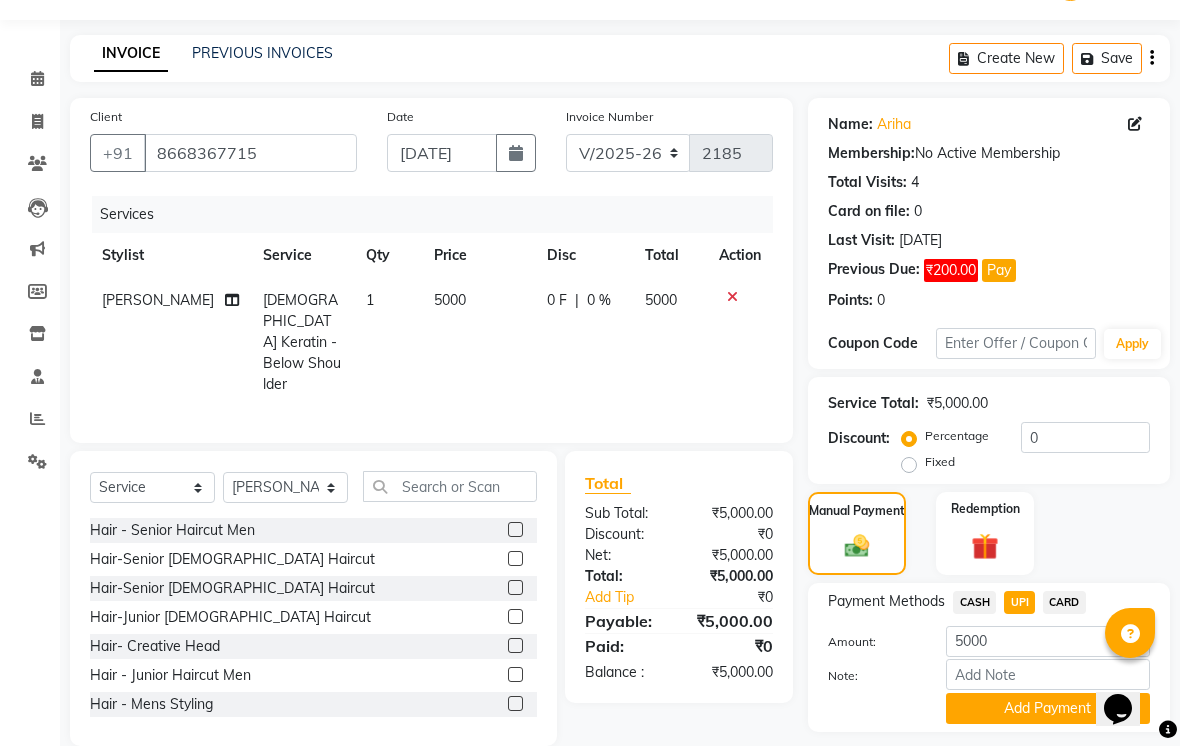 scroll, scrollTop: 108, scrollLeft: 0, axis: vertical 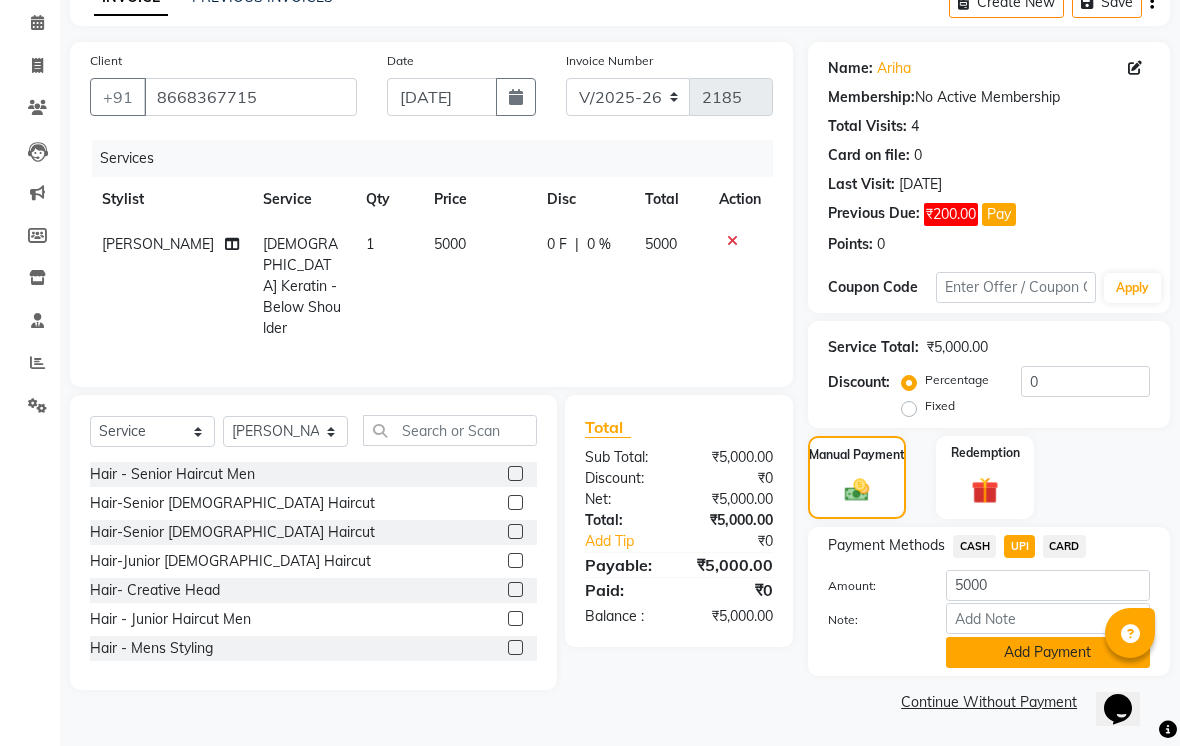 click on "Add Payment" 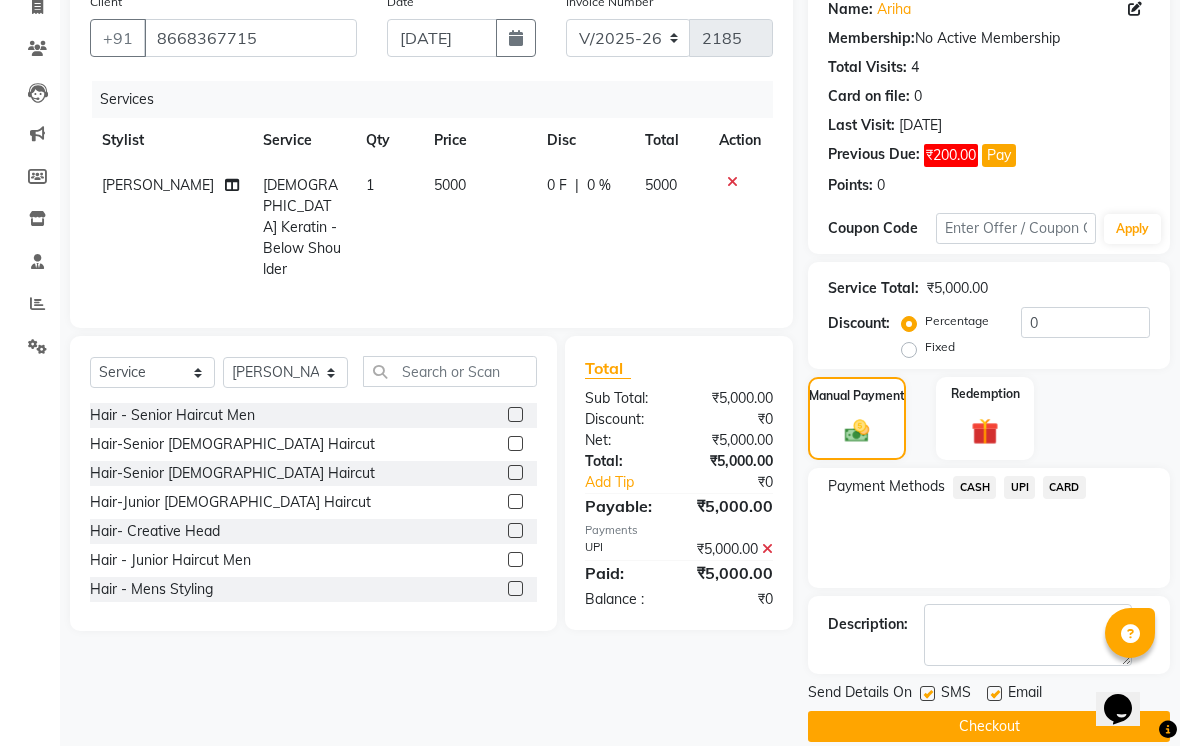 scroll, scrollTop: 192, scrollLeft: 0, axis: vertical 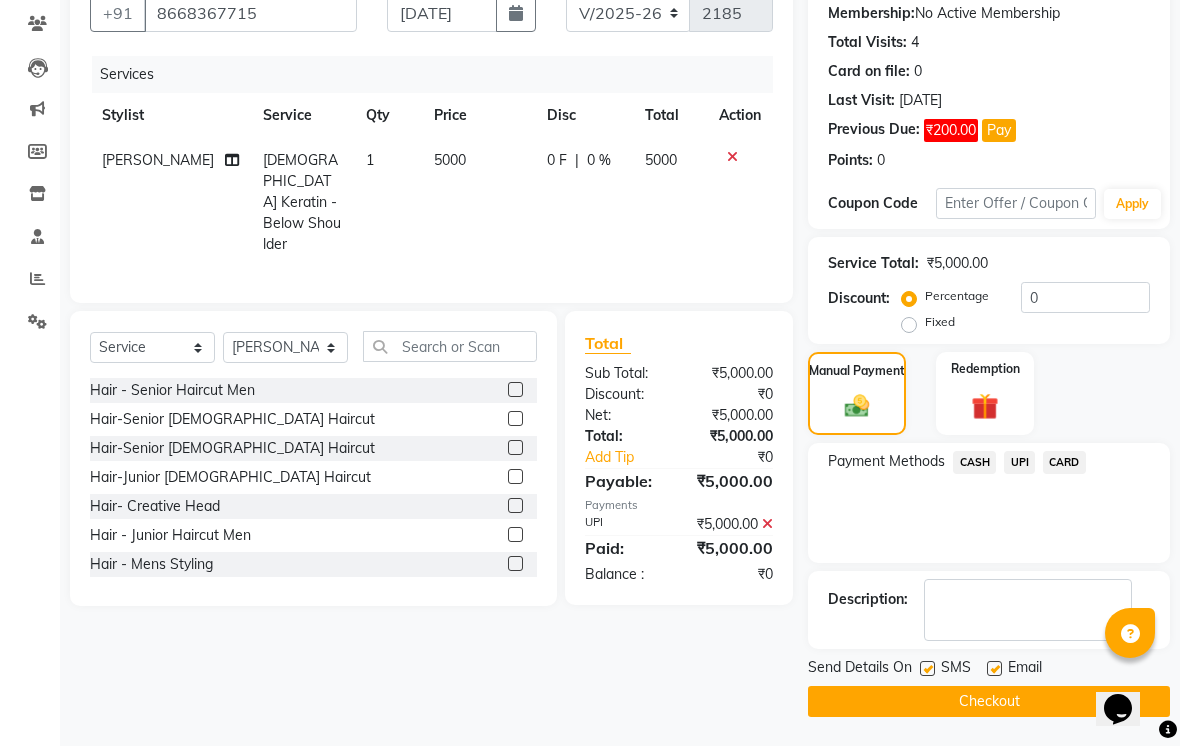 click on "SMS" 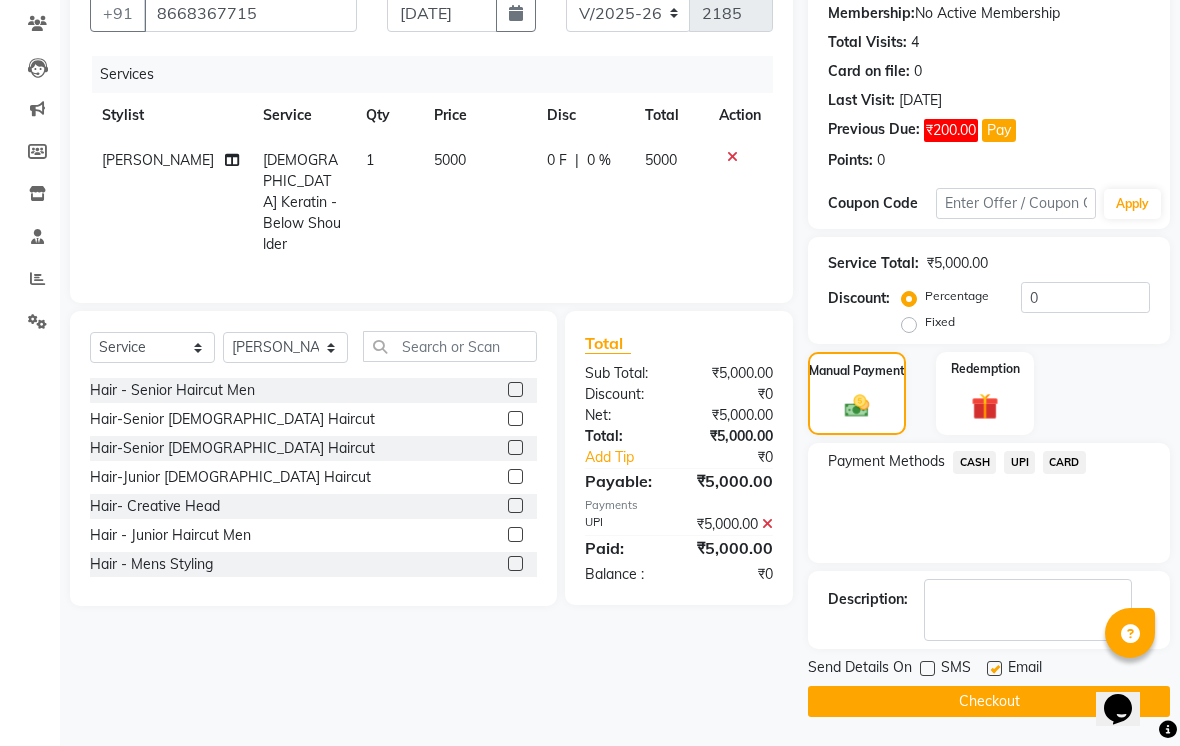 click on "Email" 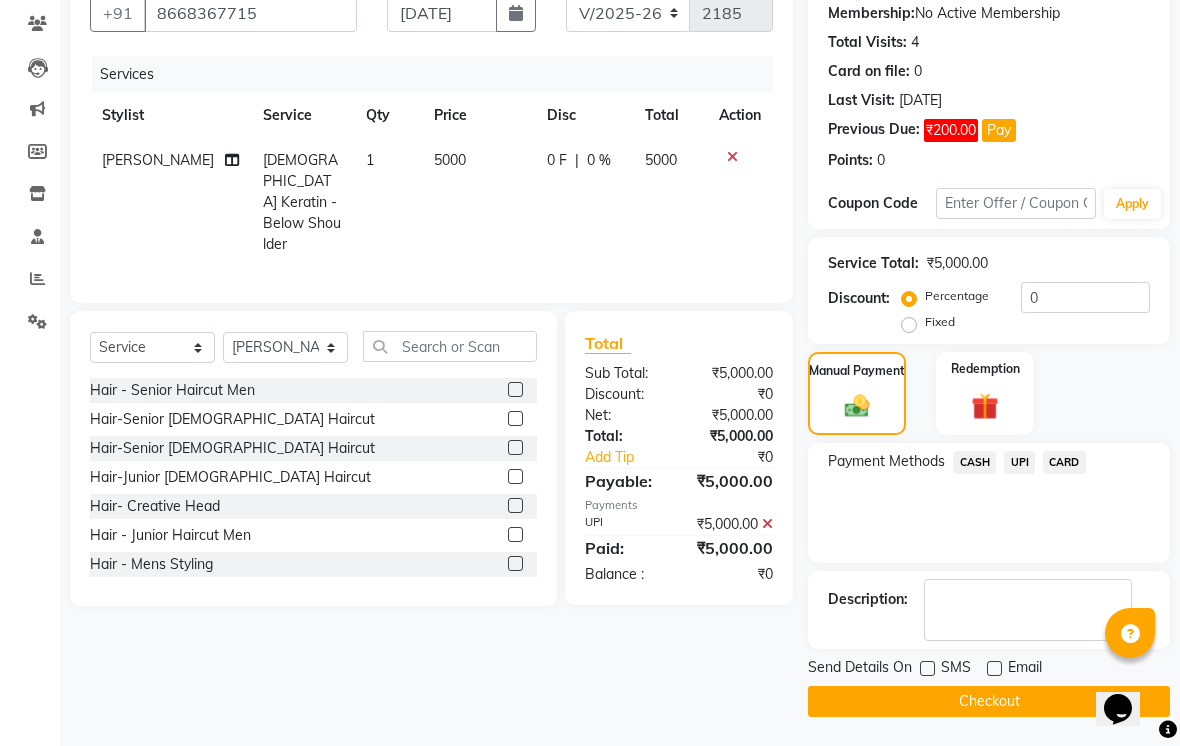 click on "Checkout" 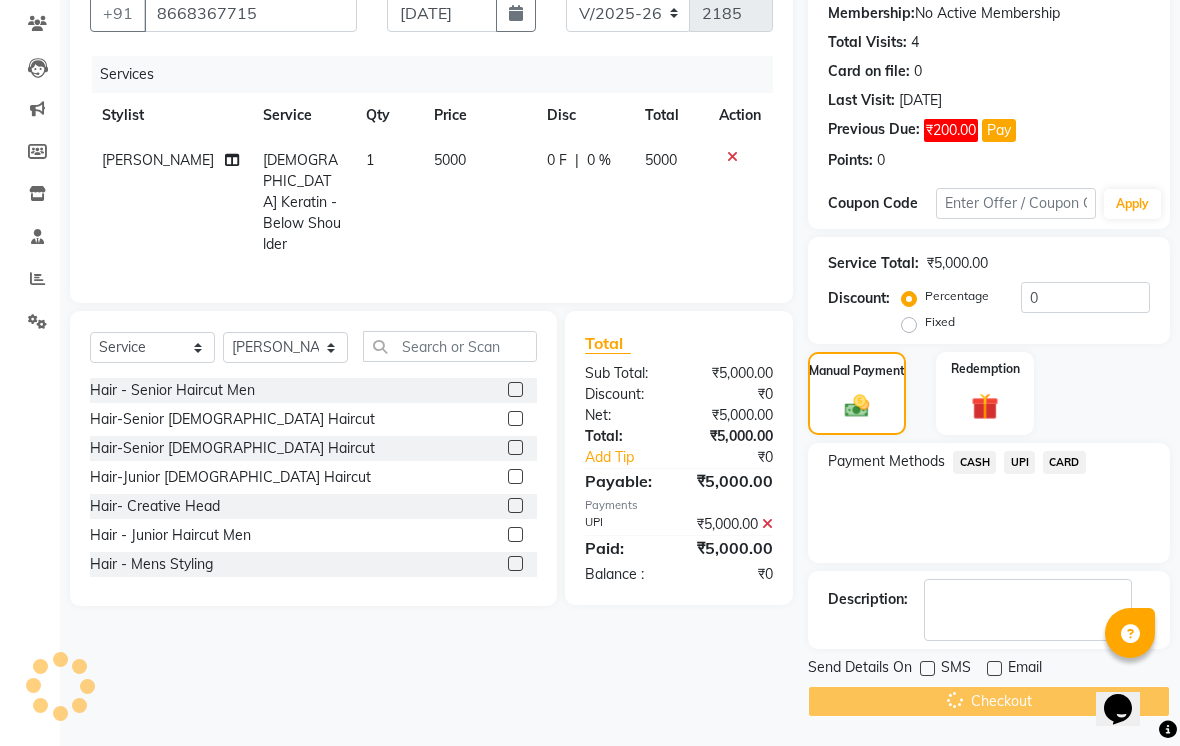 scroll, scrollTop: 0, scrollLeft: 0, axis: both 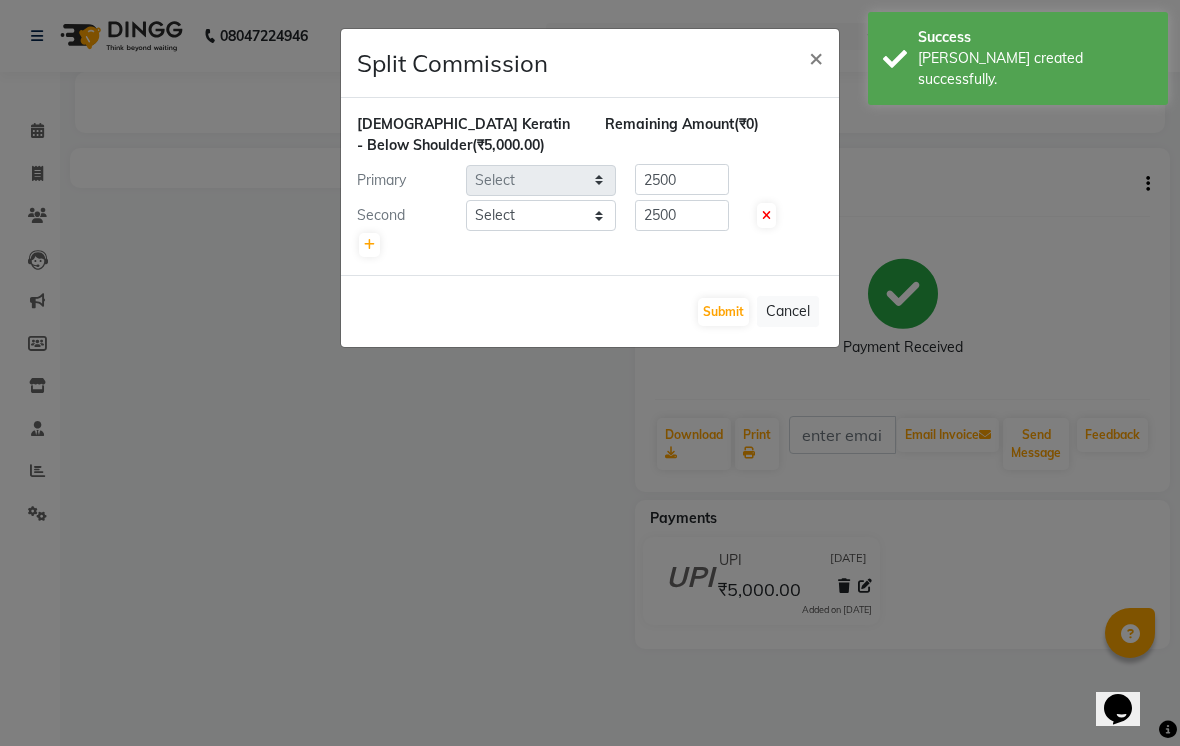 select on "31292" 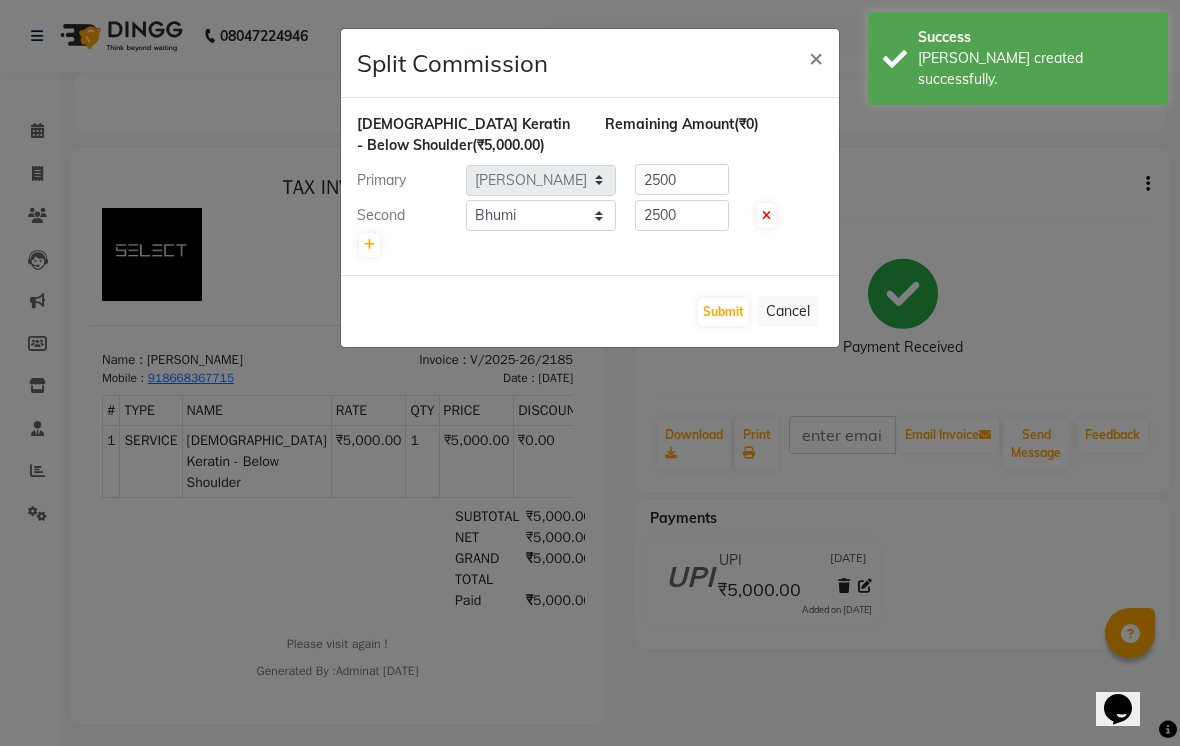 scroll, scrollTop: 0, scrollLeft: 0, axis: both 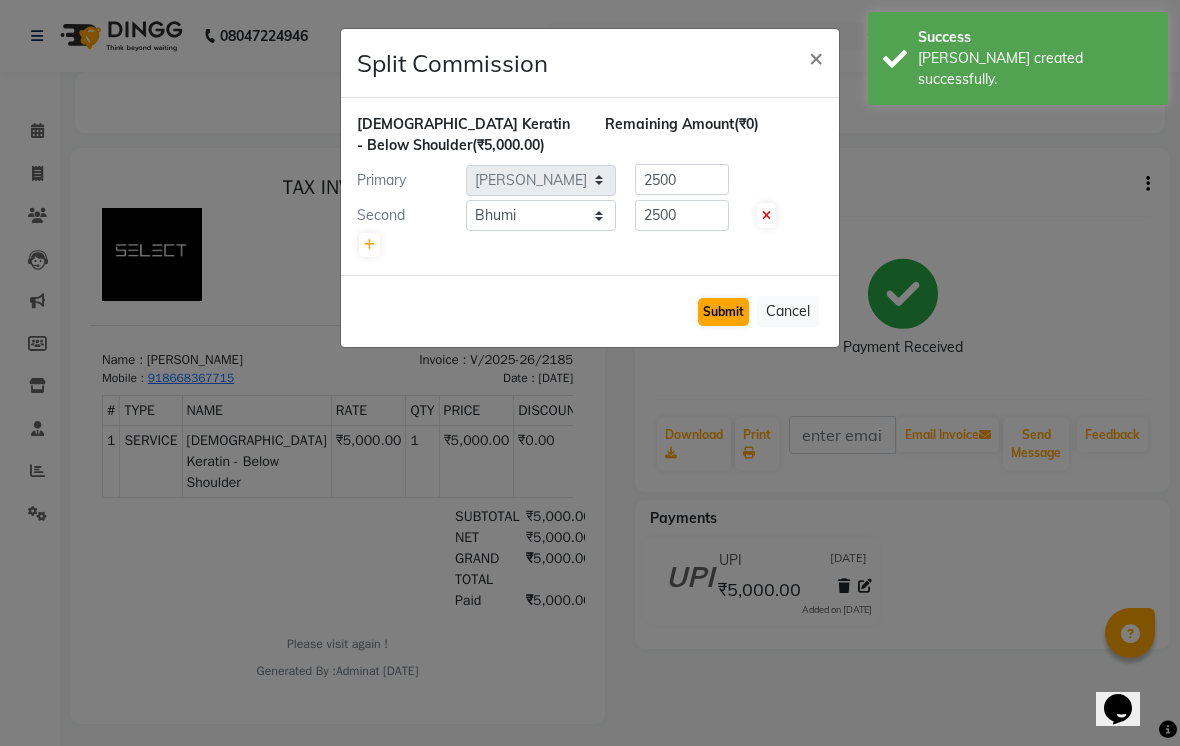 click on "Submit" 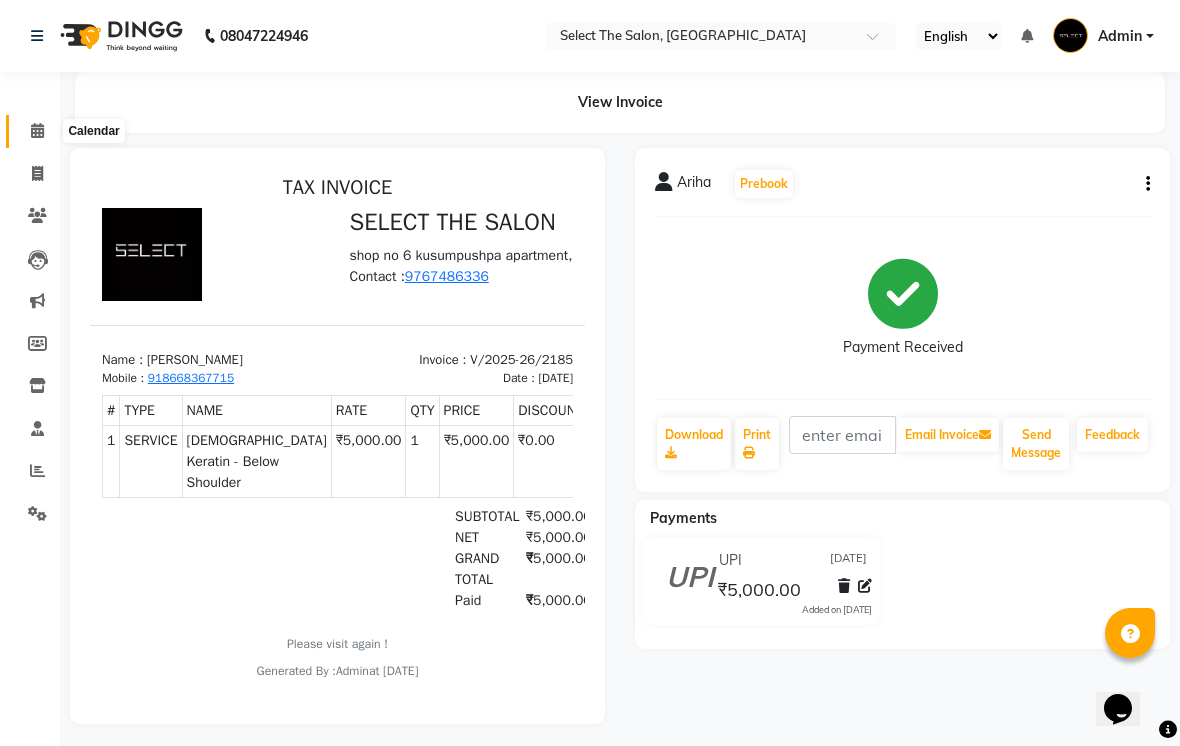 click 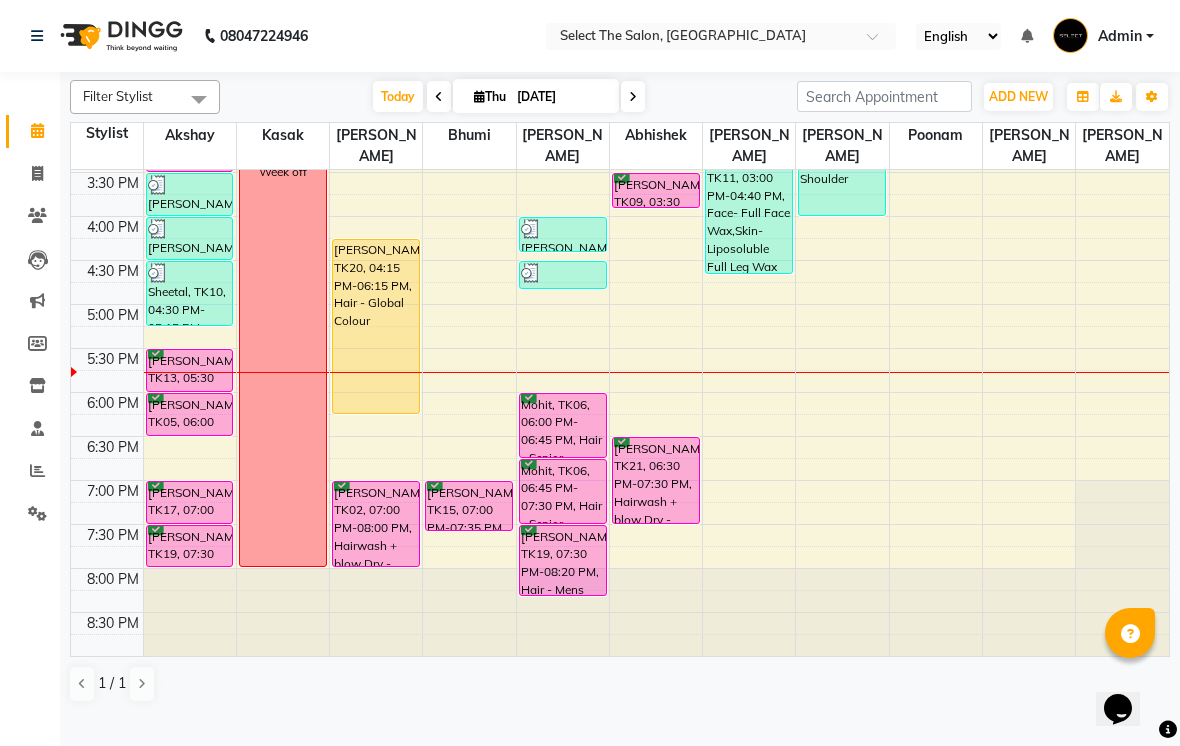 scroll, scrollTop: 657, scrollLeft: 0, axis: vertical 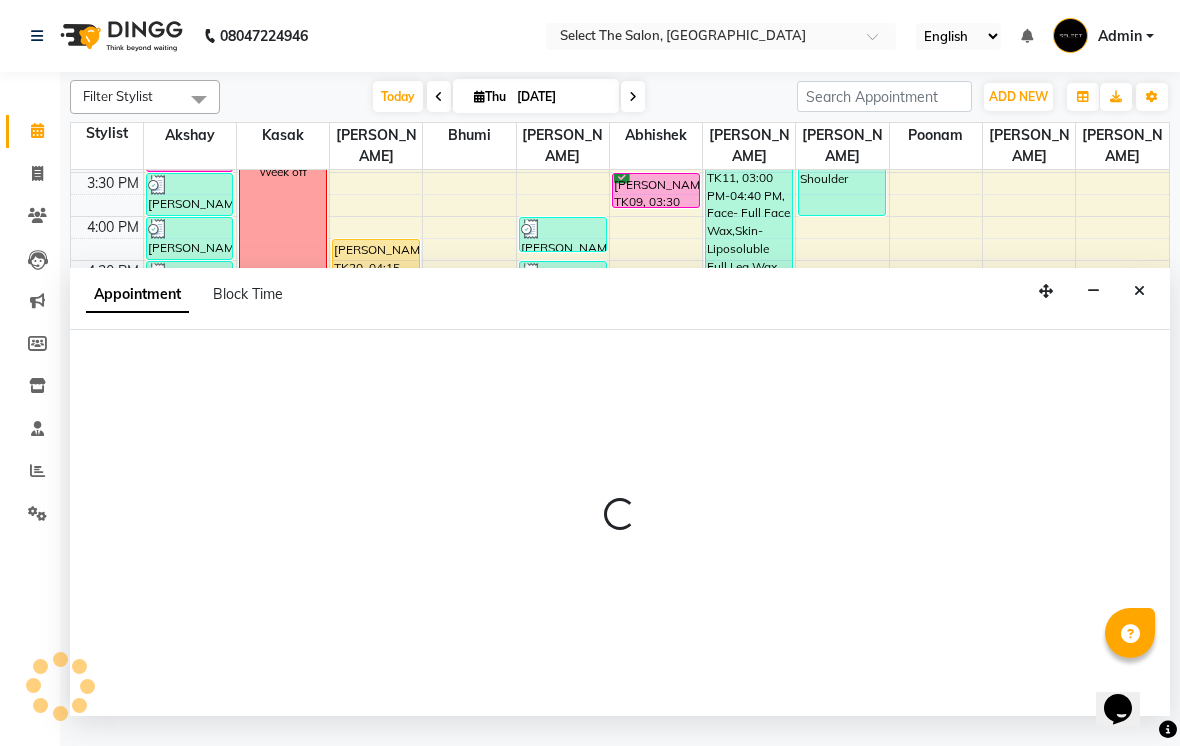 select on "82873" 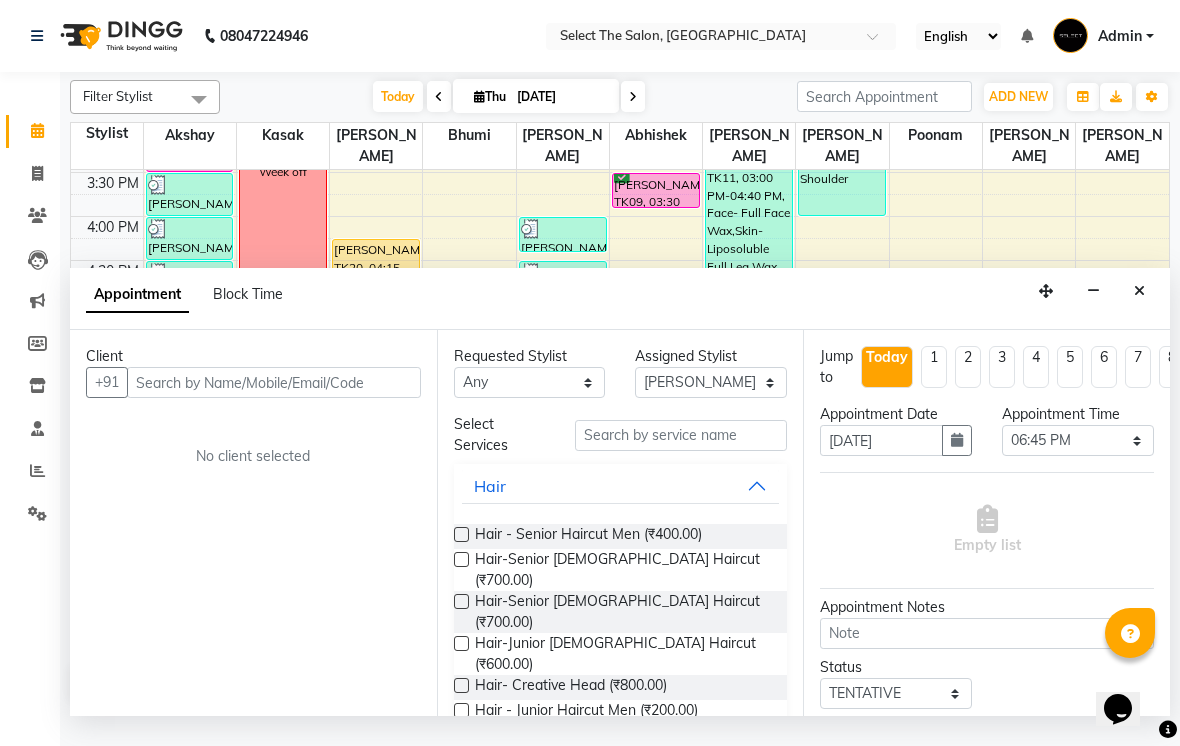 click at bounding box center [656, 249] 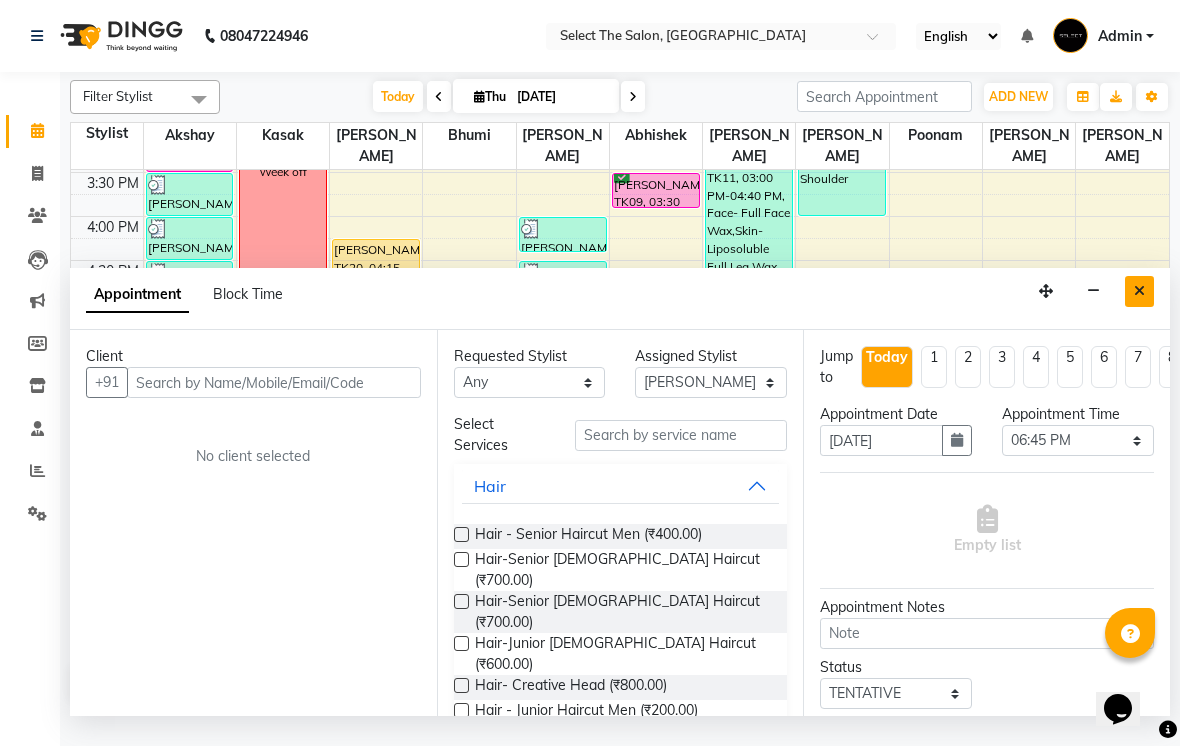click at bounding box center [1139, 291] 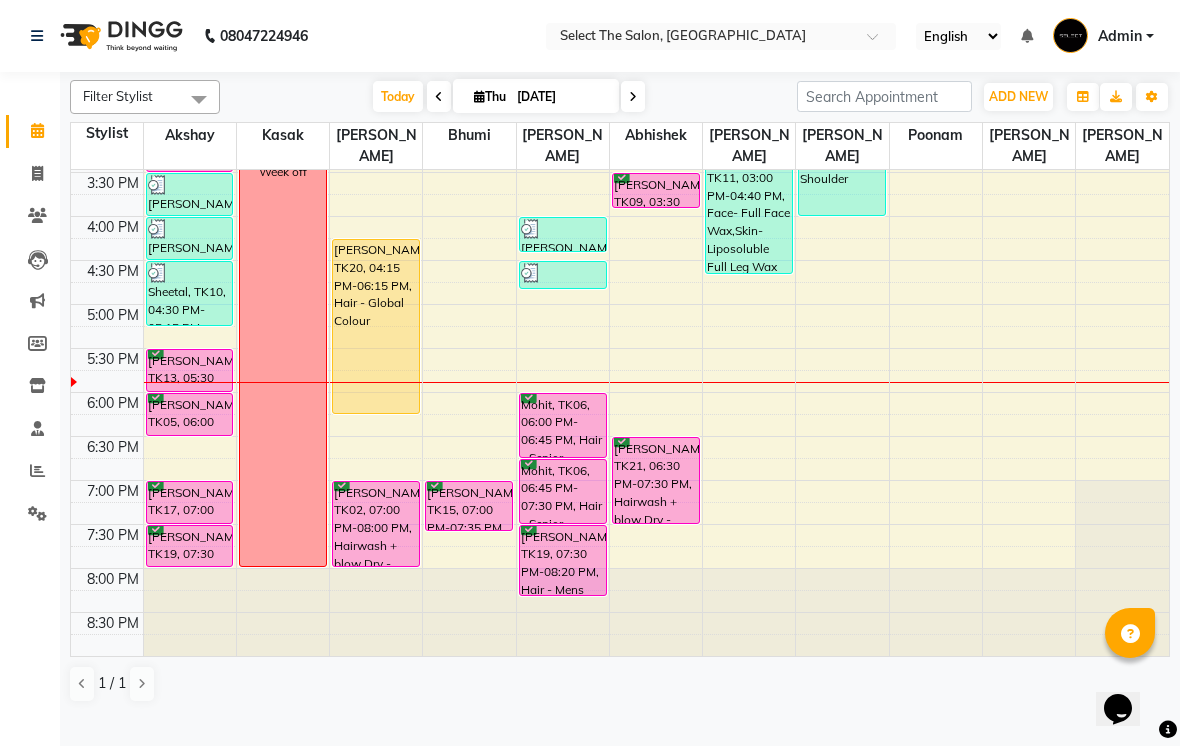 click on "[PERSON_NAME], TK13, 05:30 PM-06:00 PM, Hair - Creative Head Mens" at bounding box center (190, 370) 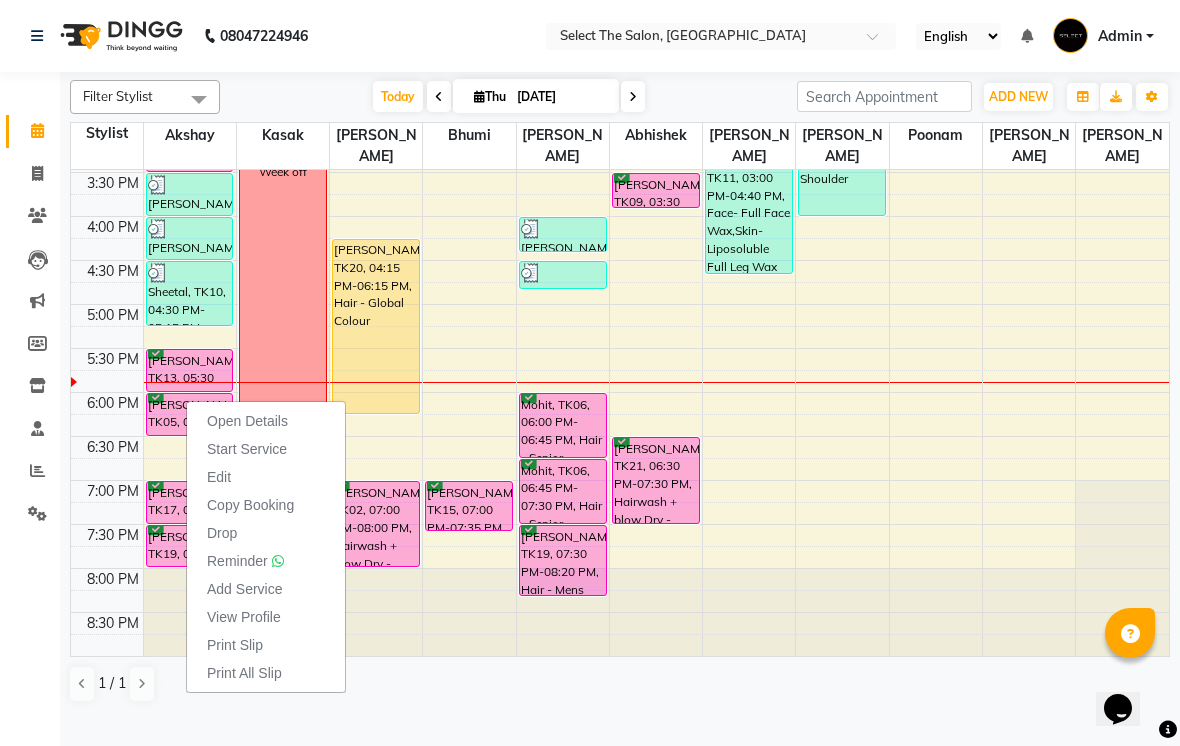 click on "Start Service" at bounding box center (247, 449) 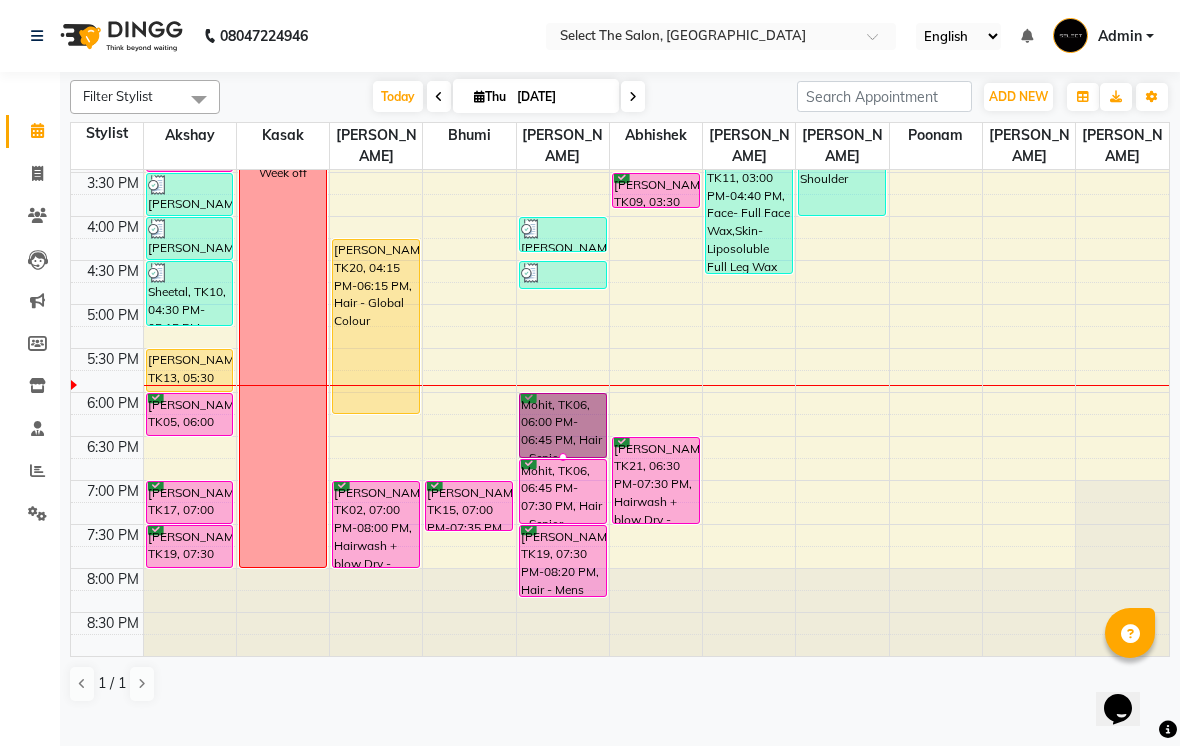 click at bounding box center (563, 457) 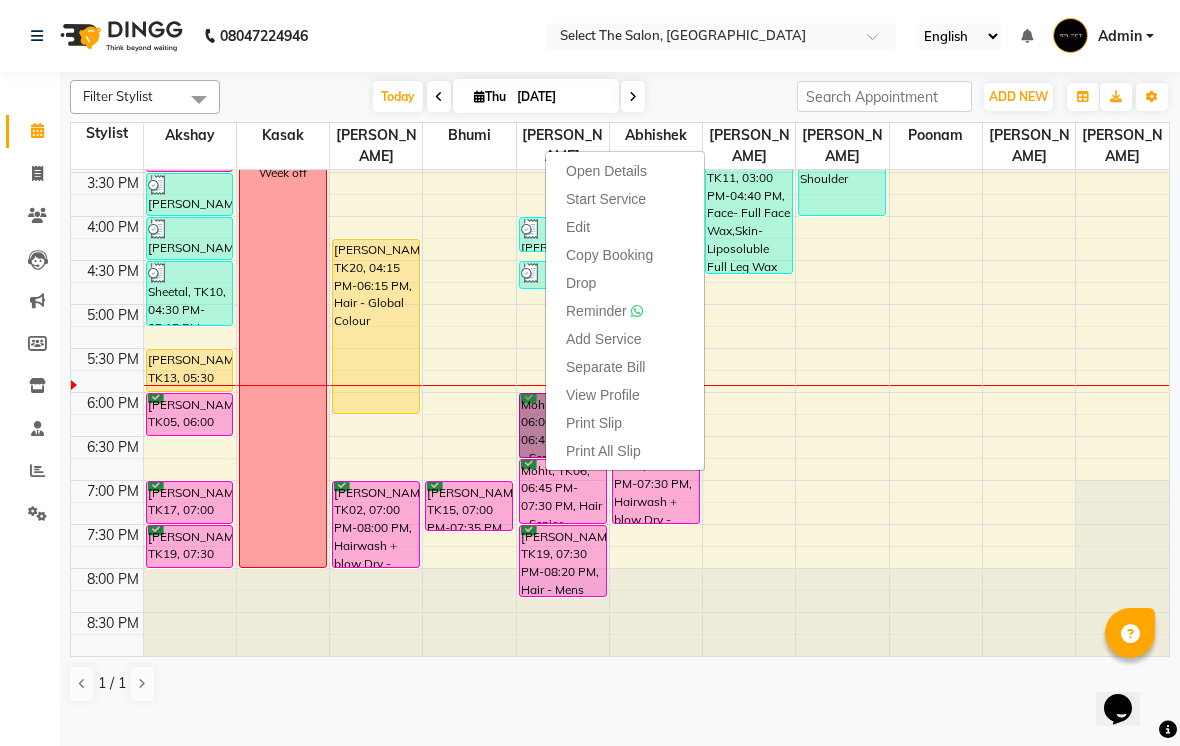 click on "Open Details" at bounding box center (606, 171) 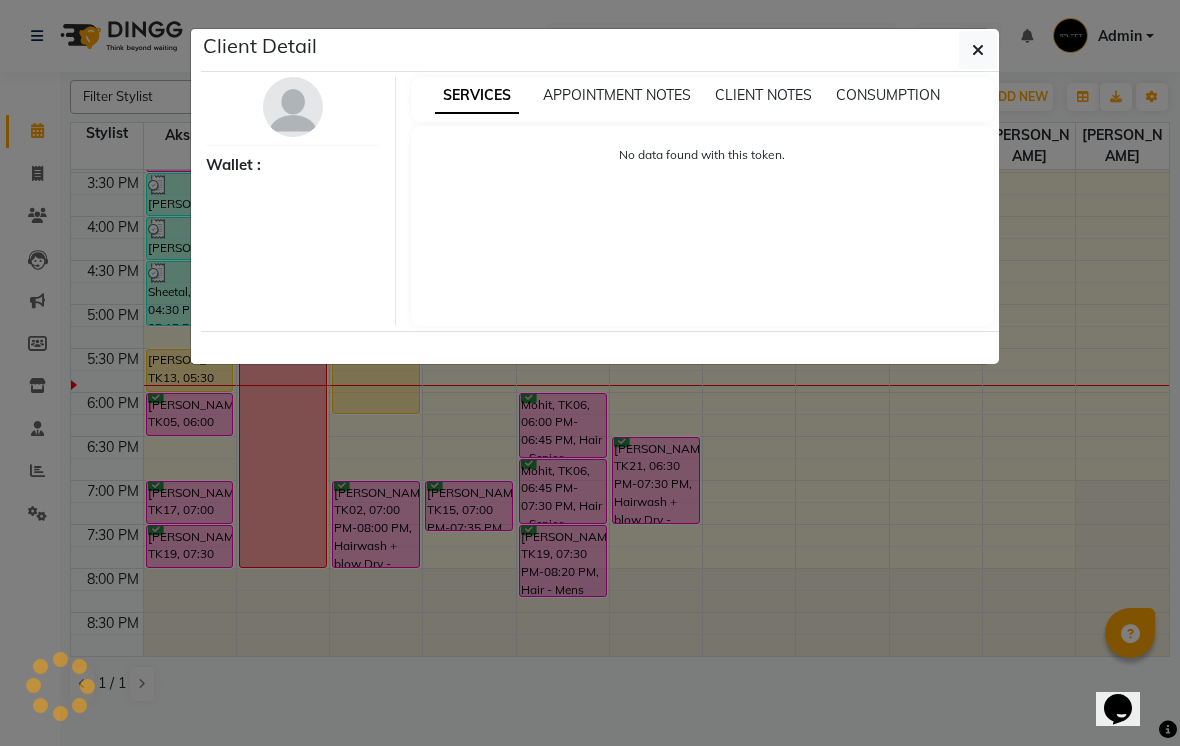 select on "6" 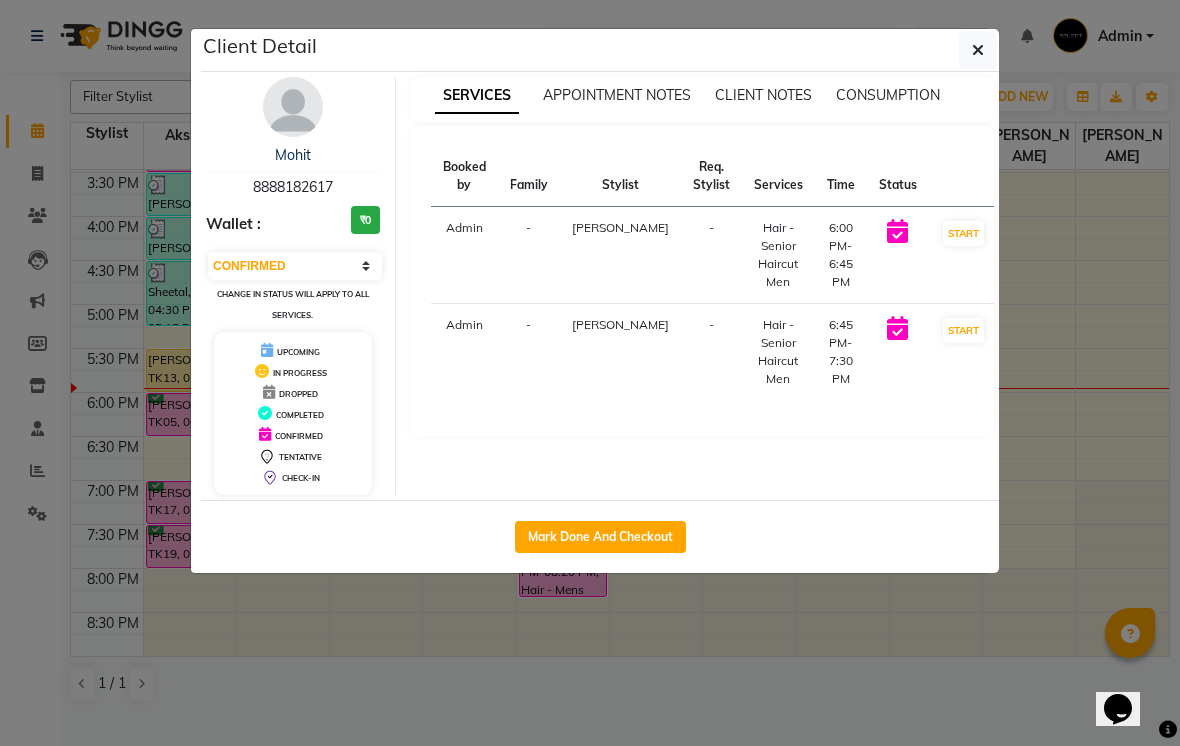 click 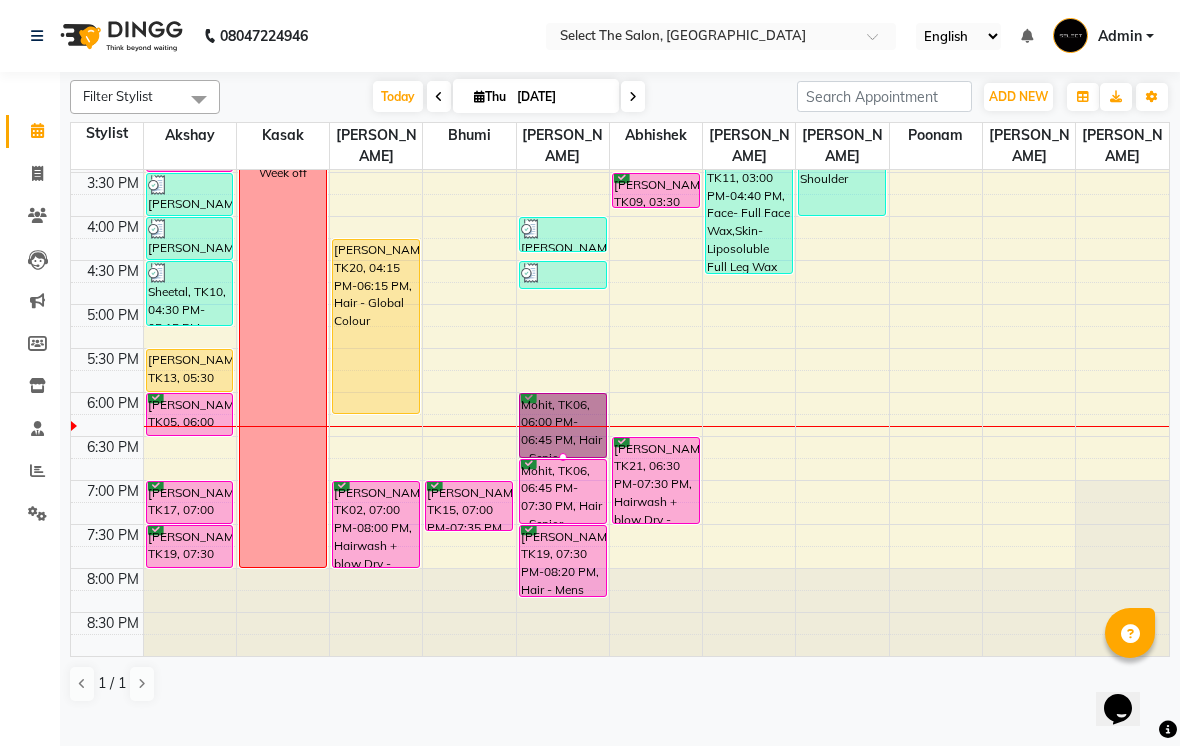 click at bounding box center [563, 457] 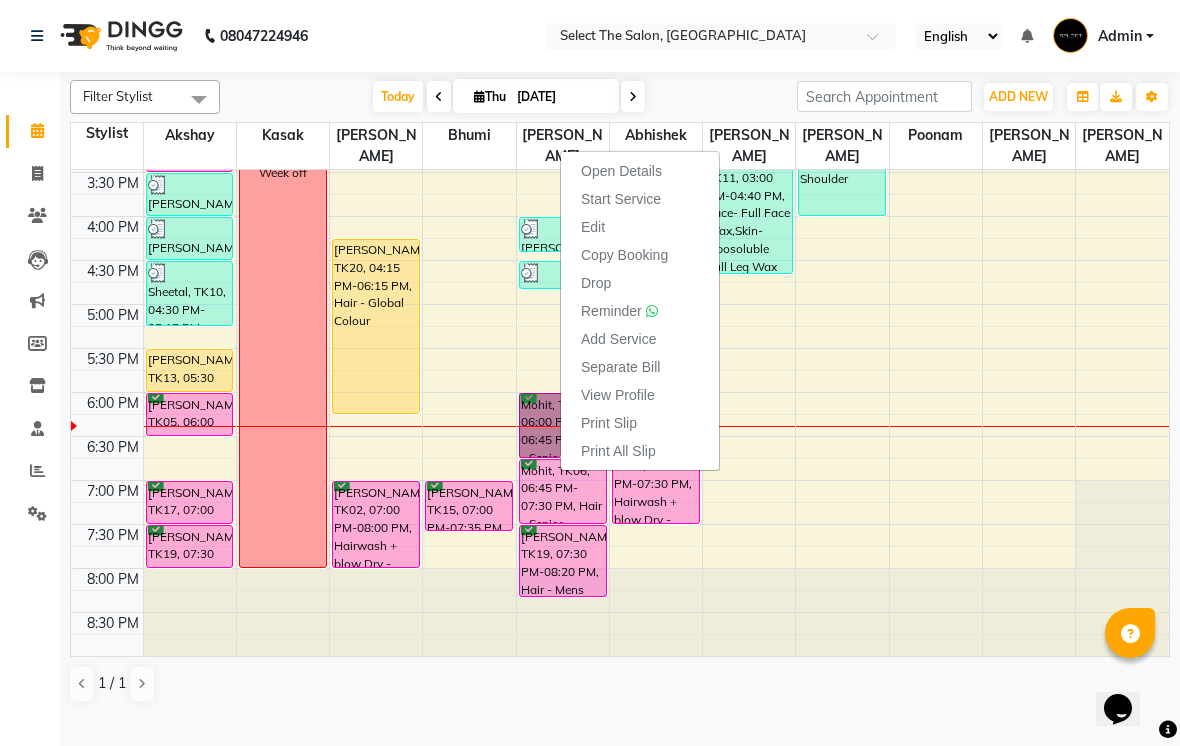 click on "Start Service" at bounding box center [621, 199] 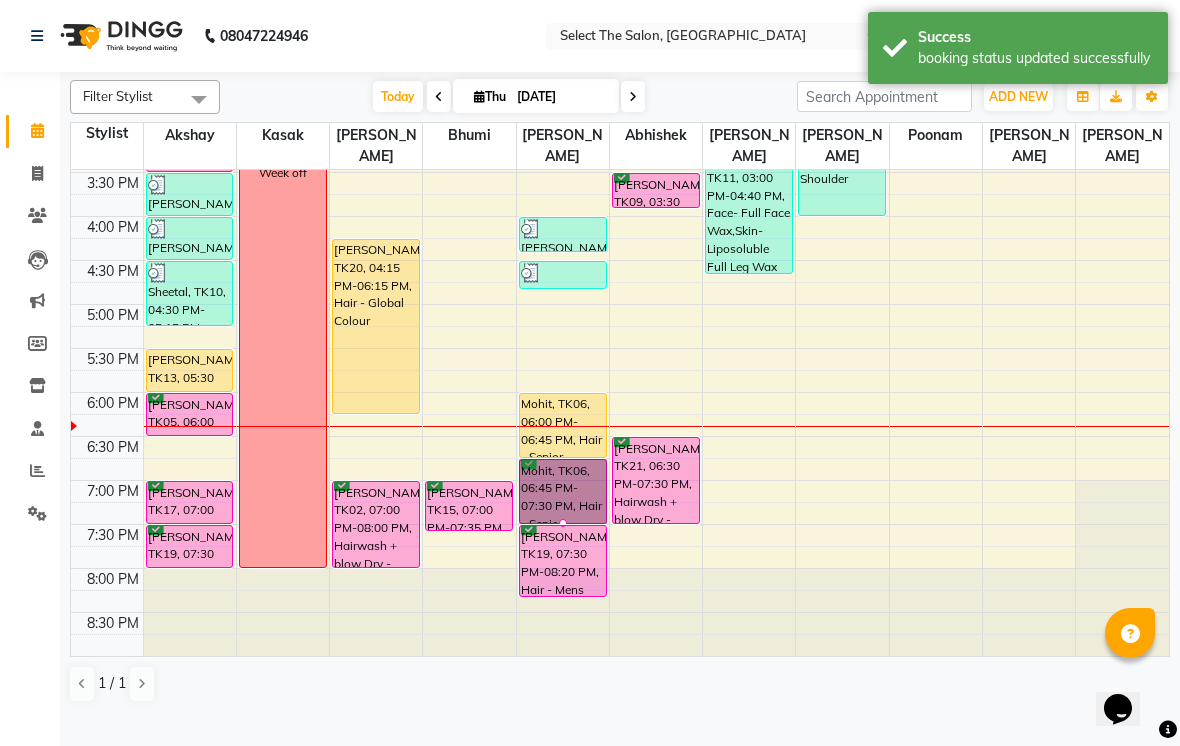 click at bounding box center [563, 523] 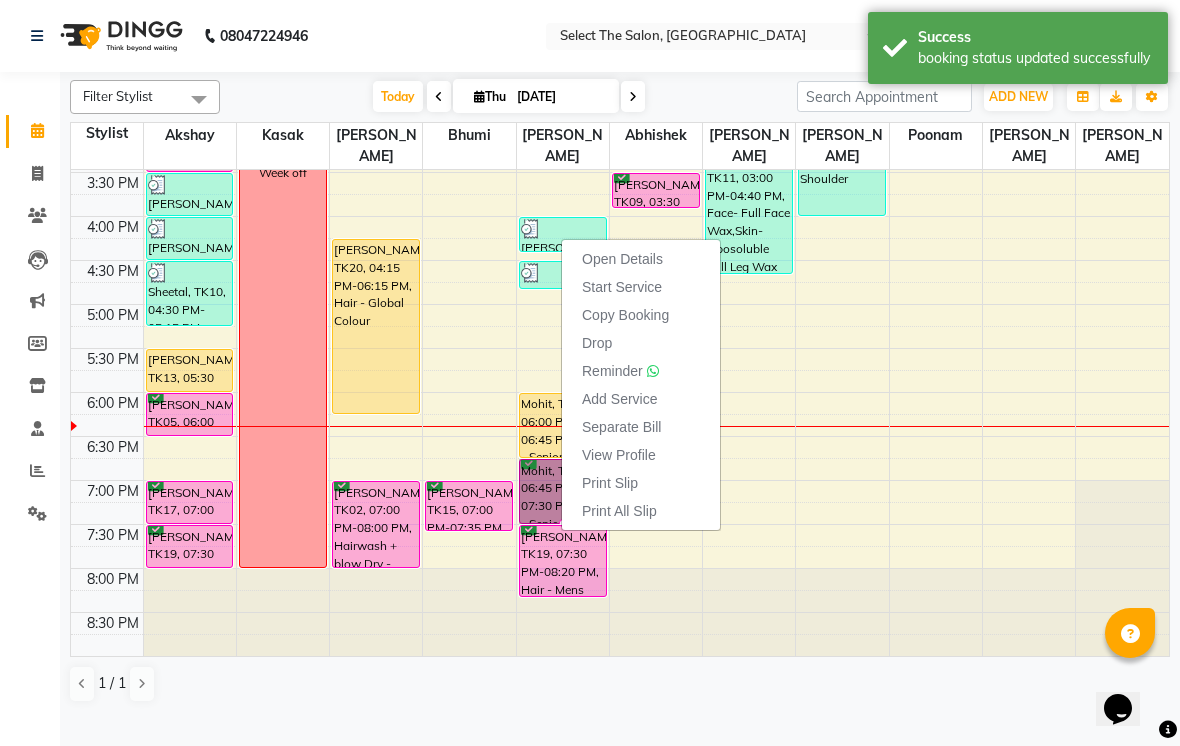click on "Start Service" at bounding box center (622, 287) 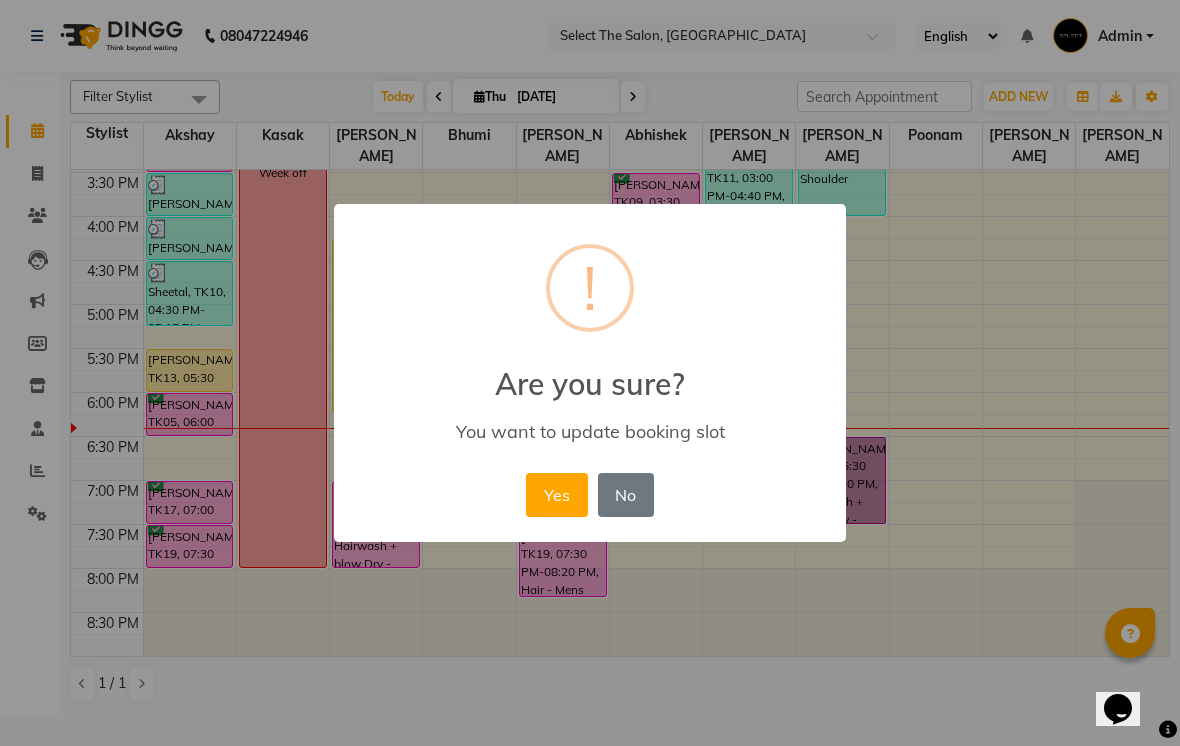 click on "Yes" at bounding box center [556, 495] 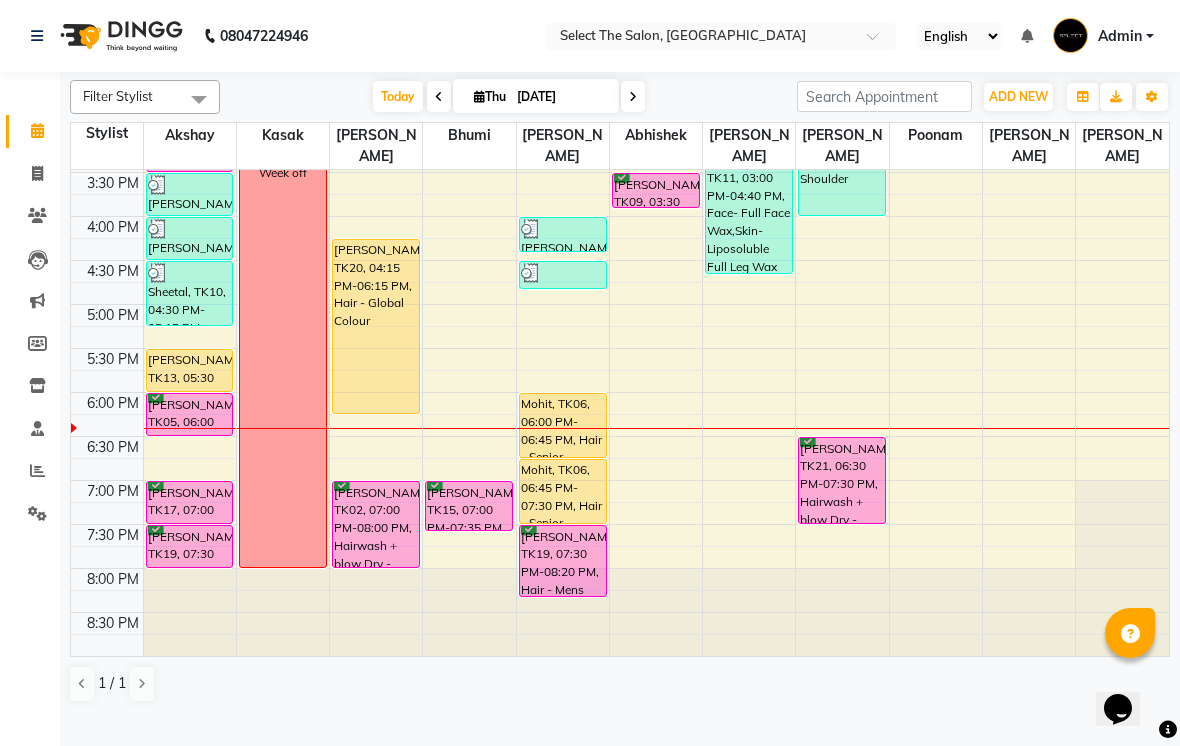 click 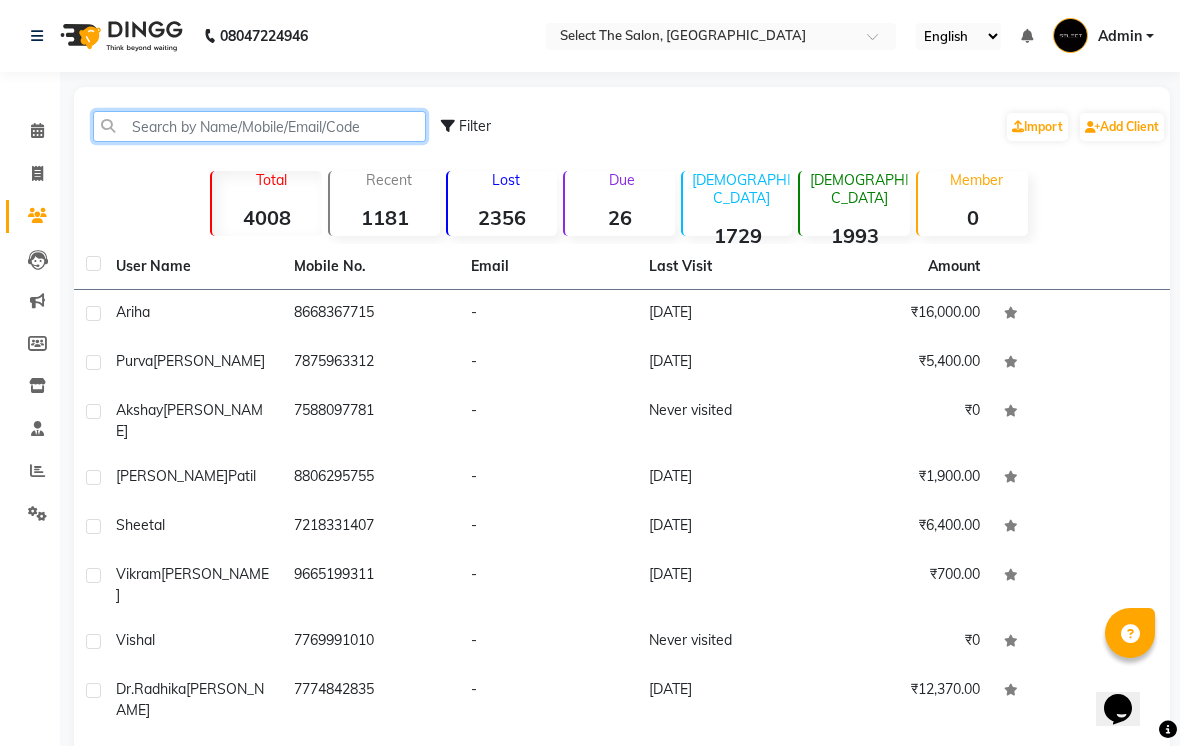 click 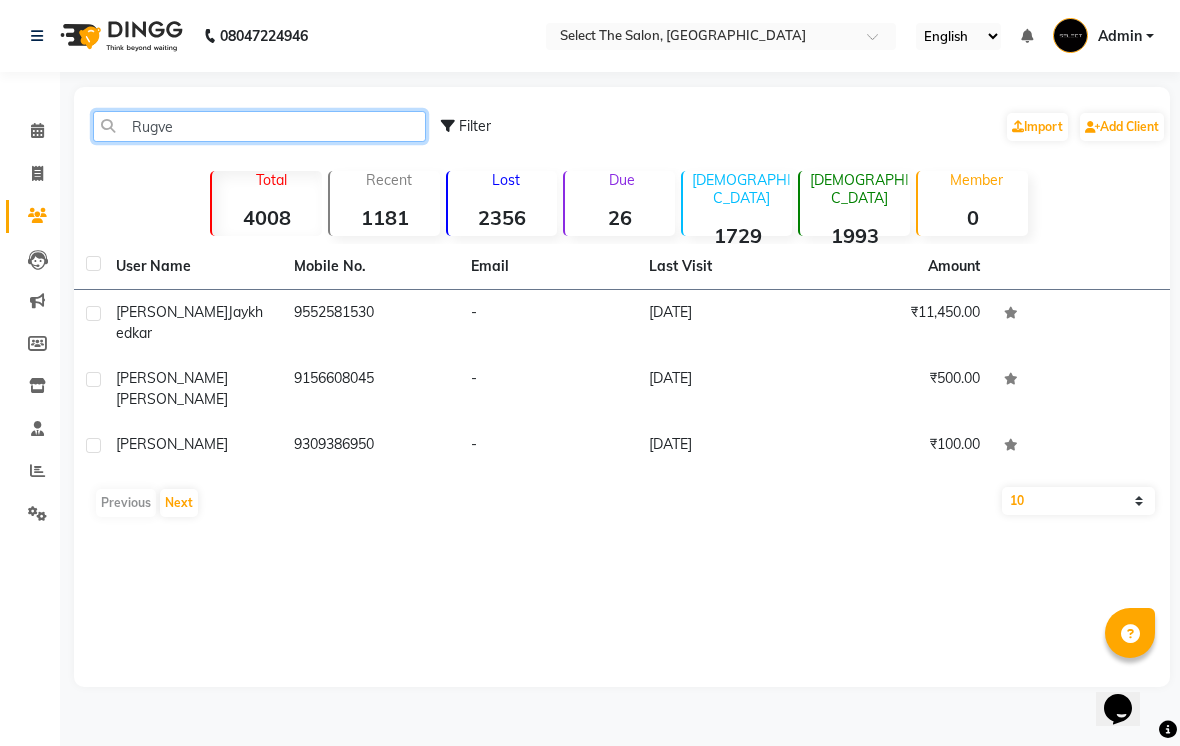 type on "Rugved" 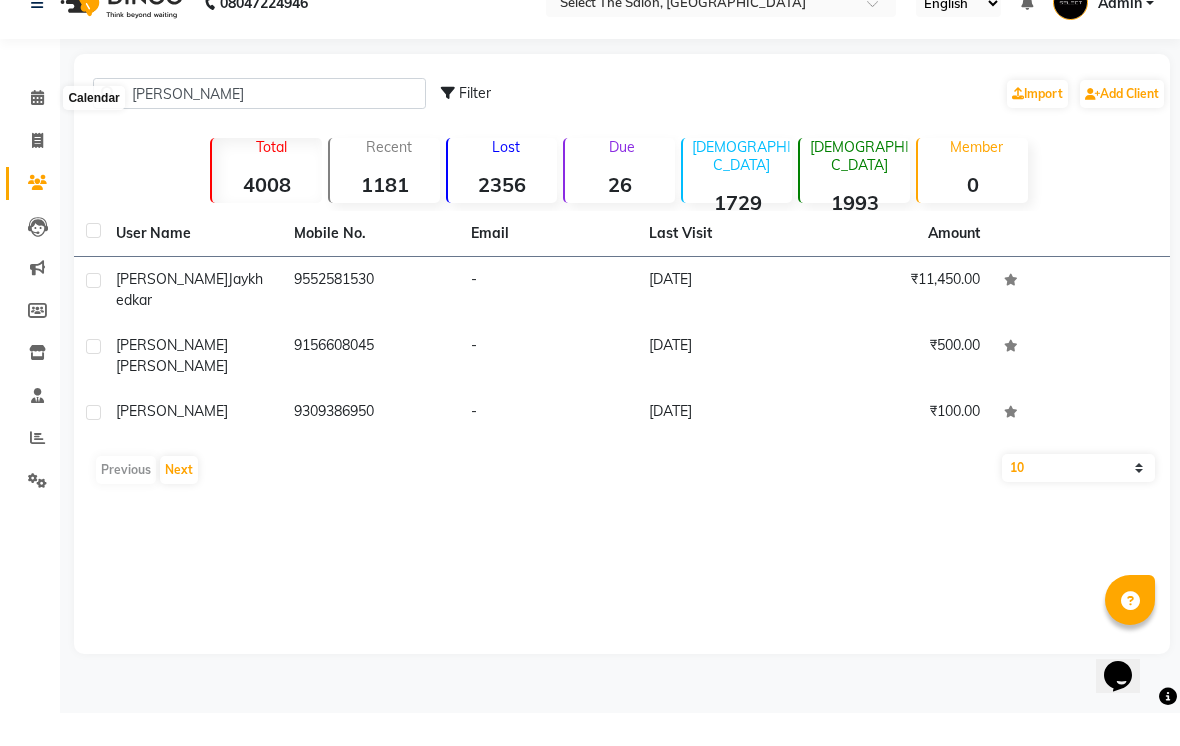 click 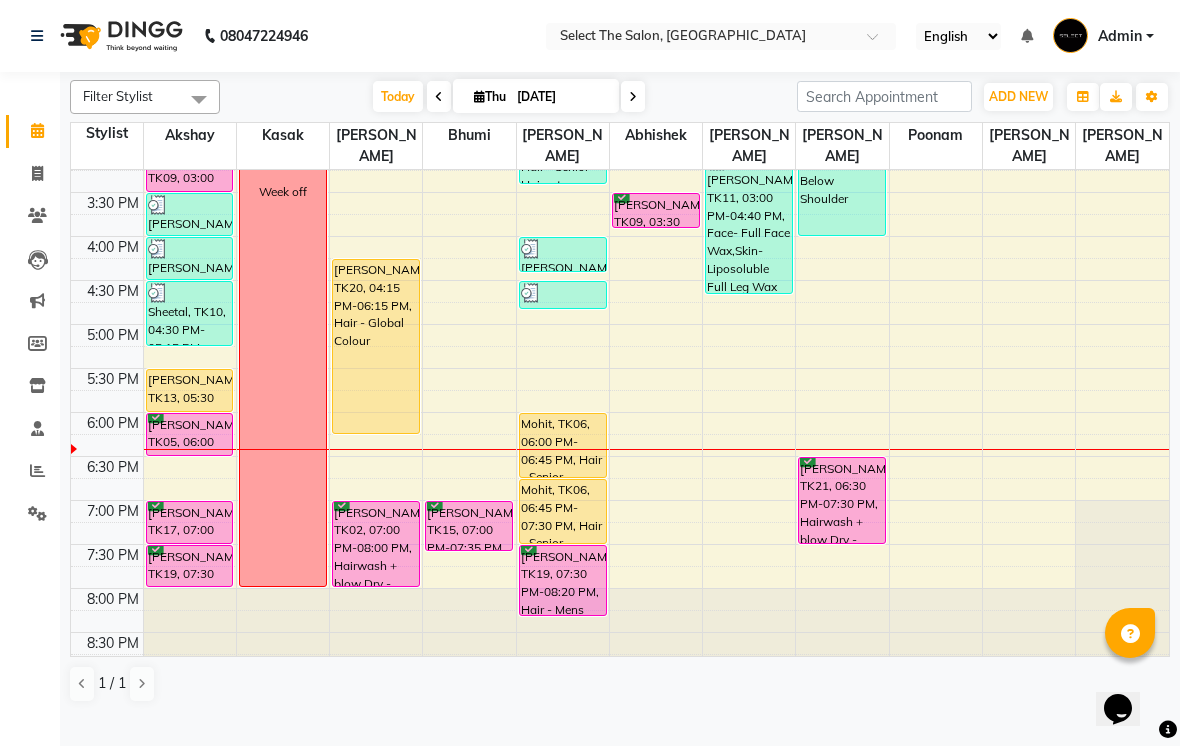 scroll, scrollTop: 637, scrollLeft: 0, axis: vertical 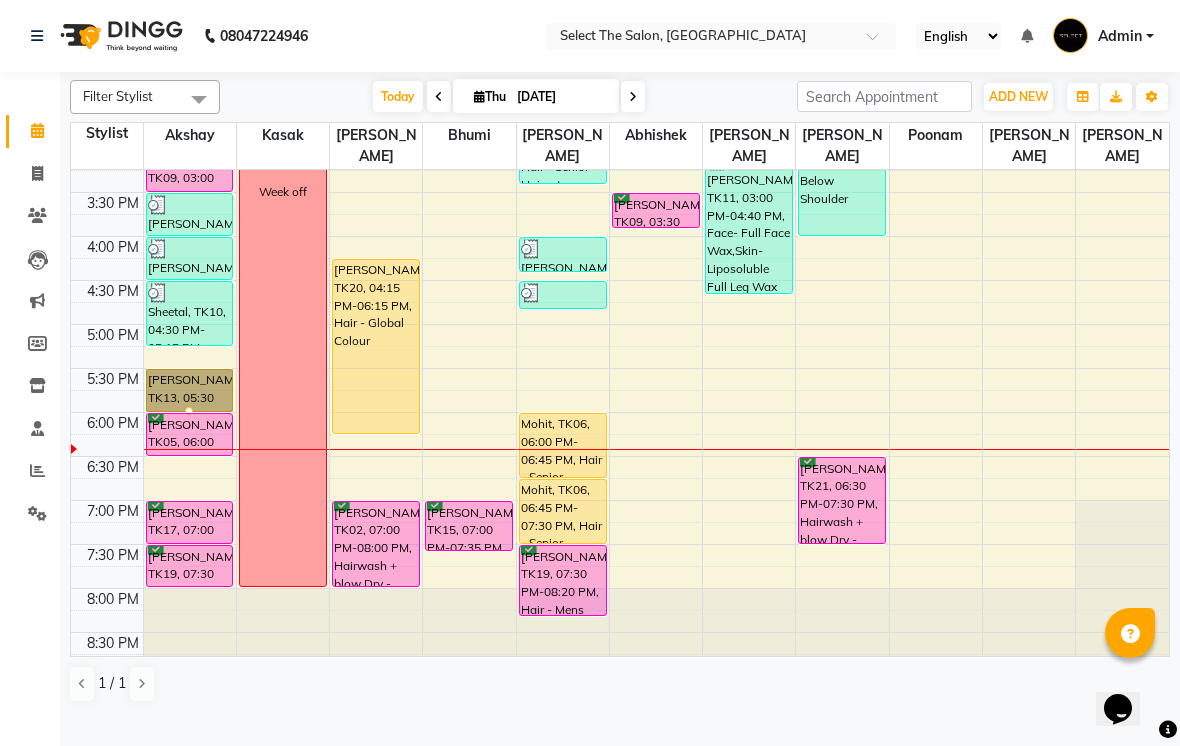 click at bounding box center [189, 411] 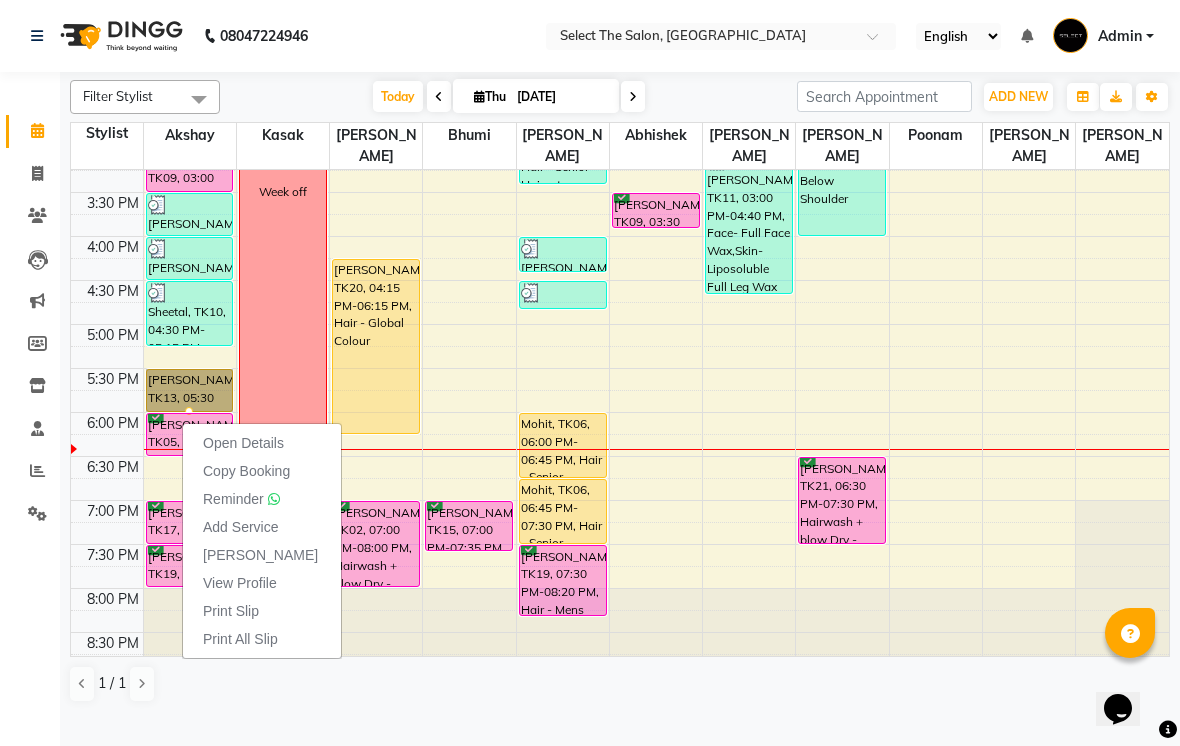 click on "Open Details" at bounding box center [243, 443] 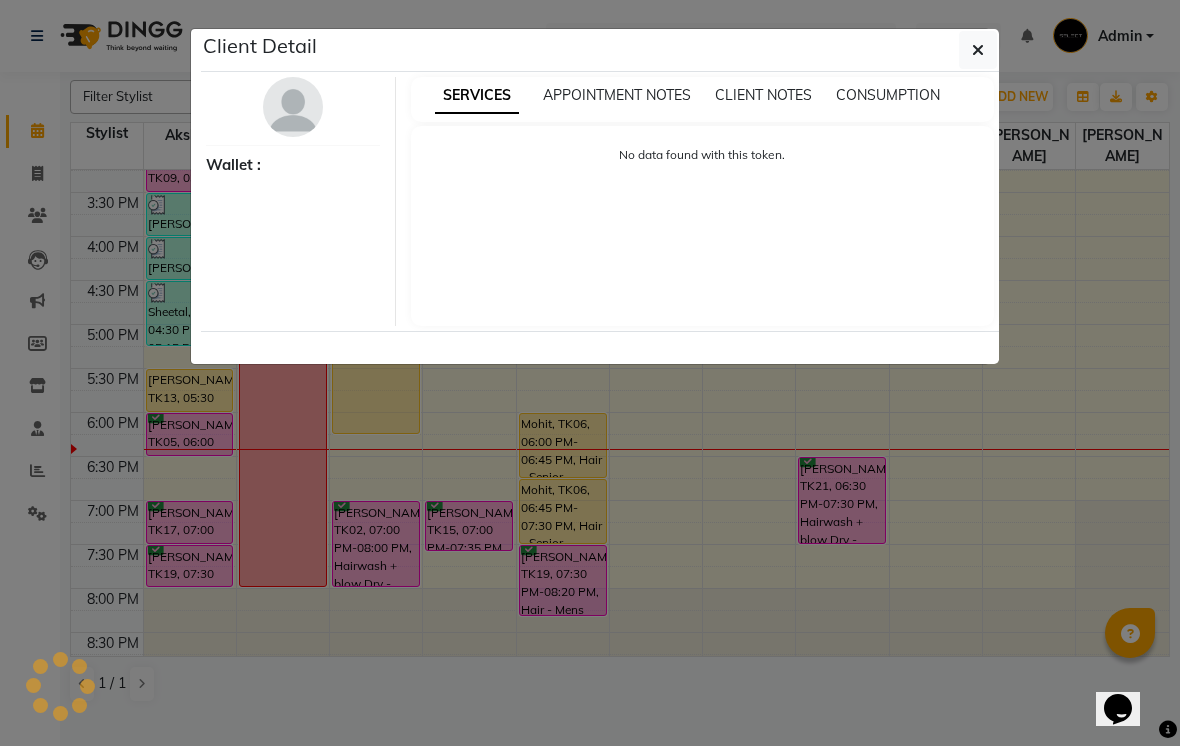 select on "1" 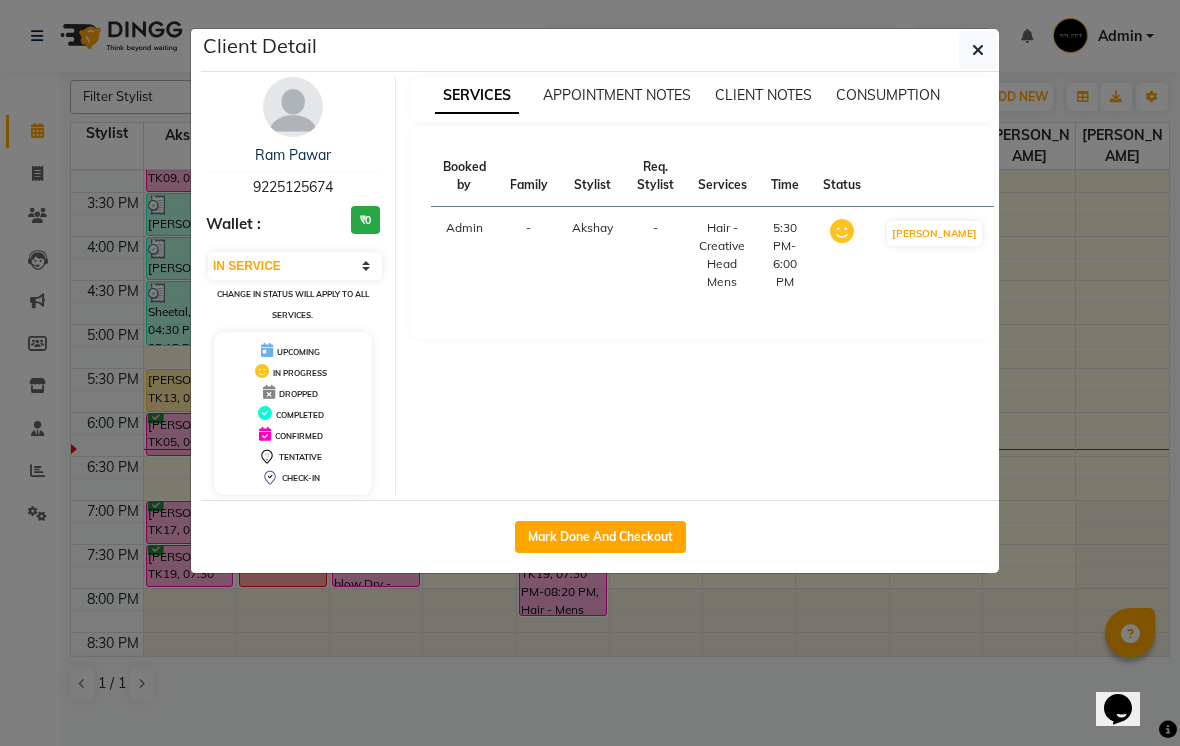 click on "Mark Done And Checkout" 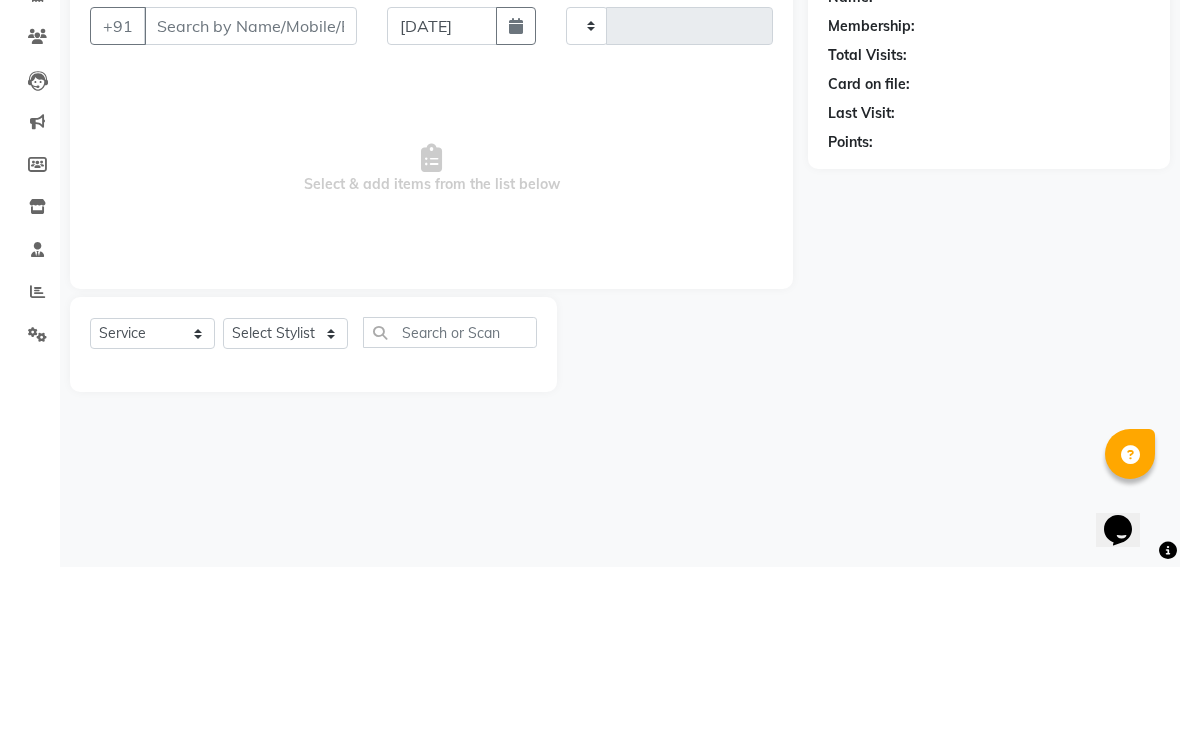 type on "2186" 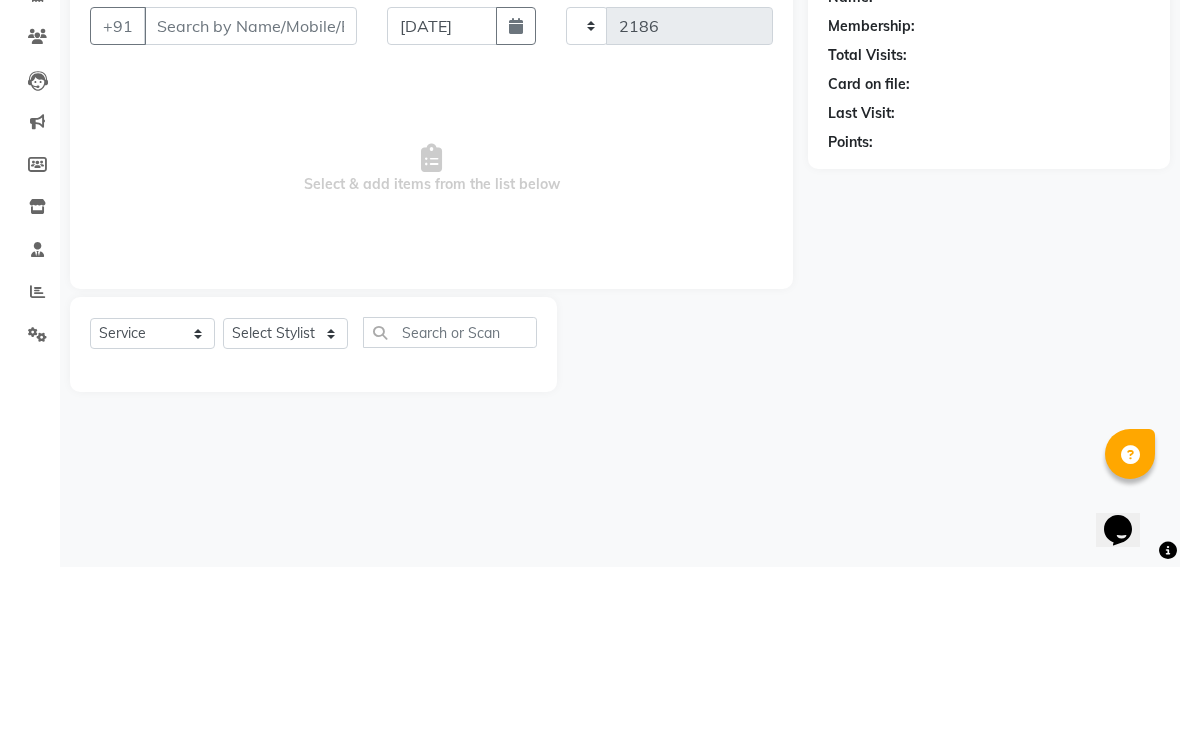select on "4969" 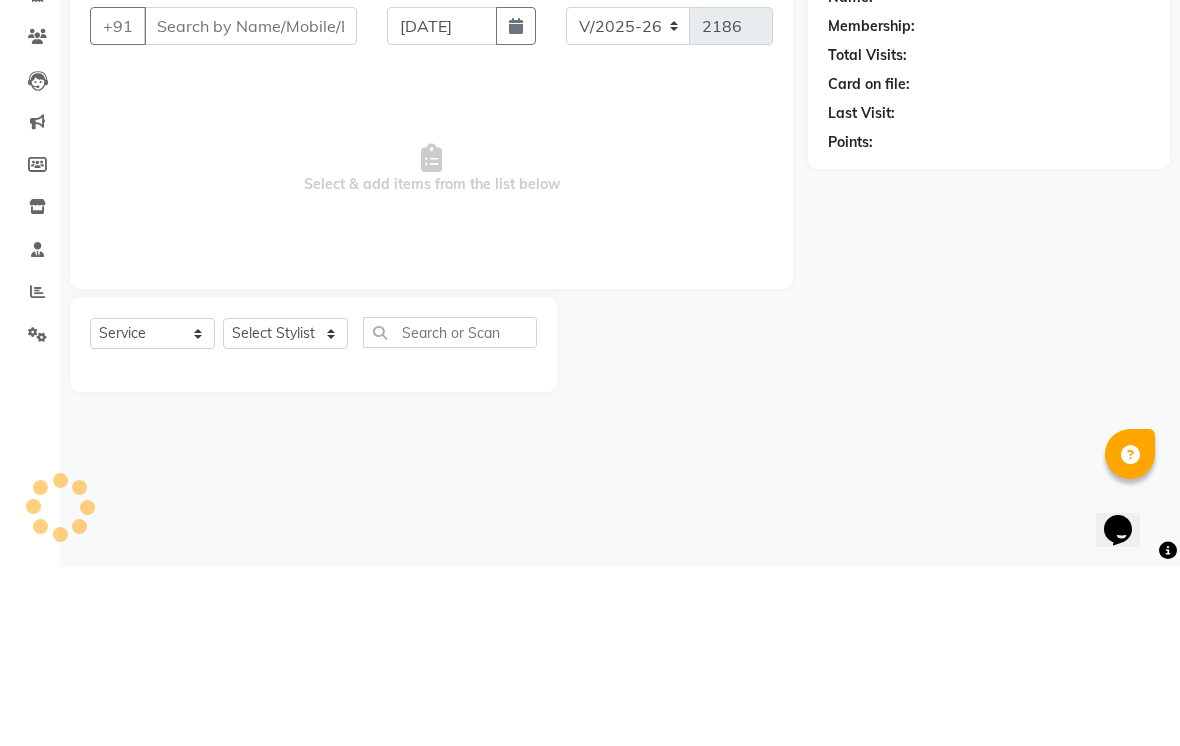 type on "9225125674" 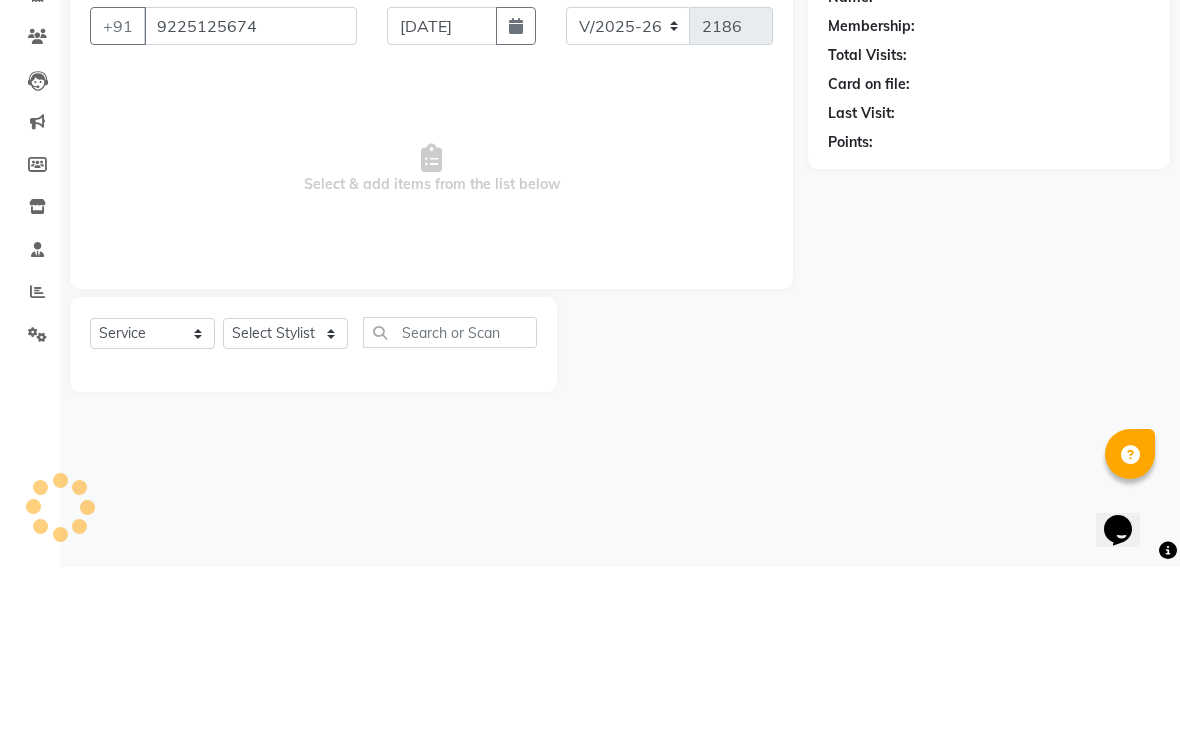 select on "31289" 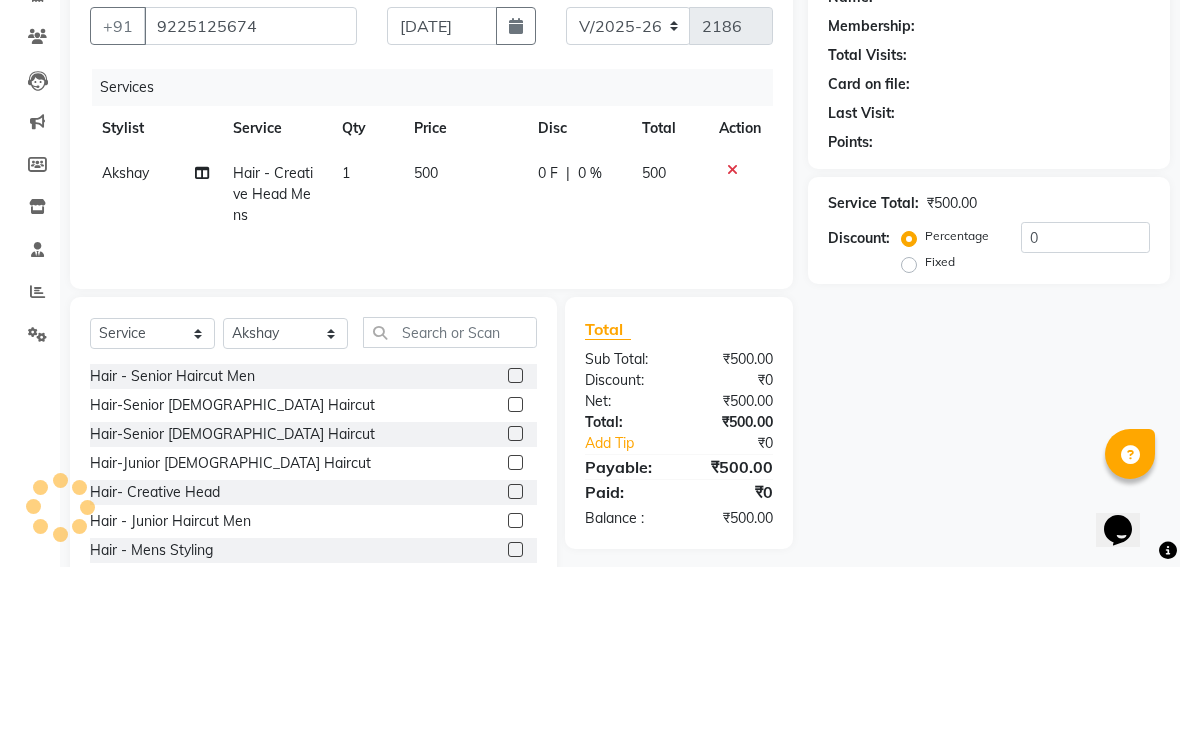 scroll, scrollTop: 83, scrollLeft: 0, axis: vertical 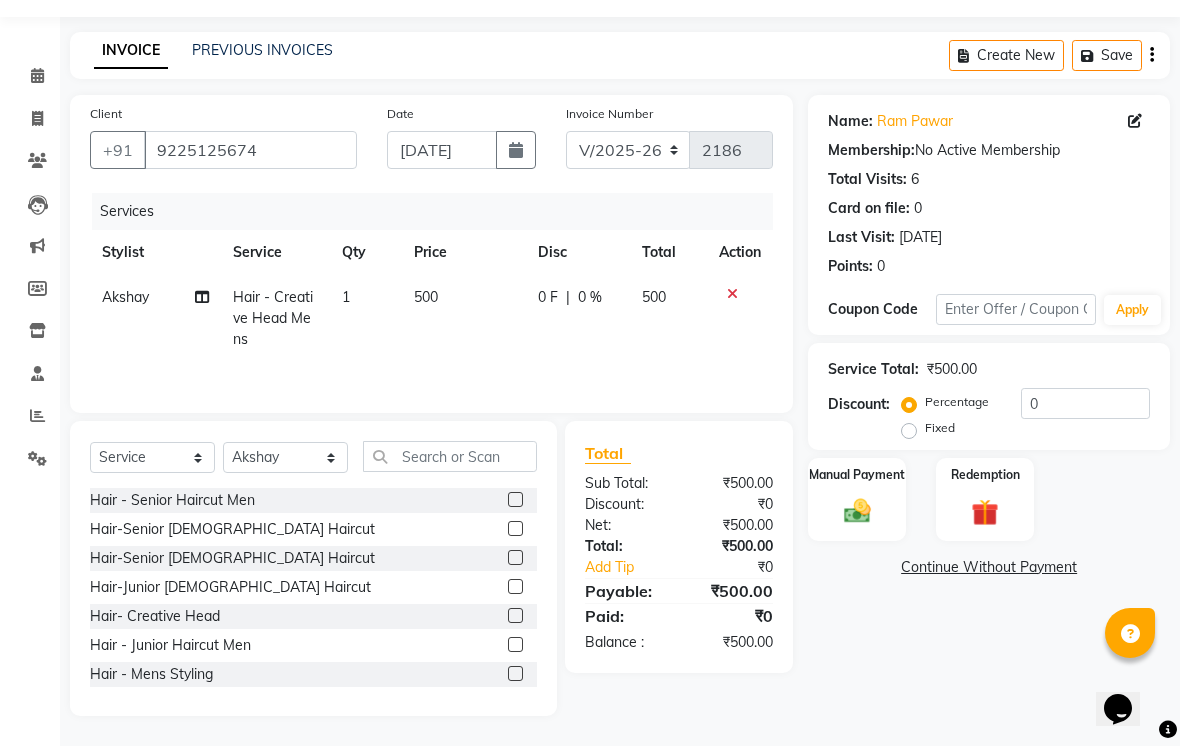 click on "500" 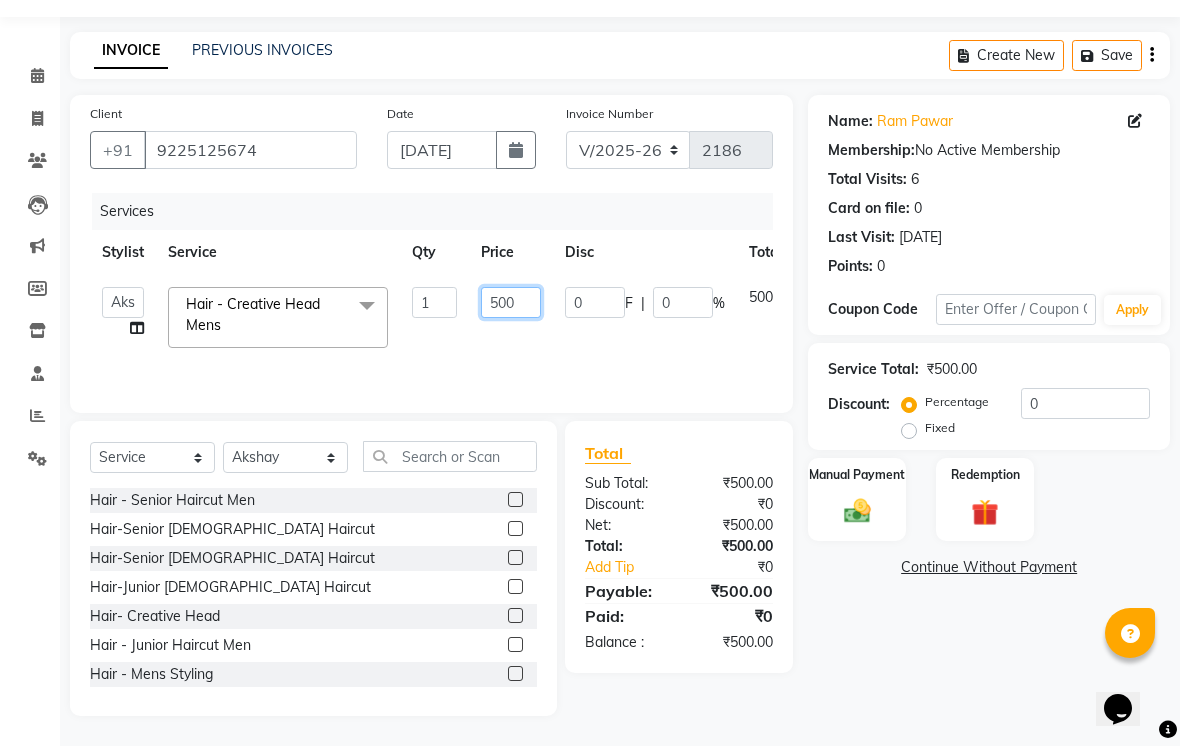 click on "500" 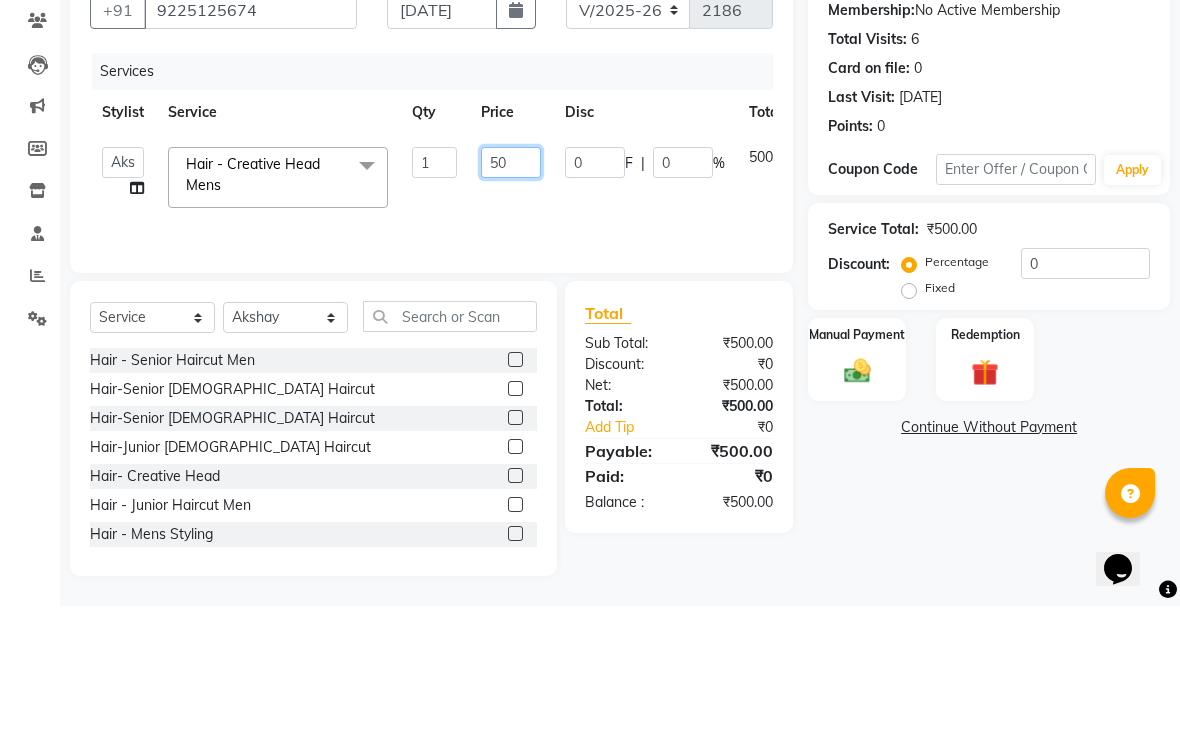 type on "5" 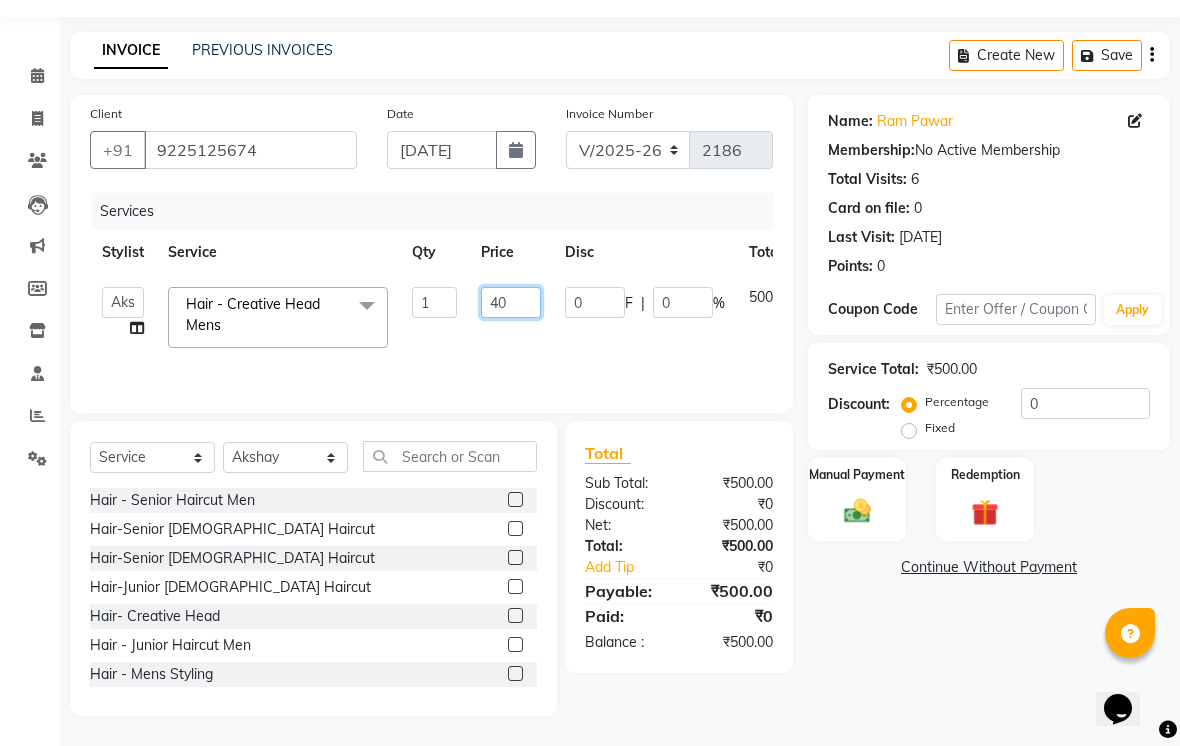 type on "400" 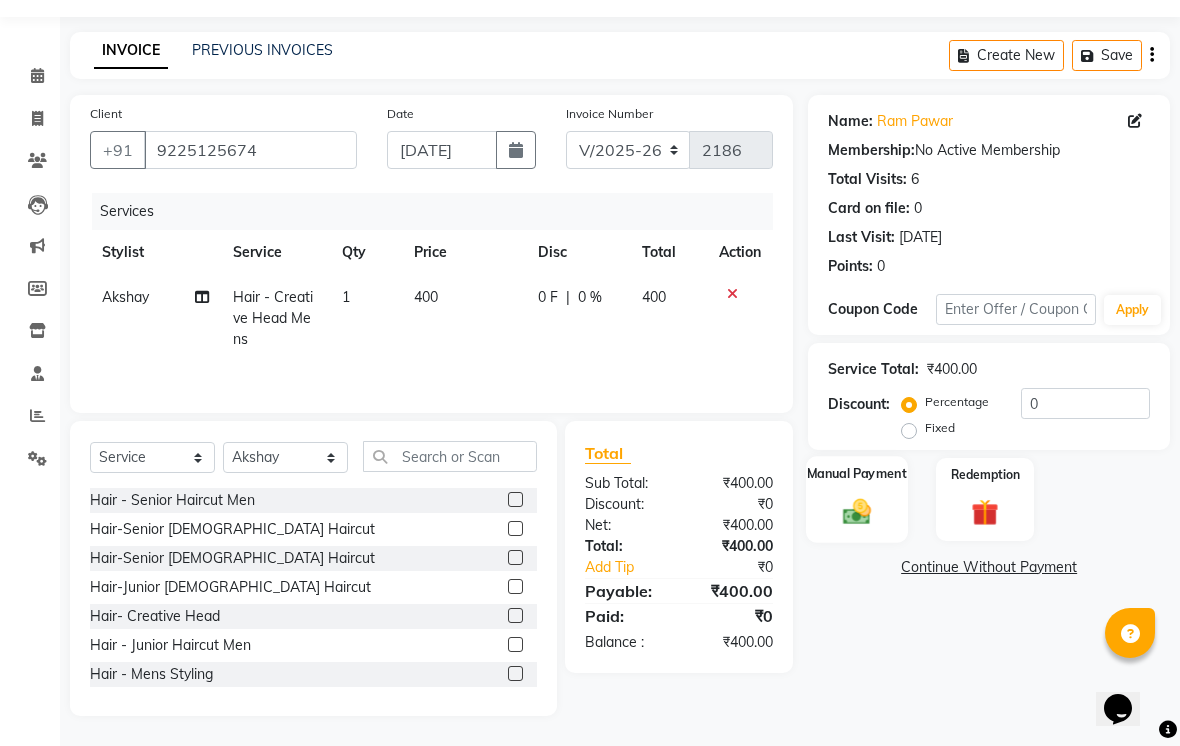 click 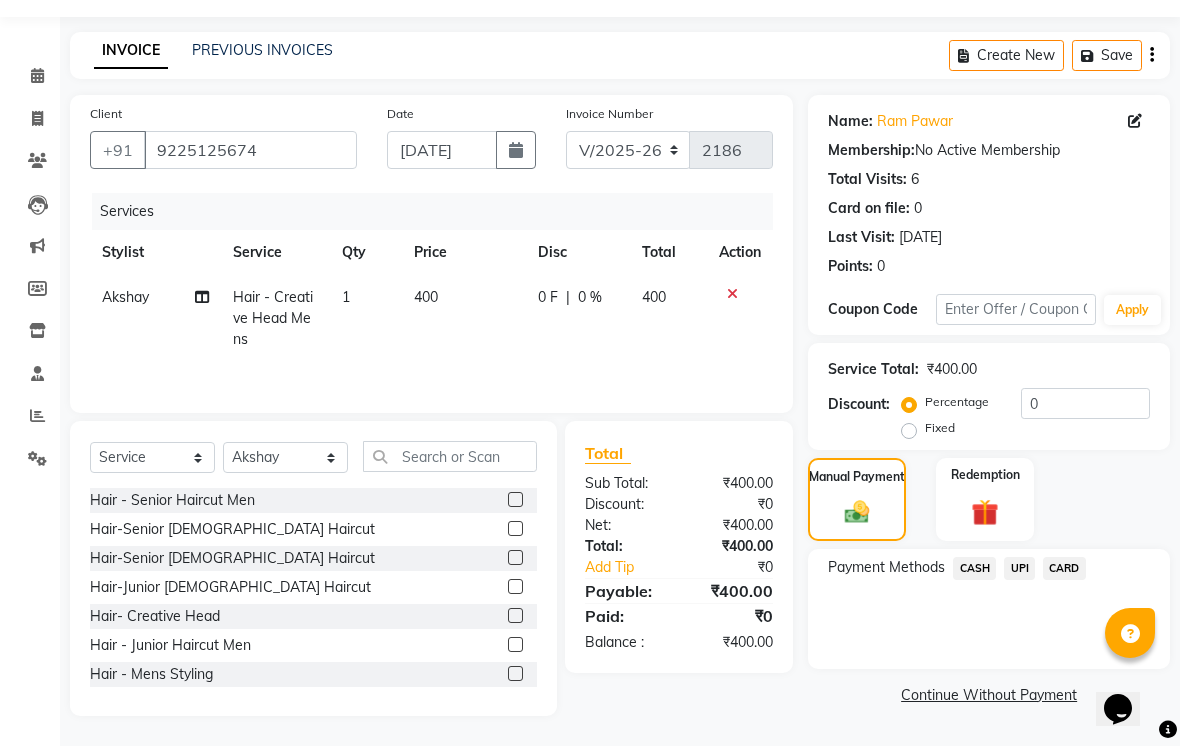 click on "UPI" 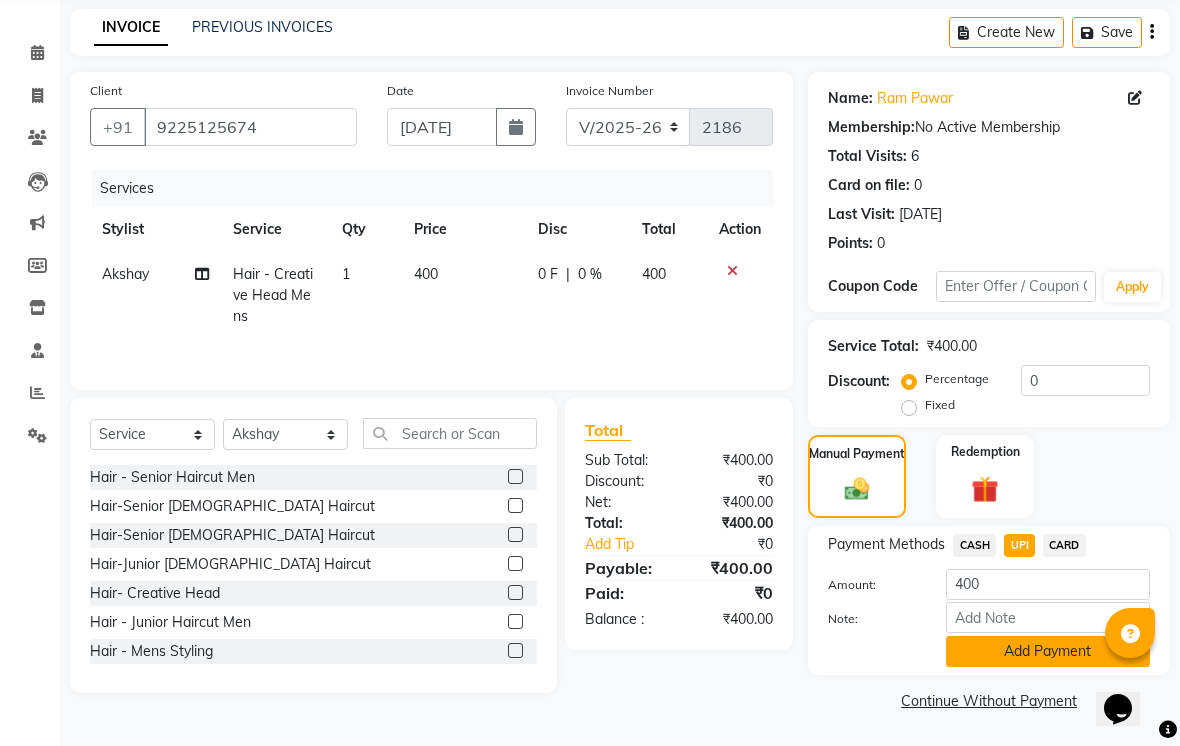 click on "Add Payment" 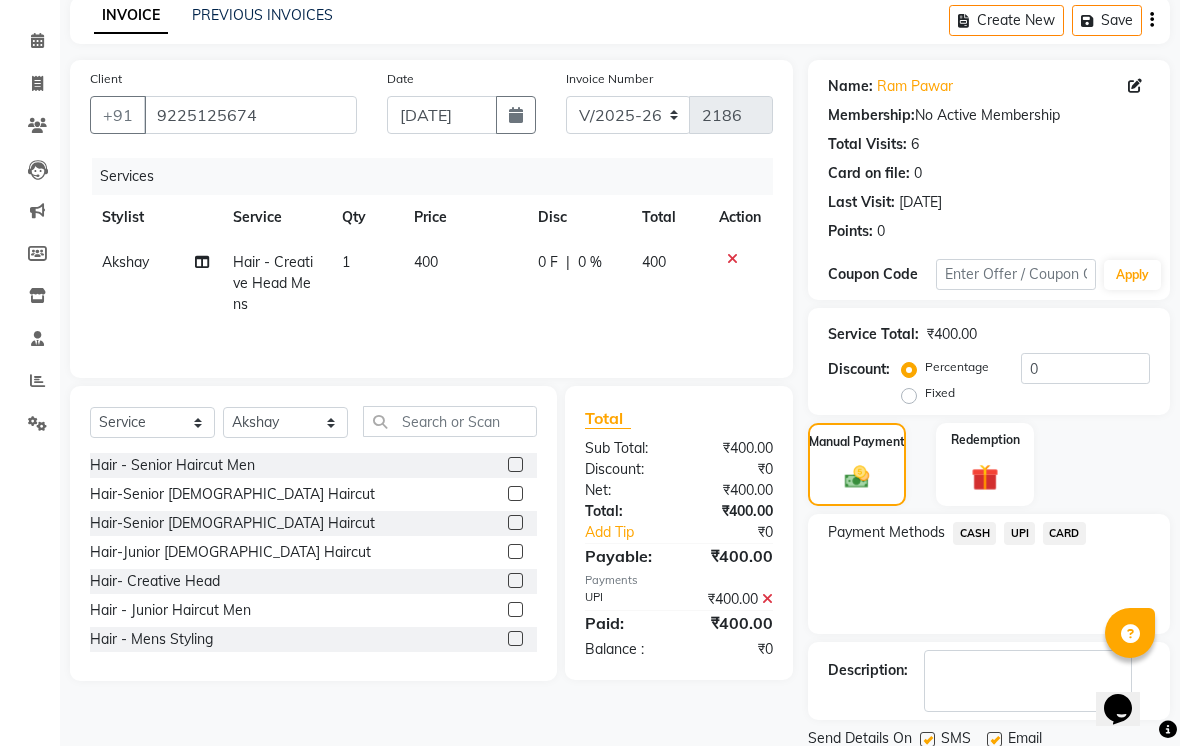 scroll, scrollTop: 161, scrollLeft: 0, axis: vertical 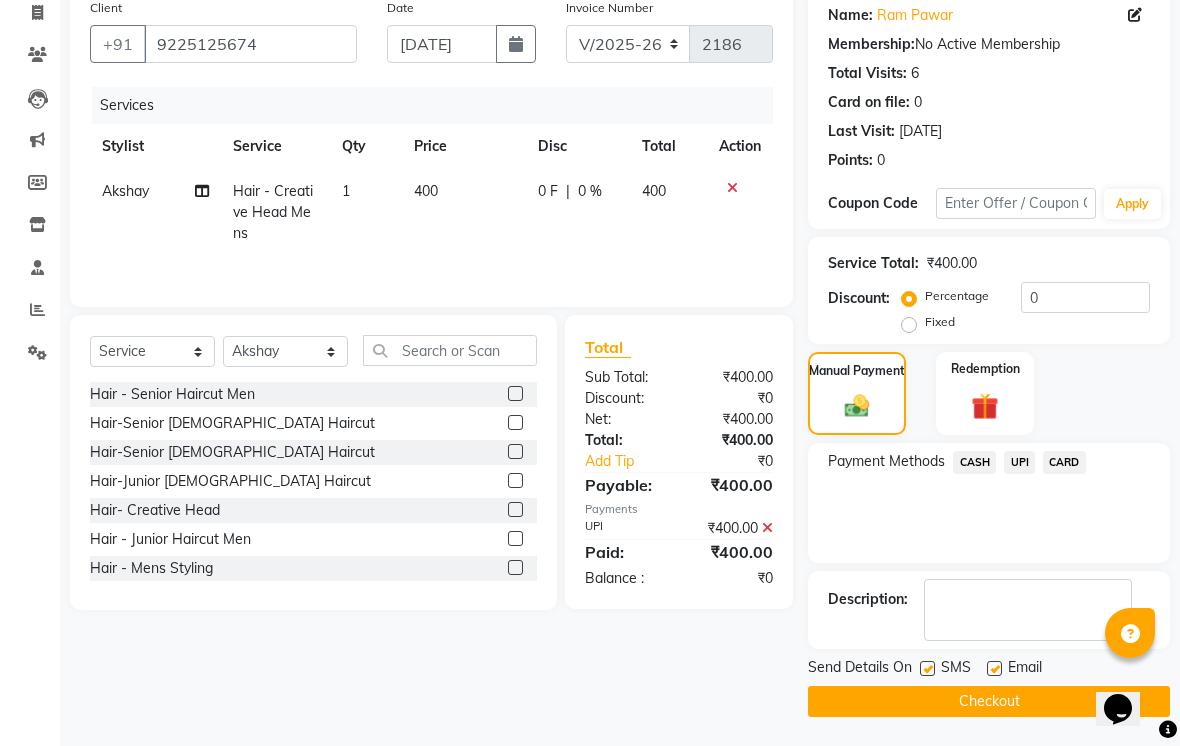 click 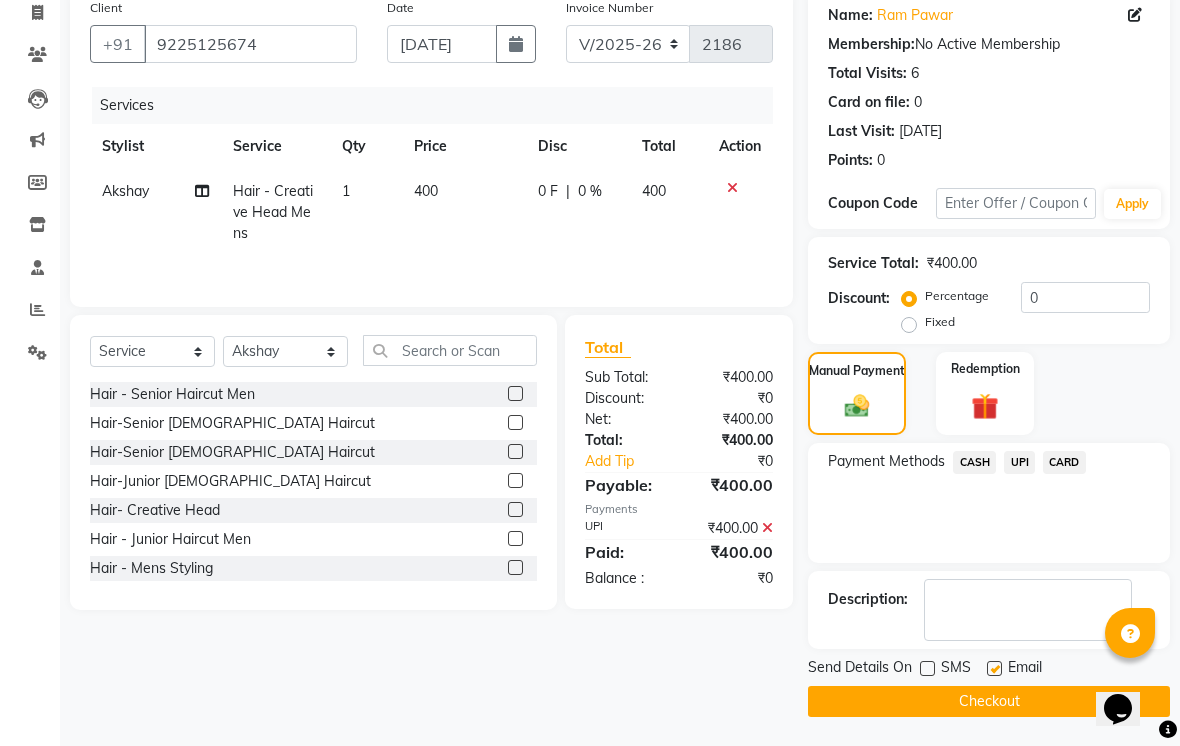 click 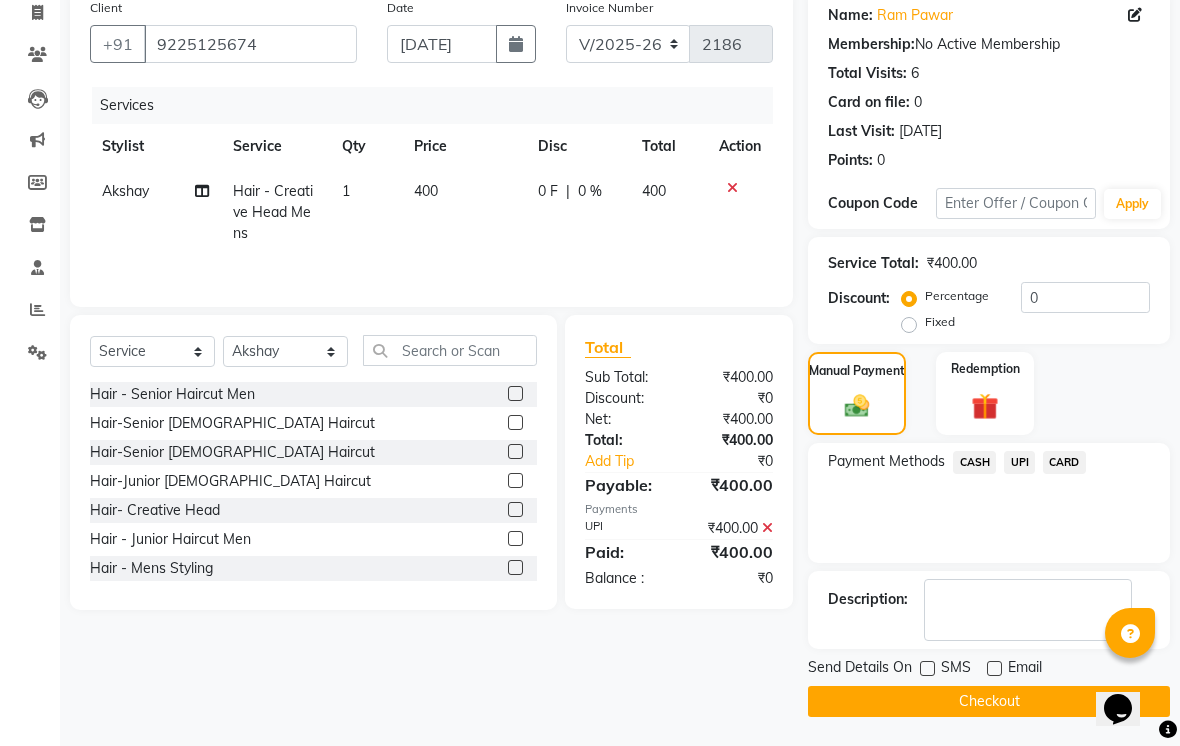 click on "Checkout" 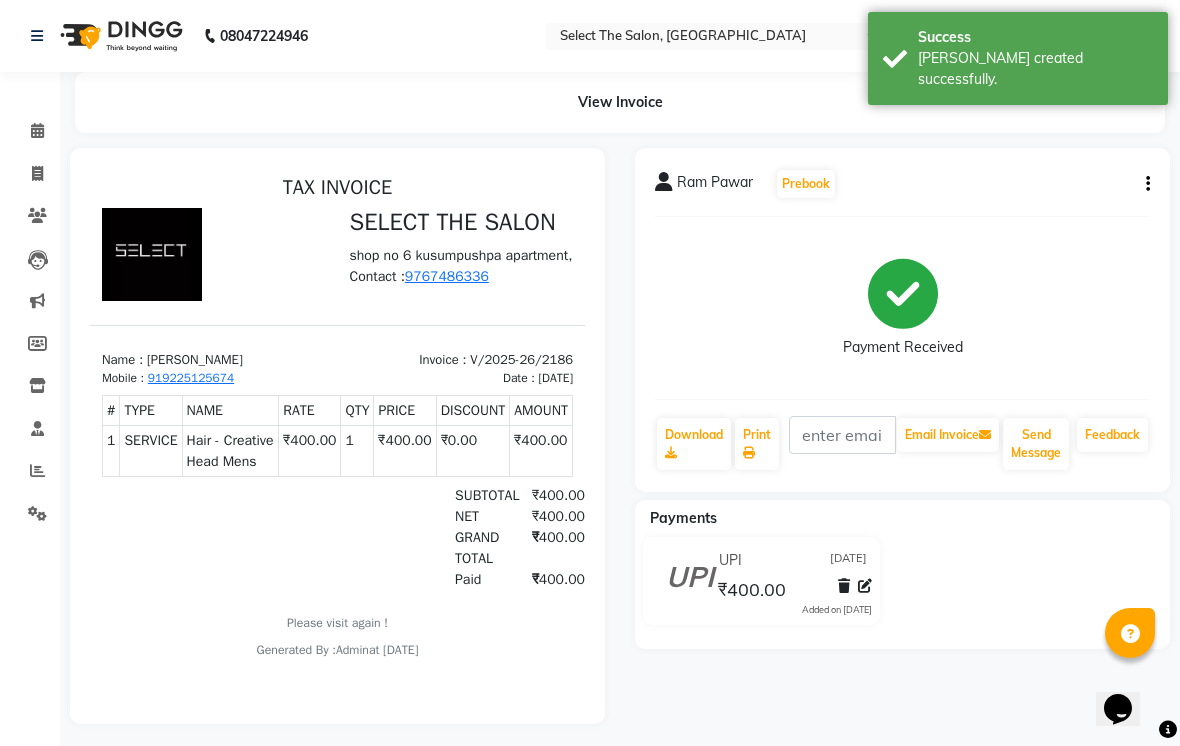 scroll, scrollTop: 0, scrollLeft: 0, axis: both 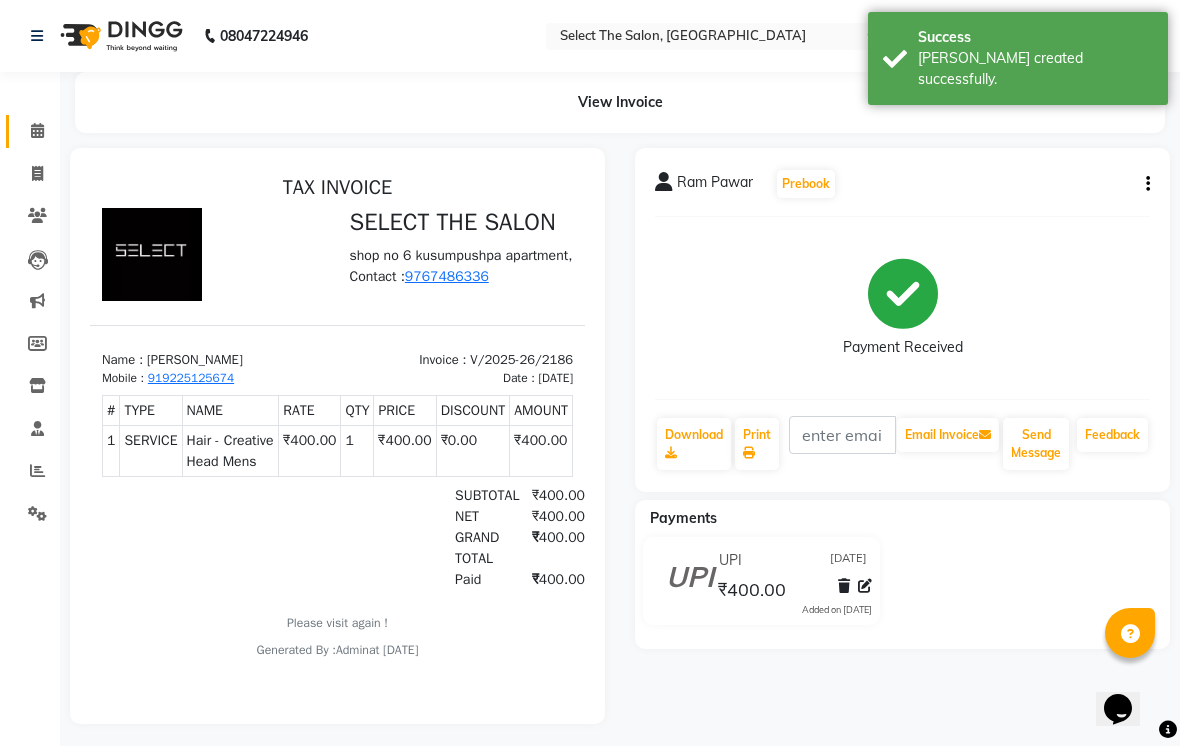 click 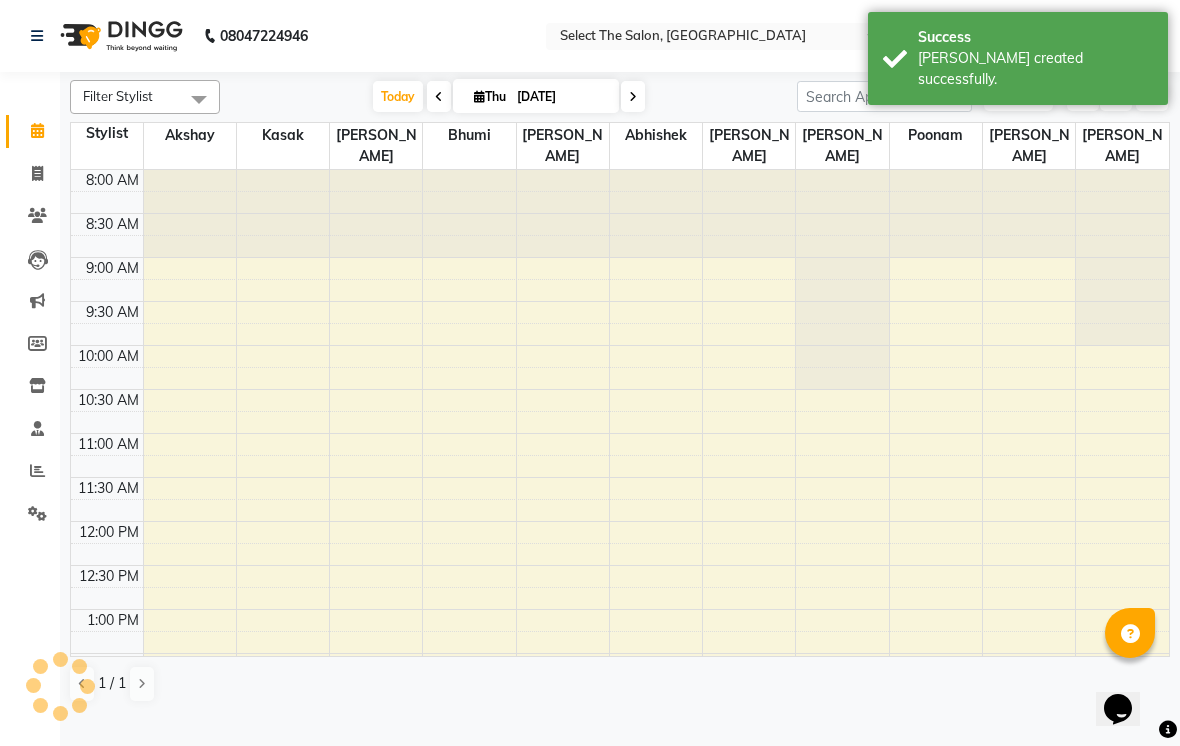 scroll, scrollTop: 619, scrollLeft: 0, axis: vertical 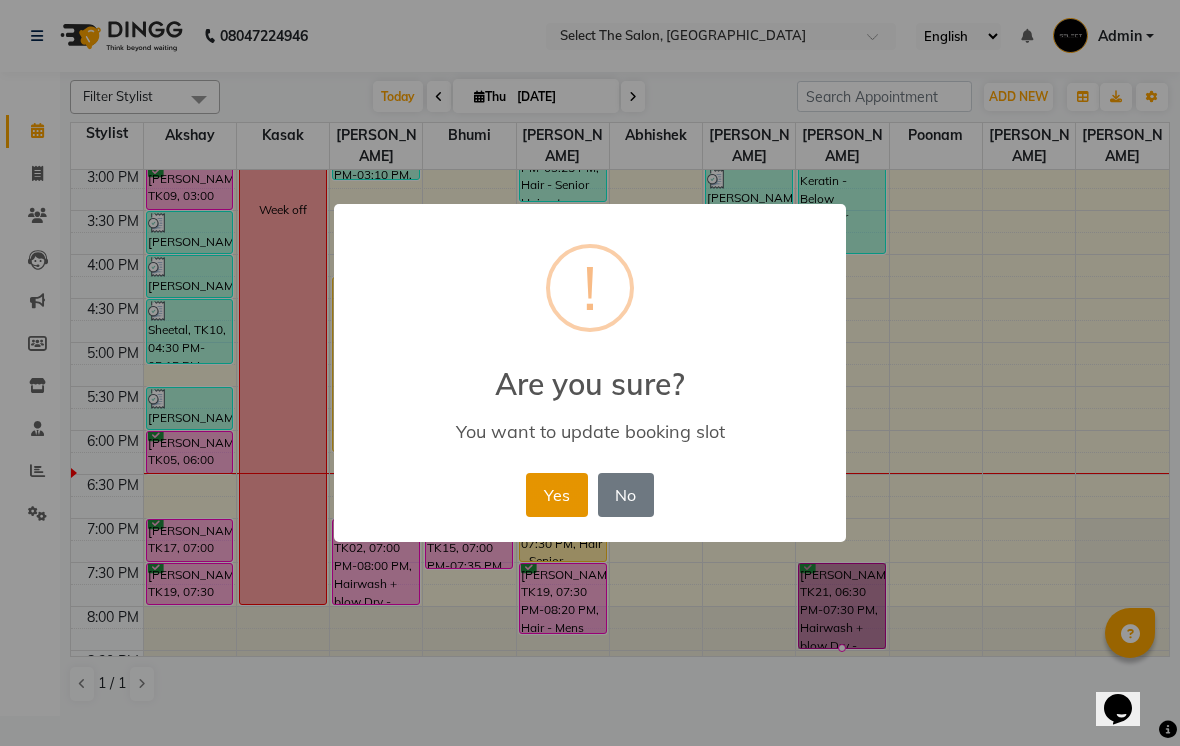 click on "Yes" at bounding box center (556, 495) 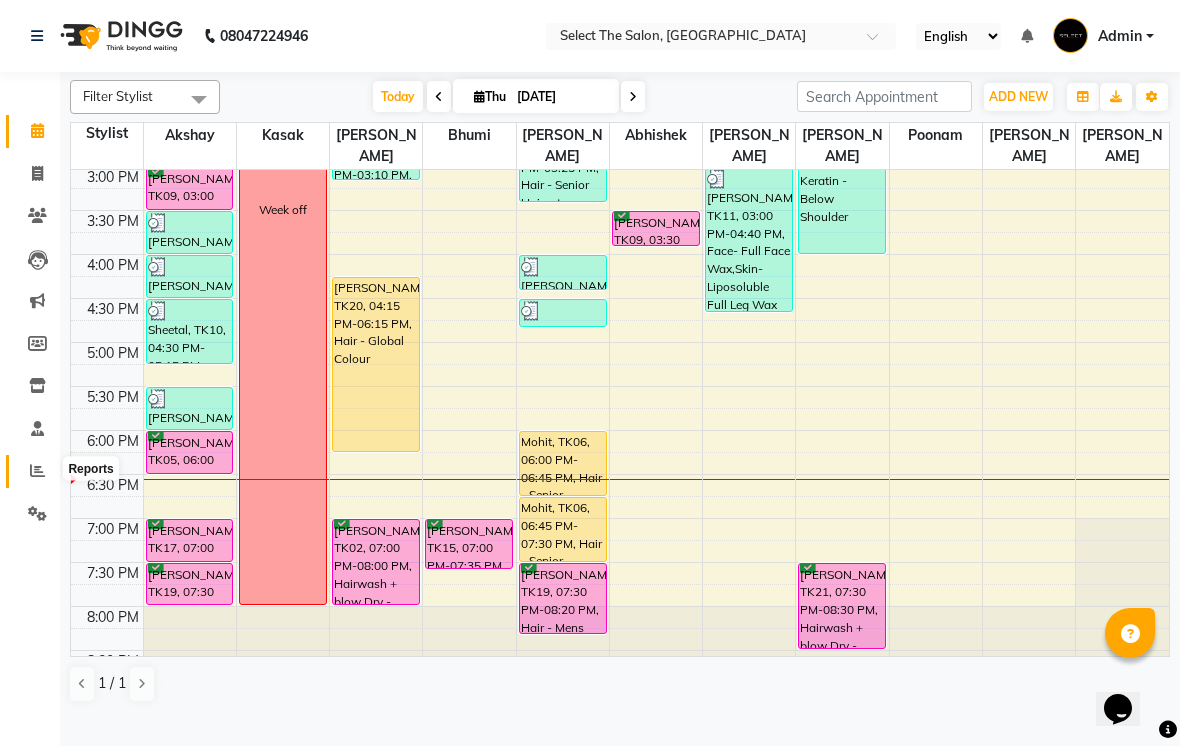 click 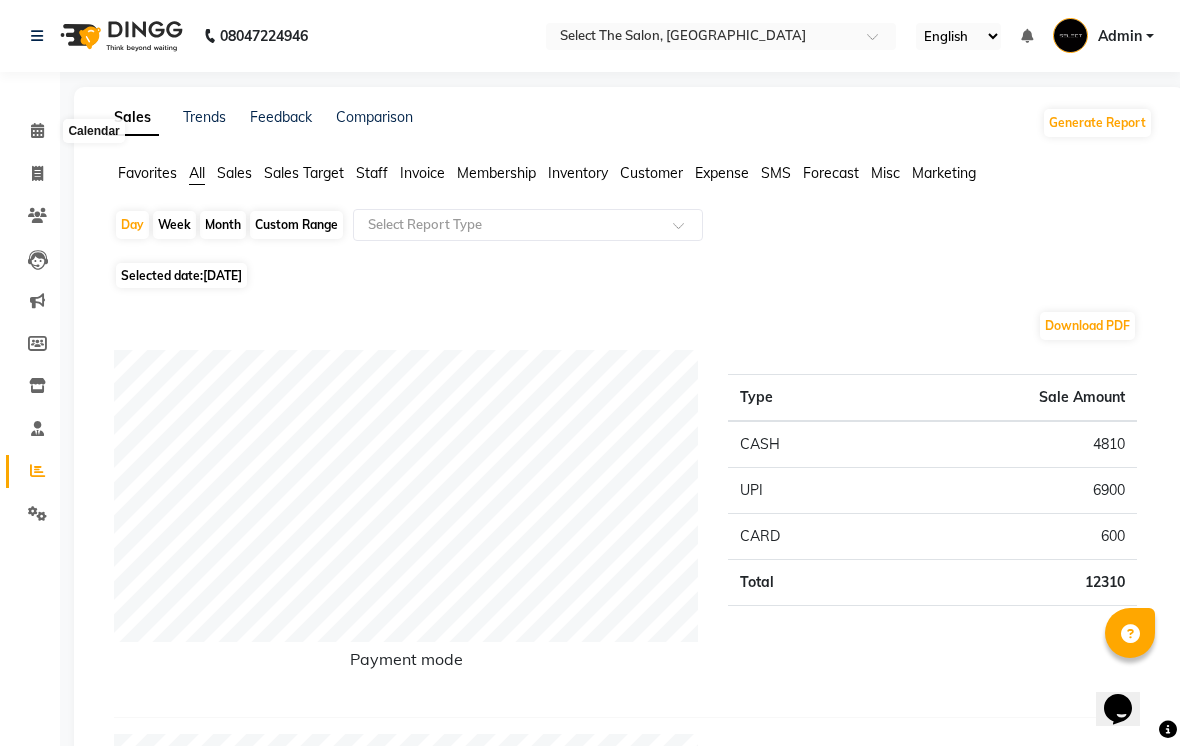 click 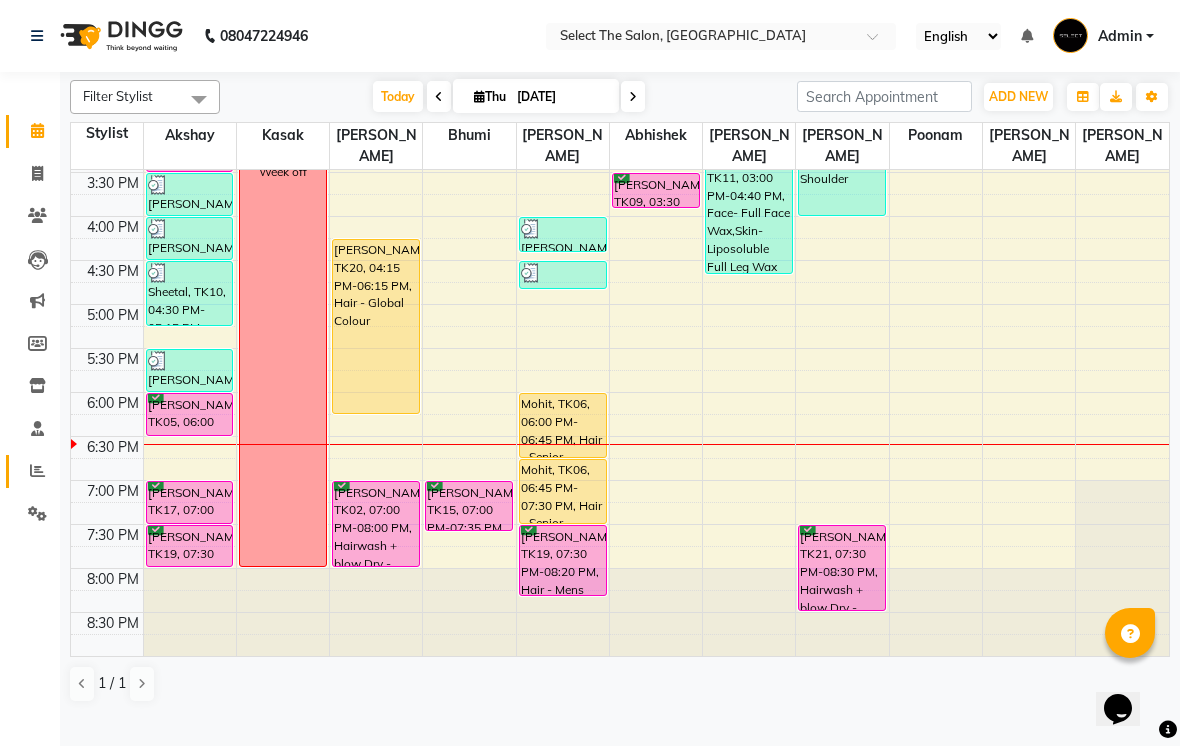 scroll, scrollTop: 657, scrollLeft: 0, axis: vertical 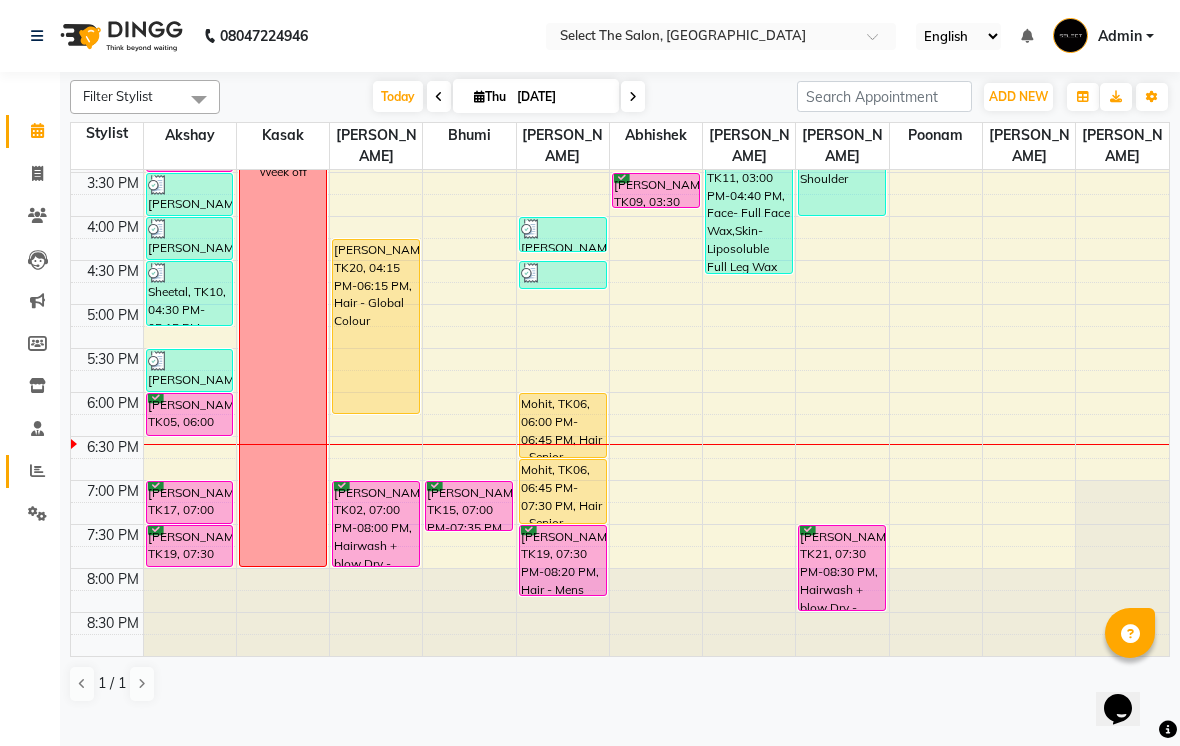 click on "Today  Thu 10-07-2025" at bounding box center [508, 97] 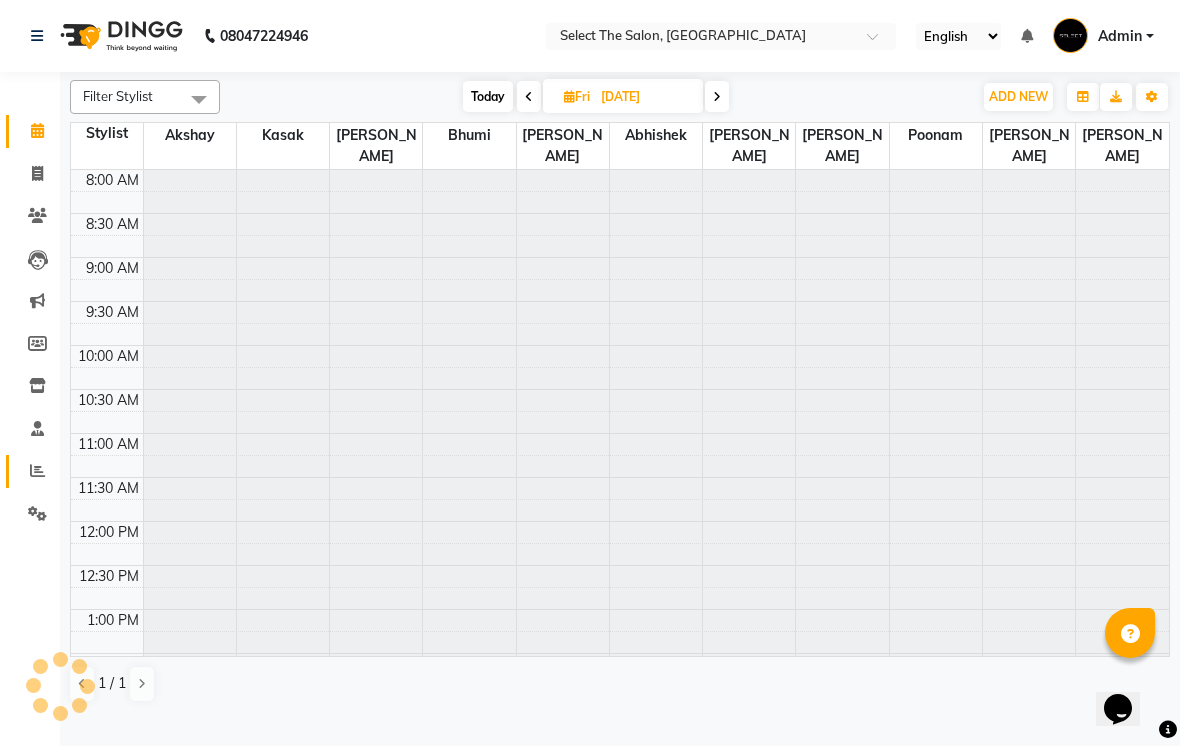 scroll, scrollTop: 657, scrollLeft: 0, axis: vertical 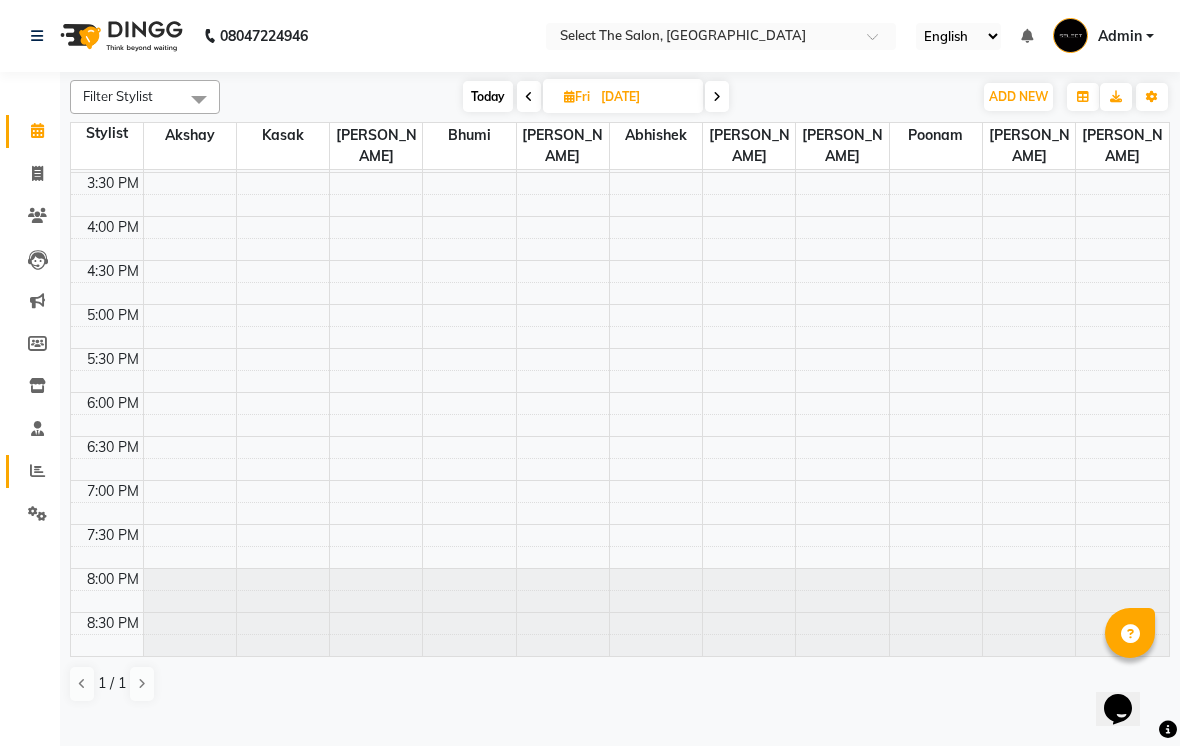click at bounding box center [529, 96] 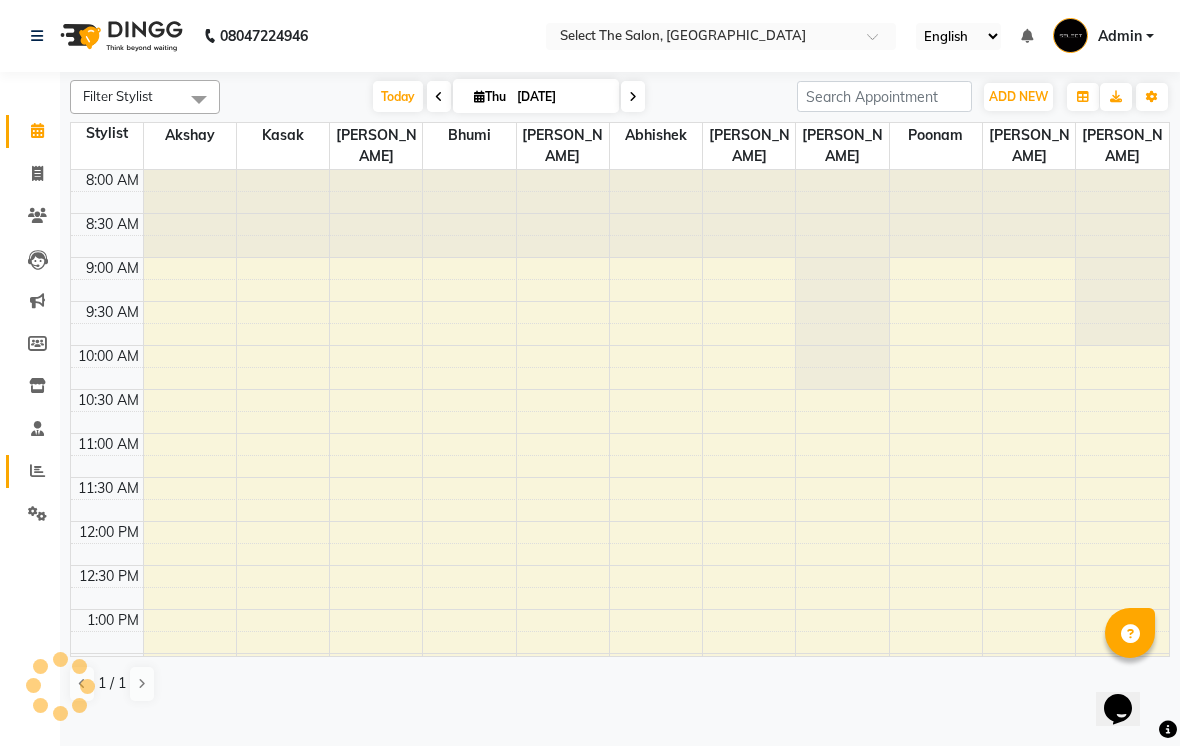 scroll, scrollTop: 657, scrollLeft: 0, axis: vertical 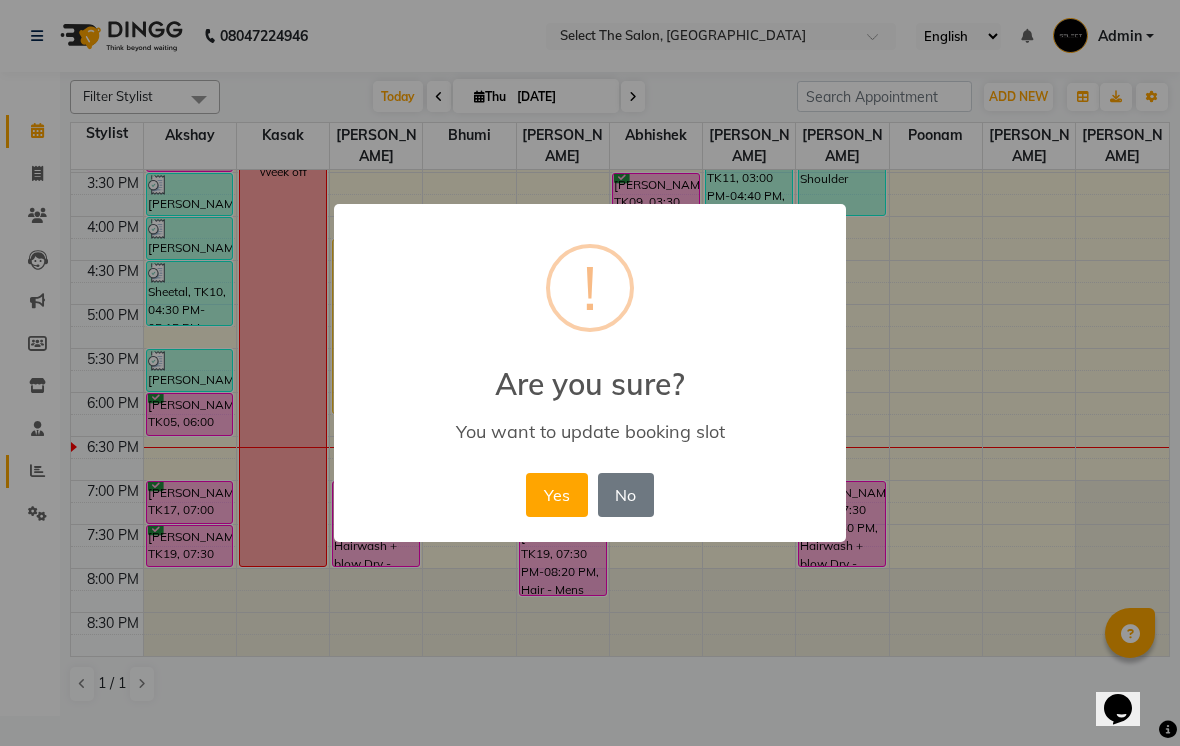 click on "Yes" at bounding box center [556, 495] 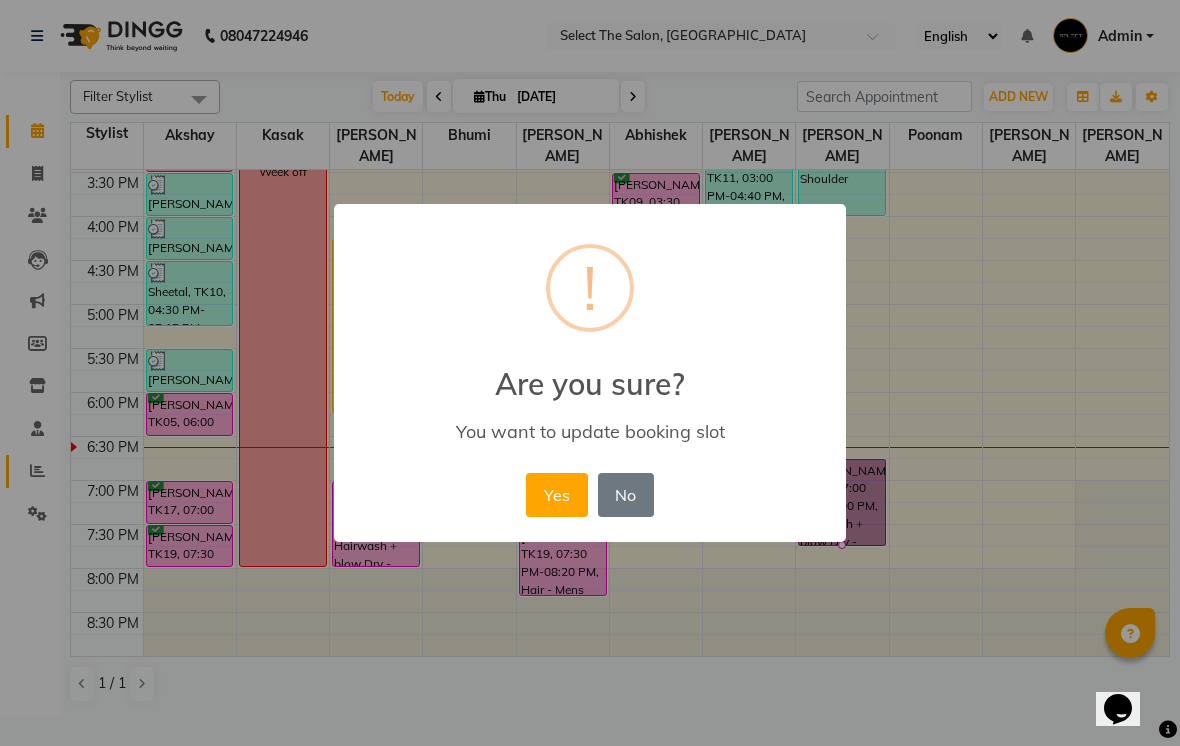 click on "Yes" at bounding box center (556, 495) 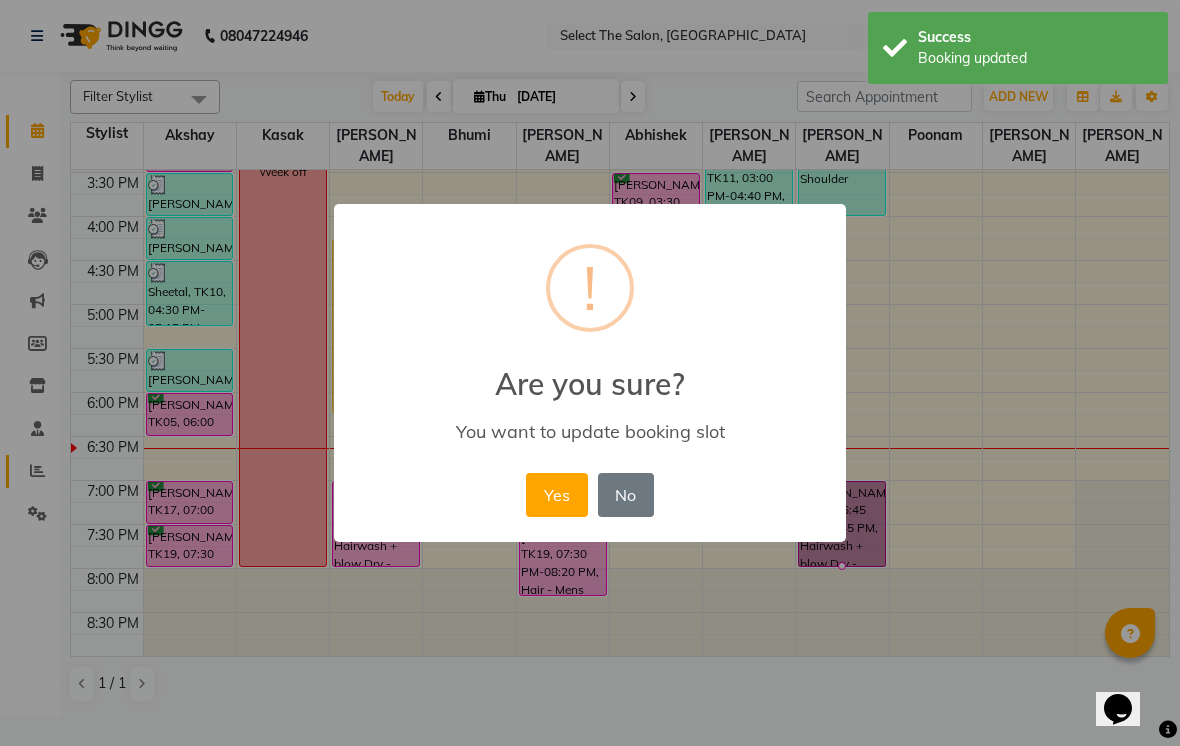 click on "Yes" at bounding box center (556, 495) 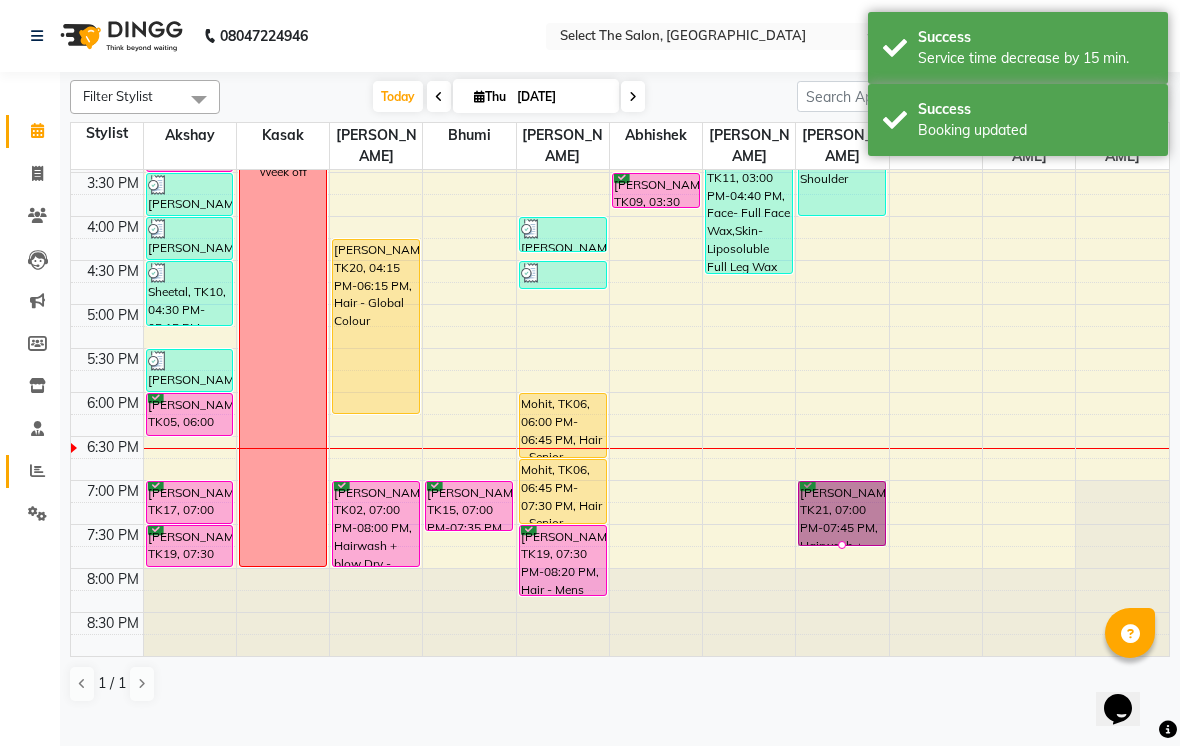 click at bounding box center (842, 545) 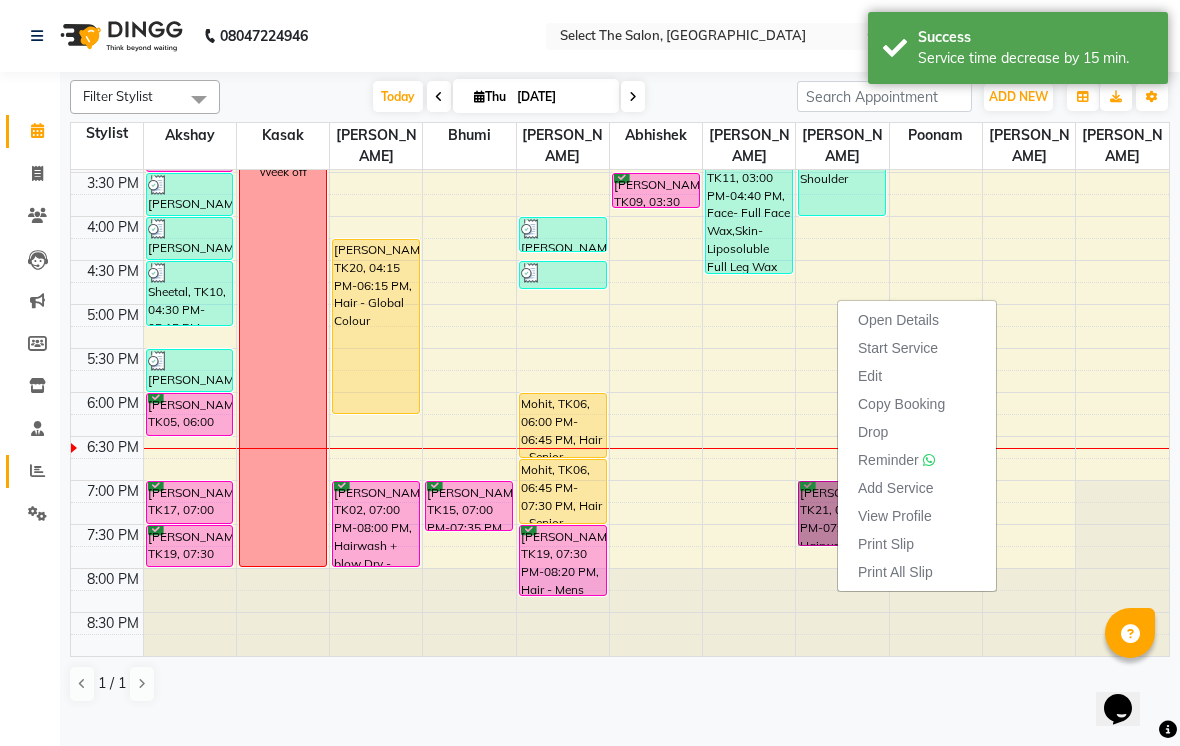click on "Open Details" at bounding box center [898, 320] 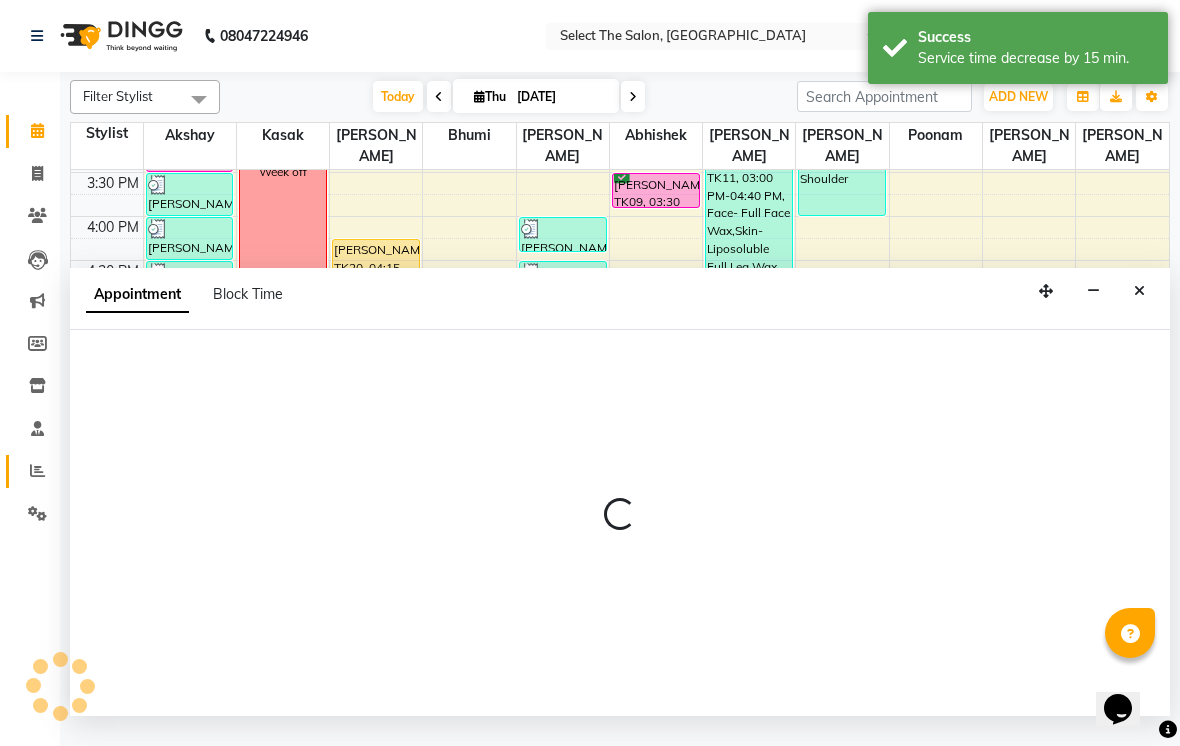 select on "31292" 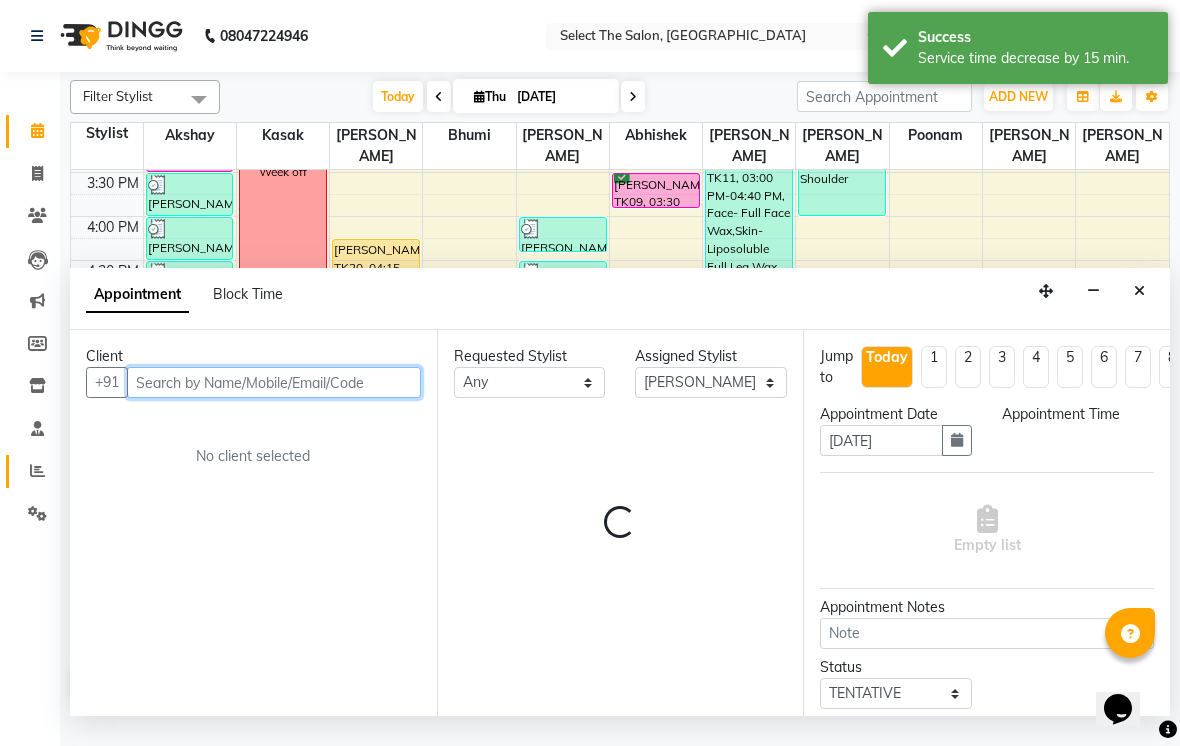 select on "1185" 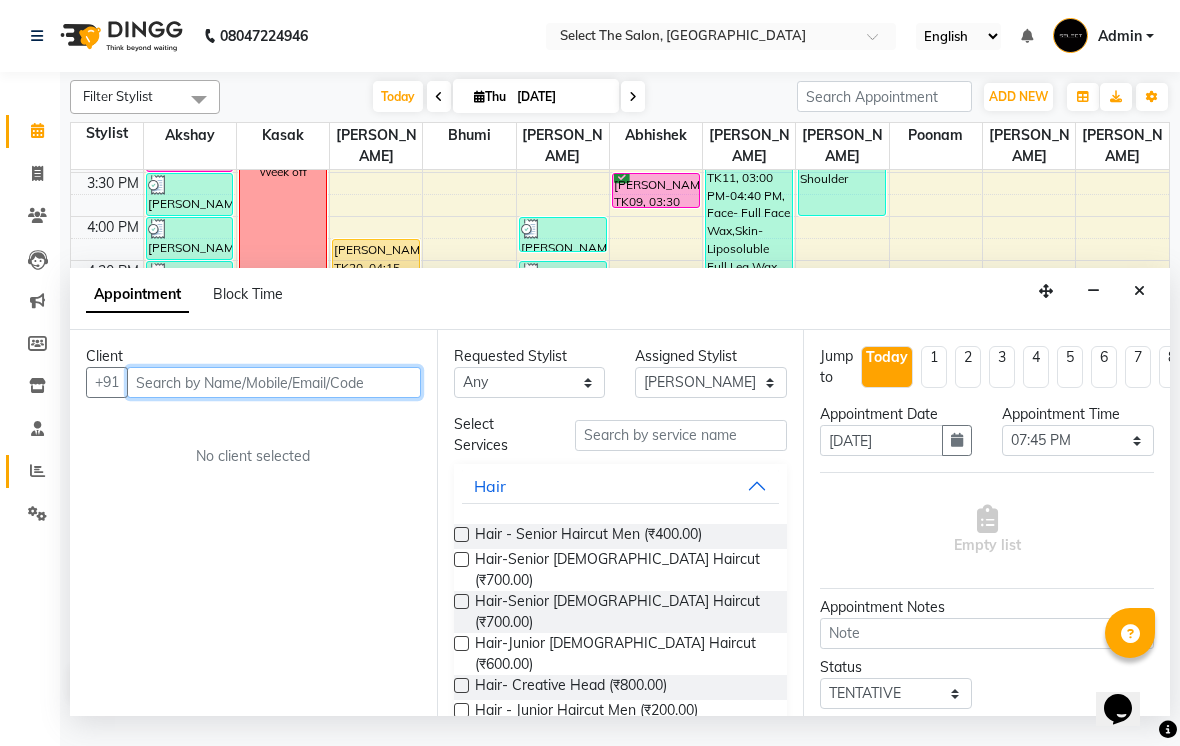 click at bounding box center (274, 382) 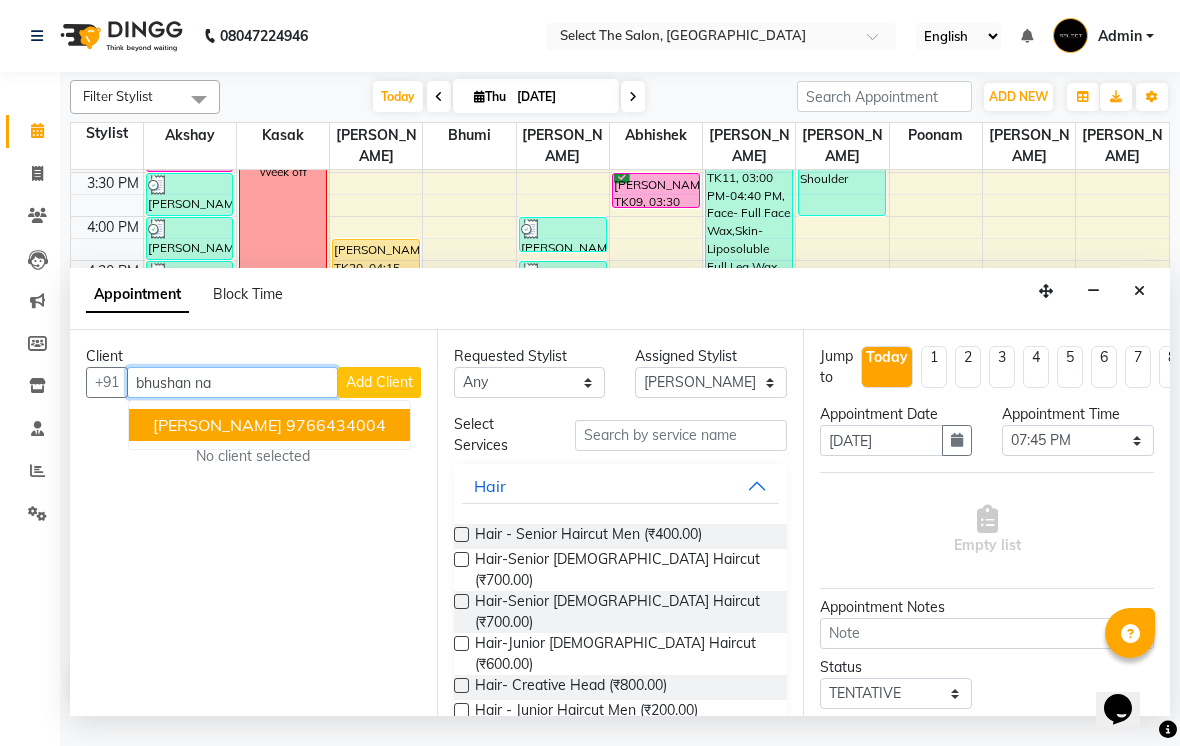 click on "9766434004" at bounding box center [336, 425] 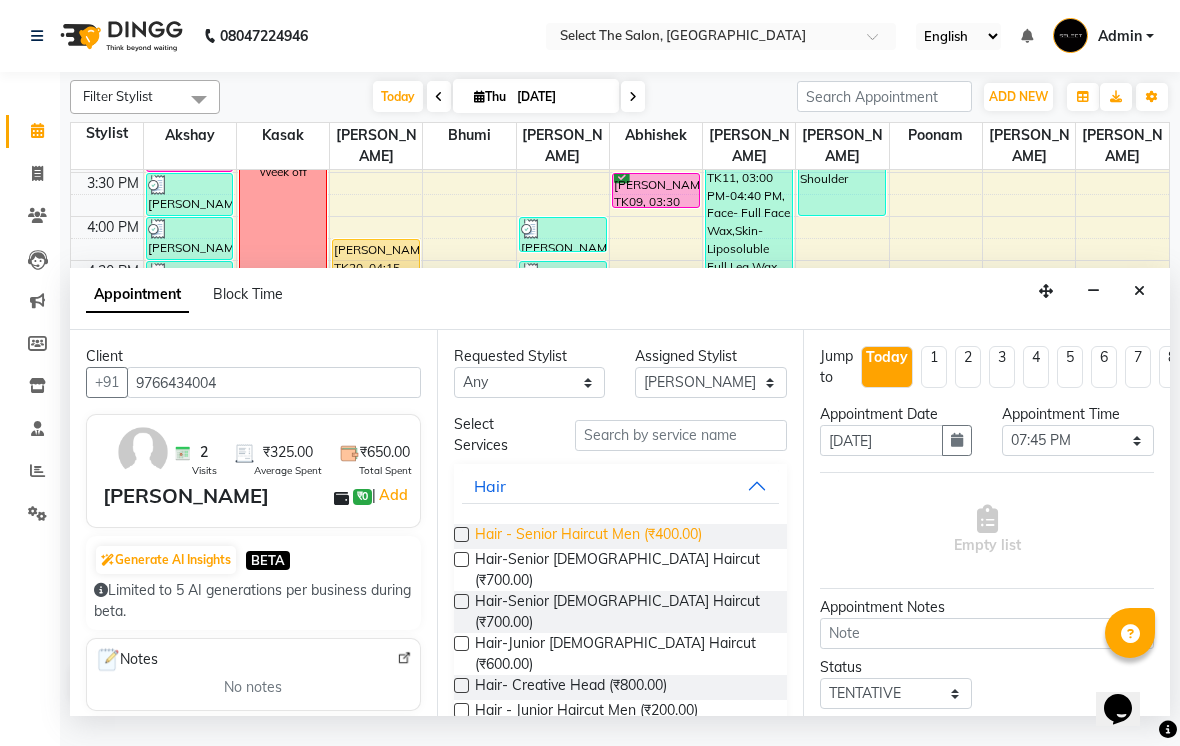click on "Hair - Senior Haircut Men (₹400.00)" at bounding box center [588, 536] 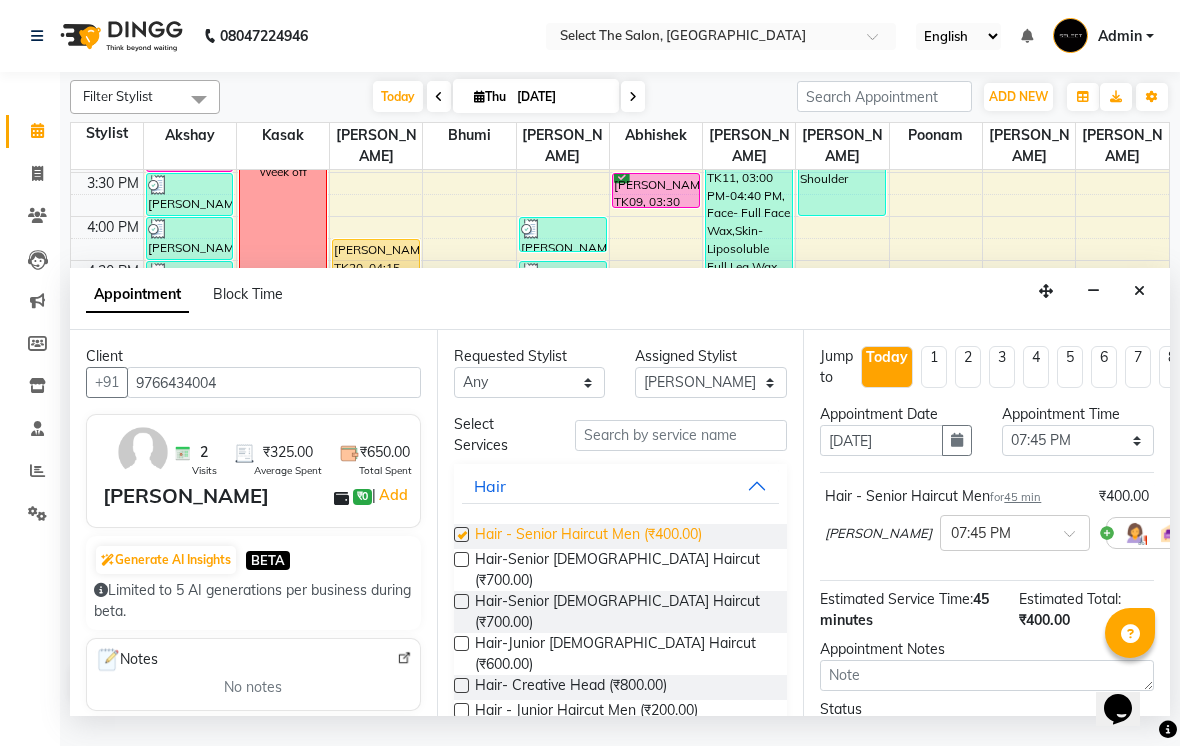 checkbox on "false" 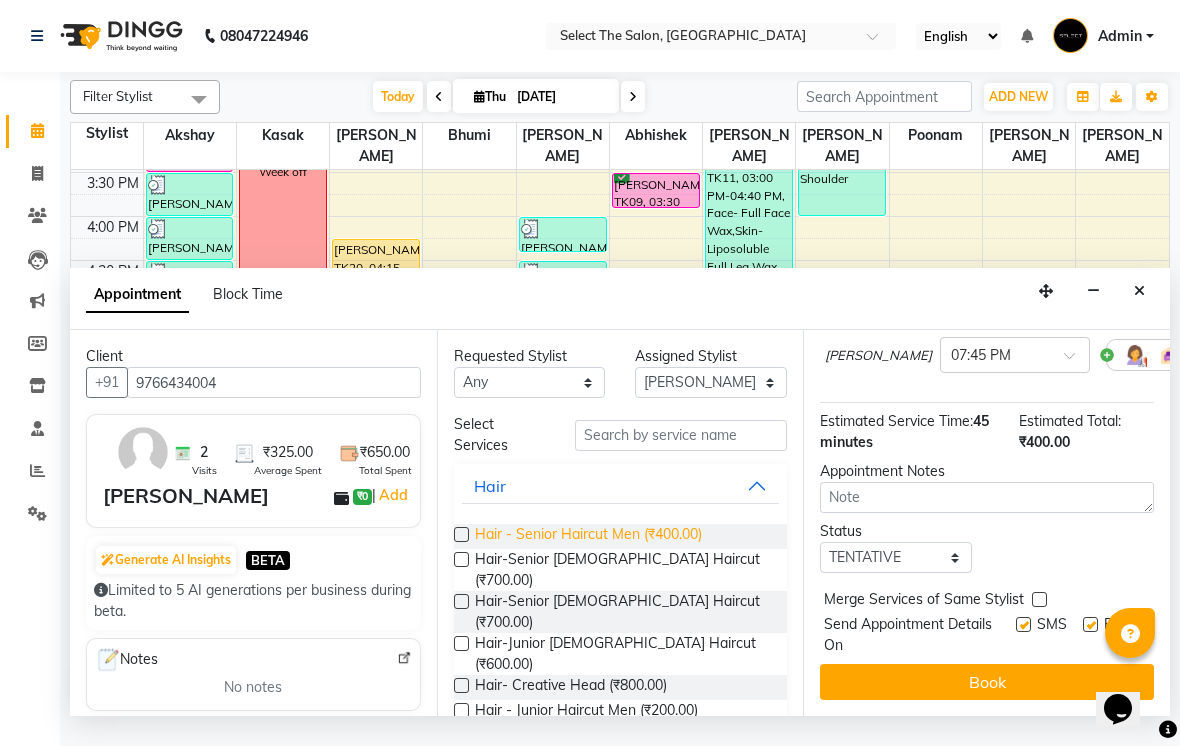 scroll, scrollTop: 178, scrollLeft: 0, axis: vertical 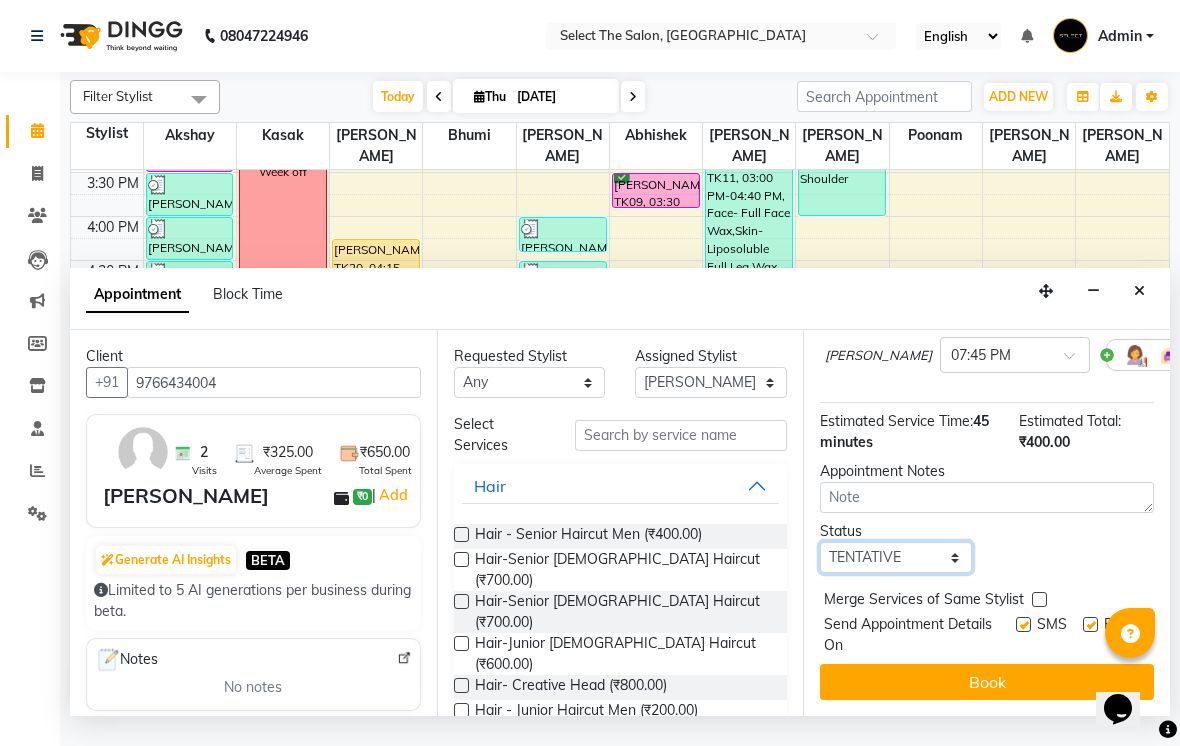 click on "Select TENTATIVE CONFIRM CHECK-IN UPCOMING" at bounding box center [896, 557] 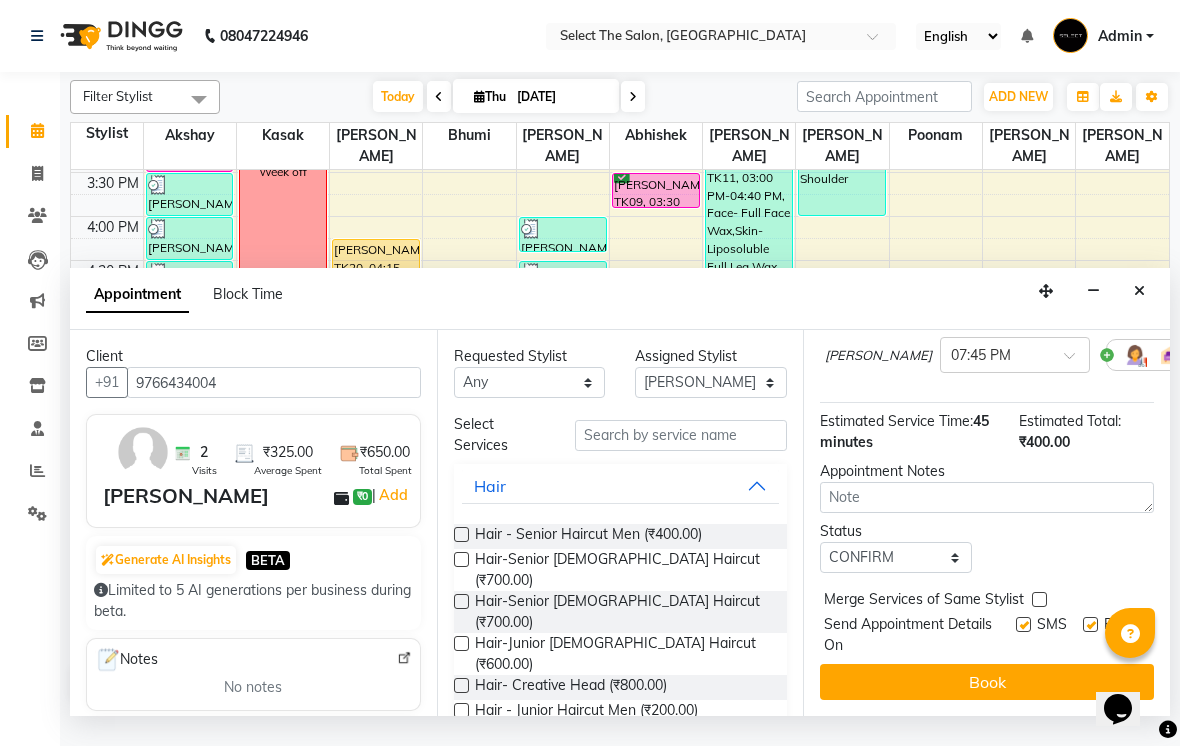 click at bounding box center [1023, 624] 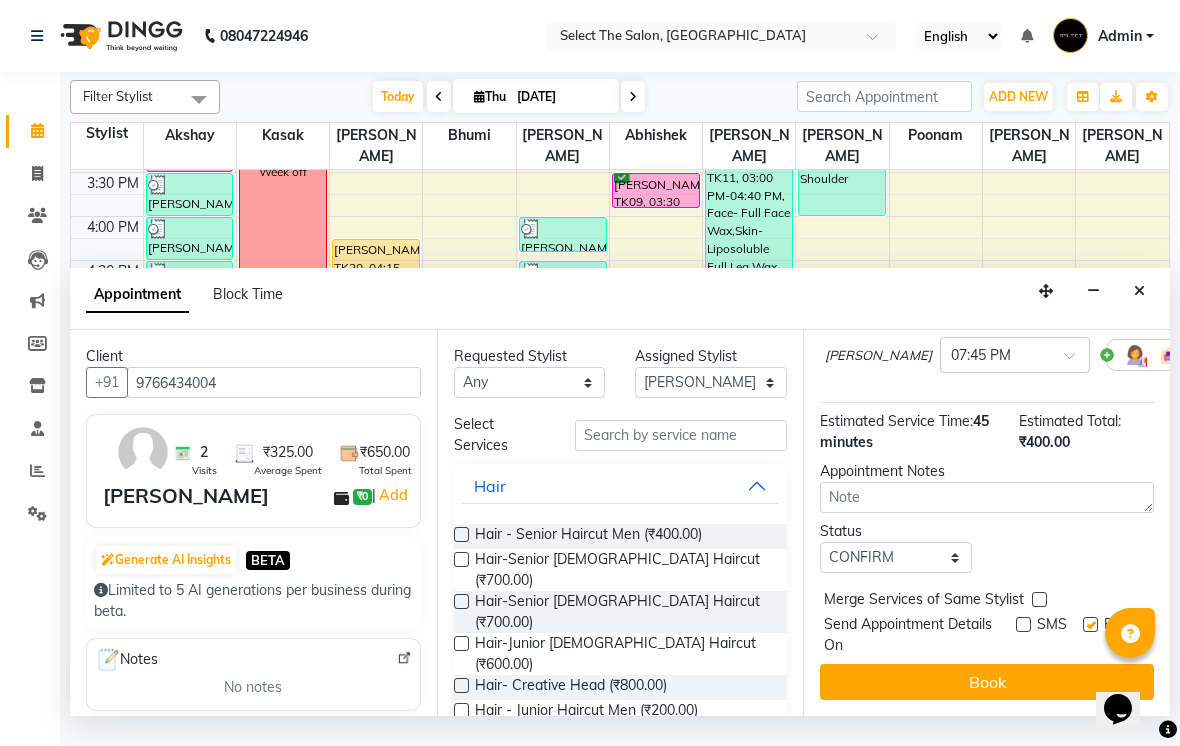 click on "SMS" at bounding box center (1049, 635) 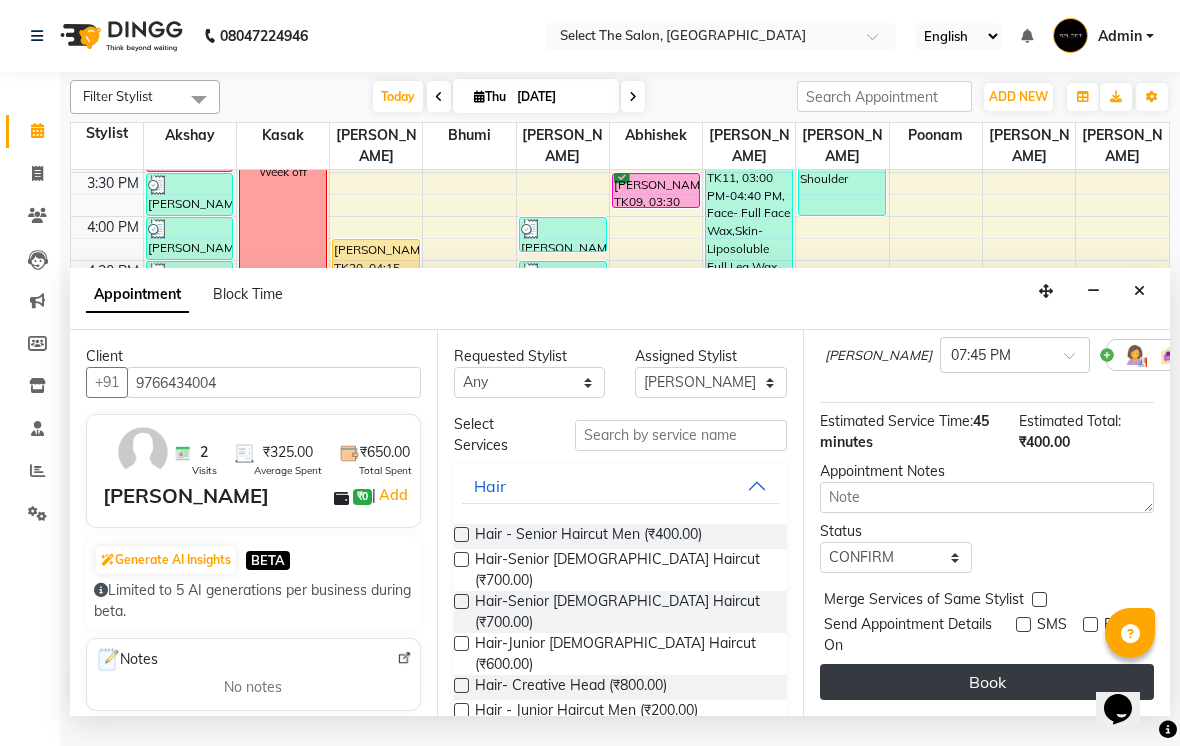 click on "Book" at bounding box center (987, 682) 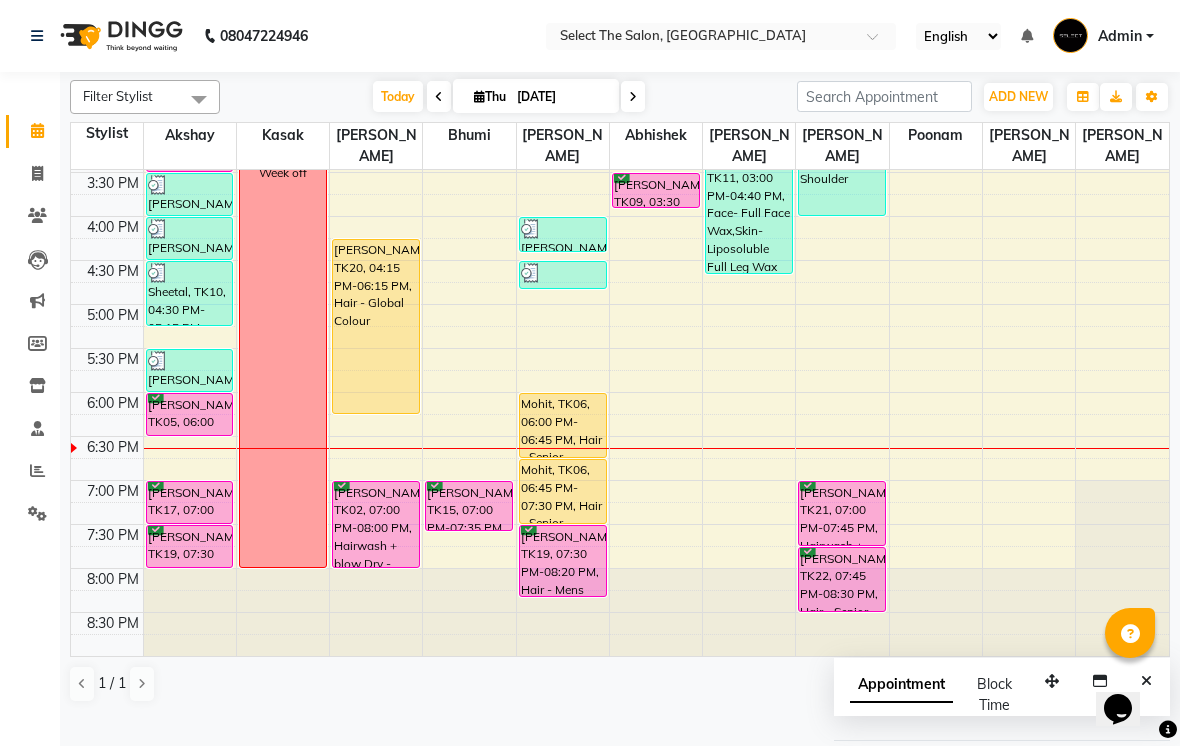click on "[PERSON_NAME], TK02, 07:00 PM-08:00 PM, Hairwash + blow Dry - Below Shoulder" at bounding box center (376, 524) 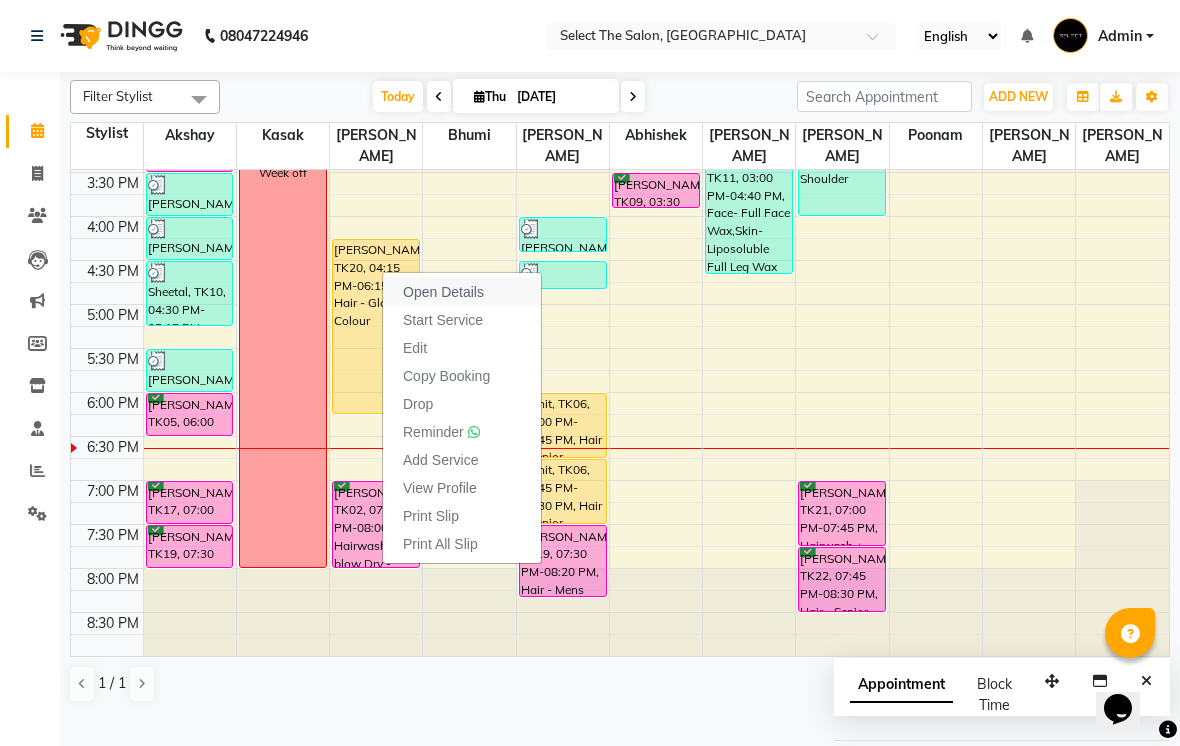 click on "Open Details" at bounding box center [462, 292] 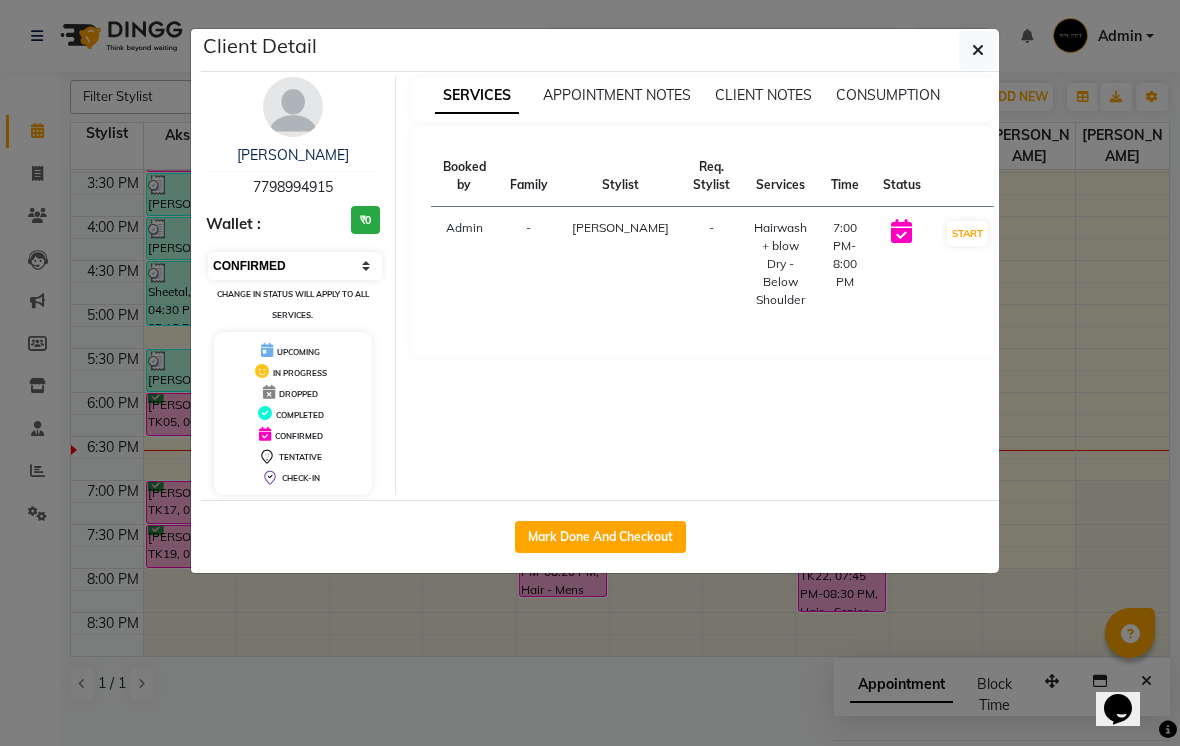 click on "Select IN SERVICE CONFIRMED TENTATIVE CHECK IN MARK DONE DROPPED UPCOMING" at bounding box center (295, 266) 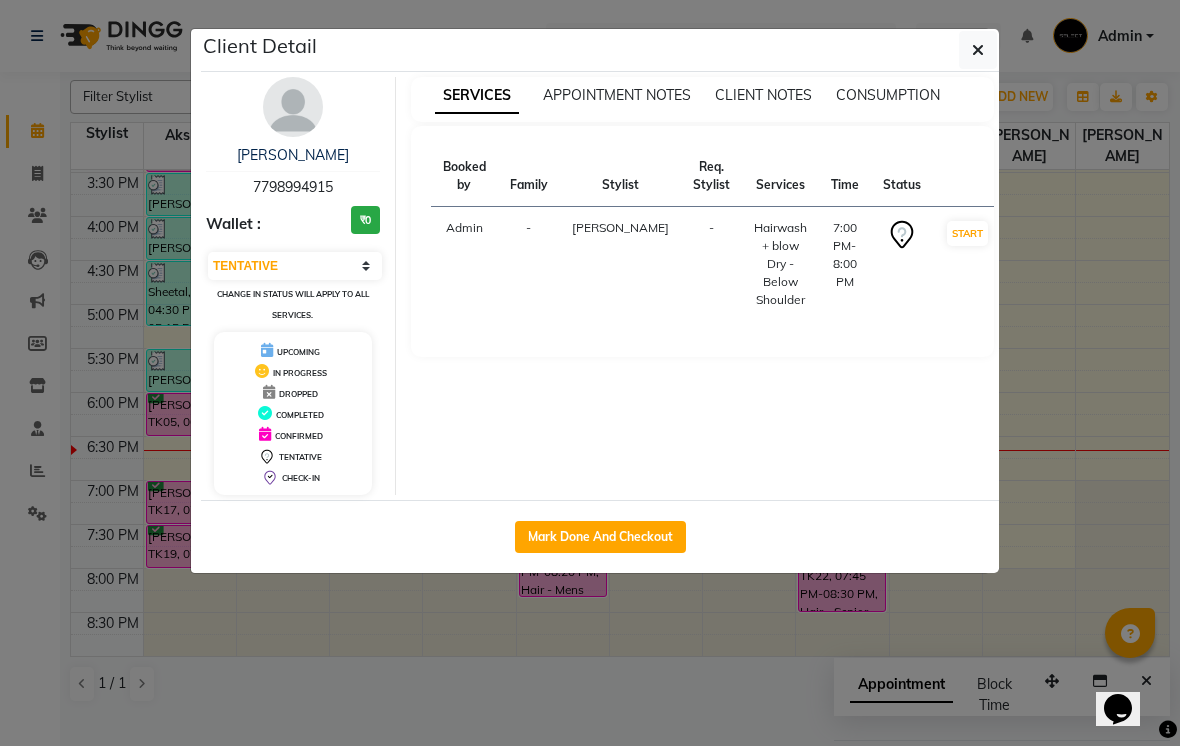 click on "Client Detail  Aishwarya Birla   7798994915 Wallet : ₹0 Select IN SERVICE CONFIRMED TENTATIVE CHECK IN MARK DONE DROPPED UPCOMING Change in status will apply to all services. UPCOMING IN PROGRESS DROPPED COMPLETED CONFIRMED TENTATIVE CHECK-IN SERVICES APPOINTMENT NOTES CLIENT NOTES CONSUMPTION Booked by Family Stylist Req. Stylist Services Time Status  Admin  - Siddhika  -  Hairwash + blow Dry - Below Shoulder   7:00 PM-8:00 PM   START   Mark Done And Checkout" 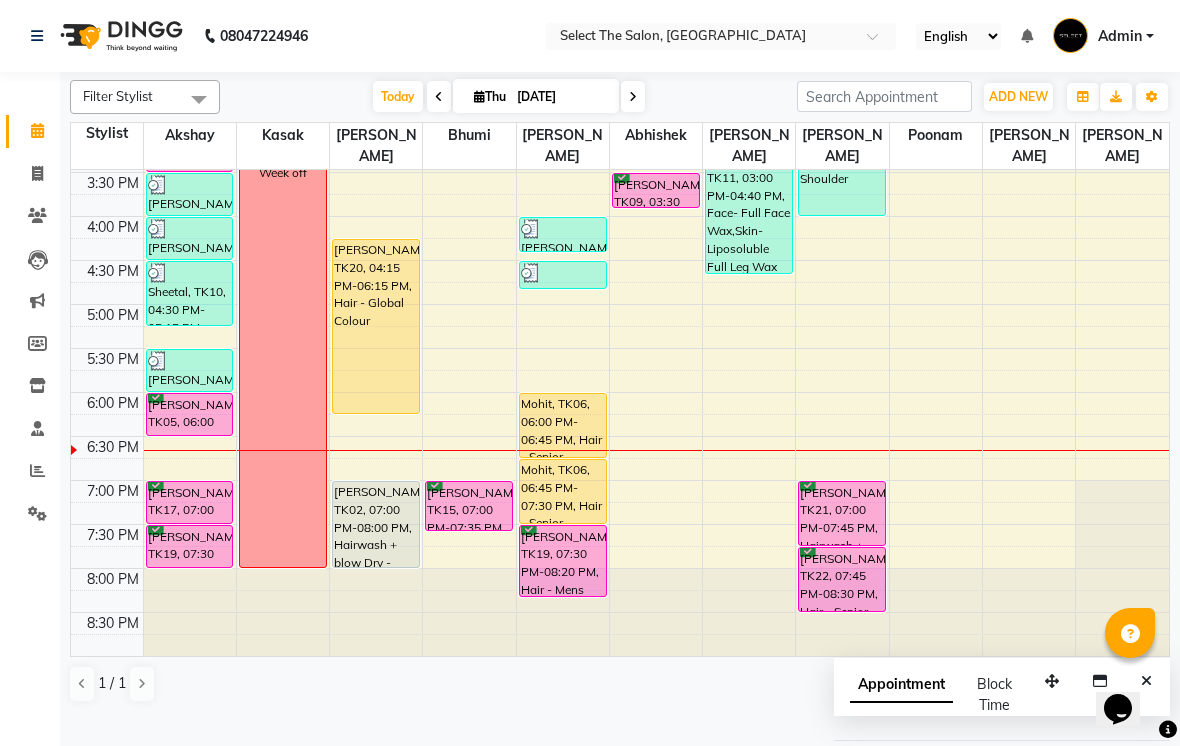 click on "[PERSON_NAME], TK15, 07:00 PM-07:35 PM, Hair-Senior [DEMOGRAPHIC_DATA] Haircut" at bounding box center [469, 506] 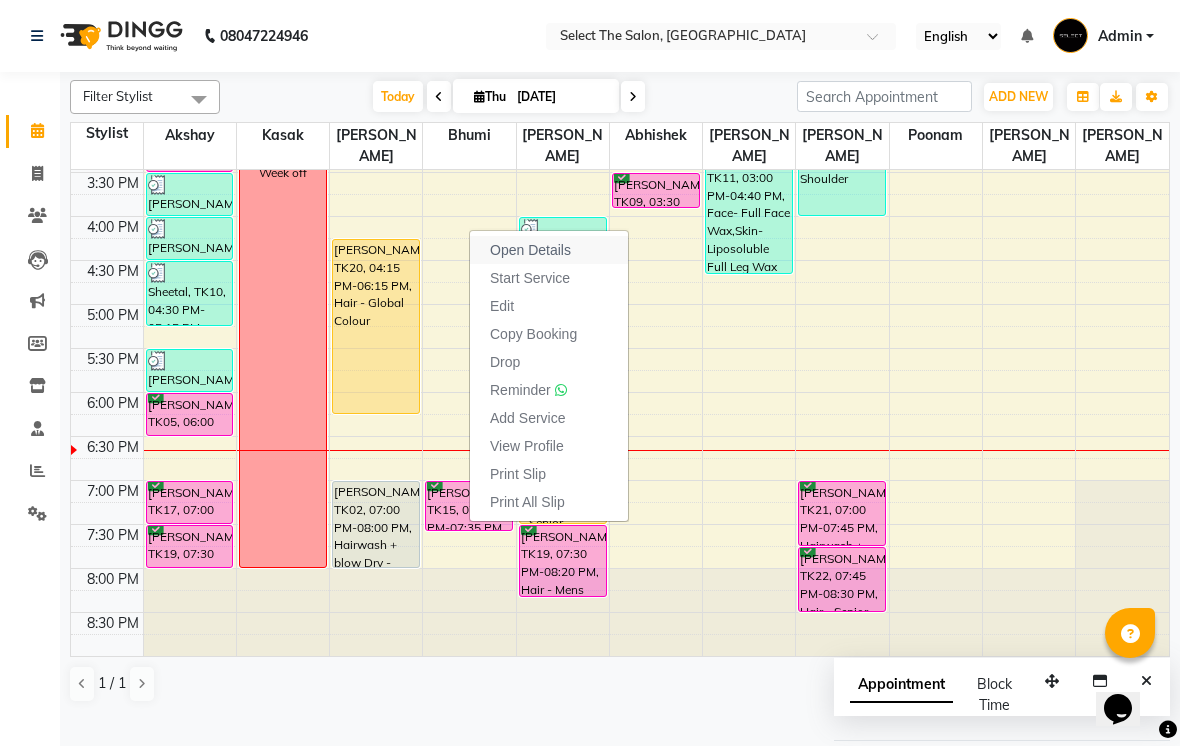 click on "Open Details" at bounding box center (549, 250) 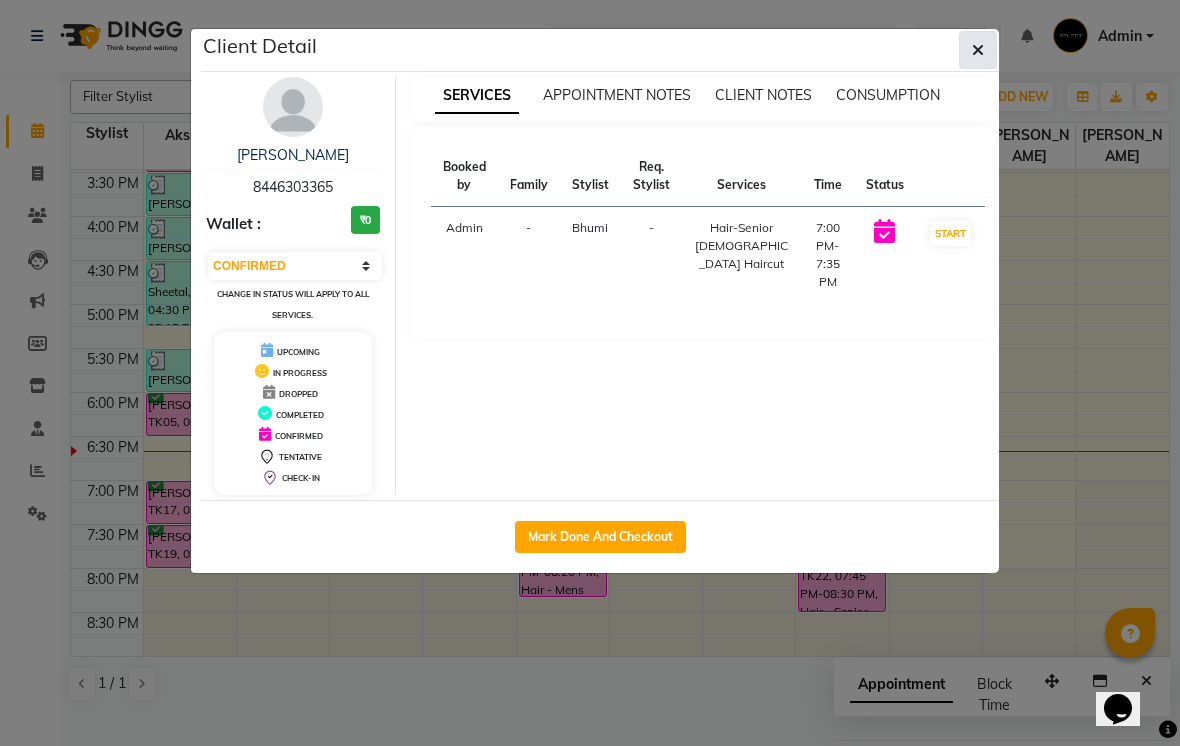 click 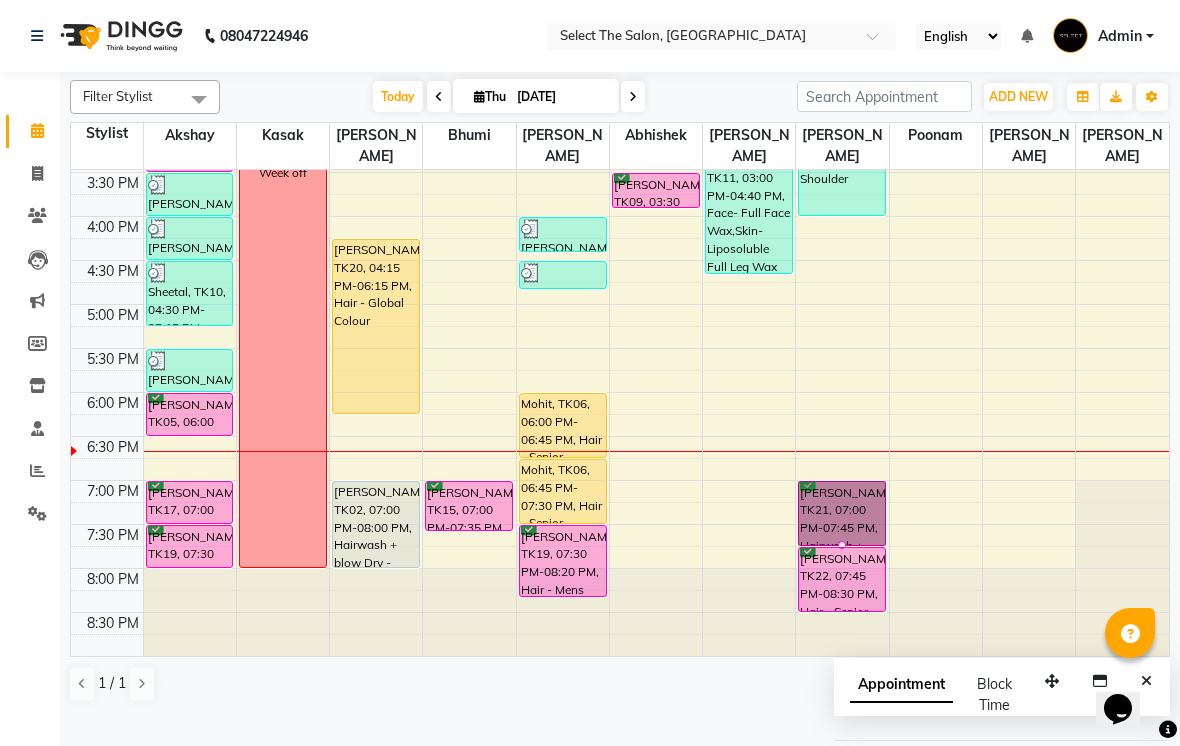 click at bounding box center (842, 545) 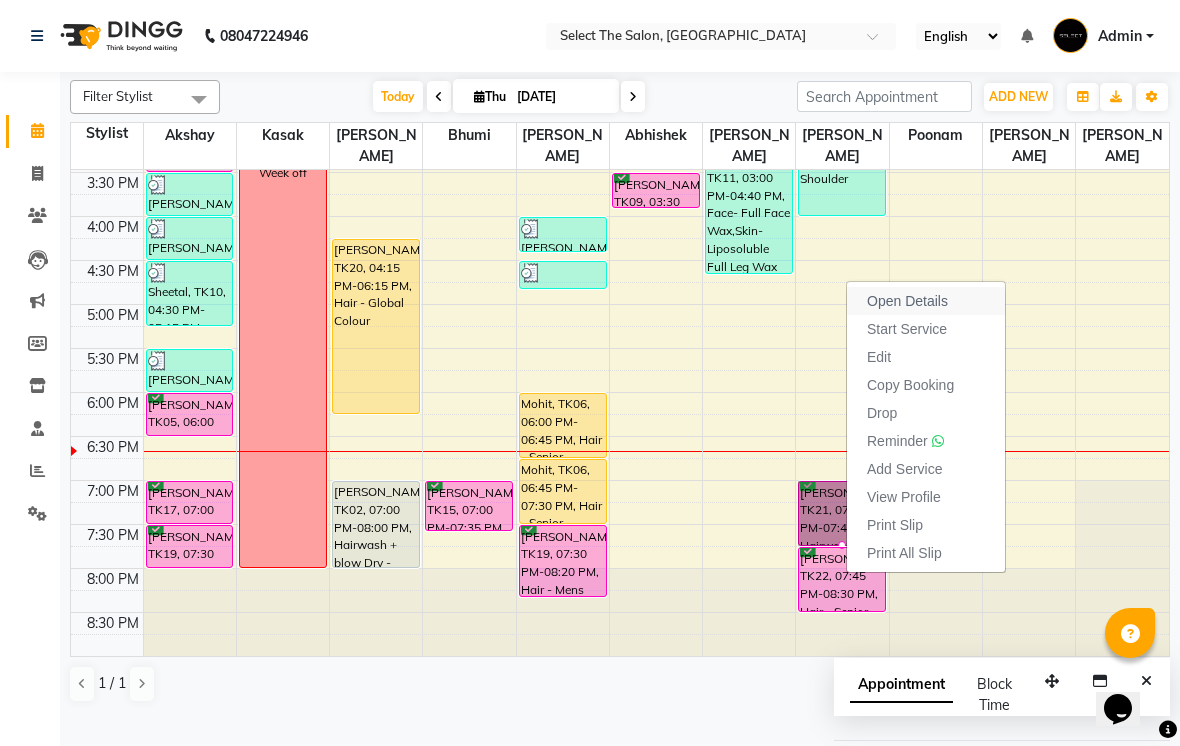 click on "Open Details" at bounding box center (907, 301) 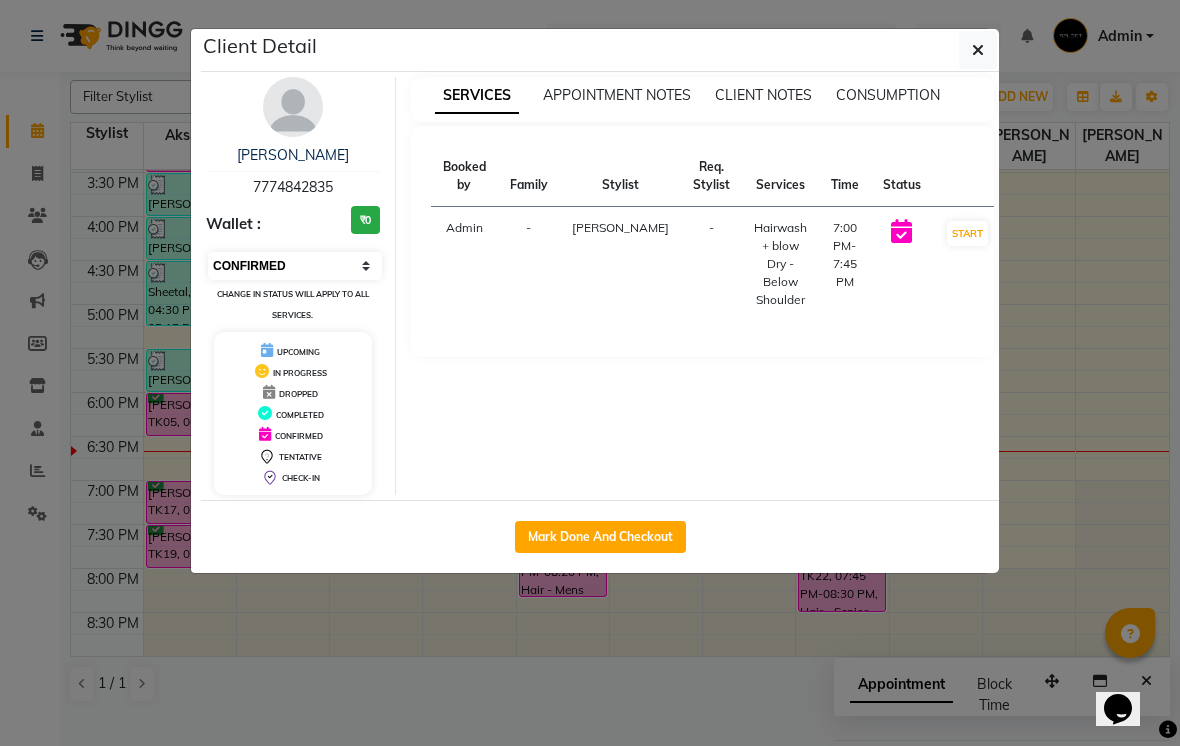 click on "Select IN SERVICE CONFIRMED TENTATIVE CHECK IN MARK DONE DROPPED UPCOMING" at bounding box center [295, 266] 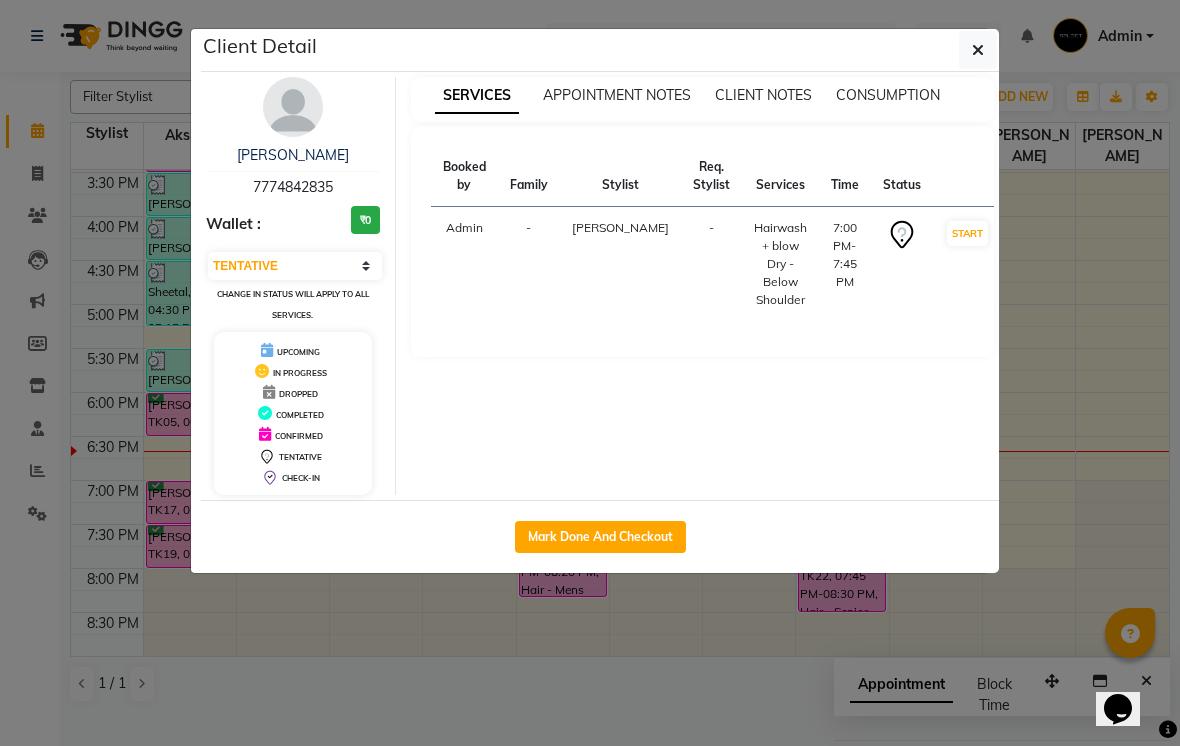 click on "Client Detail  Dr.radhika Wattamwar   7774842835 Wallet : ₹0 Select IN SERVICE CONFIRMED TENTATIVE CHECK IN MARK DONE DROPPED UPCOMING Change in status will apply to all services. UPCOMING IN PROGRESS DROPPED COMPLETED CONFIRMED TENTATIVE CHECK-IN SERVICES APPOINTMENT NOTES CLIENT NOTES CONSUMPTION Booked by Family Stylist Req. Stylist Services Time Status  Admin  - Venkatesh warule -  Hairwash + blow Dry - Below Shoulder   7:00 PM-7:45 PM   START   Mark Done And Checkout" 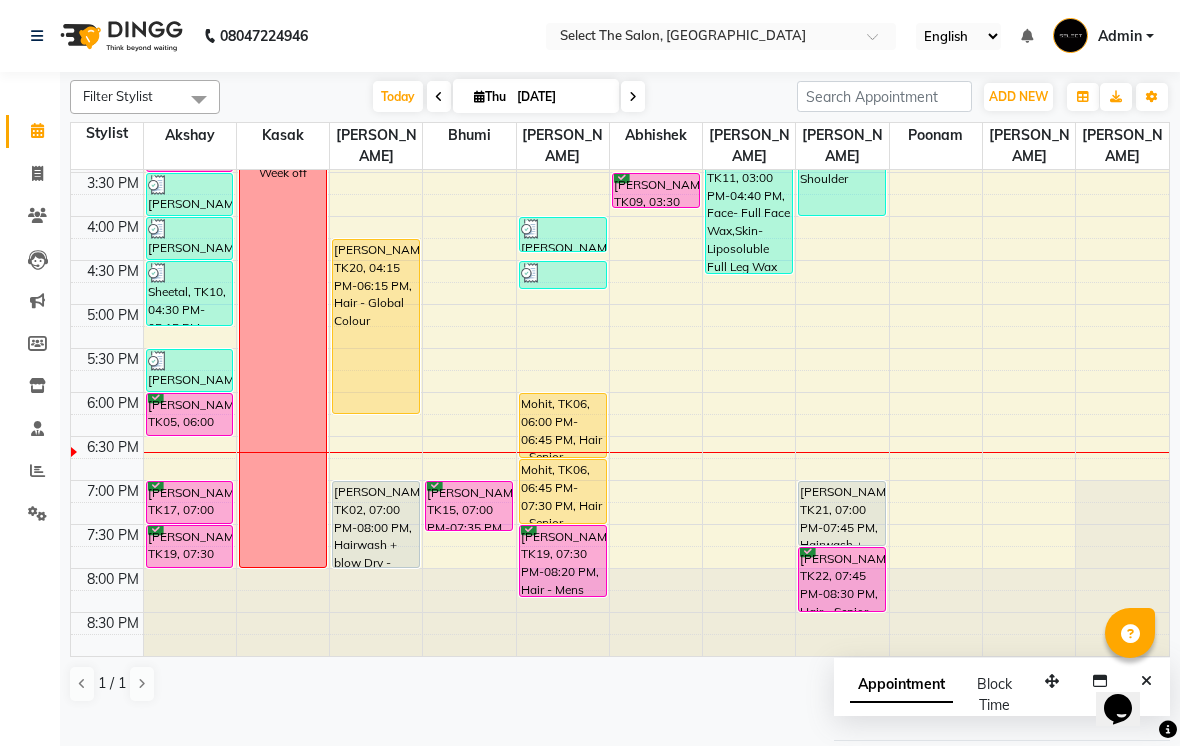 click at bounding box center [633, 96] 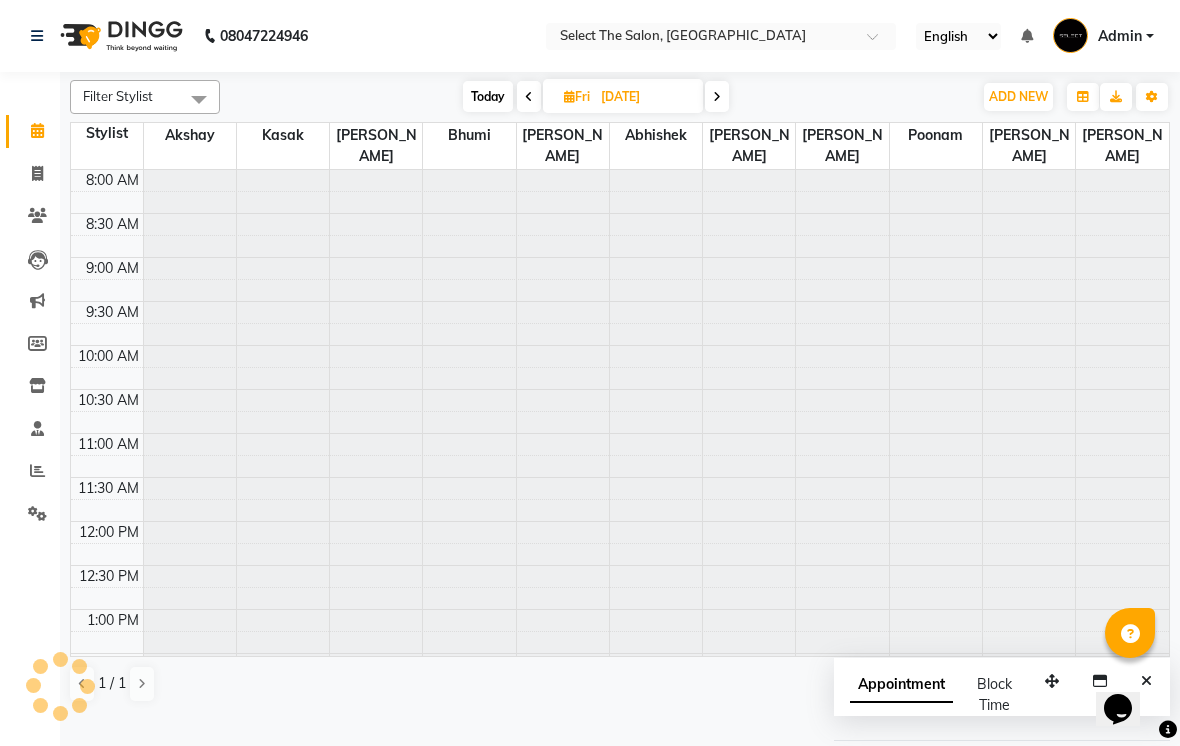 scroll, scrollTop: 657, scrollLeft: 0, axis: vertical 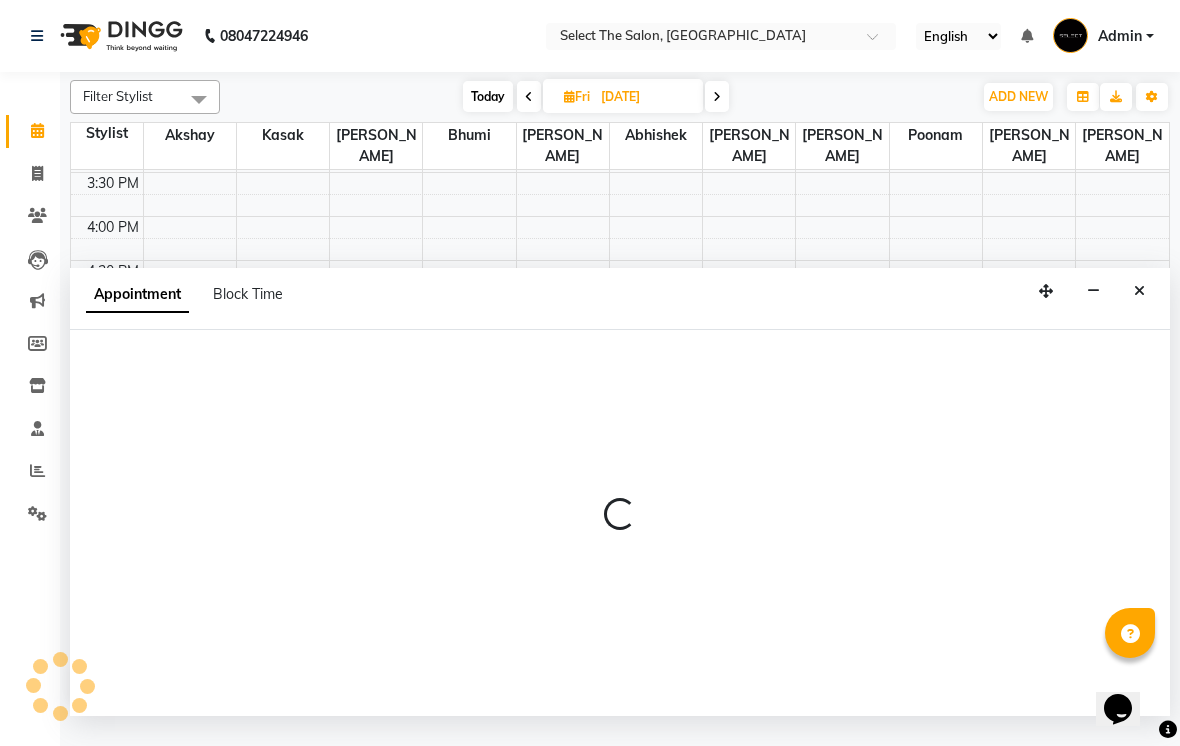 select on "31289" 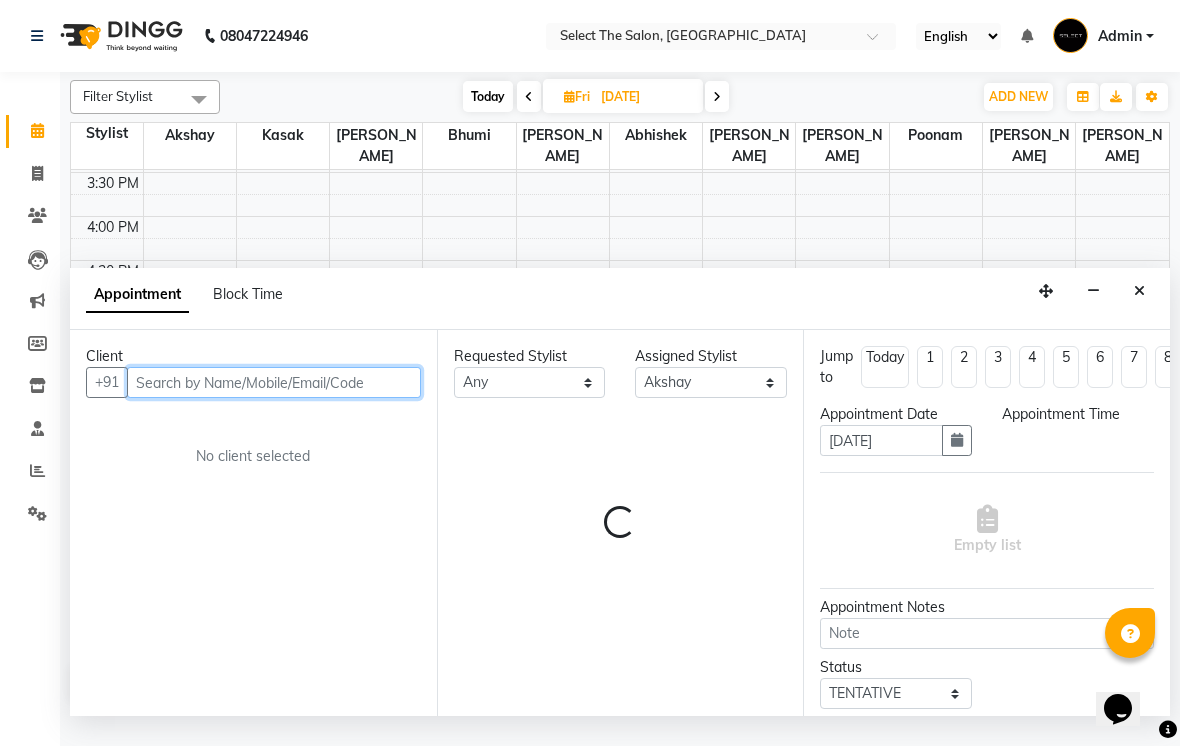 select on "1080" 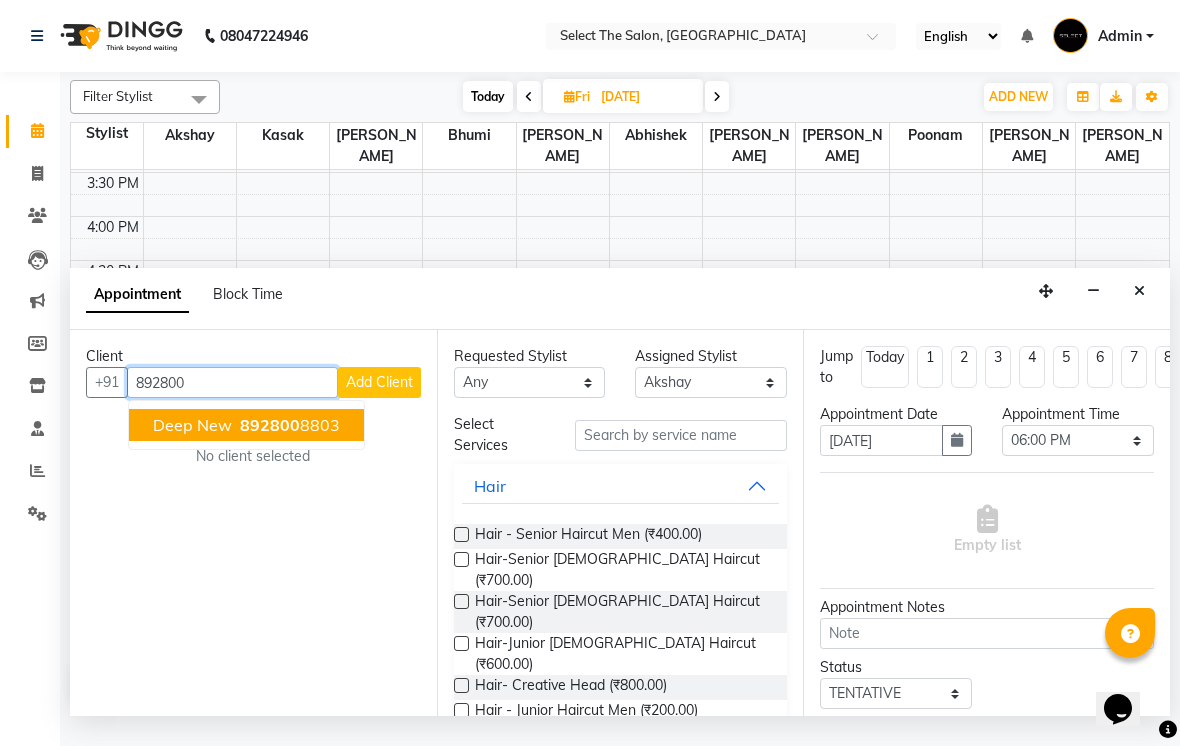 click on "892800 8803" at bounding box center (288, 425) 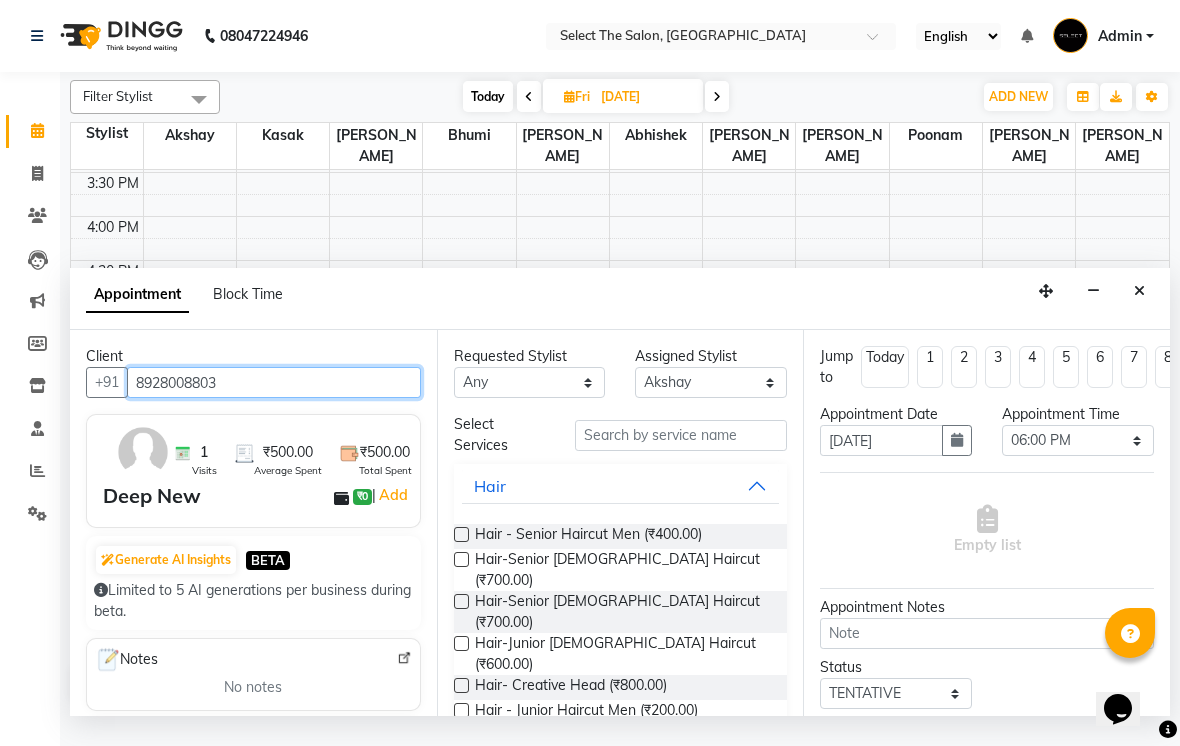 scroll, scrollTop: -1, scrollLeft: 0, axis: vertical 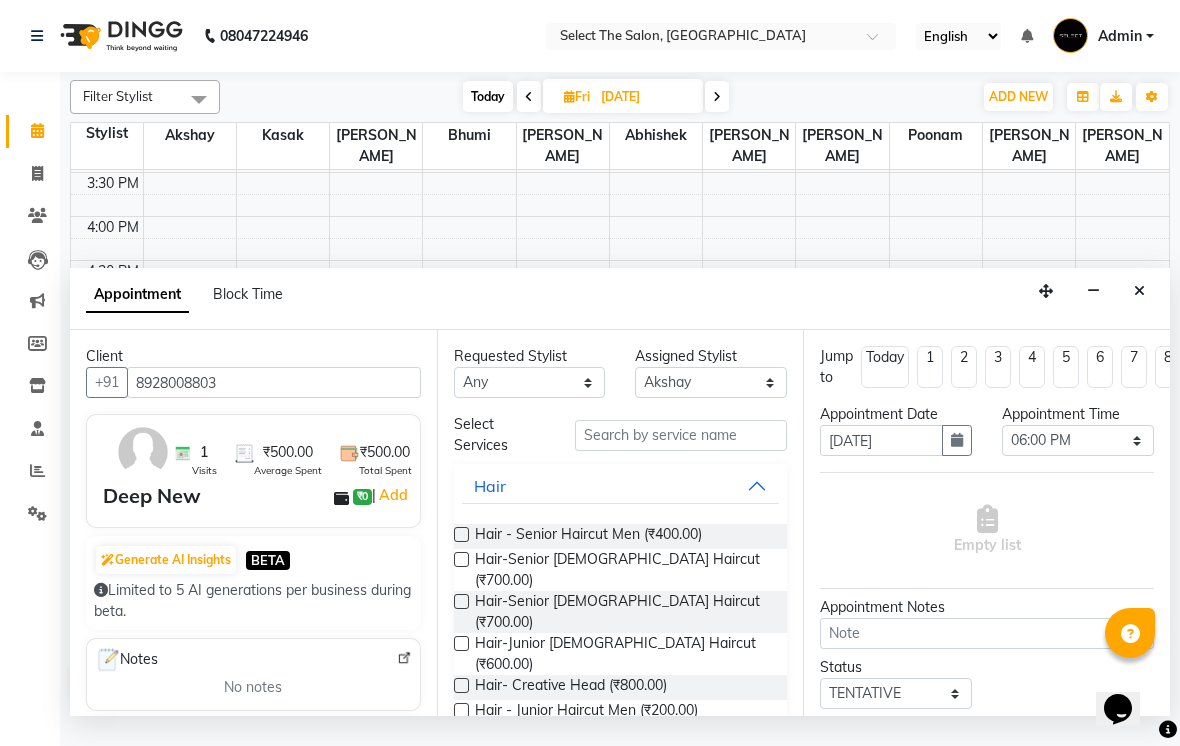 click on "Hair" at bounding box center [621, 486] 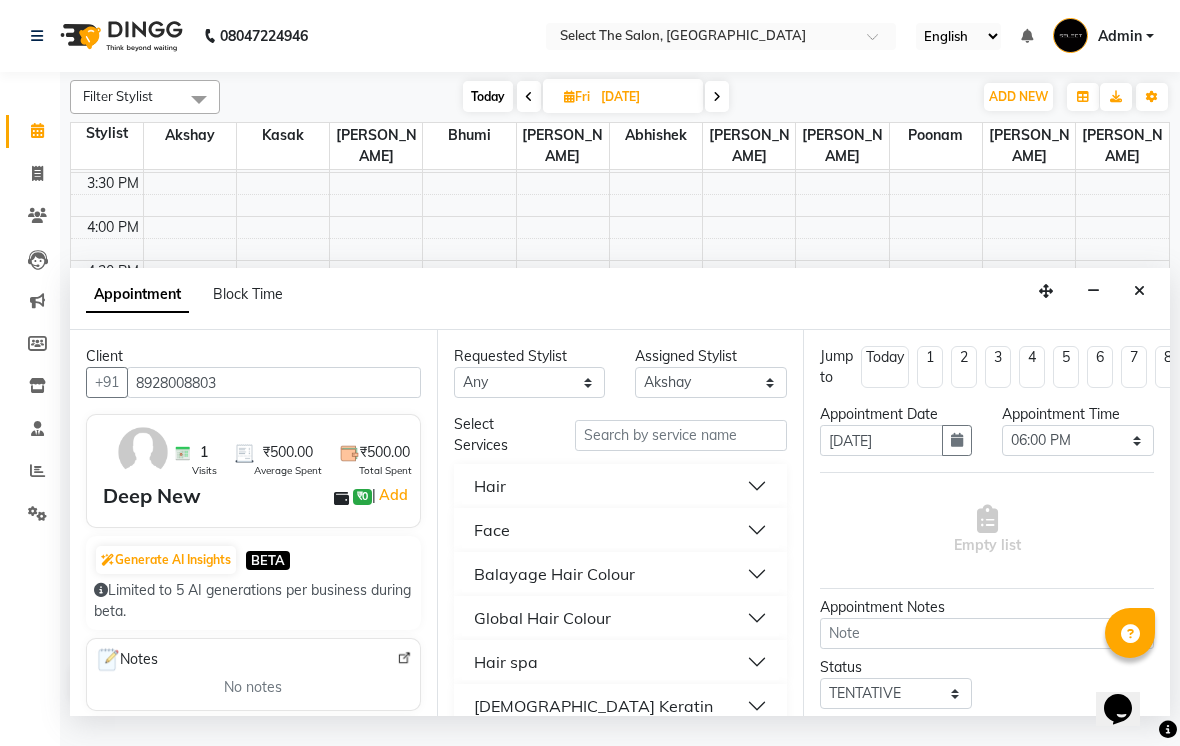 scroll, scrollTop: 0, scrollLeft: 0, axis: both 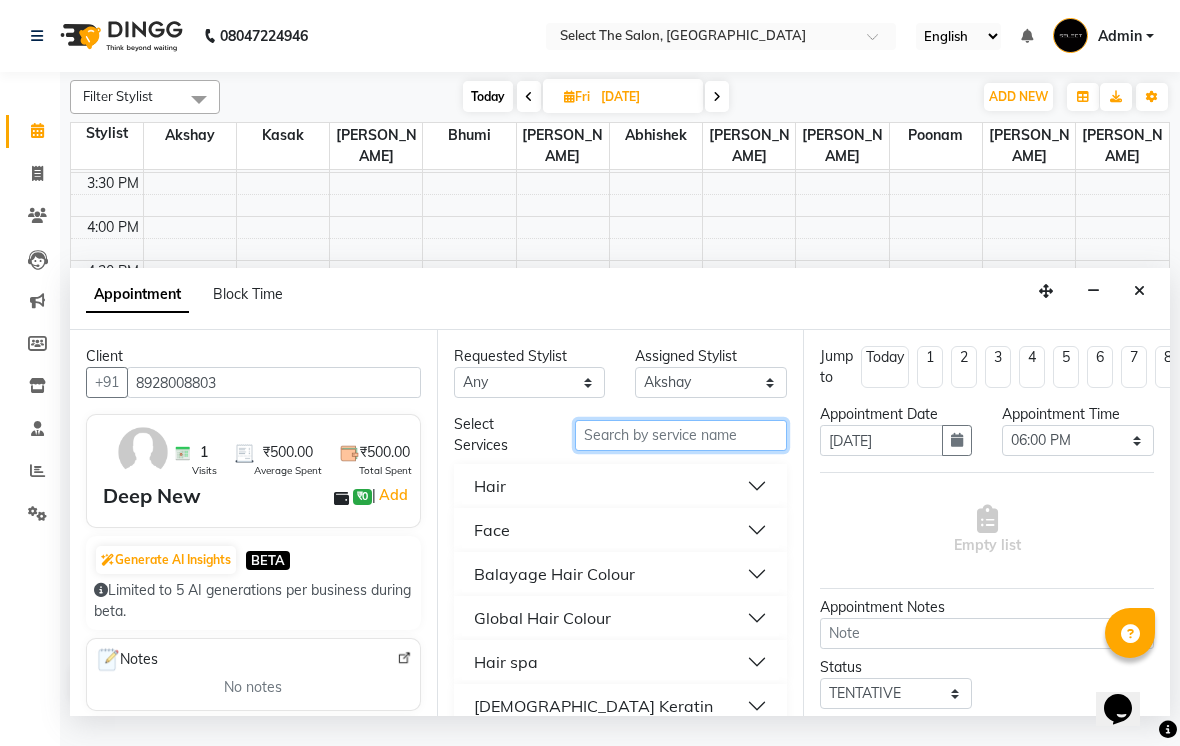 click at bounding box center (681, 435) 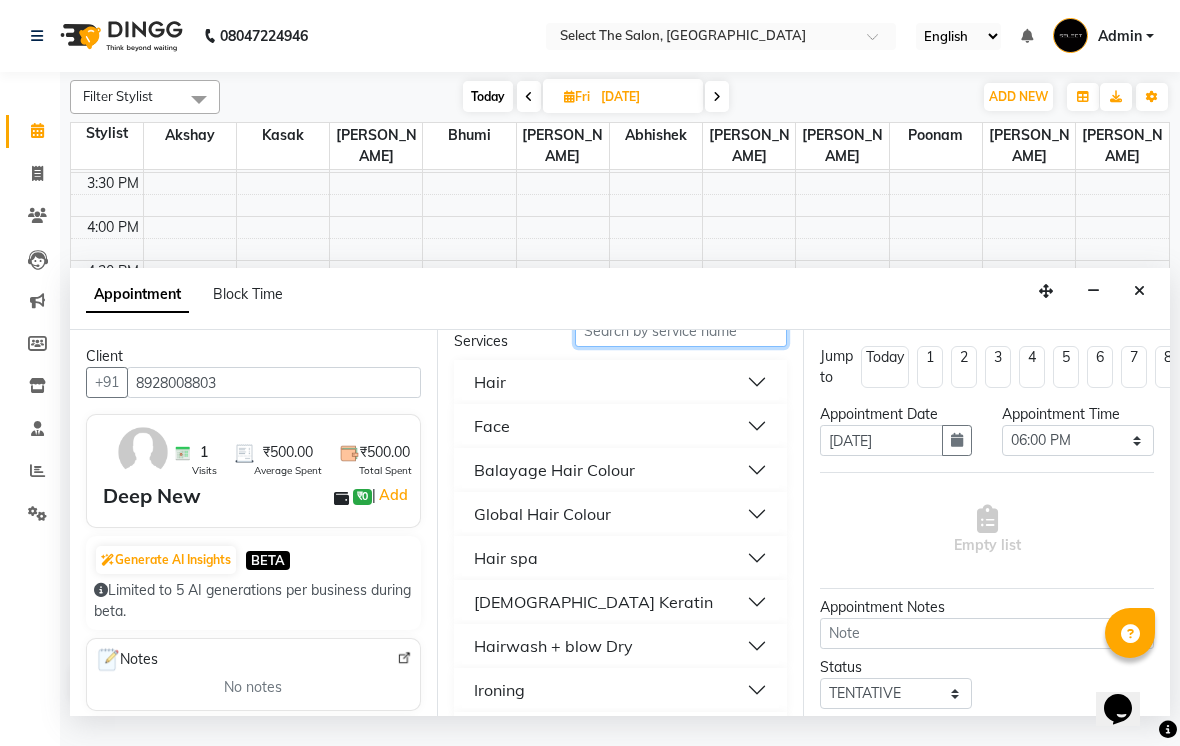 scroll, scrollTop: 152, scrollLeft: 0, axis: vertical 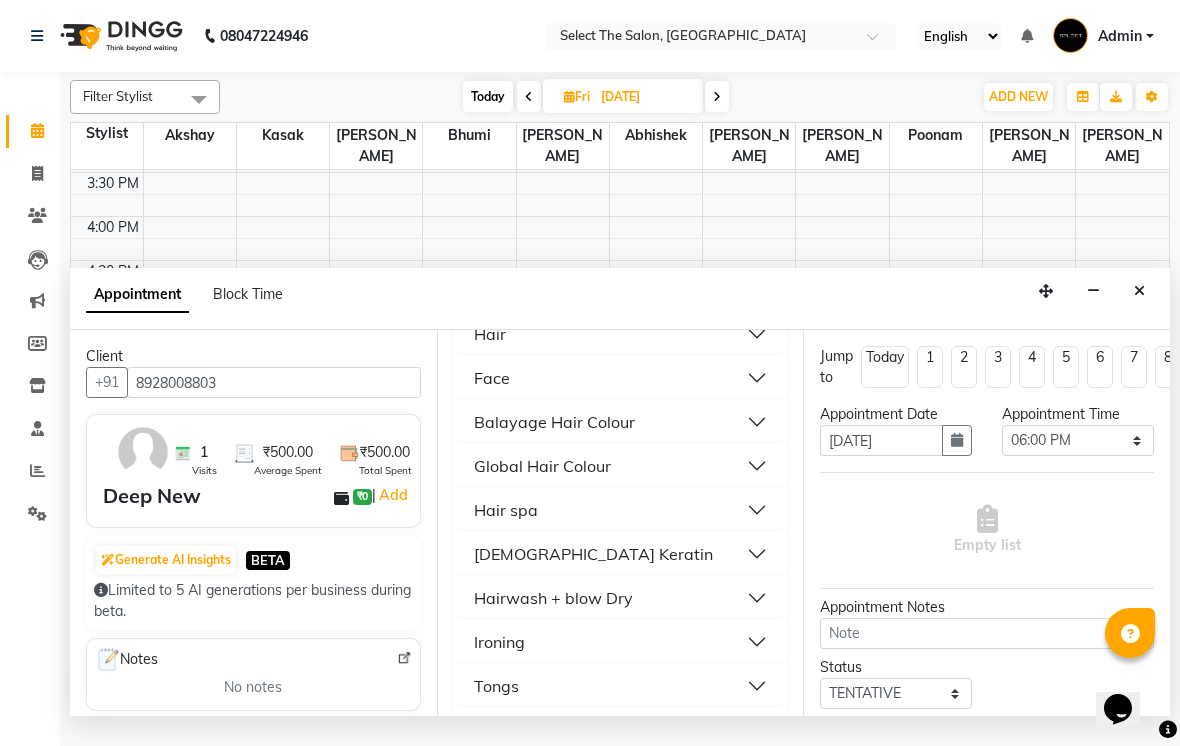 click on "Hairwash + blow Dry" at bounding box center [621, 598] 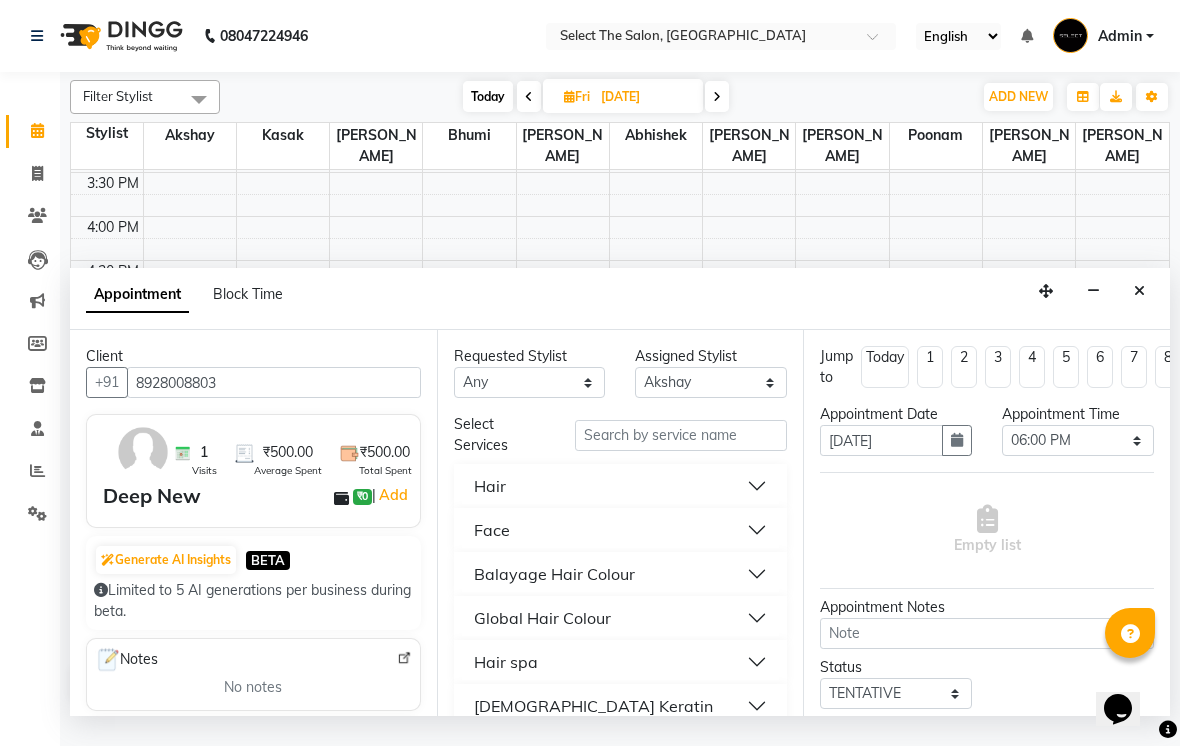 scroll, scrollTop: 0, scrollLeft: 0, axis: both 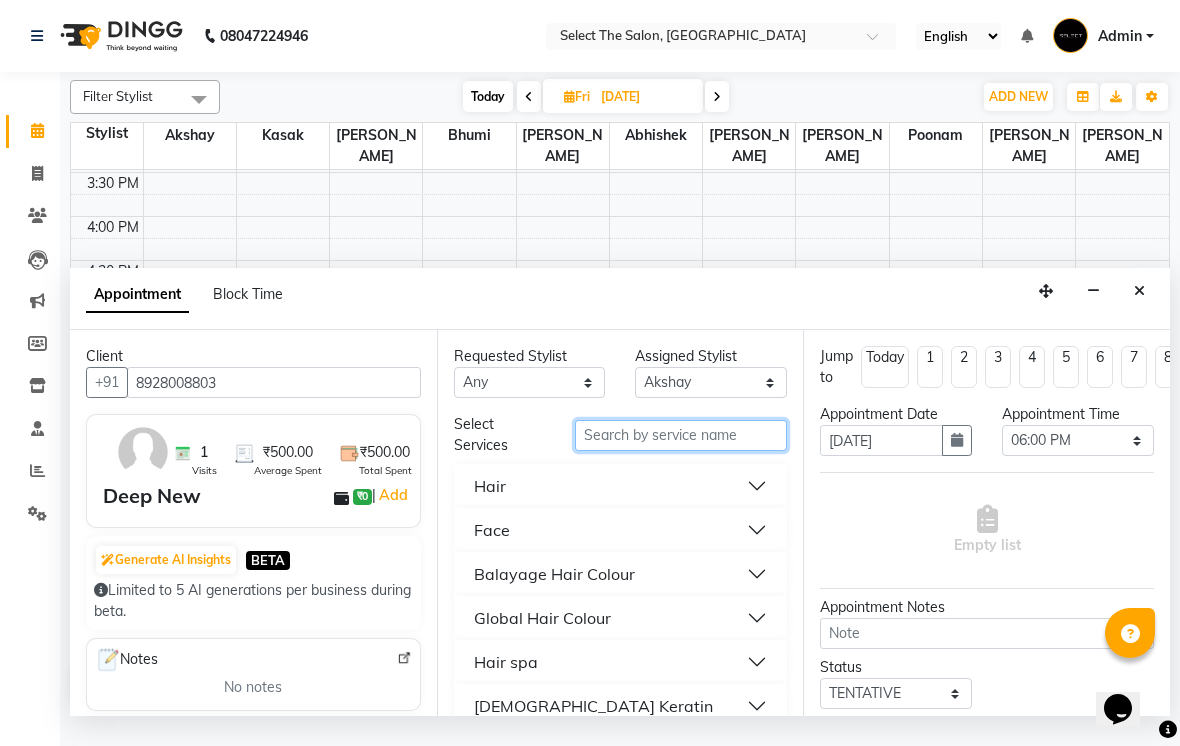 click at bounding box center (681, 435) 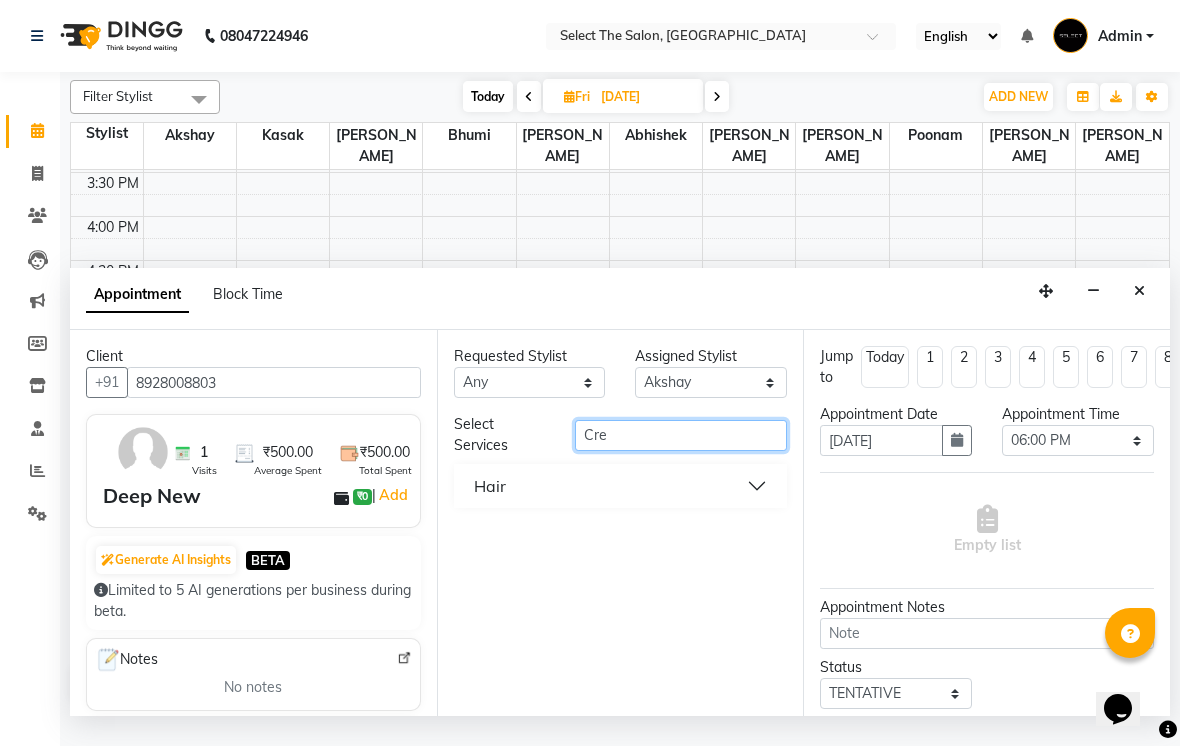 type on "Cre" 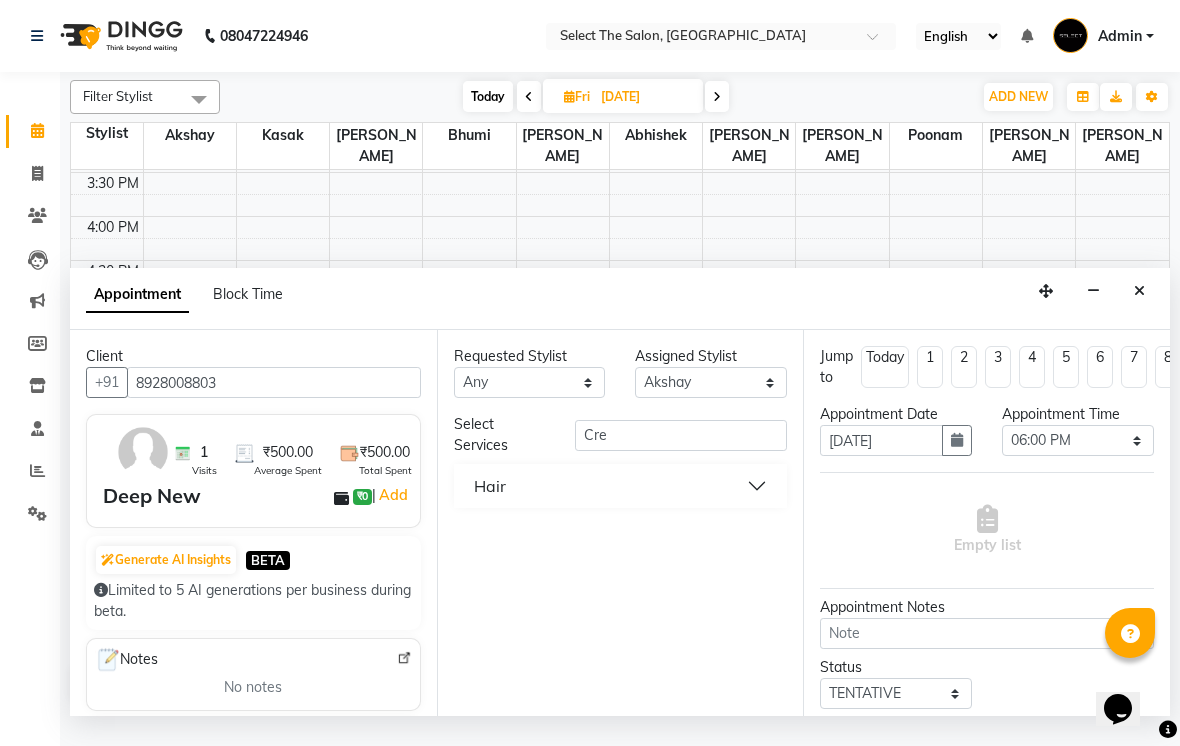 click on "Hair" at bounding box center (621, 486) 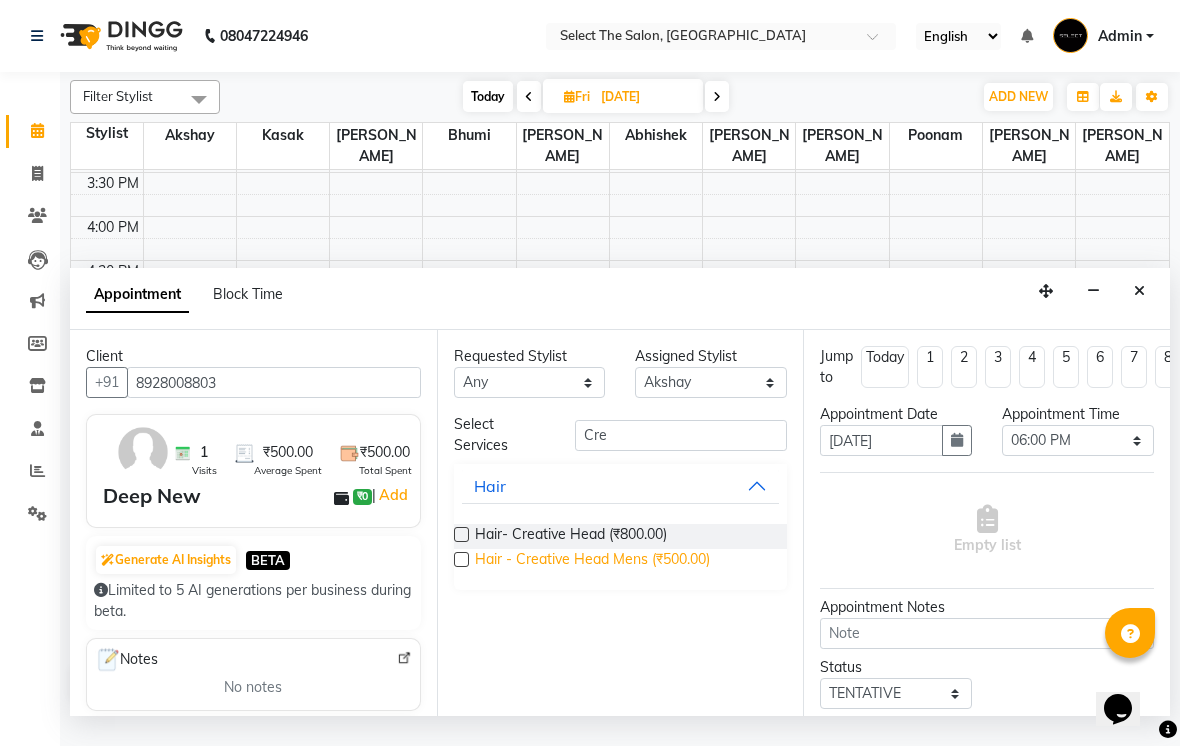 click on "Hair - Creative Head Mens (₹500.00)" at bounding box center (592, 561) 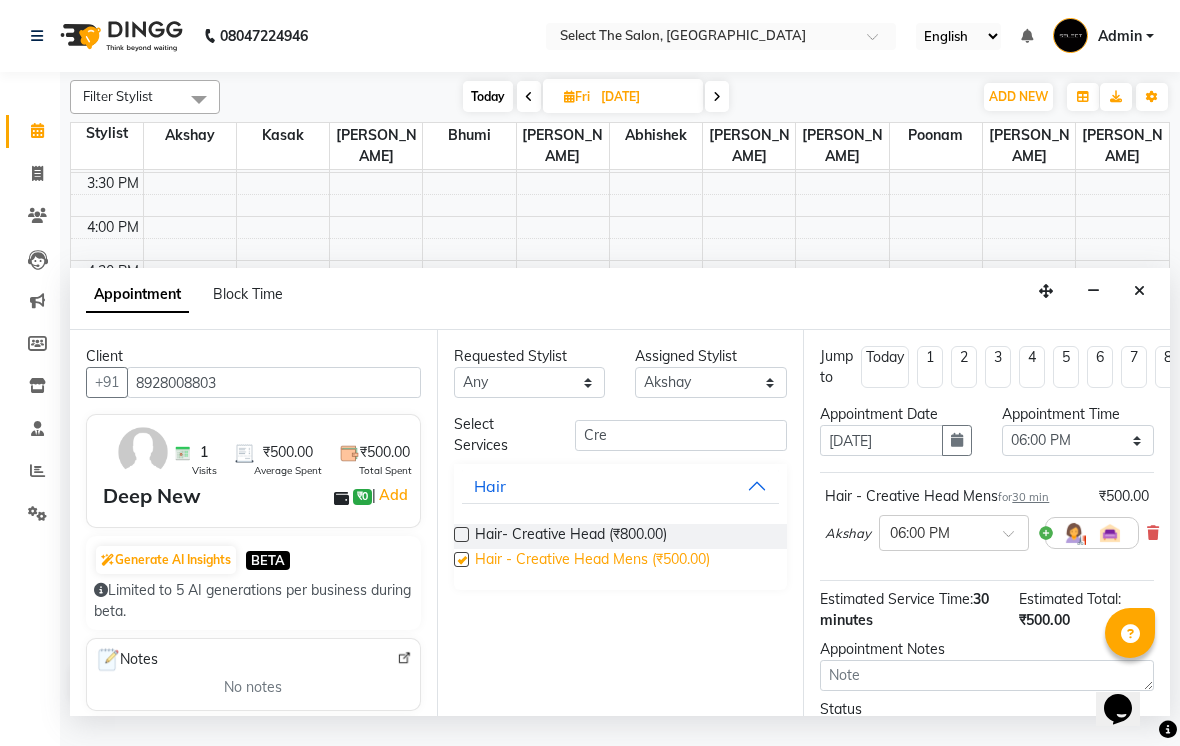 checkbox on "false" 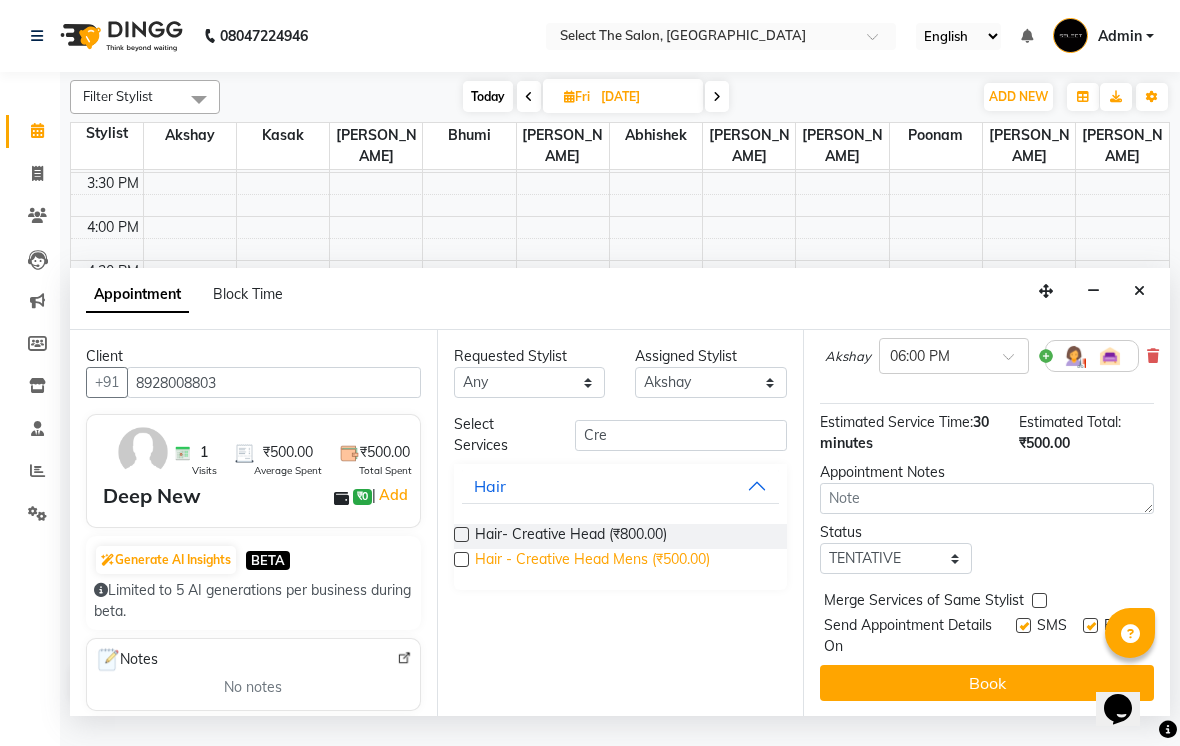 scroll, scrollTop: 176, scrollLeft: 0, axis: vertical 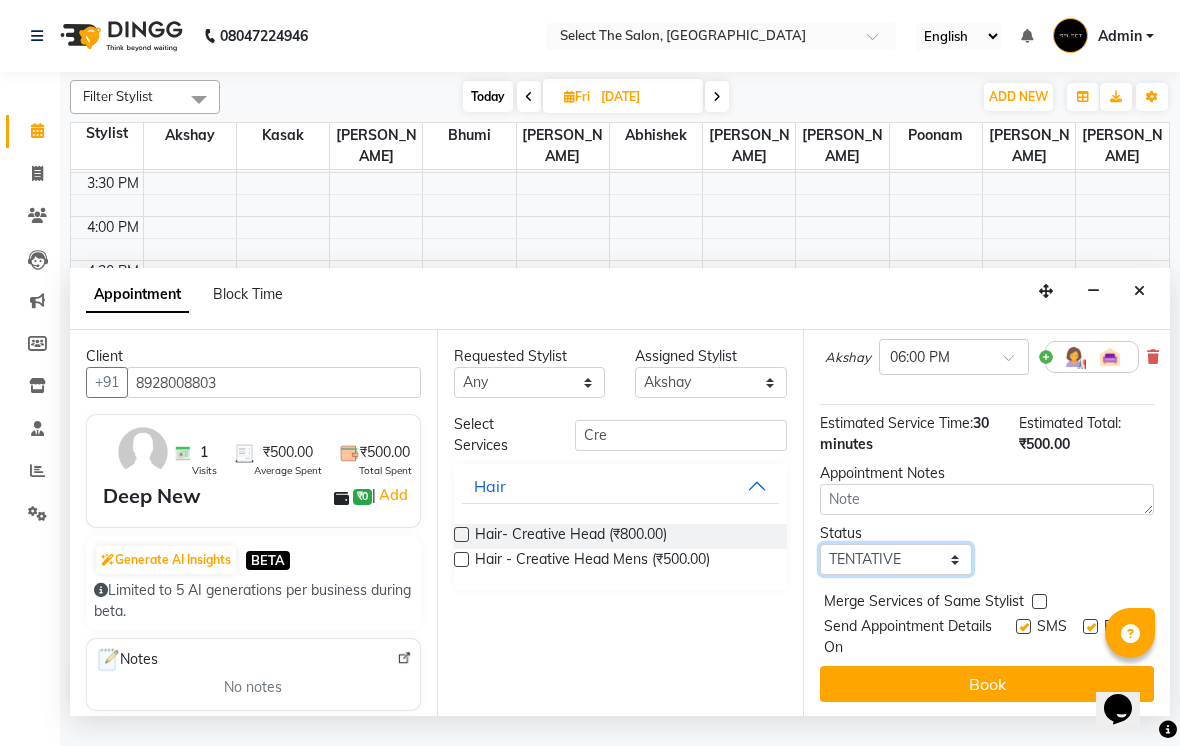 click on "Select TENTATIVE CONFIRM UPCOMING" at bounding box center (896, 559) 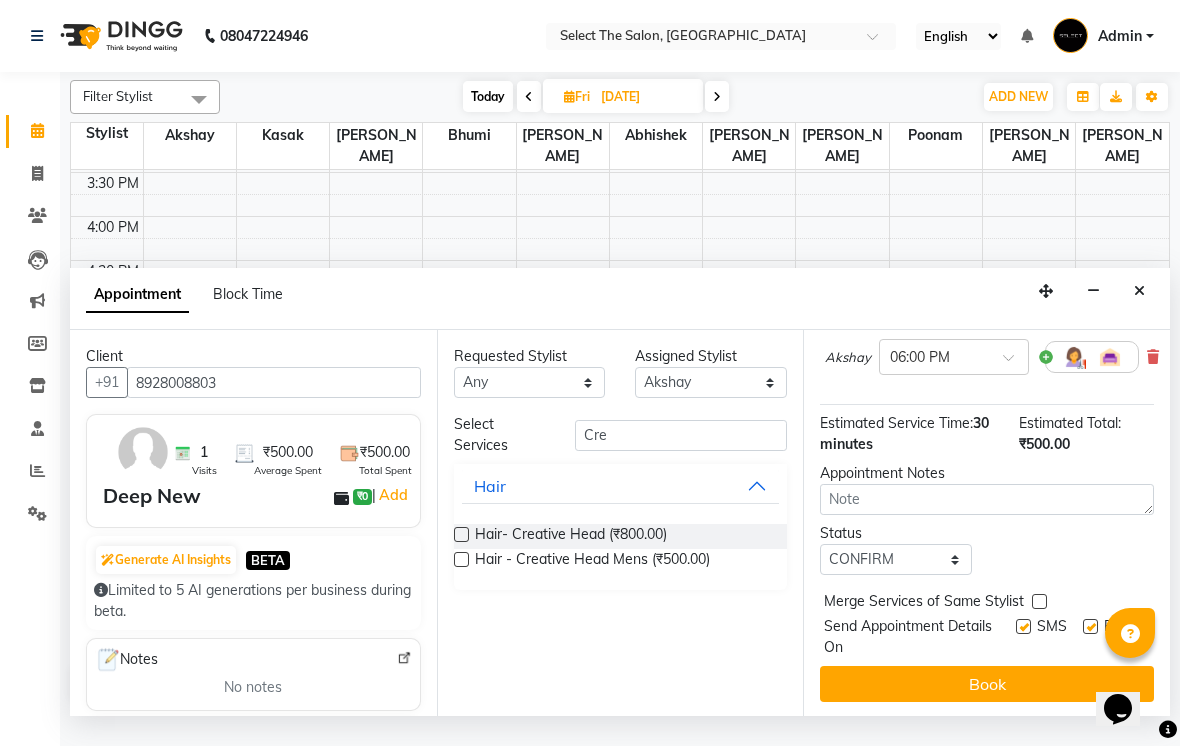 click at bounding box center [1023, 626] 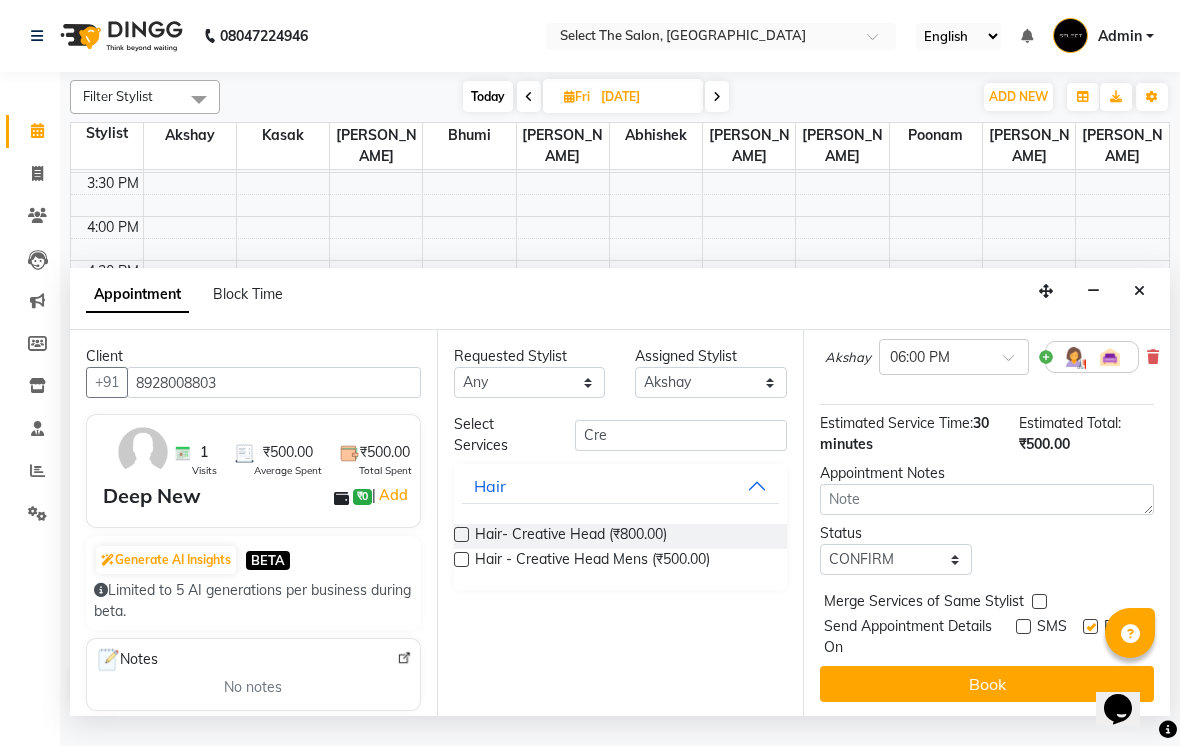 click on "Email" at bounding box center [1118, 637] 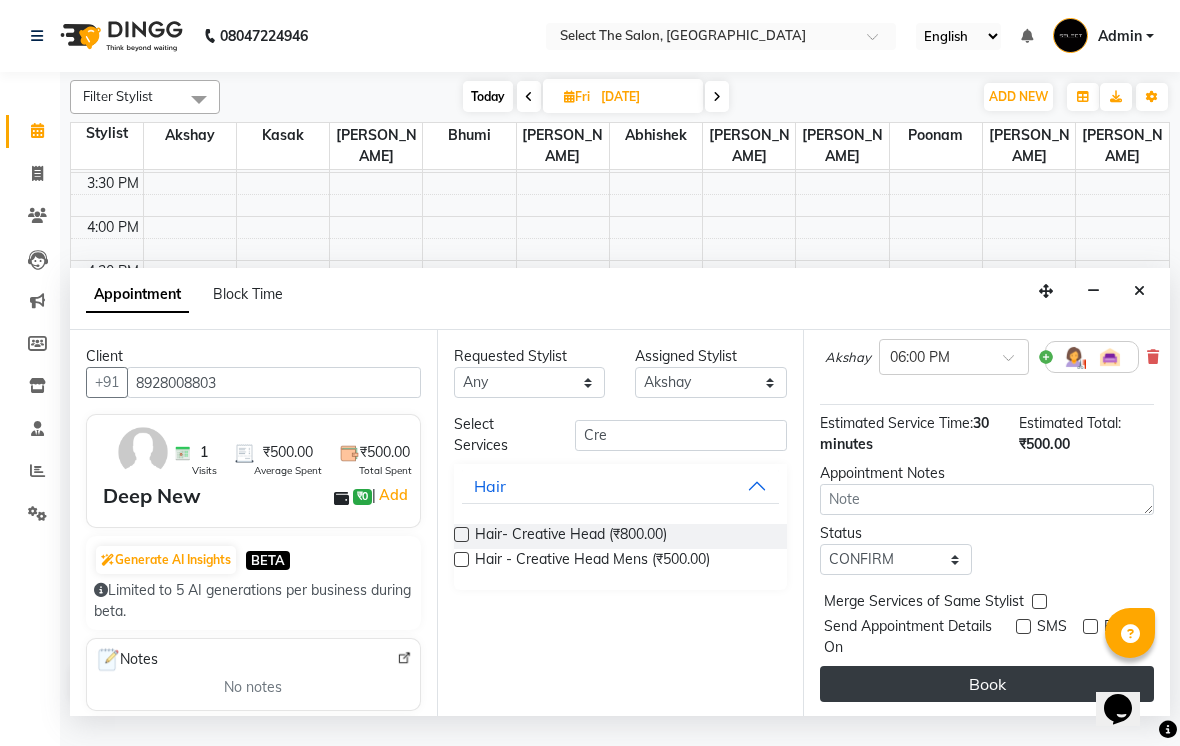click on "Book" at bounding box center (987, 684) 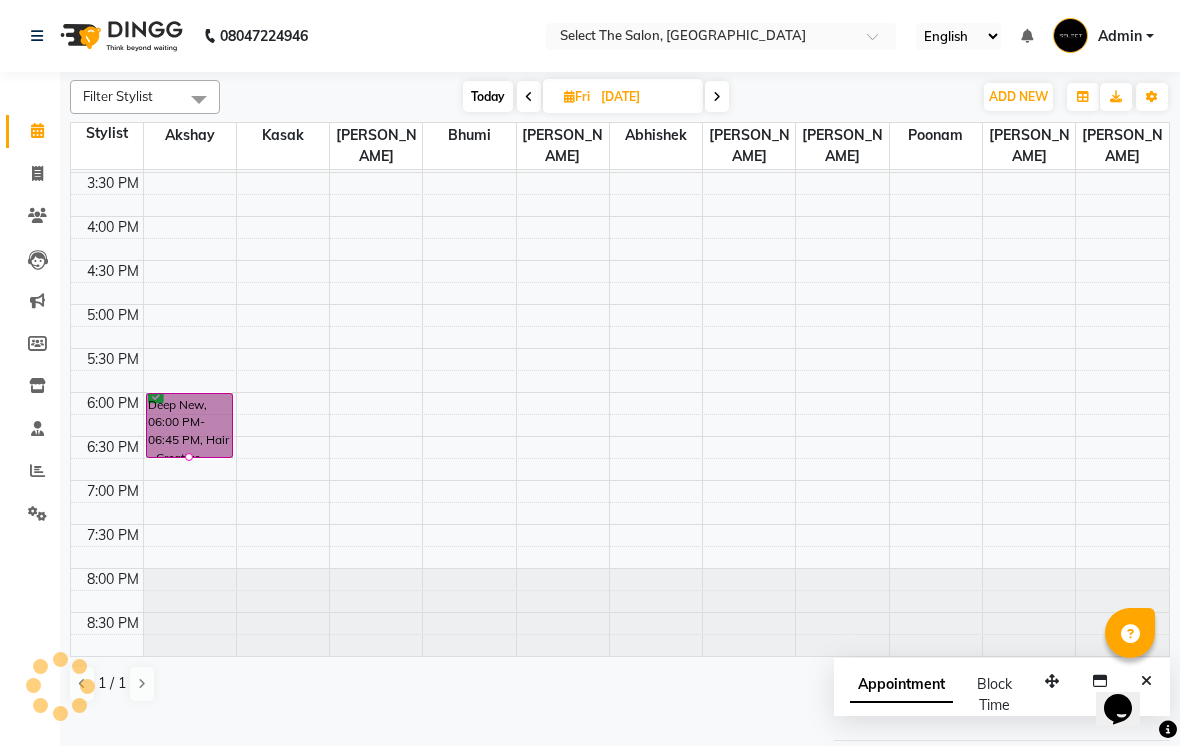 click at bounding box center (529, 96) 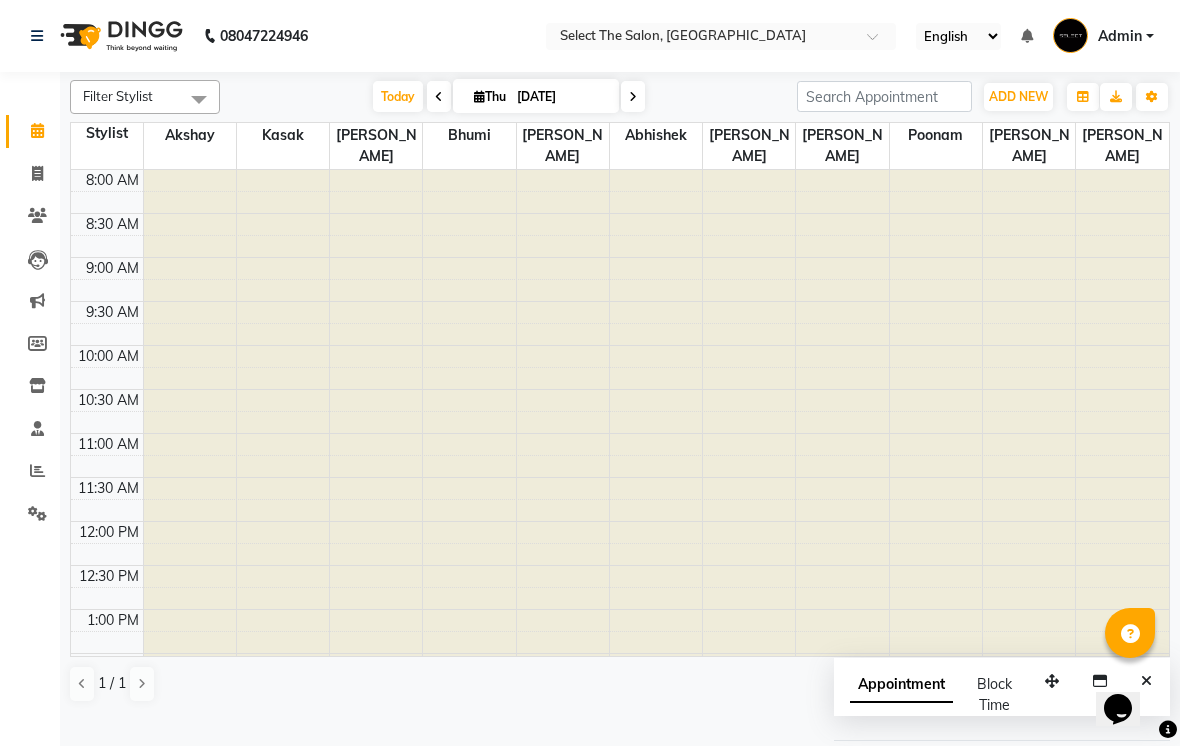 scroll, scrollTop: 657, scrollLeft: 0, axis: vertical 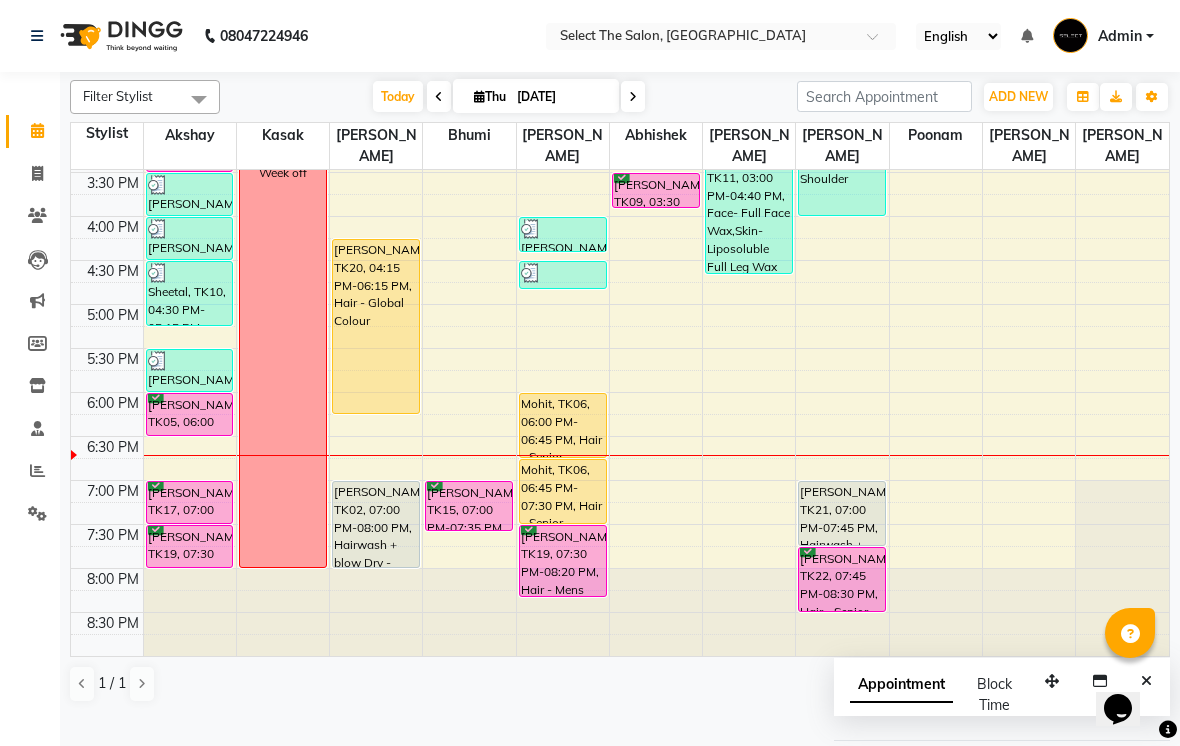click at bounding box center [633, 96] 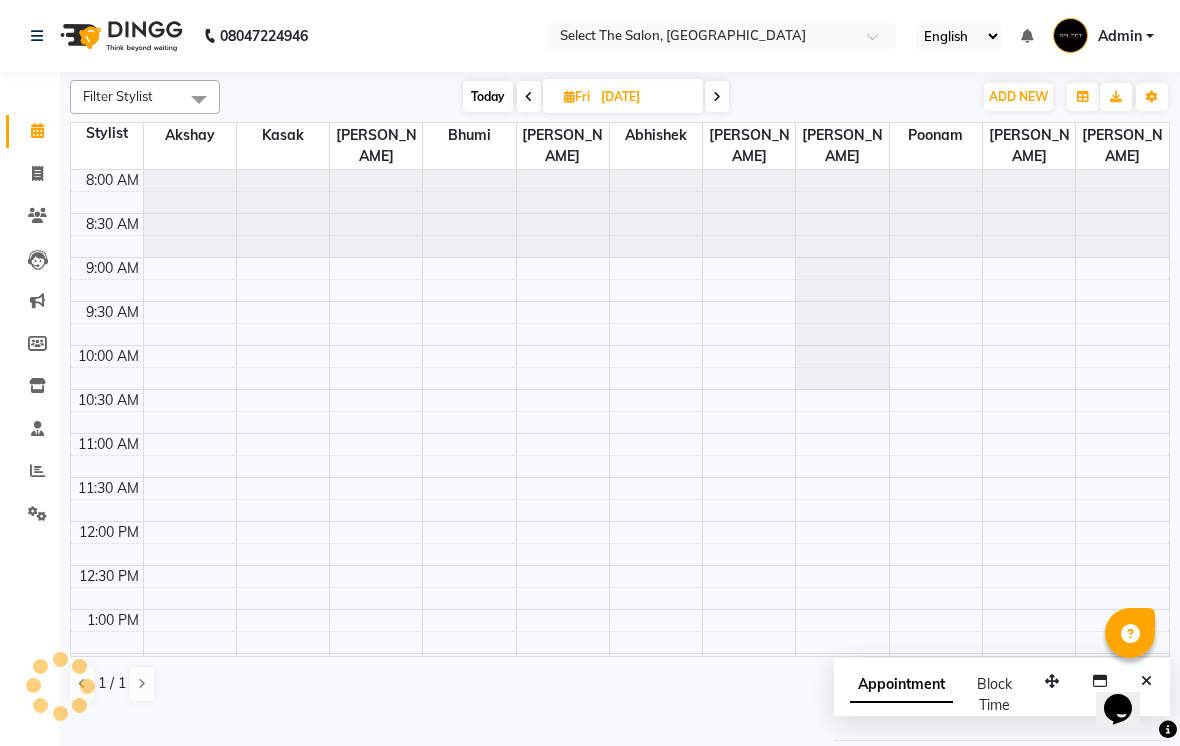 scroll, scrollTop: 657, scrollLeft: 0, axis: vertical 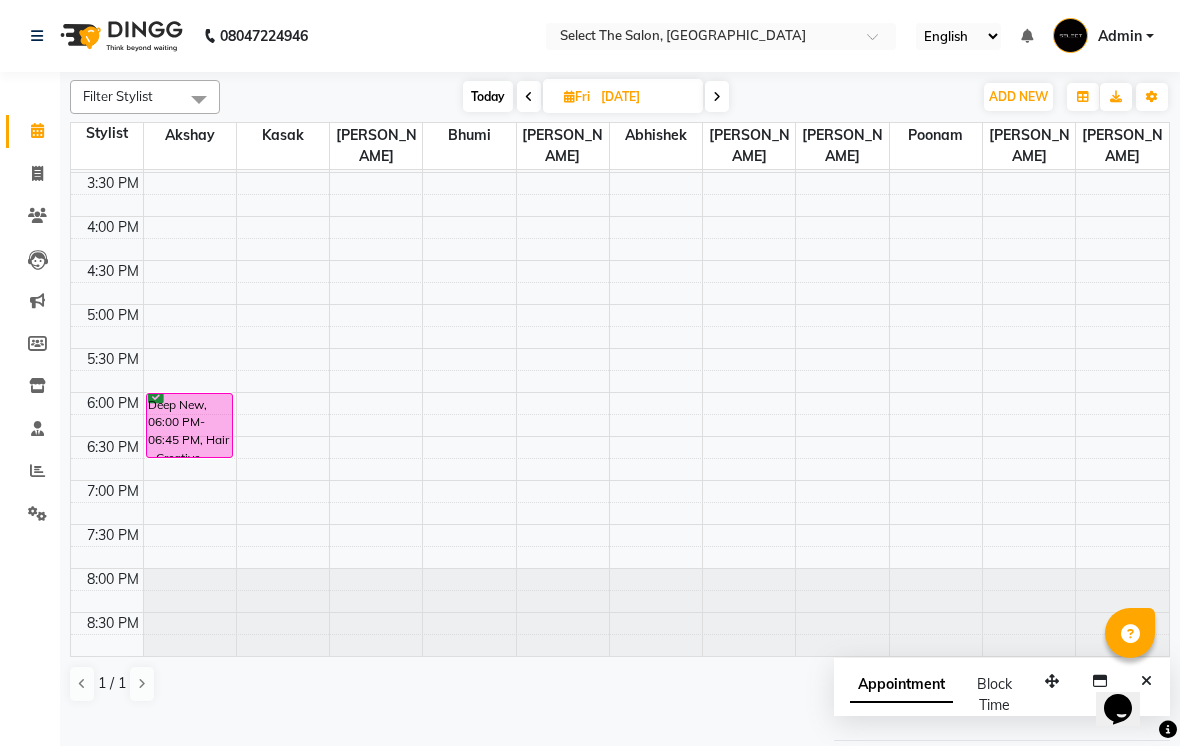 click on "Fri 11-07-2025" at bounding box center [623, 96] 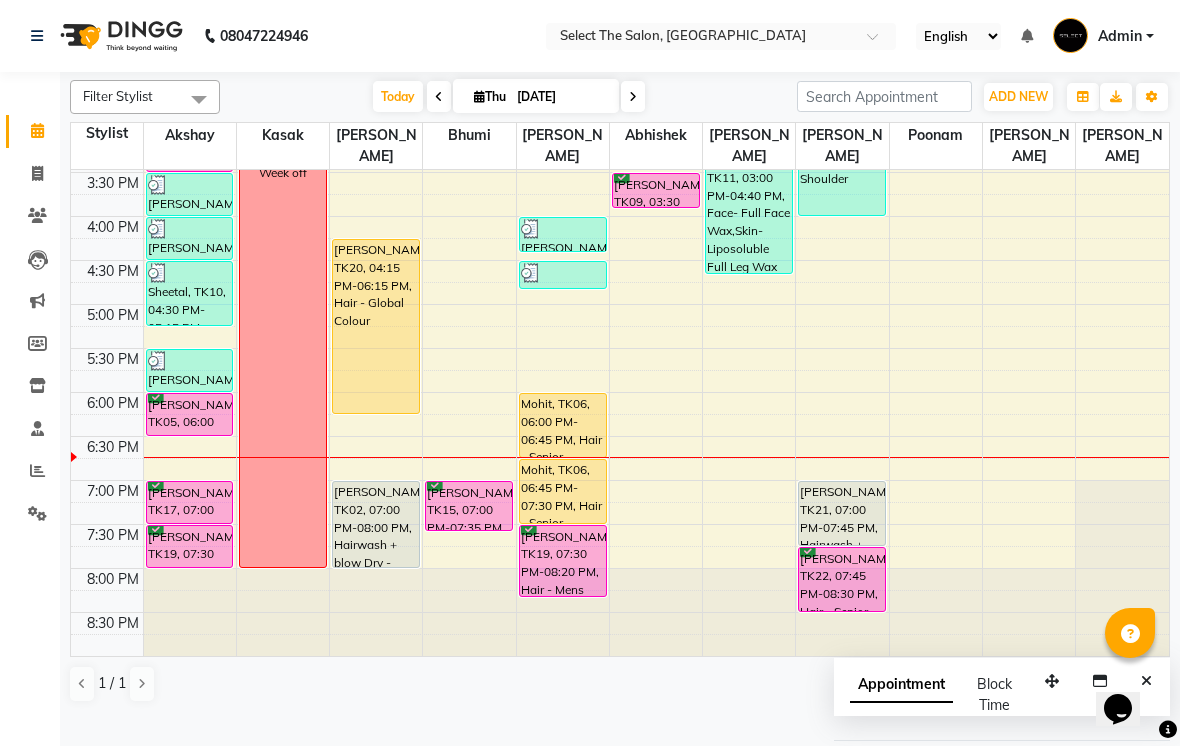scroll, scrollTop: 657, scrollLeft: 0, axis: vertical 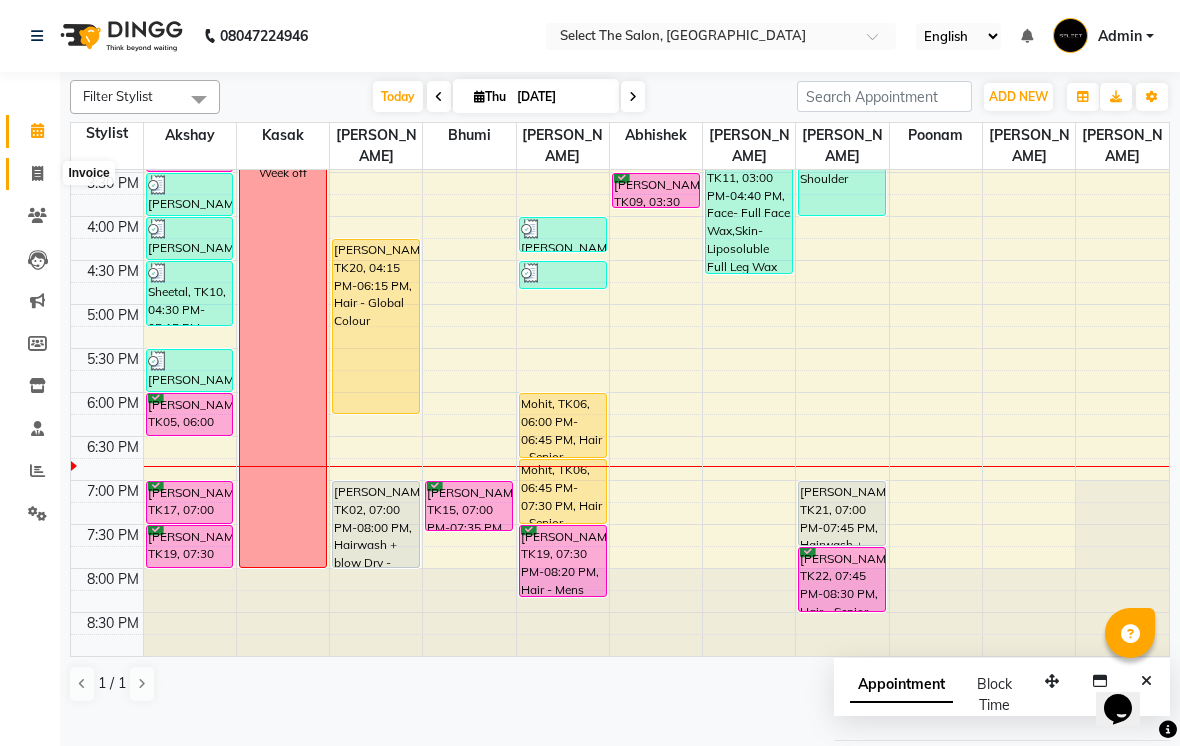 click 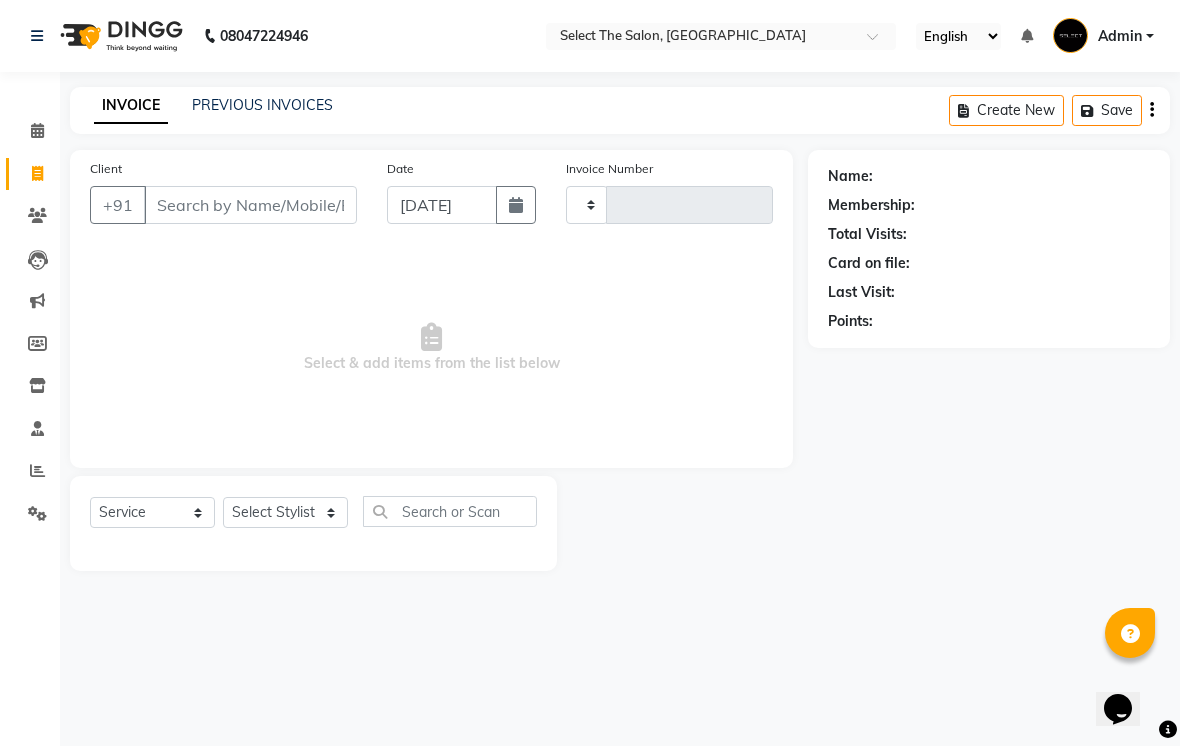 type on "2187" 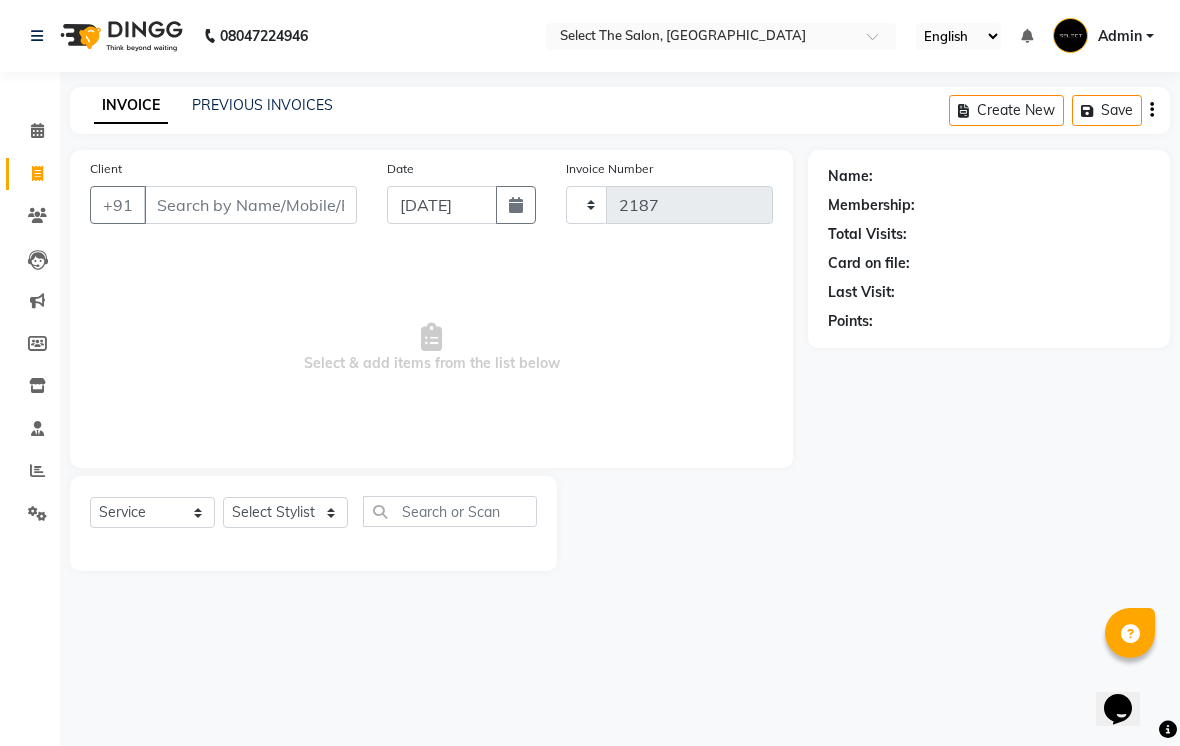 select on "4969" 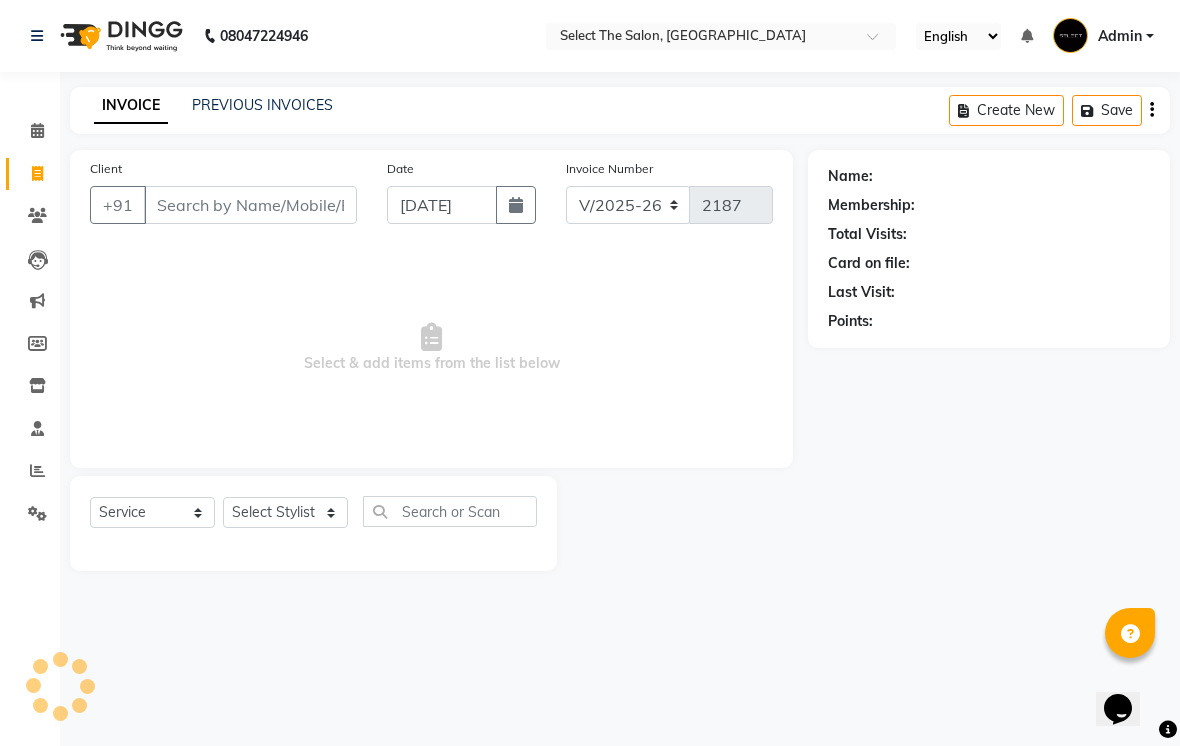 click on "Client" at bounding box center [250, 205] 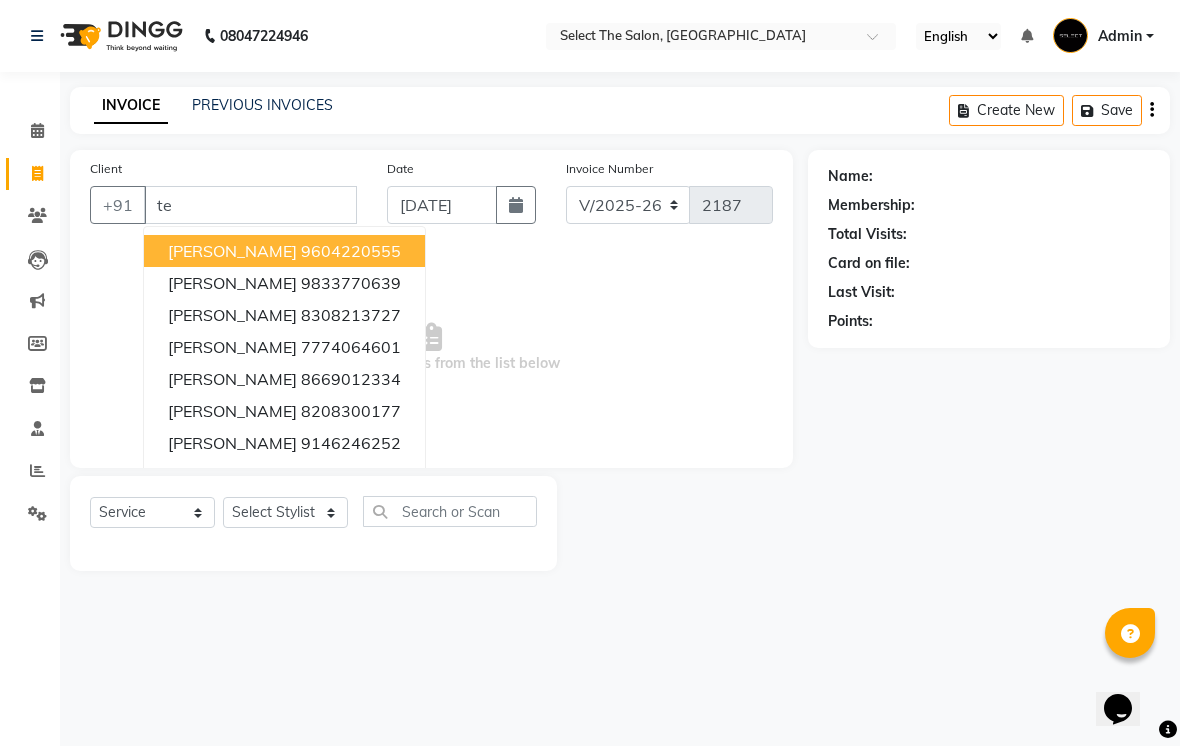 type on "t" 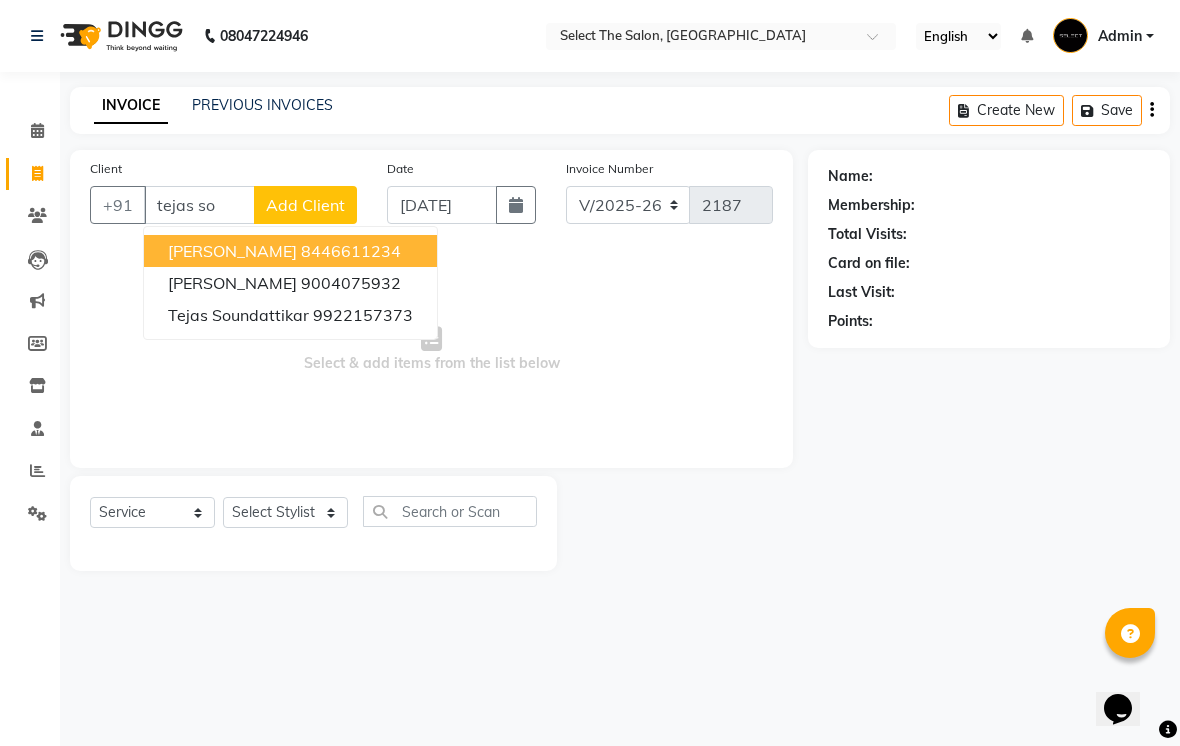 click on "8446611234" at bounding box center [351, 251] 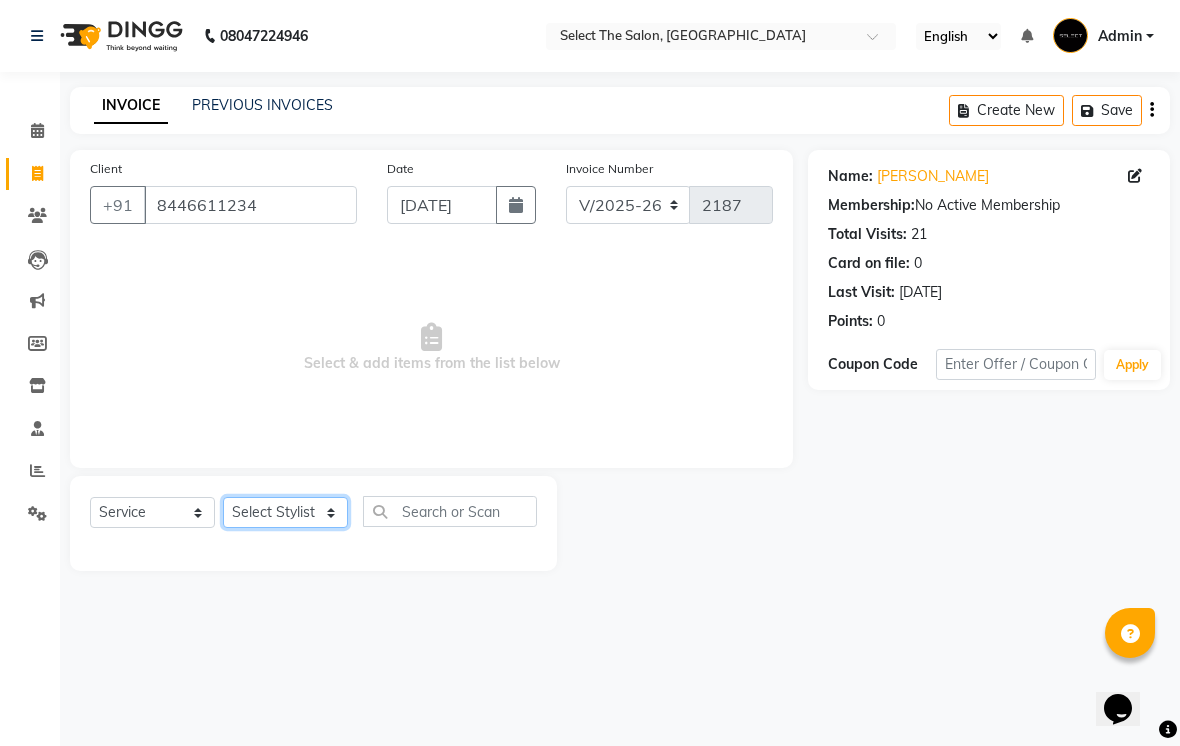 click on "Select Stylist Abhishek  Akshay  Bhumi  Harshana Daware Kasak Poonam  Sachin Wagh  Sarthak  Siddhika  Venkatesh warule Yogeshwari" 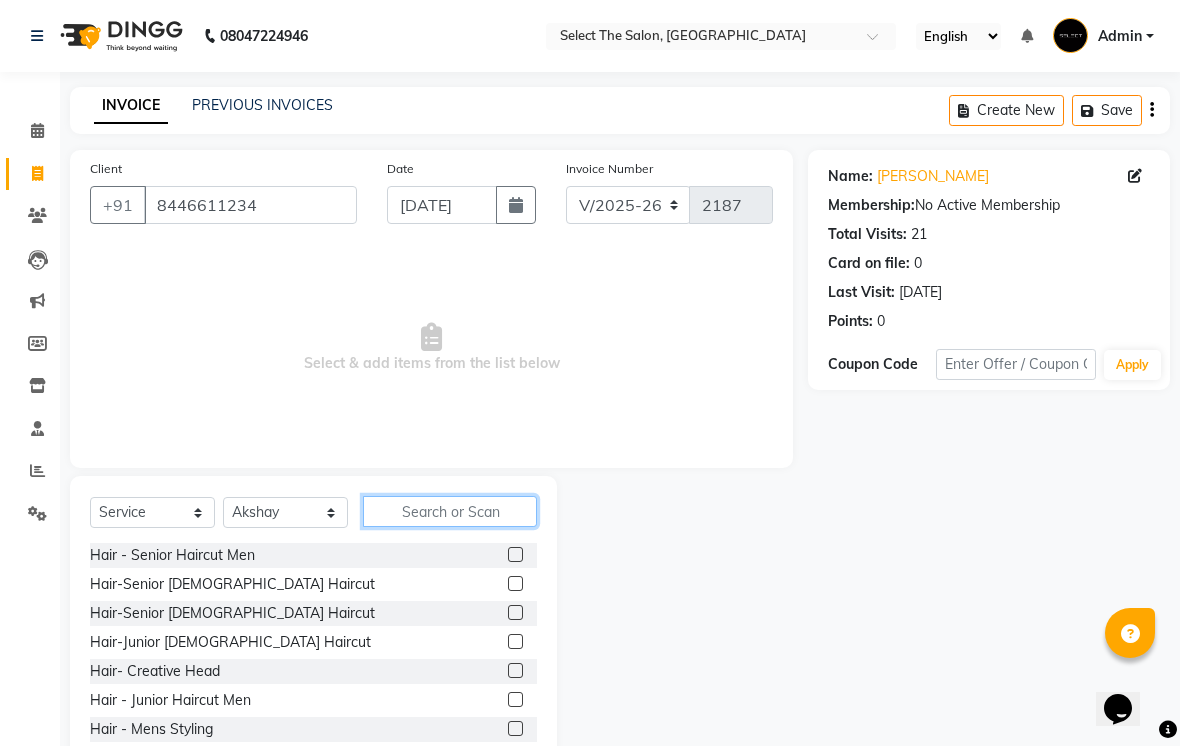 click 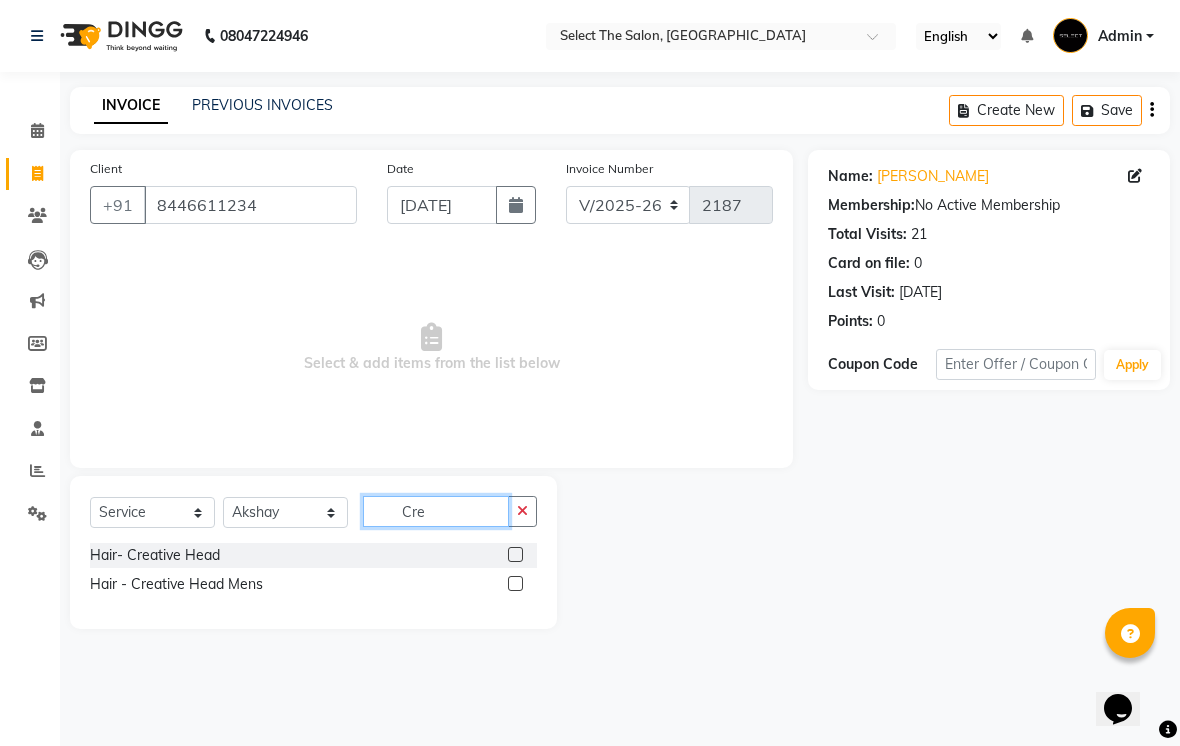 type on "Cre" 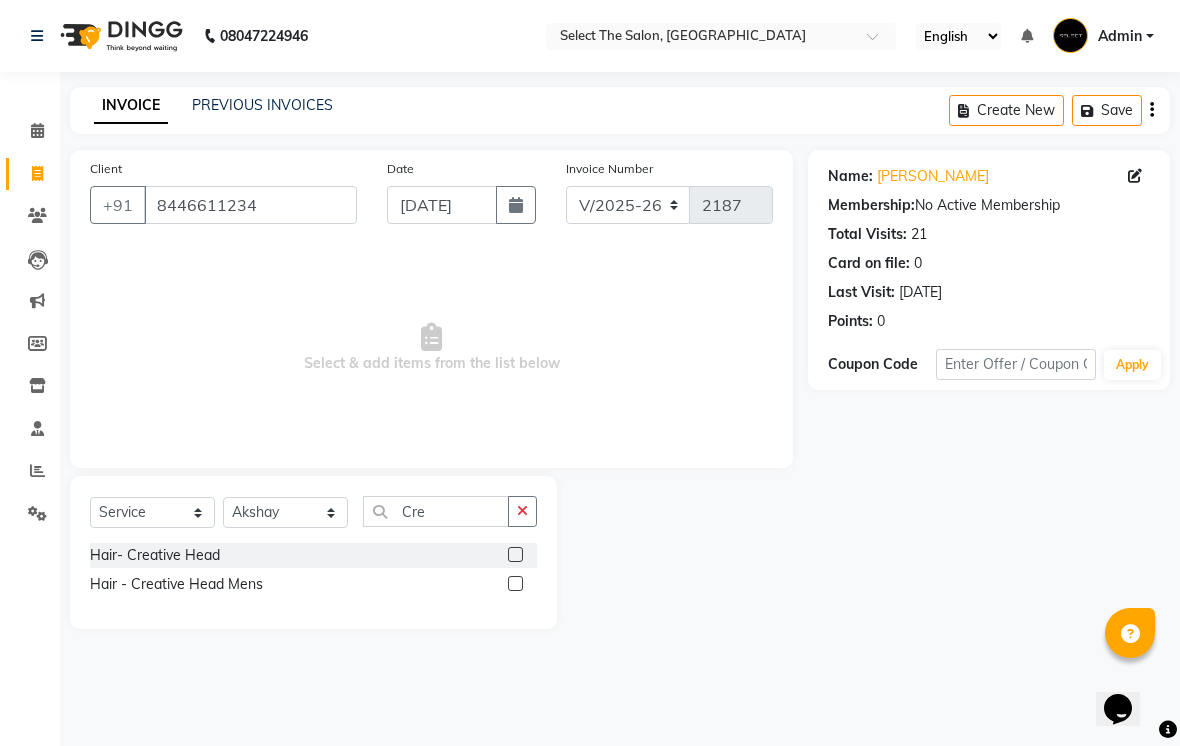 click 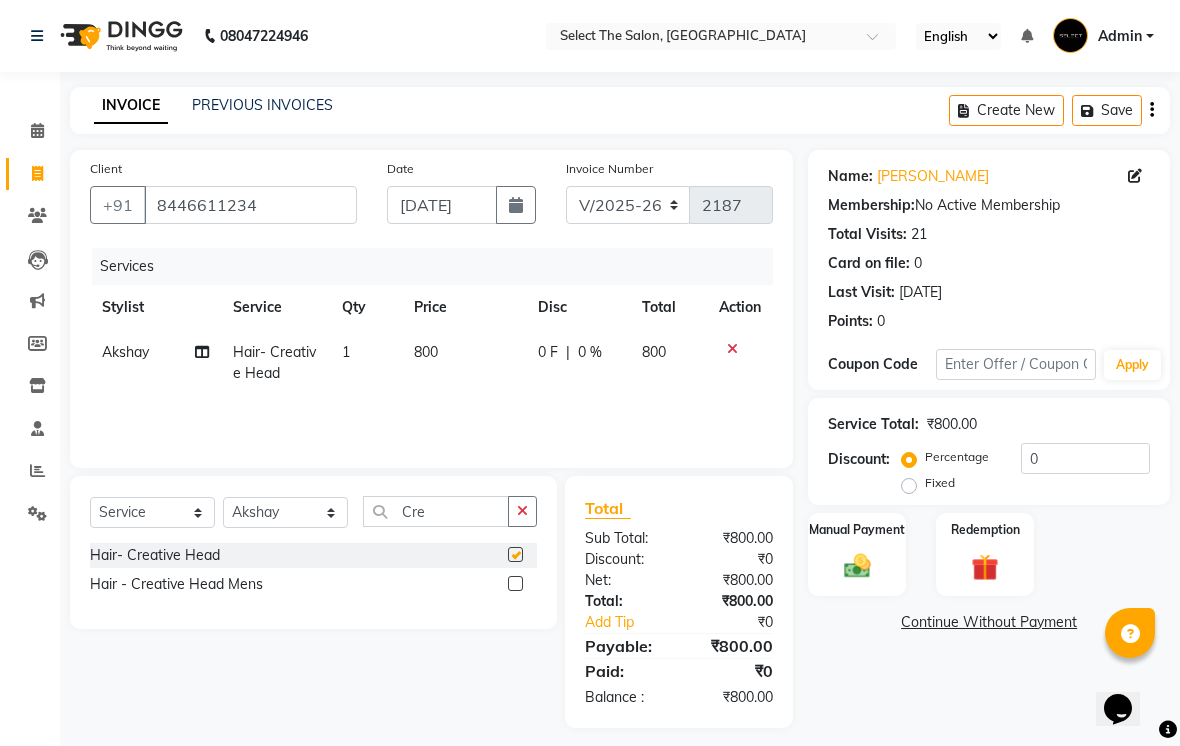 checkbox on "false" 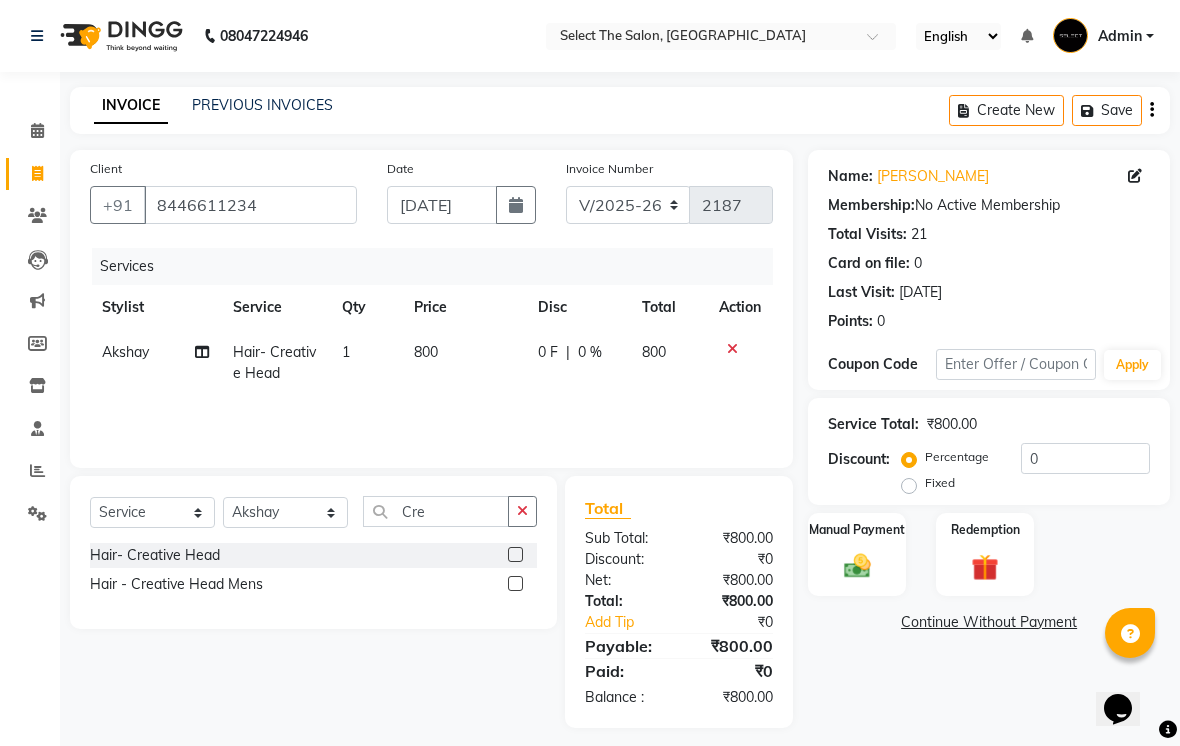 click 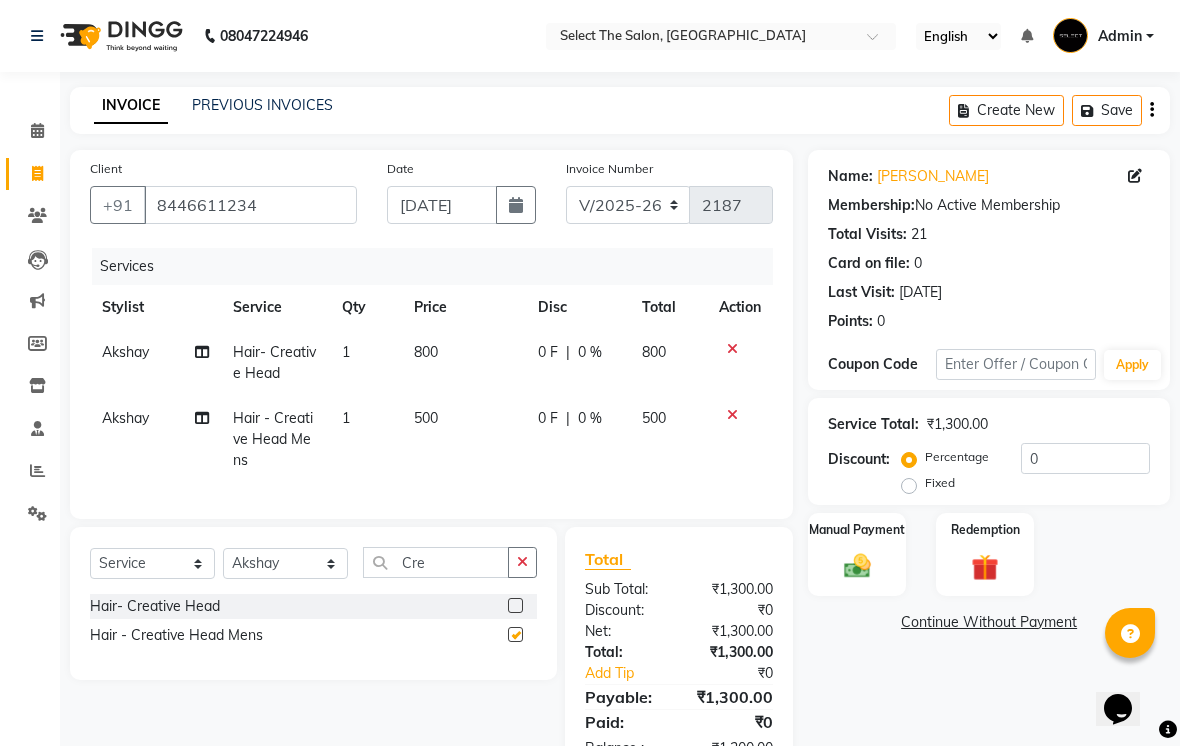 checkbox on "false" 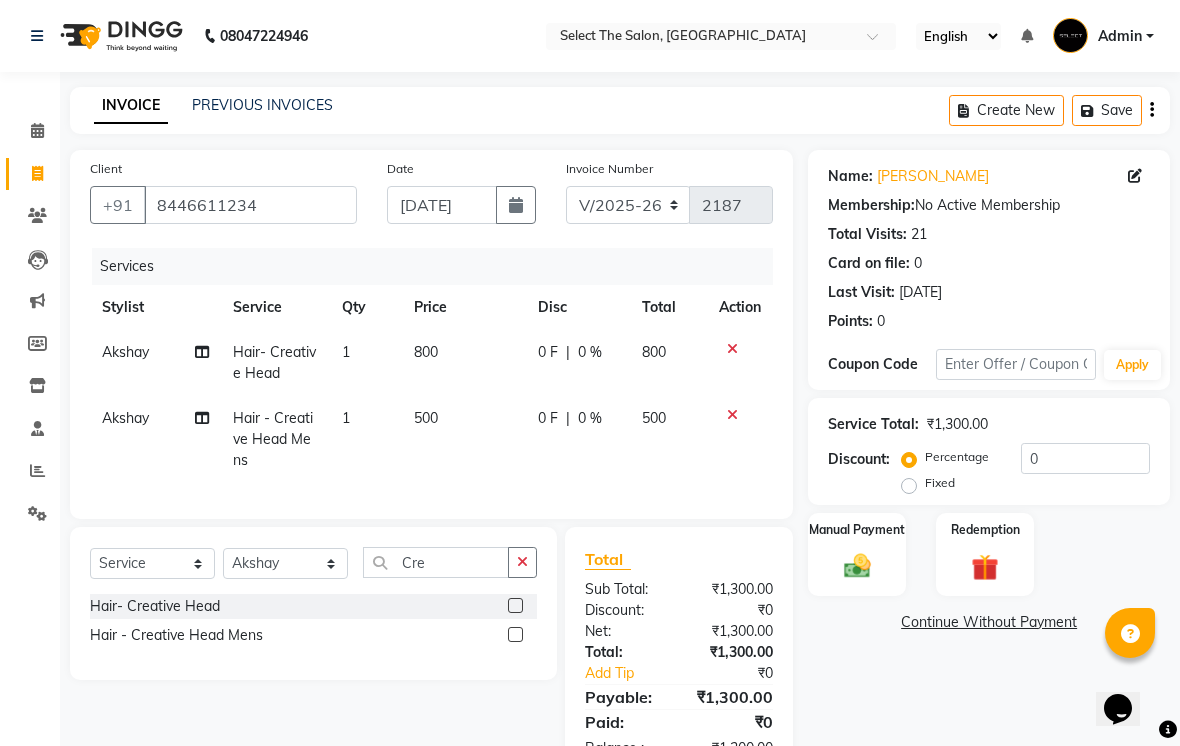 click 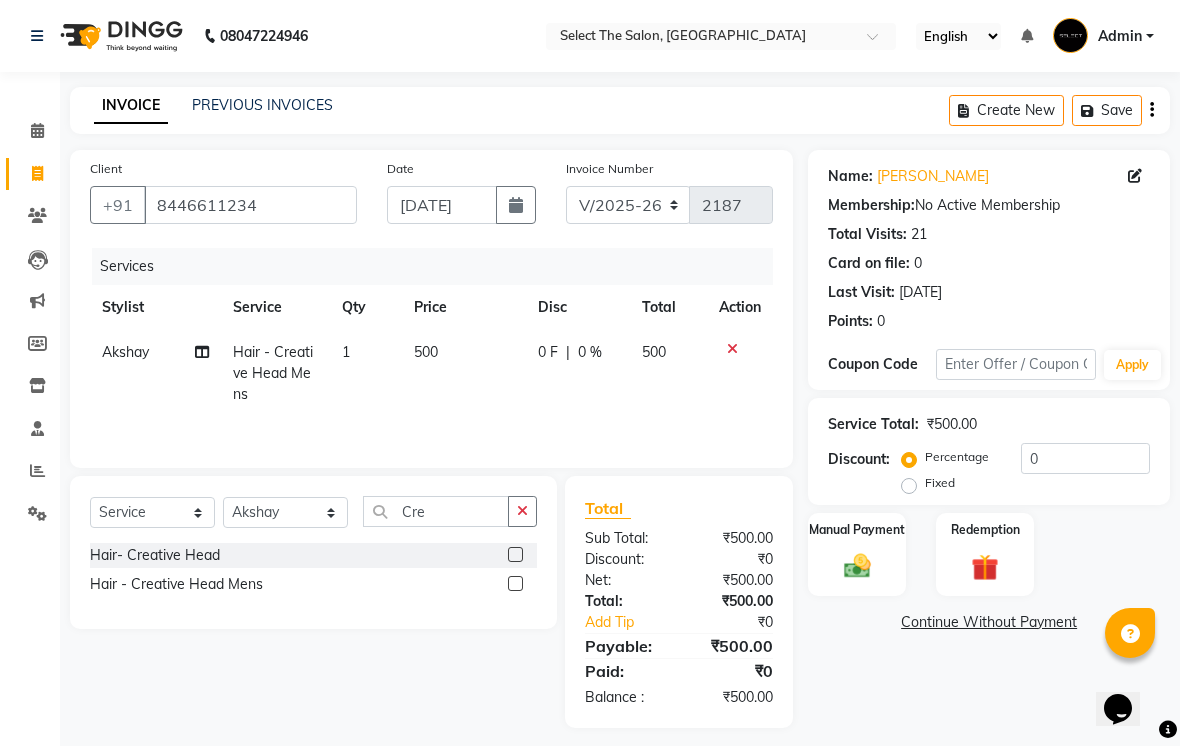 click on "500" 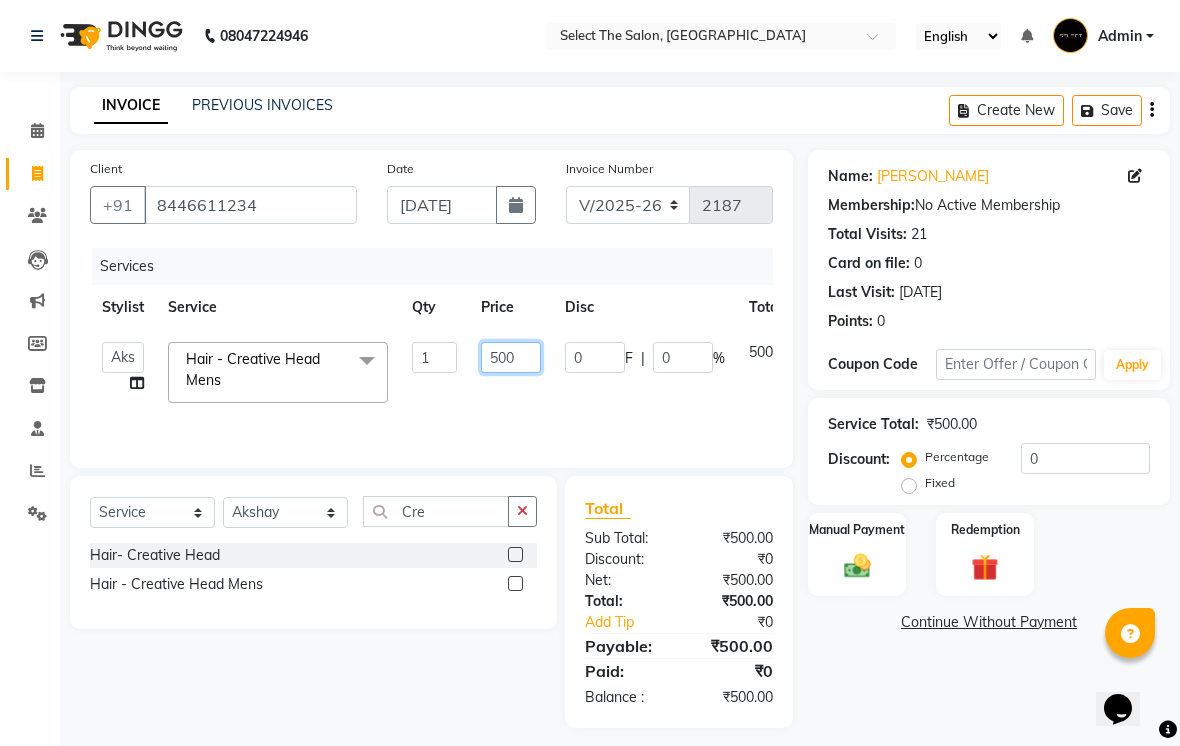 click on "500" 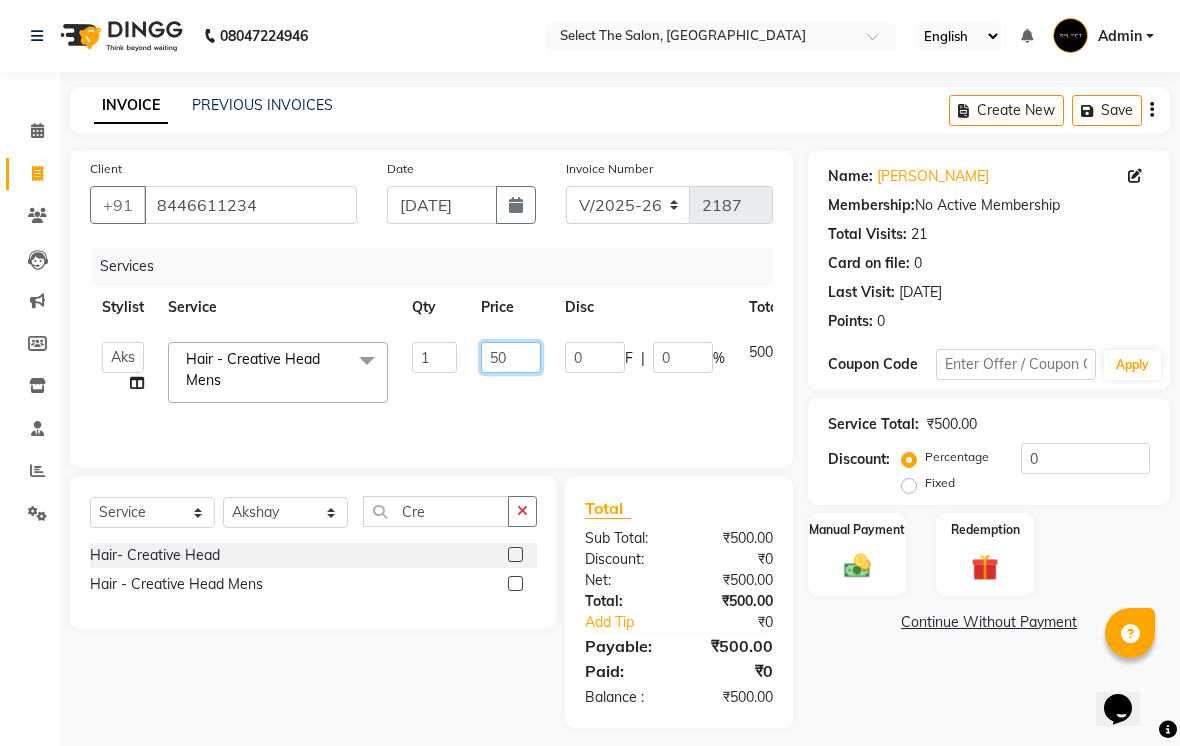 type on "5" 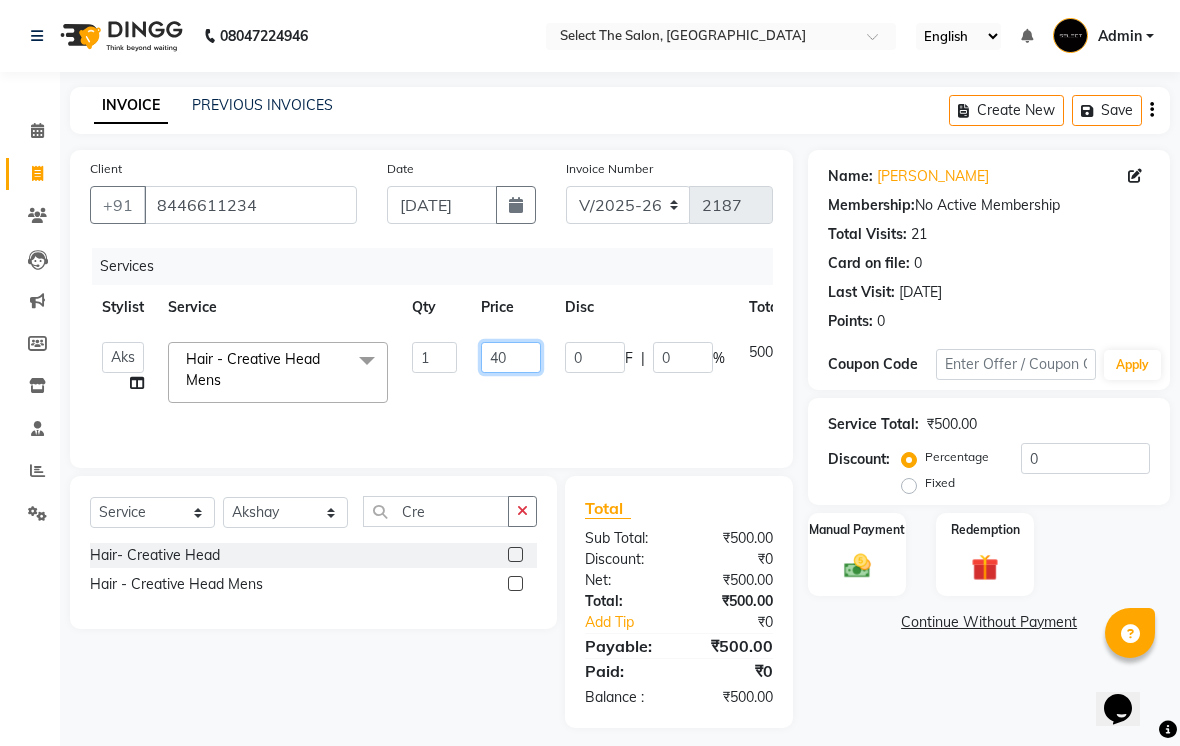 type on "400" 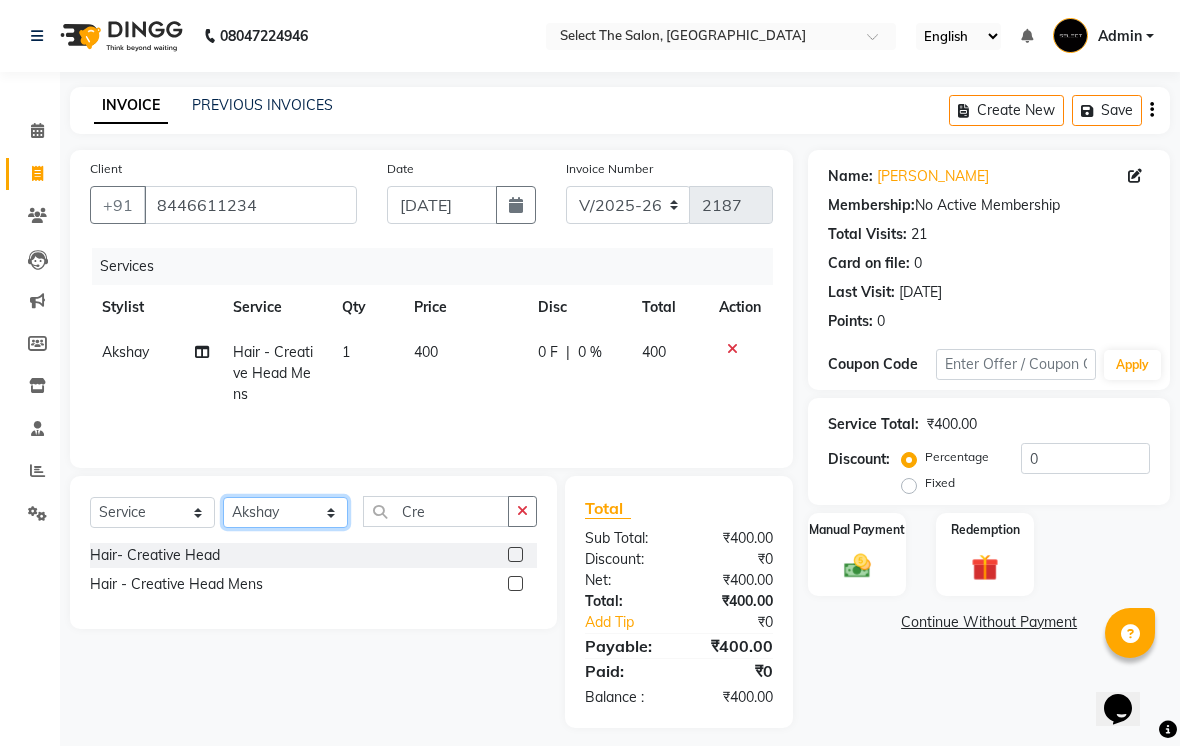 click on "Select Stylist Abhishek  Akshay  Bhumi  Harshana Daware Kasak Poonam  Sachin Wagh  Sarthak  Siddhika  Venkatesh warule Yogeshwari" 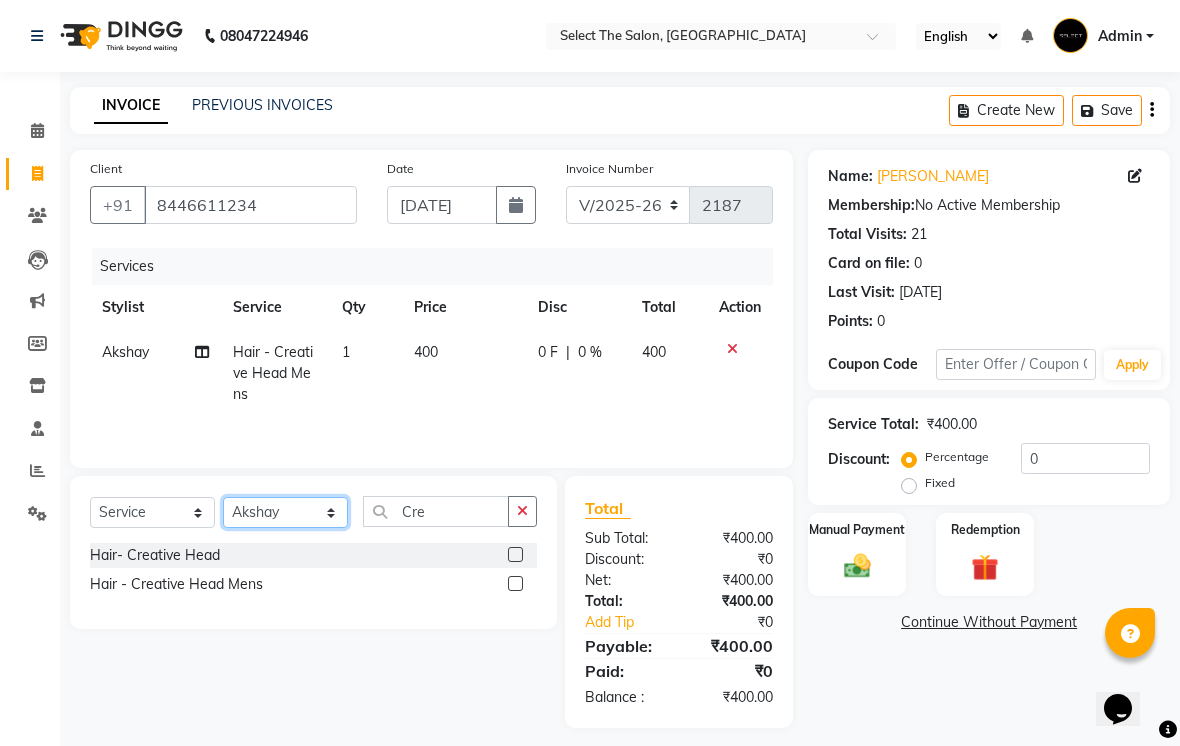 select on "50838" 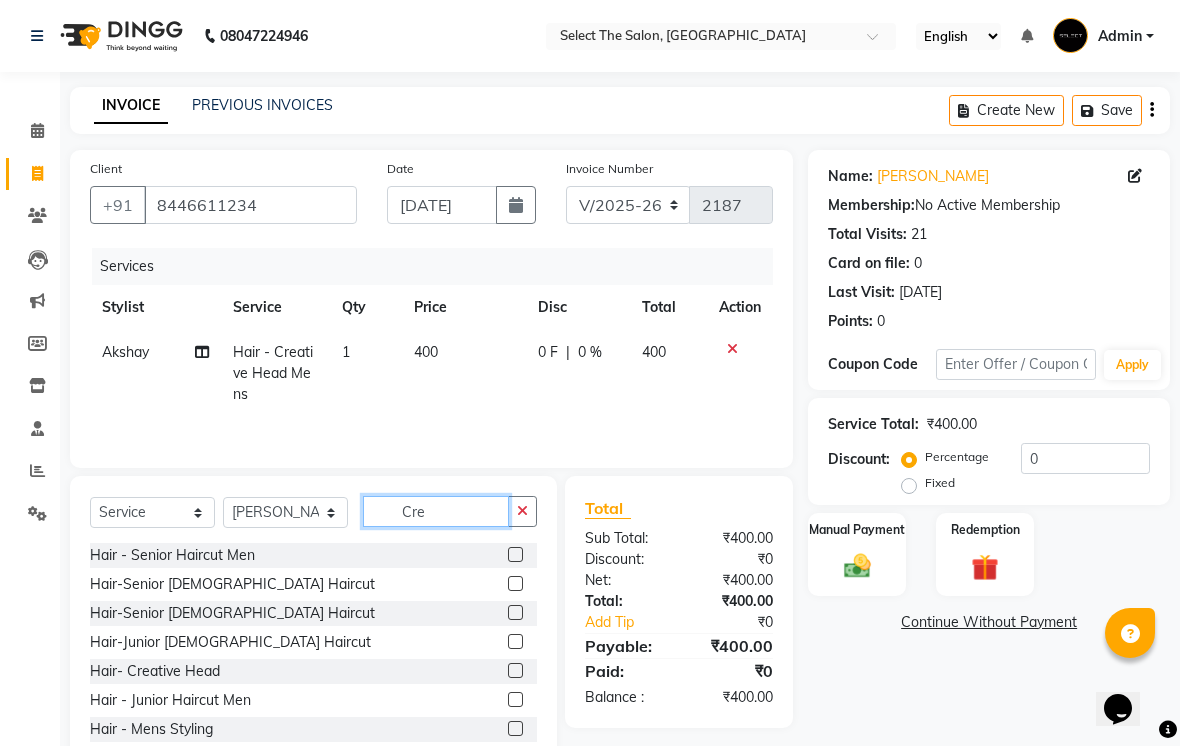 click on "Cre" 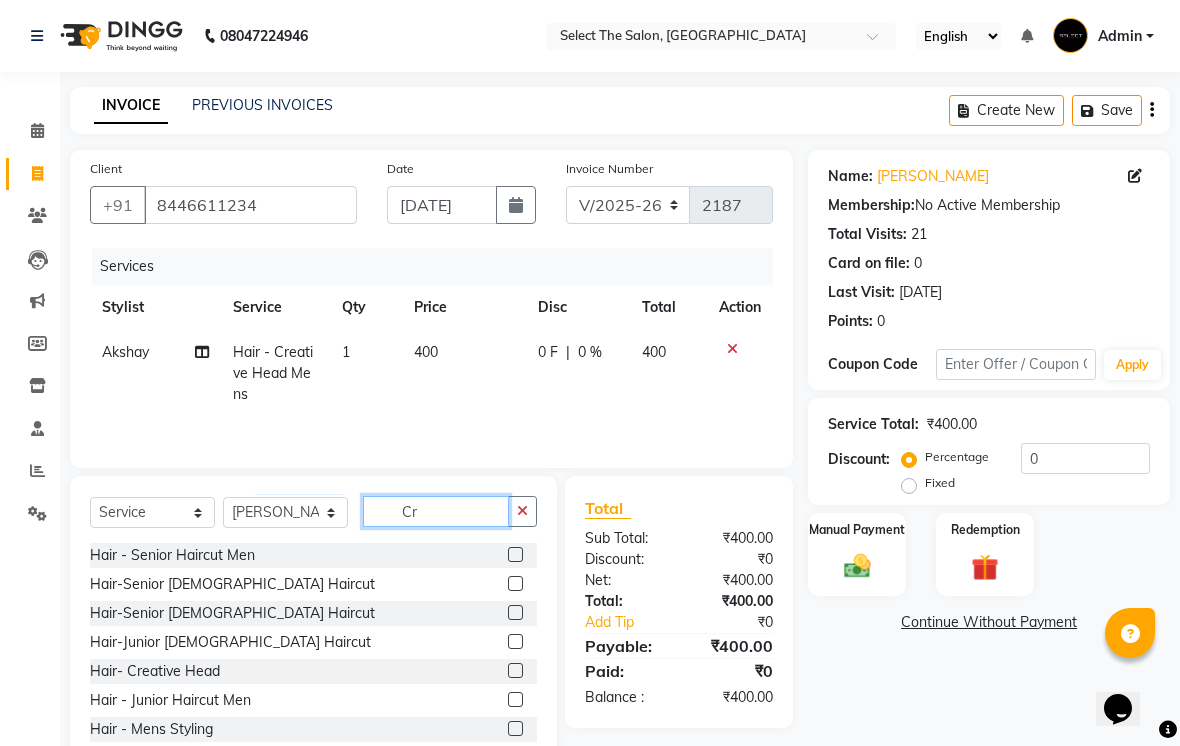 type on "C" 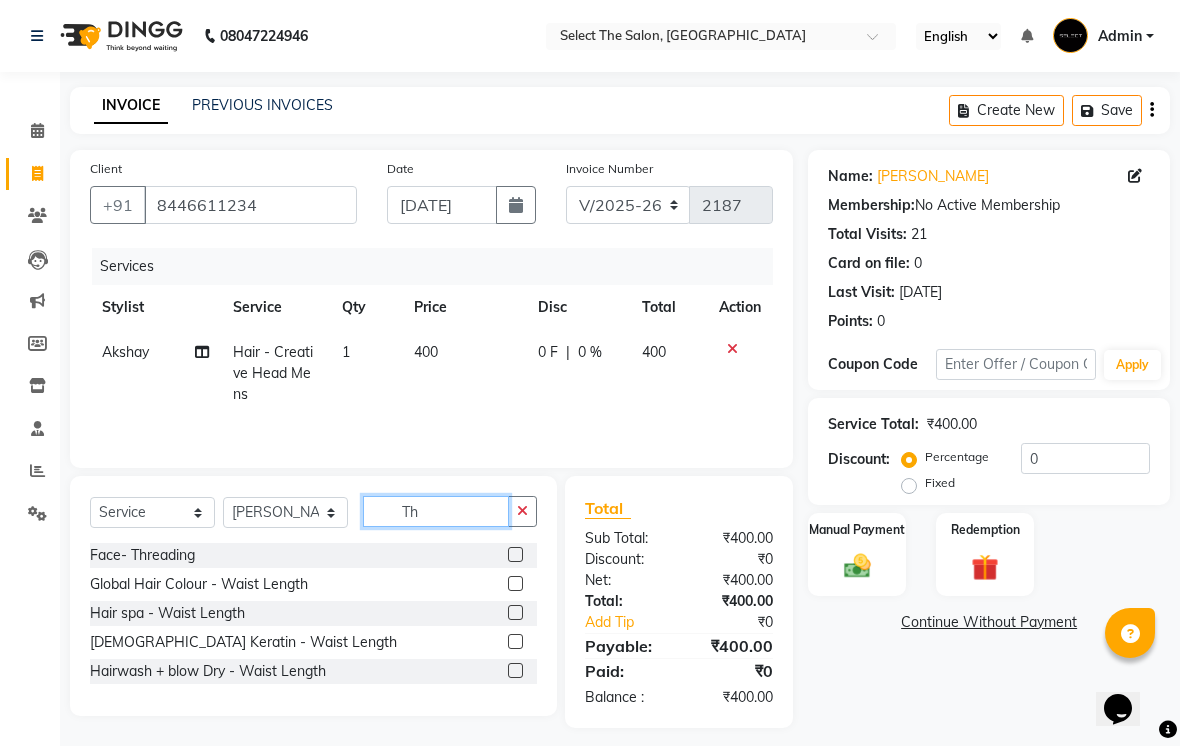 type on "Th" 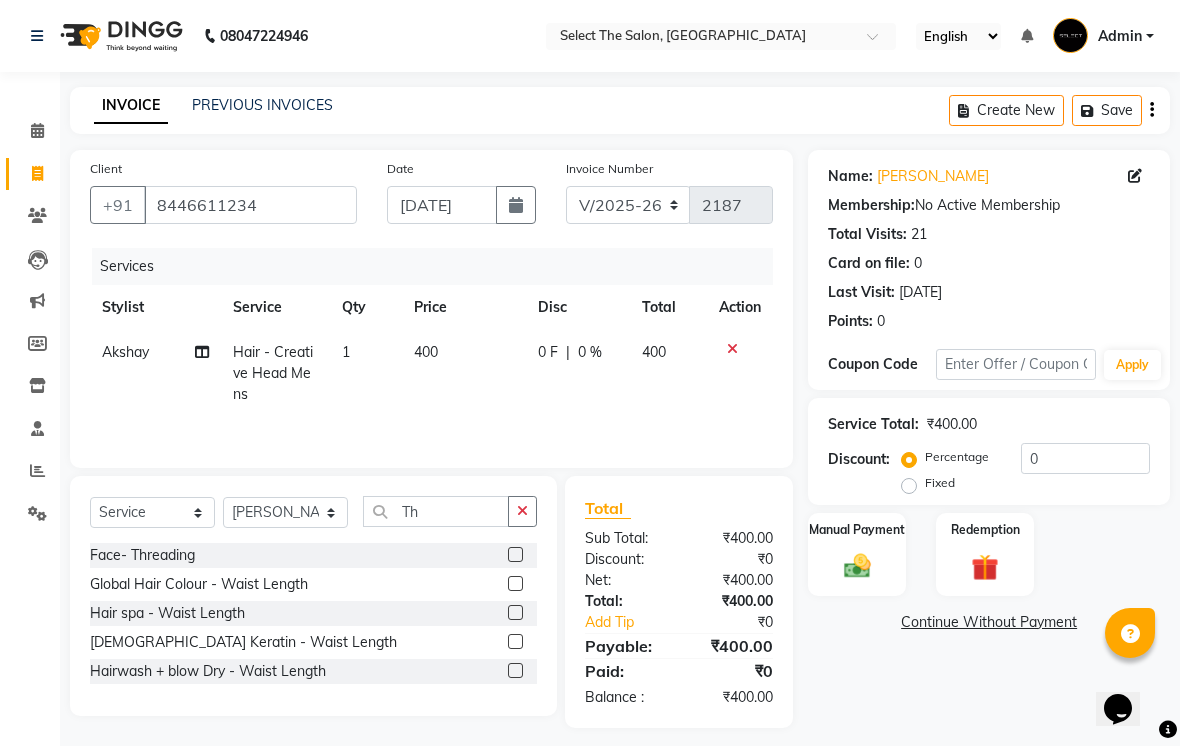 click 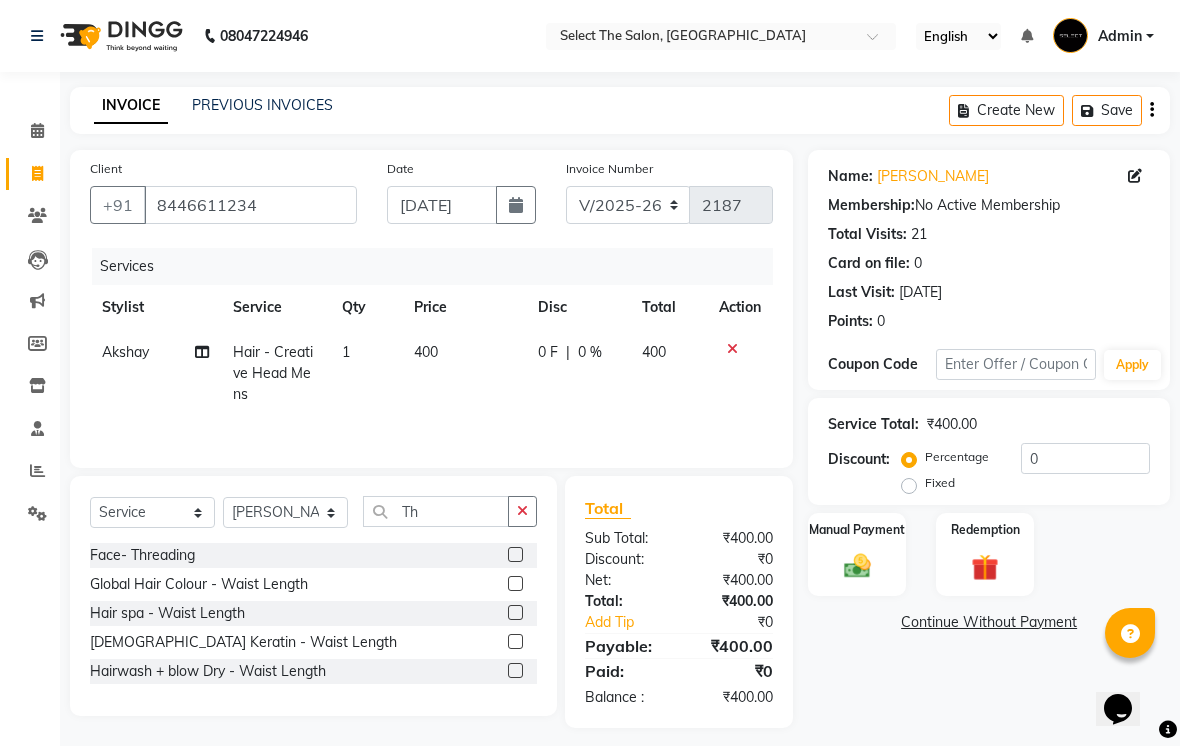 click 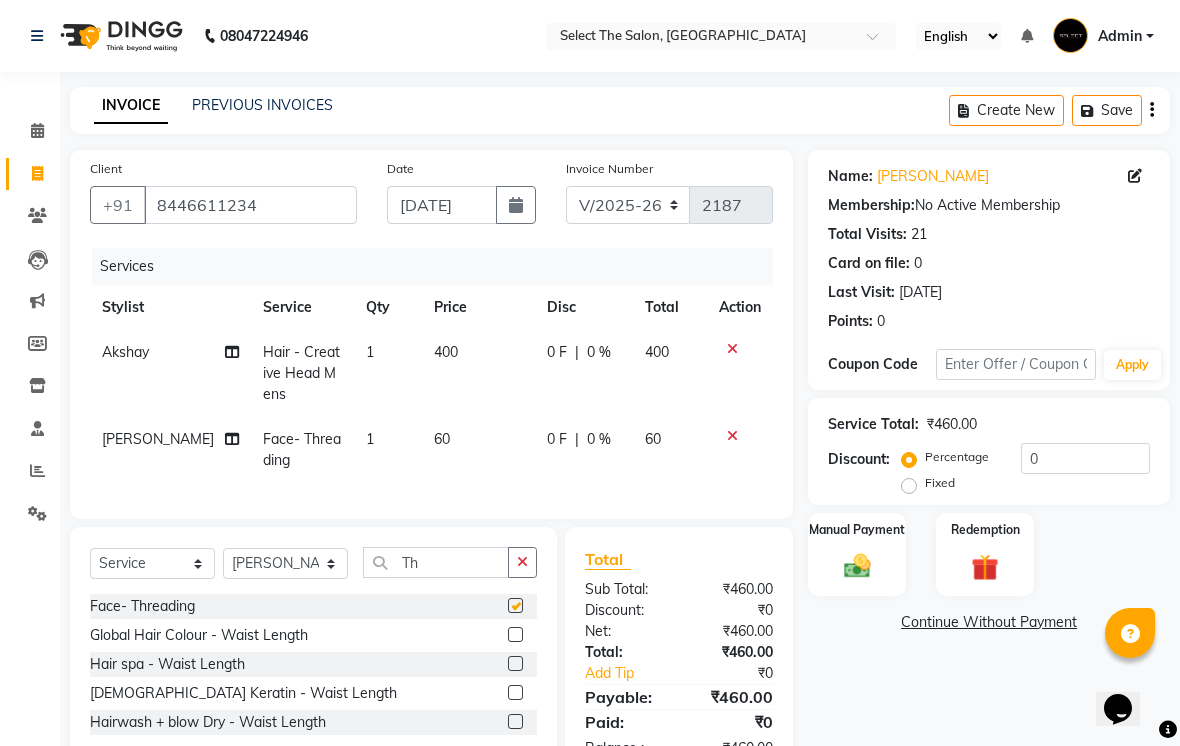 checkbox on "false" 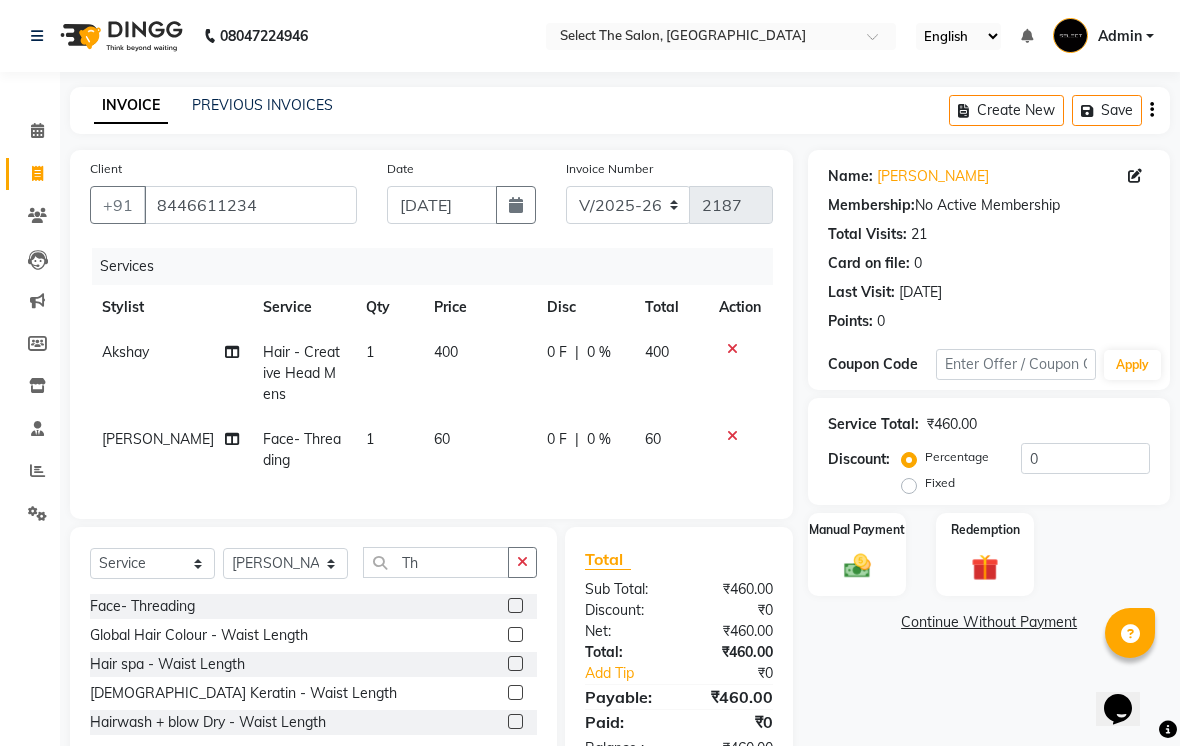 click on "60" 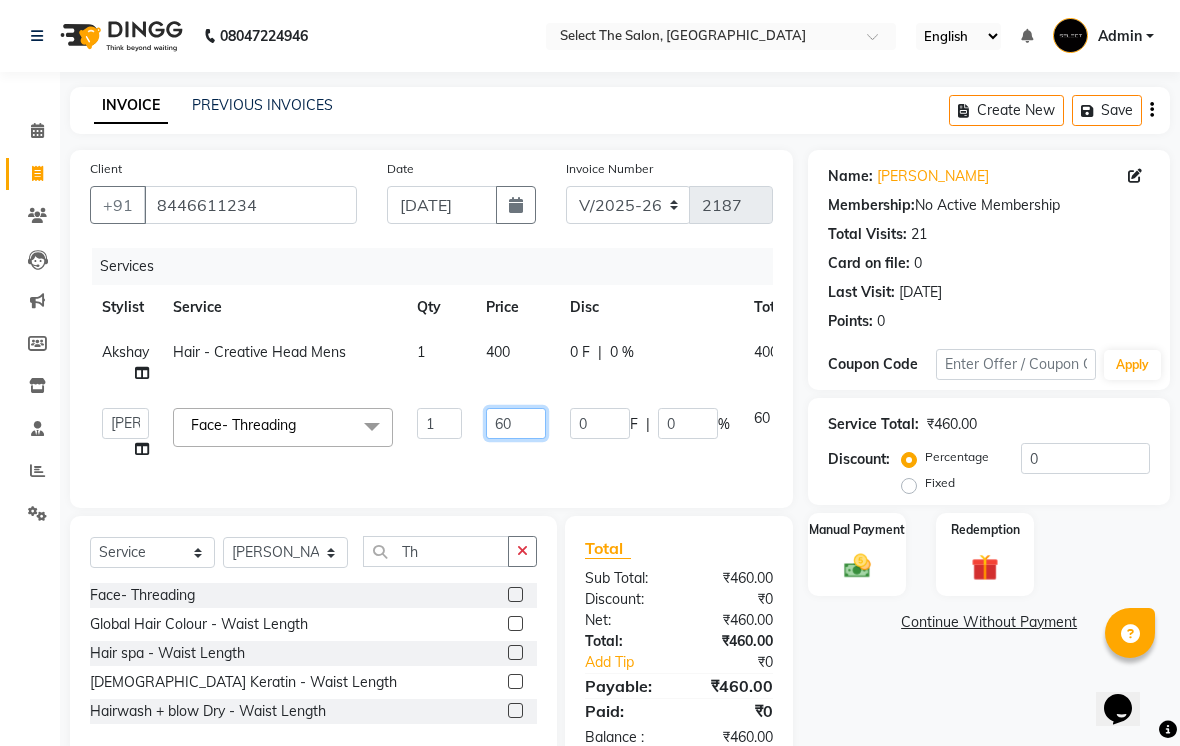 click on "60" 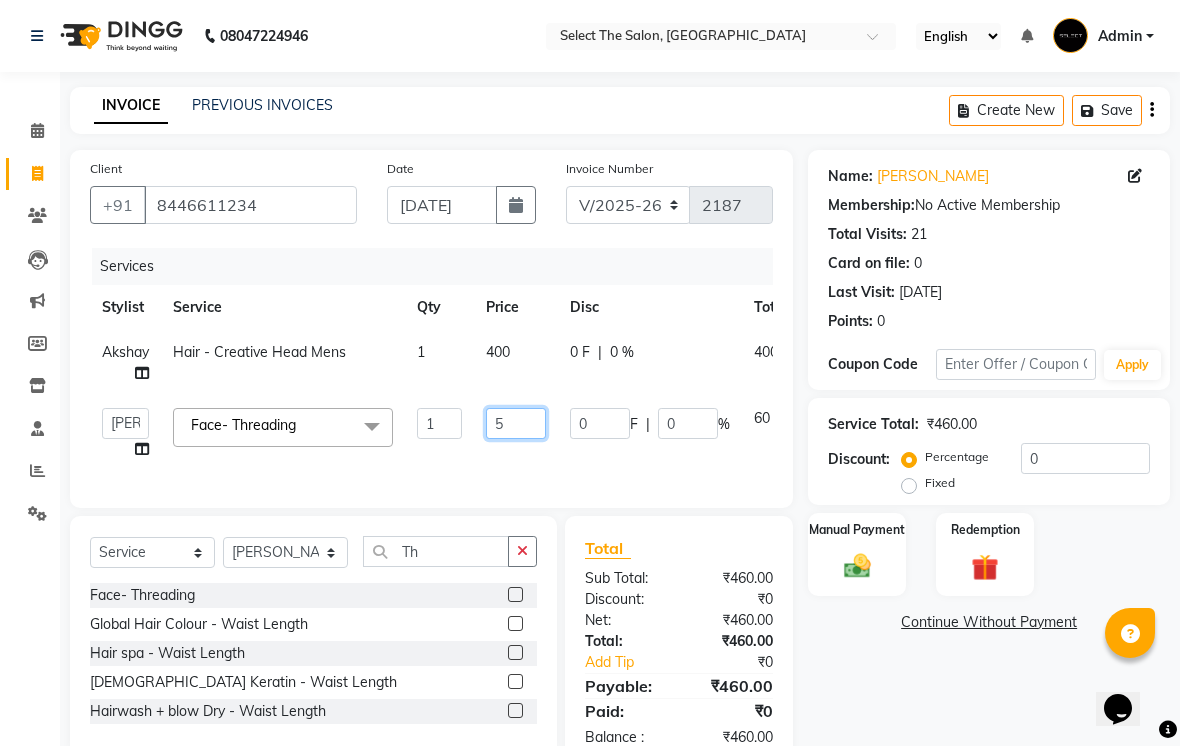 type on "50" 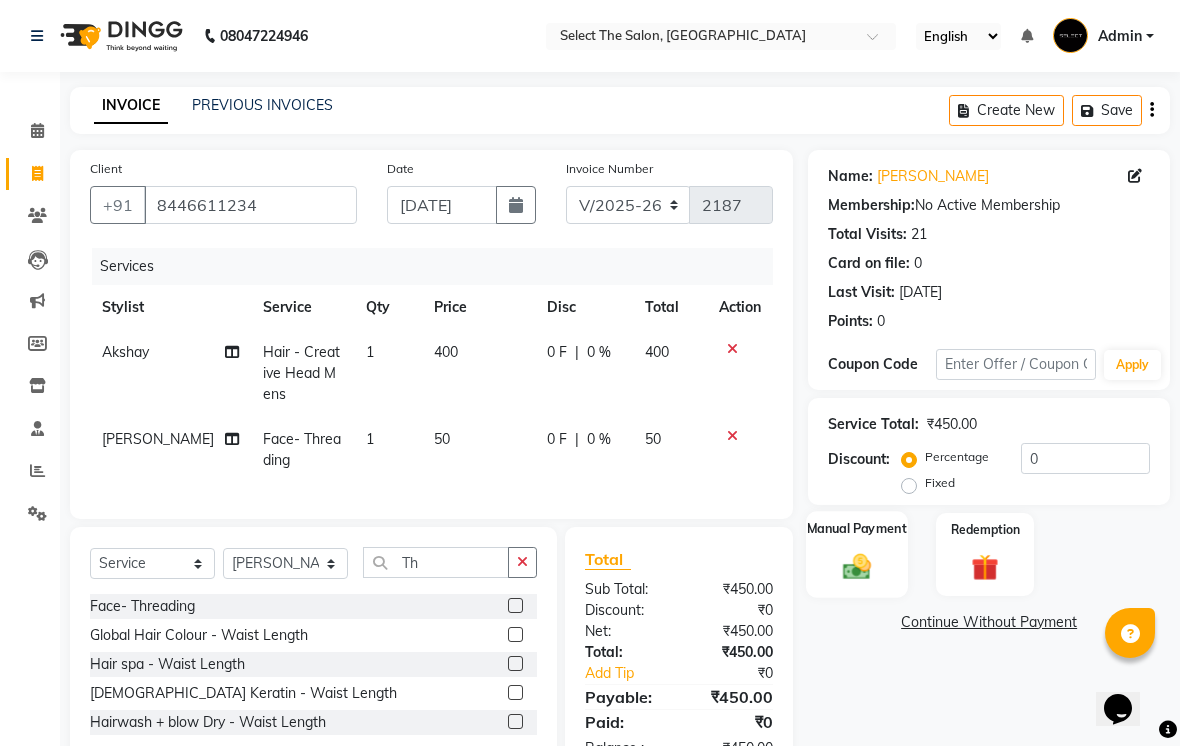 click 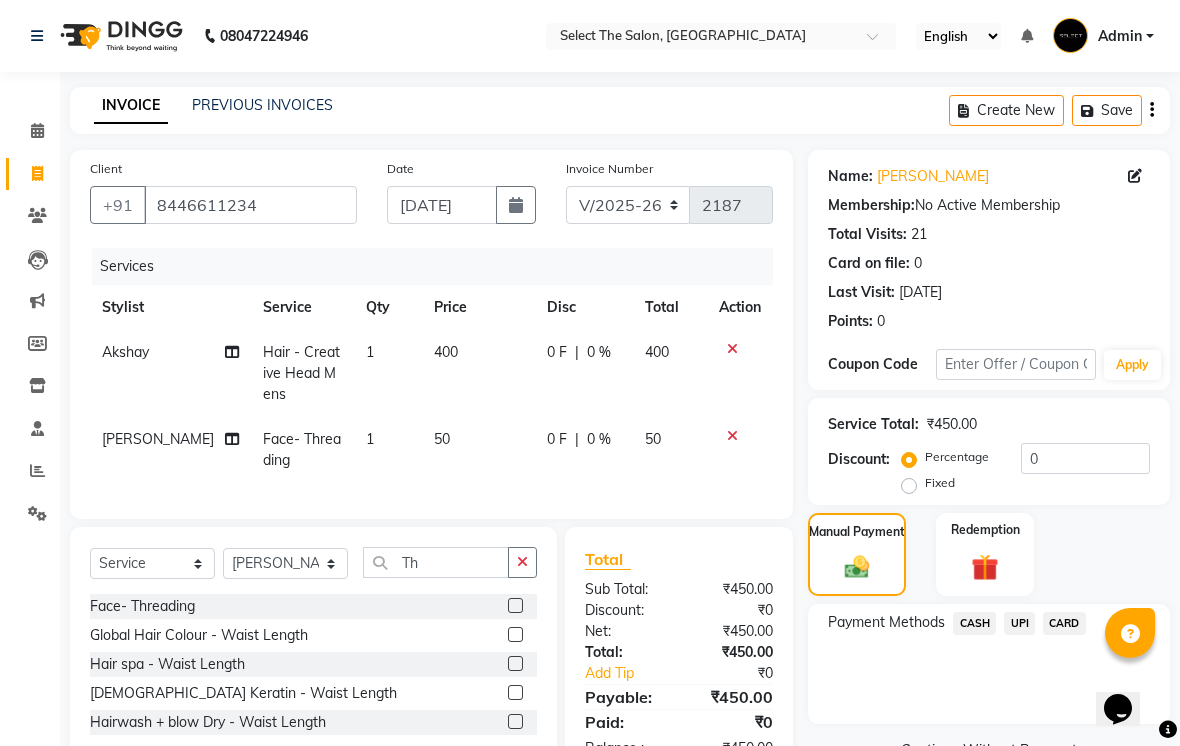 click on "Payment Methods  CASH   UPI   CARD" 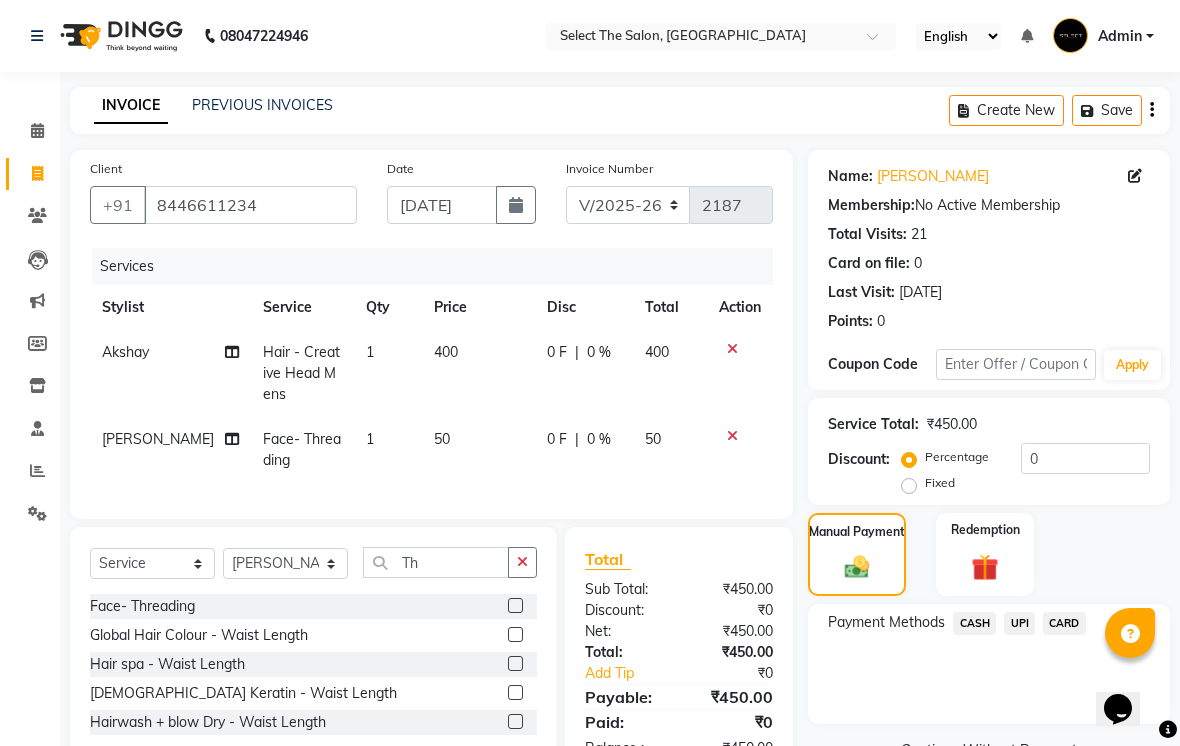 click on "CASH" 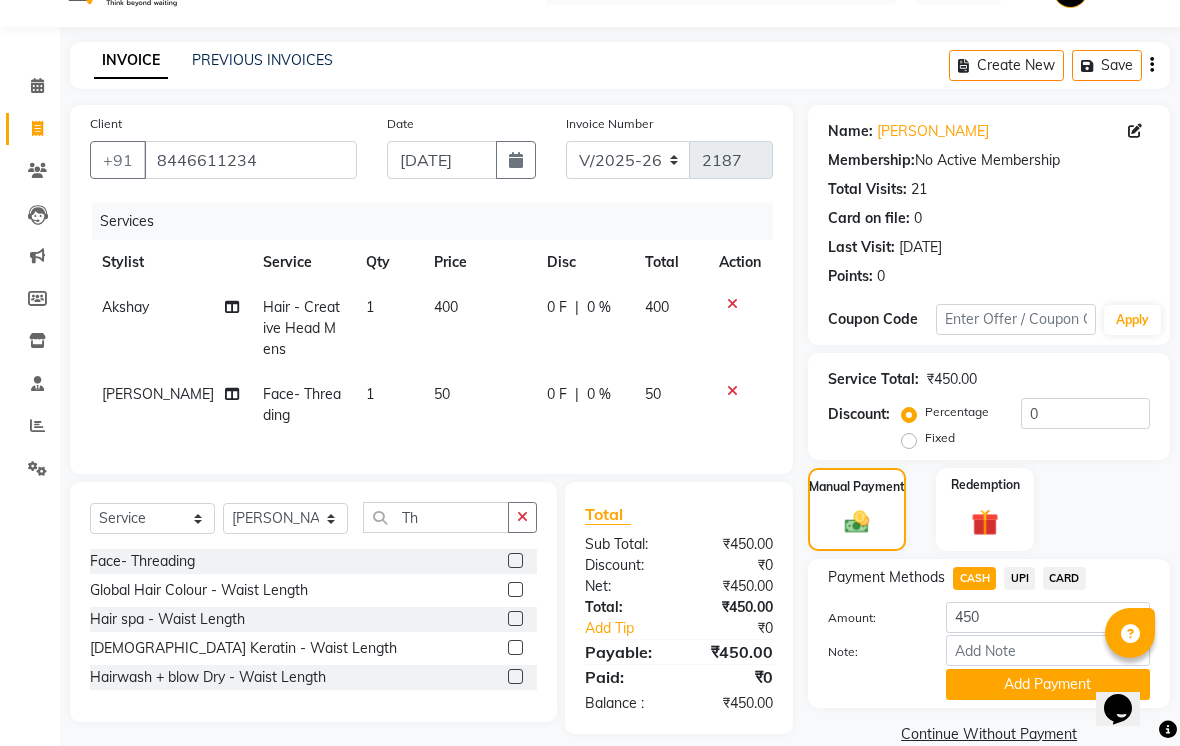 scroll, scrollTop: 77, scrollLeft: 0, axis: vertical 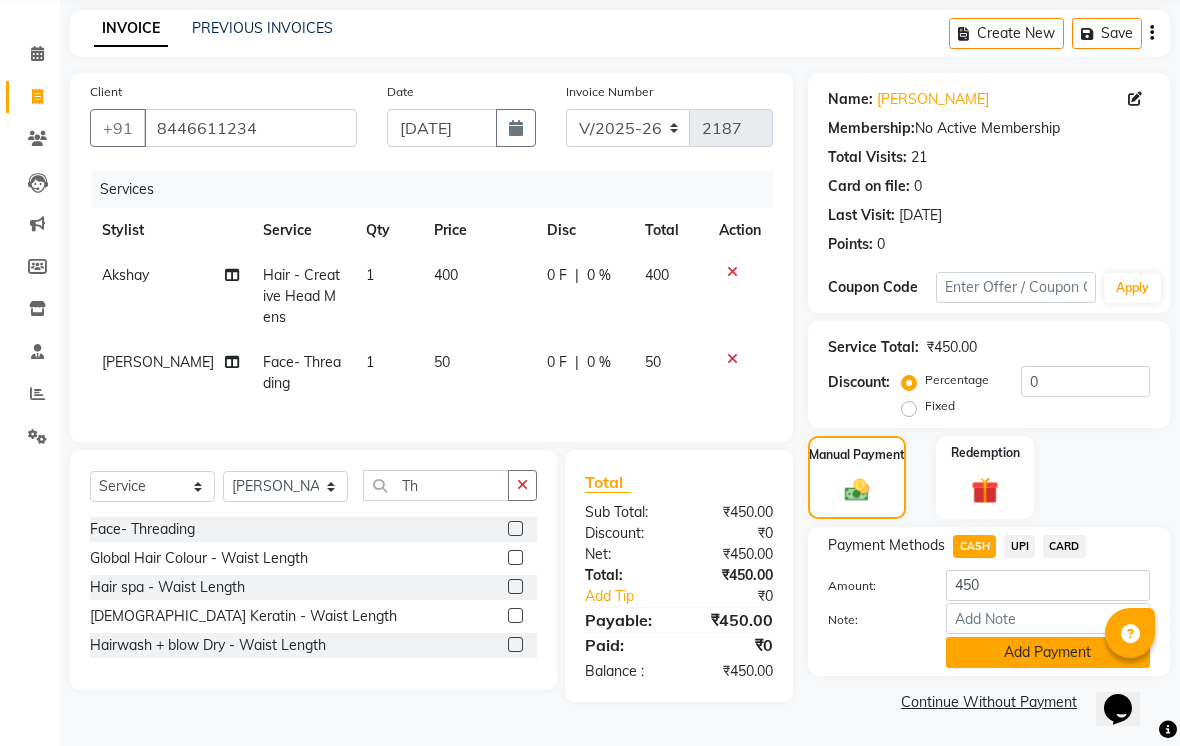 click on "Add Payment" 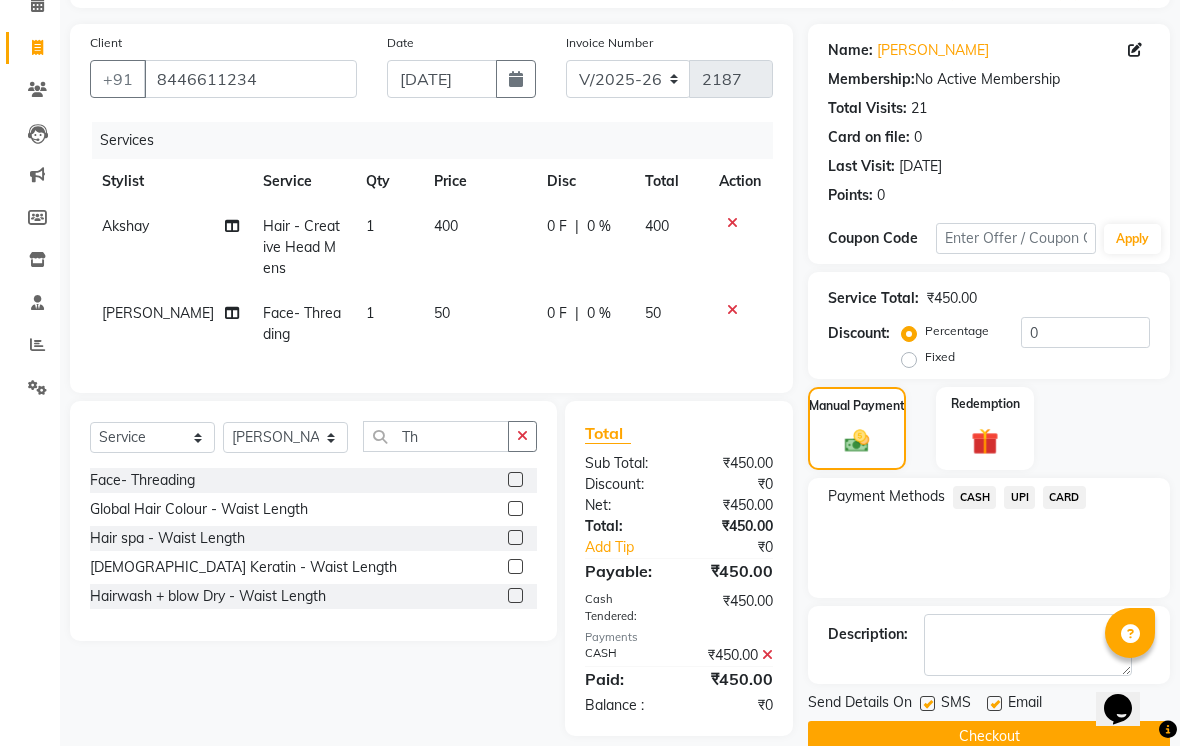 scroll, scrollTop: 161, scrollLeft: 0, axis: vertical 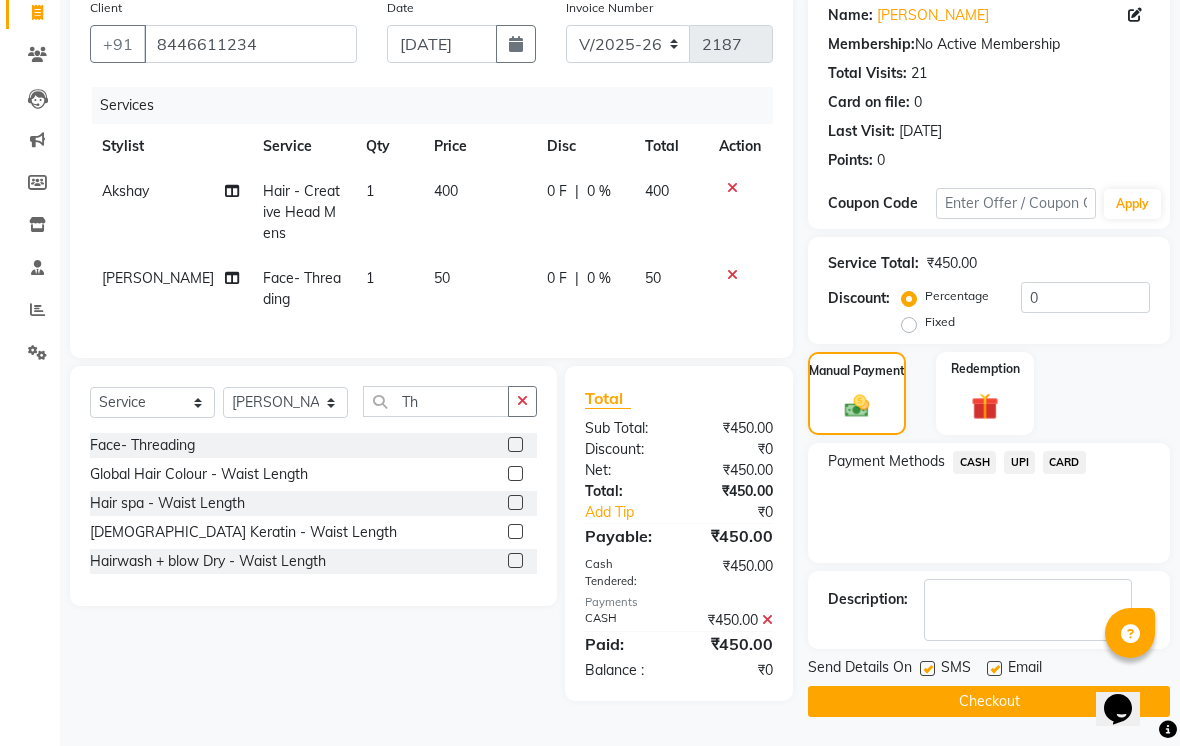 click 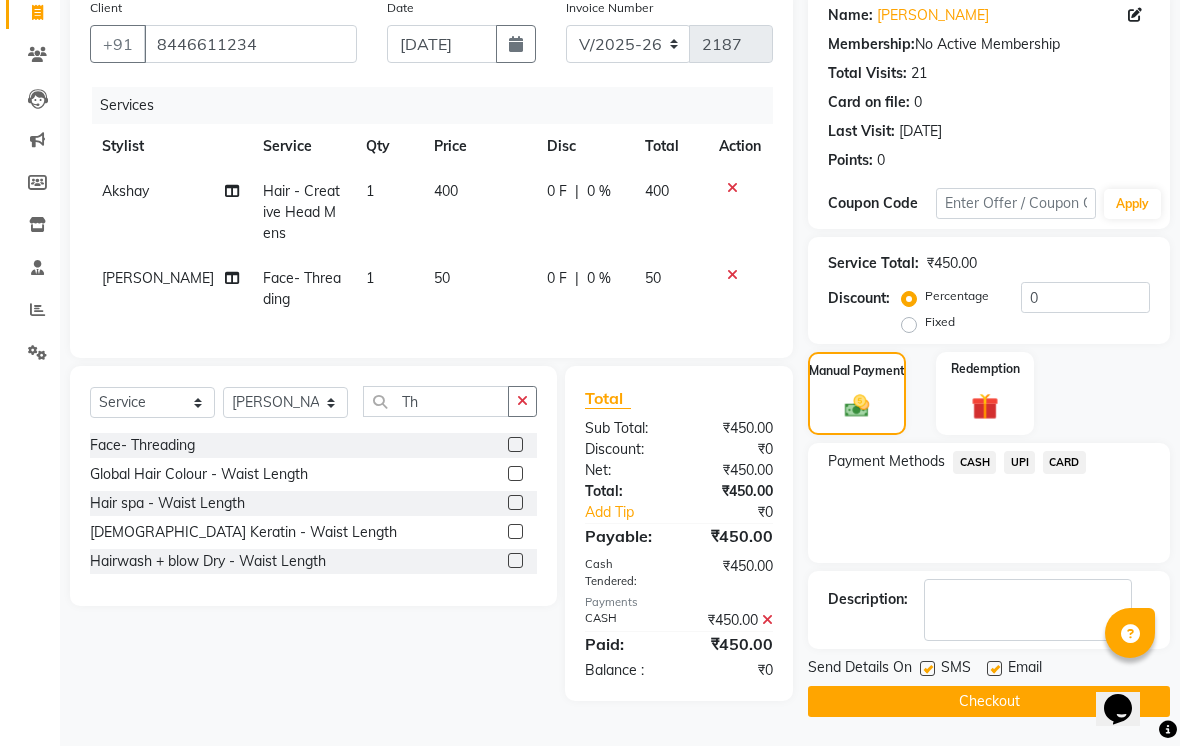 click at bounding box center (926, 669) 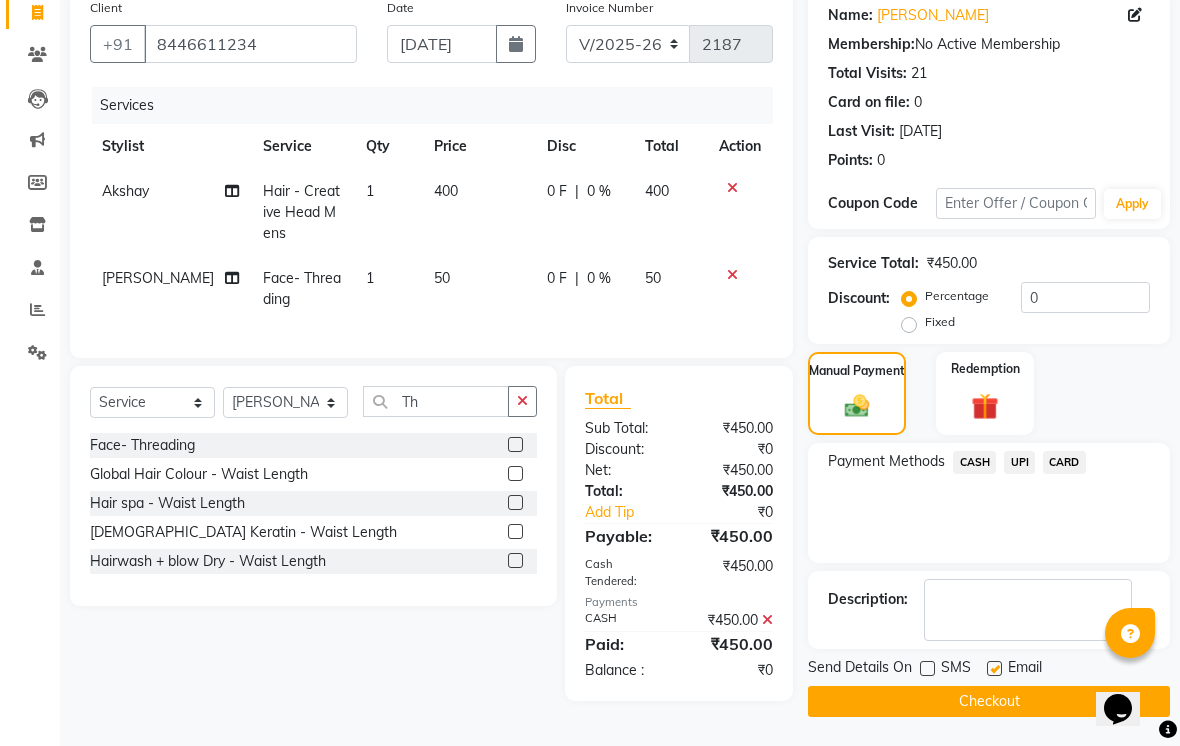 click 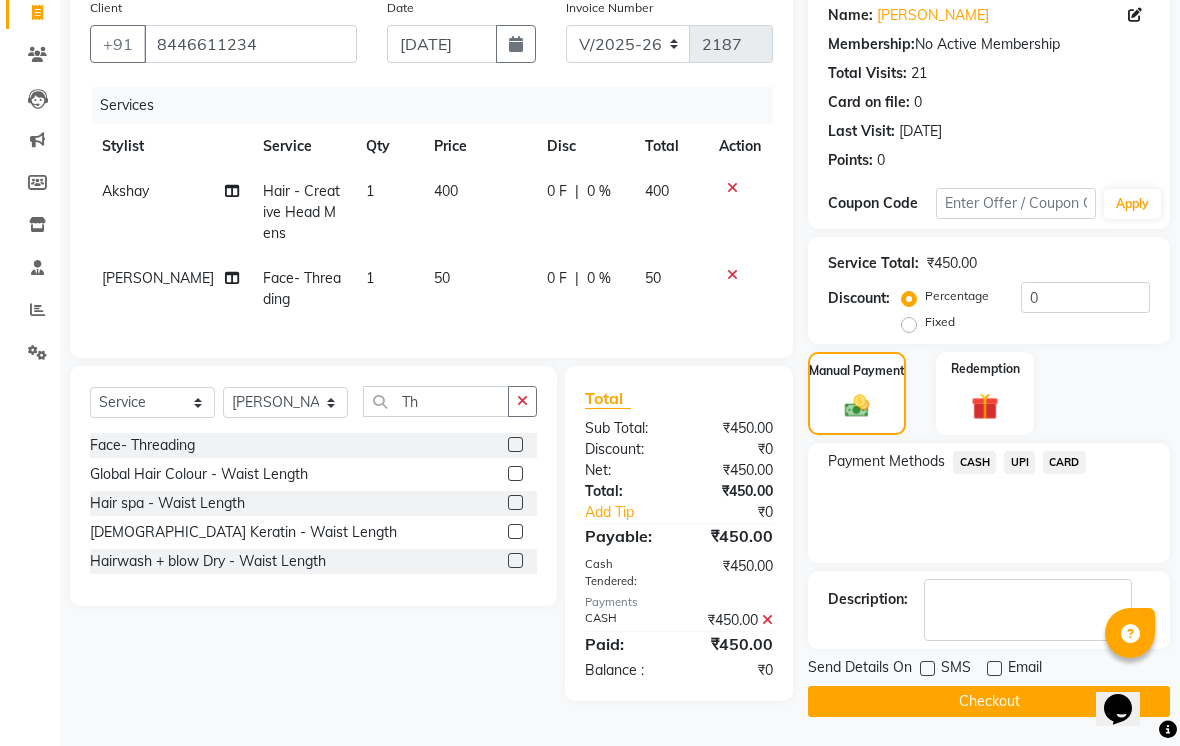 click on "Checkout" 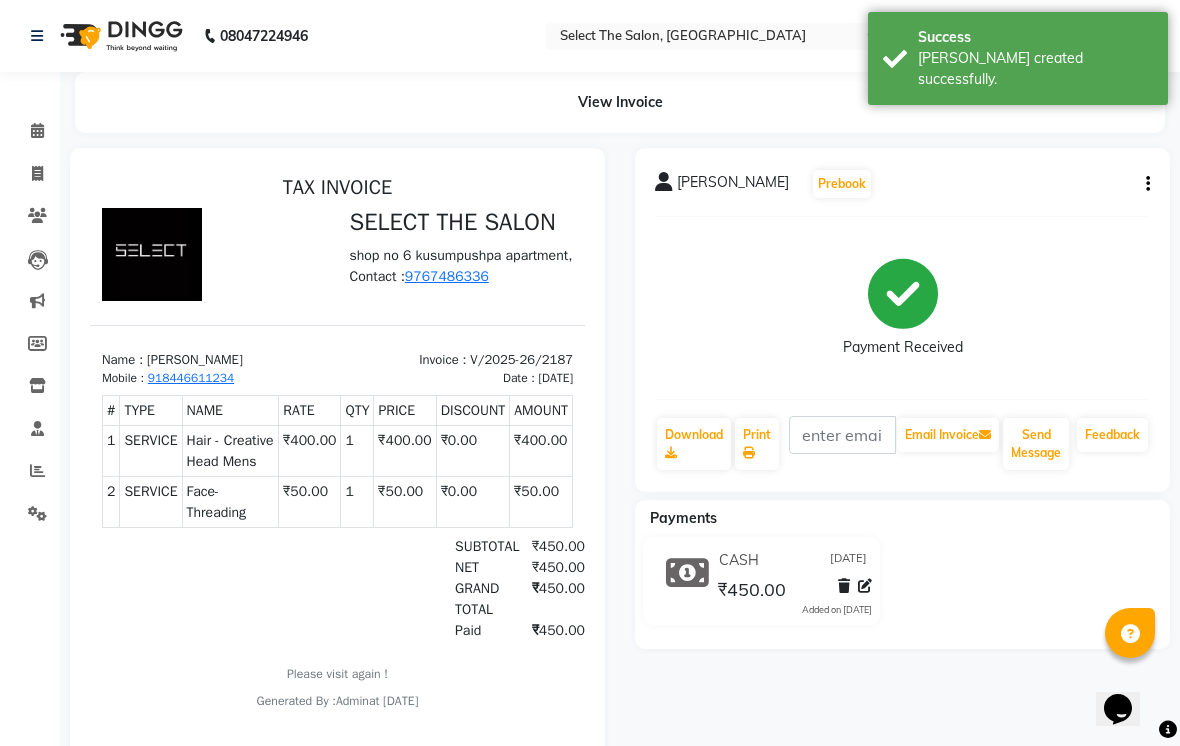 scroll, scrollTop: 0, scrollLeft: 0, axis: both 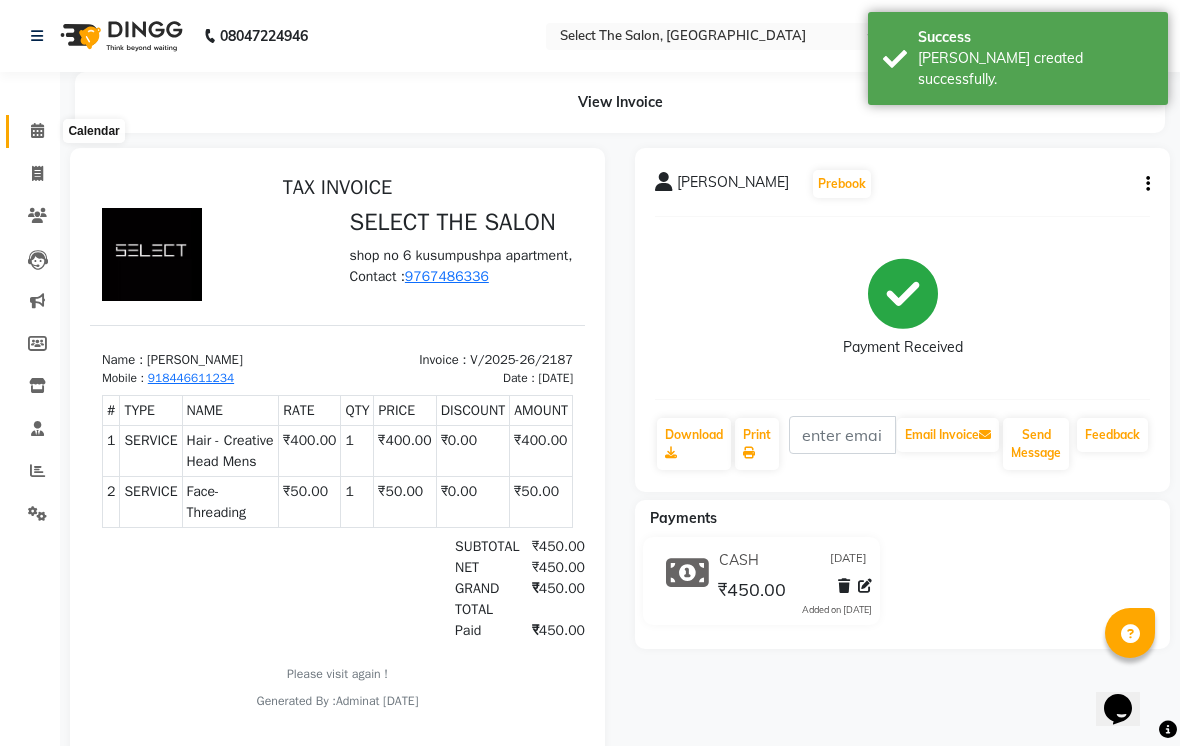 click 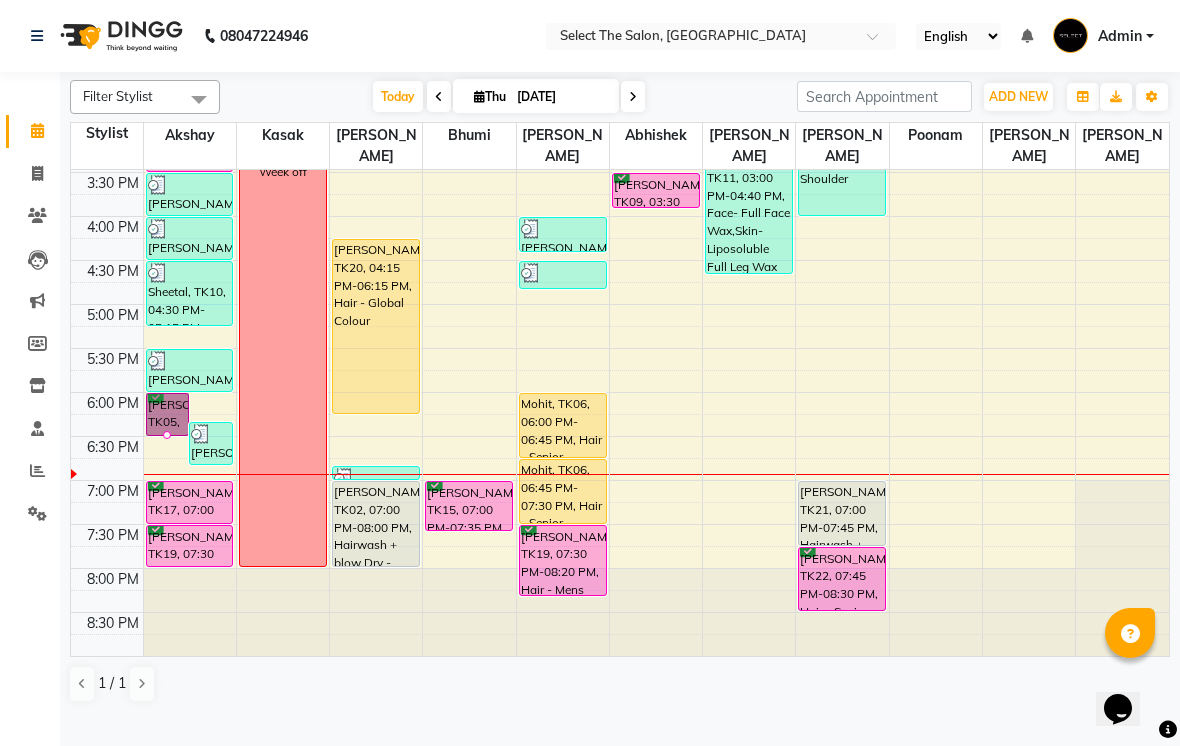 scroll, scrollTop: 657, scrollLeft: 0, axis: vertical 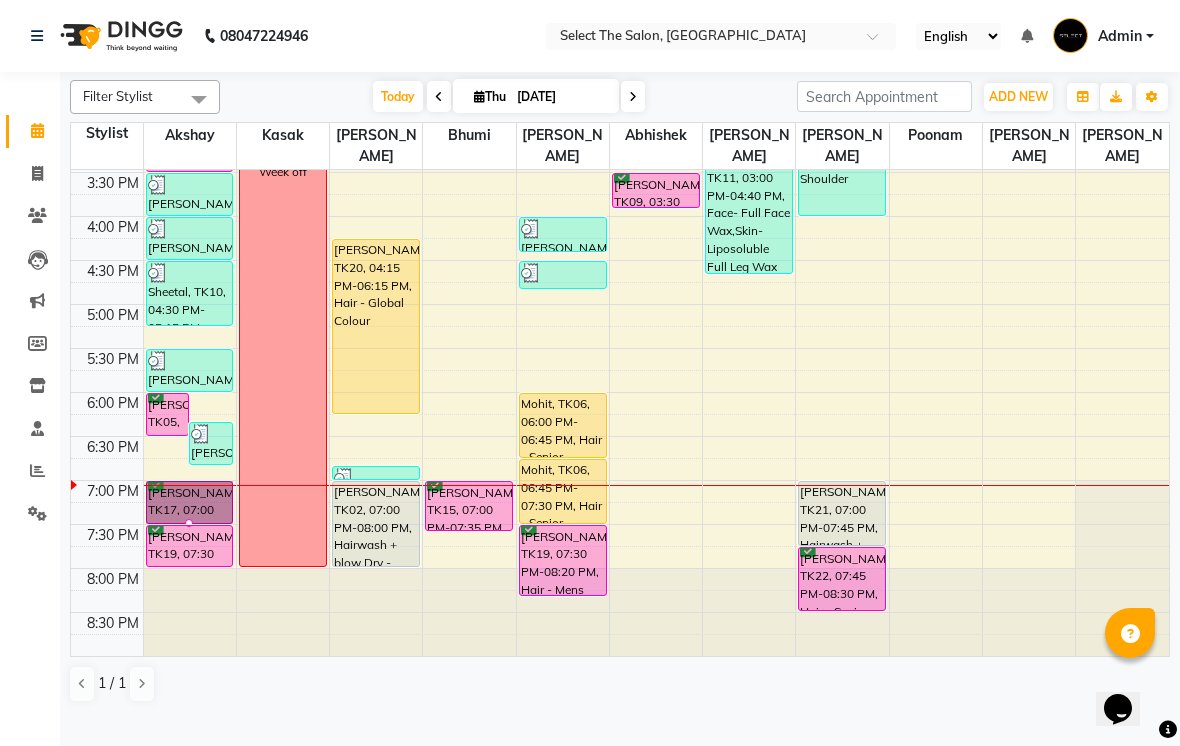 click at bounding box center (189, 523) 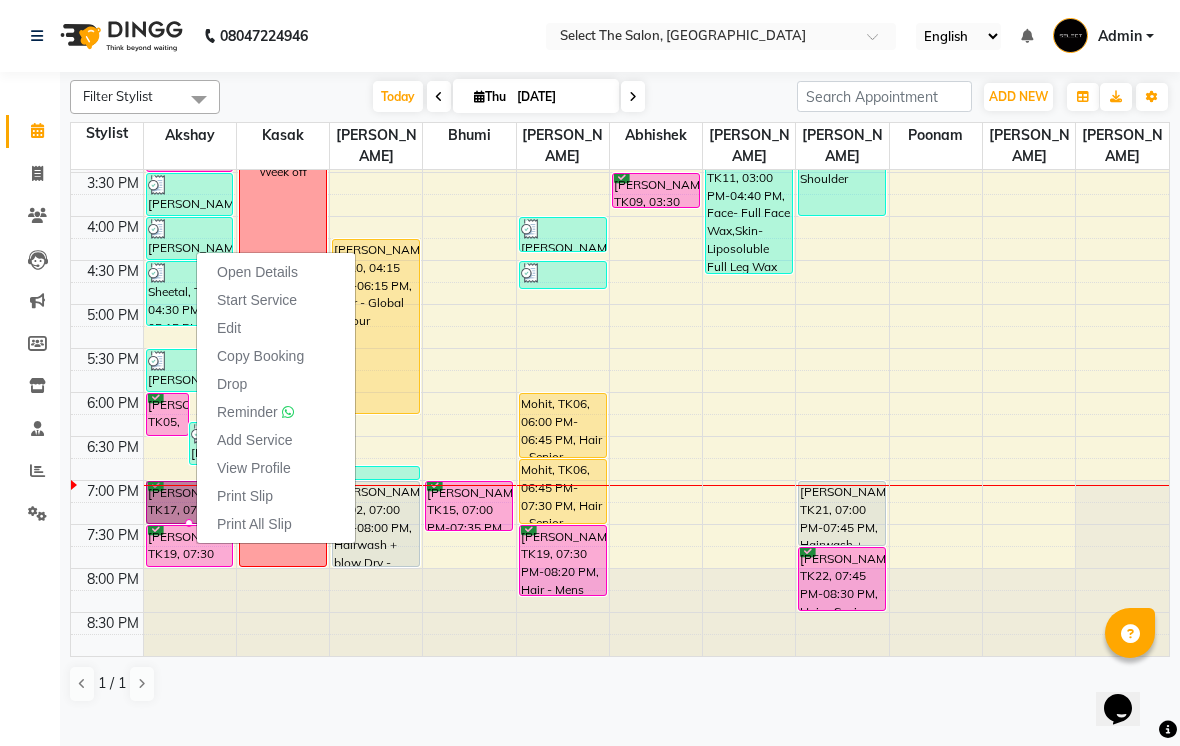 click on "Start Service" at bounding box center [276, 300] 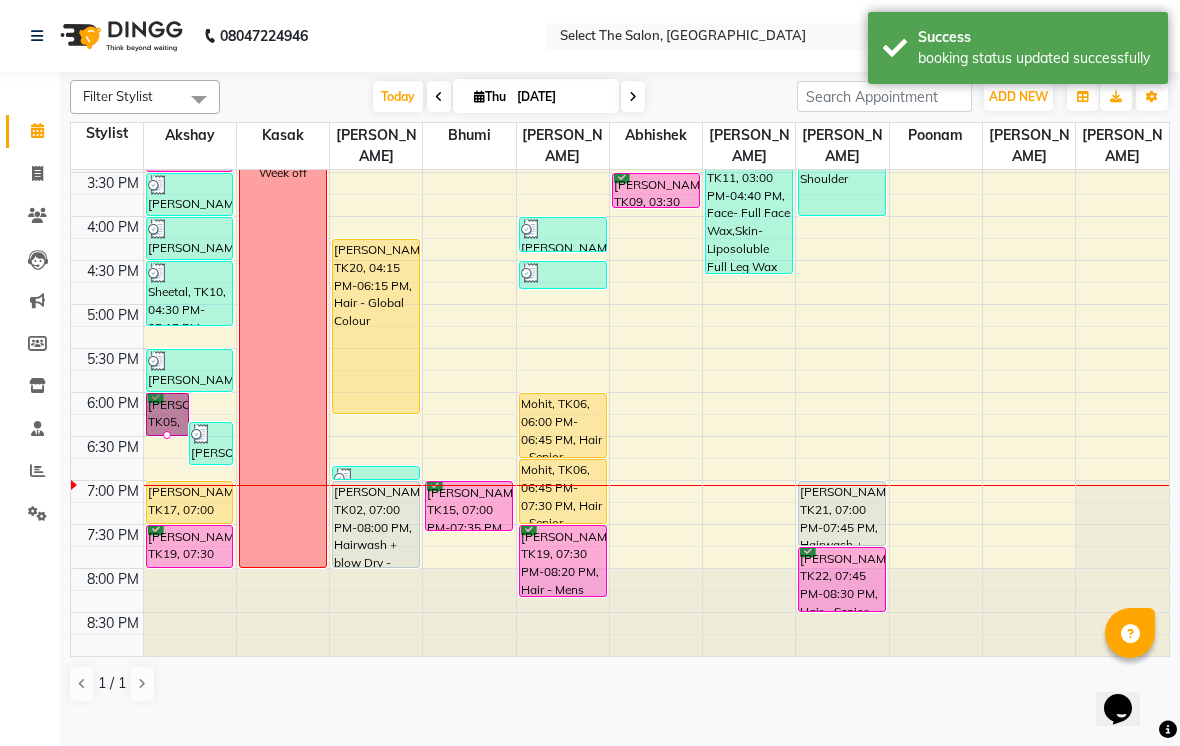 click at bounding box center [167, 435] 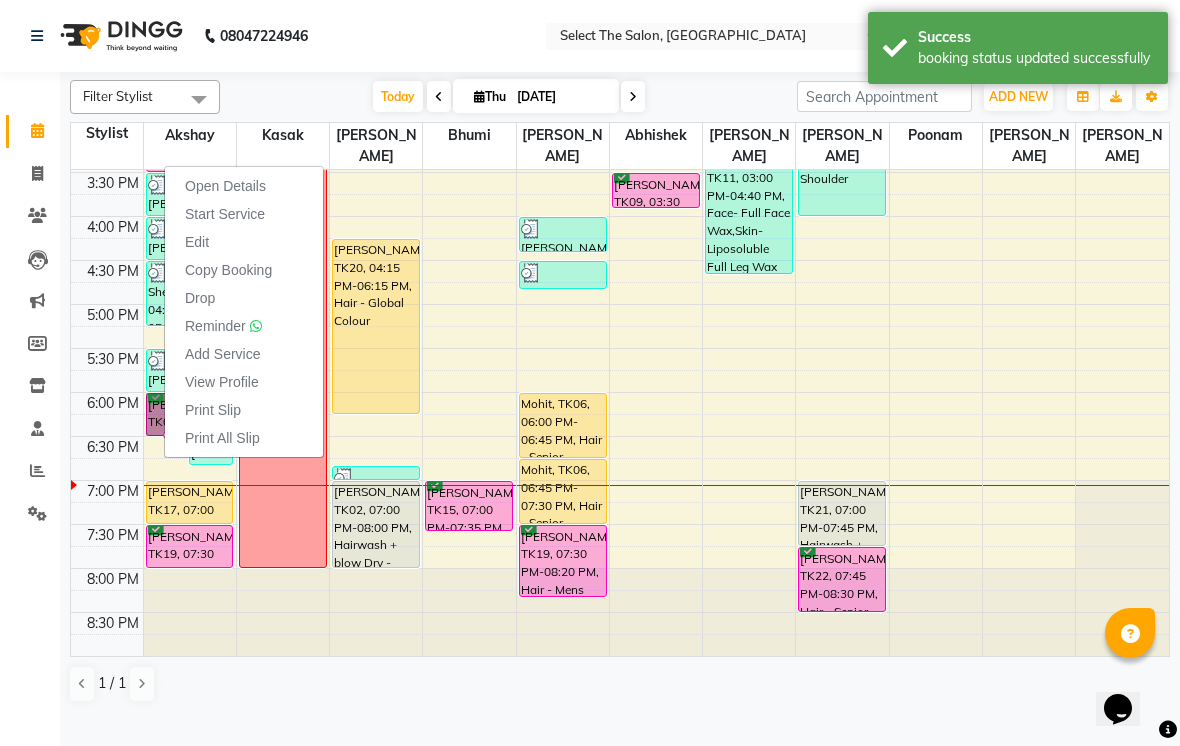 click on "Start Service" at bounding box center (225, 214) 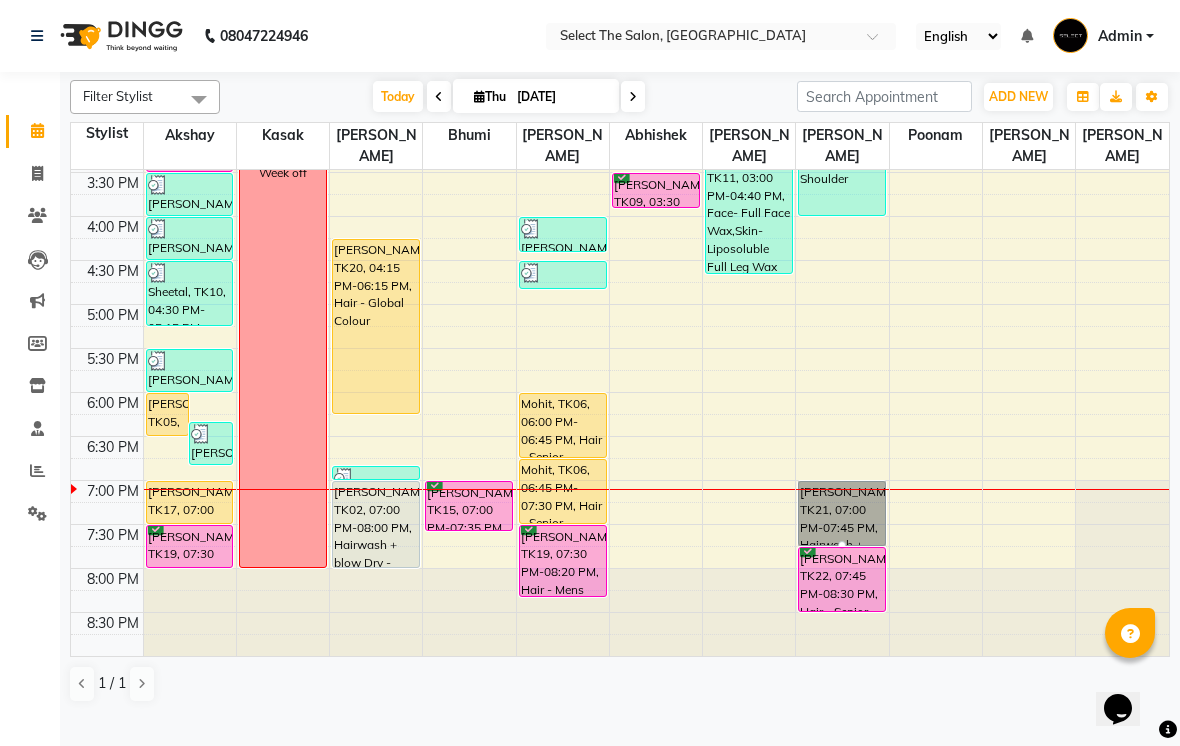 click at bounding box center (842, 545) 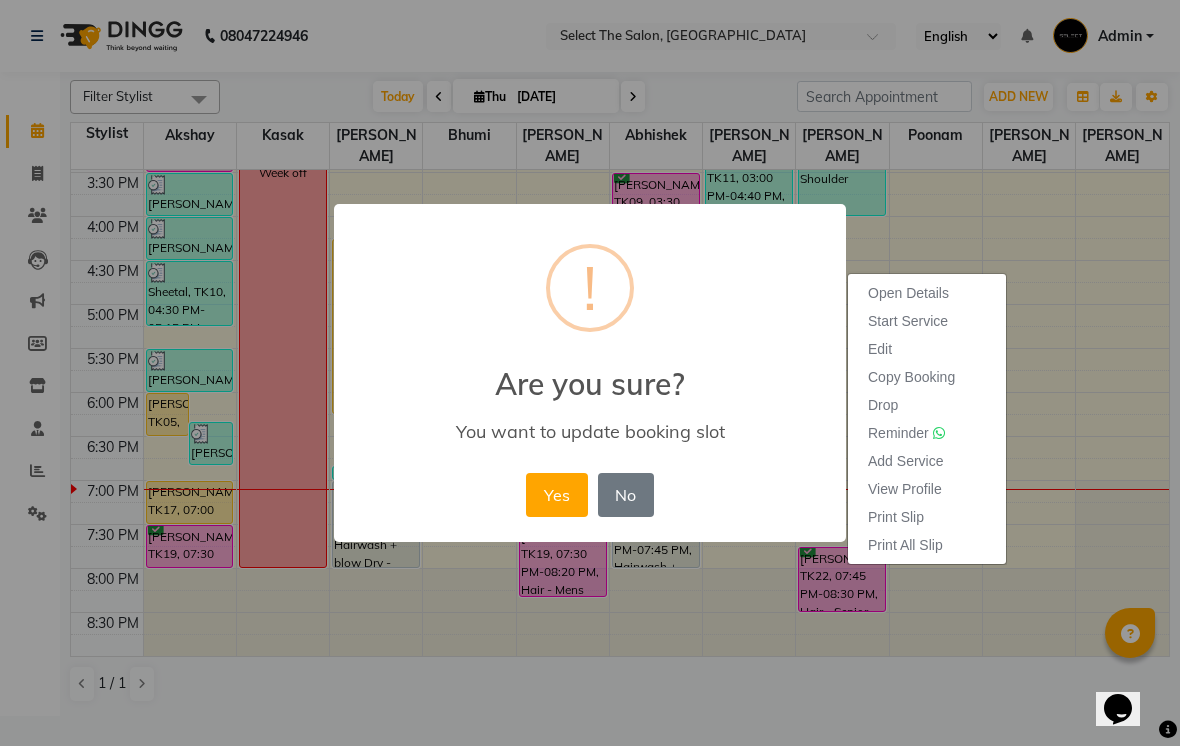 click on "Yes" at bounding box center (556, 495) 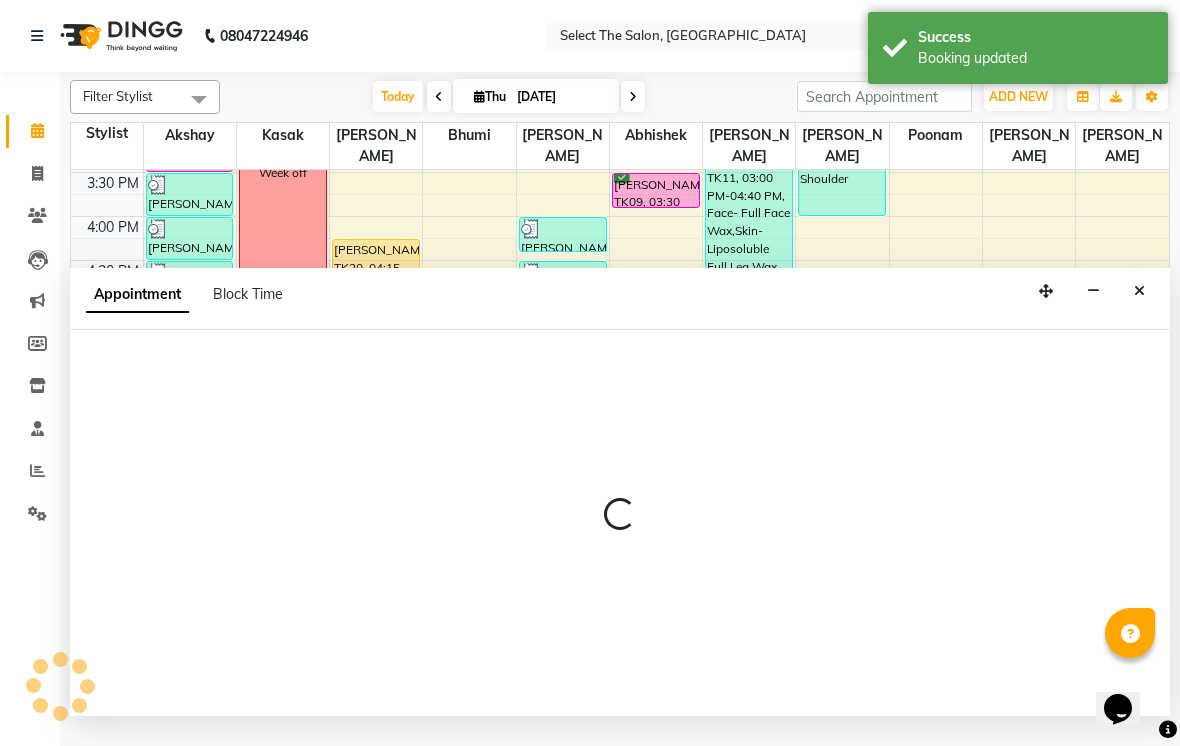 select on "31292" 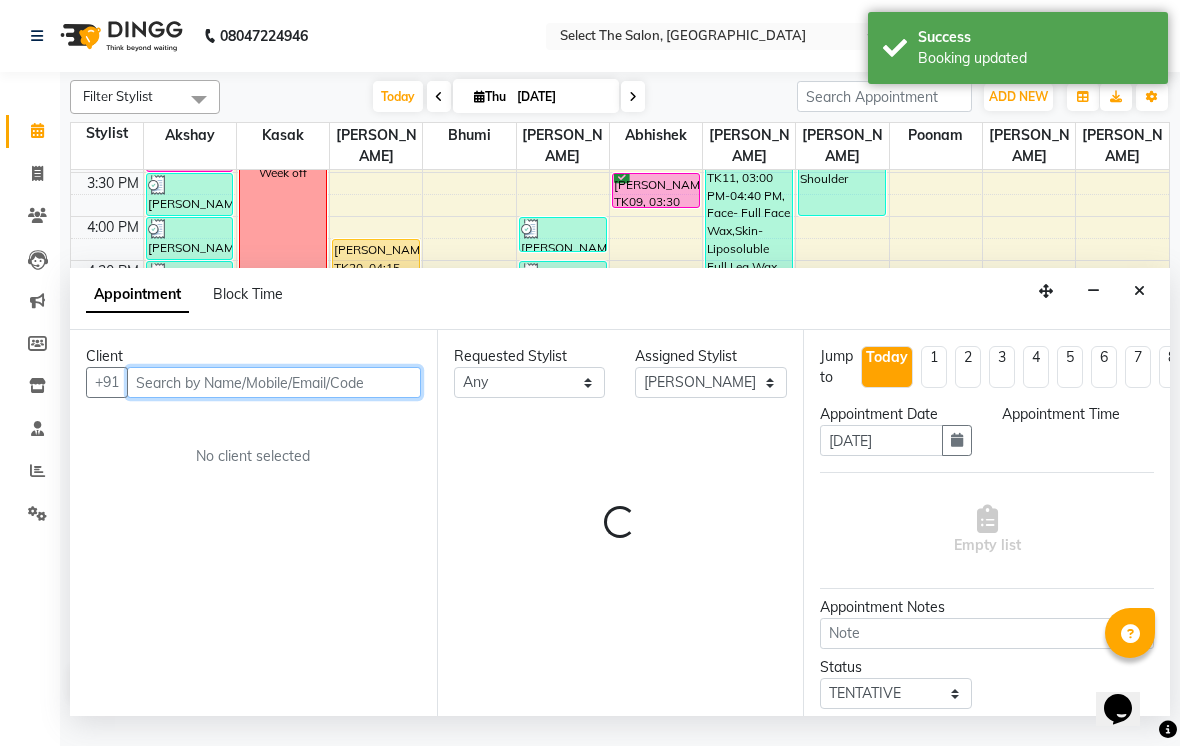 select on "1140" 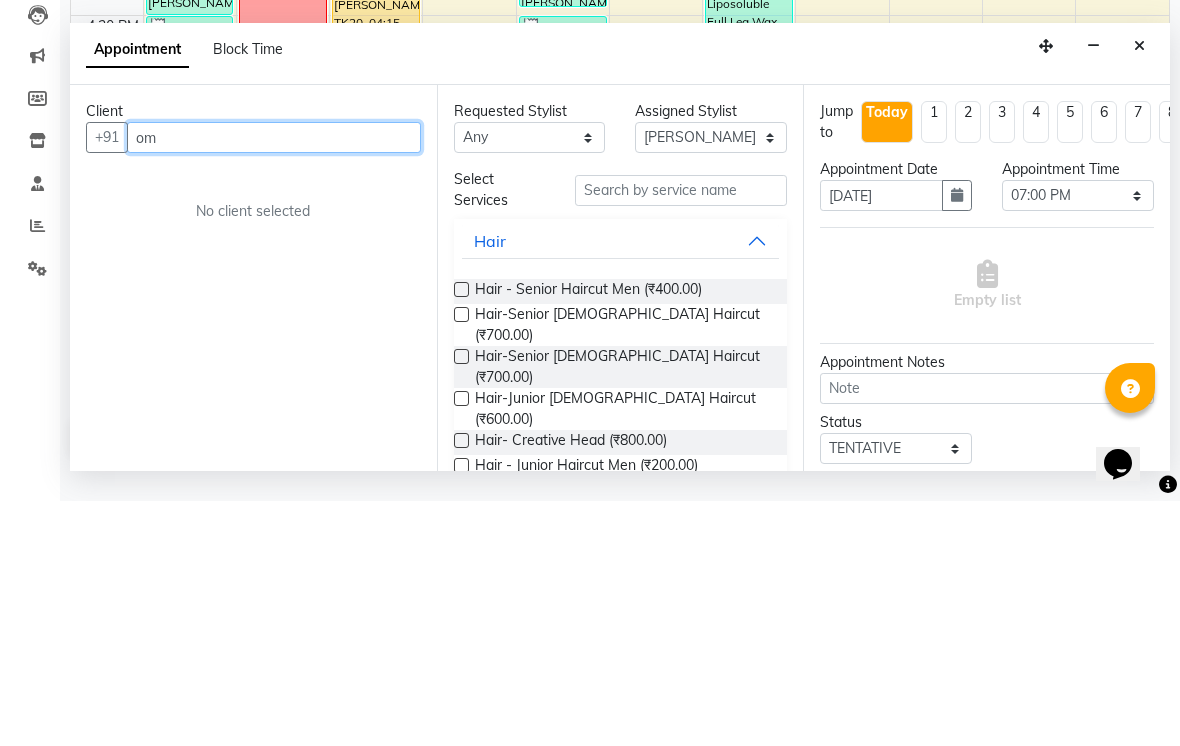 type on "omk" 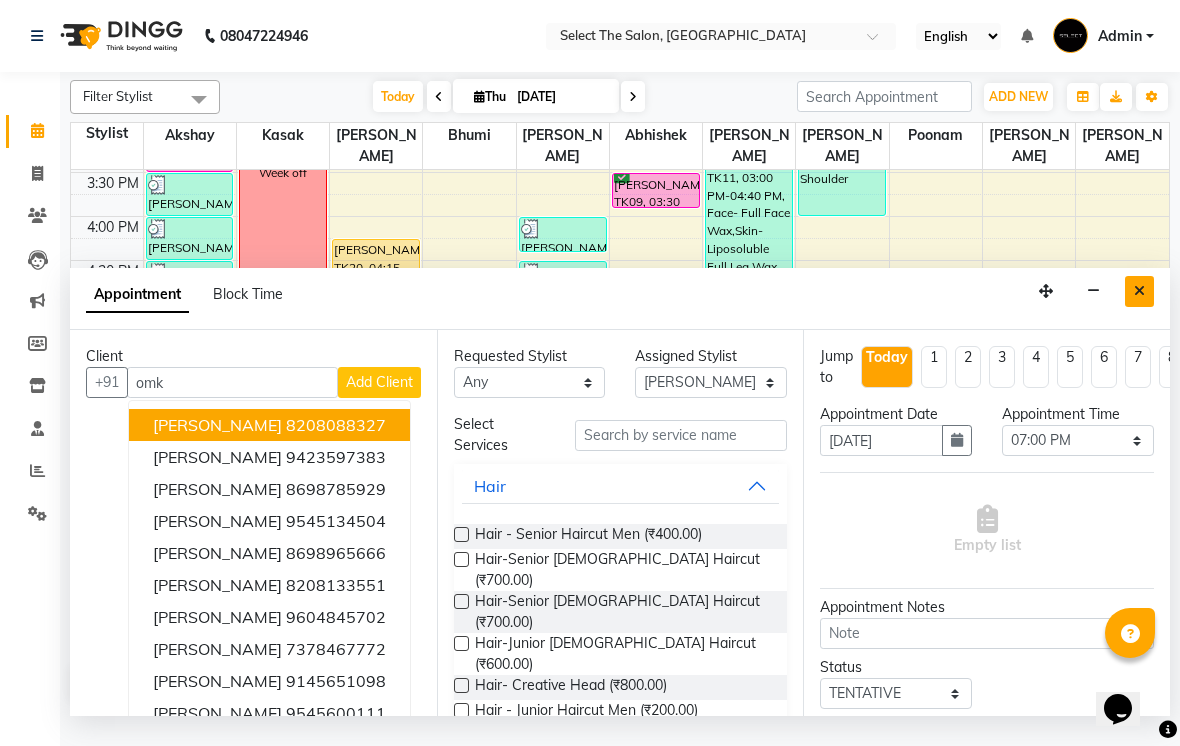 click at bounding box center [1139, 291] 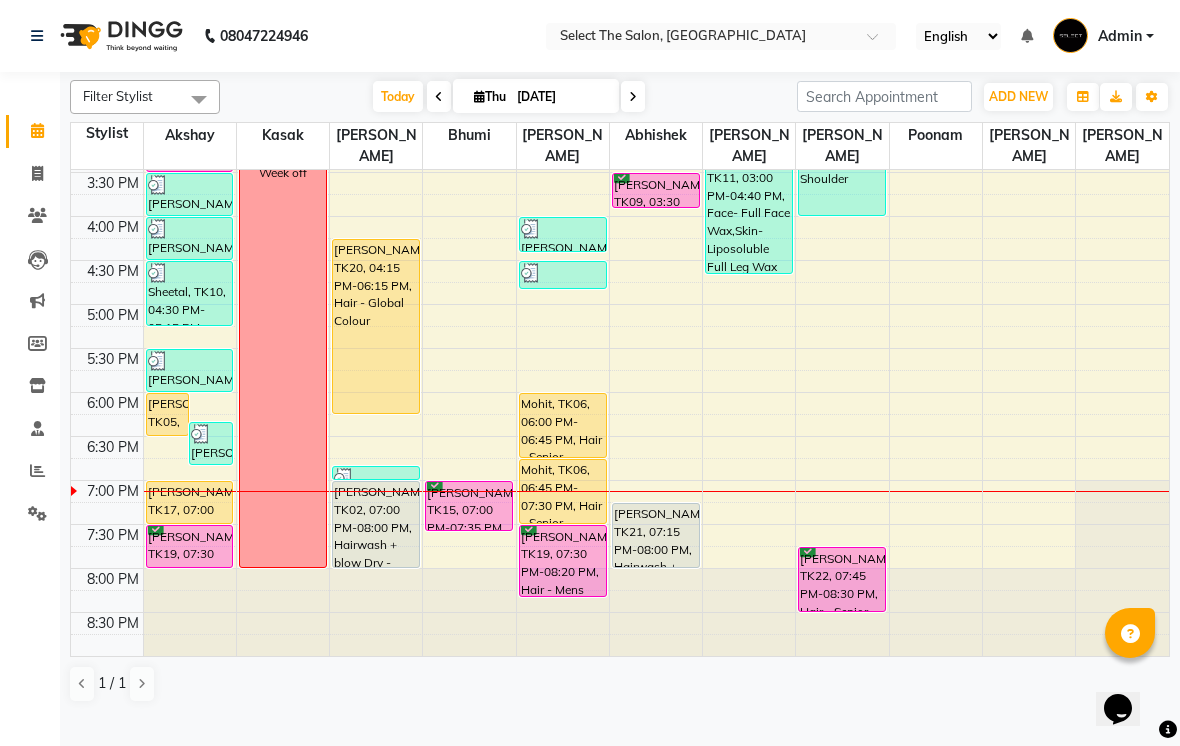 select on "31292" 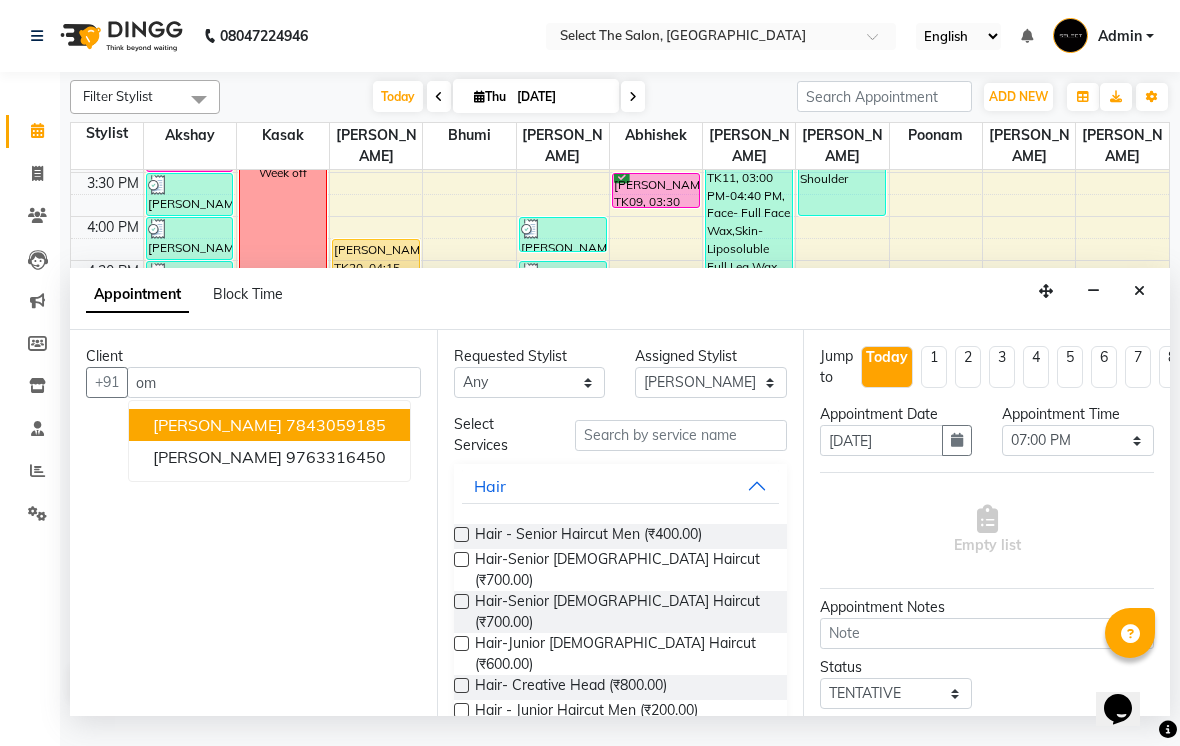 type on "o" 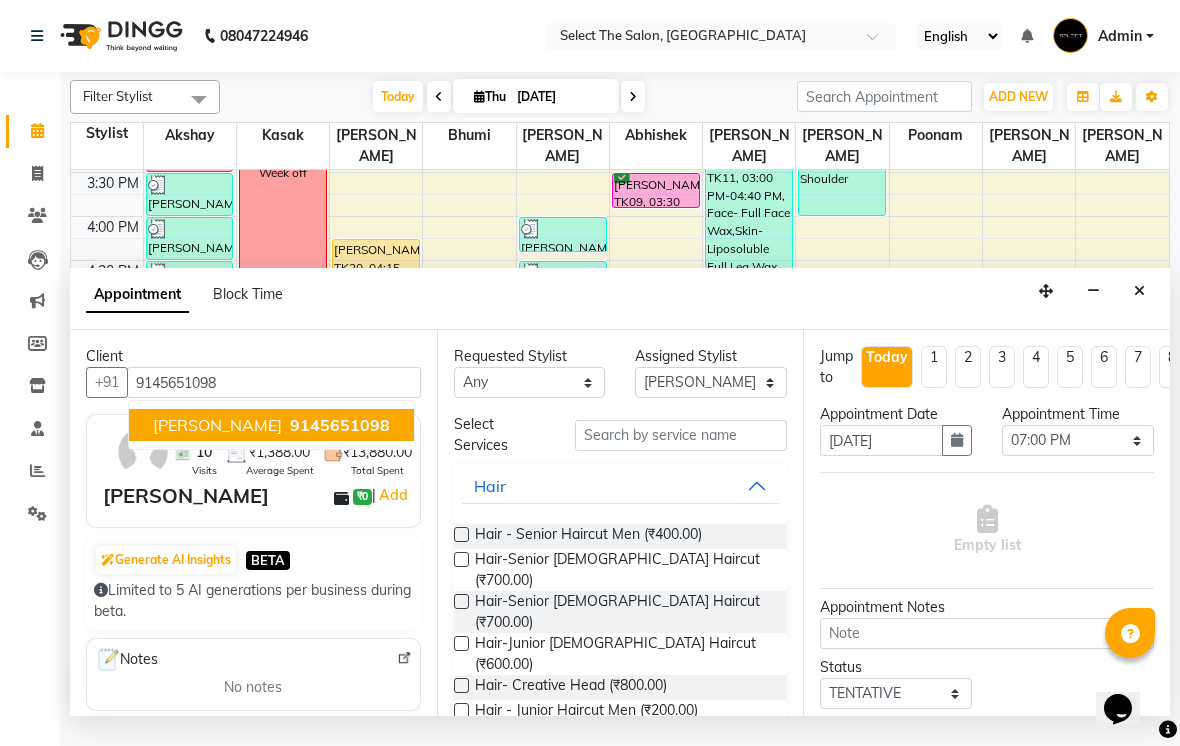 click on "9145651098" at bounding box center (340, 425) 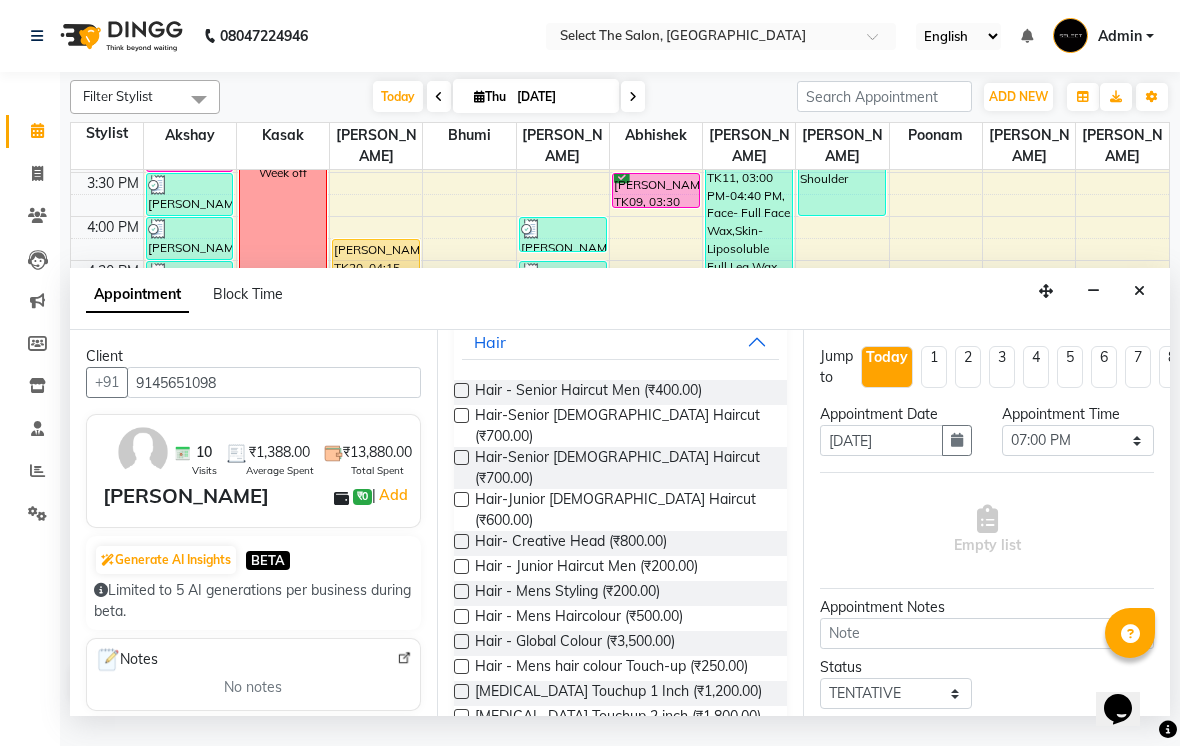 scroll, scrollTop: 153, scrollLeft: 0, axis: vertical 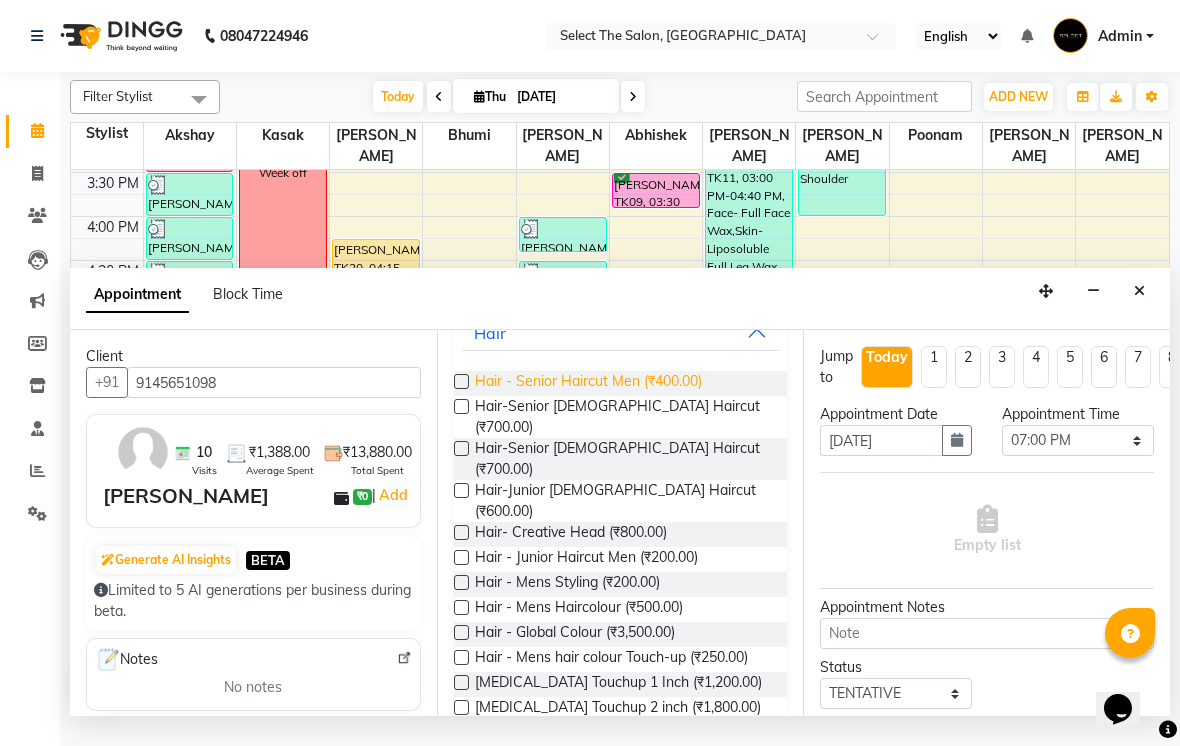 type on "9145651098" 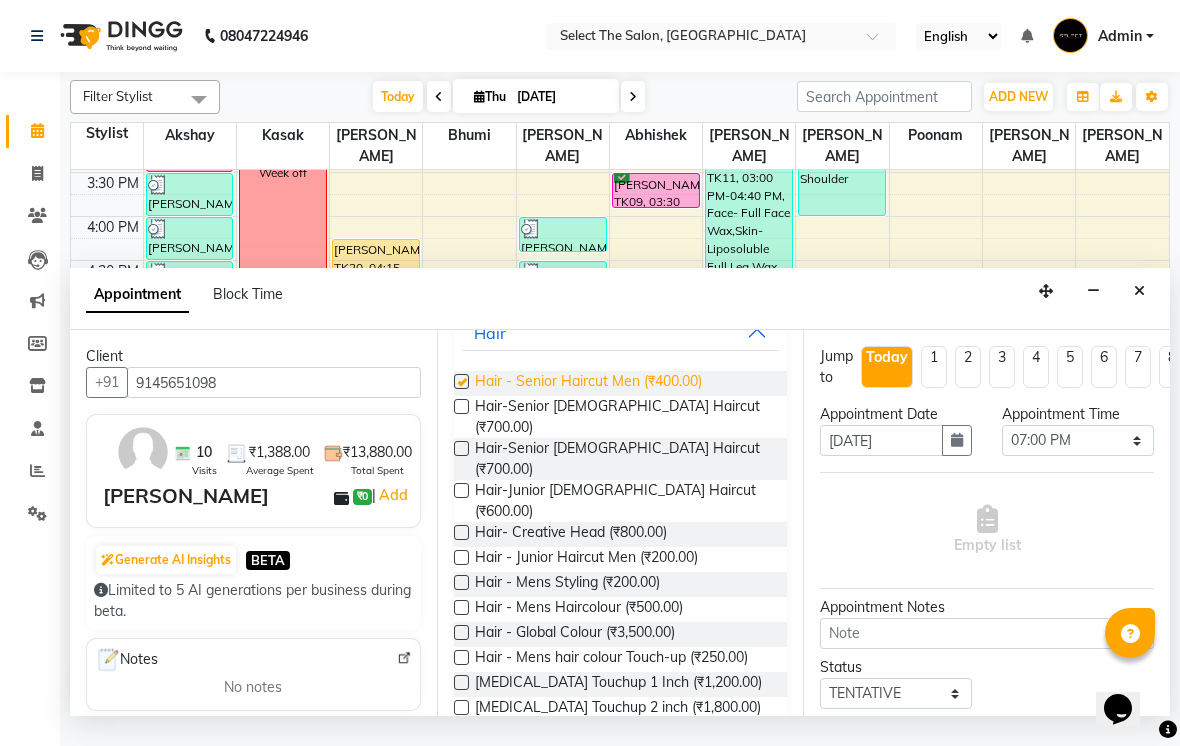 checkbox on "false" 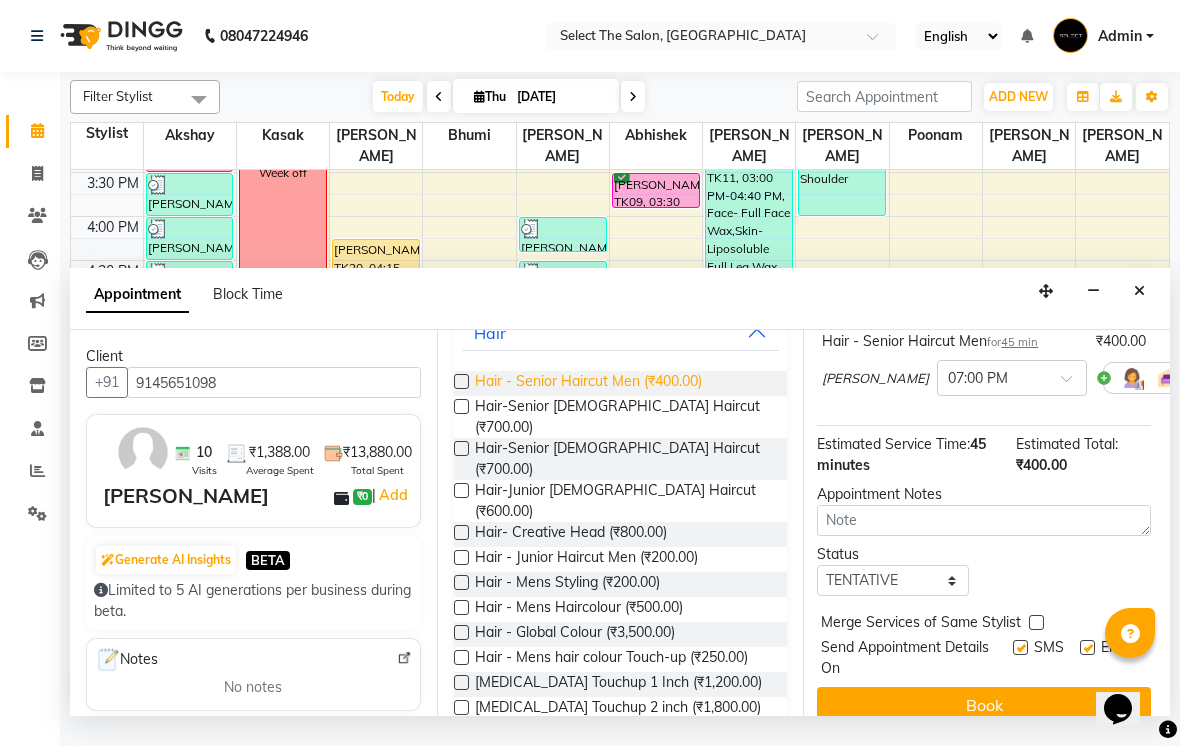 scroll, scrollTop: 159, scrollLeft: 3, axis: both 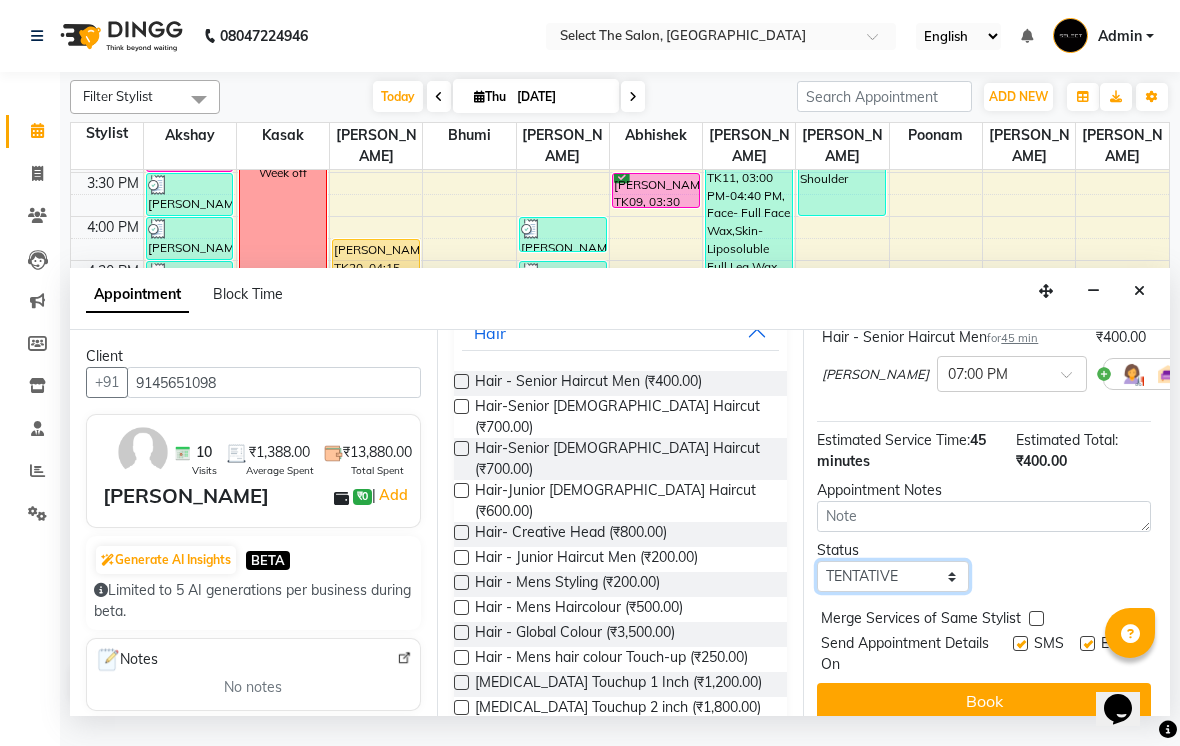 click on "Select TENTATIVE CONFIRM CHECK-IN UPCOMING" at bounding box center [893, 576] 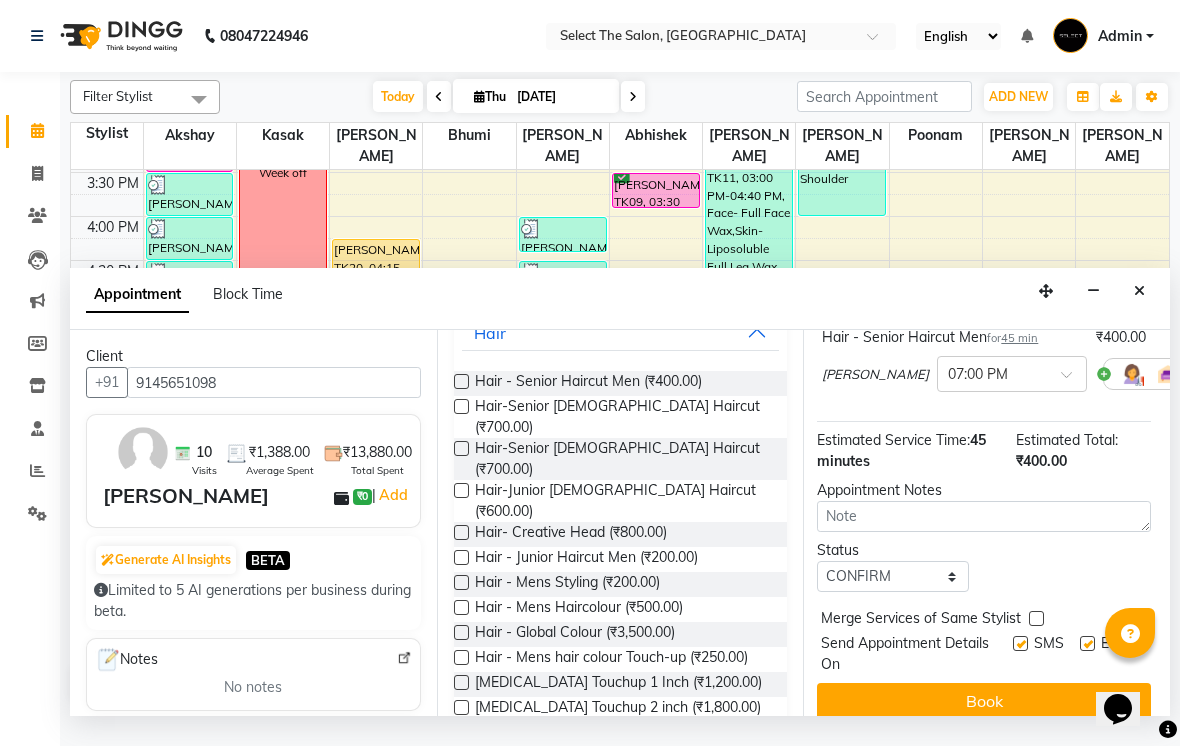 click at bounding box center [1020, 643] 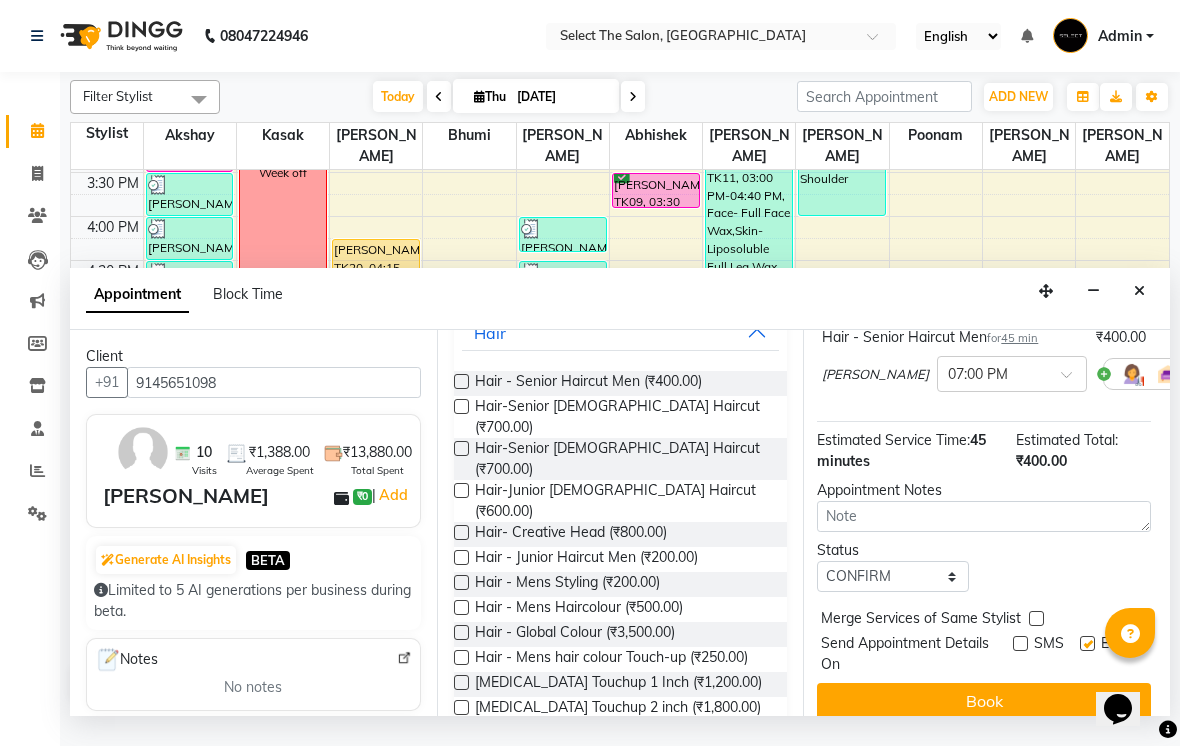 click at bounding box center (1087, 643) 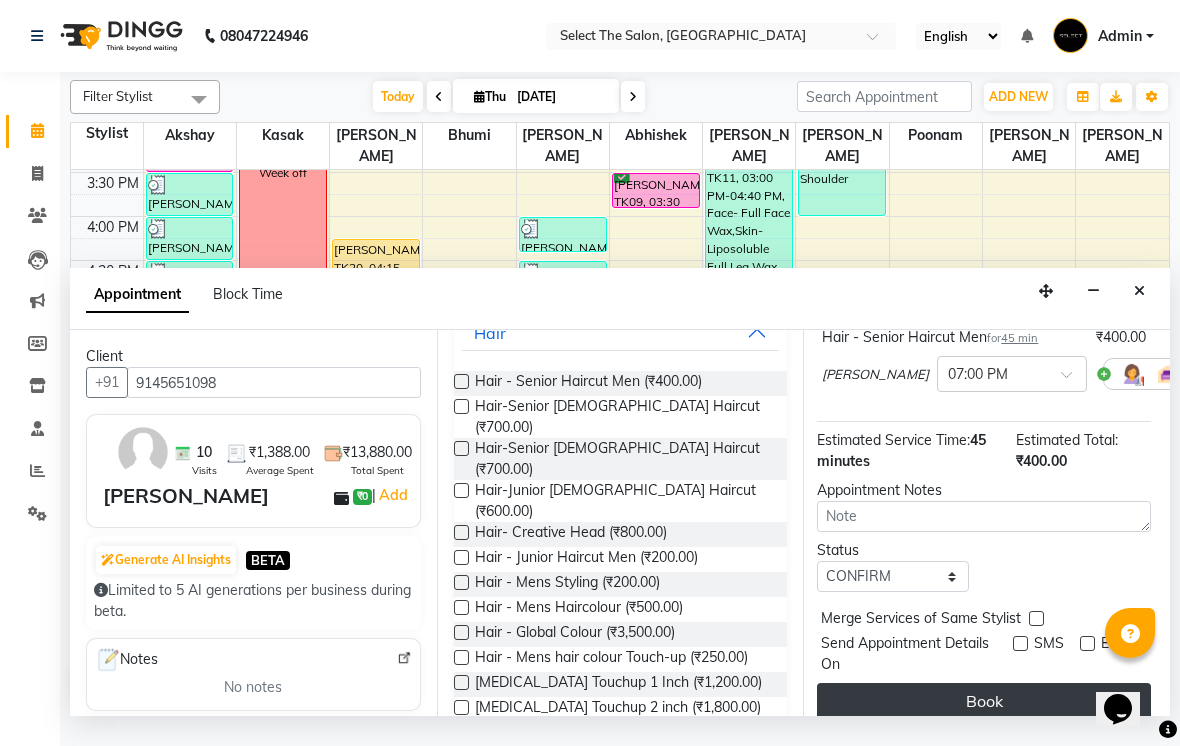 click on "Book" at bounding box center (984, 701) 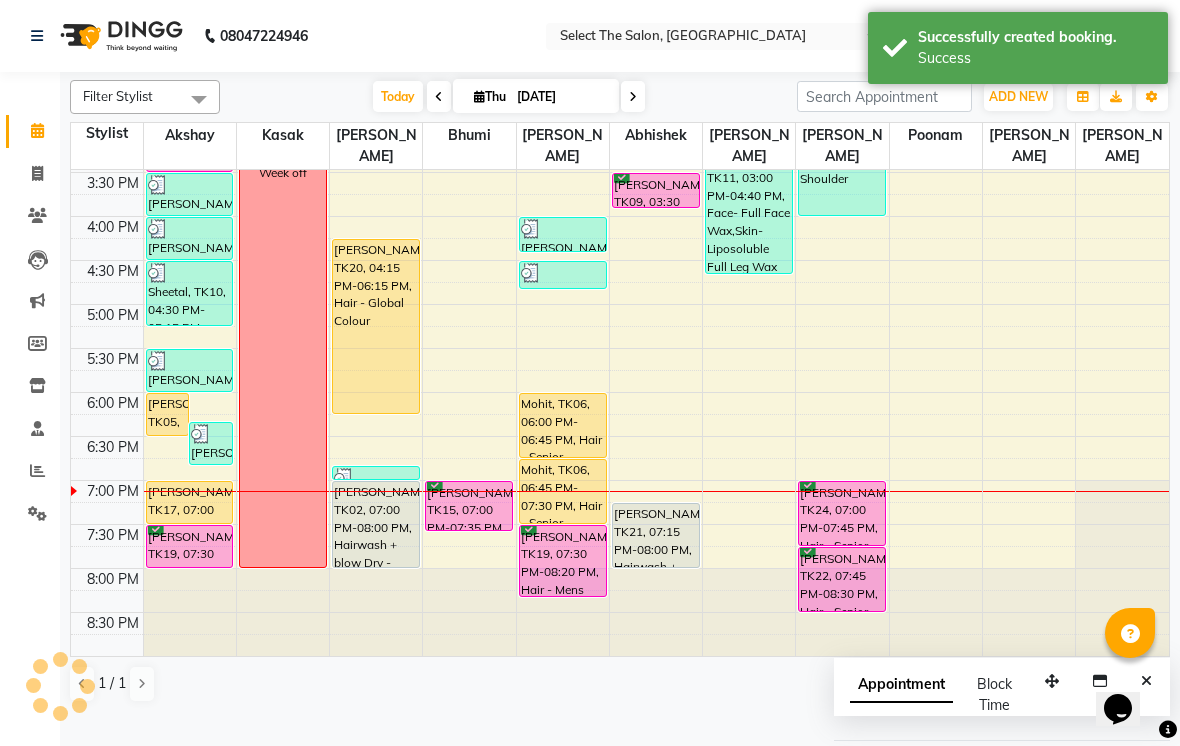 click on "Omkar Ghumare, TK24, 07:00 PM-07:45 PM, Hair - Senior Haircut Men" at bounding box center [842, 513] 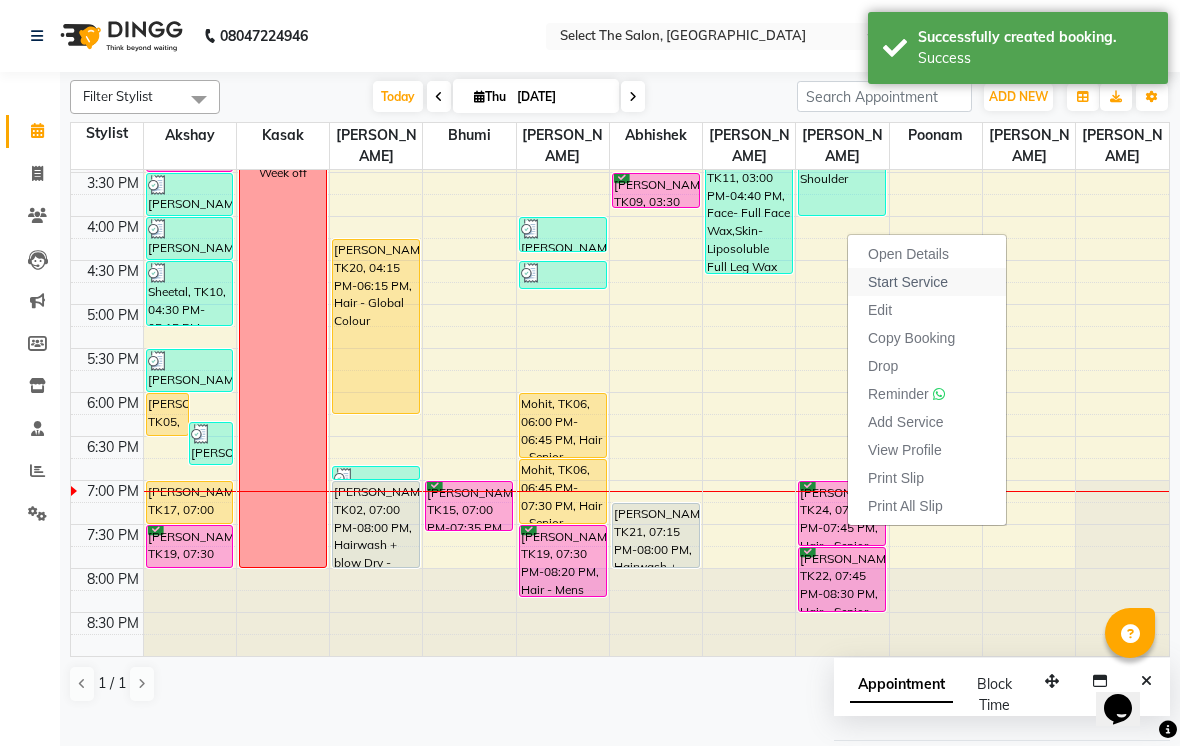 click on "Start Service" at bounding box center [908, 282] 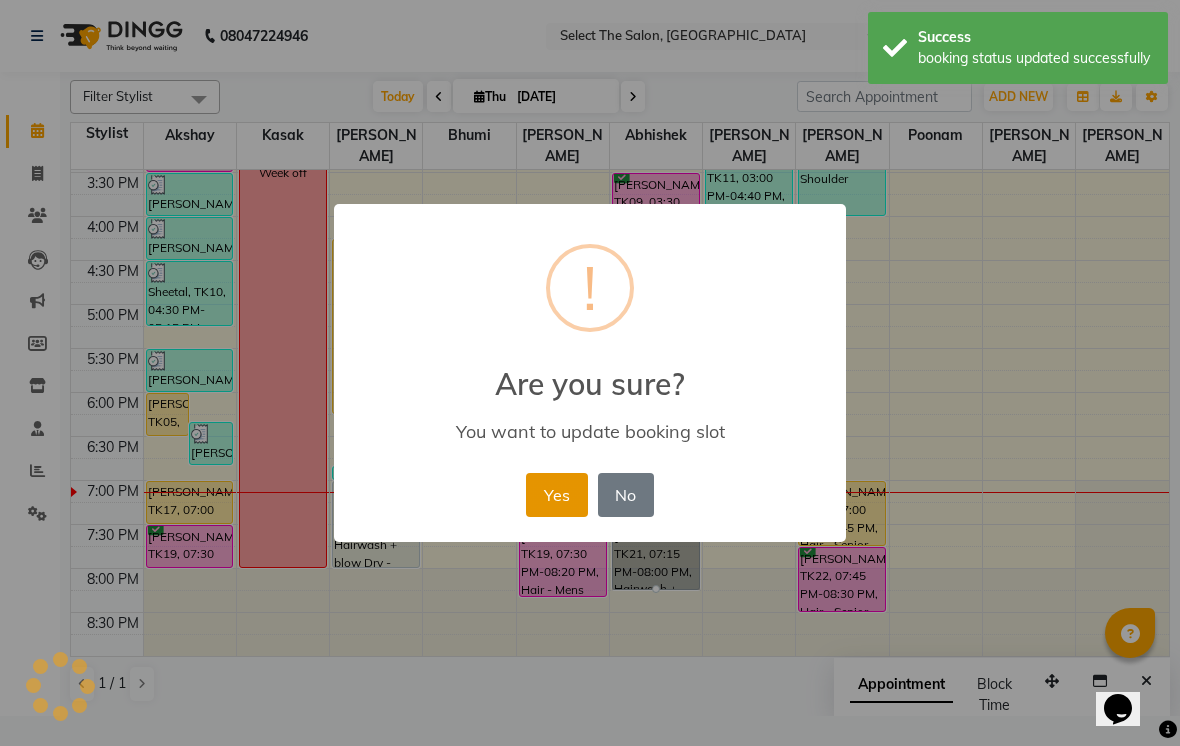 click on "Yes" at bounding box center [556, 495] 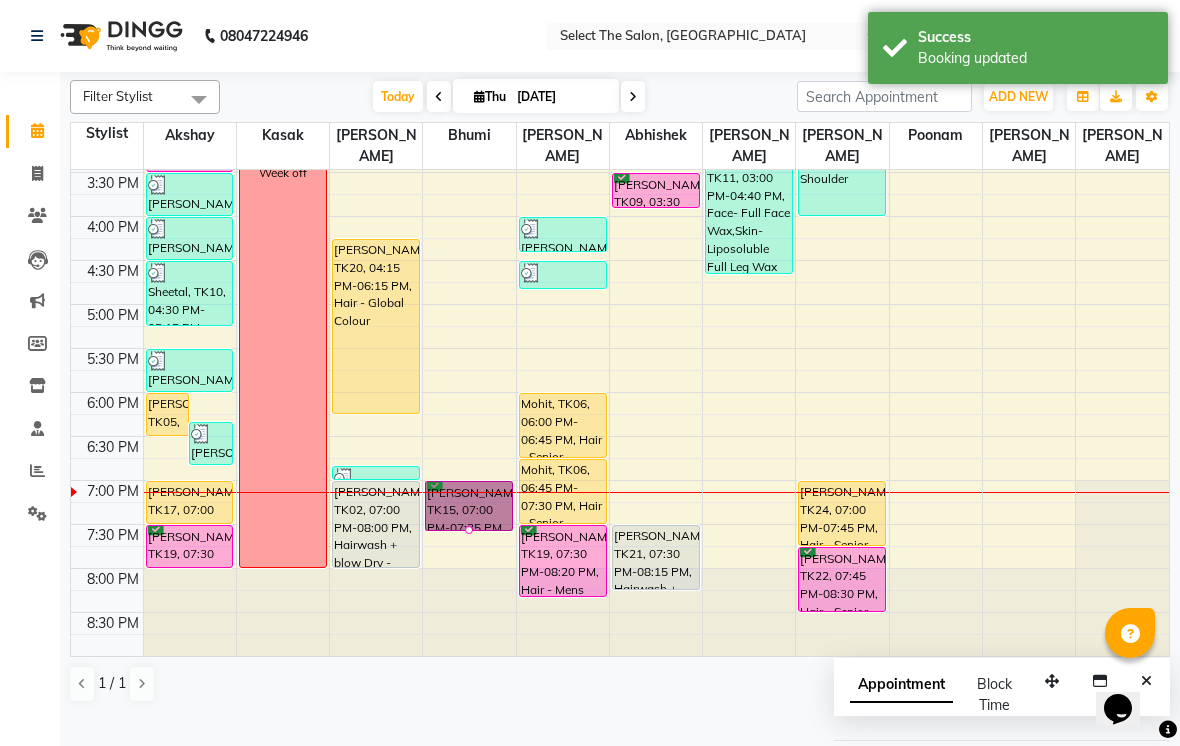 click at bounding box center (469, 530) 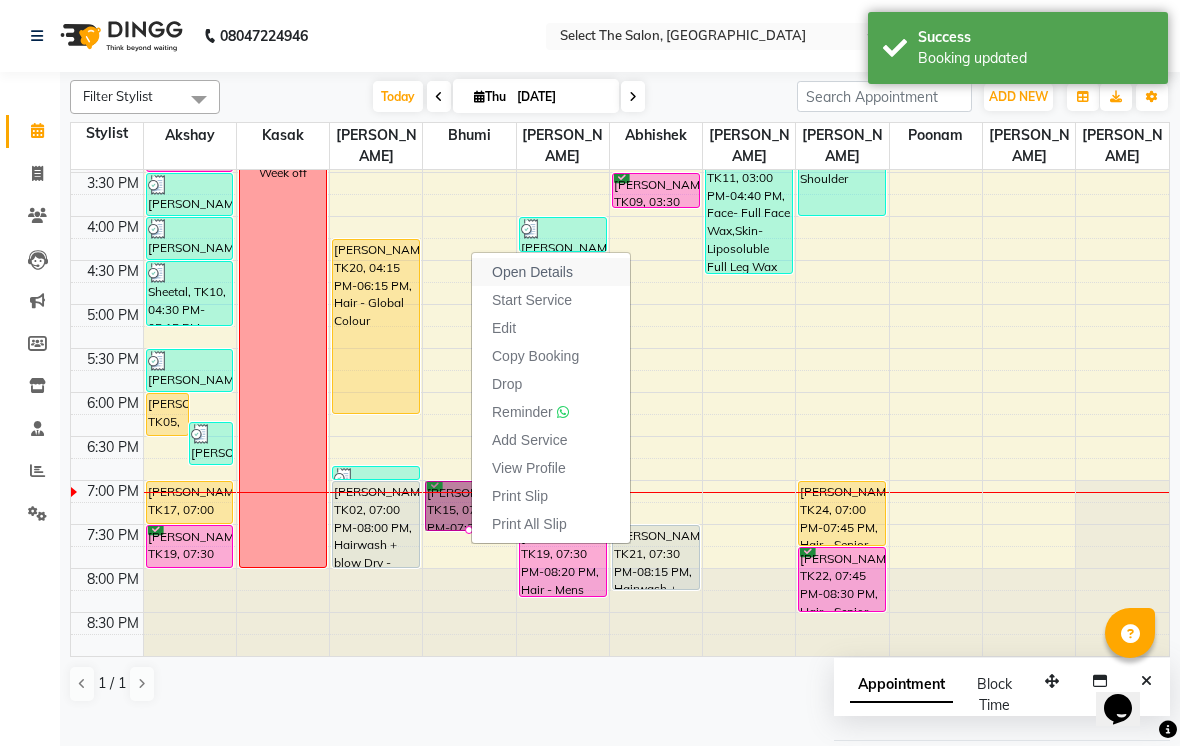 click on "Open Details" at bounding box center [551, 272] 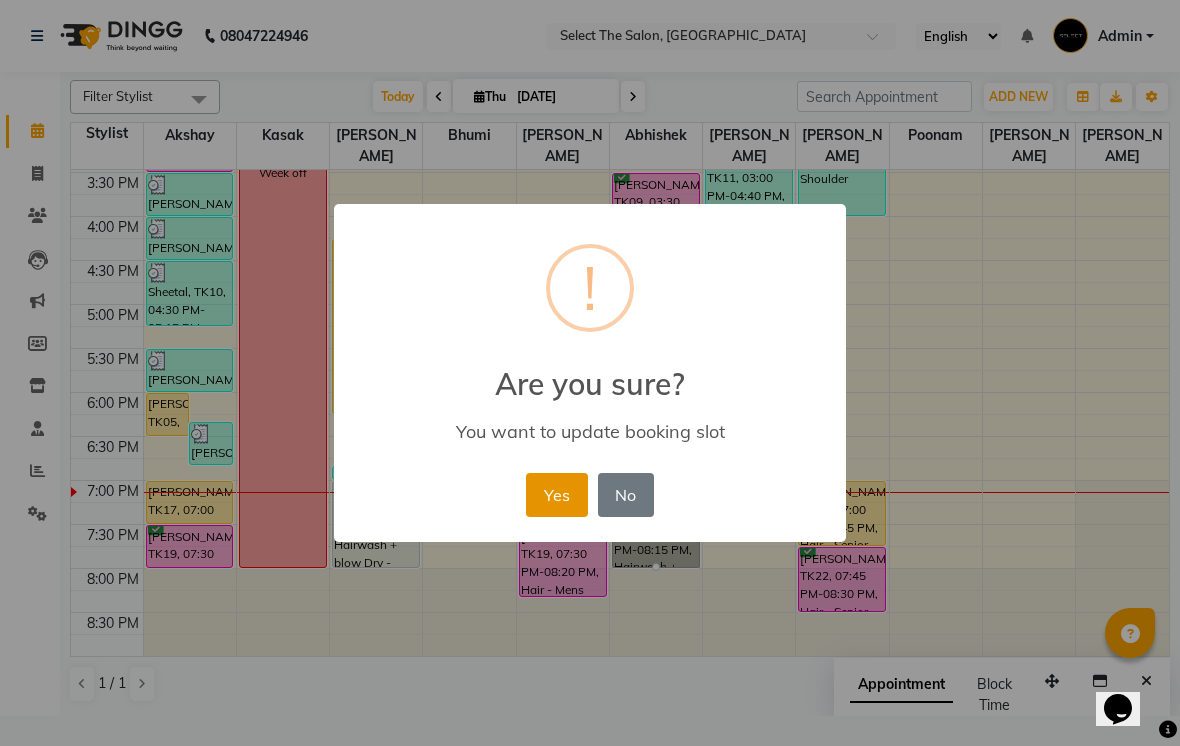 click on "Yes" at bounding box center [556, 495] 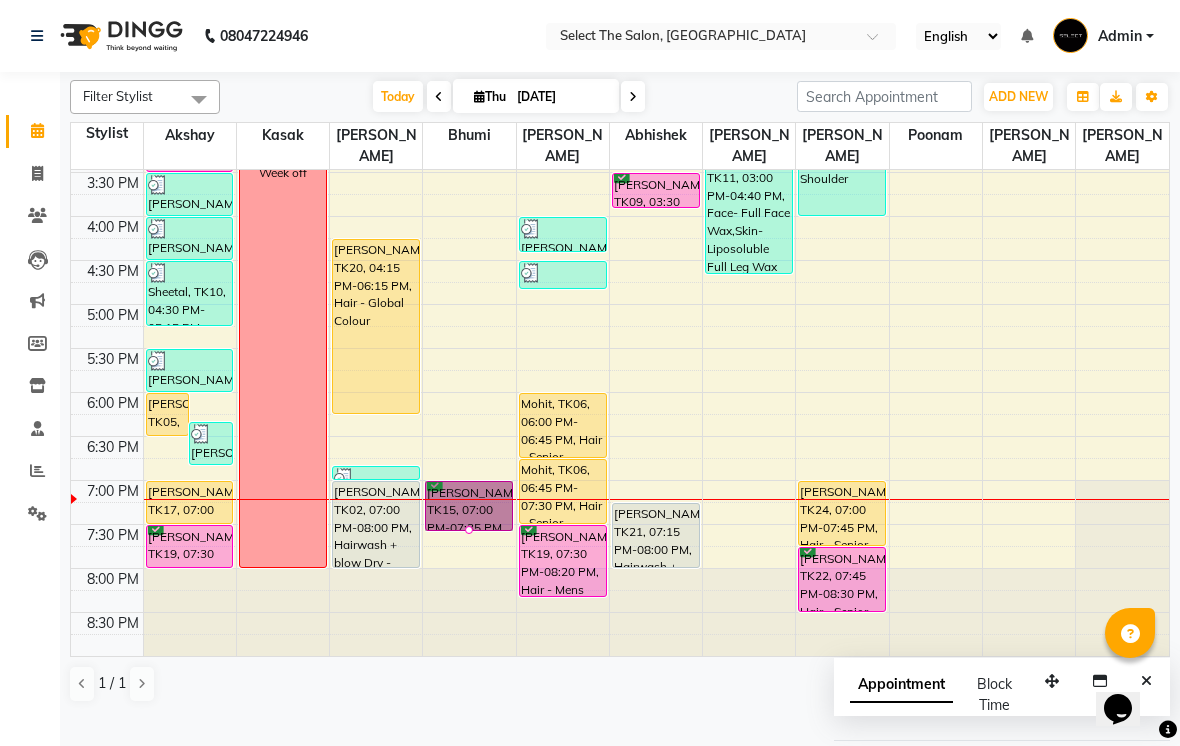 click at bounding box center (469, 530) 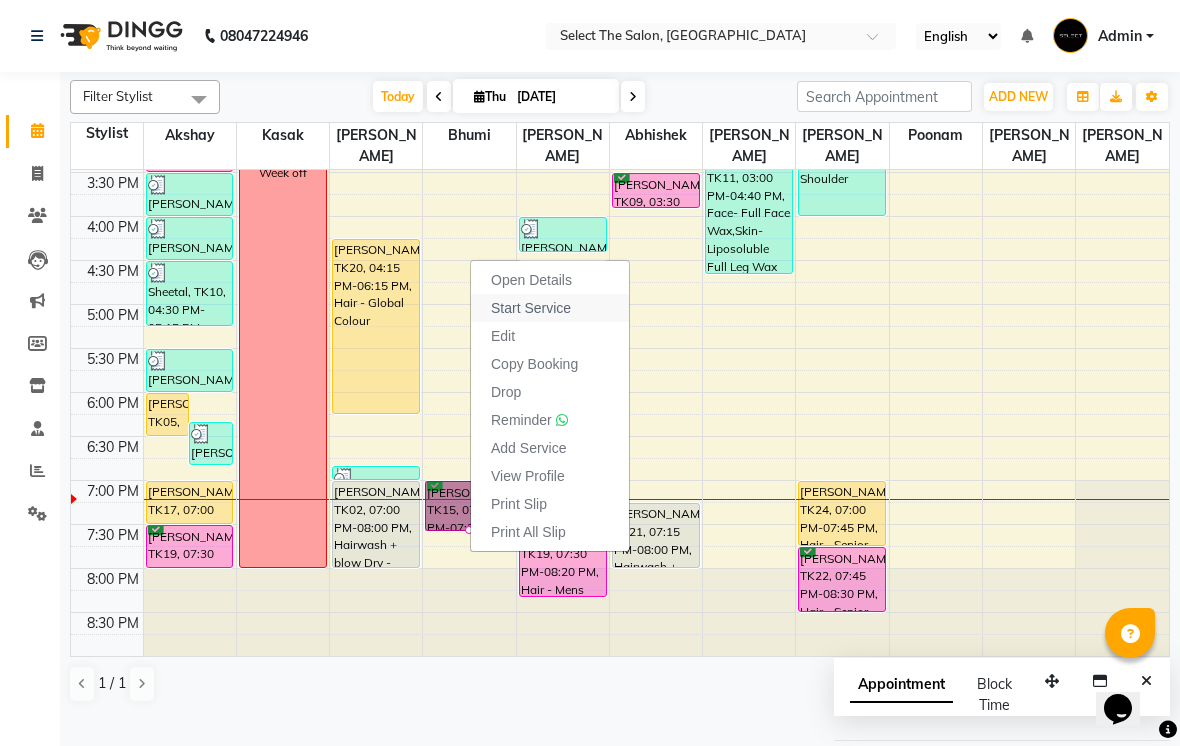 click on "Start Service" at bounding box center (531, 308) 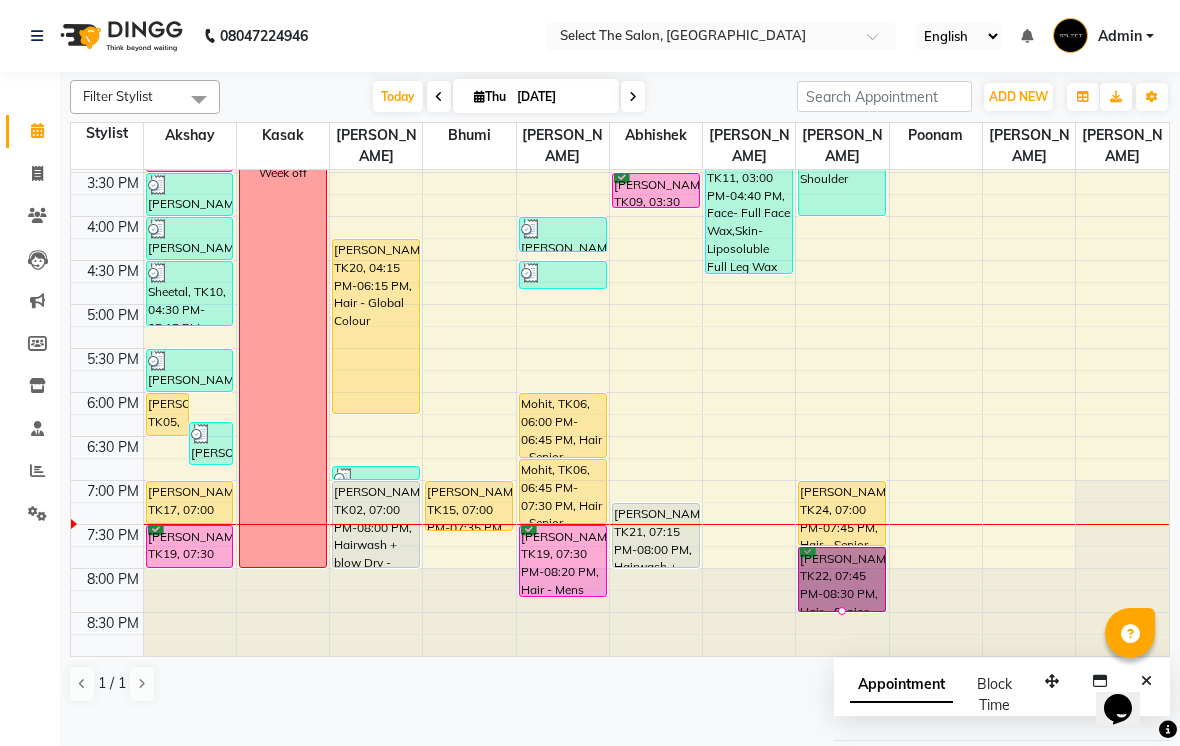 click at bounding box center [842, 611] 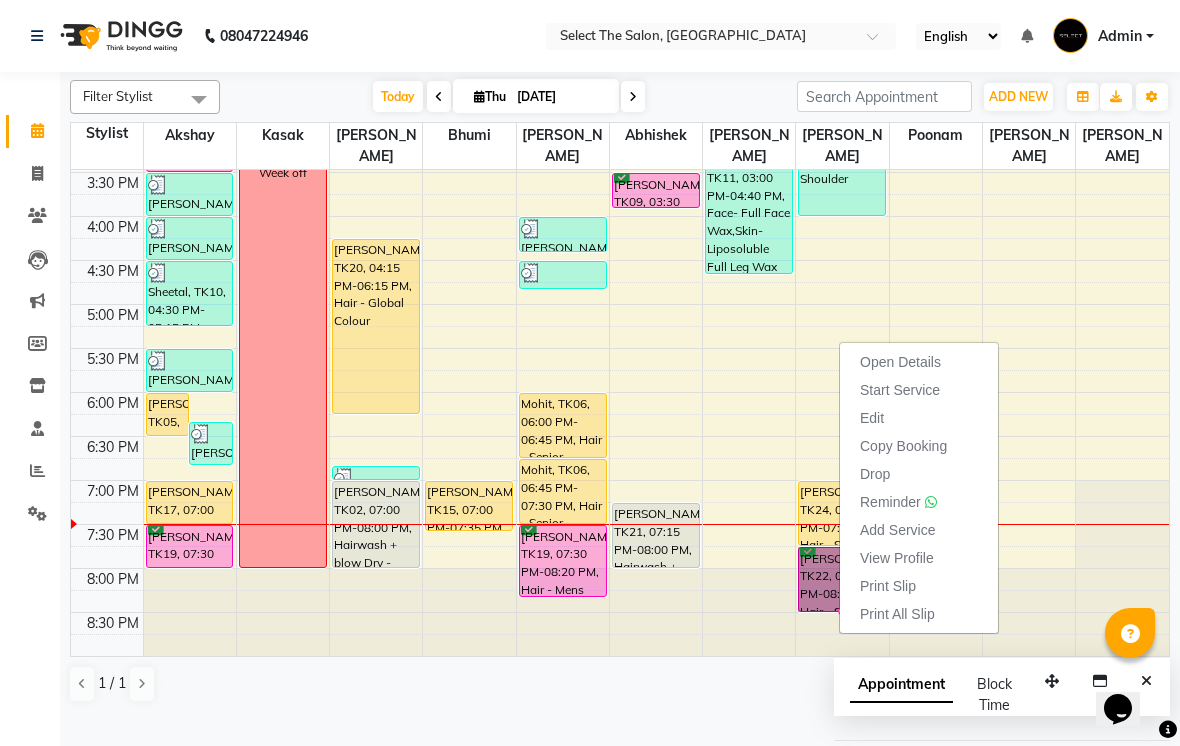 click on "Start Service" at bounding box center (919, 390) 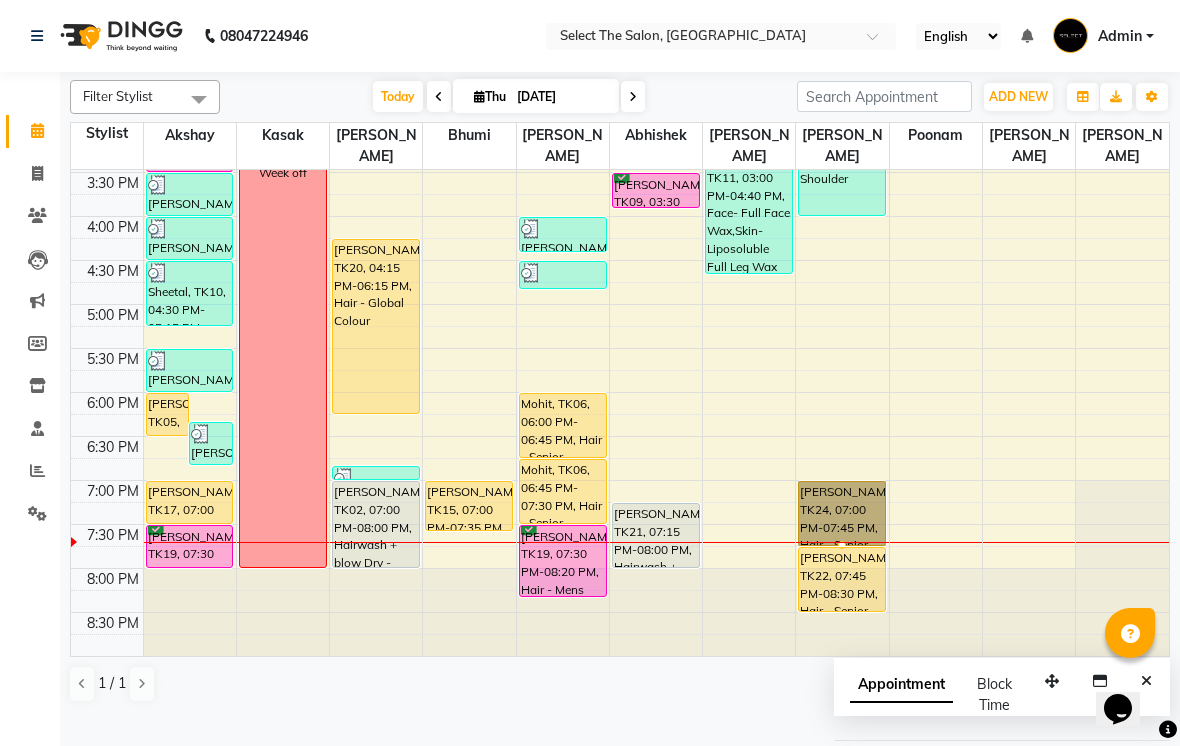 click at bounding box center [842, 545] 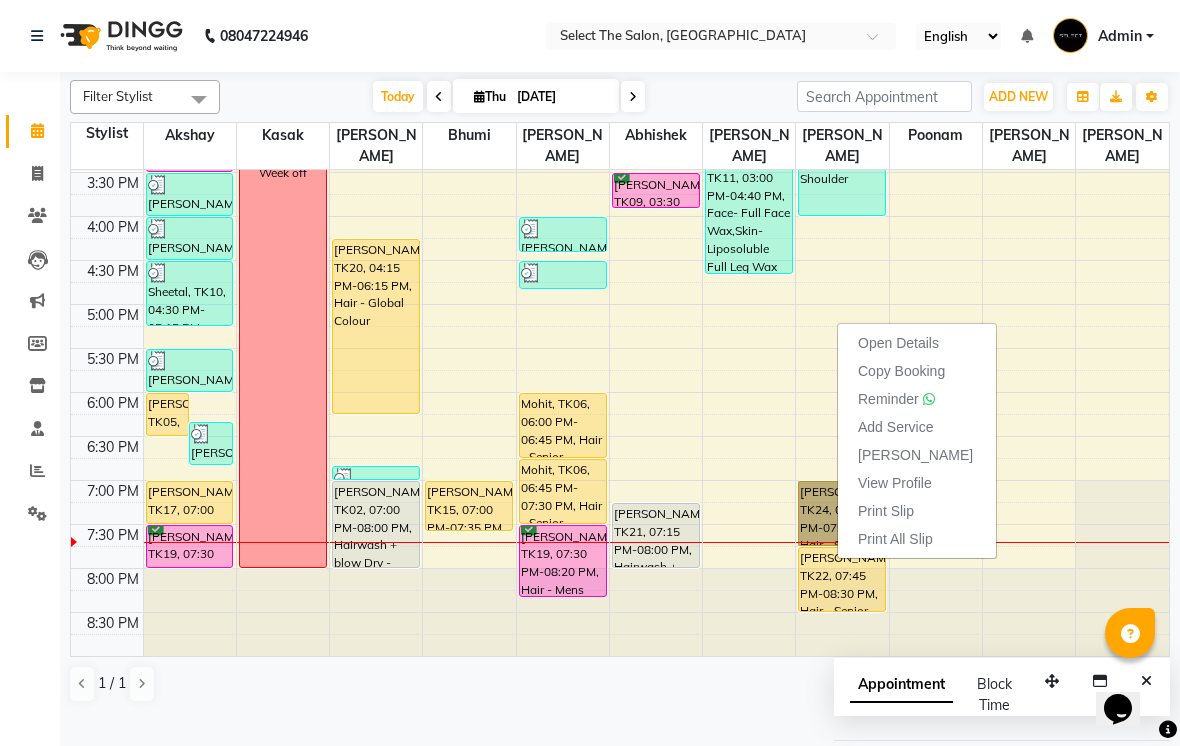 click on "Open Details" at bounding box center [898, 343] 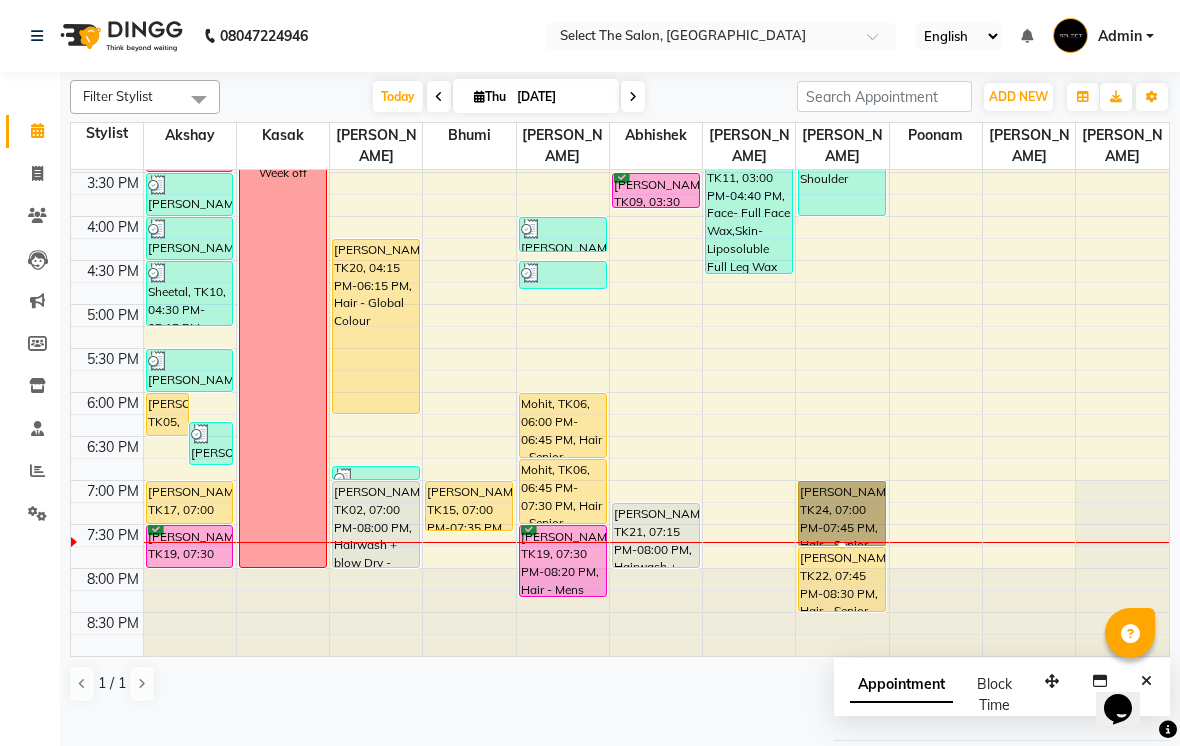 click at bounding box center [842, 545] 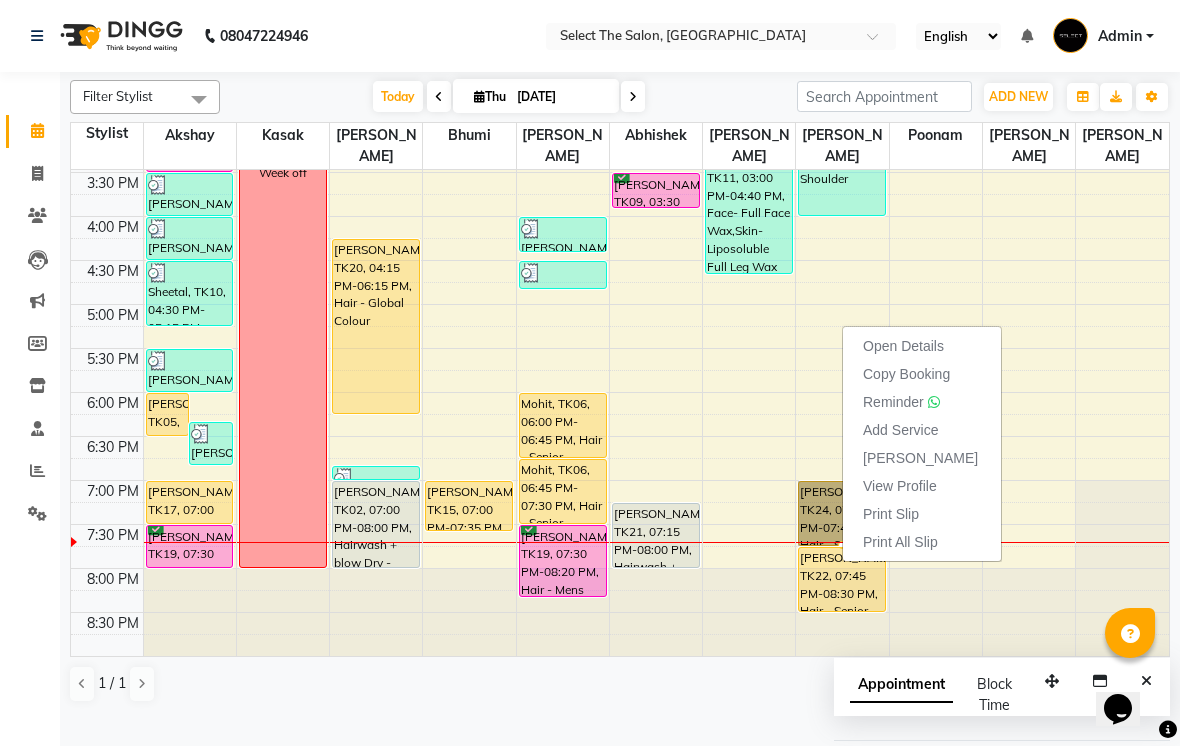 click on "Open Details" at bounding box center (903, 346) 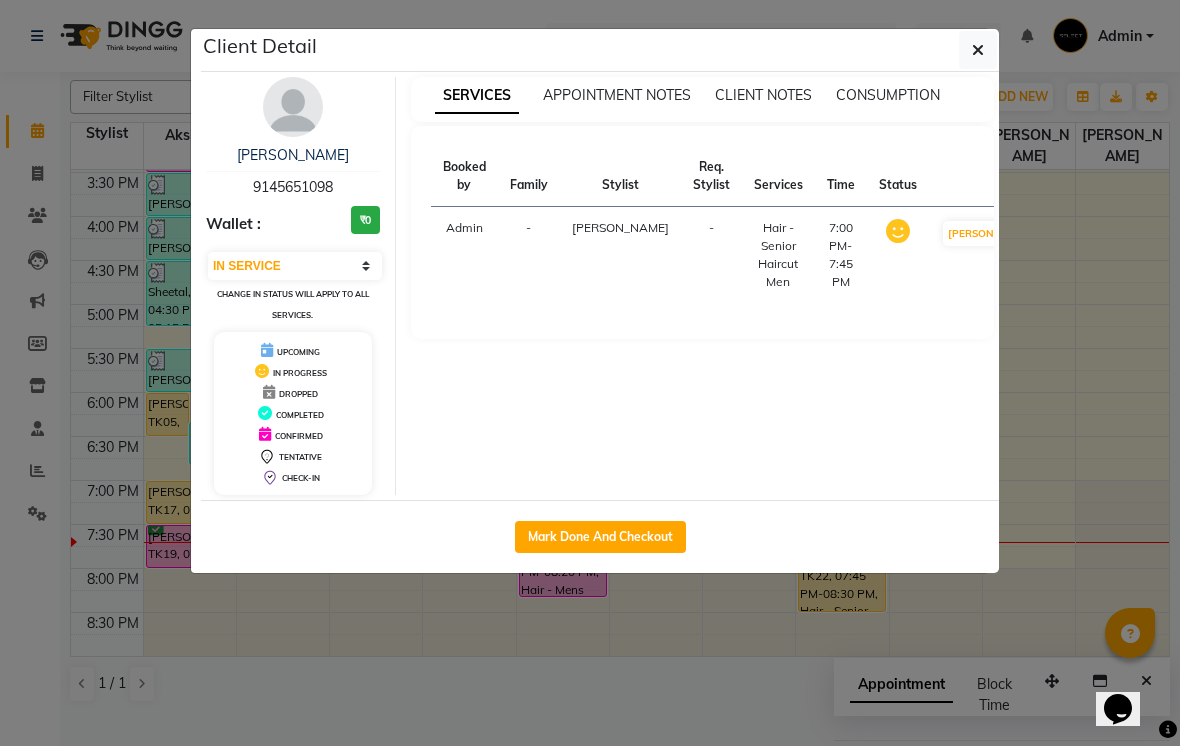 click on "Mark Done And Checkout" 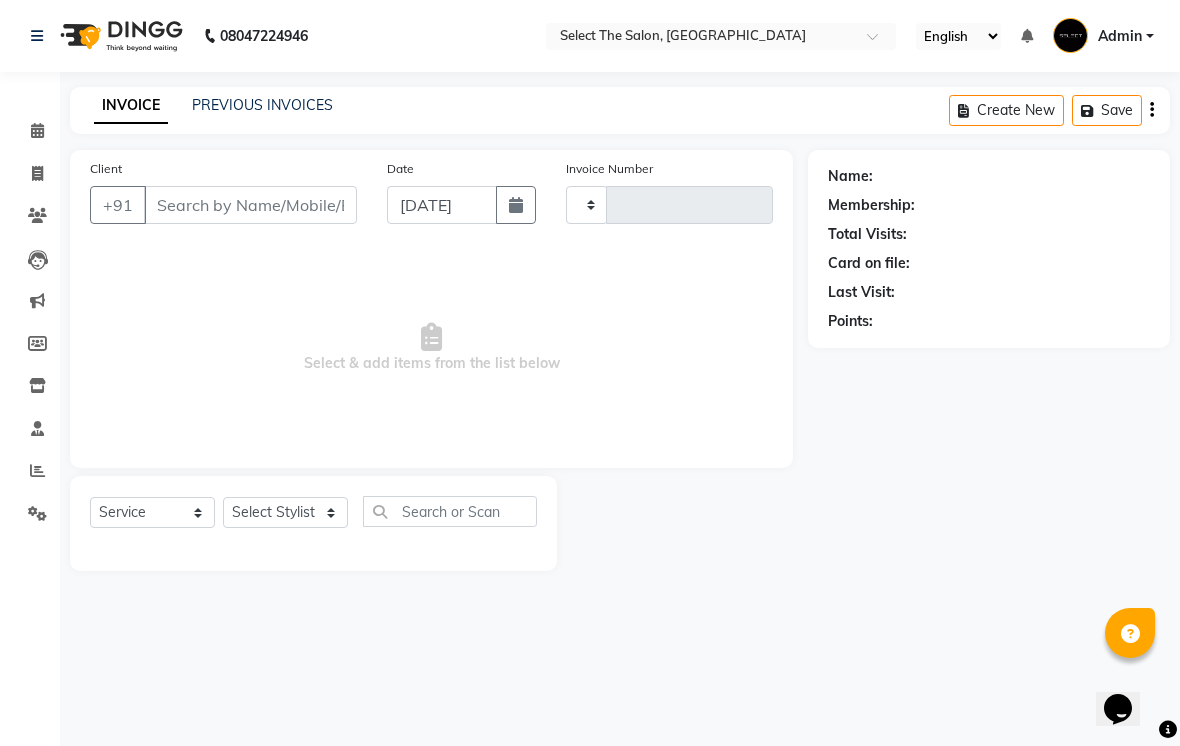 type on "2188" 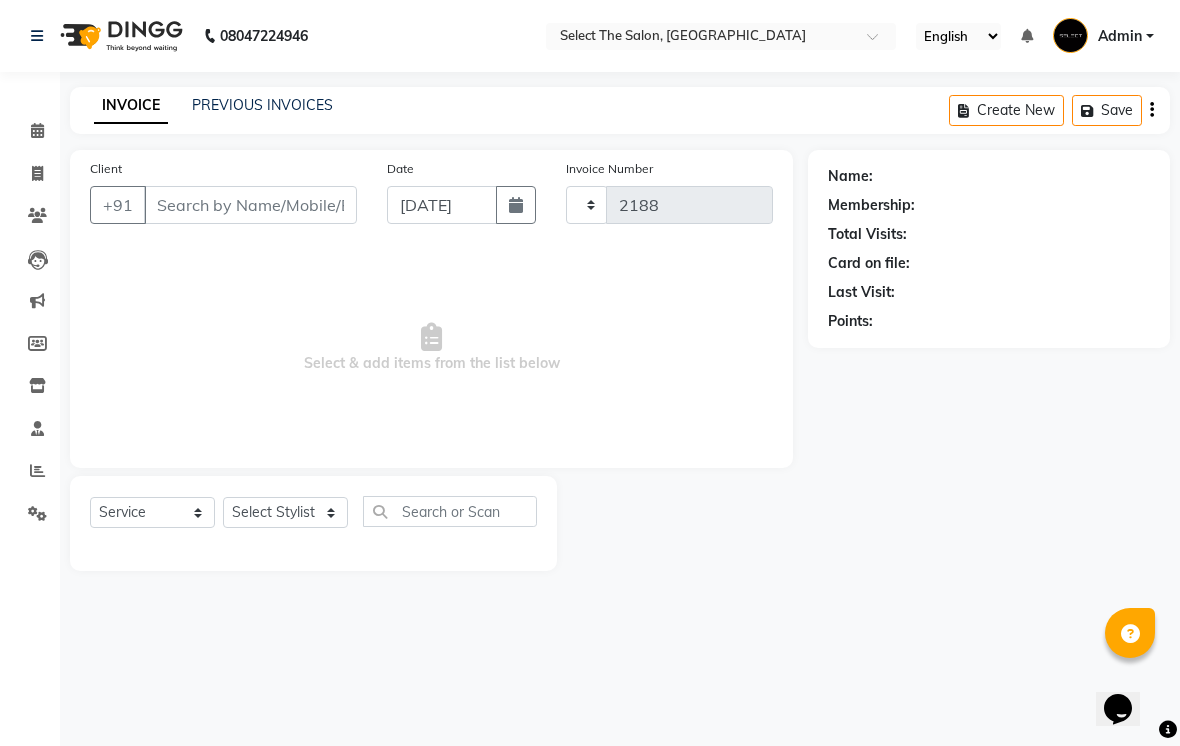 select on "3" 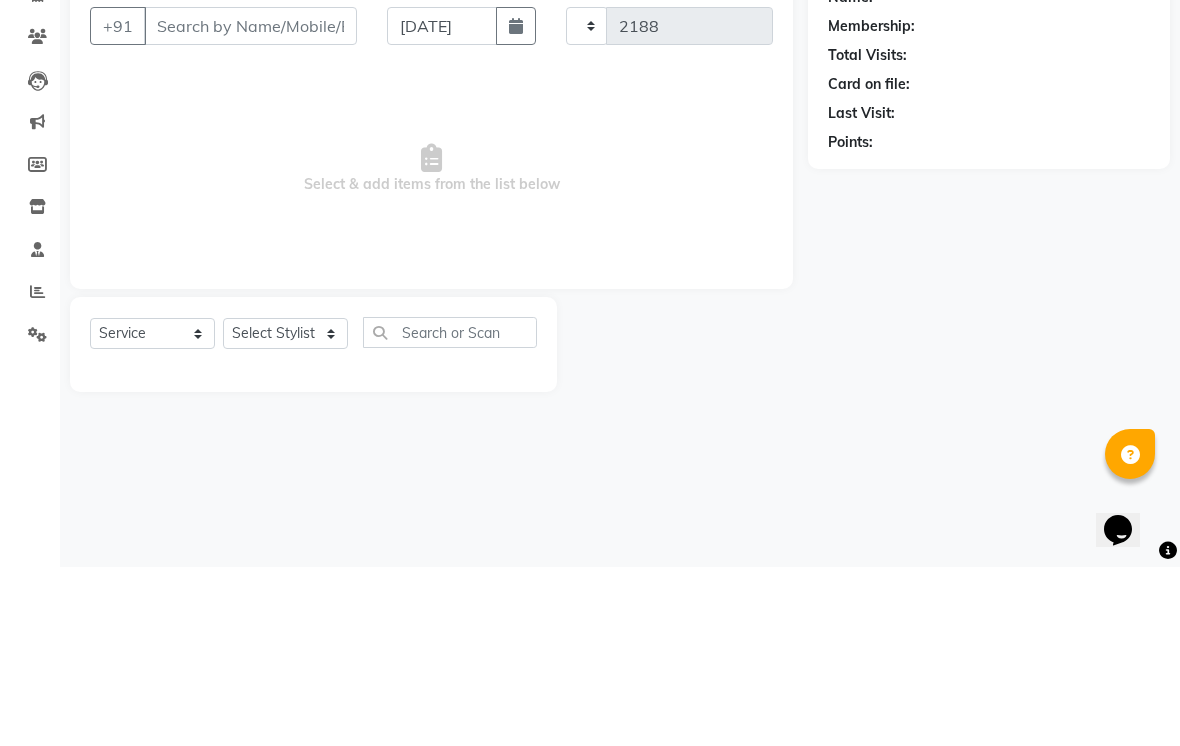 select on "4969" 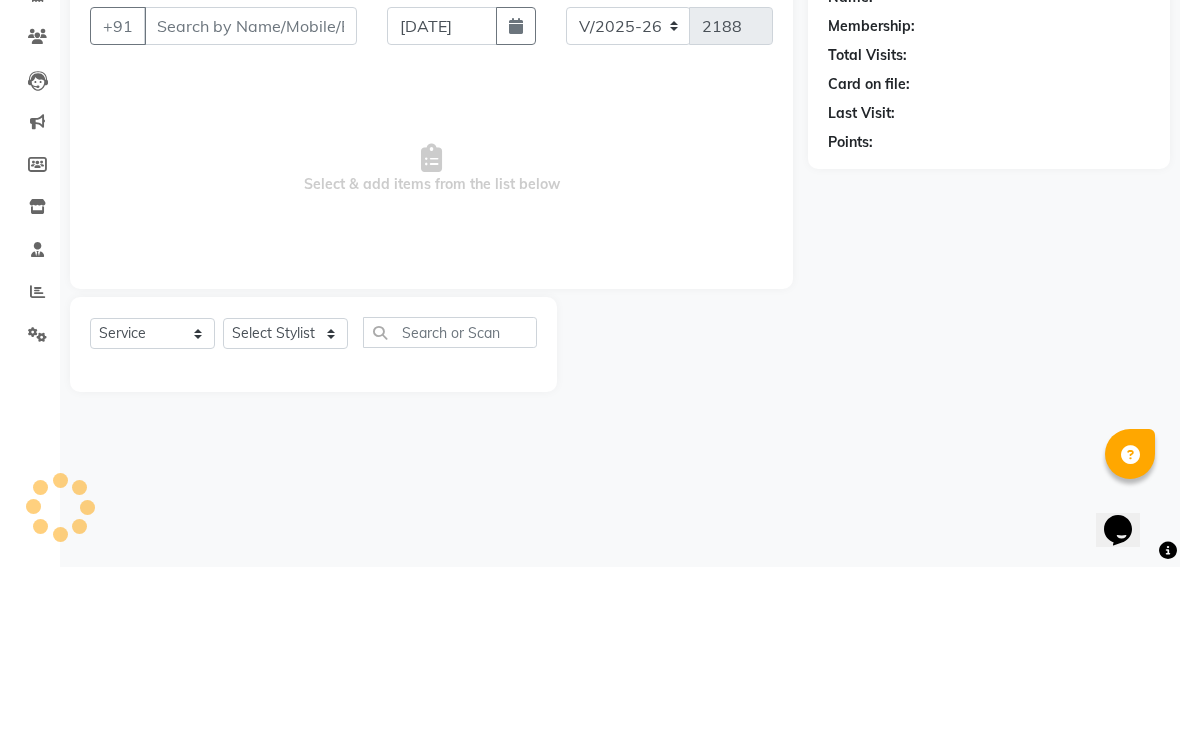 type on "9145651098" 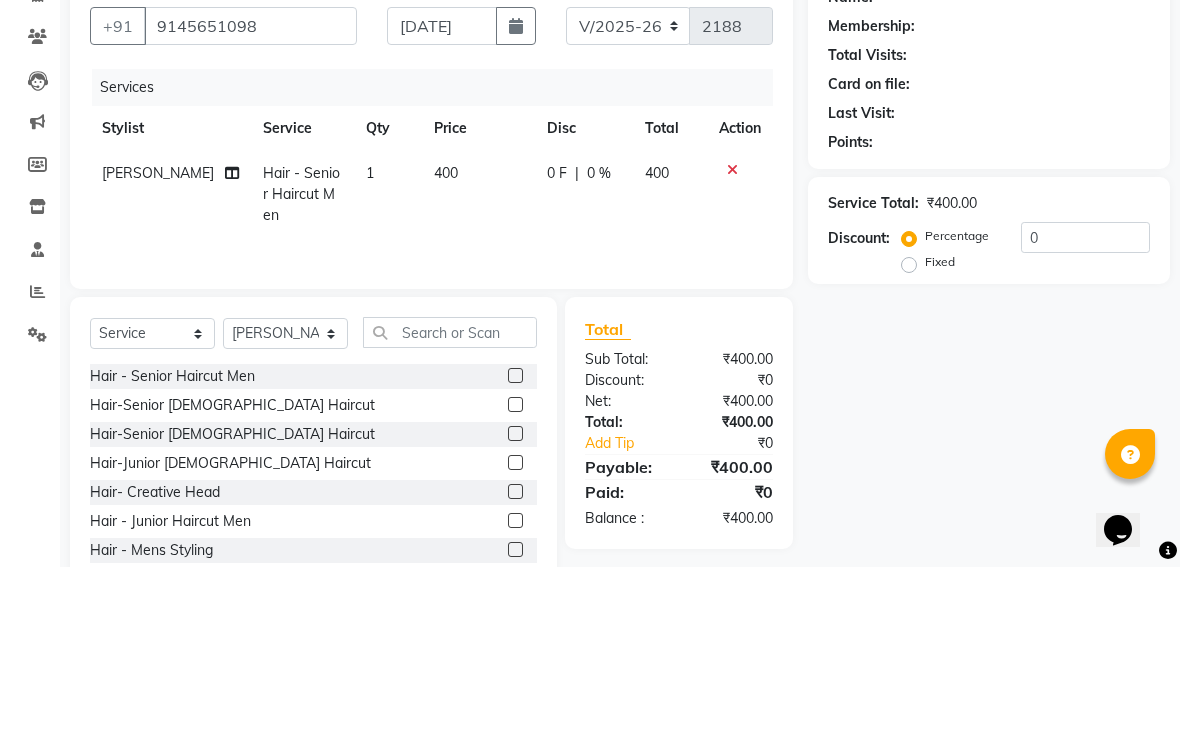 scroll, scrollTop: 83, scrollLeft: 0, axis: vertical 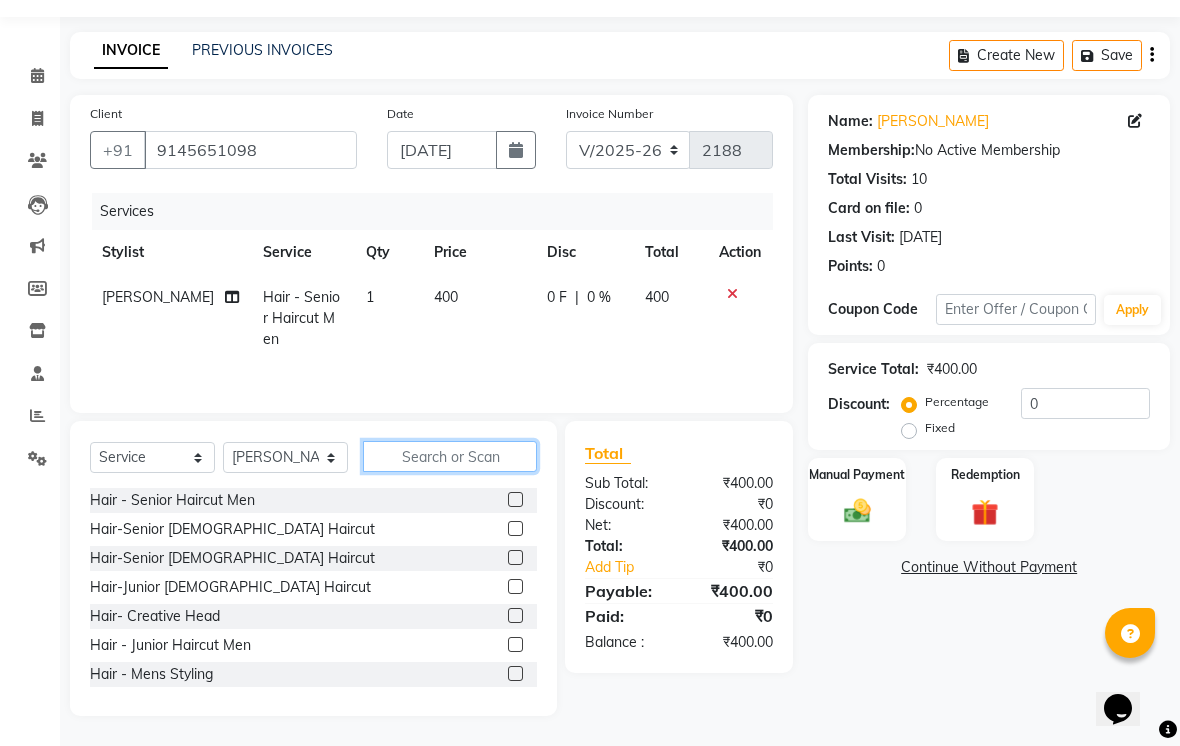 click 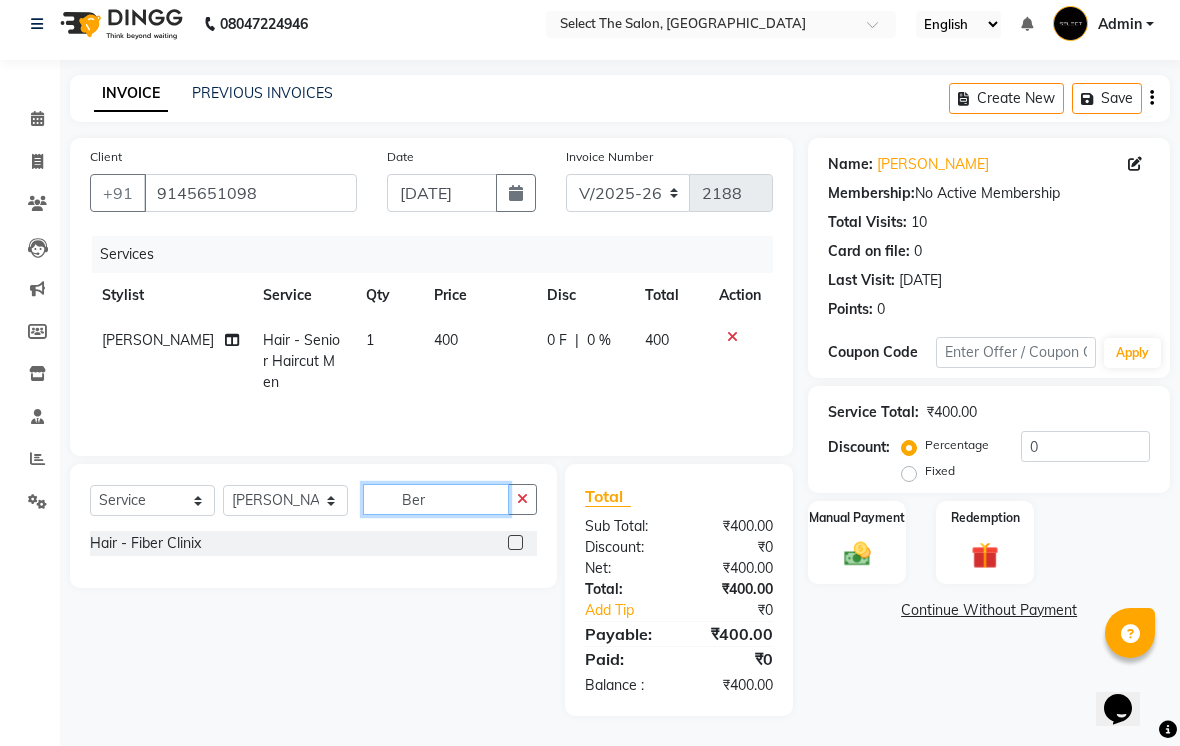 scroll, scrollTop: 40, scrollLeft: 0, axis: vertical 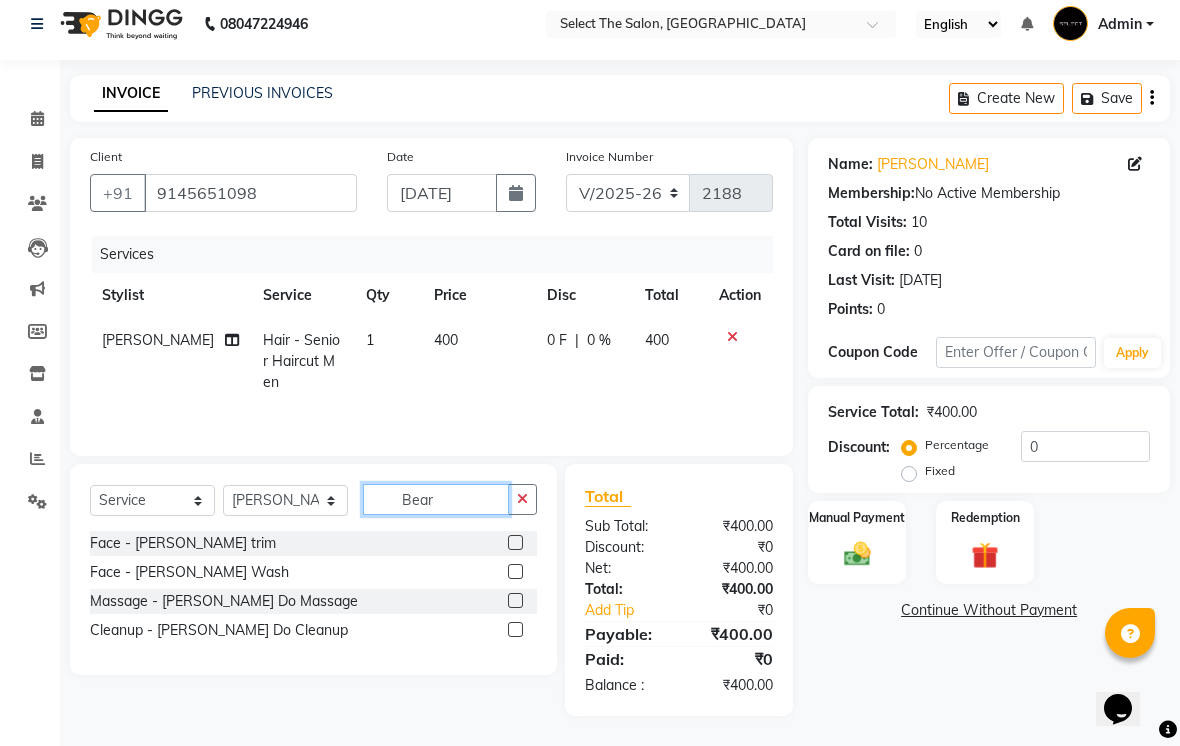 type on "Bear" 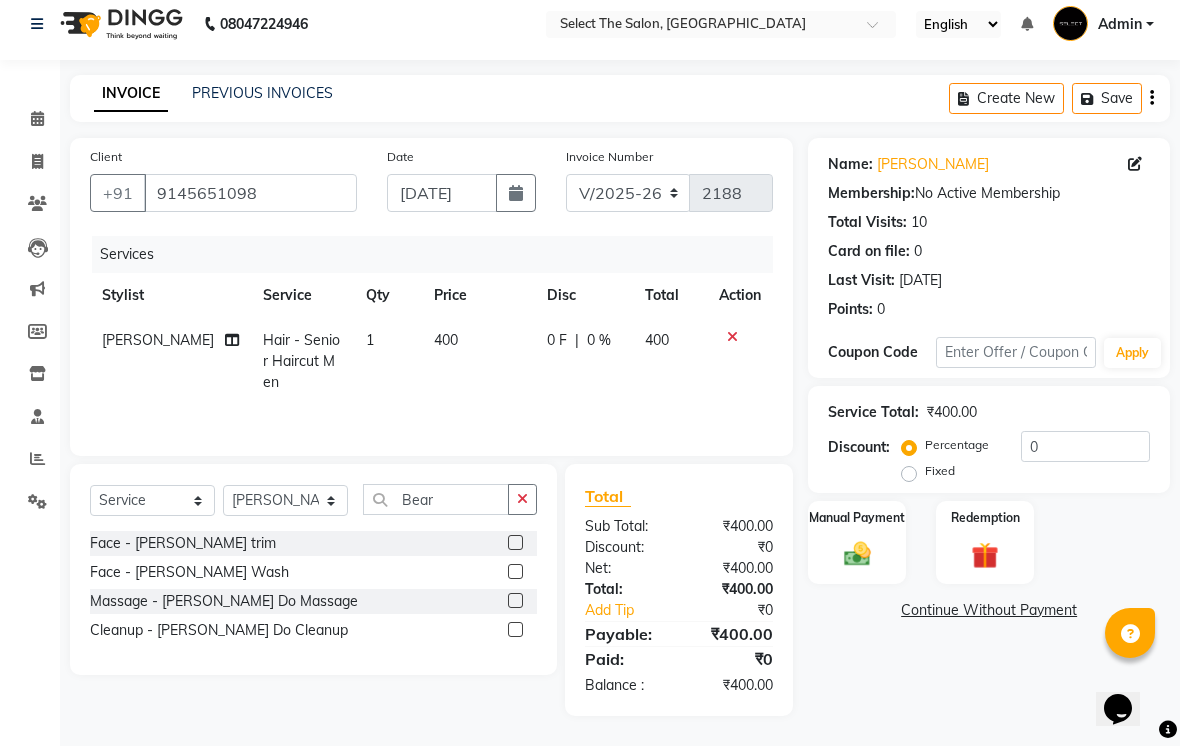 click 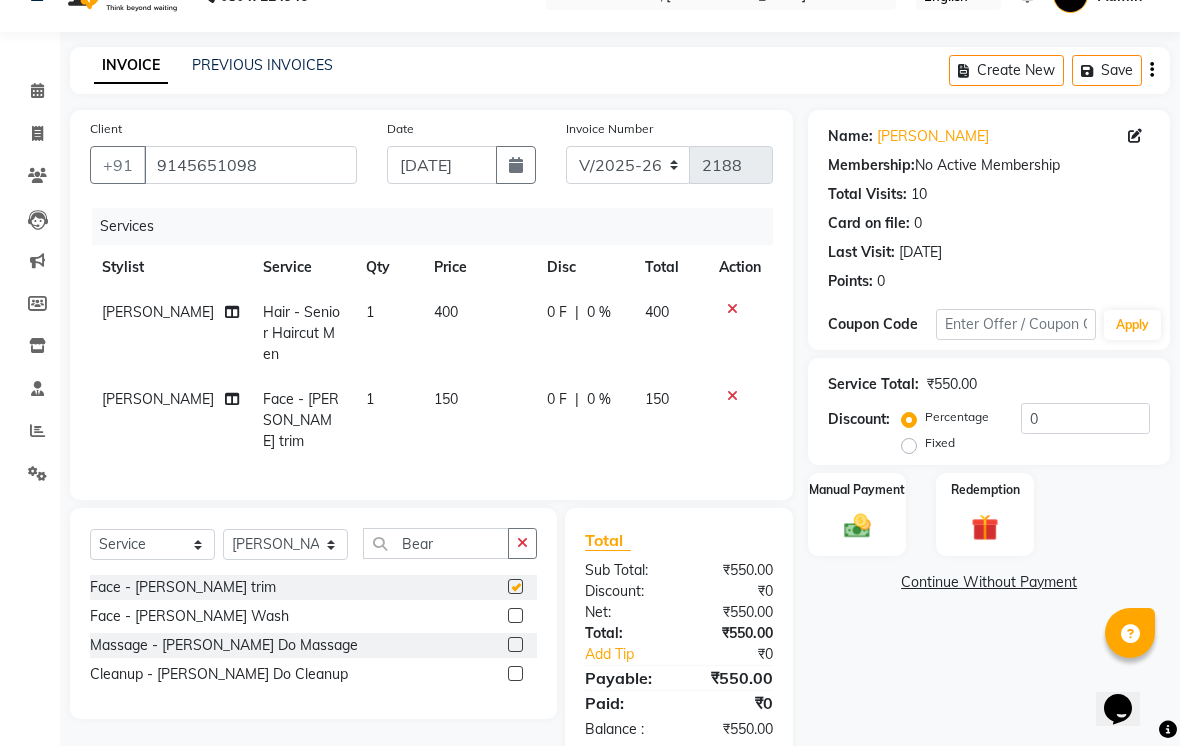 checkbox on "false" 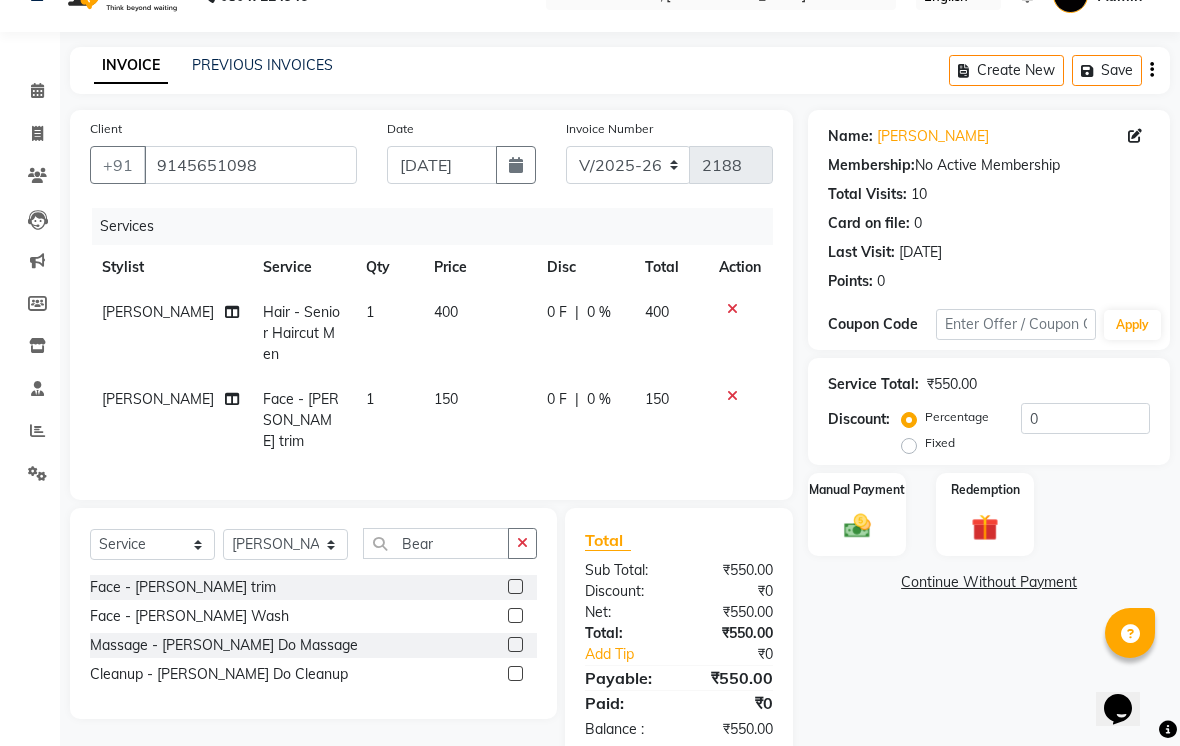 click on "150" 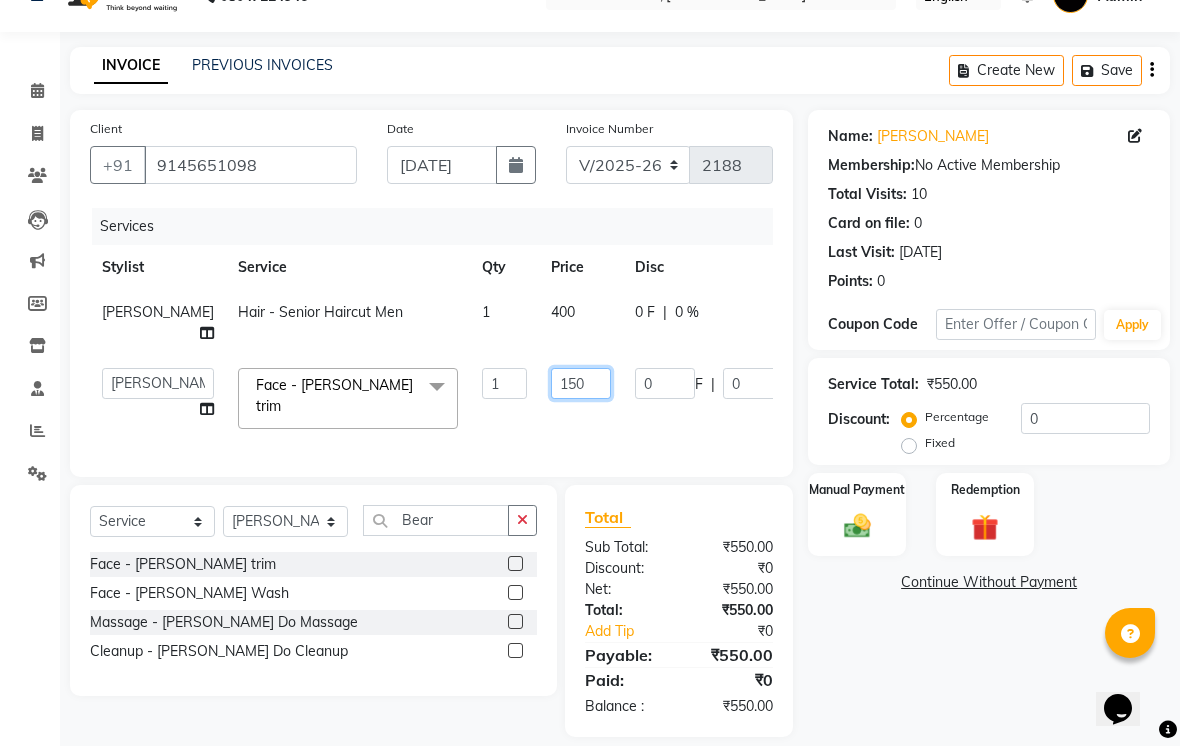 click on "150" 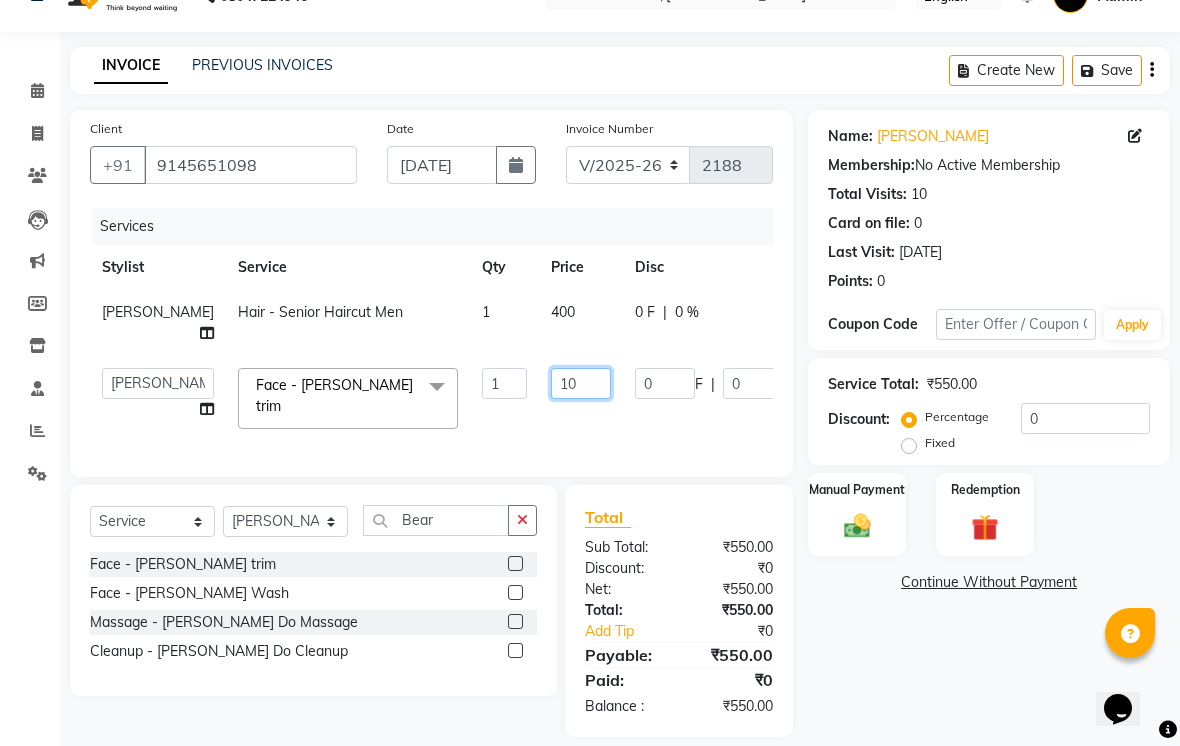 type on "100" 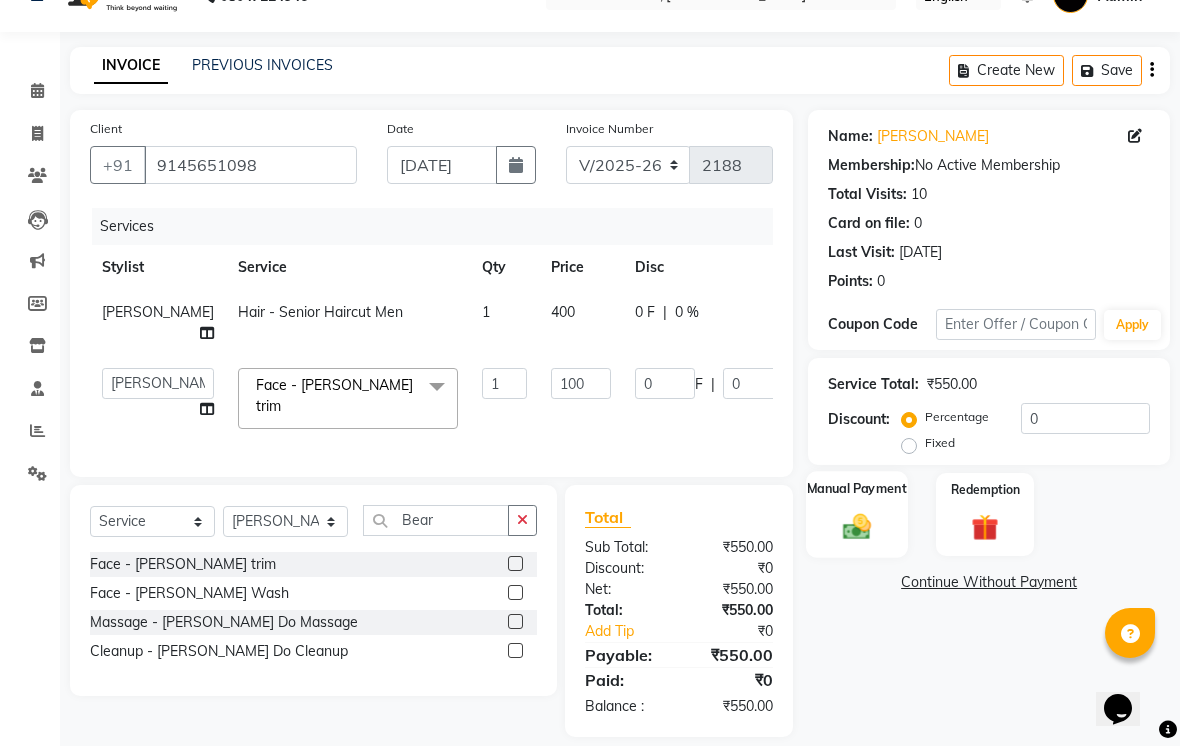click 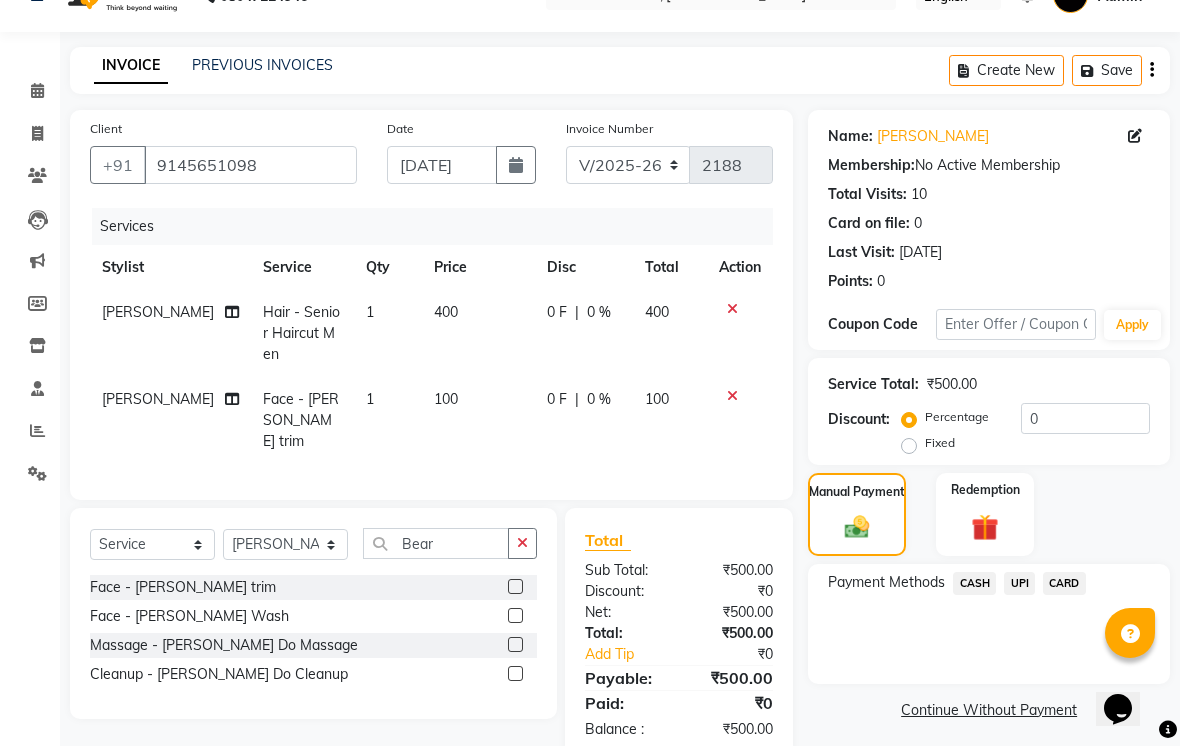click on "CASH" 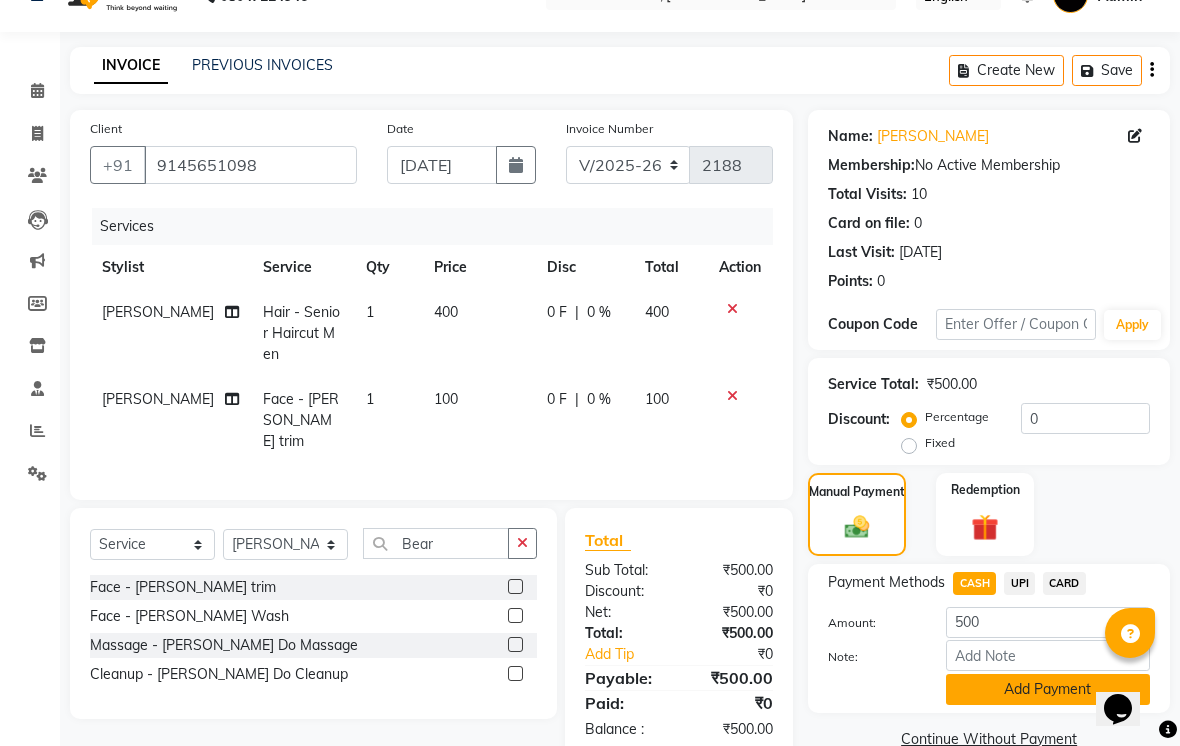 click on "Add Payment" 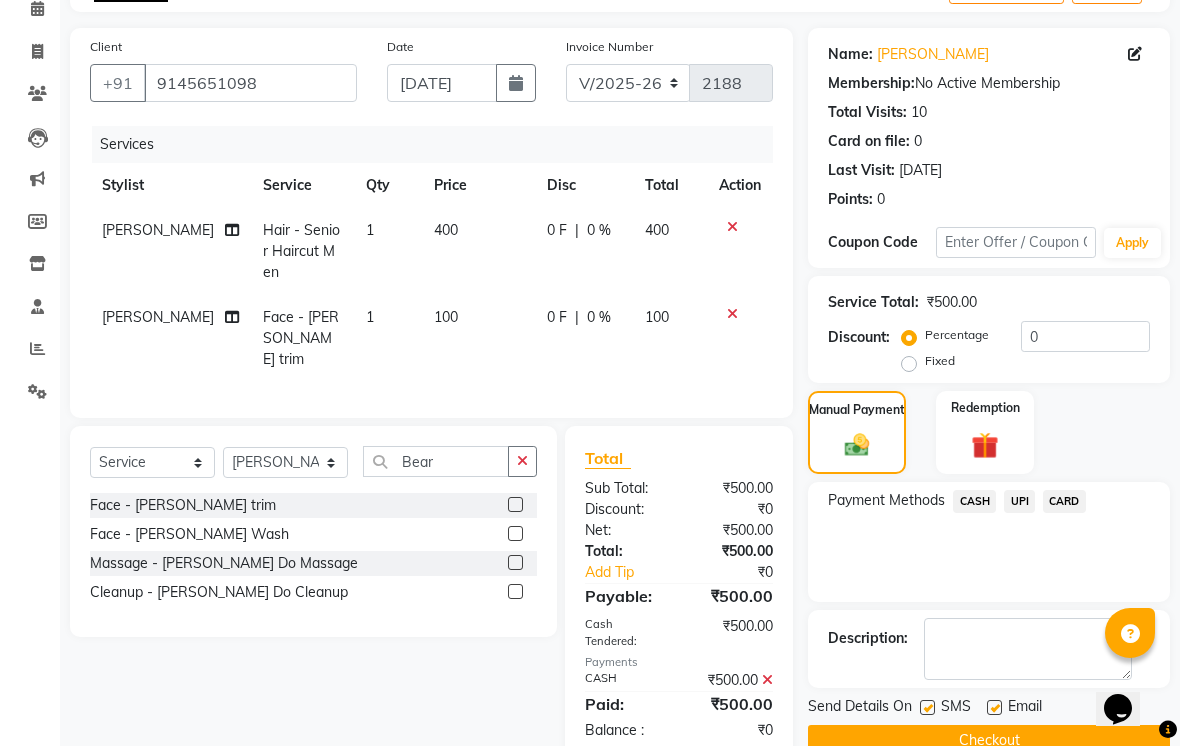 scroll, scrollTop: 161, scrollLeft: 0, axis: vertical 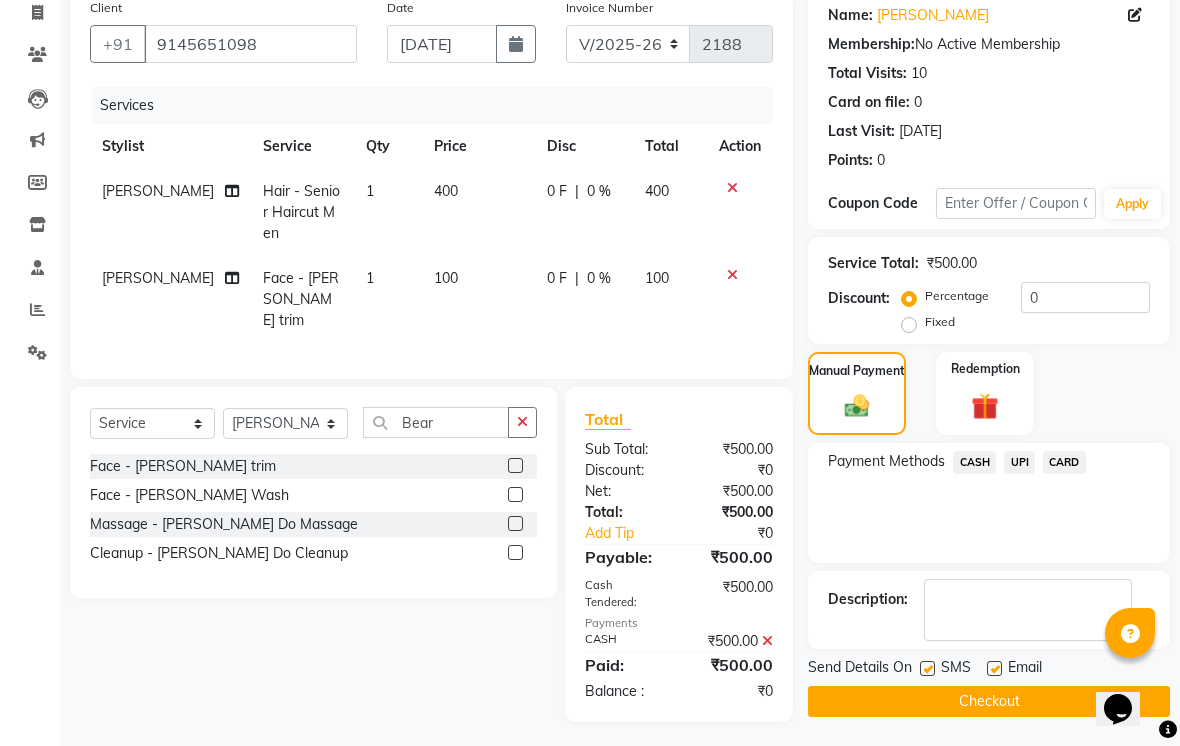 click 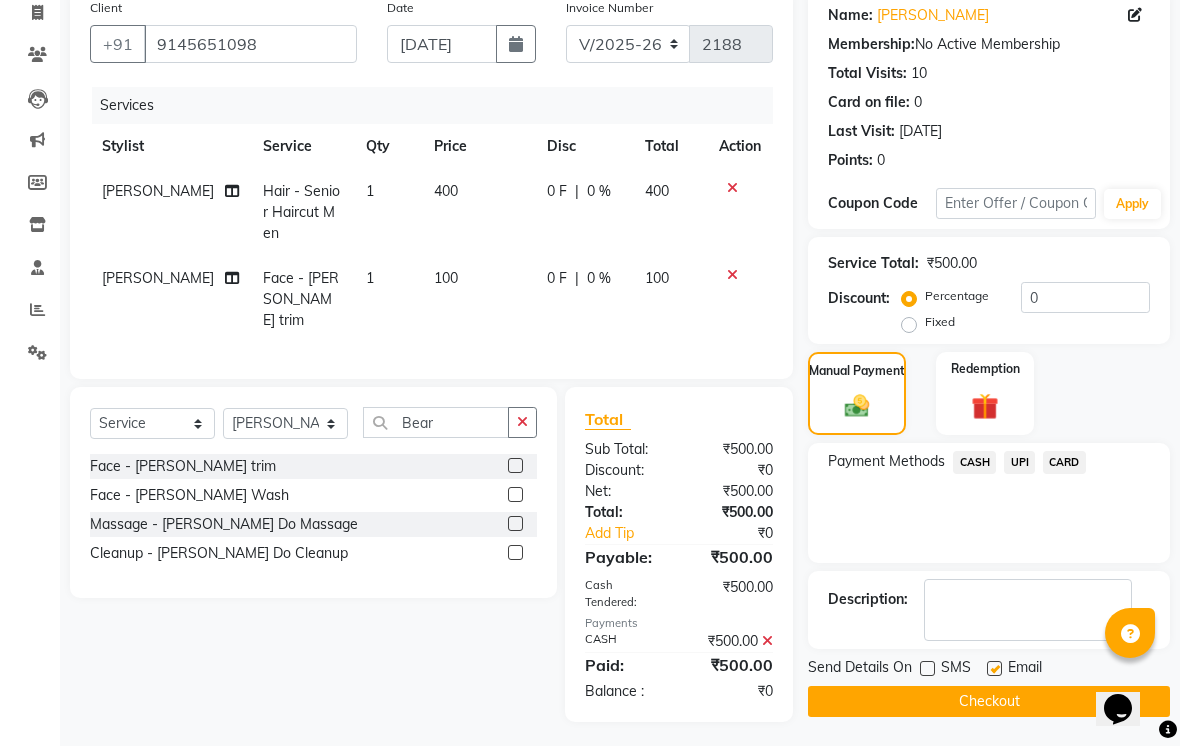 click 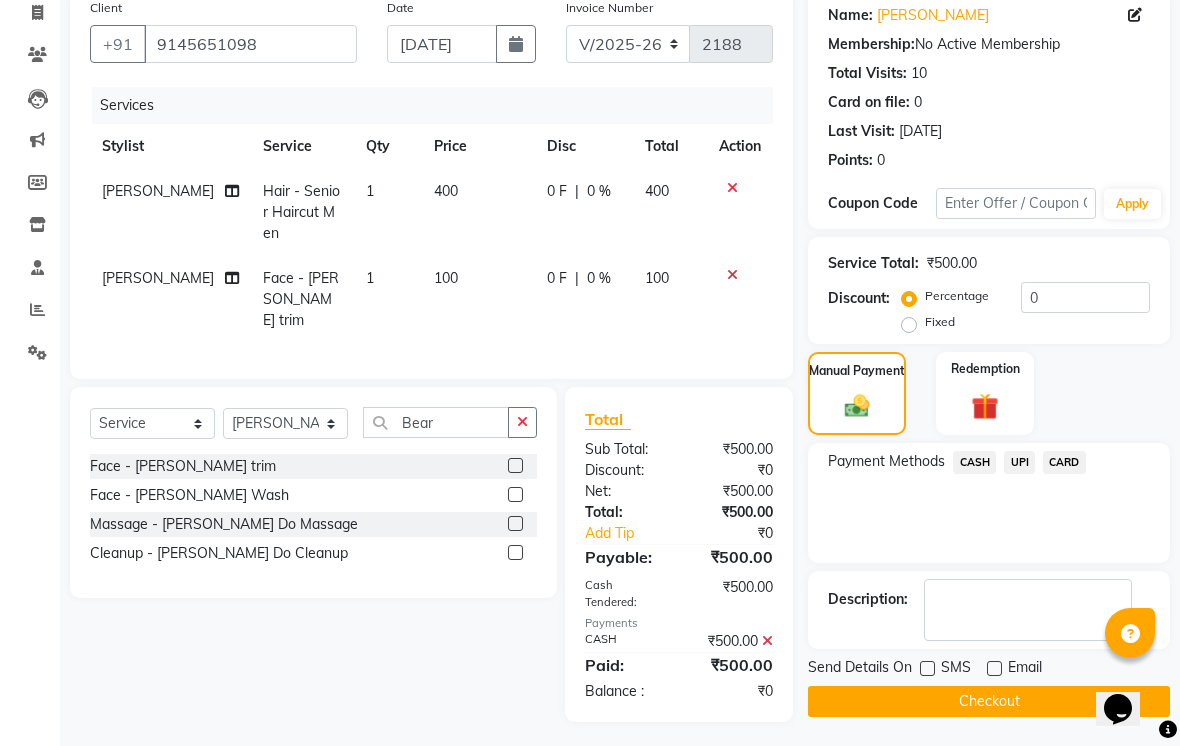 click on "Checkout" 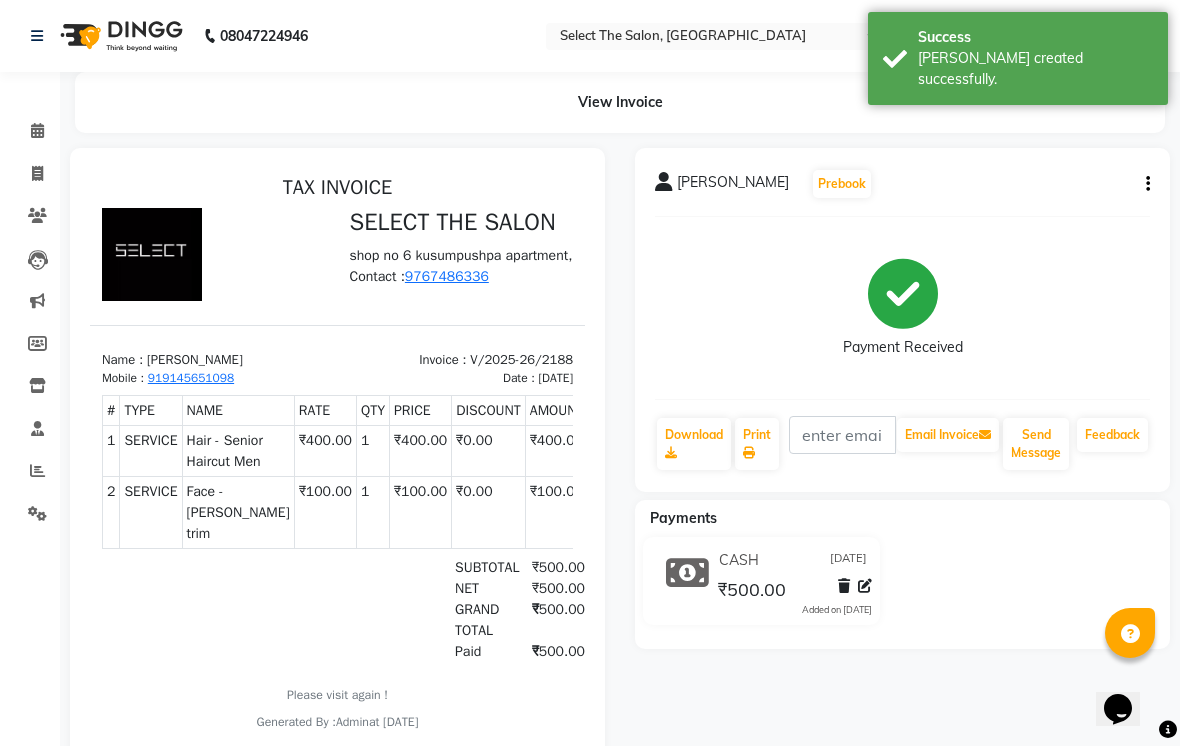 scroll, scrollTop: 0, scrollLeft: 0, axis: both 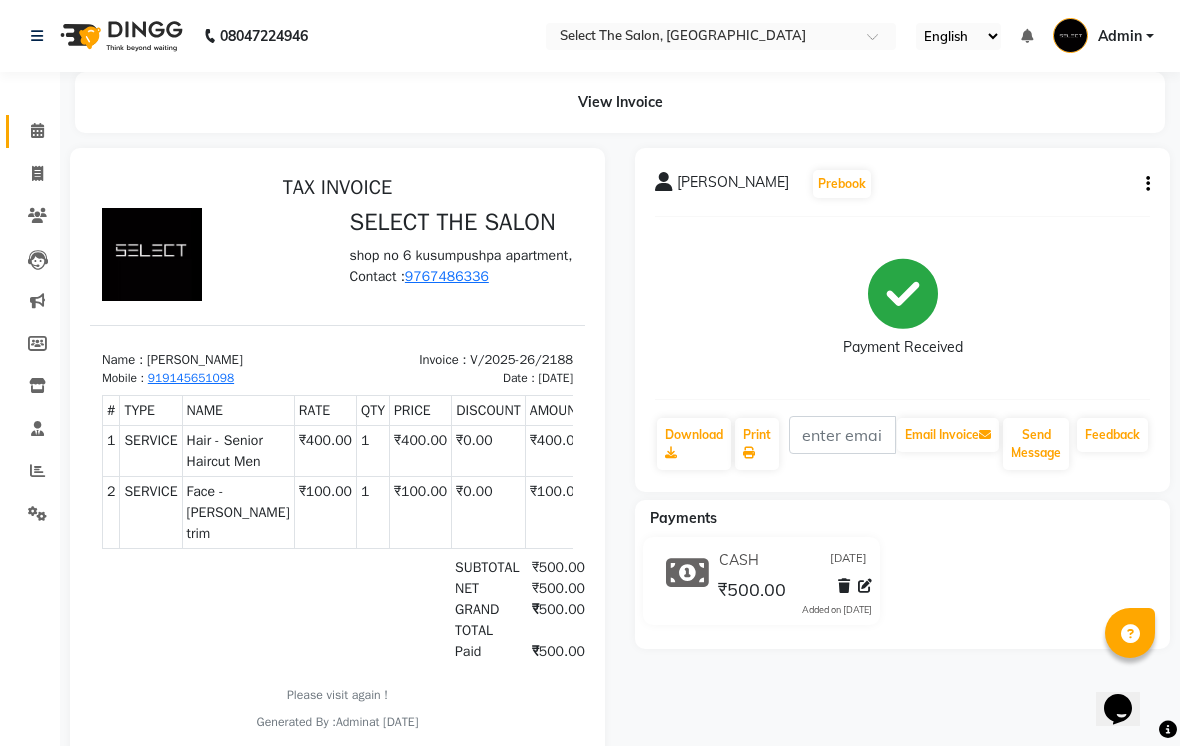 click on "Calendar" 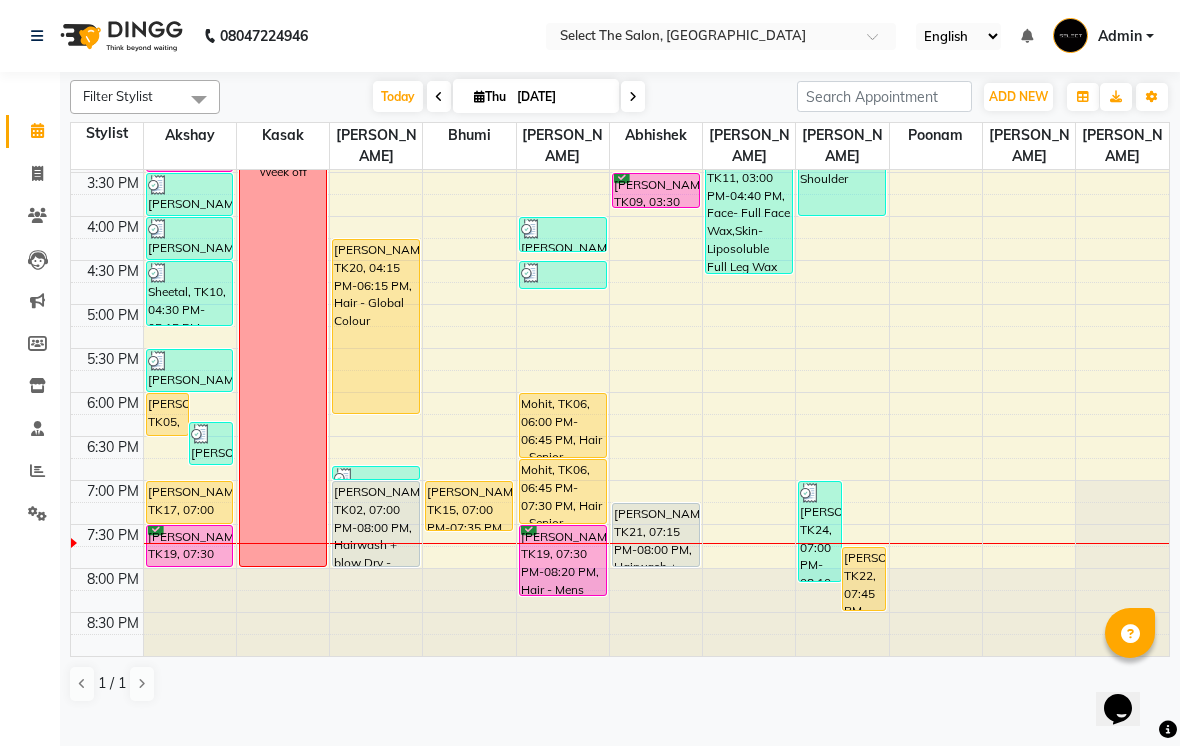 scroll, scrollTop: 657, scrollLeft: 0, axis: vertical 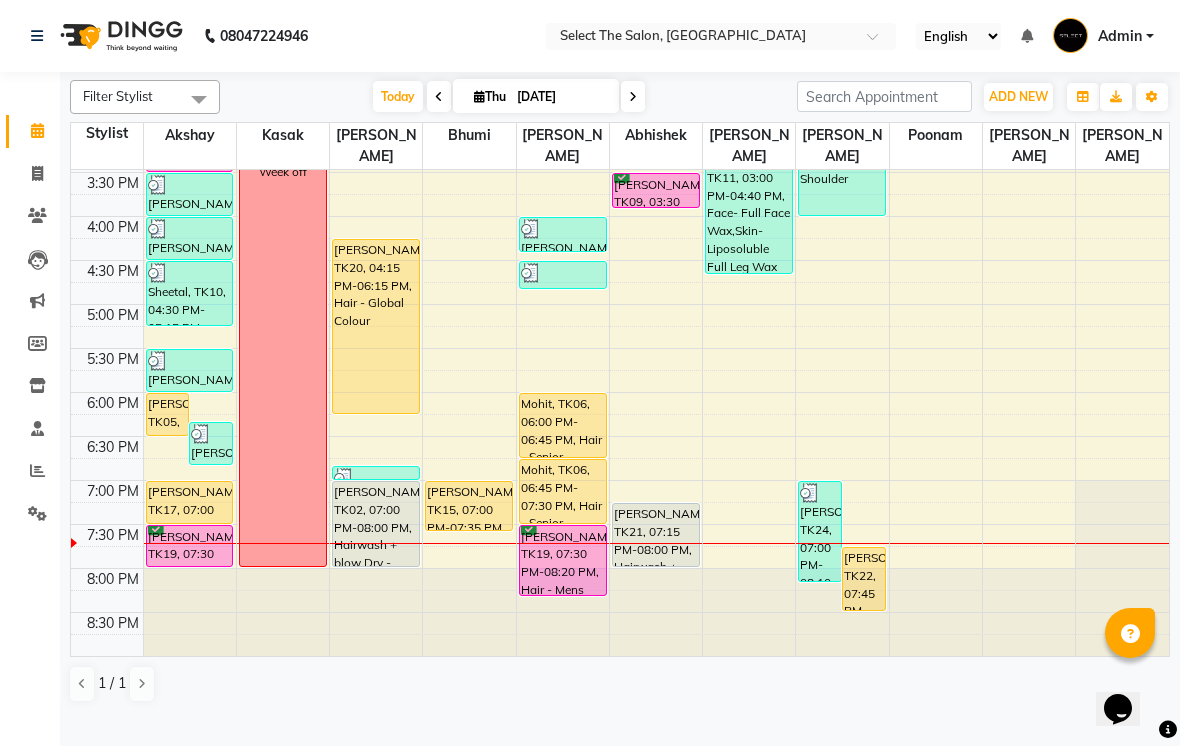 click at bounding box center [633, 96] 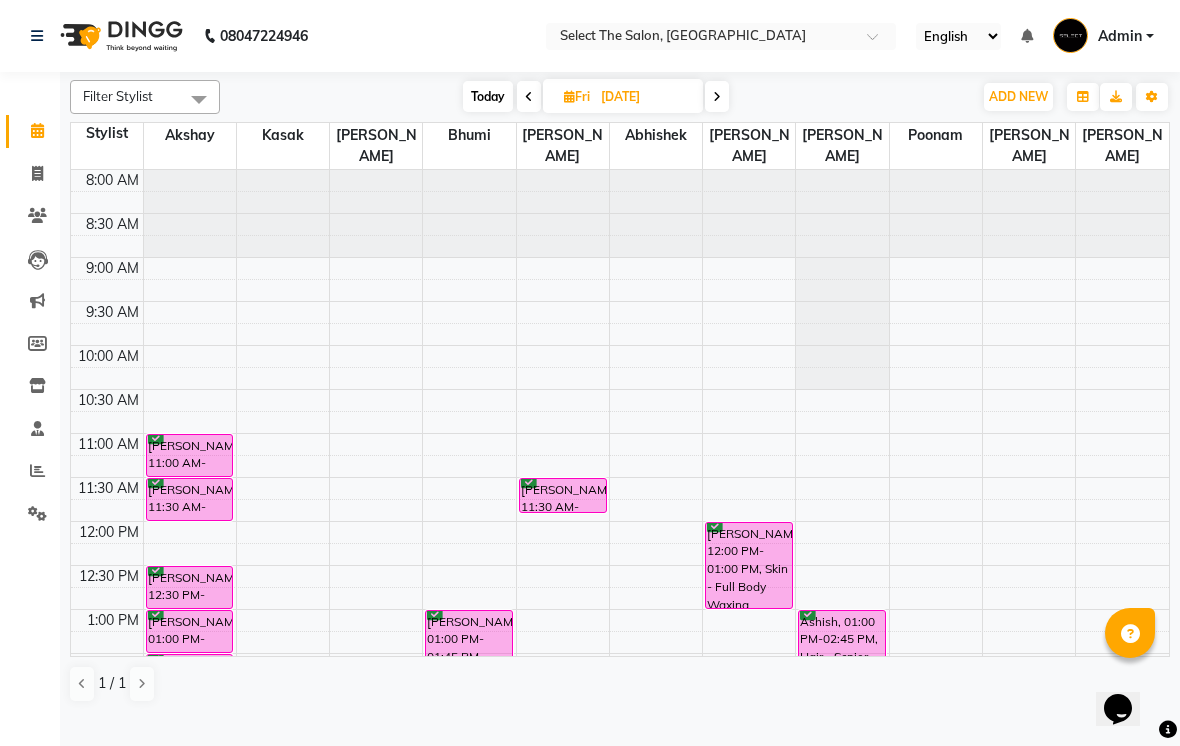 scroll, scrollTop: 0, scrollLeft: 0, axis: both 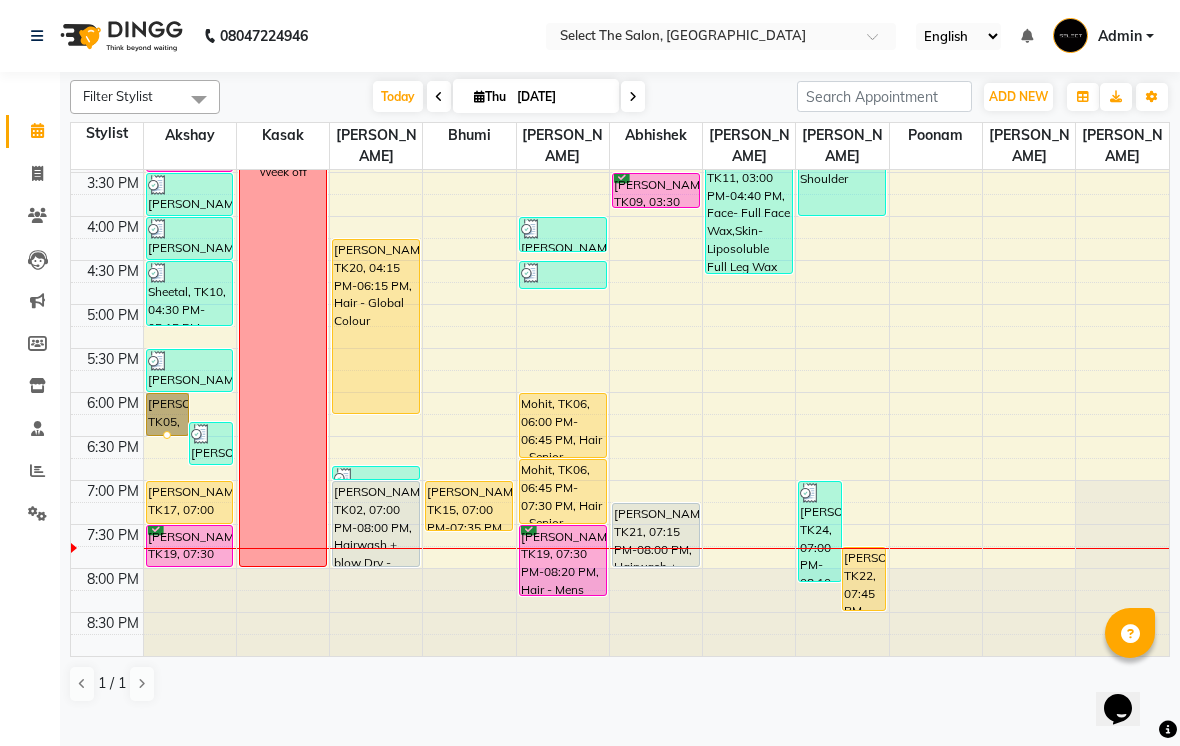 click at bounding box center [167, 435] 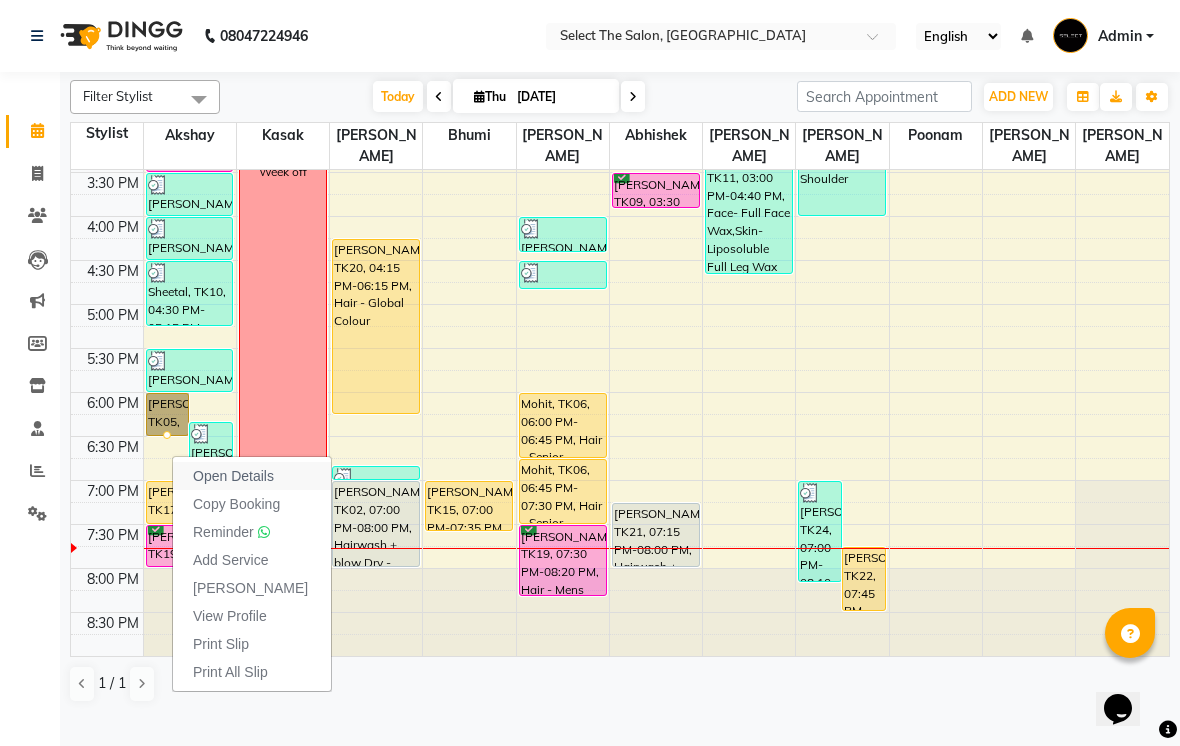 click on "Open Details" at bounding box center (233, 476) 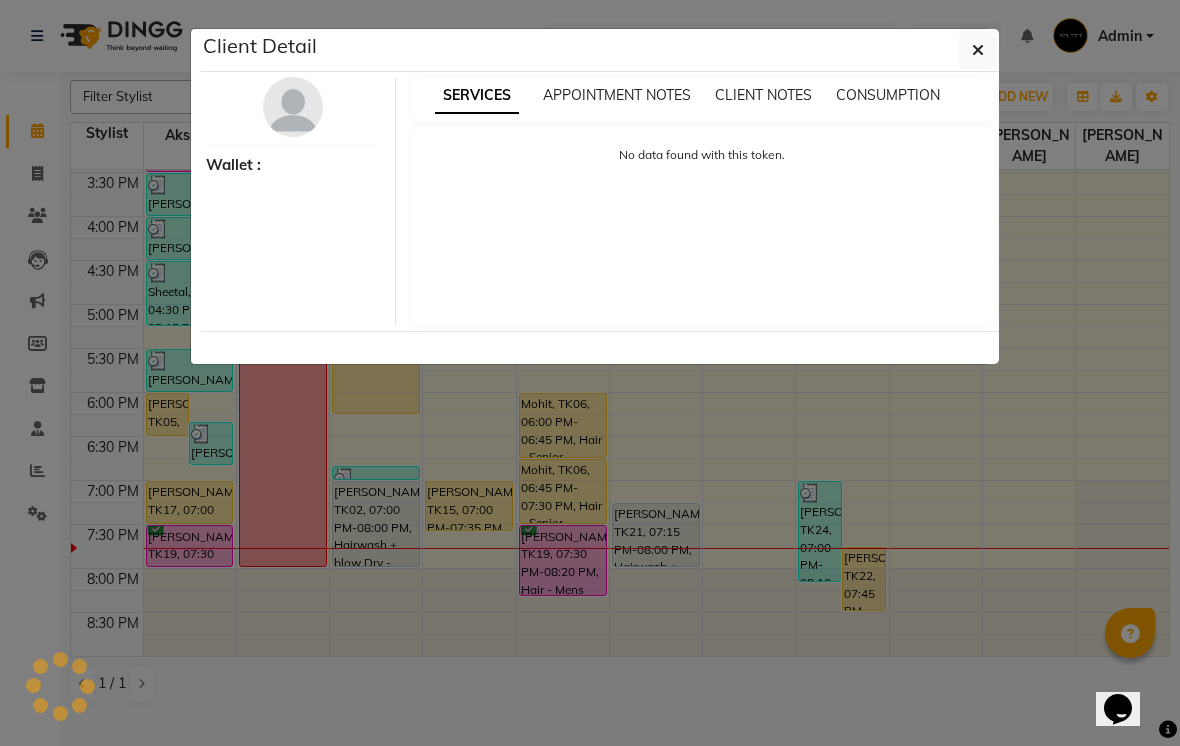 select on "1" 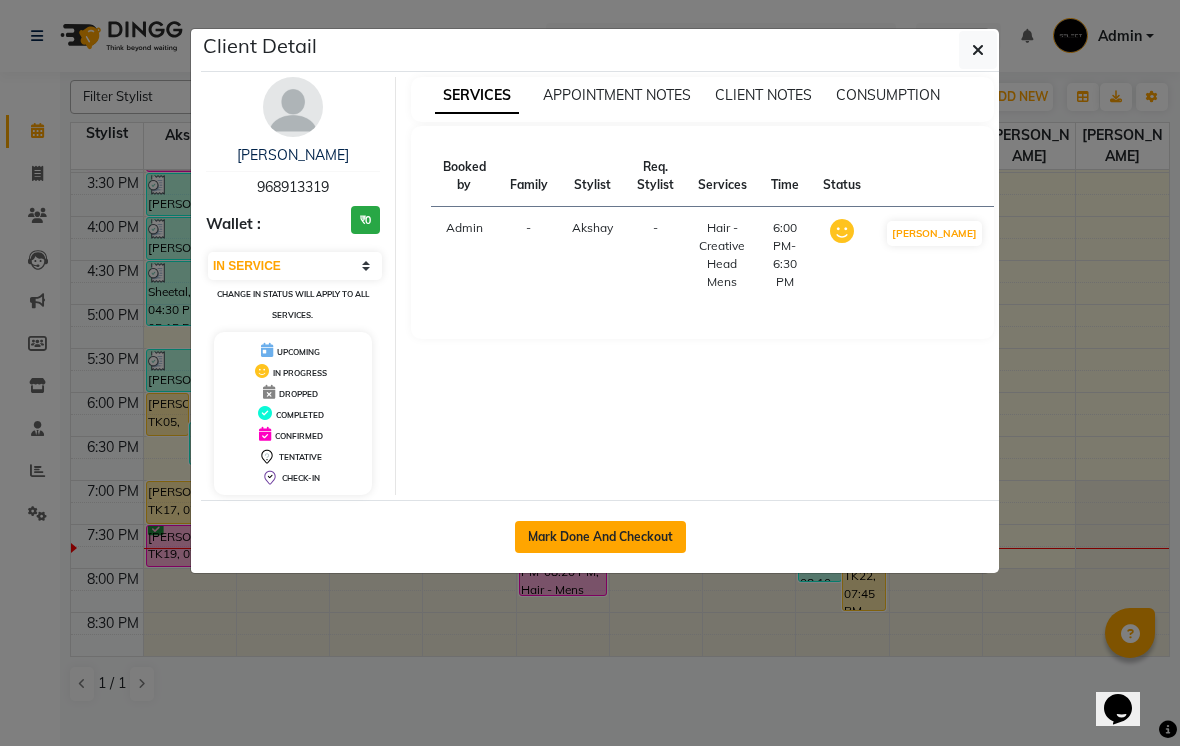 click on "Mark Done And Checkout" 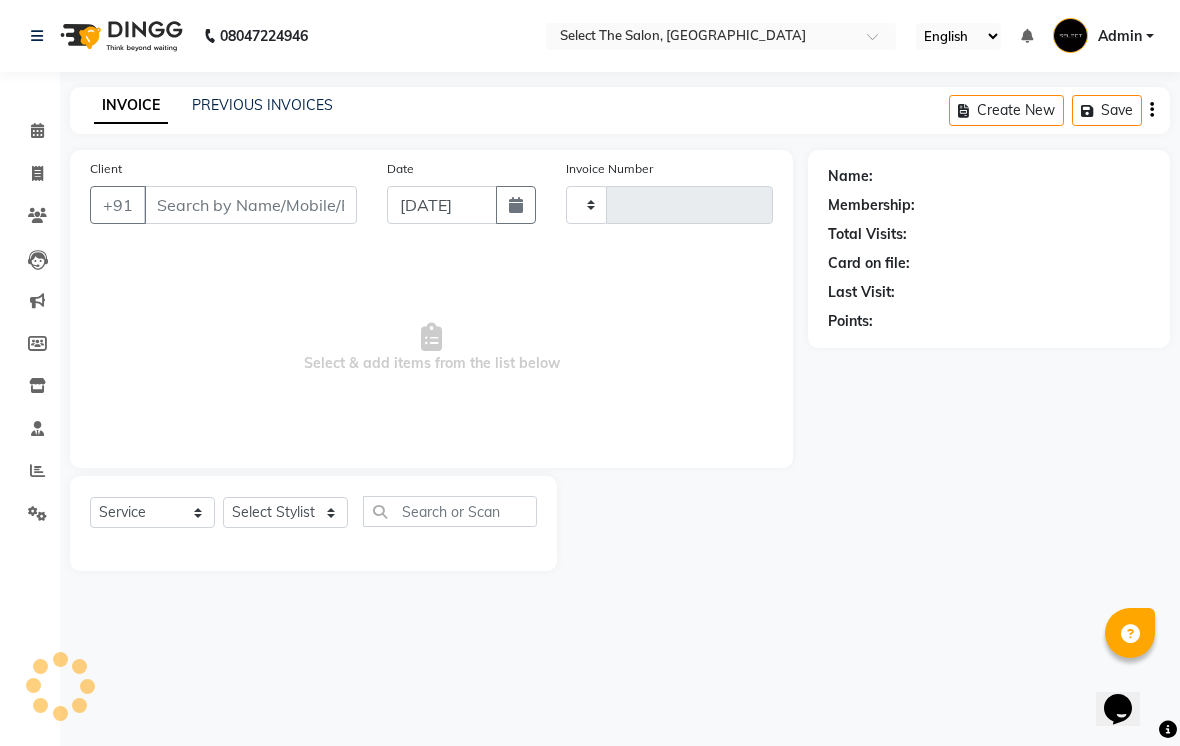 type on "2189" 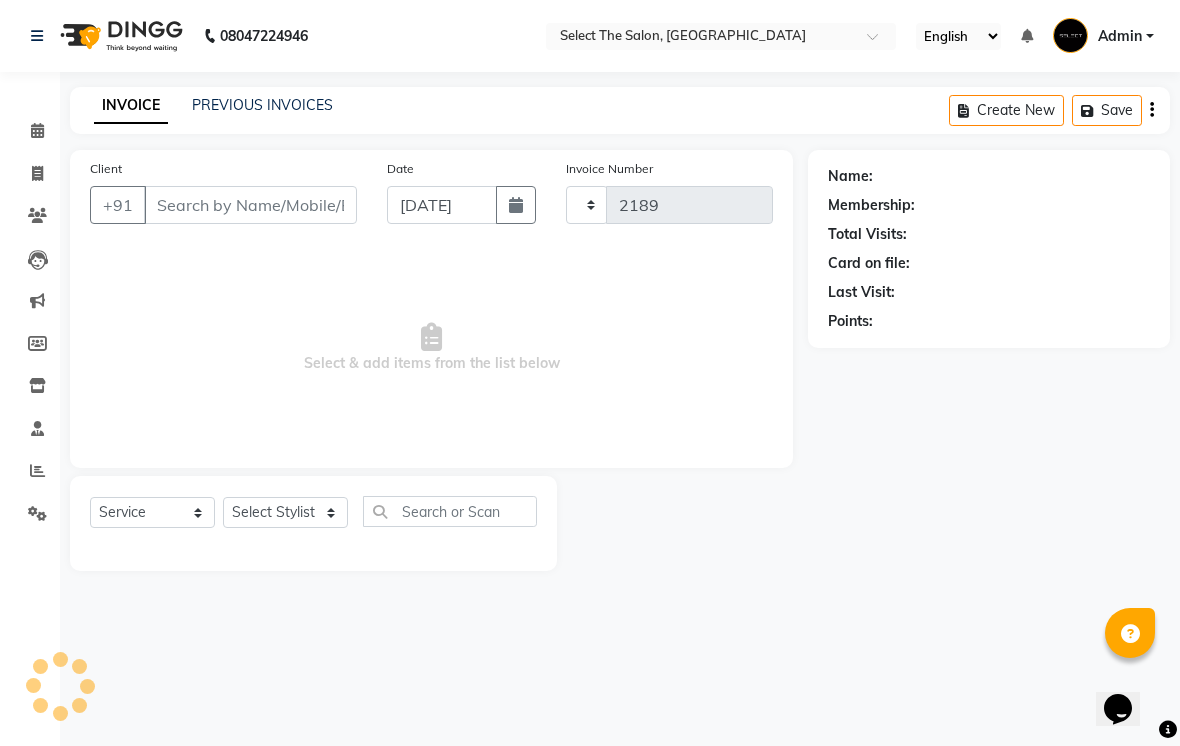 select on "4969" 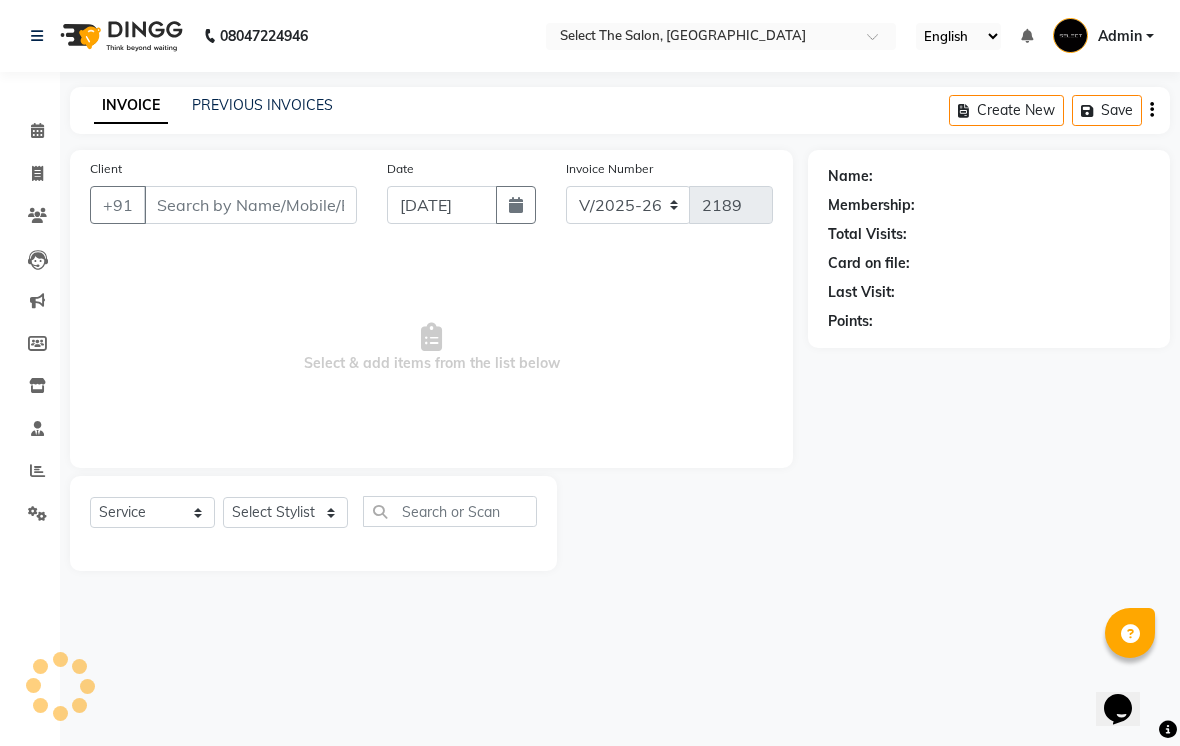 type on "968913319" 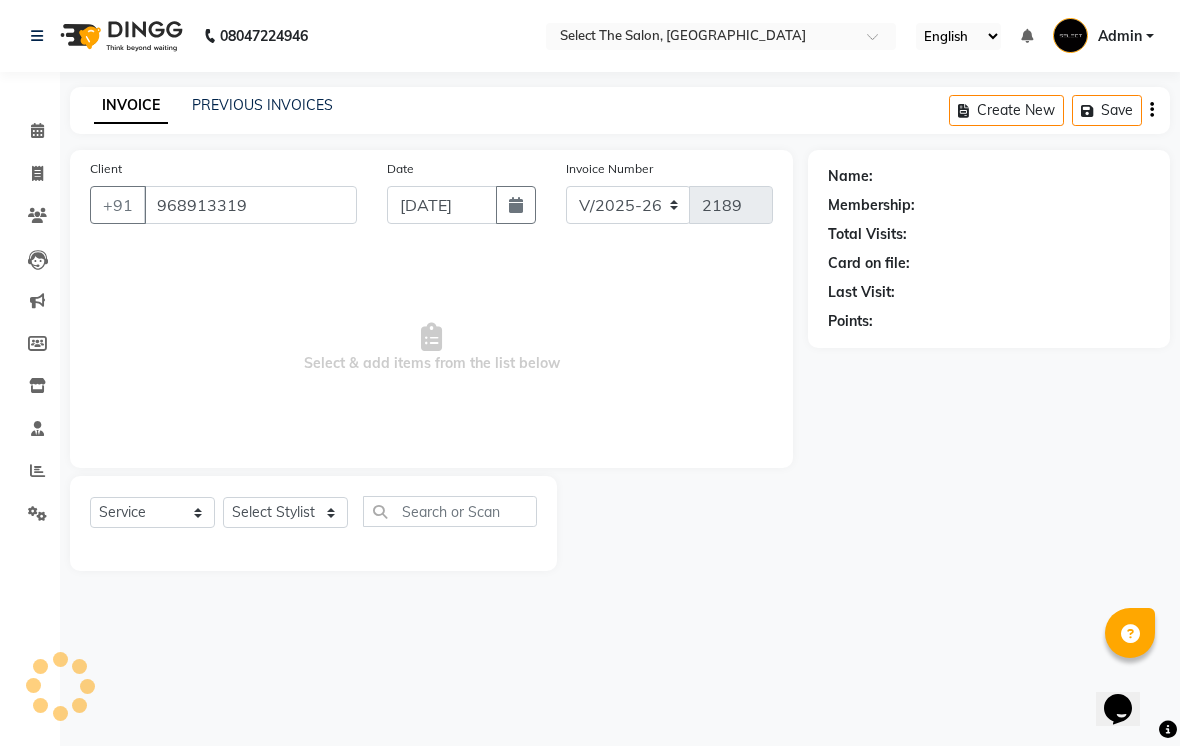 select on "31289" 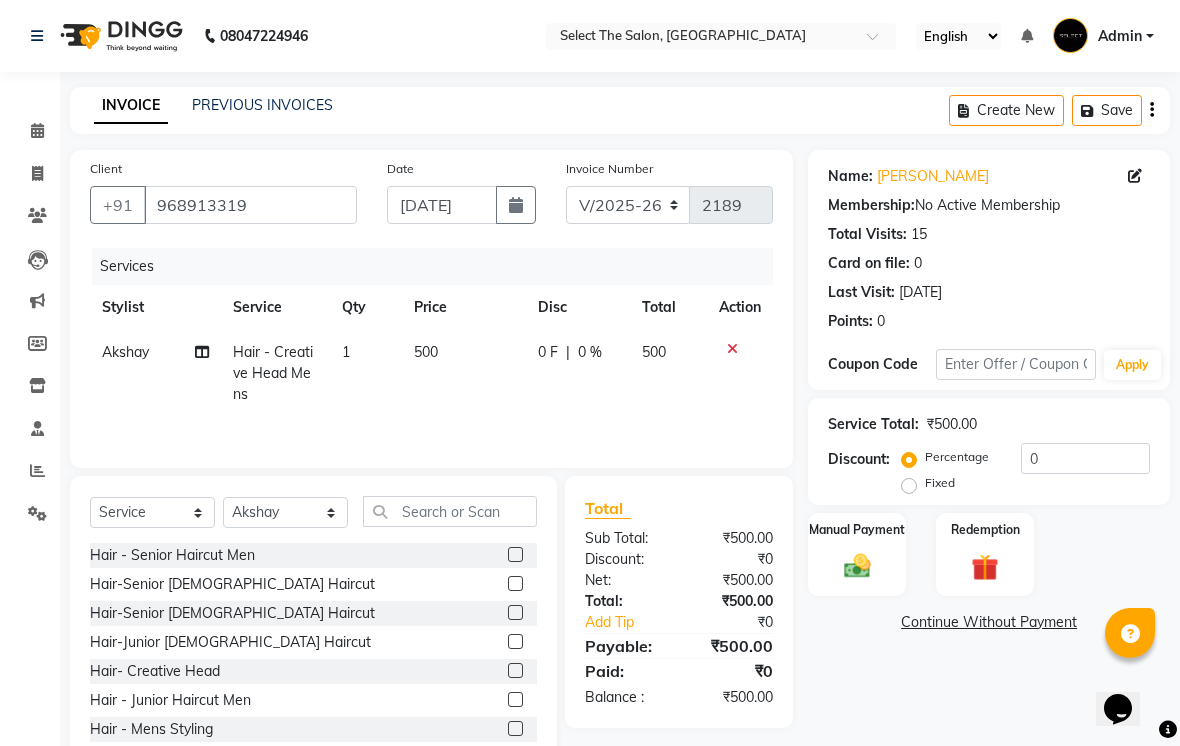 click on "500" 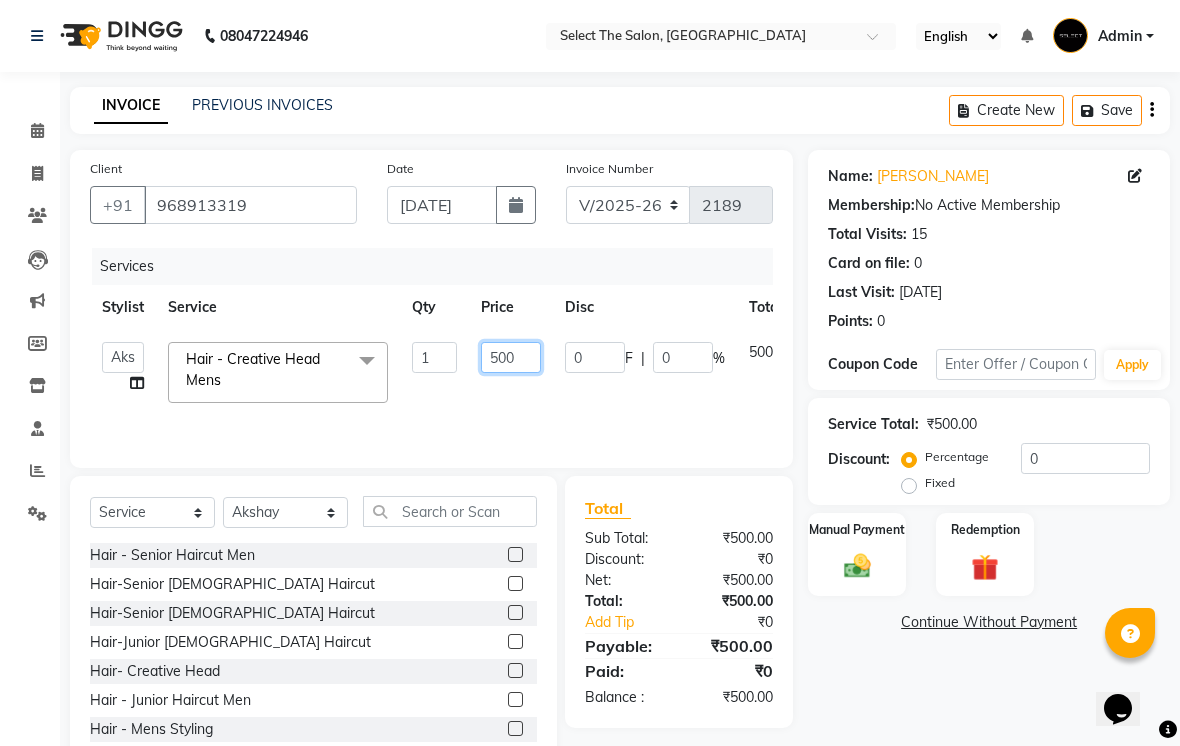click on "500" 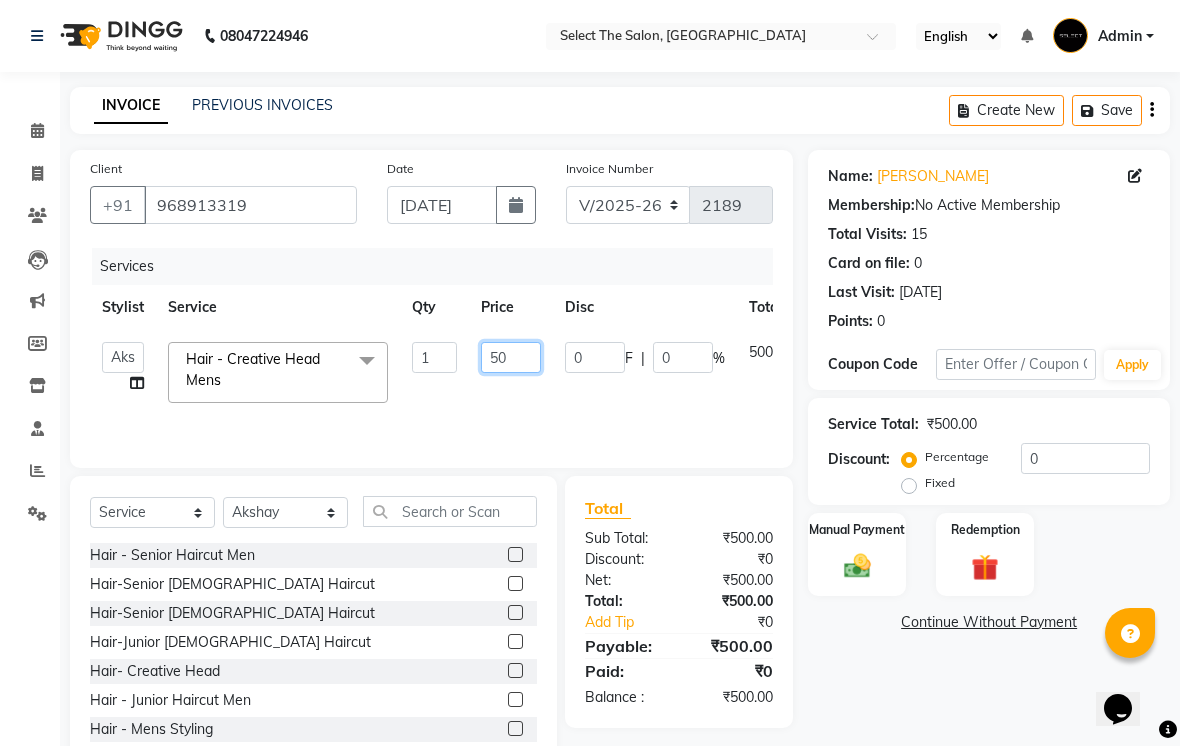 type on "5" 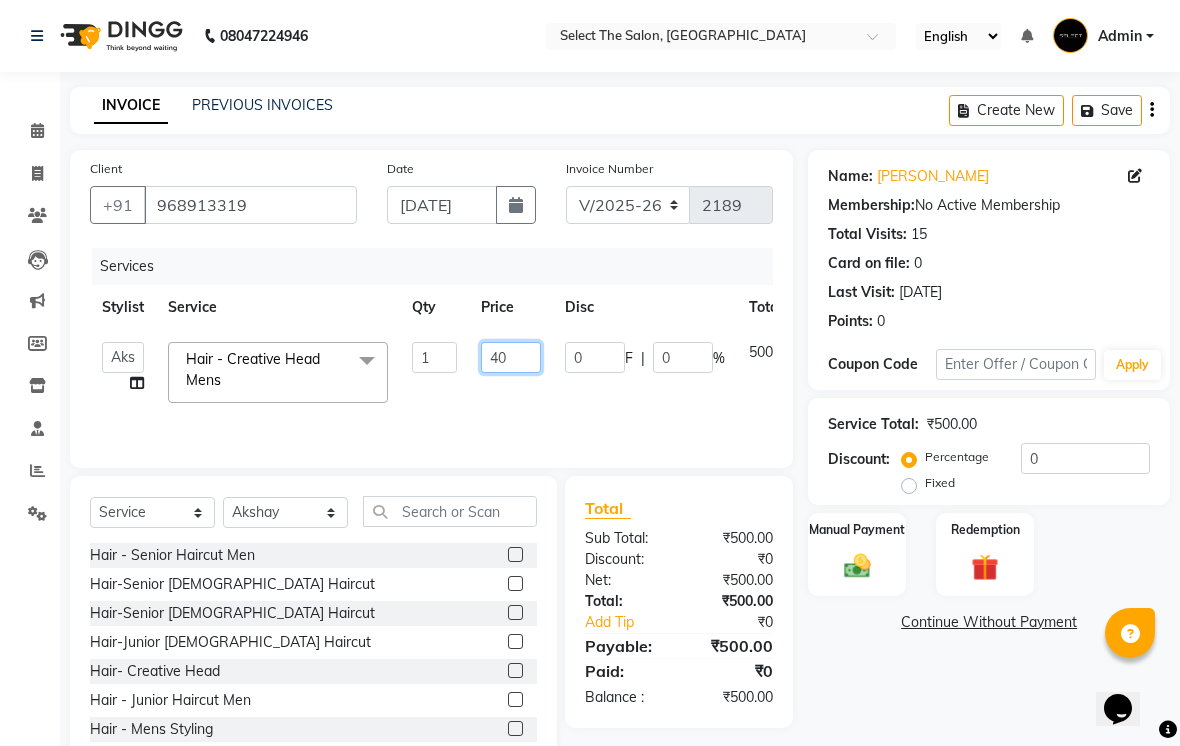 type on "400" 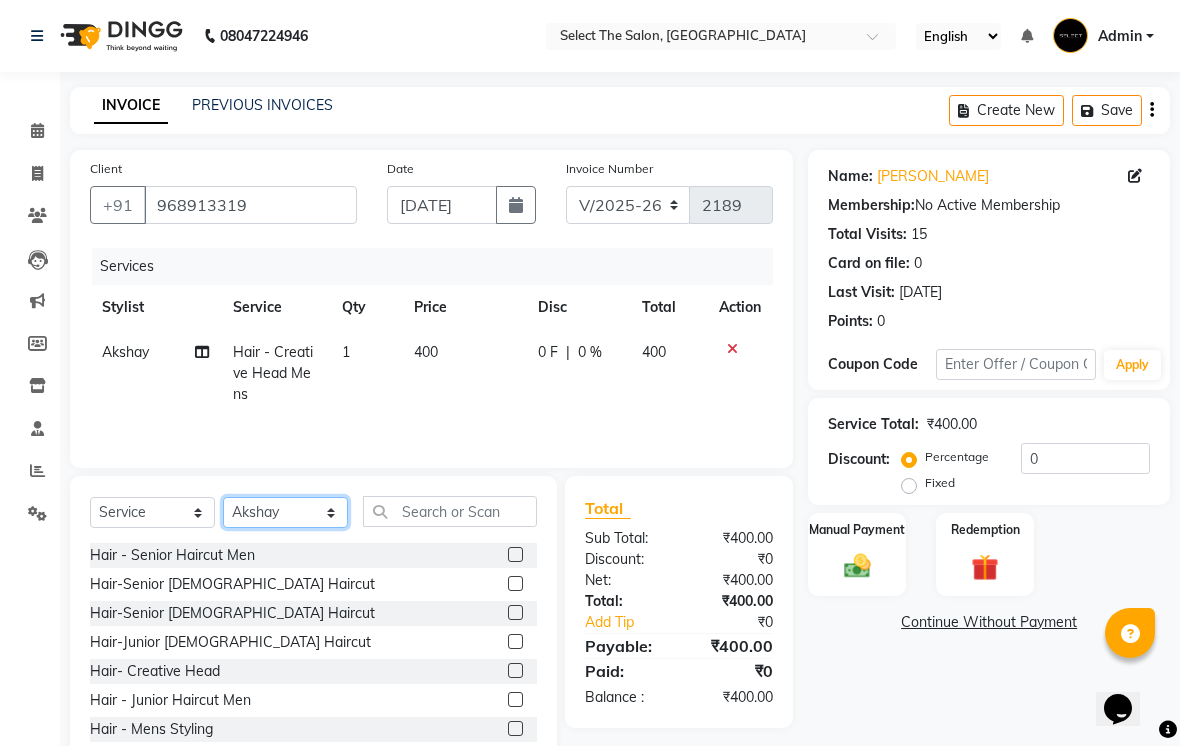click on "Select Stylist Abhishek  Akshay  Bhumi  Harshana Daware Kasak Poonam  Sachin Wagh  Sarthak  Siddhika  Venkatesh warule Yogeshwari" 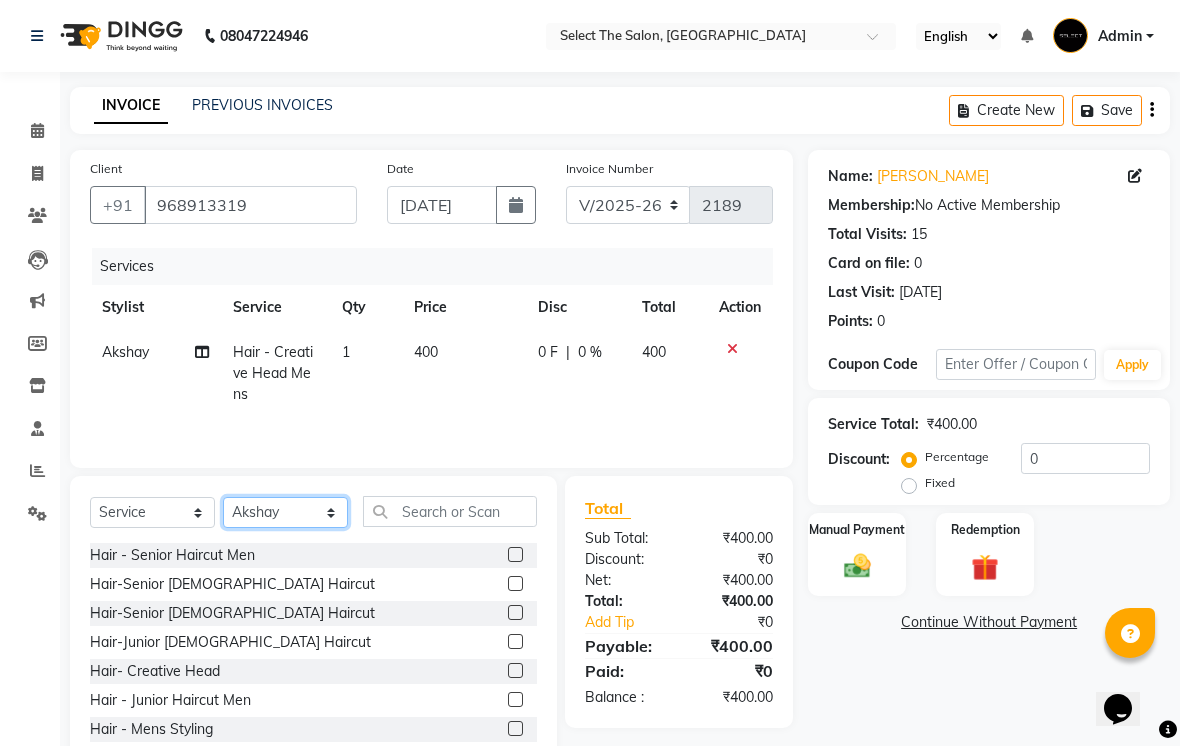 select on "81945" 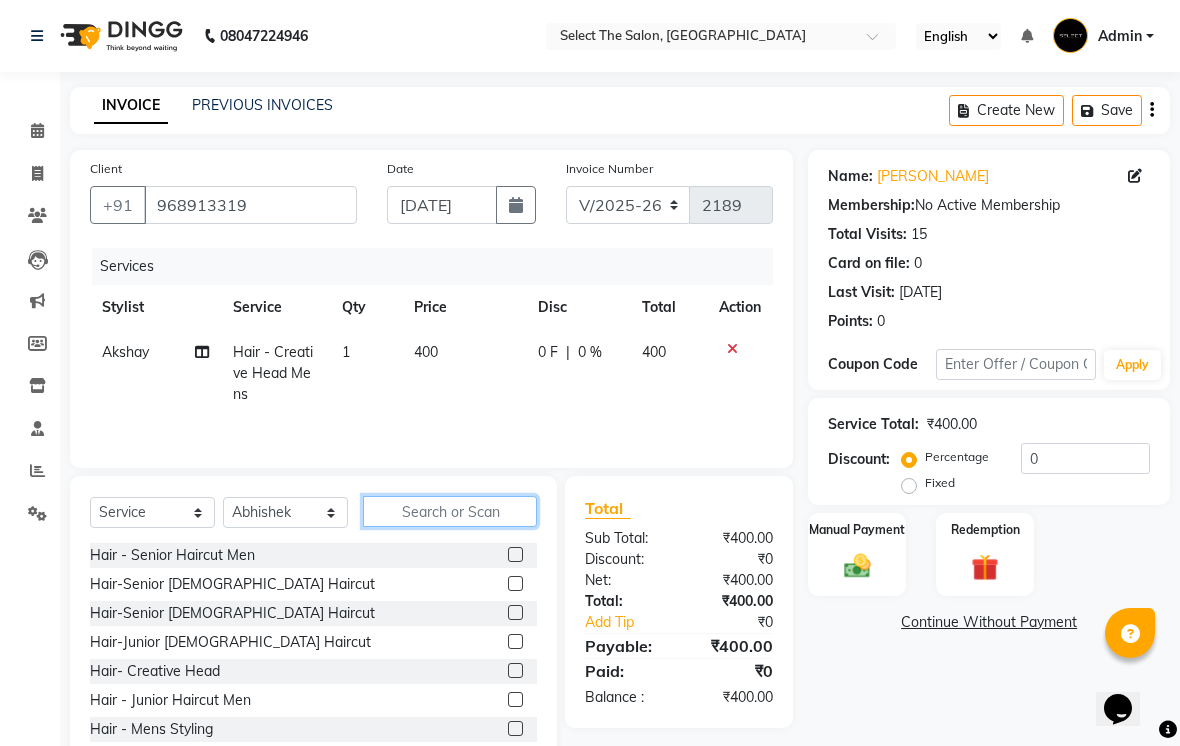 click 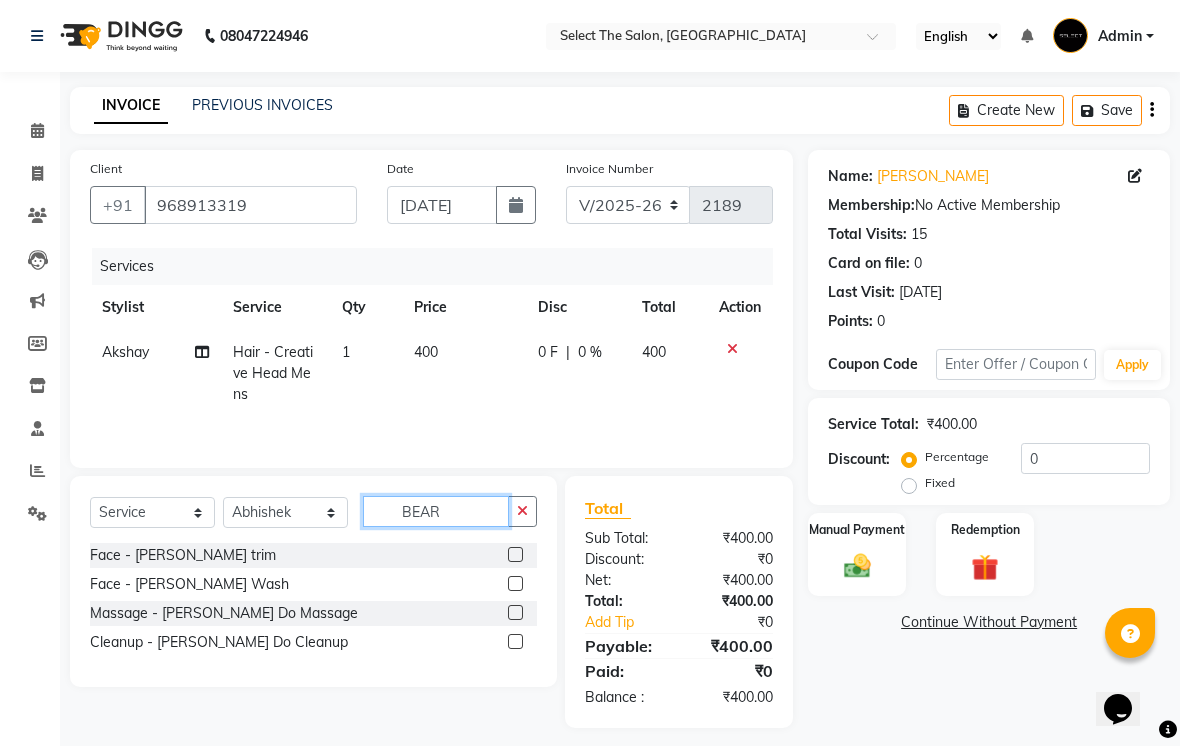 type on "BEAR" 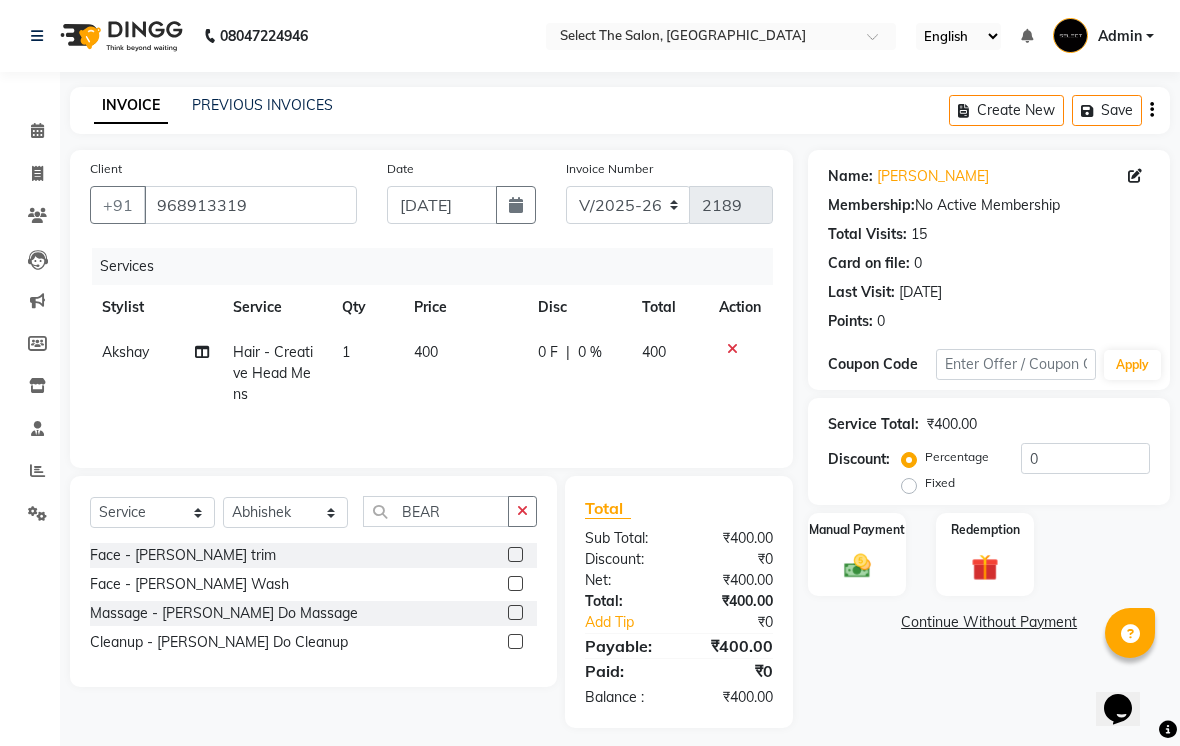 click 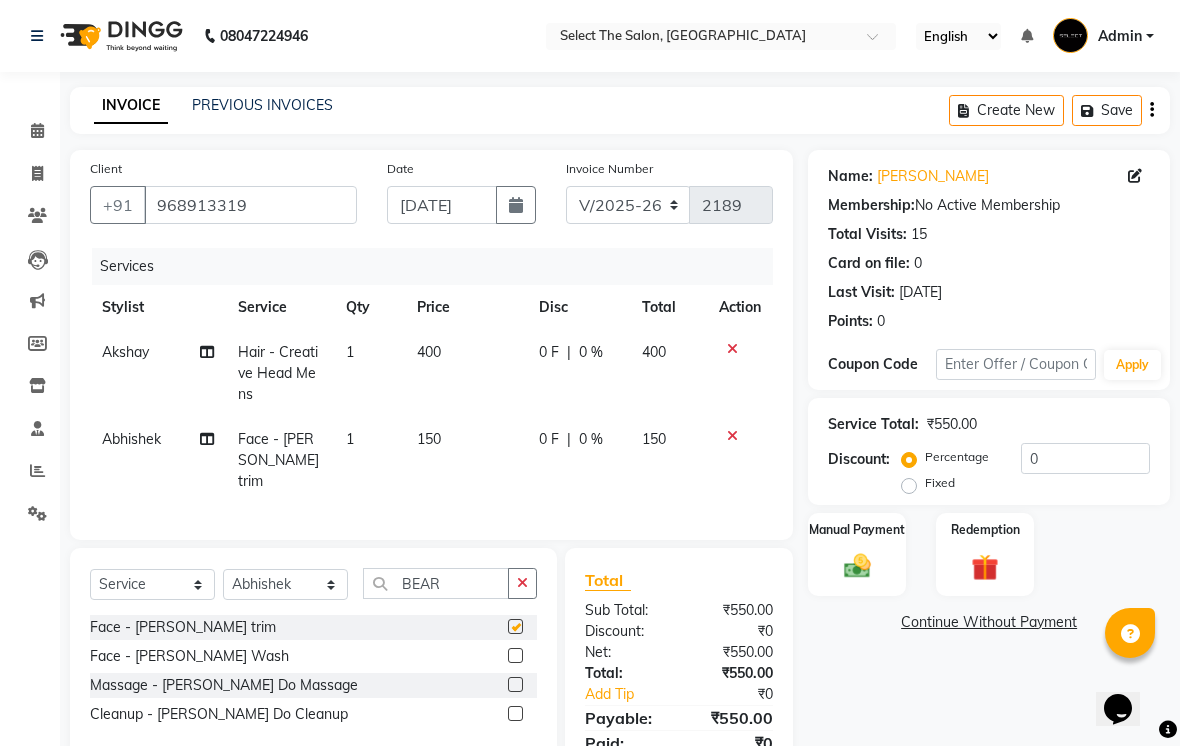 checkbox on "false" 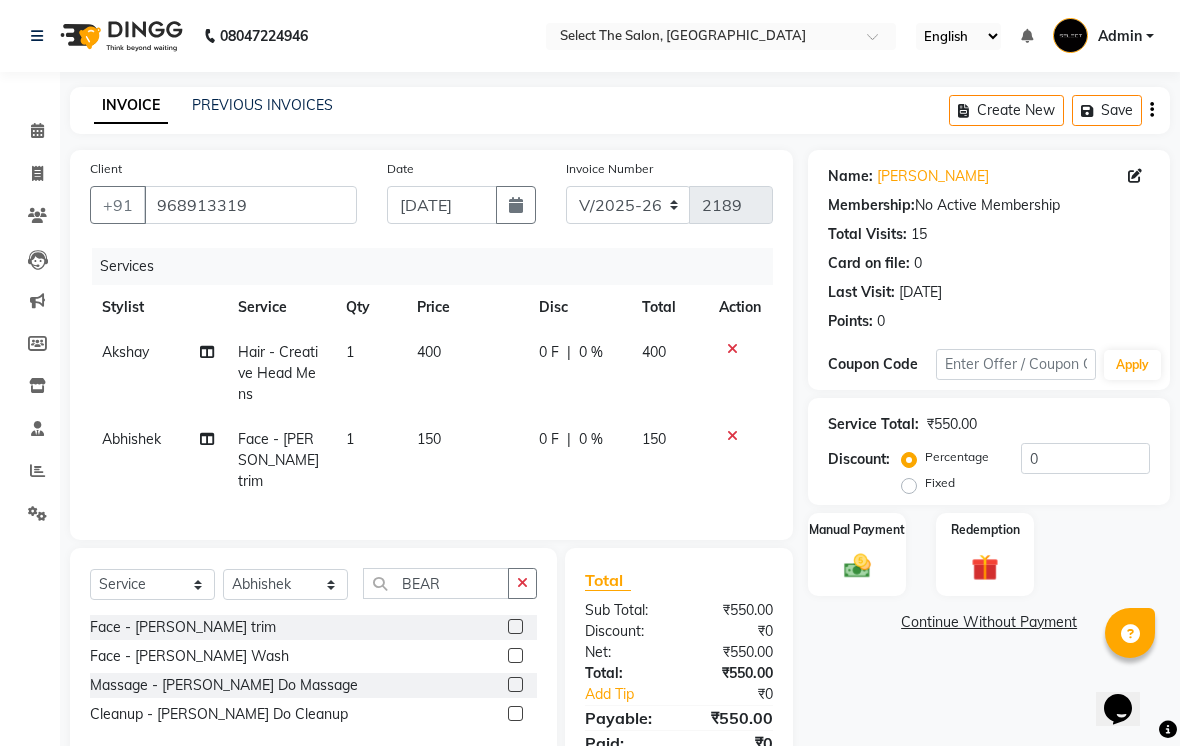 click on "150" 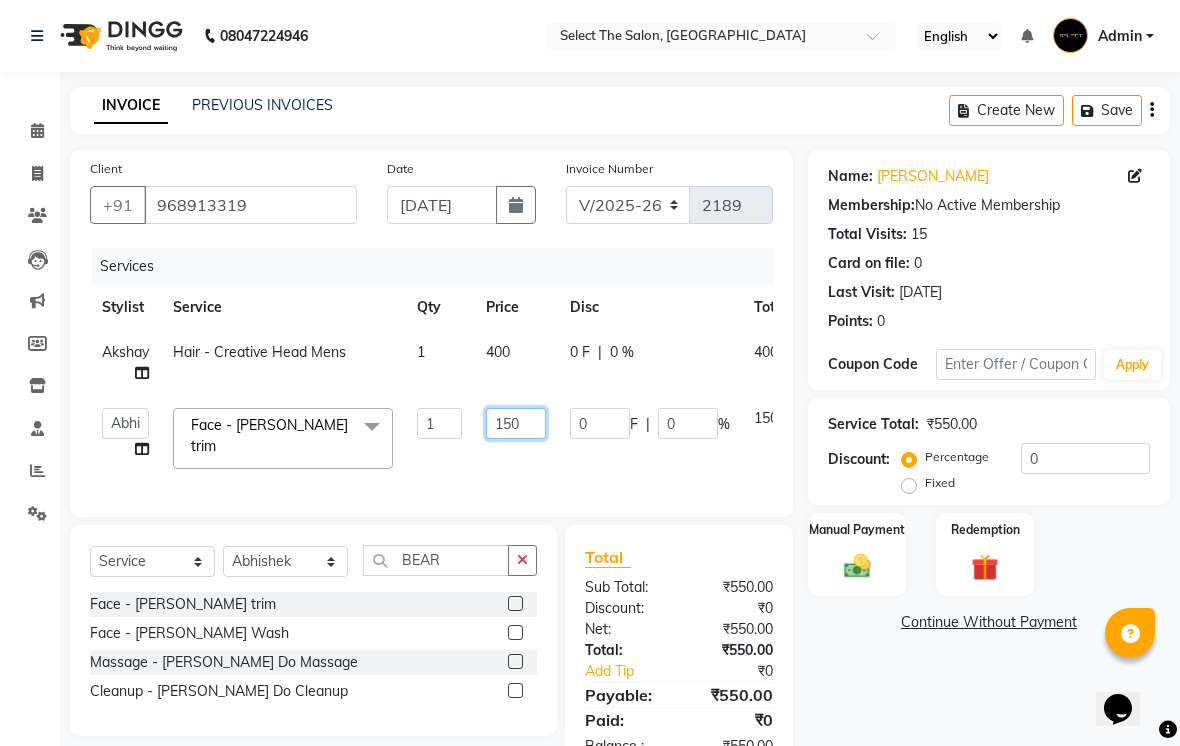 click on "150" 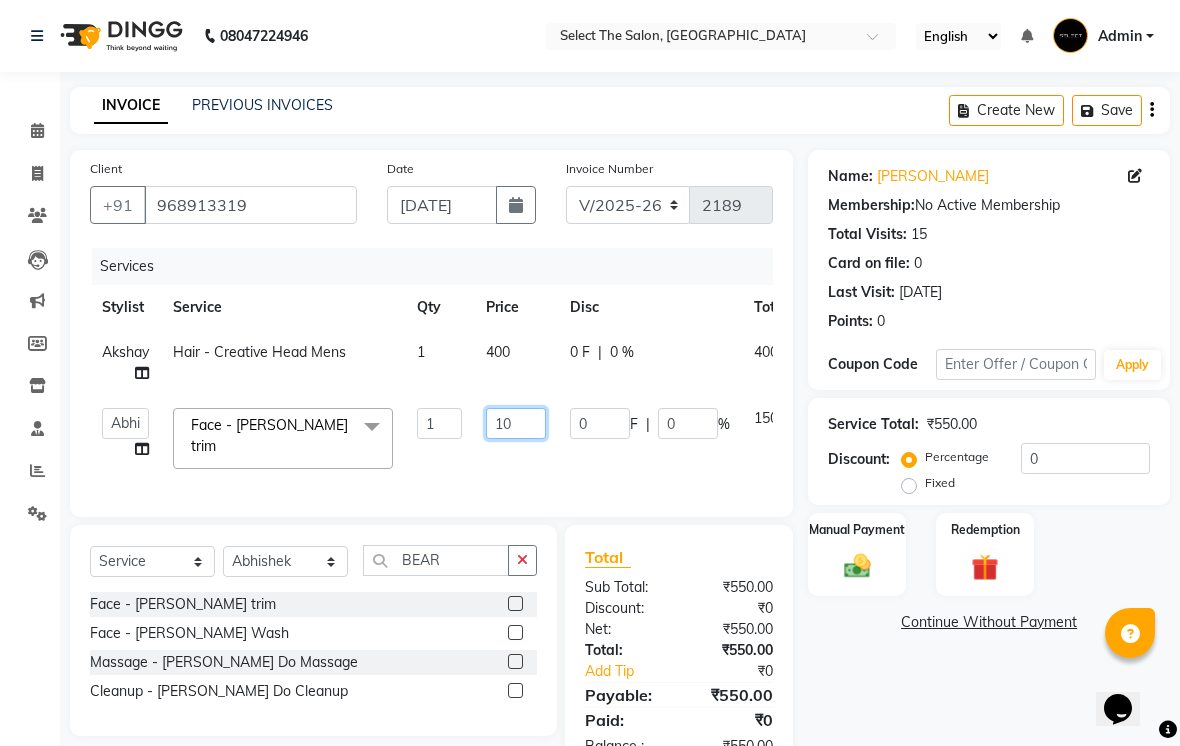 type on "100" 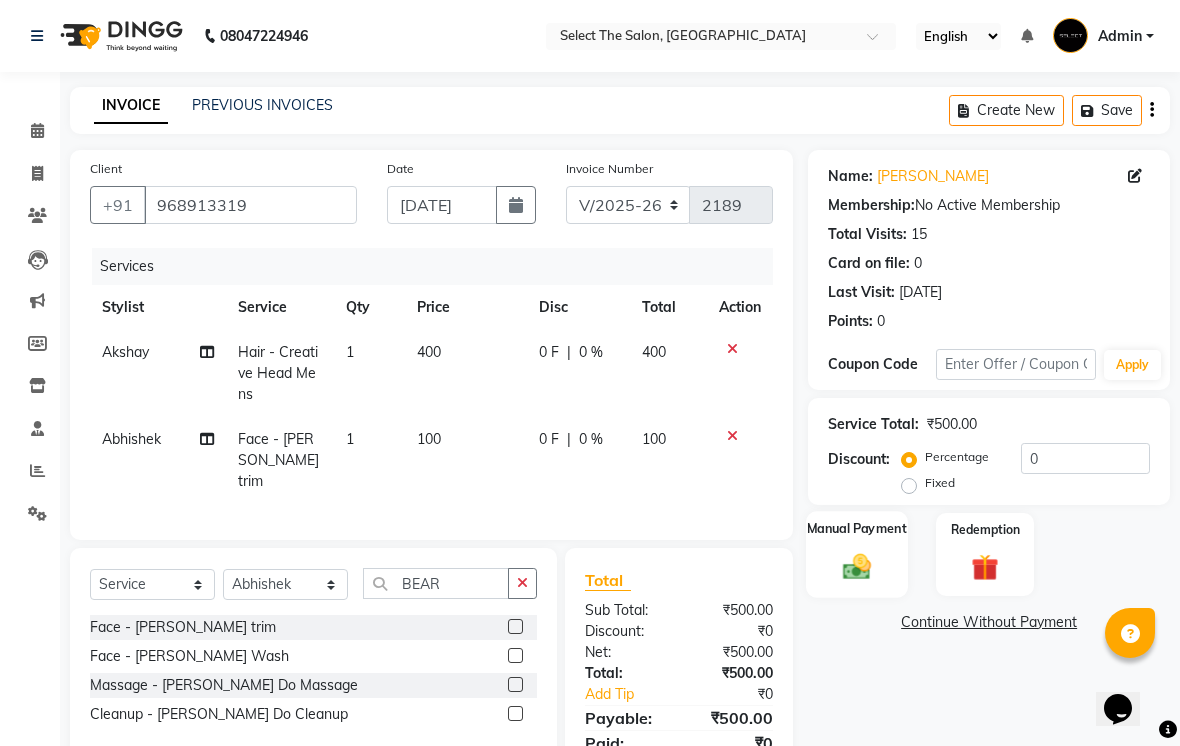 click 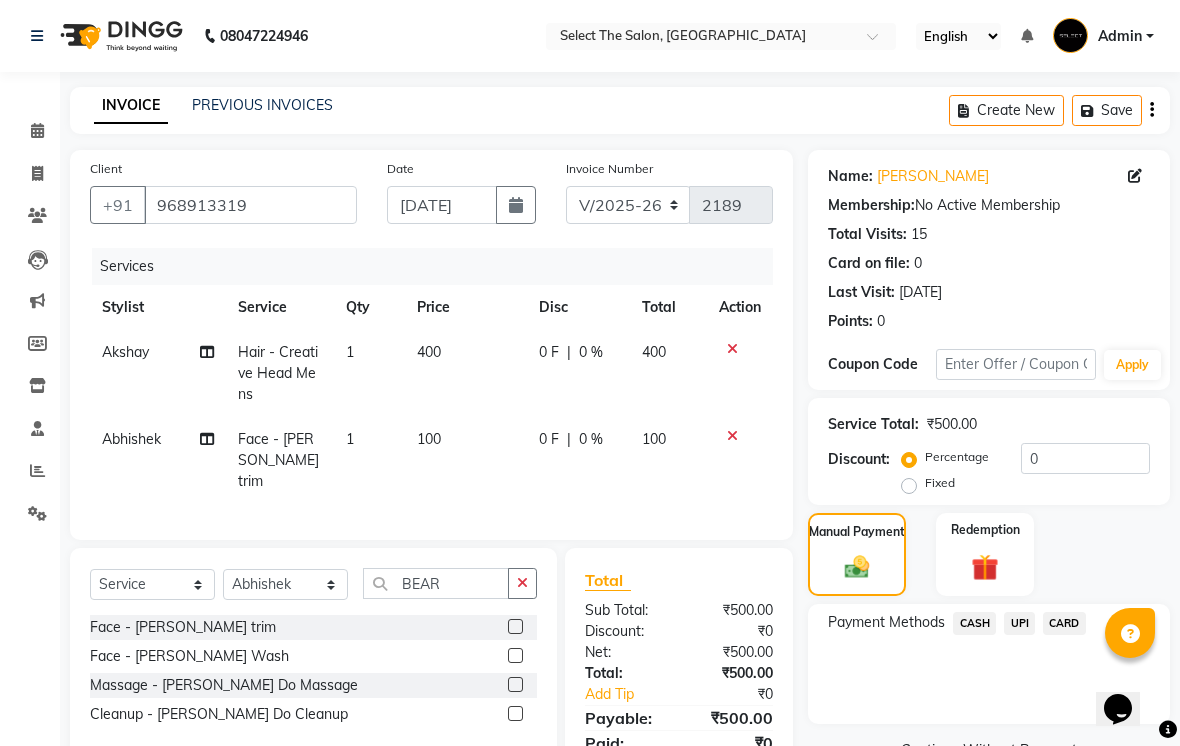 click on "UPI" 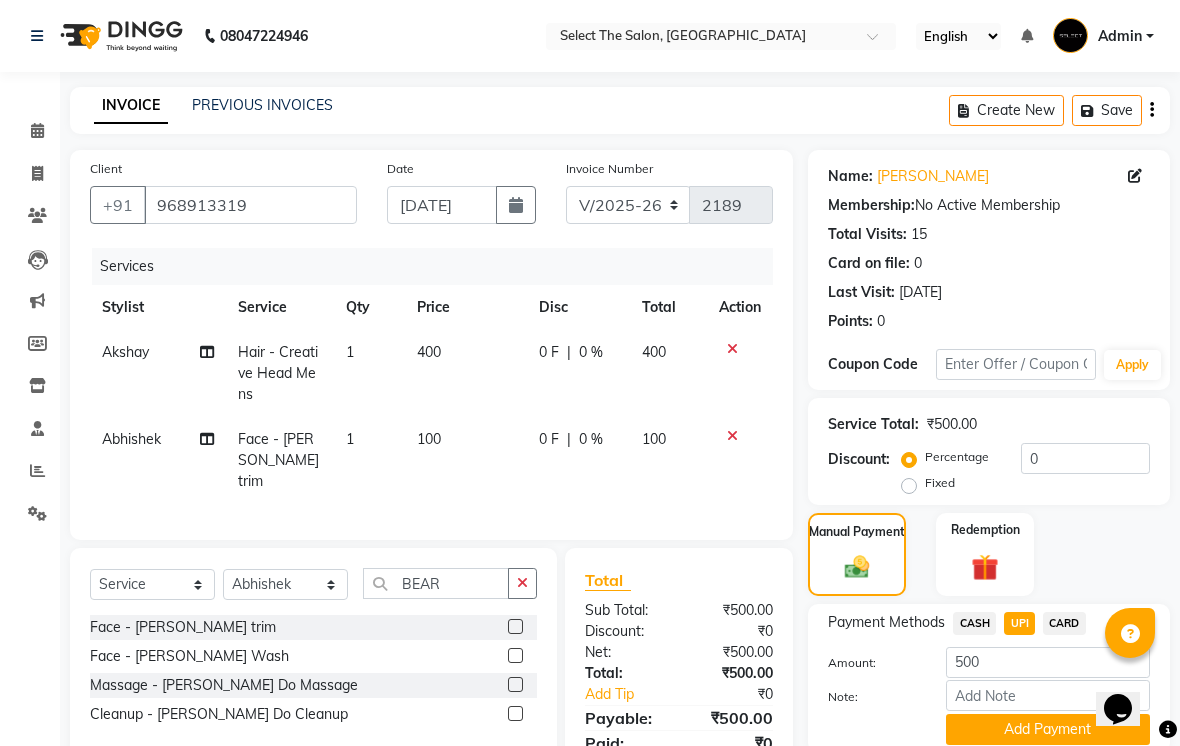scroll, scrollTop: 77, scrollLeft: 0, axis: vertical 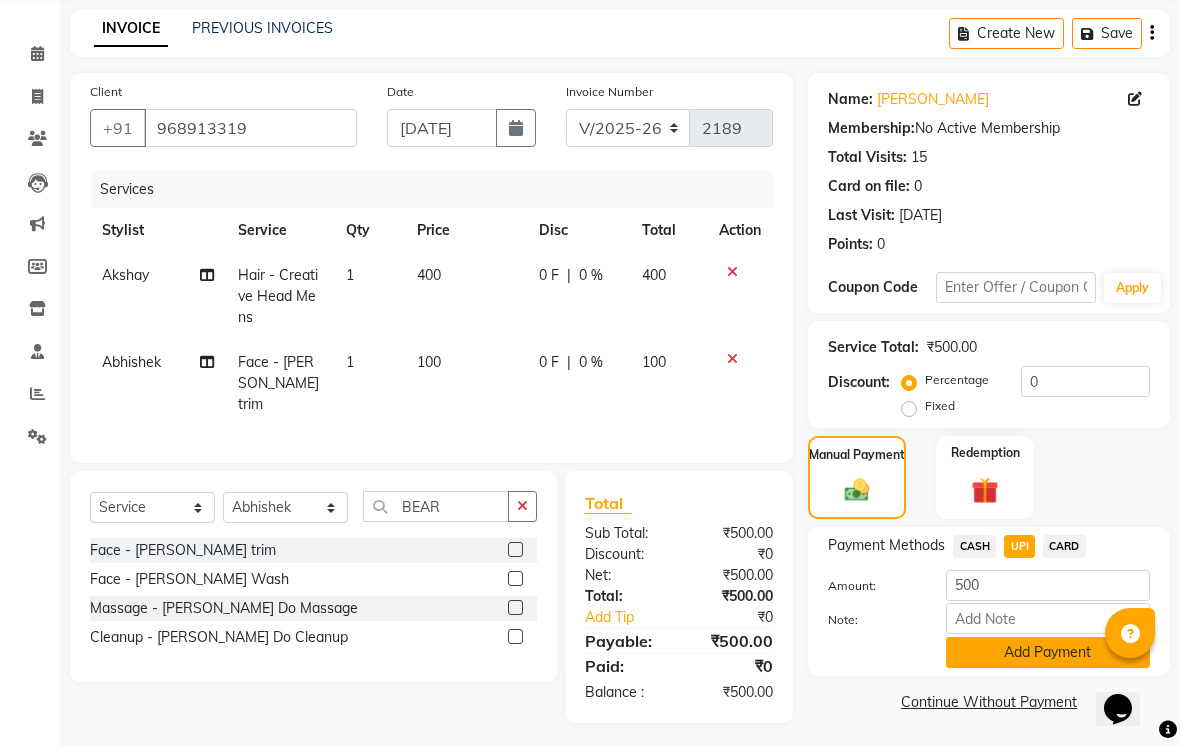 click on "Add Payment" 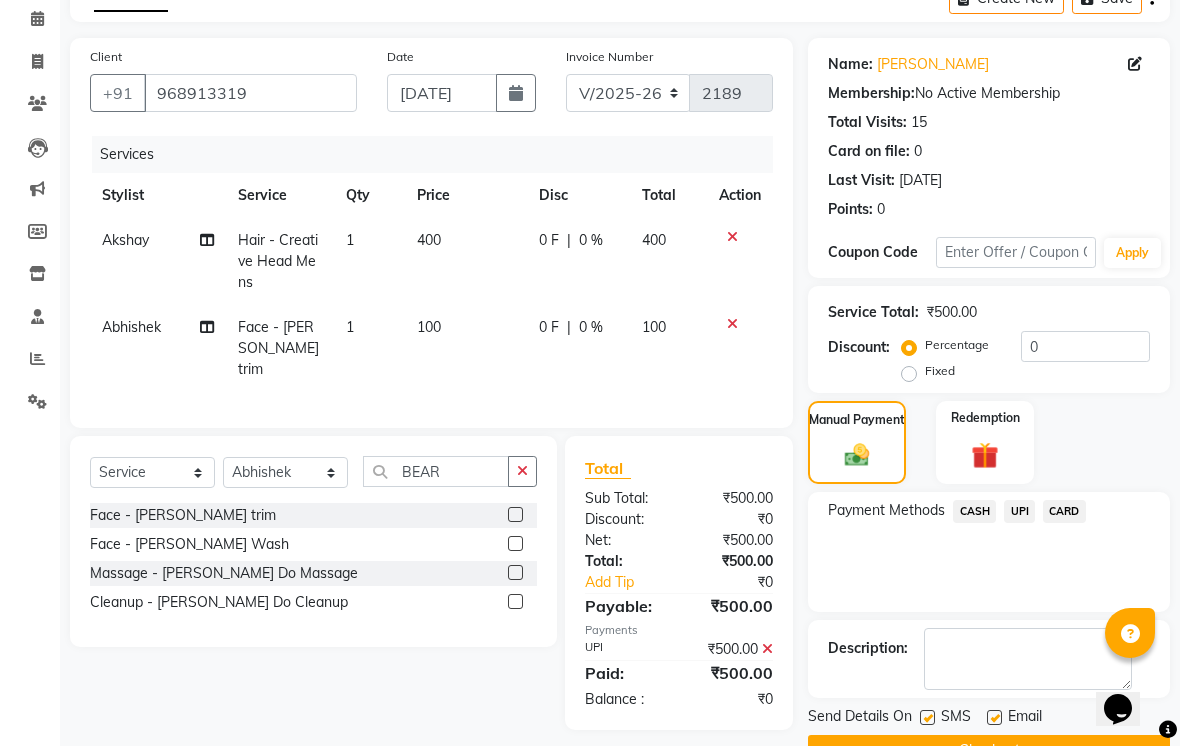 scroll, scrollTop: 161, scrollLeft: 0, axis: vertical 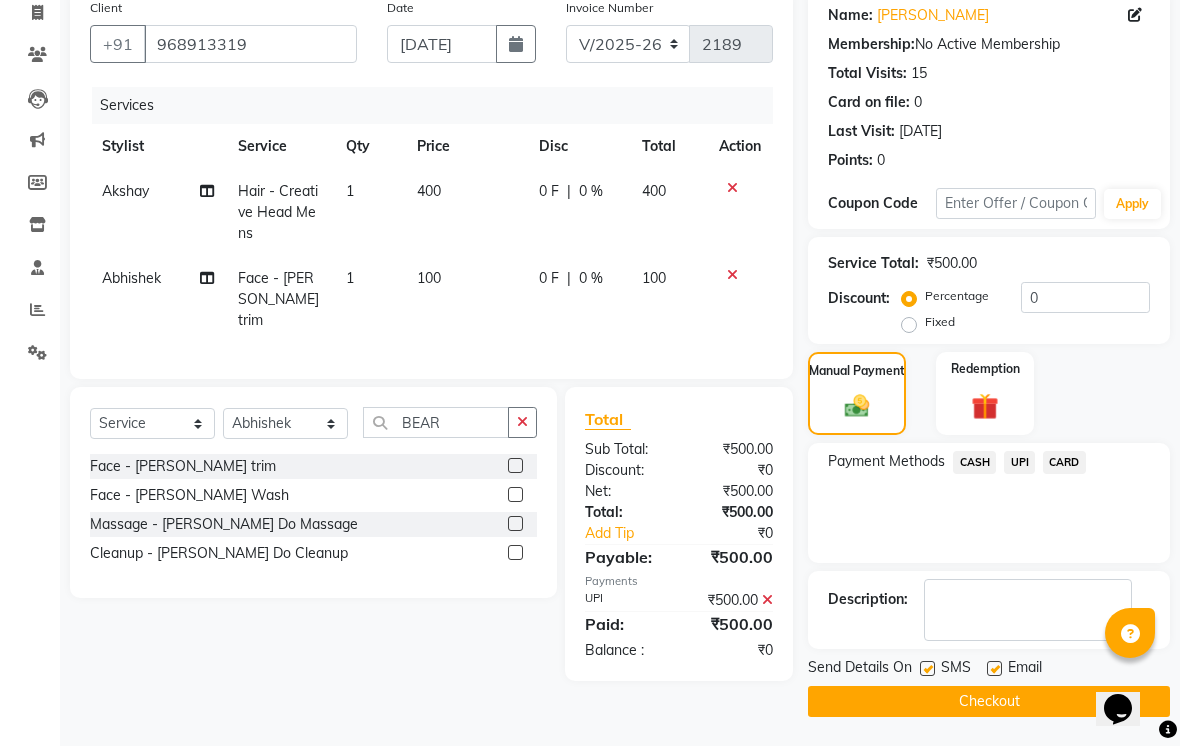 click 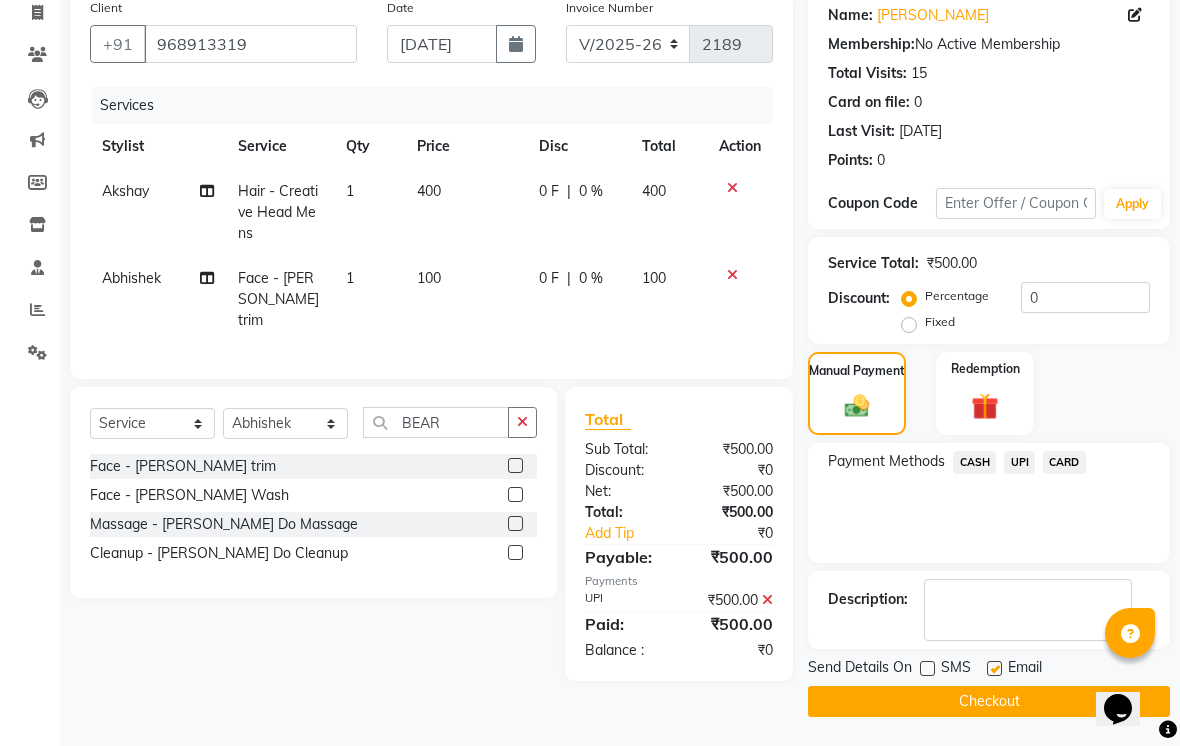 click 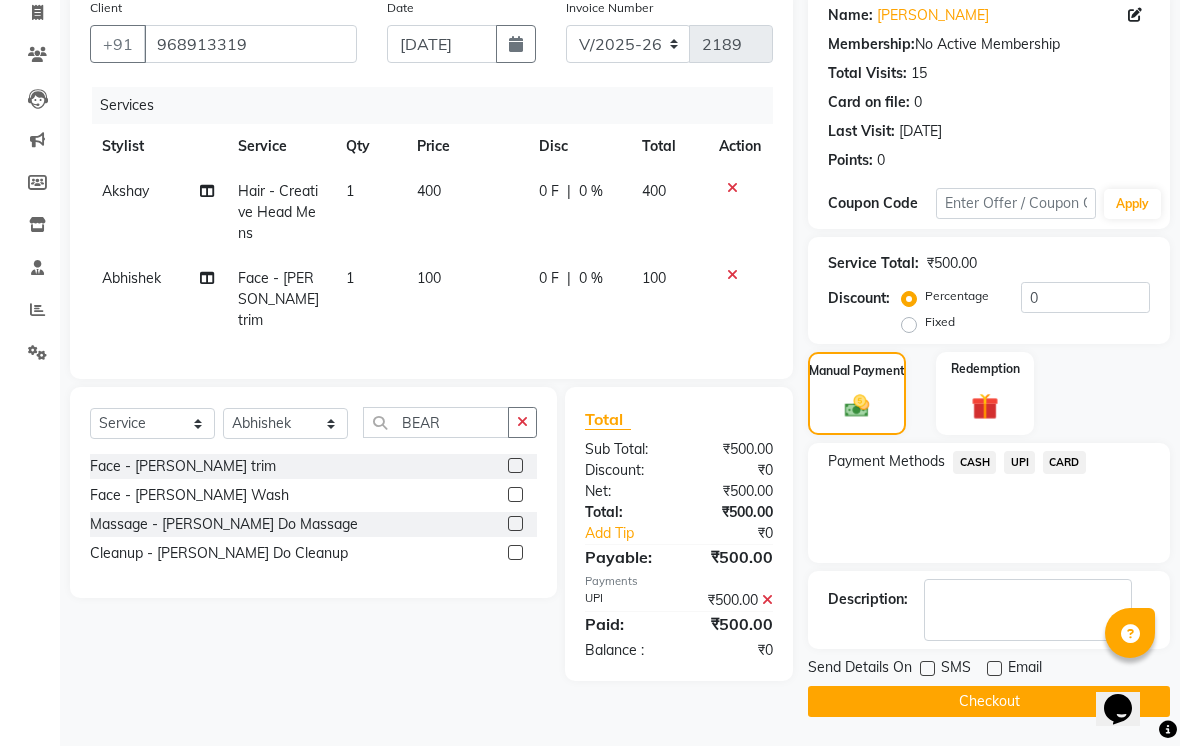click on "Checkout" 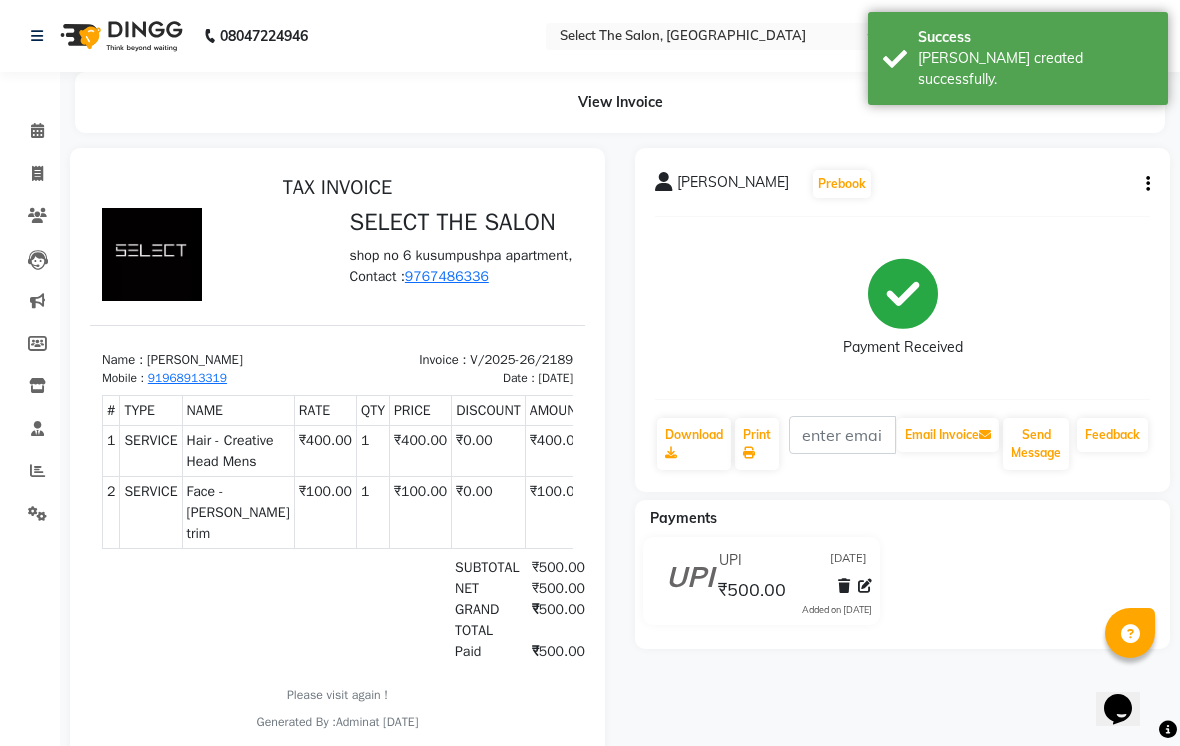 scroll, scrollTop: 0, scrollLeft: 0, axis: both 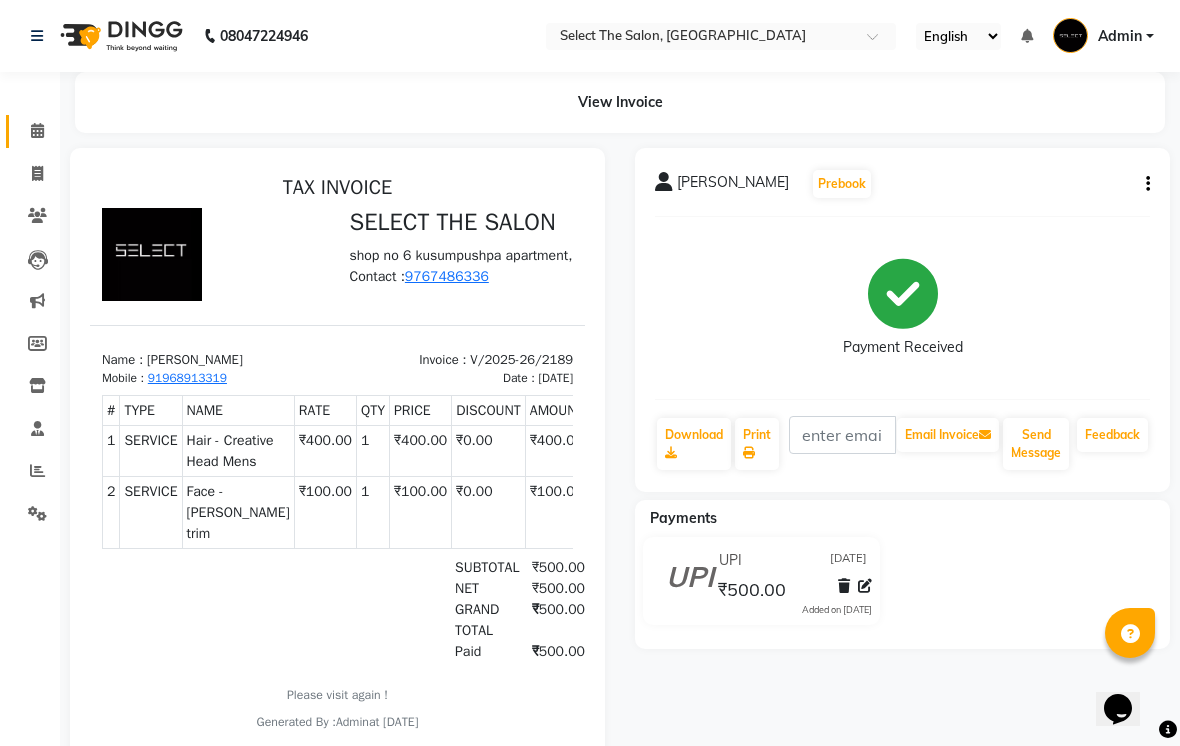 click on "Calendar" 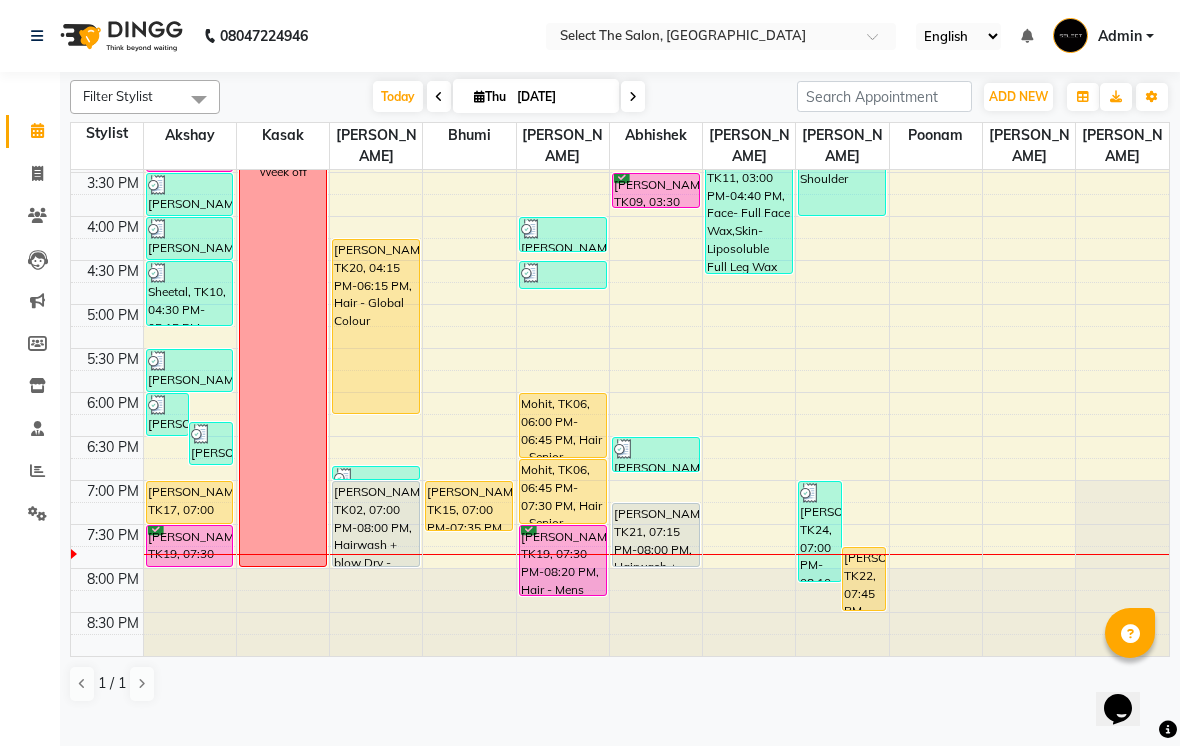 scroll, scrollTop: 657, scrollLeft: 0, axis: vertical 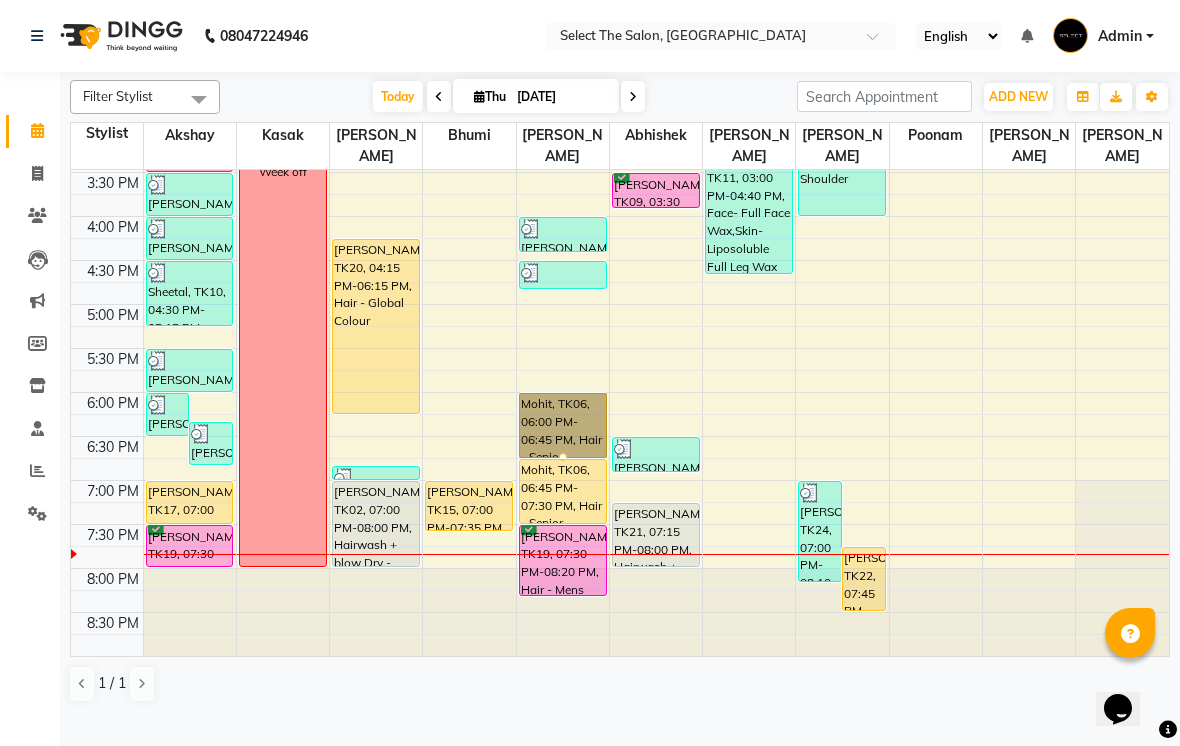 click at bounding box center [563, 457] 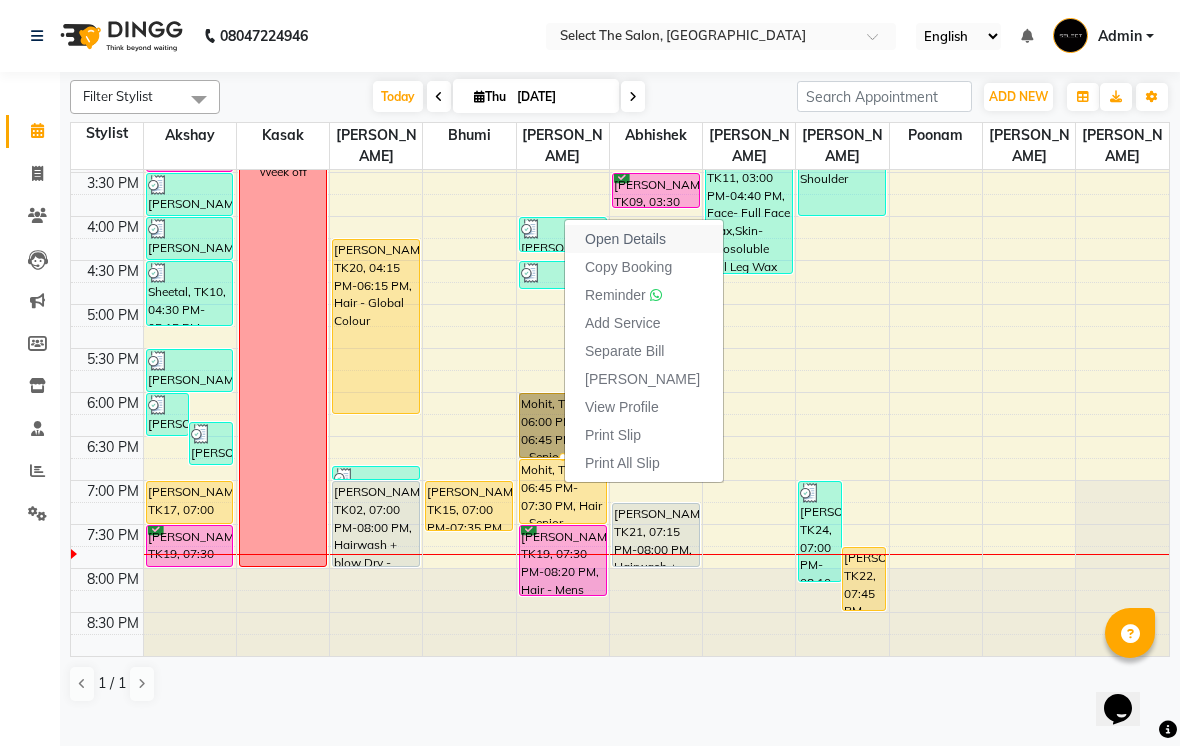 click on "Open Details" at bounding box center [625, 239] 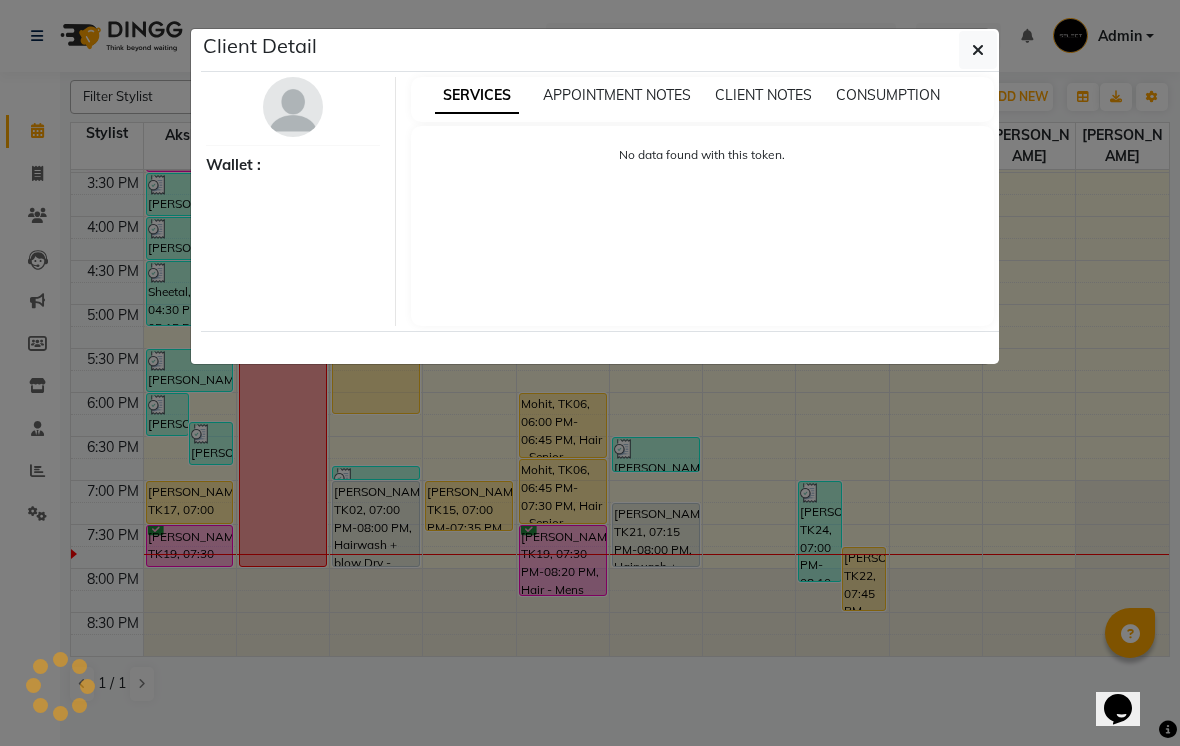 select on "1" 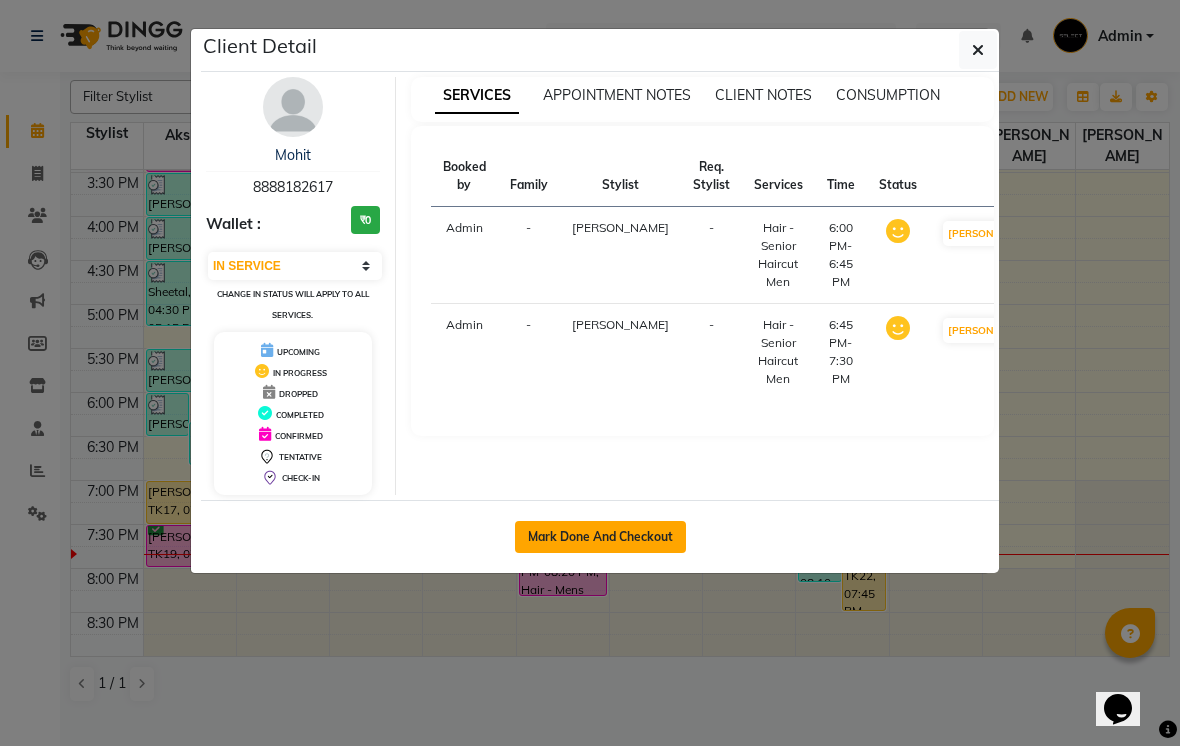 click on "Mark Done And Checkout" 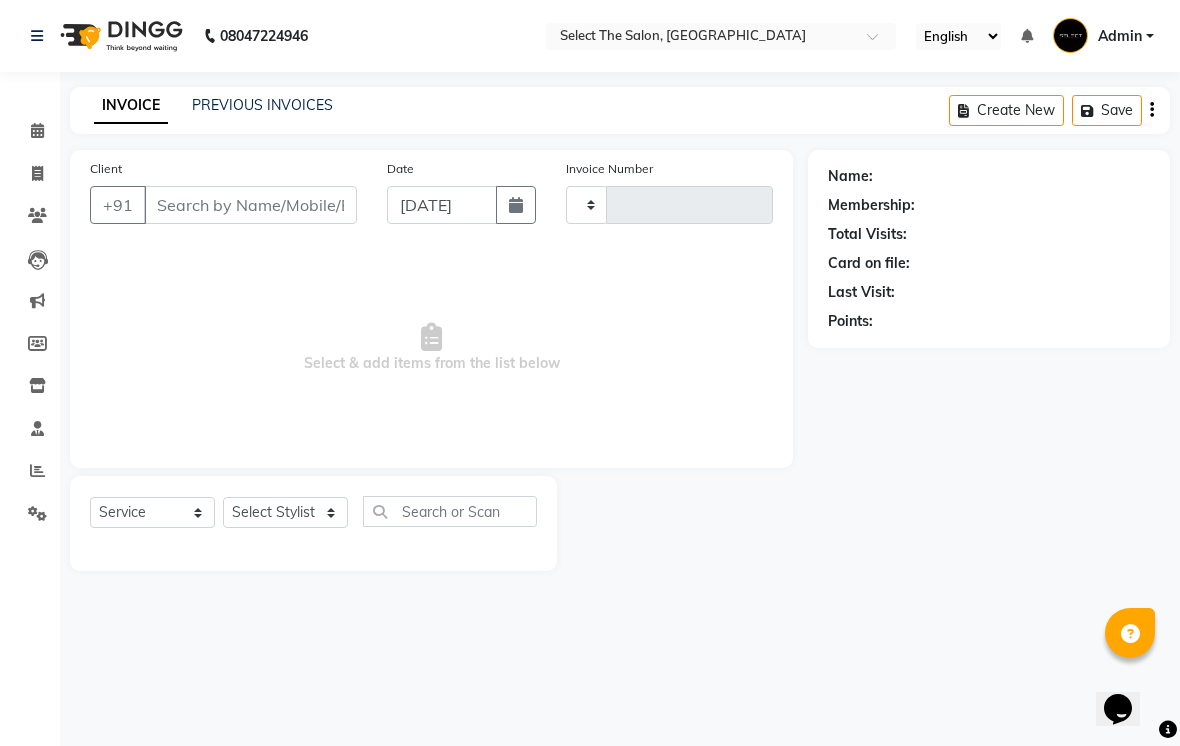 type on "2190" 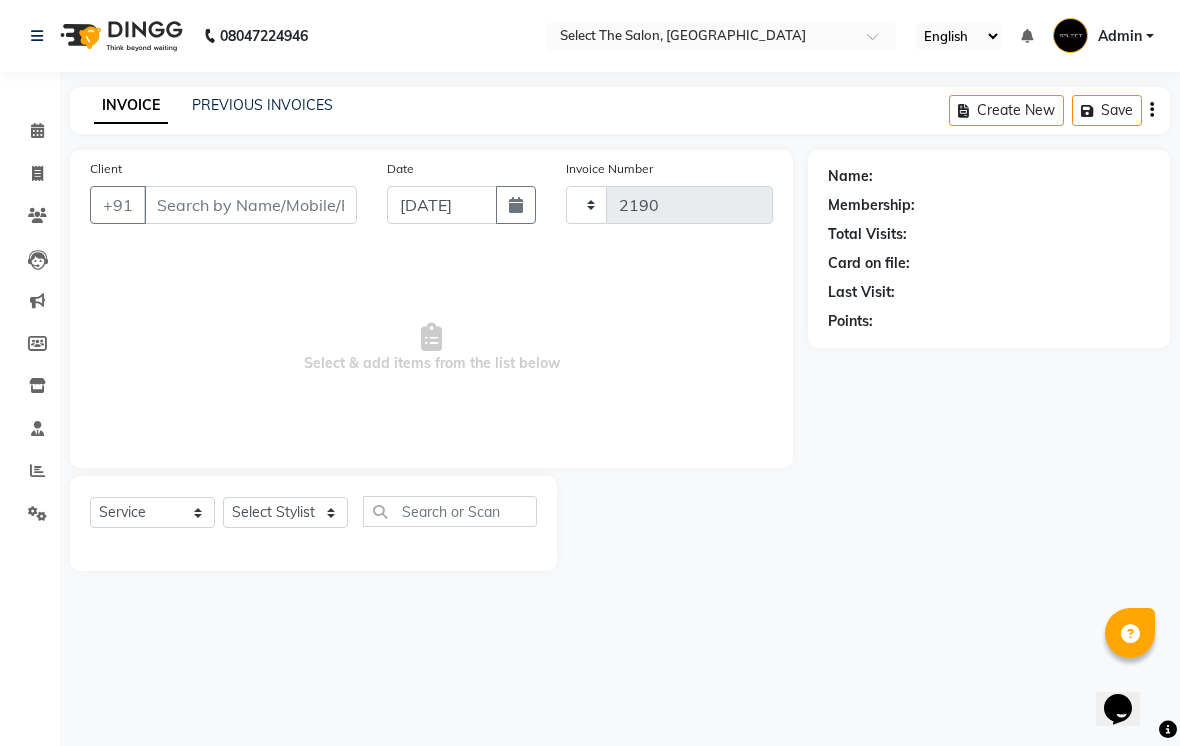 select on "4969" 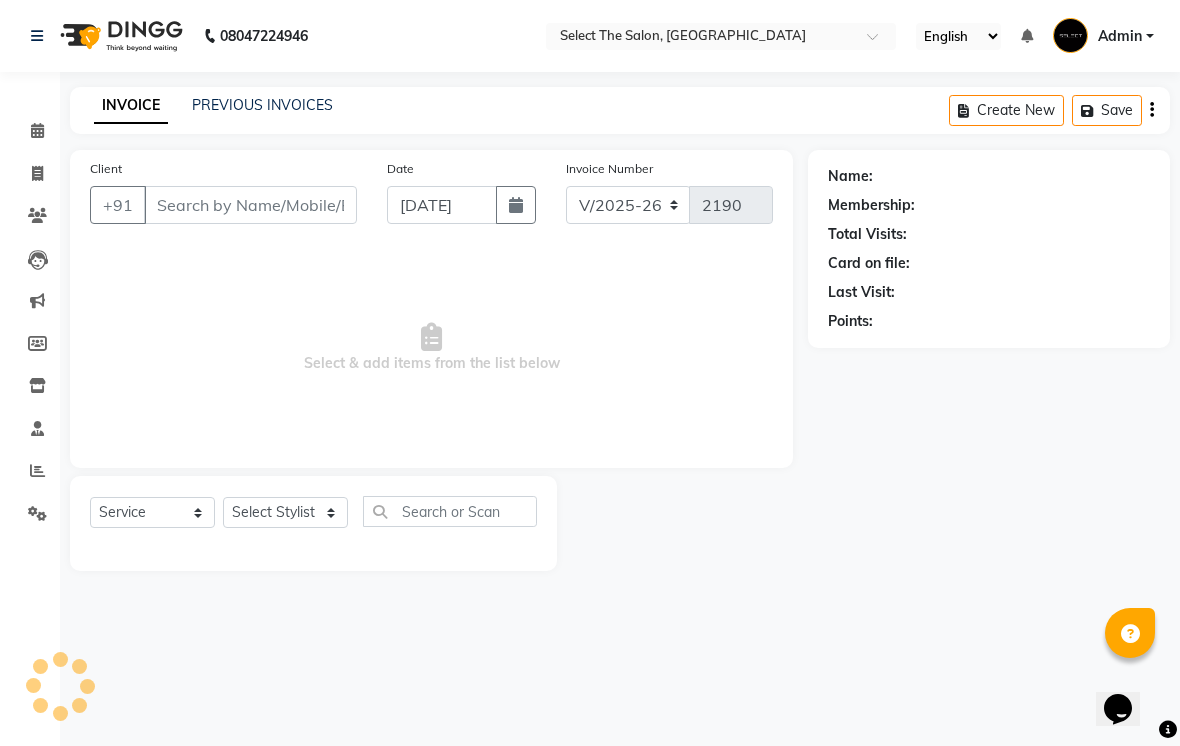 type on "8888182617" 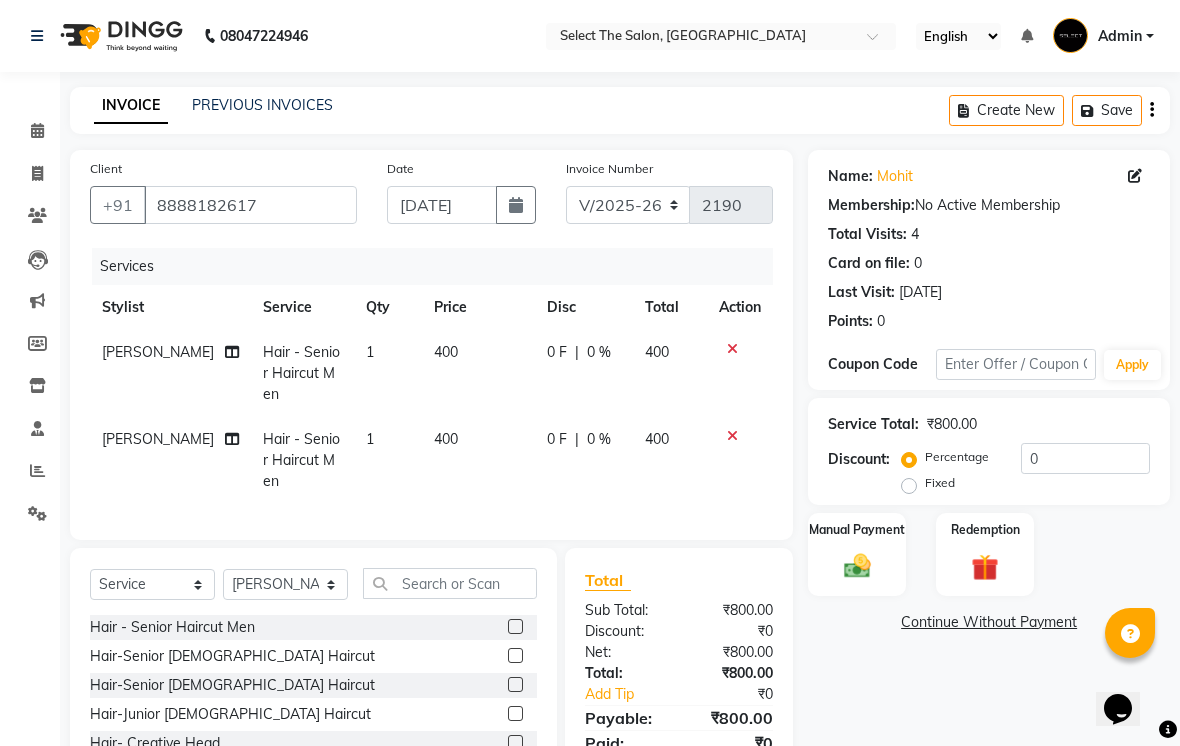 scroll, scrollTop: 113, scrollLeft: 0, axis: vertical 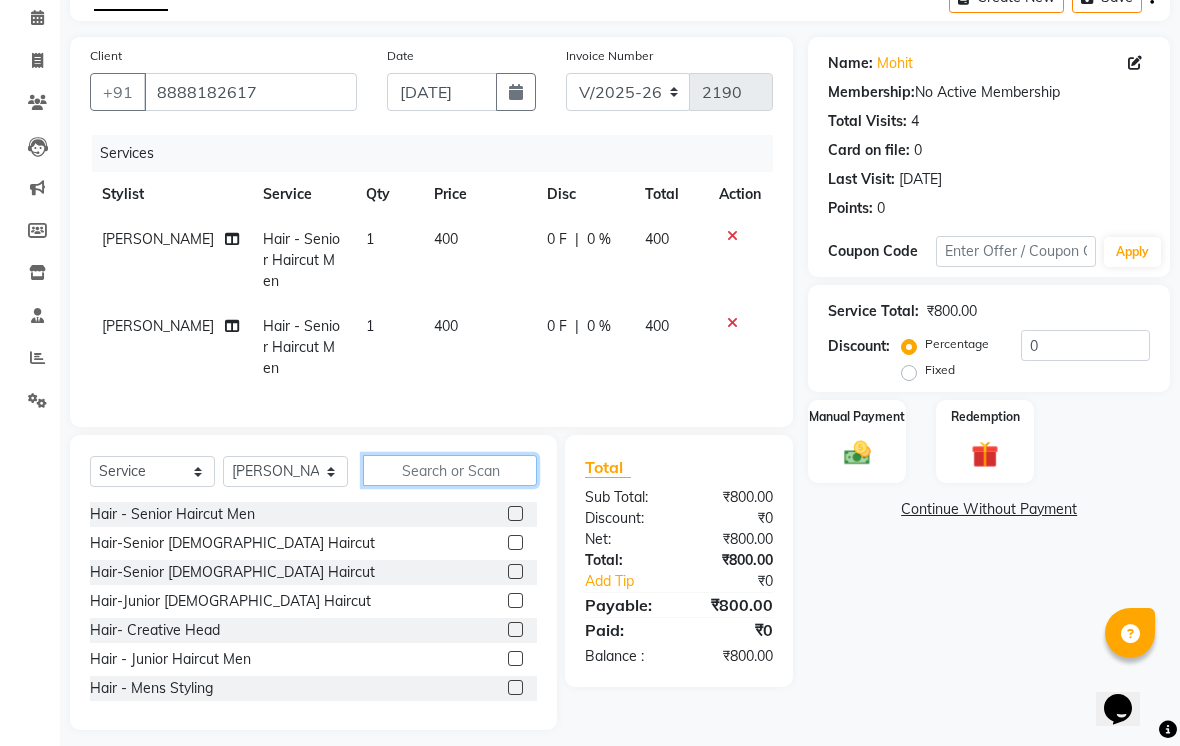 click 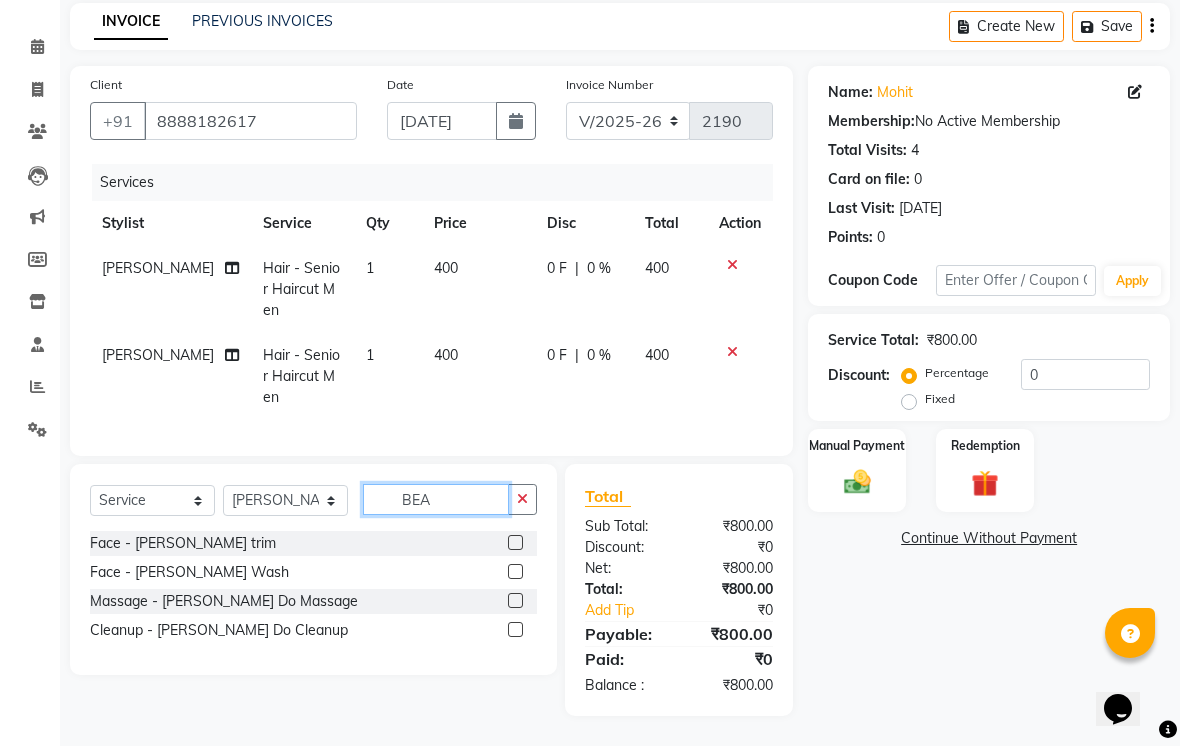 scroll, scrollTop: 70, scrollLeft: 0, axis: vertical 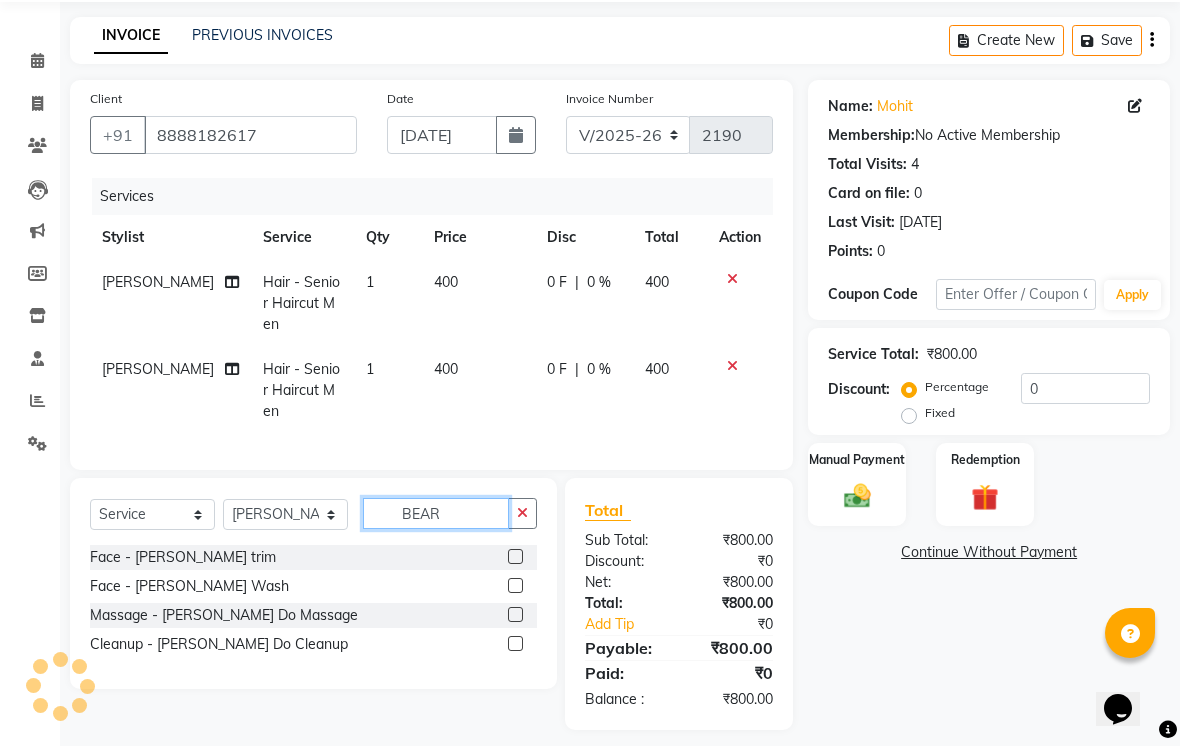 type on "BEAR" 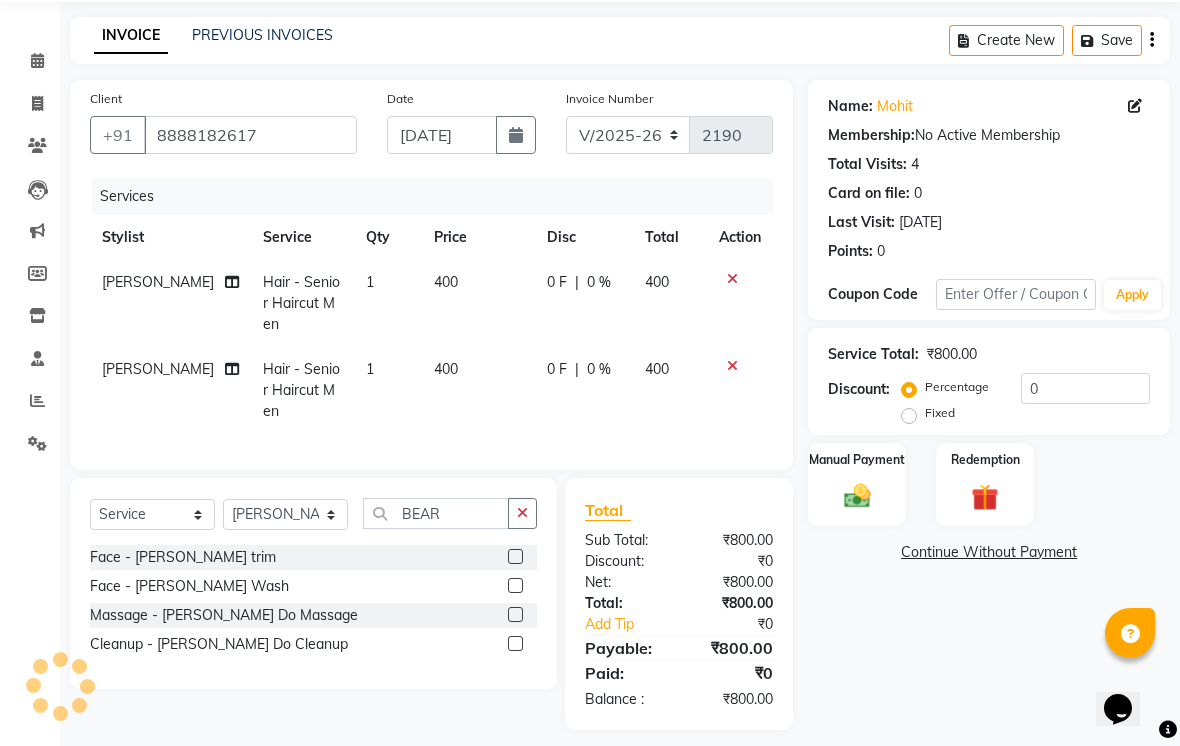 click 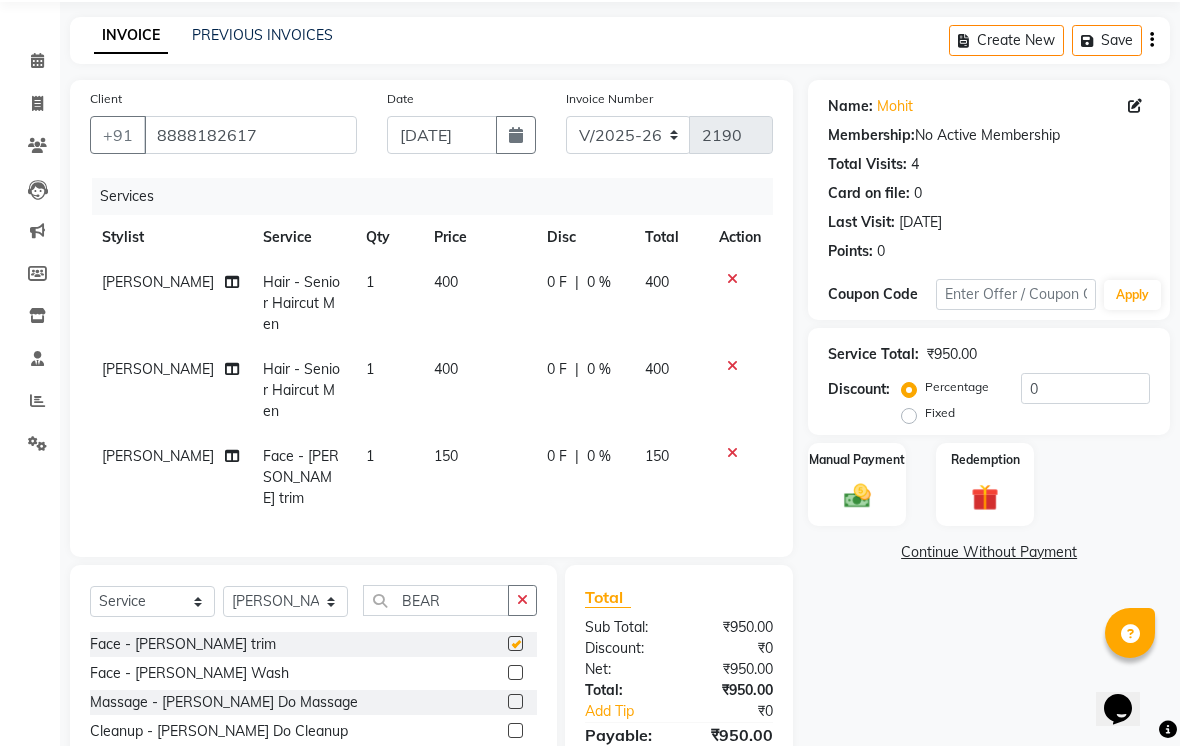 checkbox on "false" 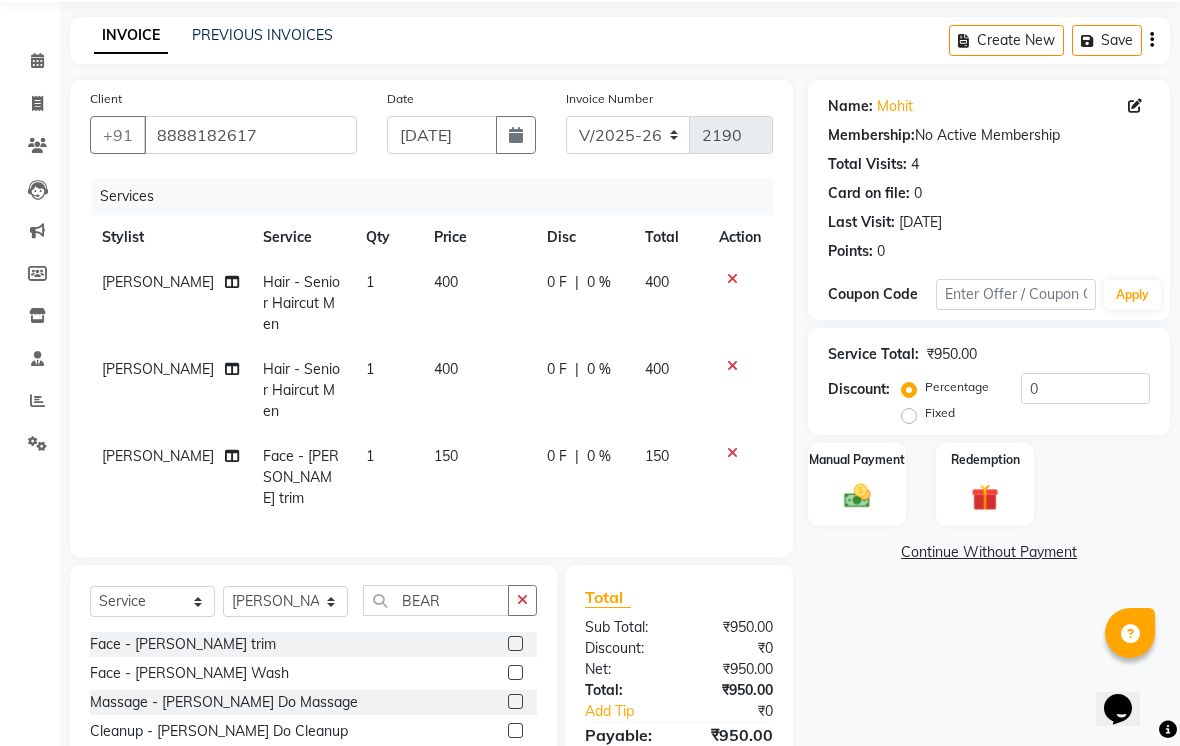 click on "150" 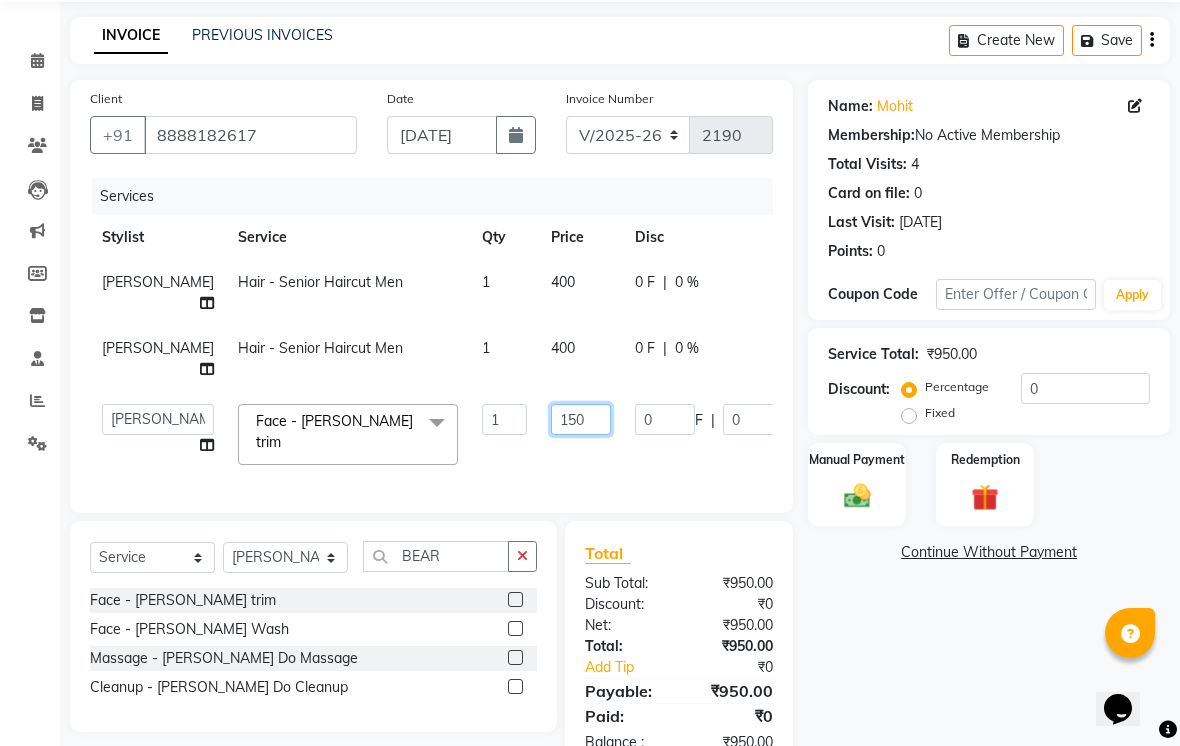 click on "150" 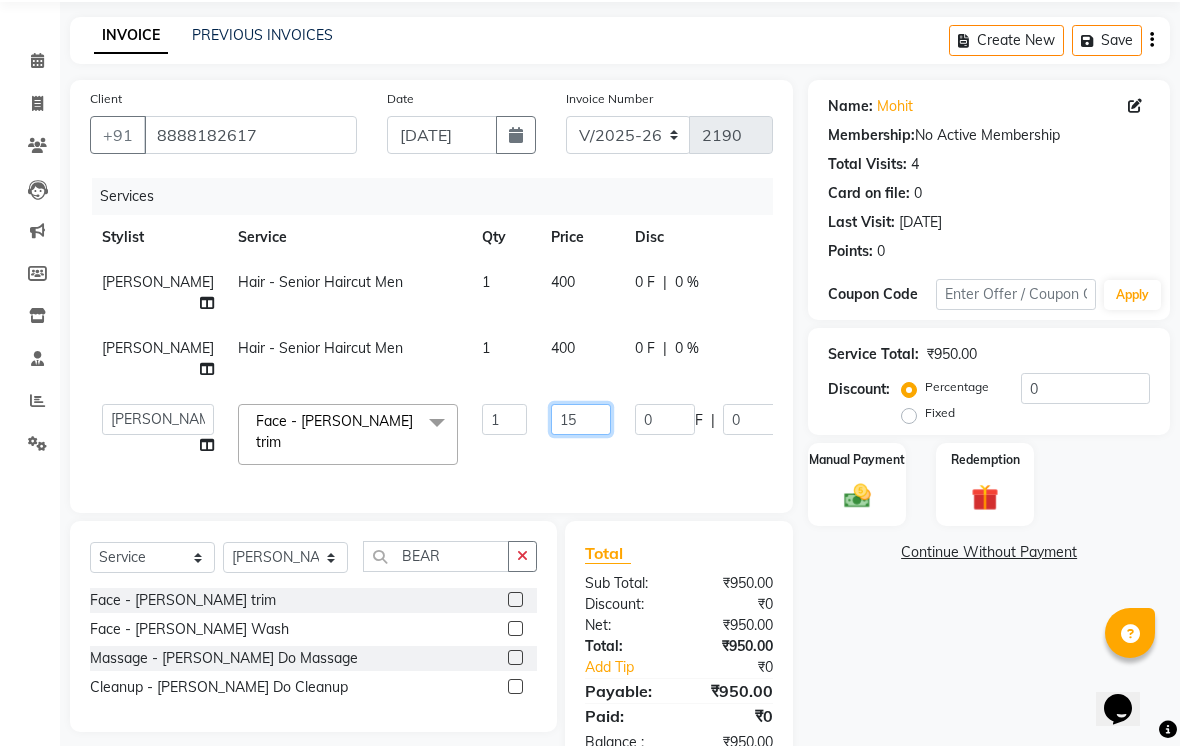 type on "1" 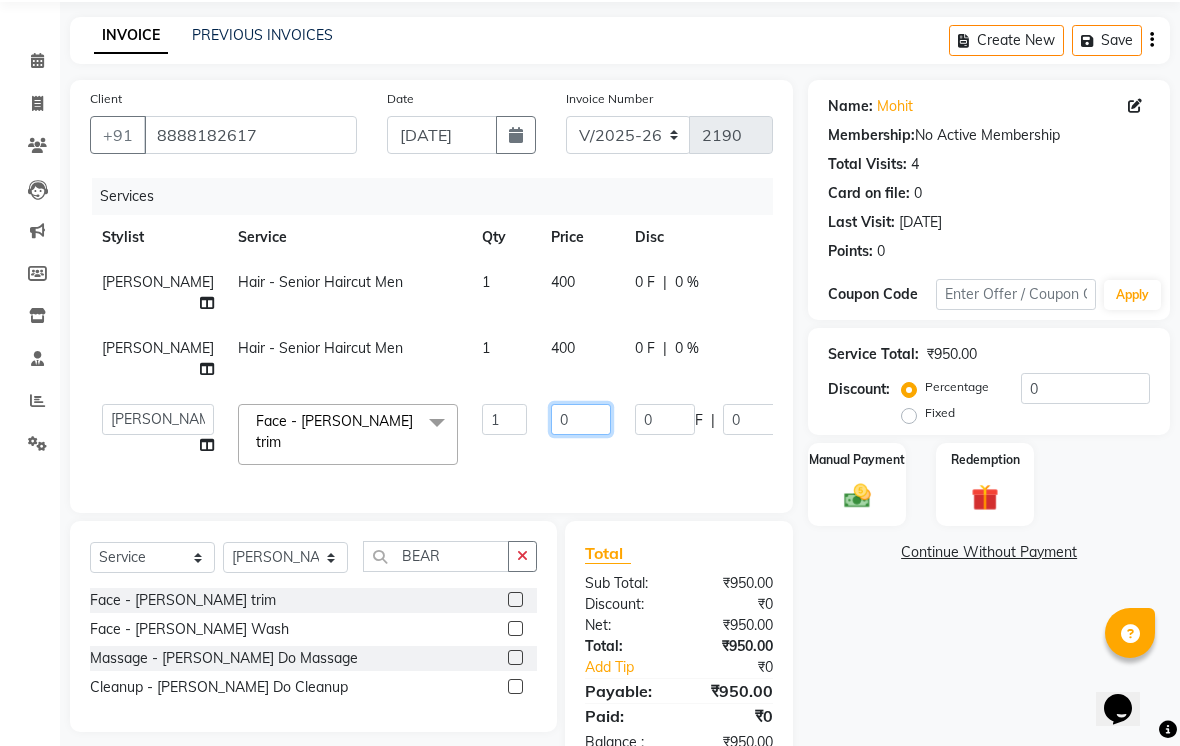 type on "00" 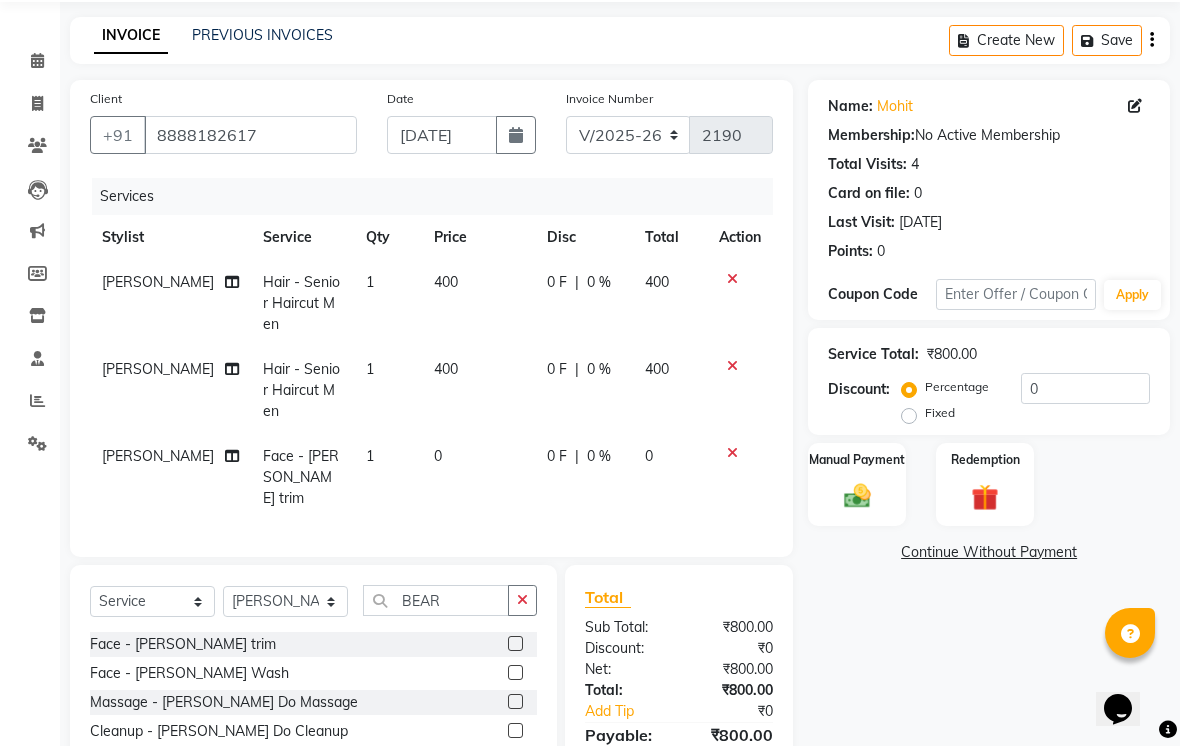 click on "1" 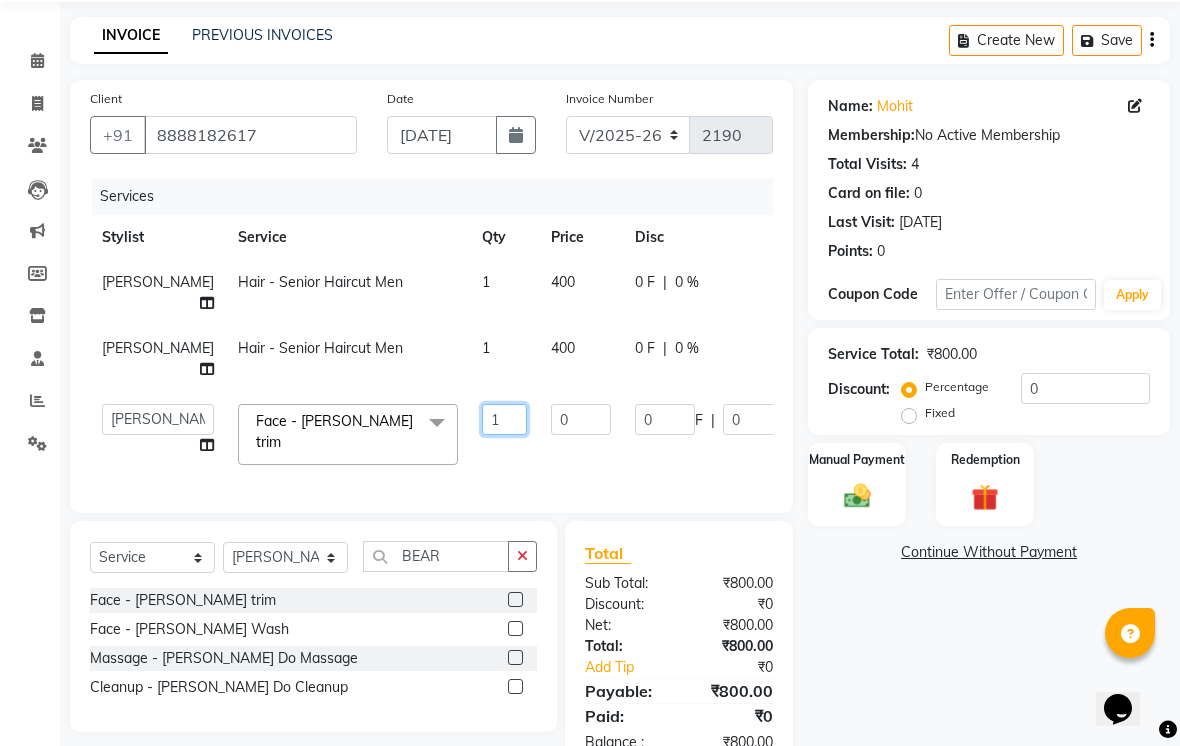click on "1" 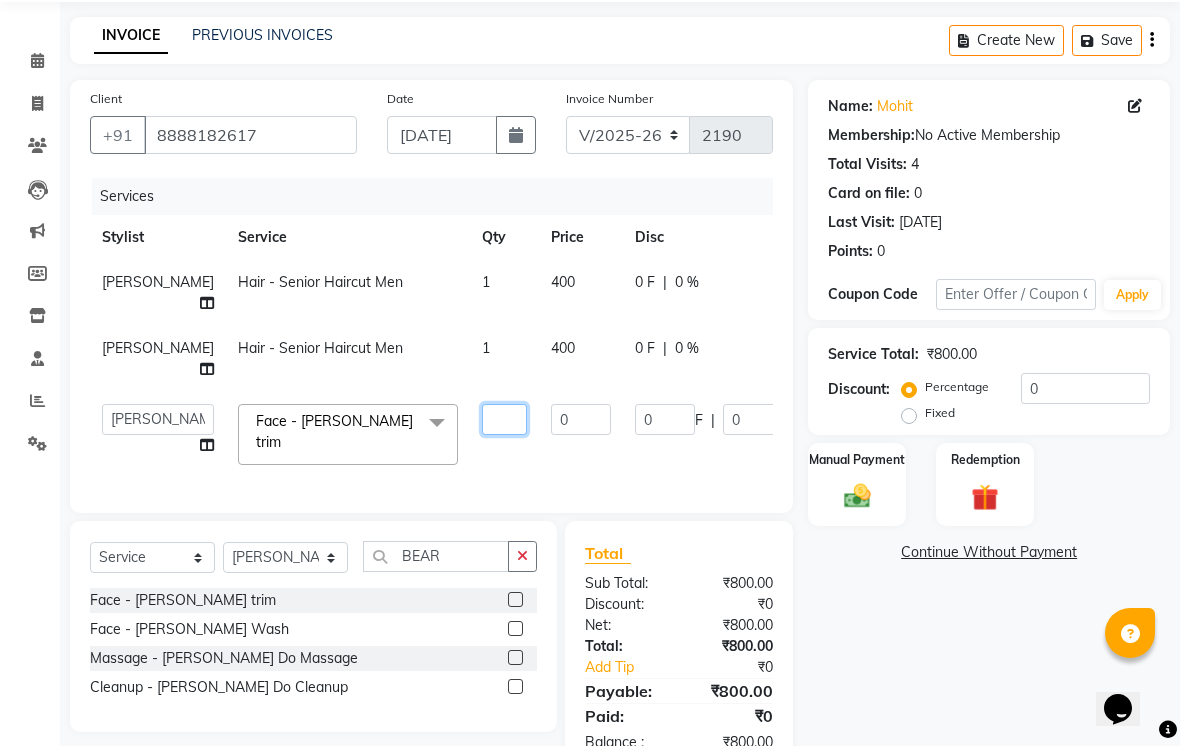 type on "2" 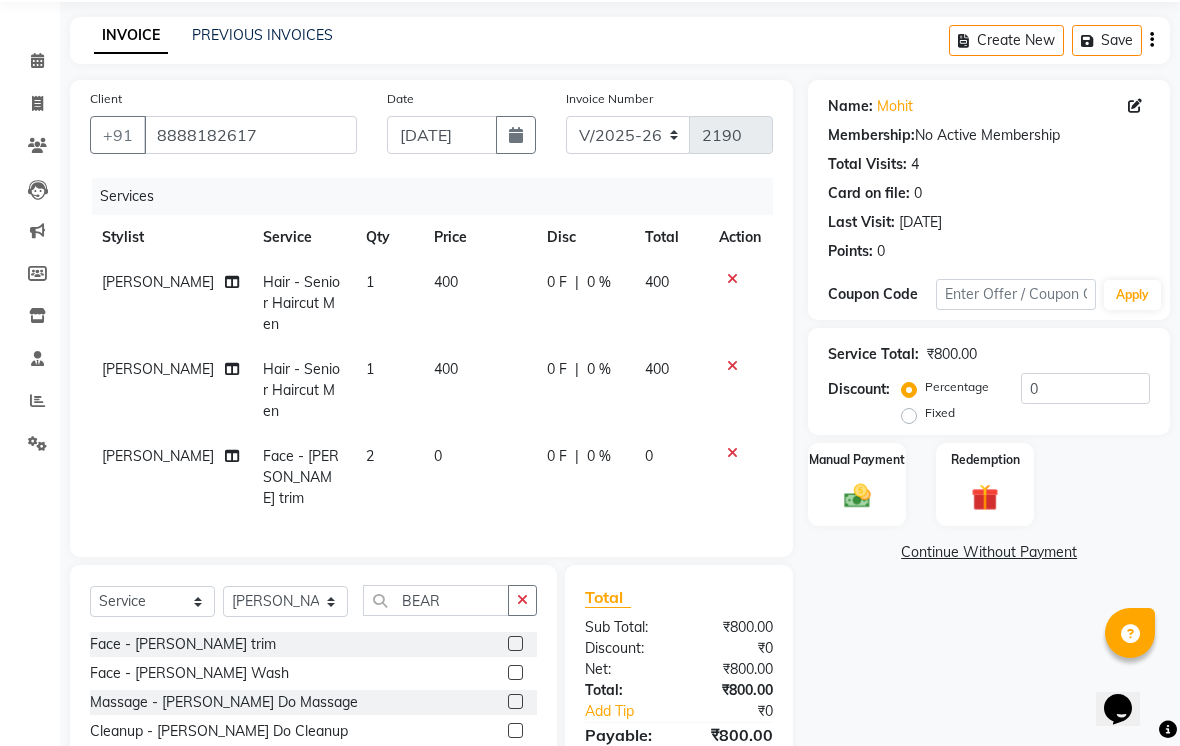 click on "0" 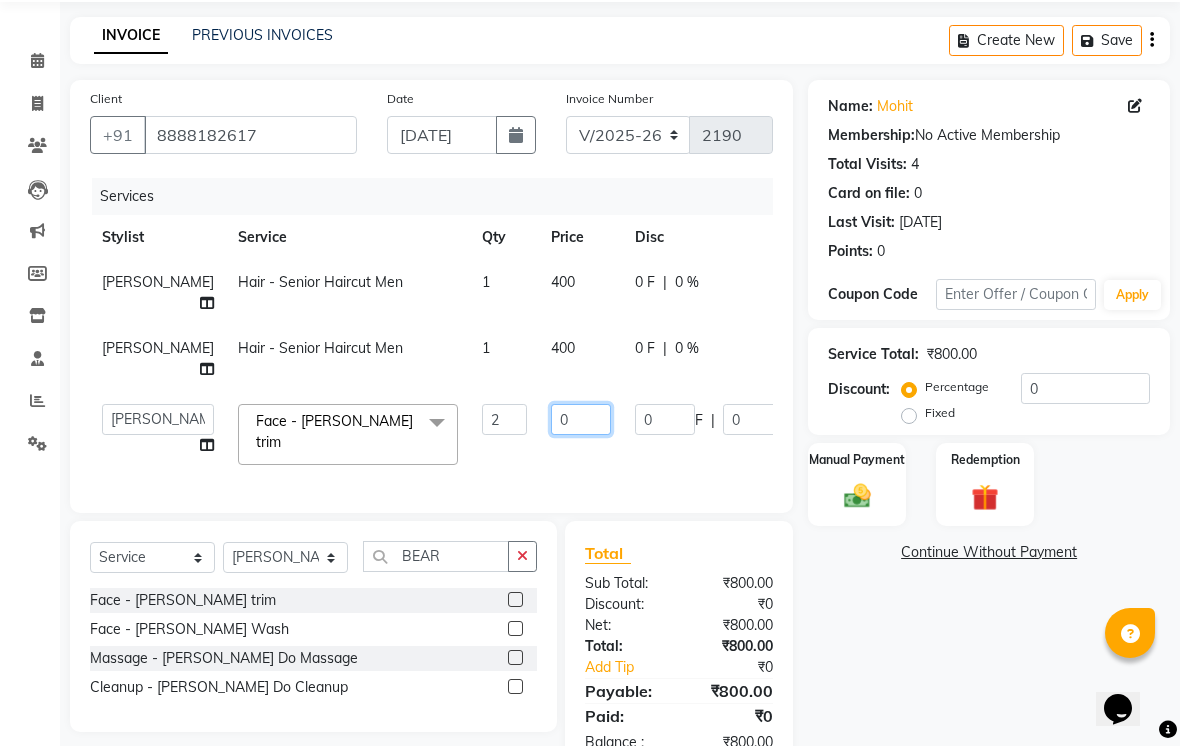 click on "0" 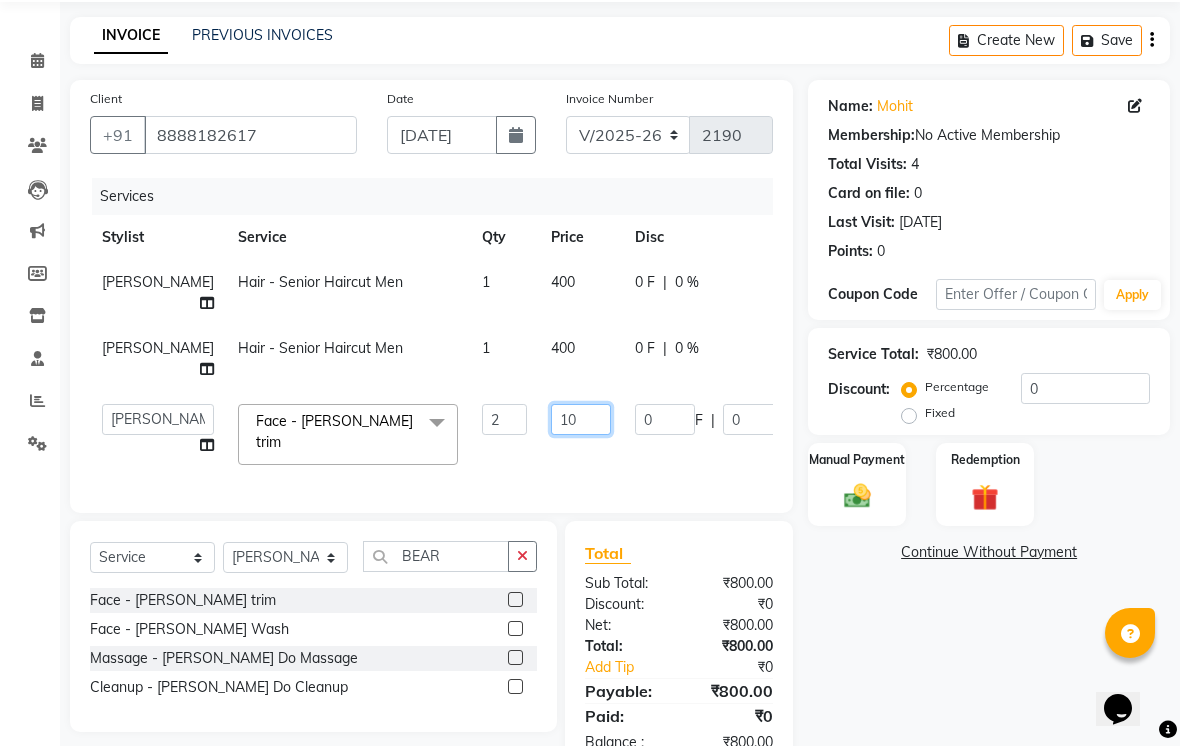 type on "100" 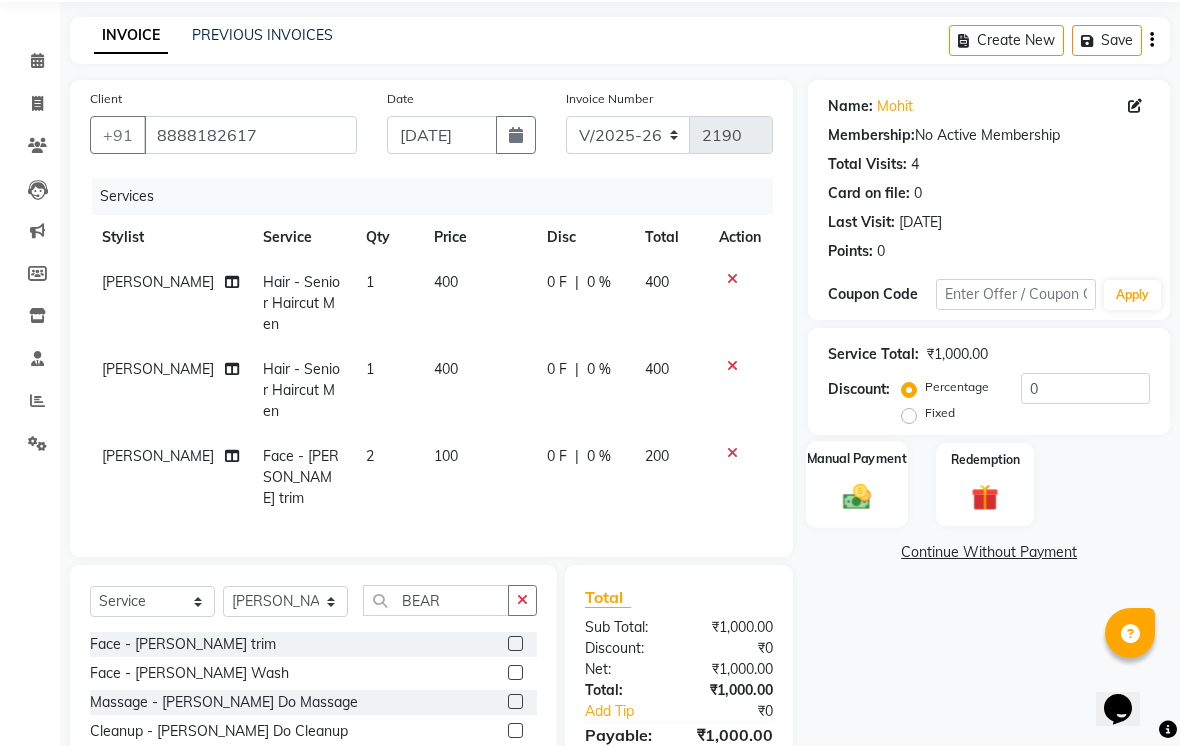 click 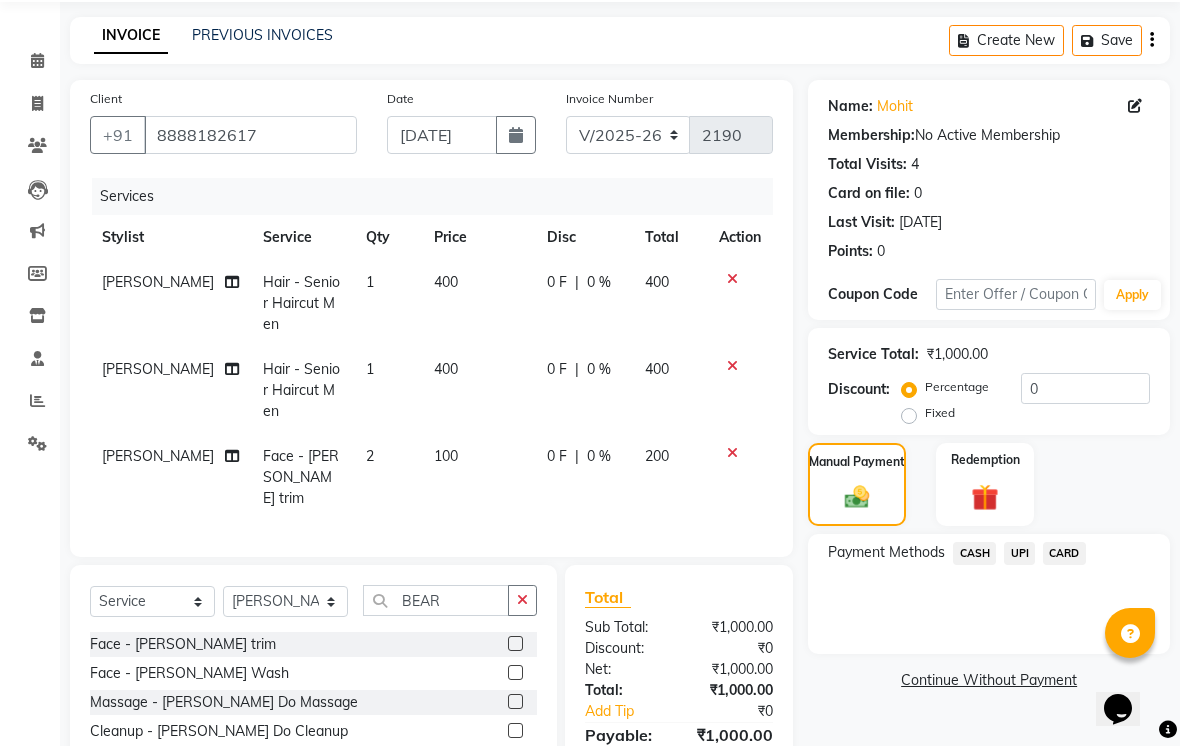 click on "UPI" 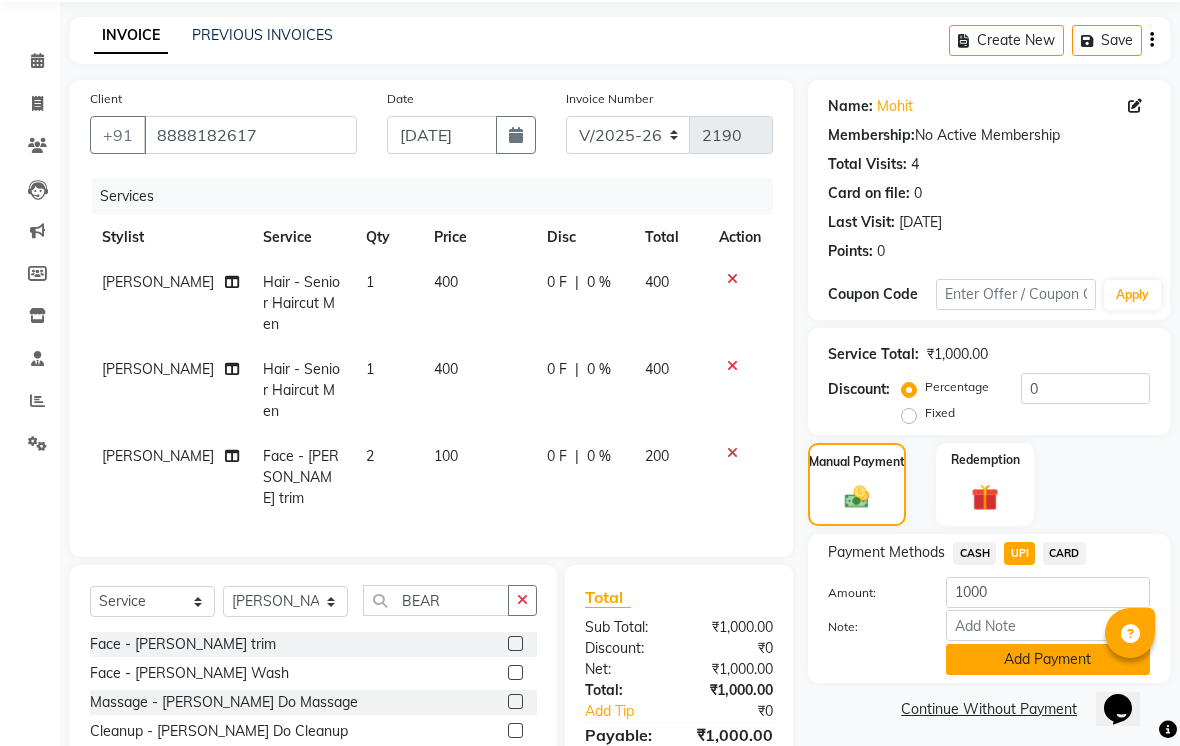 click on "Add Payment" 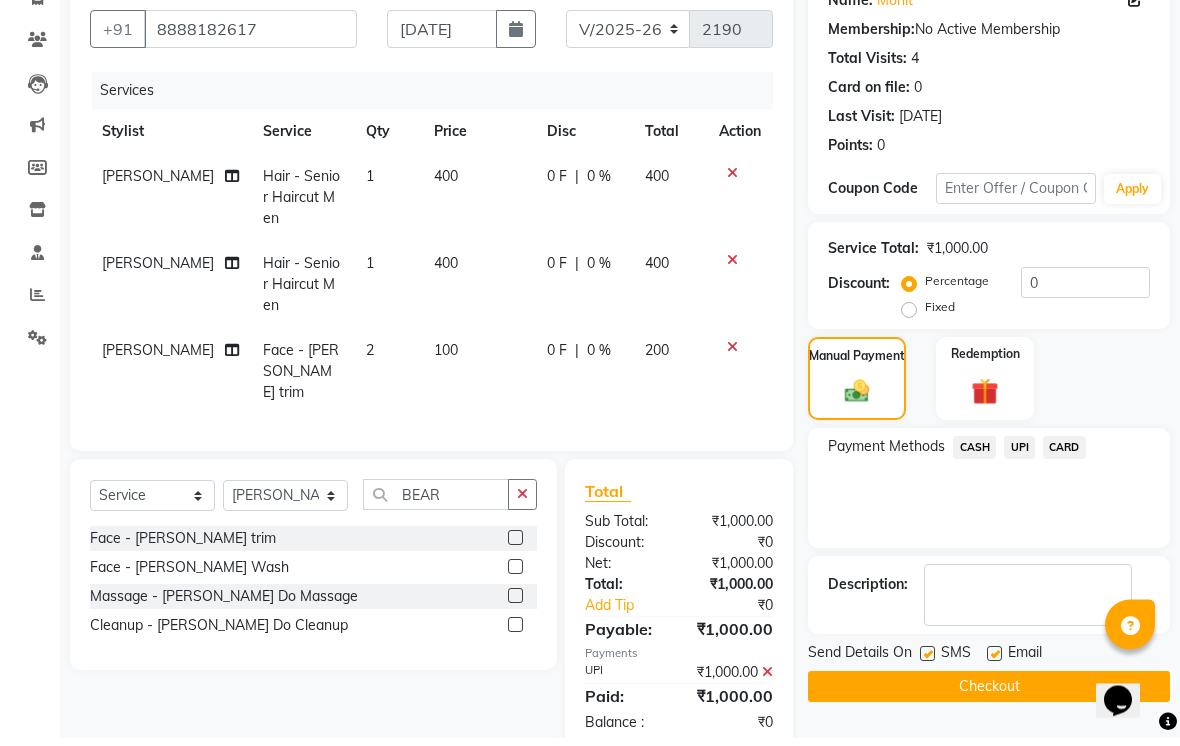 scroll, scrollTop: 167, scrollLeft: 0, axis: vertical 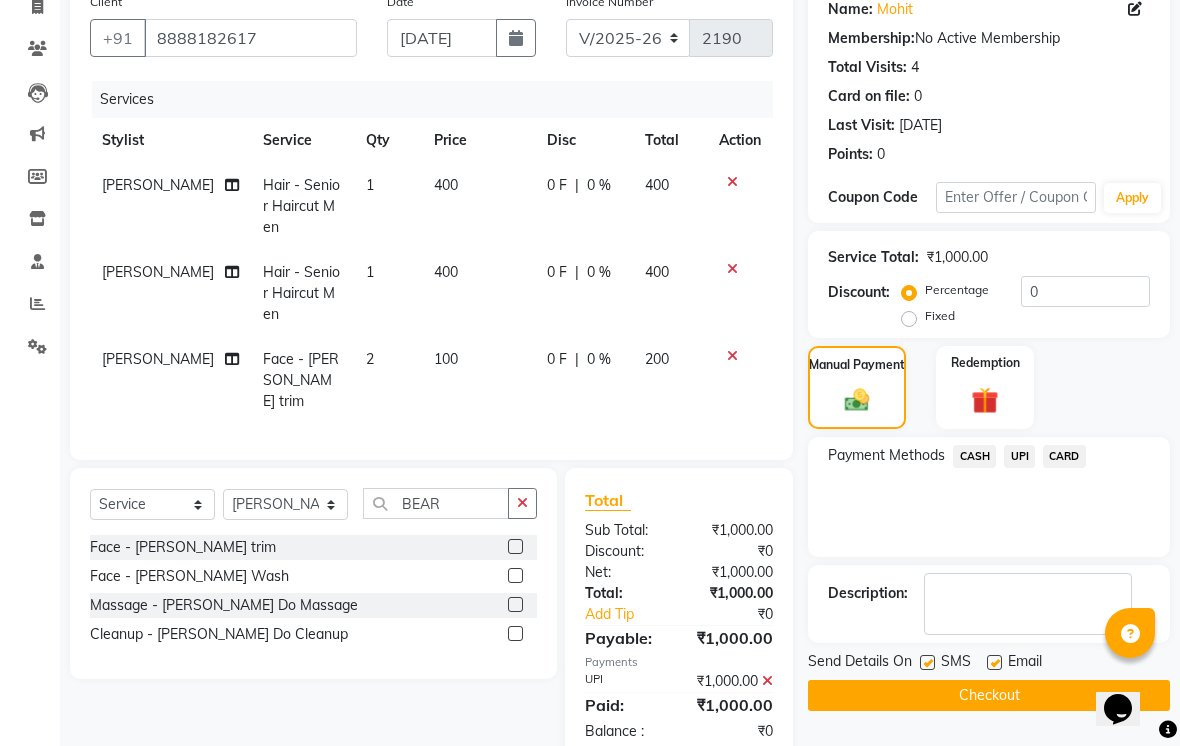 click on "Send Details On SMS Email" 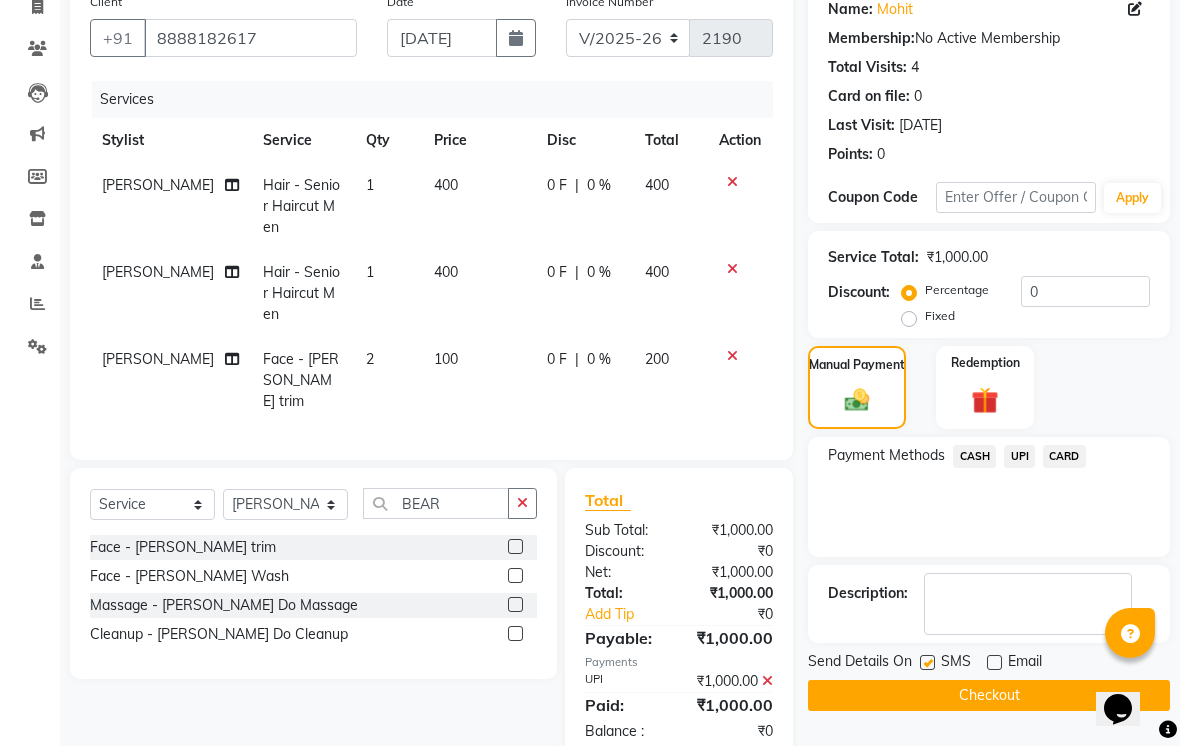 click 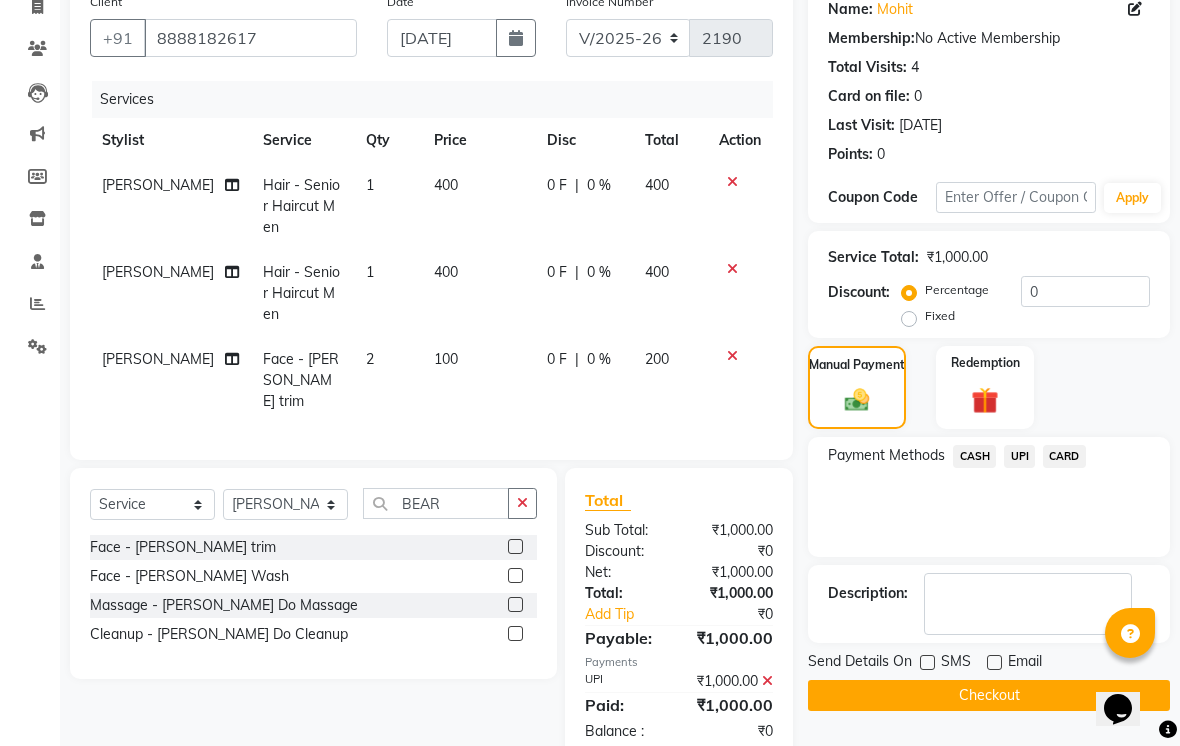 click on "Checkout" 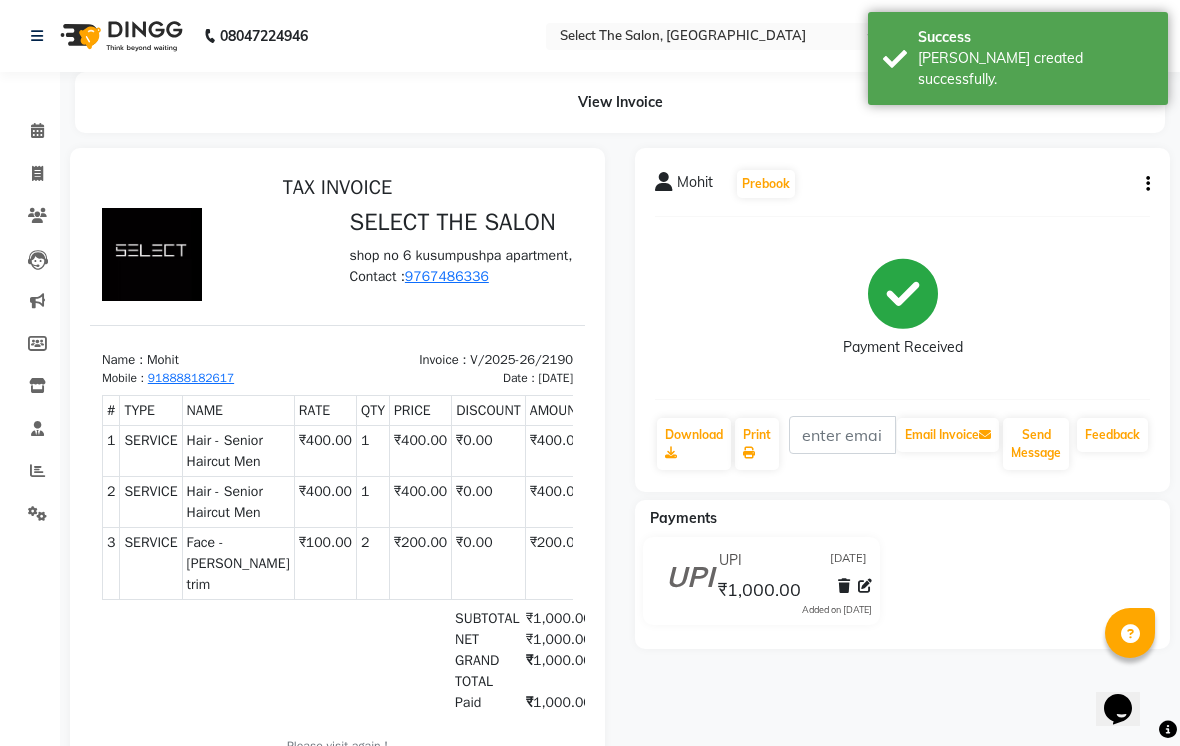 scroll, scrollTop: 0, scrollLeft: 0, axis: both 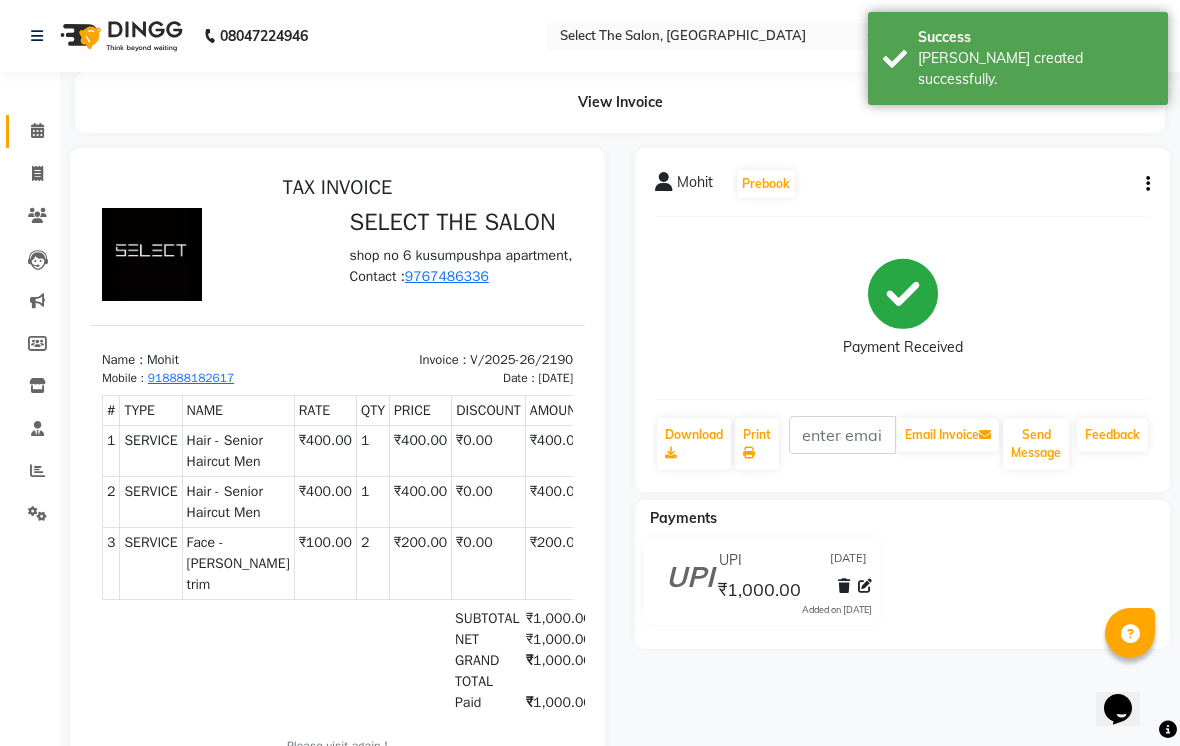 click 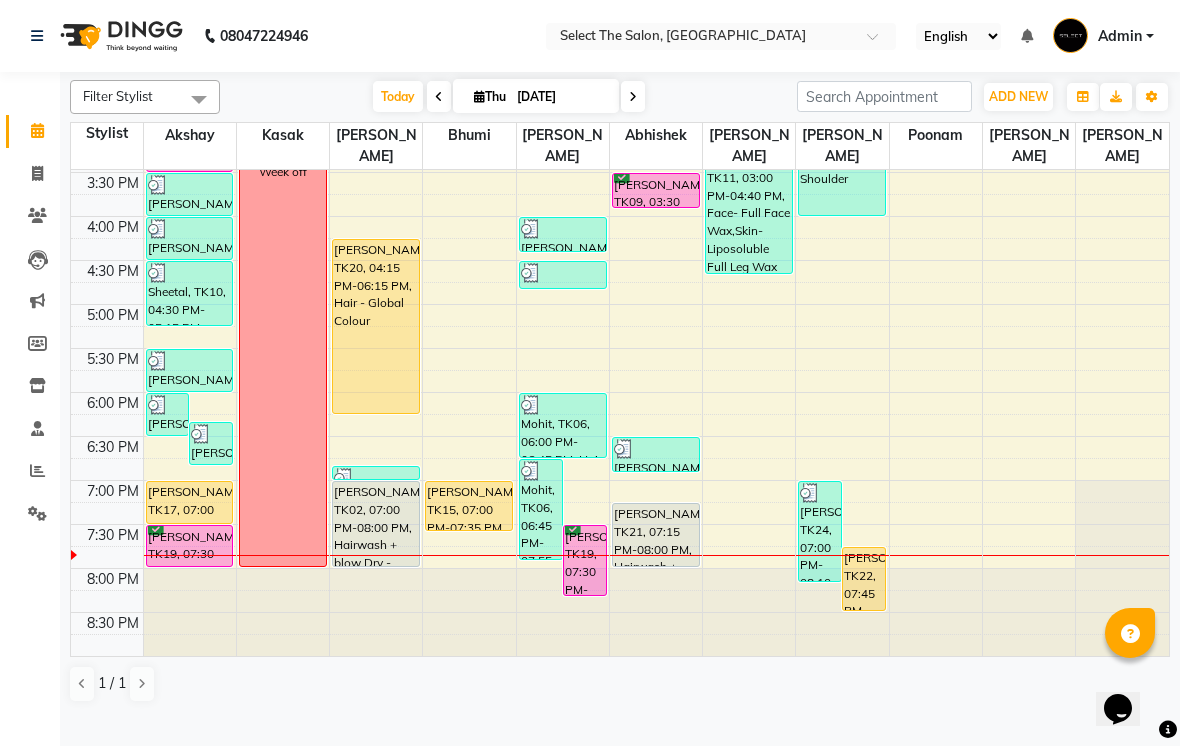 scroll, scrollTop: 657, scrollLeft: 0, axis: vertical 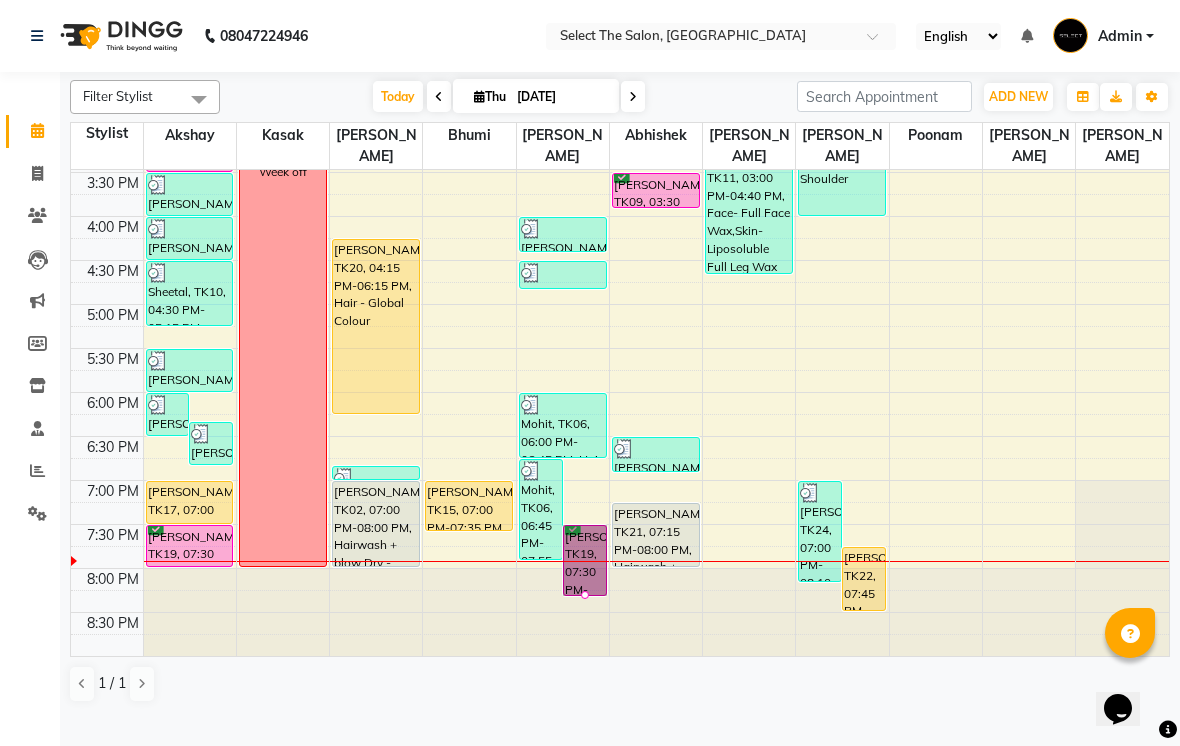 click at bounding box center [585, 595] 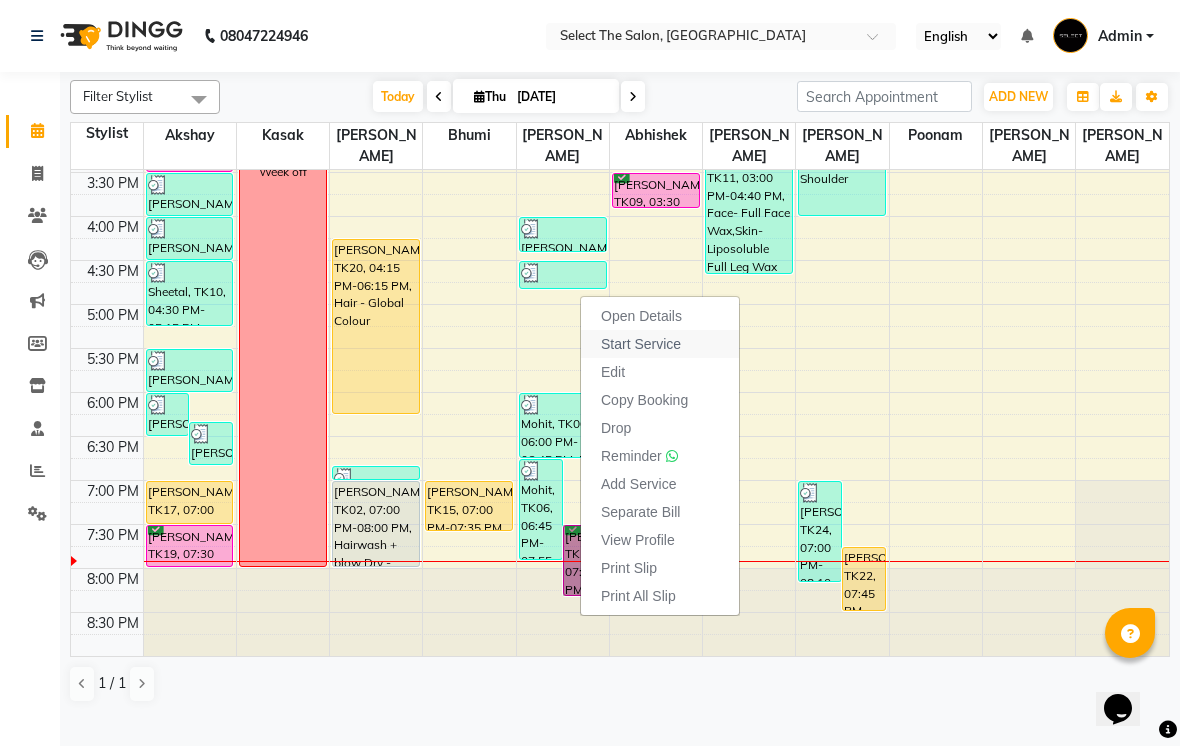 click on "Start Service" at bounding box center [641, 344] 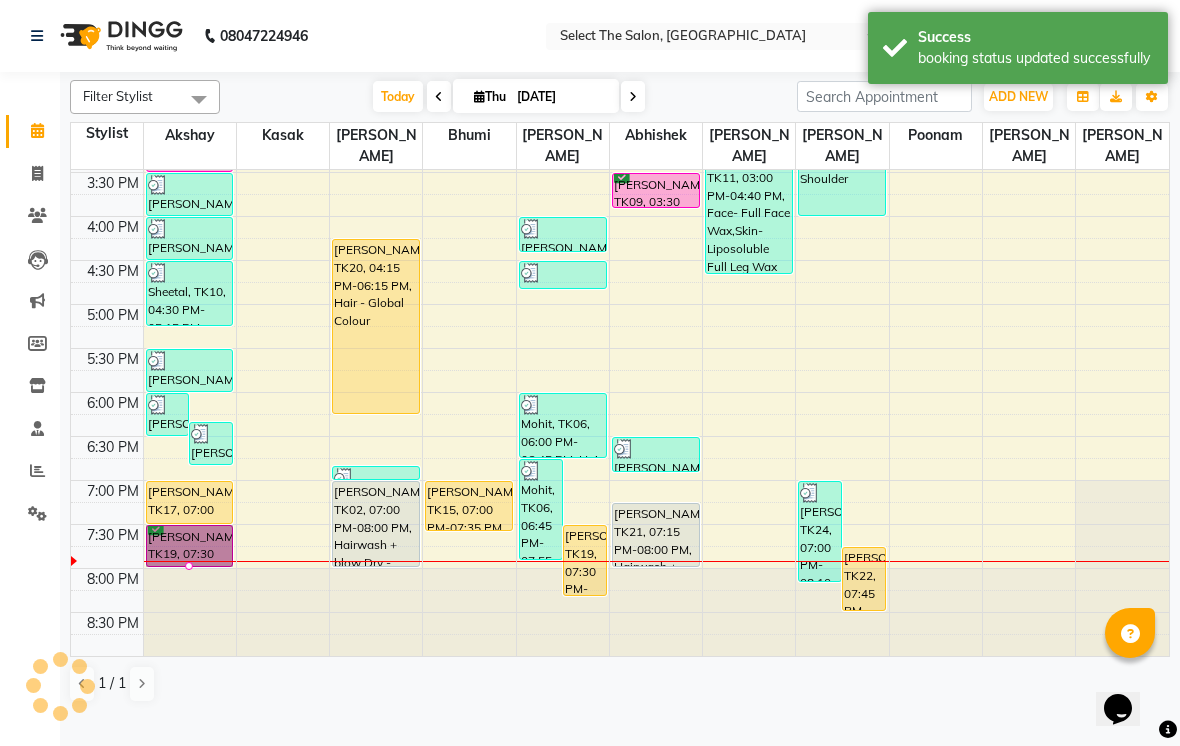 click at bounding box center (189, 566) 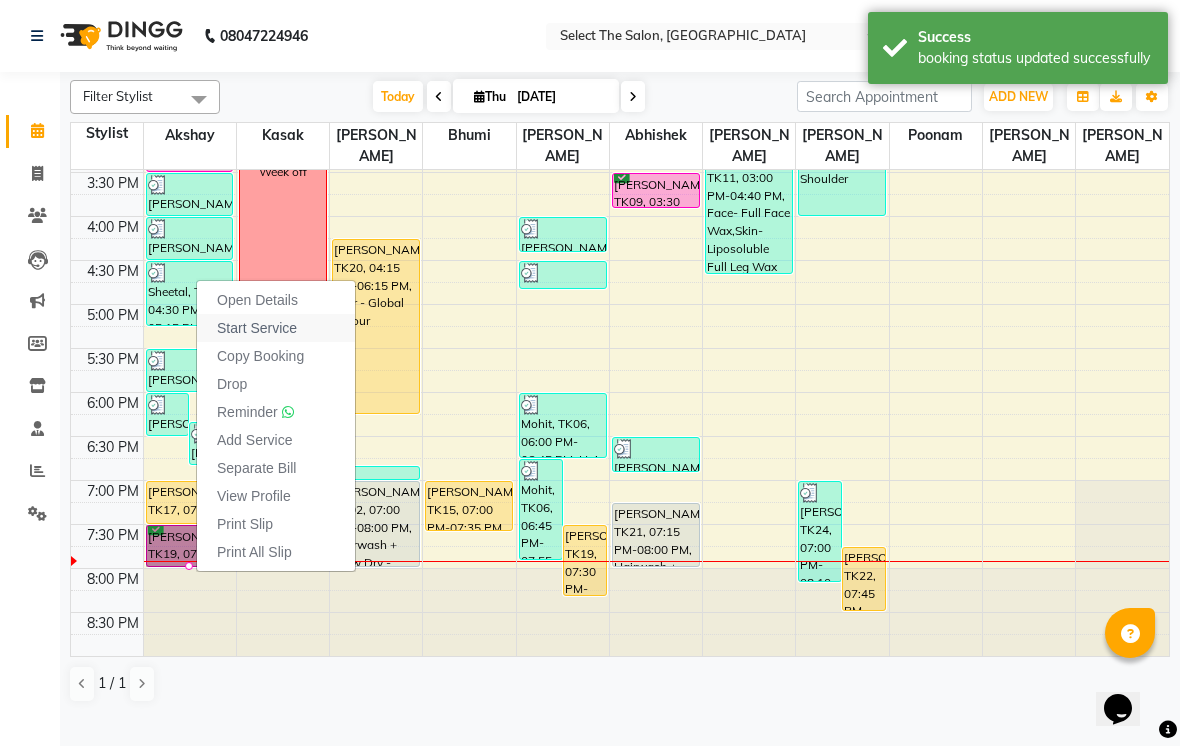 click on "Start Service" at bounding box center (257, 328) 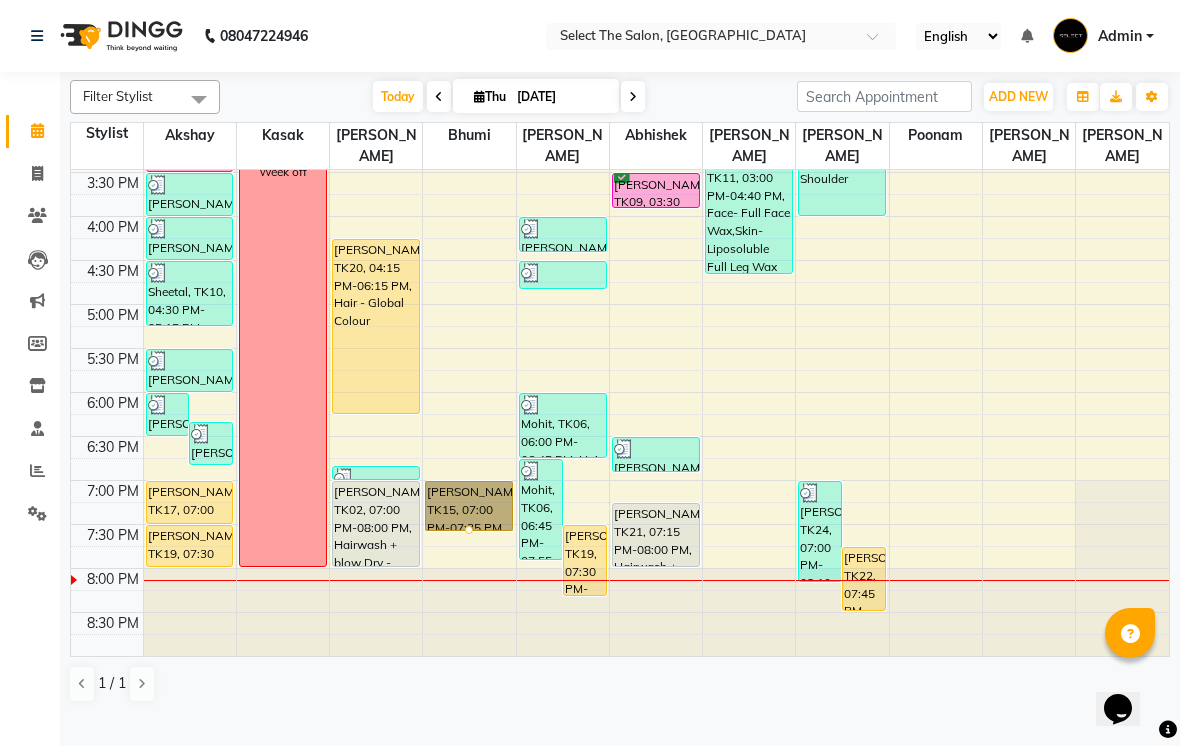 click at bounding box center [469, 530] 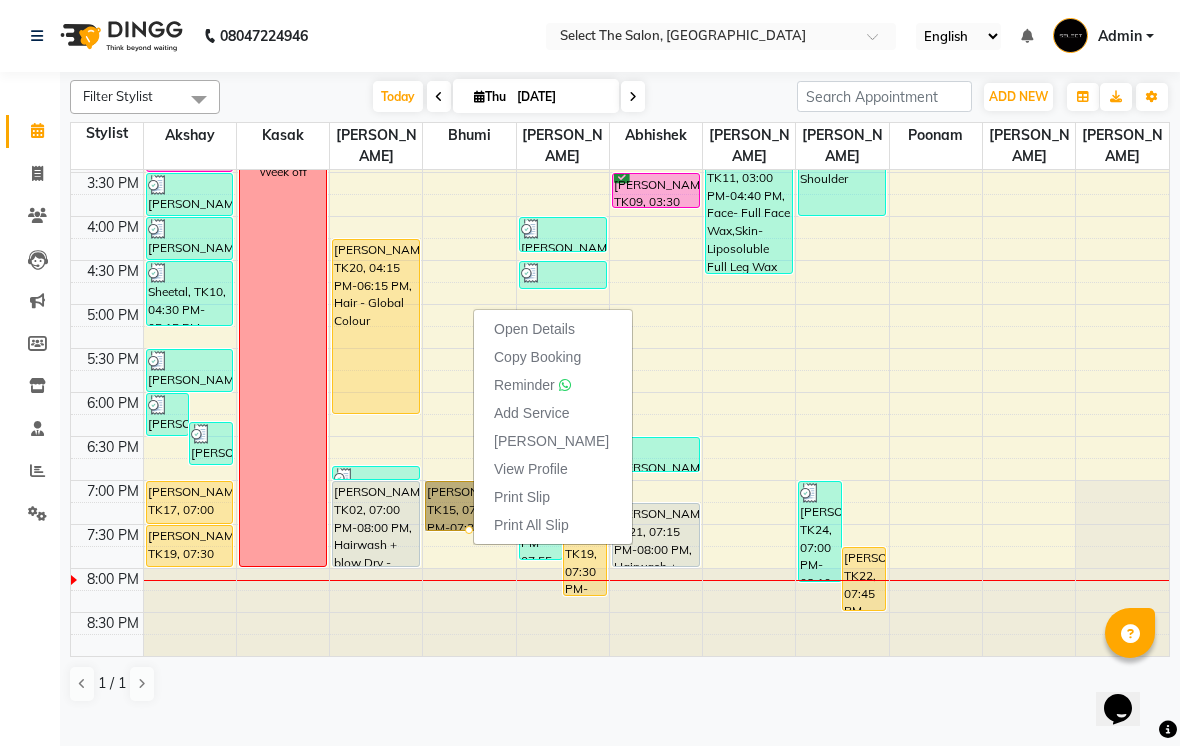 click on "Open Details" at bounding box center [534, 329] 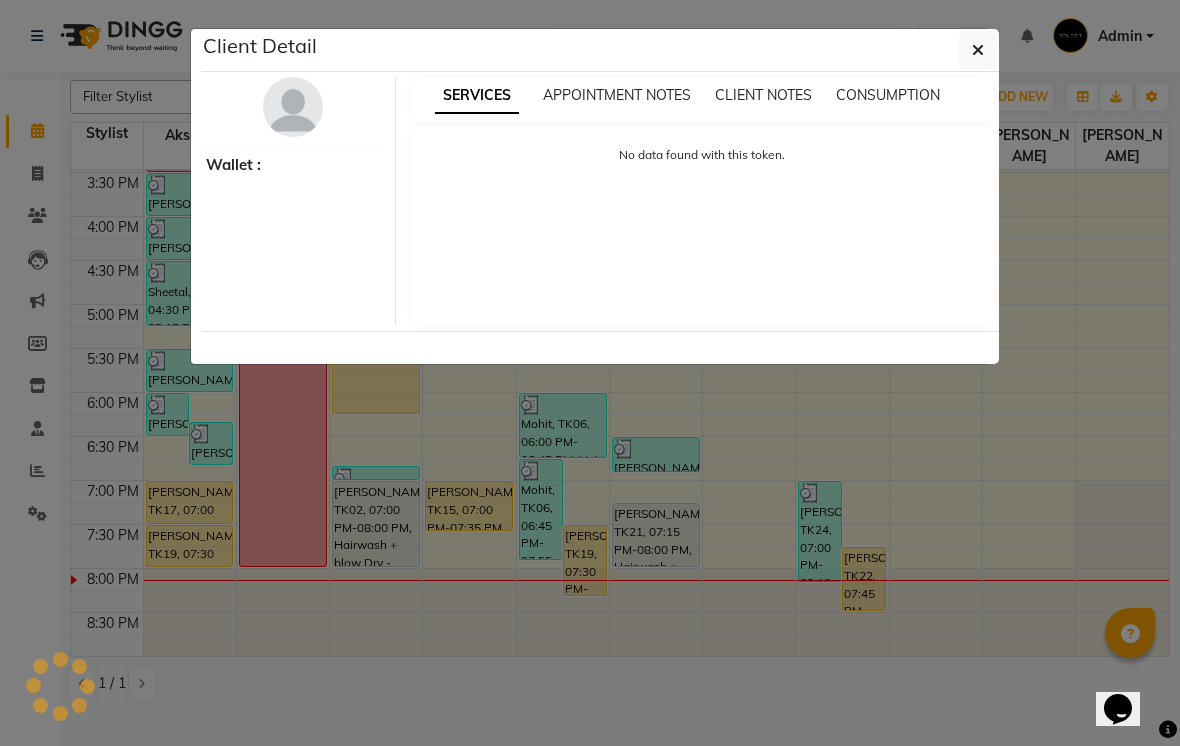 select on "1" 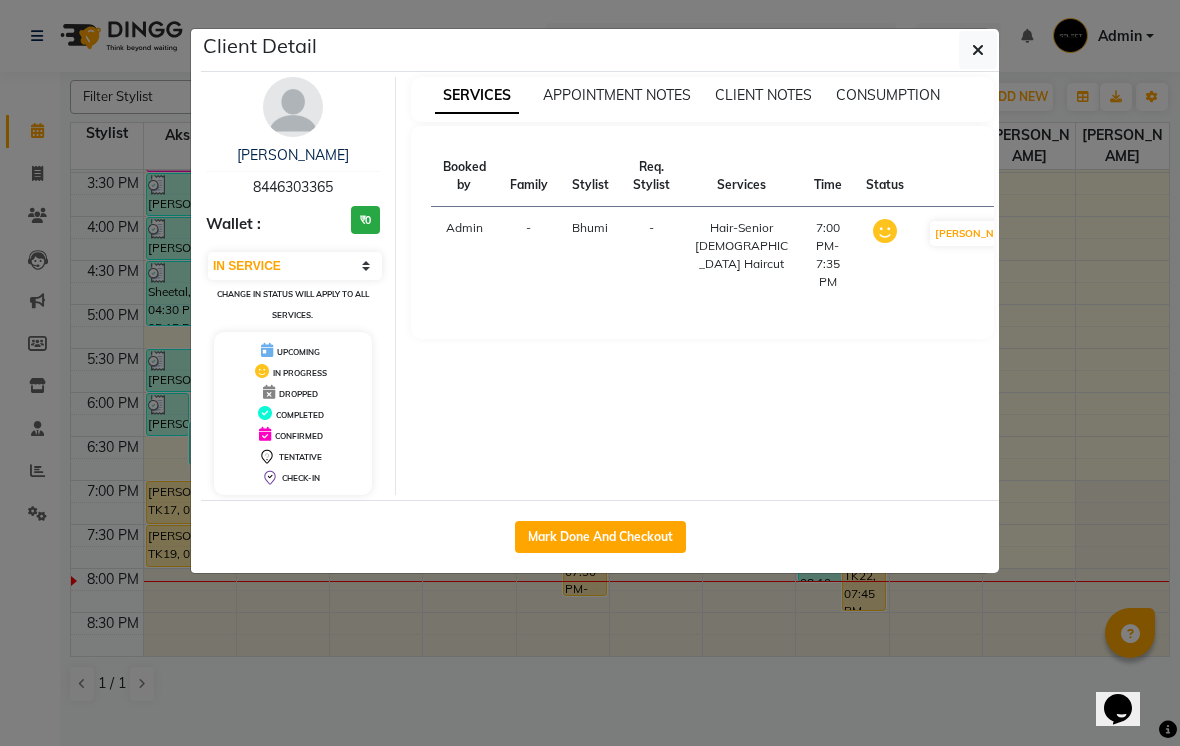 click on "Client Detail  Rutuja    8446303365 Wallet : ₹0 Select IN SERVICE CONFIRMED TENTATIVE CHECK IN MARK DONE DROPPED UPCOMING Change in status will apply to all services. UPCOMING IN PROGRESS DROPPED COMPLETED CONFIRMED TENTATIVE CHECK-IN SERVICES APPOINTMENT NOTES CLIENT NOTES CONSUMPTION Booked by Family Stylist Req. Stylist Services Time Status  Admin  - Bhumi  -  Hair-Senior Female Haircut   7:00 PM-7:35 PM   MARK DONE   Mark Done And Checkout" 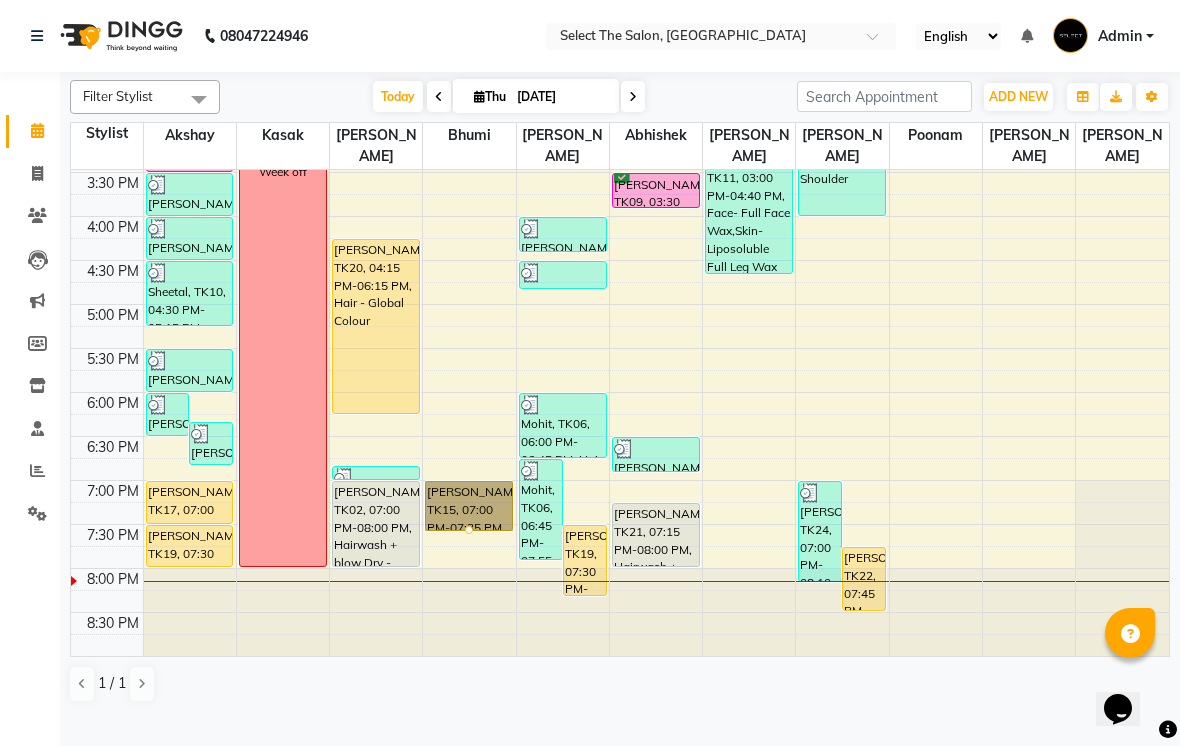 click at bounding box center [469, 530] 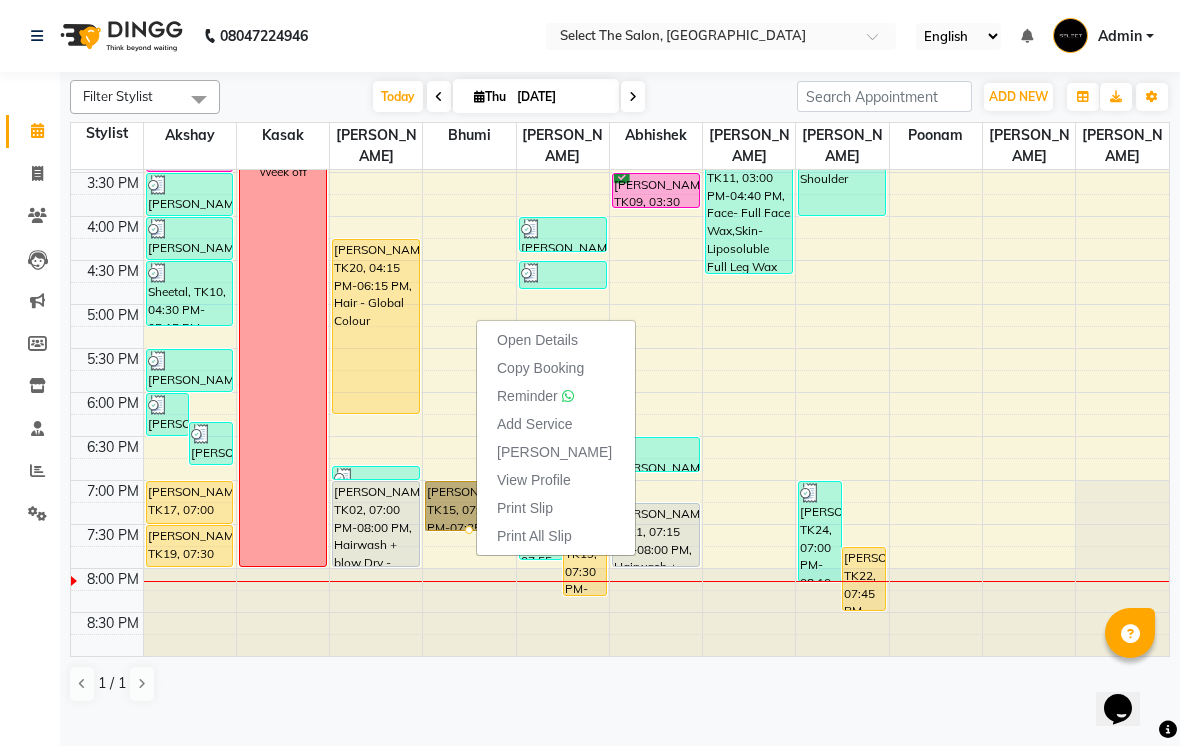 click on "Open Details" at bounding box center (537, 340) 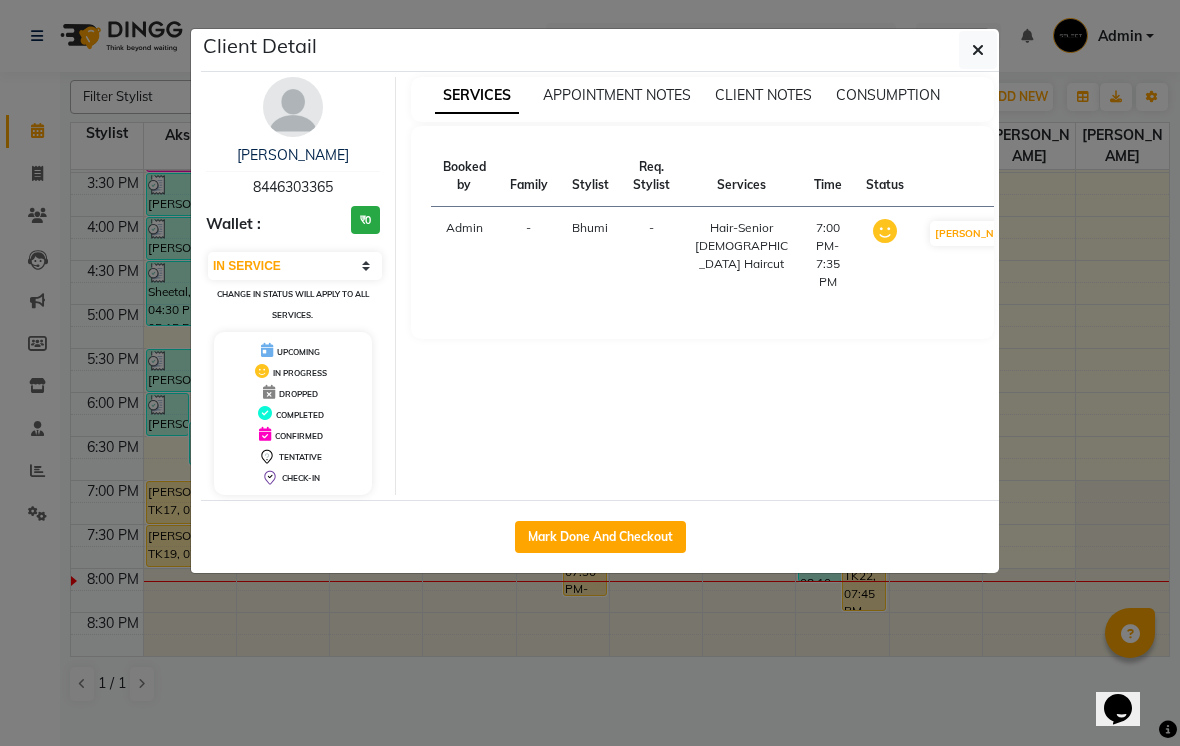 click on "Mark Done And Checkout" 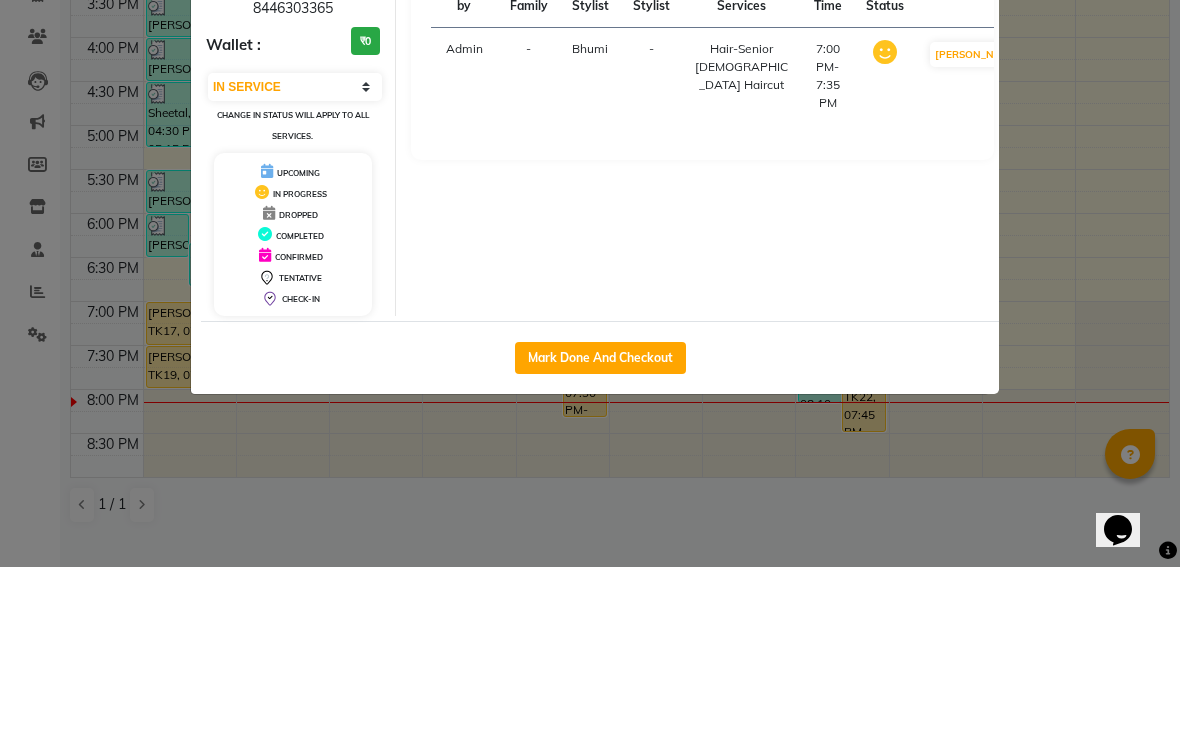 select on "4969" 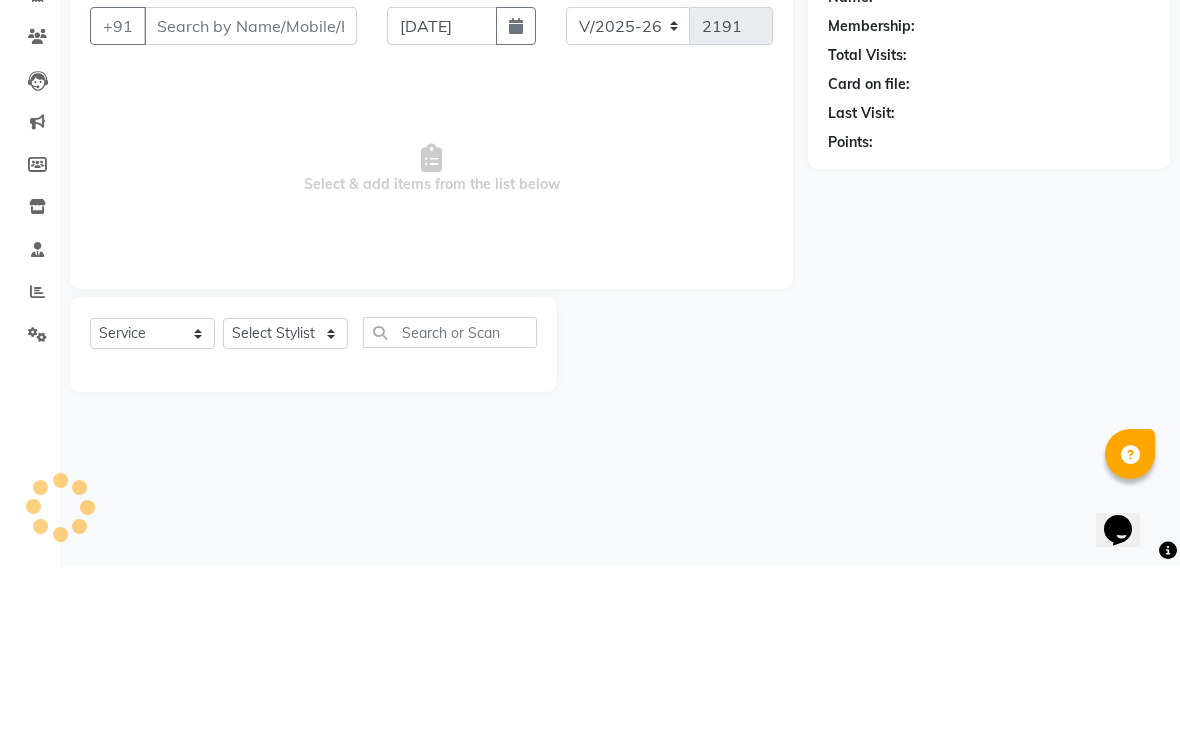 type on "8446303365" 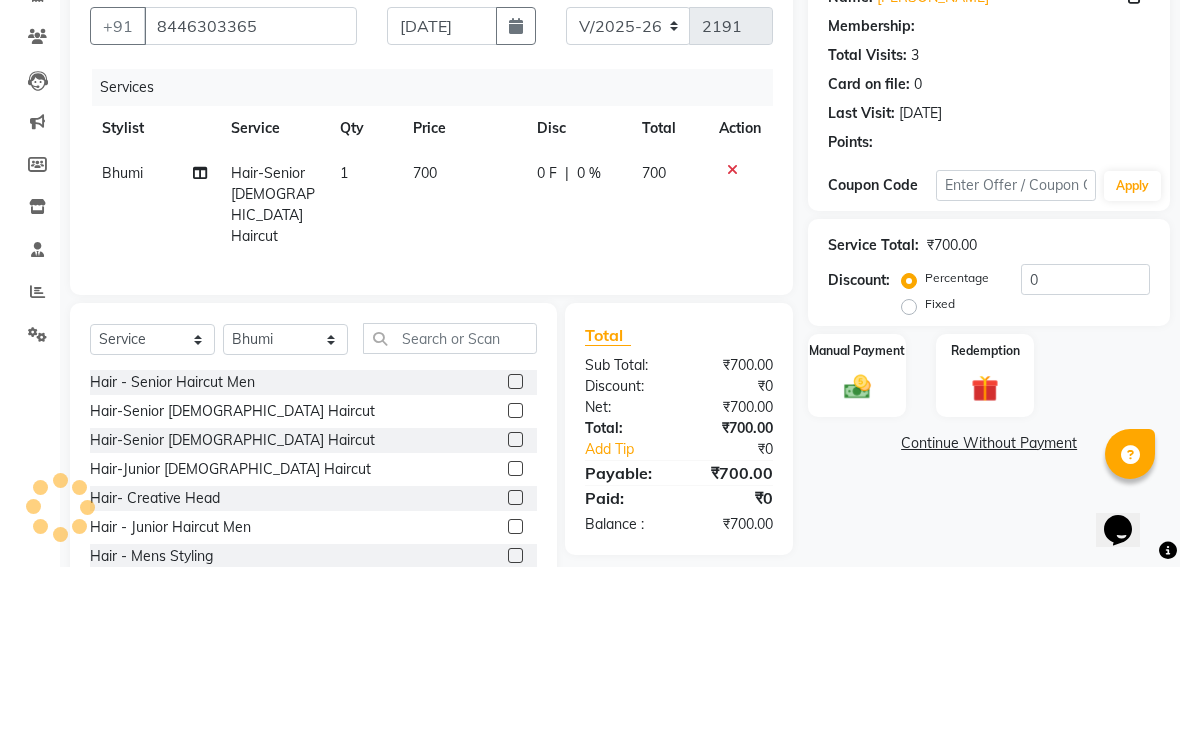 scroll, scrollTop: 83, scrollLeft: 0, axis: vertical 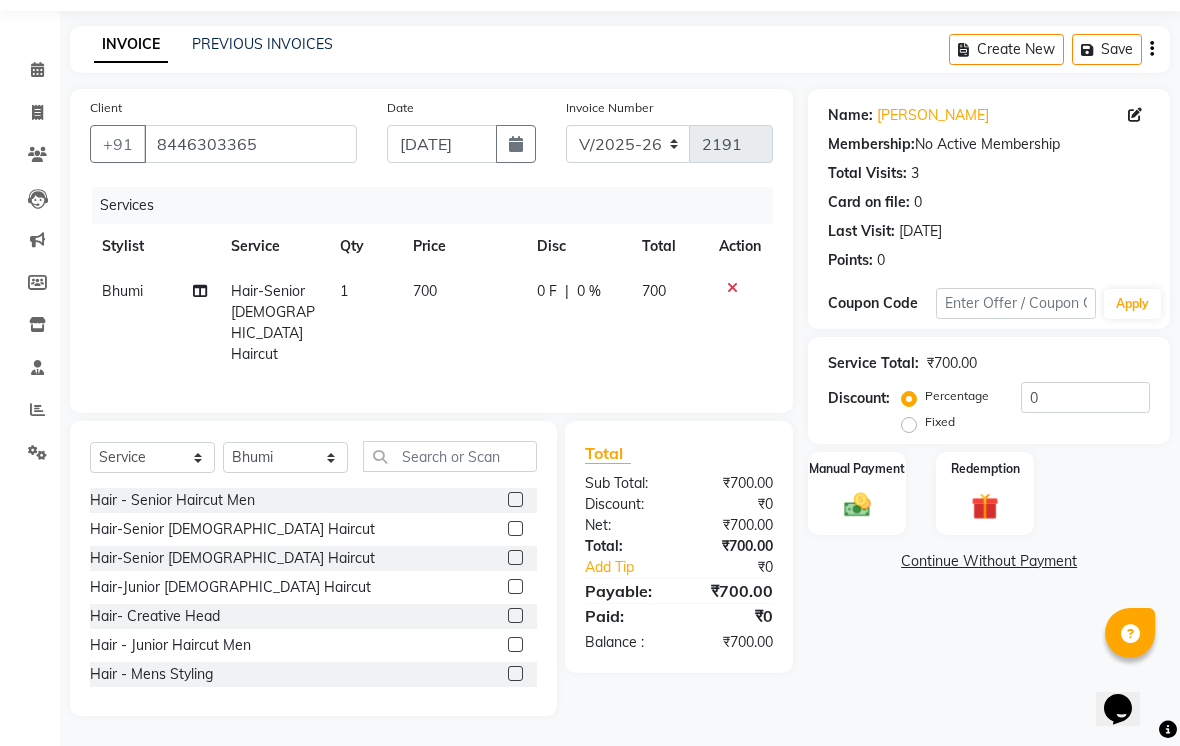 click on "700" 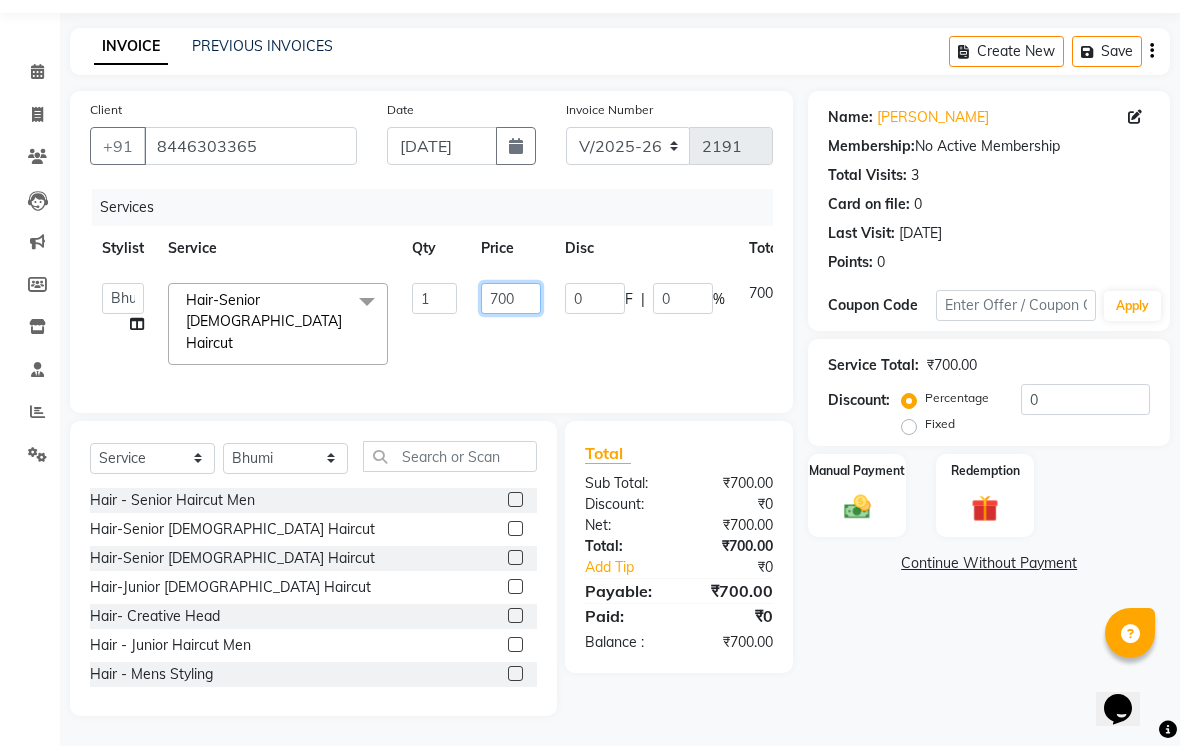 click on "700" 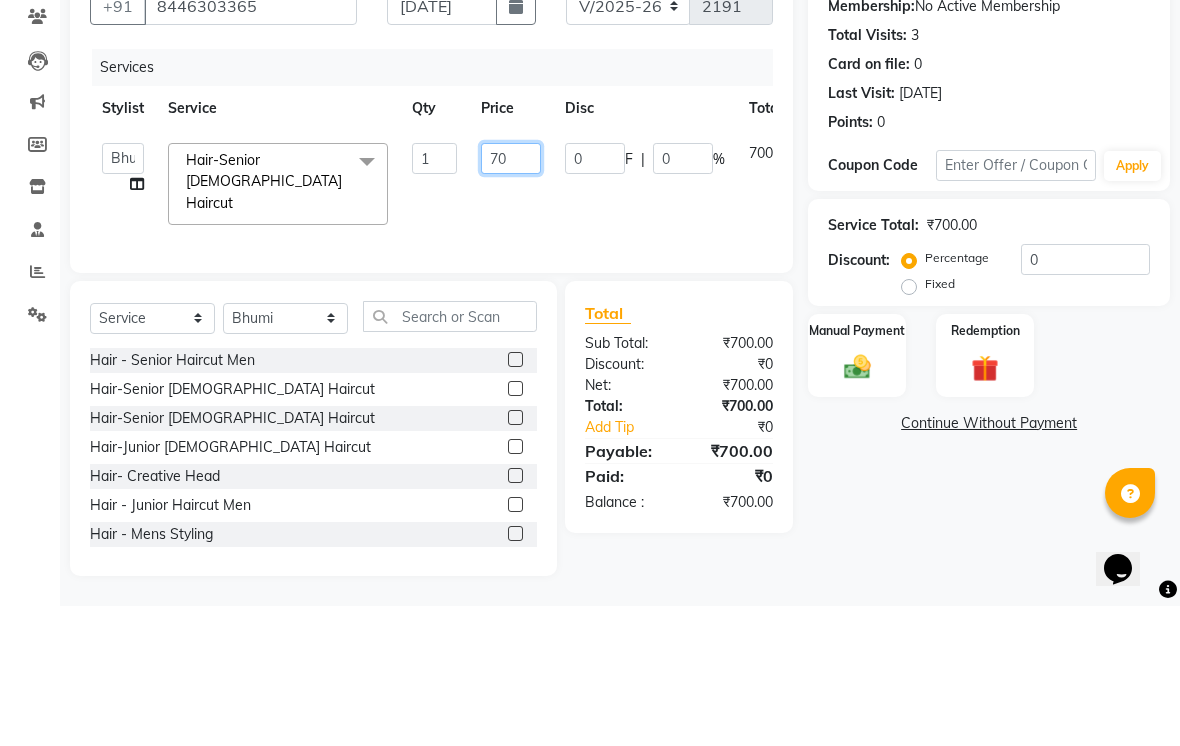 type on "7" 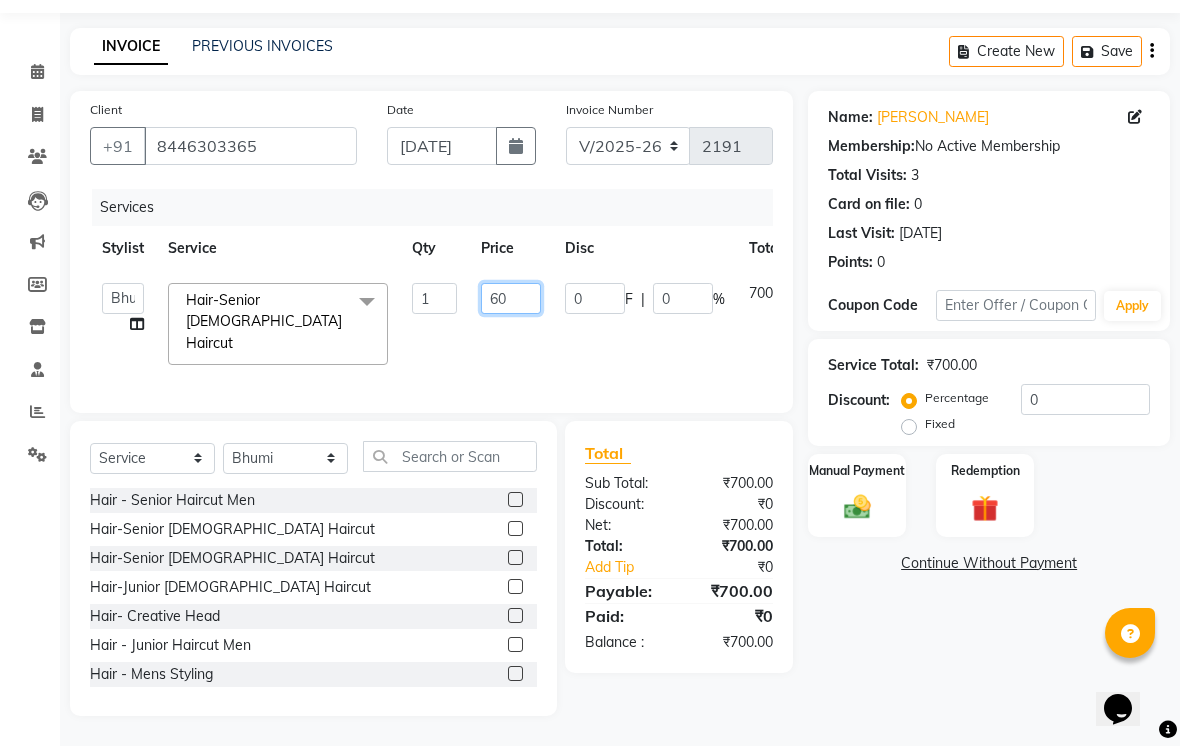 type on "600" 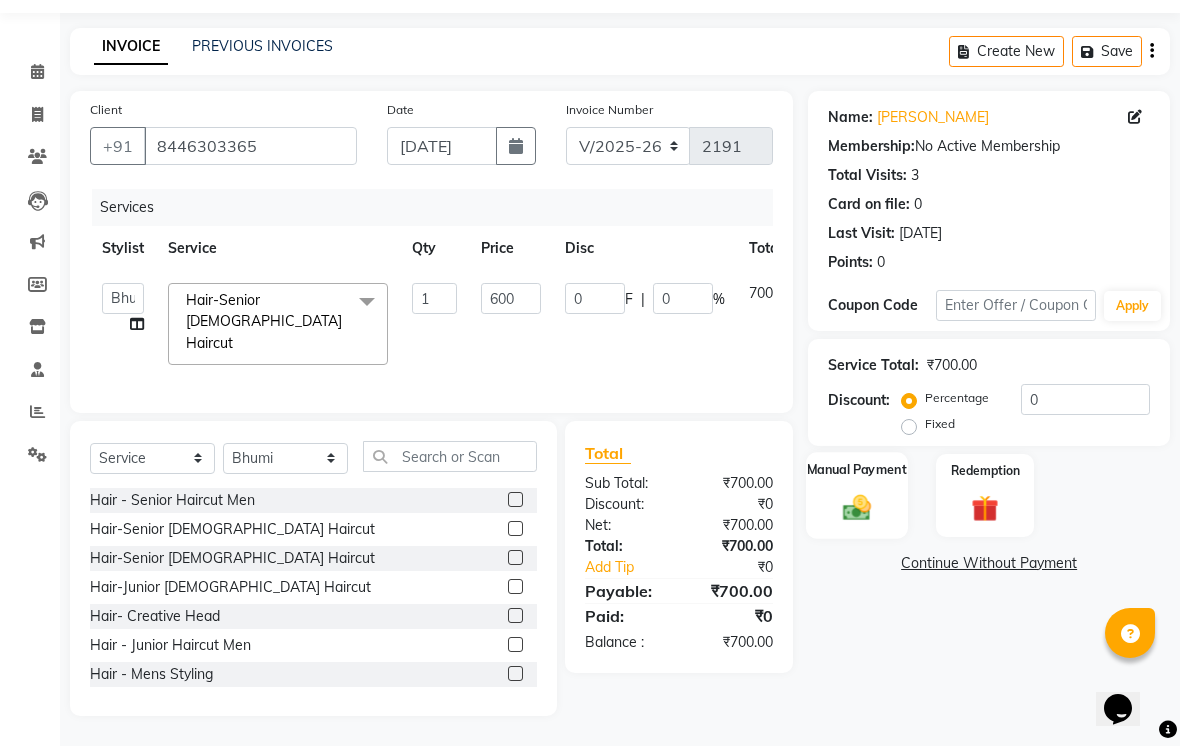 click 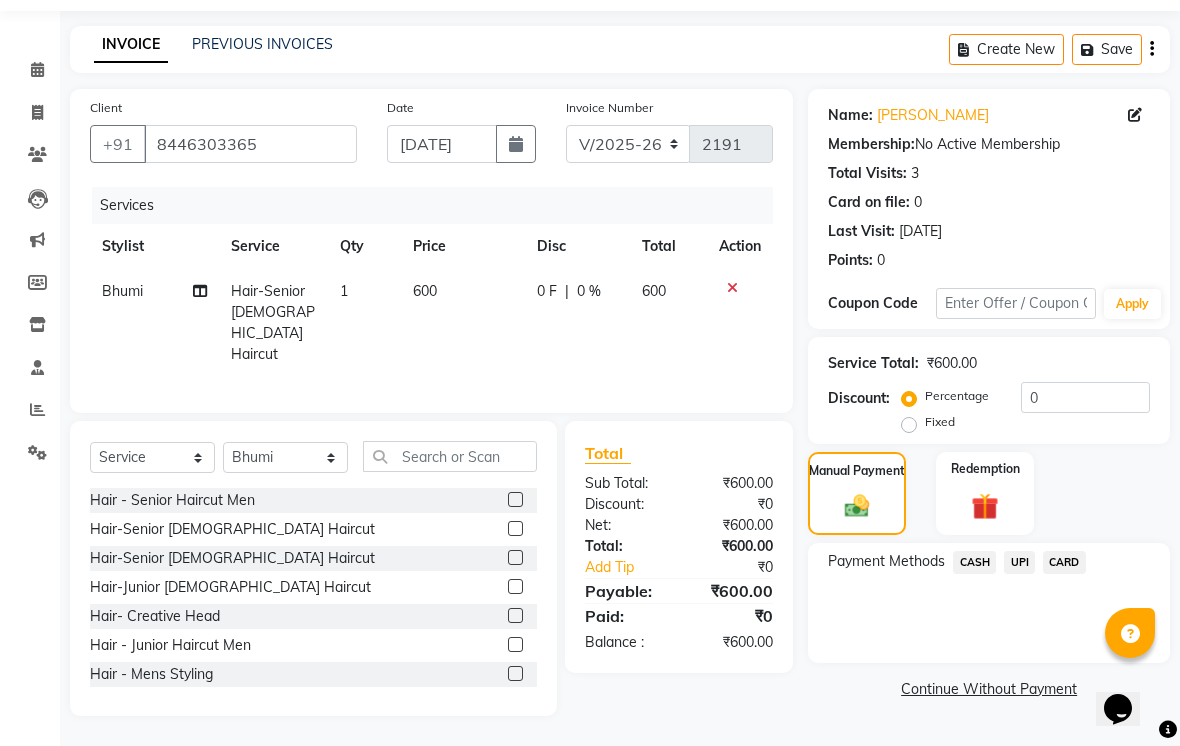click on "UPI" 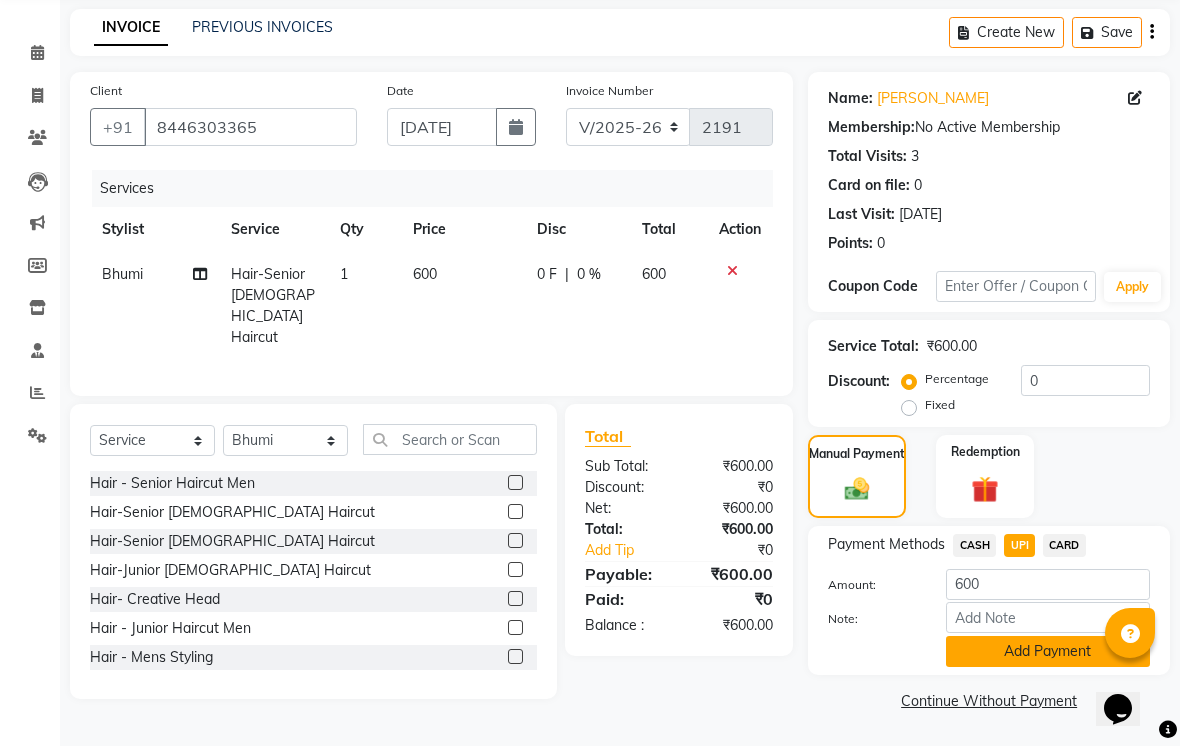 click on "Add Payment" 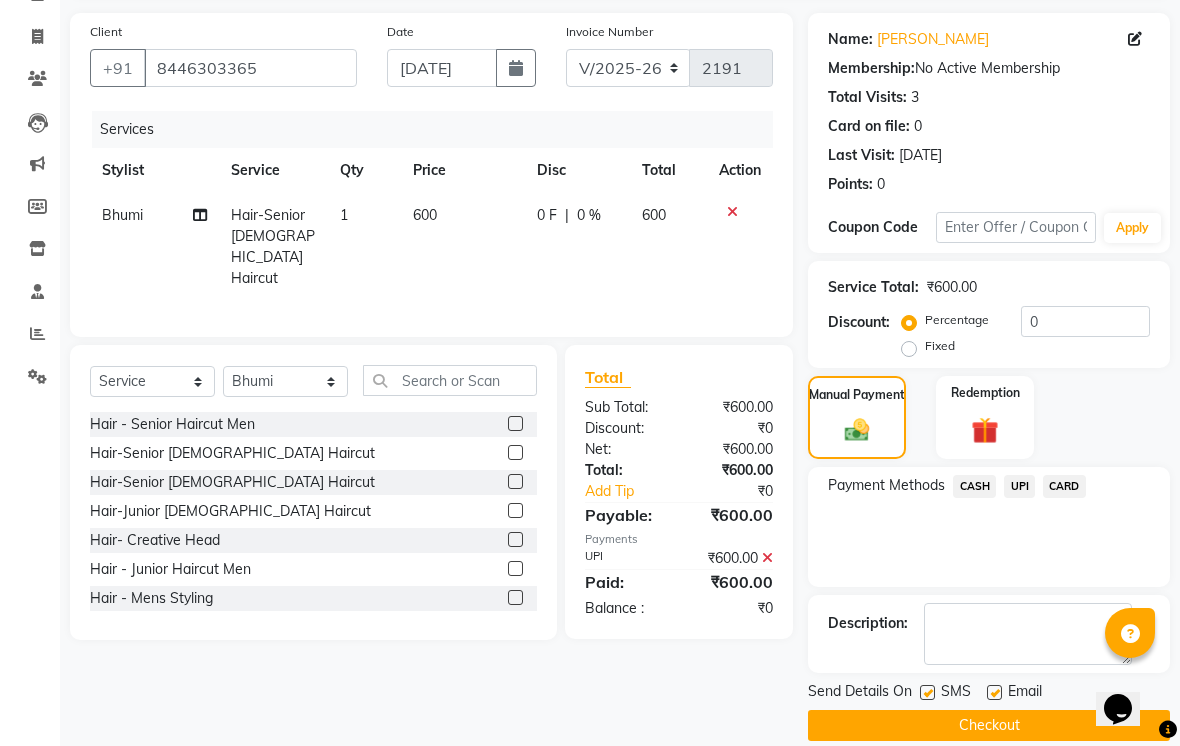scroll, scrollTop: 161, scrollLeft: 0, axis: vertical 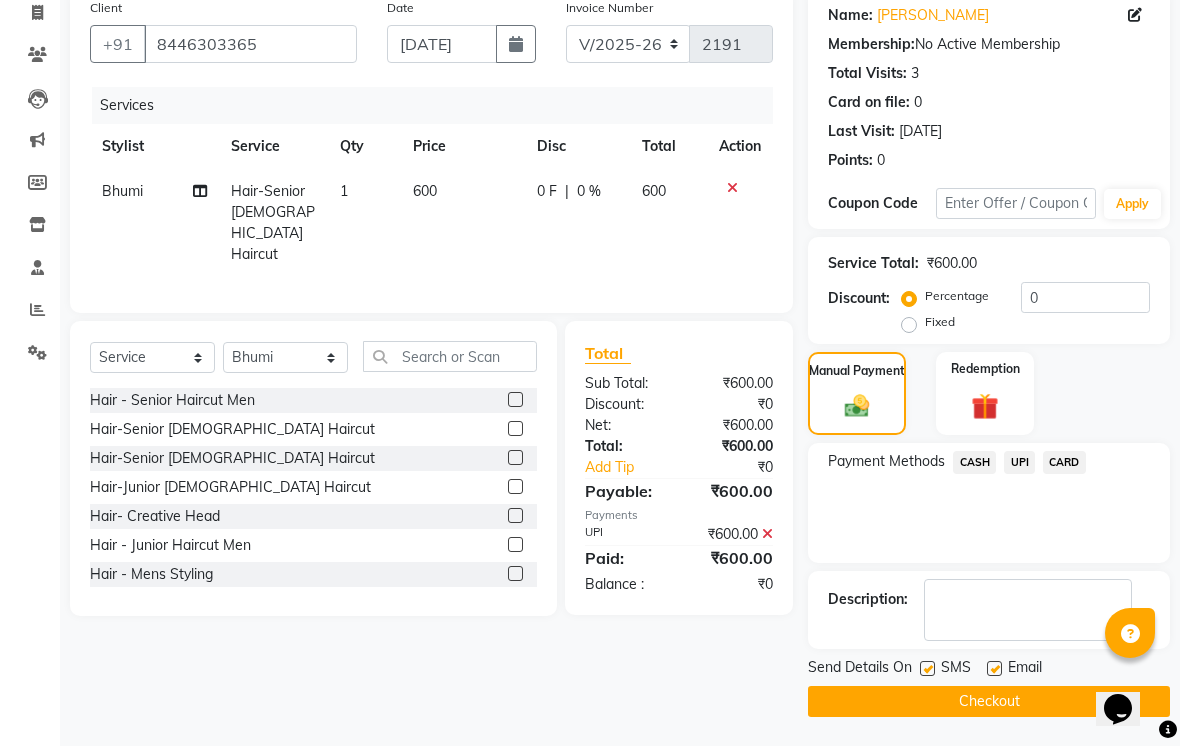click 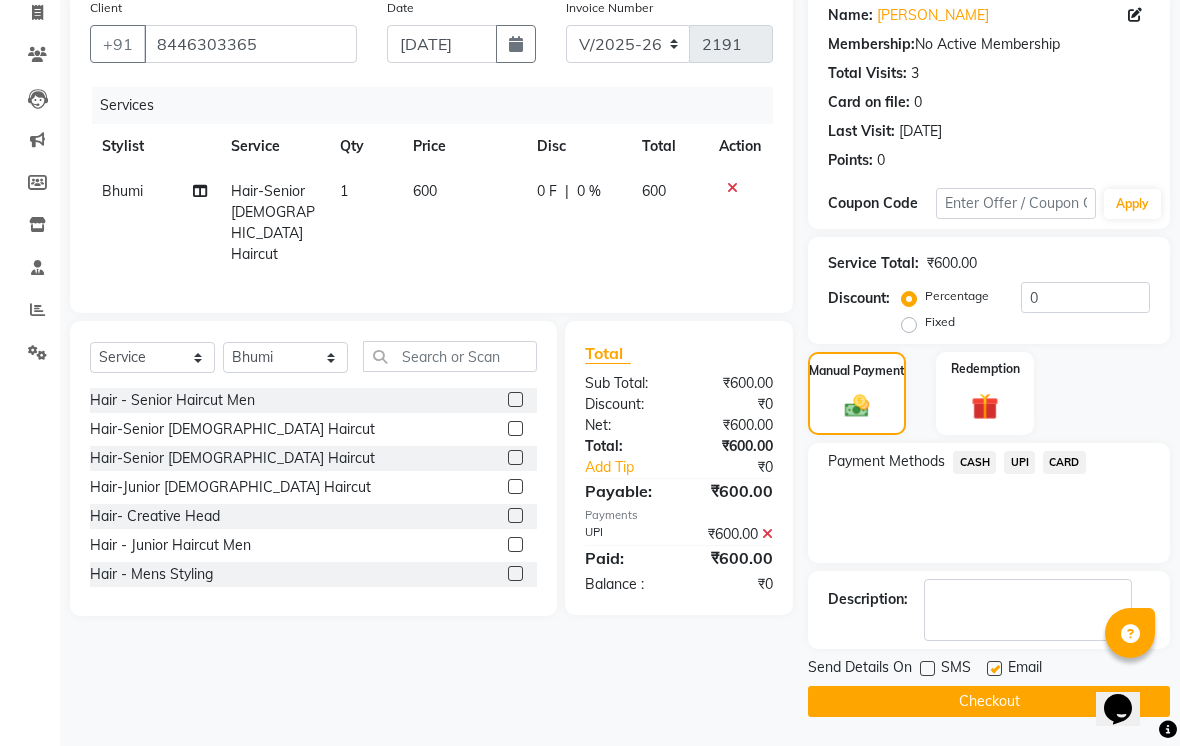 click 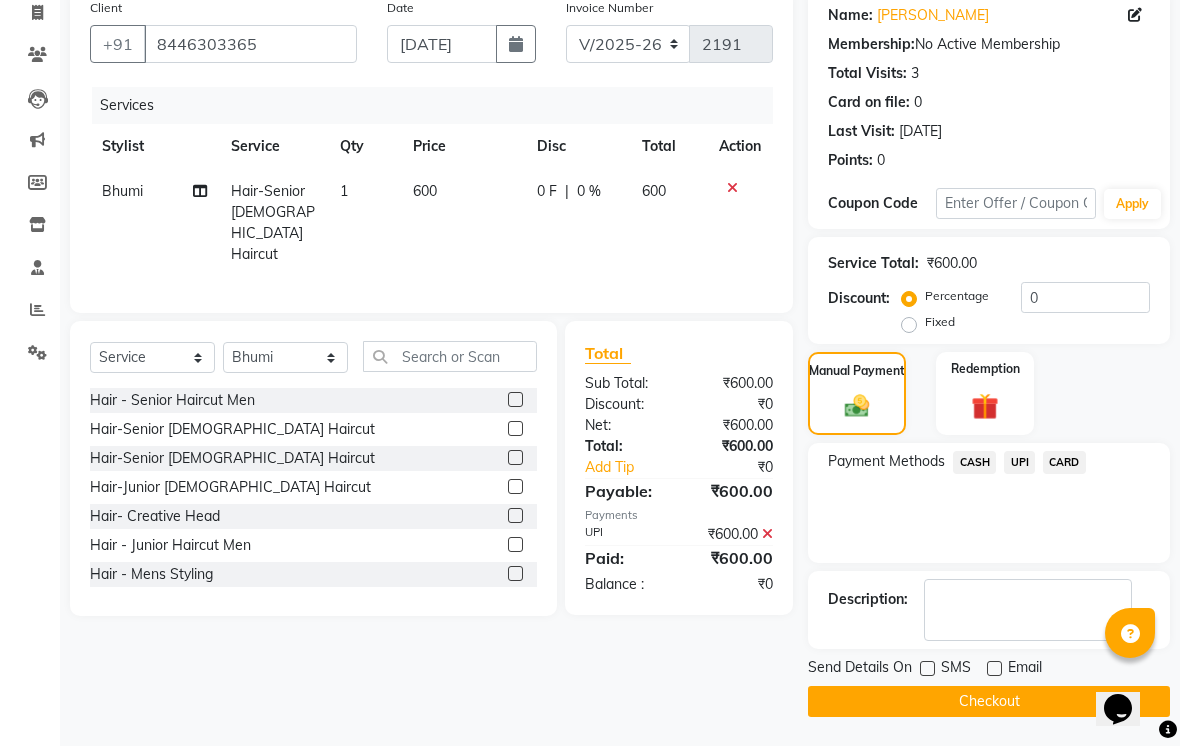 click on "Checkout" 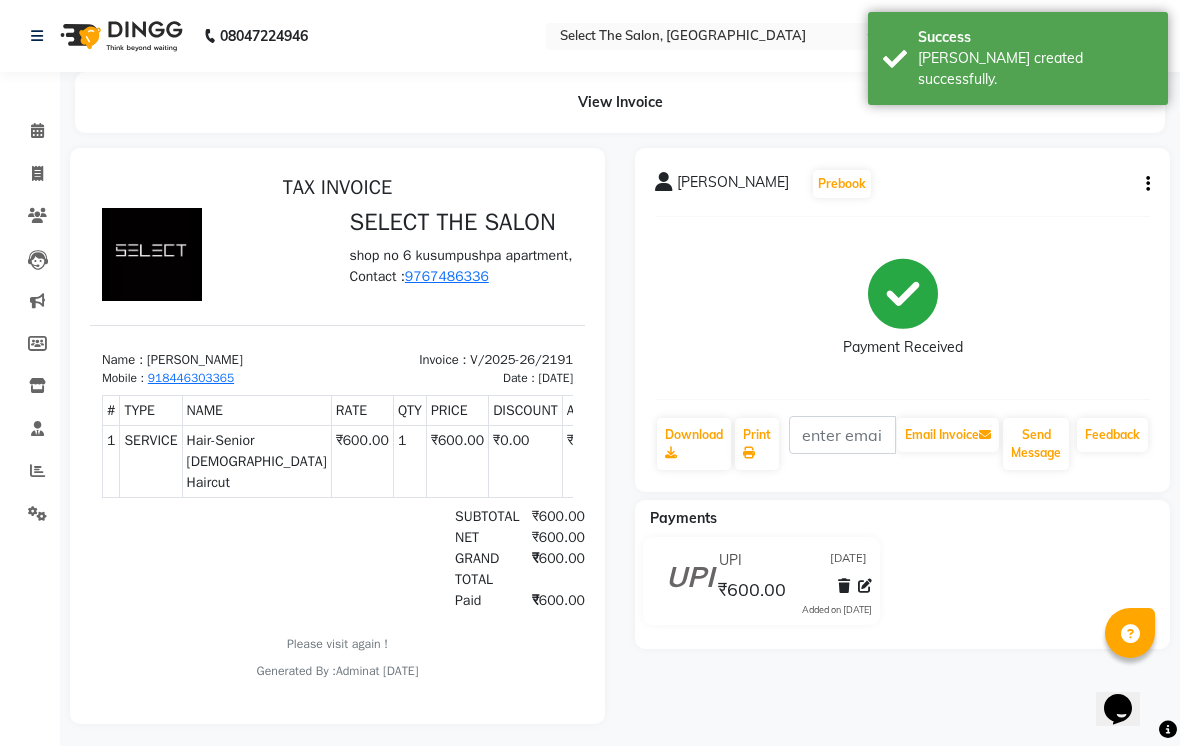 scroll, scrollTop: 0, scrollLeft: 0, axis: both 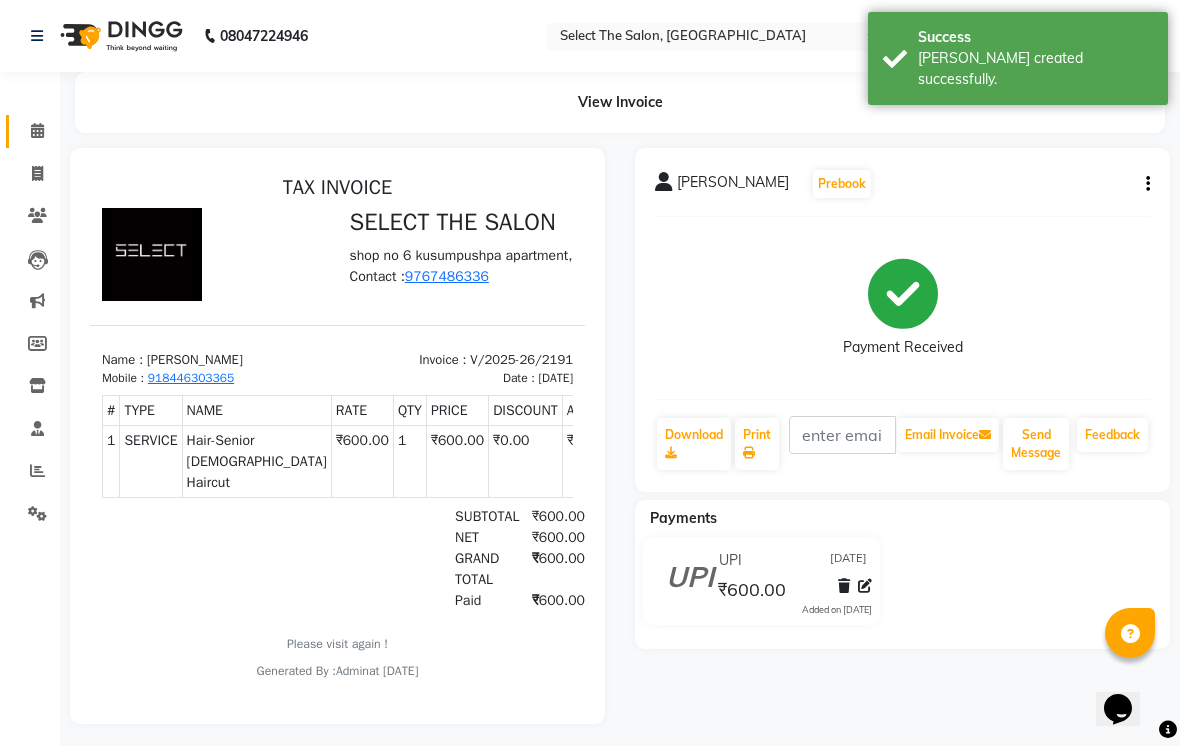 click on "Calendar" 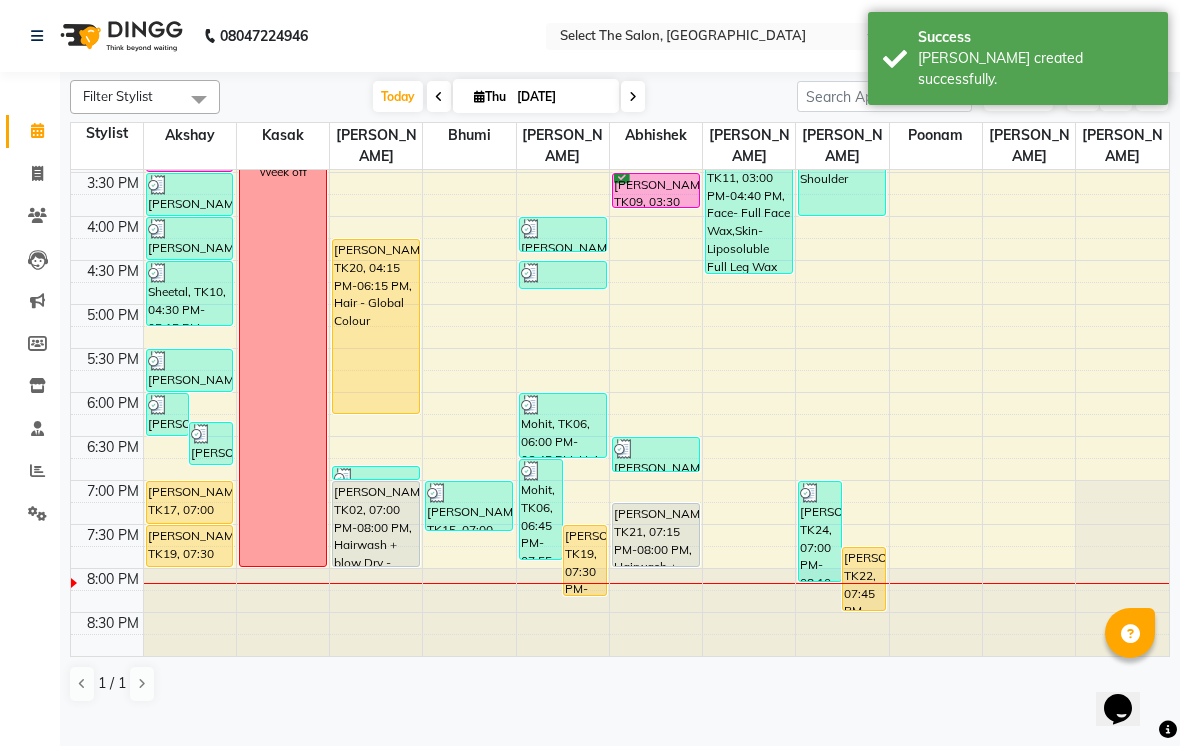 scroll, scrollTop: 657, scrollLeft: 0, axis: vertical 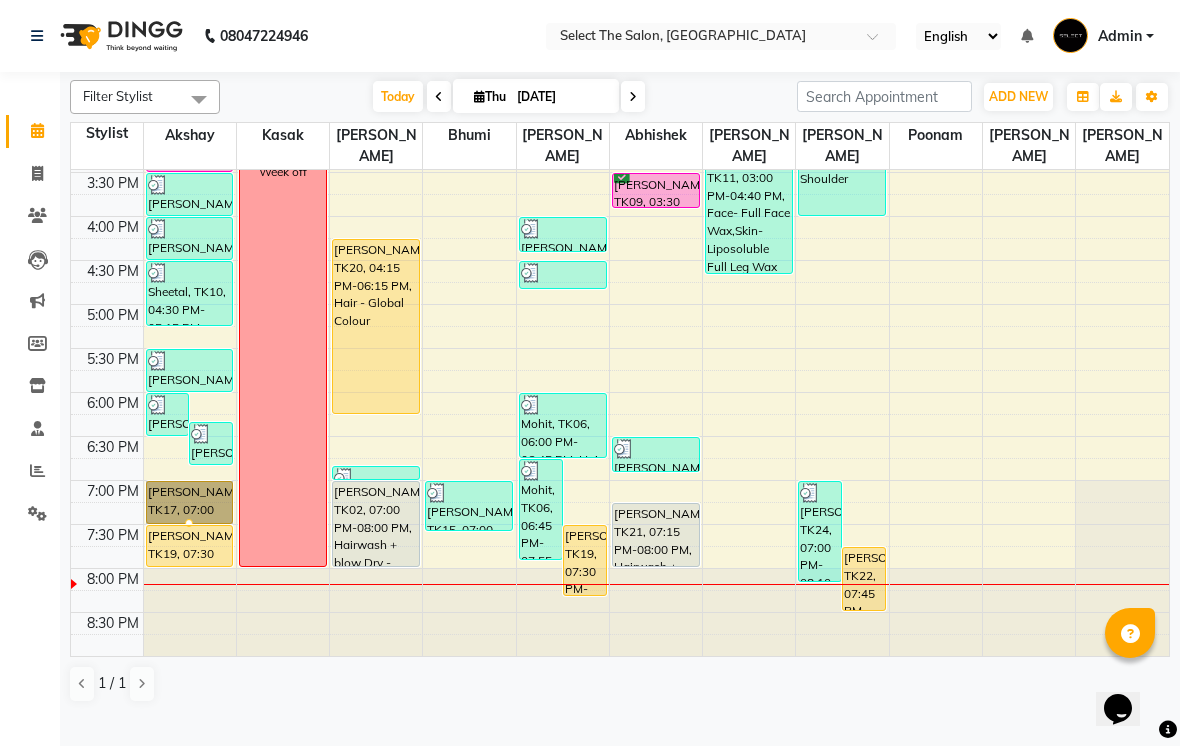 click at bounding box center [189, 523] 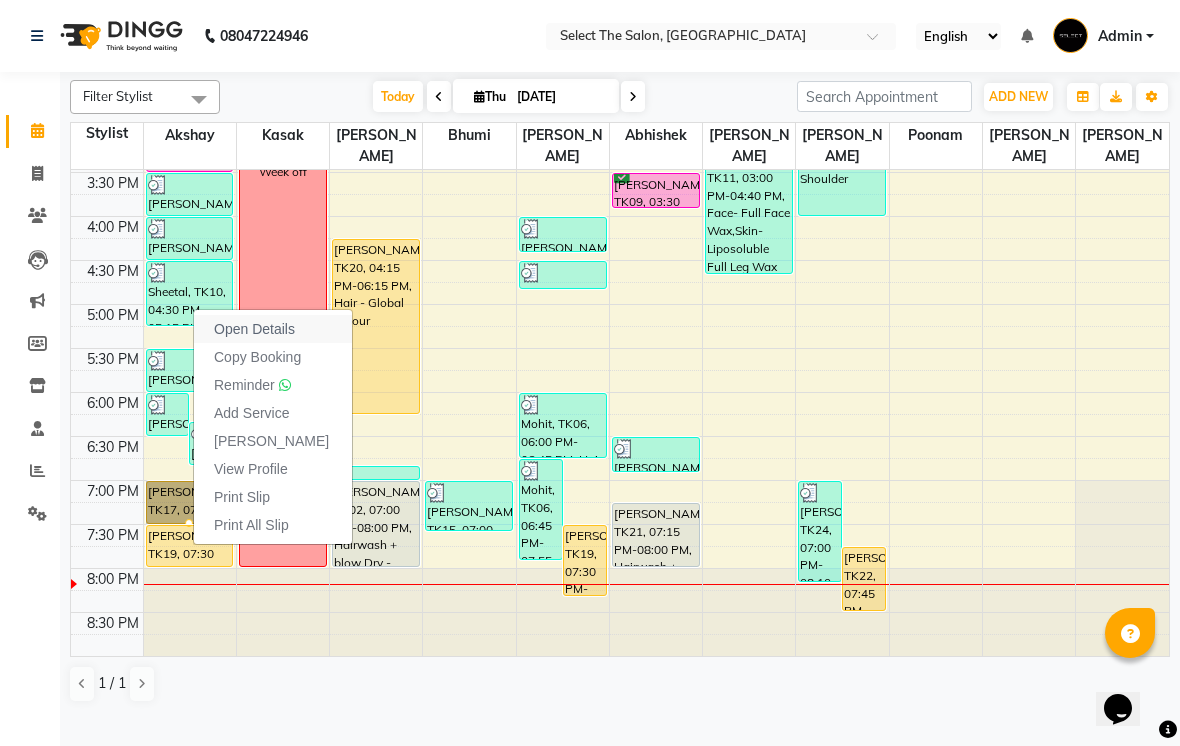 click on "Open Details" at bounding box center (273, 329) 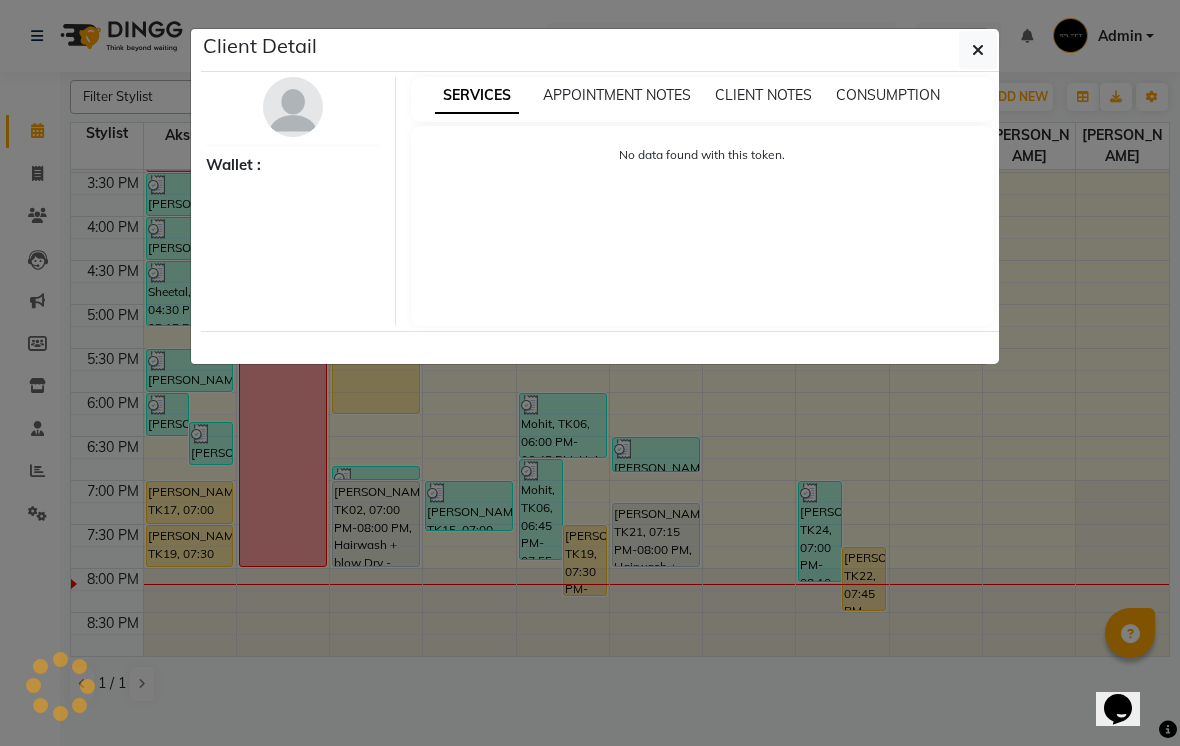 select on "1" 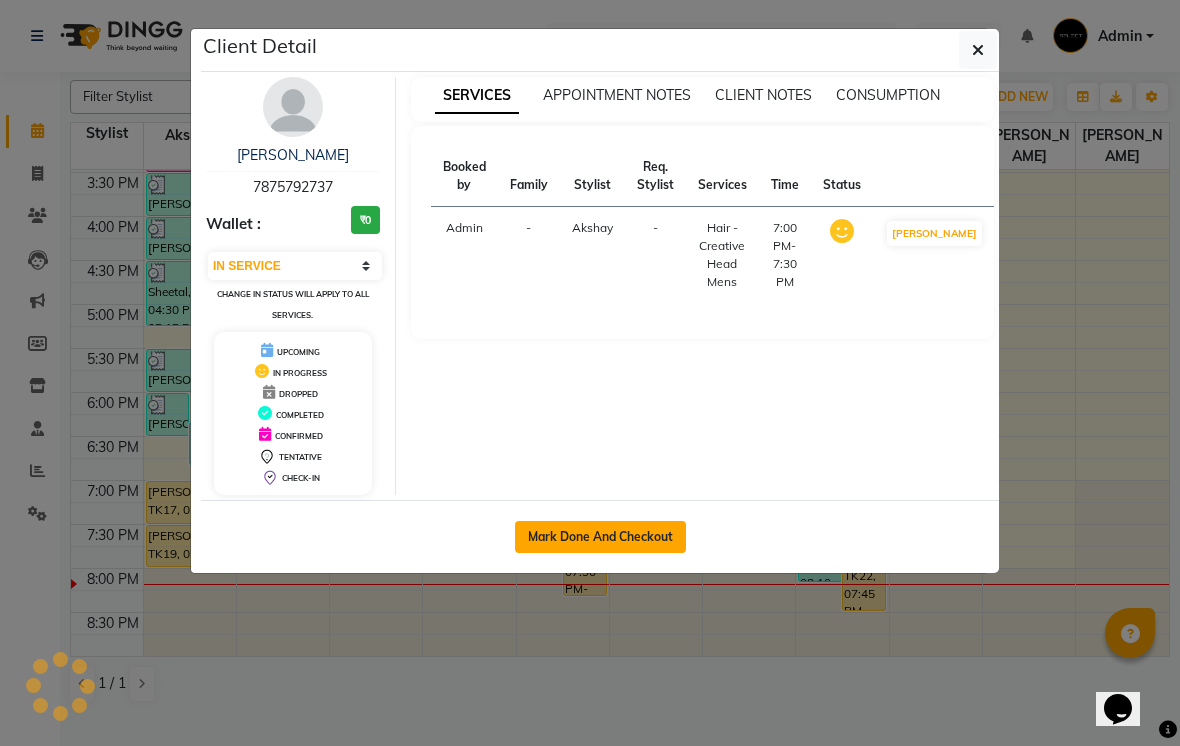 click on "Mark Done And Checkout" 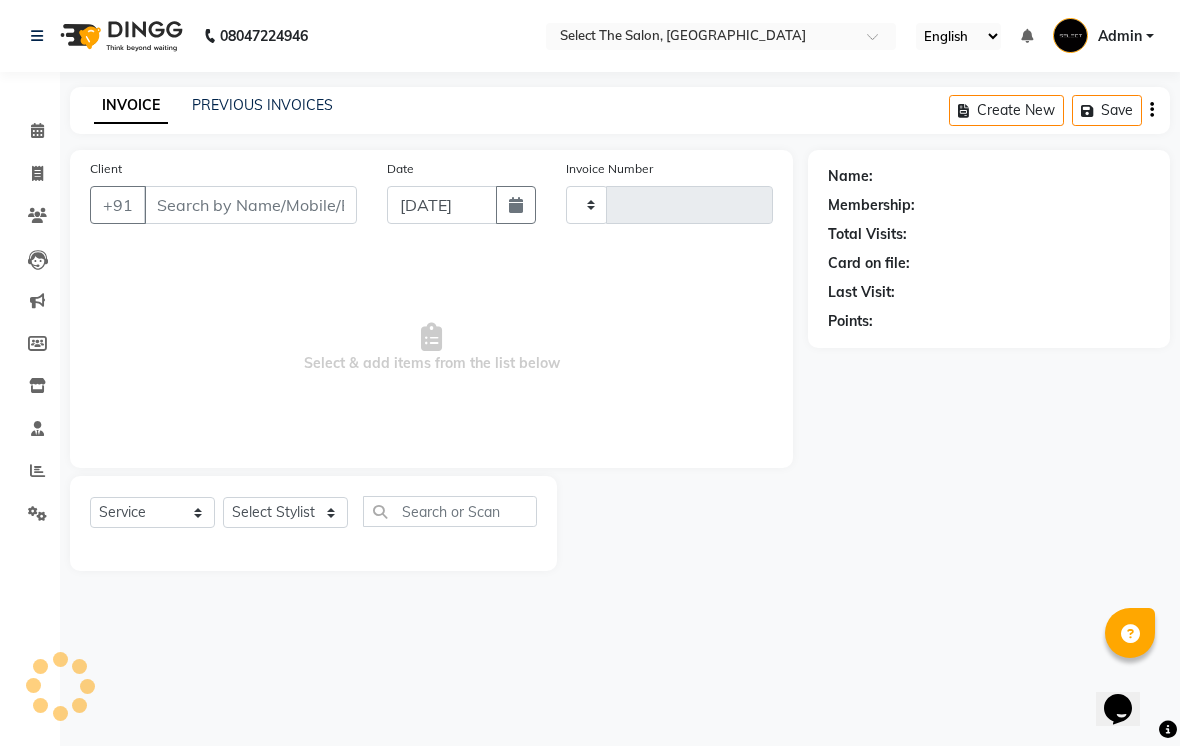 type on "2192" 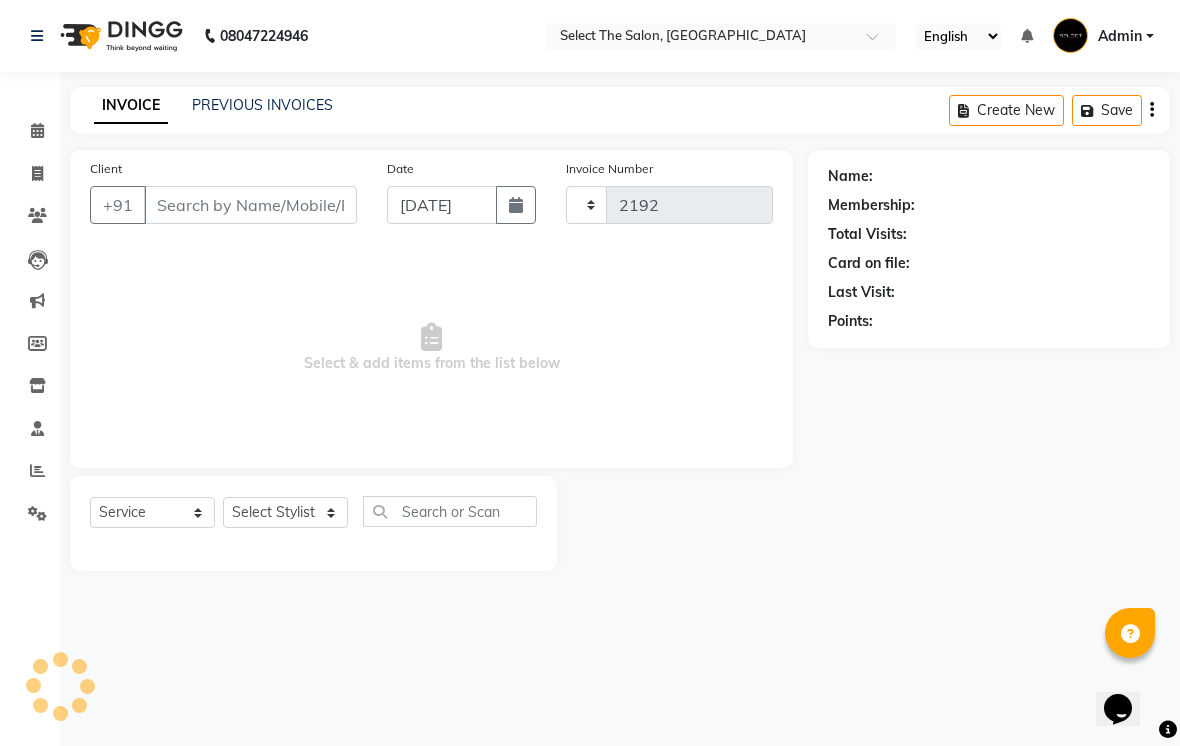select on "4969" 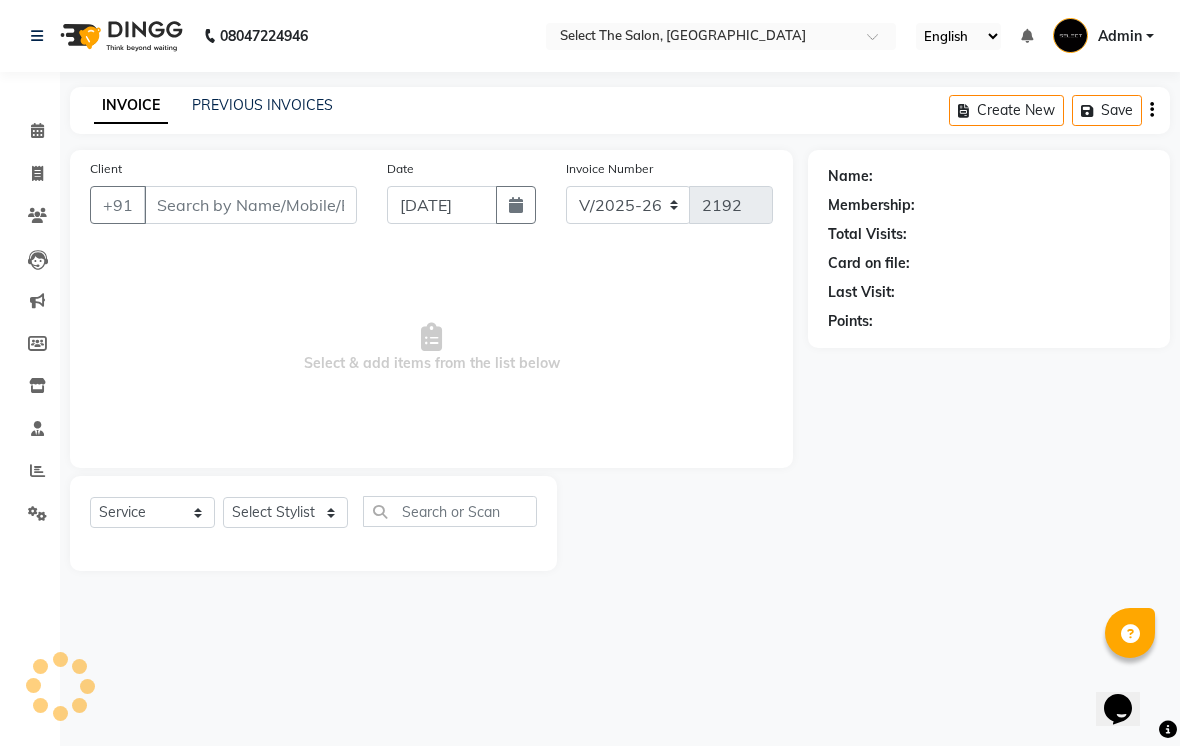 type on "7875792737" 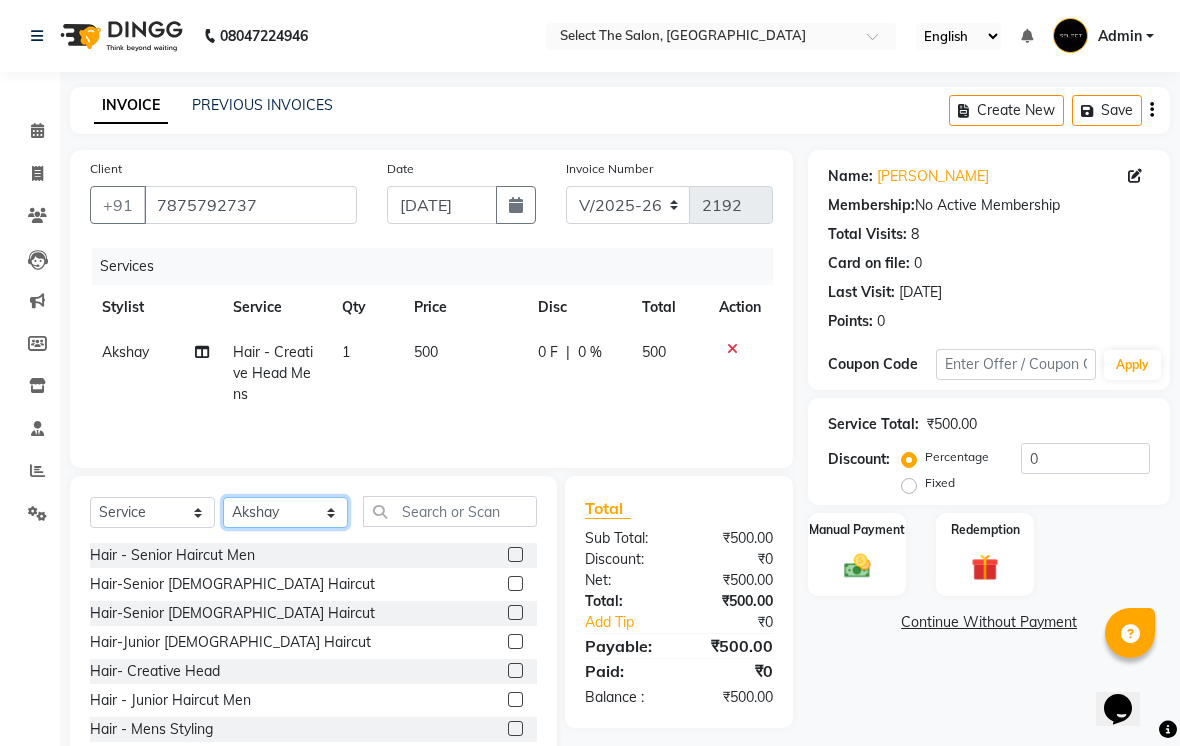 click on "Select Stylist Abhishek  Akshay  Bhumi  Harshana Daware Kasak Poonam  Sachin Wagh  Sarthak  Siddhika  Venkatesh warule Yogeshwari" 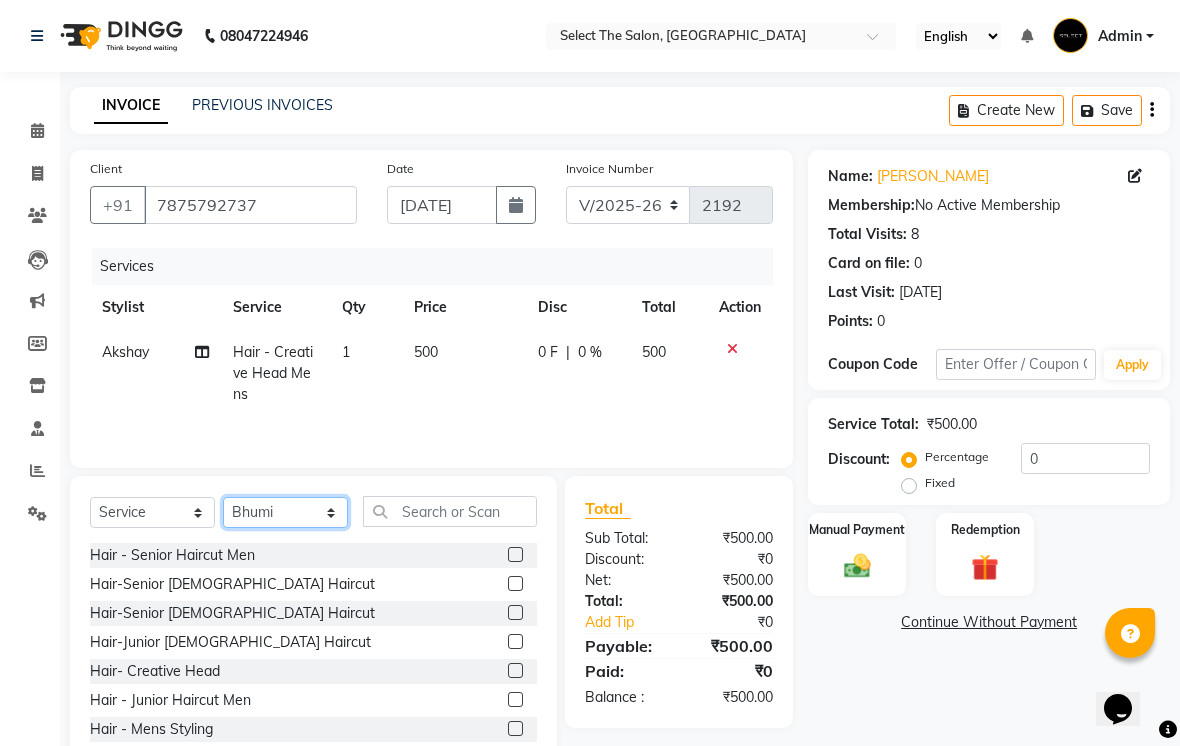 click on "Select Stylist Abhishek  Akshay  Bhumi  Harshana Daware Kasak Poonam  Sachin Wagh  Sarthak  Siddhika  Venkatesh warule Yogeshwari" 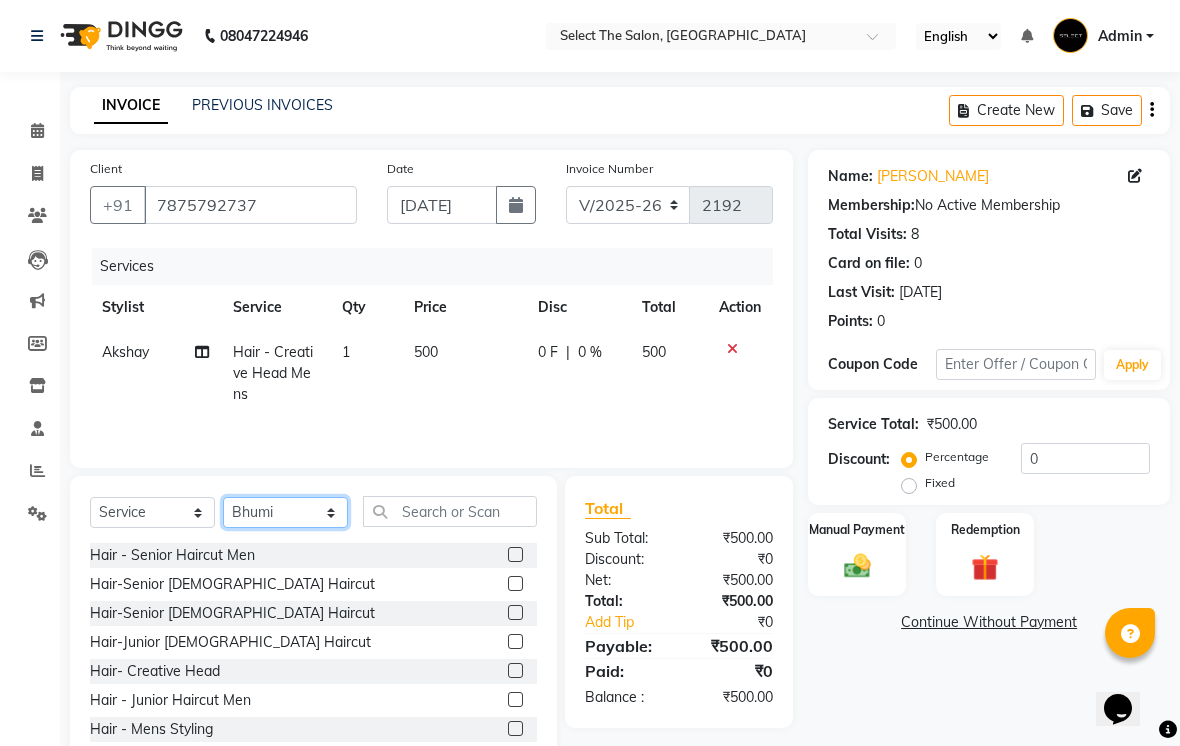 select on "81945" 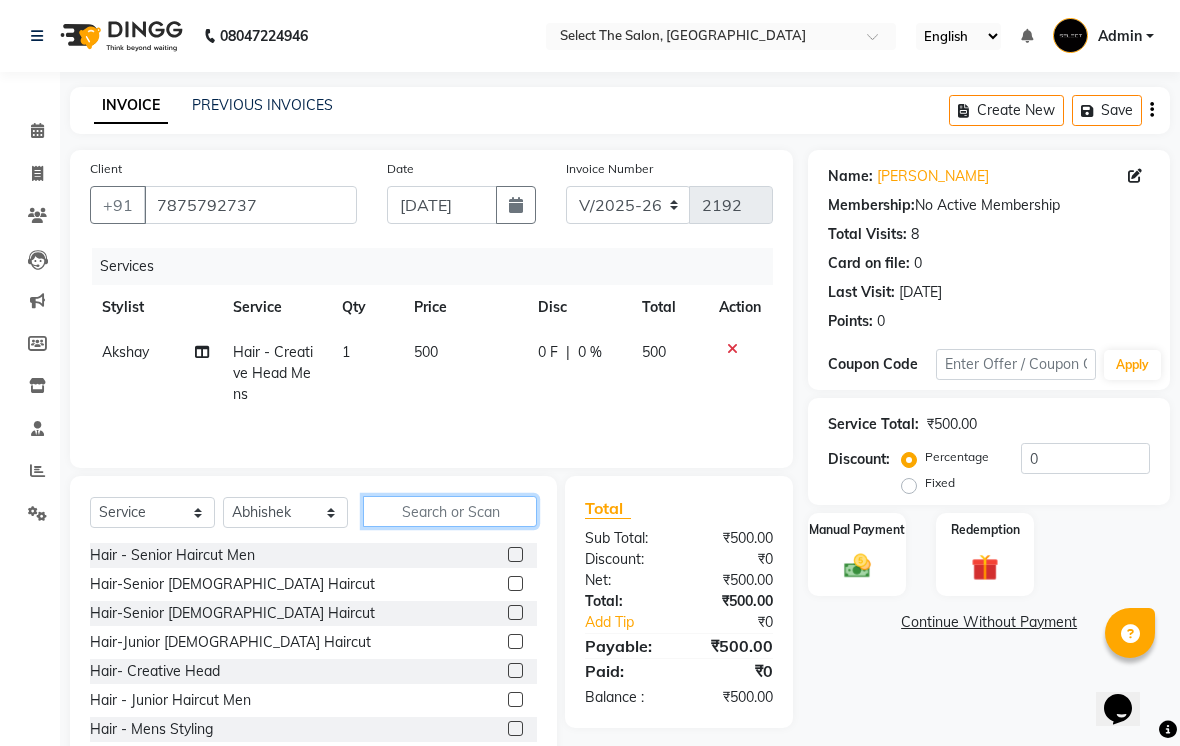 click 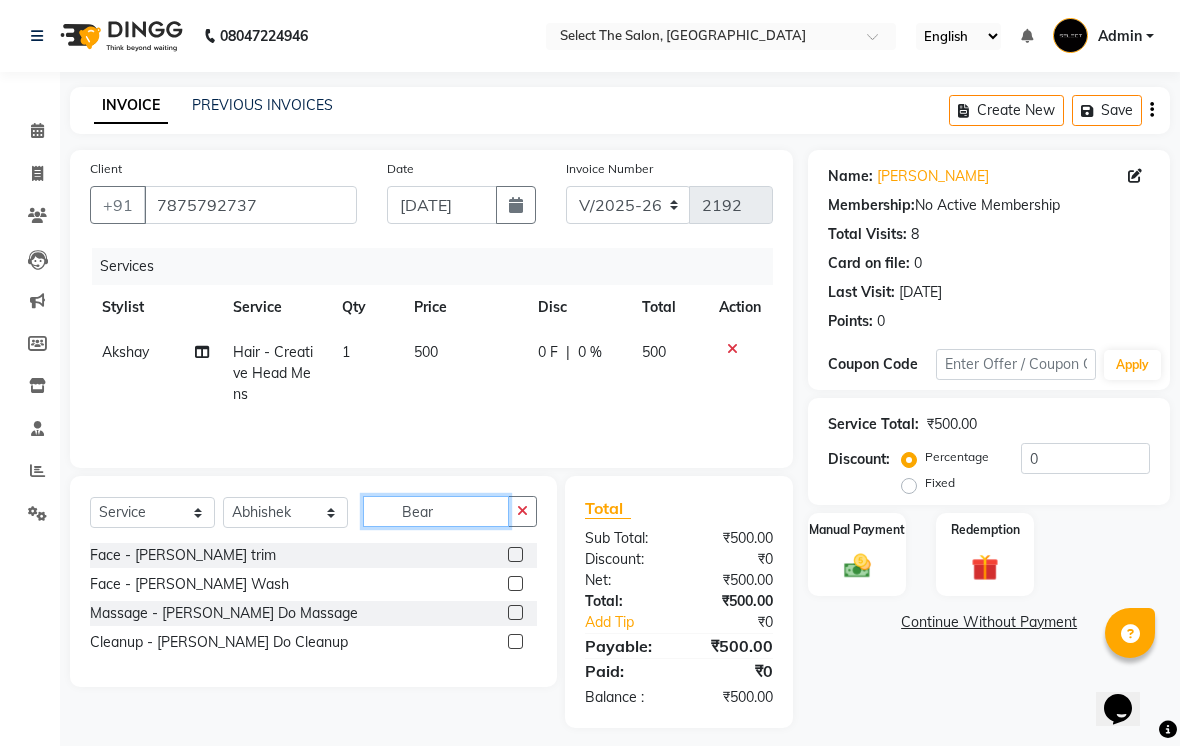 type on "Bear" 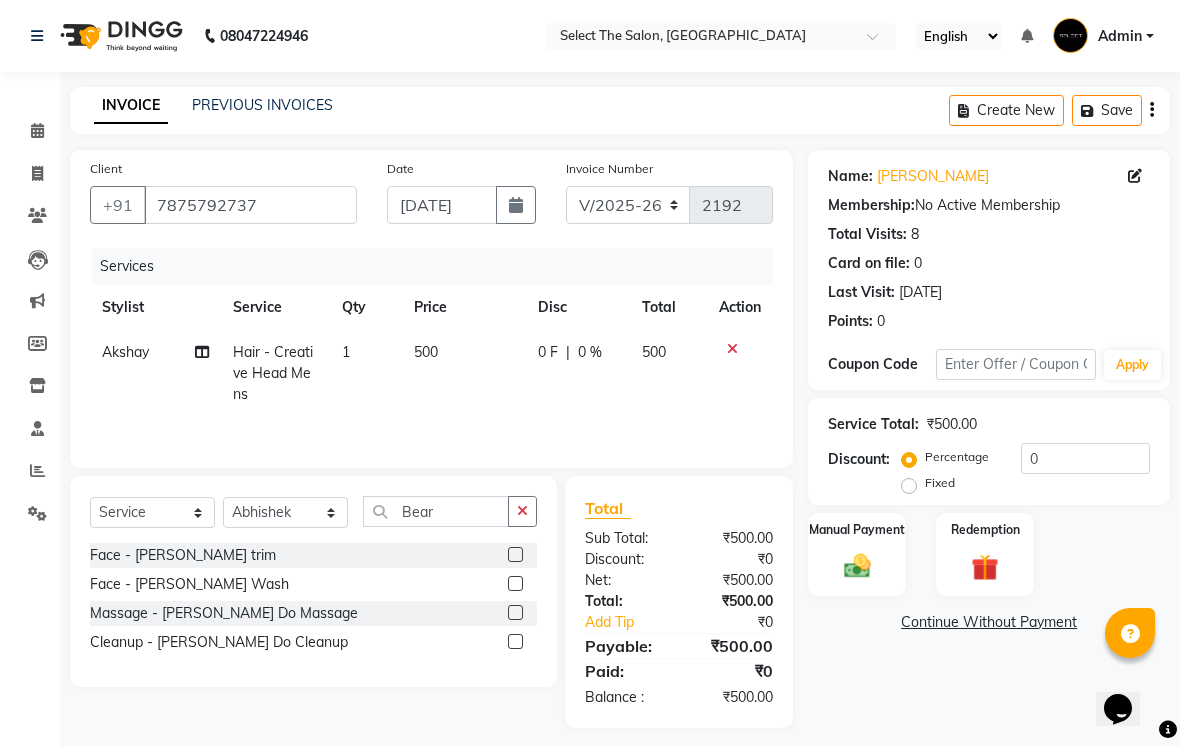 click 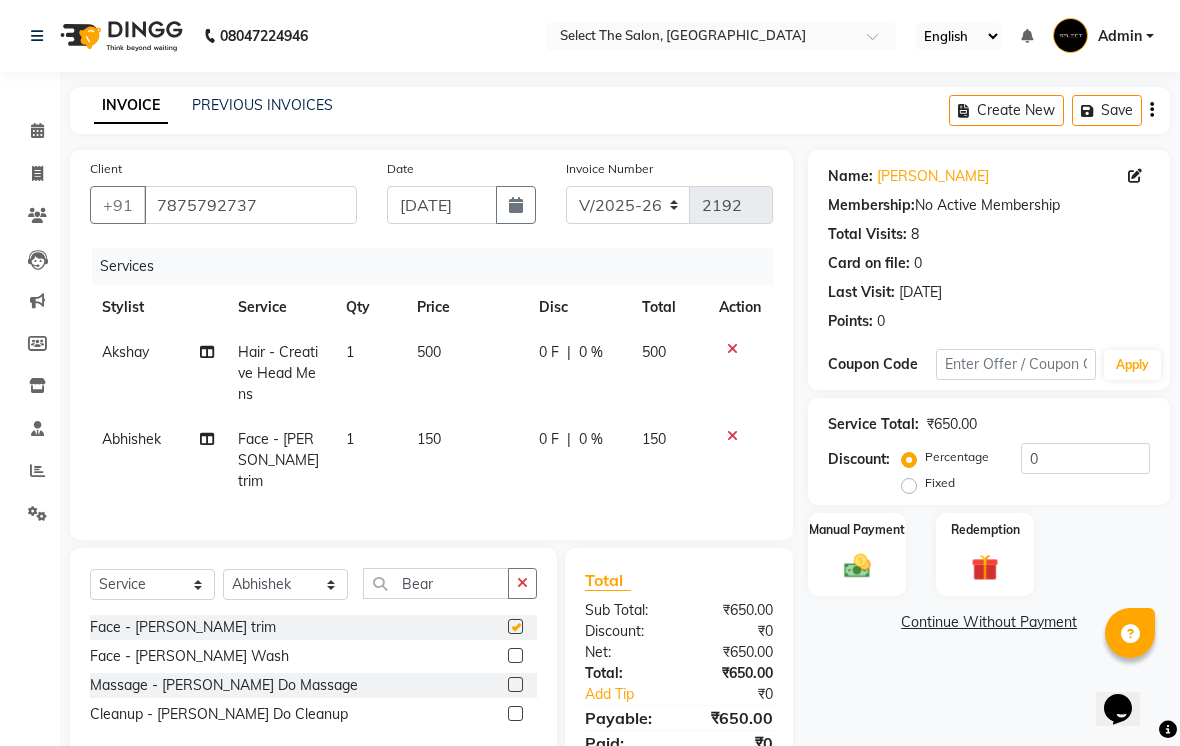 checkbox on "false" 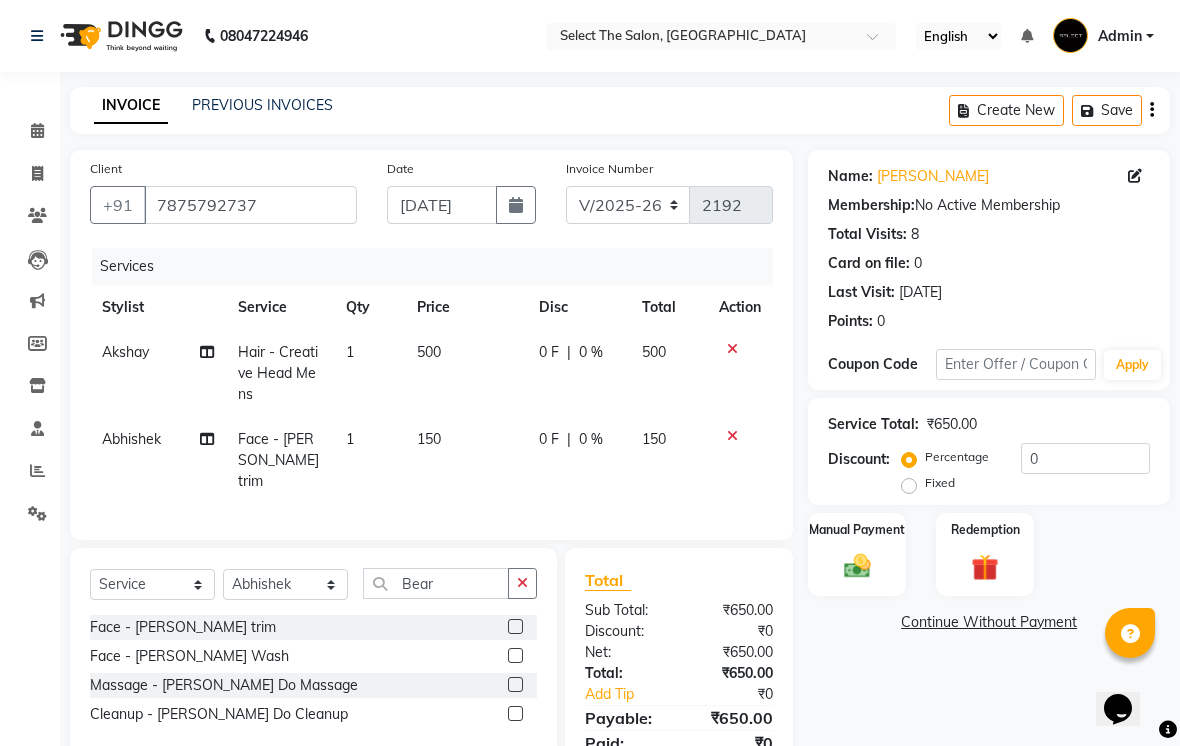 click on "150" 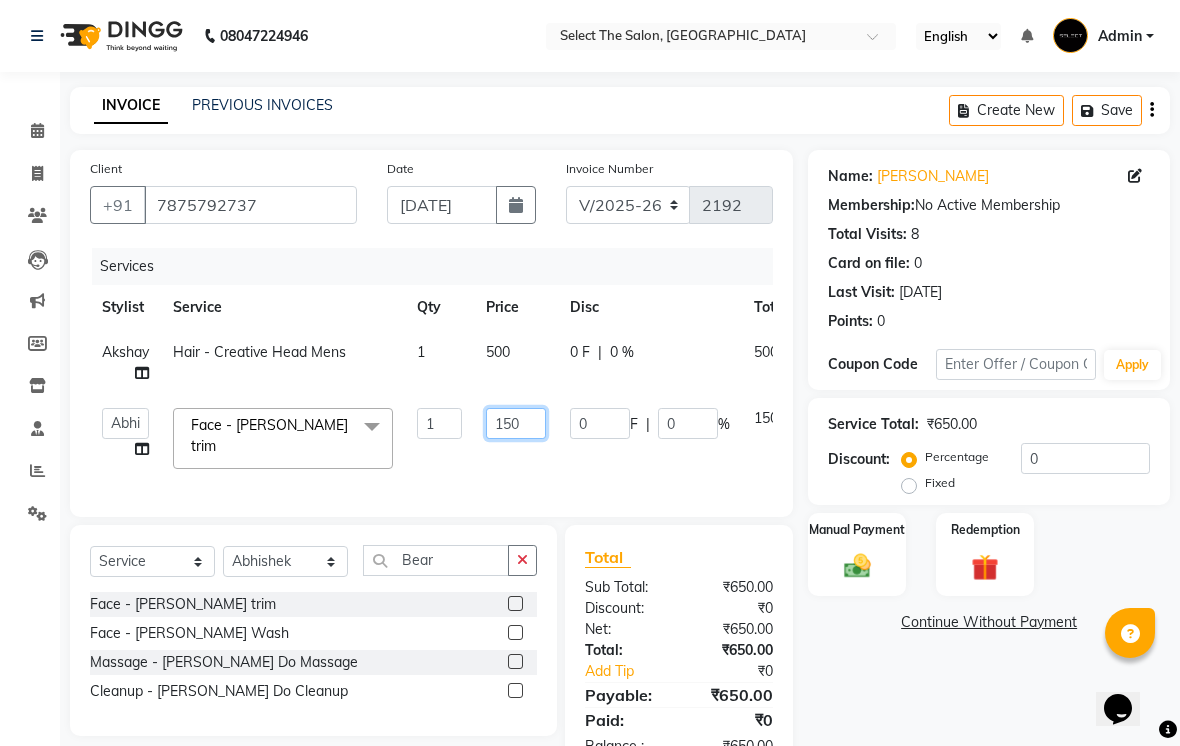 click on "150" 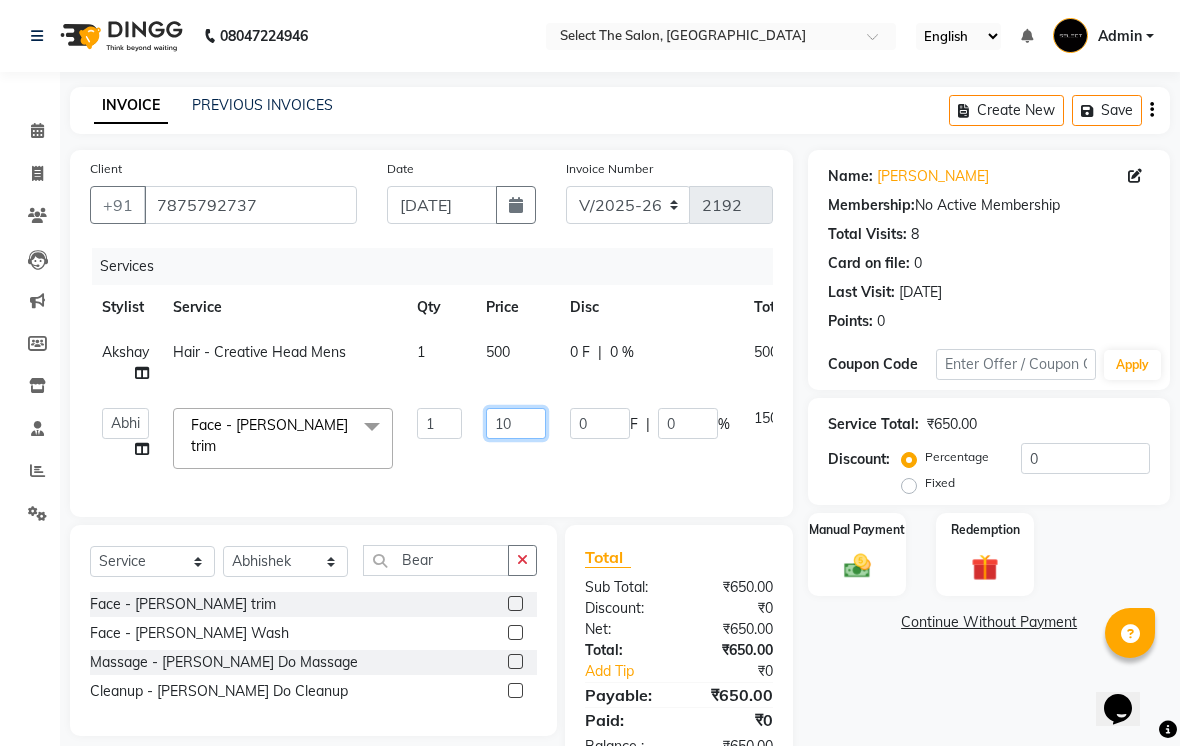 type on "100" 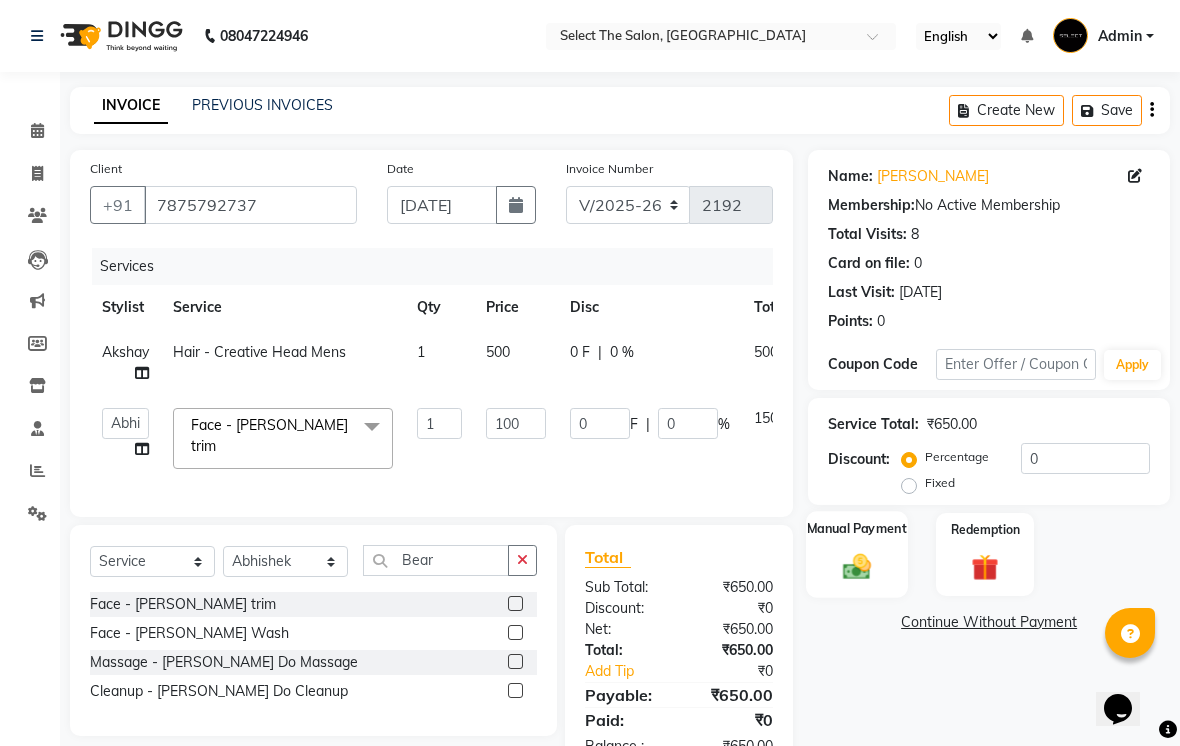 click 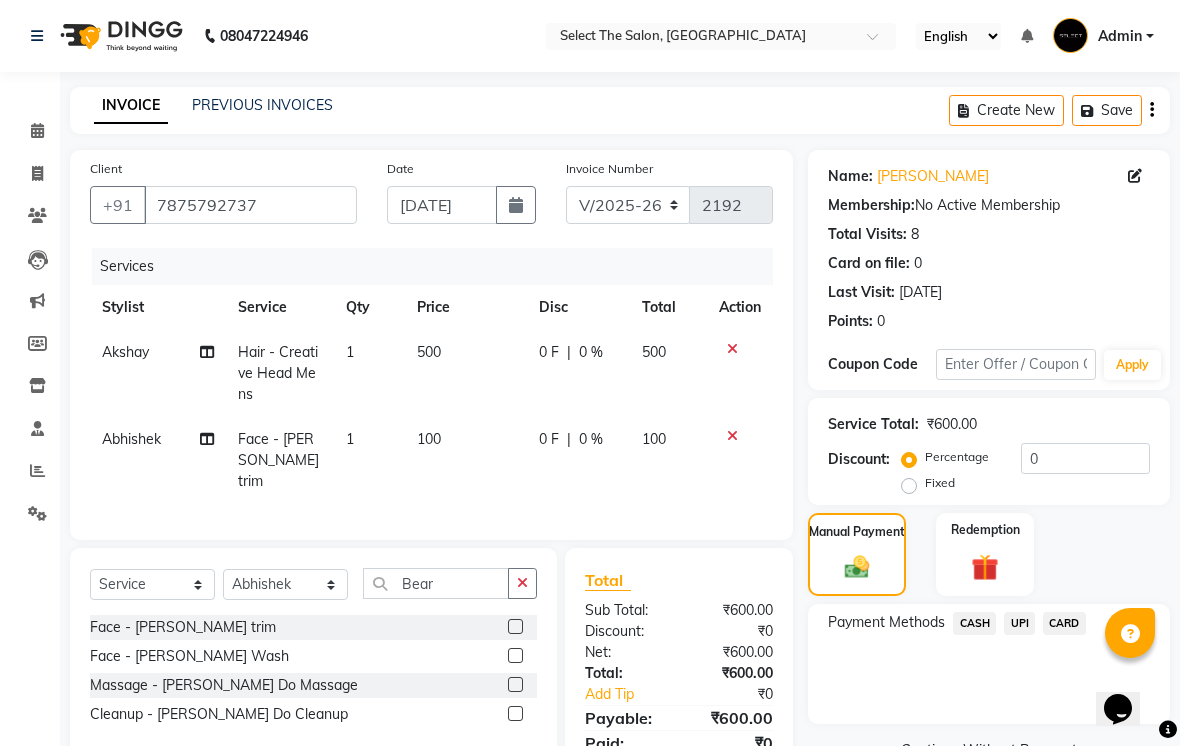 click on "UPI" 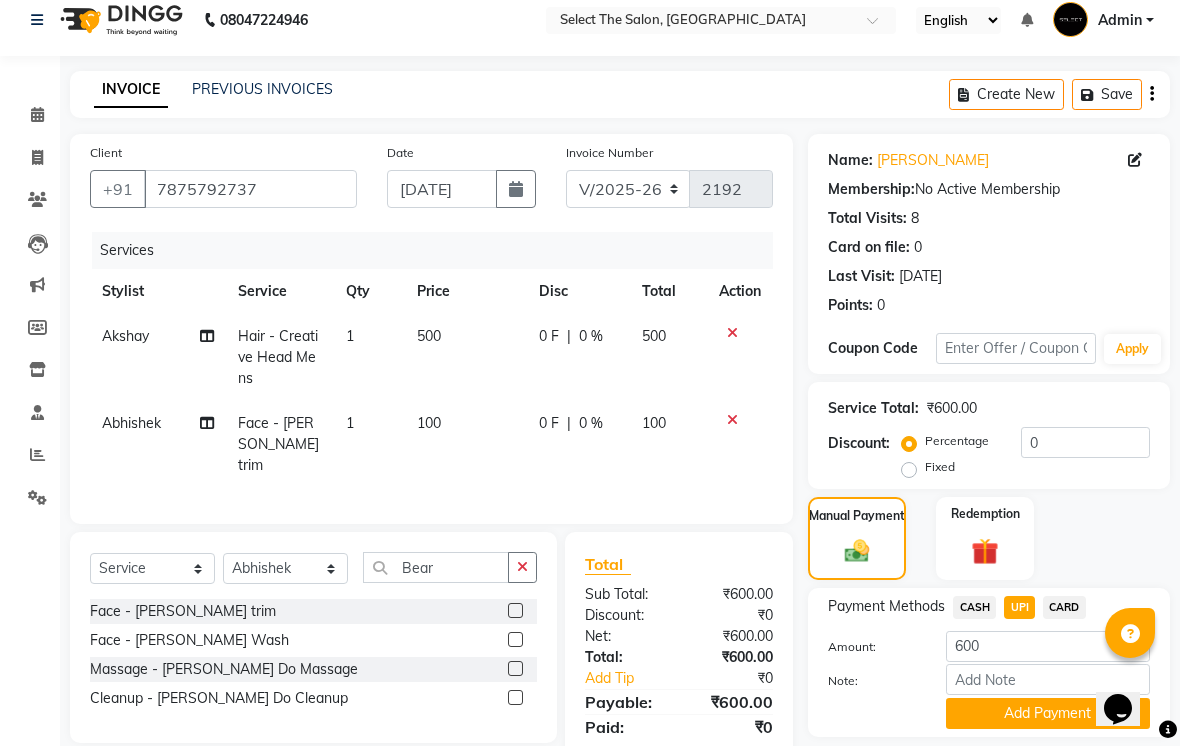 scroll, scrollTop: 77, scrollLeft: 0, axis: vertical 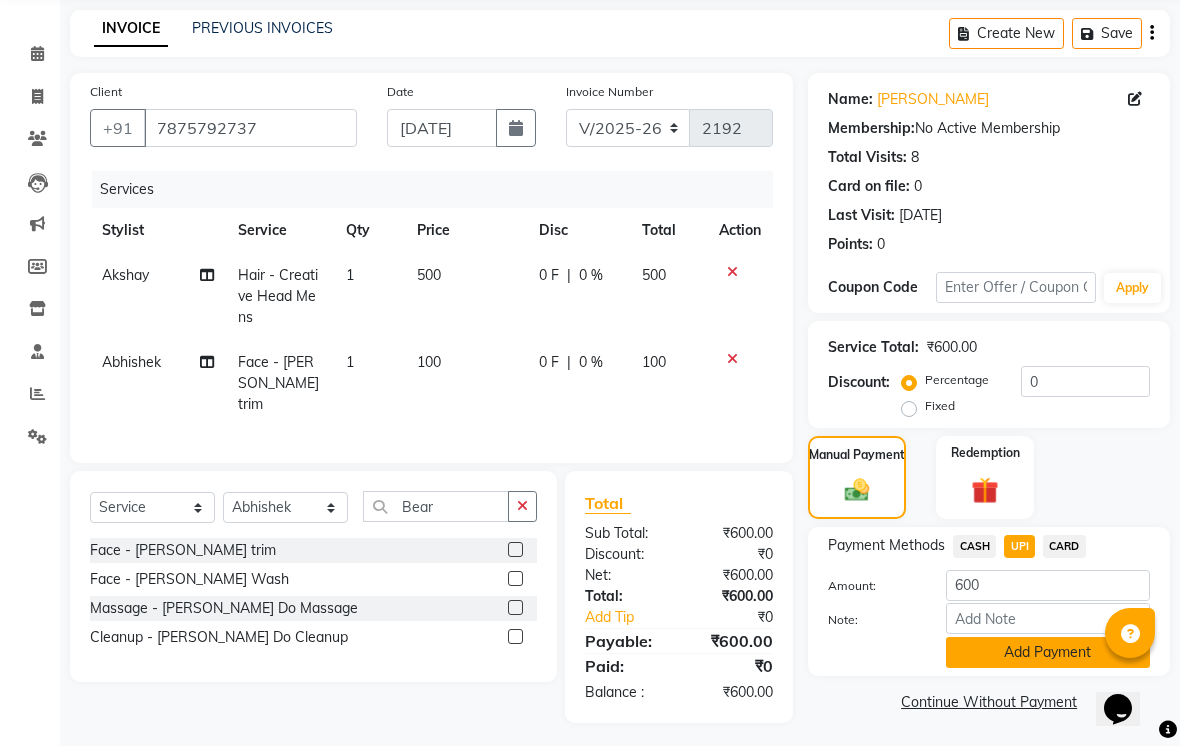 click on "Add Payment" 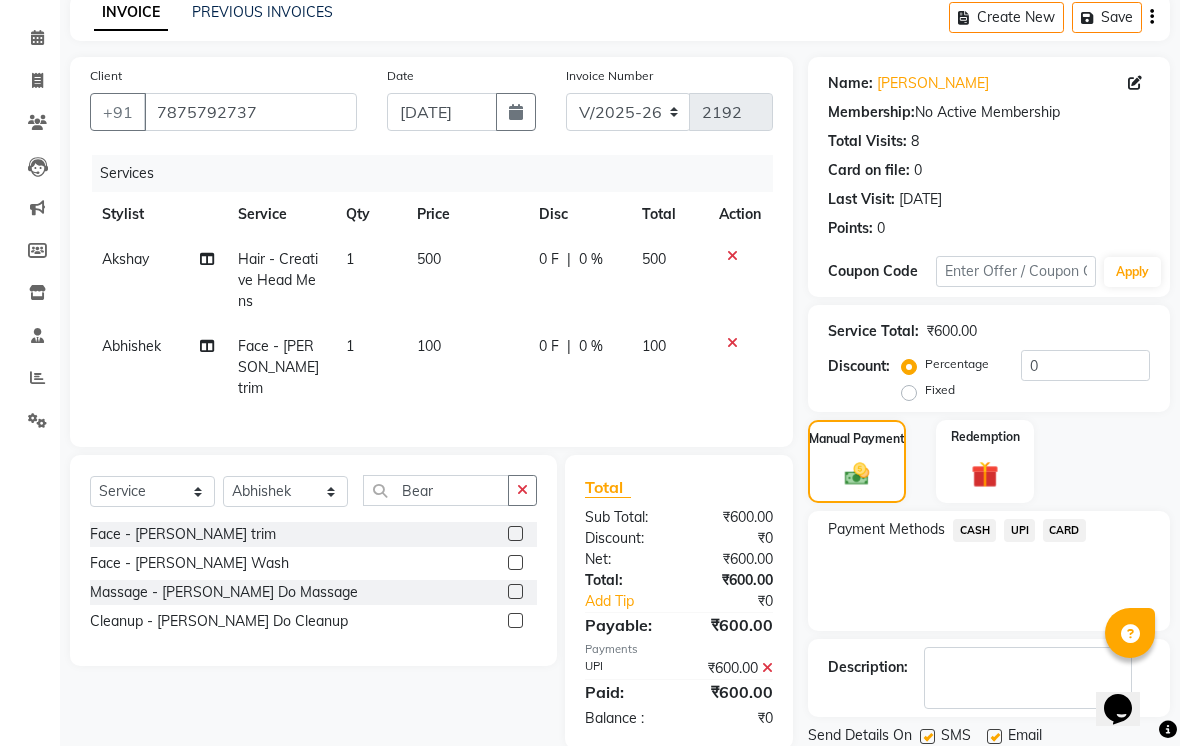 scroll, scrollTop: 161, scrollLeft: 0, axis: vertical 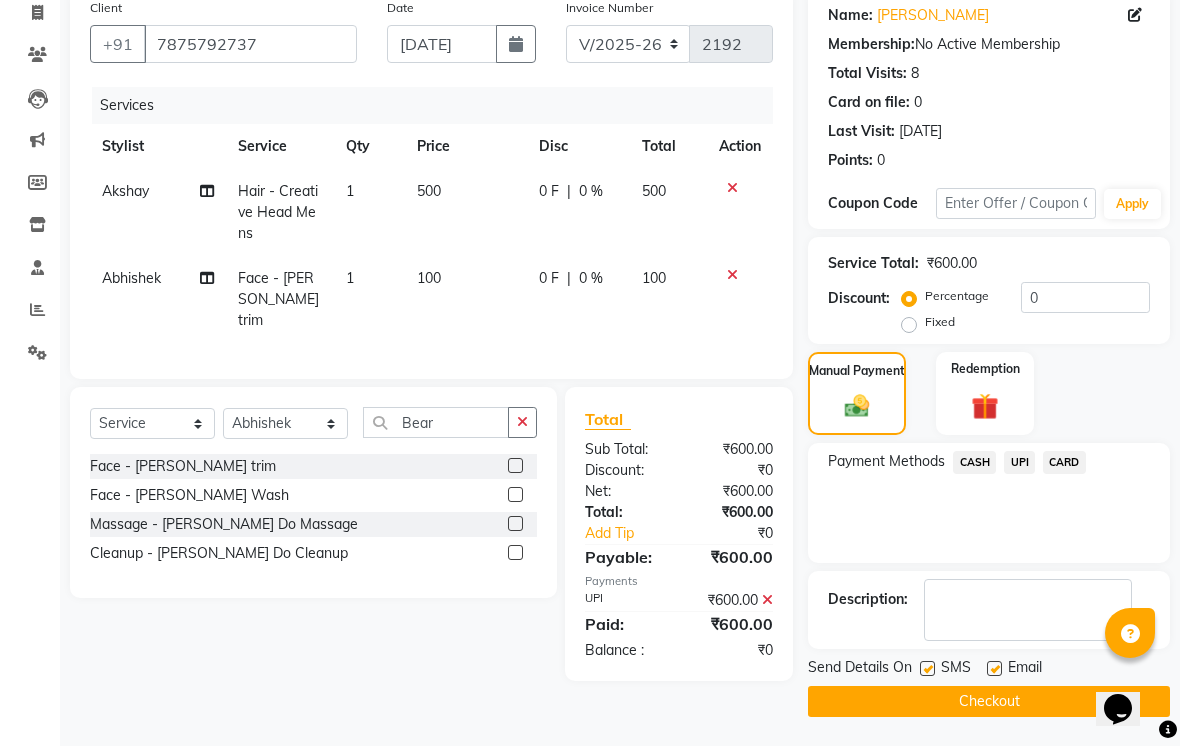 click 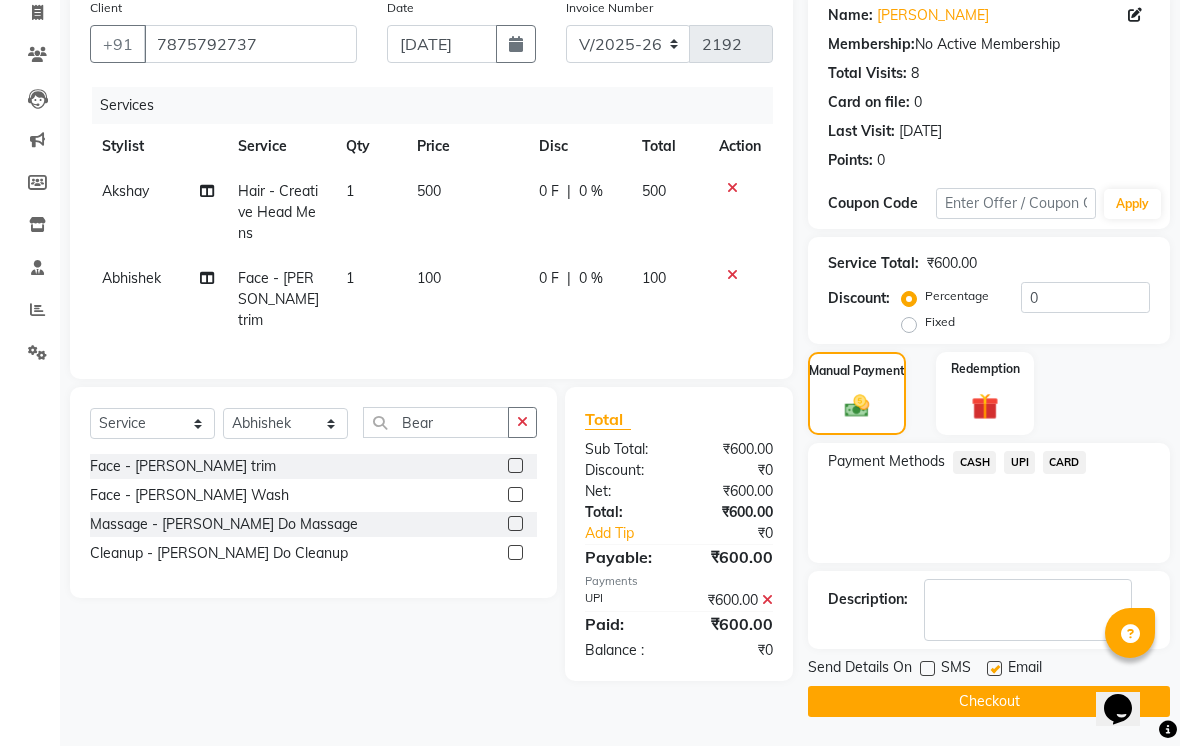 click 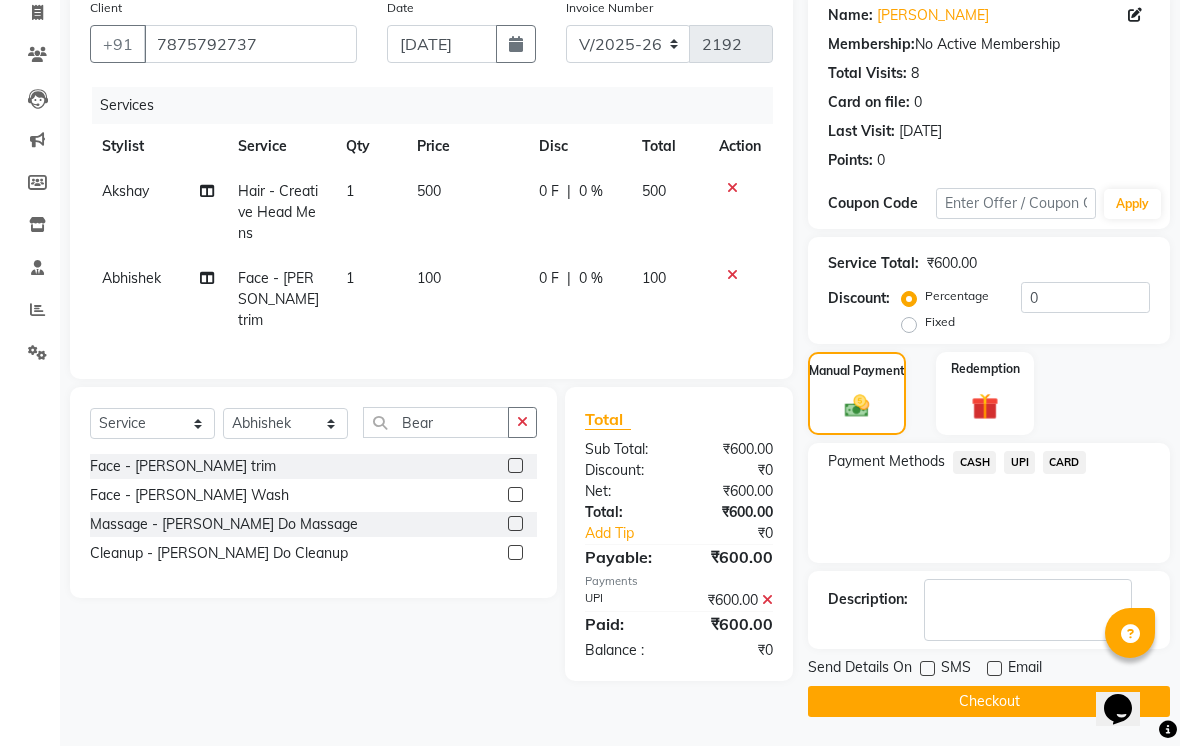 click on "Checkout" 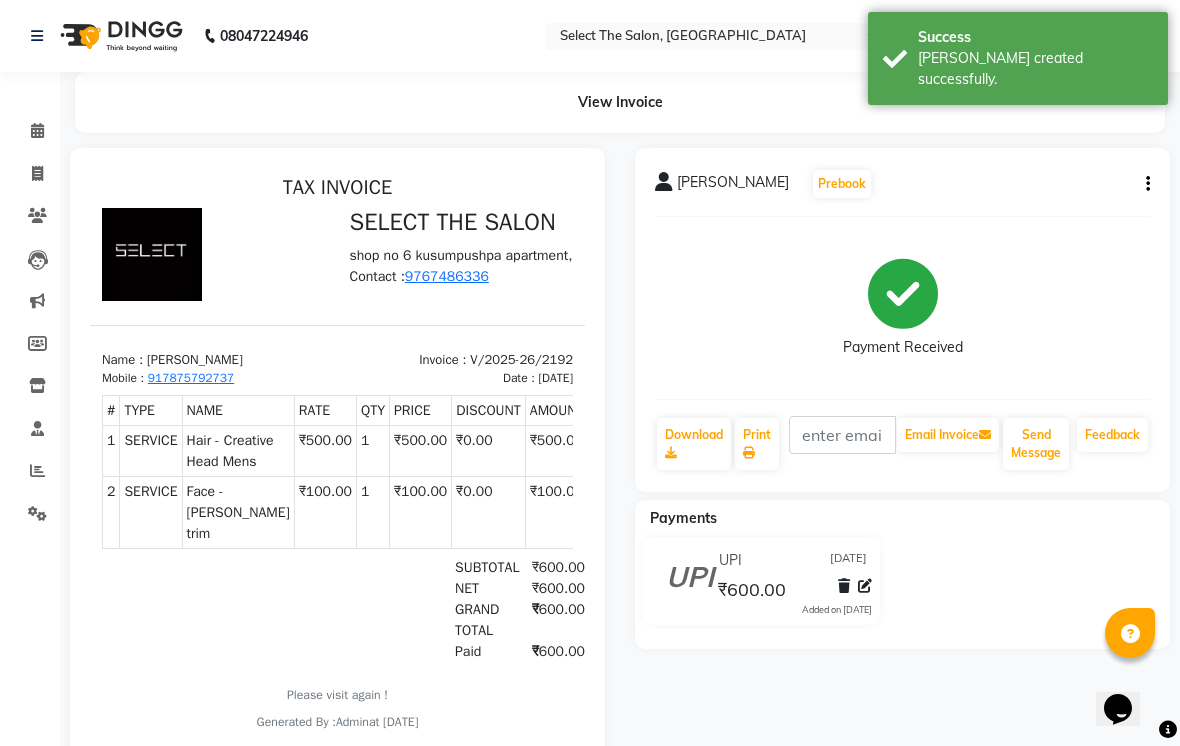 scroll, scrollTop: 0, scrollLeft: 0, axis: both 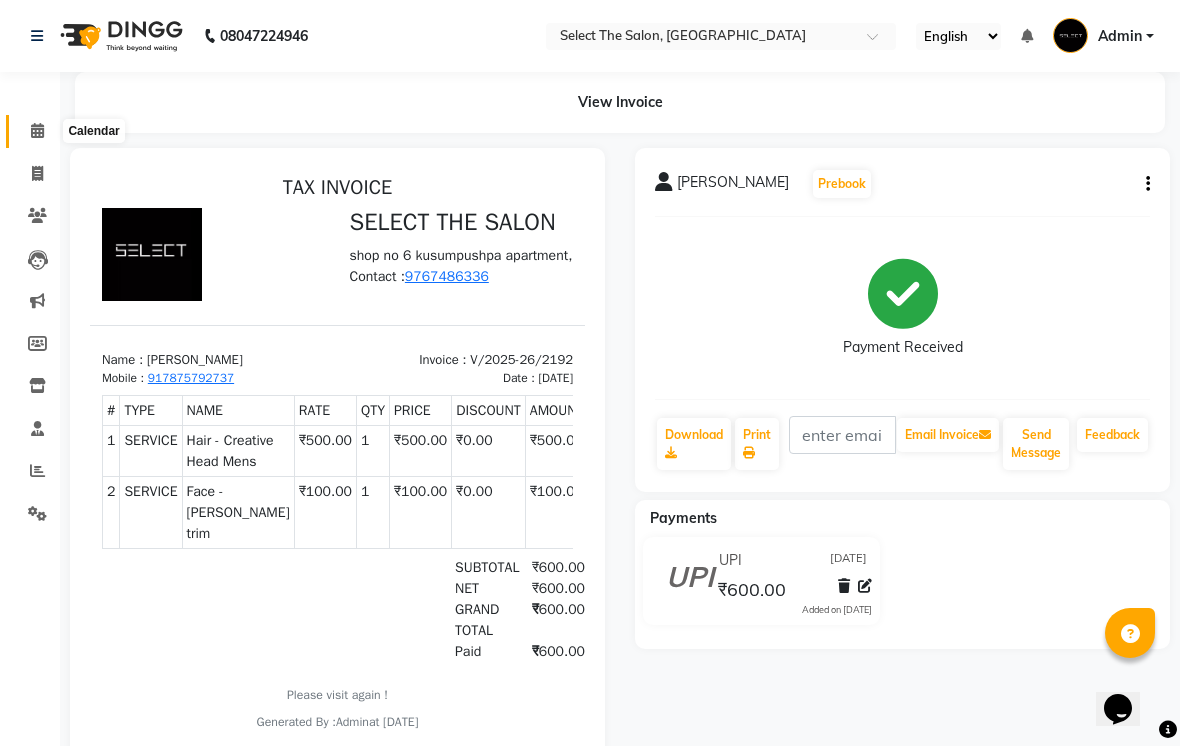 click 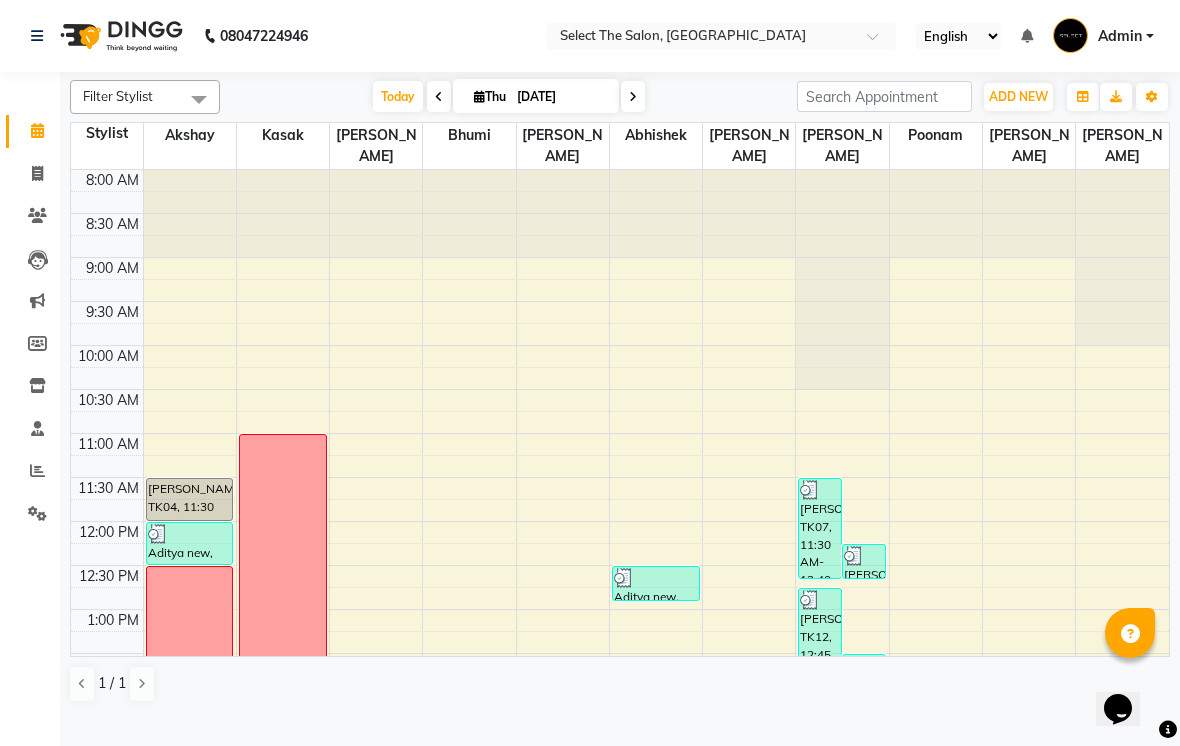 click at bounding box center [633, 96] 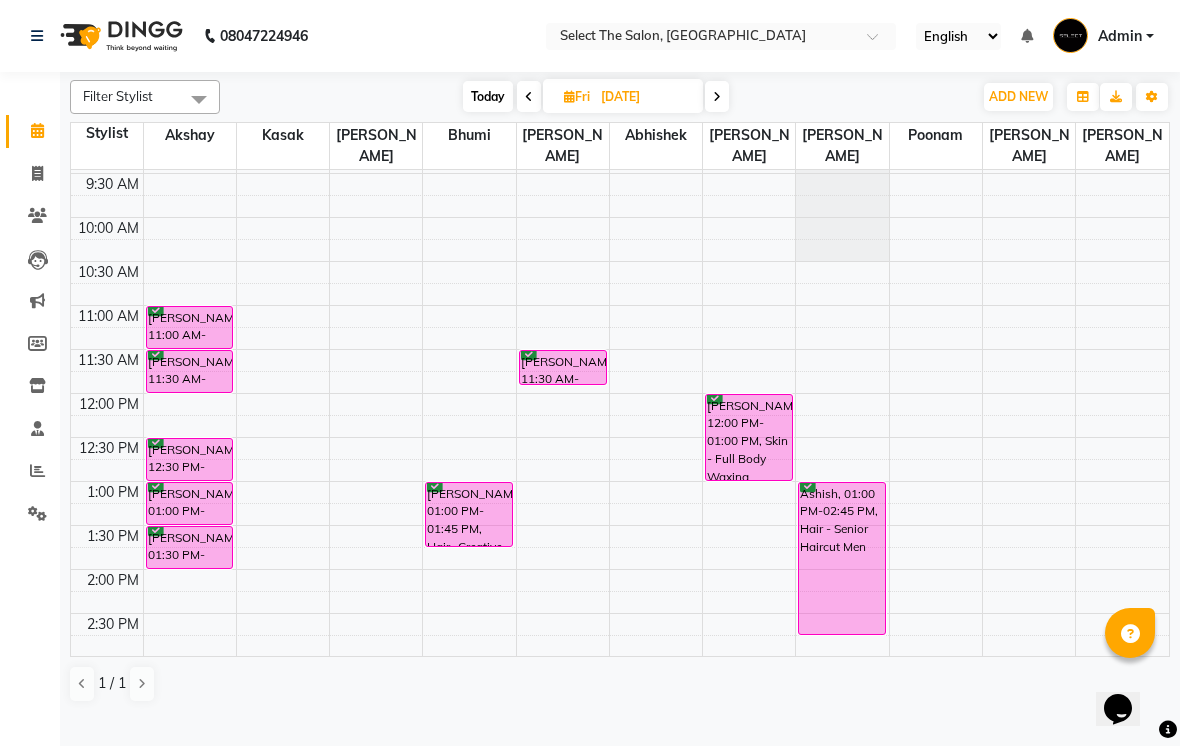 scroll, scrollTop: 131, scrollLeft: 0, axis: vertical 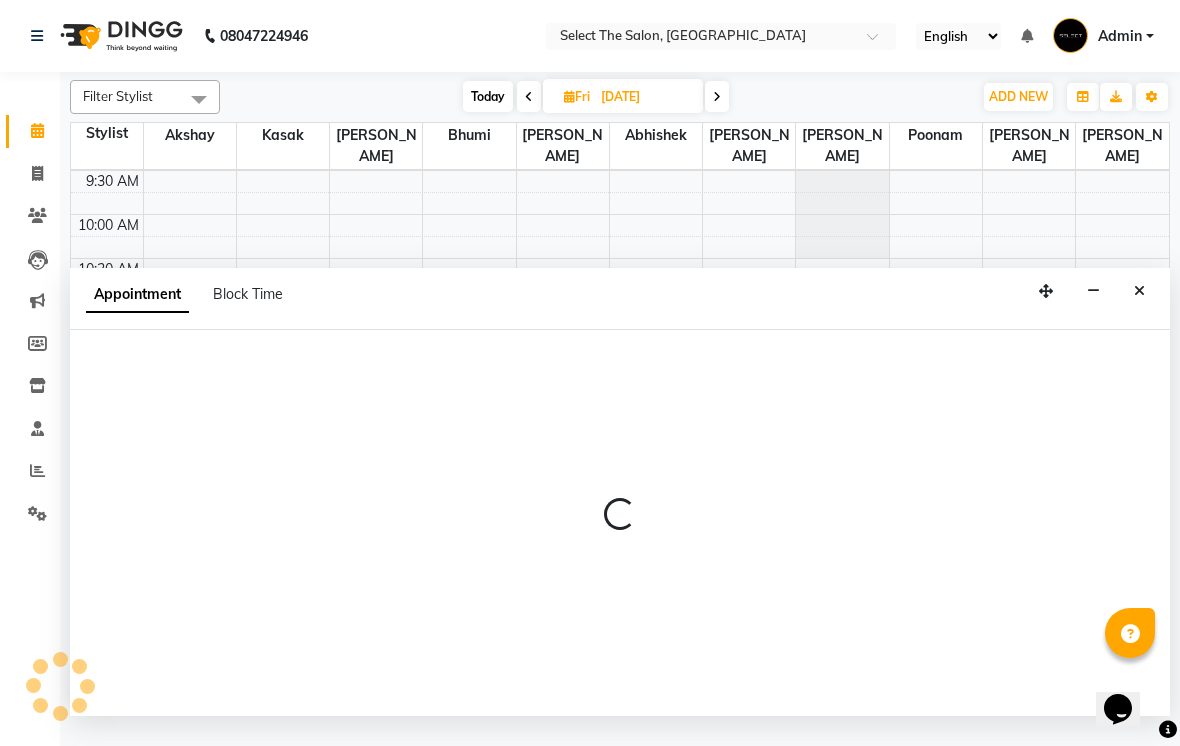 select on "36897" 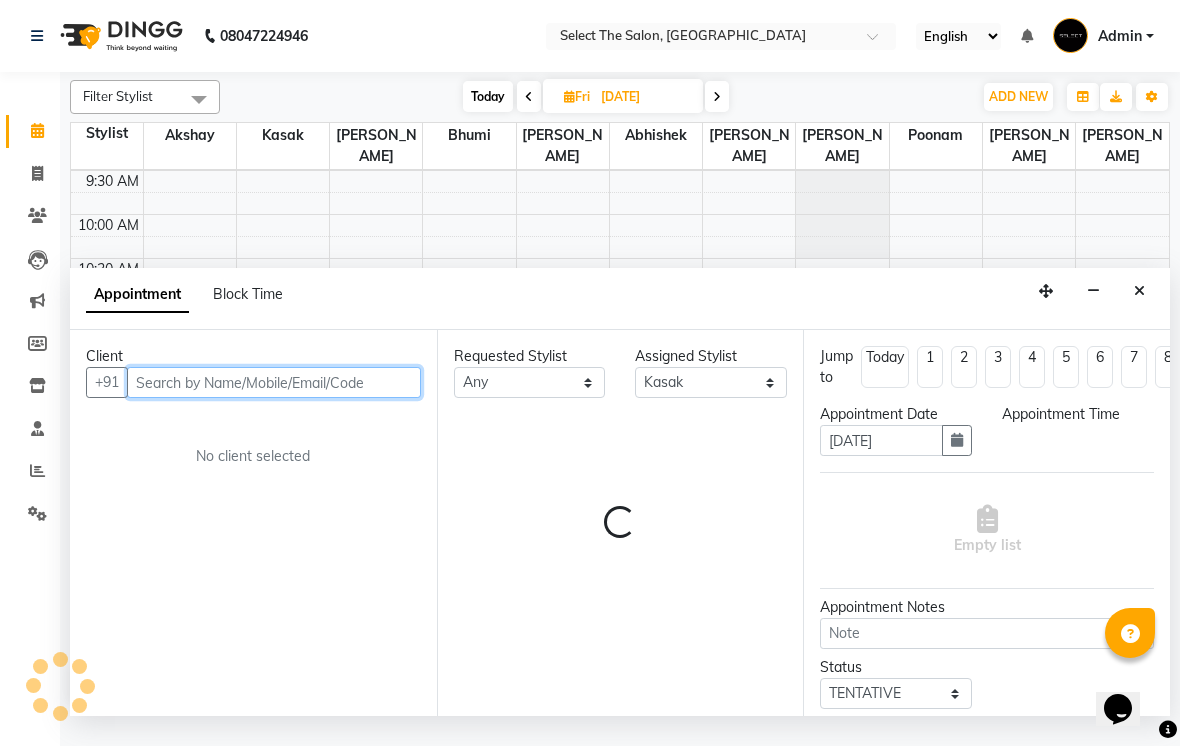 select on "750" 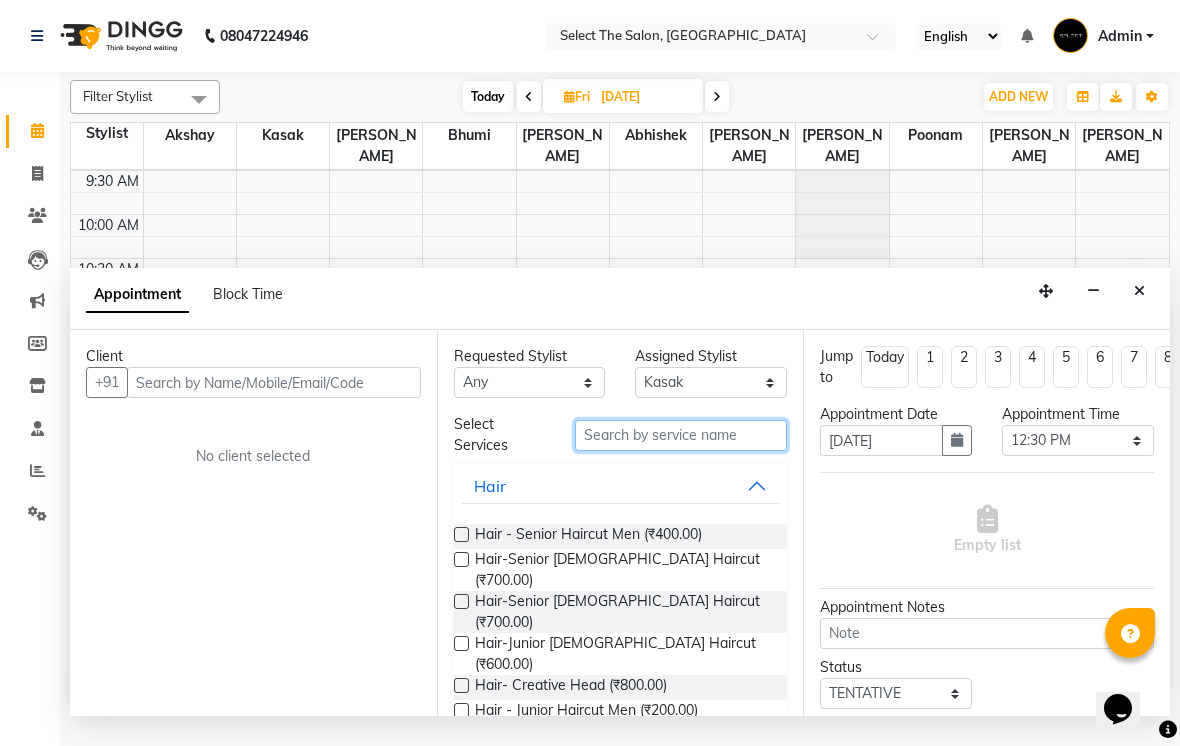 click at bounding box center [681, 435] 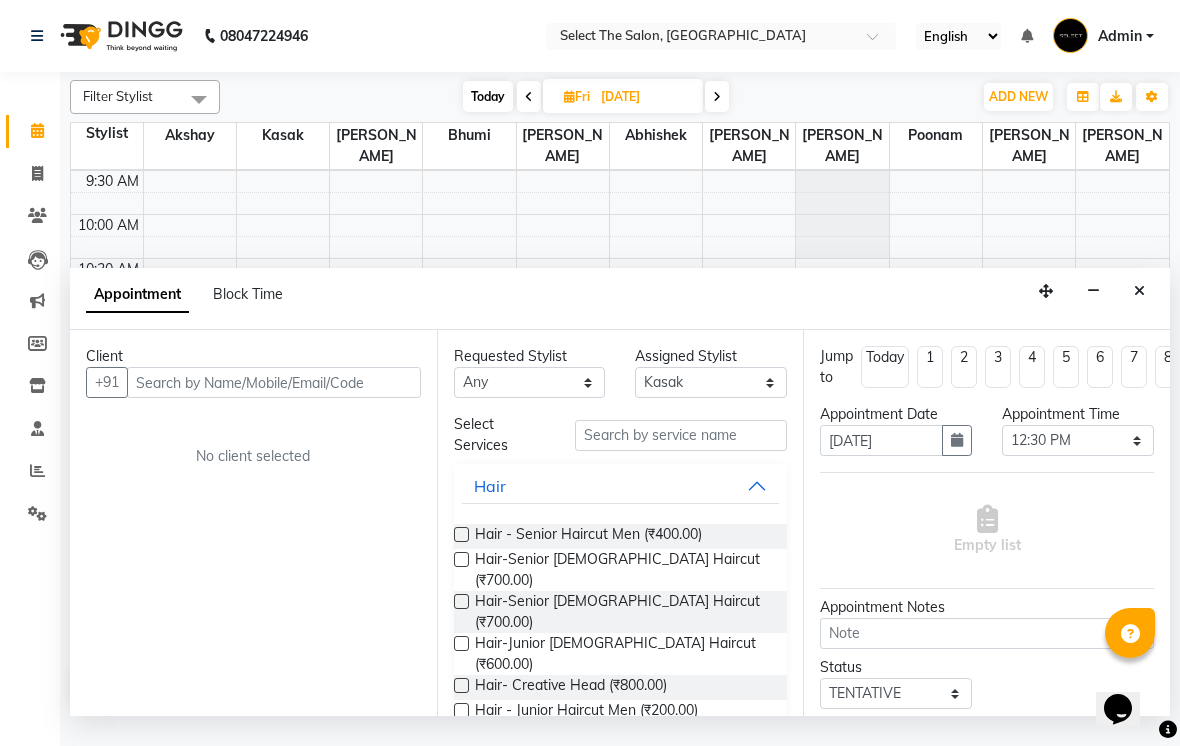 click at bounding box center [461, 559] 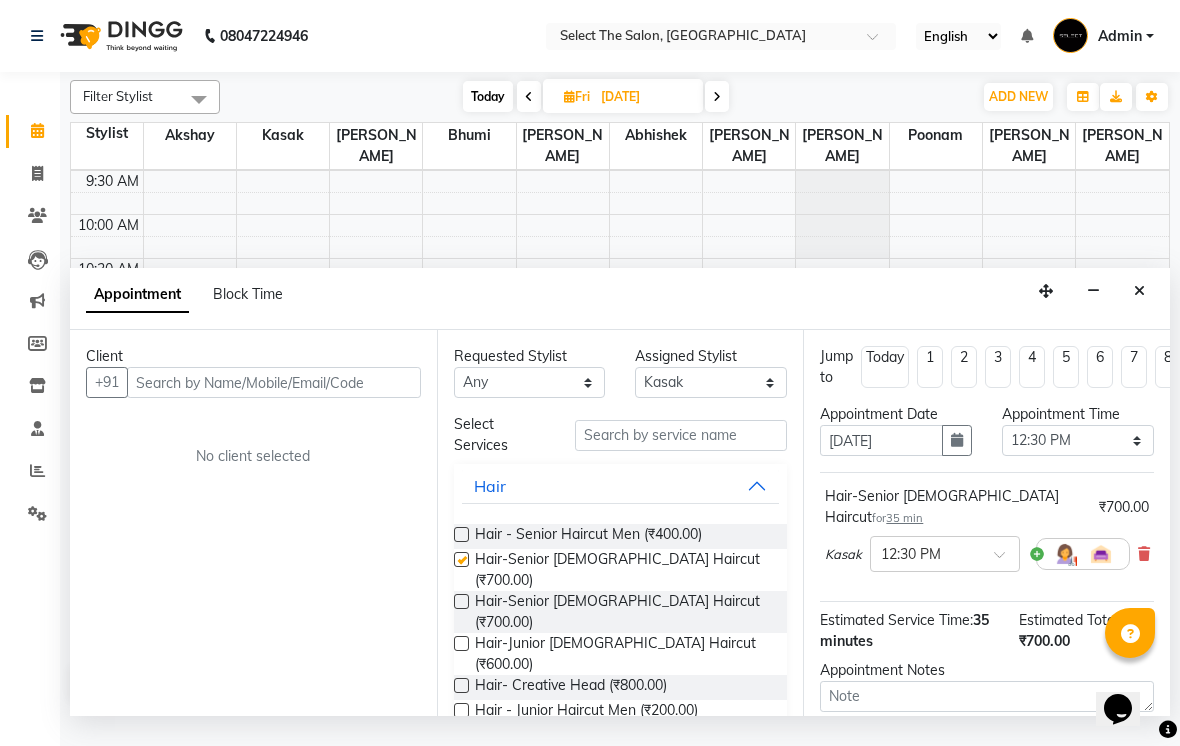 checkbox on "false" 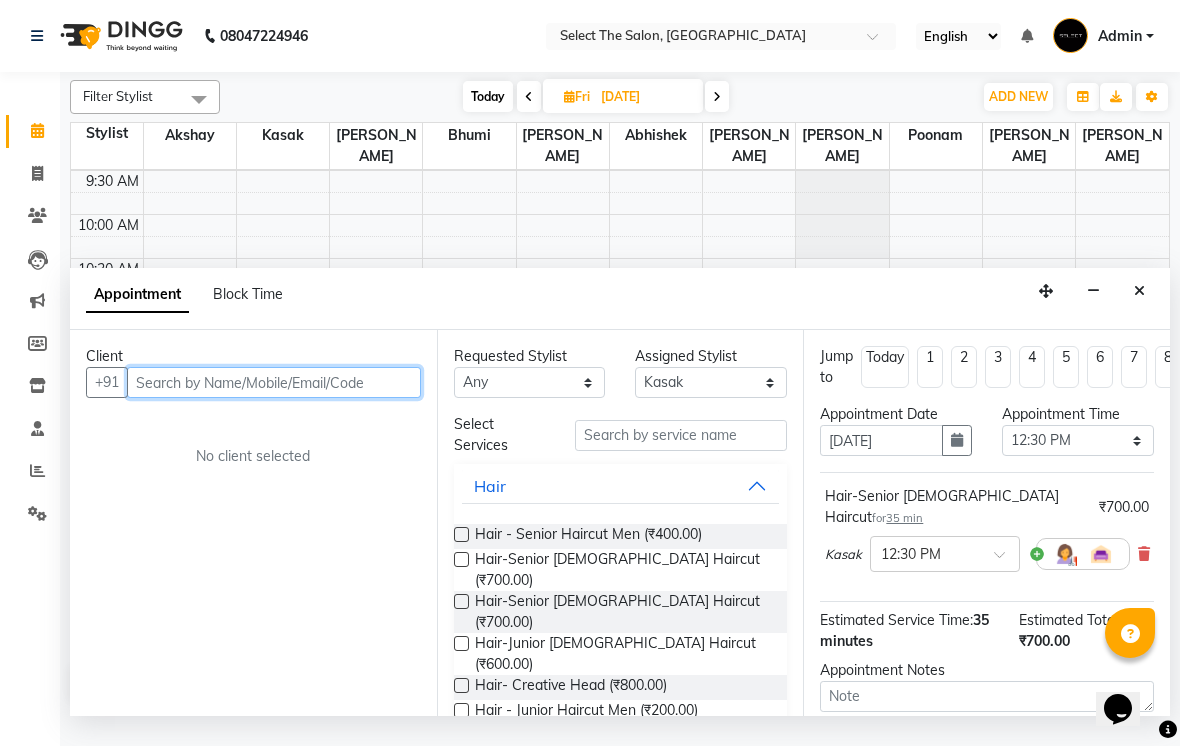 click at bounding box center (274, 382) 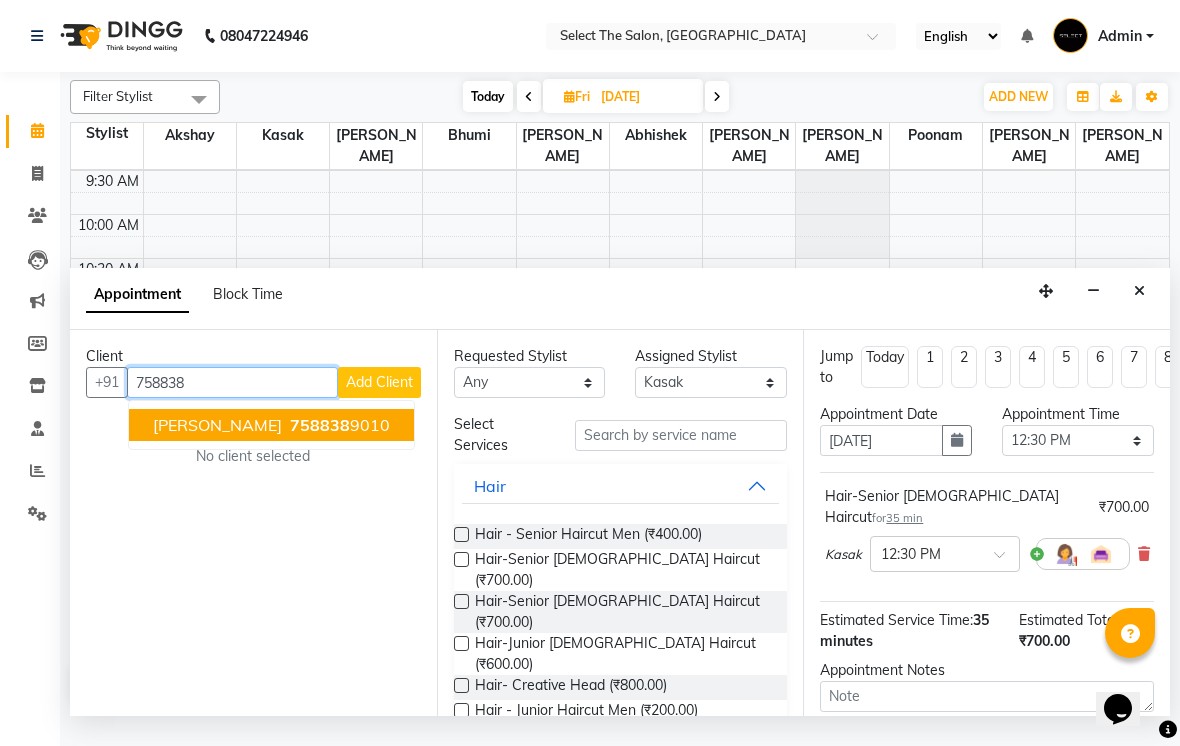 click on "758838 9010" at bounding box center [338, 425] 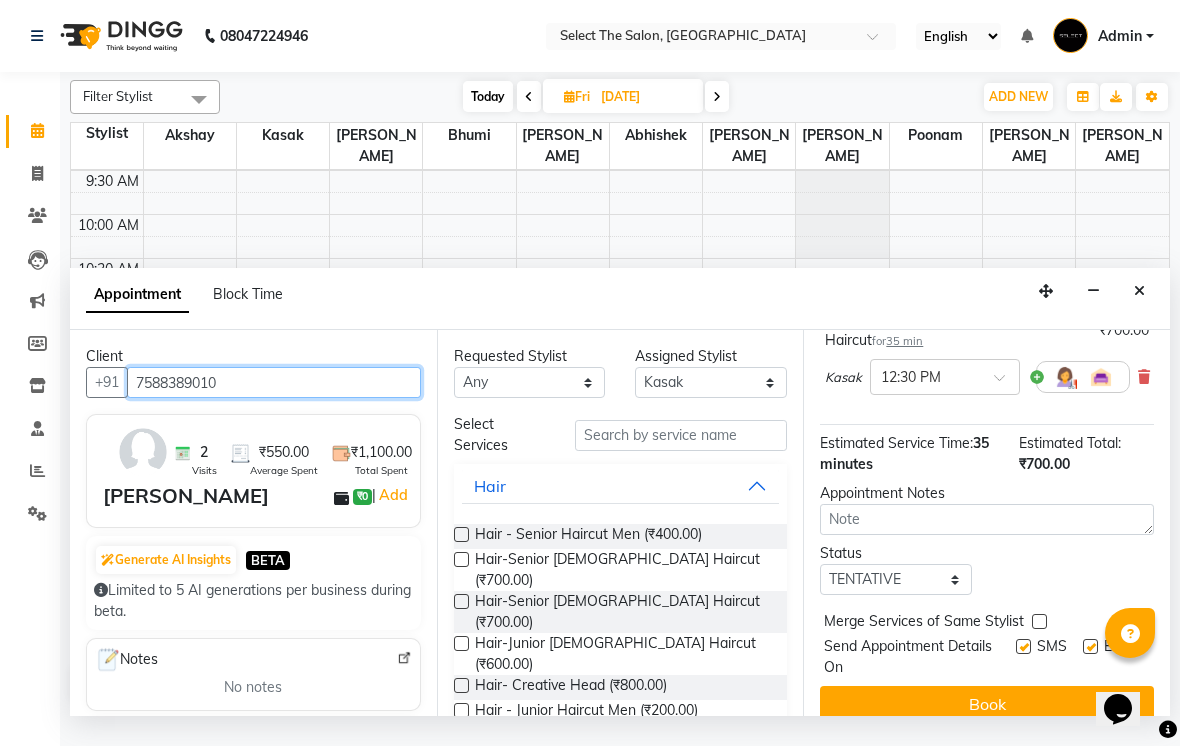 scroll, scrollTop: 176, scrollLeft: 0, axis: vertical 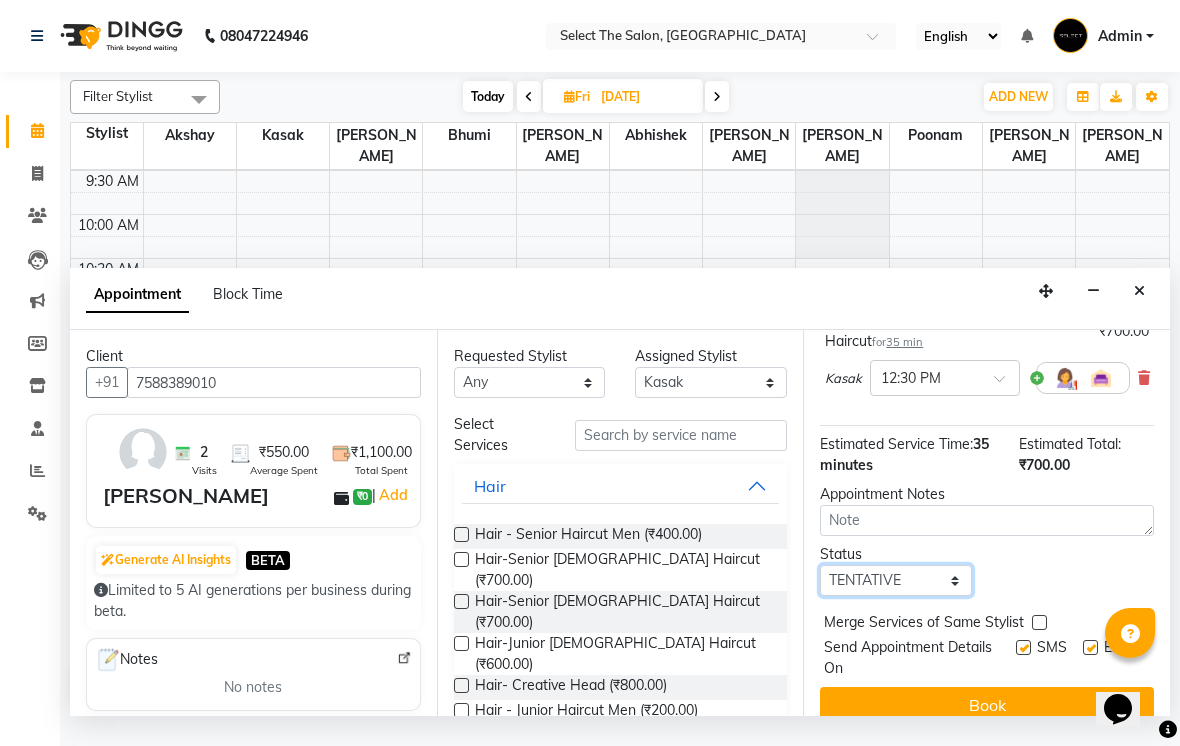 click on "Select TENTATIVE CONFIRM UPCOMING" at bounding box center [896, 580] 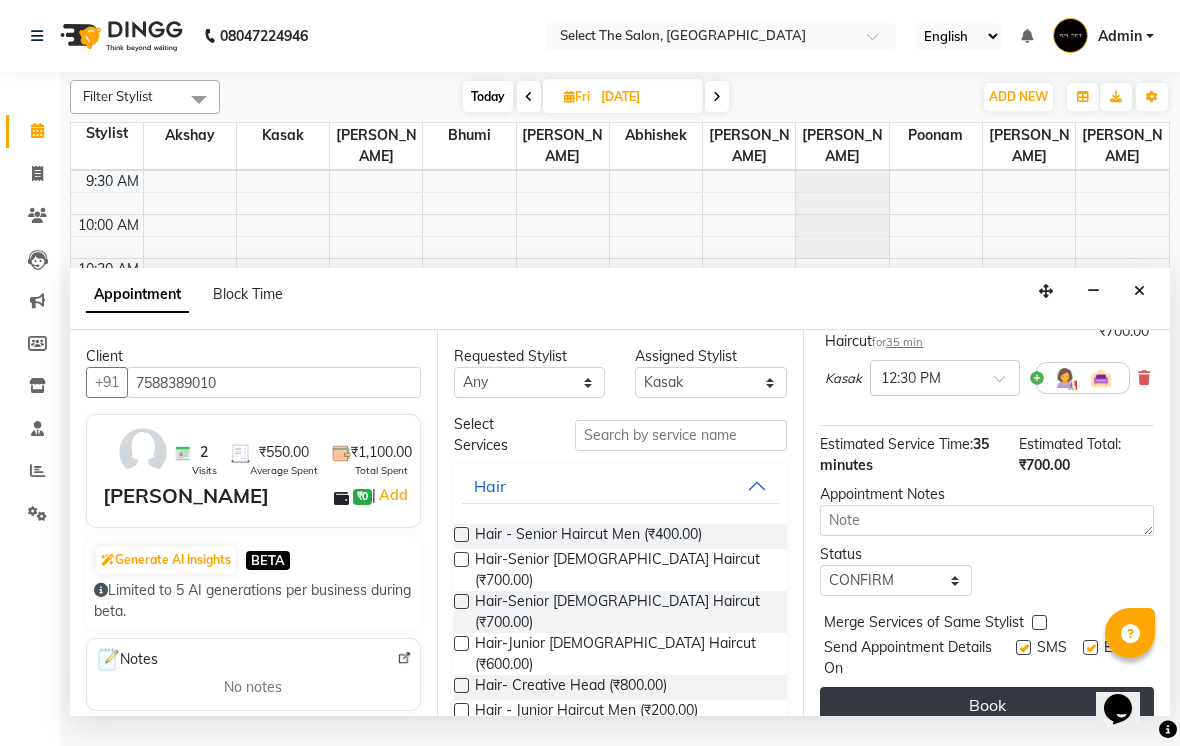click on "Book" at bounding box center (987, 705) 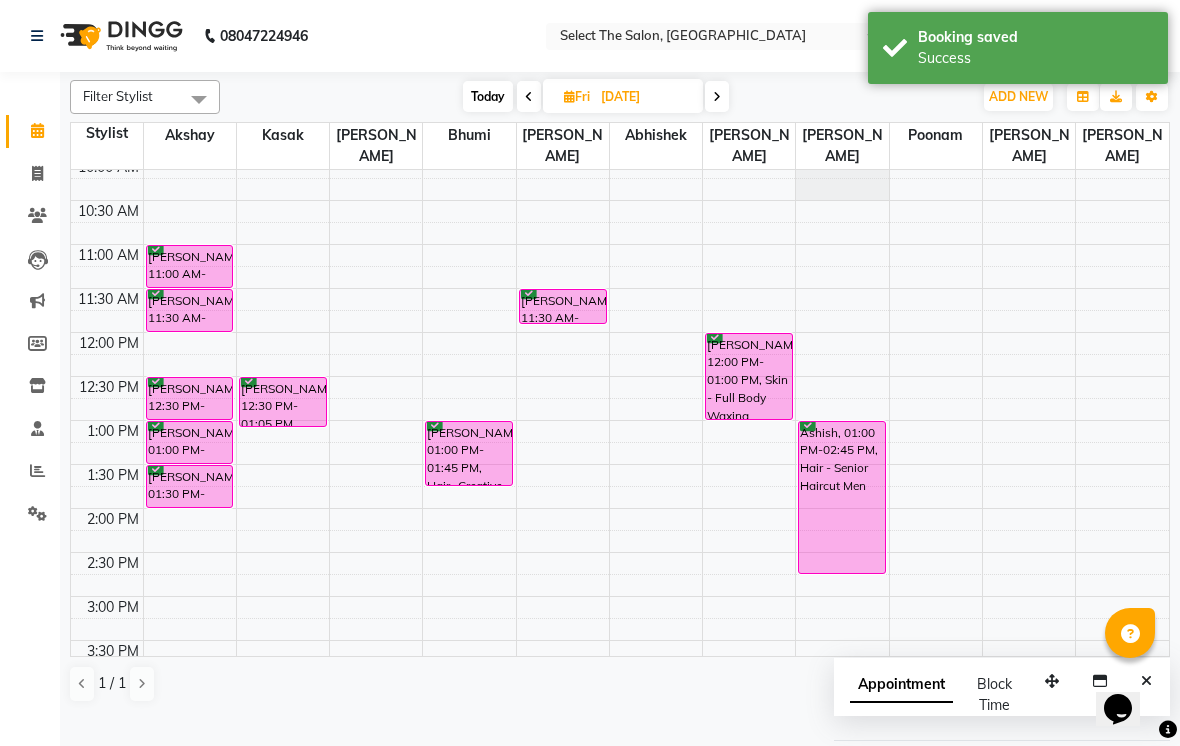 scroll, scrollTop: 193, scrollLeft: 0, axis: vertical 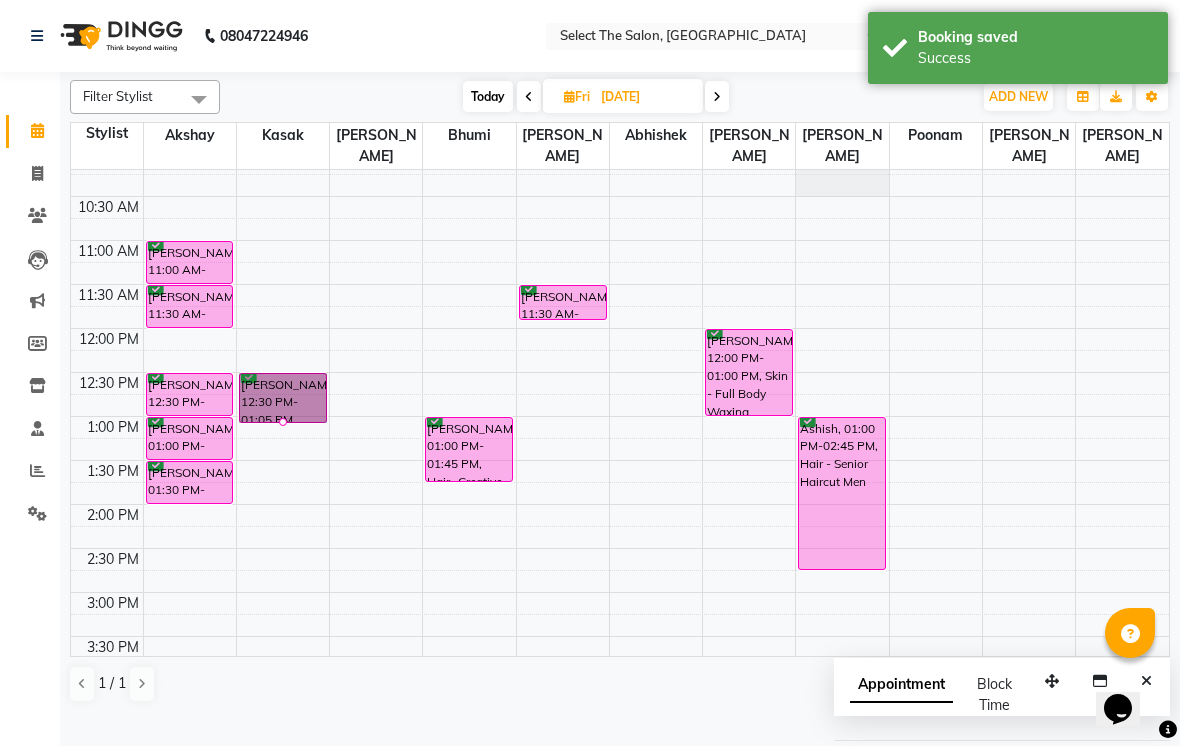 click at bounding box center [283, 422] 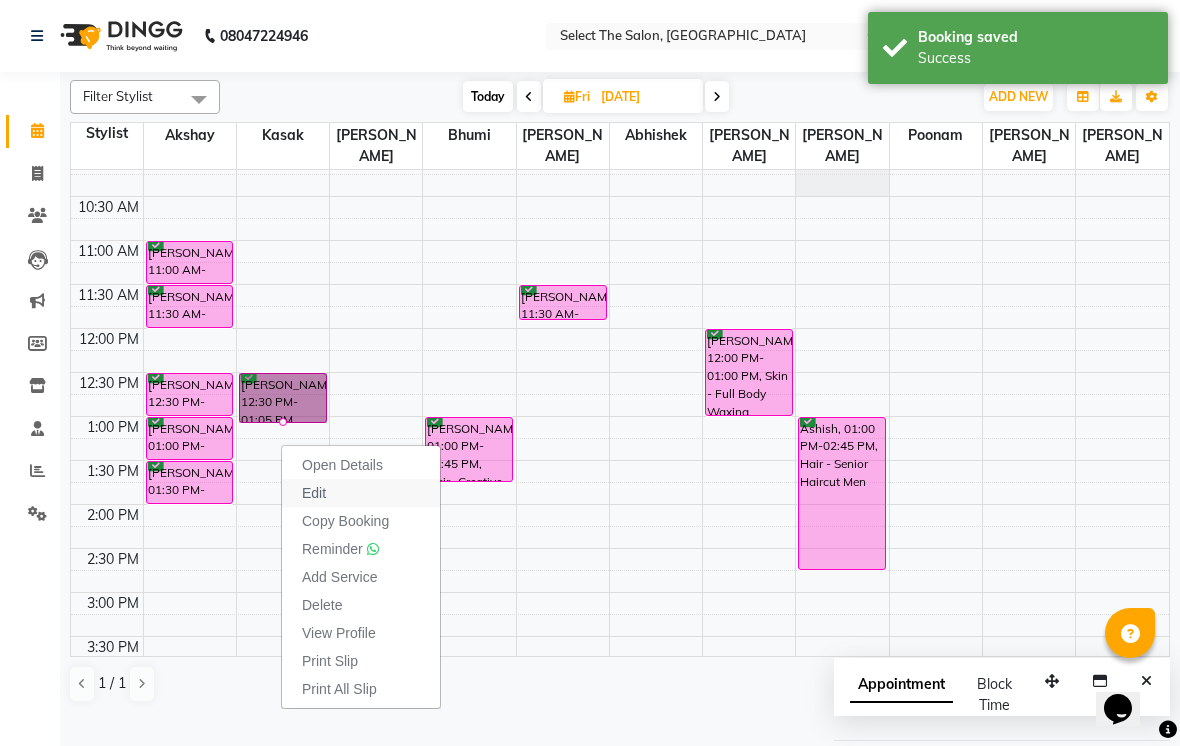 click on "Edit" at bounding box center (361, 493) 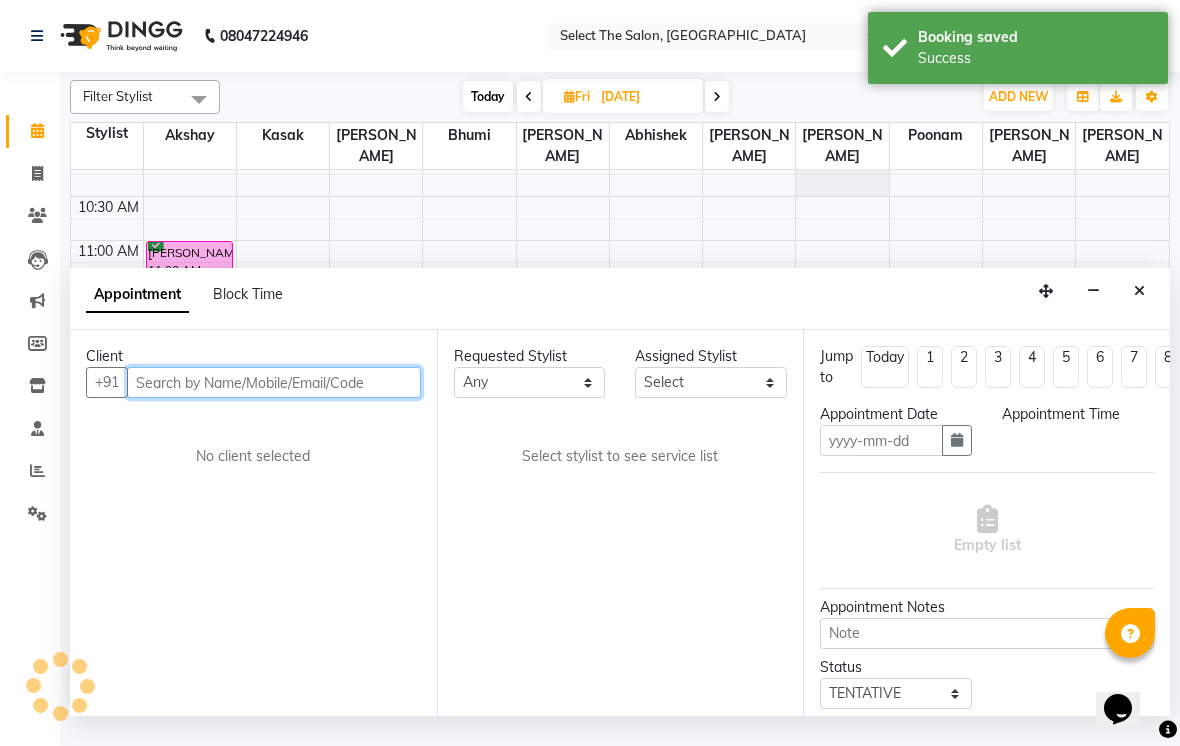 type on "[DATE]" 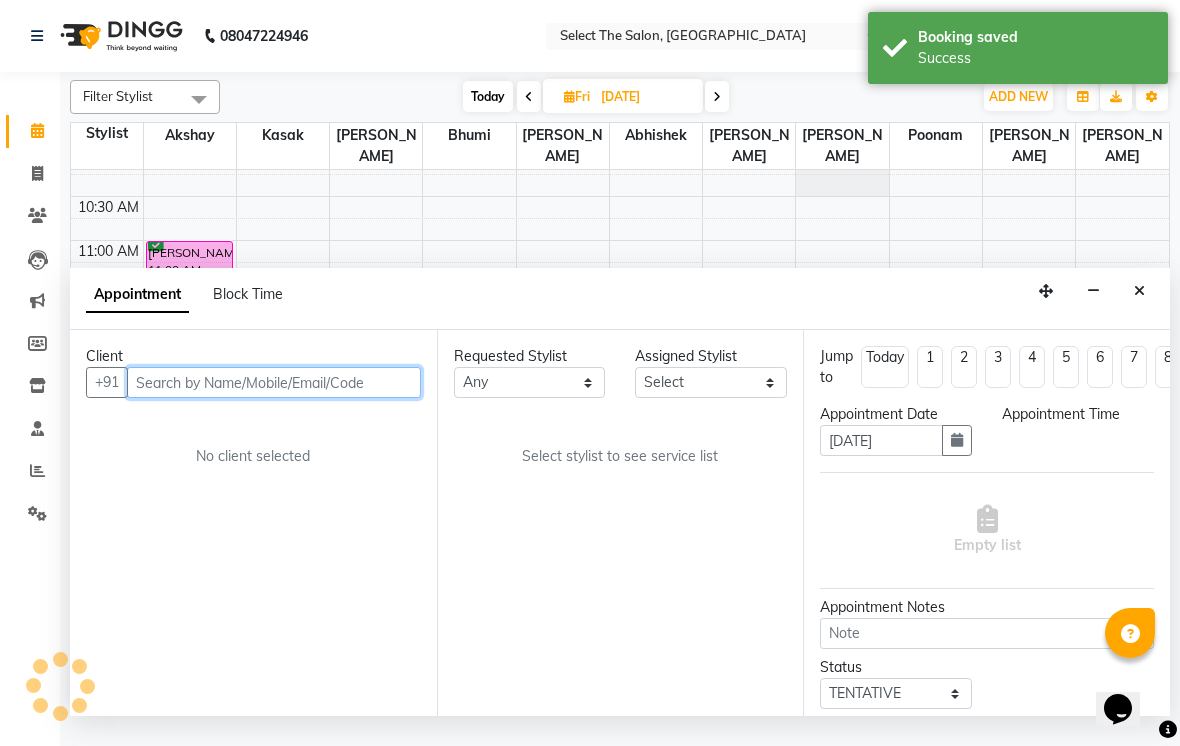 scroll, scrollTop: 0, scrollLeft: 0, axis: both 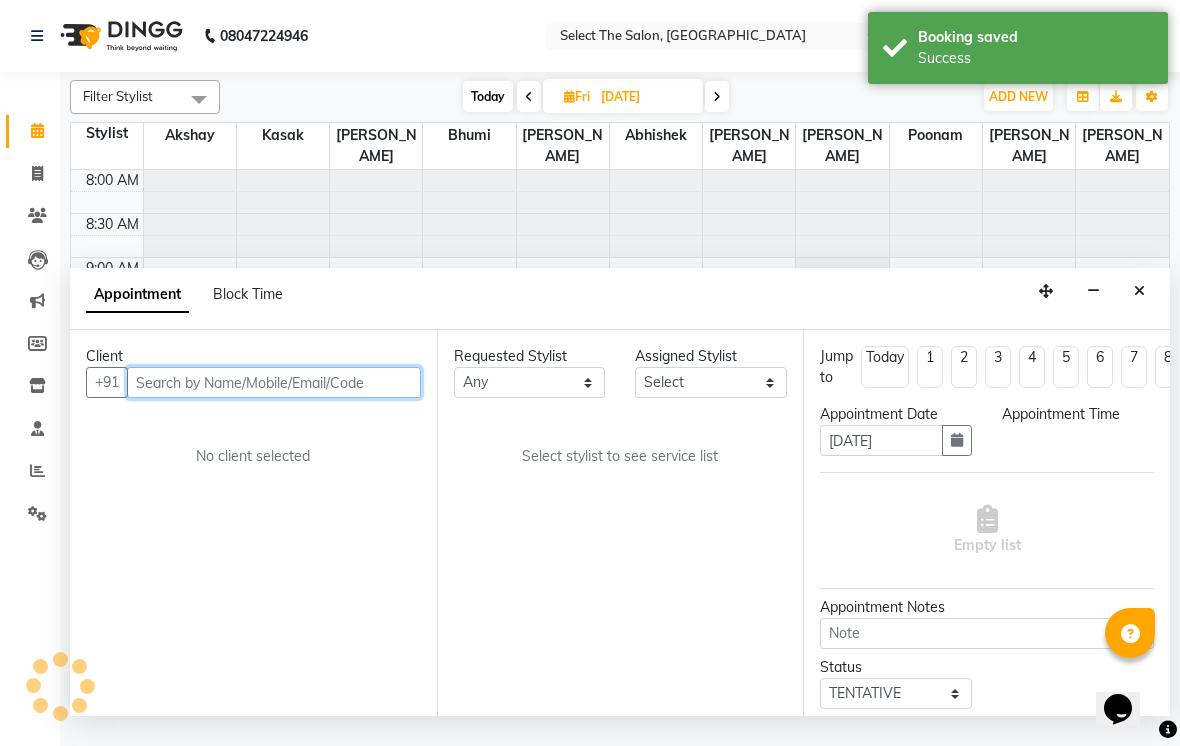 select on "confirm booking" 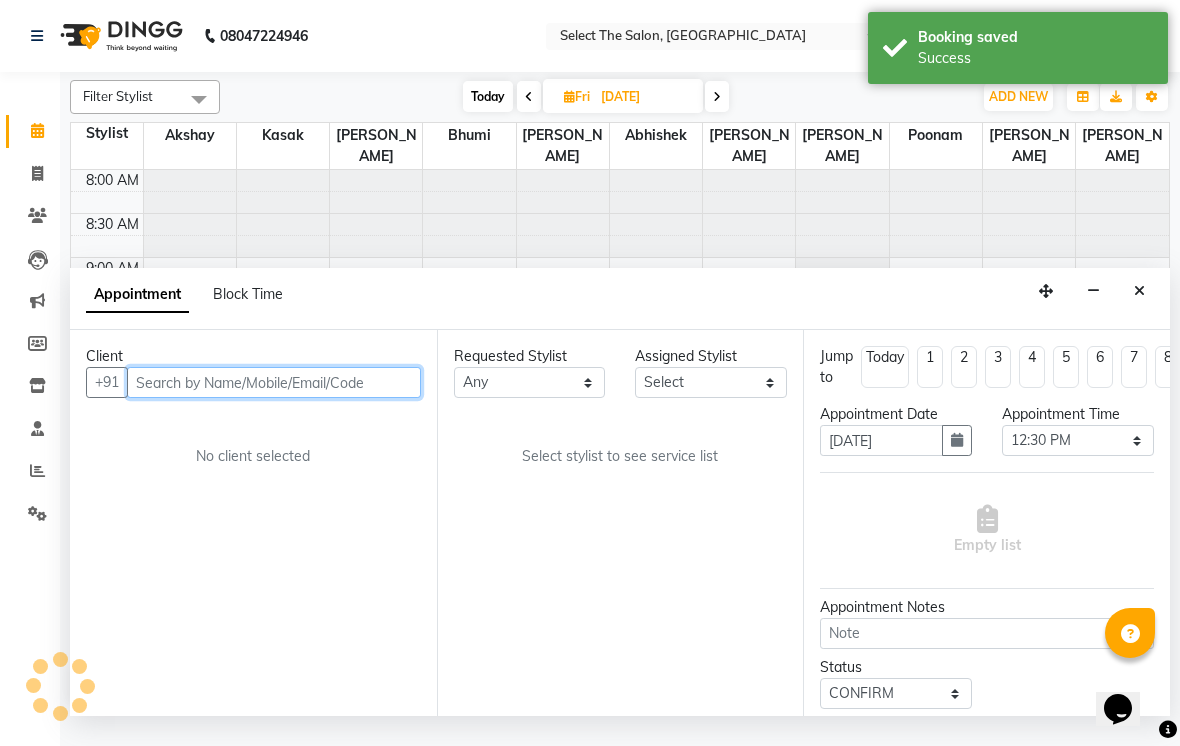 select on "36897" 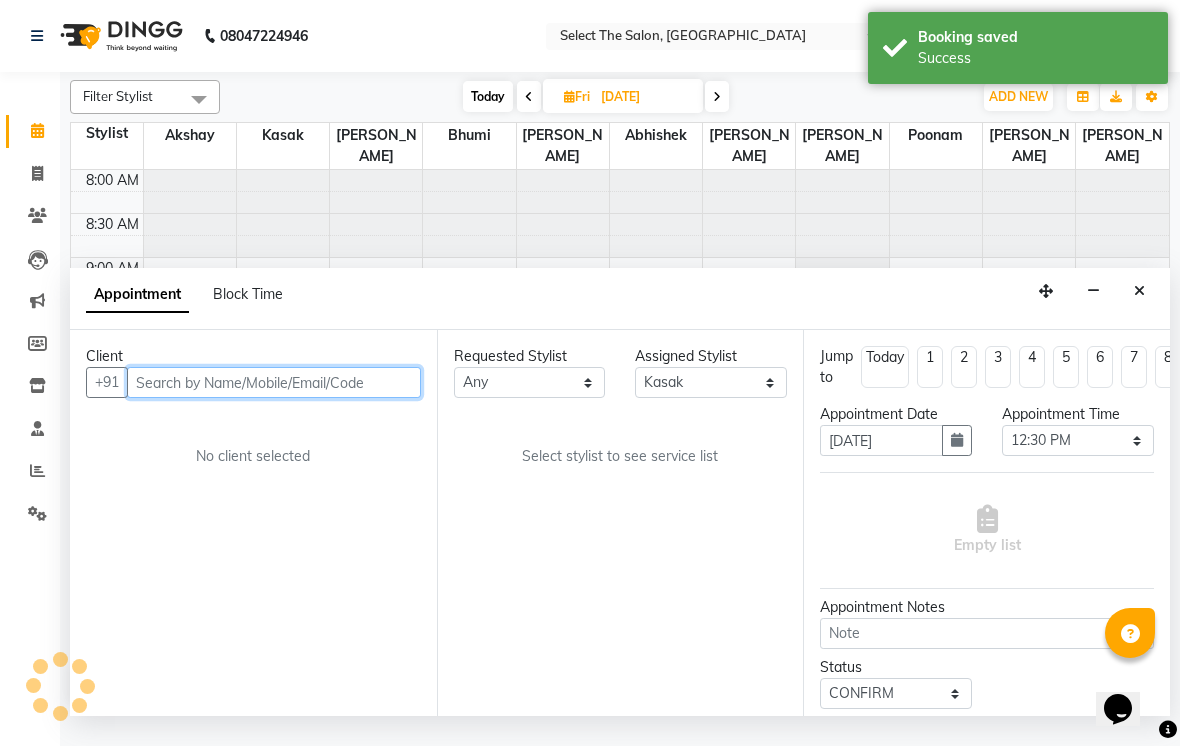 scroll, scrollTop: 657, scrollLeft: 0, axis: vertical 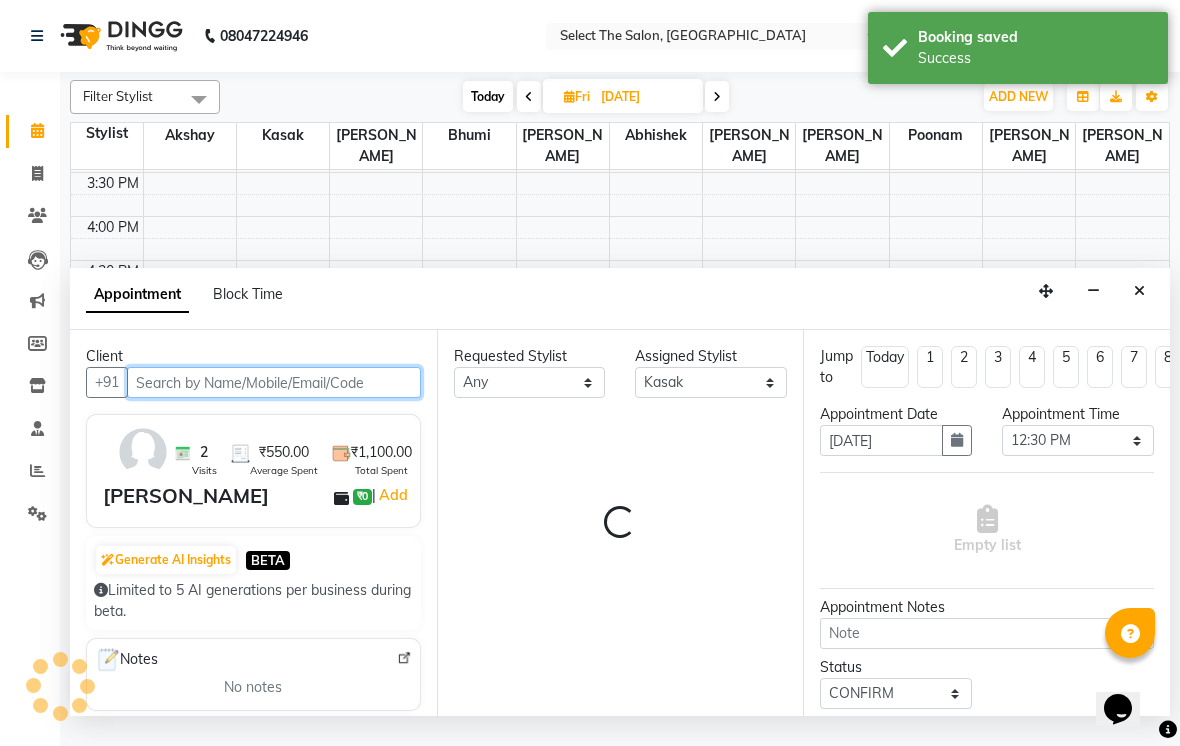 select on "2213" 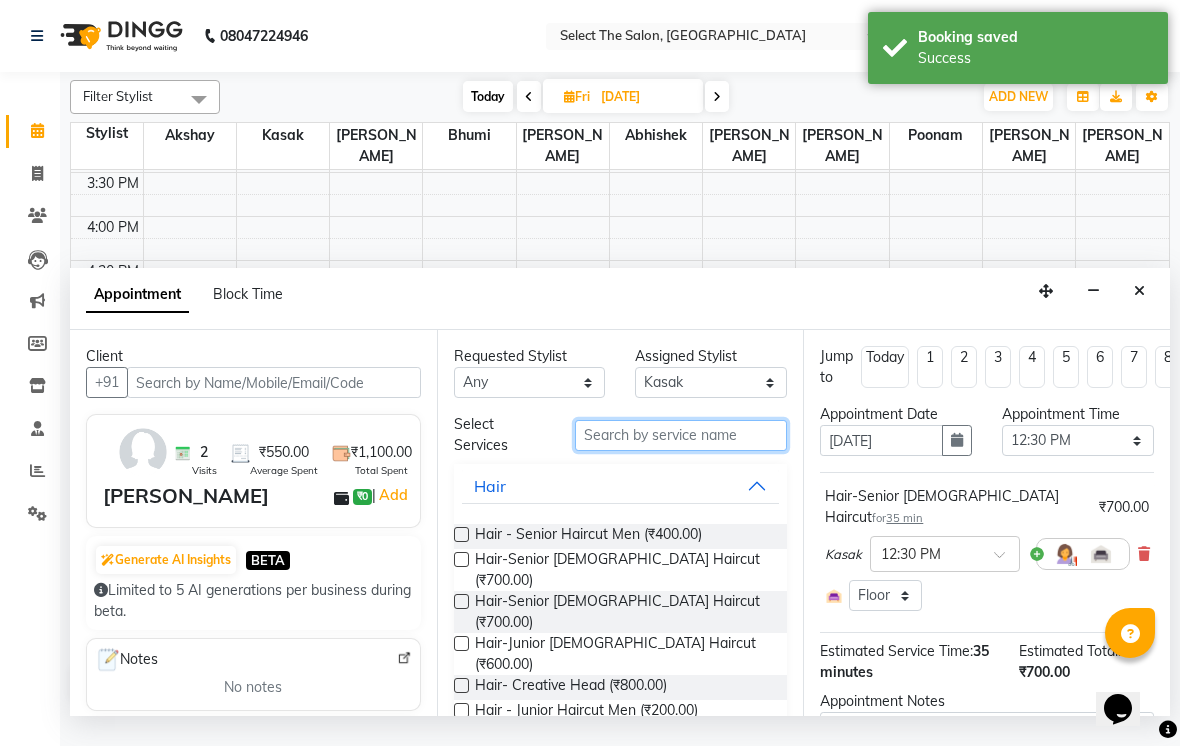 click at bounding box center (681, 435) 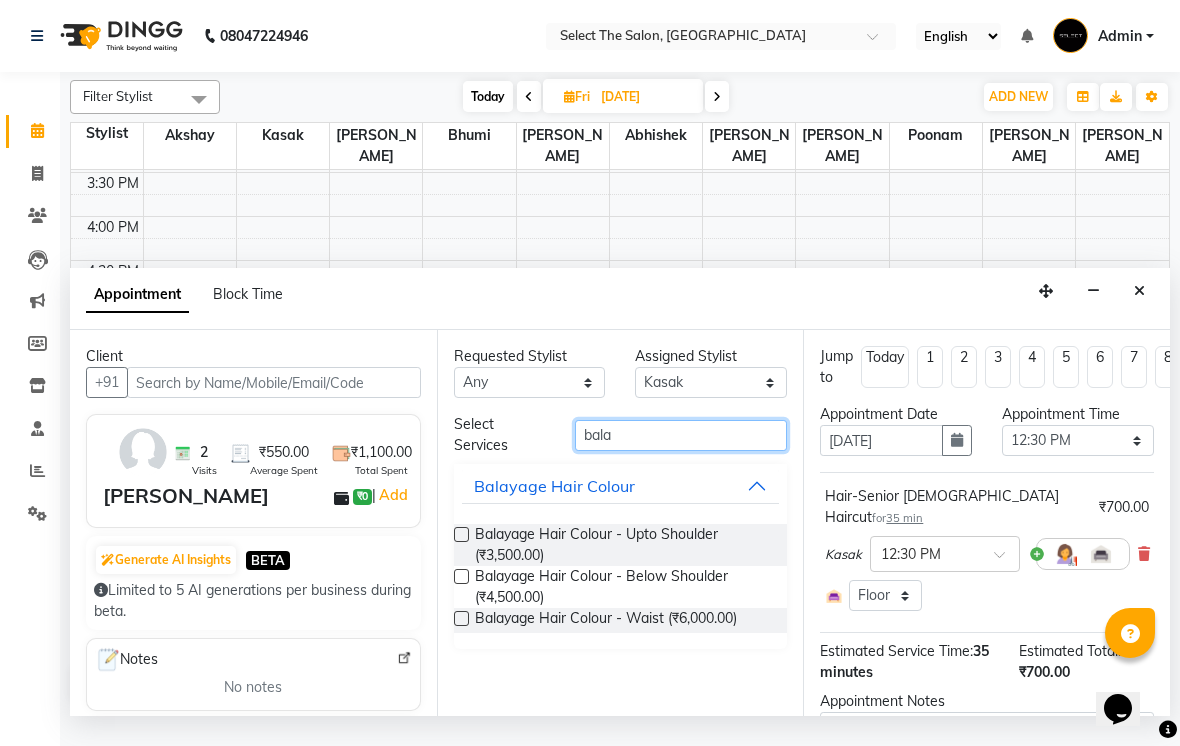type on "bala" 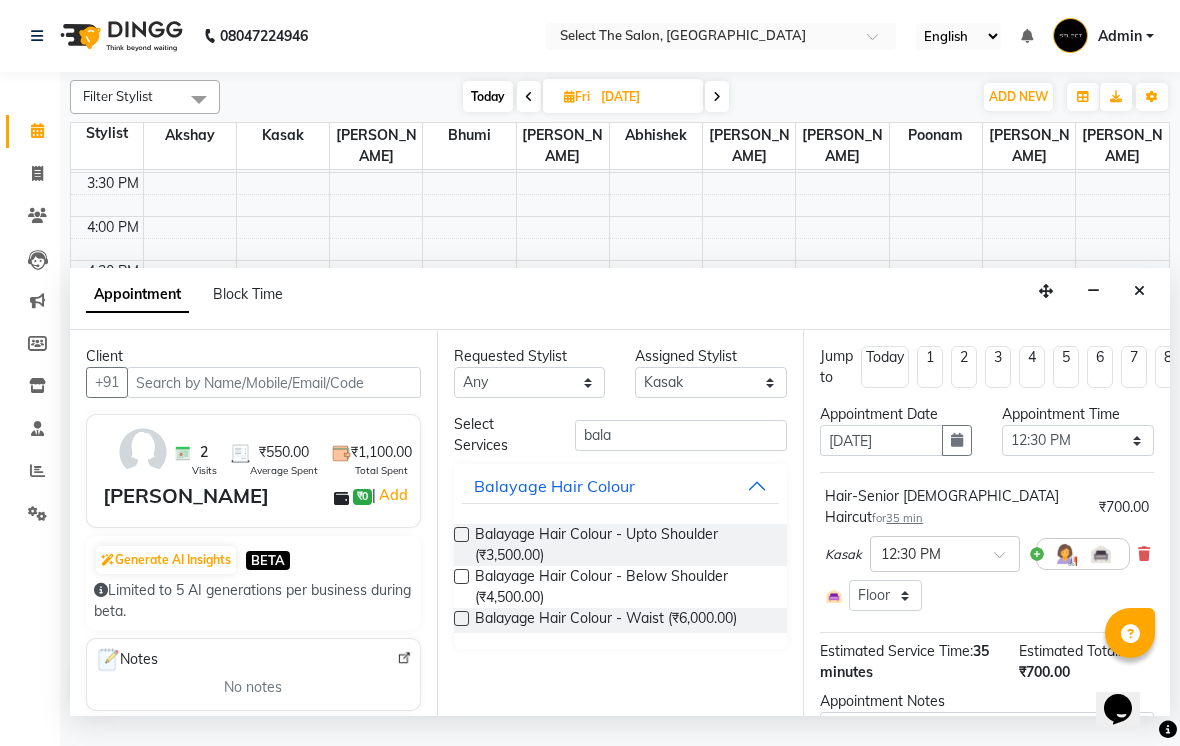 click at bounding box center [461, 576] 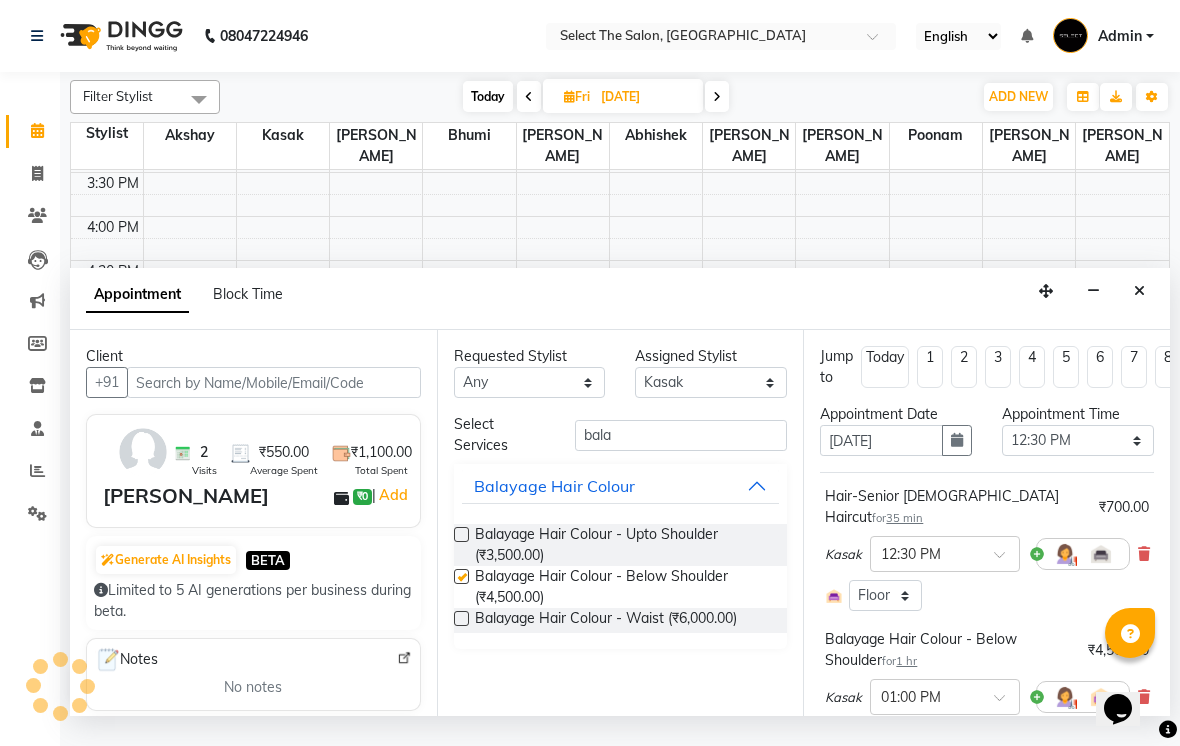 checkbox on "false" 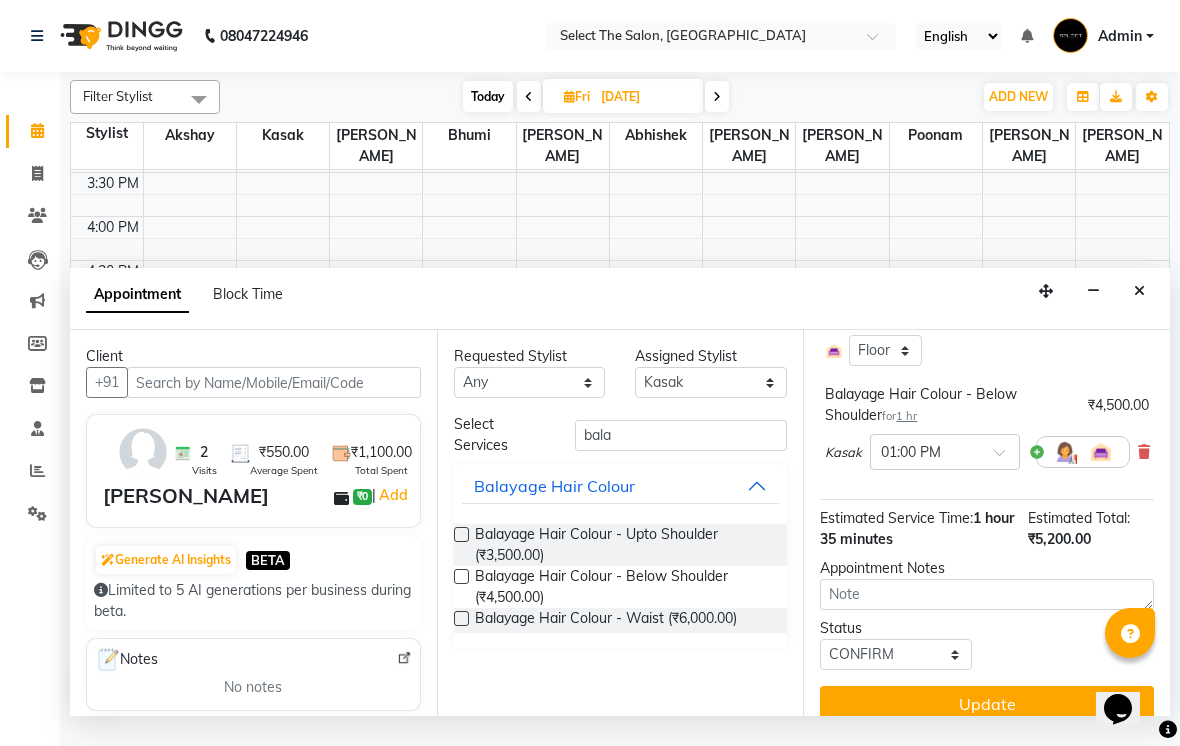 scroll, scrollTop: 244, scrollLeft: 0, axis: vertical 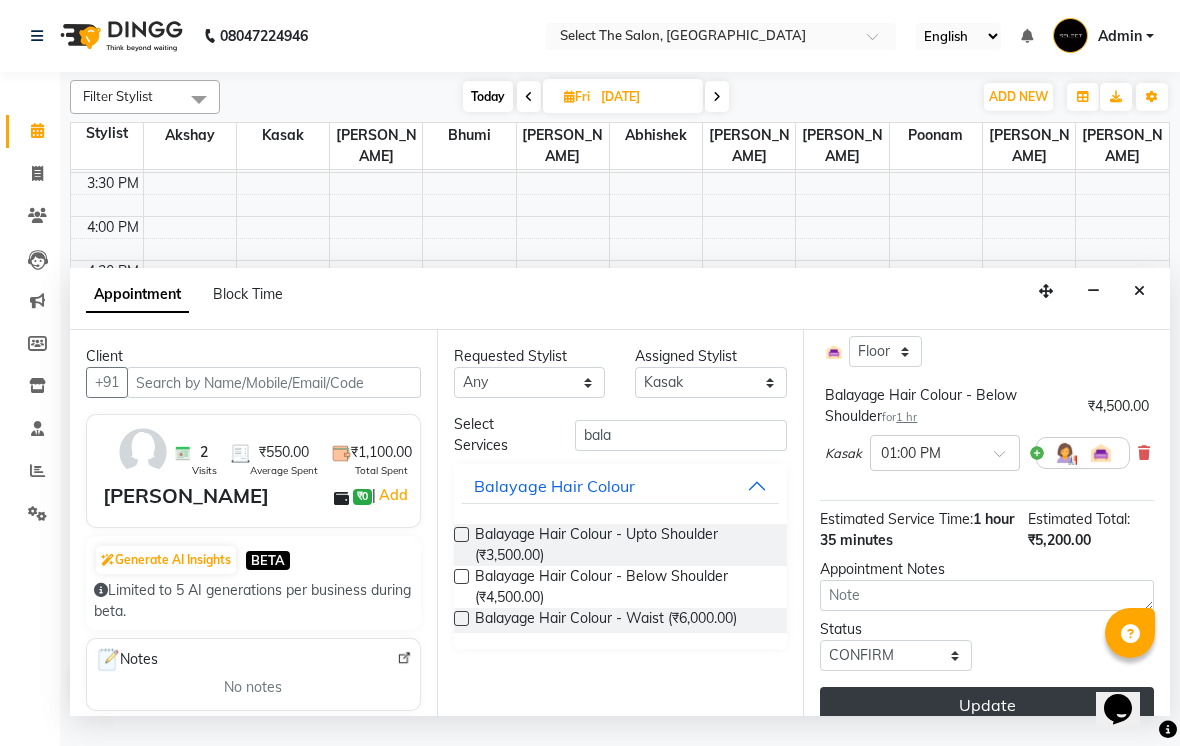 click on "Update" at bounding box center (987, 705) 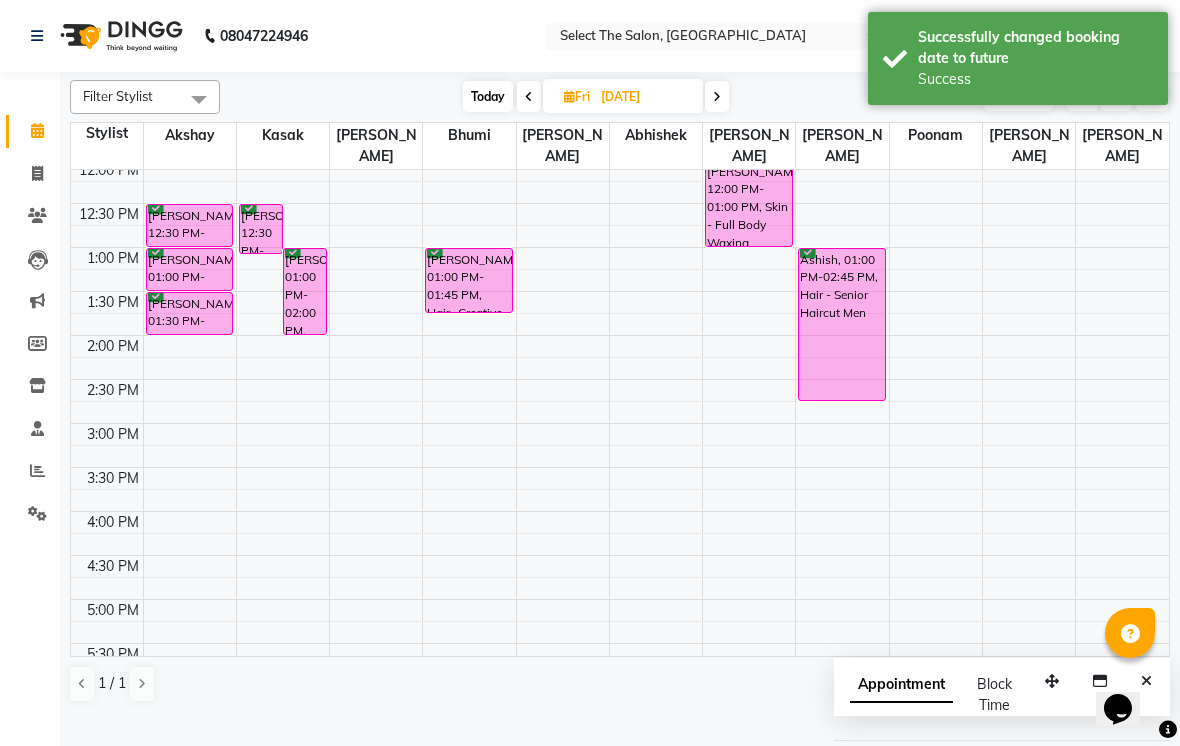 scroll, scrollTop: 350, scrollLeft: 0, axis: vertical 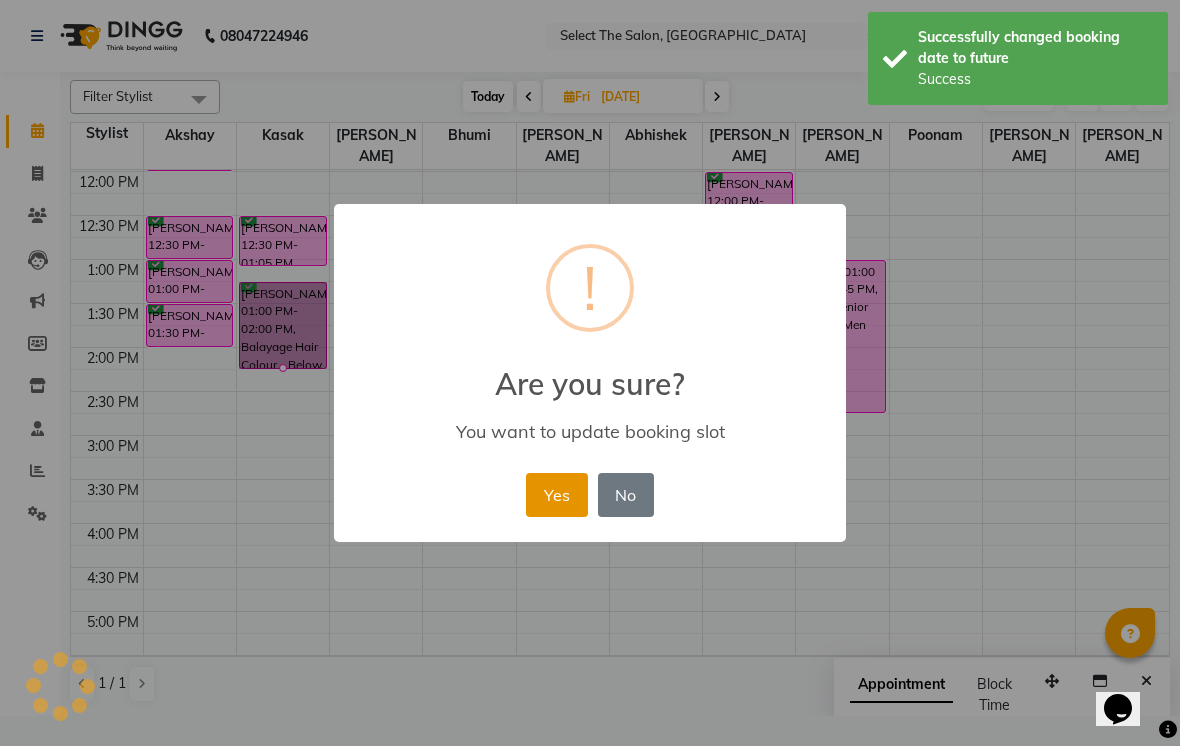 click on "Yes" at bounding box center [556, 495] 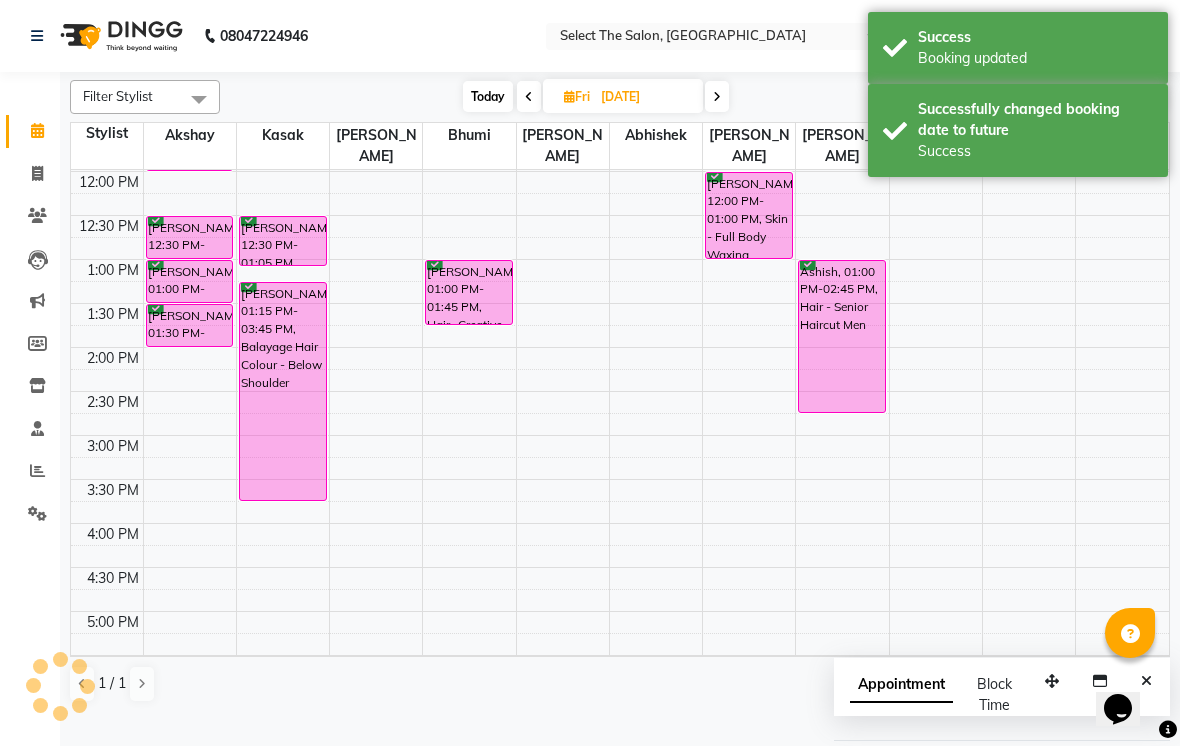 click on "3:00 PM" at bounding box center [113, 446] 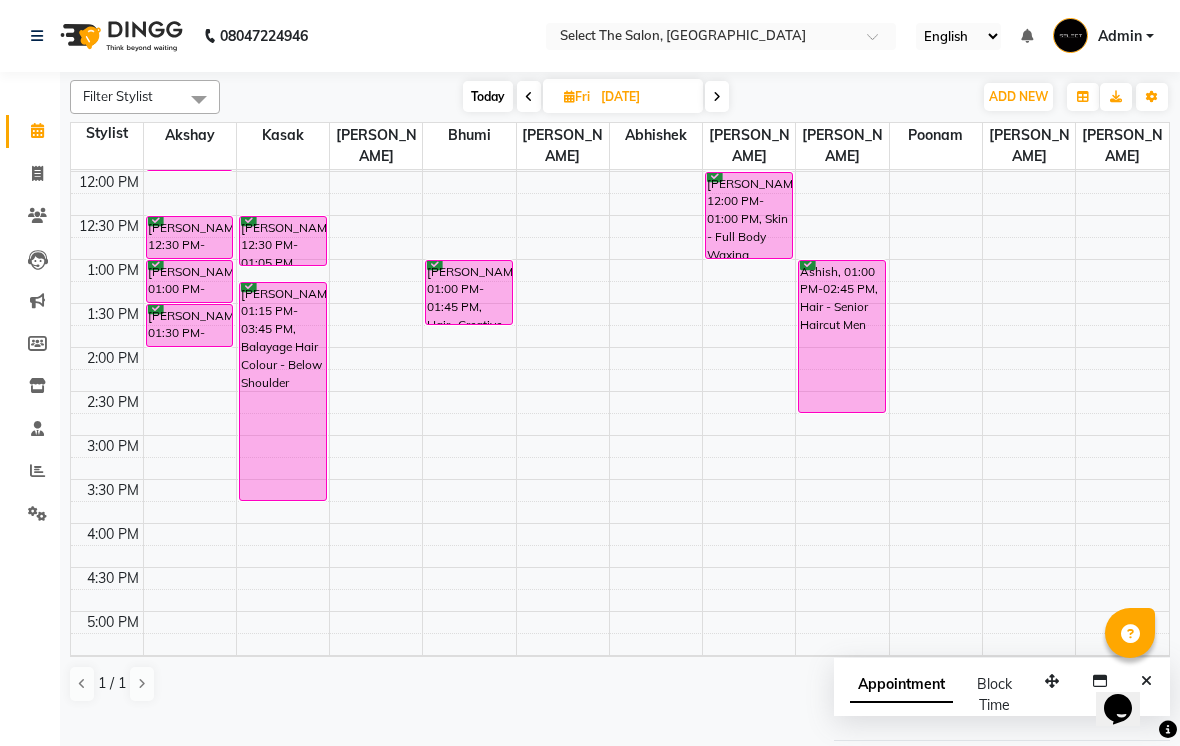 click on "Today" at bounding box center (488, 96) 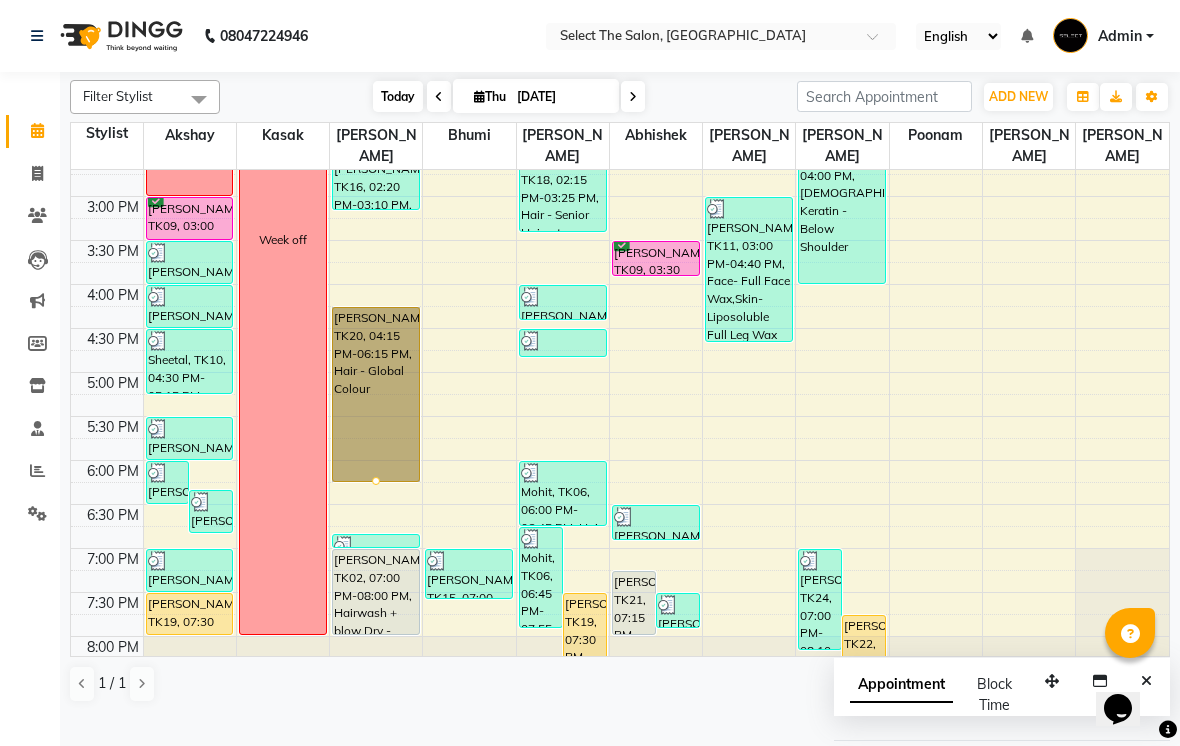 scroll, scrollTop: 588, scrollLeft: 0, axis: vertical 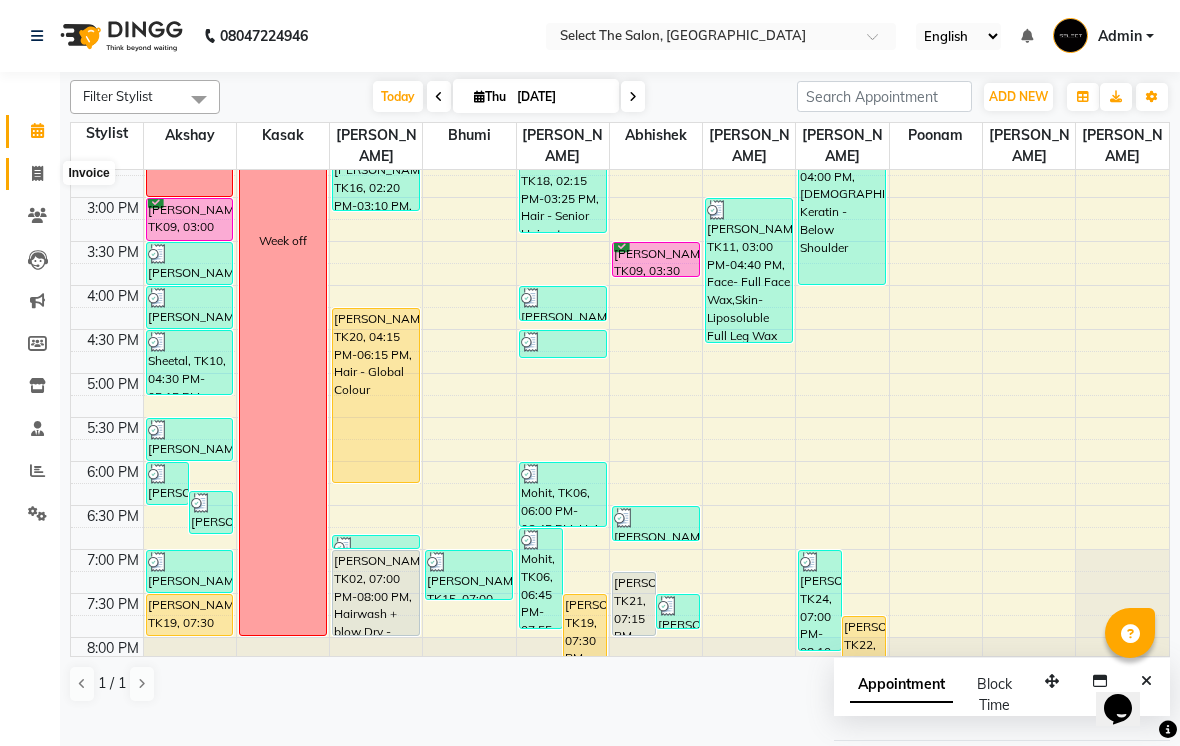click 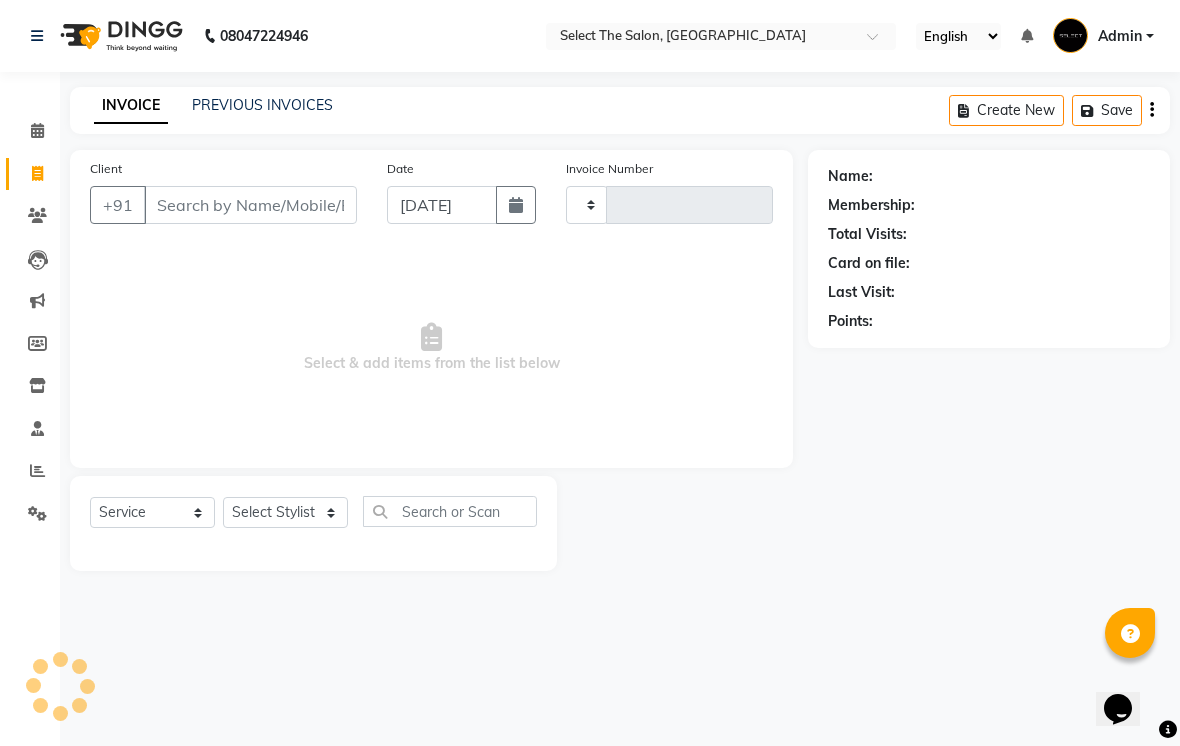 type on "2193" 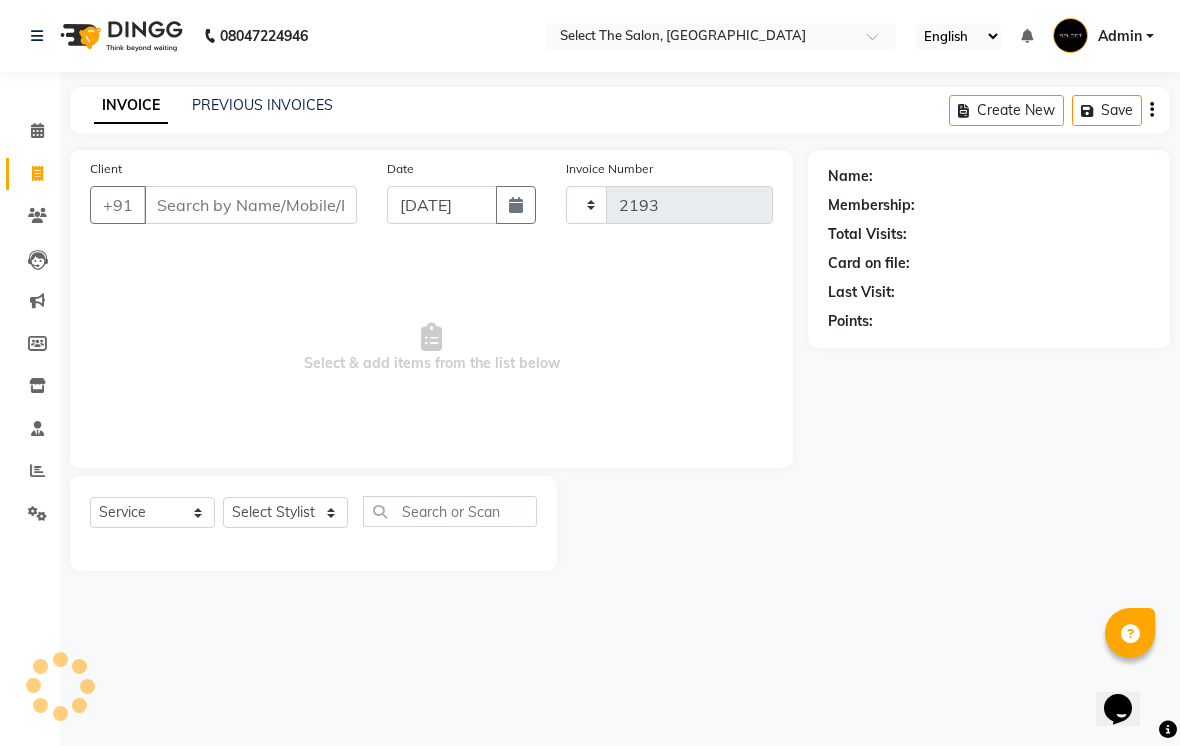 select on "4969" 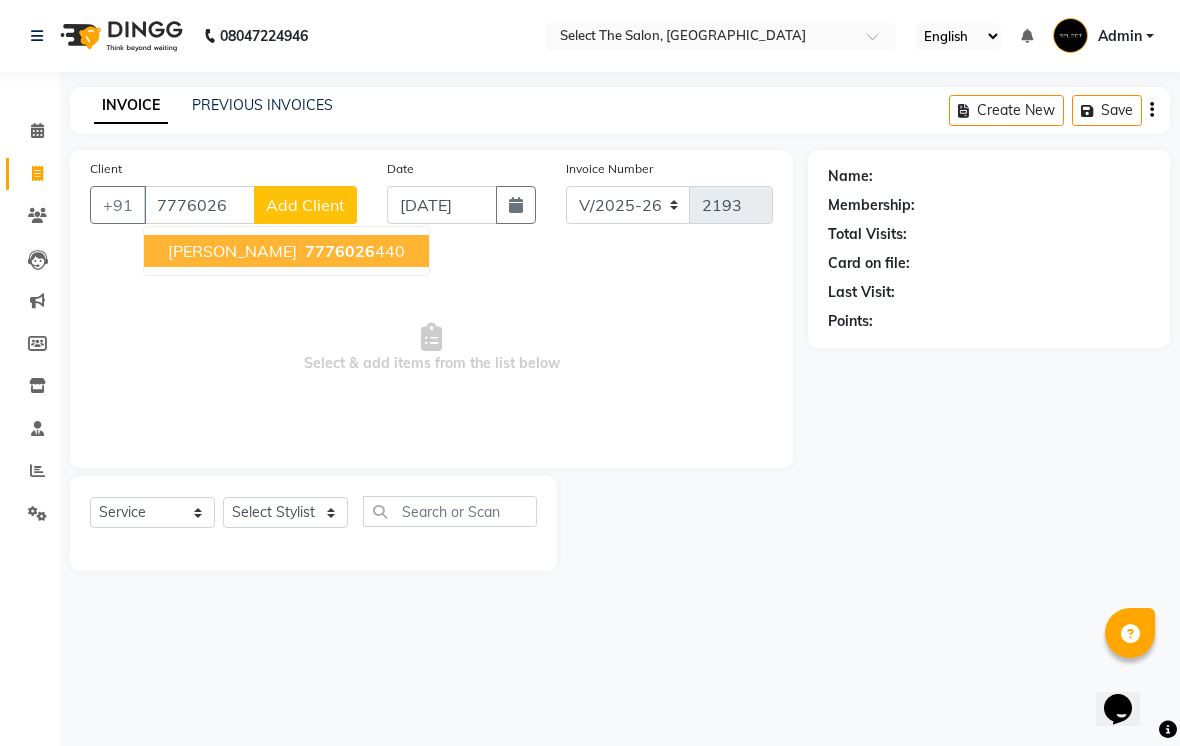 click on "7776026" at bounding box center [340, 251] 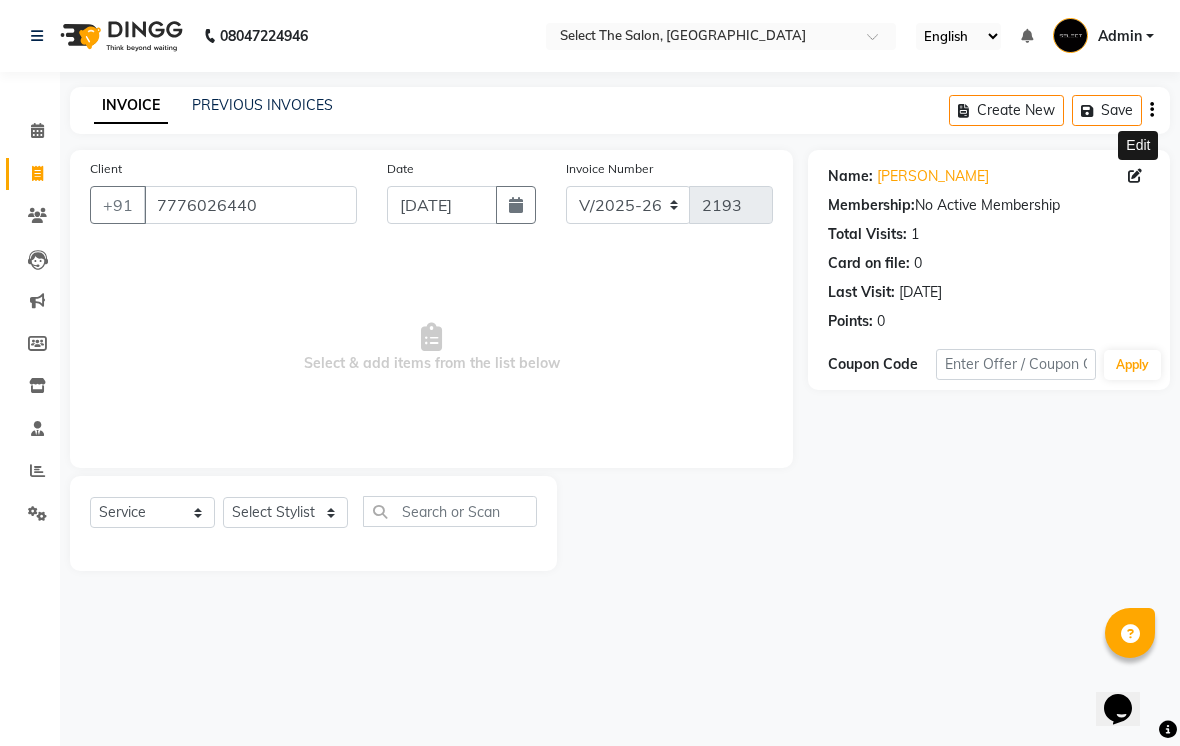 click 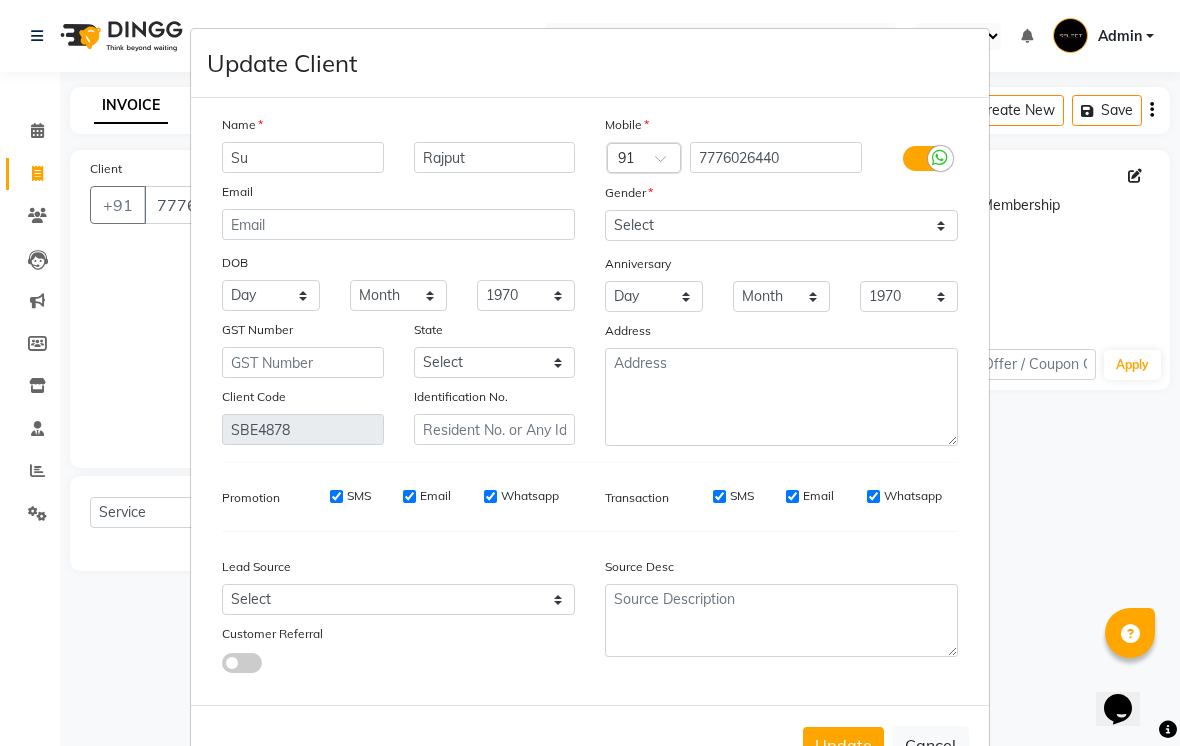 type on "S" 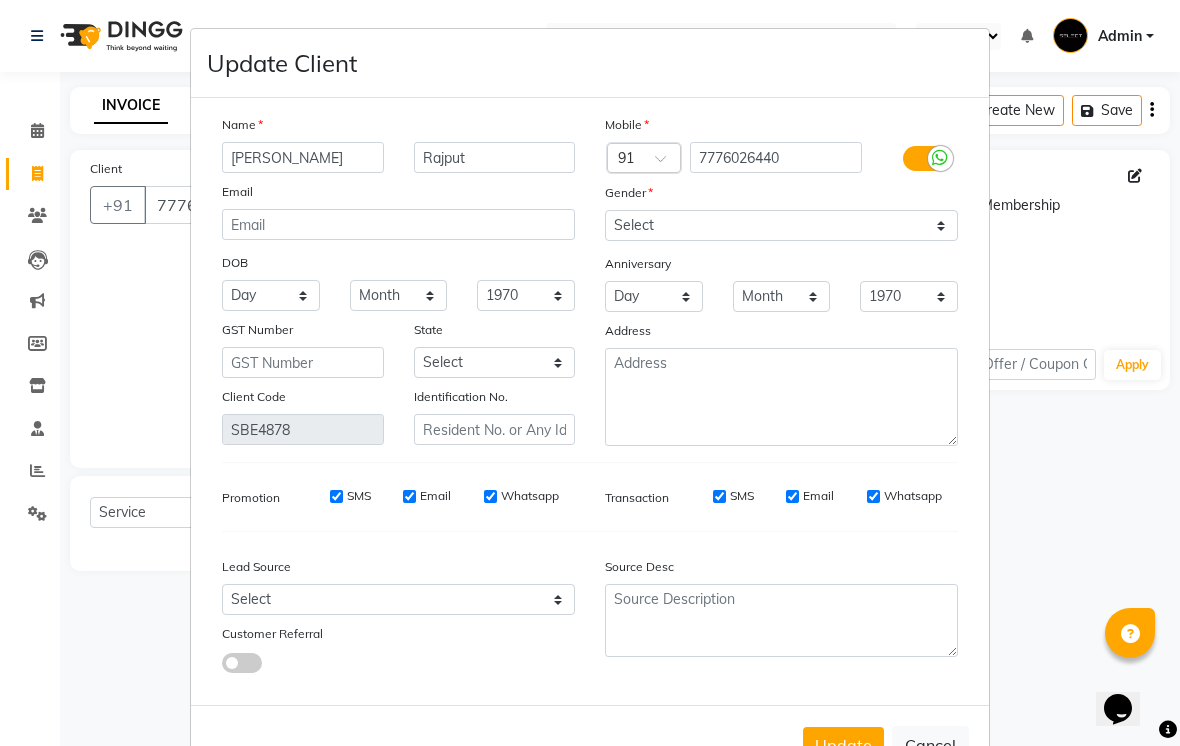 type on "Shefali" 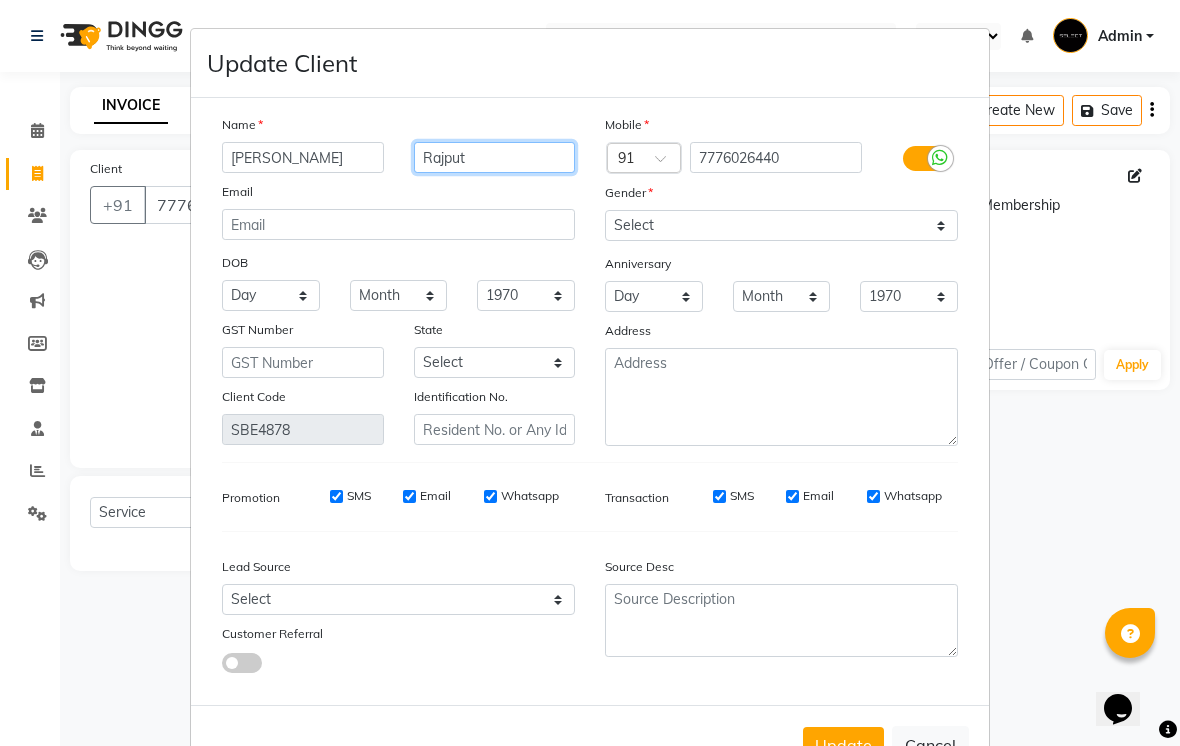 click on "Rajput" at bounding box center (495, 157) 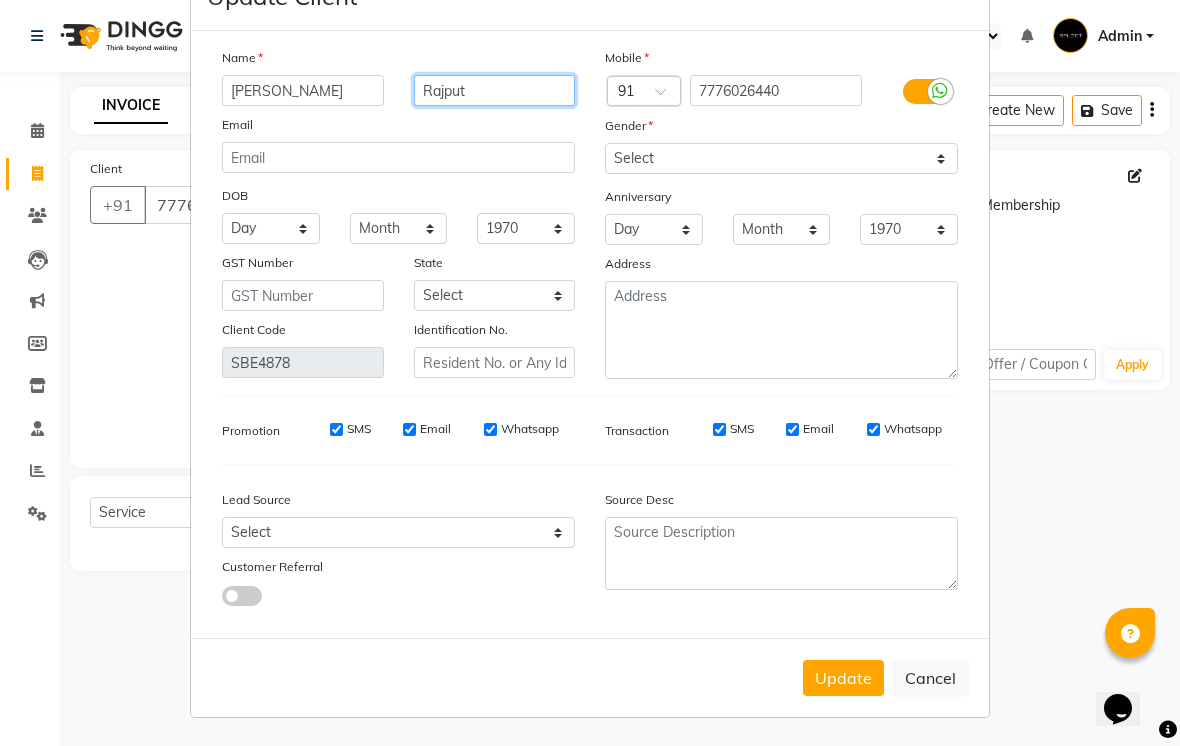 scroll, scrollTop: 67, scrollLeft: 0, axis: vertical 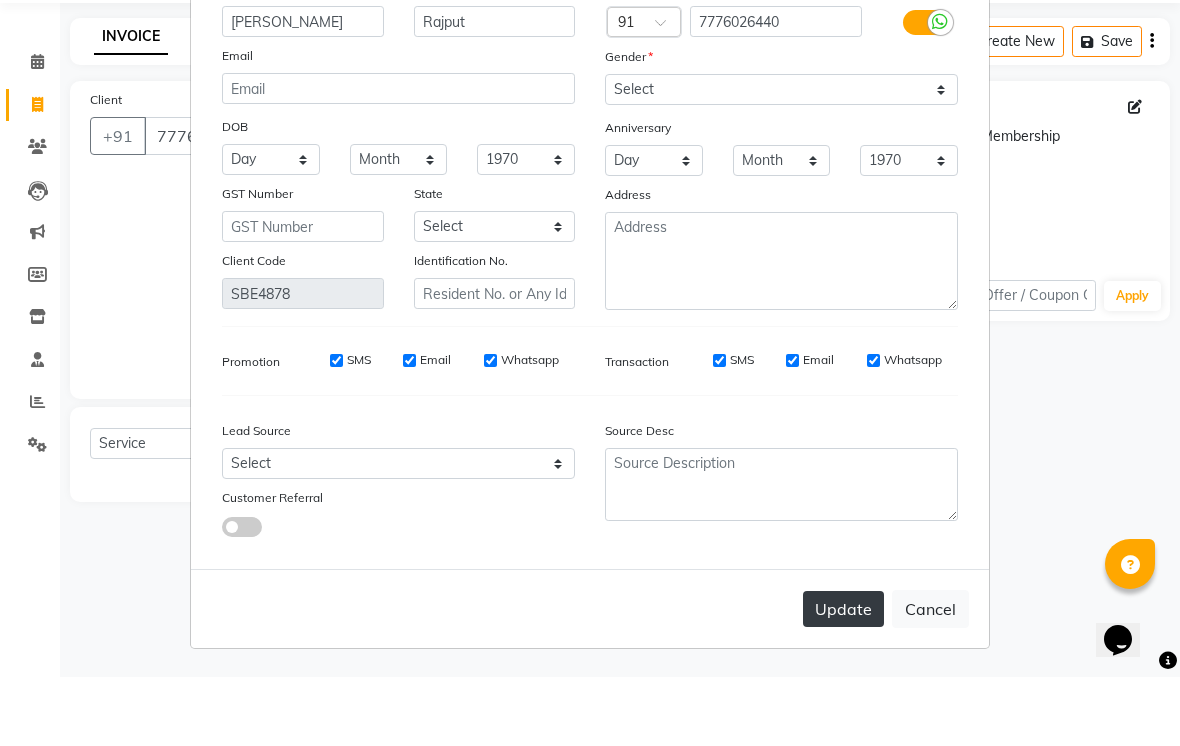 click on "Update" at bounding box center (843, 678) 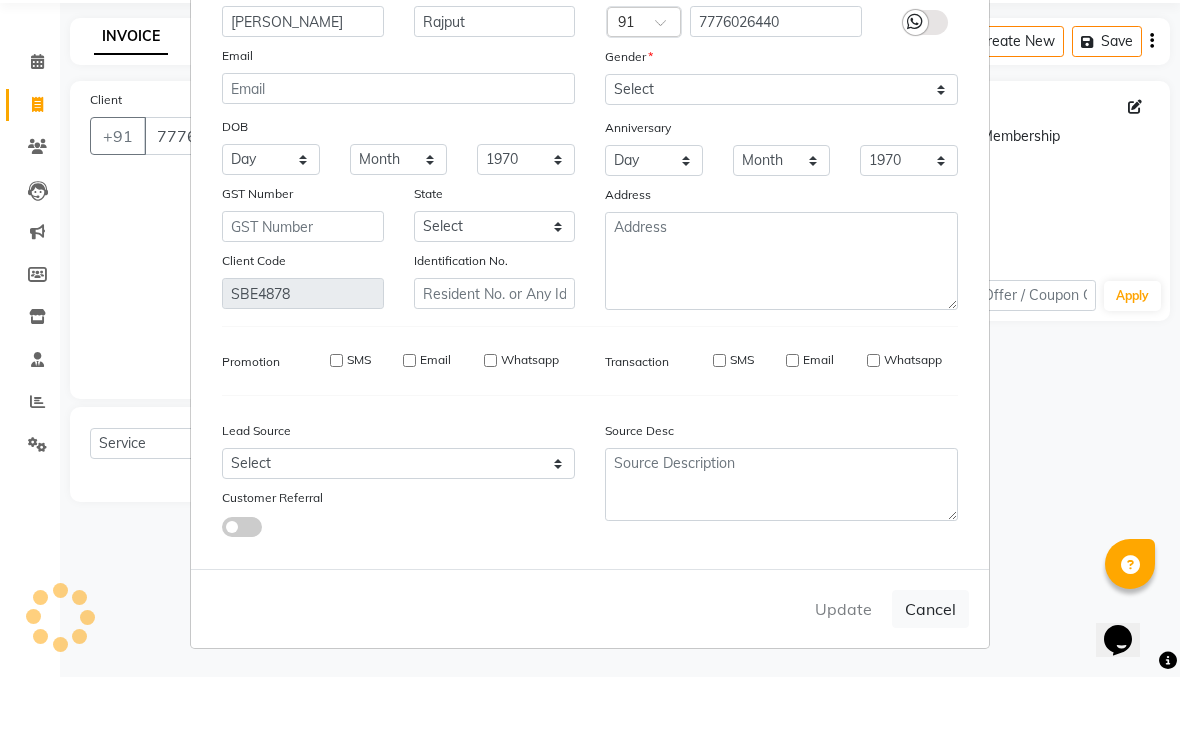 type 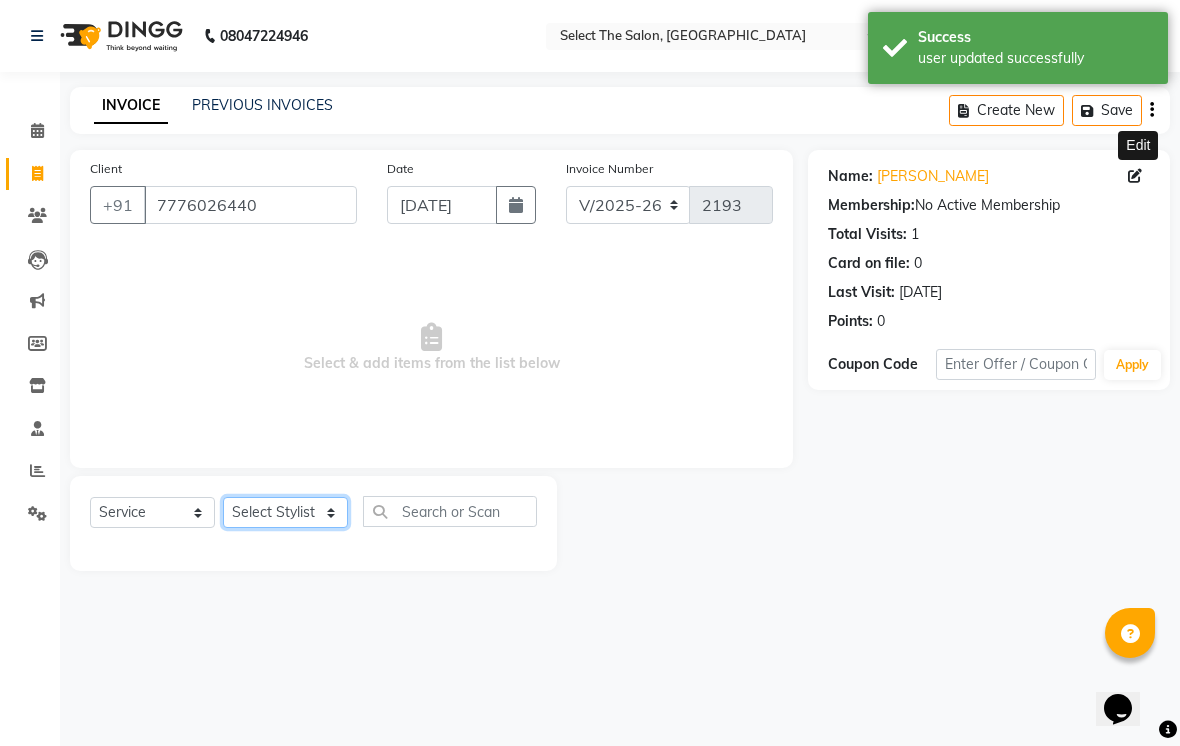 click on "Select Stylist Abhishek  Akshay  Bhumi  Harshana Daware Kasak Poonam  Sachin Wagh  Sarthak  Siddhika  Venkatesh warule Yogeshwari" 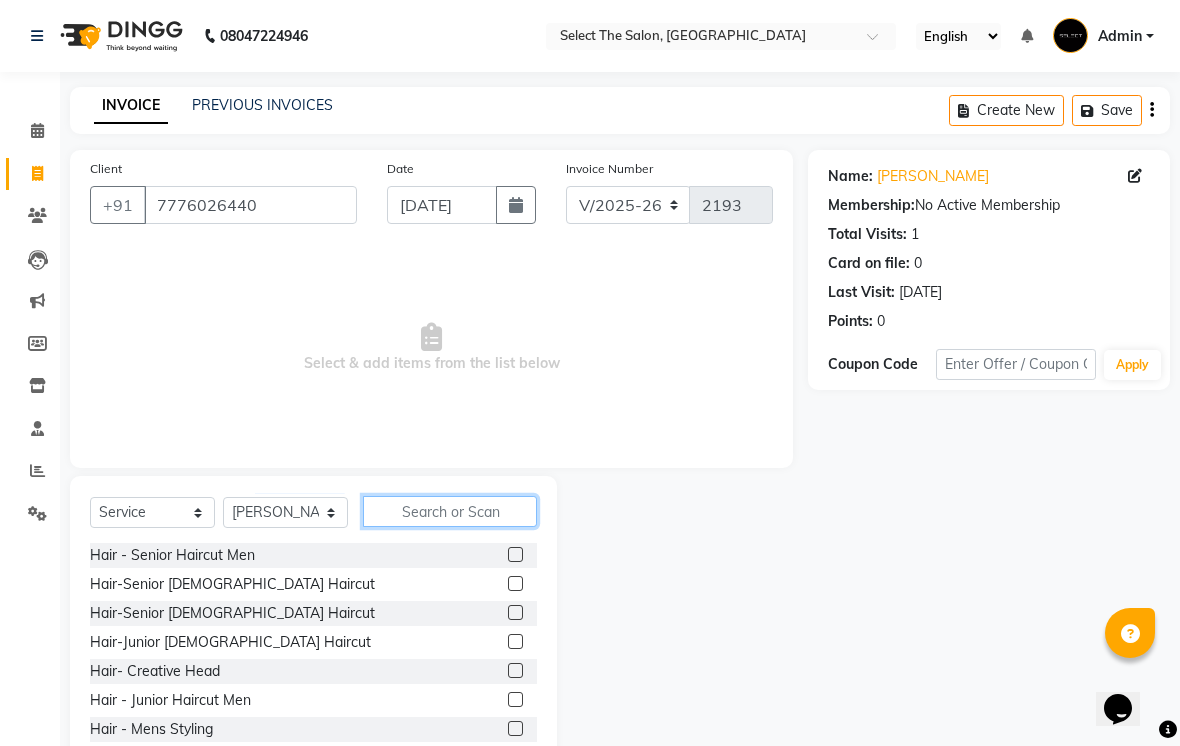 click 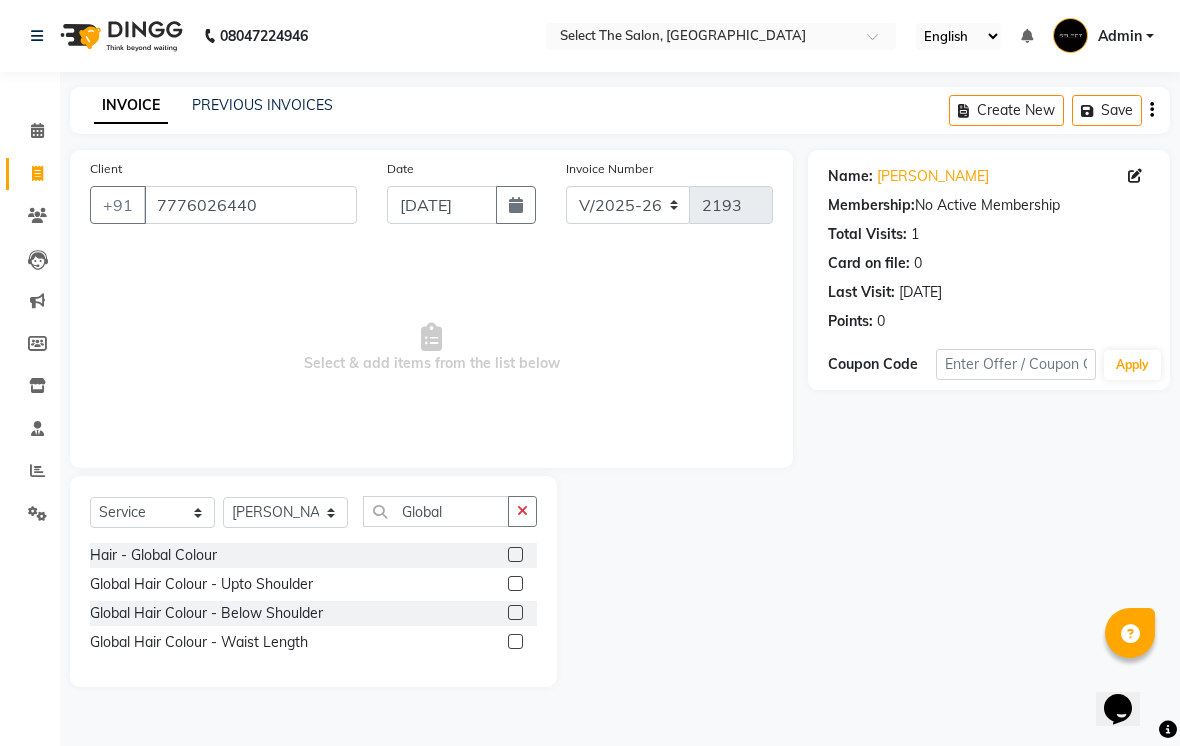 click 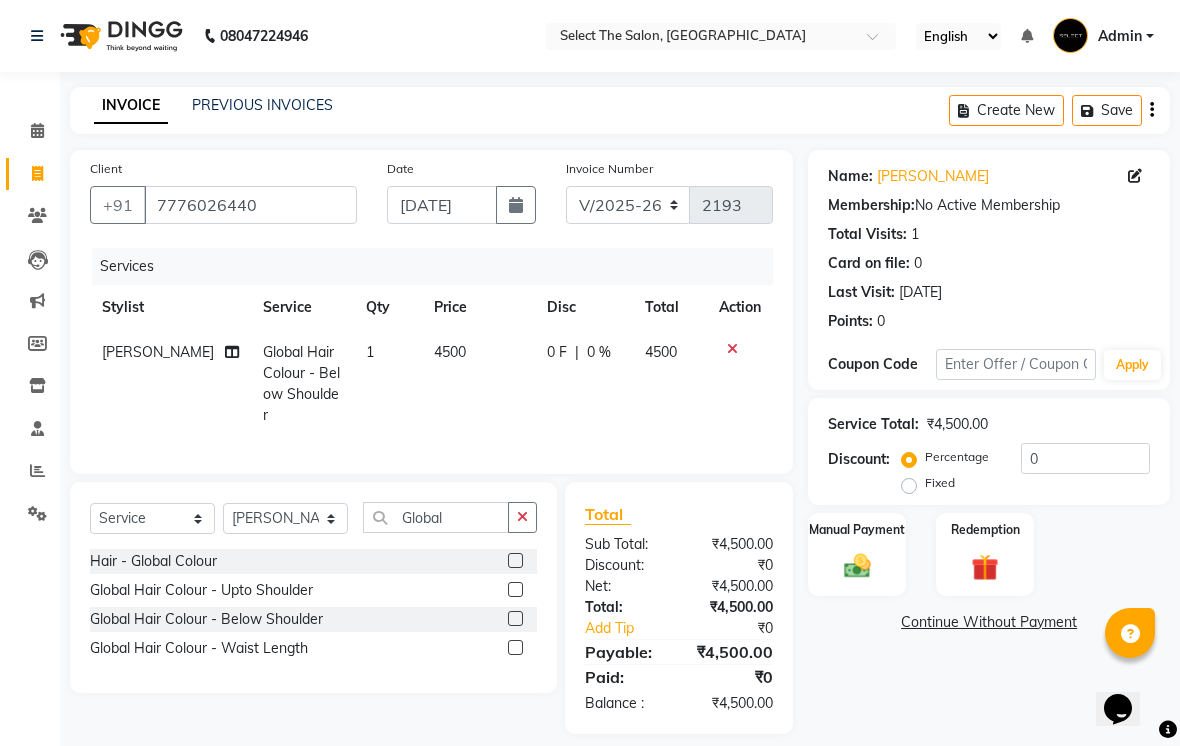 click on "4500" 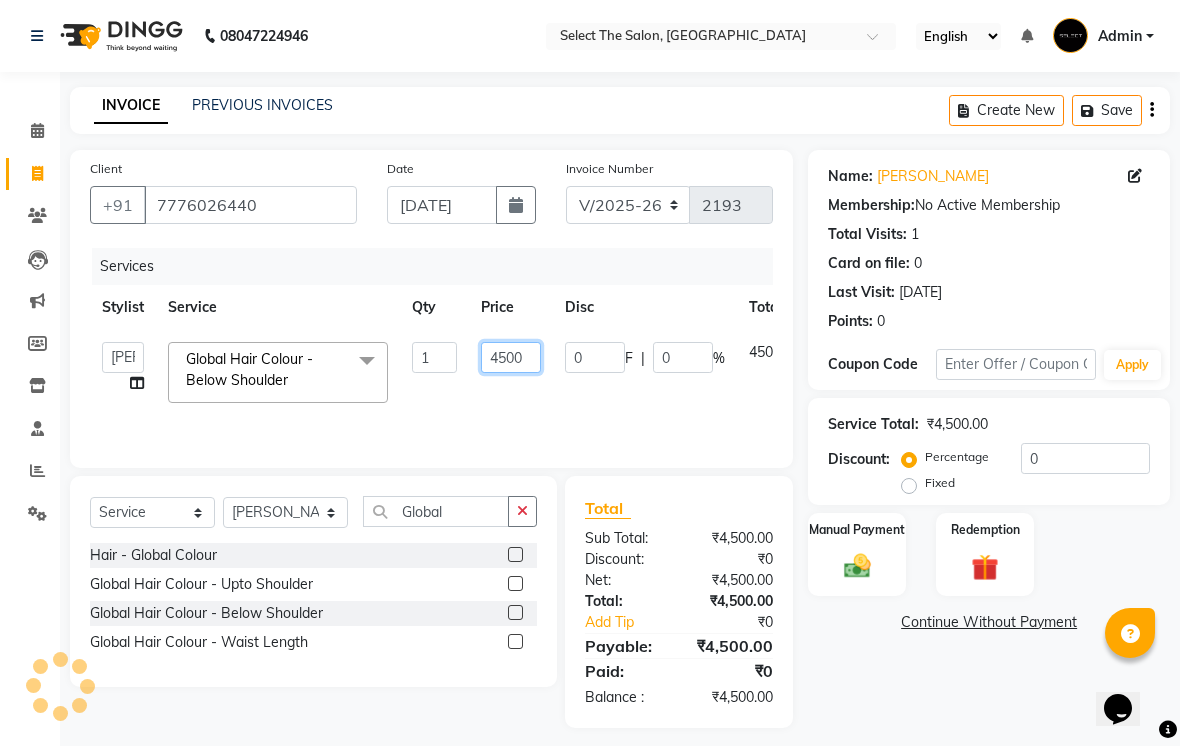 click on "4500" 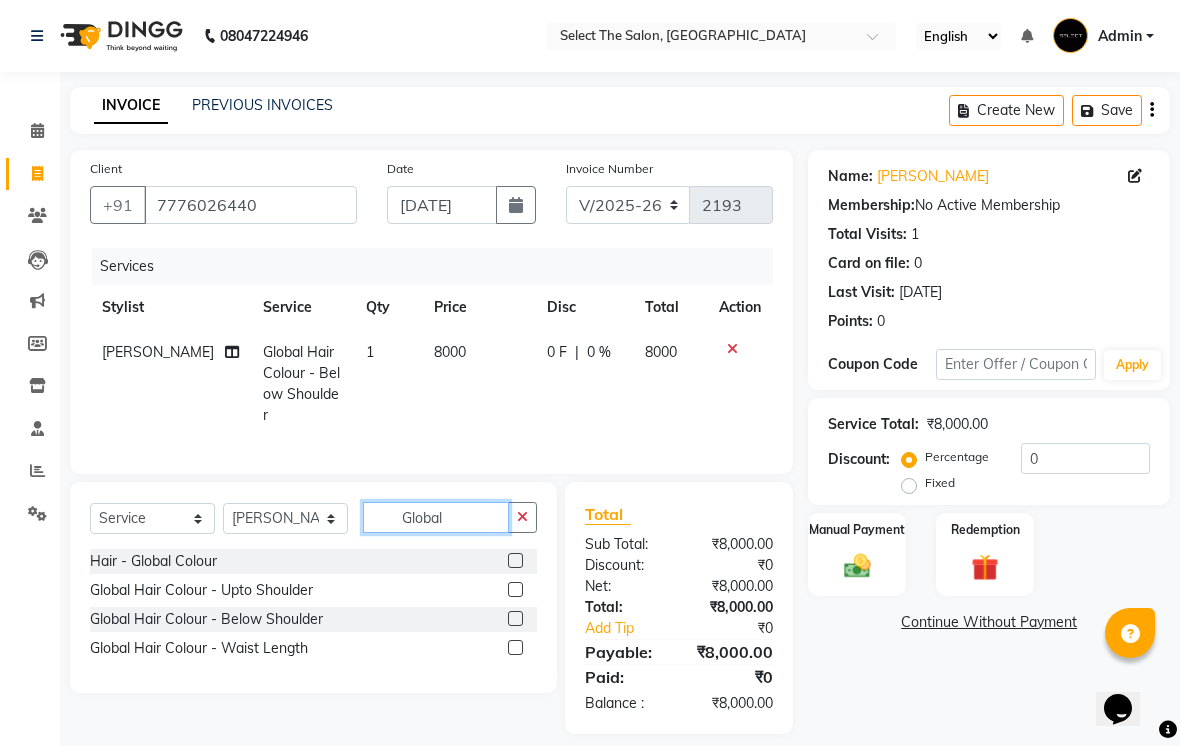 click on "Global" 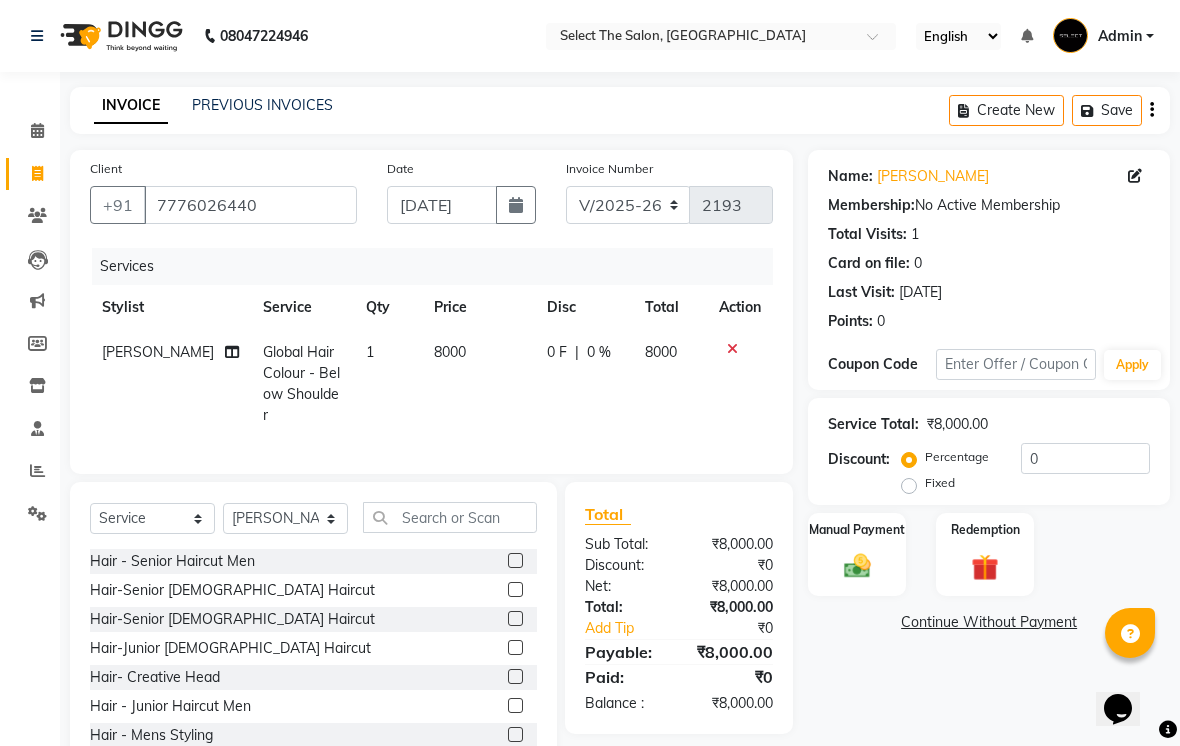 click on "8000" 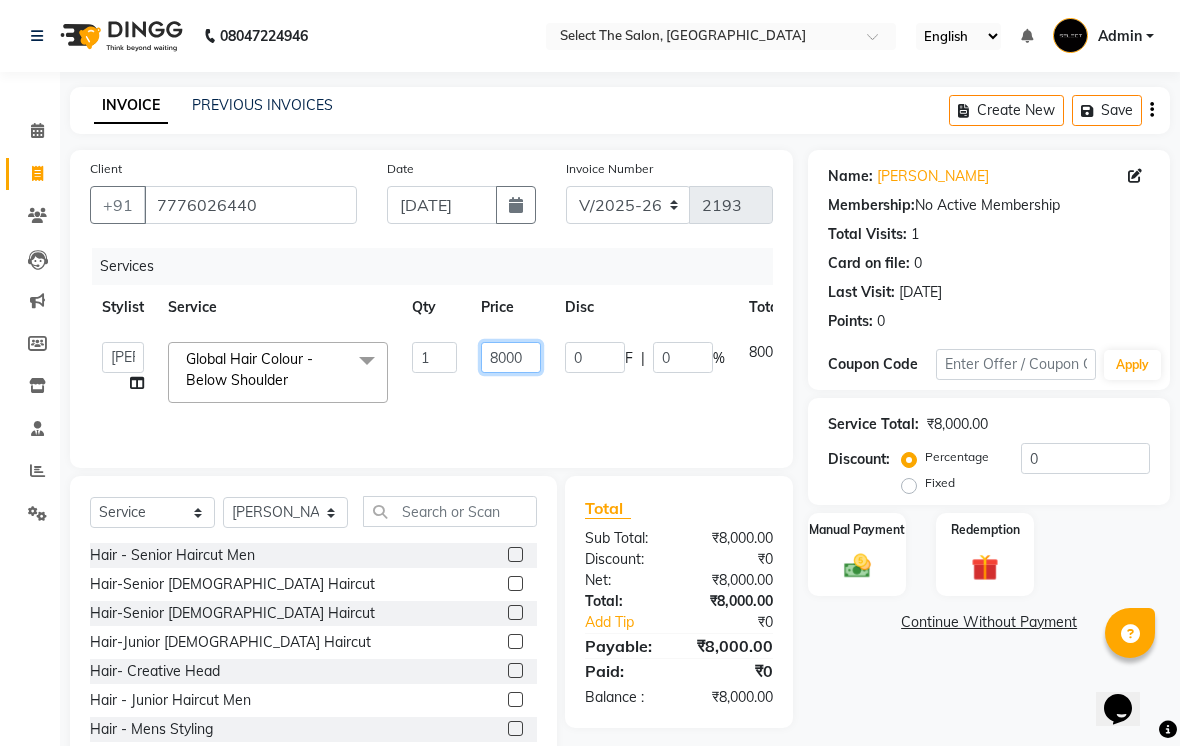 click on "8000" 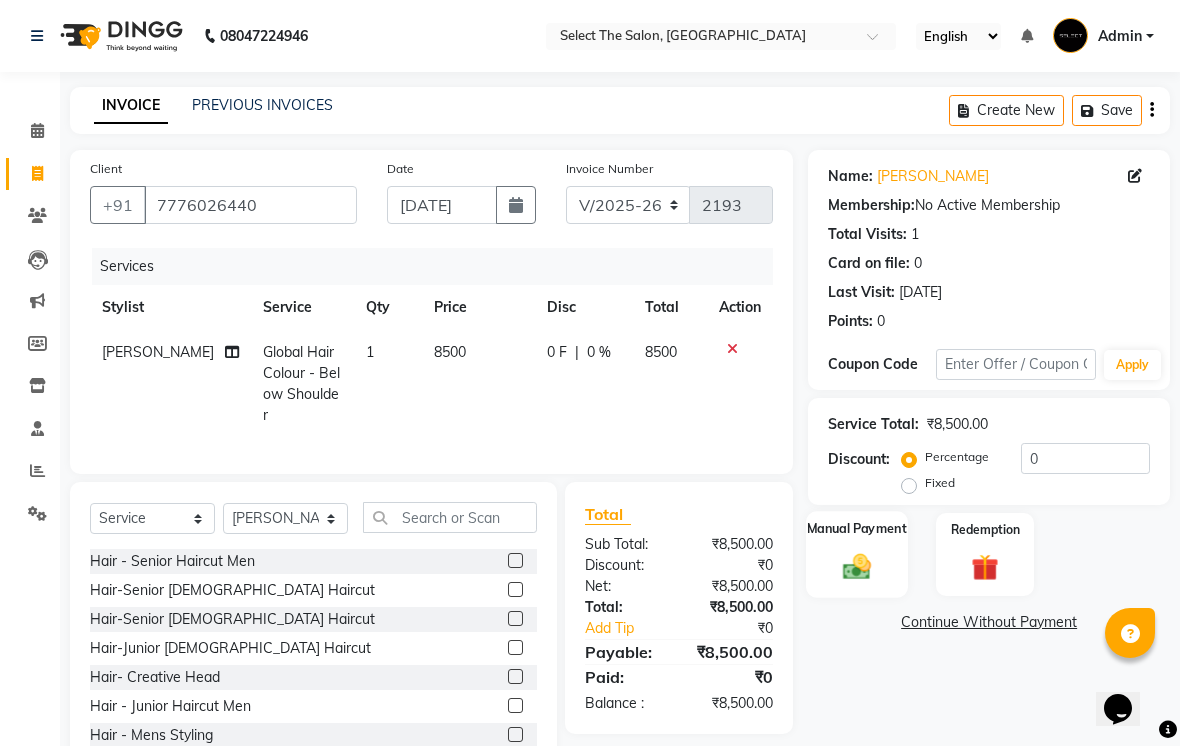 click 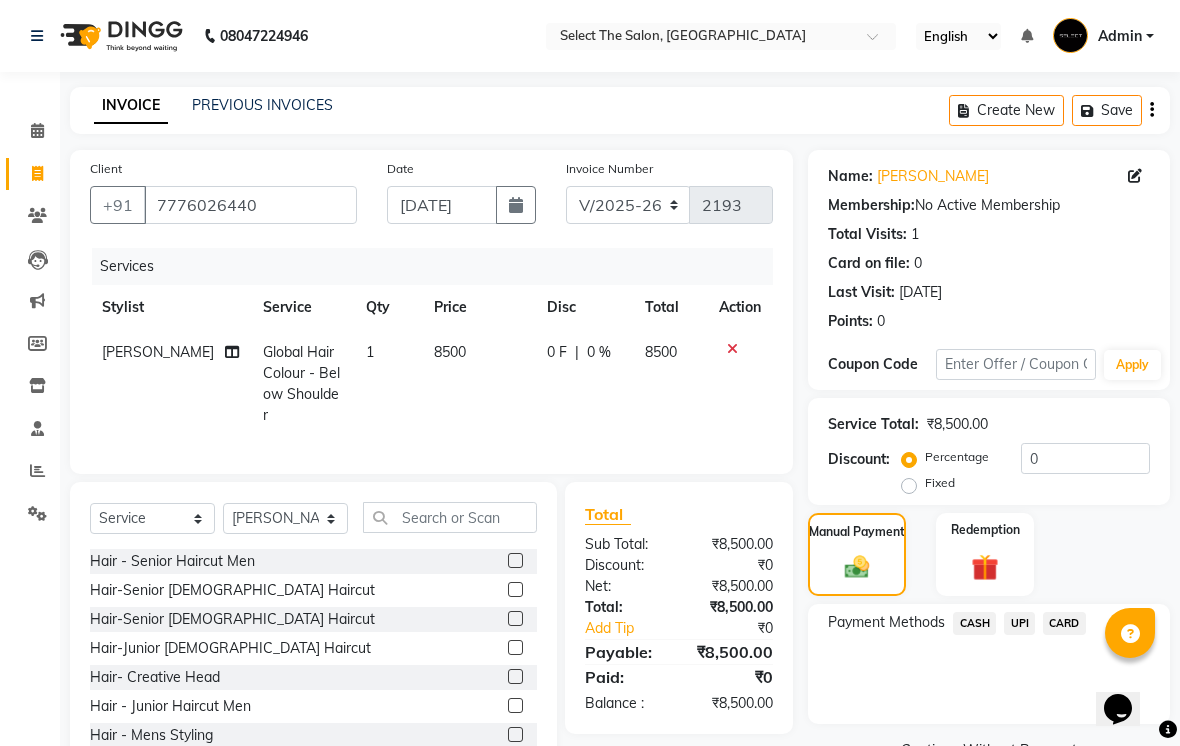 click on "UPI" 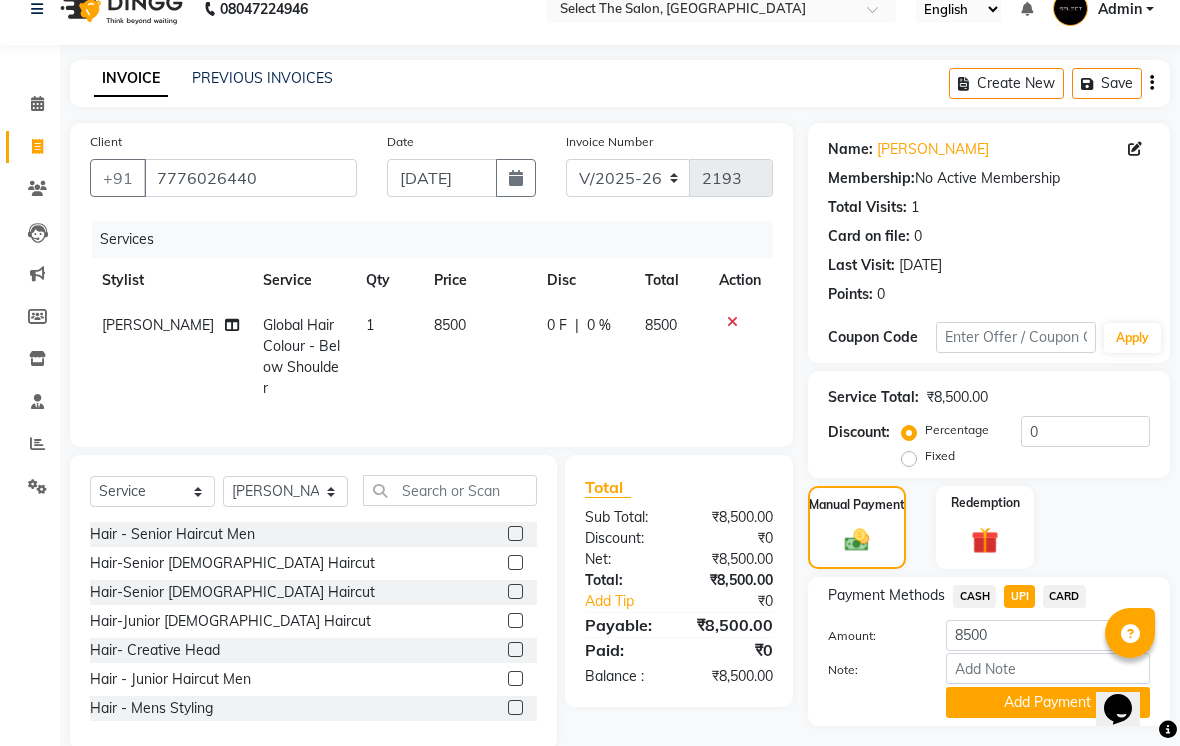 scroll, scrollTop: 45, scrollLeft: 0, axis: vertical 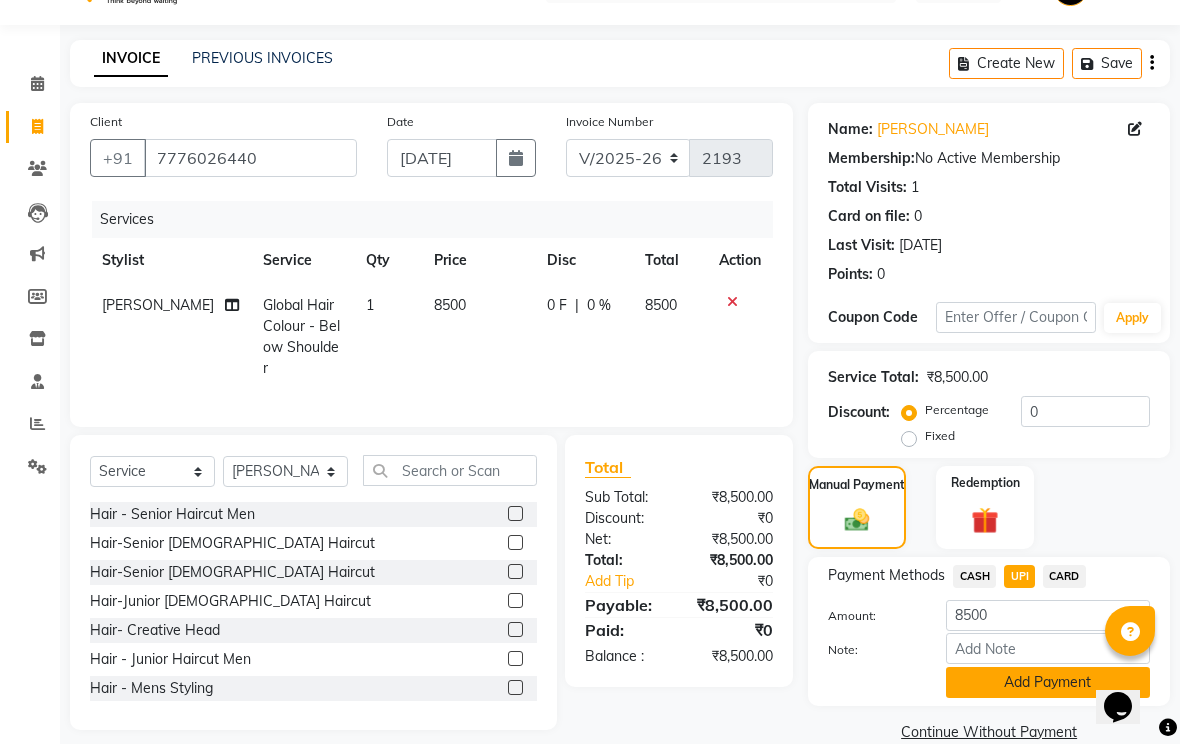 click on "Add Payment" 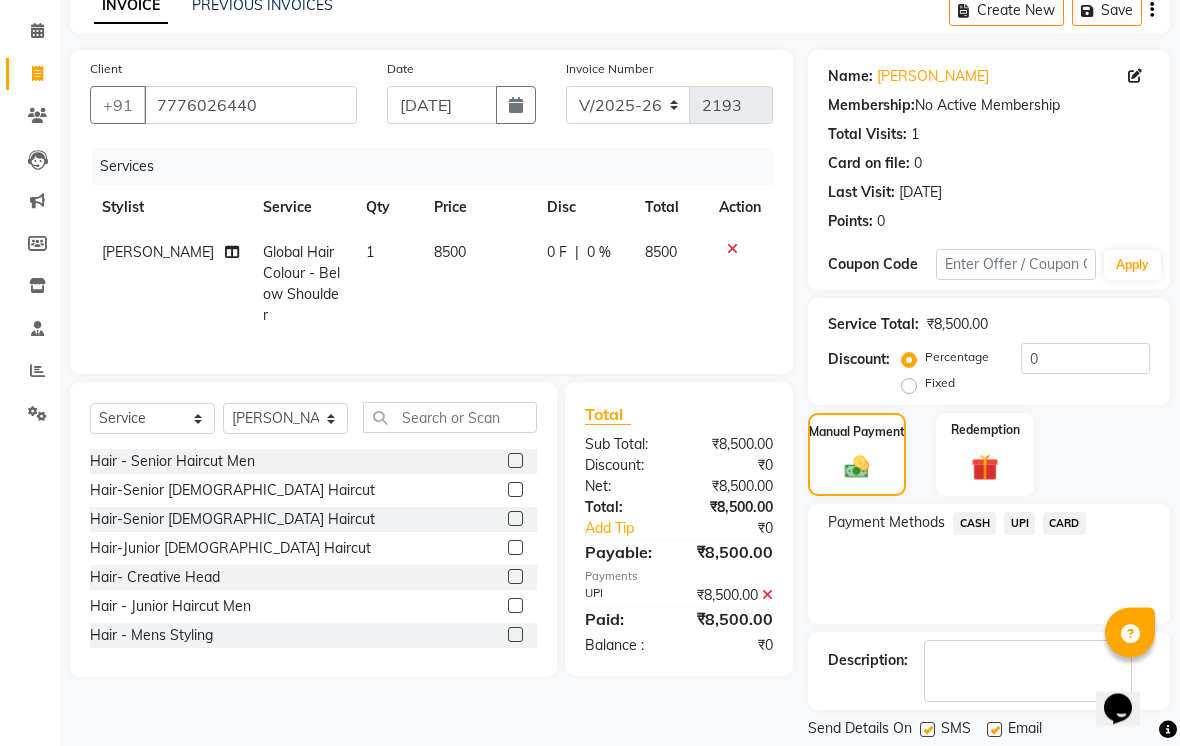 scroll, scrollTop: 161, scrollLeft: 0, axis: vertical 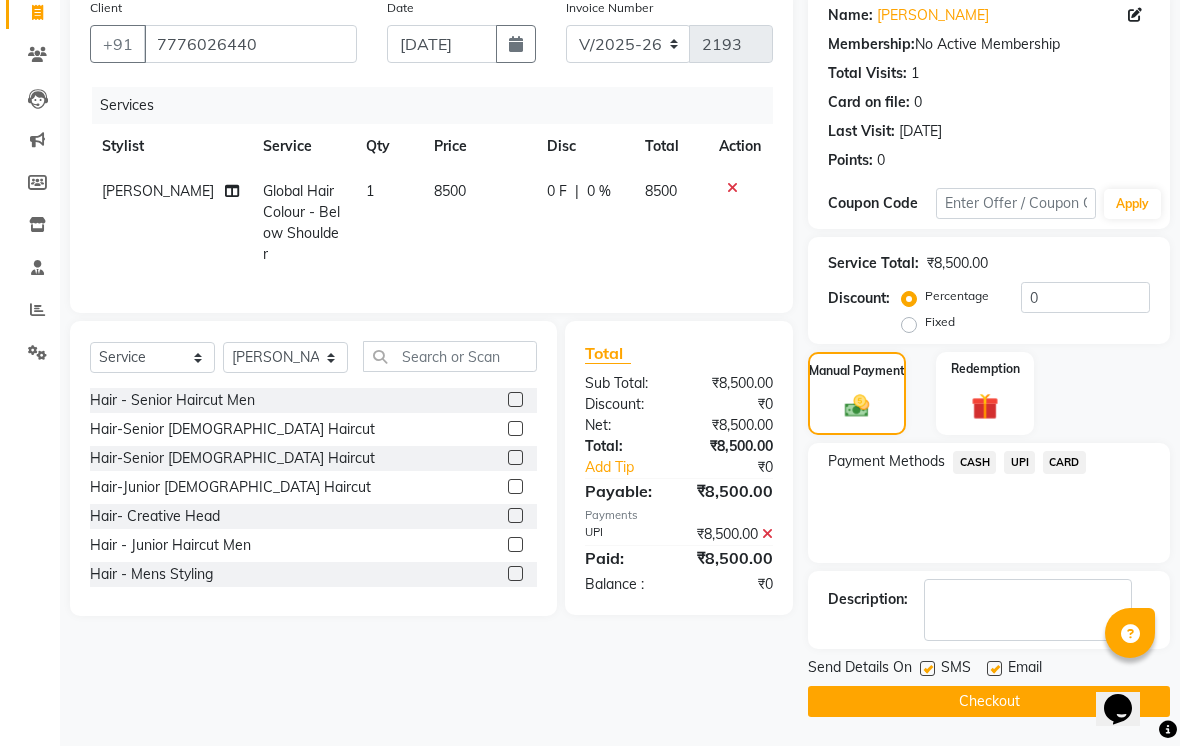 click 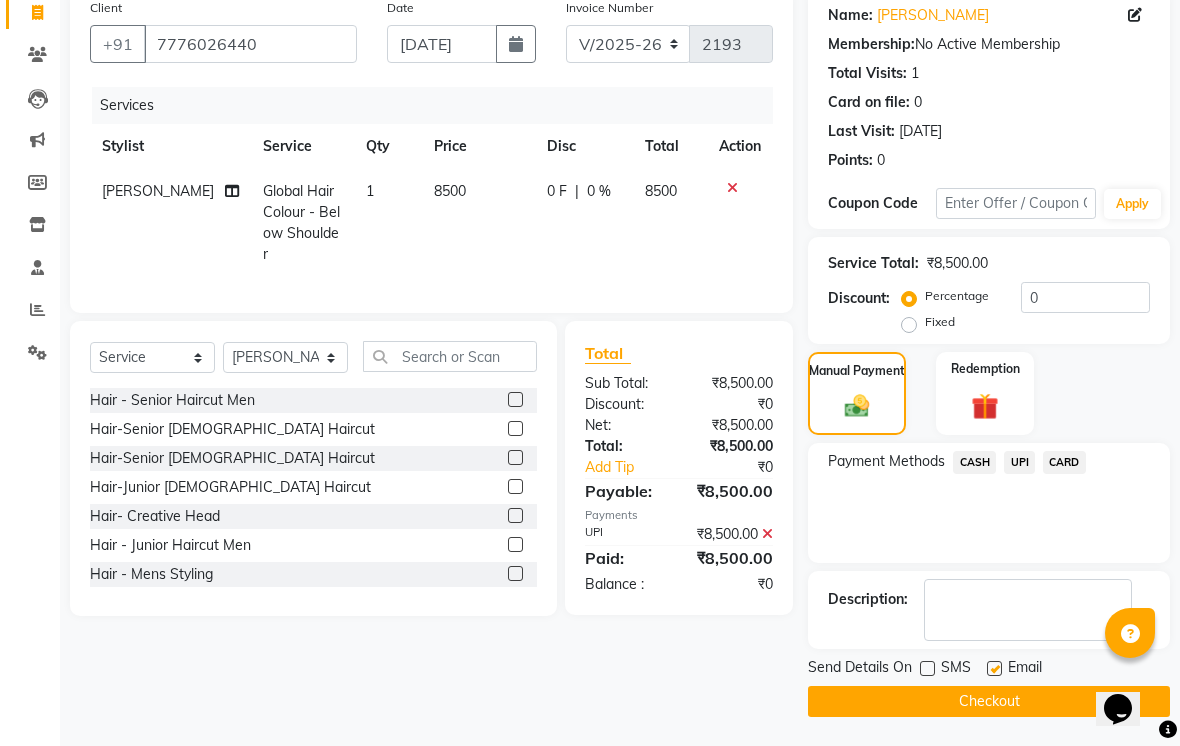 click 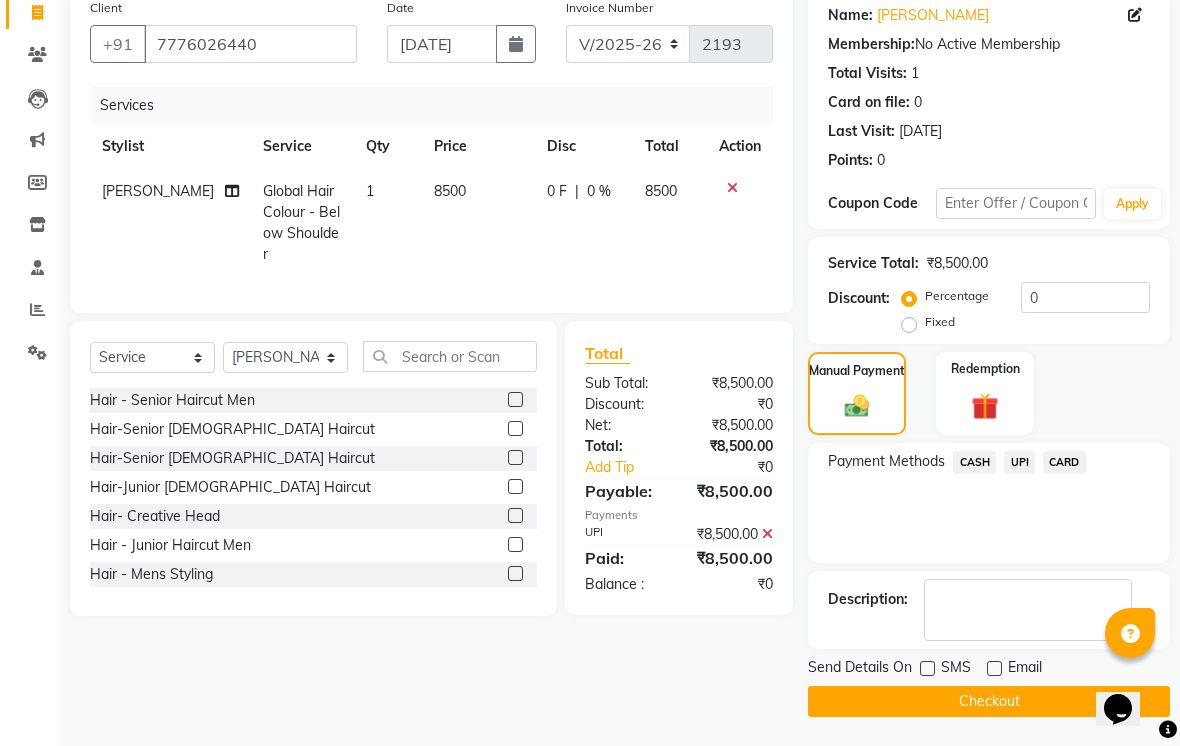 click on "Checkout" 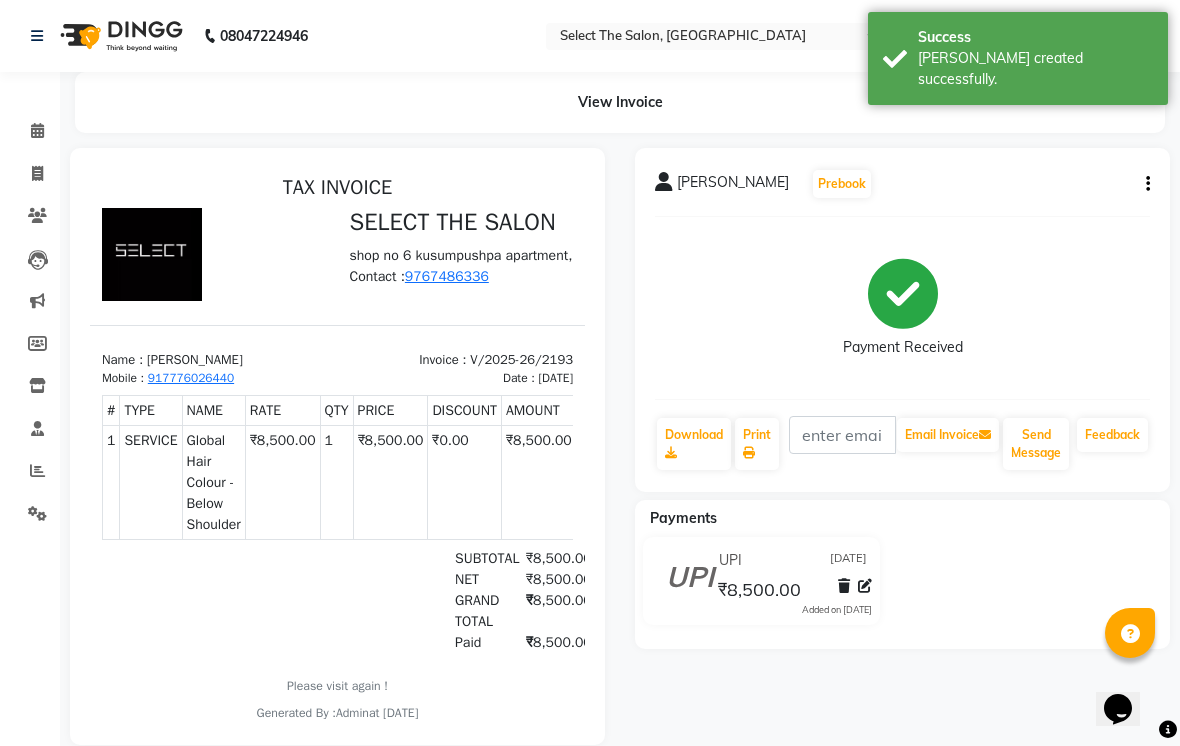 scroll, scrollTop: 0, scrollLeft: 0, axis: both 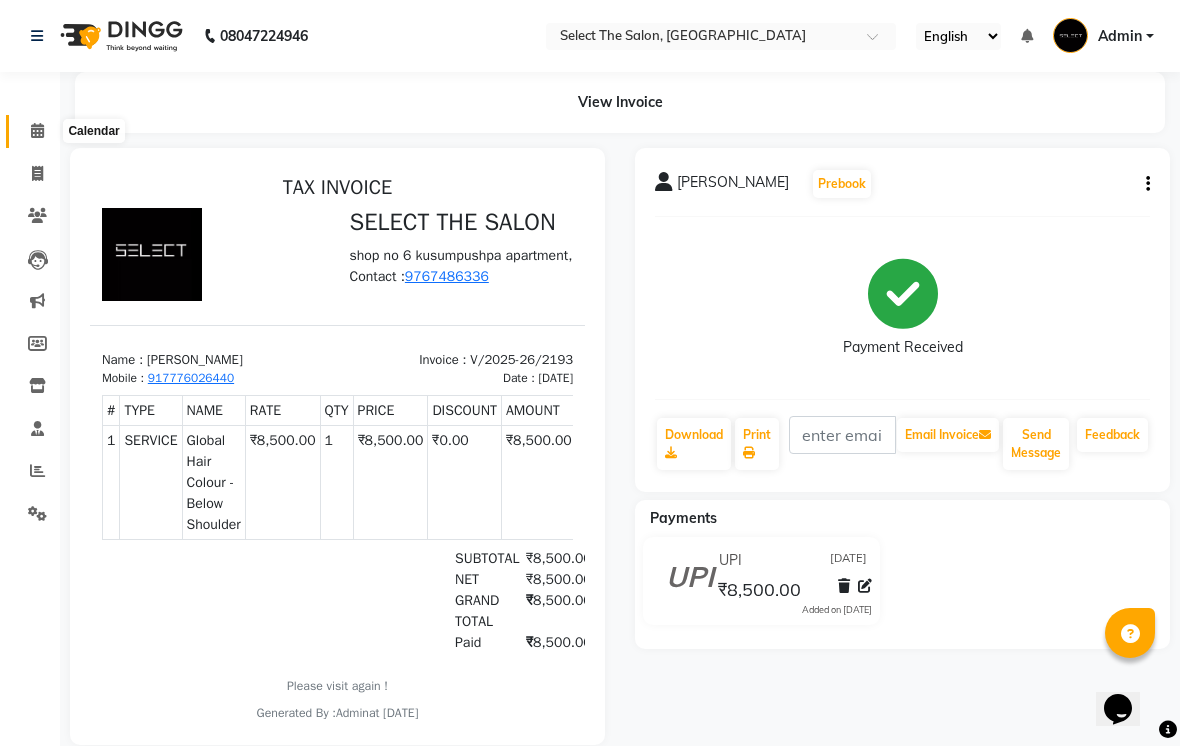 click 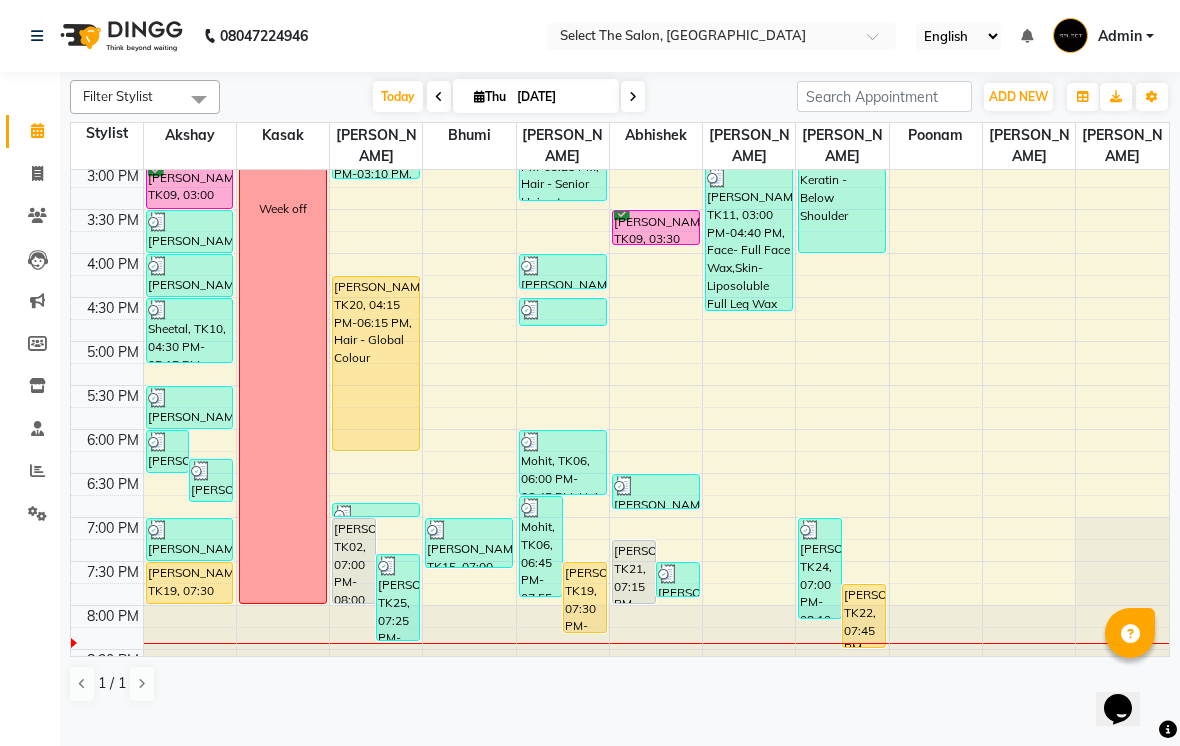 scroll, scrollTop: 640, scrollLeft: 0, axis: vertical 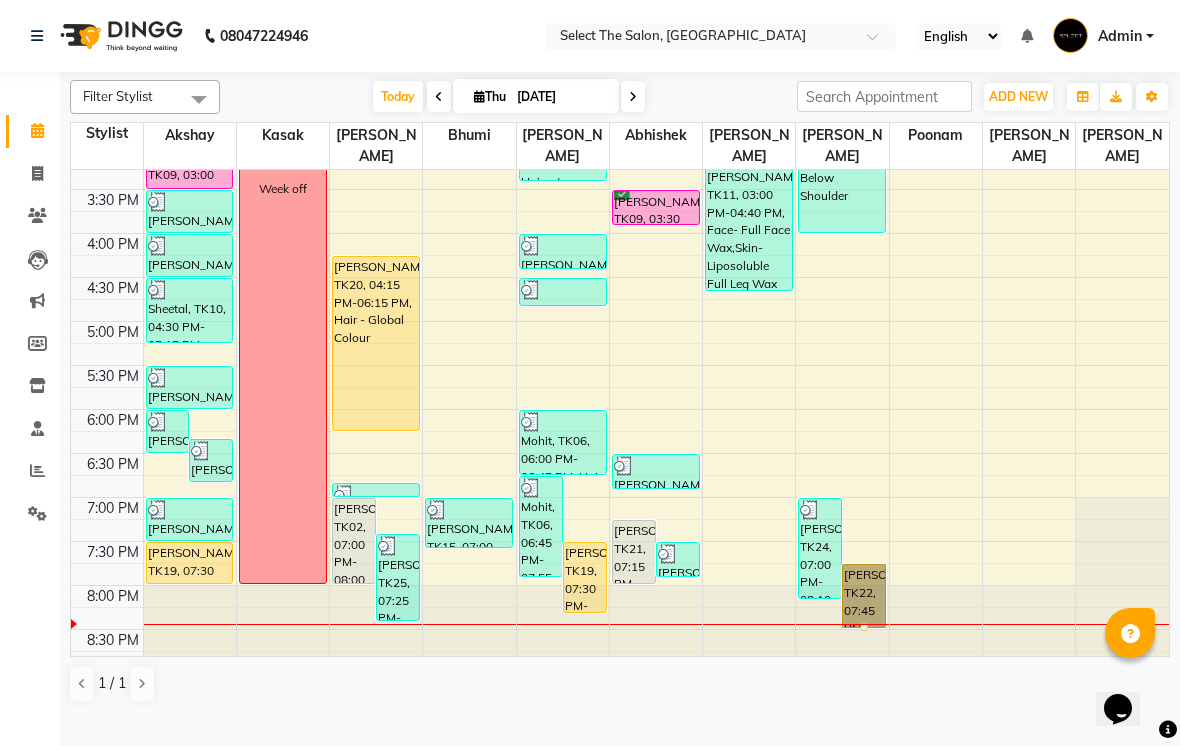 click at bounding box center [864, 627] 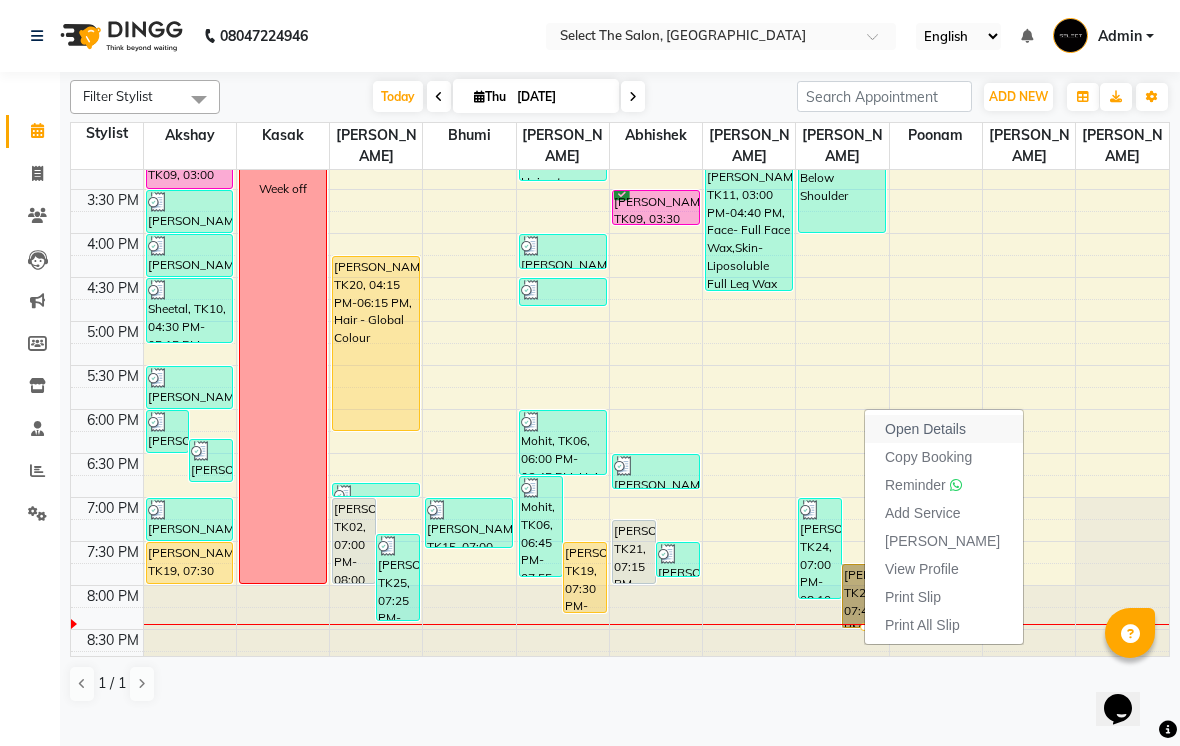 click on "Open Details" at bounding box center (925, 429) 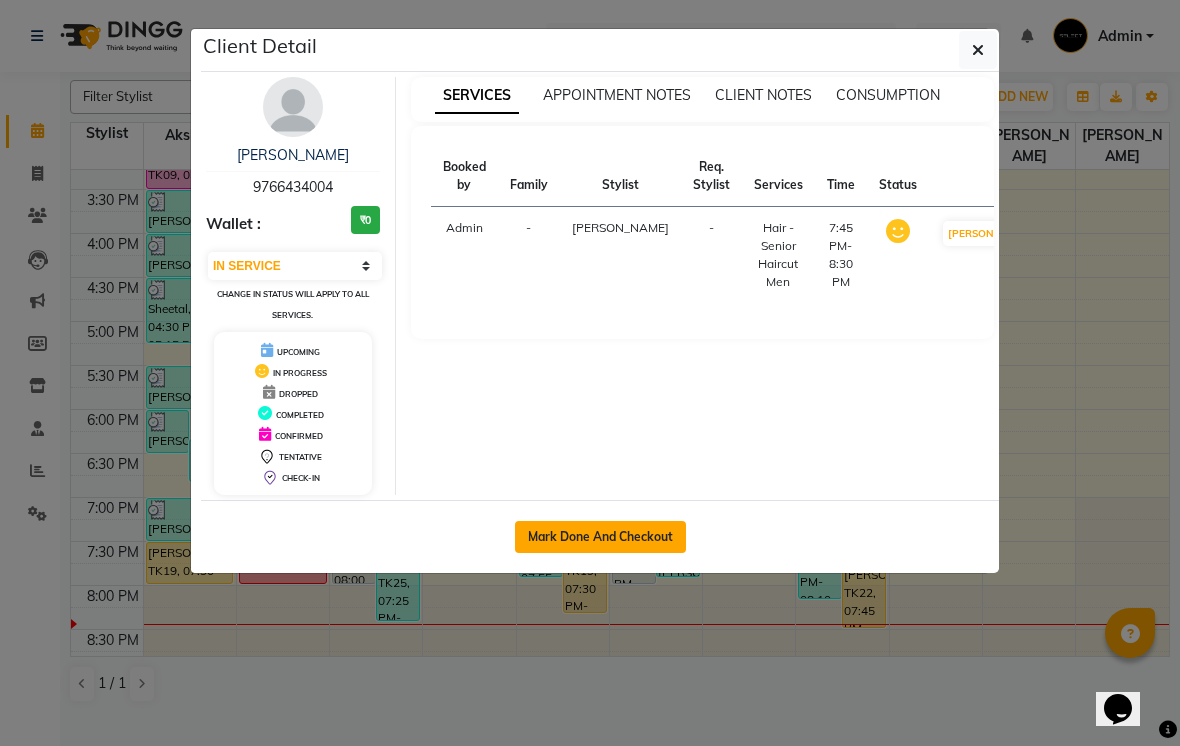 click on "Mark Done And Checkout" 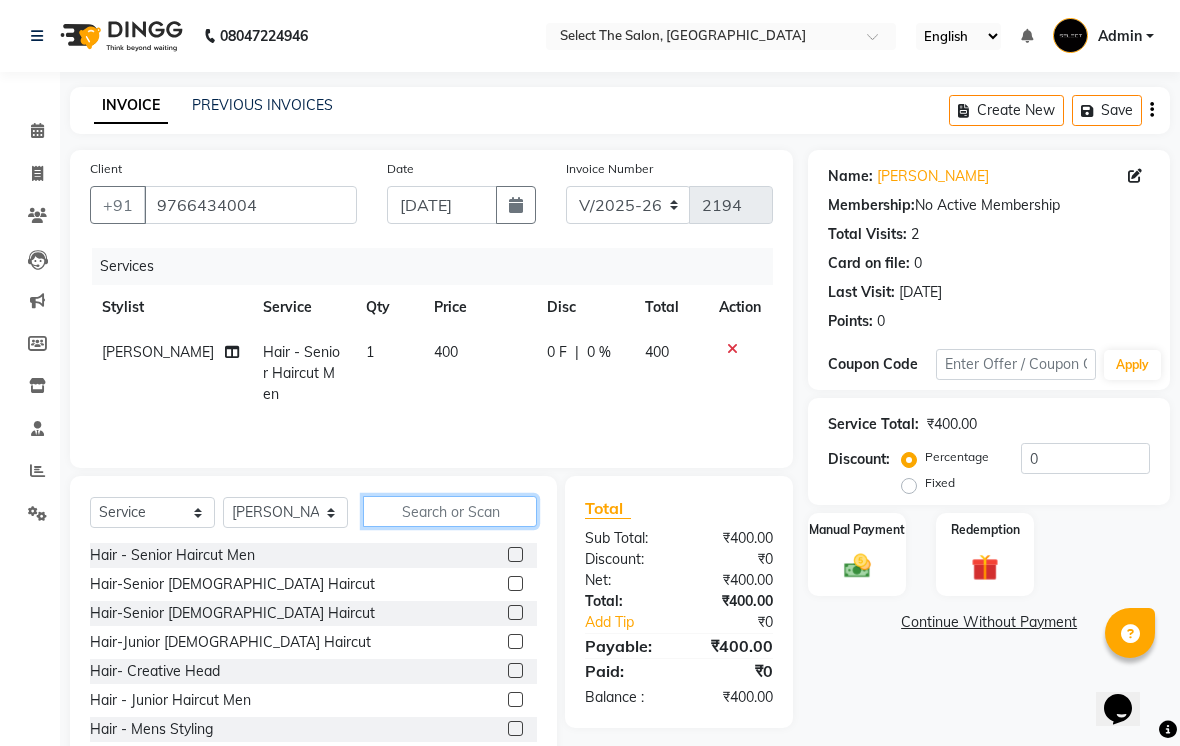 click 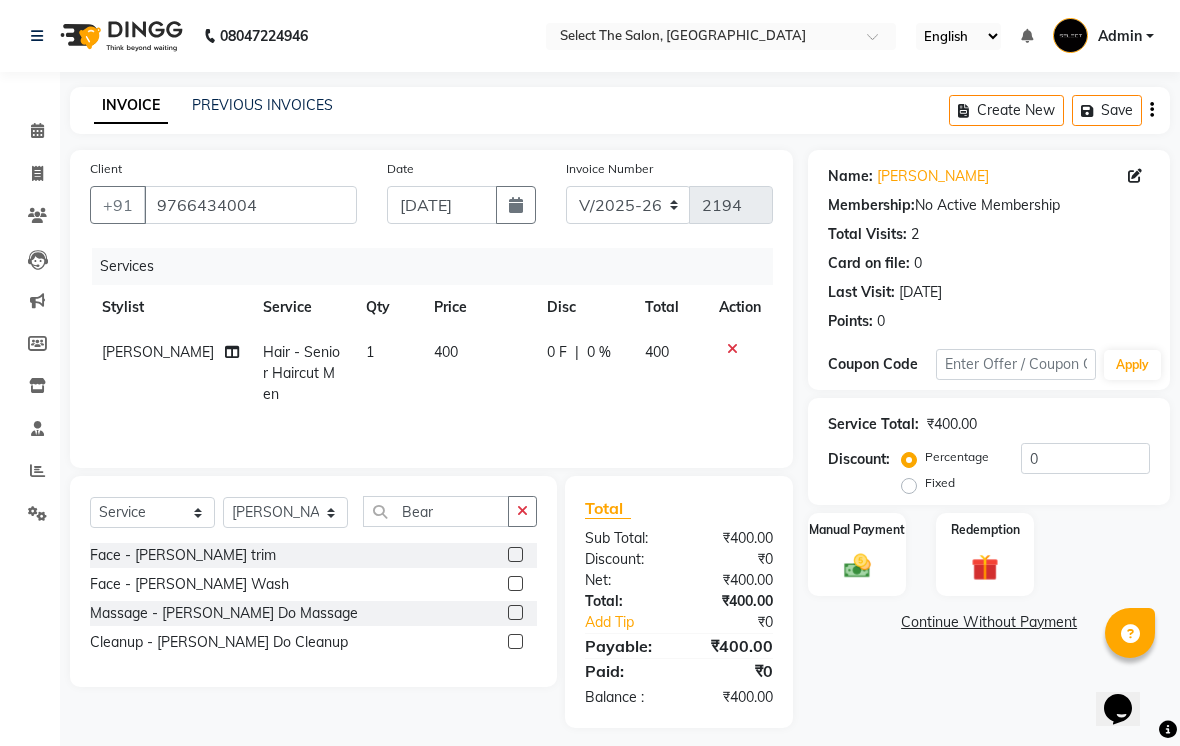 click 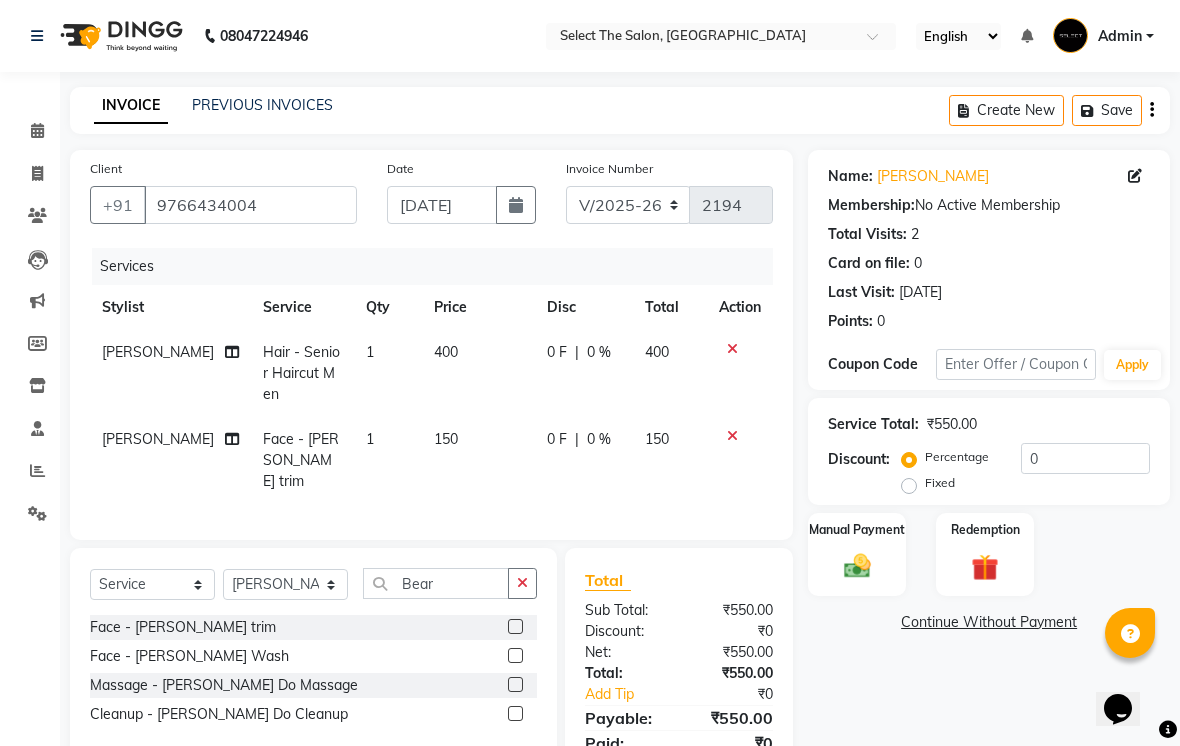 click on "150" 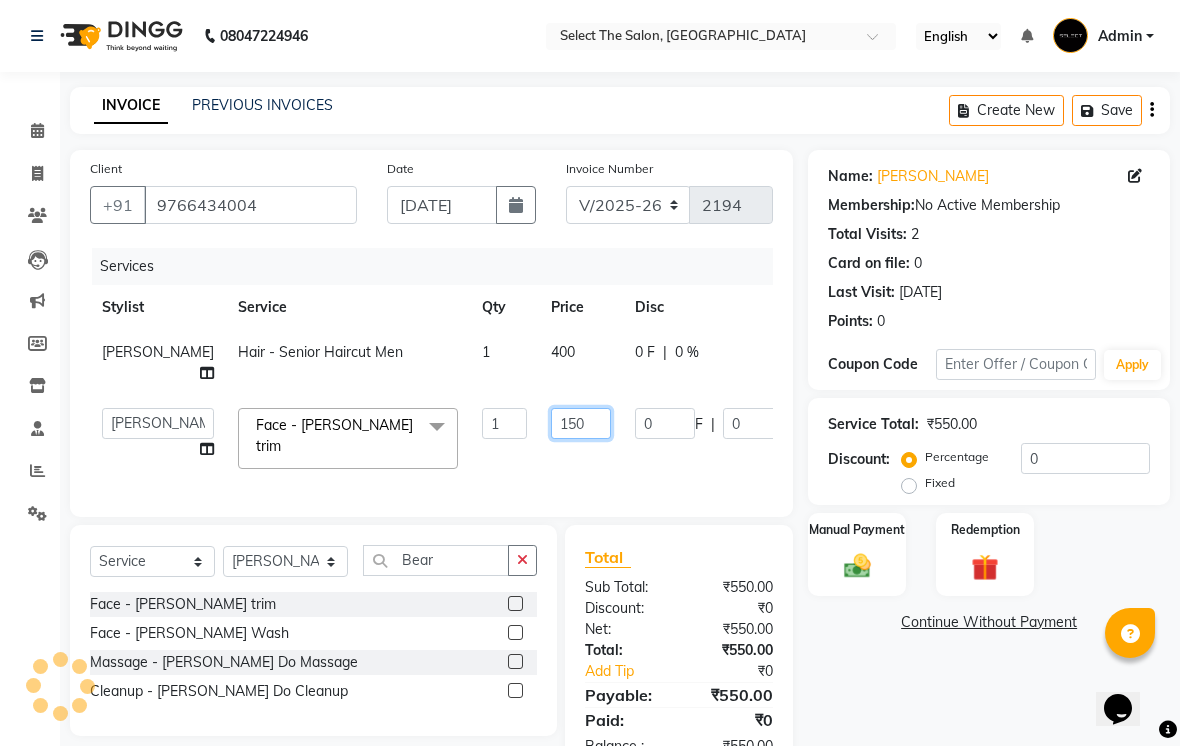 click on "150" 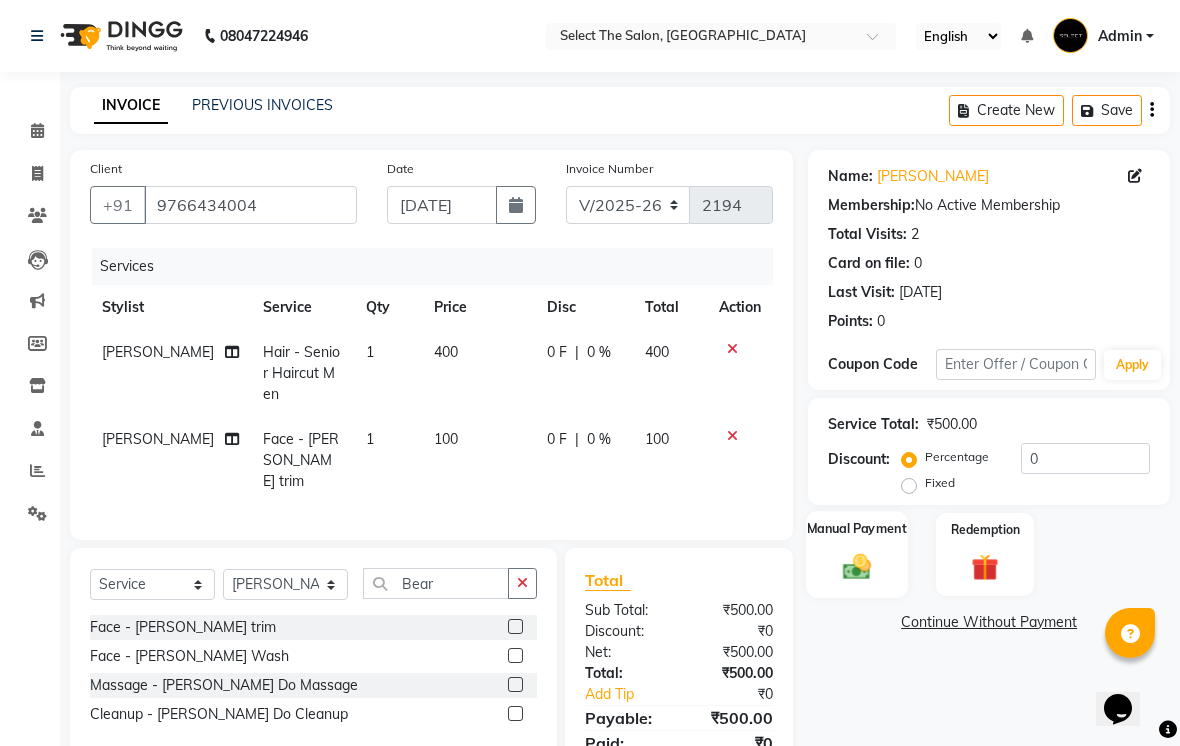 click 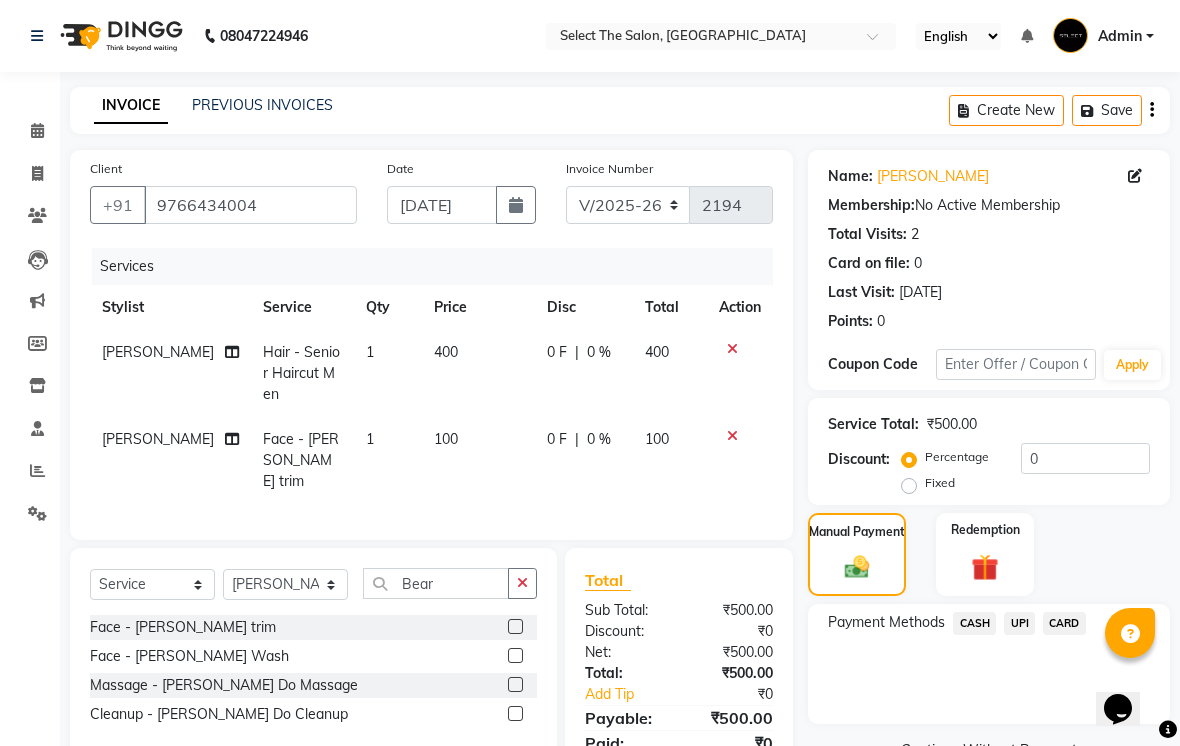 click on "UPI" 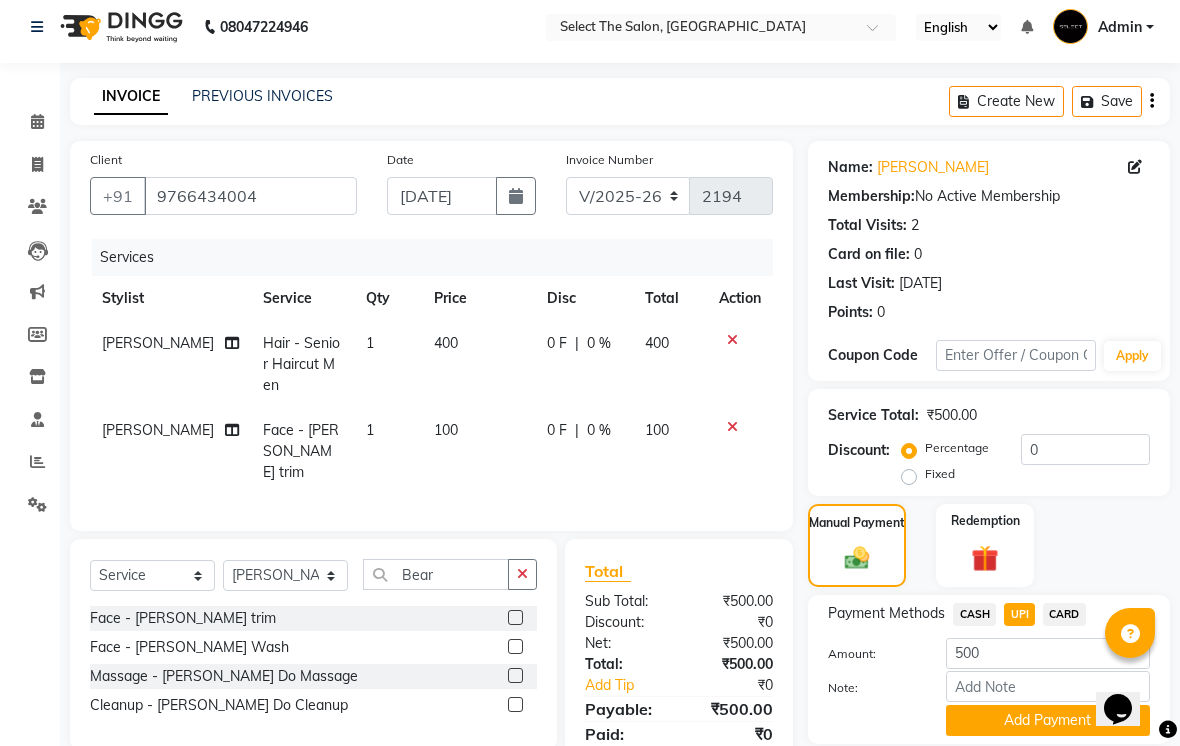 scroll, scrollTop: 77, scrollLeft: 0, axis: vertical 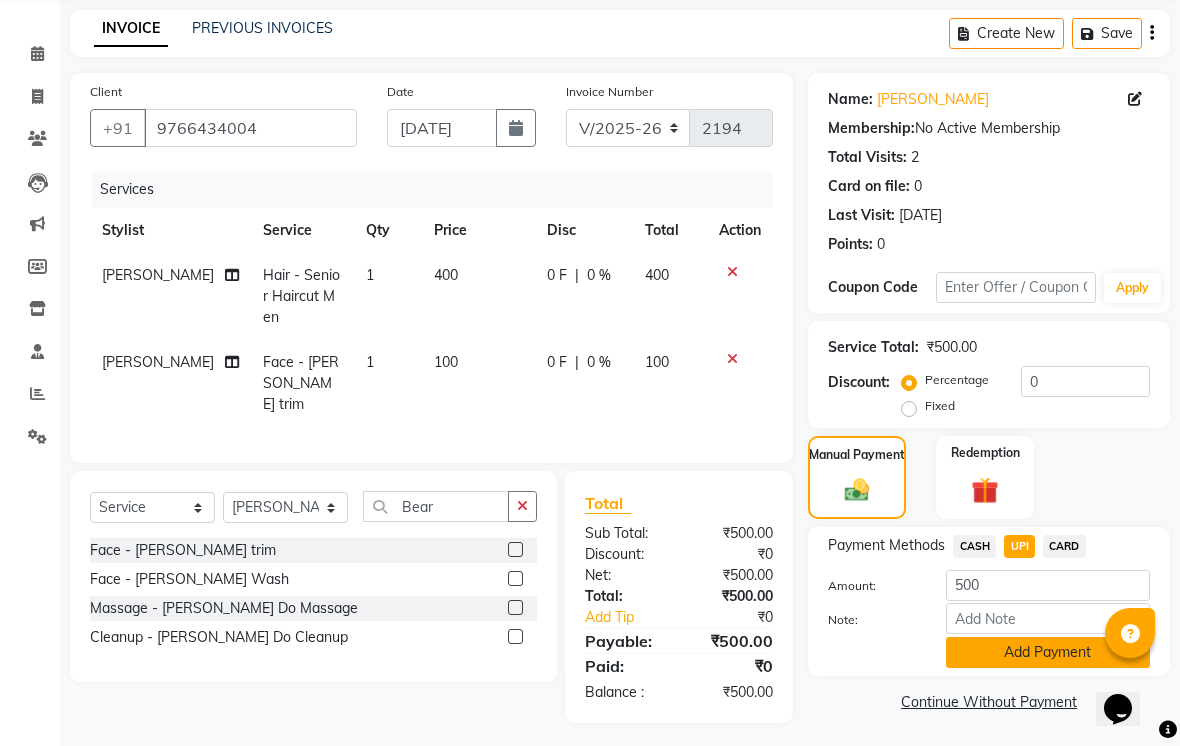 click on "Add Payment" 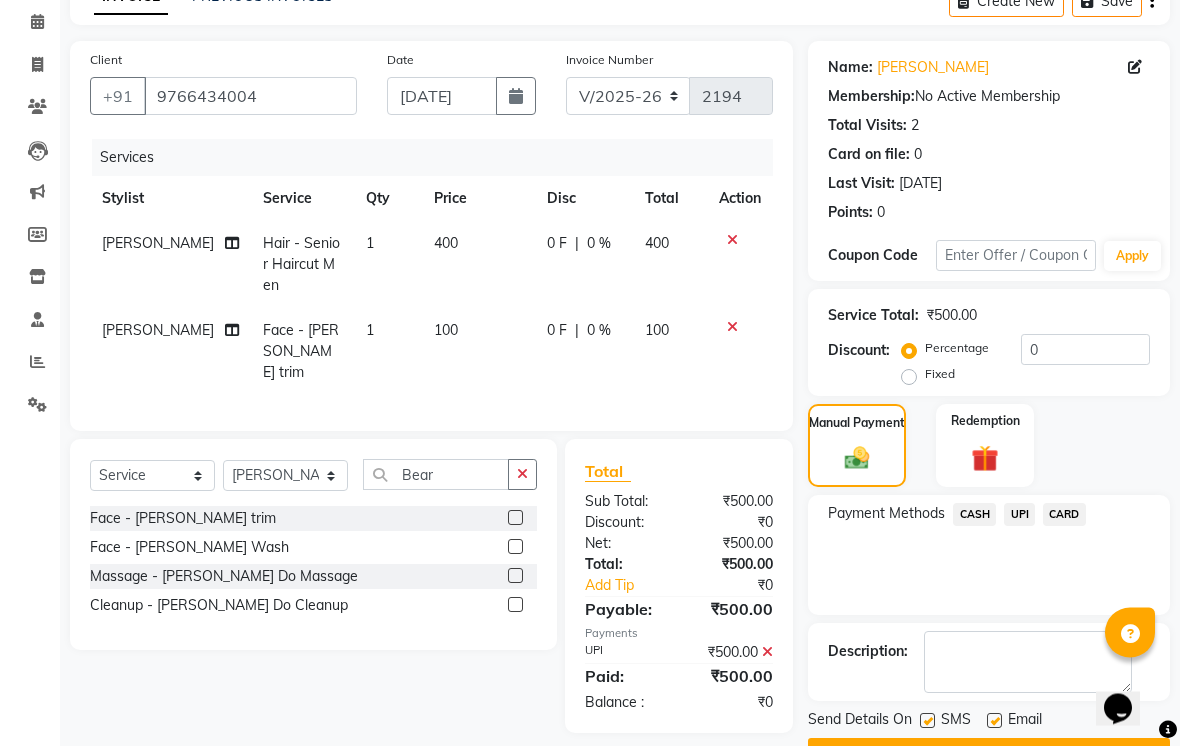 scroll, scrollTop: 161, scrollLeft: 0, axis: vertical 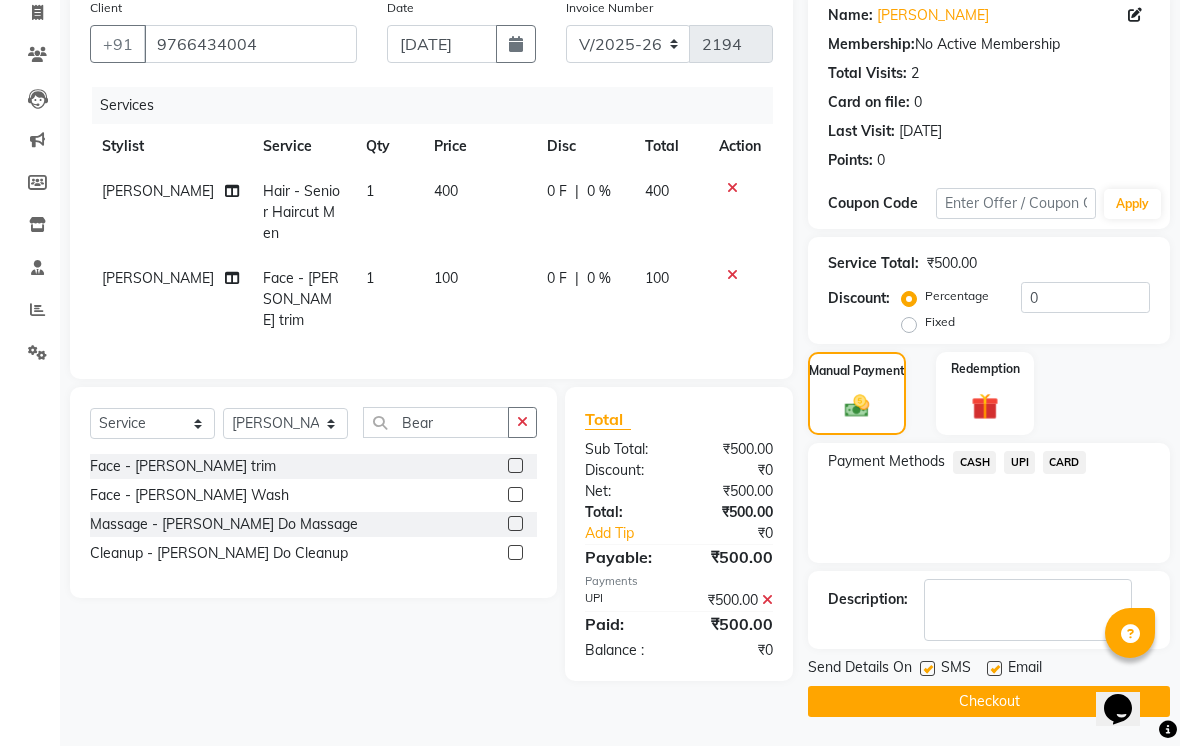 click 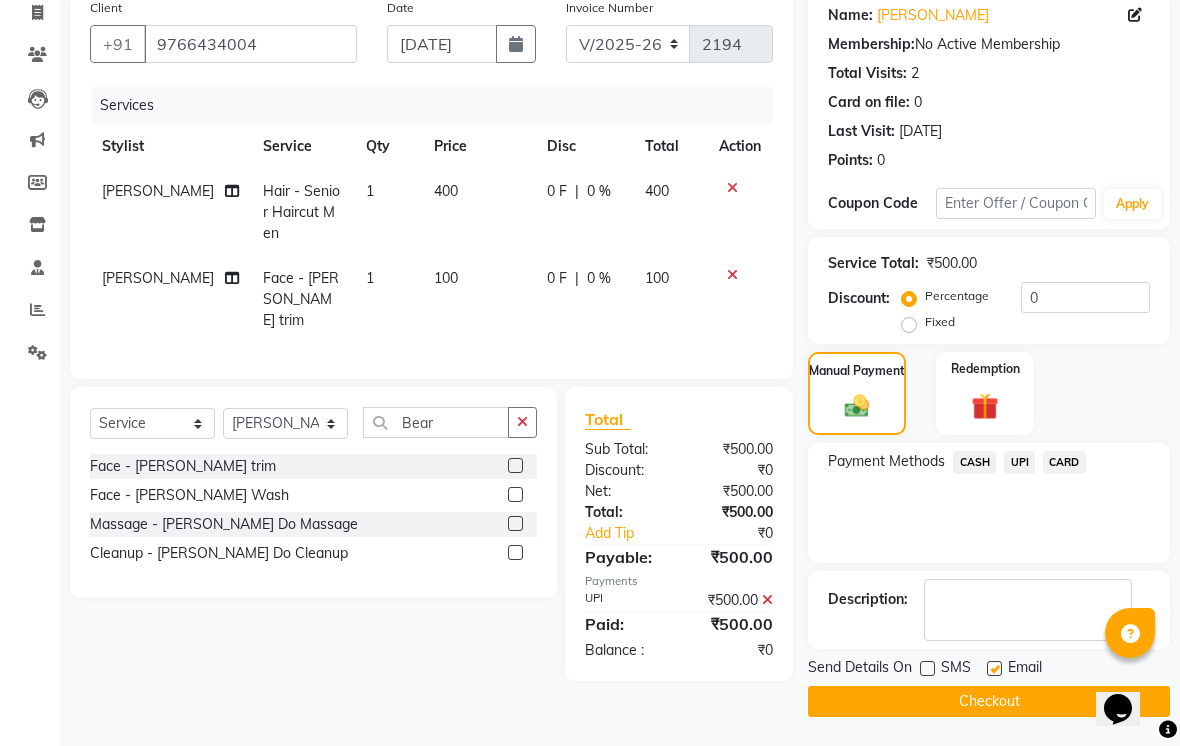 click 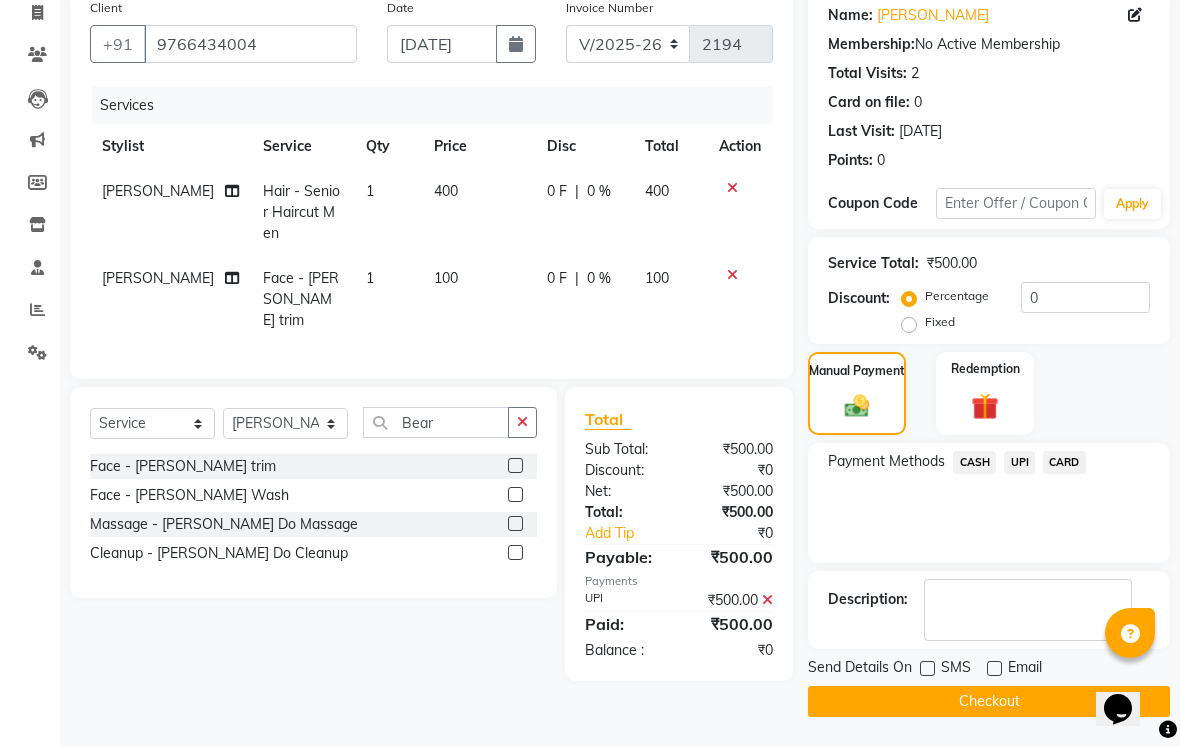 click on "Checkout" 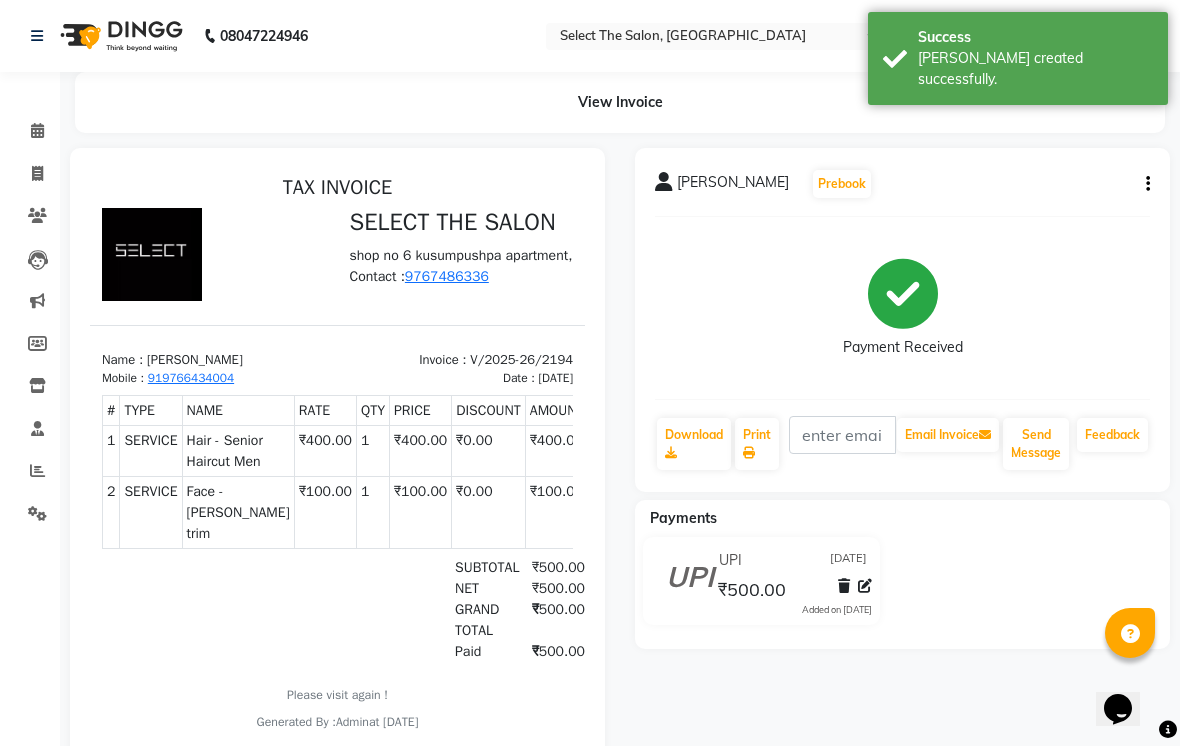 scroll, scrollTop: 0, scrollLeft: 0, axis: both 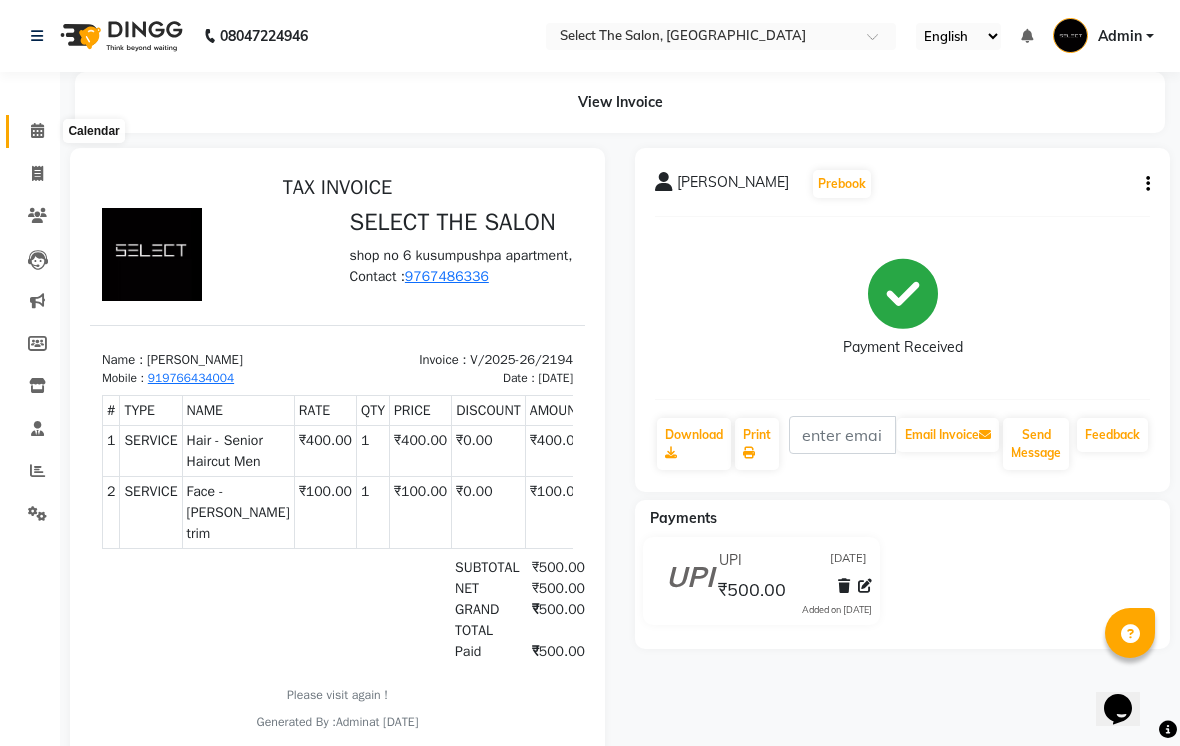 click 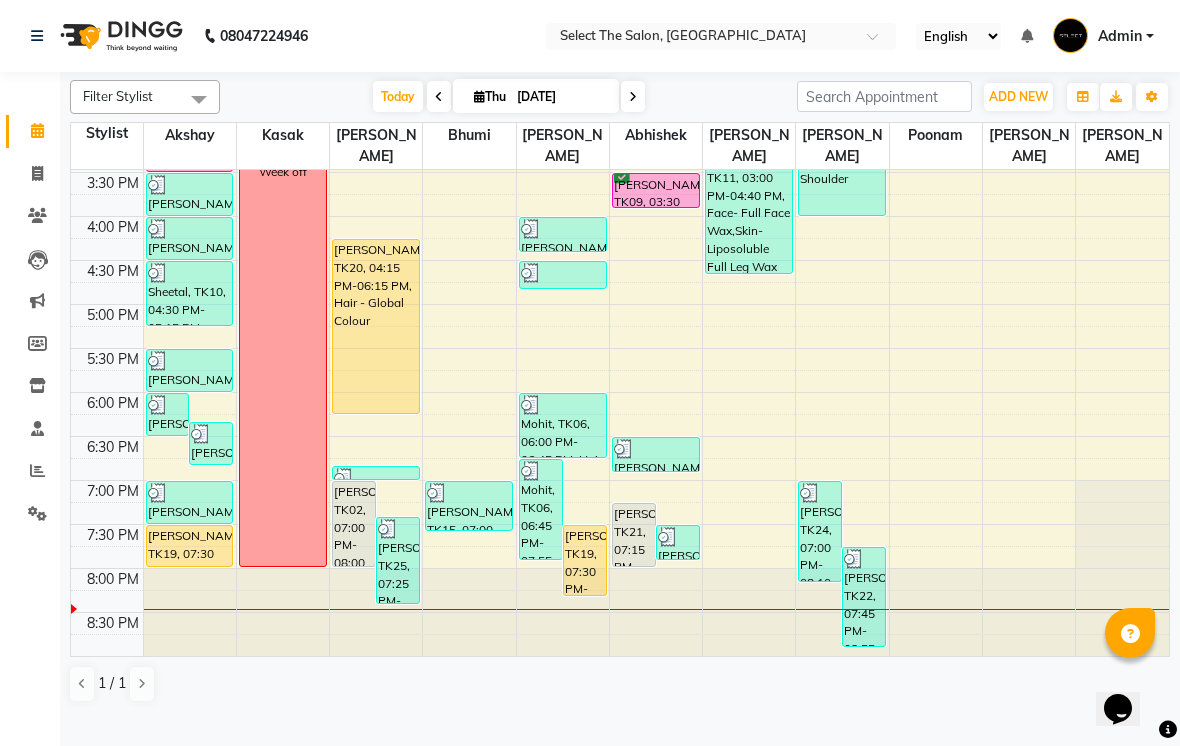 scroll, scrollTop: 657, scrollLeft: 0, axis: vertical 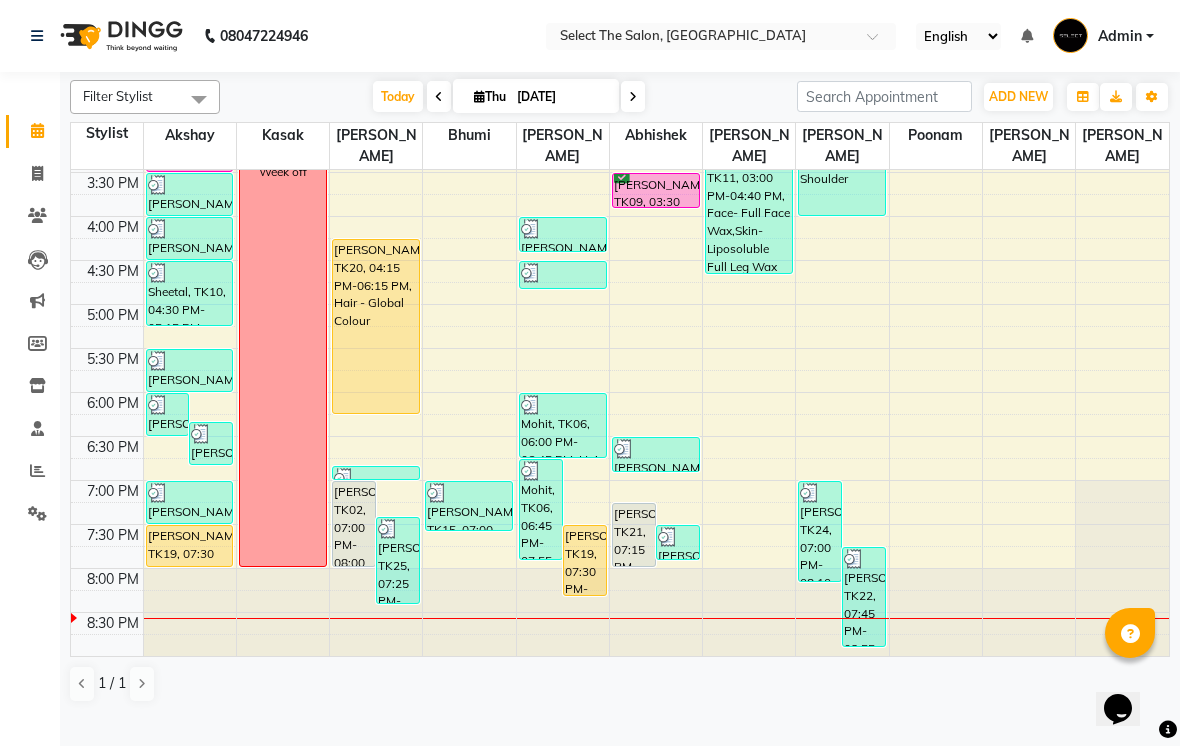click at bounding box center [633, 96] 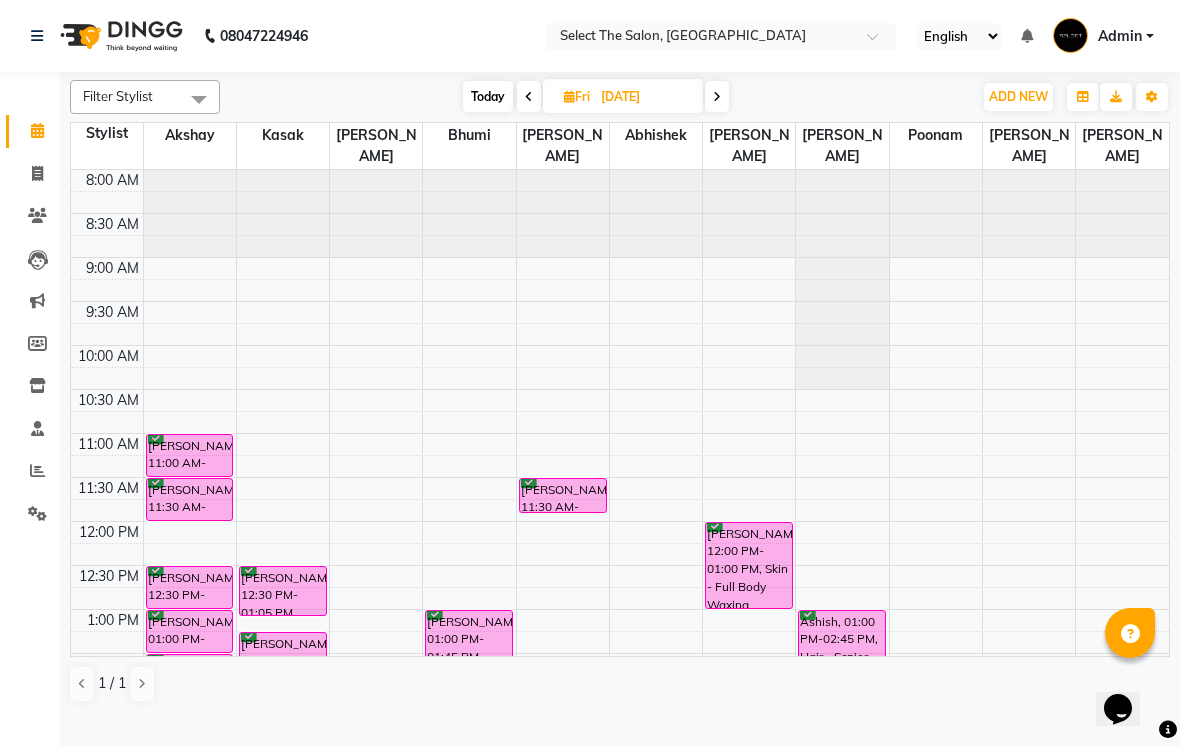 scroll, scrollTop: 0, scrollLeft: 0, axis: both 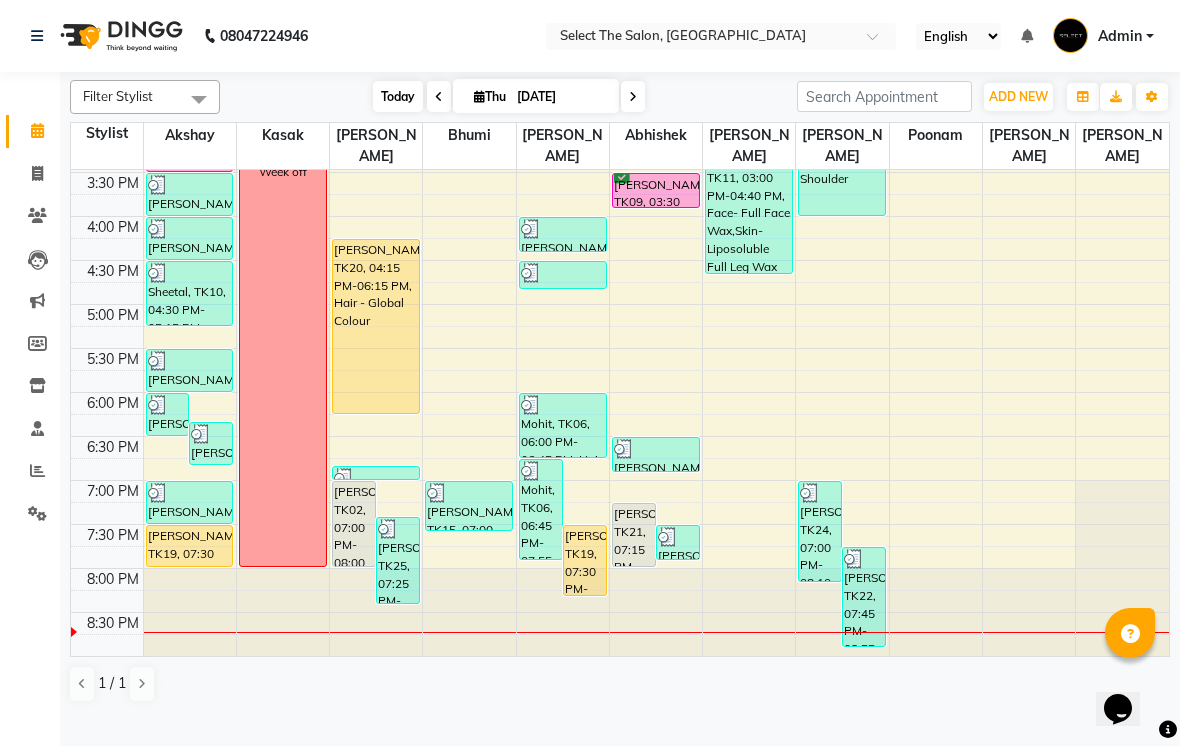 click at bounding box center (633, 97) 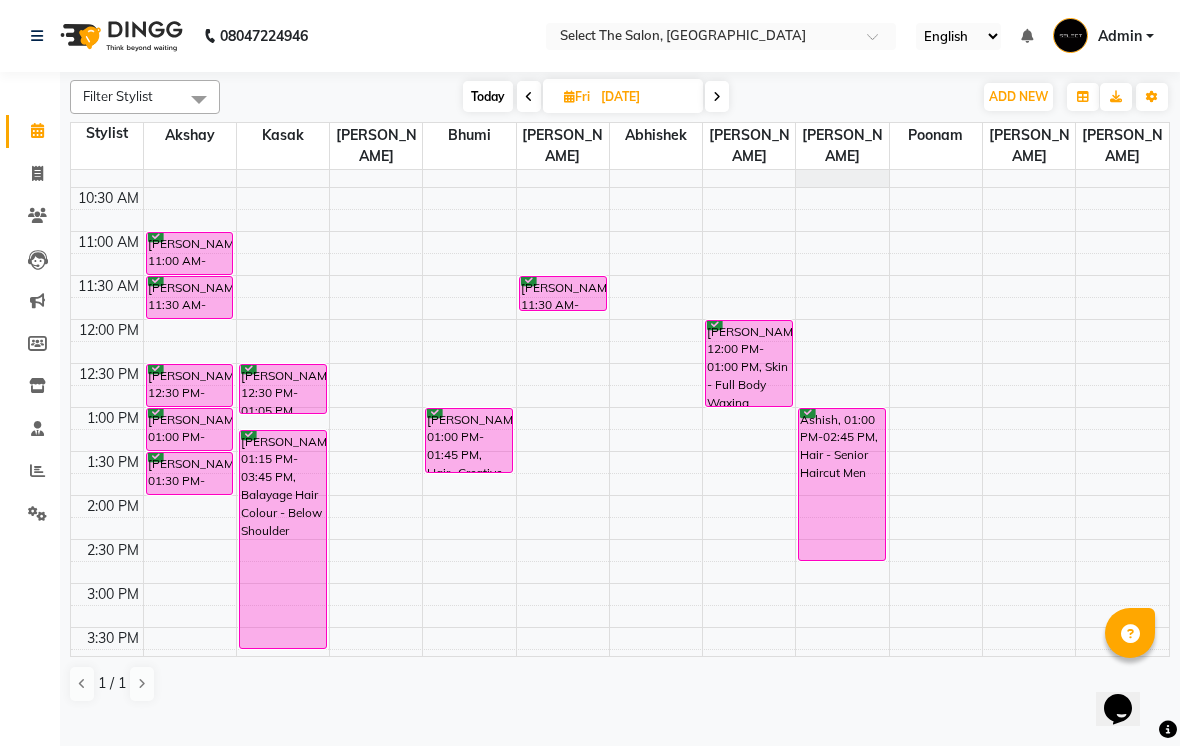 scroll, scrollTop: 215, scrollLeft: 0, axis: vertical 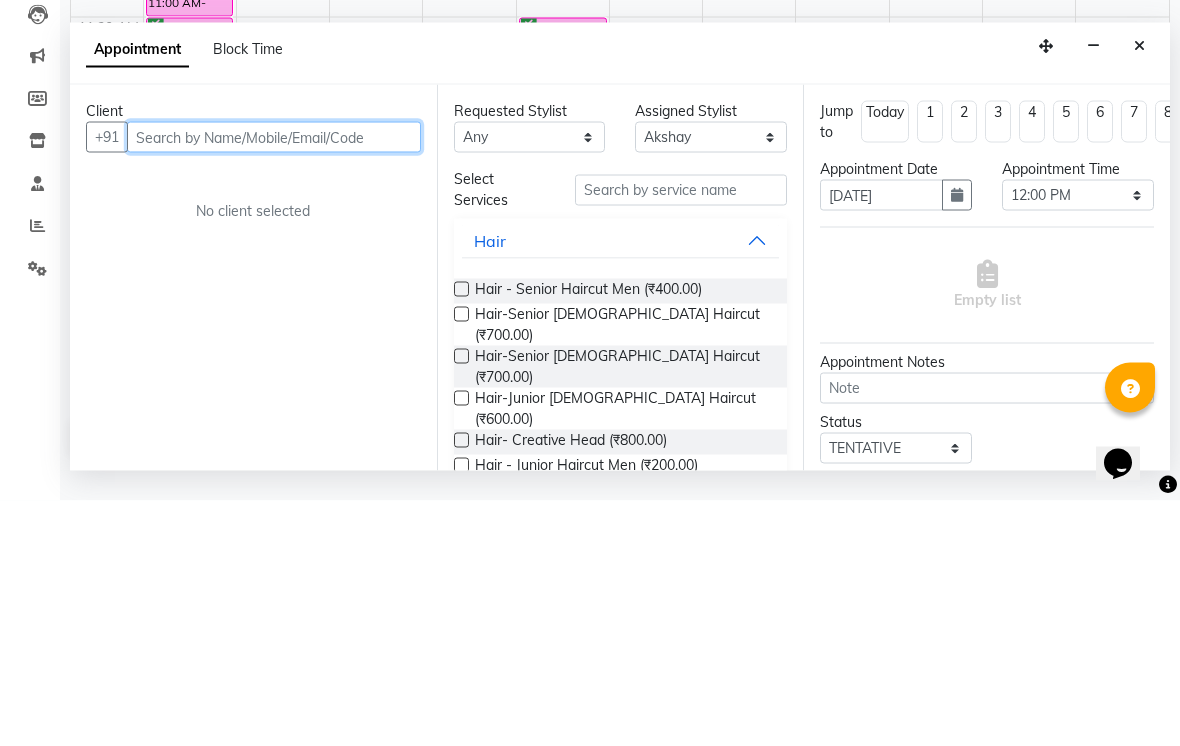 click at bounding box center [274, 382] 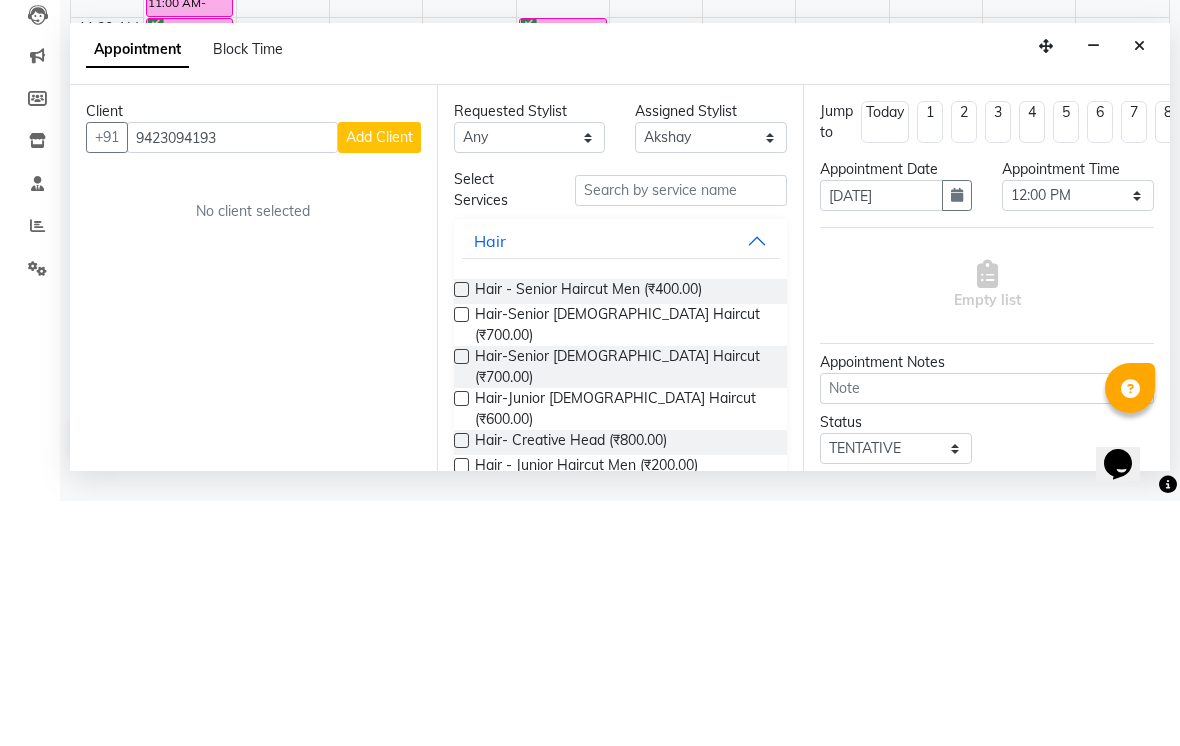 click on "Add Client" at bounding box center [379, 382] 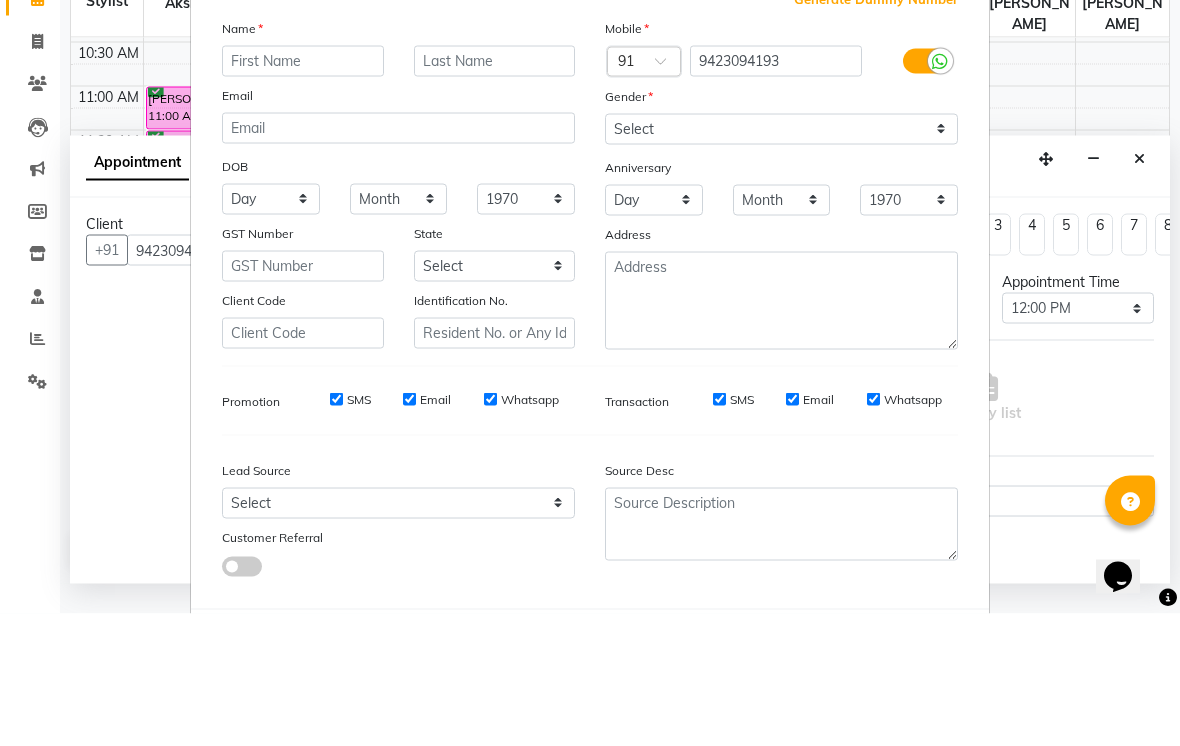 click at bounding box center (303, 193) 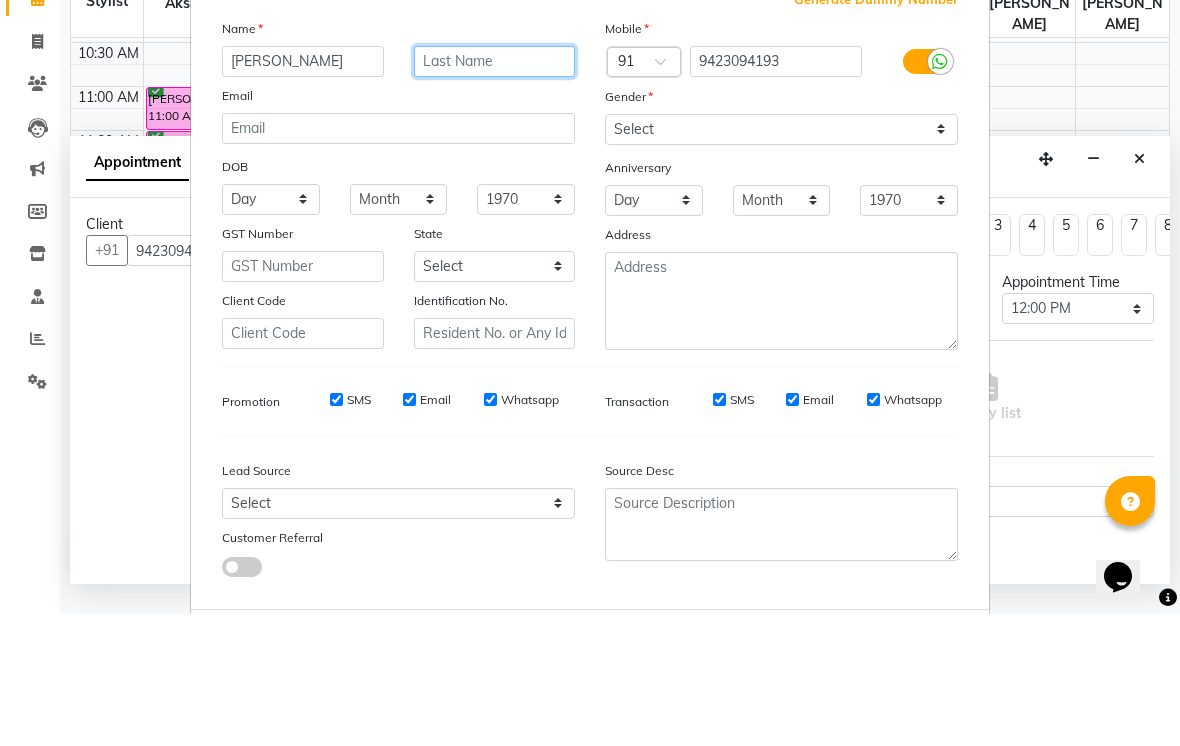 click at bounding box center [495, 193] 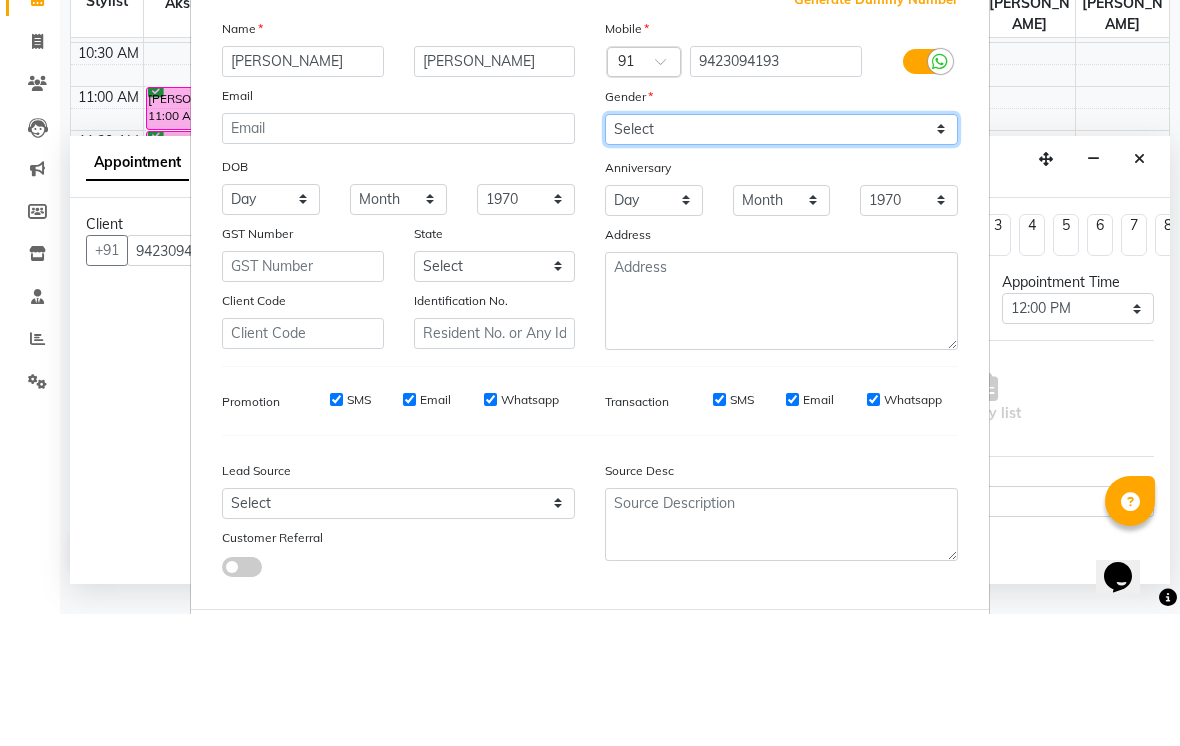 click on "Select Male Female Other Prefer Not To Say" at bounding box center [781, 261] 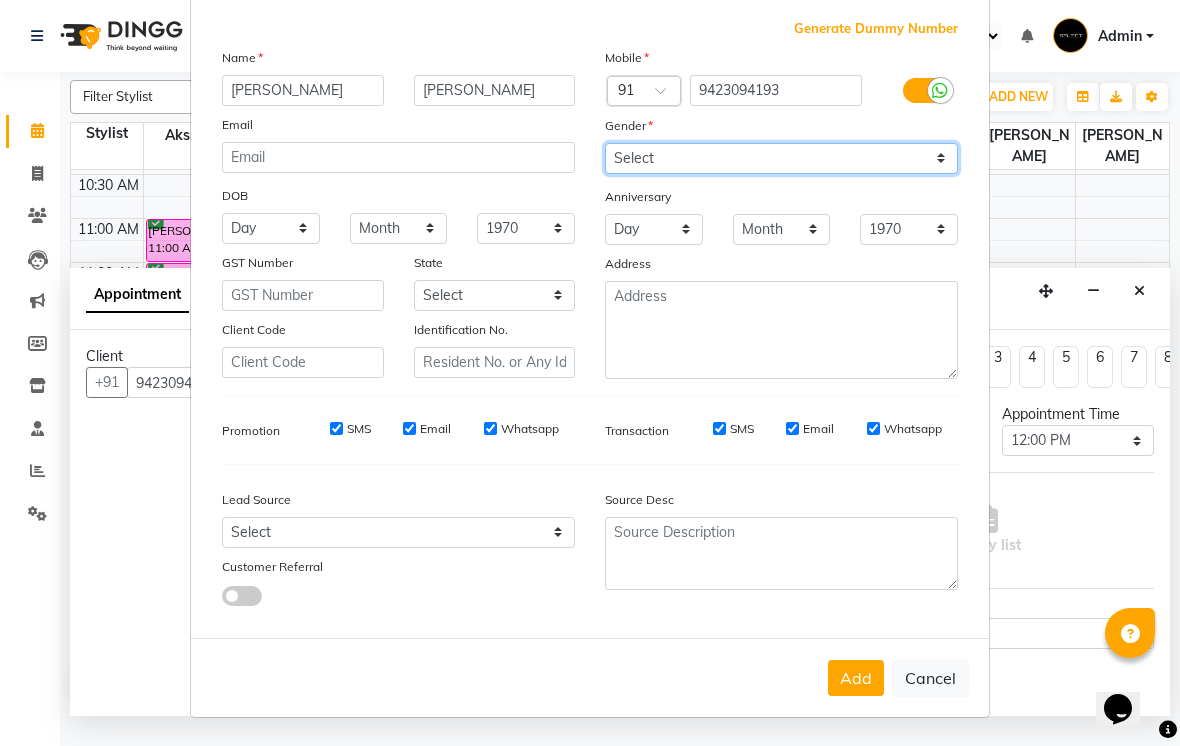scroll, scrollTop: 102, scrollLeft: 0, axis: vertical 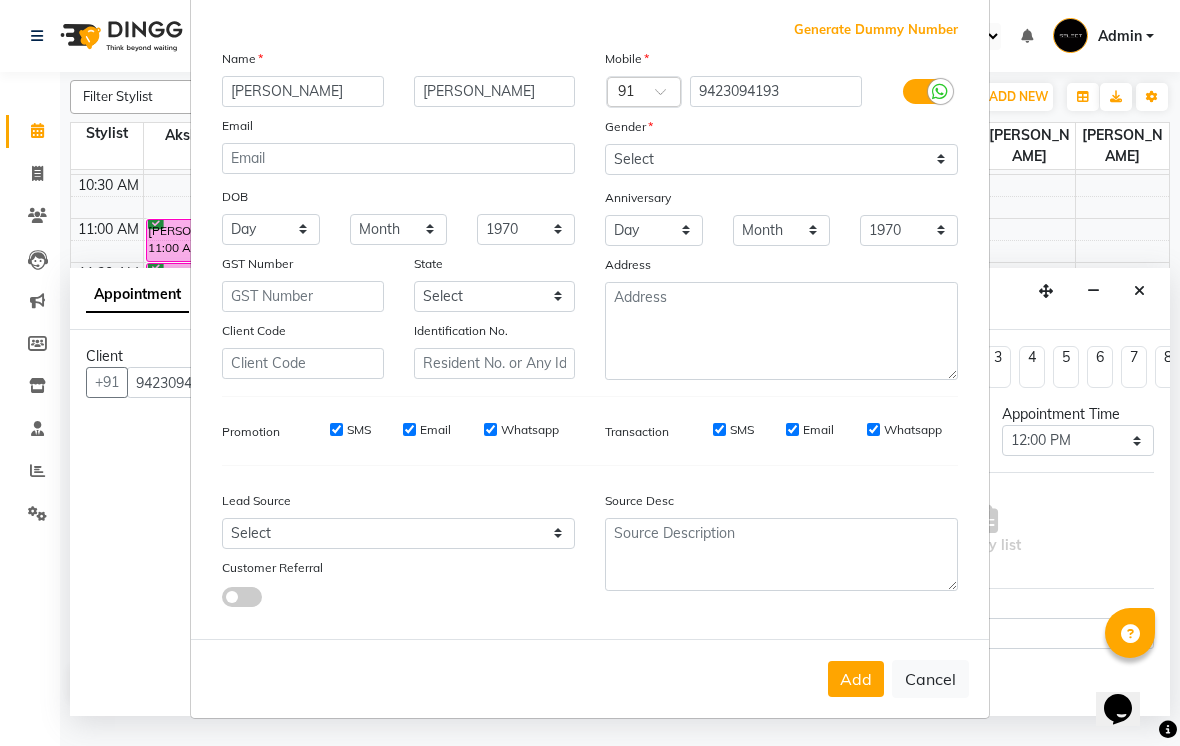 click on "Add" at bounding box center (856, 679) 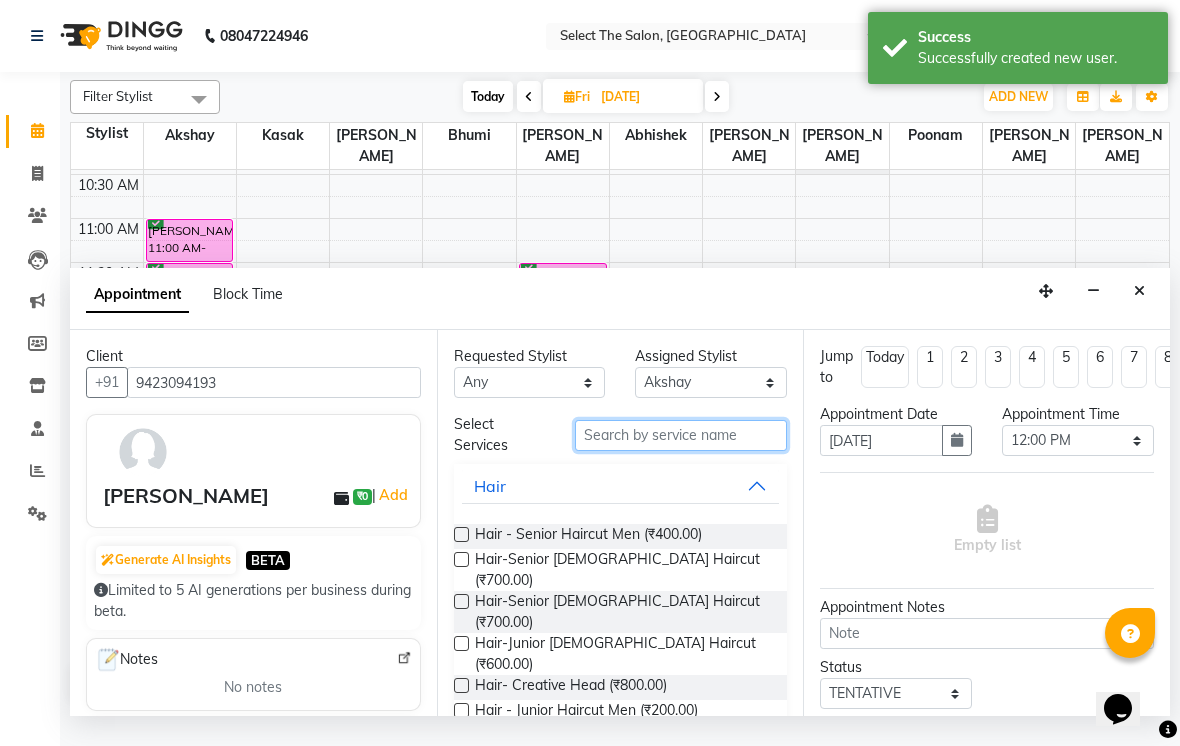 click at bounding box center [681, 435] 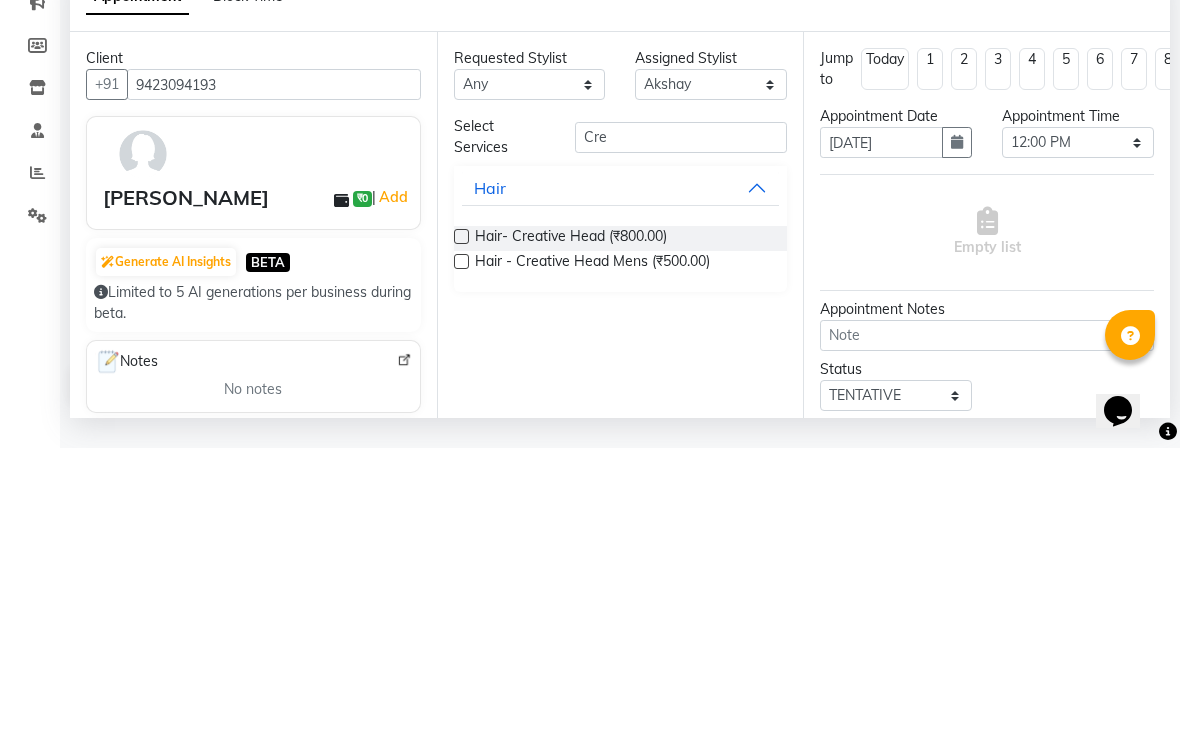 click at bounding box center [461, 534] 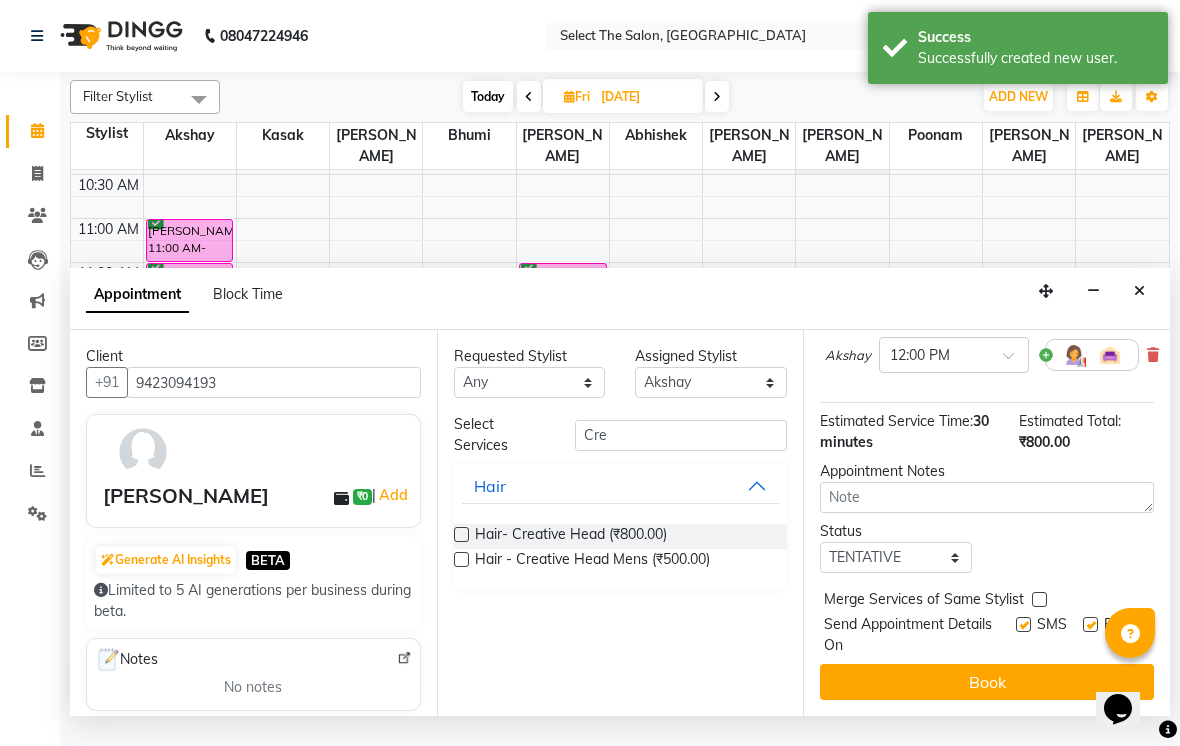 scroll, scrollTop: 176, scrollLeft: 0, axis: vertical 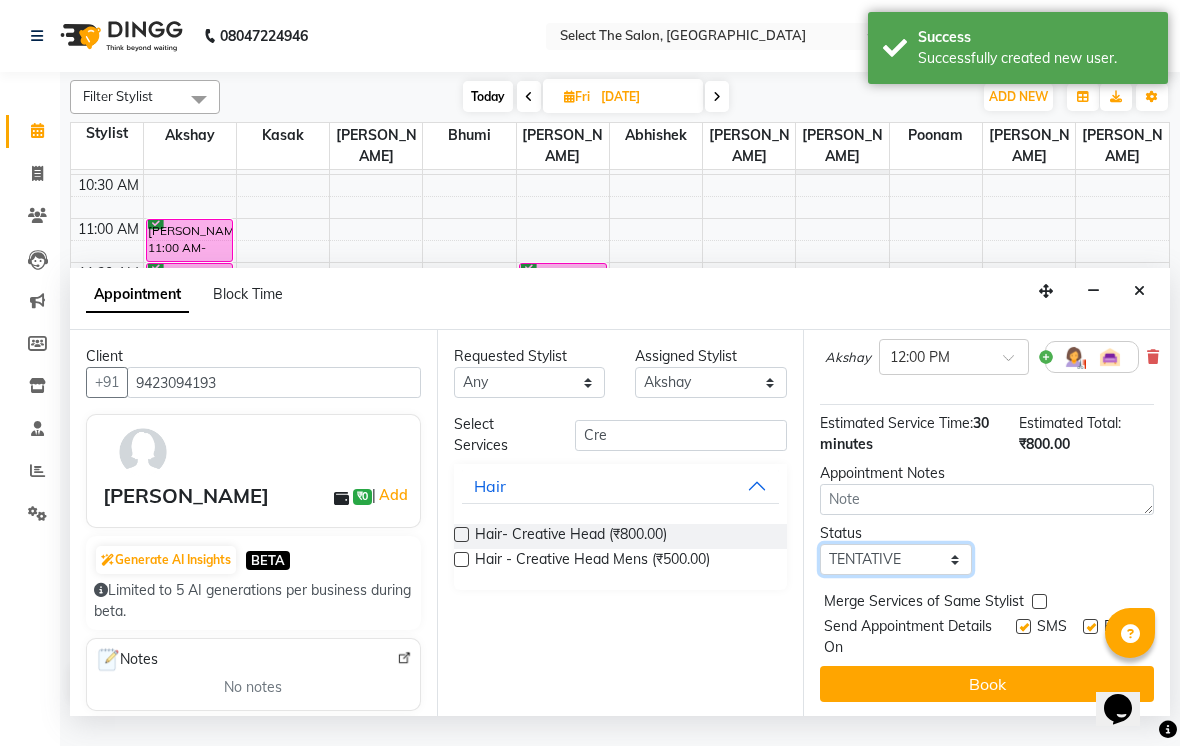 click on "Select TENTATIVE CONFIRM UPCOMING" at bounding box center [896, 559] 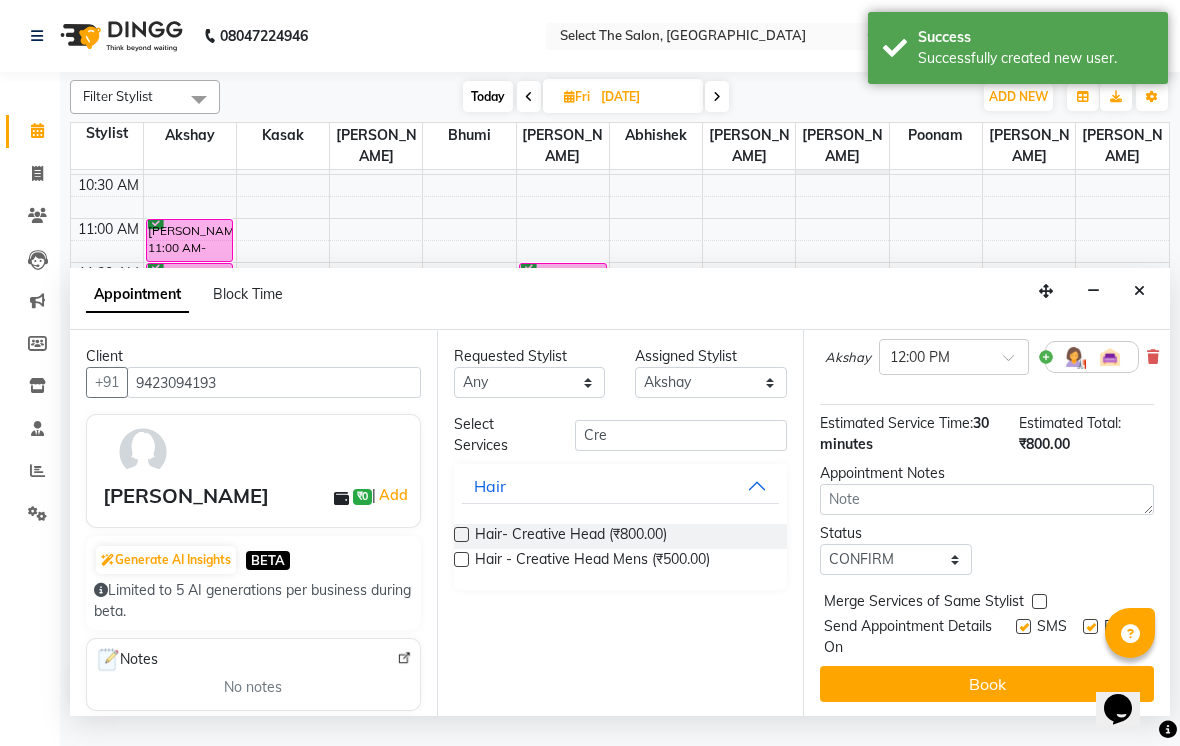 click on "Book" at bounding box center [987, 684] 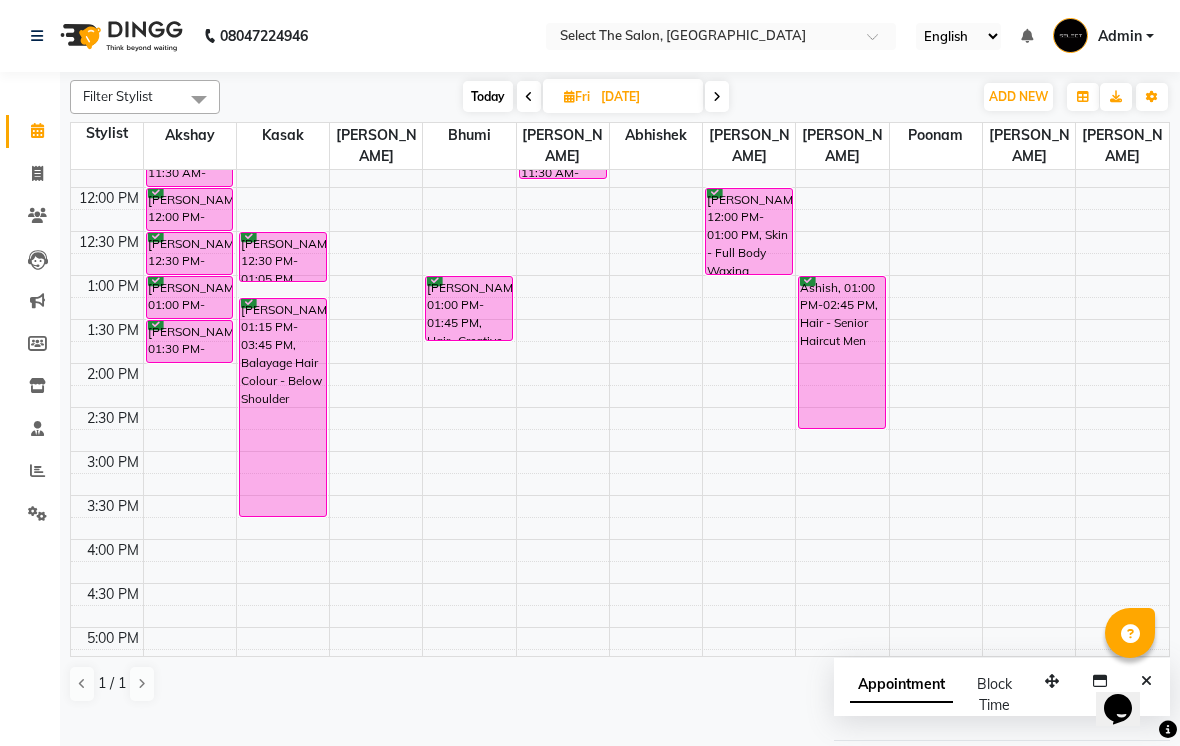 scroll, scrollTop: 343, scrollLeft: 0, axis: vertical 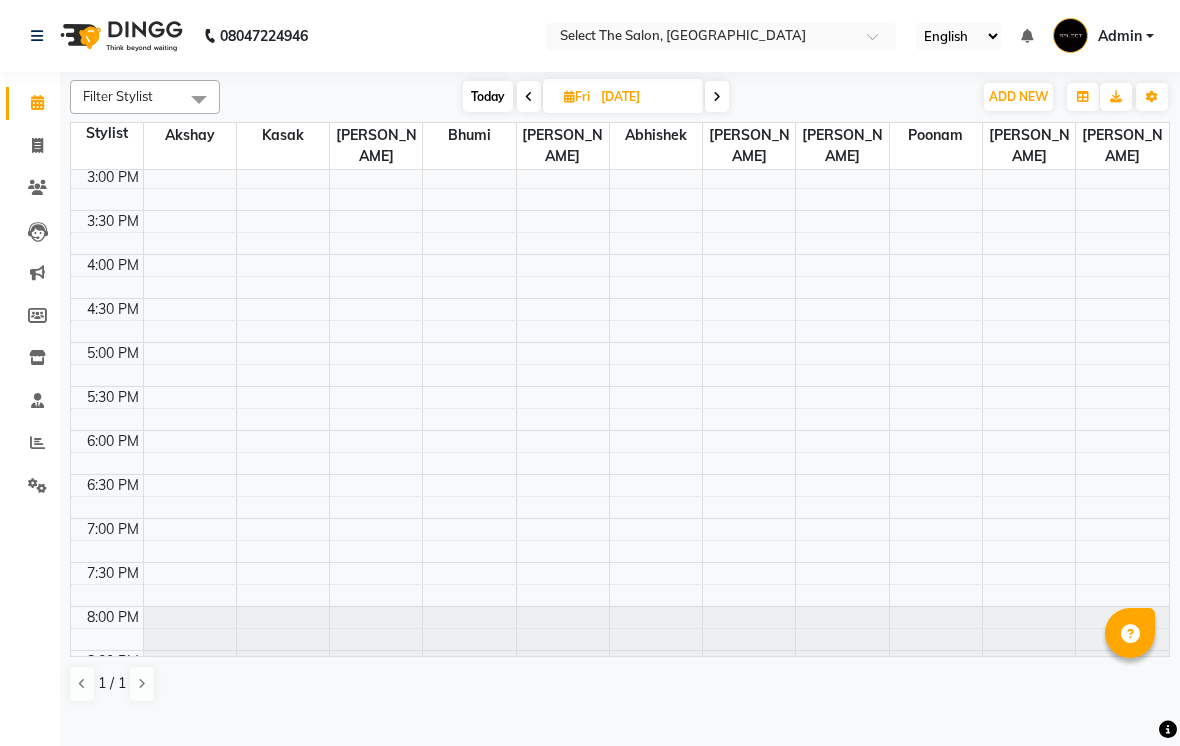 click on "Filter Stylist Select All [PERSON_NAME]  Bhumi  [PERSON_NAME] [PERSON_NAME]  Sachin [PERSON_NAME]  [PERSON_NAME] [PERSON_NAME] [DATE]  [DATE] Toggle Dropdown Add Appointment Add Invoice Add Expense Add Attendance Add Client Add Transaction Toggle Dropdown Add Appointment Add Invoice Add Expense Add Attendance Add Client ADD NEW Toggle Dropdown Add Appointment Add Invoice Add Expense Add Attendance Add Client Add Transaction Filter Stylist Select All Abhishek  Akshay  Bhumi  [PERSON_NAME] [PERSON_NAME]  Sachin [PERSON_NAME]  [PERSON_NAME] [PERSON_NAME] Group By  Staff View   Room View  View as Vertical  Vertical - Week View  Horizontal  Horizontal - Week View  List  Toggle Dropdown Calendar Settings Manage Tags   Arrange Stylists   Reset Stylists  Full Screen Appointment Form Zoom 100% Staff/Room Display Count 11 Stylist Akshay  [PERSON_NAME]  Bhumi  [PERSON_NAME]  Abhishek  [PERSON_NAME] [PERSON_NAME]  [PERSON_NAME]  [PERSON_NAME] 8:00 AM 8:30 AM 9:00 AM 9:30 AM 10:00 AM" 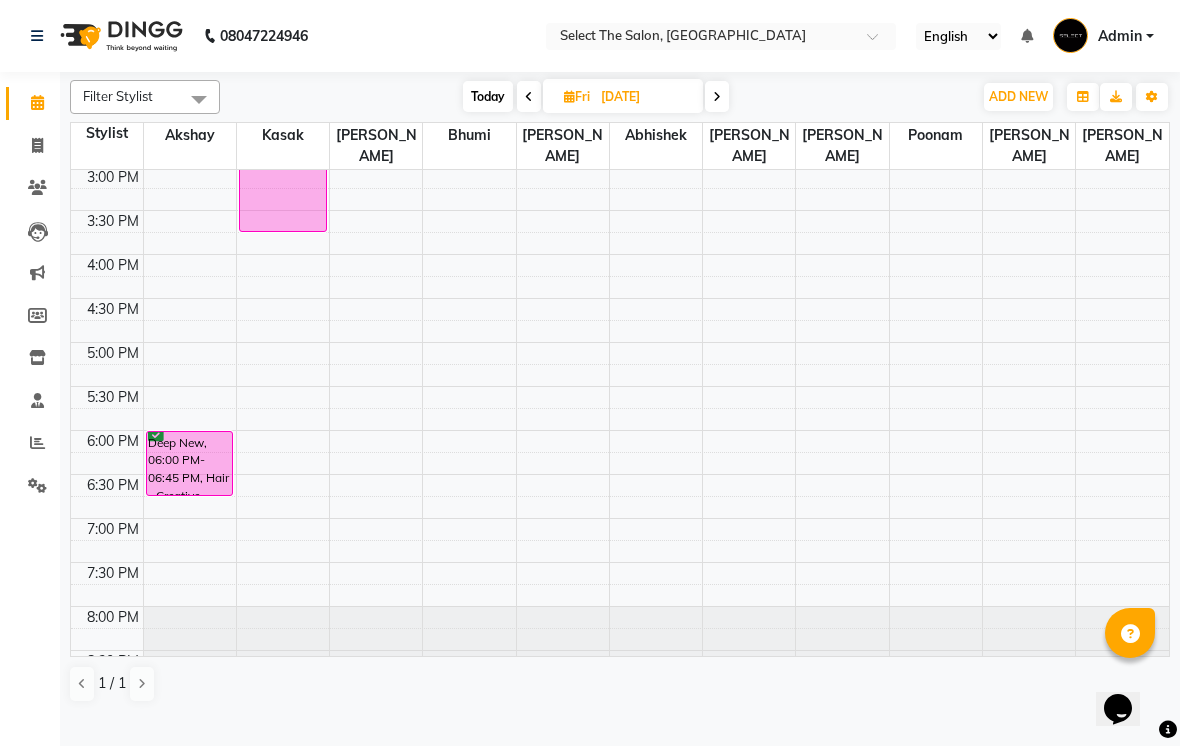 scroll, scrollTop: 0, scrollLeft: 0, axis: both 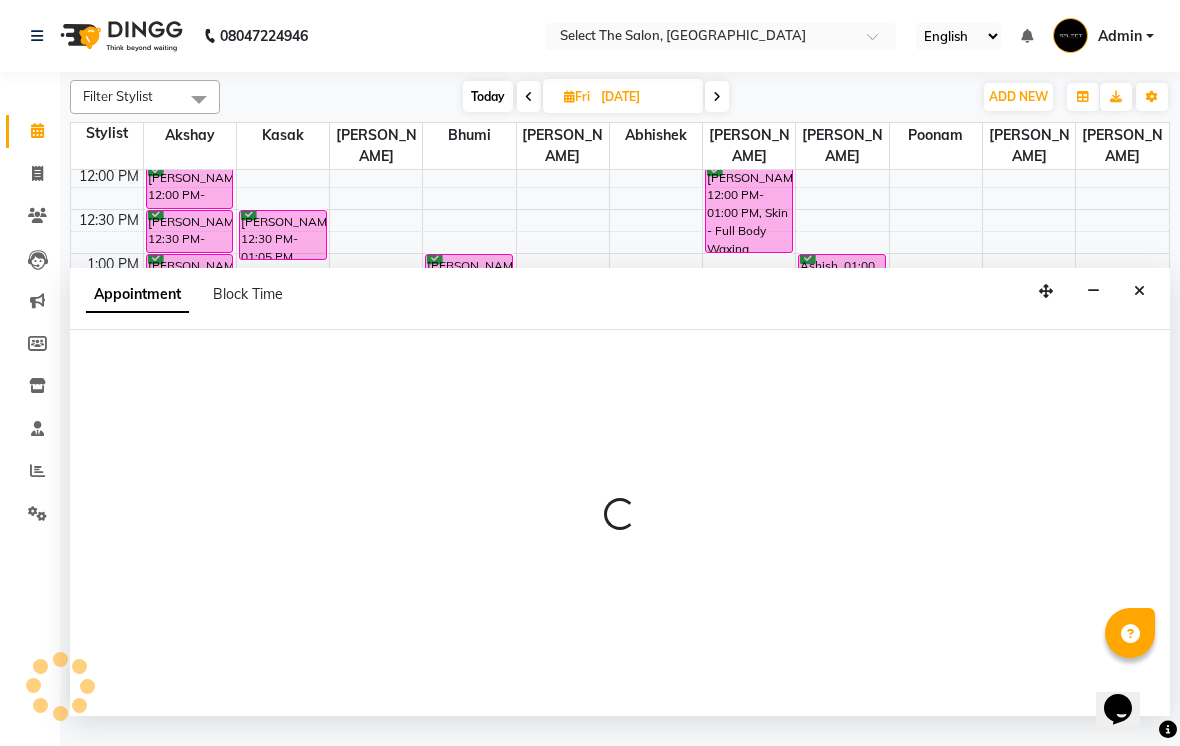 select on "31289" 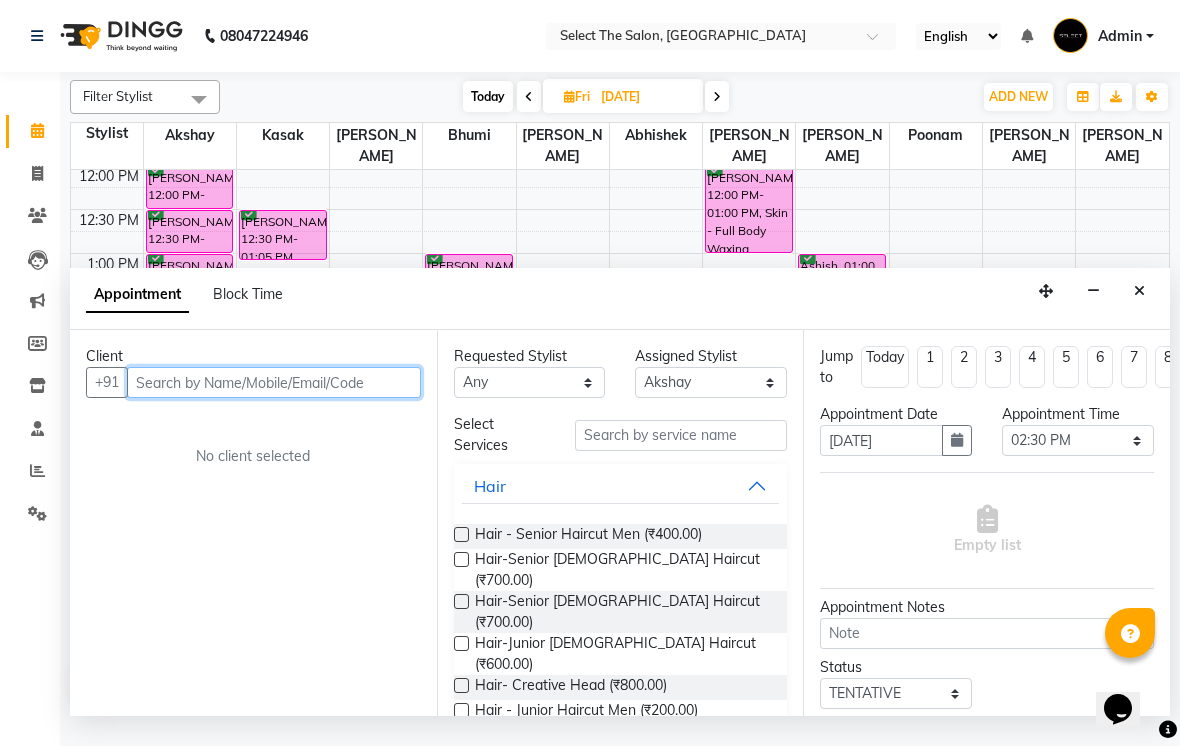 click at bounding box center (274, 382) 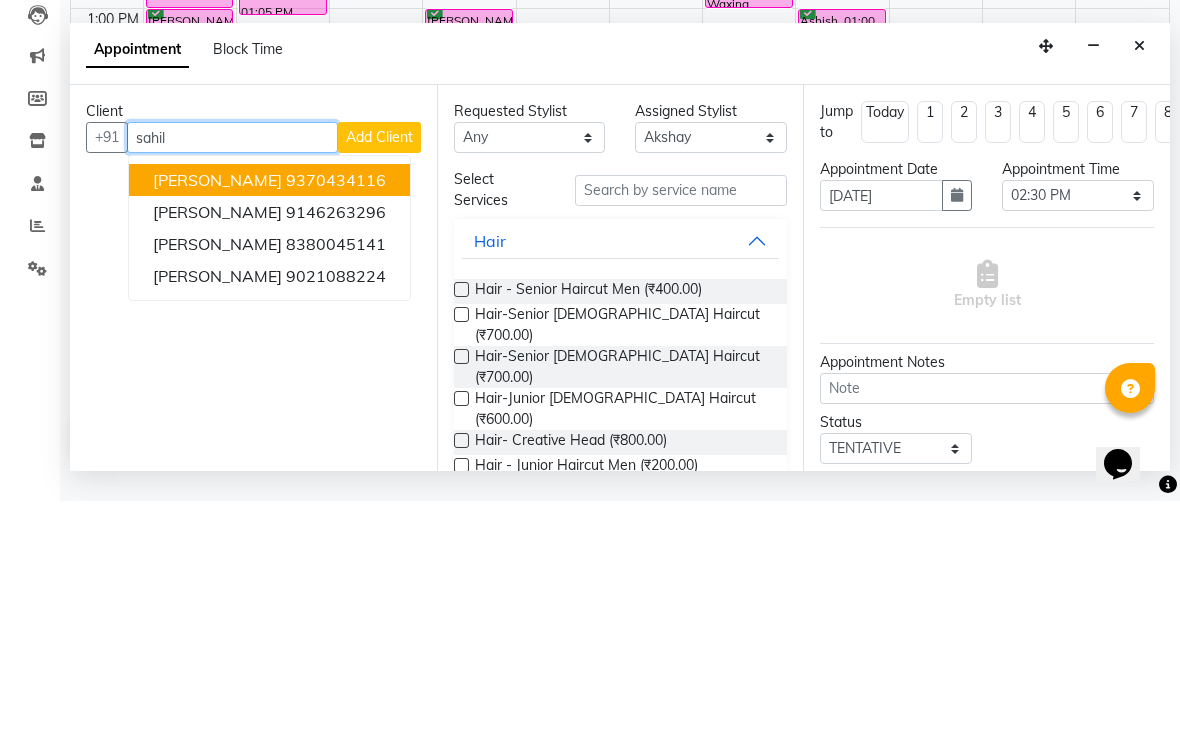 click on "8380045141" at bounding box center [336, 489] 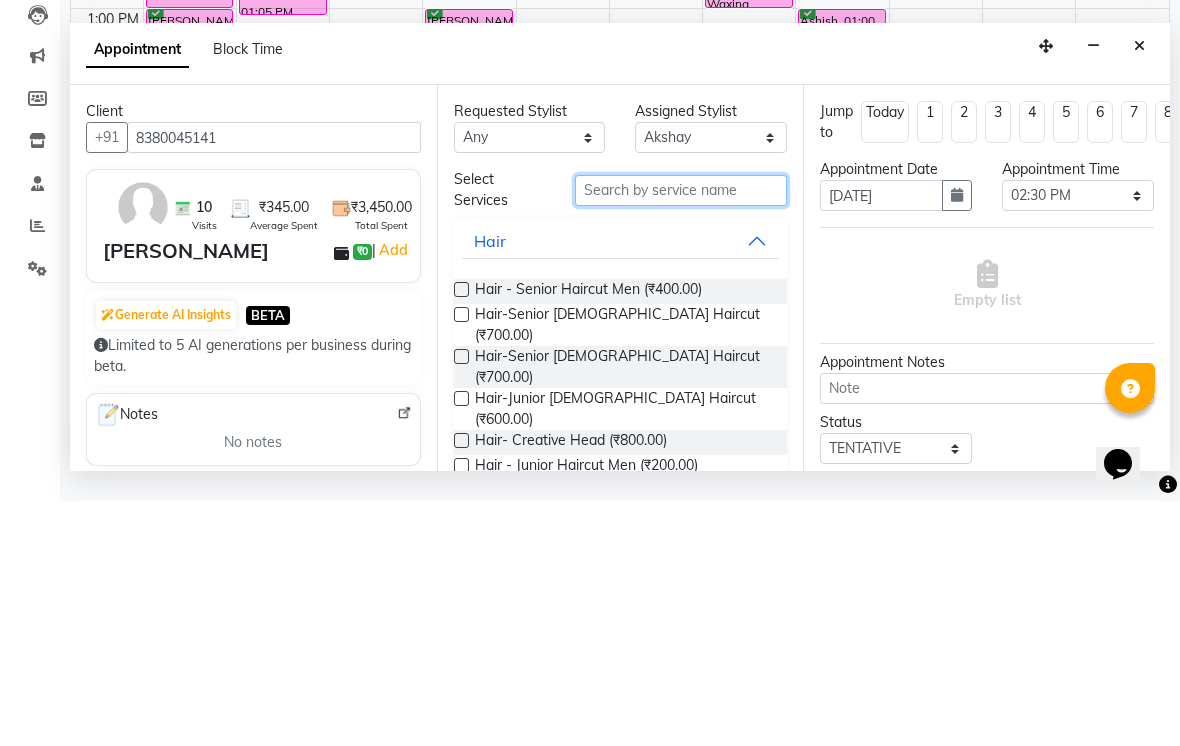 click at bounding box center (681, 435) 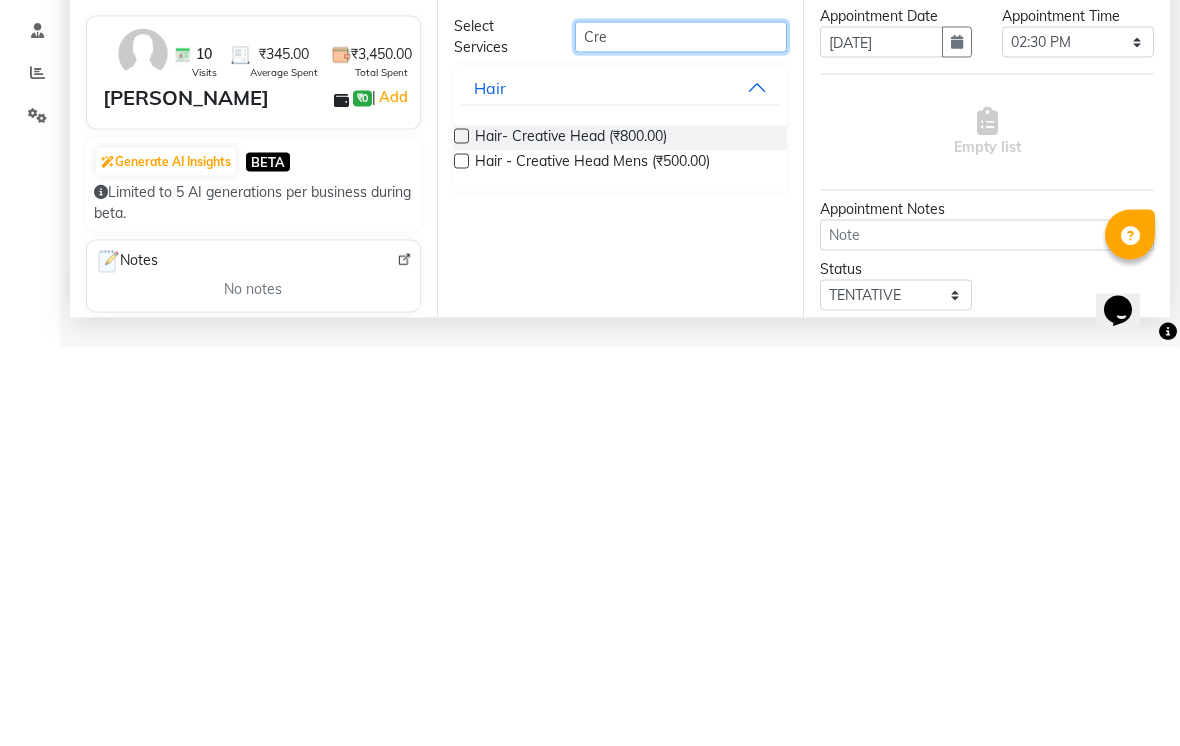 type on "Cre" 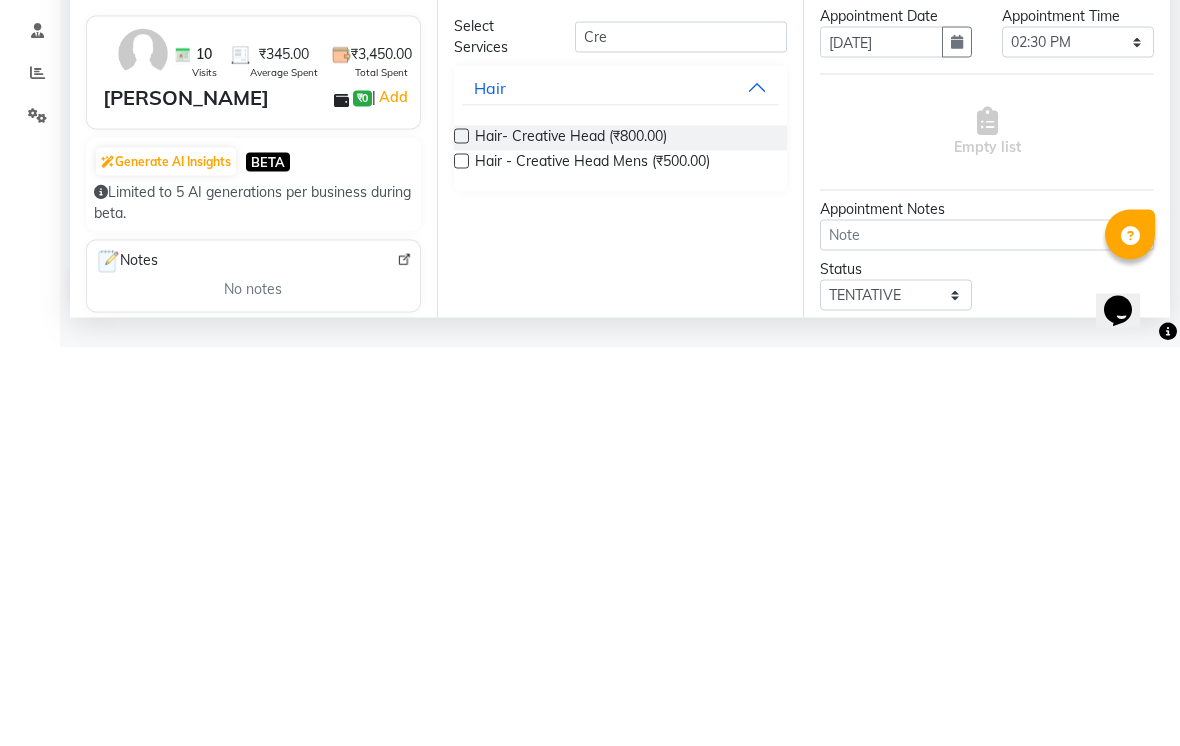 click at bounding box center (461, 559) 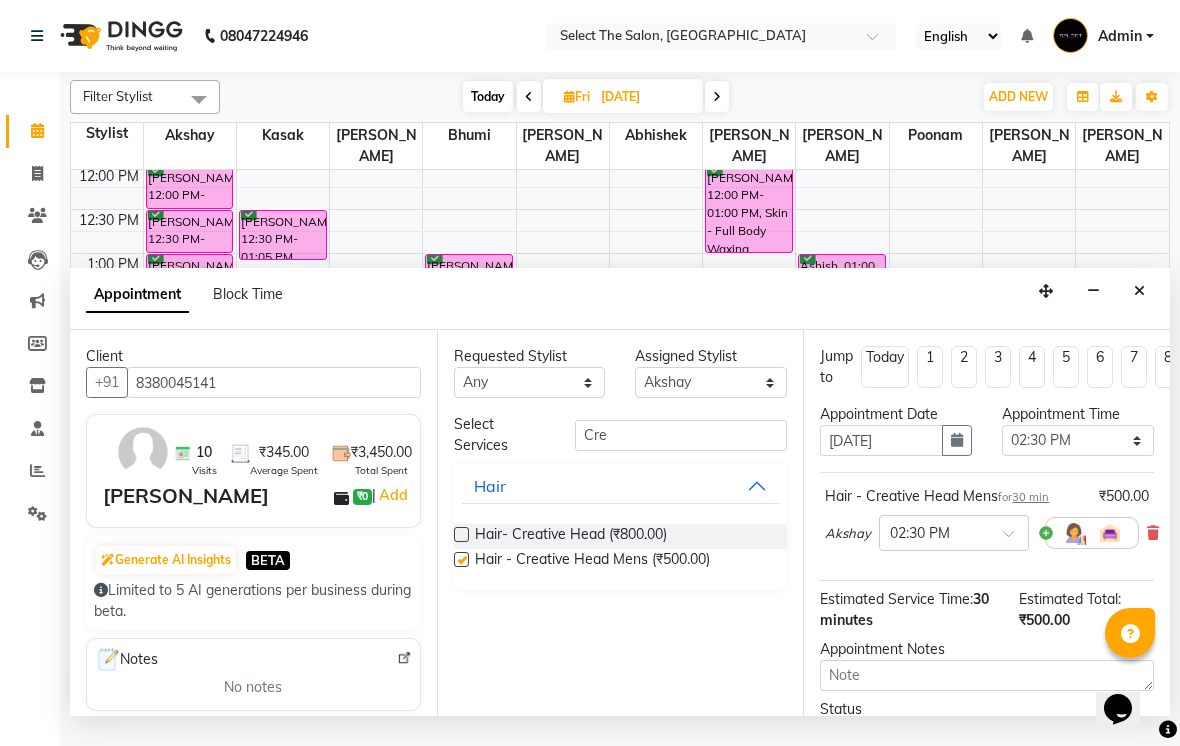 checkbox on "false" 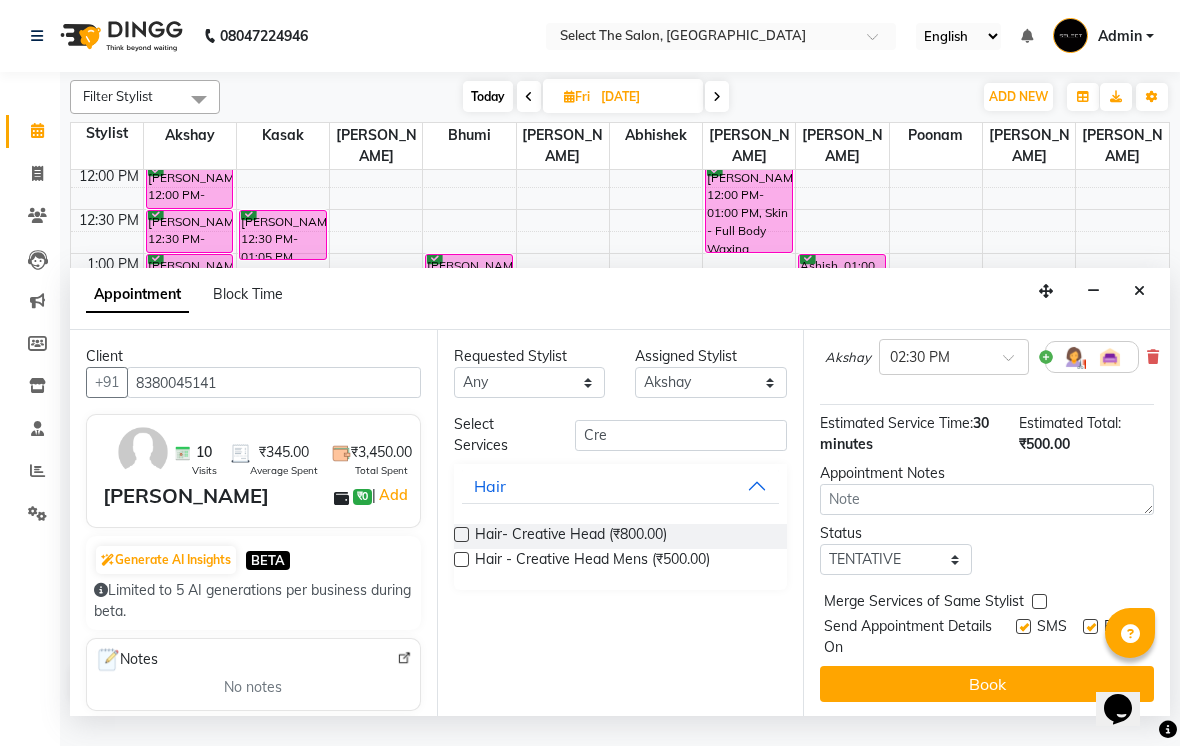 scroll, scrollTop: 176, scrollLeft: 0, axis: vertical 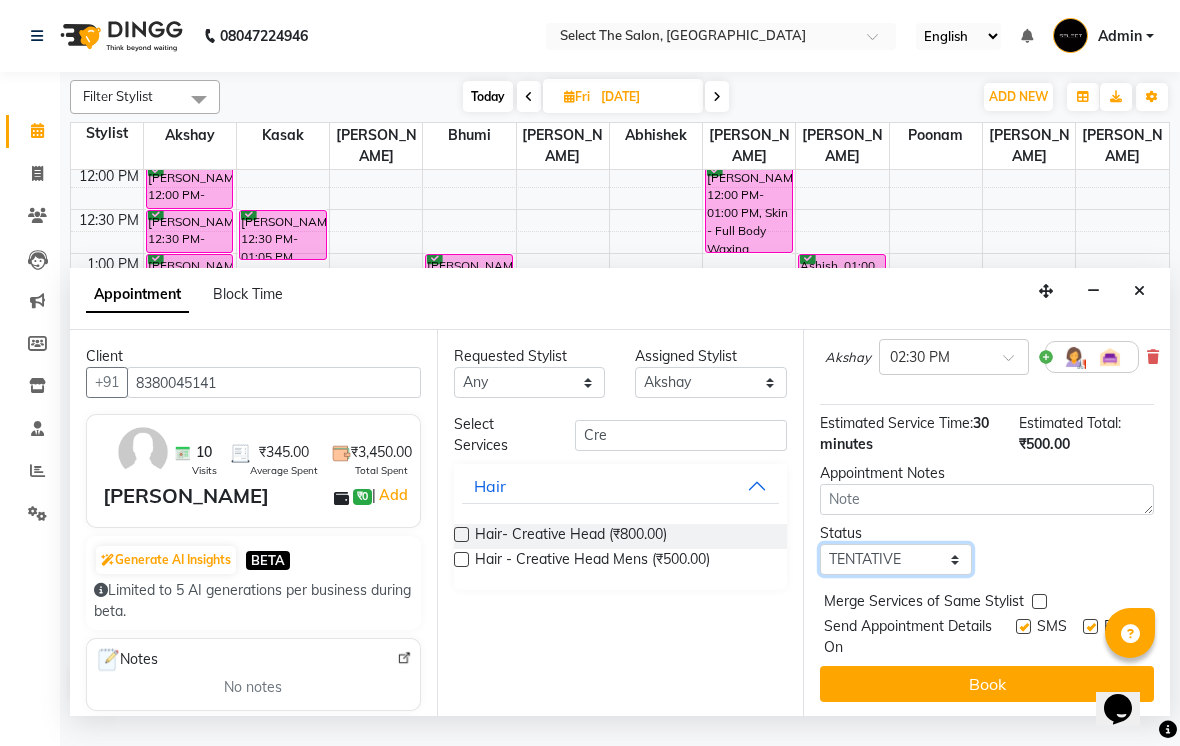 click on "Select TENTATIVE CONFIRM UPCOMING" at bounding box center [896, 559] 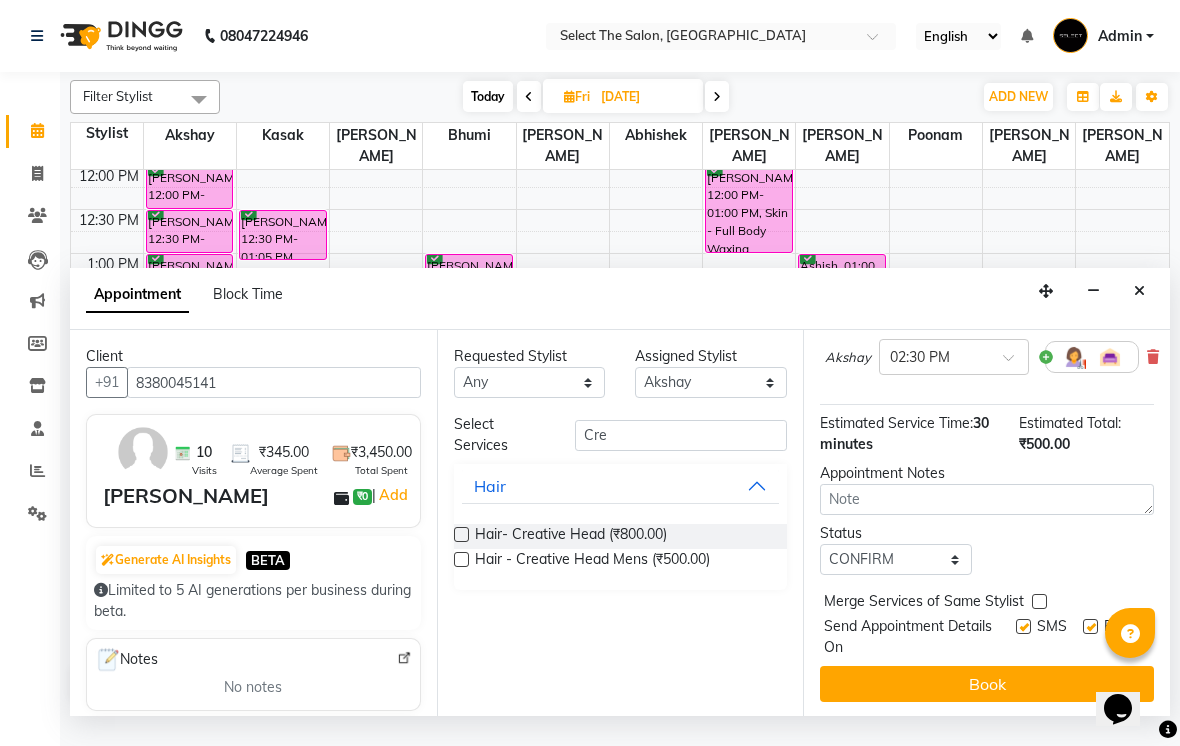 click on "Book" at bounding box center [987, 684] 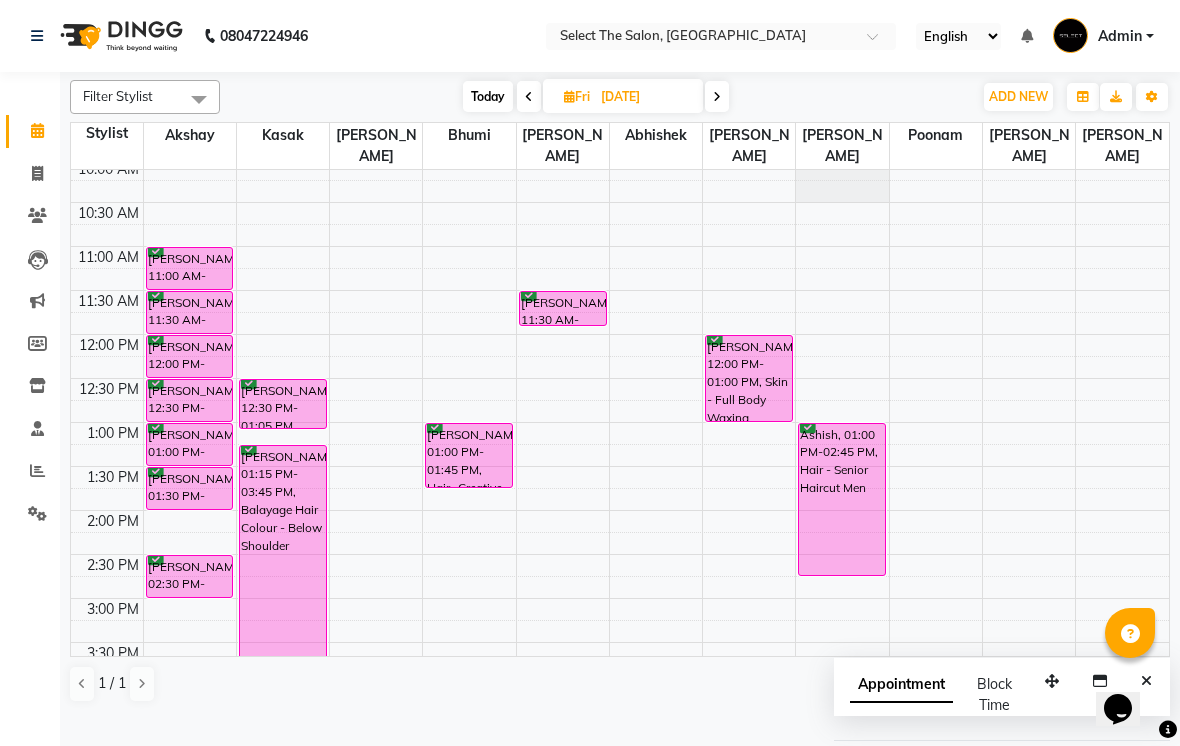 scroll, scrollTop: 185, scrollLeft: 0, axis: vertical 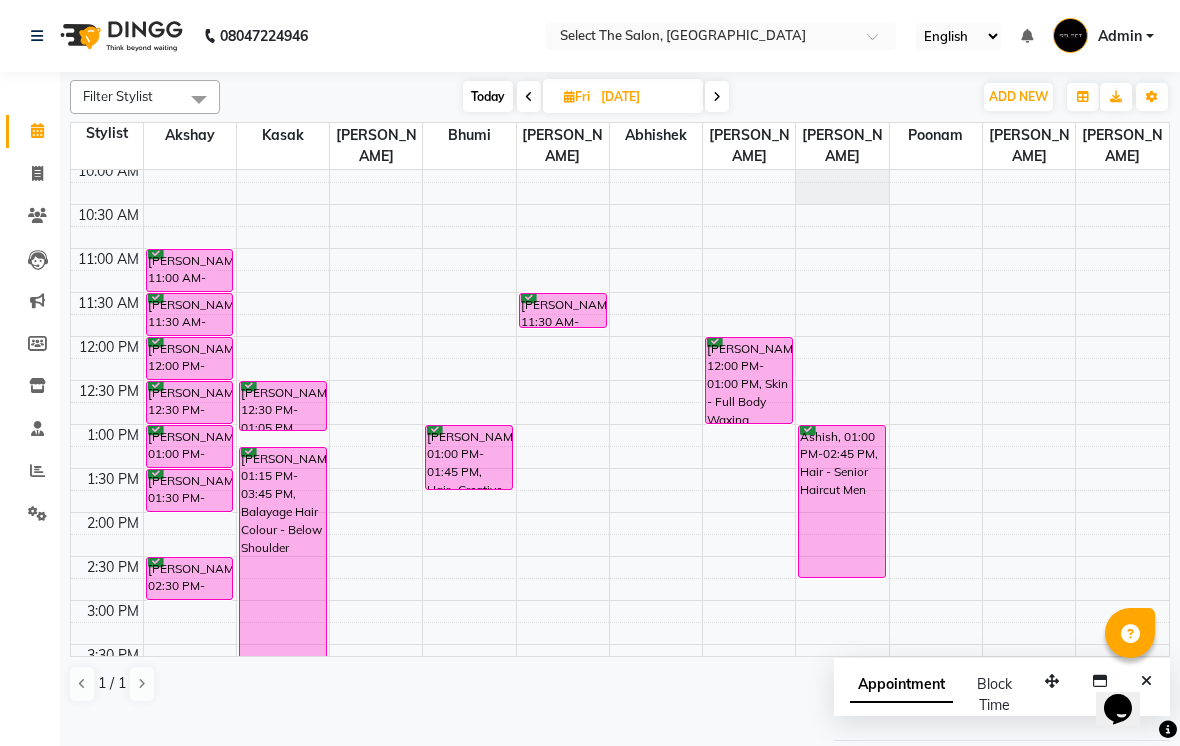click on "Today" at bounding box center (488, 96) 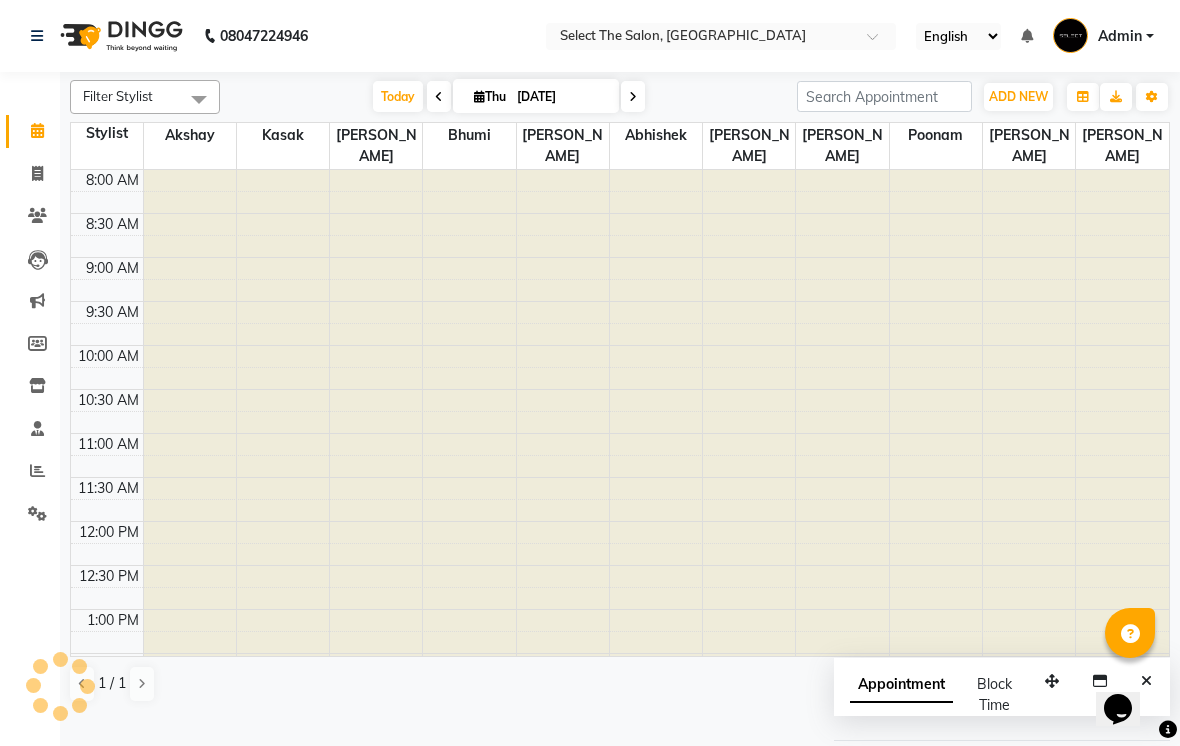 scroll, scrollTop: 657, scrollLeft: 0, axis: vertical 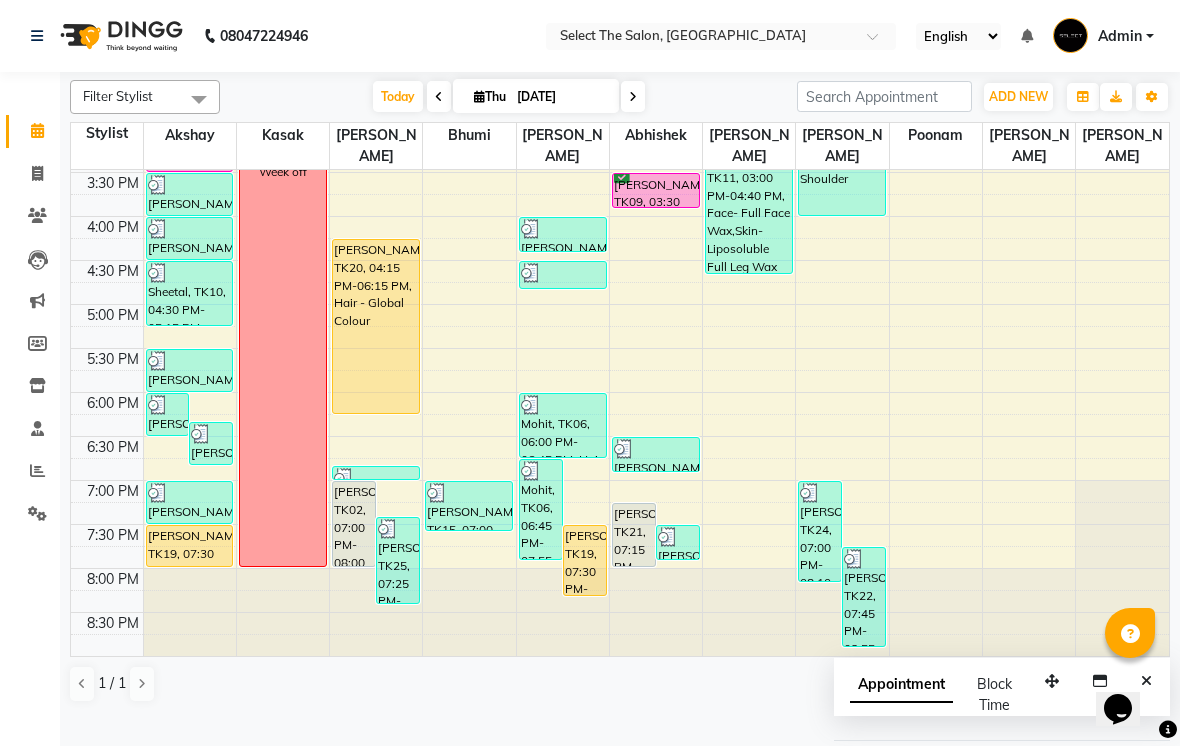 click at bounding box center [190, 566] 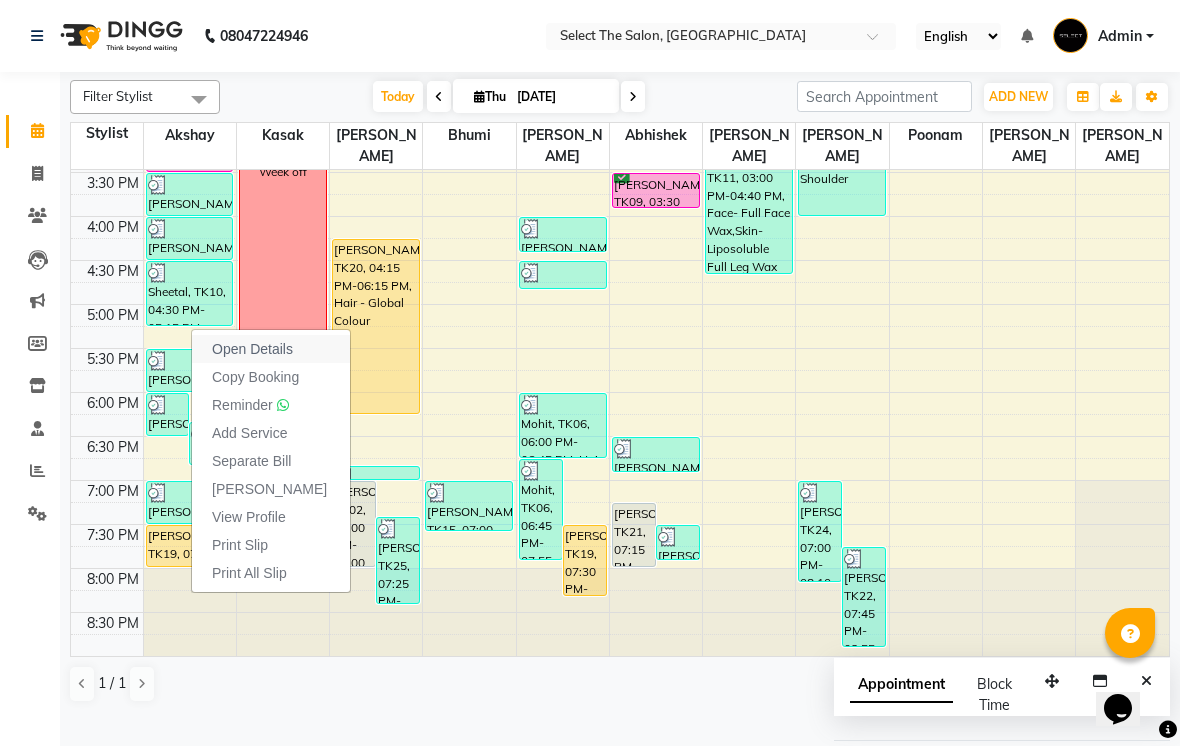 click on "Open Details" at bounding box center (271, 349) 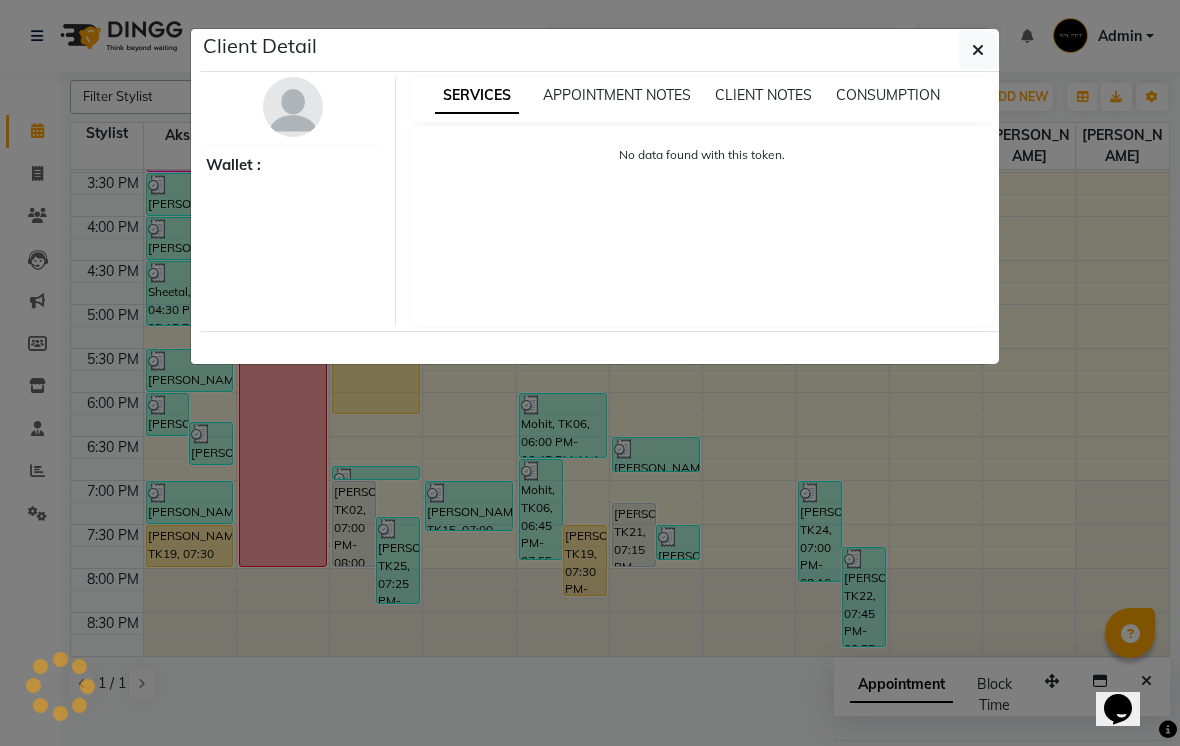 select on "1" 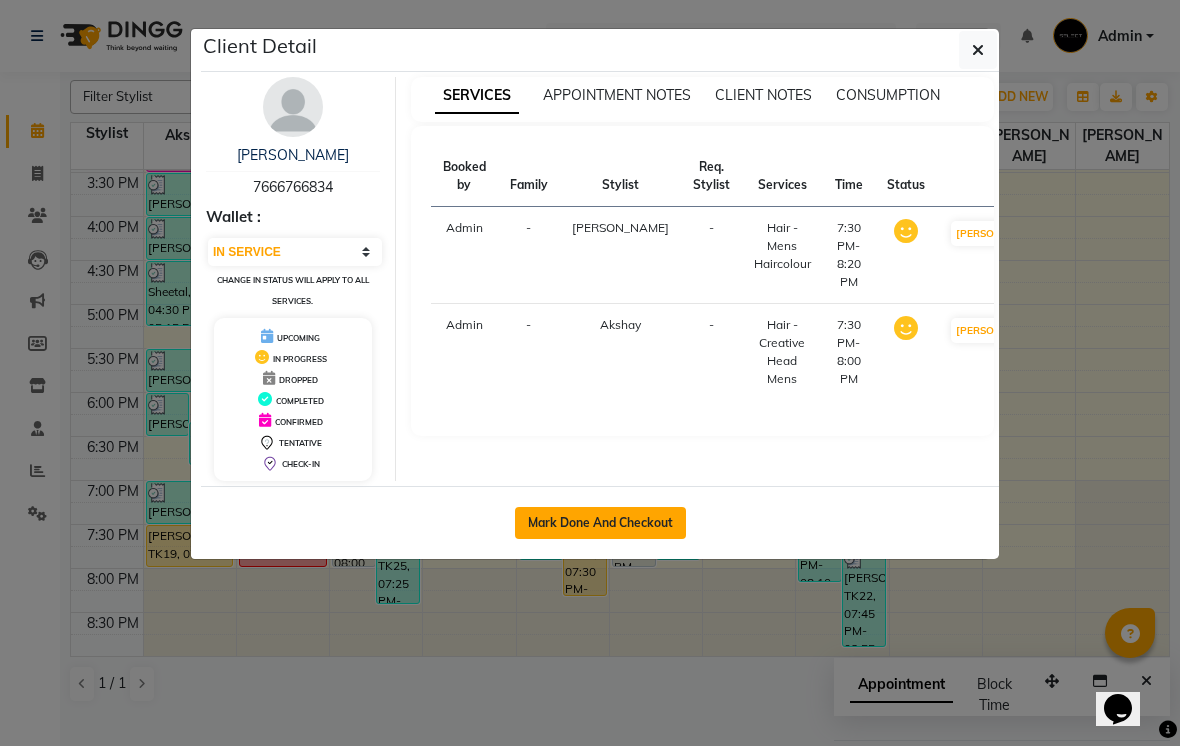 click on "Mark Done And Checkout" 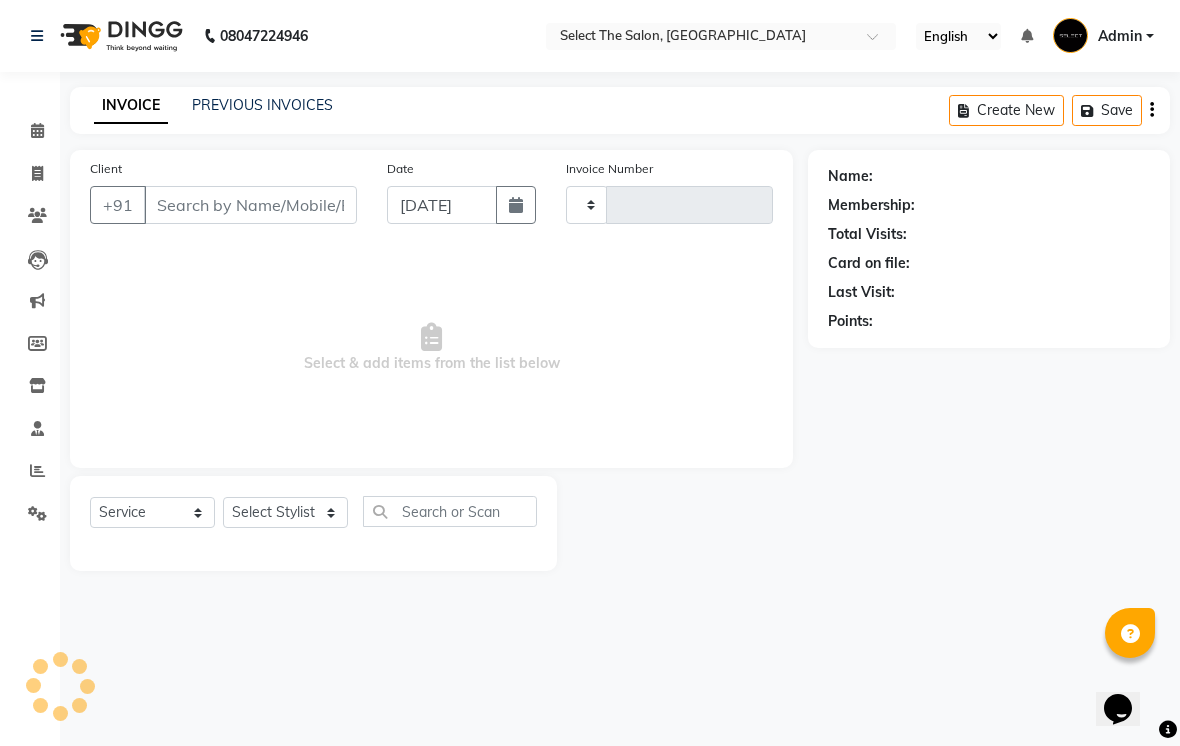 type on "2195" 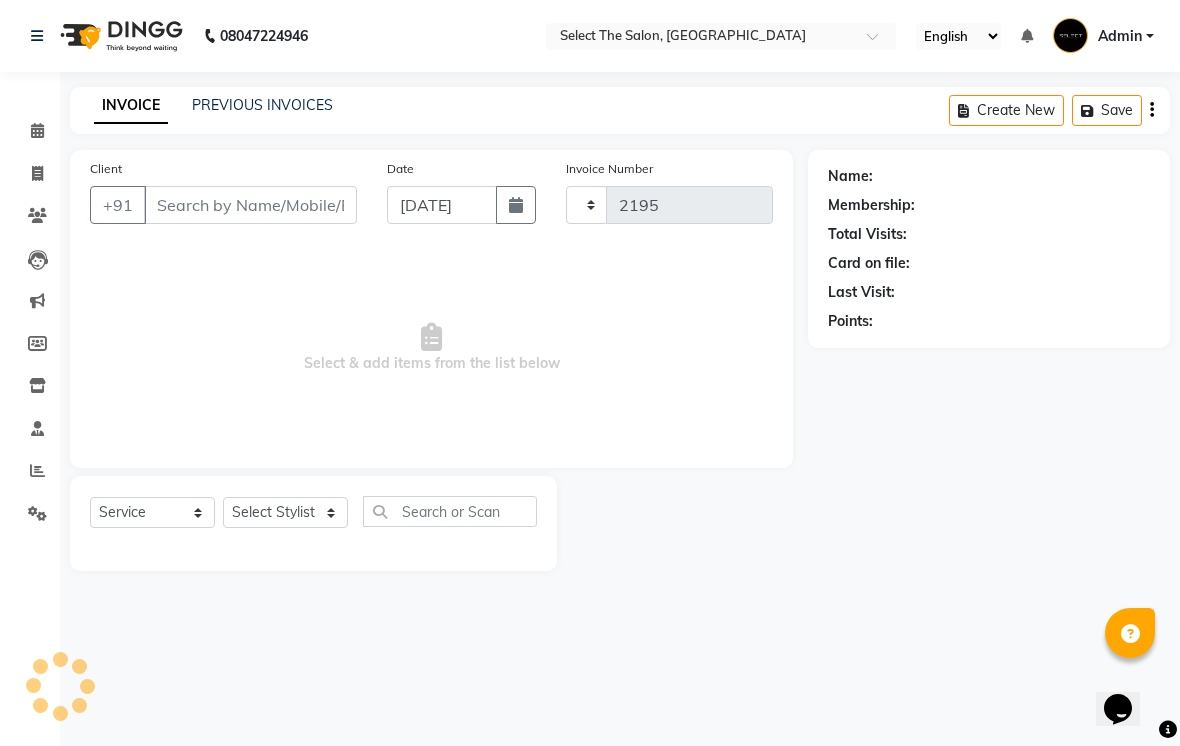 select on "4969" 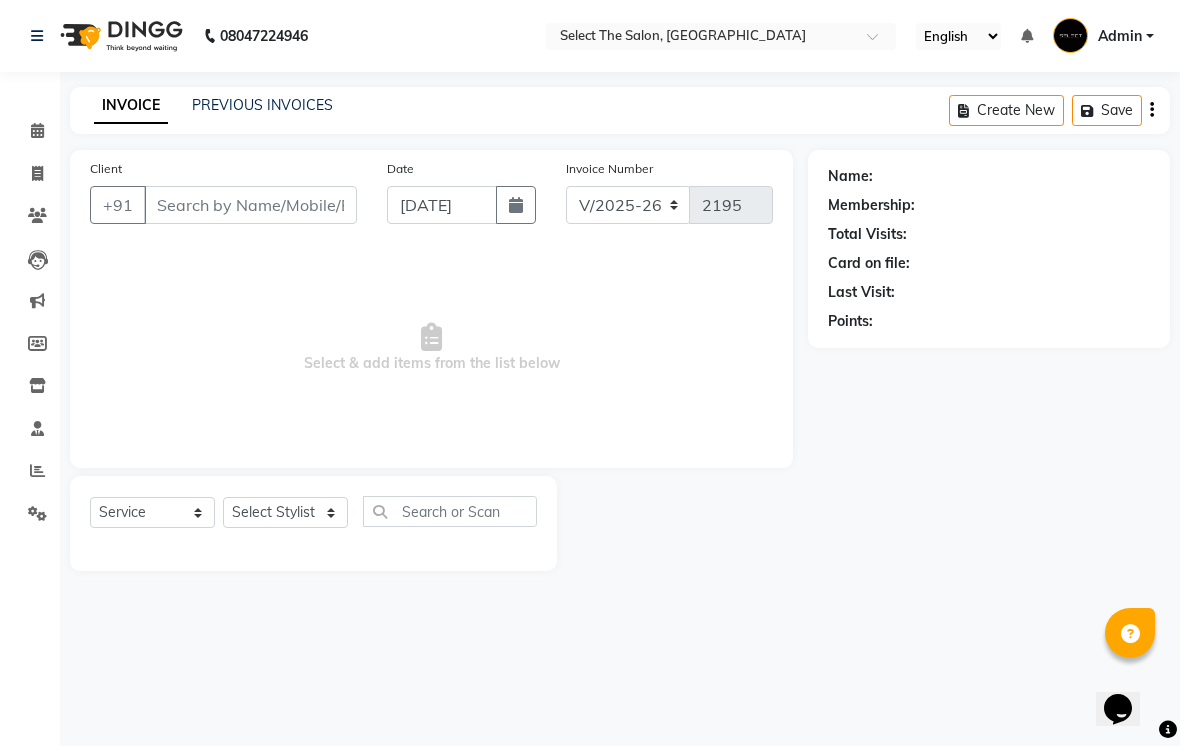 type on "7666766834" 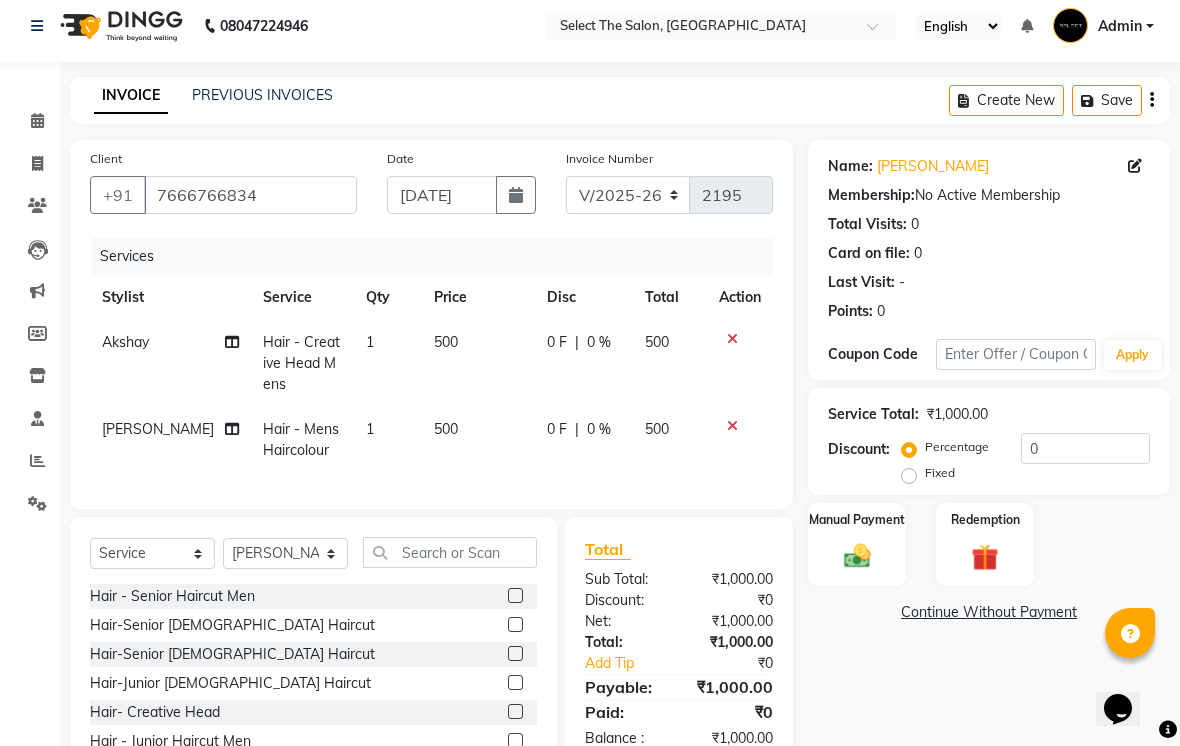 scroll, scrollTop: 11, scrollLeft: 0, axis: vertical 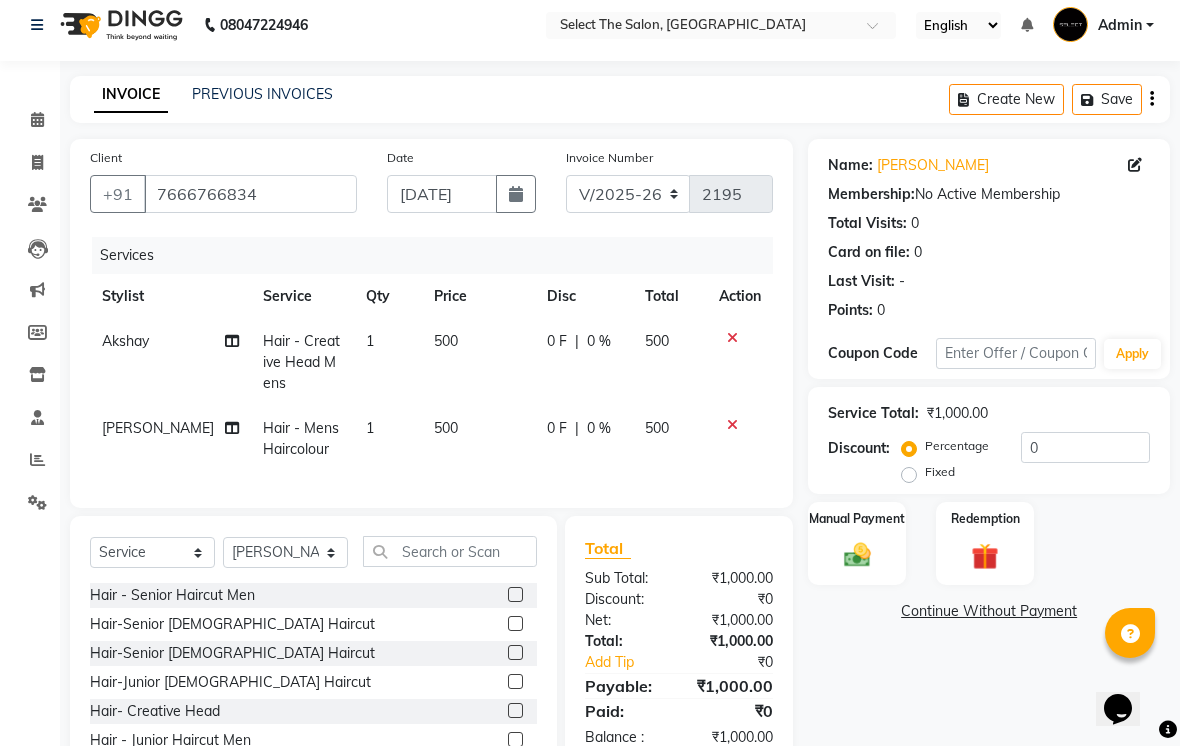 click on "500" 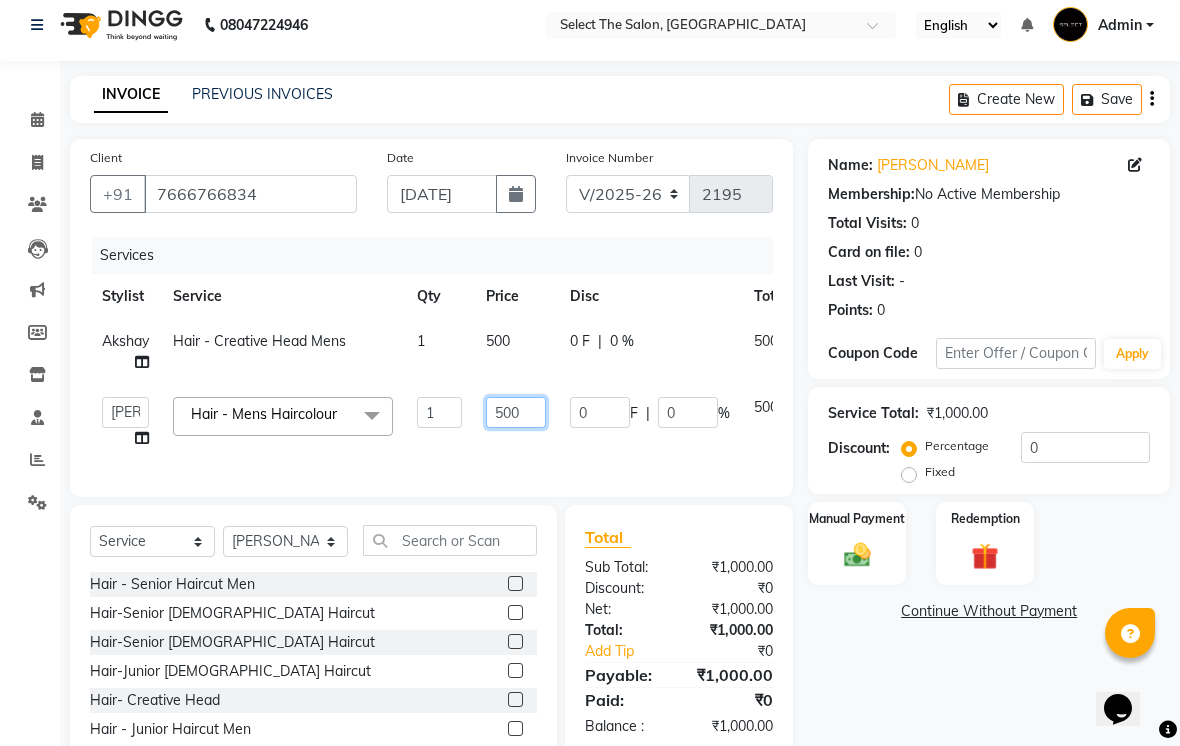 click on "500" 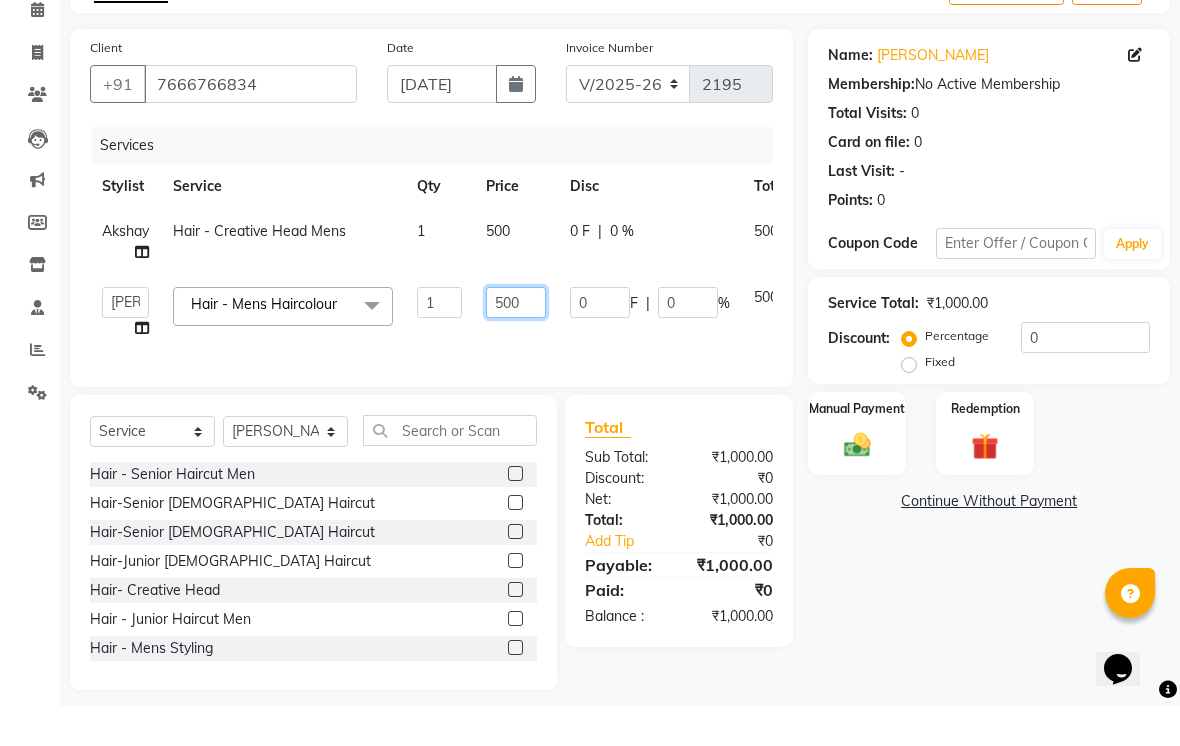 scroll, scrollTop: 88, scrollLeft: 0, axis: vertical 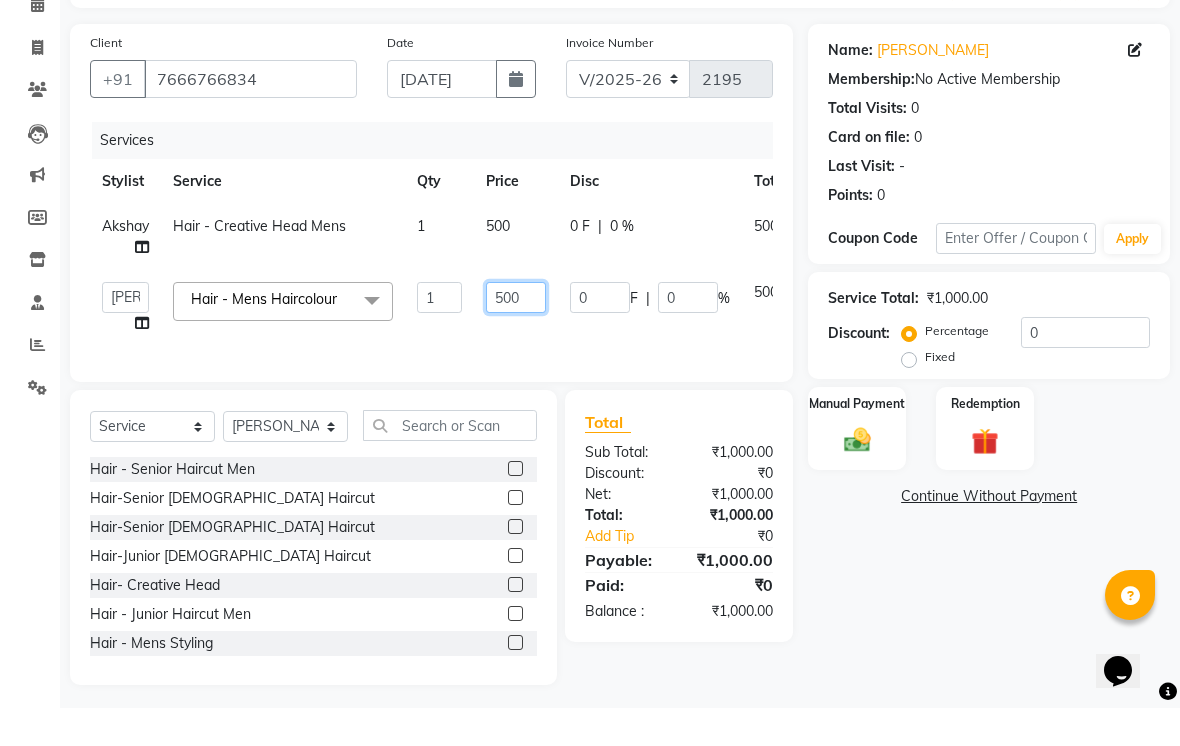click on "500" 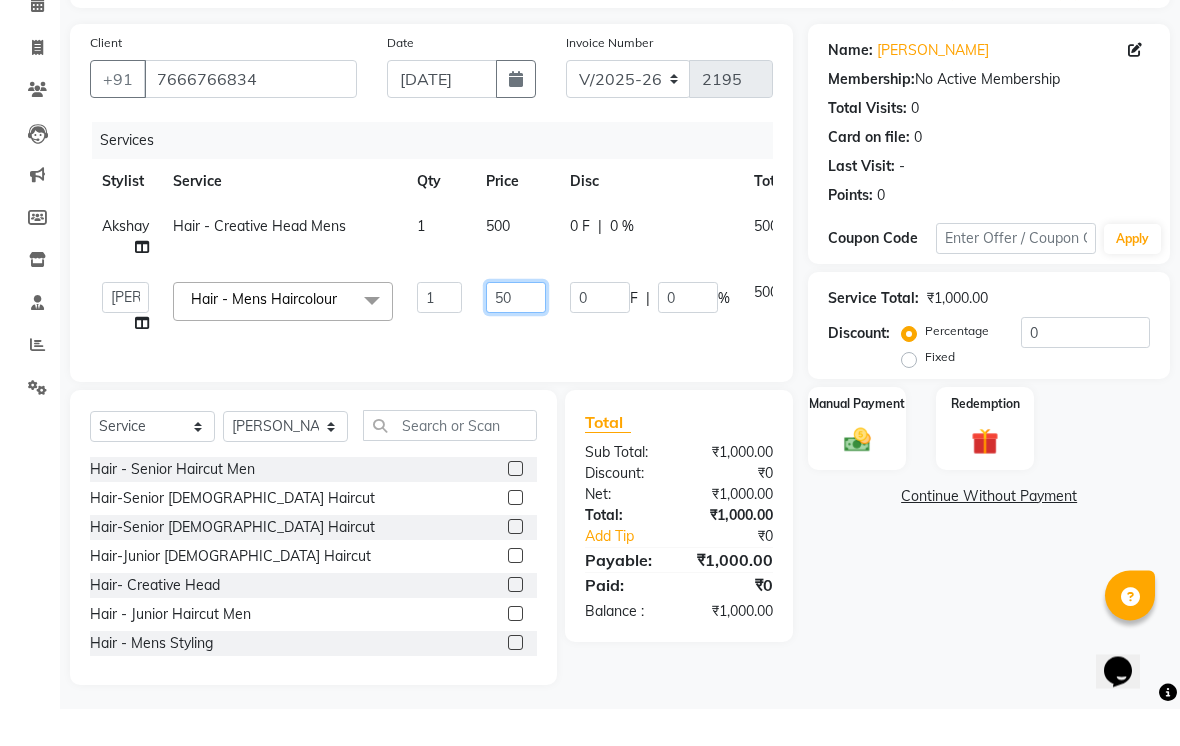 type on "5" 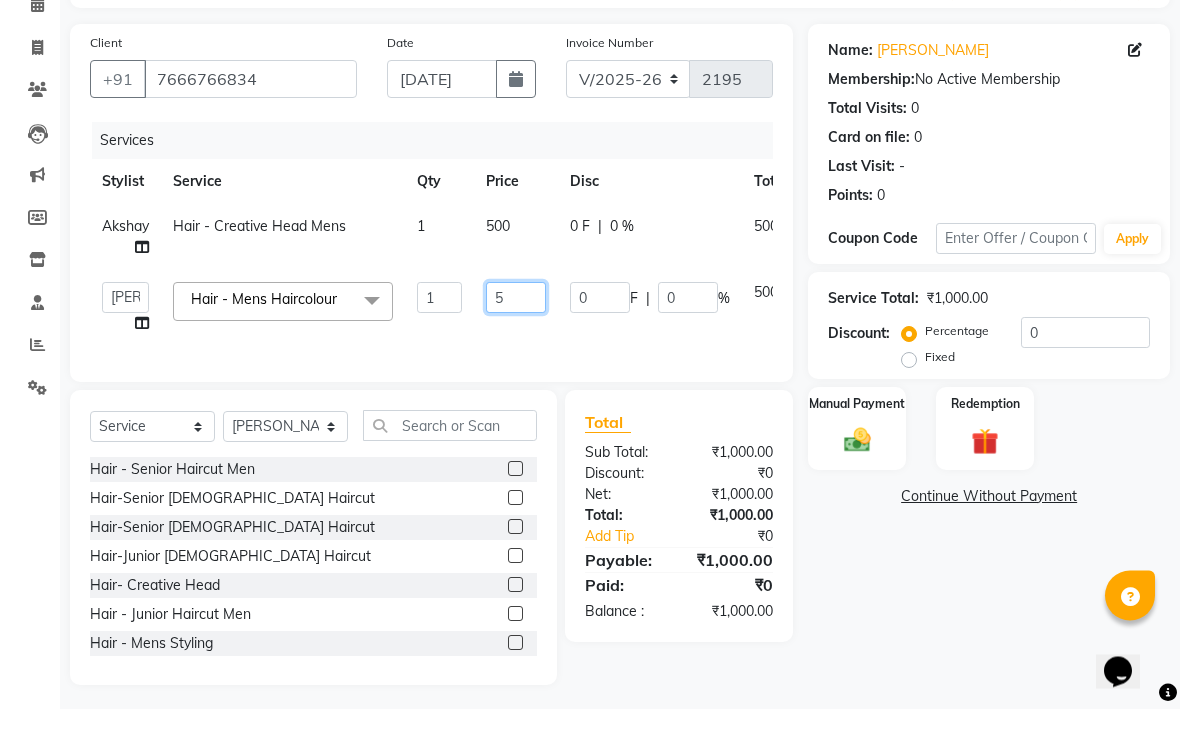 type 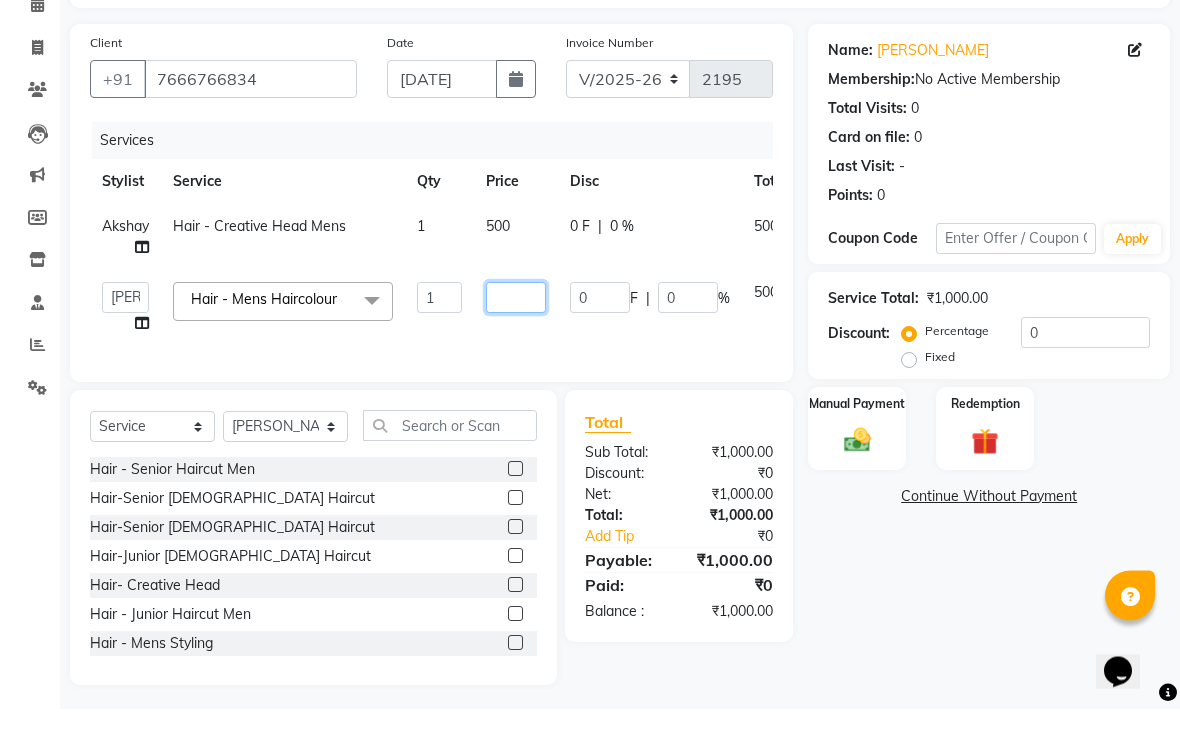 click 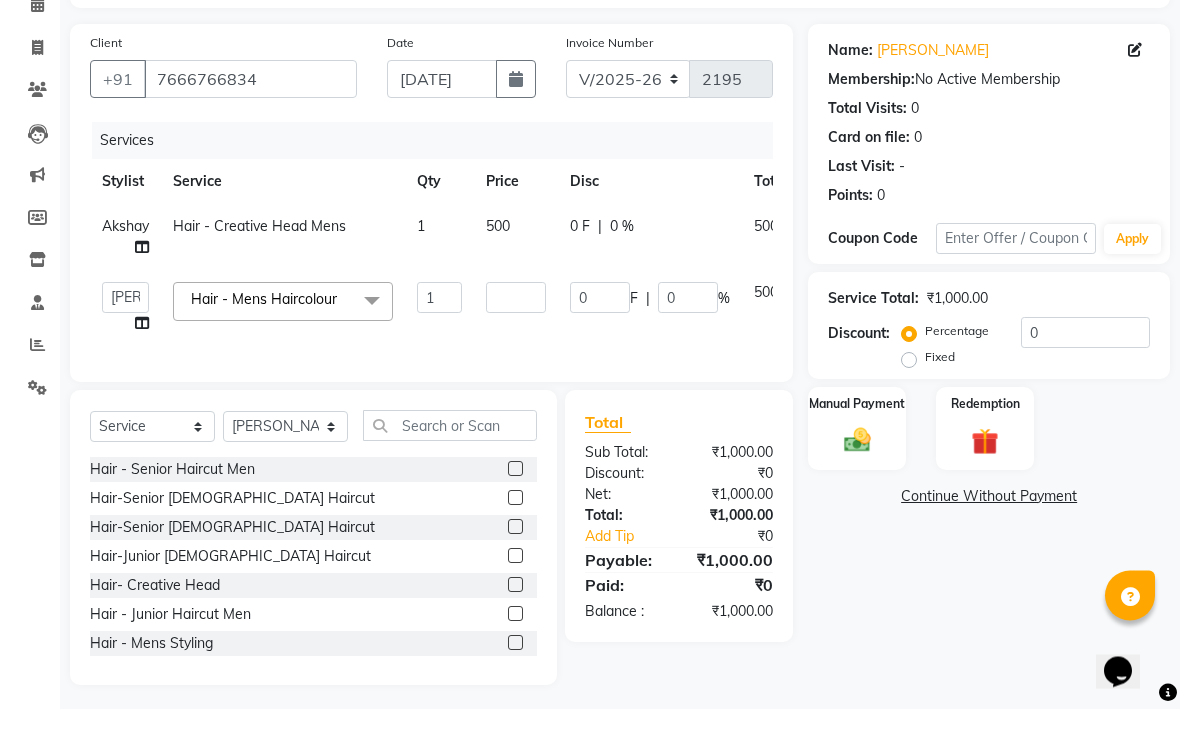 click on "0 F | 0 %" 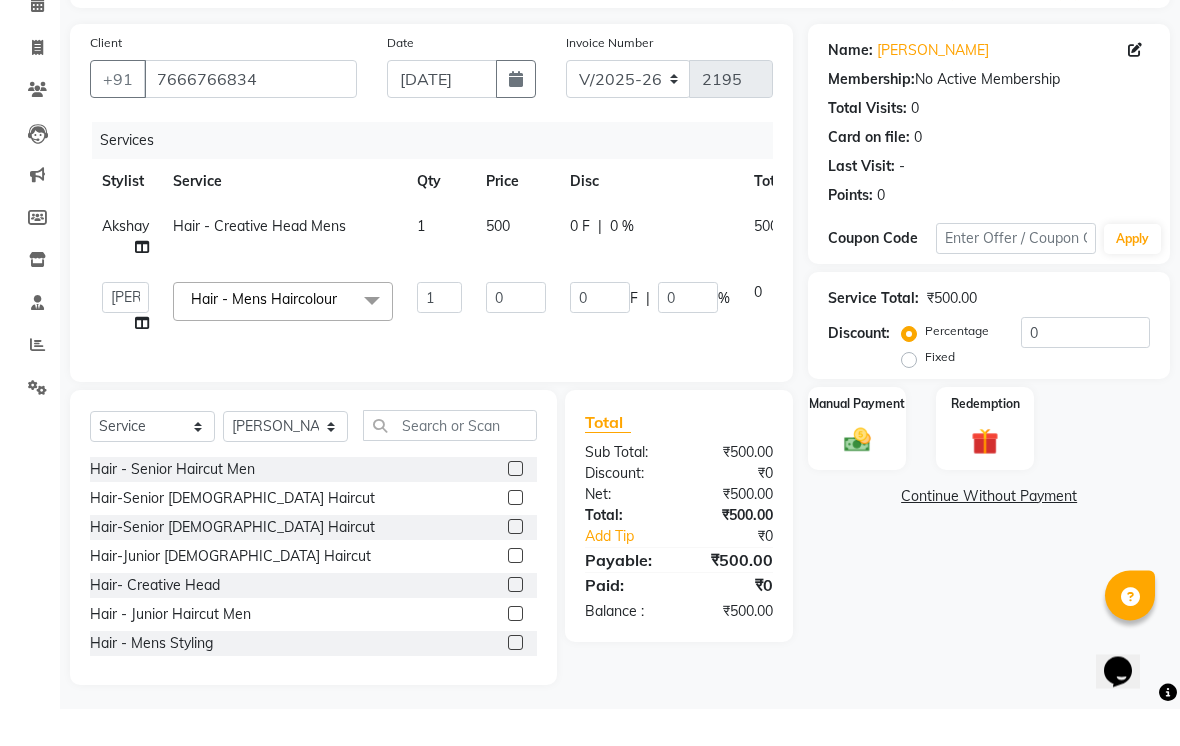 click on "0" 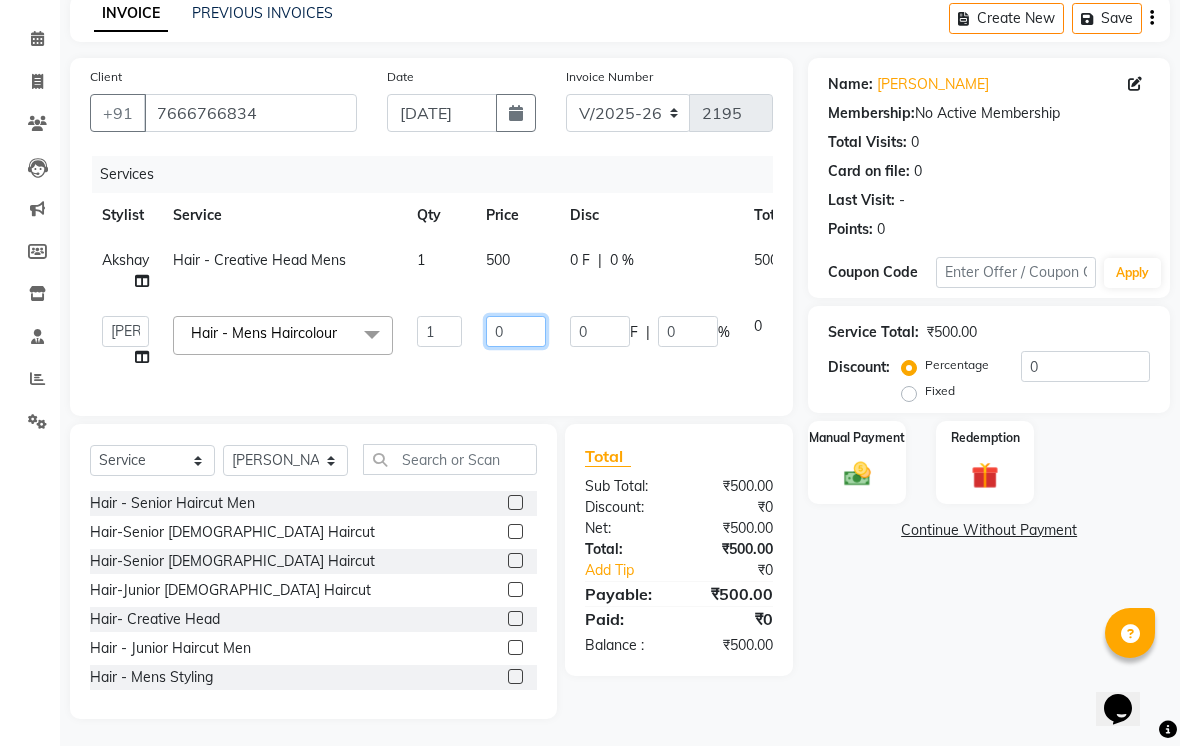 click on "0" 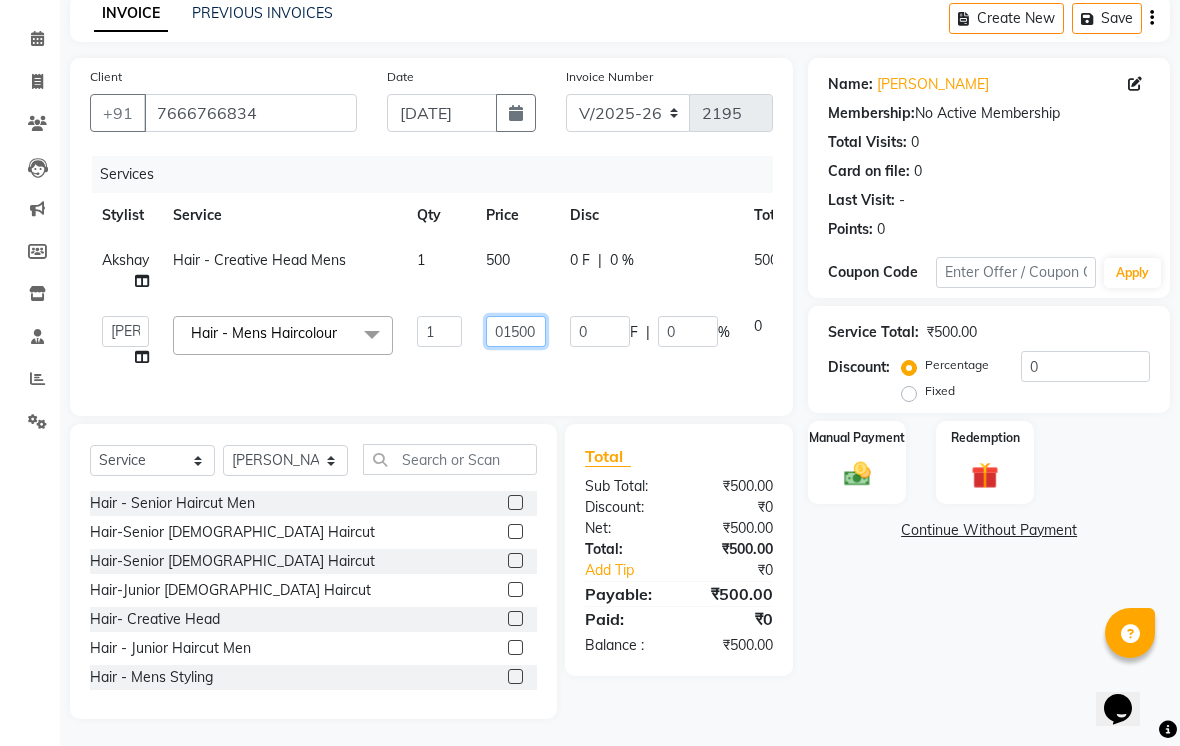 click on "01500" 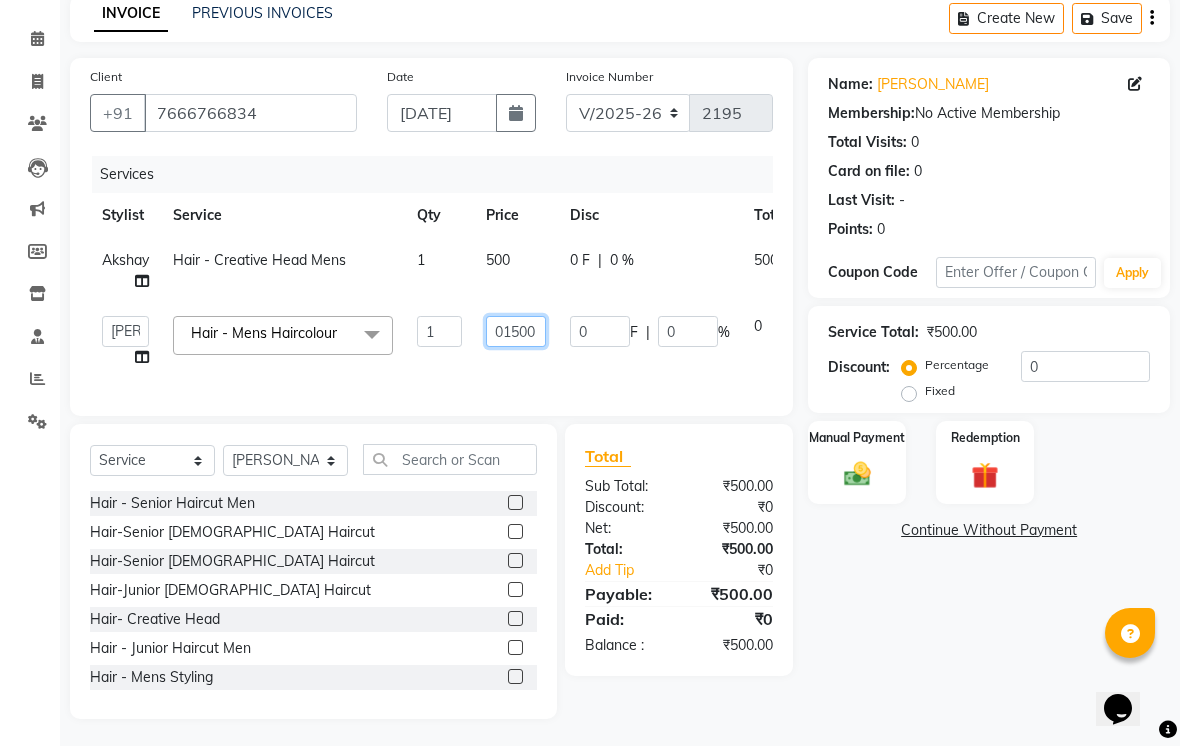 click on "01500" 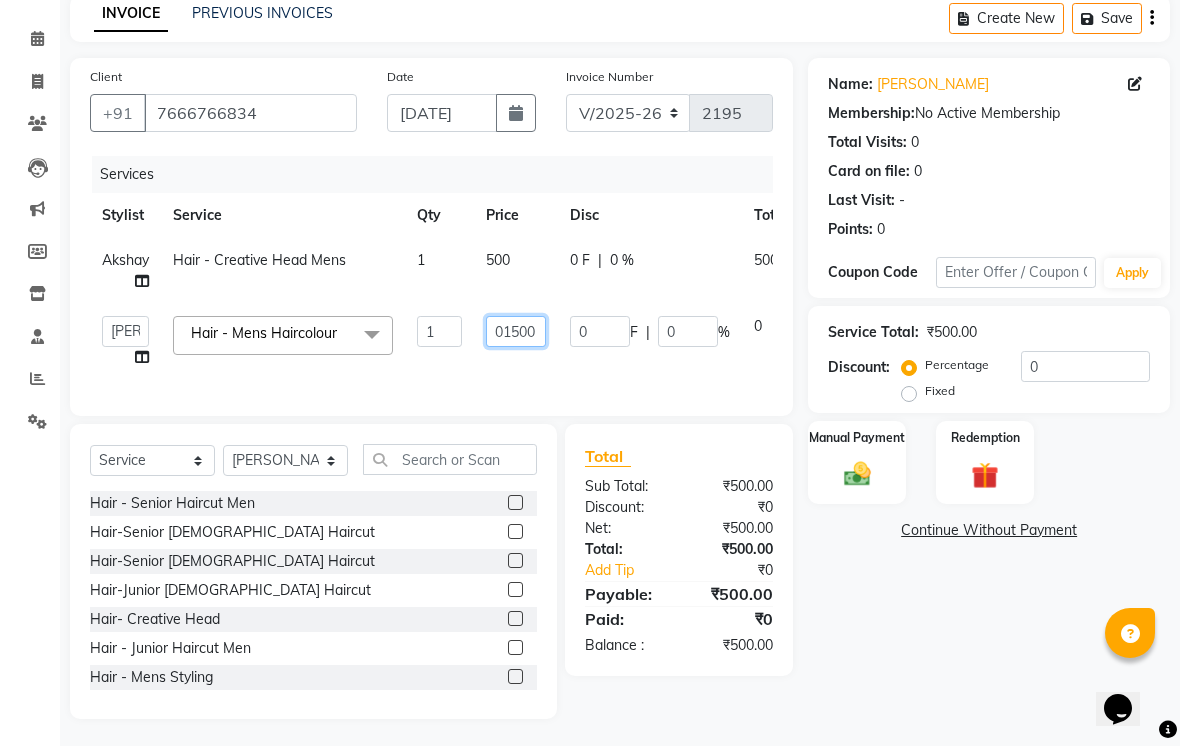 click on "01500" 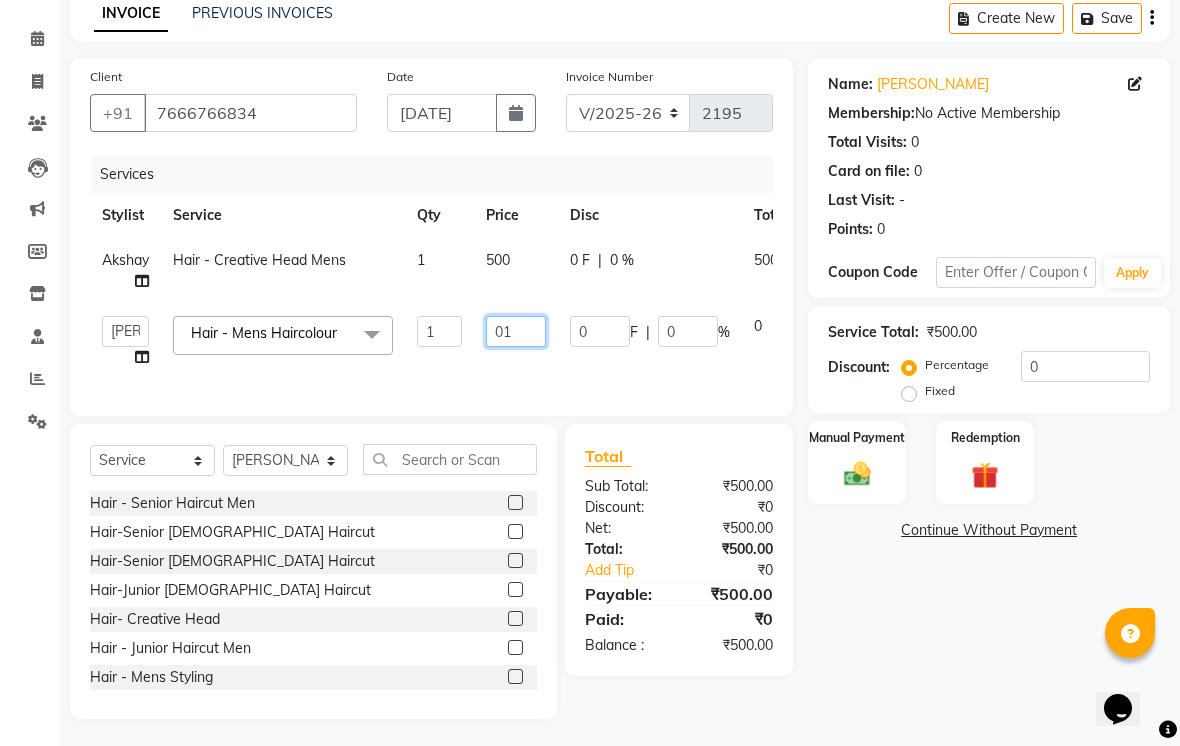 type on "0" 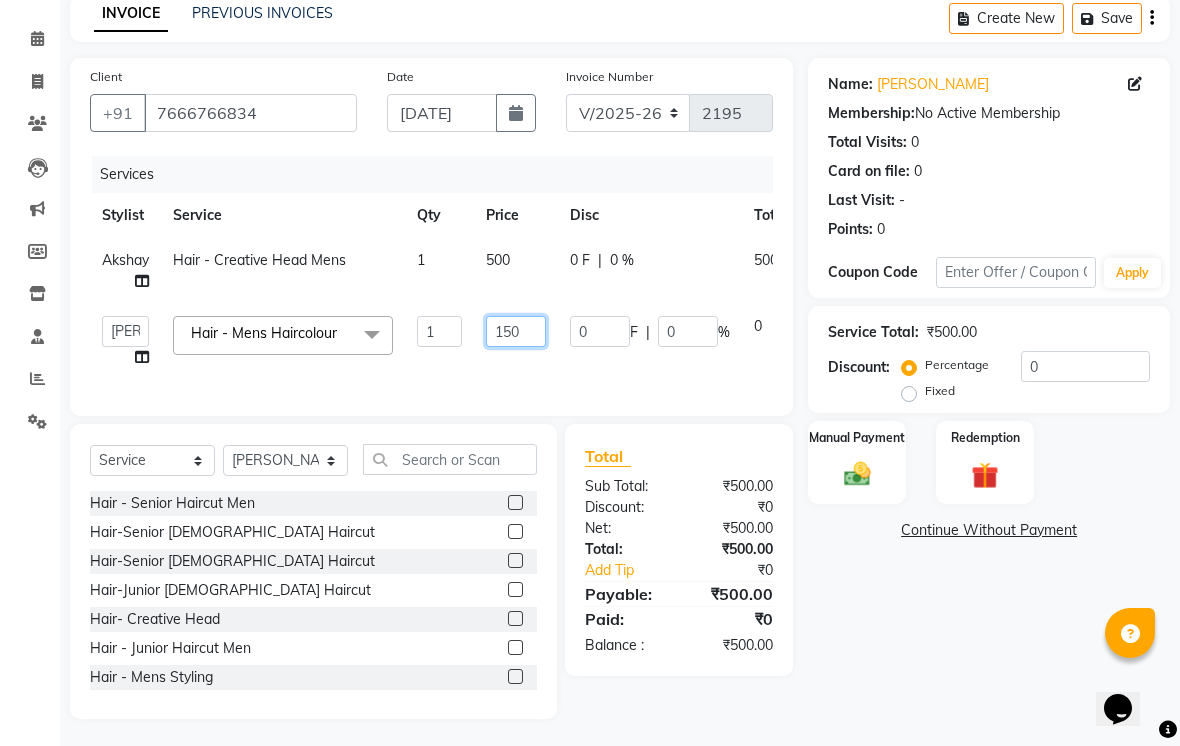type on "1500" 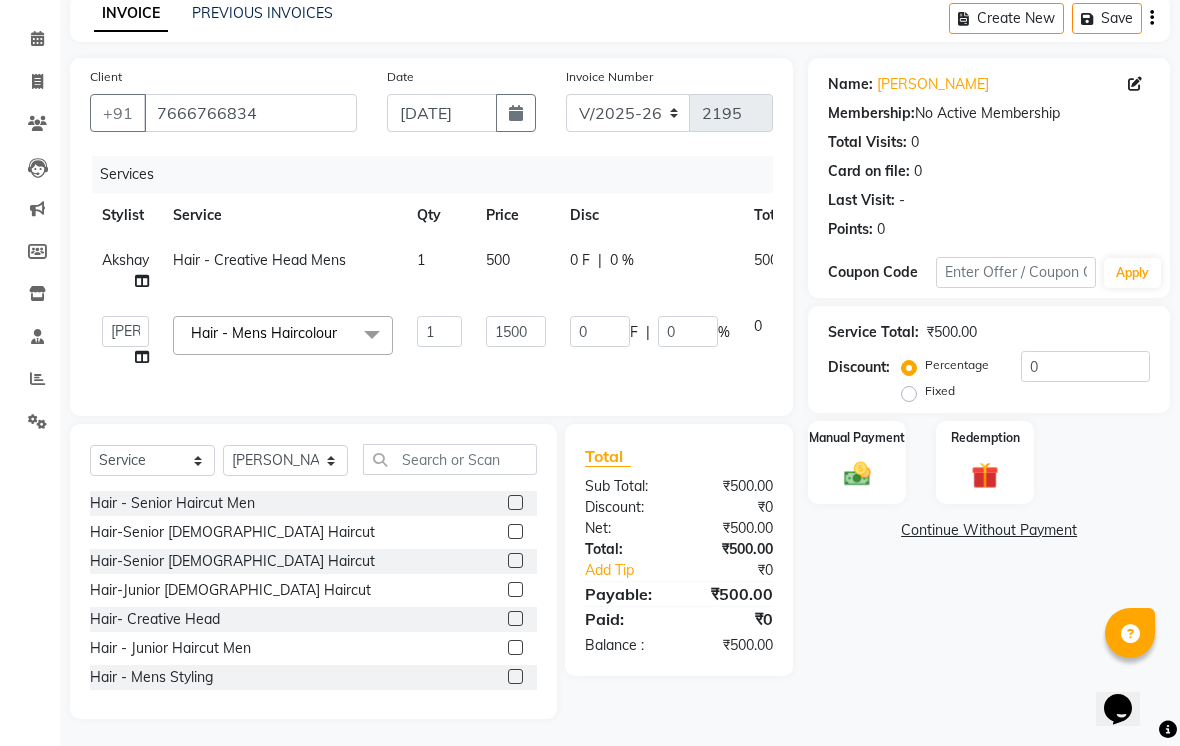 click on "500" 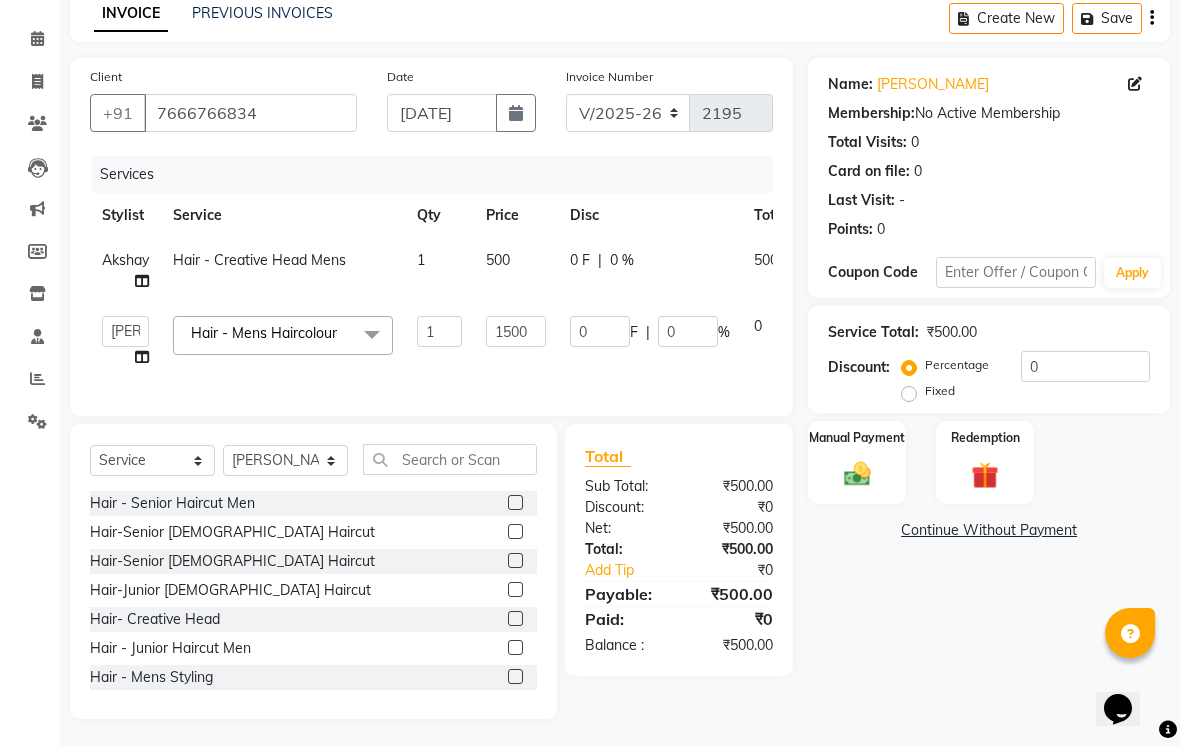 select on "31289" 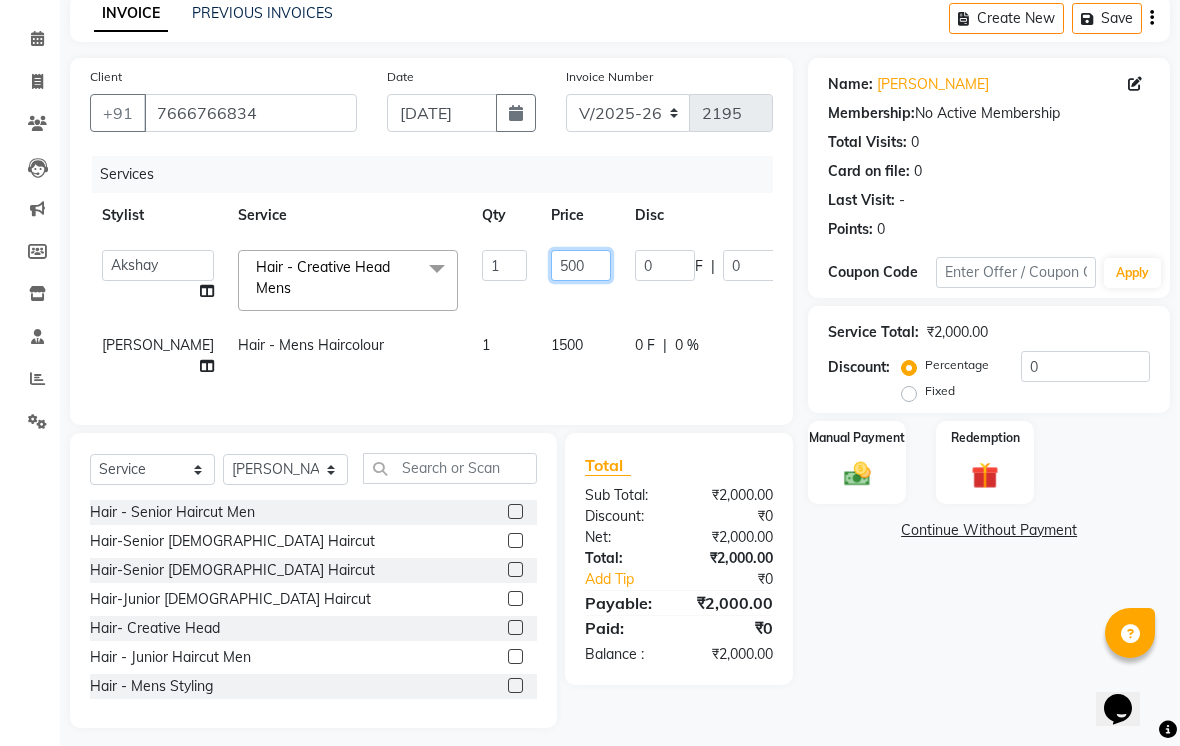 click on "500" 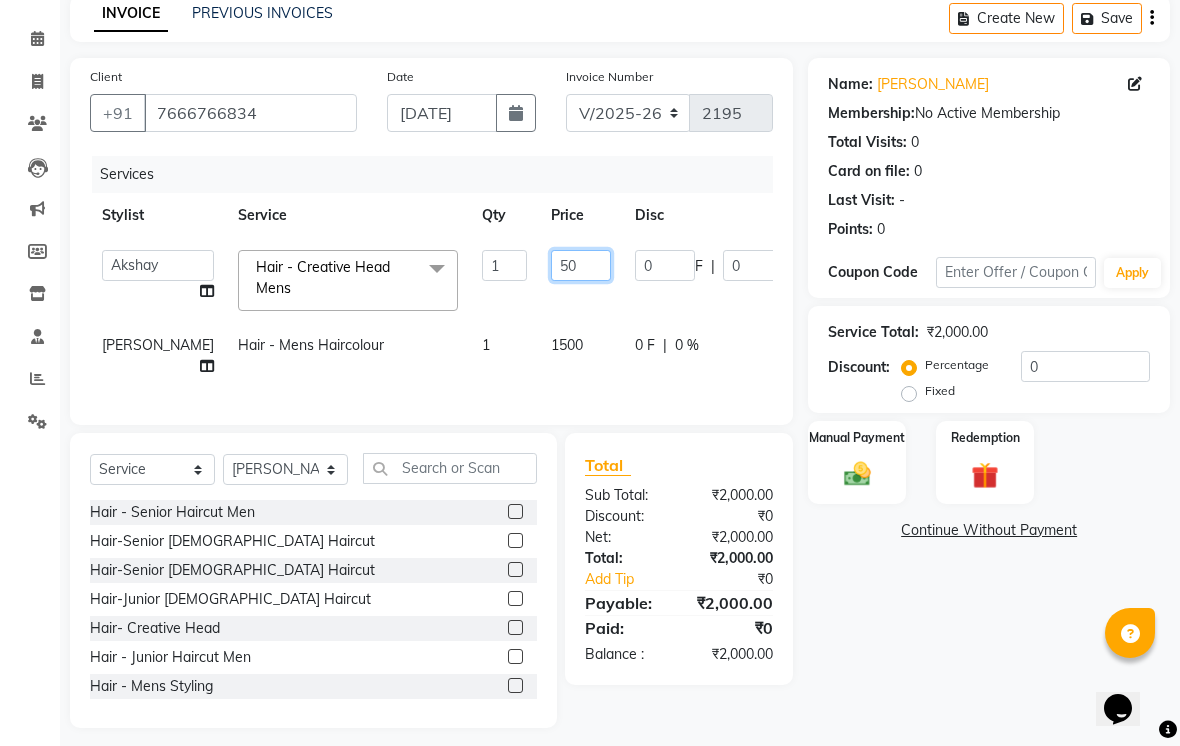 type on "5" 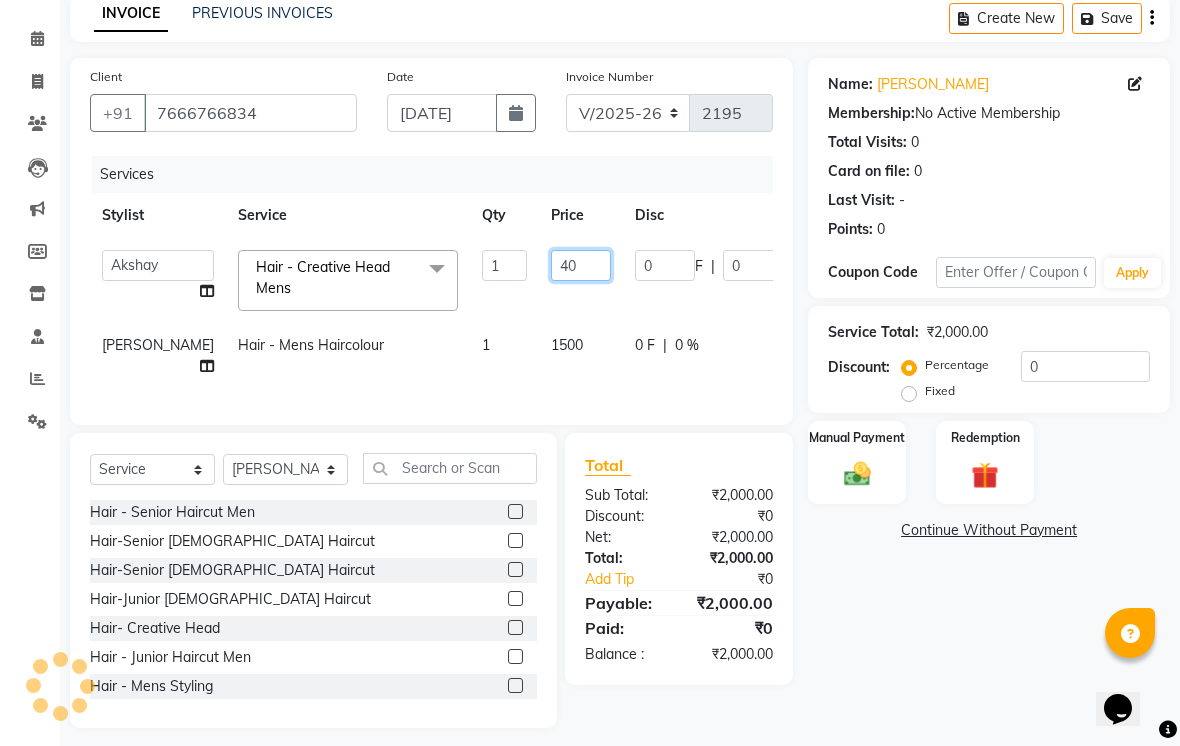 type on "400" 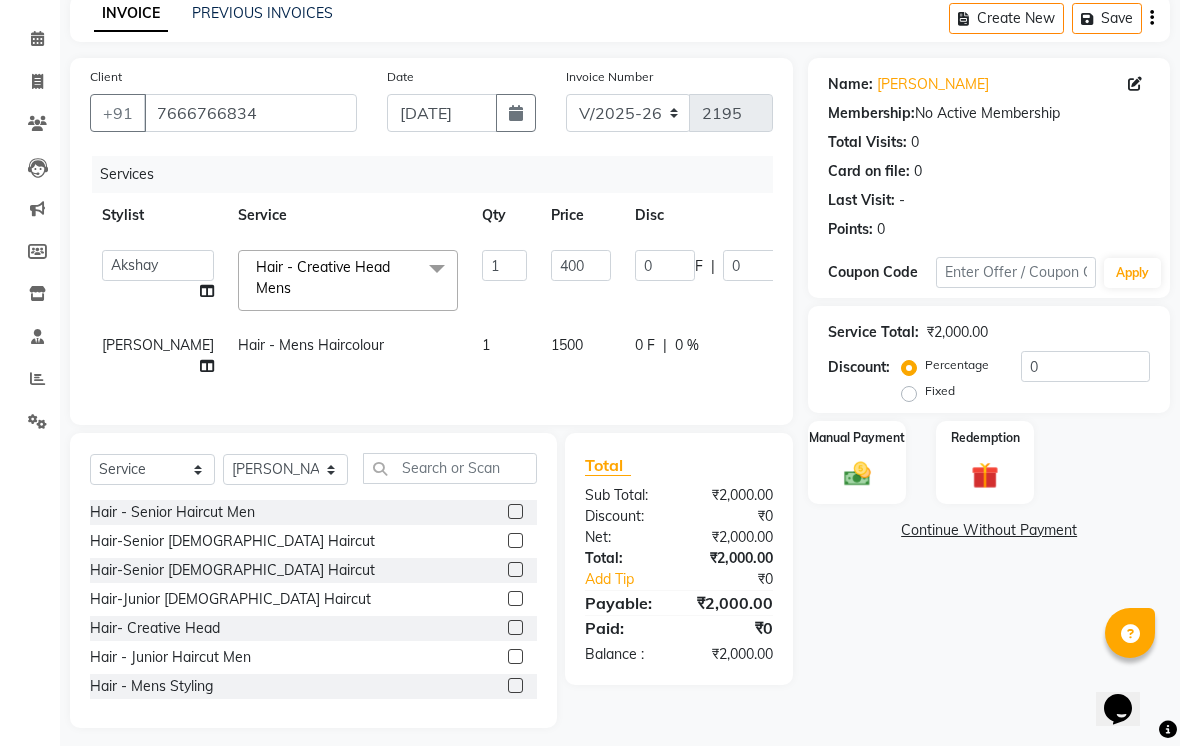 click on "Client [PHONE_NUMBER] Date [DATE] Invoice Number V/2025 V/[PHONE_NUMBER] Services Stylist Service Qty Price Disc Total Action  [PERSON_NAME]    Bhumi    [PERSON_NAME]   [PERSON_NAME]    Sachin [PERSON_NAME]    [PERSON_NAME] [PERSON_NAME]  Hair - Creative Head Mens  x Hair - Senior Haircut Men Hair-Senior [DEMOGRAPHIC_DATA] Haircut Hair-Senior [DEMOGRAPHIC_DATA] Haircut Hair-Junior [DEMOGRAPHIC_DATA] Haircut Hair- Creative Head  Hair - Junior Haircut Men  Hair - Mens Styling Hair - Mens Haircolour Hair - Global Colour Hair - Mens hair colour Touch-up [MEDICAL_DATA] Touchup 1 Inch [MEDICAL_DATA] Touchup 2 inch Hair - Mens Keratin Treatment Hair - K18 Treatment Hair - Mens Hair spa Hair - Mens hairwash Head Massage Keratin Wash  Hair- Kids Haircut Consultation  Hair - Creative Head Mens Hair - Fringe  Hair - Fiber Clinix [MEDICAL_DATA] Touchup 1 Inch AF [MEDICAL_DATA] Touchup 2 inch AF Hair - Makeup and bridal hair style  Hair - Biotop Spa  Hair - [DEMOGRAPHIC_DATA] Styling  Foot spa Hand spa Dry manicure  Dry pedicure  Nail Extension  B3 [MEDICAL_DATA]" 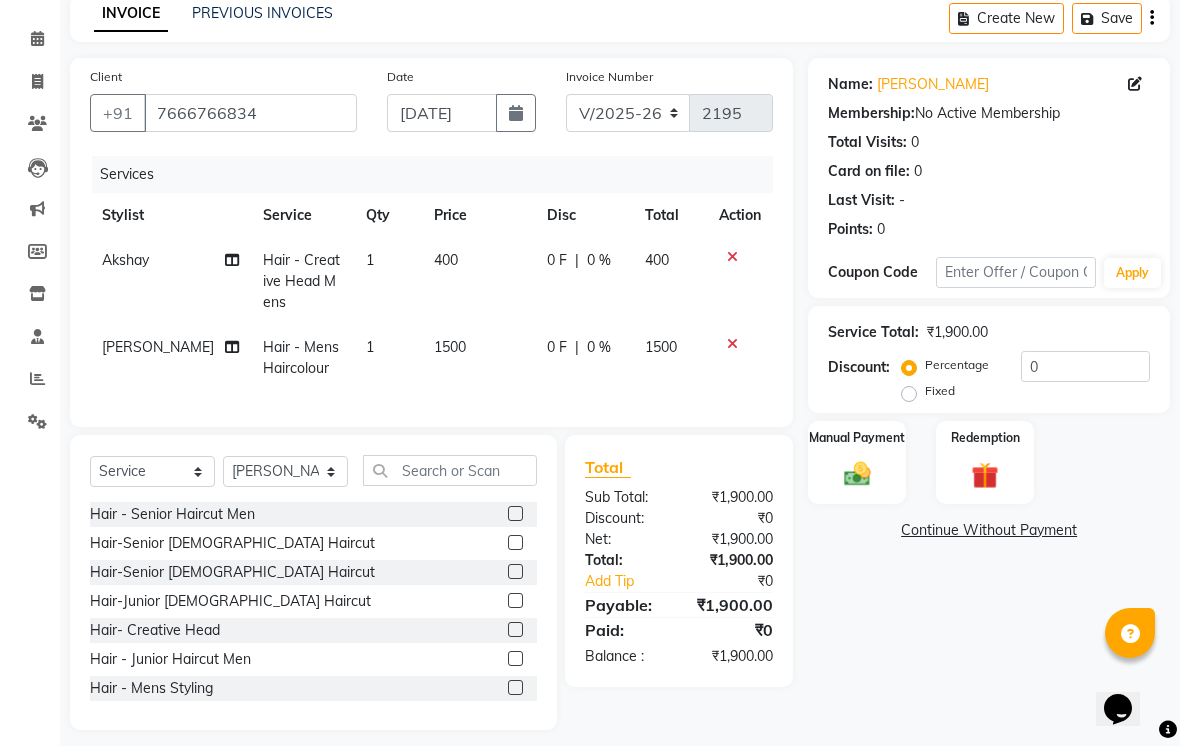 click on "Client [PHONE_NUMBER] Date [DATE] Invoice Number V/2025 V/[PHONE_NUMBER] Services Stylist Service Qty Price Disc Total Action Akshay  Hair - Creative Head Mens 1 400 0 F | 0 % 400 [PERSON_NAME]  Hair - Mens Haircolour 1 1500 0 F | 0 % 1500" 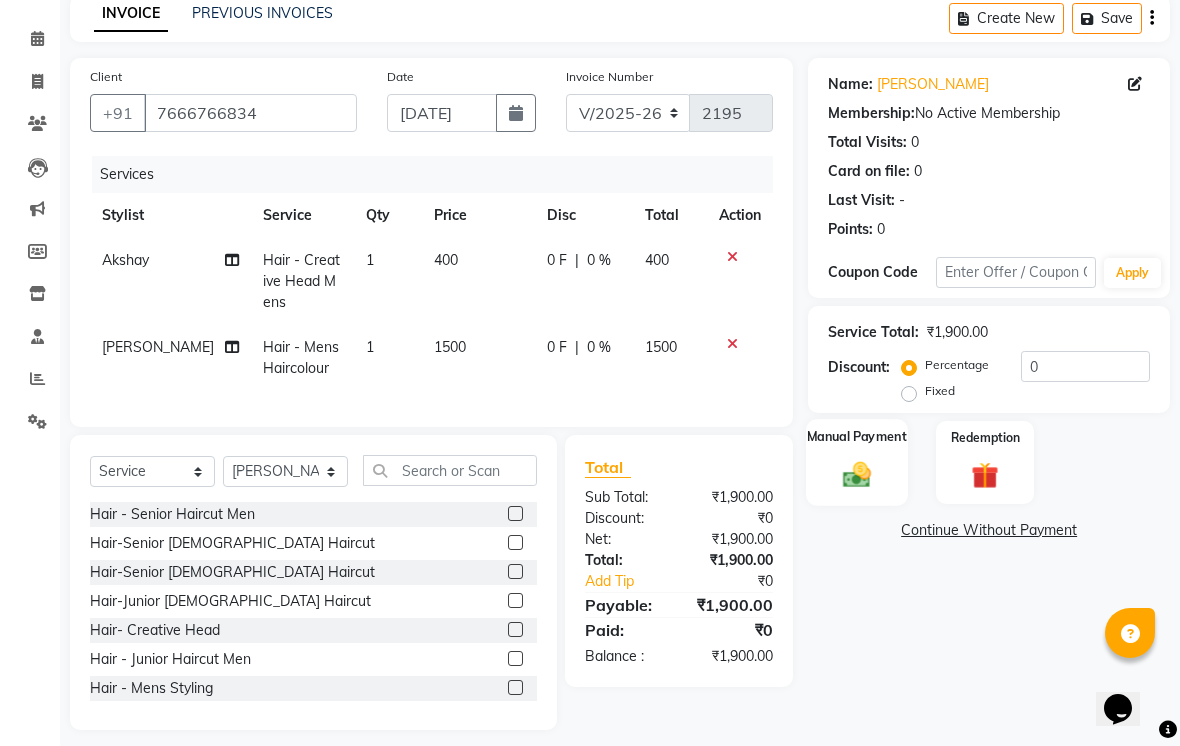 click 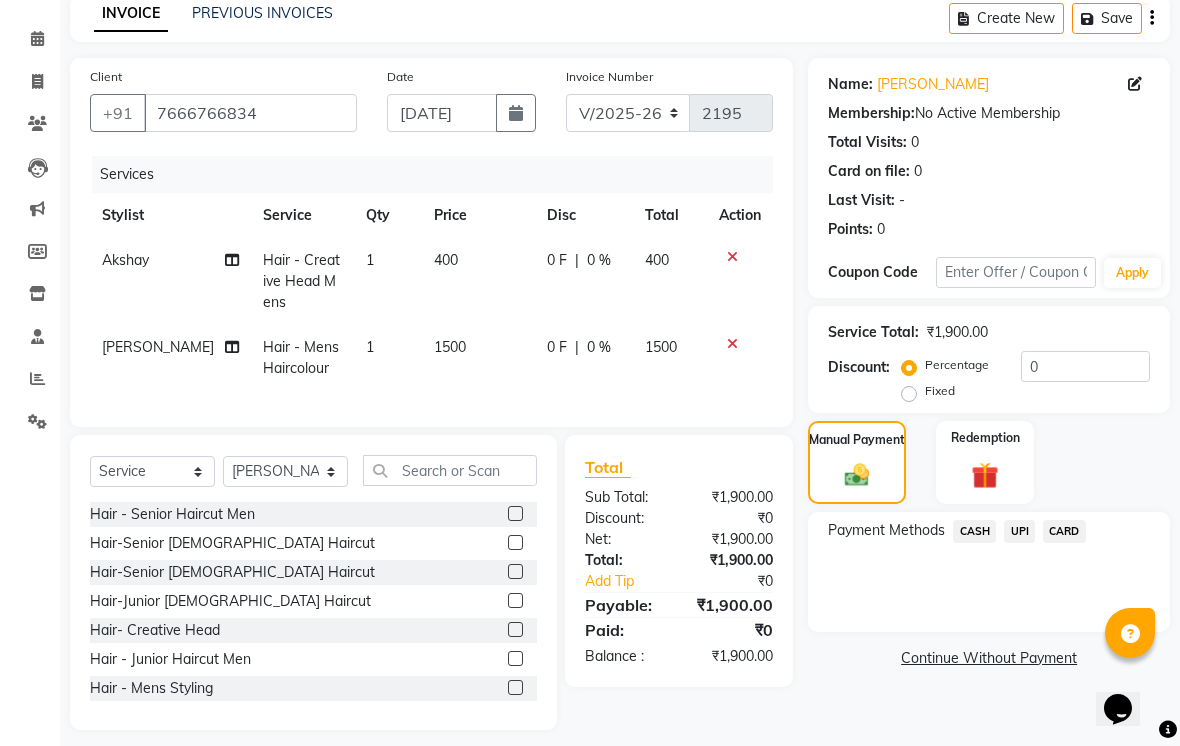 click on "CASH" 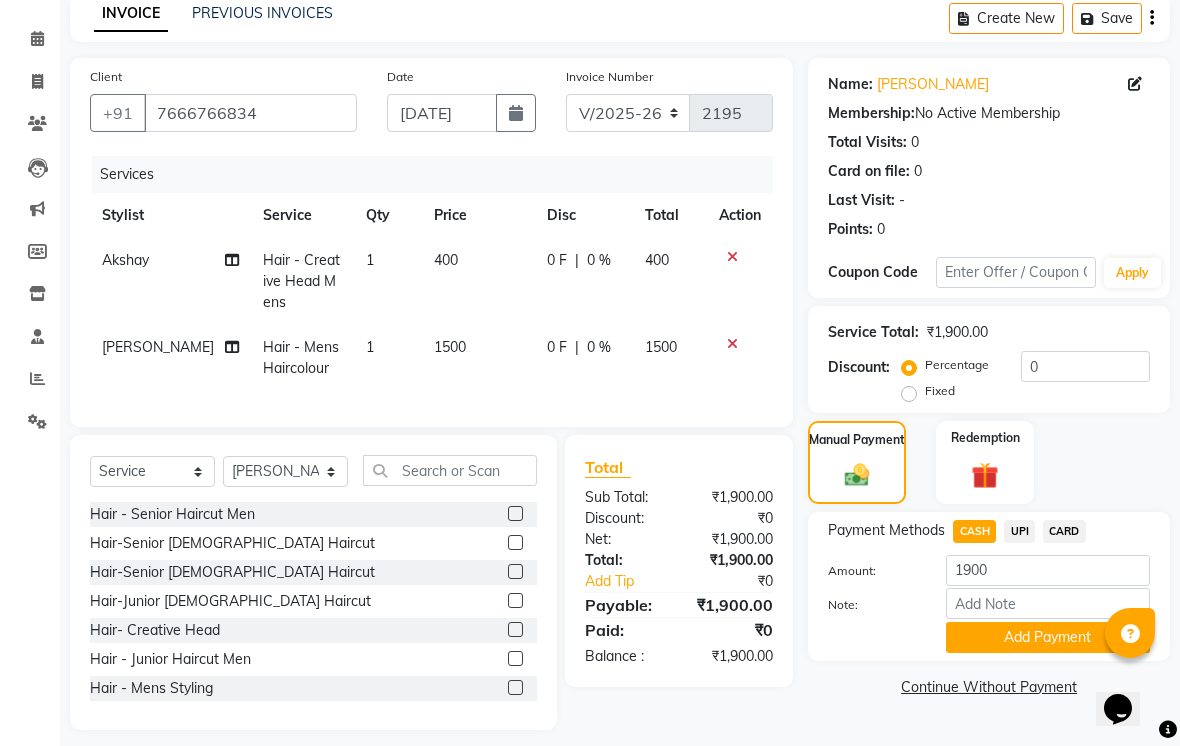 scroll, scrollTop: 103, scrollLeft: 0, axis: vertical 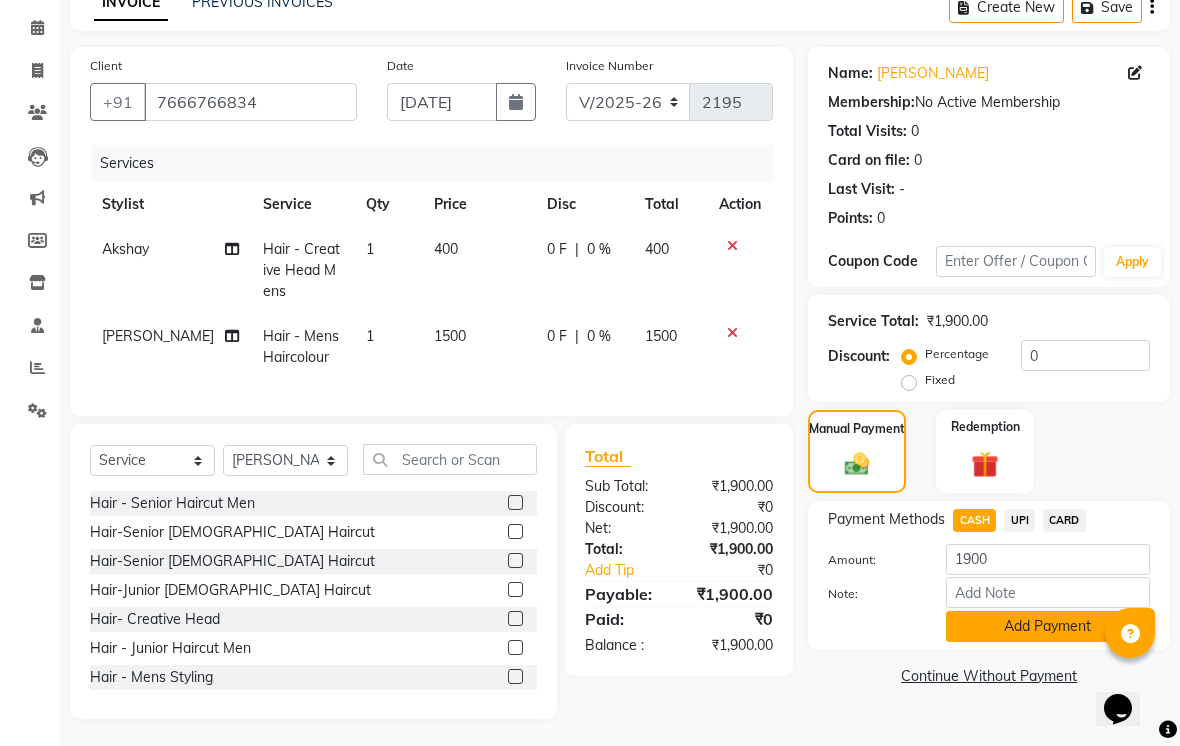 click on "Add Payment" 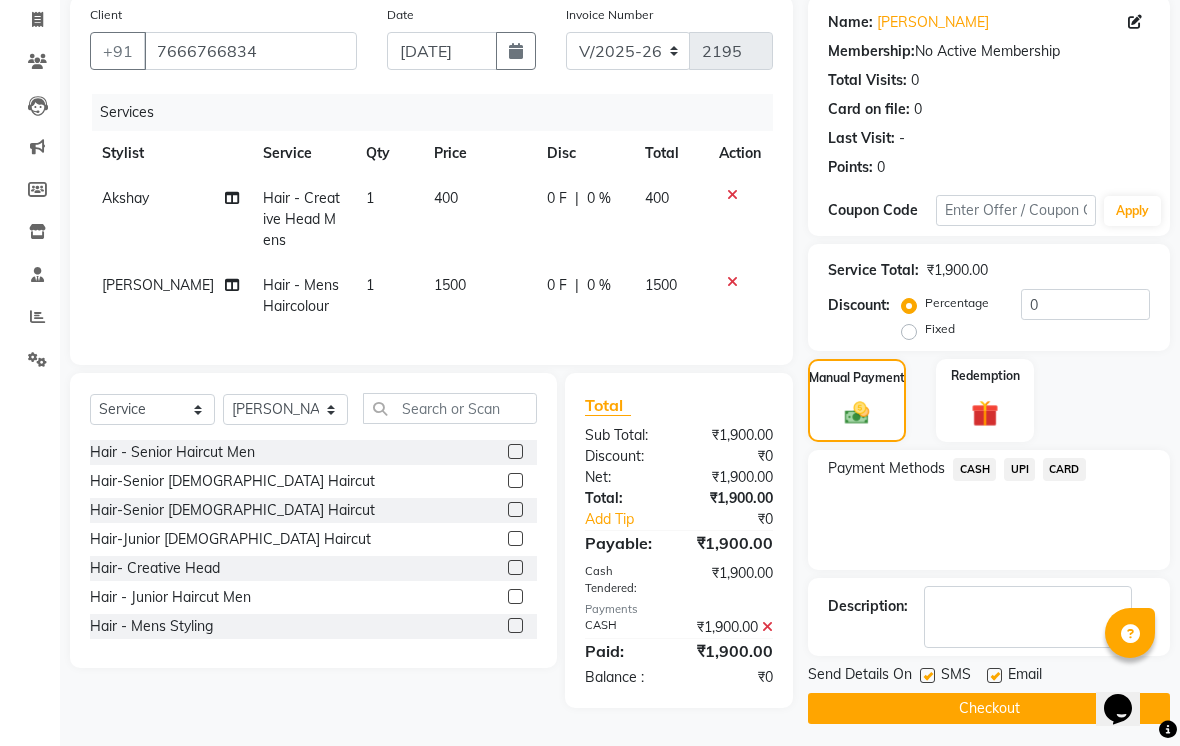 scroll, scrollTop: 162, scrollLeft: 0, axis: vertical 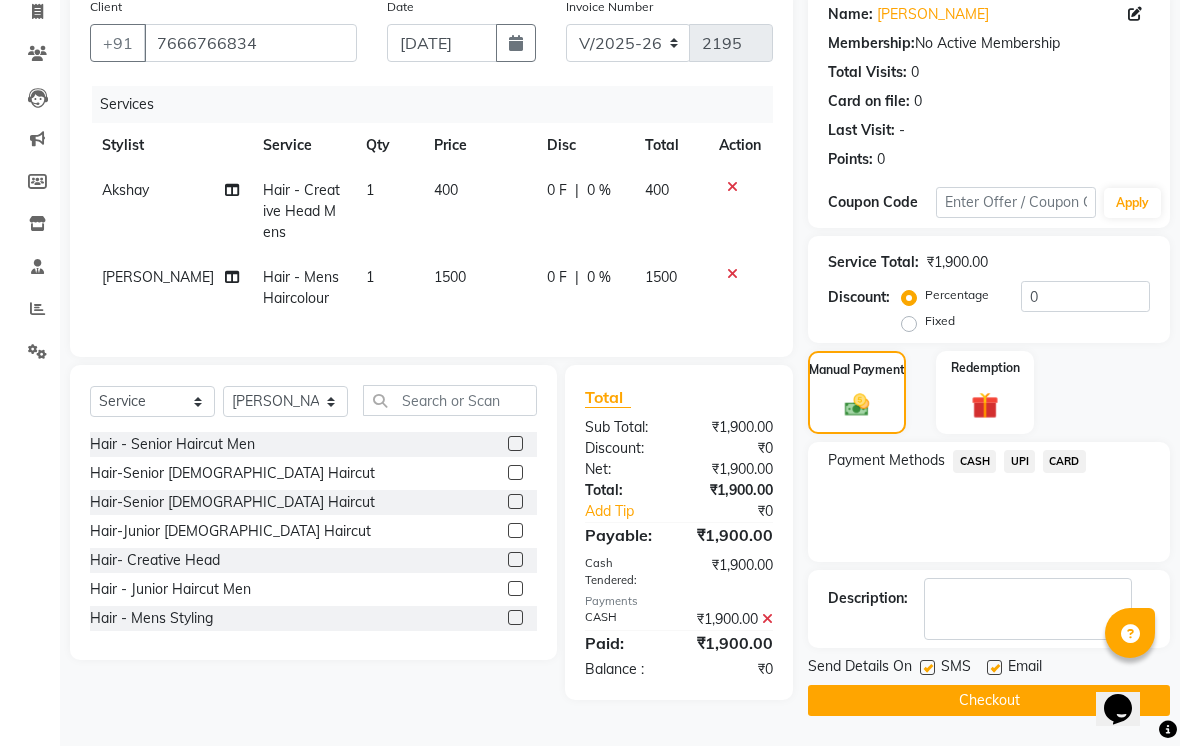click 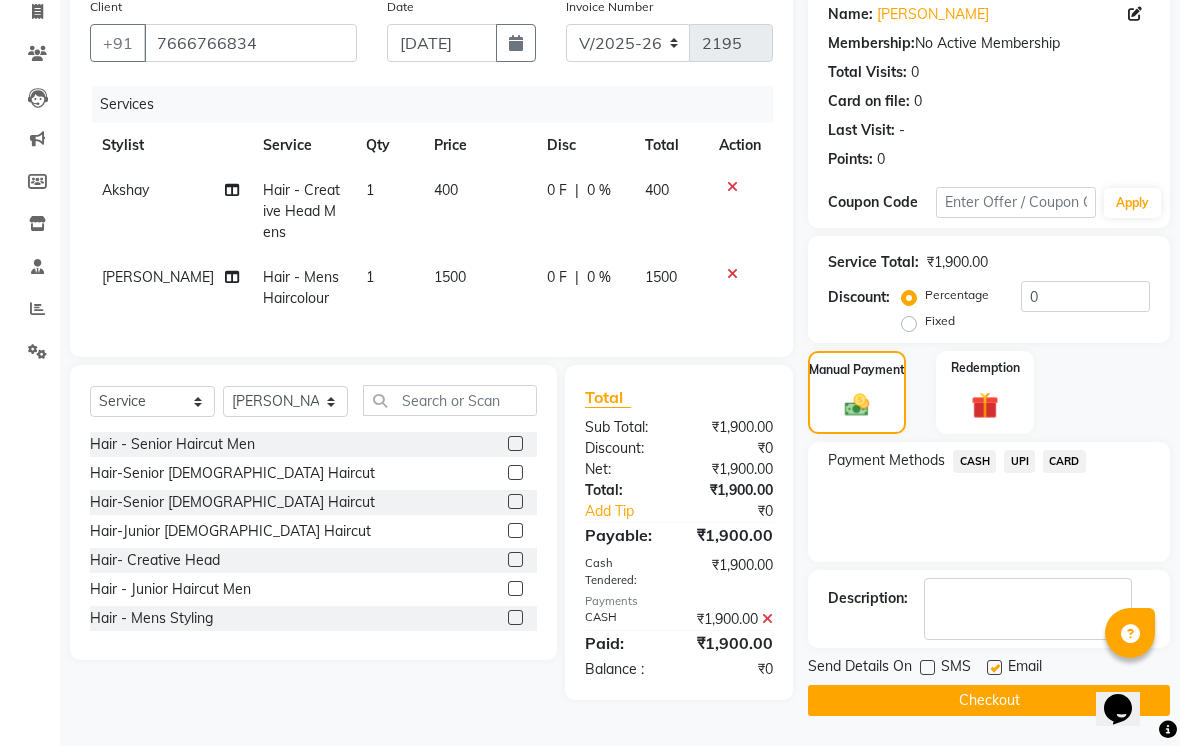 click on "Checkout" 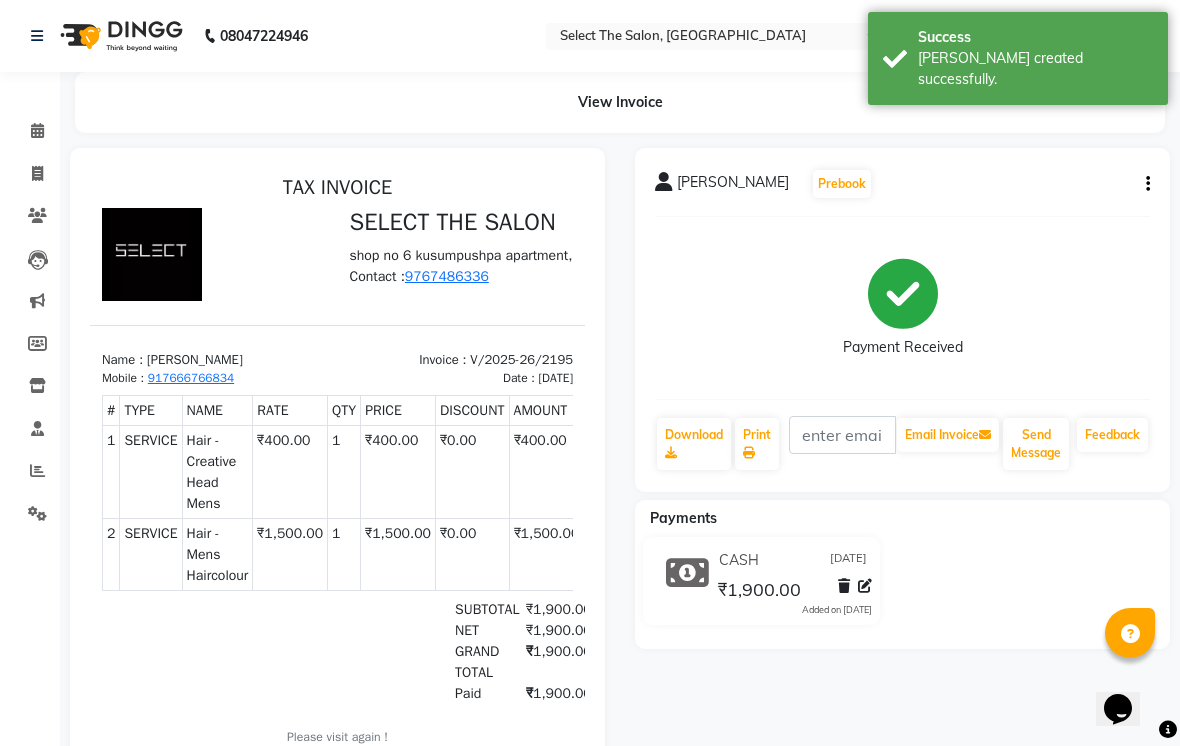 scroll, scrollTop: 0, scrollLeft: 0, axis: both 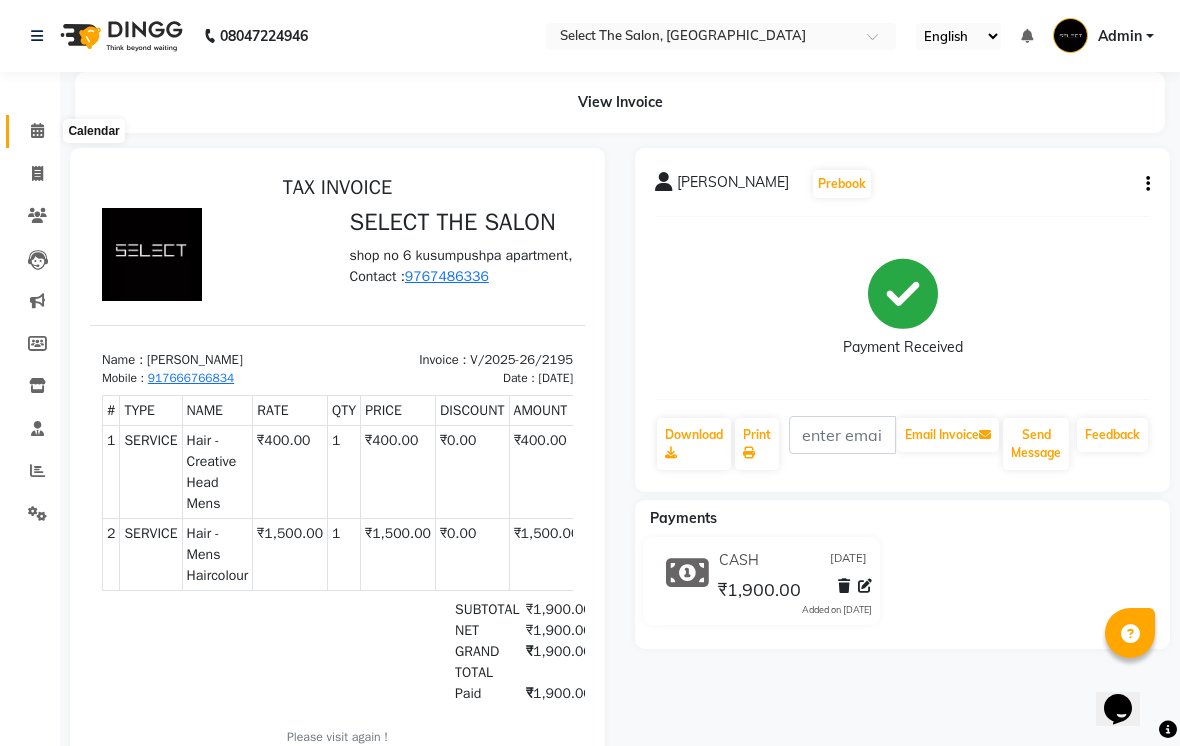 click 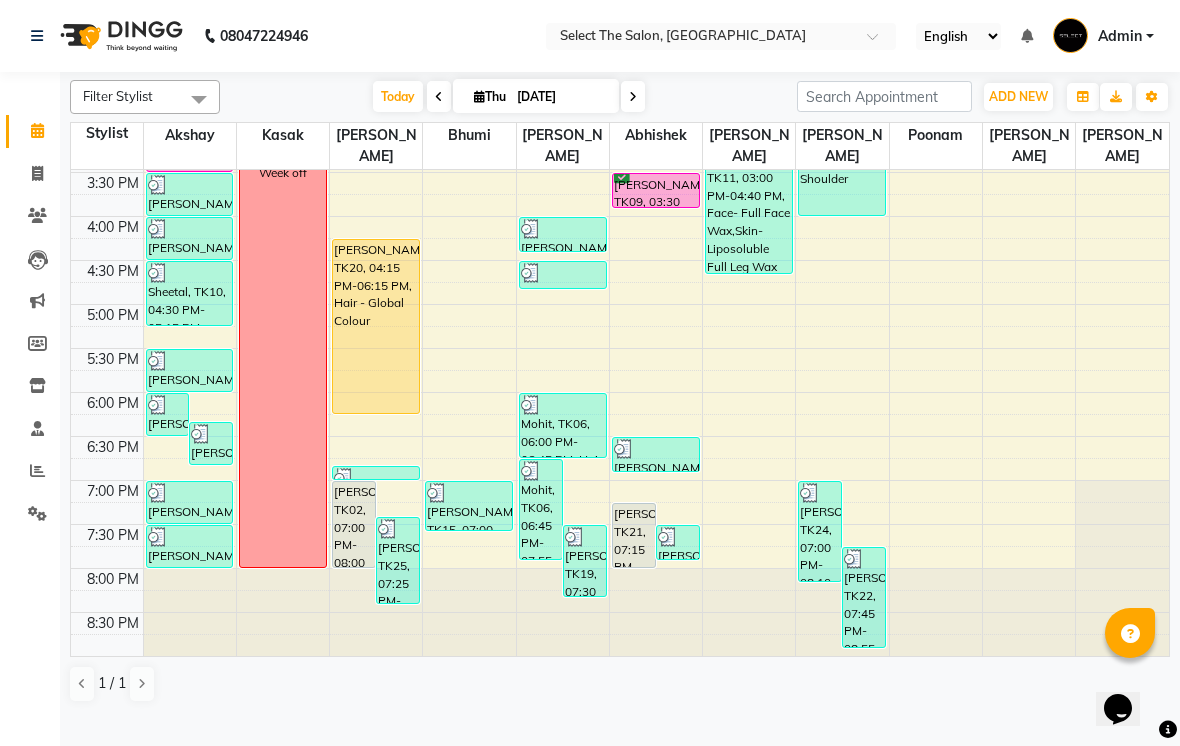 scroll, scrollTop: 657, scrollLeft: 0, axis: vertical 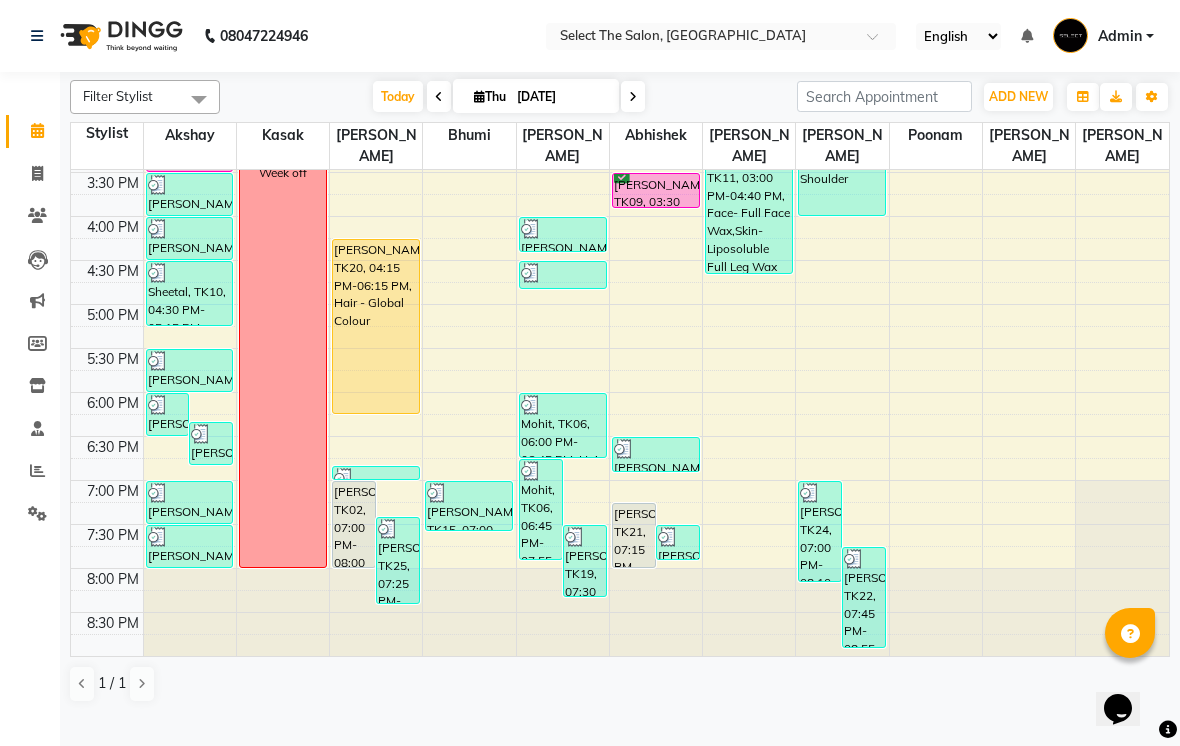 click on "[PERSON_NAME], TK19, 07:30 PM-08:00 PM, Hair - Creative Head Mens" at bounding box center (190, 546) 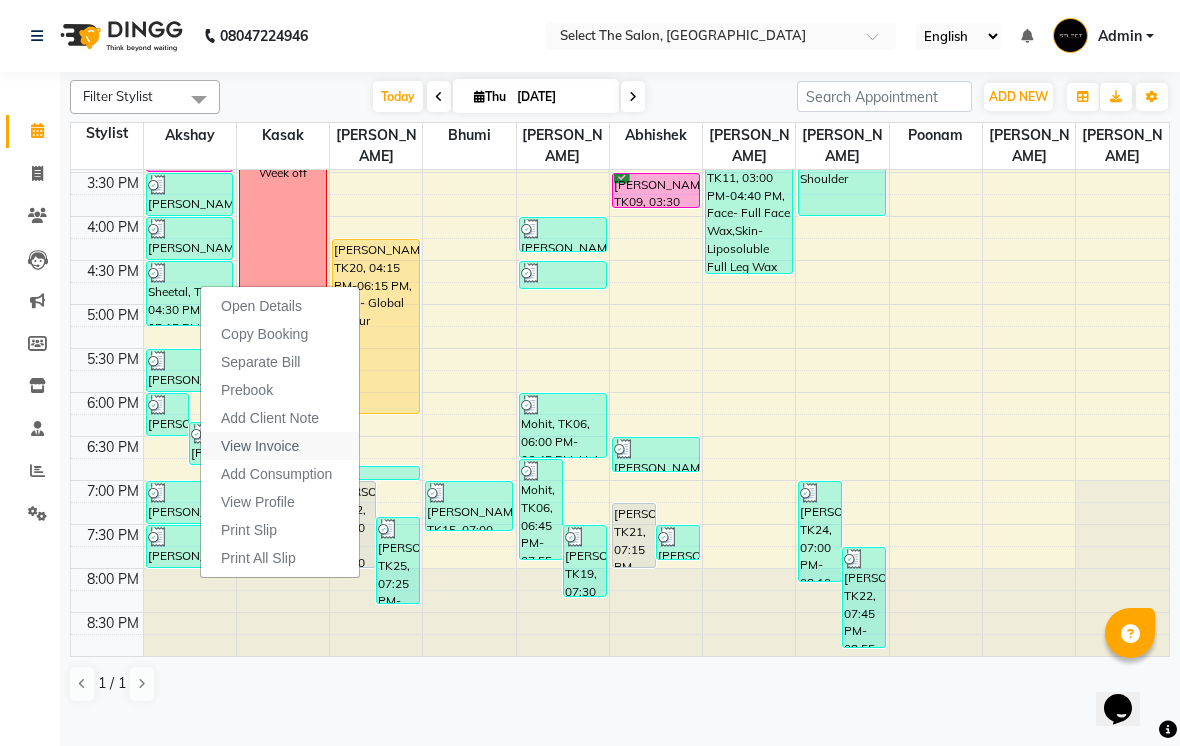 click on "View Invoice" at bounding box center [260, 446] 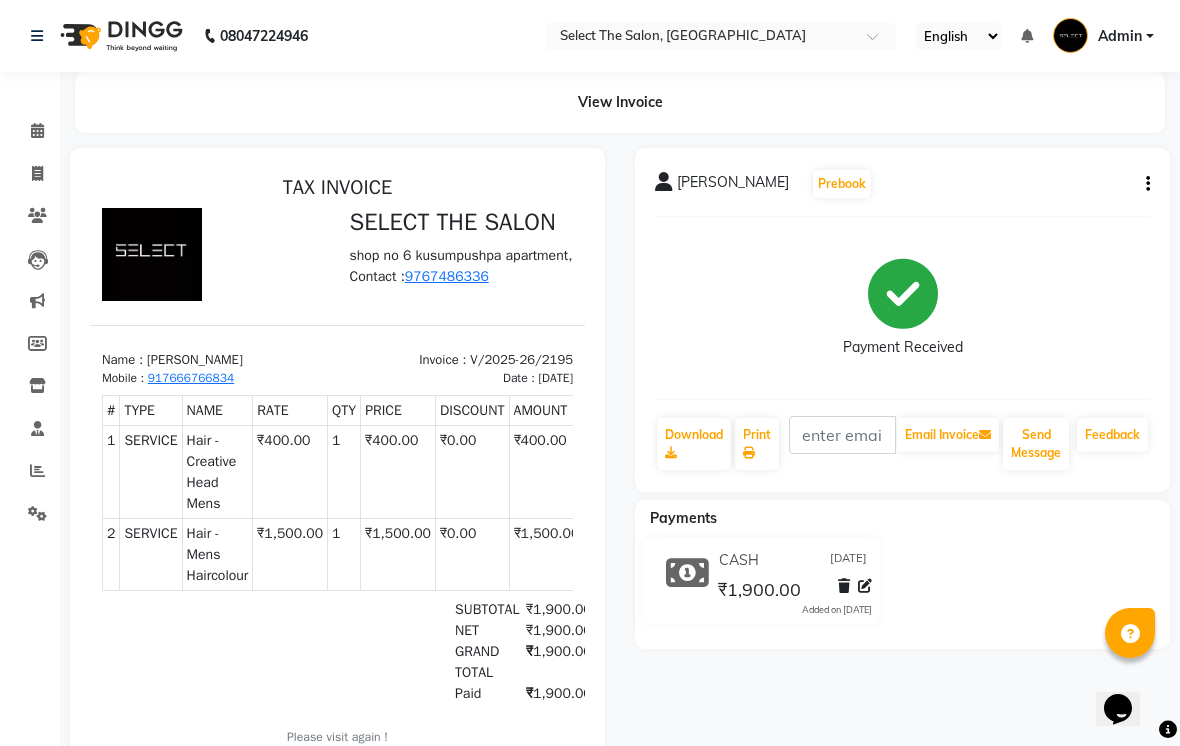 scroll, scrollTop: 0, scrollLeft: 0, axis: both 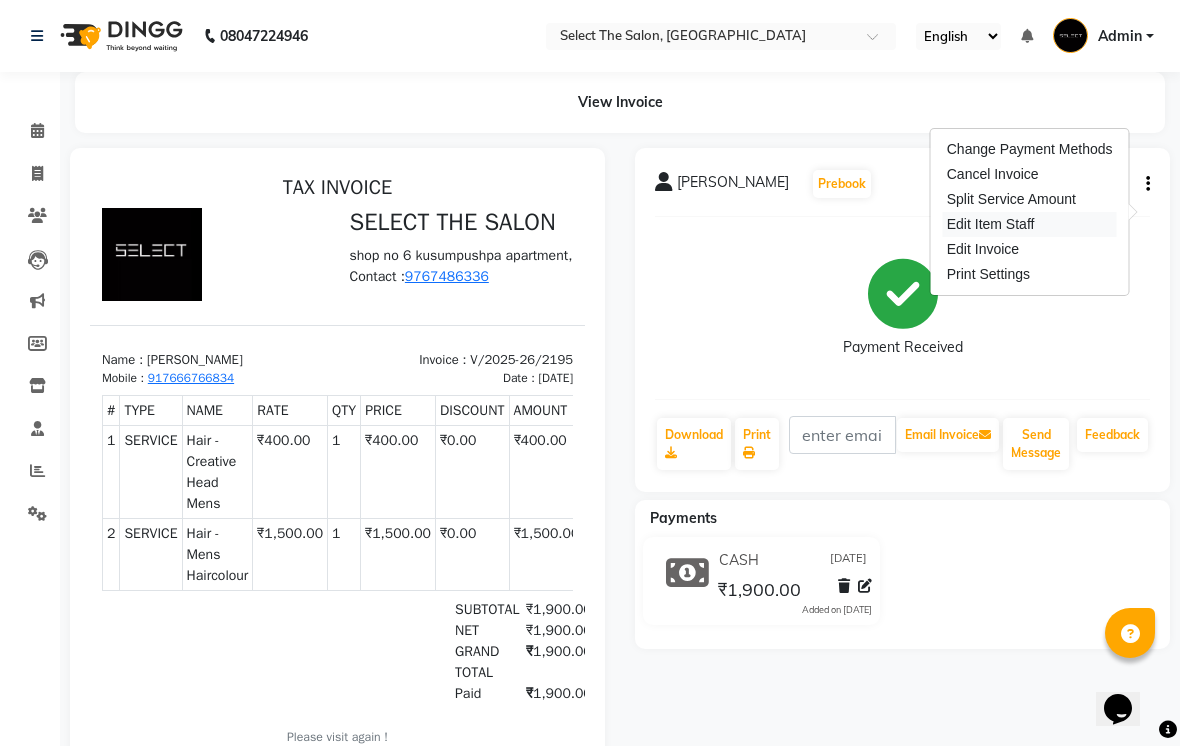 click on "Edit Item Staff" at bounding box center [1030, 224] 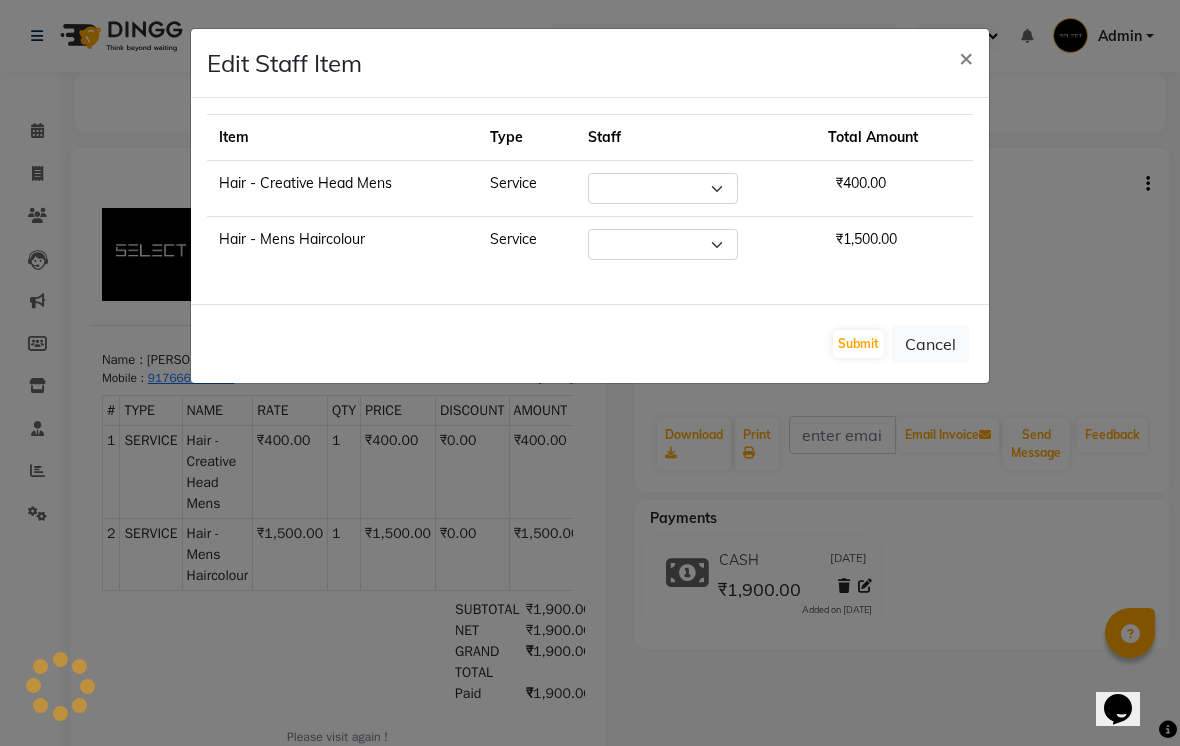 select on "31289" 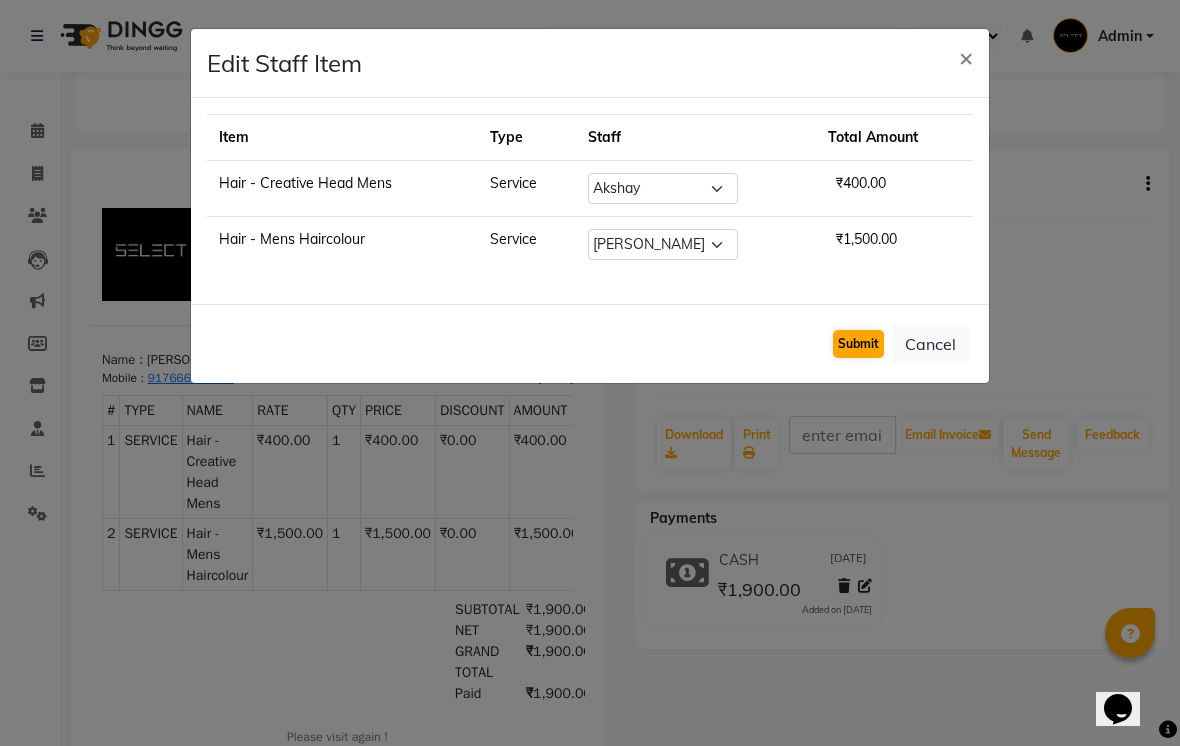 click on "Submit" 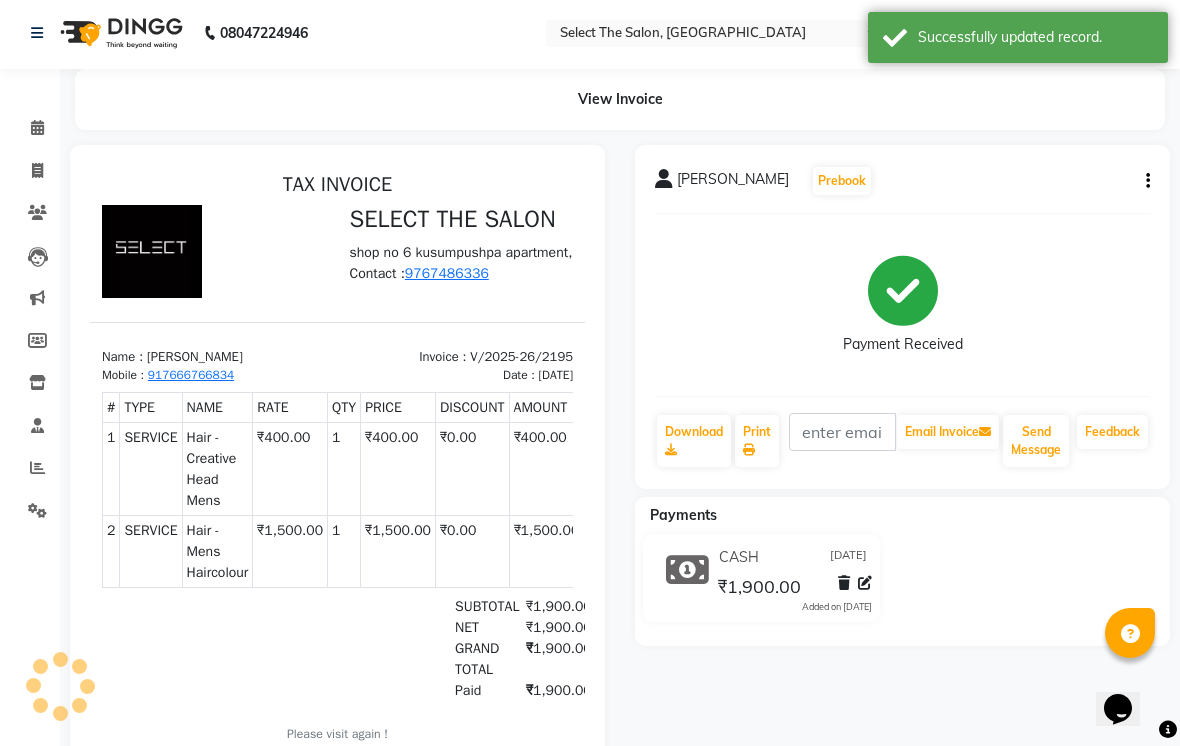 scroll, scrollTop: 7, scrollLeft: 0, axis: vertical 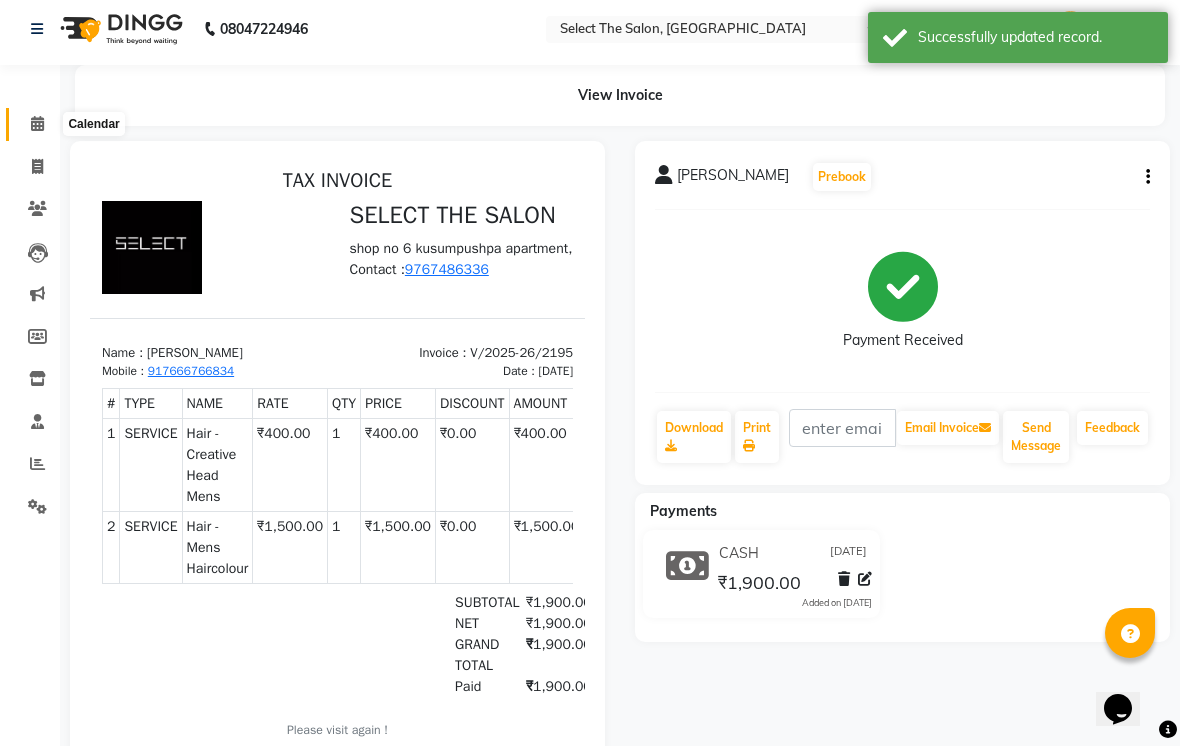 click 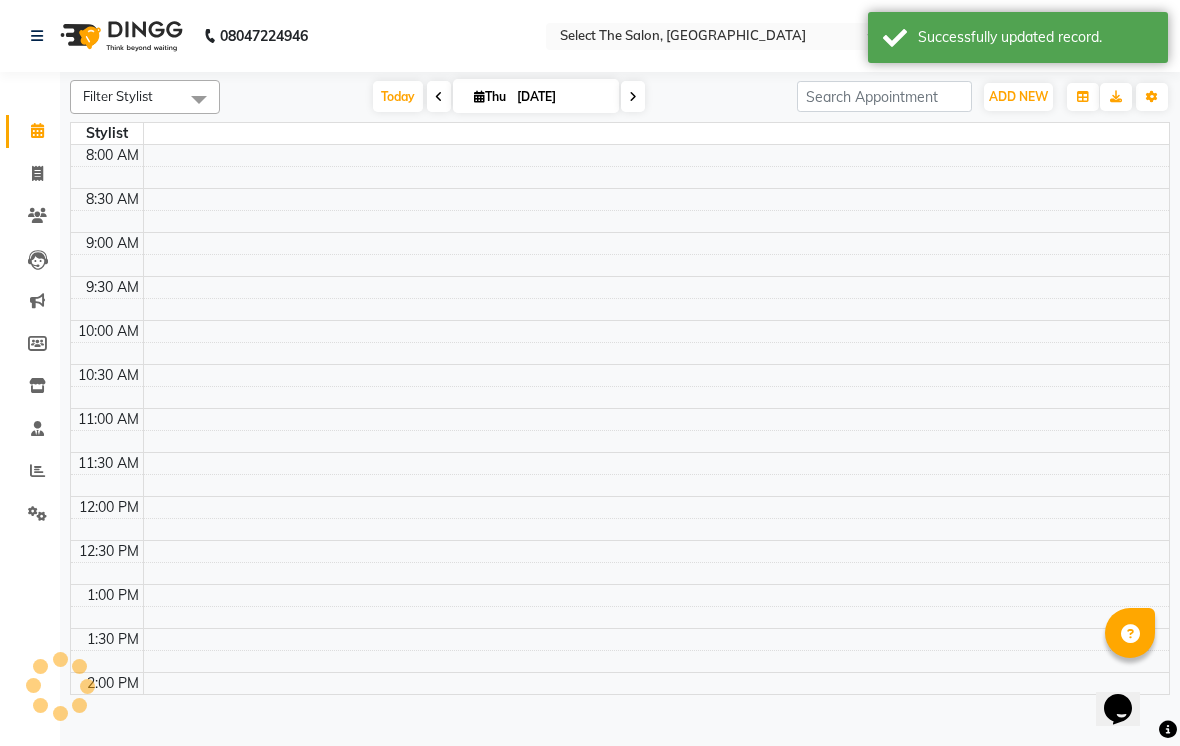 scroll, scrollTop: 0, scrollLeft: 0, axis: both 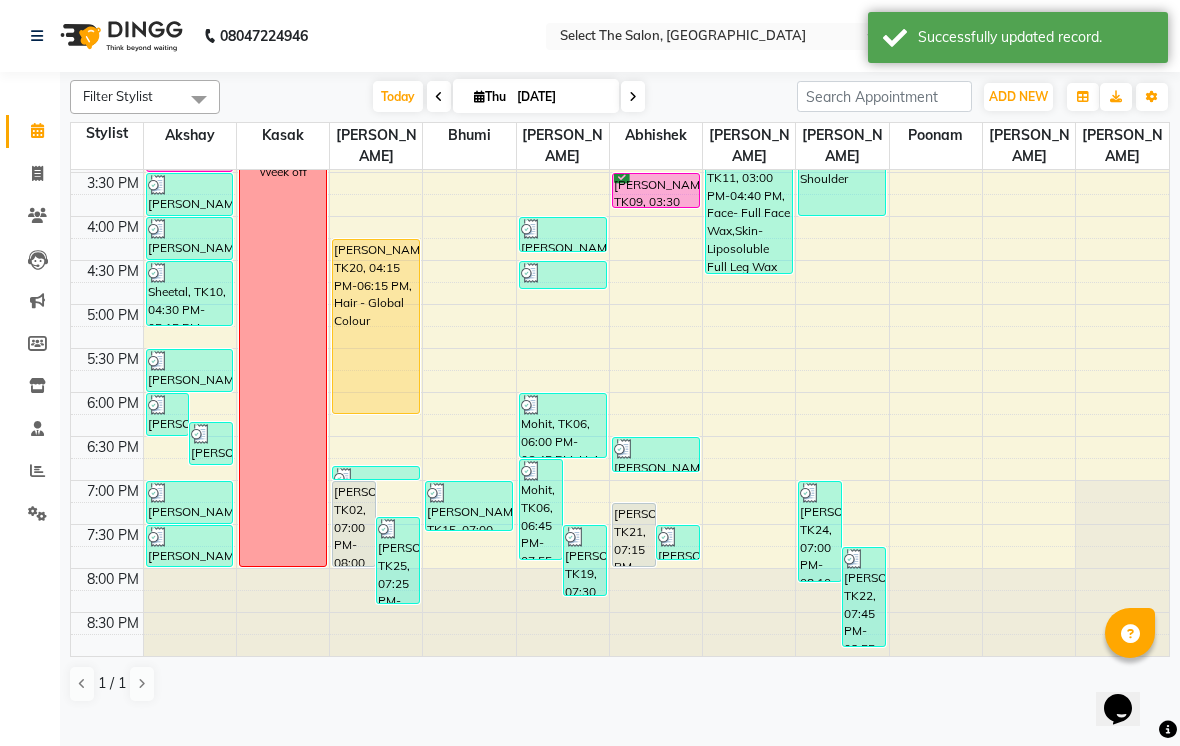 click on "[PERSON_NAME], TK19, 07:30 PM-08:20 PM, Hair - Mens Haircolour" at bounding box center (585, 560) 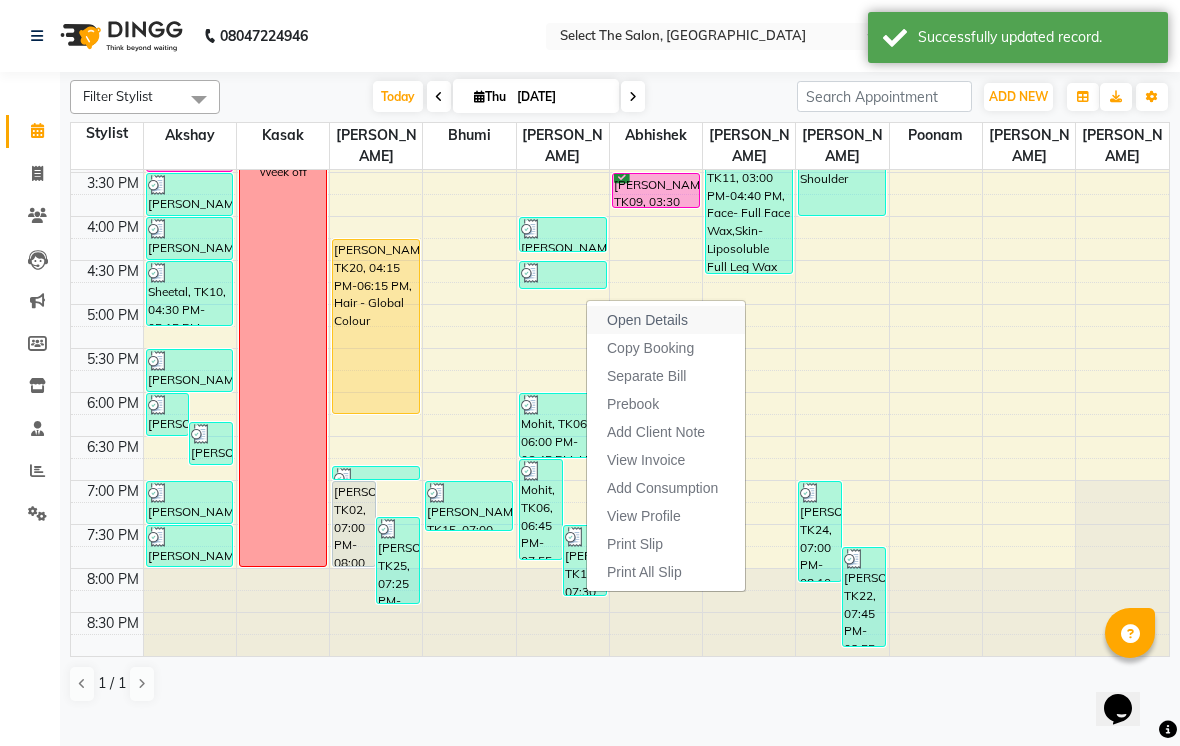 click on "Open Details" at bounding box center [647, 320] 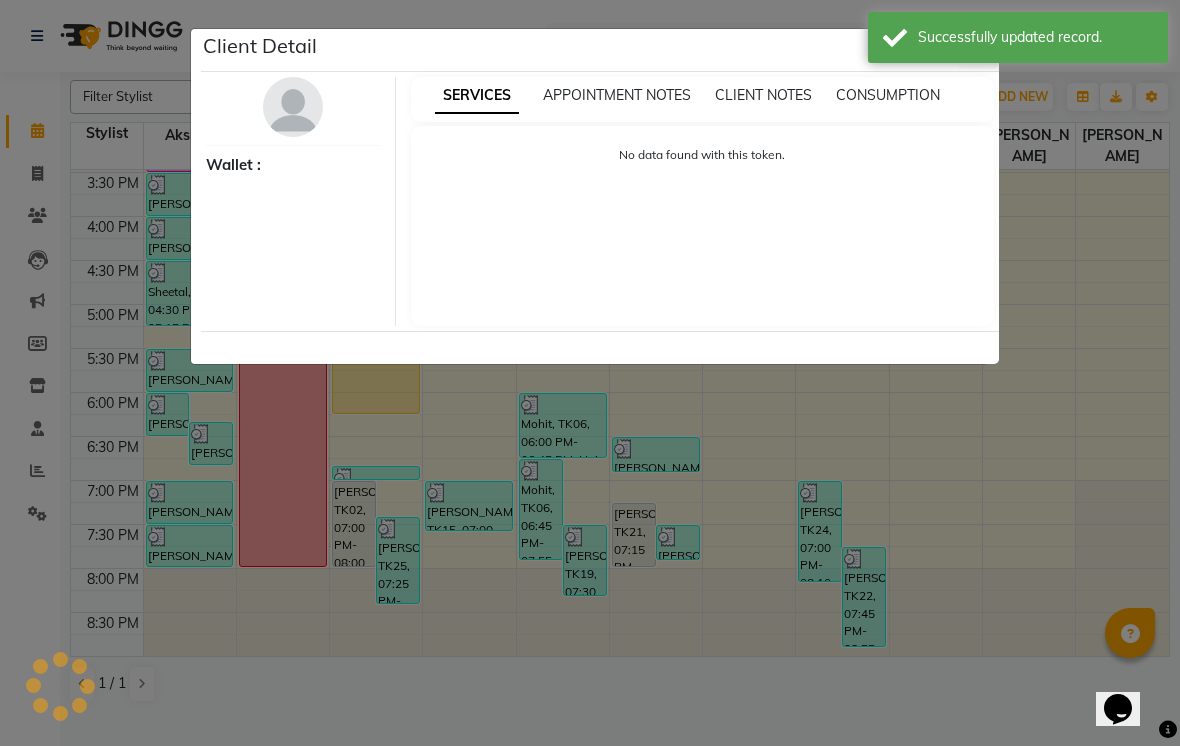 select on "3" 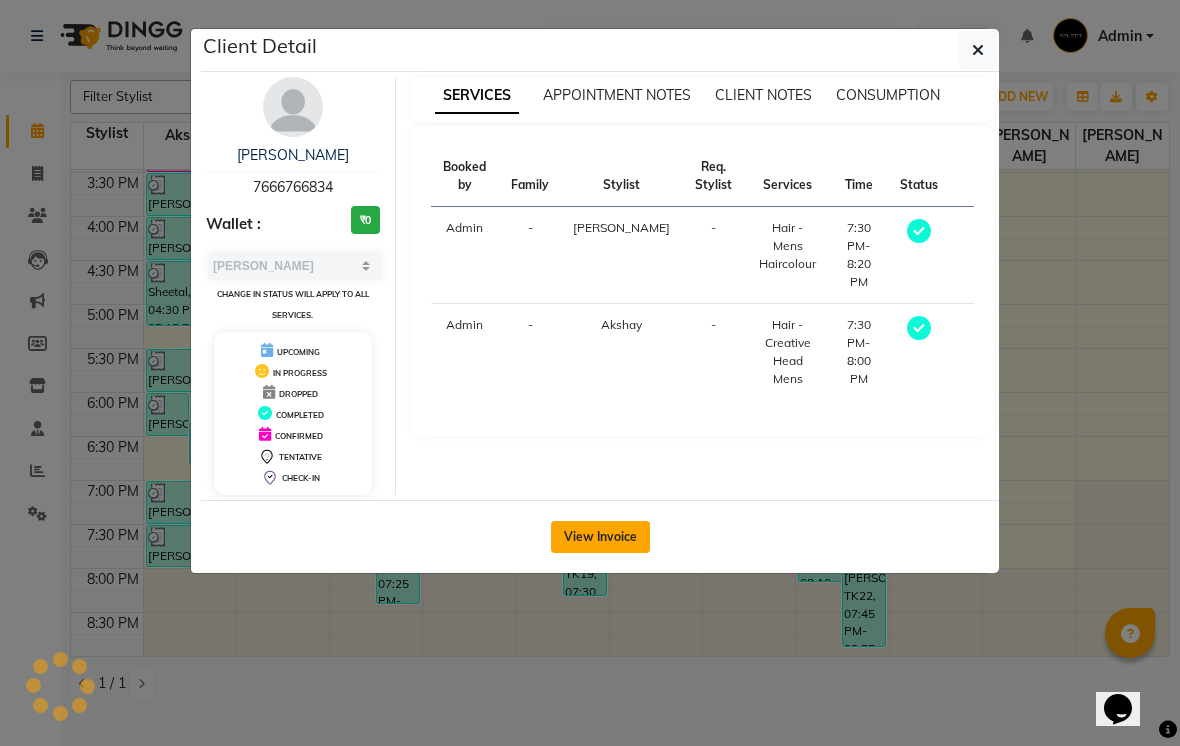 click on "View Invoice" 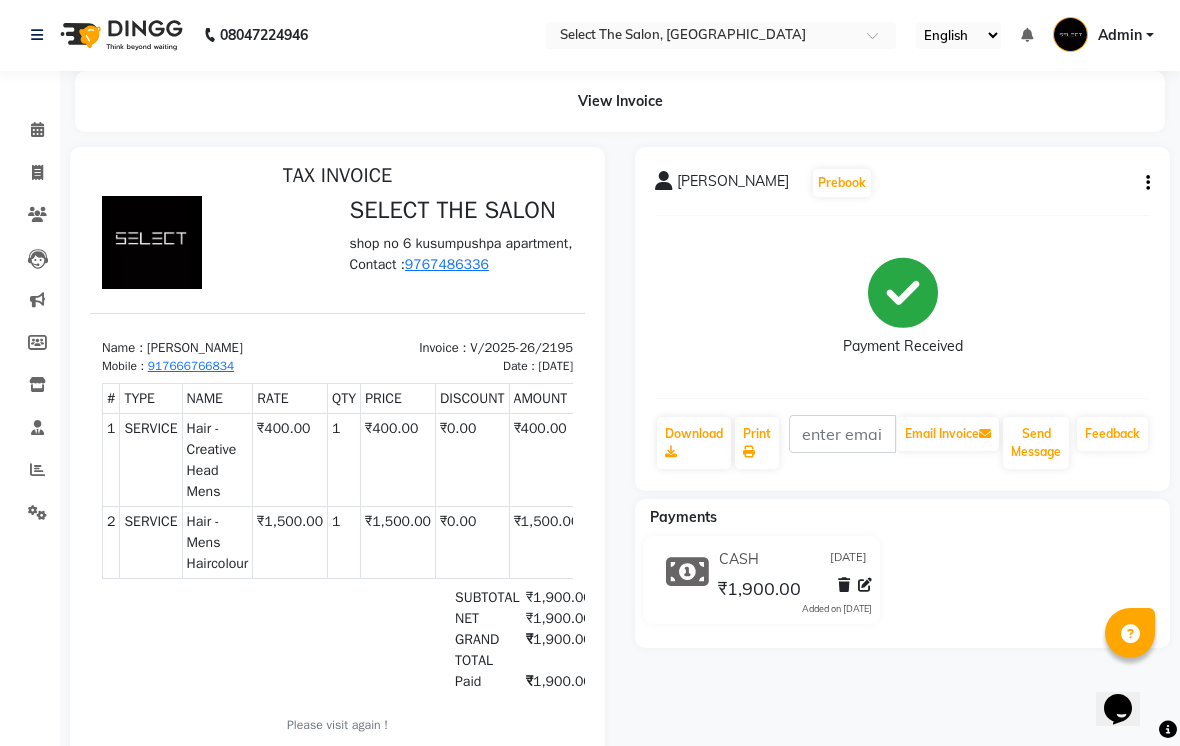 scroll, scrollTop: 2, scrollLeft: 0, axis: vertical 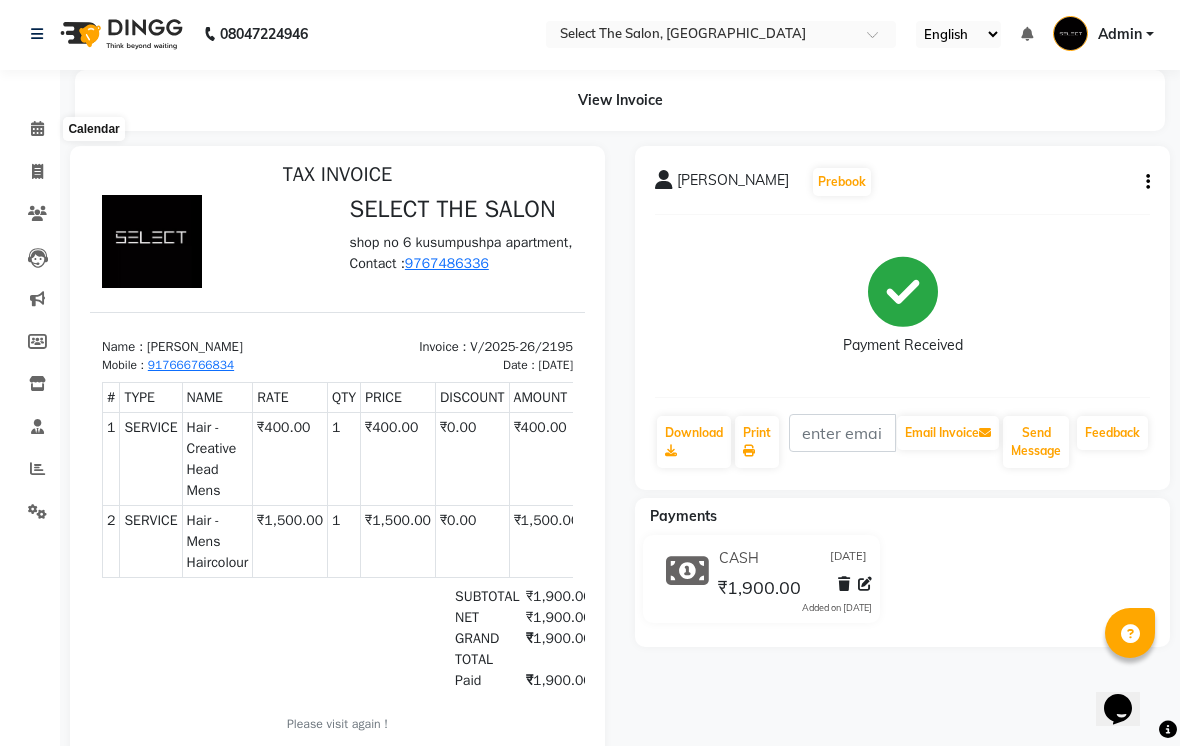 click 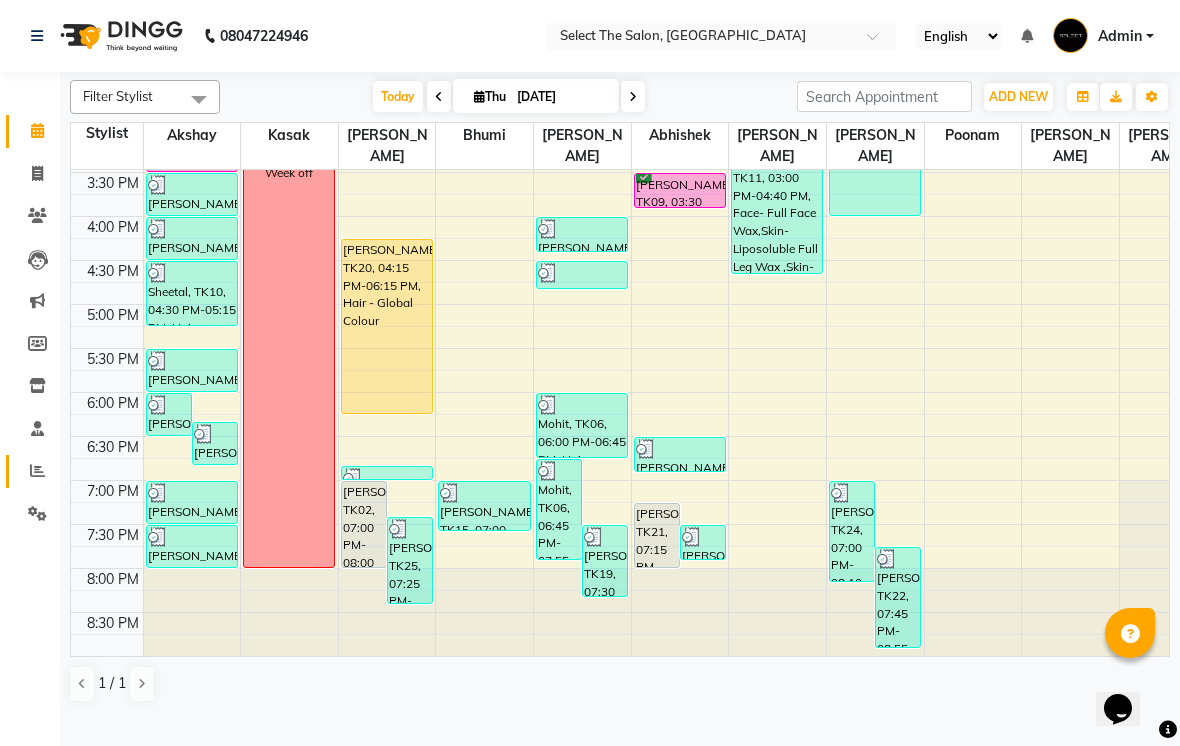 scroll, scrollTop: 657, scrollLeft: 0, axis: vertical 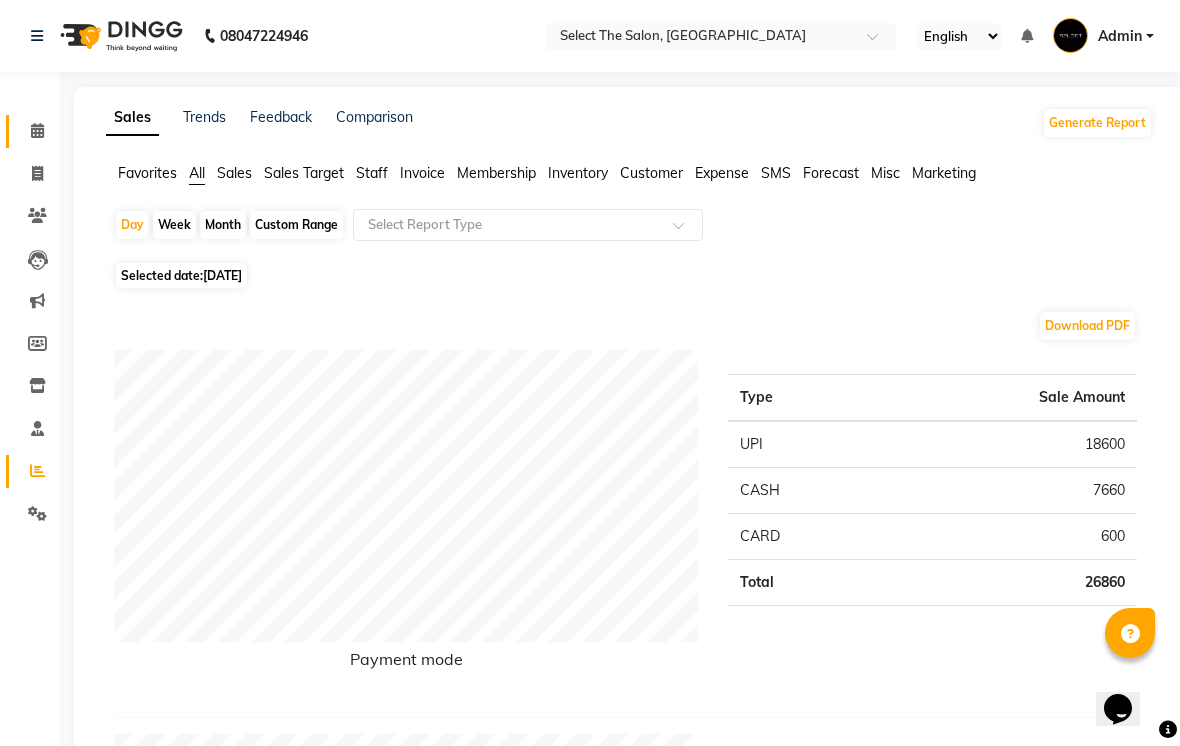 click 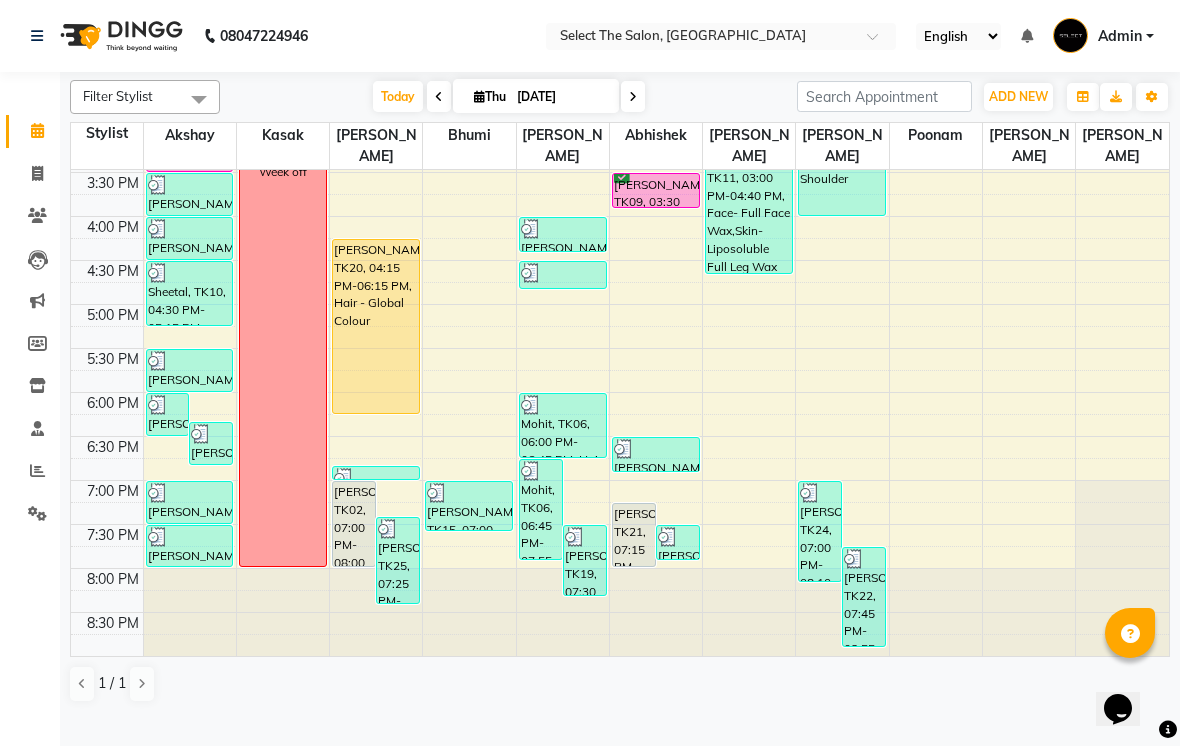 scroll, scrollTop: 657, scrollLeft: 0, axis: vertical 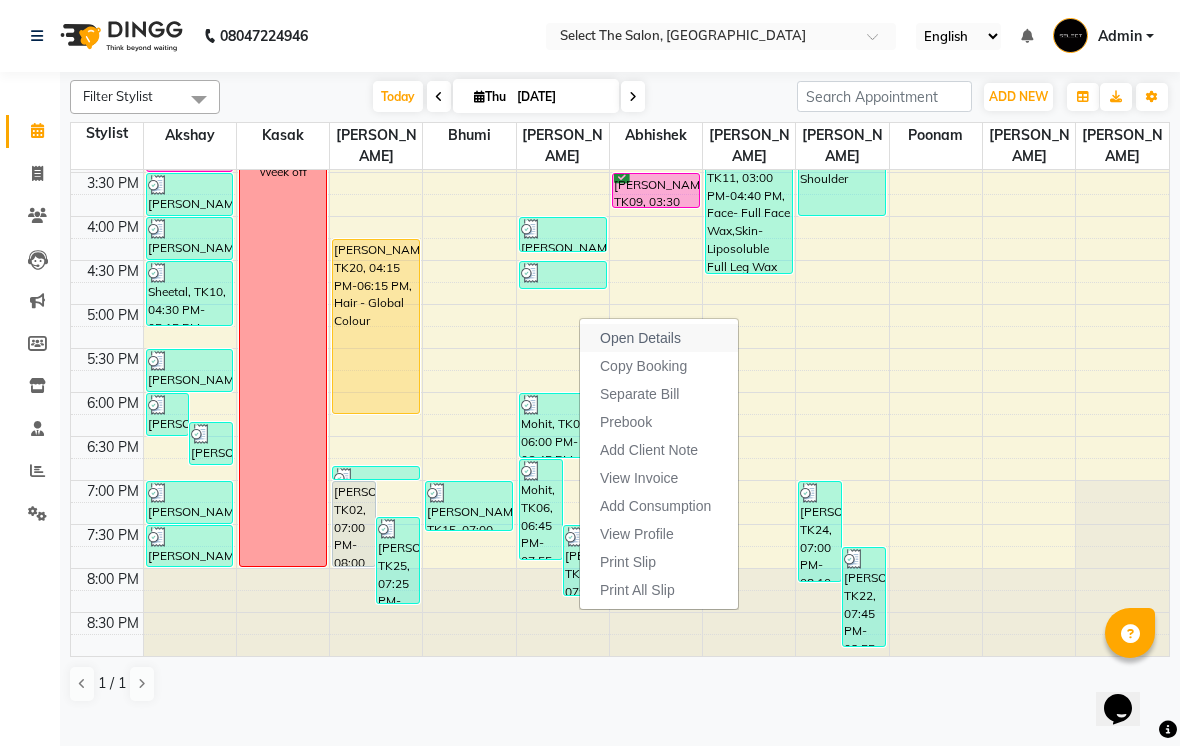 click on "Open Details" at bounding box center (640, 338) 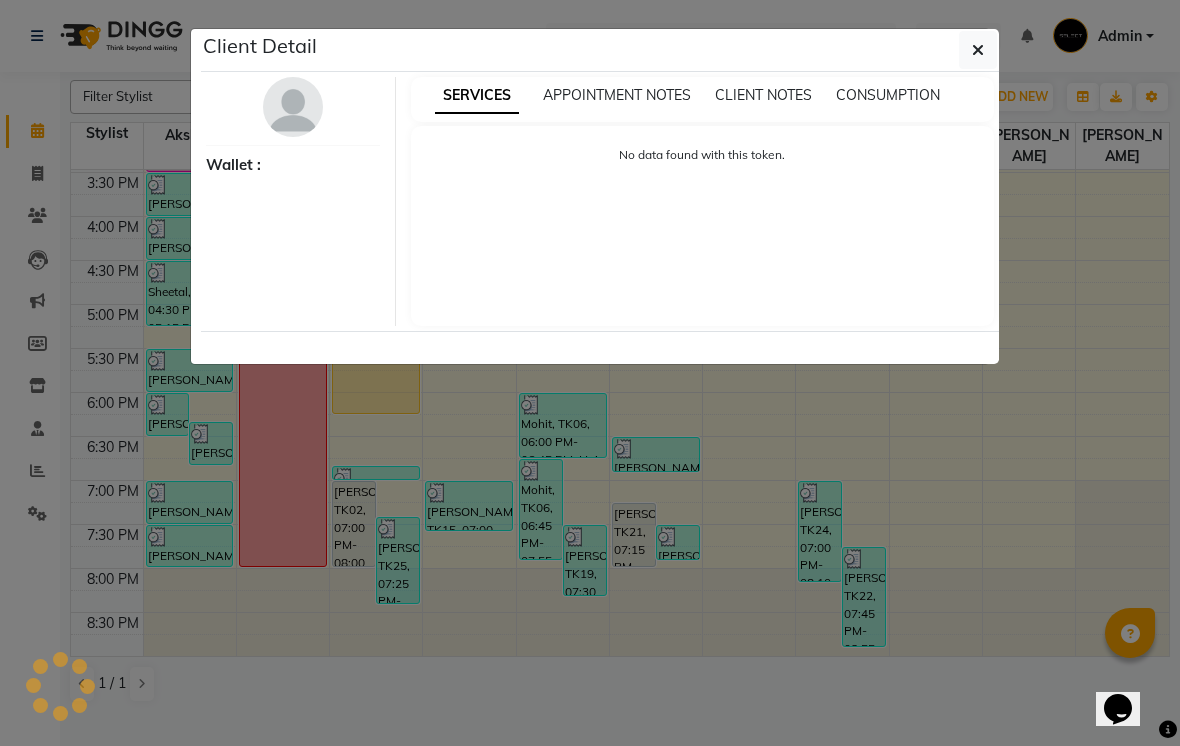 select on "3" 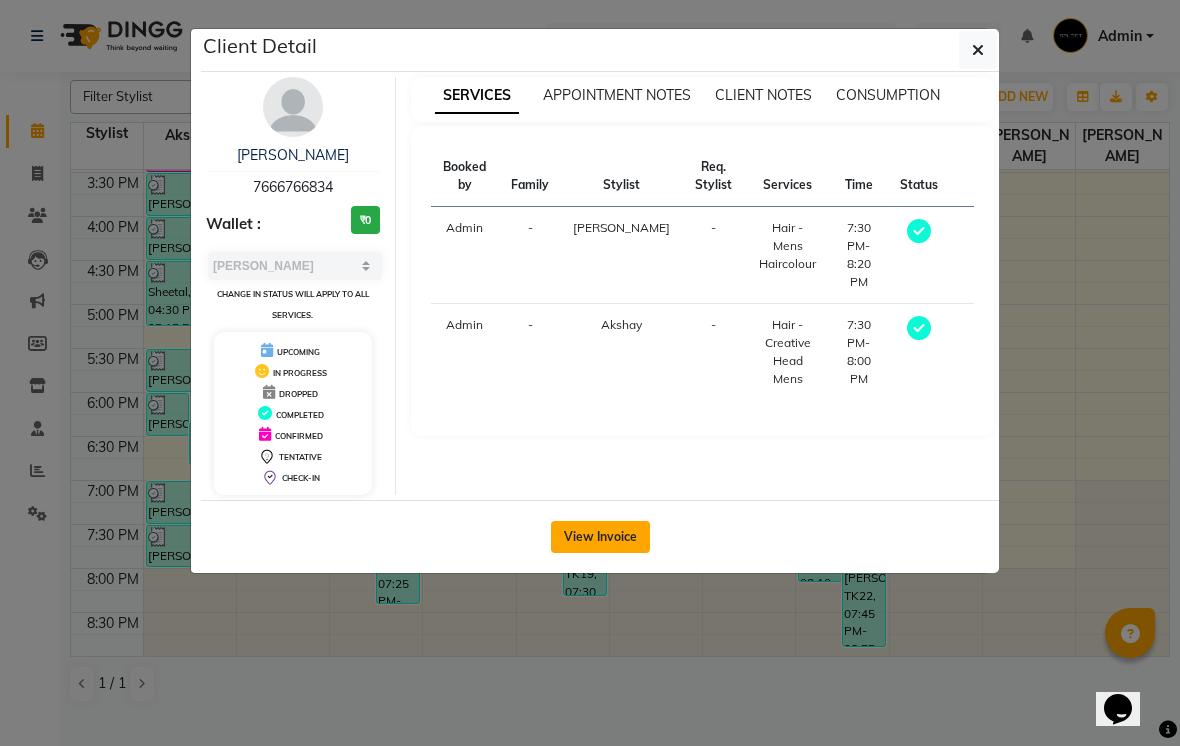click on "View Invoice" 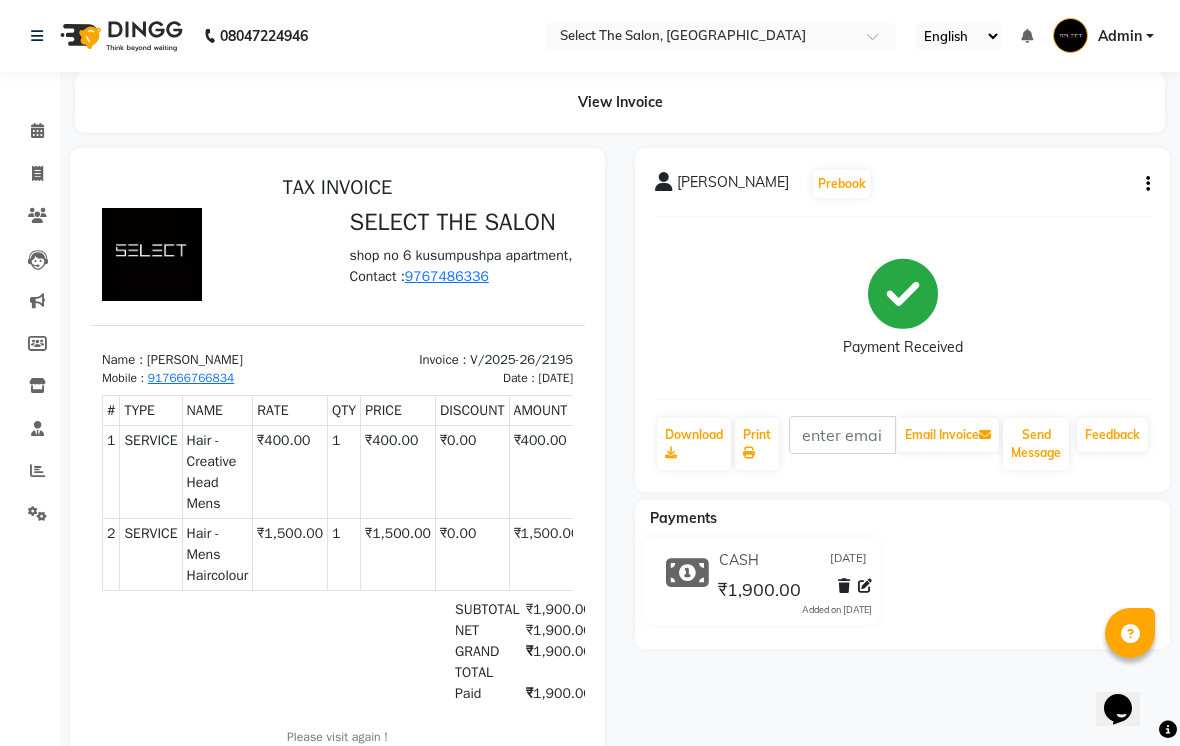 scroll, scrollTop: 0, scrollLeft: 0, axis: both 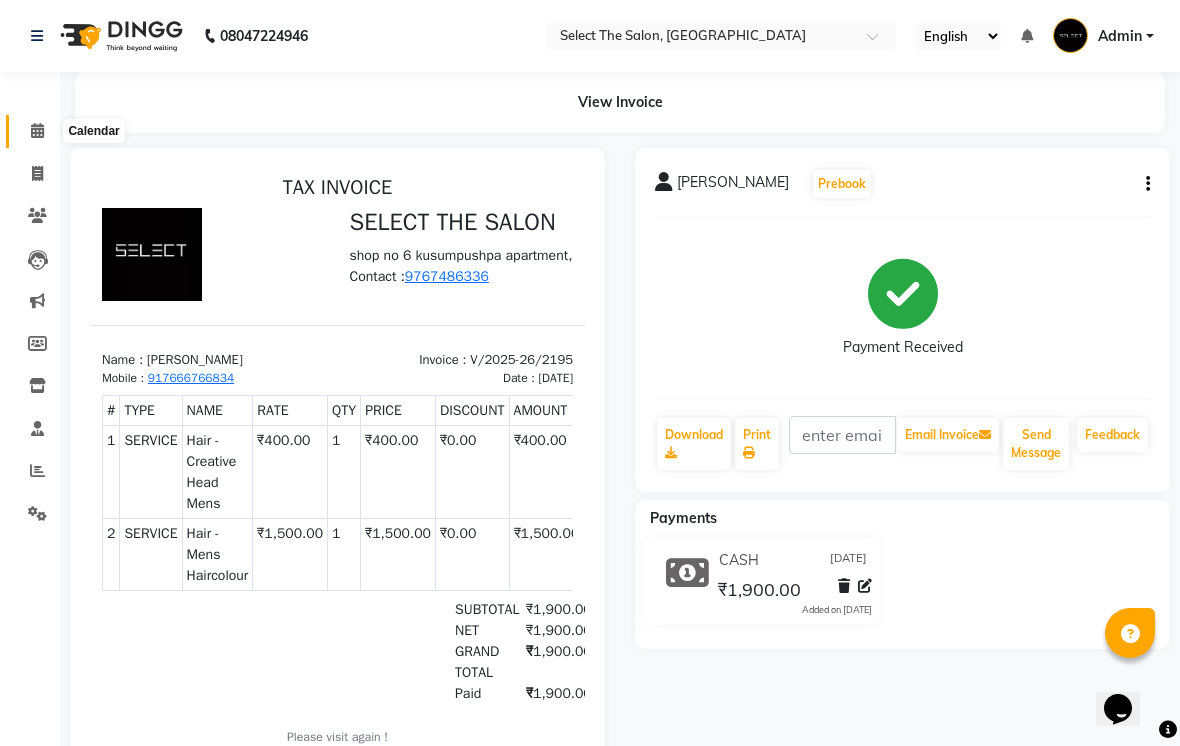 click 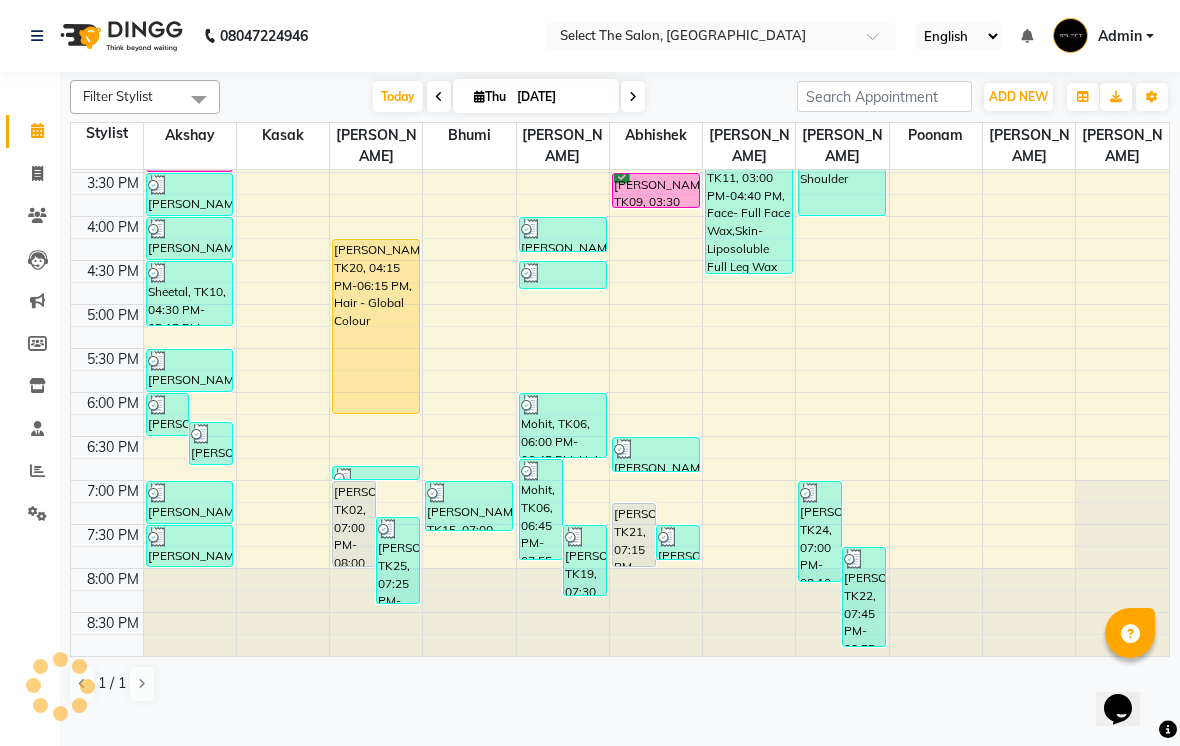 scroll, scrollTop: 657, scrollLeft: 0, axis: vertical 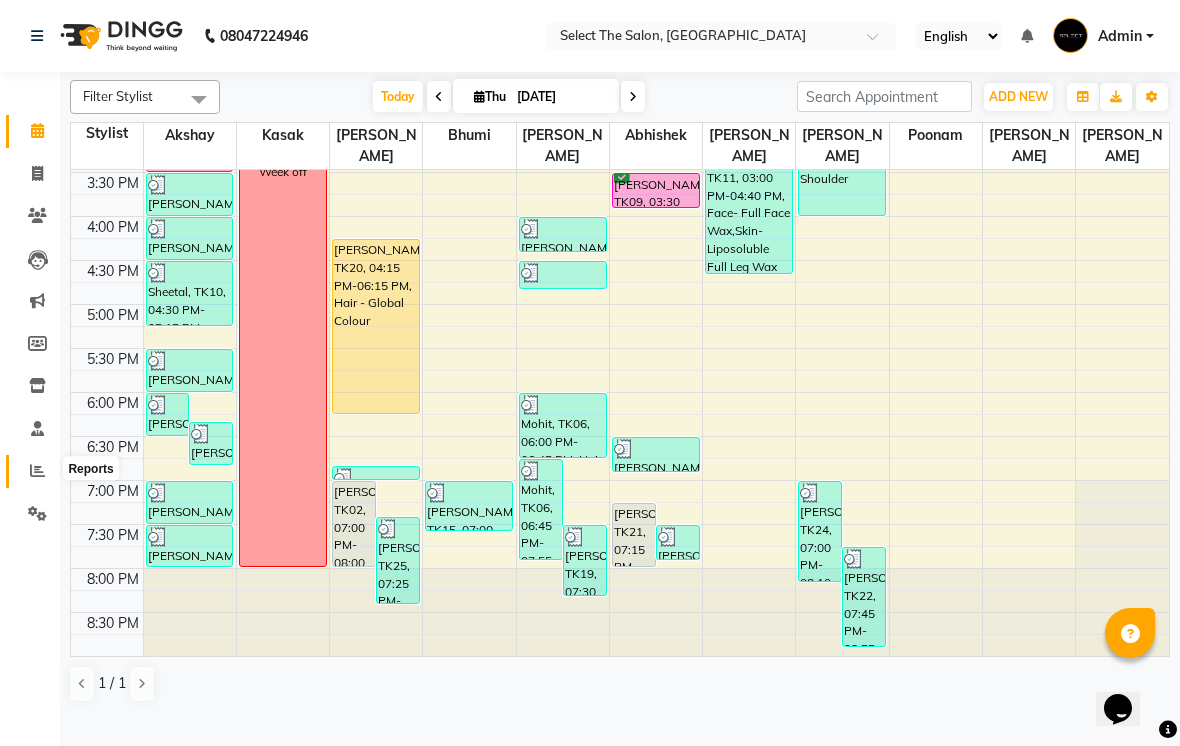 click 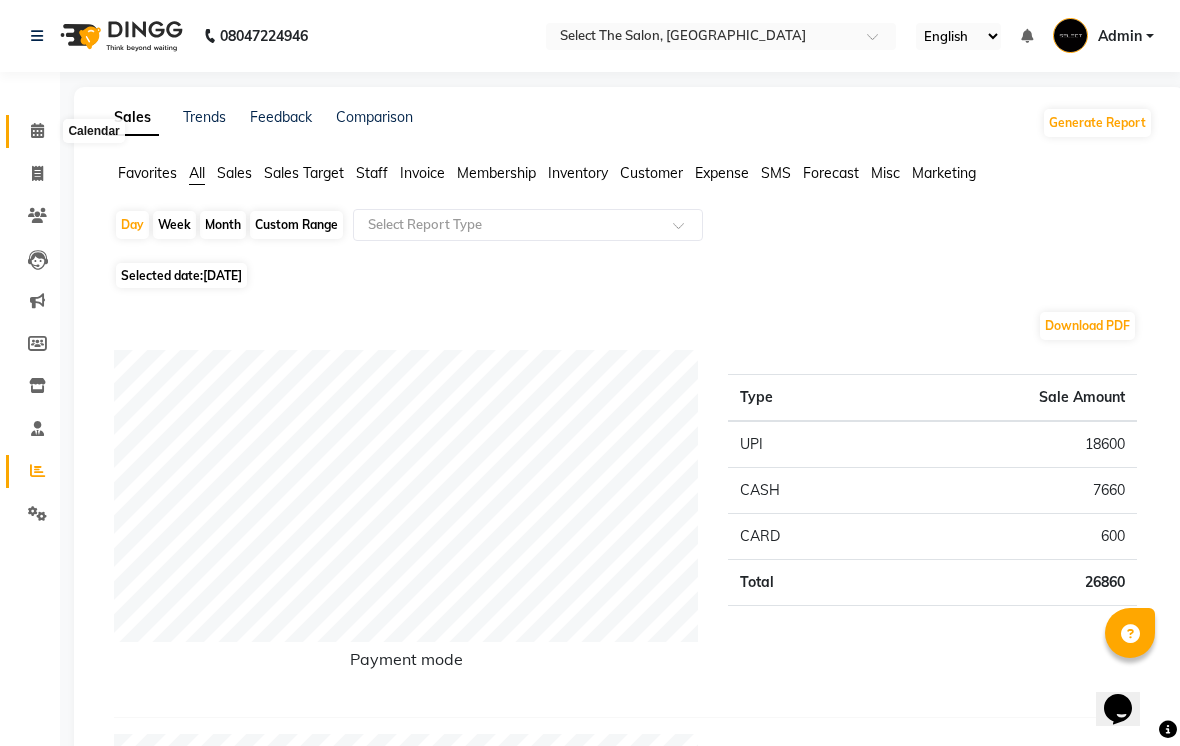 click 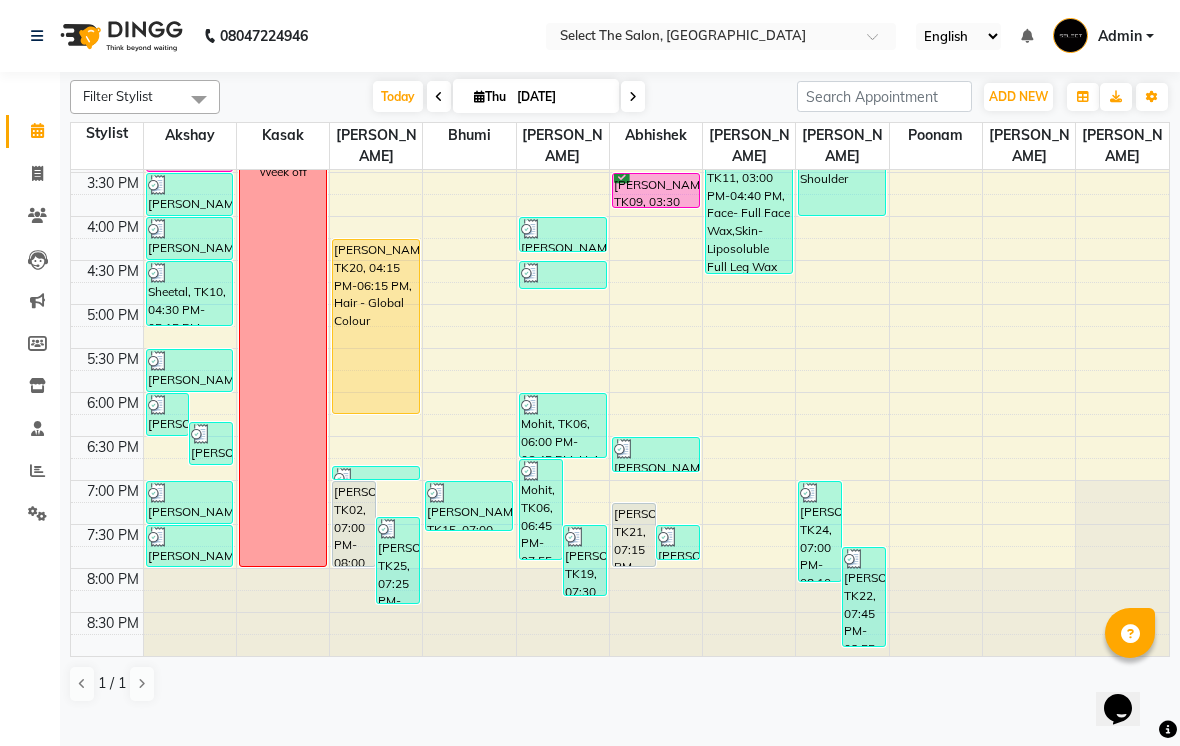 scroll, scrollTop: 657, scrollLeft: 0, axis: vertical 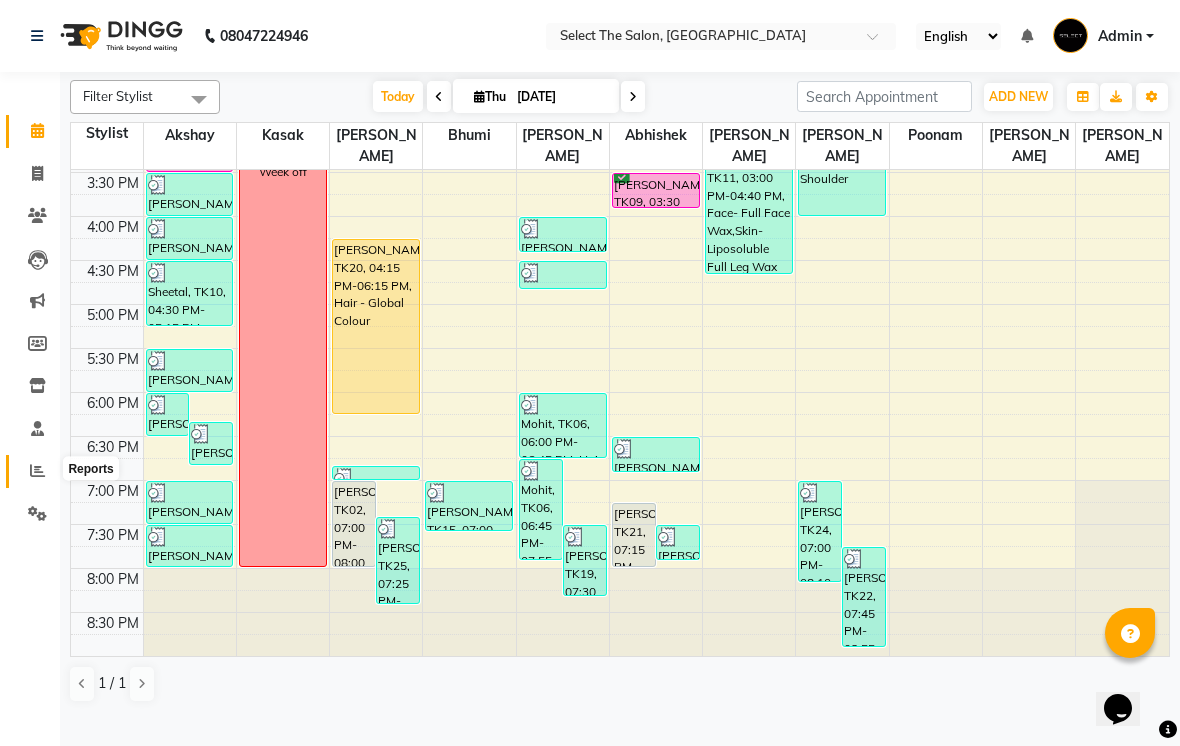 click 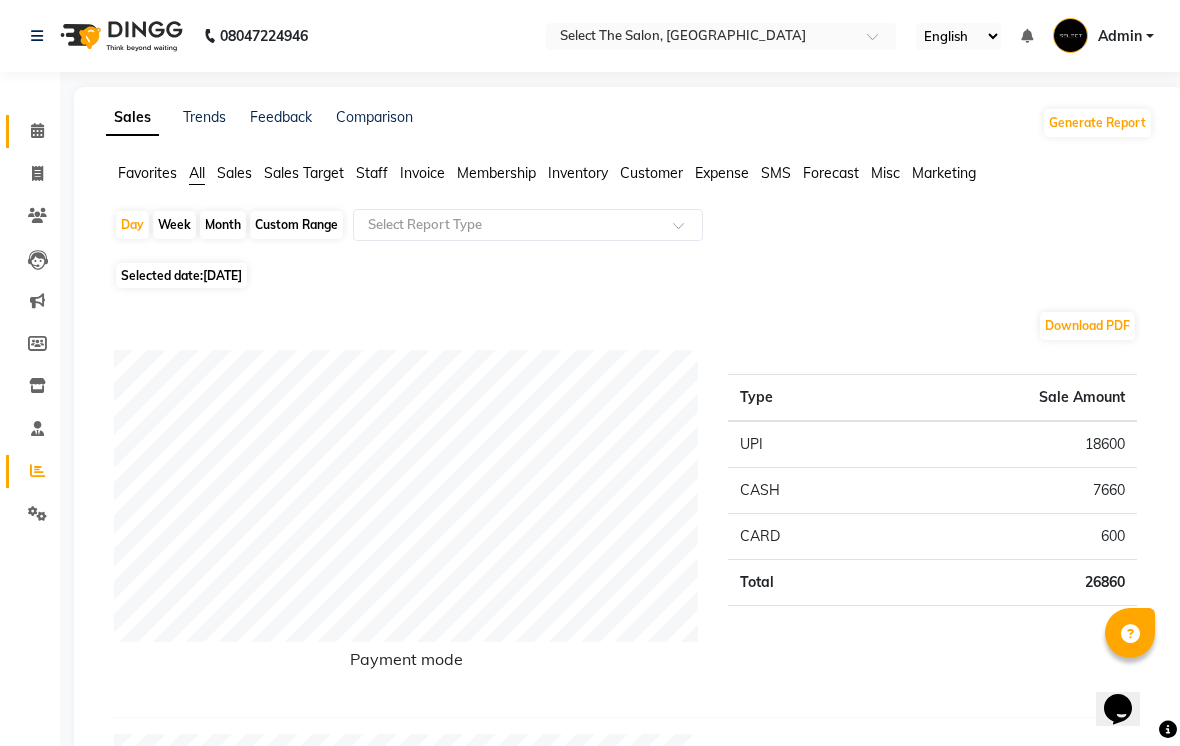 click on "Calendar" 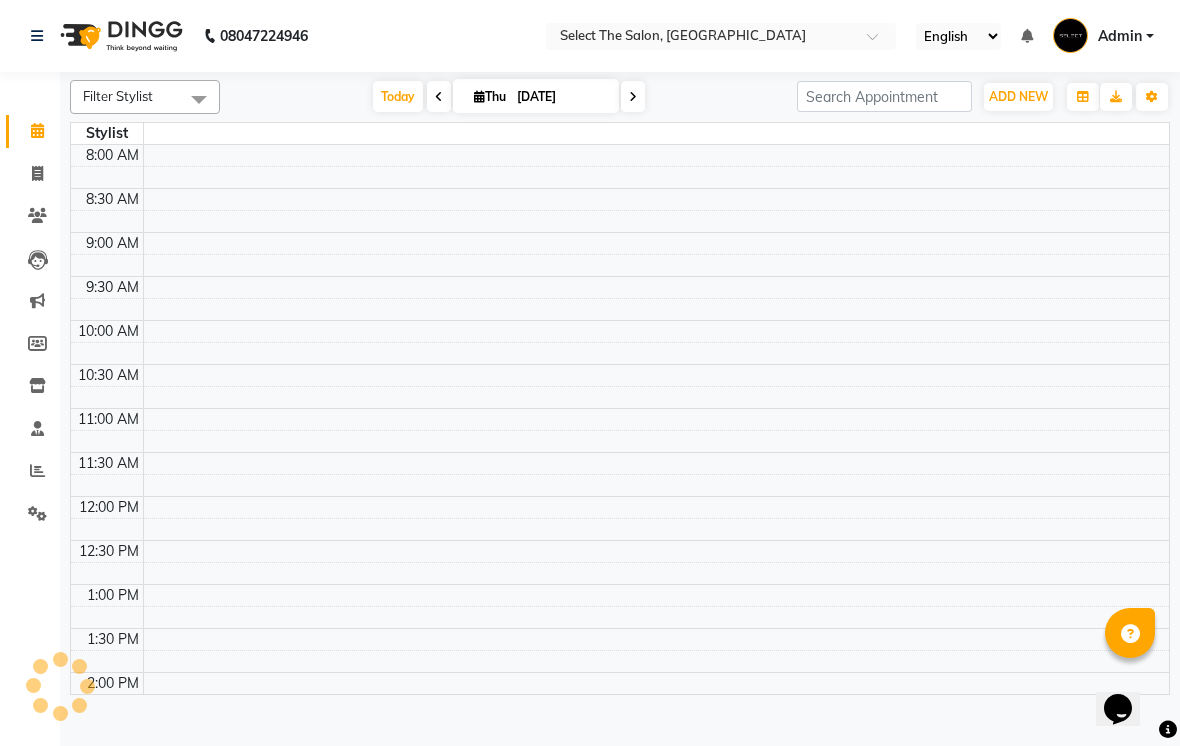 scroll, scrollTop: 0, scrollLeft: 0, axis: both 